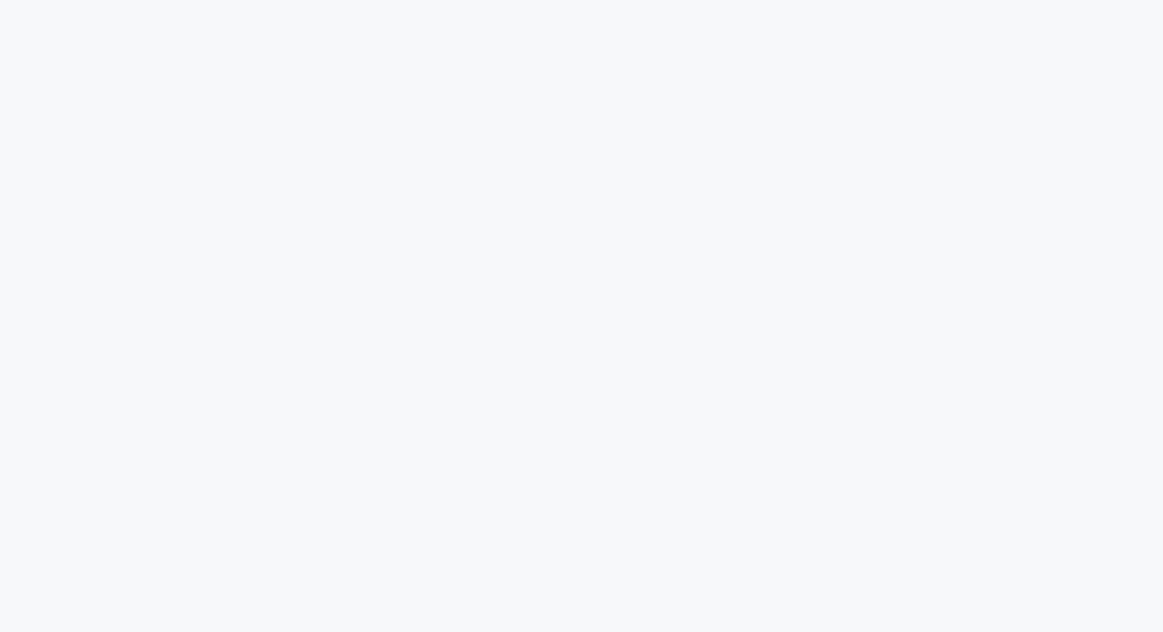 scroll, scrollTop: 0, scrollLeft: 0, axis: both 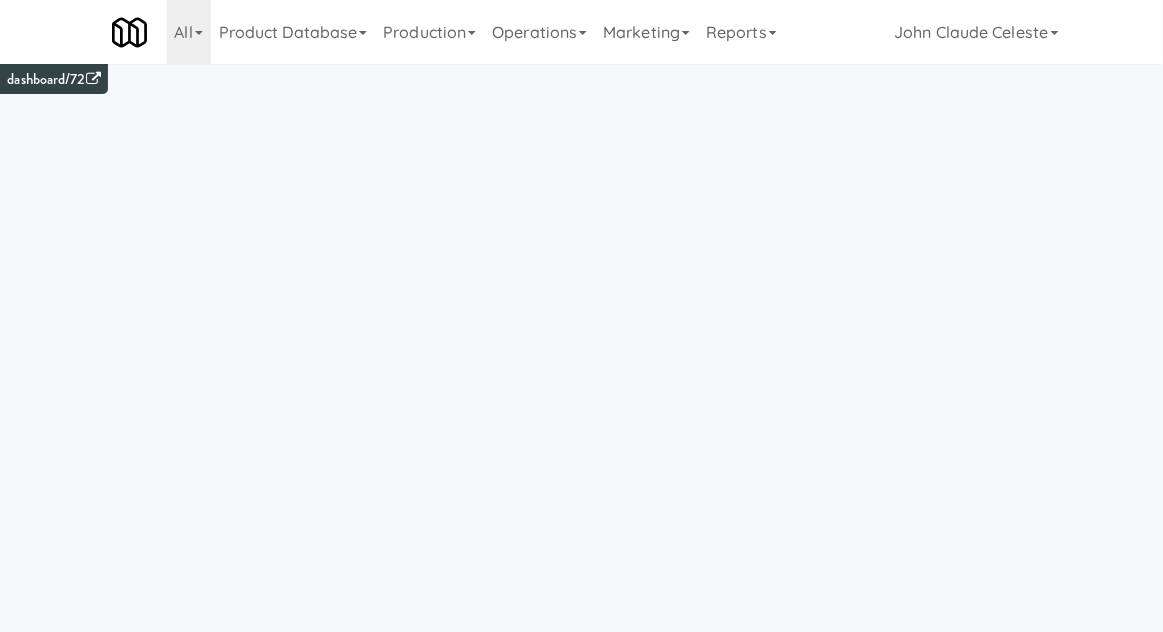 click on "Operations" at bounding box center [539, 32] 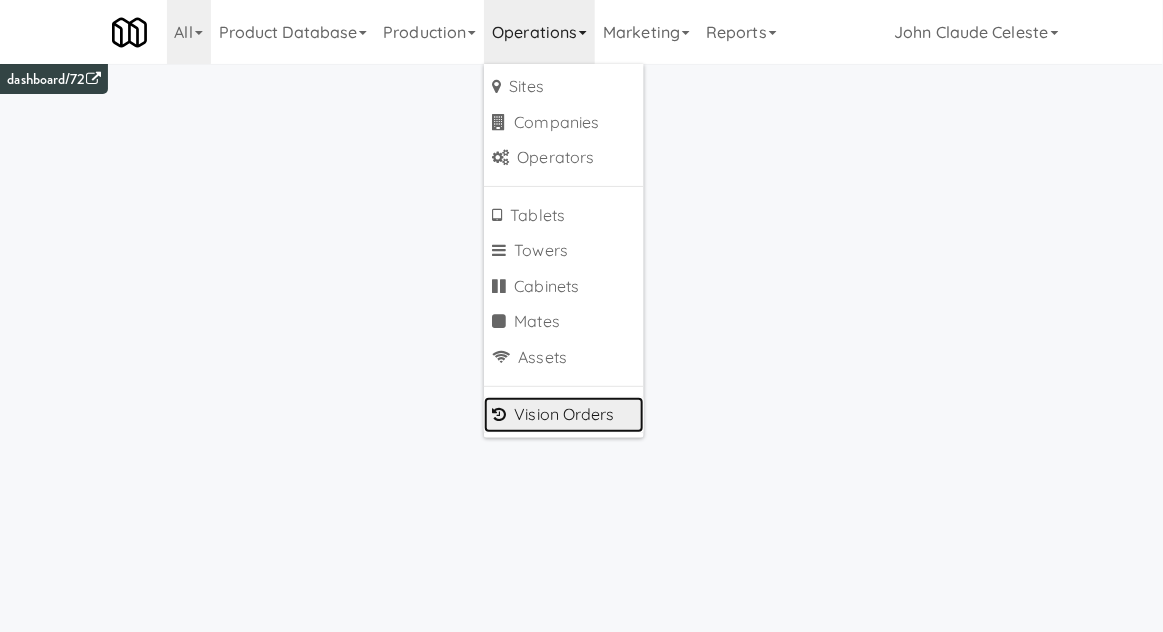 click on "Vision Orders" at bounding box center (564, 415) 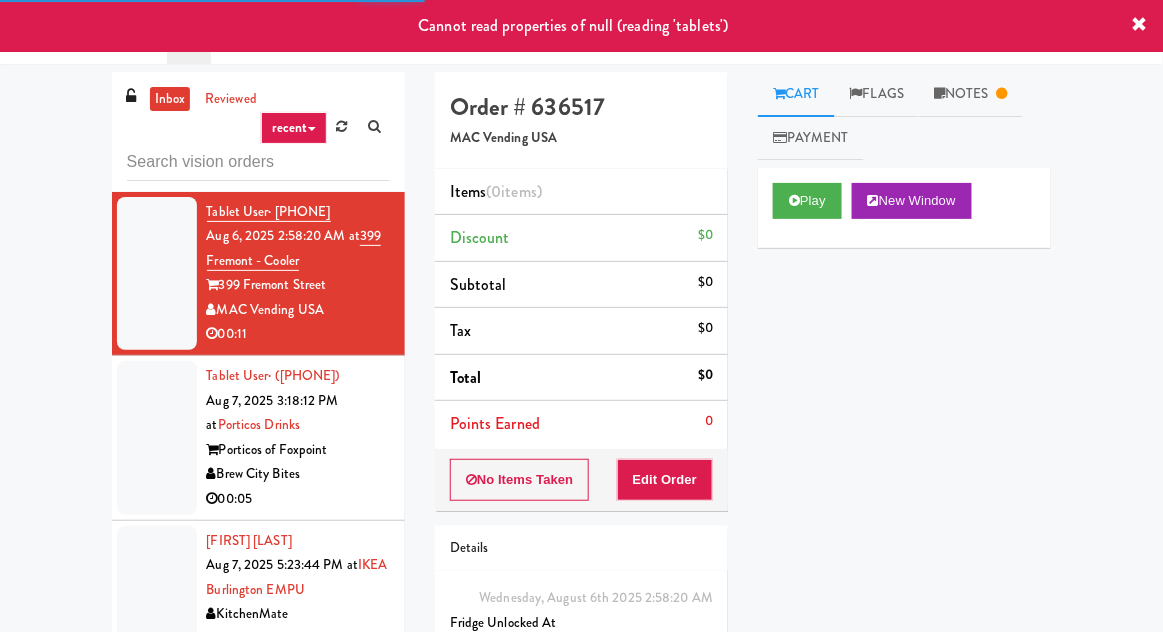 click on "inbox reviewed recent all unclear take inventory issue suspicious failed recent Tablet User  · ([PHONE]) [MONTH] [DAY], [YEAR] [HOUR]:[MINUTE]:[SECOND] [AMPM] at 399 Fremont - Cooler 399 Fremont Street MAC Vending USA 00:11 Tablet User  · ([PHONE]) [MONTH] [DAY], [YEAR] [HOUR]:[MINUTE]:[SECOND] [AMPM] at Porticos Drinks Porticos of Foxpoint Brew City Bites 00:05 [FIRST] [LAST] [MONTH] [DAY], [YEAR] [HOUR]:[MINUTE]:[SECOND] [AMPM] at IKEA Burlington EMPU KitchenMate 00:06 Tablet User  · ([PHONE]) [MONTH] [DAY], [YEAR] [HOUR]:[MINUTE]:[SECOND] [AMPM] at UHN - Bickle Center - The Meeting Place KitchenMate Unknown Tablet User  · ([PHONE]) [MONTH] [DAY], [YEAR] [HOUR]:[MINUTE]:[SECOND] [AMPM] at UHN - Bickle Center - The Meeting Place KitchenMate 00:02 [FIRST] [LAST] [MONTH] [DAY], [YEAR] [HOUR]:[MINUTE]:[SECOND] [AMPM] at IKEA Burlington EMPU KitchenMate 00:05 Tablet User  · ([PHONE]) [MONTH] [DAY], [YEAR] [HOUR]:[MINUTE]:[SECOND] [AMPM] at KM GEN2 DEMO Cityside Vending 00:37 Tablet User  · ([PHONE]) [MONTH] [DAY], [YEAR] [HOUR]:[MINUTE]:[SECOND] [AMPM] at Porticos Drinks Porticos of Foxpoint Brew City Bites 00:14 Tablet User" at bounding box center (581, 439) 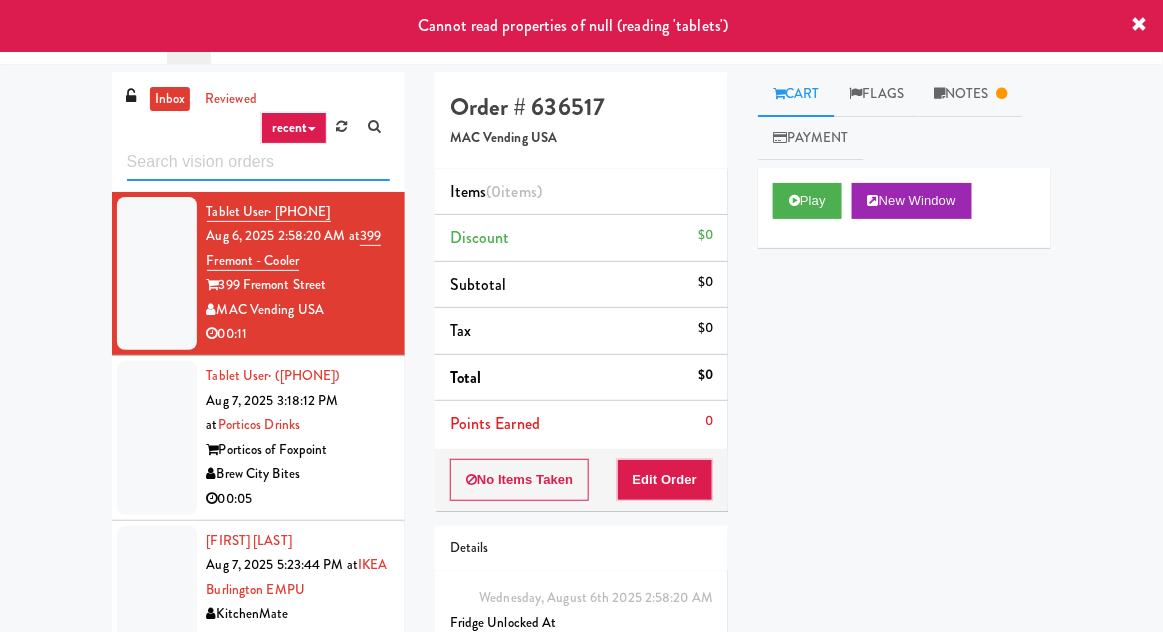 click at bounding box center (258, 162) 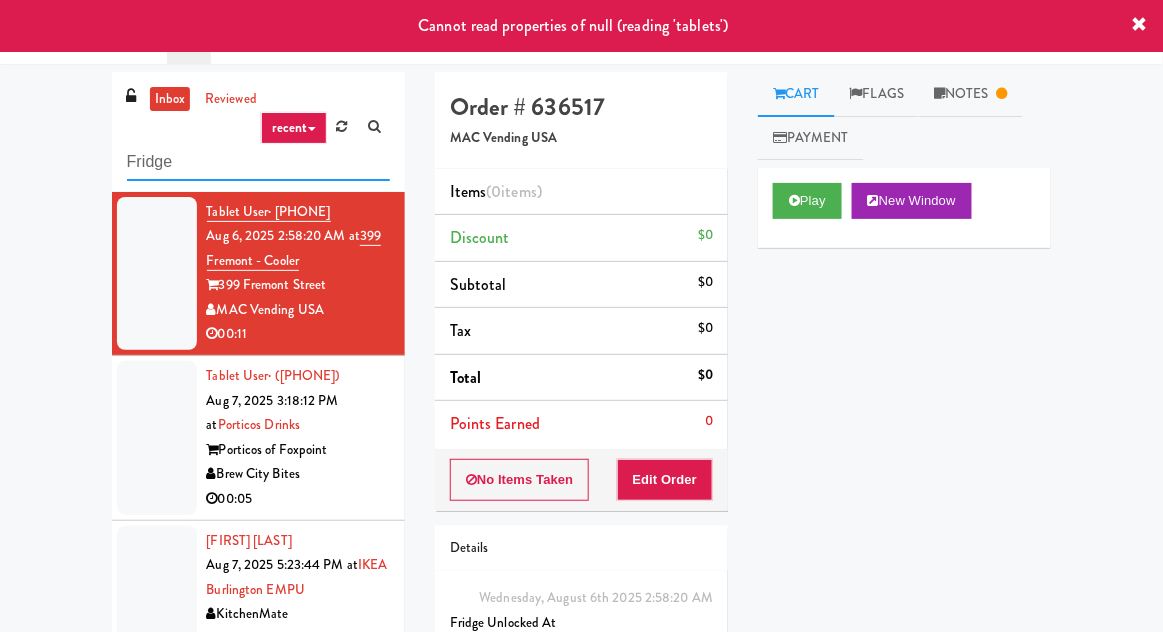 type on "Fridge" 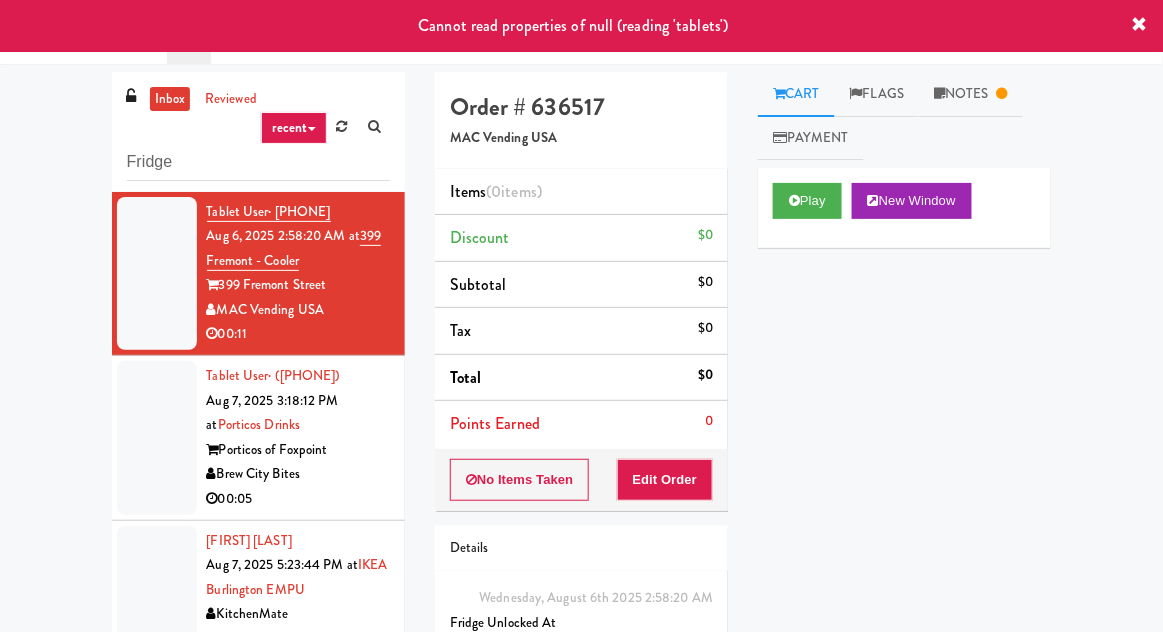 click on "inbox reviewed recent    all     unclear take     inventory issue     suspicious     failed     recent   Fridge Tablet User  · [PHONE] [MONTH] 6, 2025 [HOUR]:[MINUTE]:[SECOND] [AMPM] at  399 Fremont - Cooler  399 Fremont Street  MAC Vending USA  00:11     Tablet User  · [PHONE] [MONTH] 7, 2025 [HOUR]:[MINUTE]:[SECOND] [AMPM] at  Porticos Drinks  Porticos of Foxpoint  Brew City Bites  00:05     [FIRST]-[LAST] [MONTH] 7, 2025 [HOUR]:[MINUTE]:[SECOND] [AMPM] at  IKEA Burlington EMPU  KitchenMate  00:06     Tablet User  · [PHONE] [MONTH] 8, 2025 [HOUR]:[MINUTE]:[SECOND] [AMPM] at  UHN - Bickle Center - The Meeting Place  KitchenMate  Unknown     Tablet User  · [PHONE] [MONTH] 8, 2025 [HOUR]:[MINUTE]:[SECOND] [AMPM] at  UHN - Bickle Center - The Meeting Place  KitchenMate  00:02     [FIRST] [LAST] [MONTH] 8, 2025 [HOUR]:[MINUTE]:[SECOND] [AMPM] at  IKEA Burlington EMPU  KitchenMate  00:05     Tablet User  · [PHONE] [MONTH] 8, 2025 [HOUR]:[MINUTE]:[SECOND] [AMPM] at  KM GEN2 DEMO  Cityside Vending  00:37     Tablet User  · [PHONE] [MONTH] 8, 2025 [HOUR]:[MINUTE]:[SECOND] [AMPM] at  Porticos Drinks  Porticos of Foxpoint  Brew City Bites  00:14" at bounding box center [581, 439] 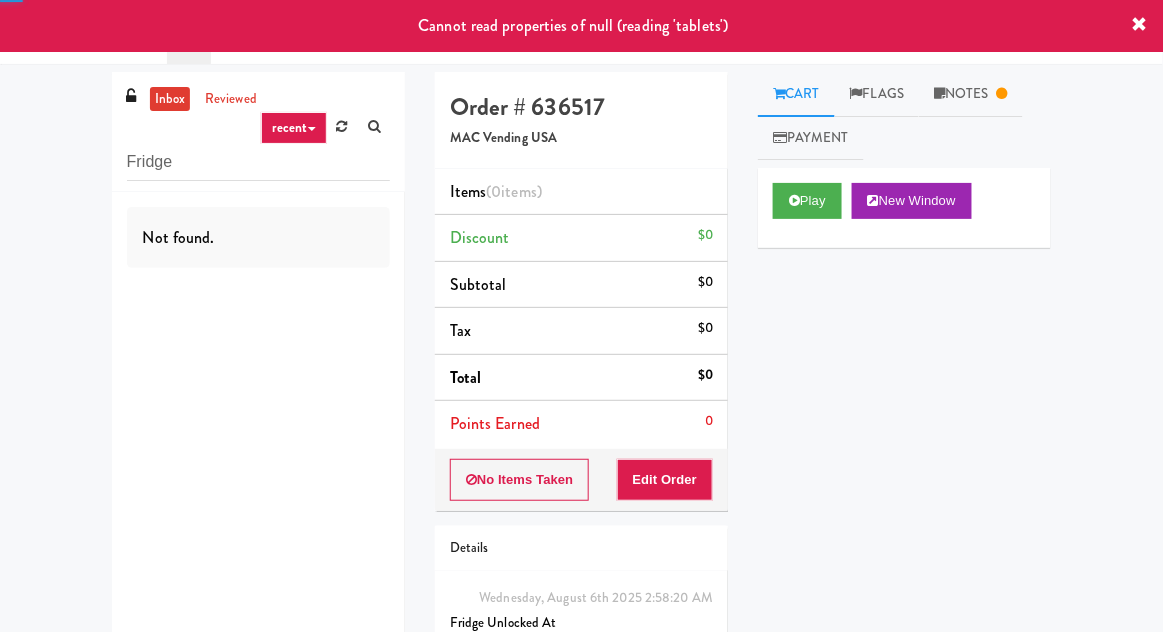 click on "inbox" at bounding box center [170, 99] 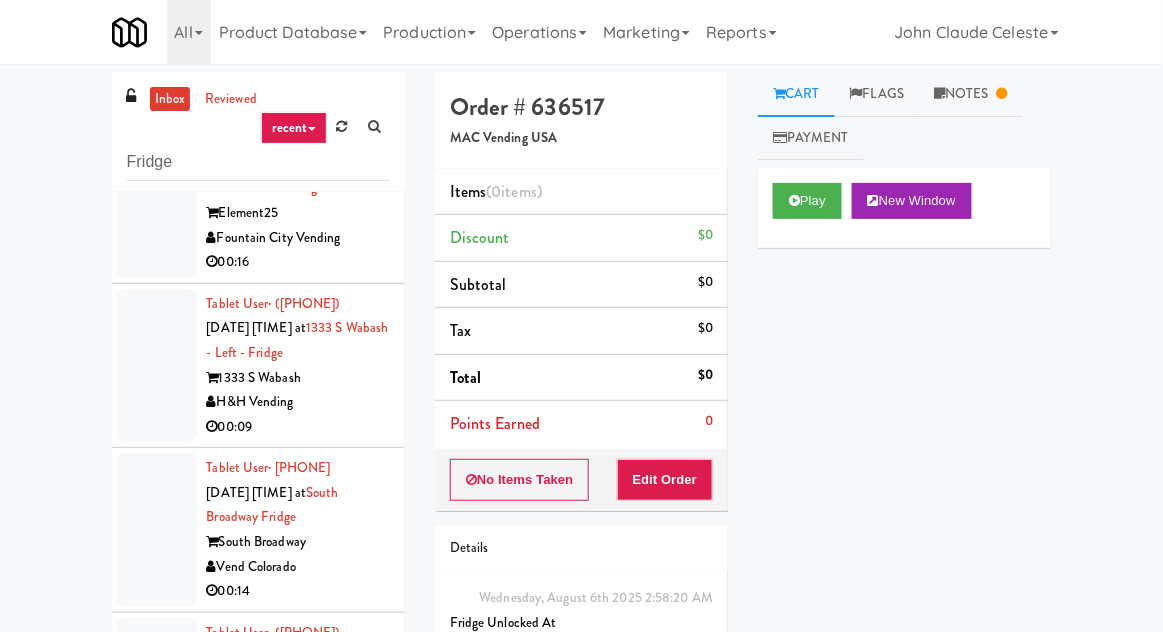 scroll, scrollTop: 5975, scrollLeft: 0, axis: vertical 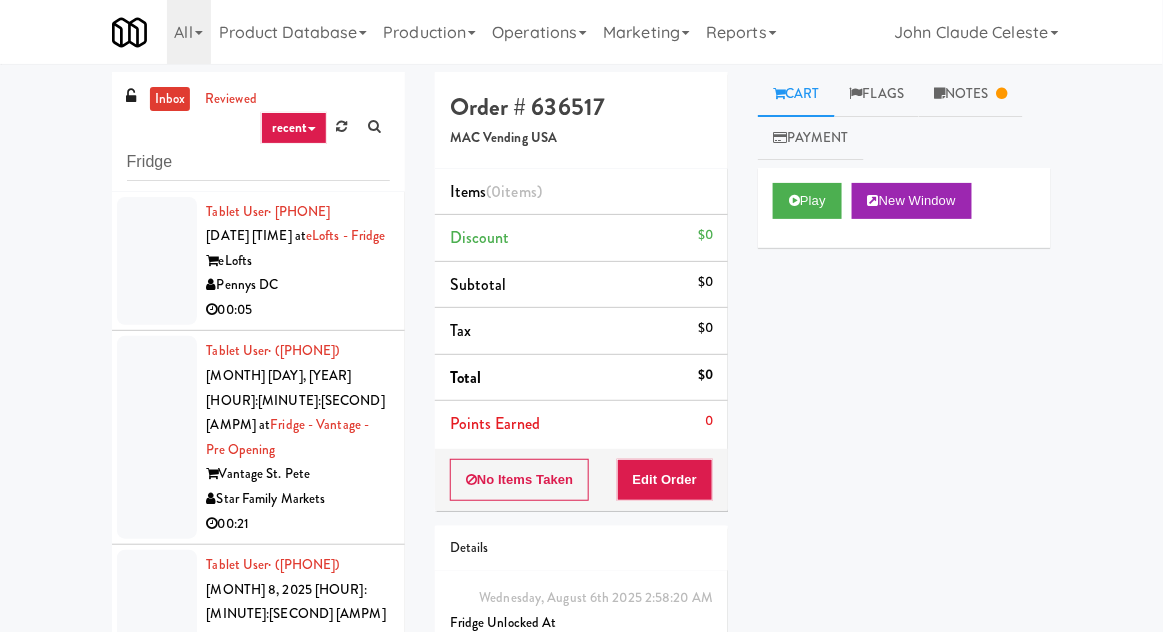 click at bounding box center (157, 261) 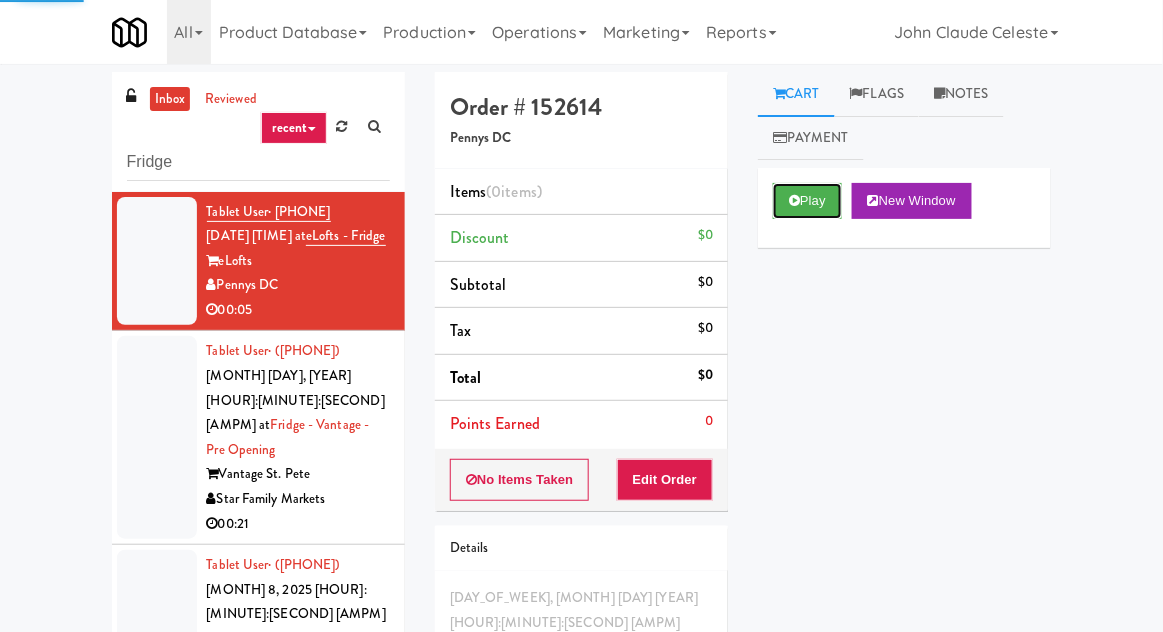 click on "Play" at bounding box center [807, 201] 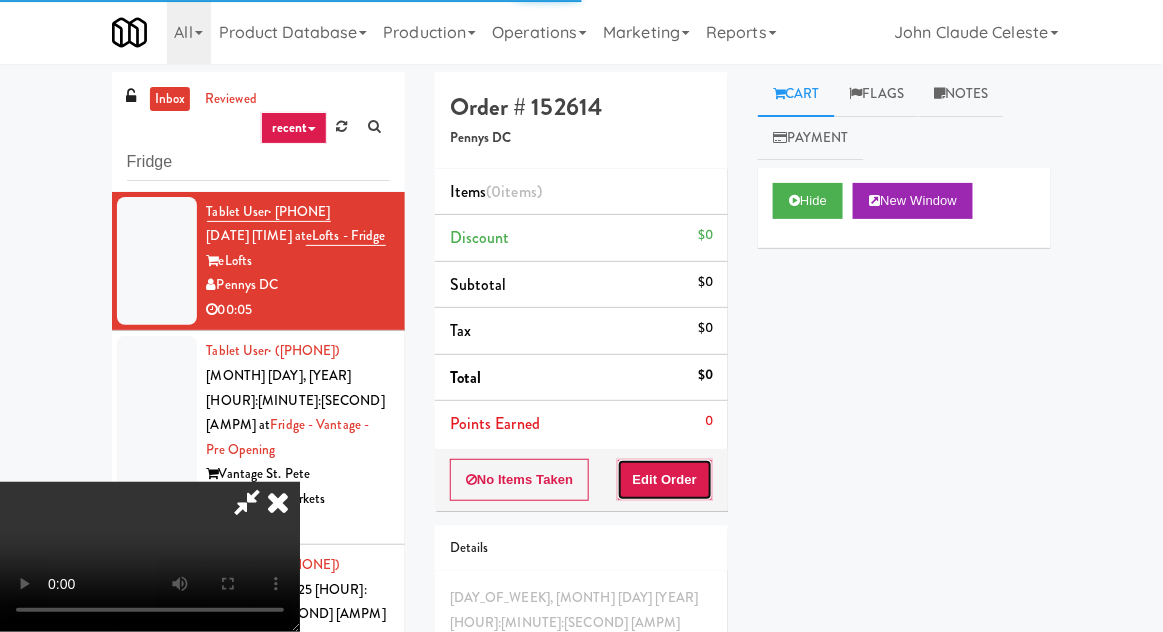 click on "Edit Order" at bounding box center [665, 480] 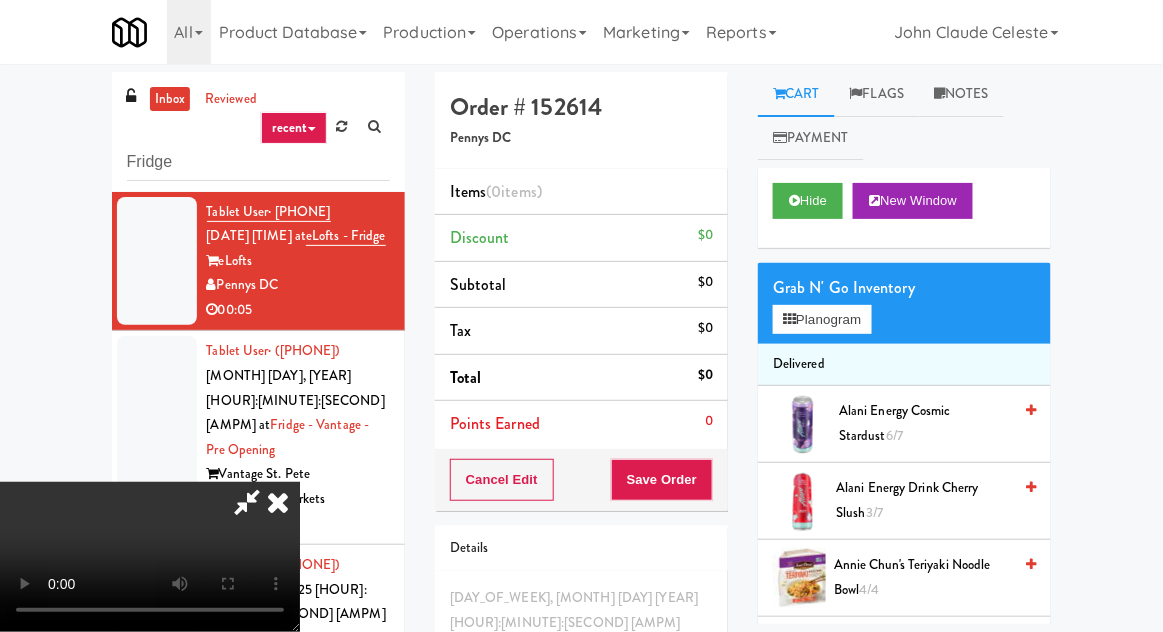 scroll, scrollTop: 73, scrollLeft: 0, axis: vertical 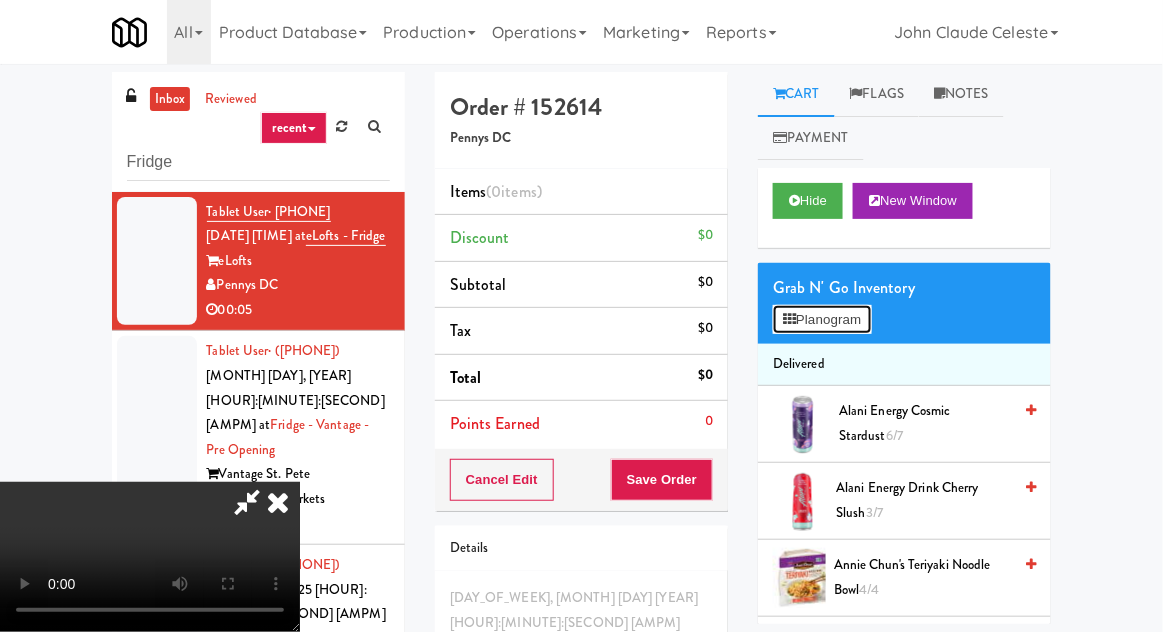 click on "Planogram" at bounding box center (822, 320) 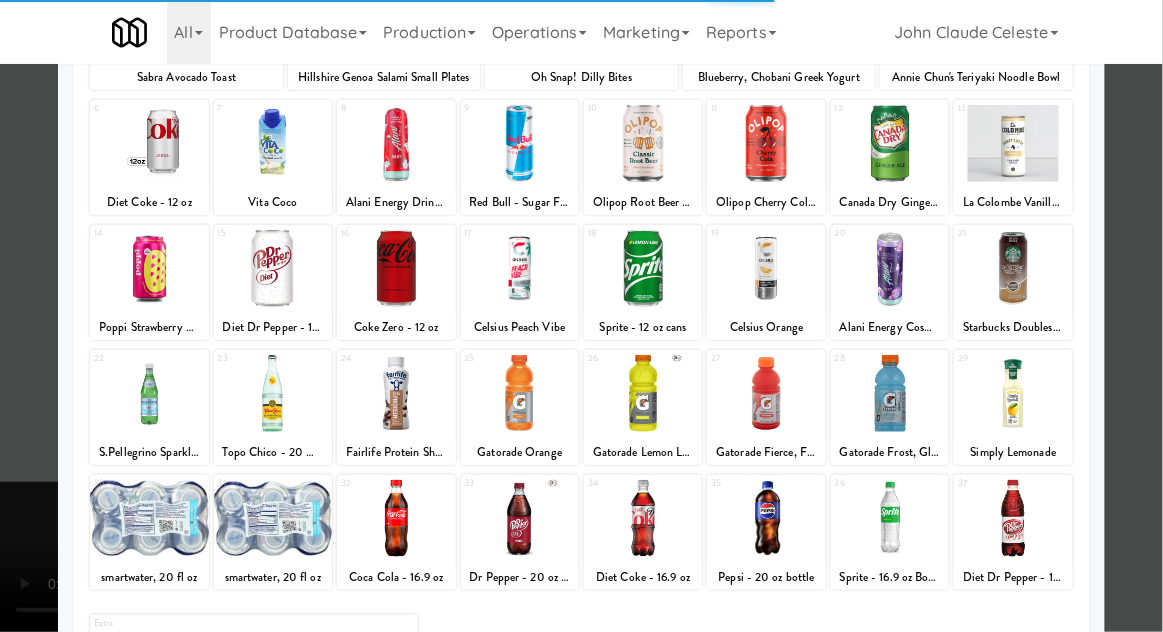 scroll, scrollTop: 253, scrollLeft: 0, axis: vertical 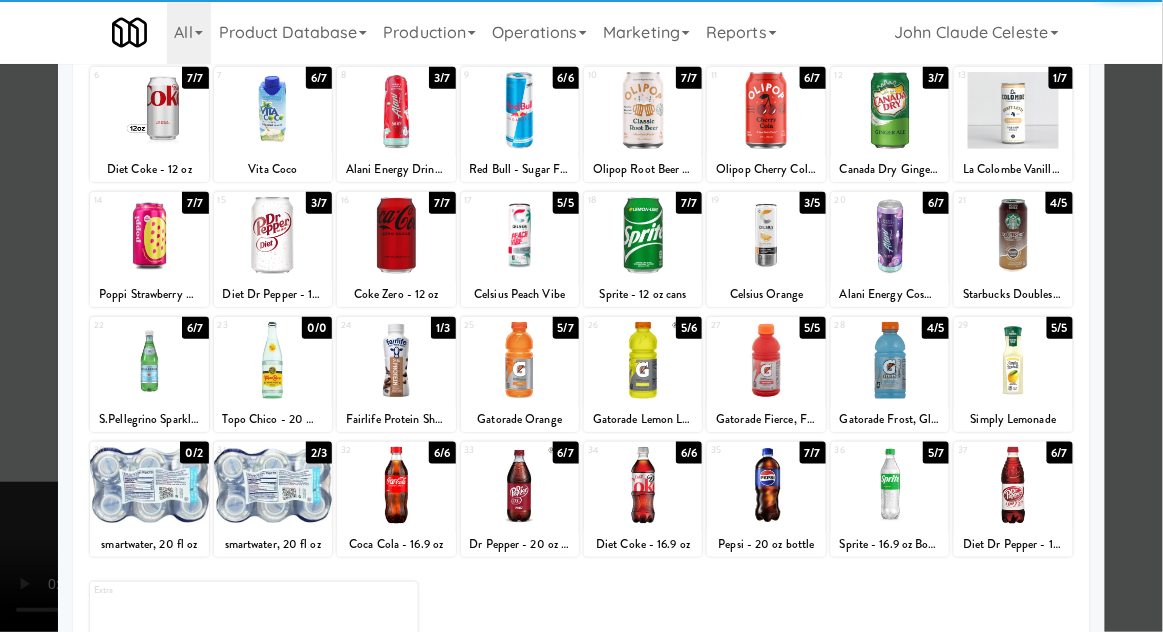 click at bounding box center [273, 485] 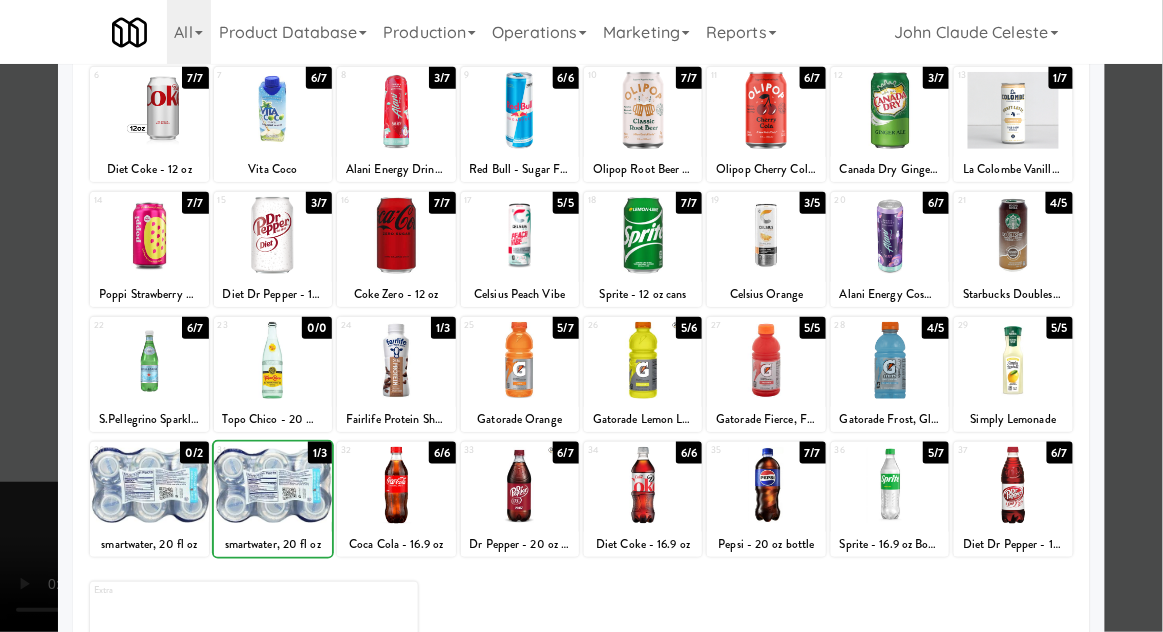click at bounding box center (581, 316) 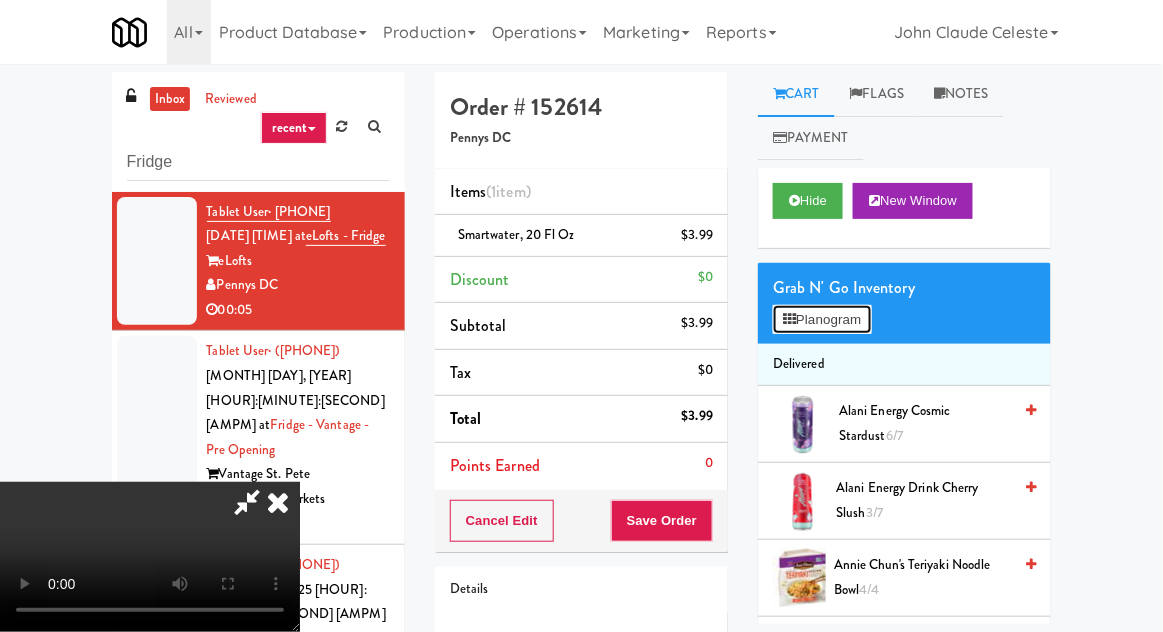 click on "Planogram" at bounding box center (822, 320) 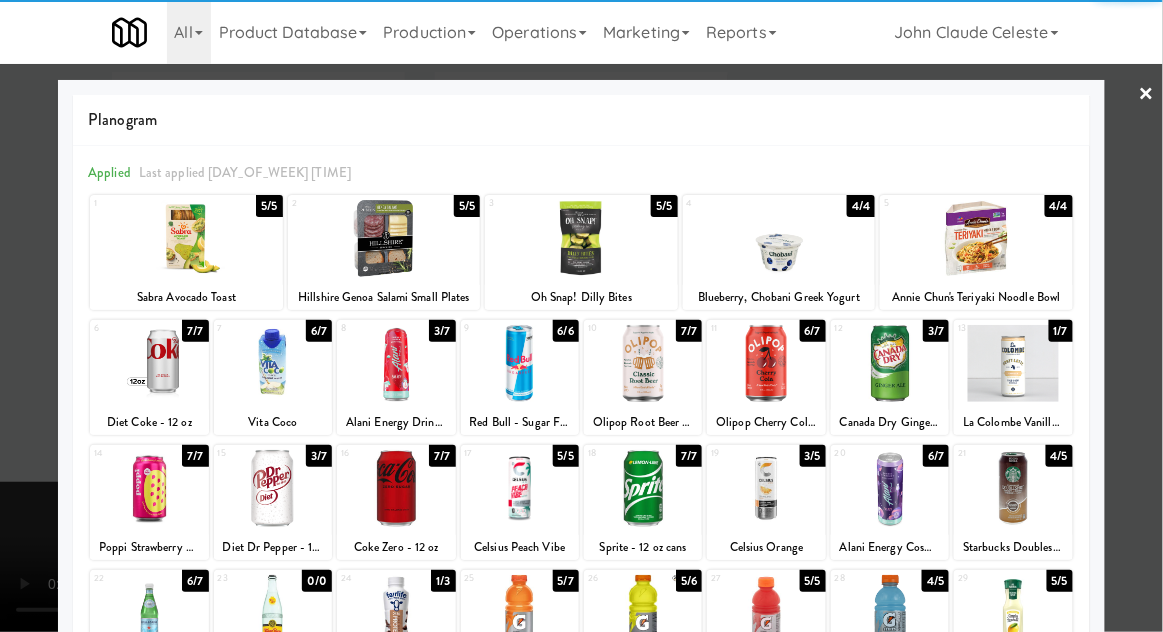 click at bounding box center (149, 613) 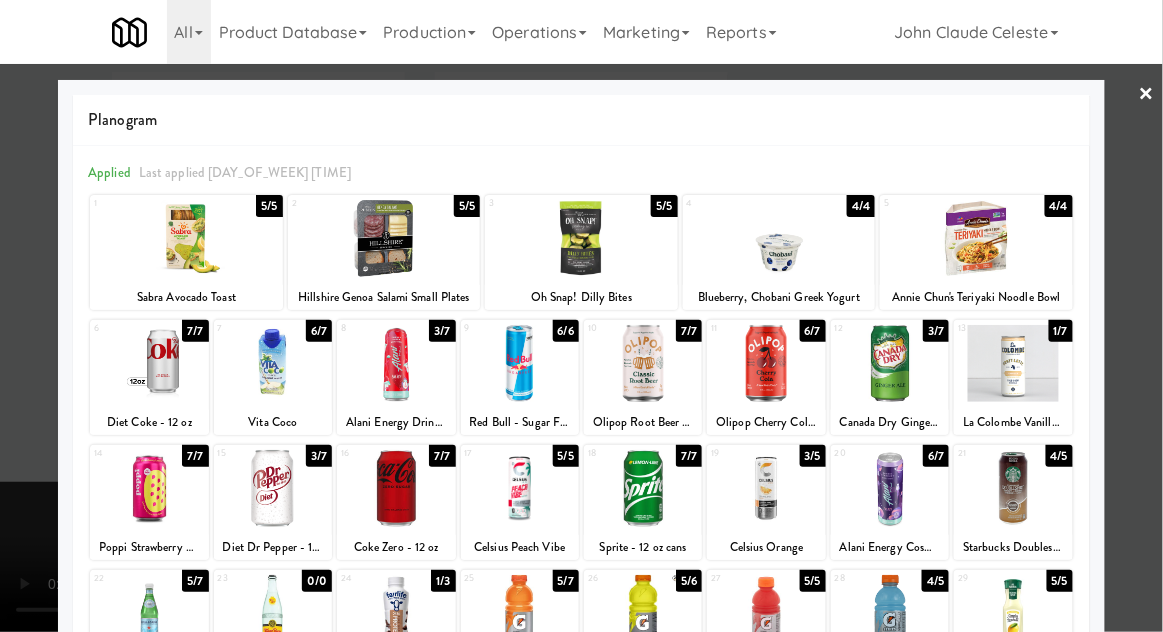 click at bounding box center (581, 316) 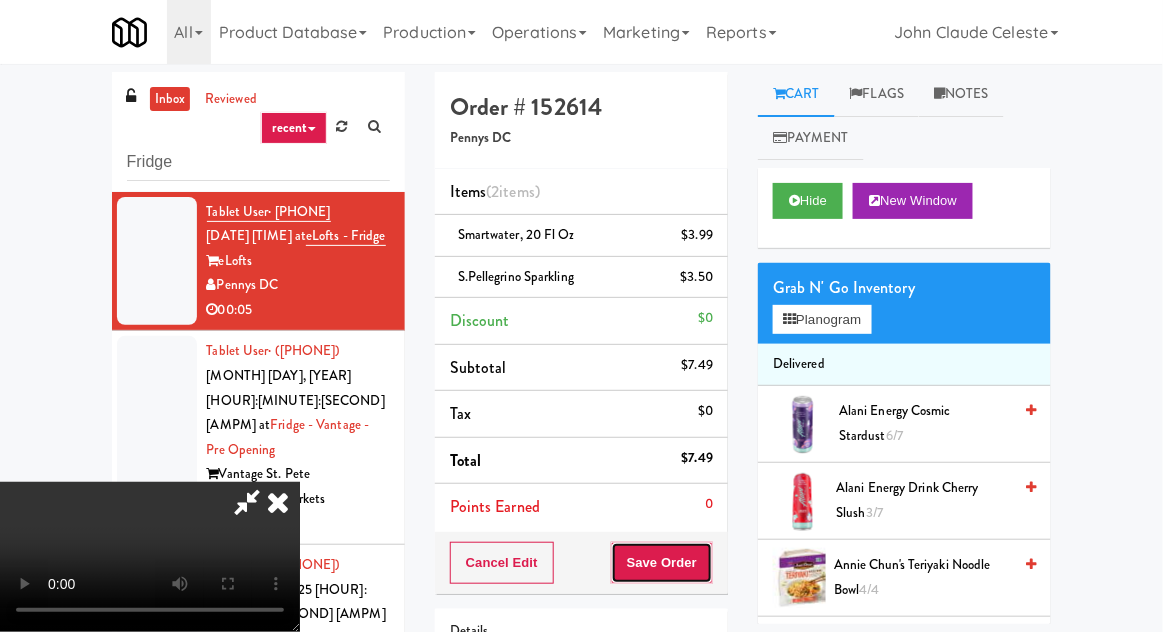 click on "Save Order" at bounding box center (662, 563) 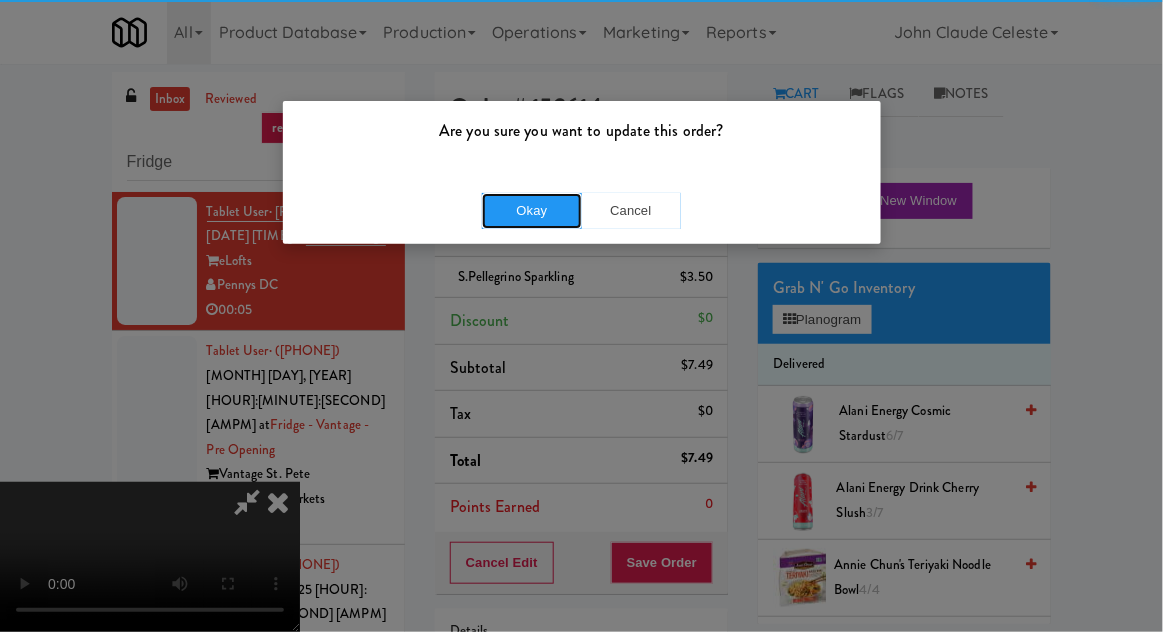 click on "Okay" at bounding box center (532, 211) 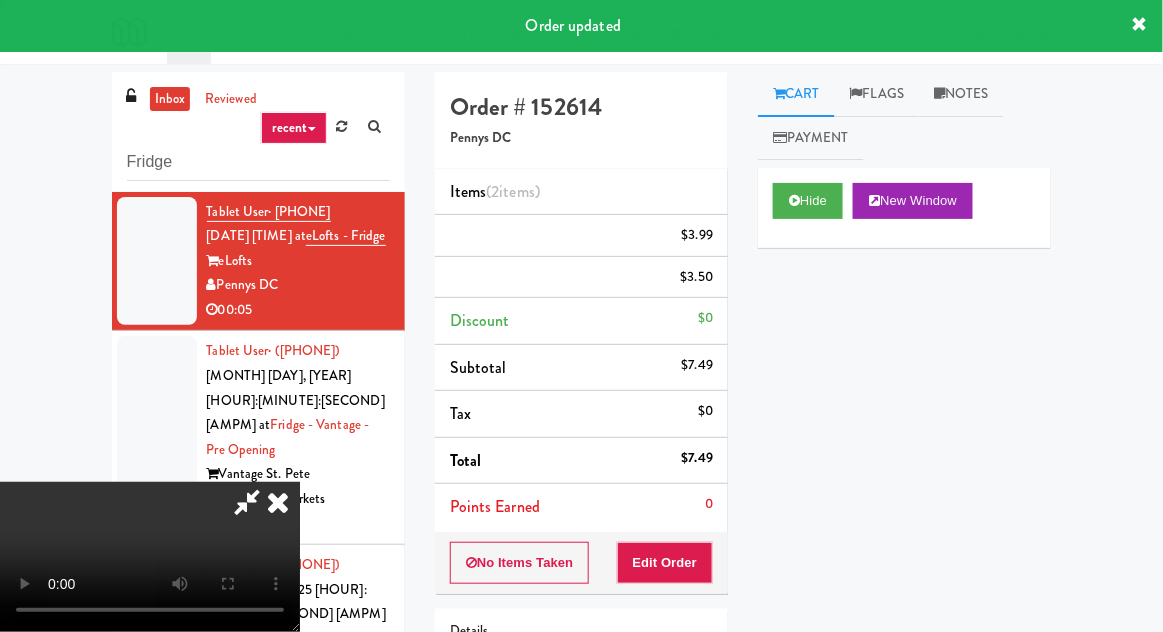 scroll, scrollTop: 0, scrollLeft: 0, axis: both 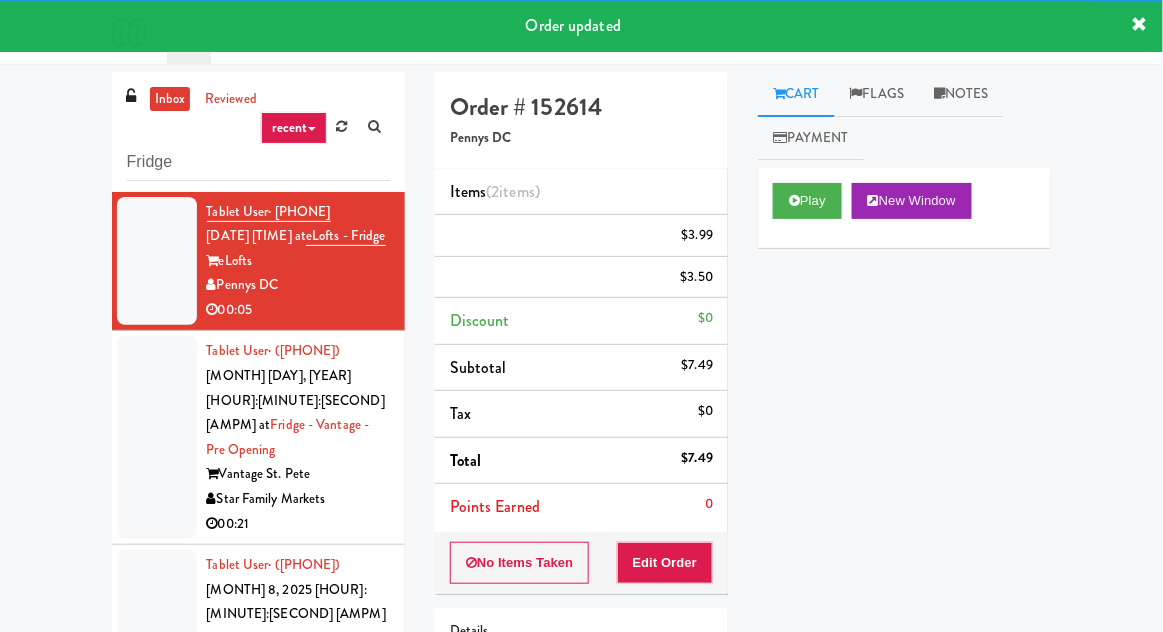 click at bounding box center [157, 437] 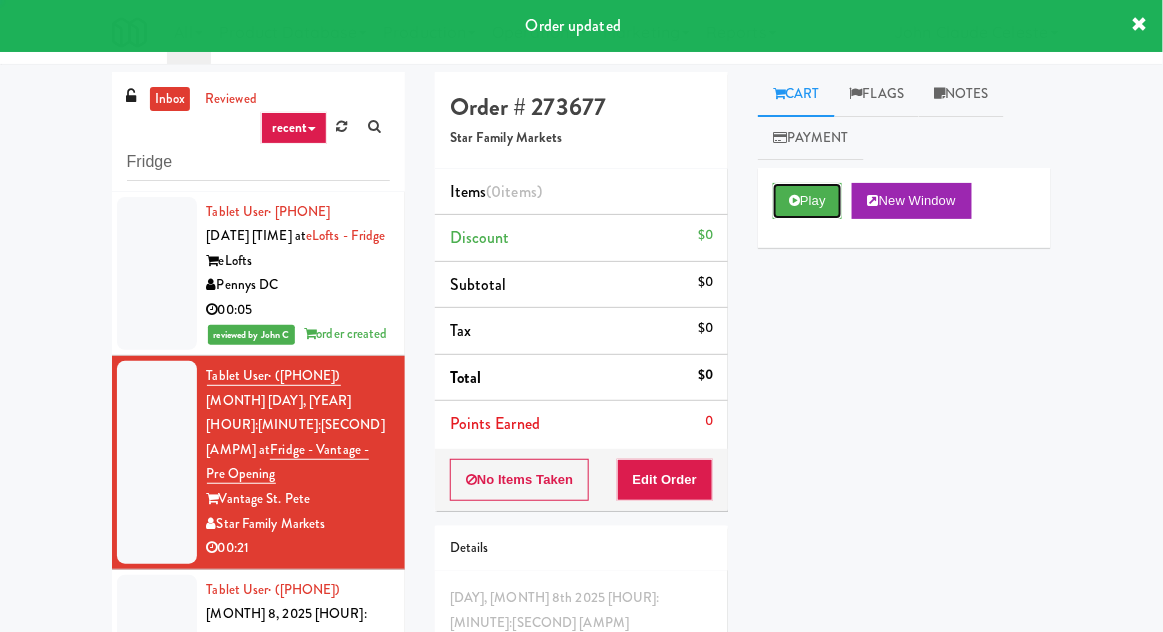 click on "Play" at bounding box center [807, 201] 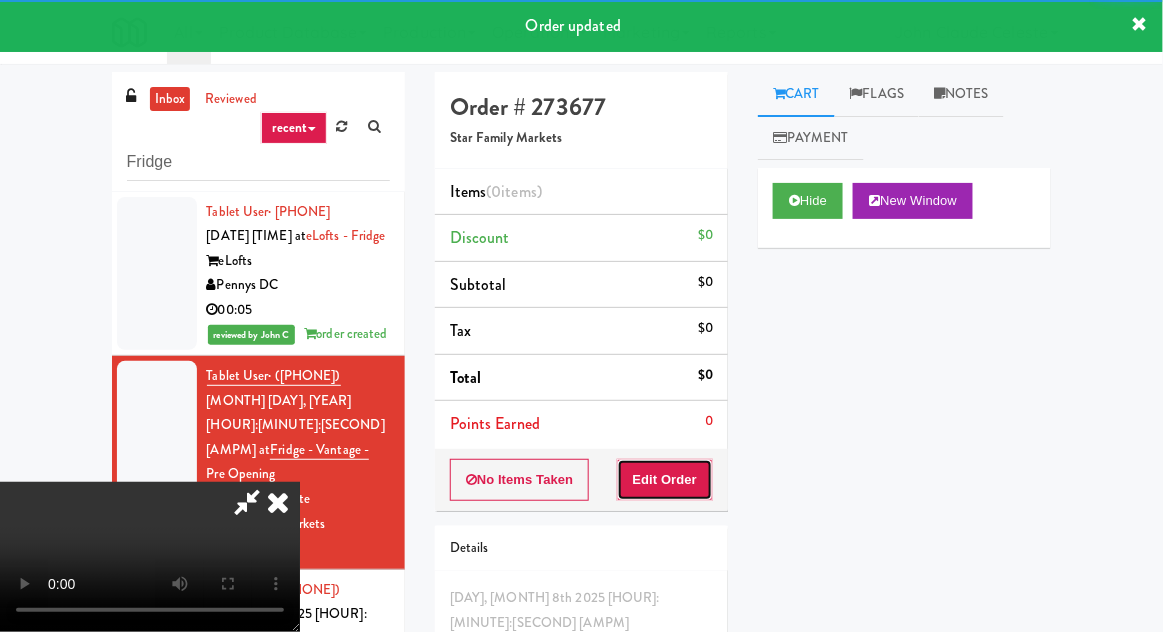 click on "Edit Order" at bounding box center [665, 480] 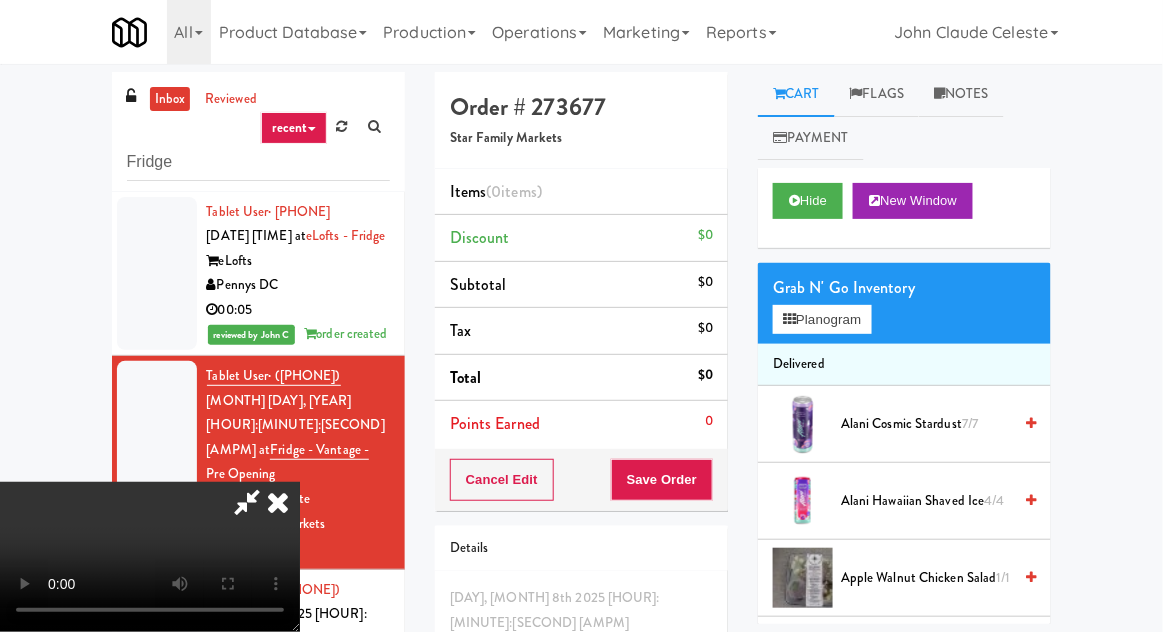 scroll, scrollTop: 73, scrollLeft: 0, axis: vertical 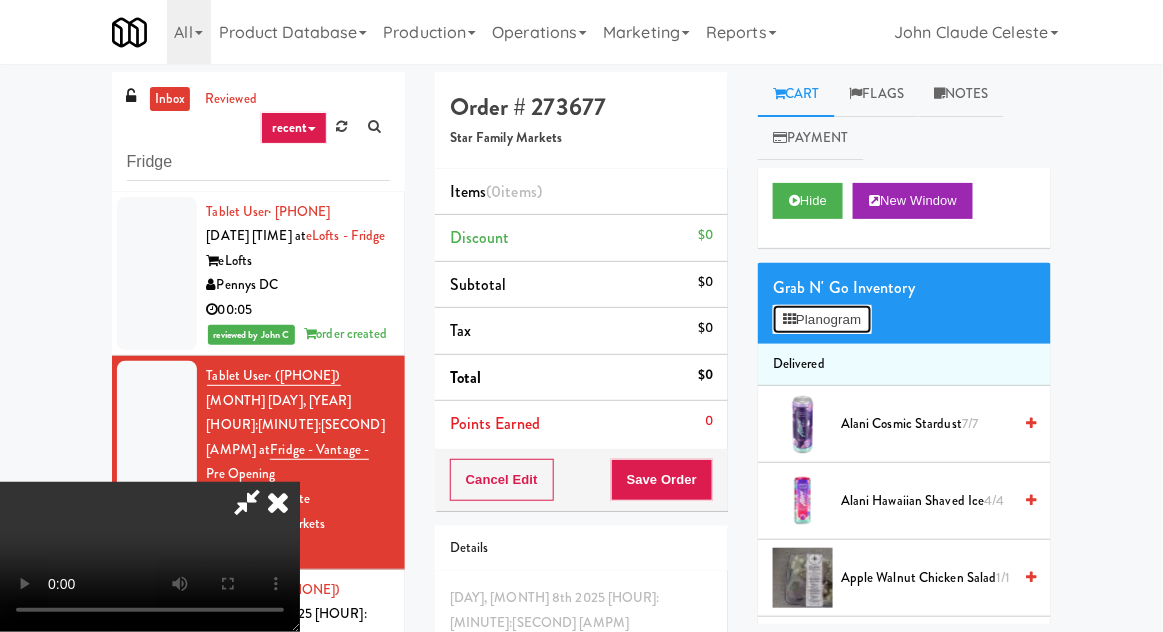 click on "Planogram" at bounding box center (822, 320) 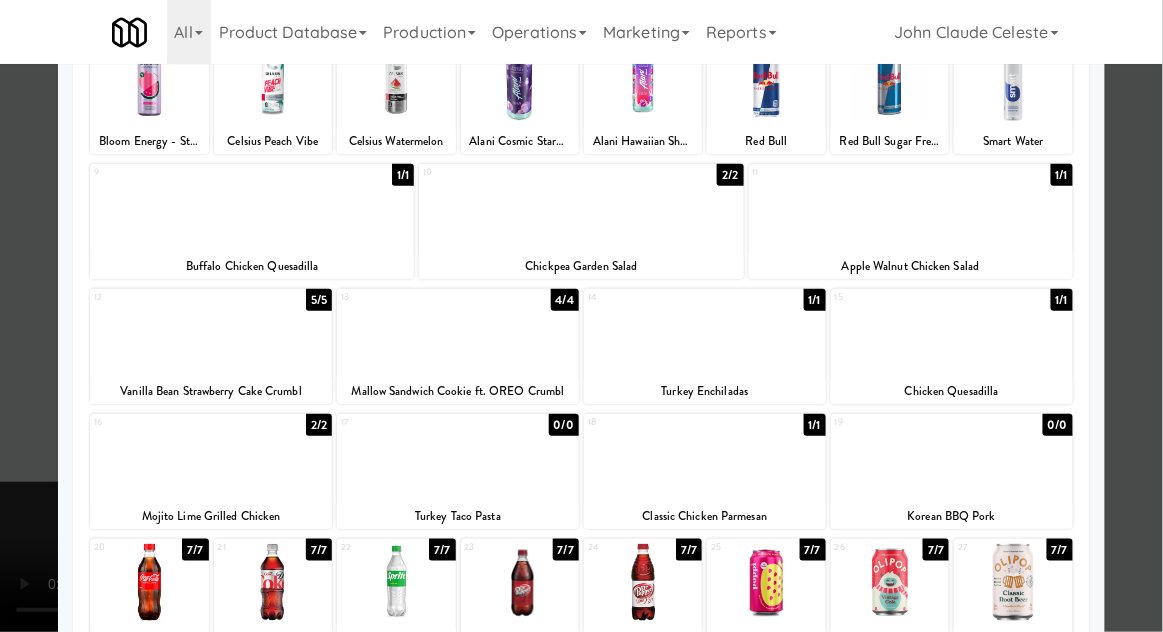 scroll, scrollTop: 157, scrollLeft: 0, axis: vertical 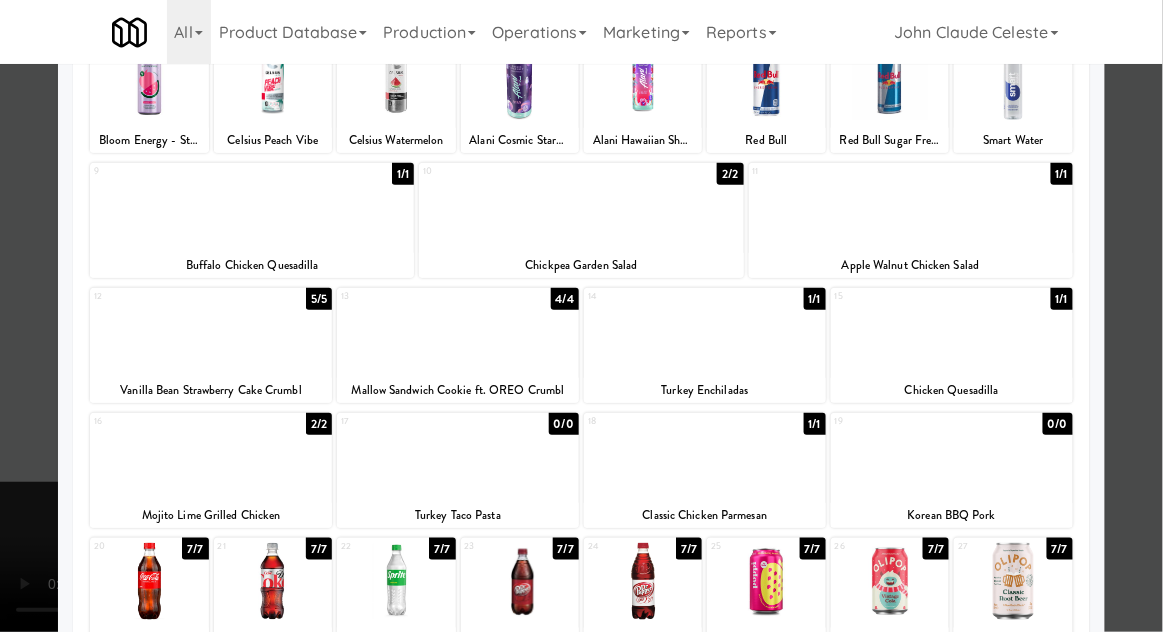 click at bounding box center (581, 316) 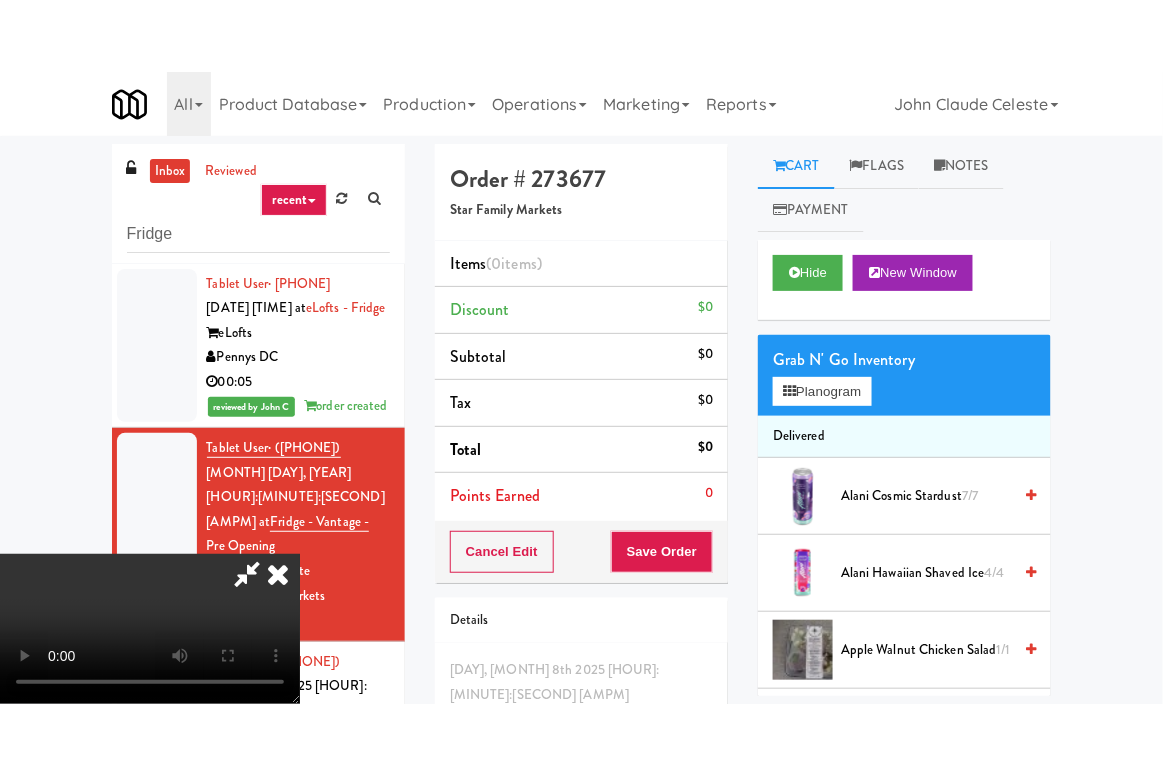 scroll, scrollTop: 73, scrollLeft: 0, axis: vertical 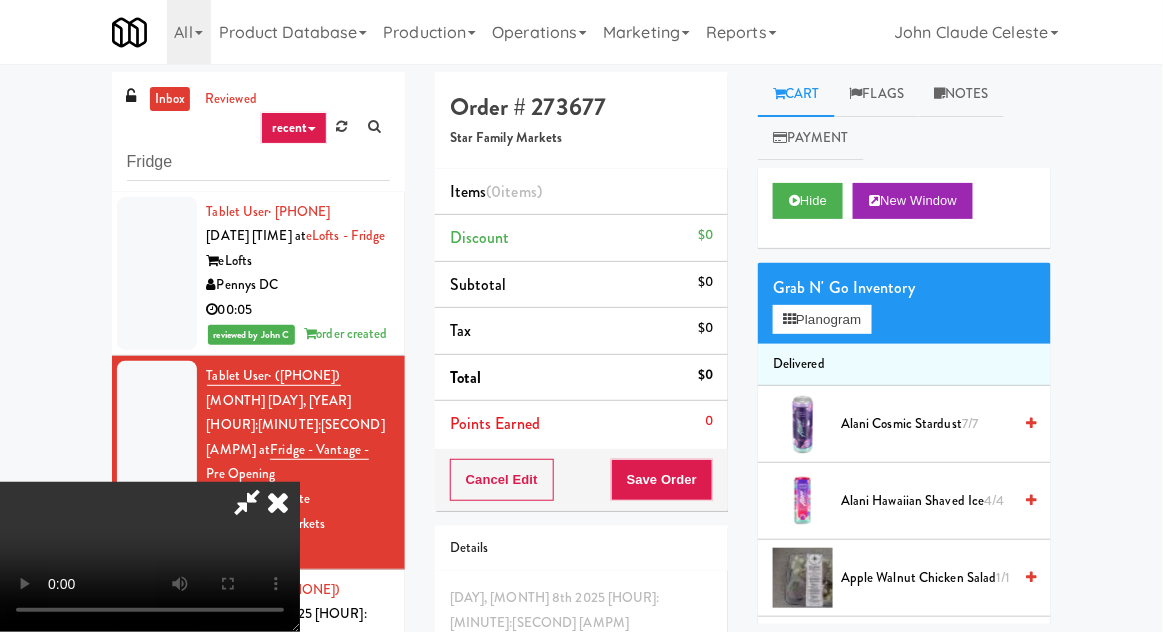 click on "Delivered" at bounding box center [904, 365] 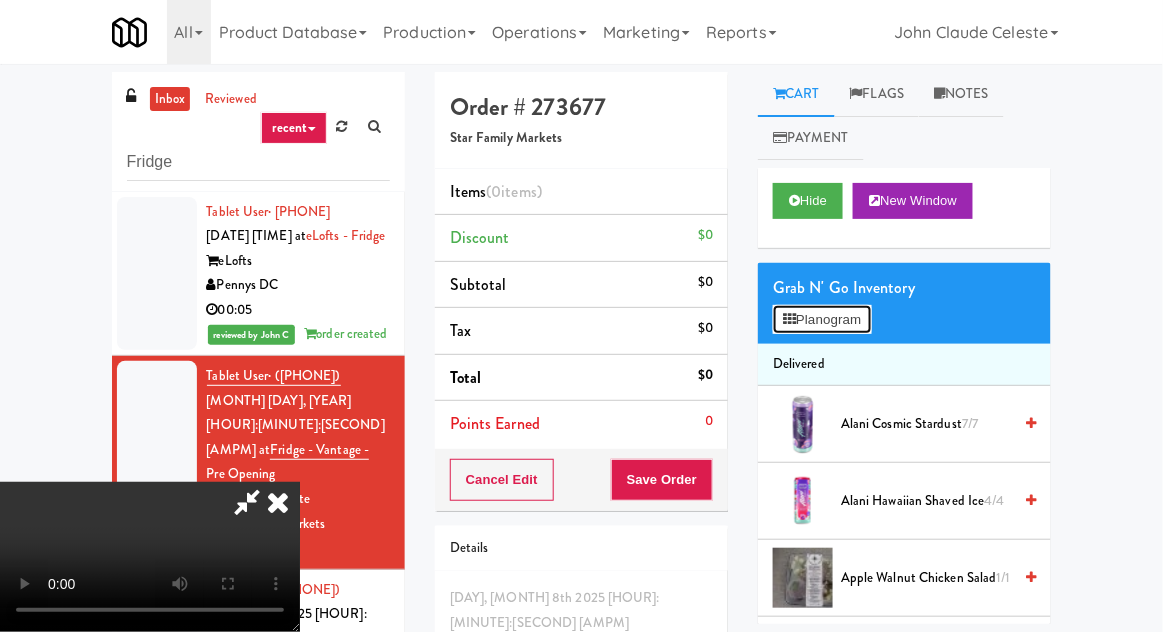 click on "Planogram" at bounding box center [822, 320] 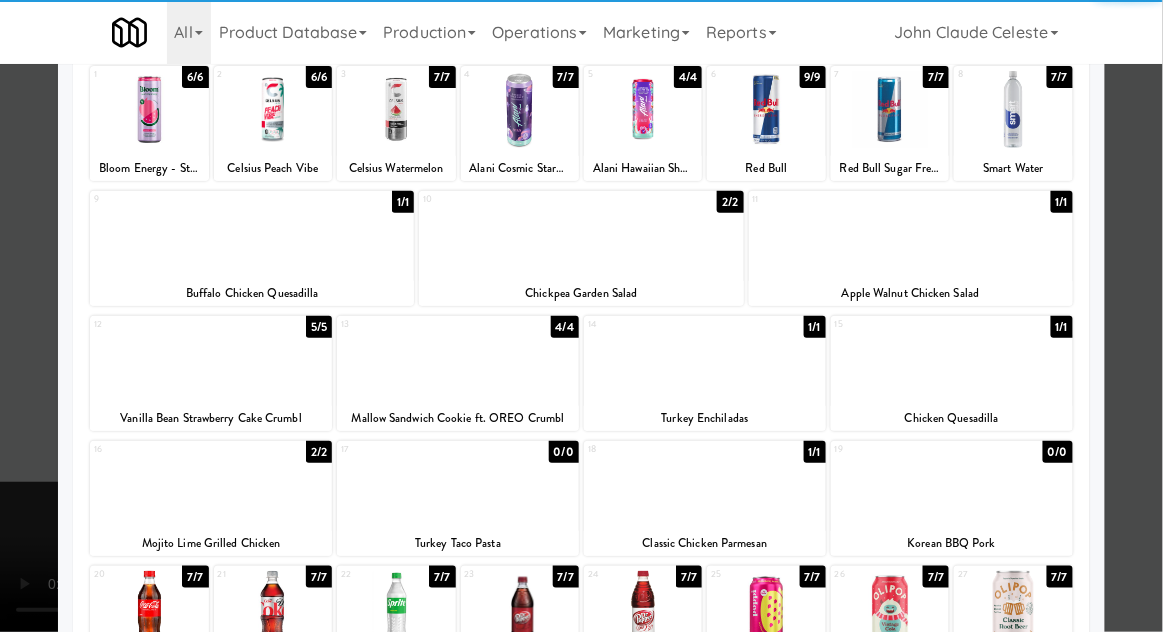 scroll, scrollTop: 123, scrollLeft: 0, axis: vertical 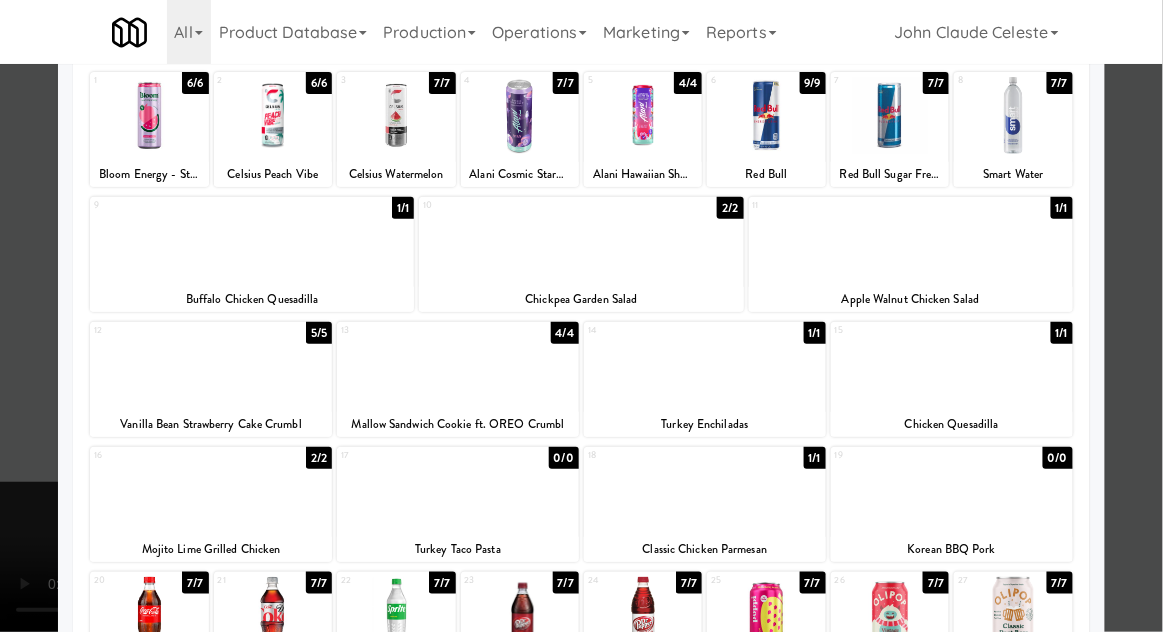 click at bounding box center (952, 490) 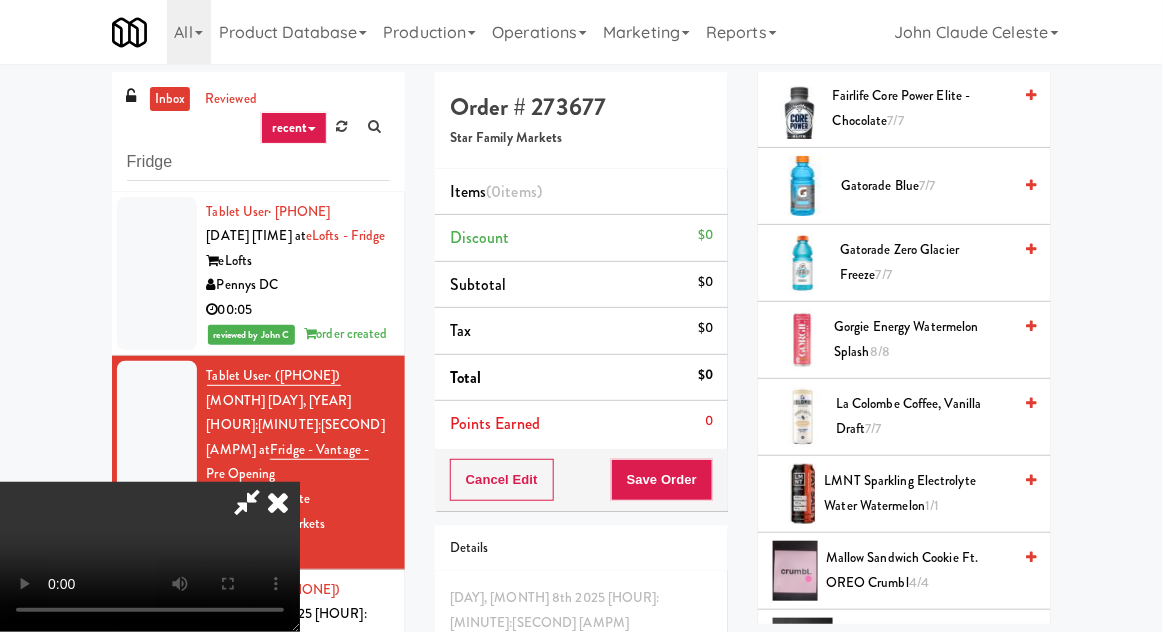 scroll, scrollTop: 2429, scrollLeft: 0, axis: vertical 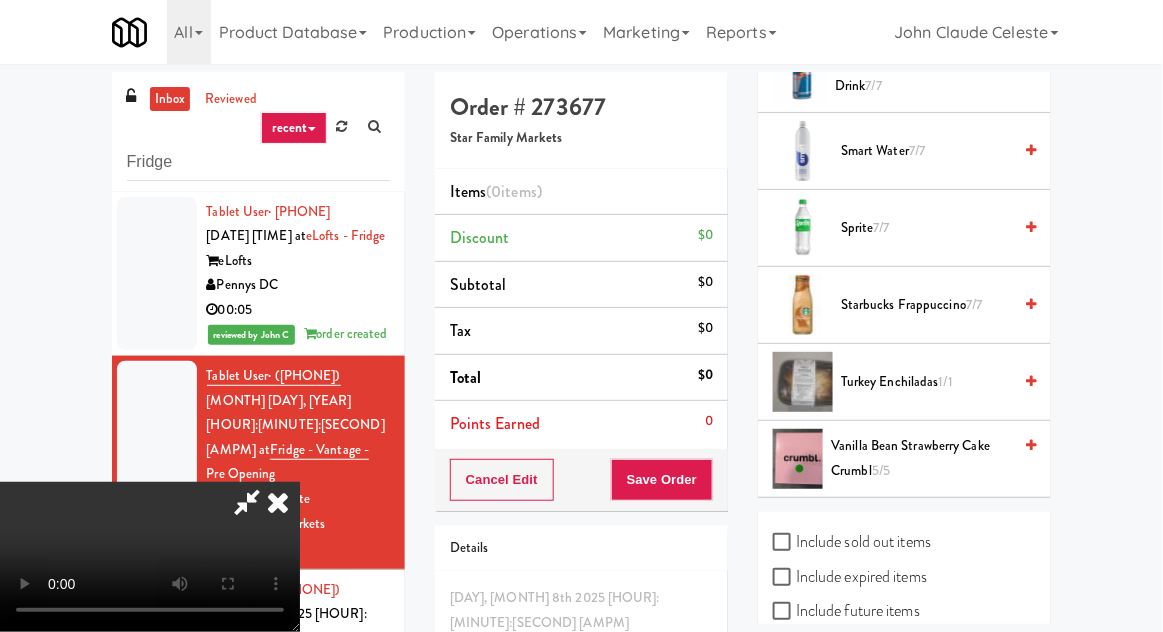 click on "Include sold out items" at bounding box center [852, 542] 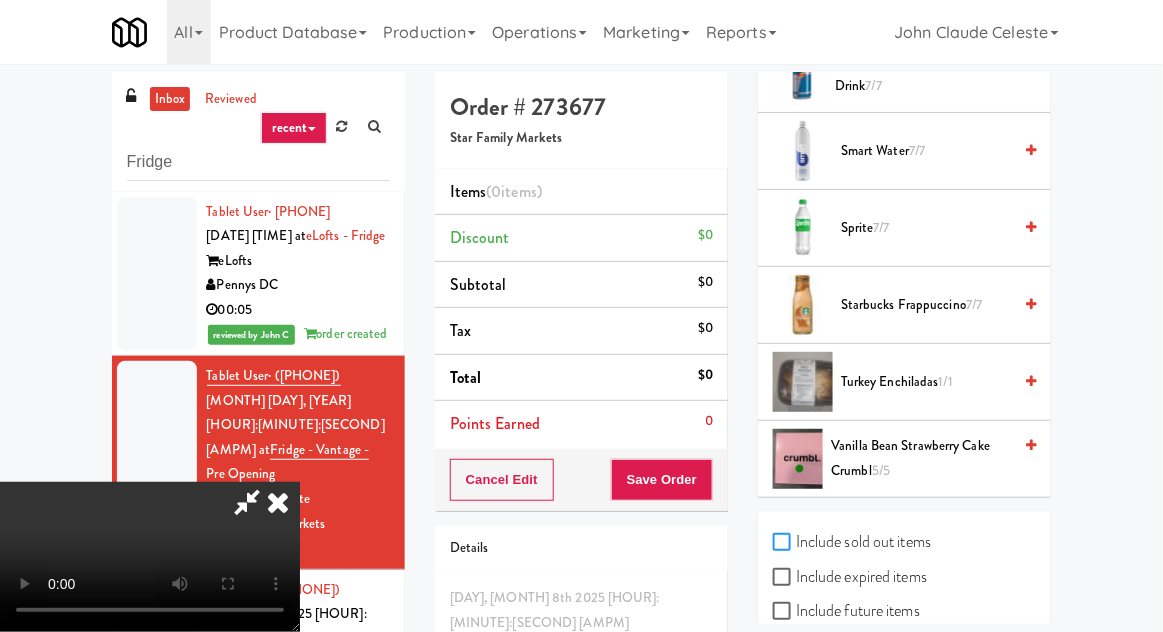 click on "Include sold out items" at bounding box center (784, 543) 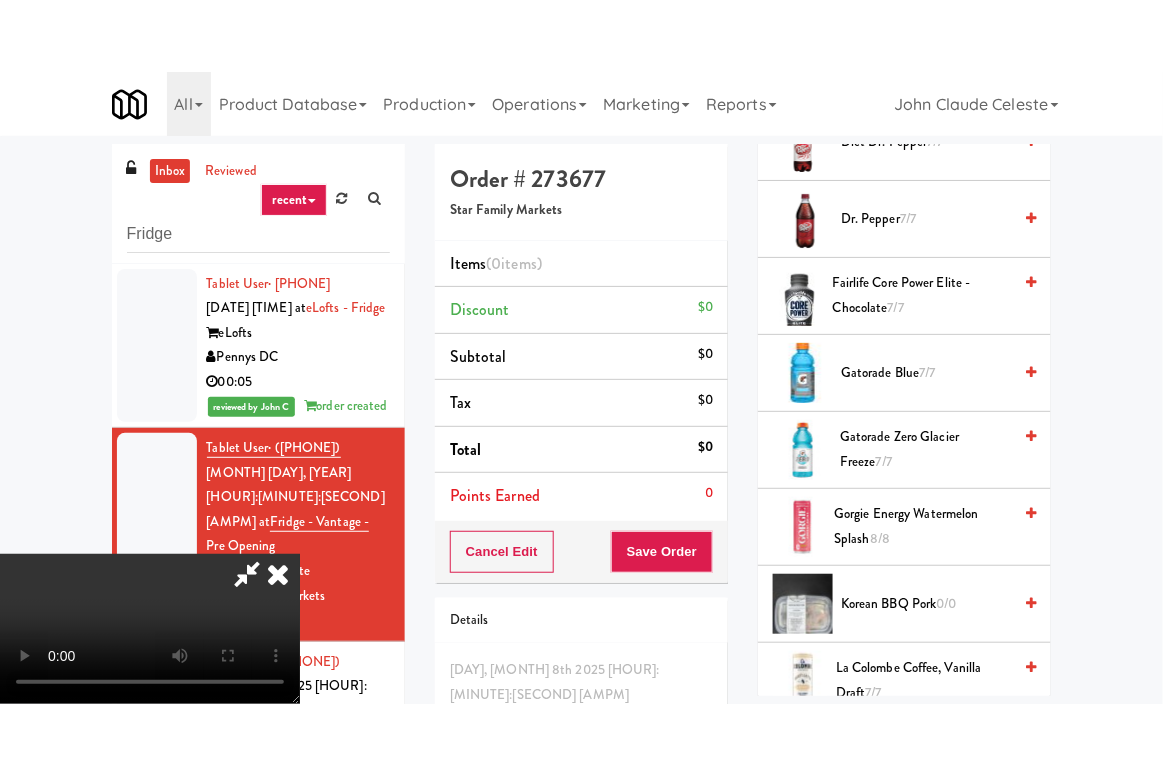 scroll, scrollTop: 1271, scrollLeft: 0, axis: vertical 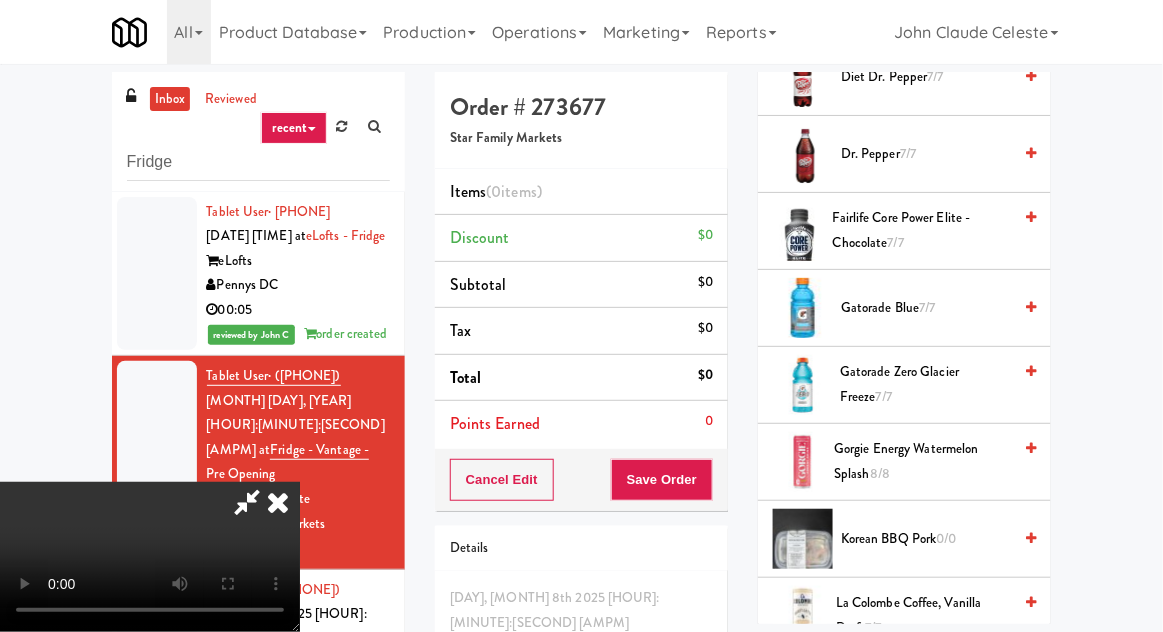 click on "0/0" at bounding box center (947, 538) 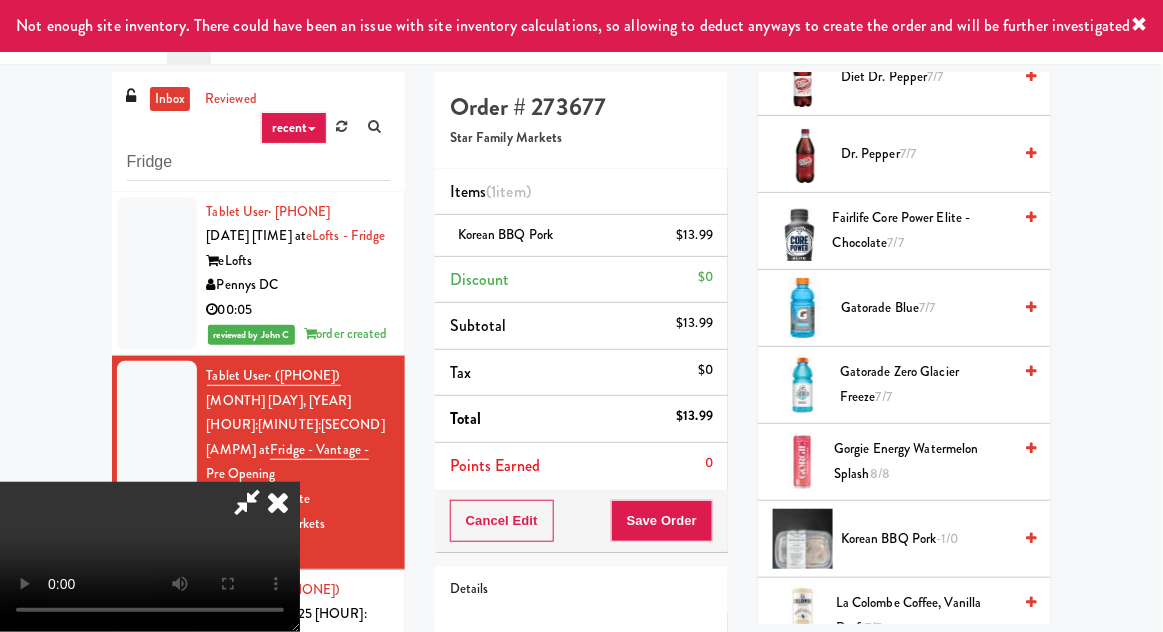 scroll, scrollTop: 0, scrollLeft: 0, axis: both 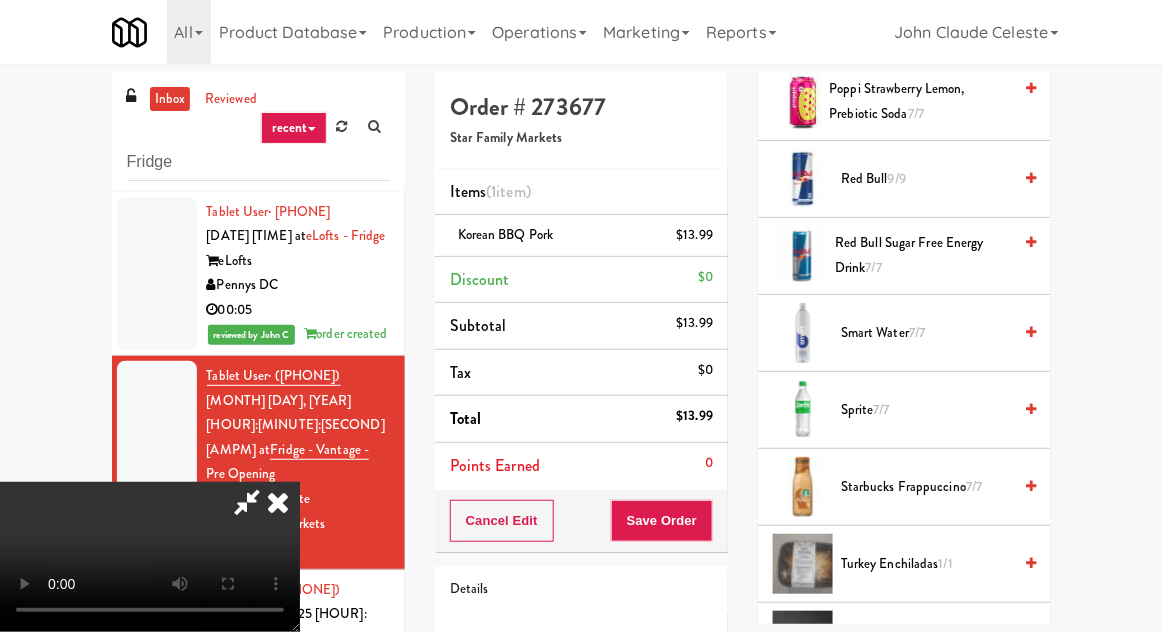 click on "Sprite  7/7" at bounding box center (926, 410) 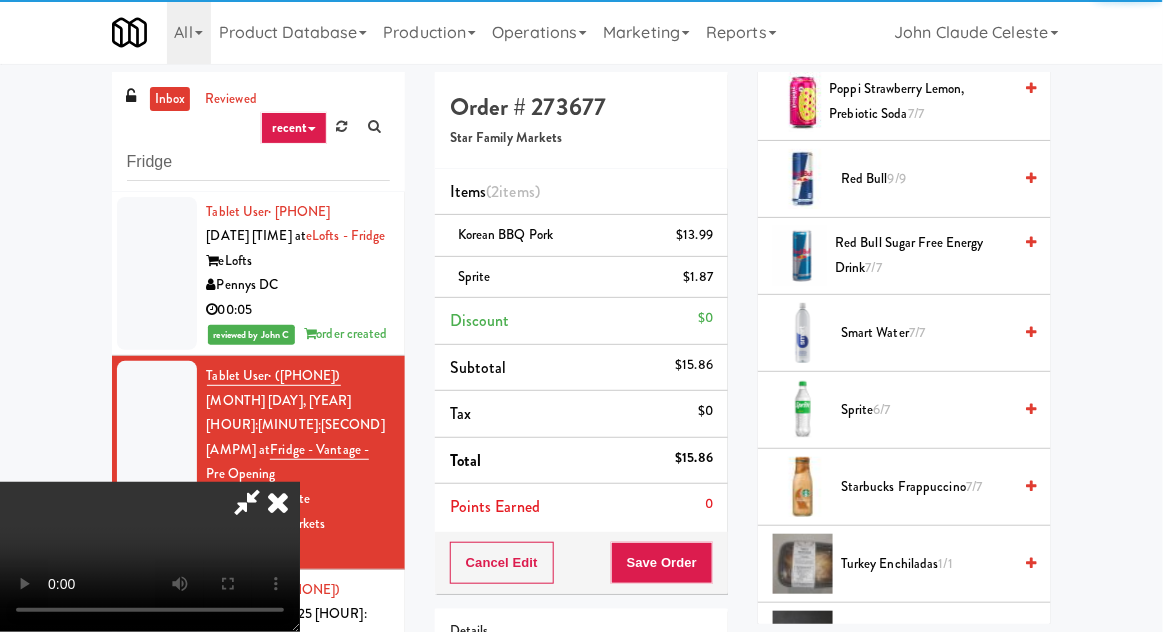 click on "Starbucks Frappuccino  7/7" at bounding box center [926, 487] 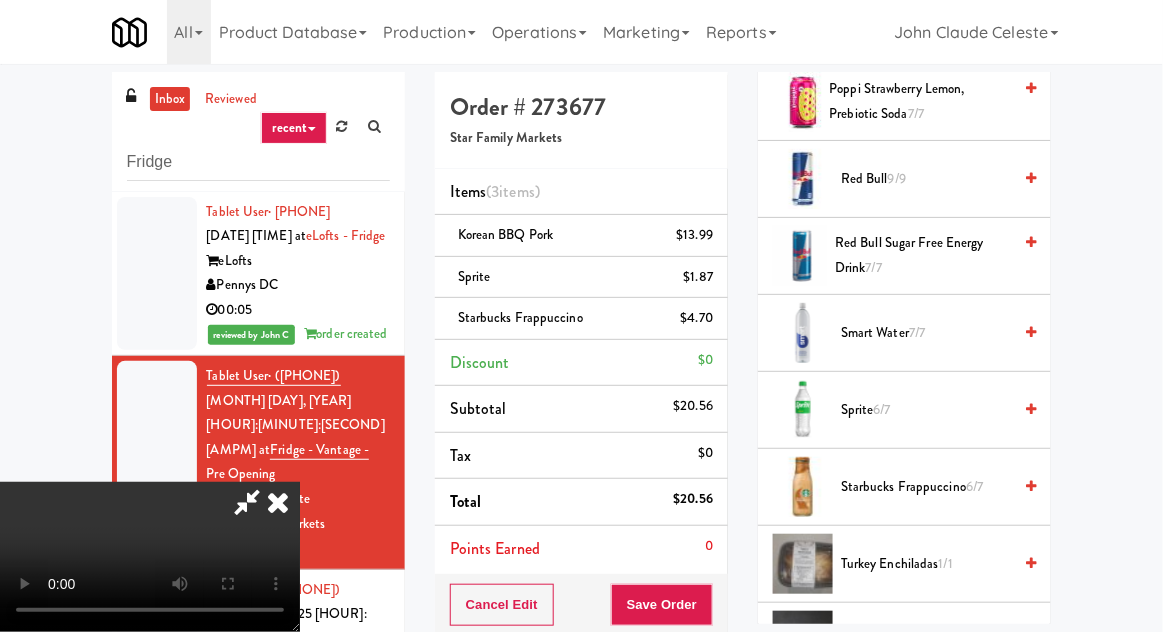 scroll, scrollTop: 0, scrollLeft: 0, axis: both 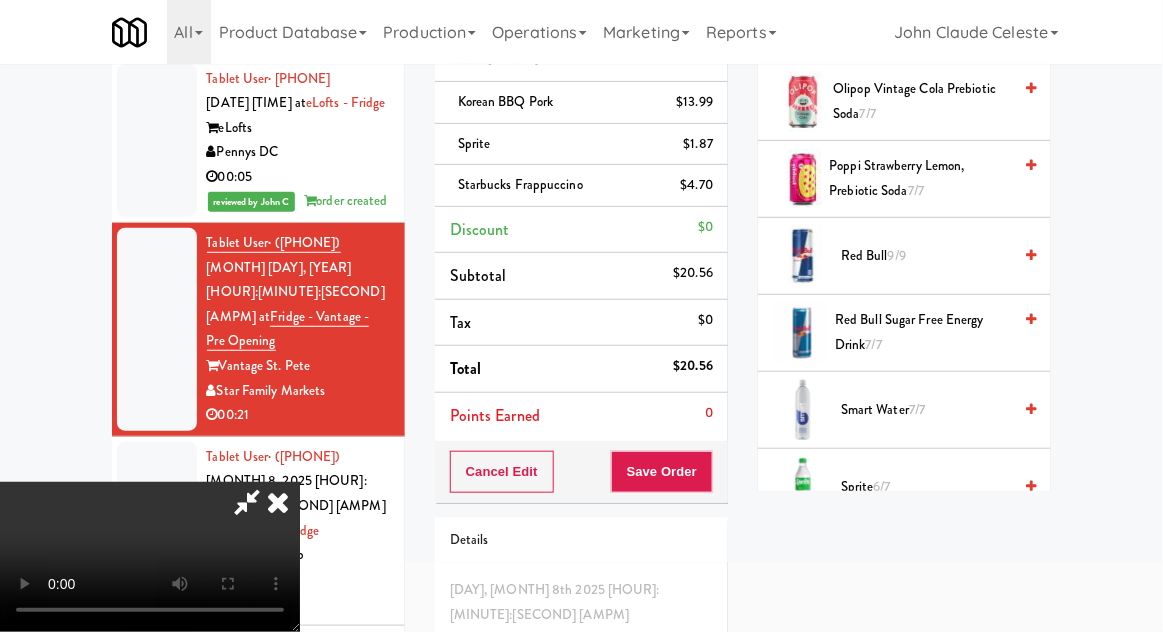 click on "Smart Water  7/7" at bounding box center (926, 410) 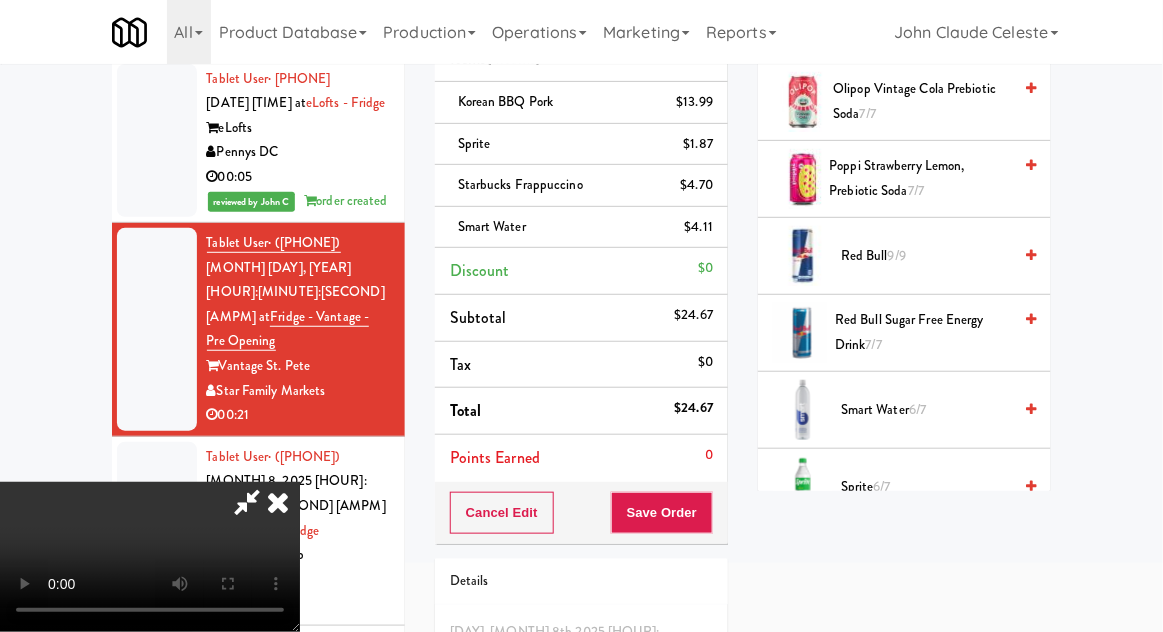 scroll, scrollTop: 73, scrollLeft: 0, axis: vertical 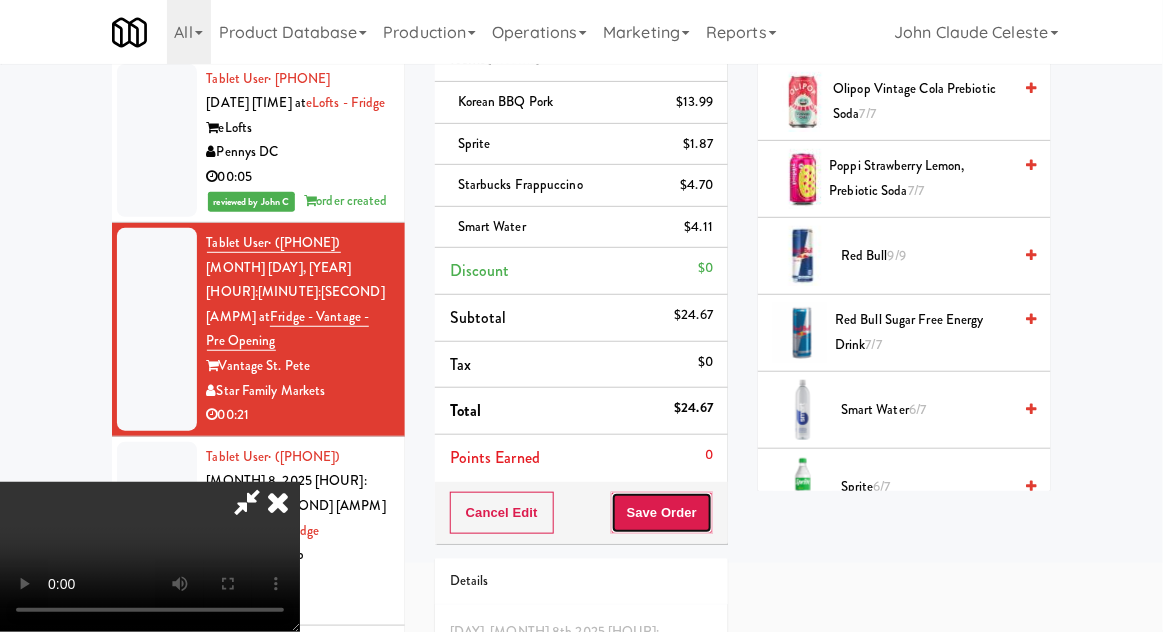 click on "Save Order" at bounding box center (662, 513) 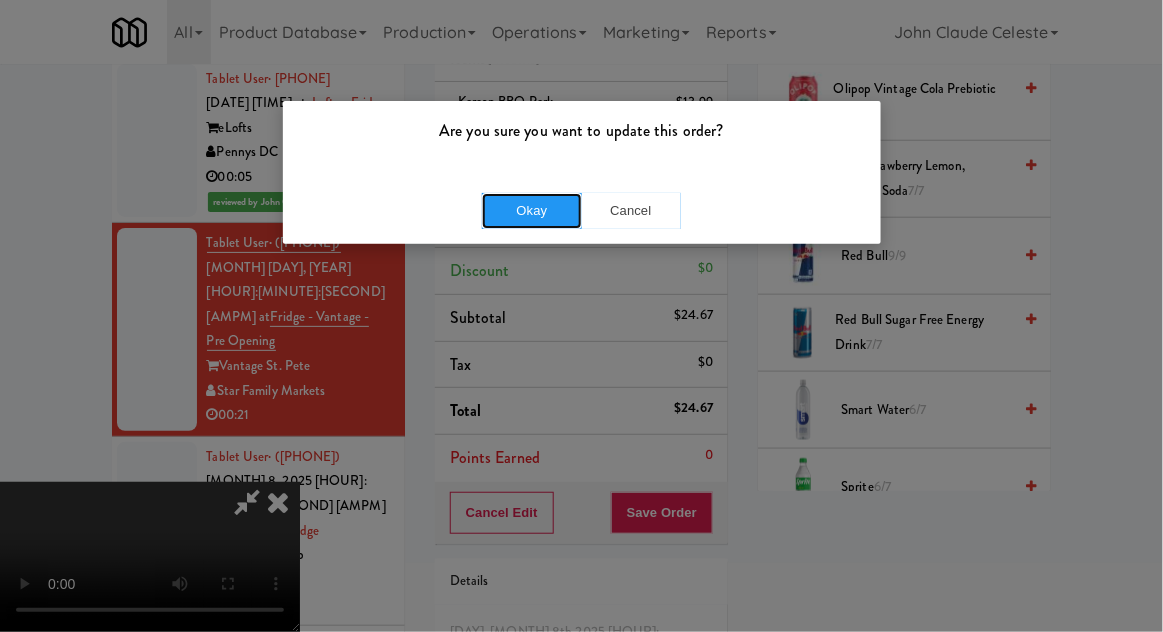 click on "Okay" at bounding box center (532, 211) 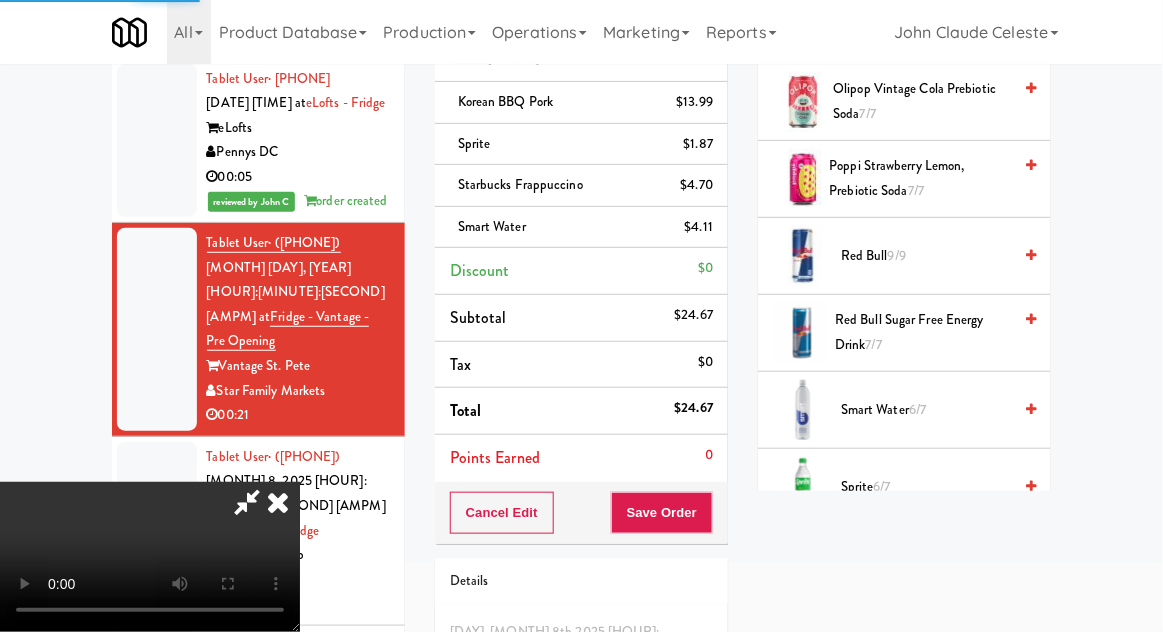 scroll, scrollTop: 197, scrollLeft: 0, axis: vertical 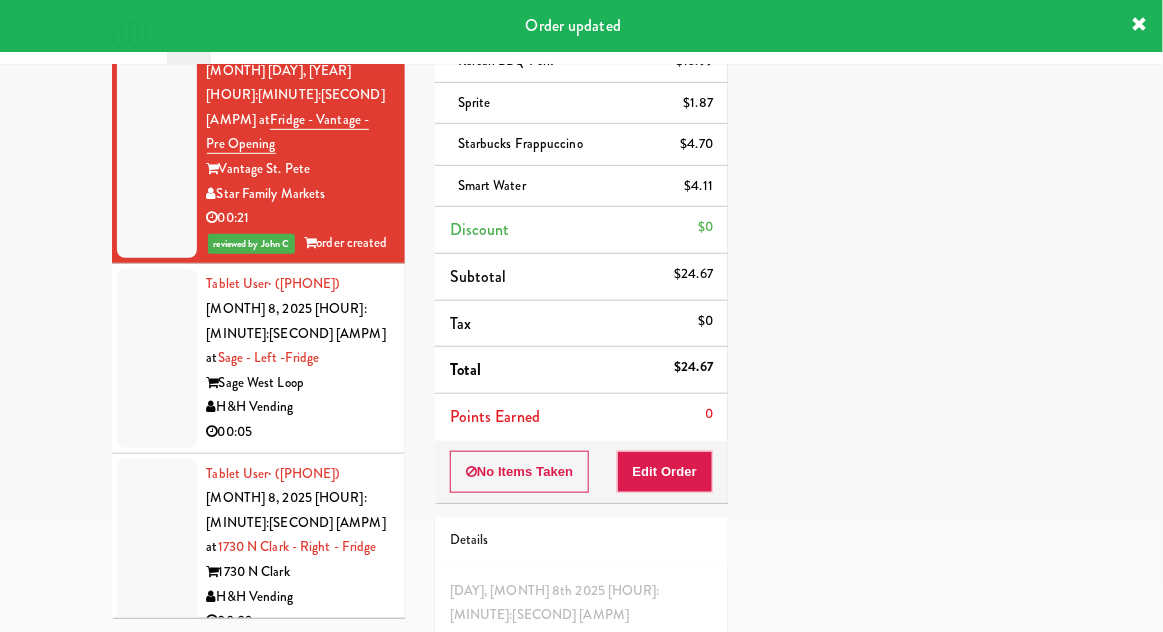 click at bounding box center [157, 358] 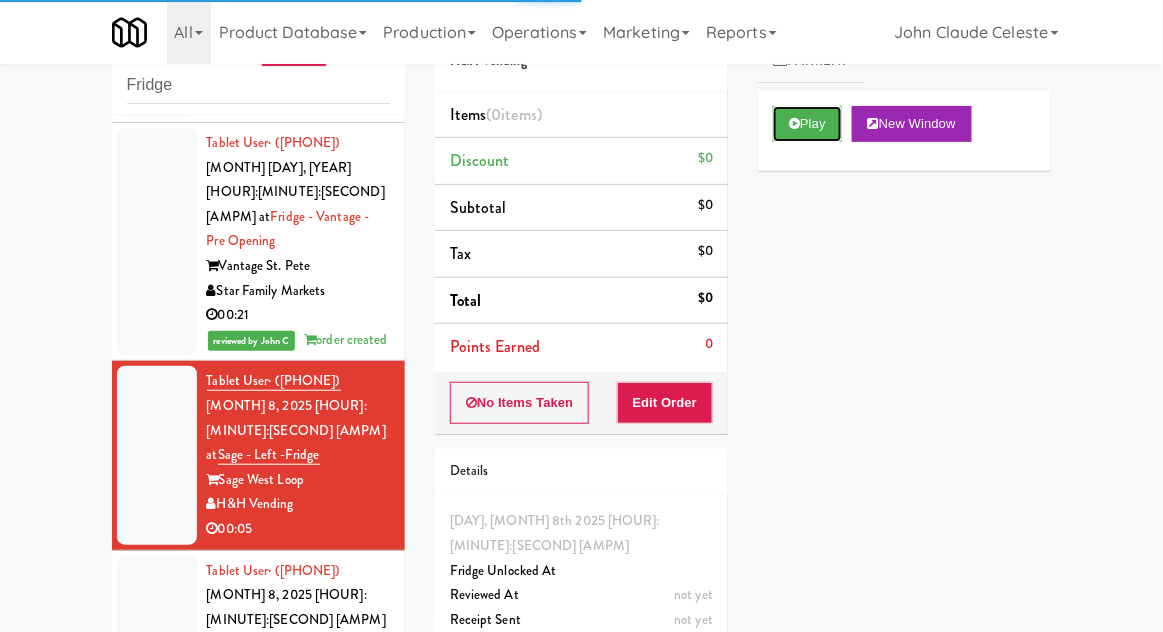 click on "Play" at bounding box center (807, 124) 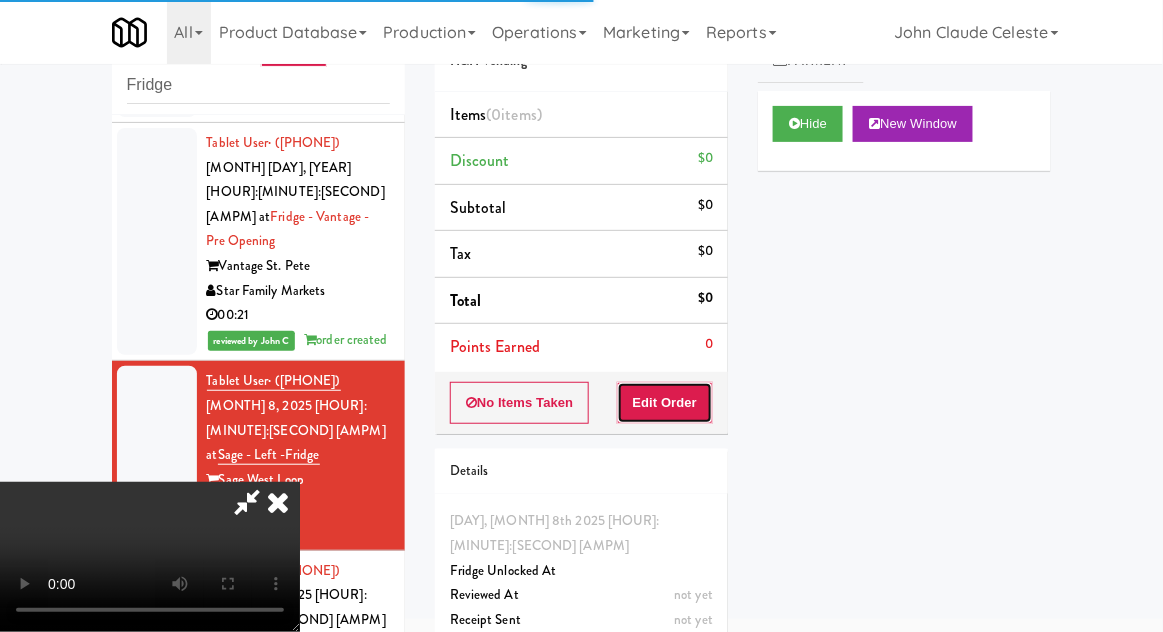 click on "Edit Order" at bounding box center (665, 403) 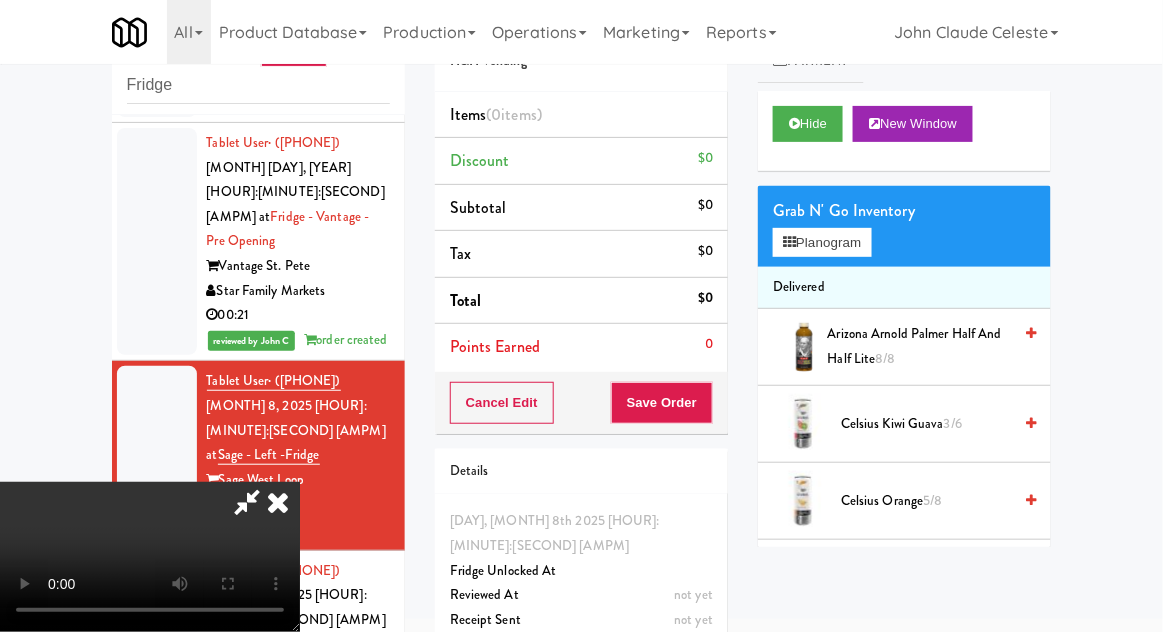 type 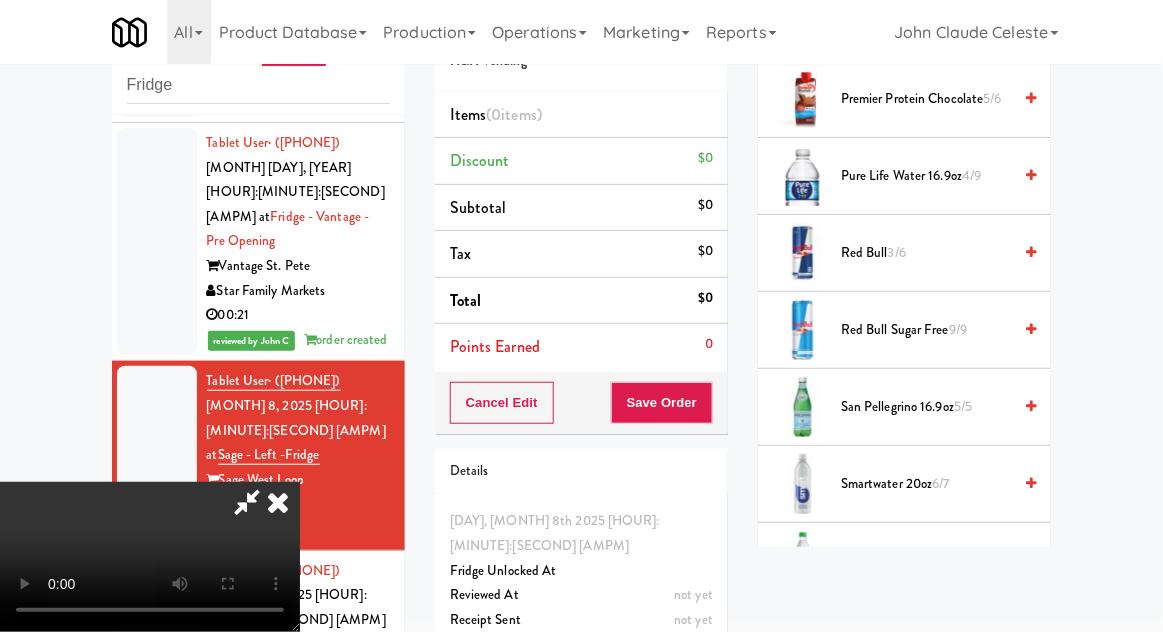 scroll, scrollTop: 2484, scrollLeft: 0, axis: vertical 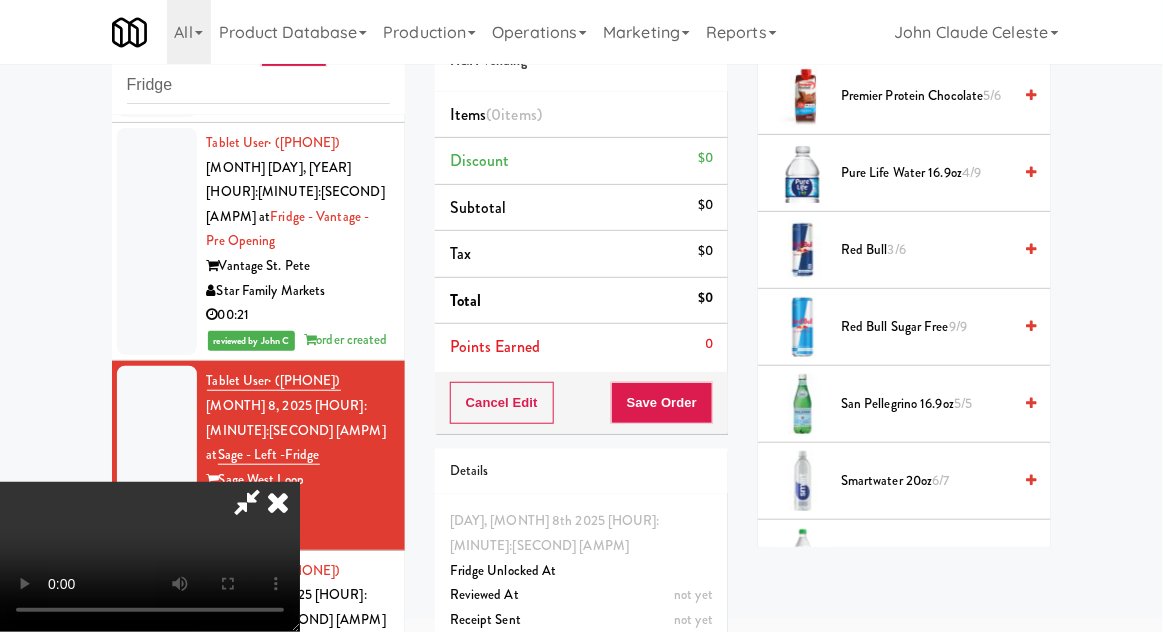 click on "5/5" at bounding box center (963, 403) 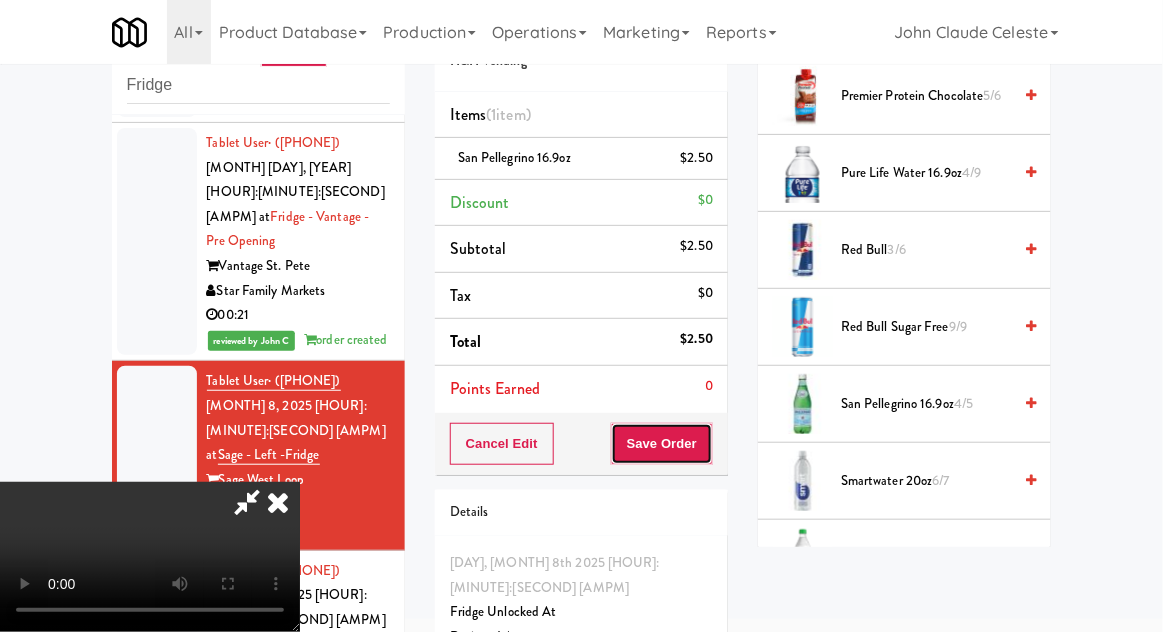 click on "Save Order" at bounding box center (662, 444) 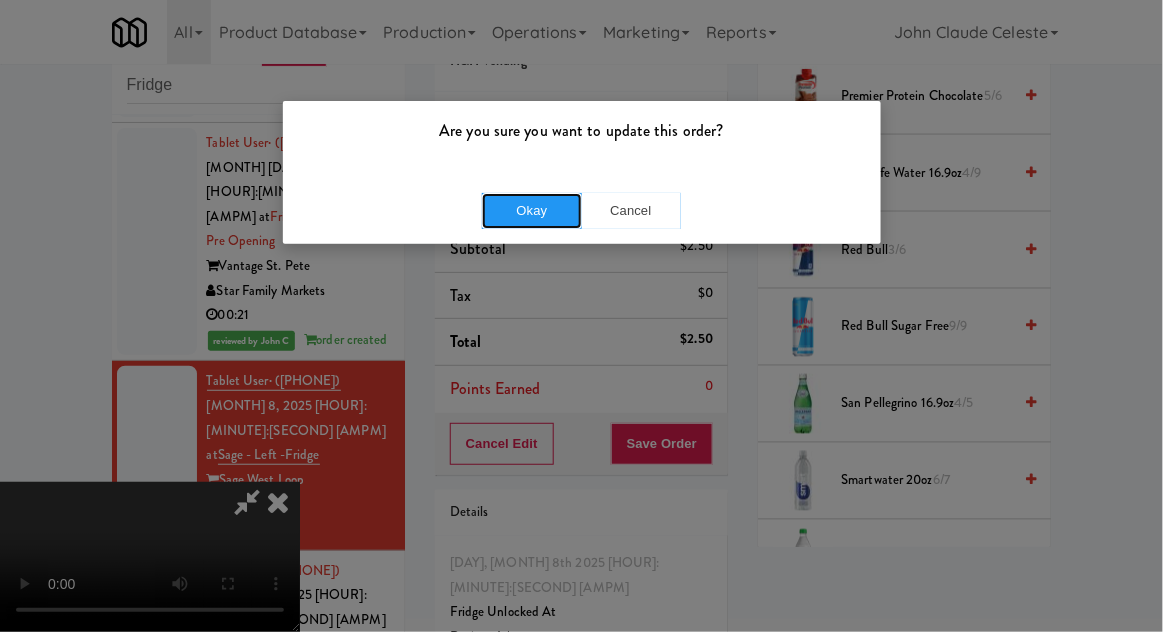 click on "Okay" at bounding box center (532, 211) 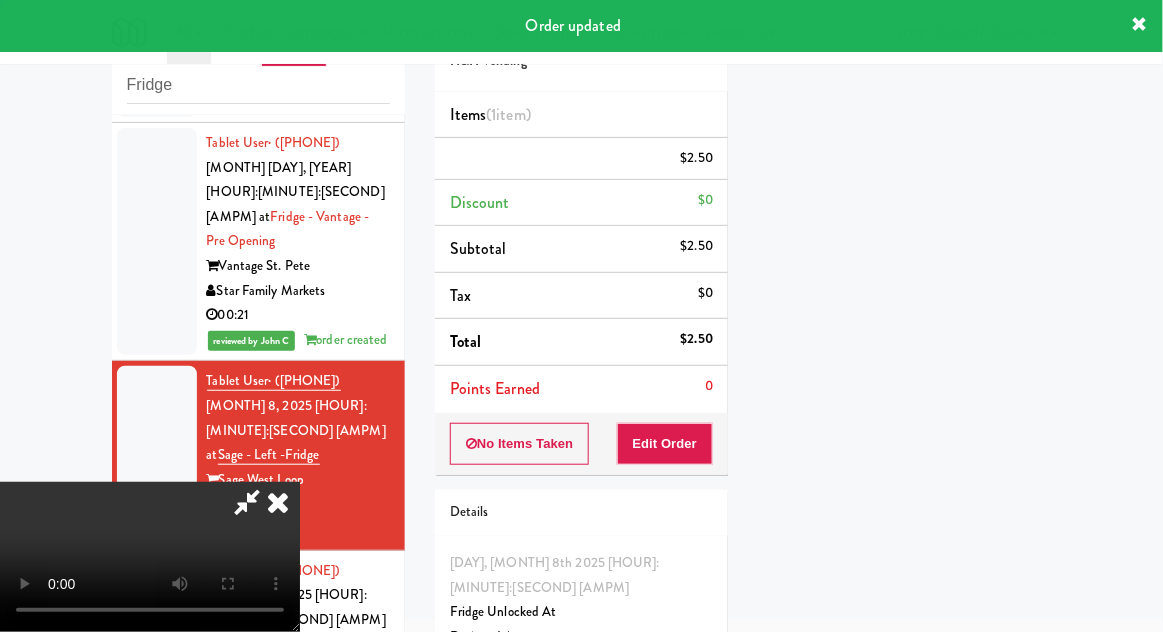 scroll, scrollTop: 197, scrollLeft: 0, axis: vertical 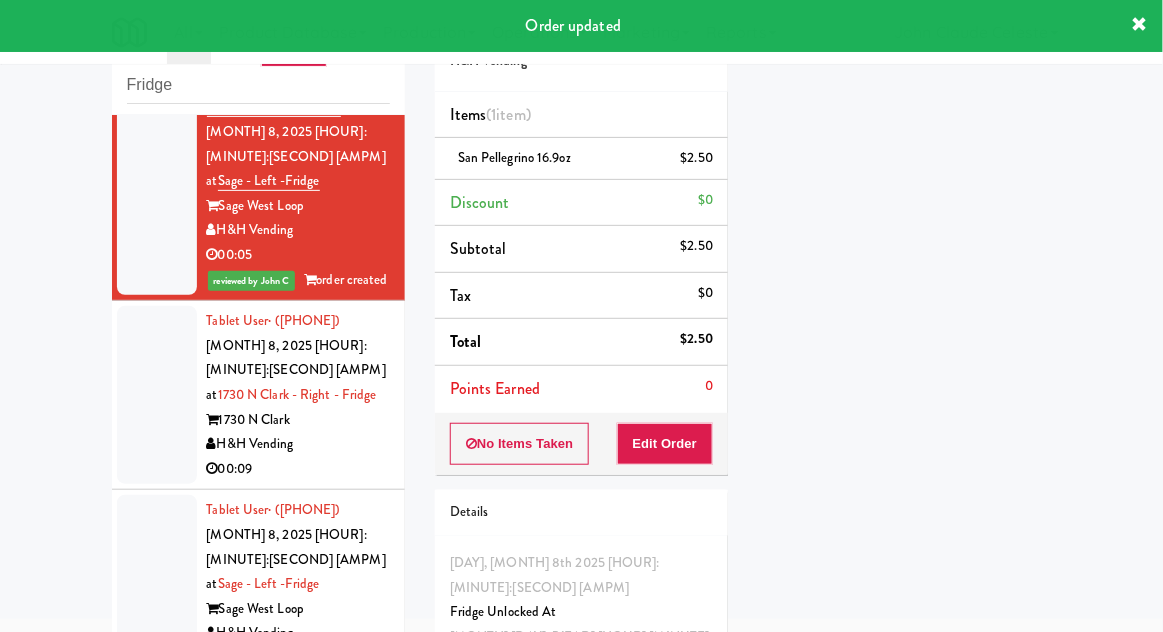 click at bounding box center [157, 395] 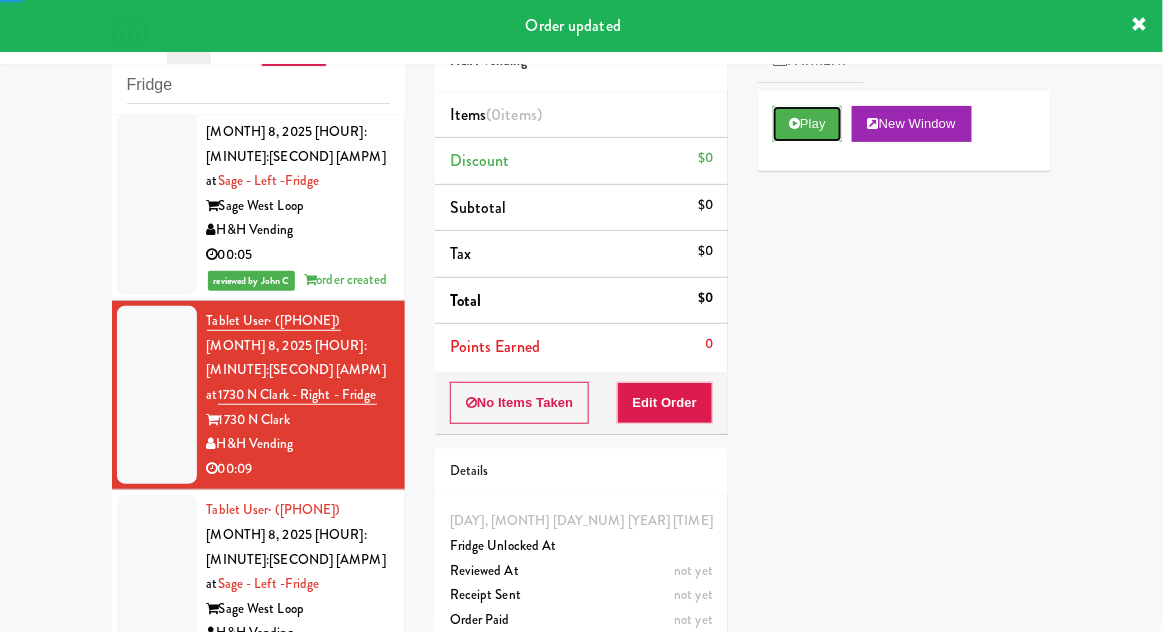 click on "Play" at bounding box center [807, 124] 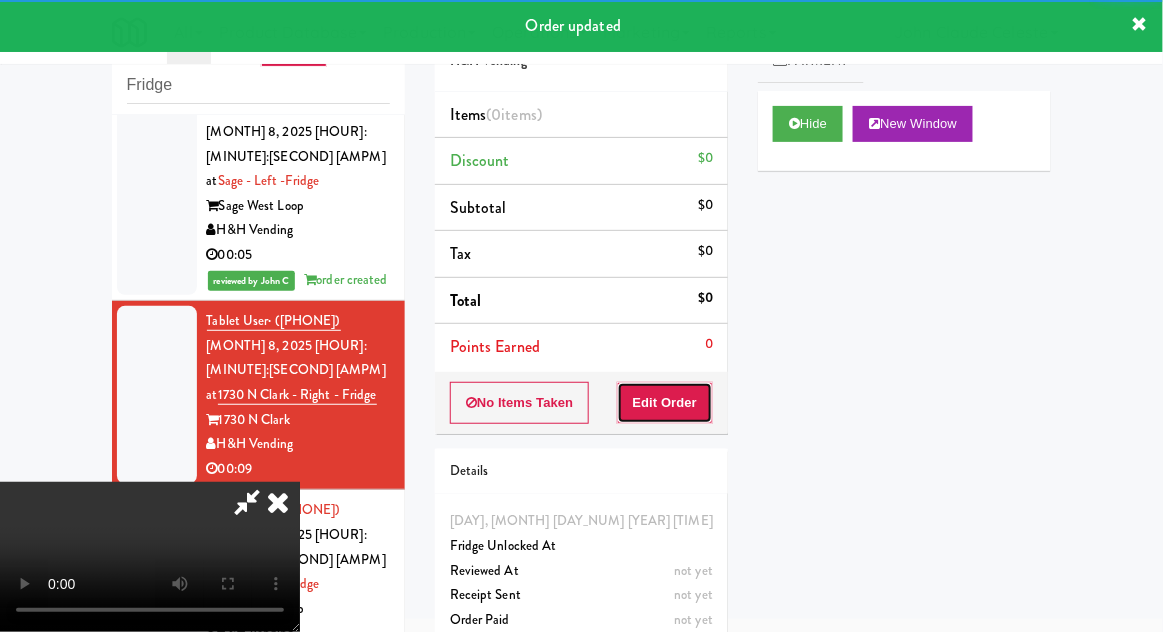 click on "Edit Order" at bounding box center (665, 403) 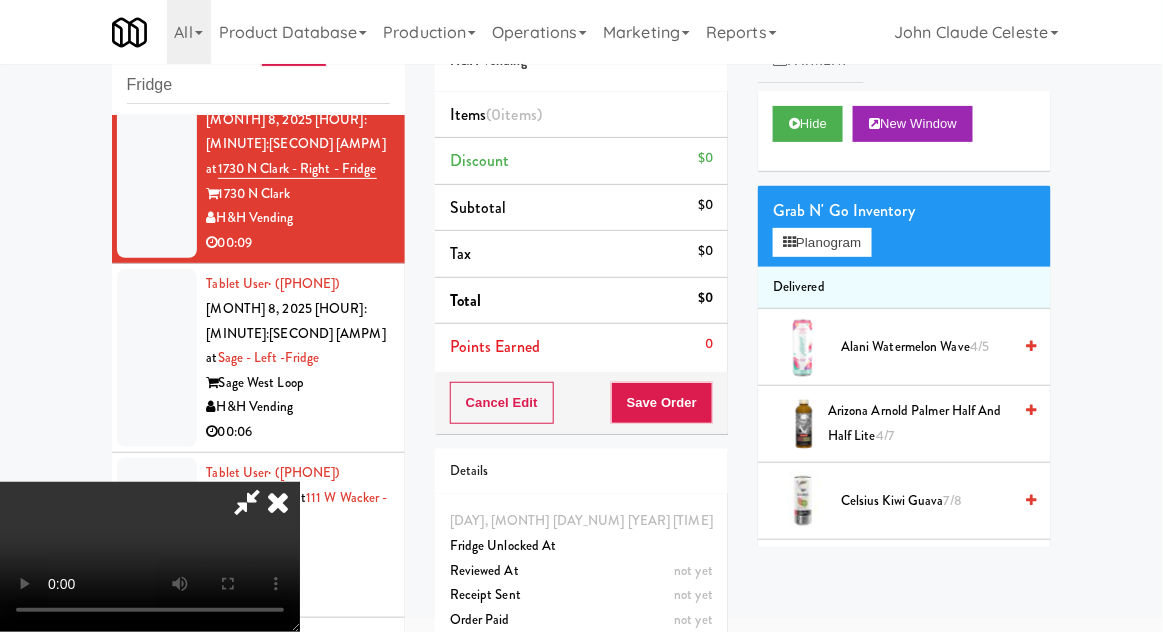 scroll, scrollTop: 659, scrollLeft: 0, axis: vertical 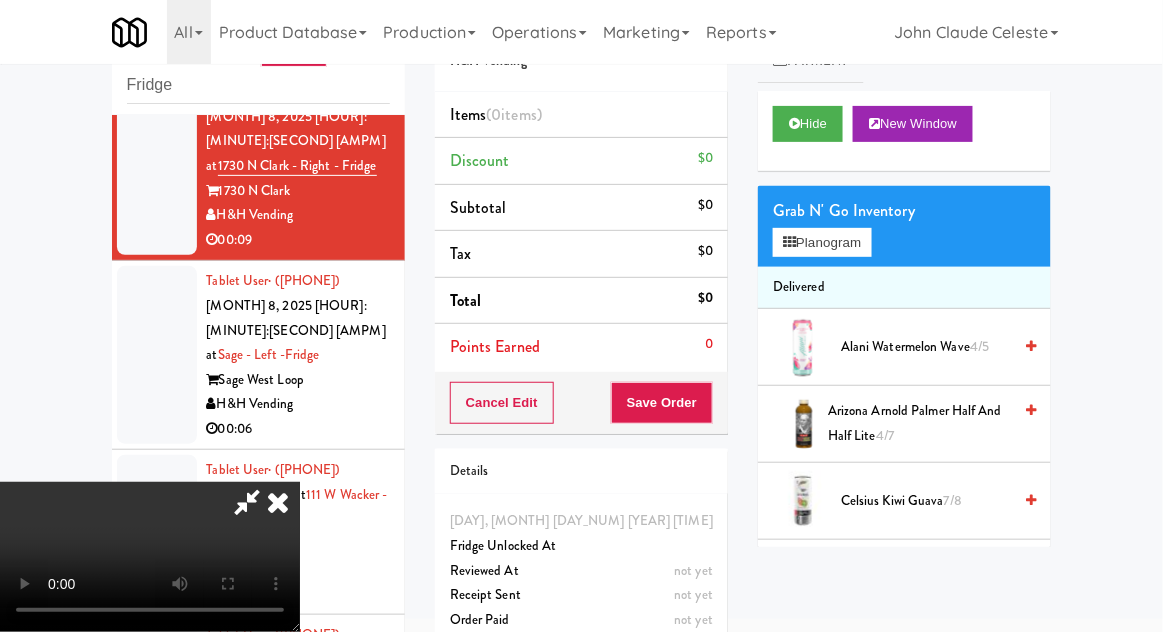 type 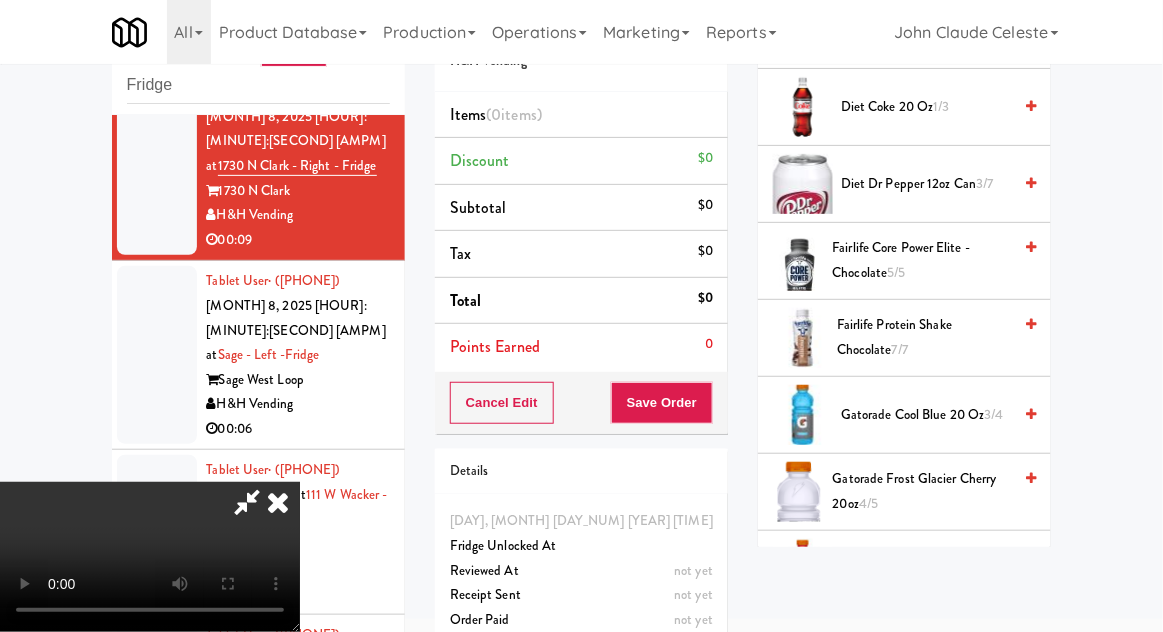 scroll, scrollTop: 973, scrollLeft: 0, axis: vertical 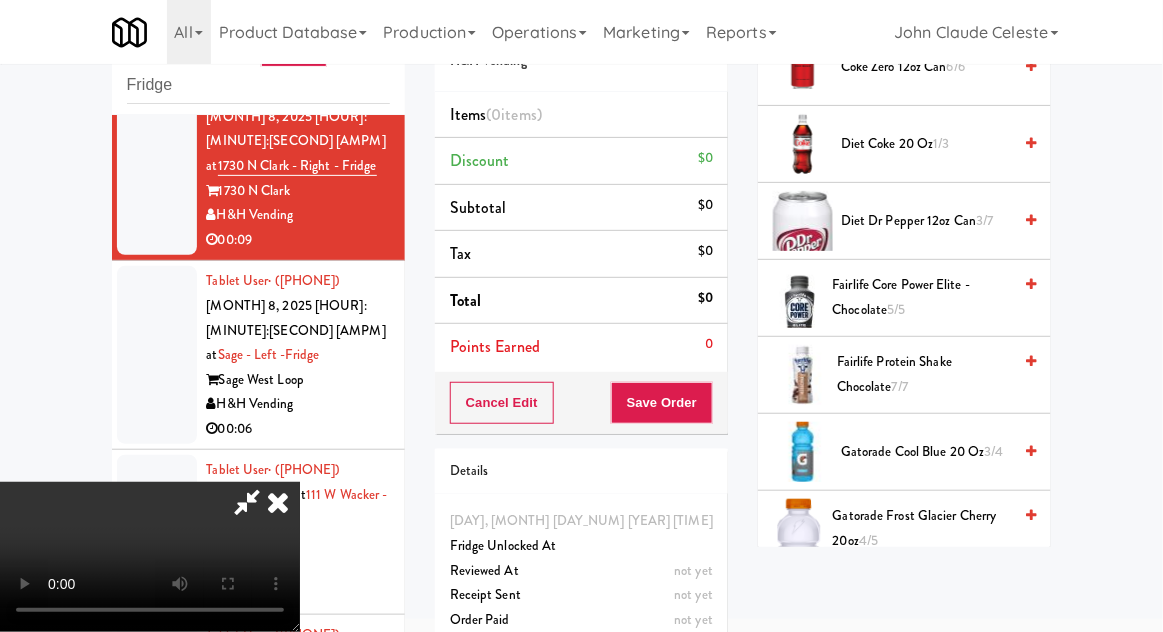 click on "Fairlife Protein Shake Chocolate  7/7" at bounding box center (924, 374) 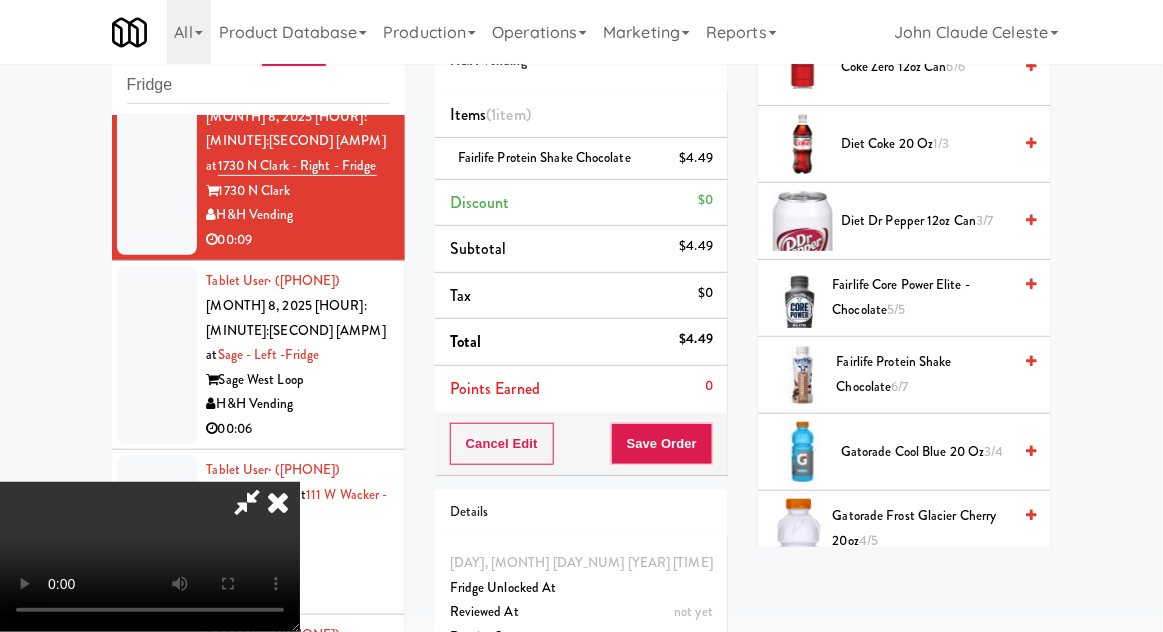 scroll, scrollTop: 73, scrollLeft: 0, axis: vertical 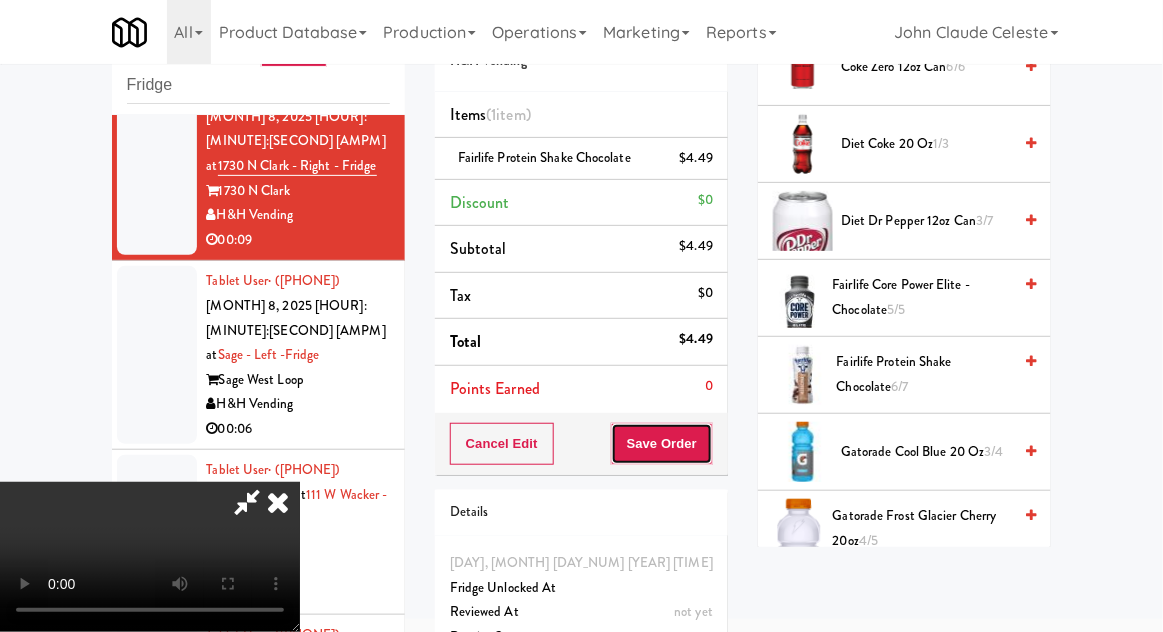 click on "Save Order" at bounding box center [662, 444] 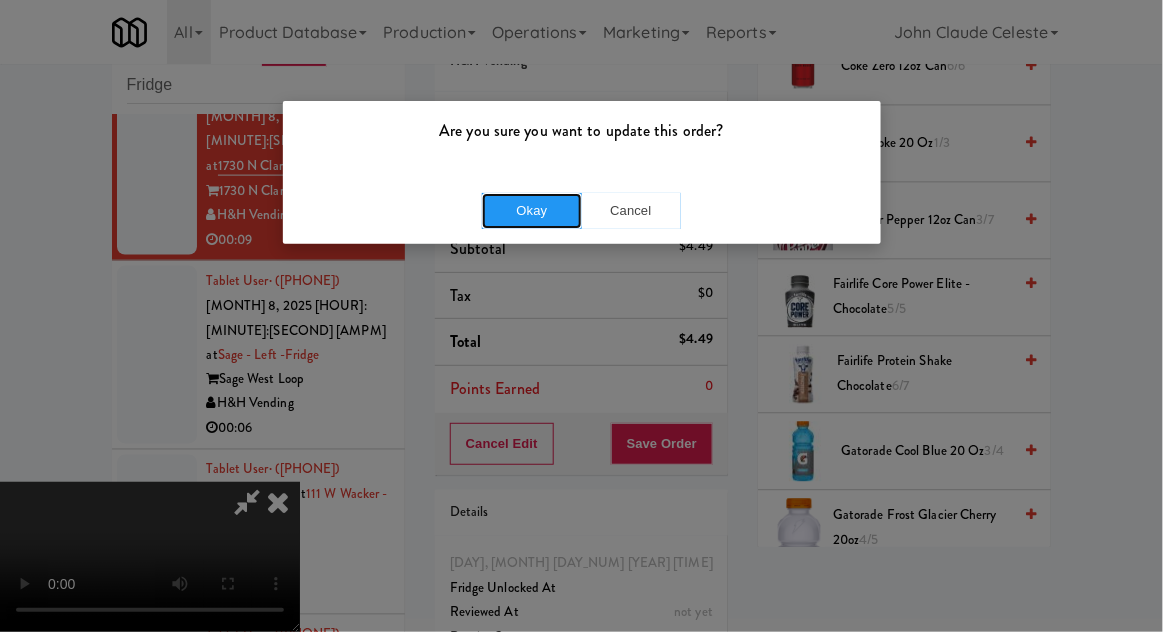 click on "Okay" at bounding box center (532, 211) 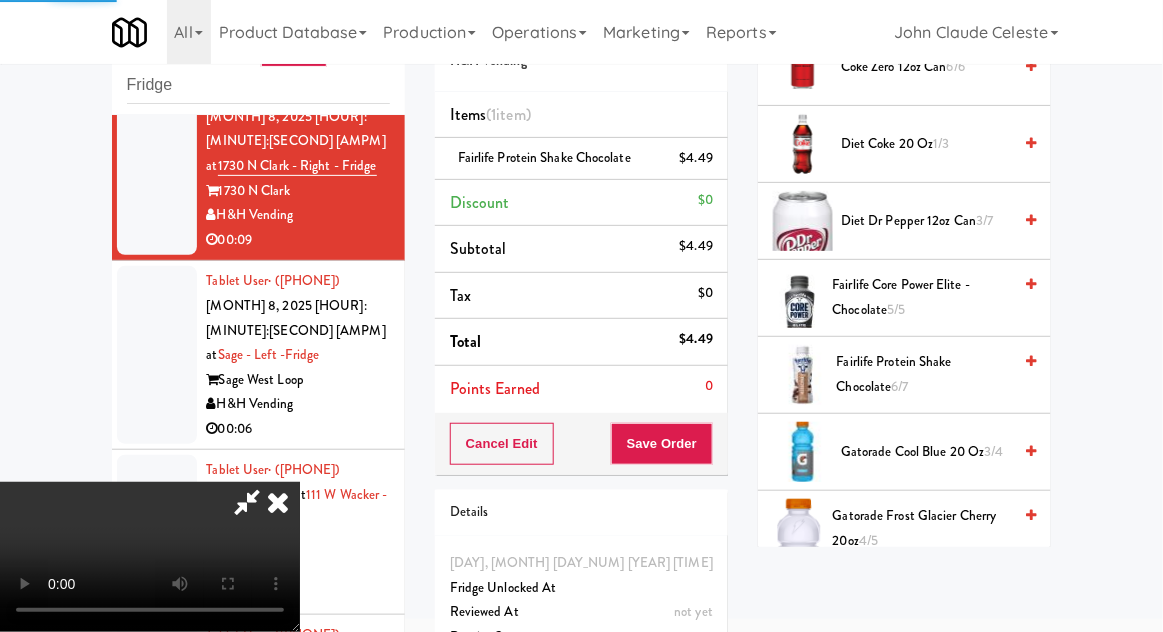 scroll, scrollTop: 197, scrollLeft: 0, axis: vertical 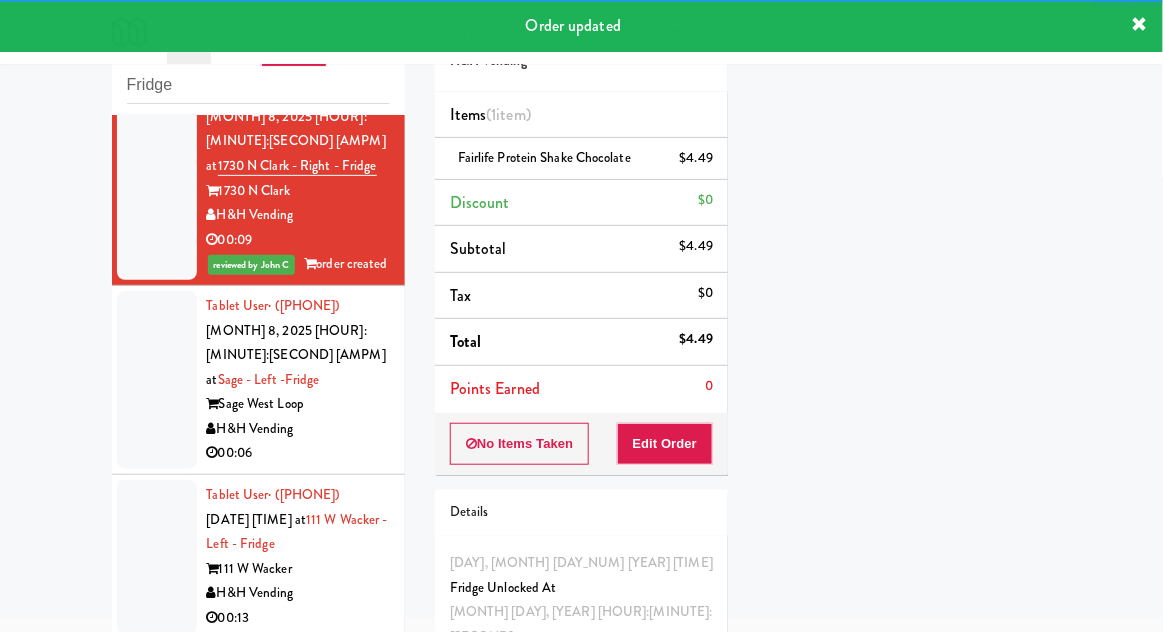 click at bounding box center [157, 380] 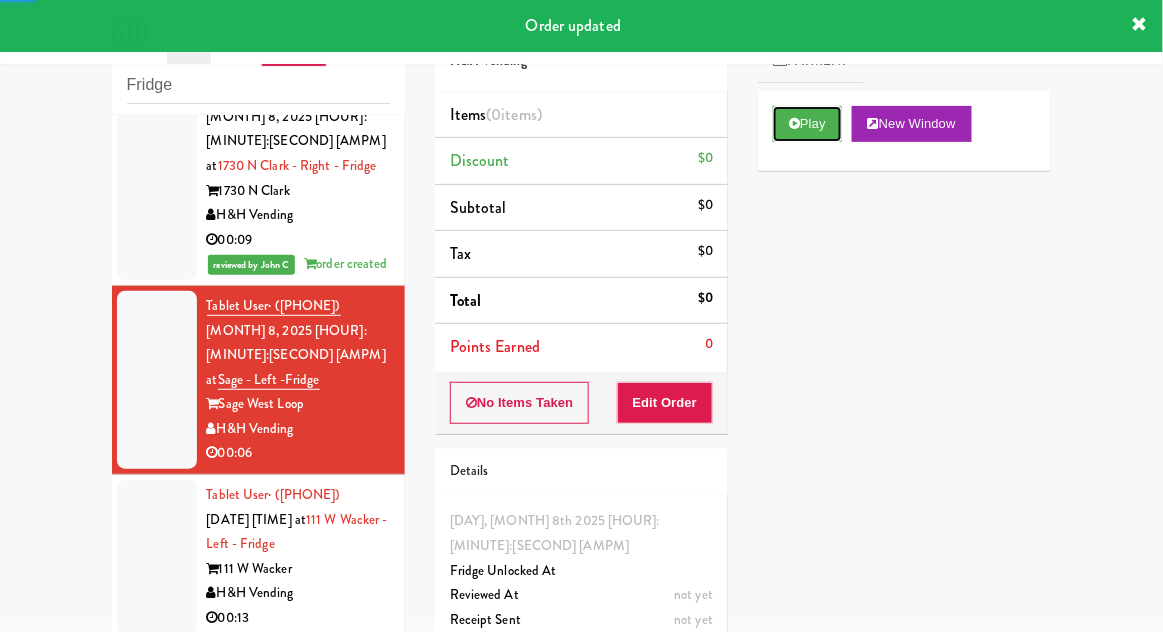 click on "Play" at bounding box center (807, 124) 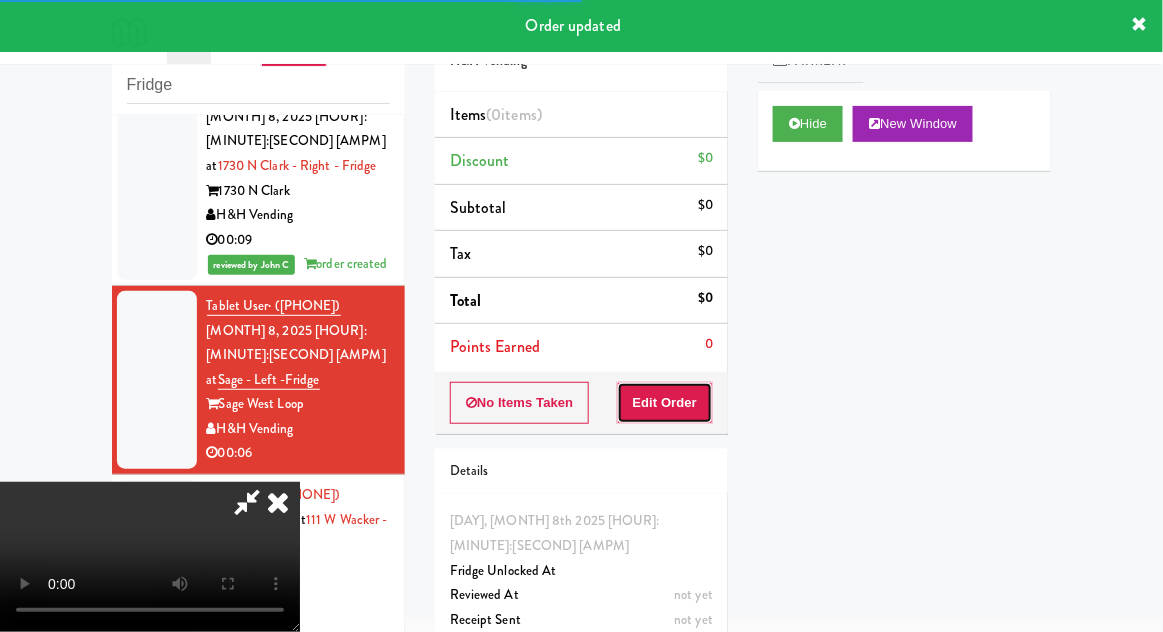 click on "Edit Order" at bounding box center [665, 403] 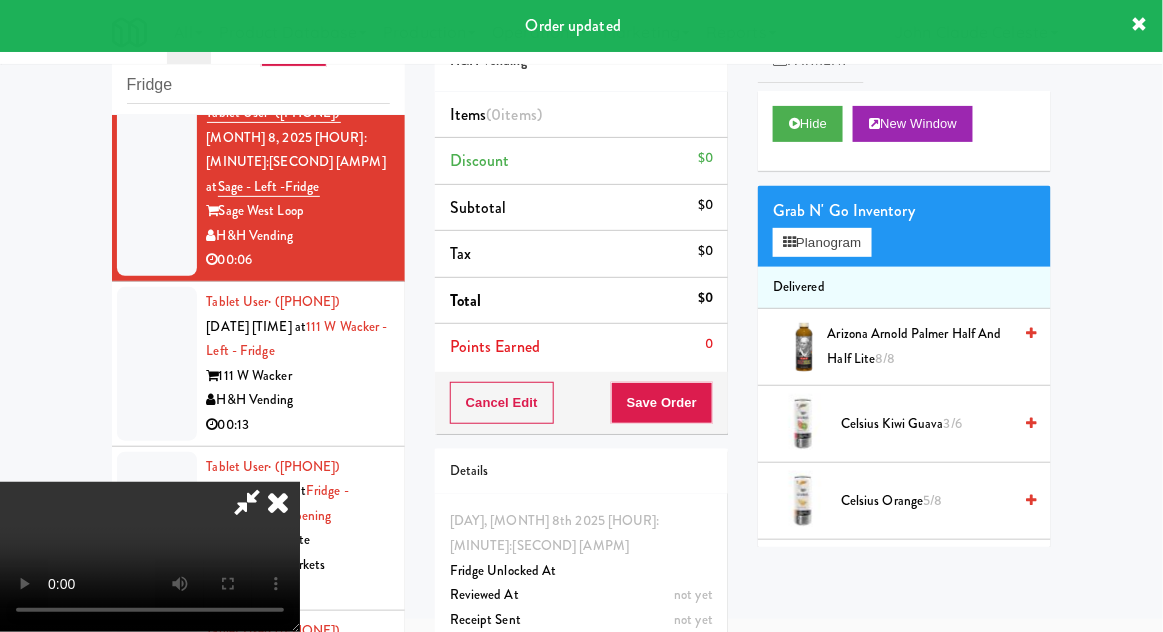 scroll, scrollTop: 853, scrollLeft: 0, axis: vertical 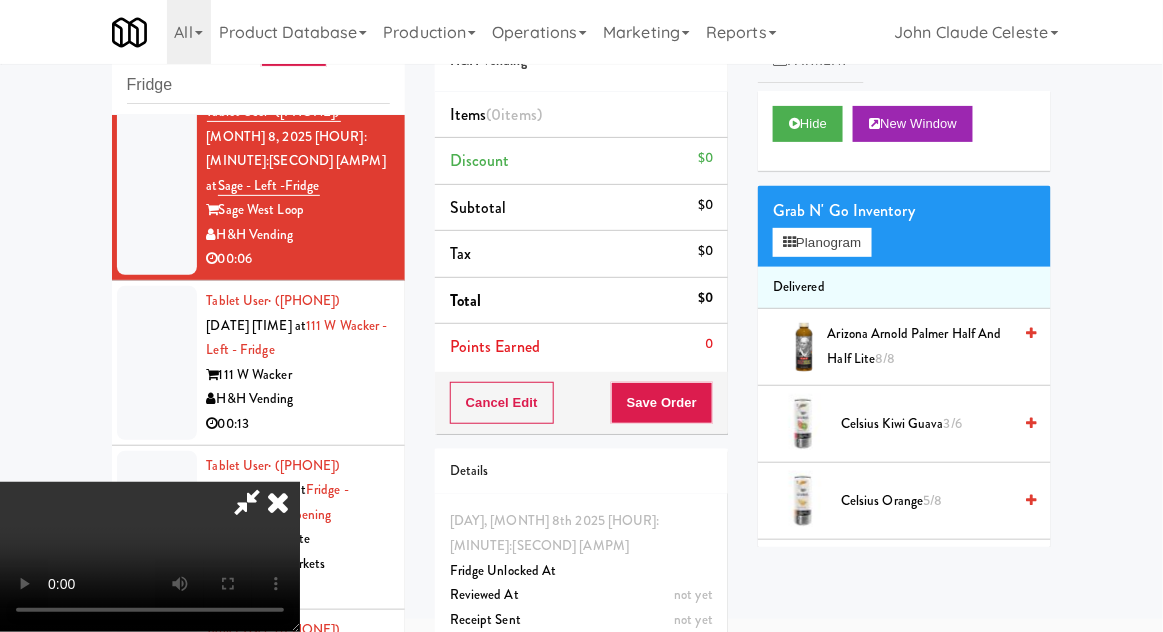 type 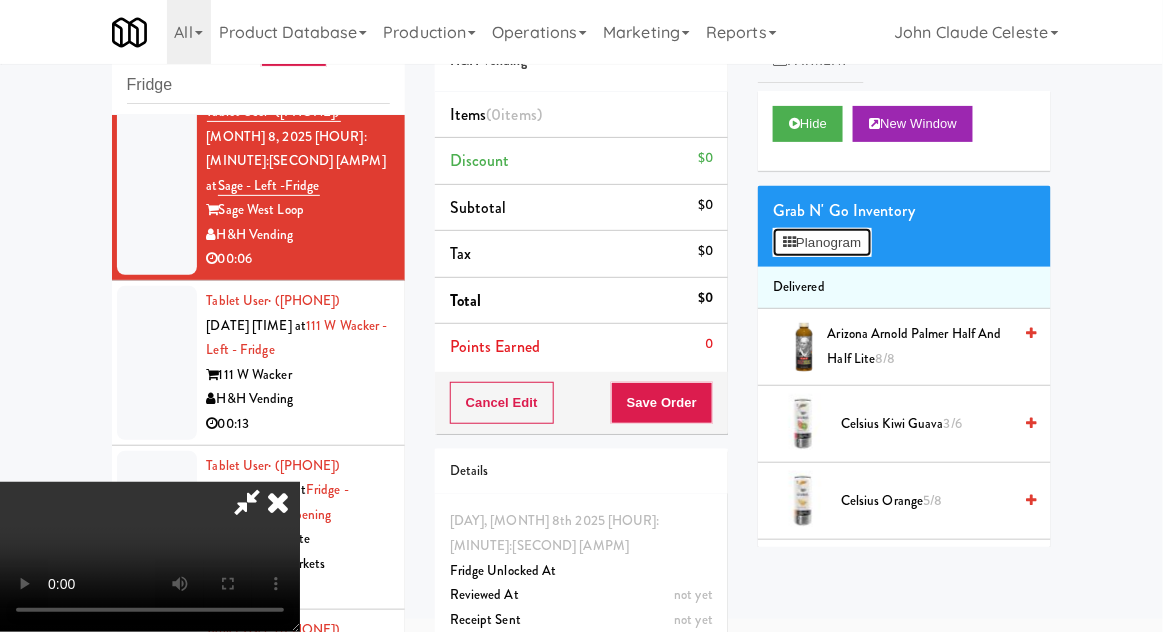 click on "Planogram" at bounding box center (822, 243) 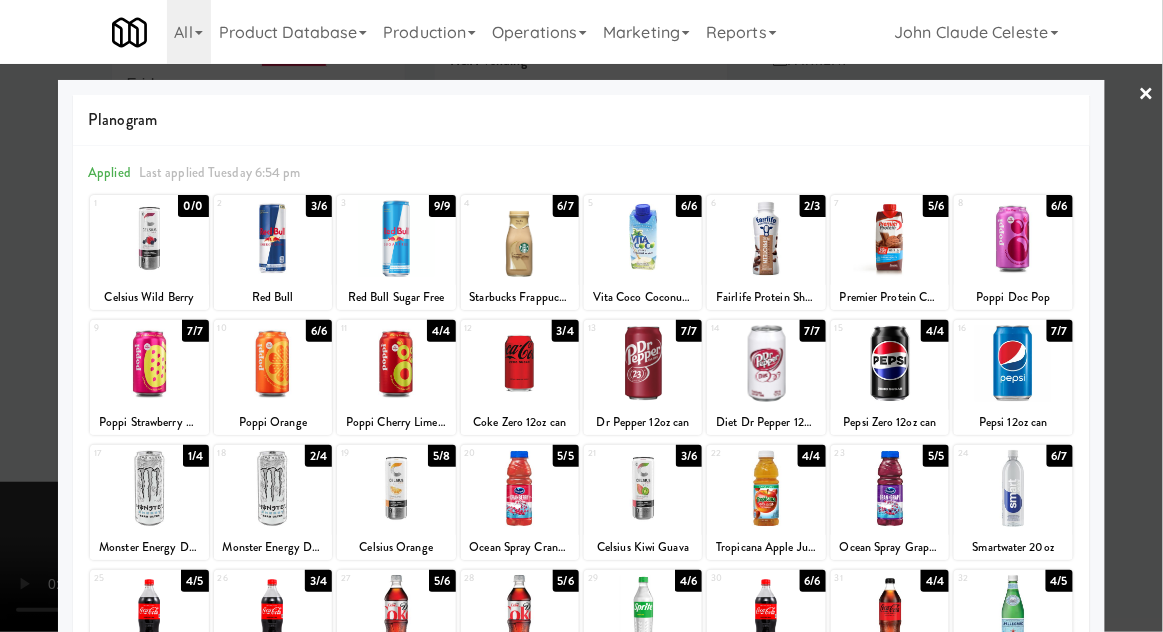 click on "20" at bounding box center (492, 453) 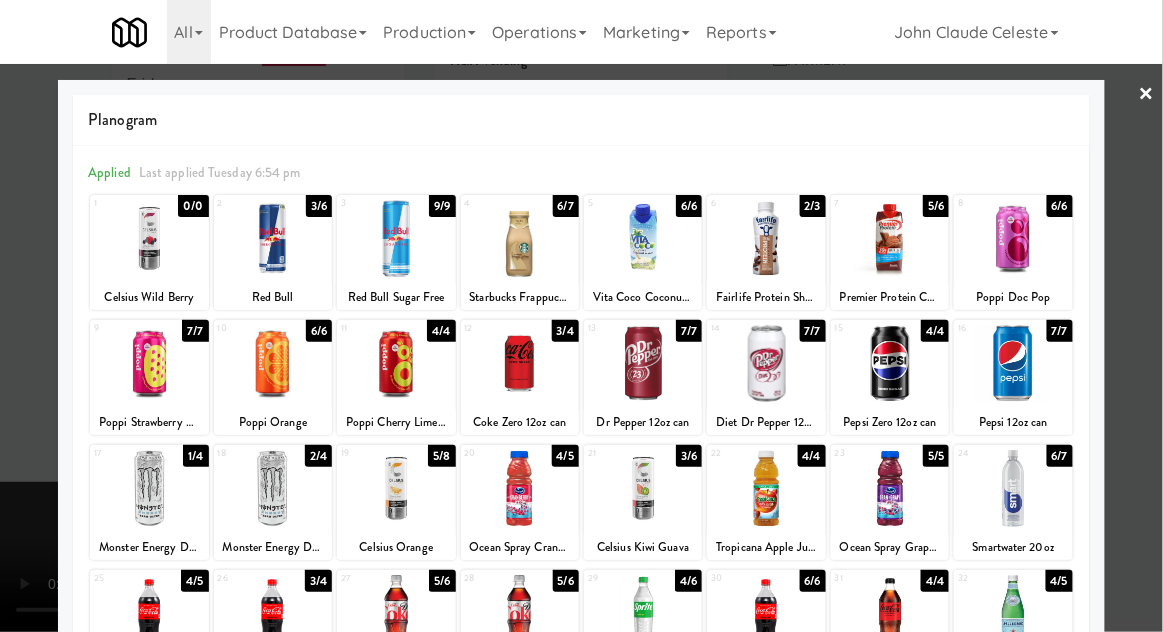 click at bounding box center (581, 316) 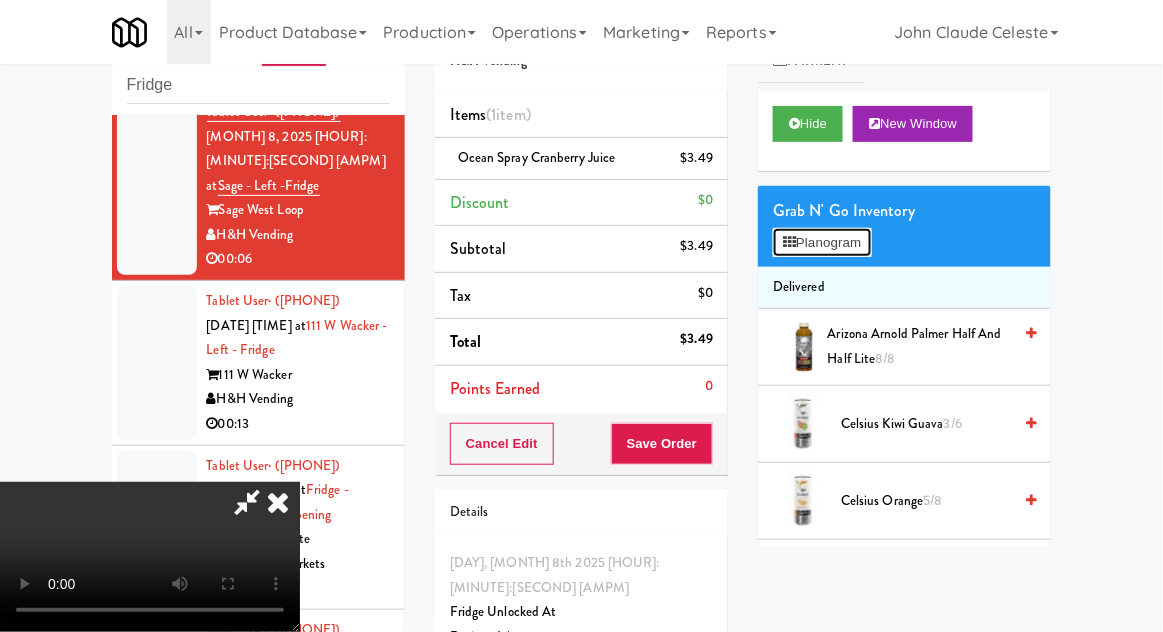 click on "Planogram" at bounding box center (822, 243) 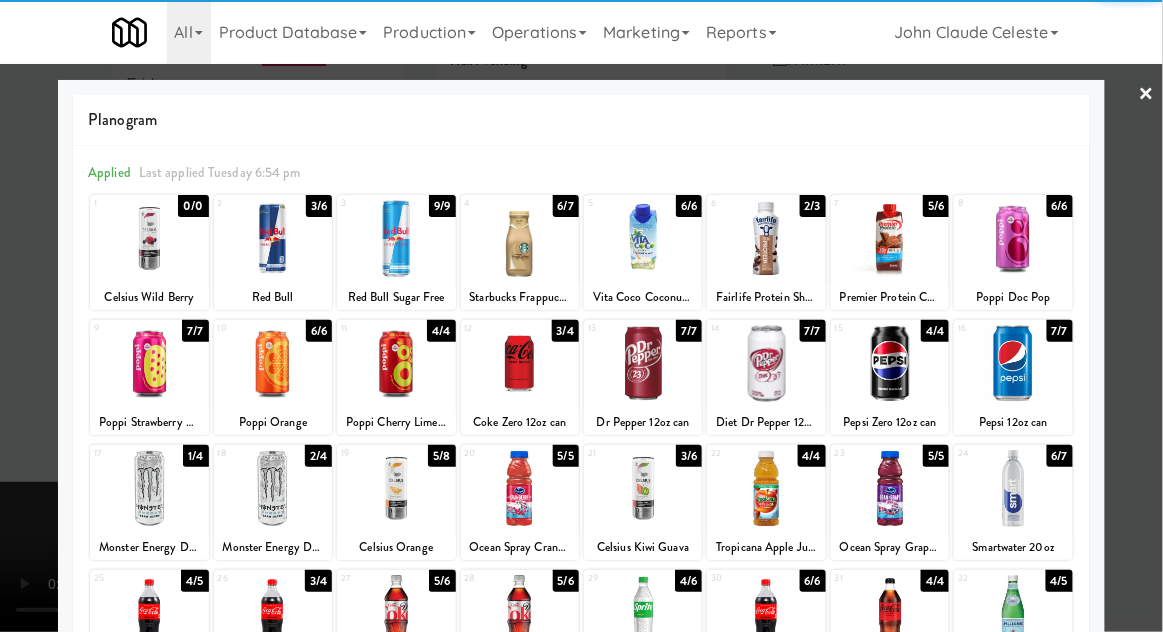 click at bounding box center (766, 488) 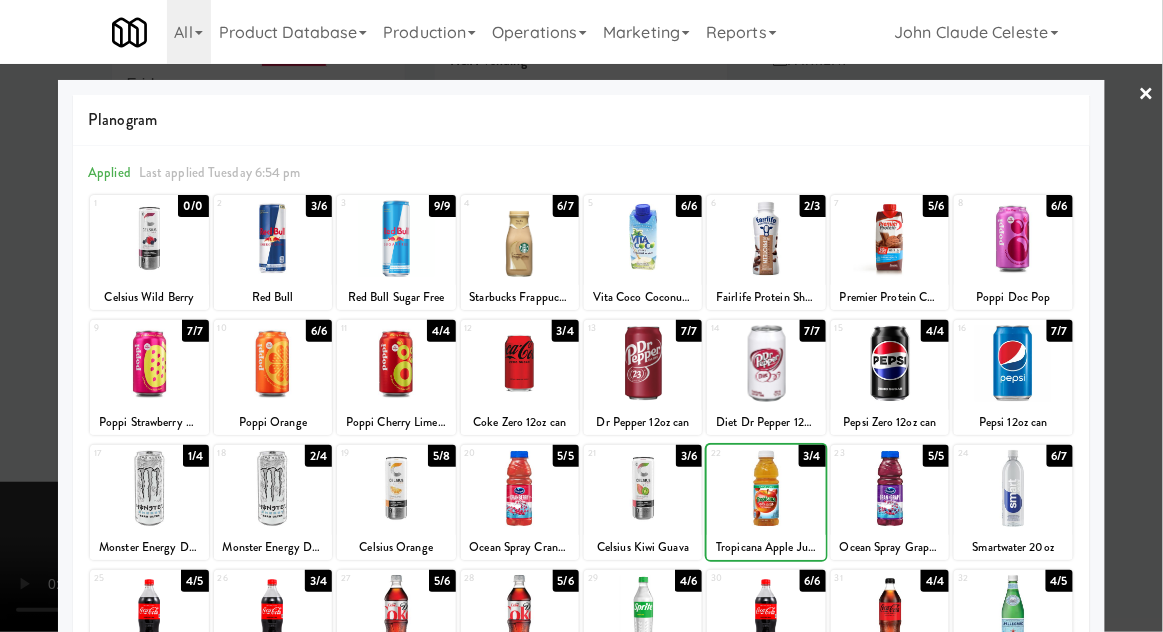 click at bounding box center [581, 316] 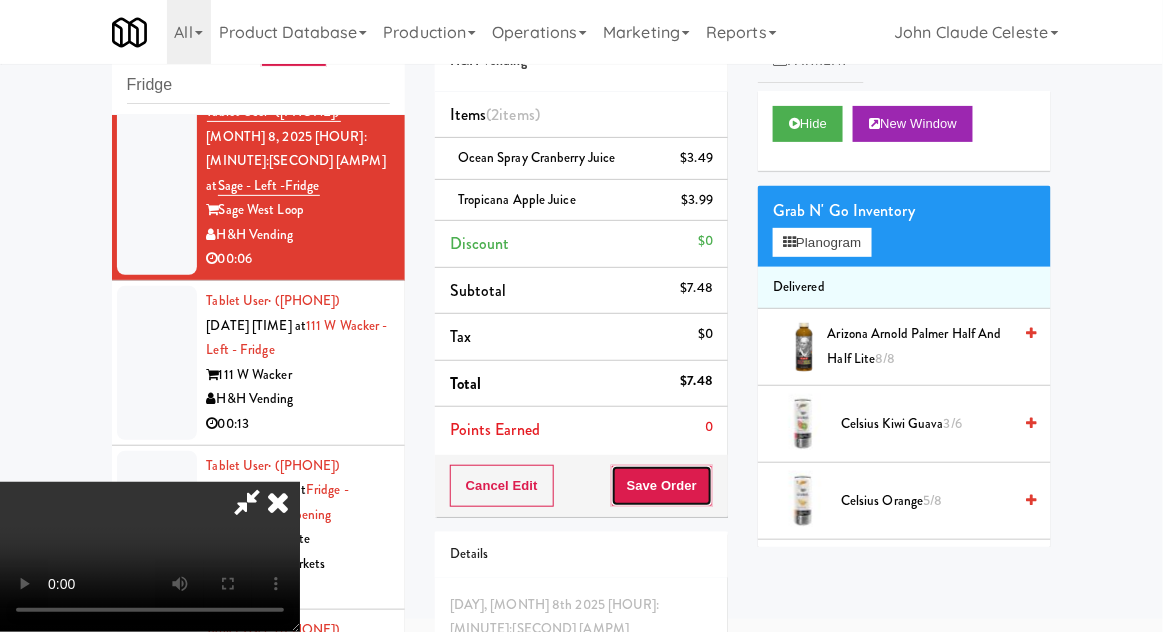 click on "Save Order" at bounding box center [662, 486] 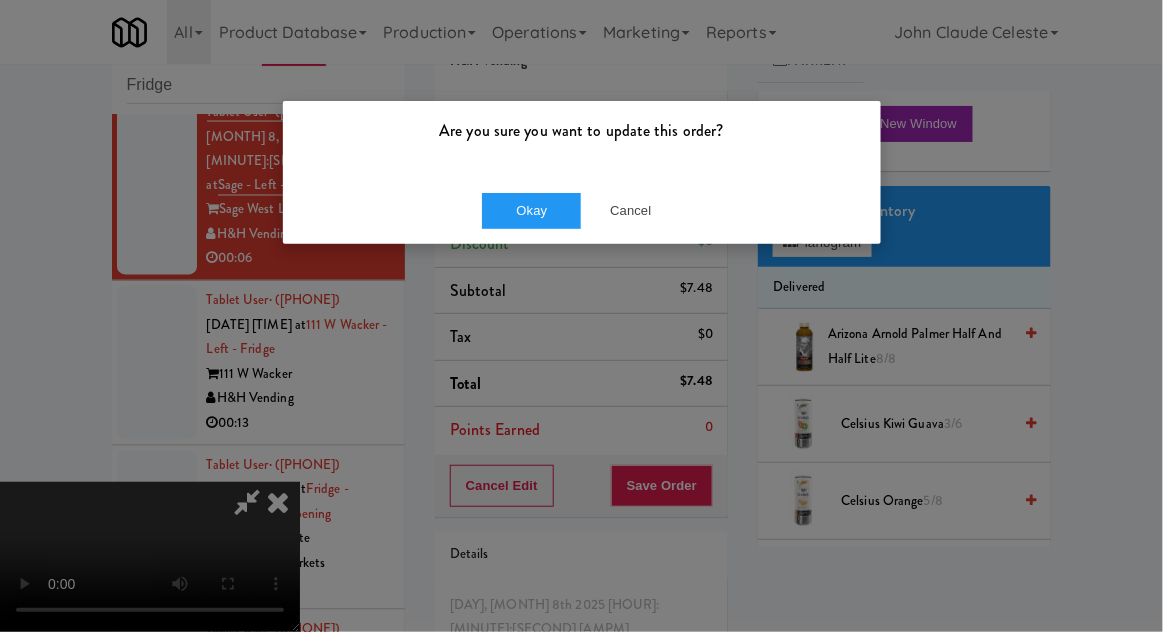 click on "Are you sure you want to update this order?" at bounding box center [582, 139] 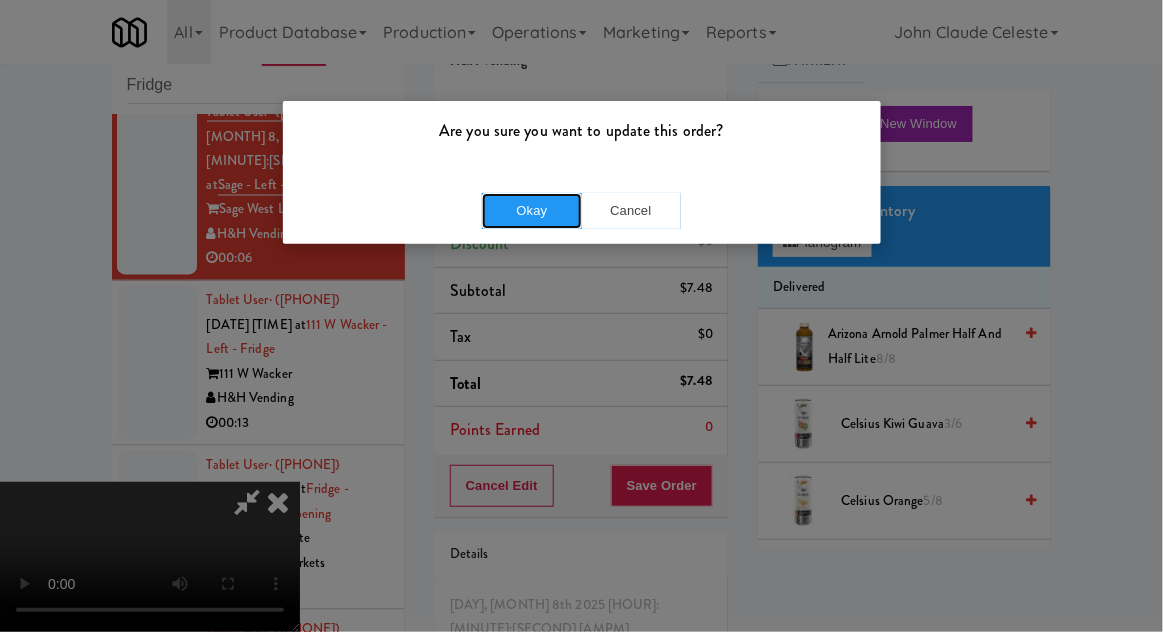 click on "Okay" at bounding box center (532, 211) 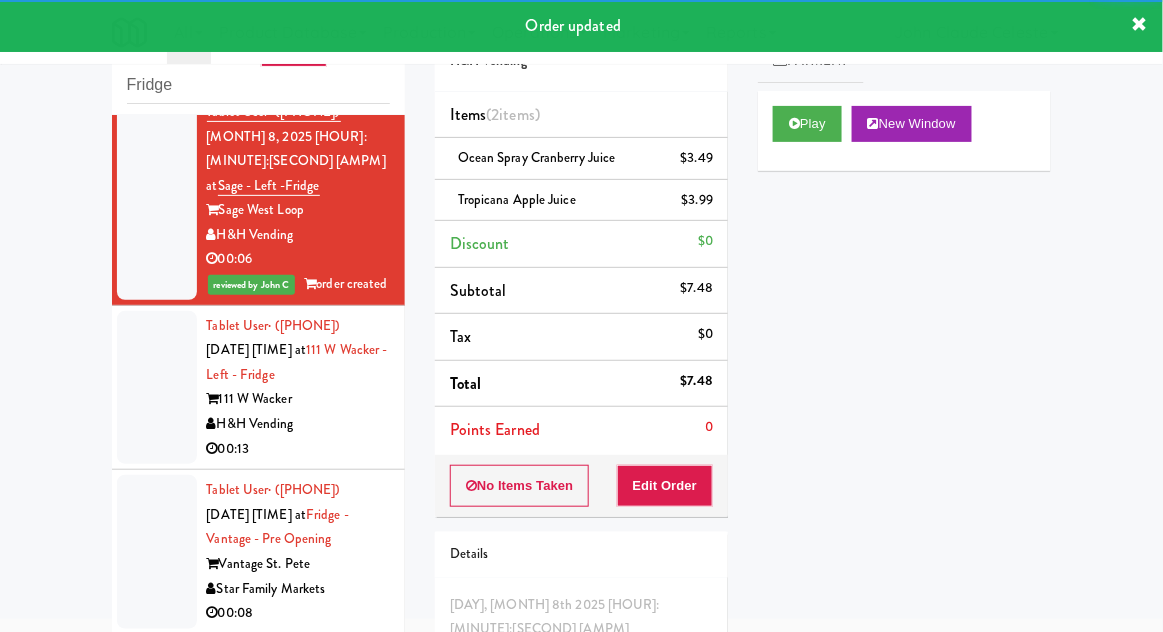 click at bounding box center (157, 388) 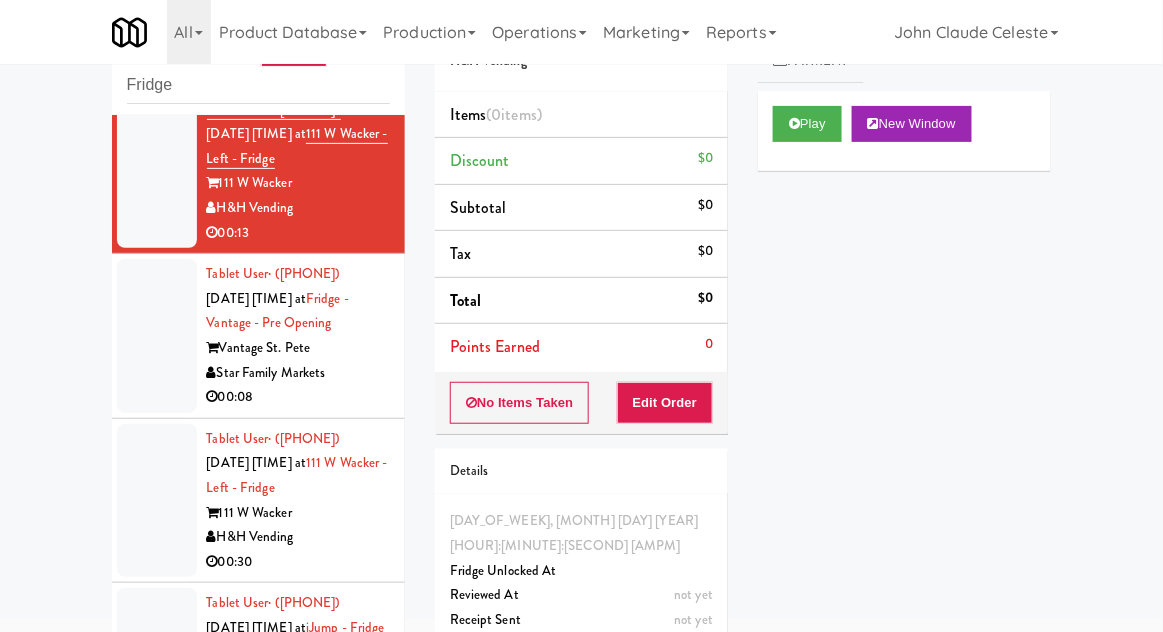 scroll, scrollTop: 1069, scrollLeft: 0, axis: vertical 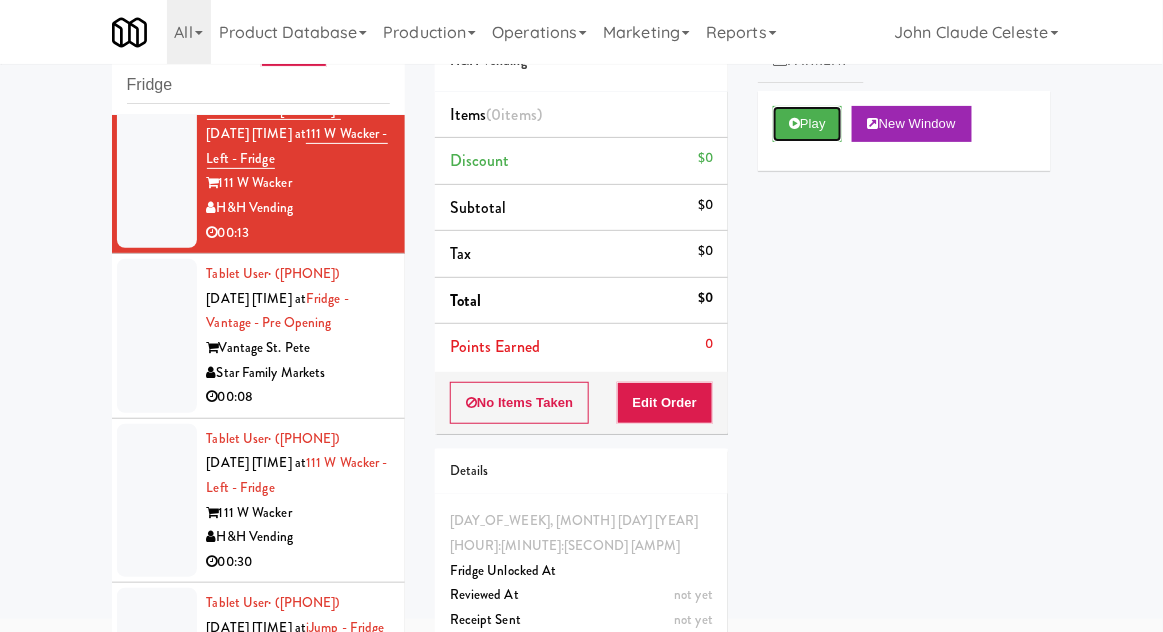 click on "Play" at bounding box center [807, 124] 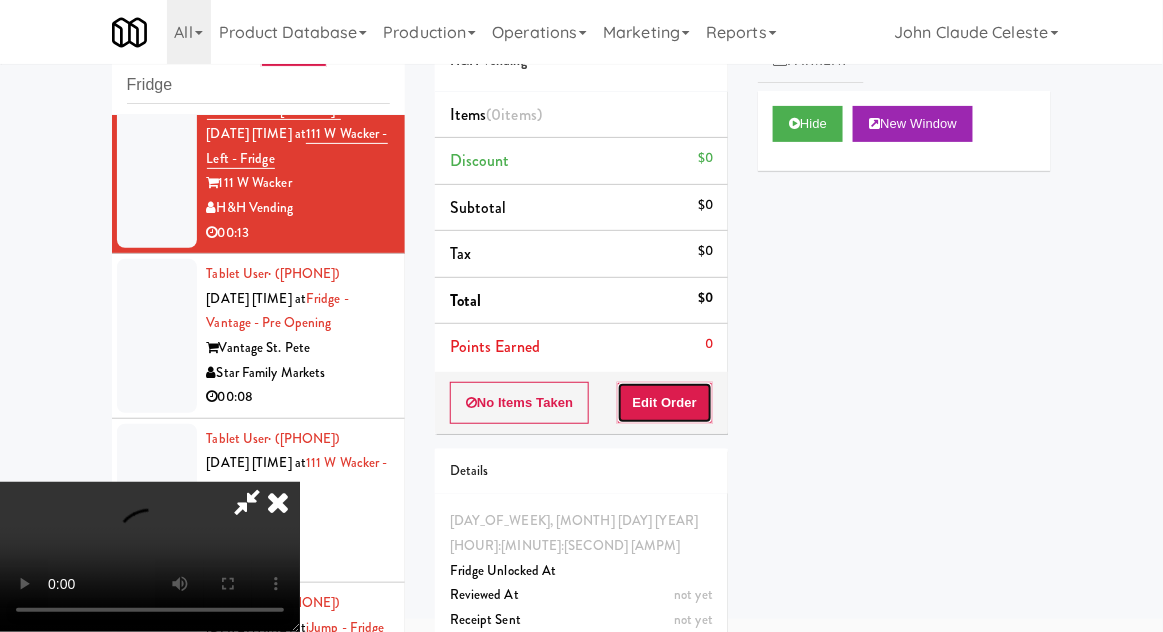 click on "Edit Order" at bounding box center (665, 403) 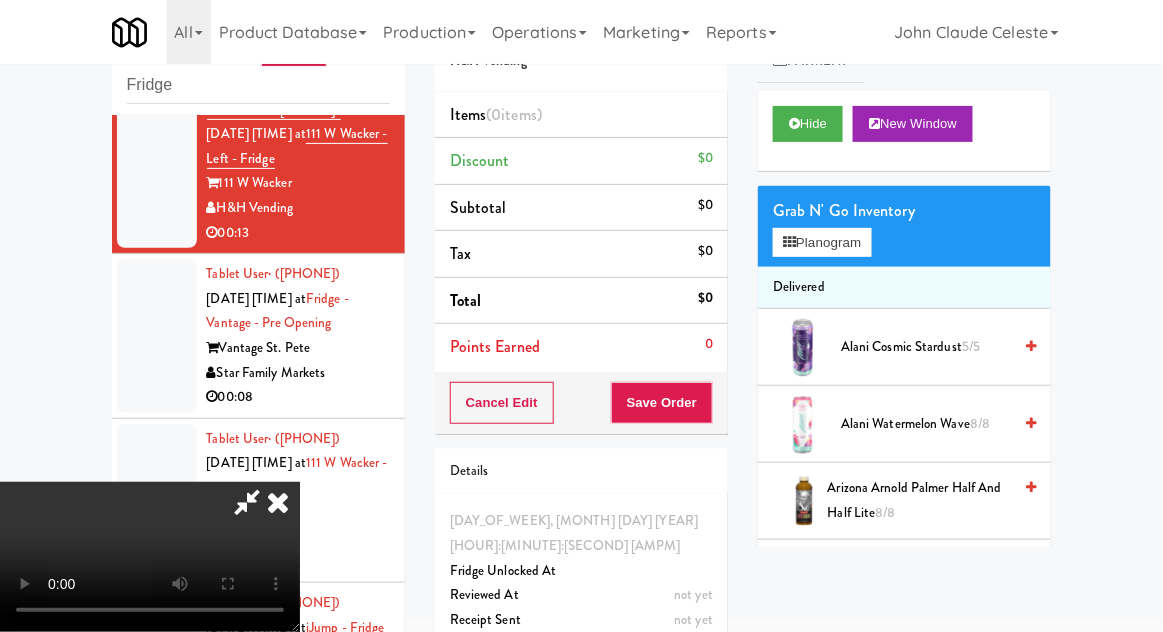 scroll, scrollTop: 73, scrollLeft: 0, axis: vertical 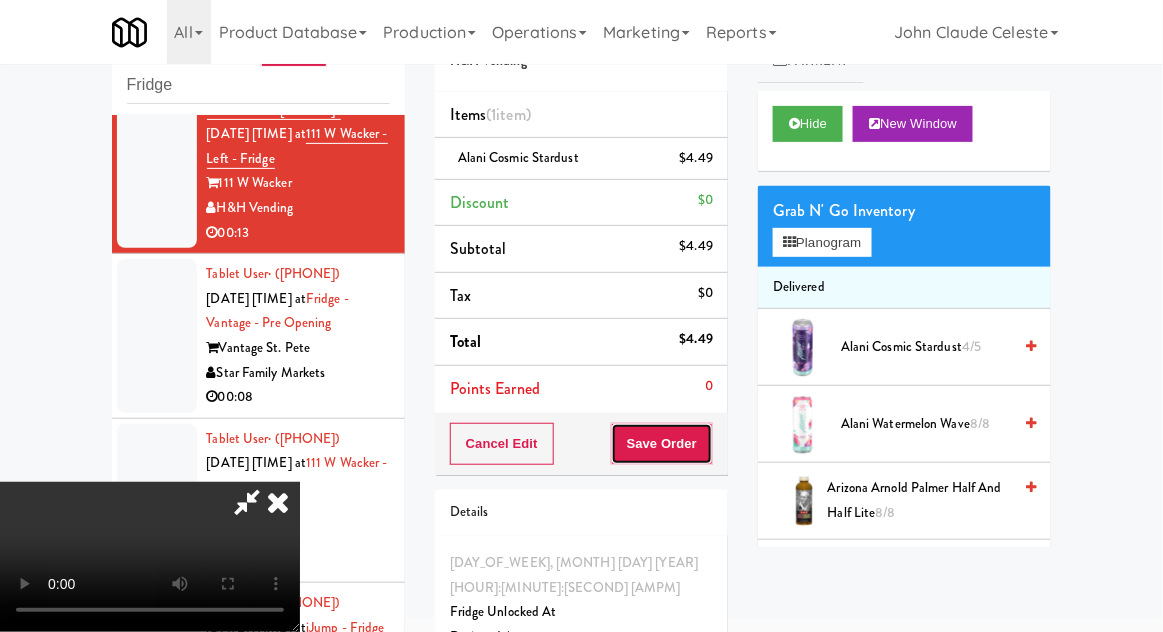 click on "Save Order" at bounding box center [662, 444] 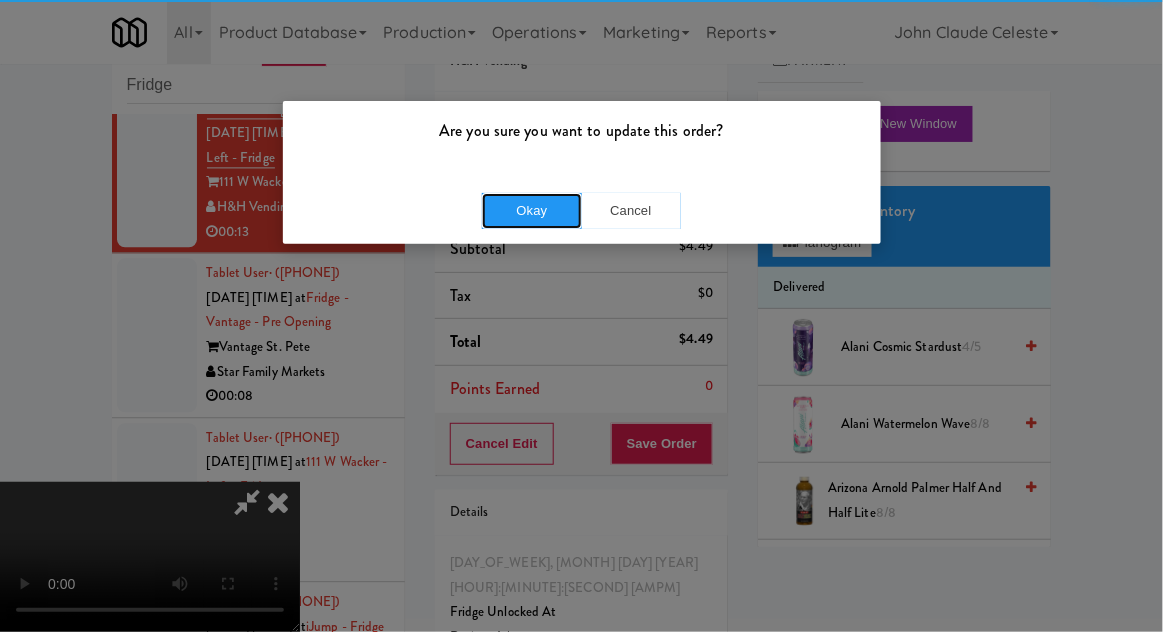 click on "Okay" at bounding box center (532, 211) 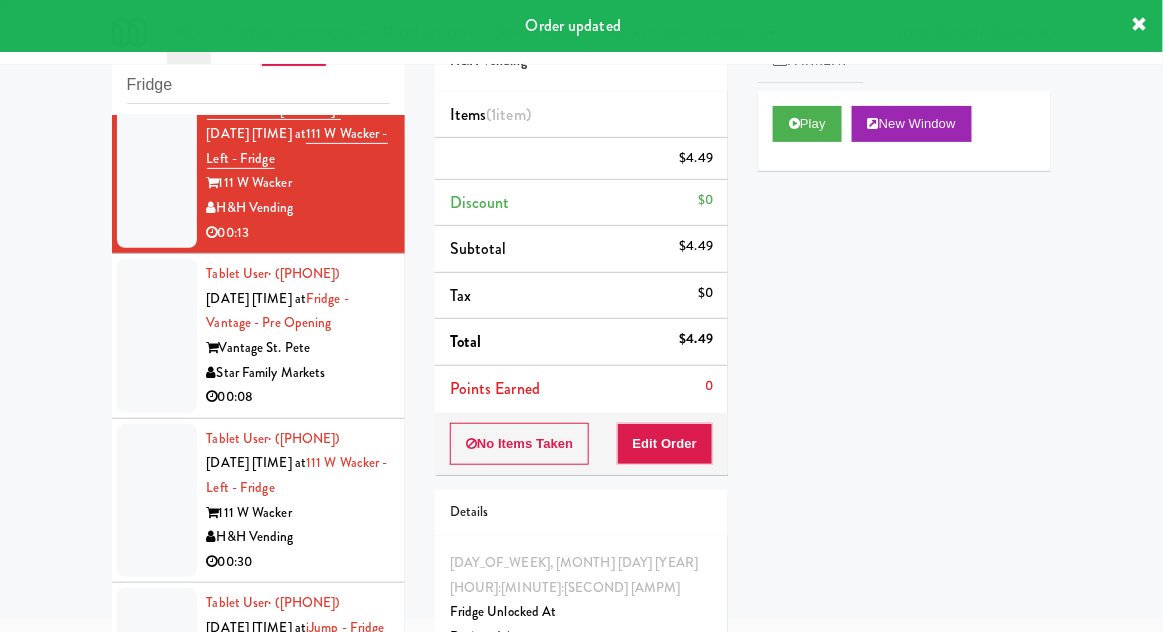 scroll, scrollTop: 0, scrollLeft: 0, axis: both 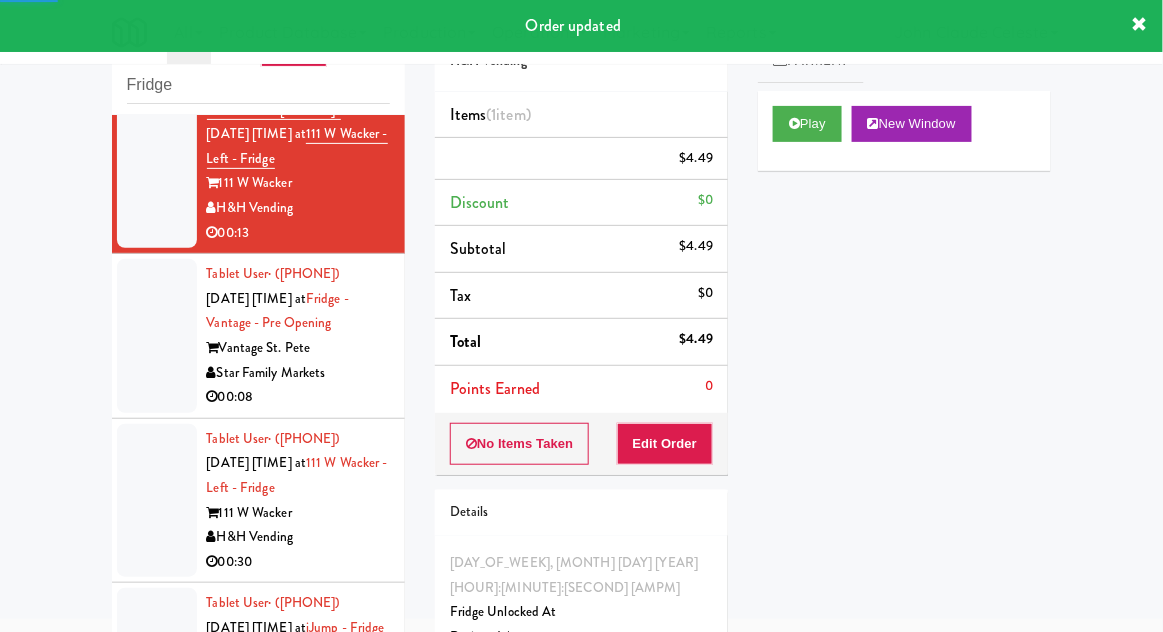 click at bounding box center (157, 336) 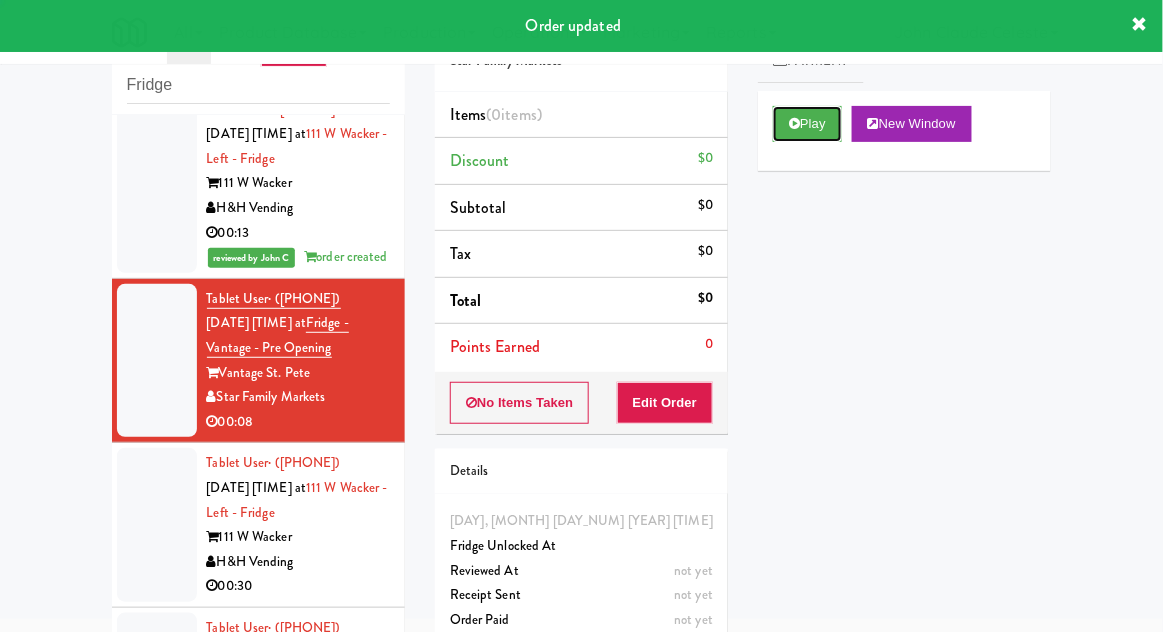 click on "Play" at bounding box center (807, 124) 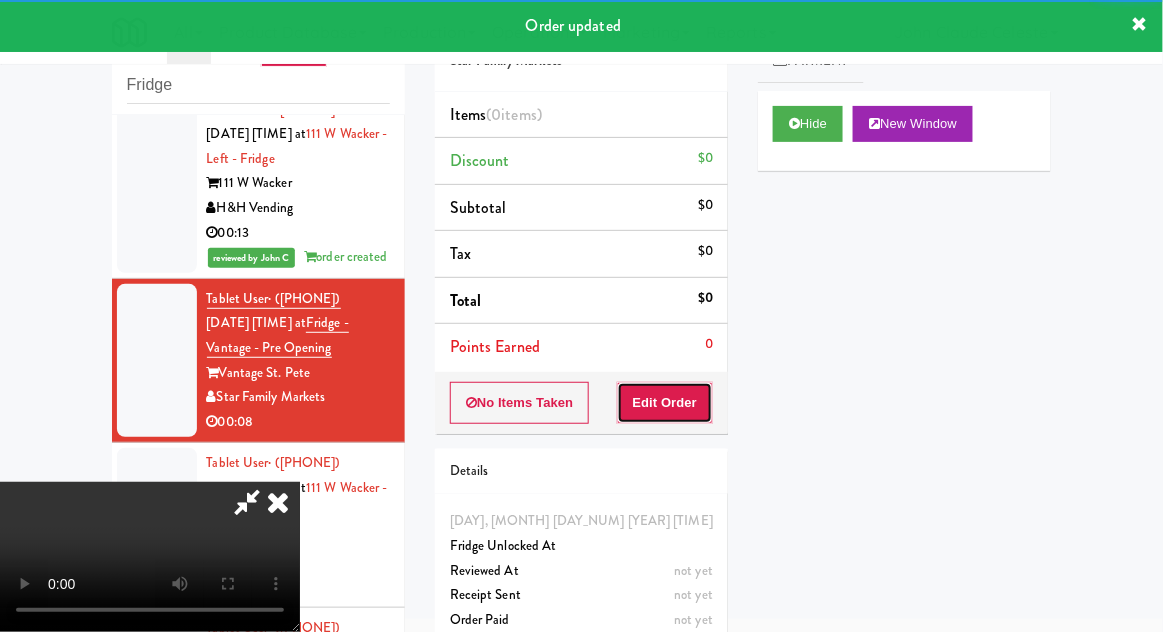 click on "Edit Order" at bounding box center (665, 403) 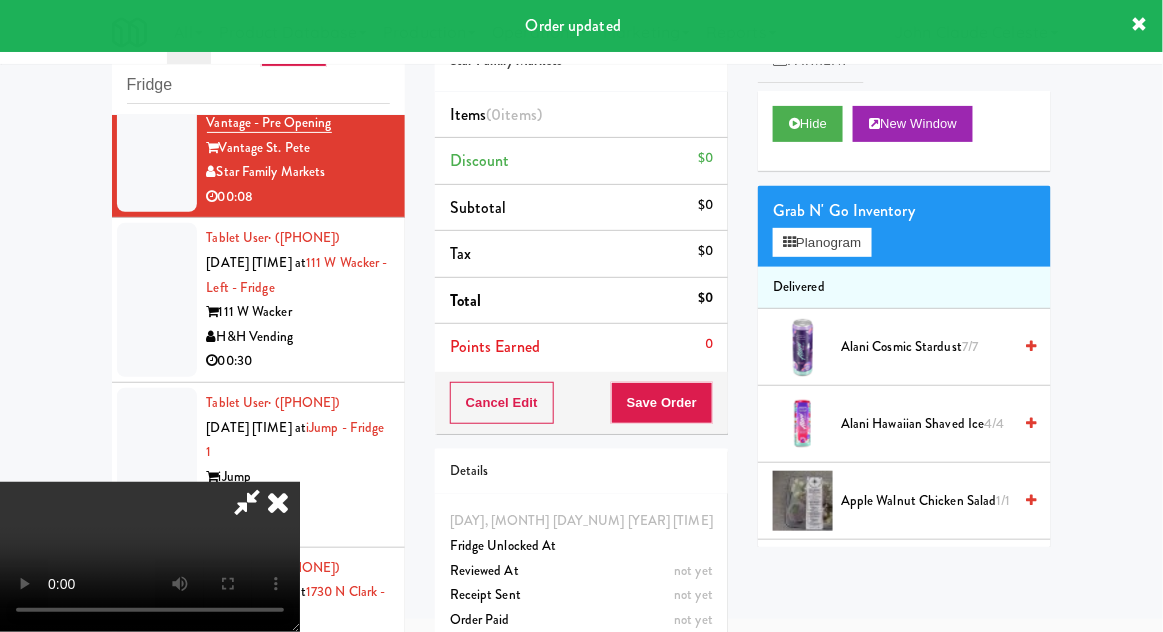 scroll, scrollTop: 1299, scrollLeft: 0, axis: vertical 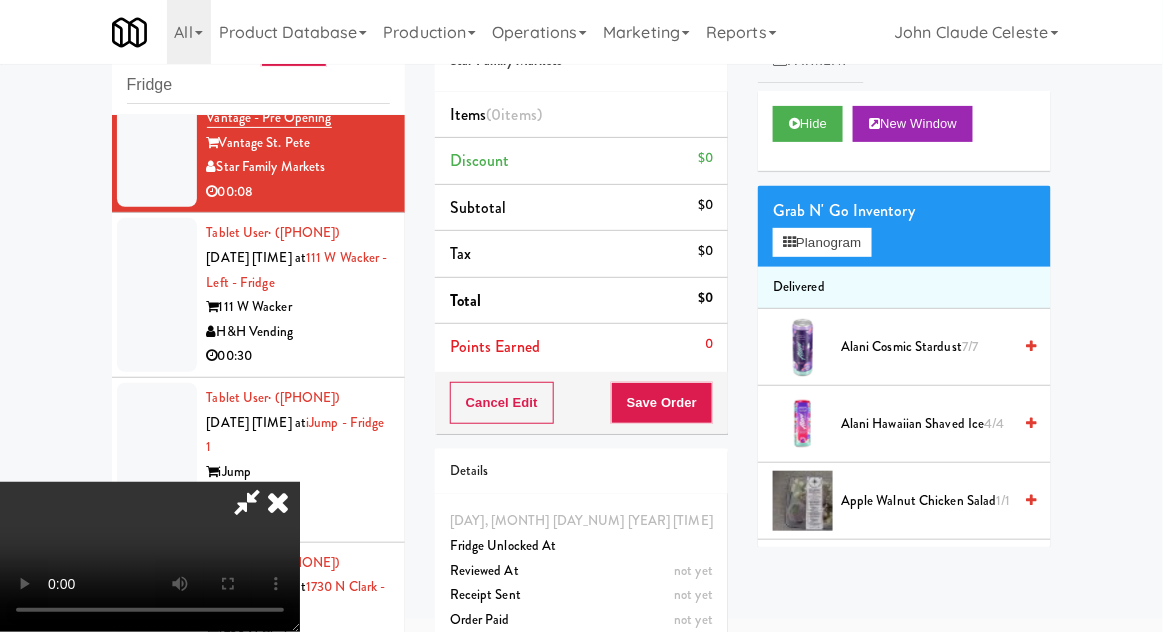 type 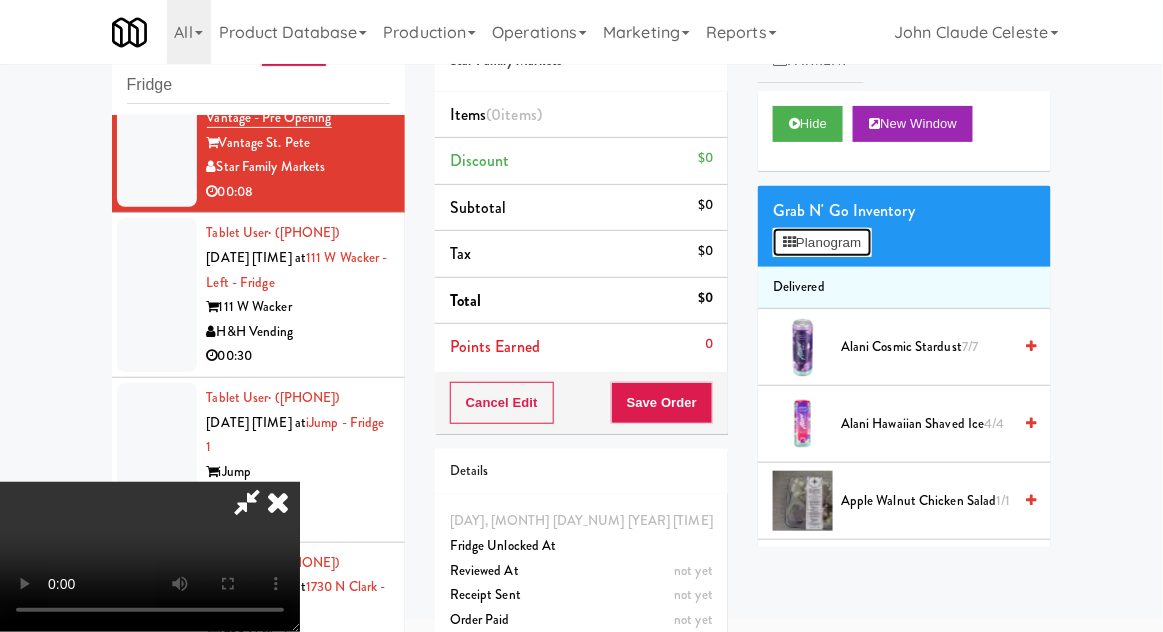 click on "Planogram" at bounding box center (822, 243) 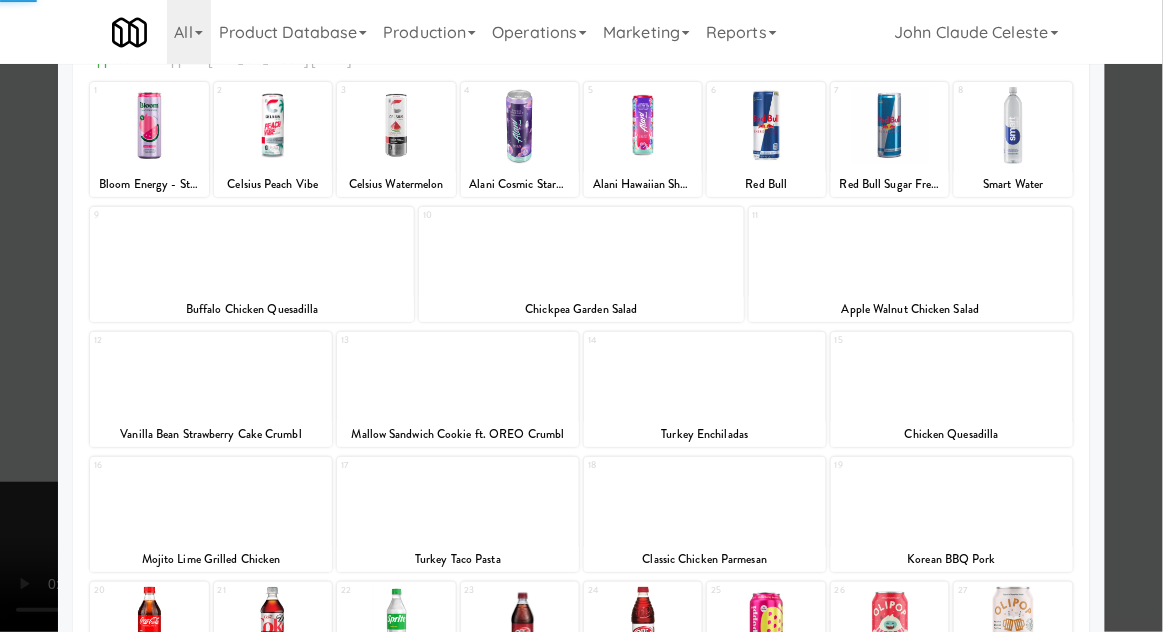 scroll, scrollTop: 378, scrollLeft: 0, axis: vertical 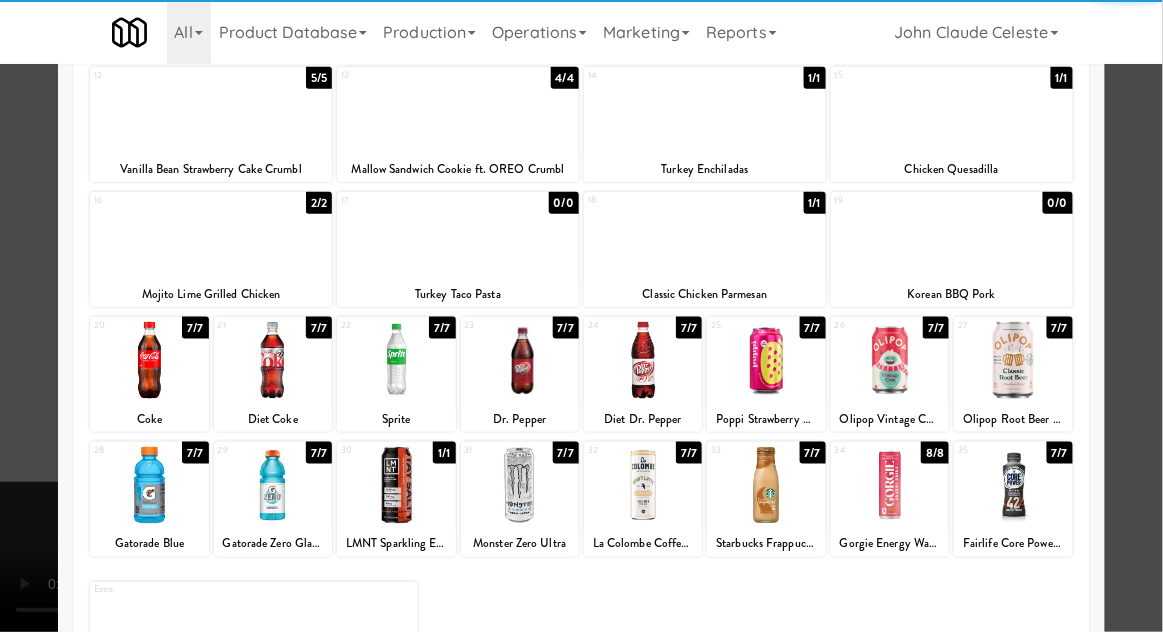 click at bounding box center [396, 485] 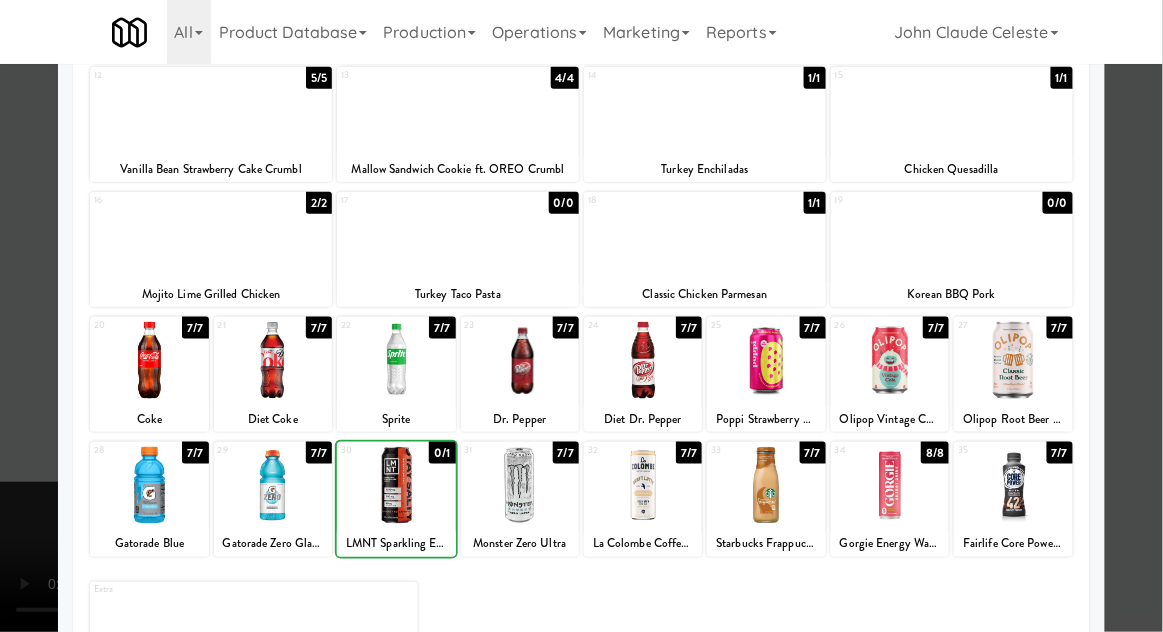 click at bounding box center (581, 316) 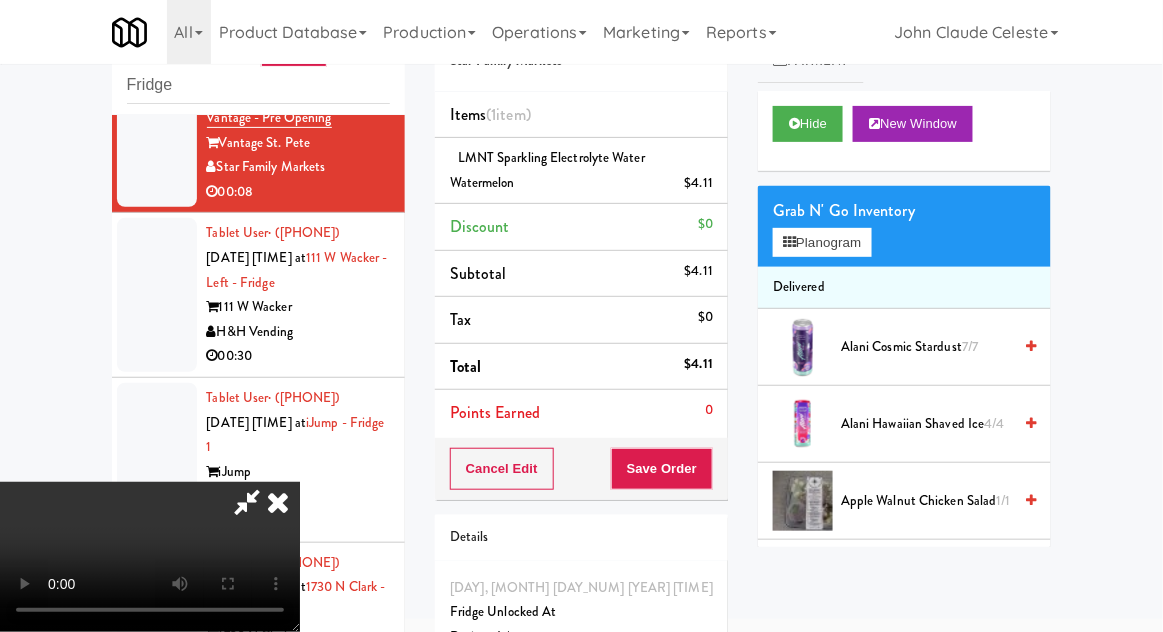 scroll, scrollTop: 73, scrollLeft: 0, axis: vertical 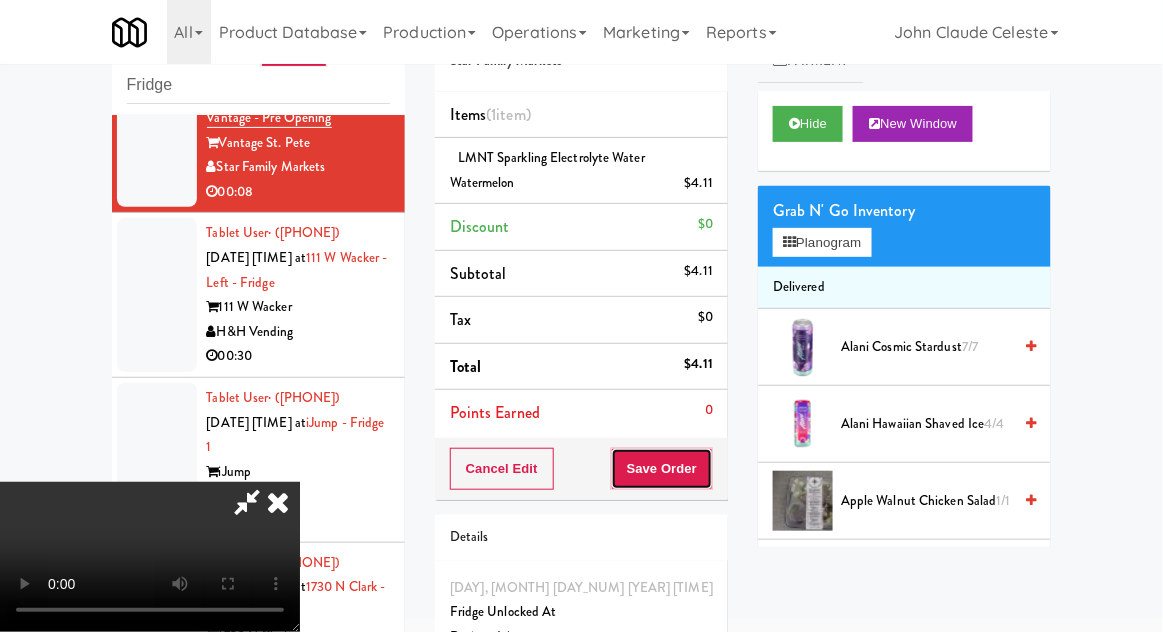 click on "Save Order" at bounding box center (662, 469) 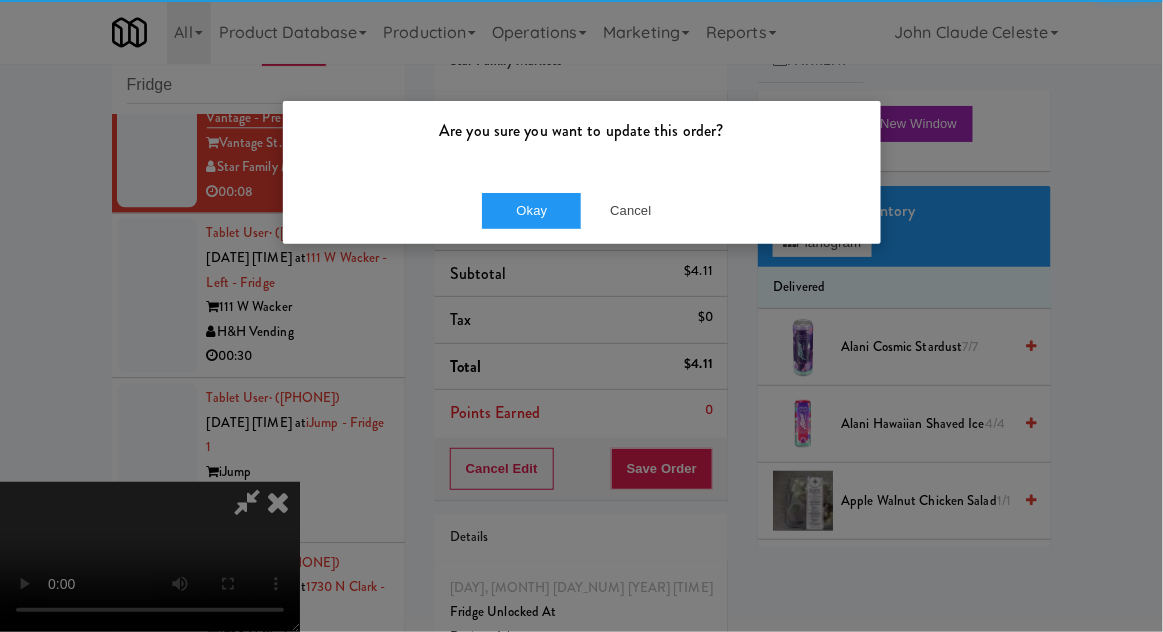 click on "Okay Cancel" at bounding box center [582, 210] 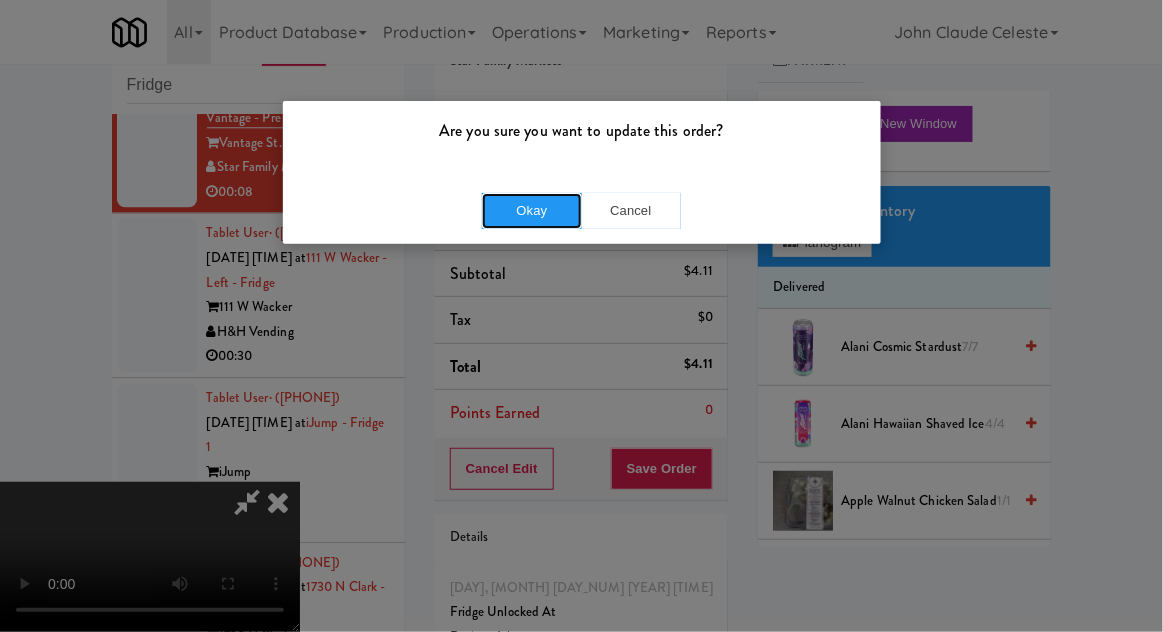 click on "Okay" at bounding box center [532, 211] 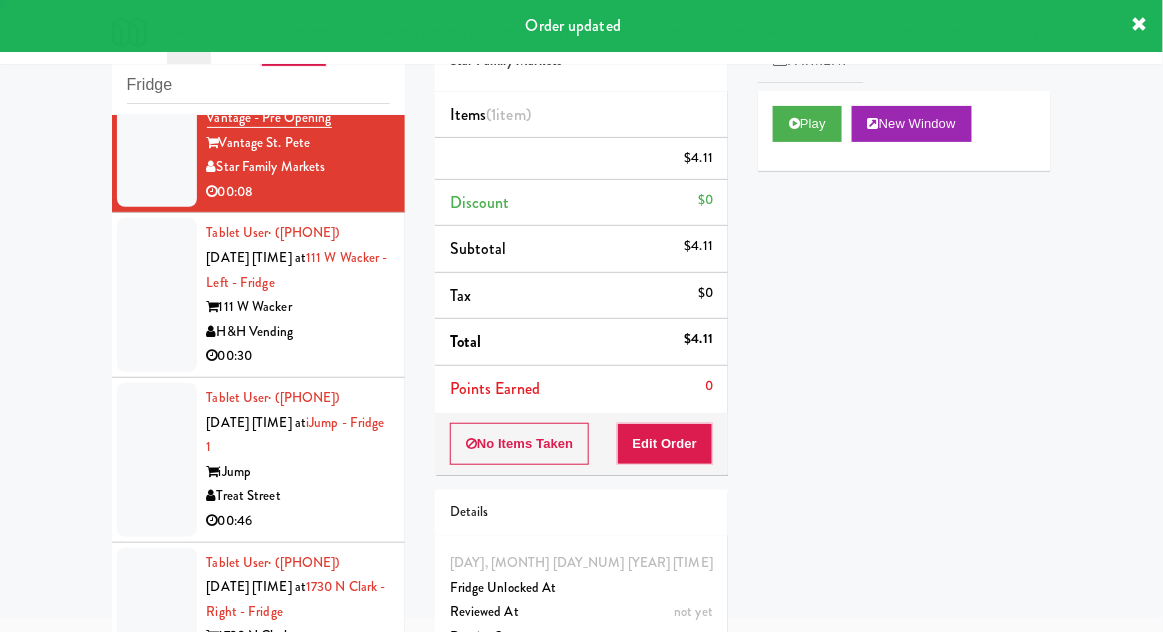 scroll, scrollTop: 0, scrollLeft: 0, axis: both 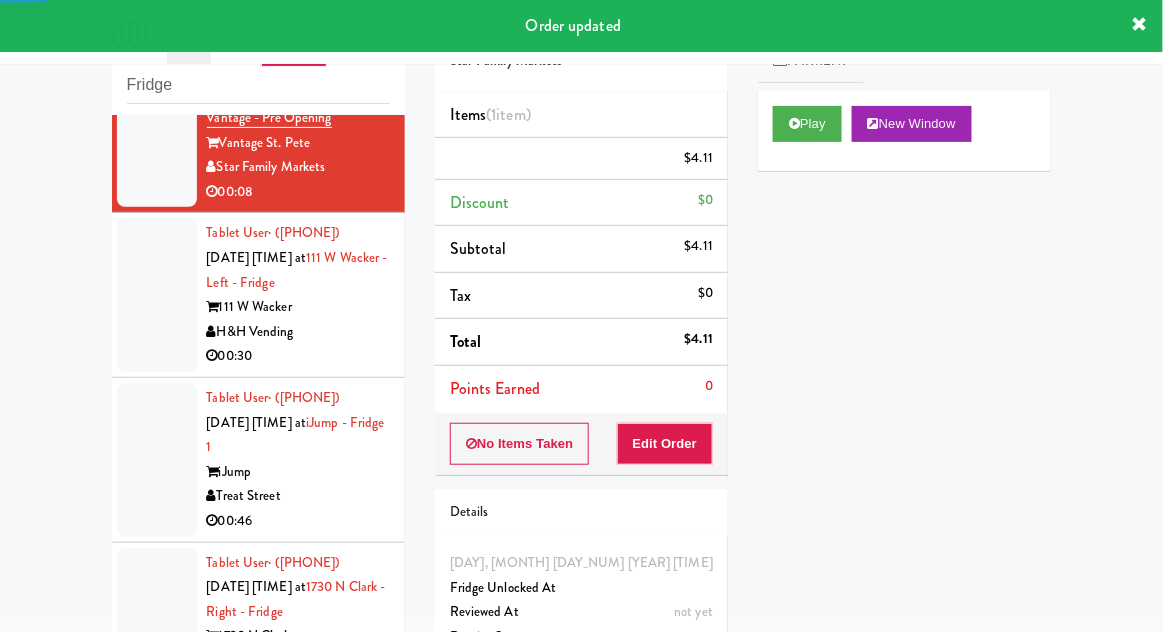 click at bounding box center [157, 295] 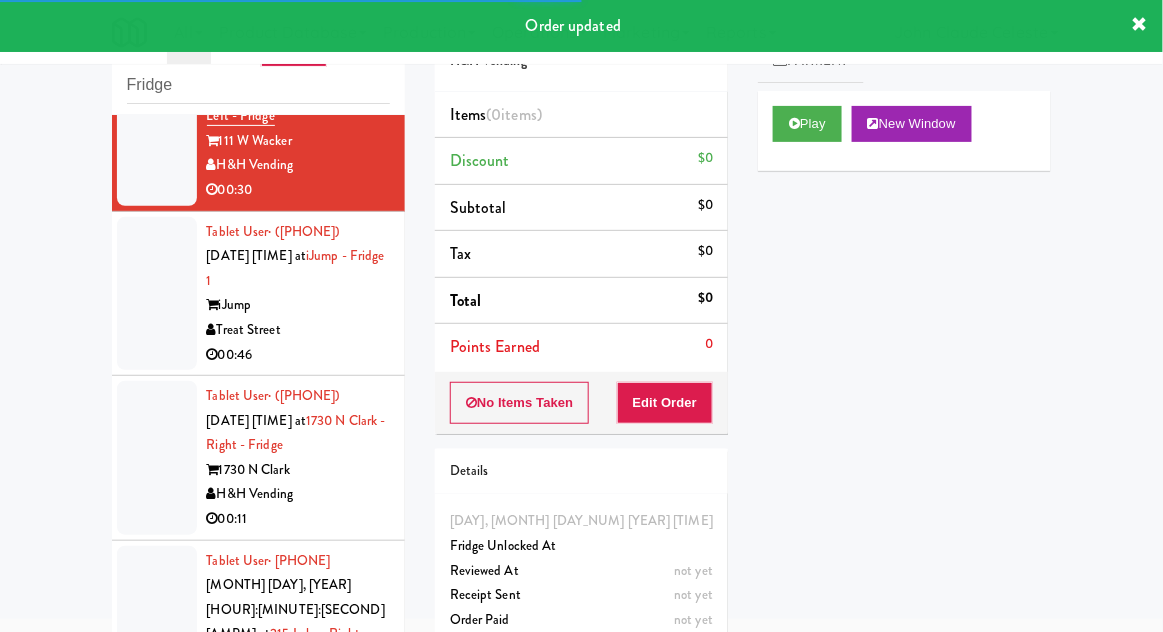 scroll, scrollTop: 1492, scrollLeft: 0, axis: vertical 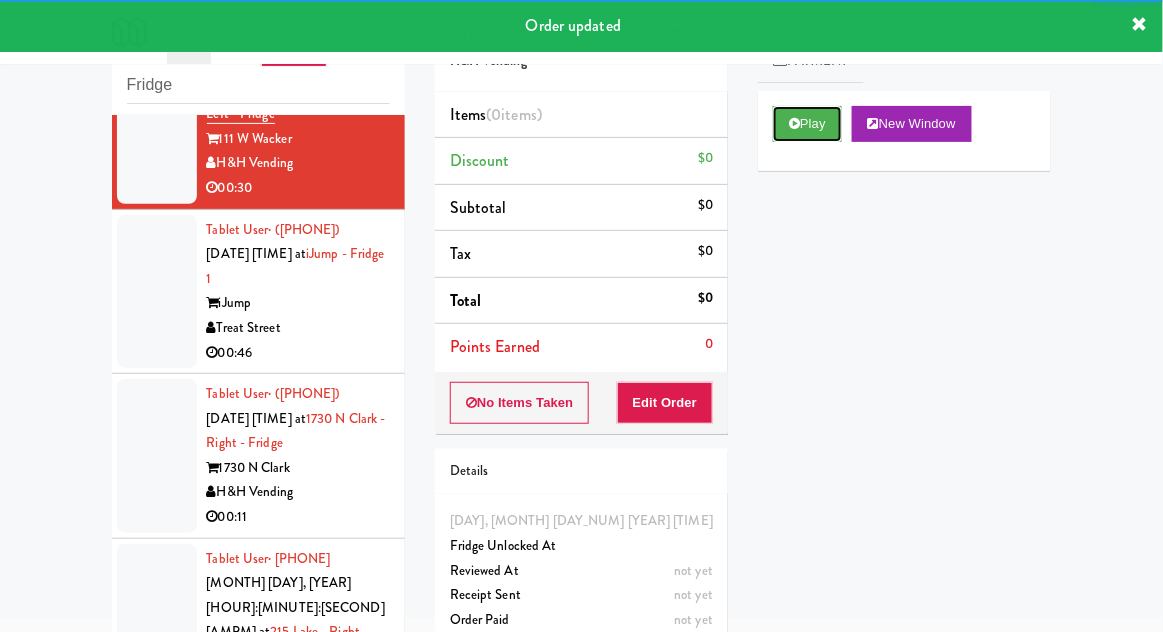 click on "Play" at bounding box center [807, 124] 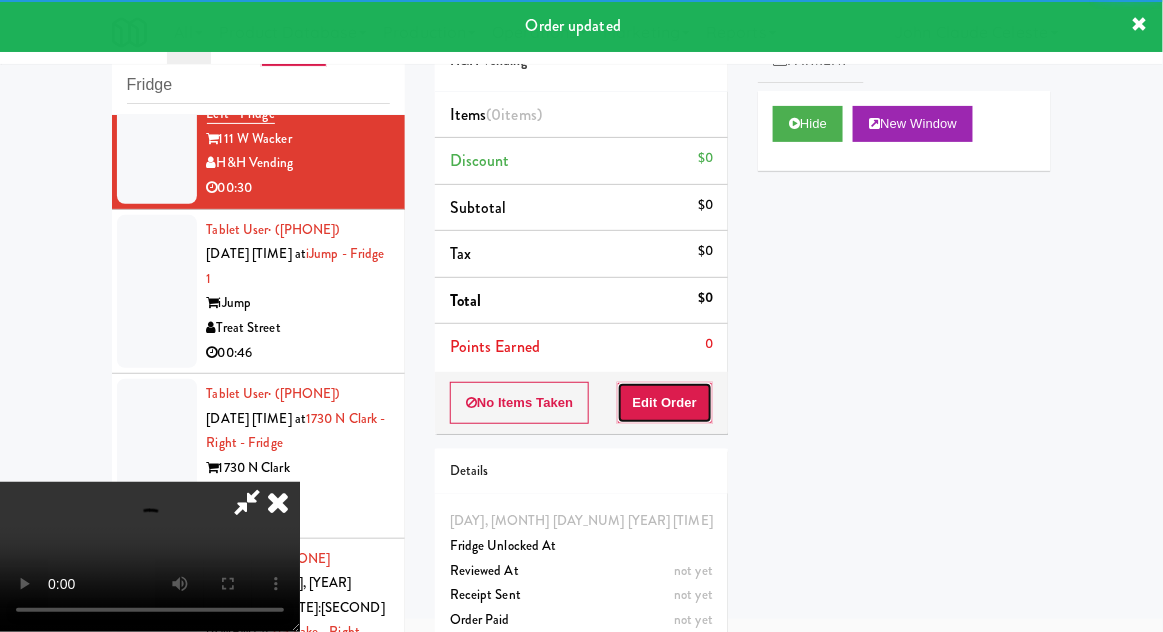 click on "Edit Order" at bounding box center [665, 403] 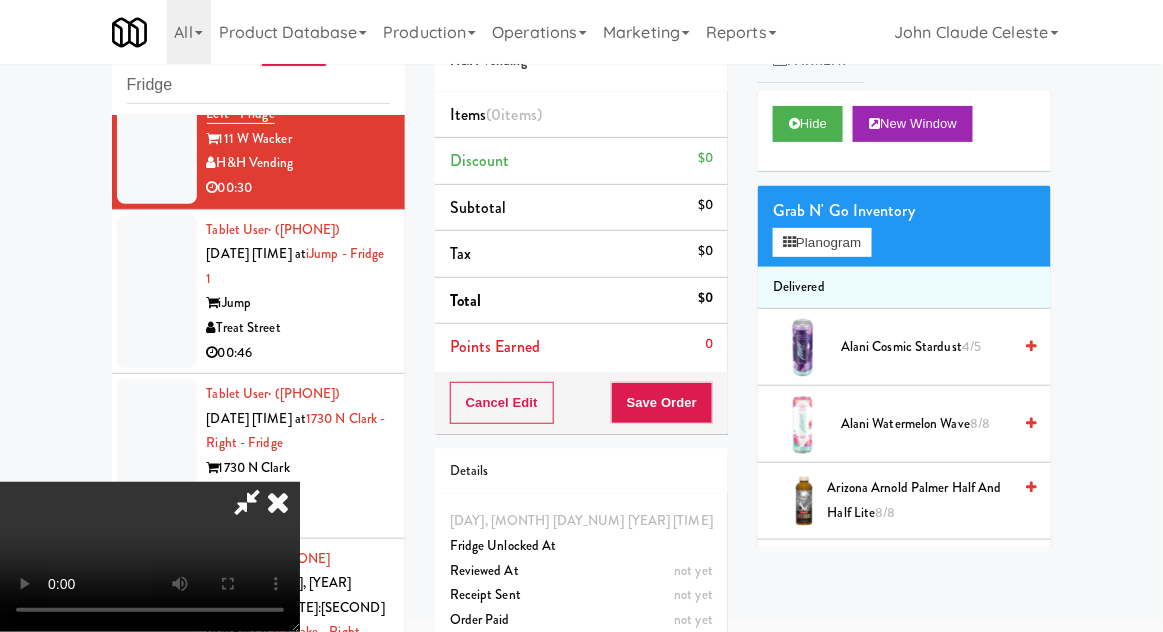 scroll, scrollTop: 73, scrollLeft: 0, axis: vertical 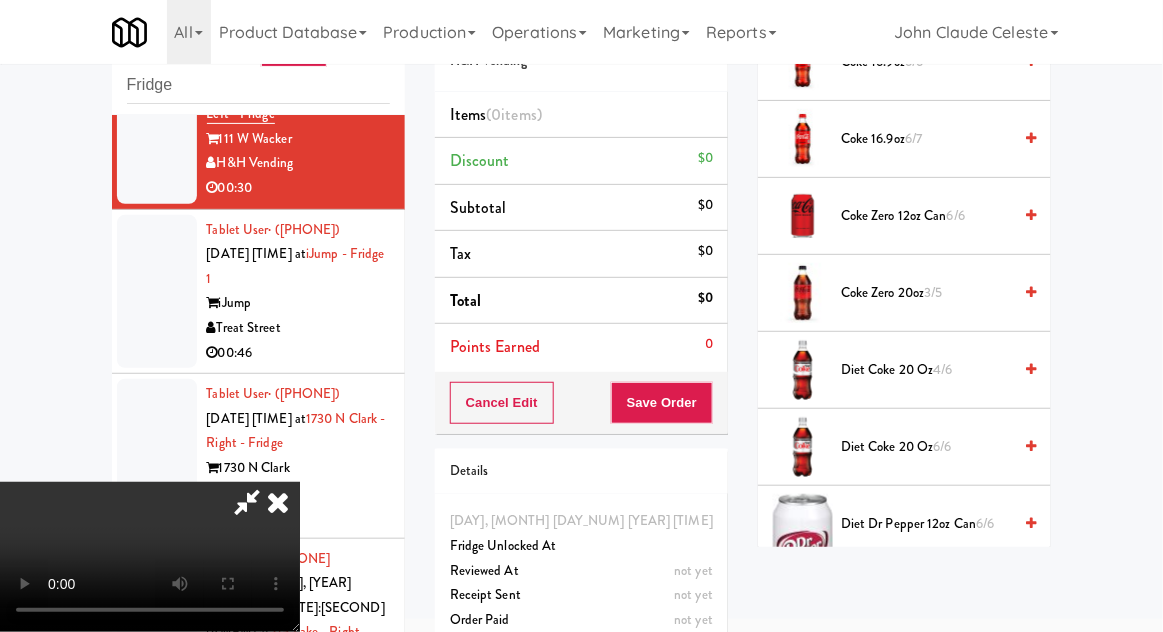 click on "Diet Coke 20 oz  6/6" at bounding box center [926, 447] 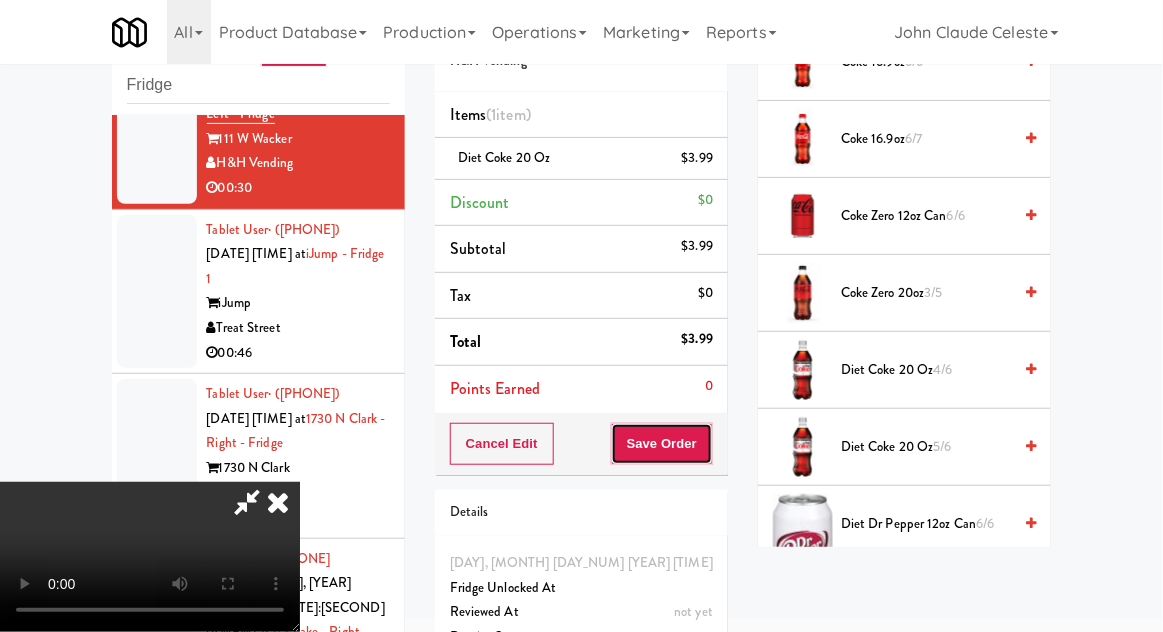 click on "Save Order" at bounding box center [662, 444] 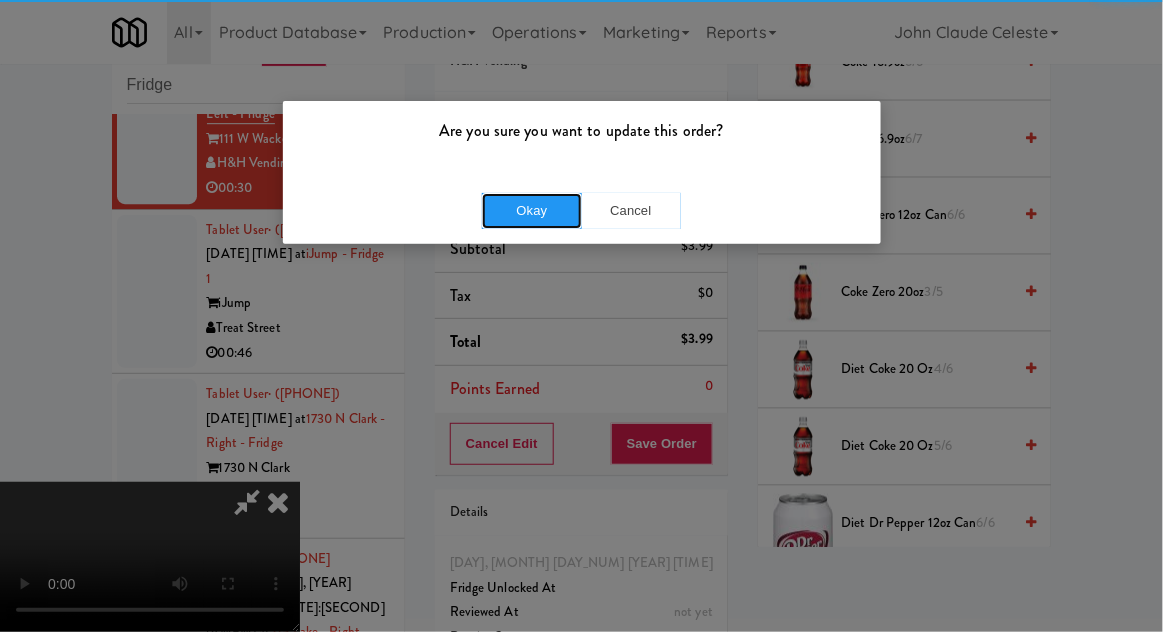 click on "Okay" at bounding box center [532, 211] 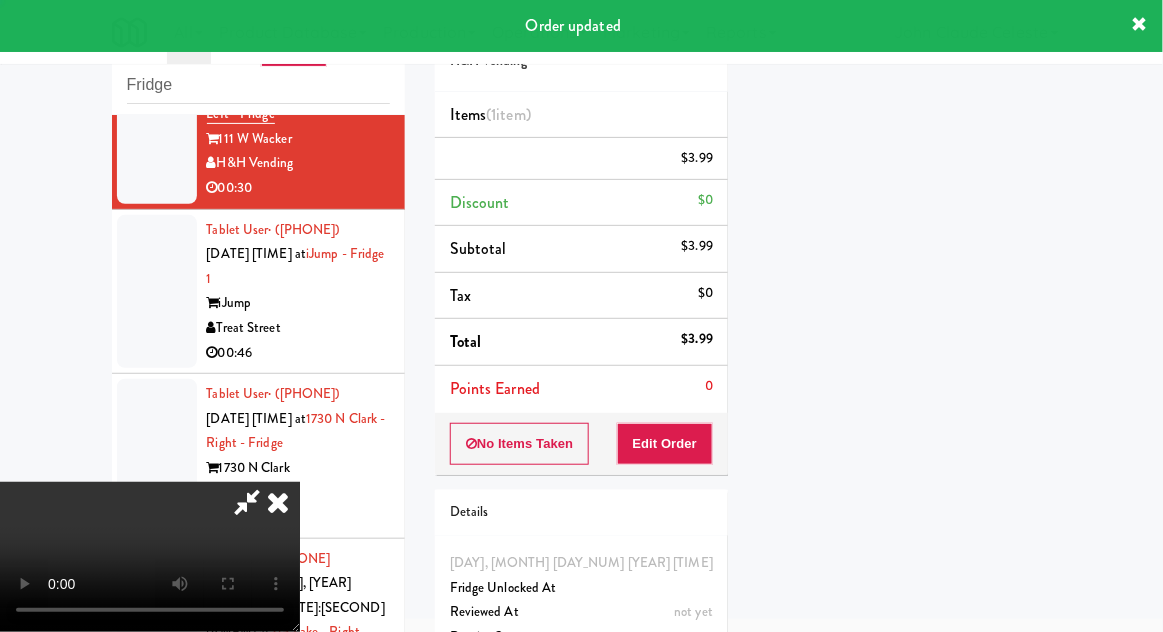 scroll, scrollTop: 197, scrollLeft: 0, axis: vertical 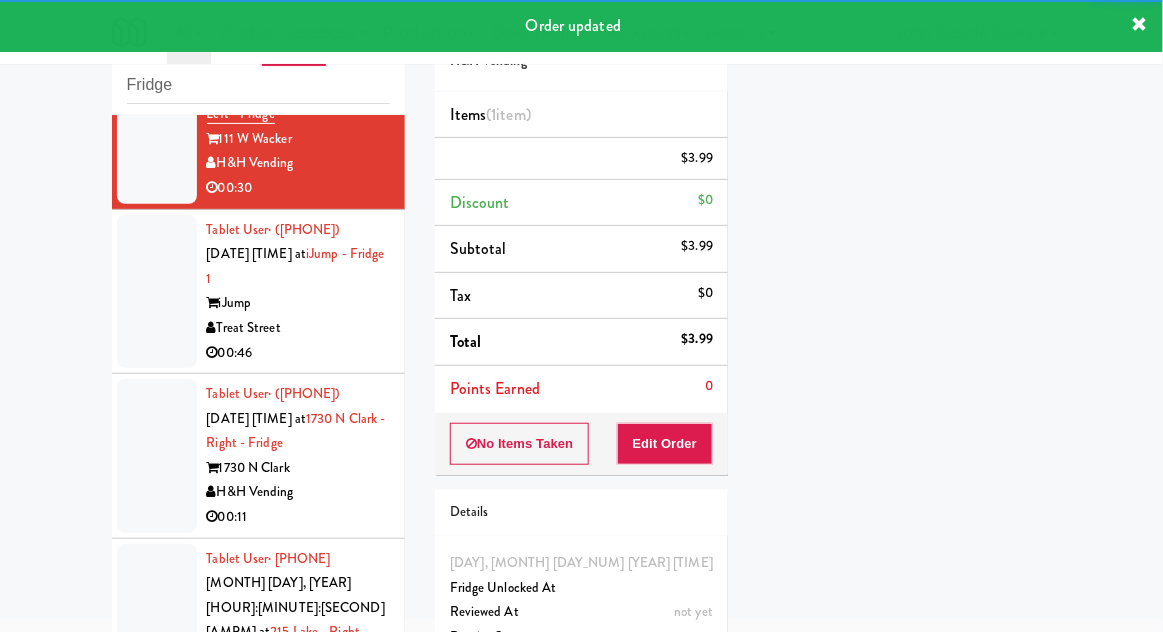 click at bounding box center [157, 292] 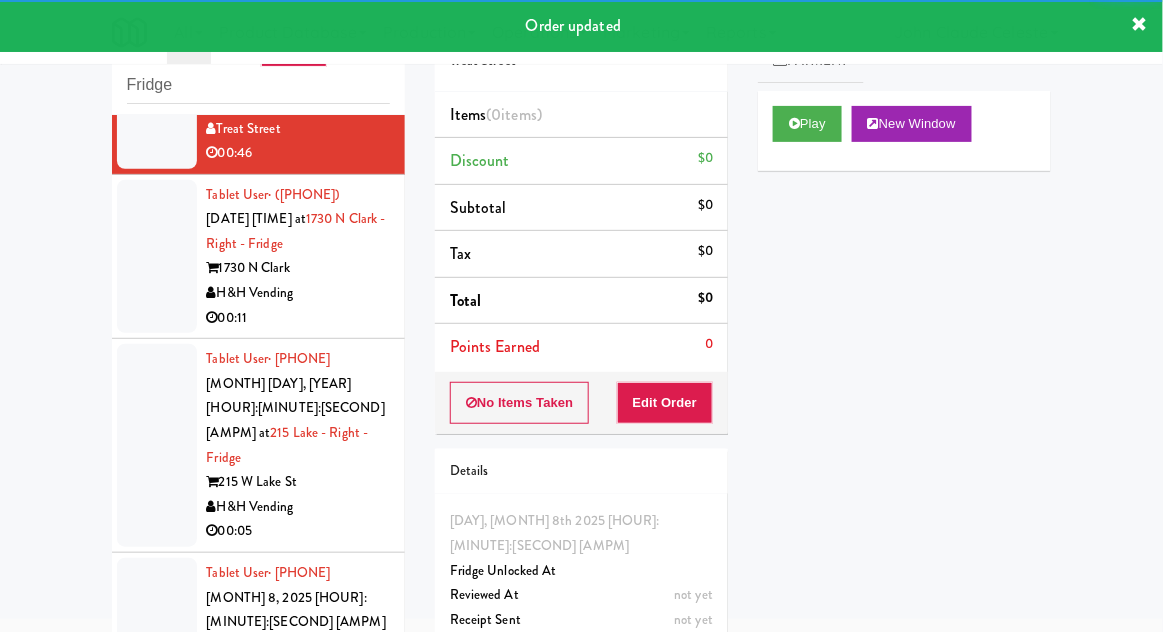 scroll, scrollTop: 1697, scrollLeft: 0, axis: vertical 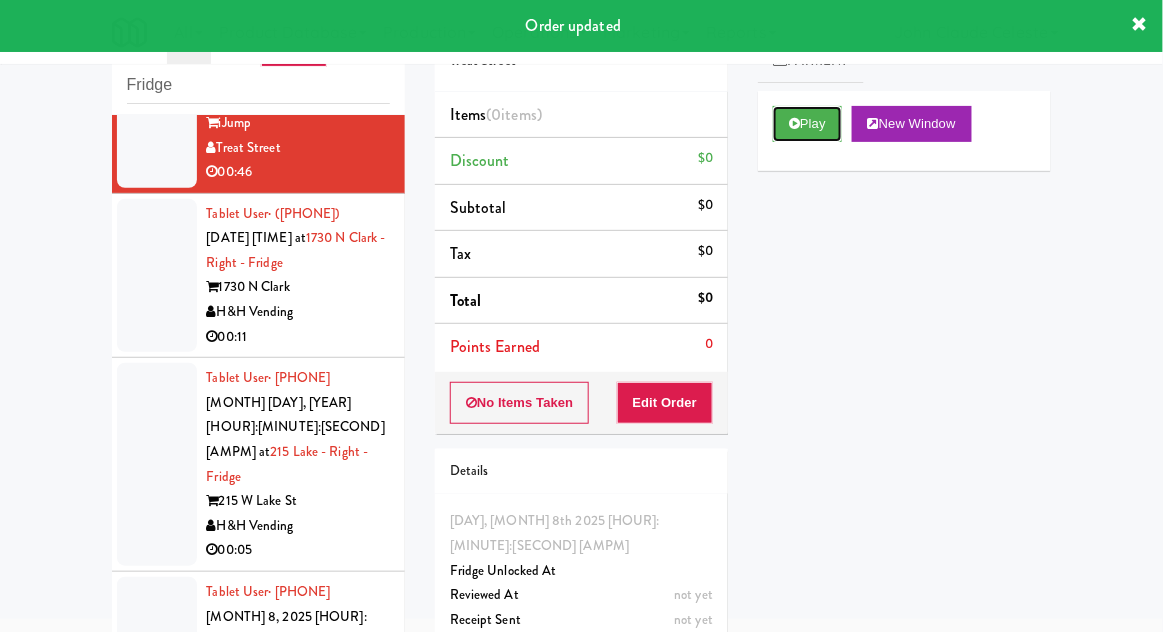 click on "Play" at bounding box center [807, 124] 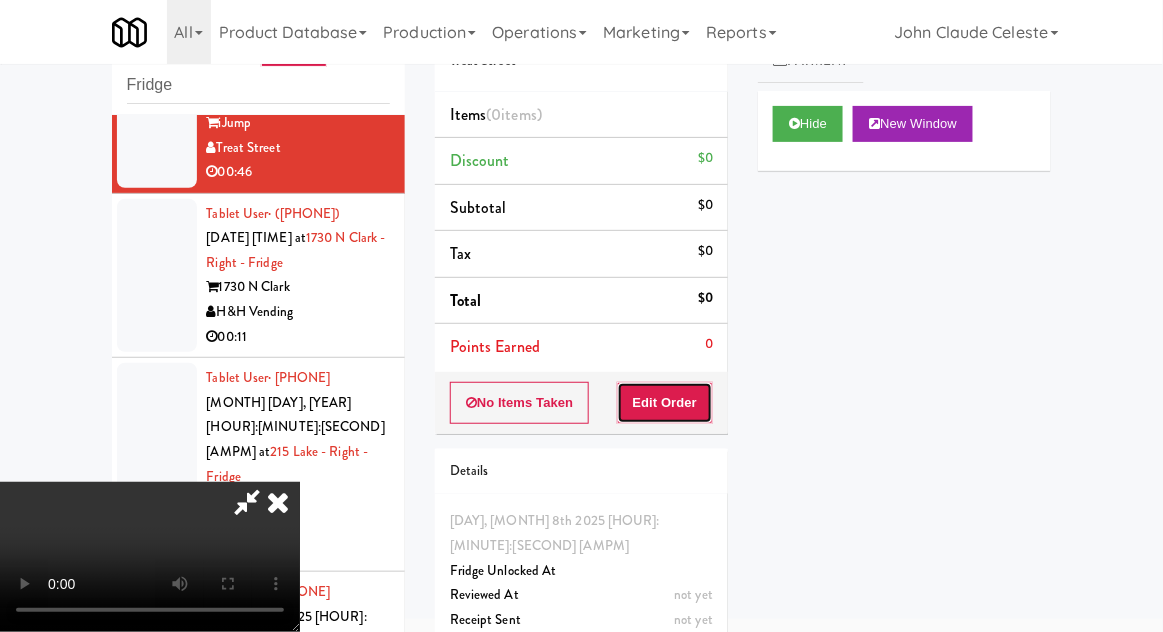 click on "Edit Order" at bounding box center [665, 403] 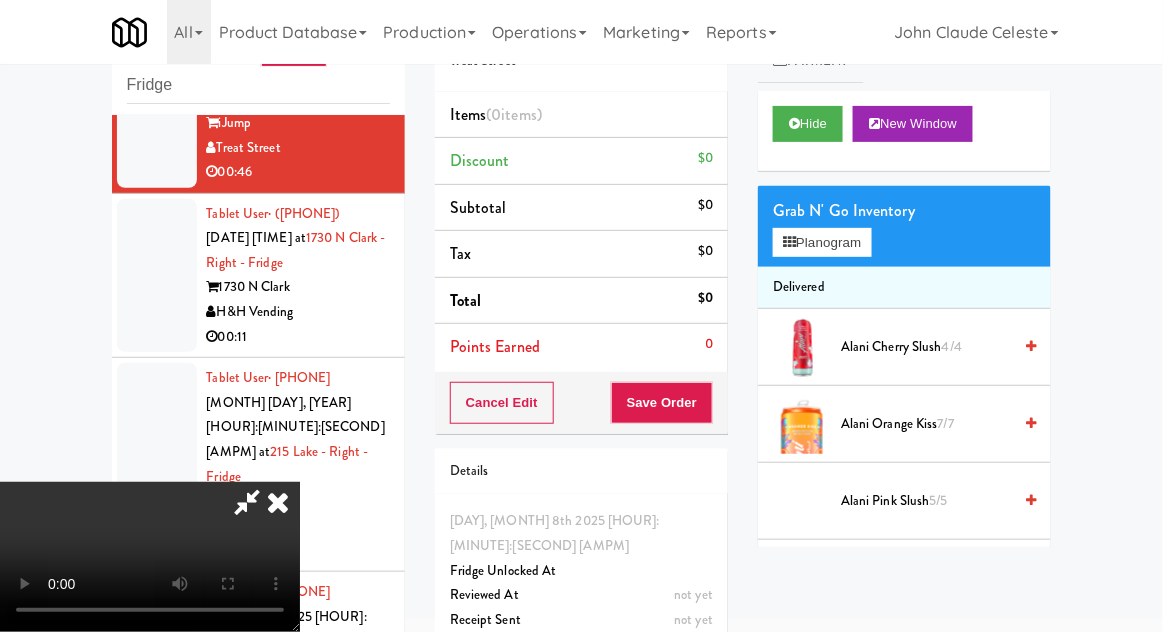 scroll, scrollTop: 73, scrollLeft: 0, axis: vertical 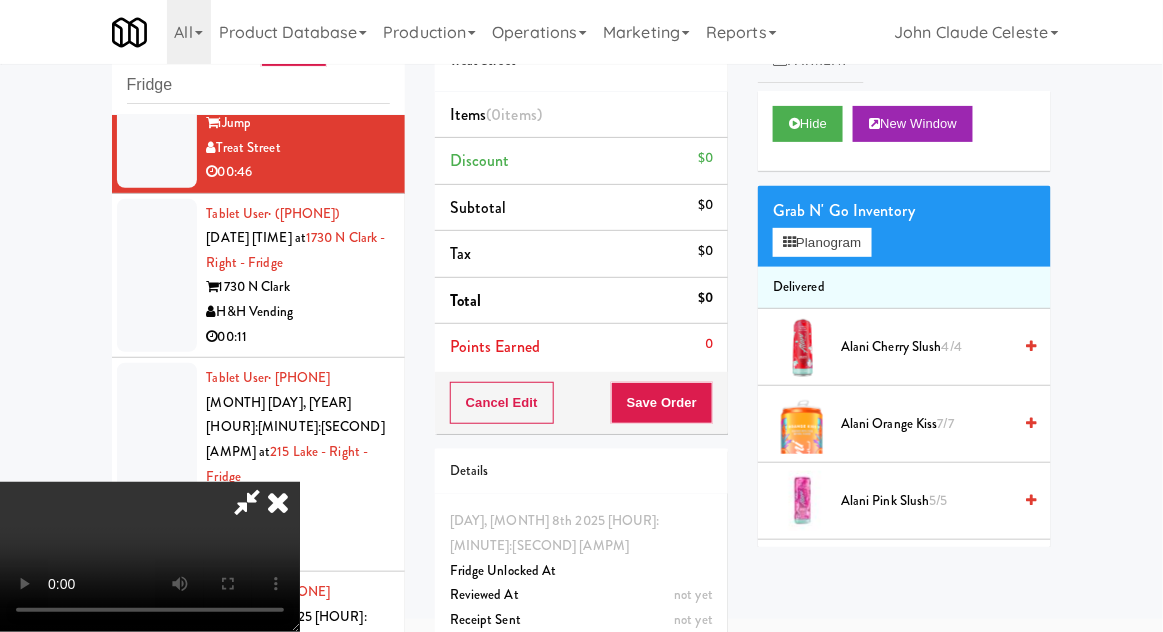 type 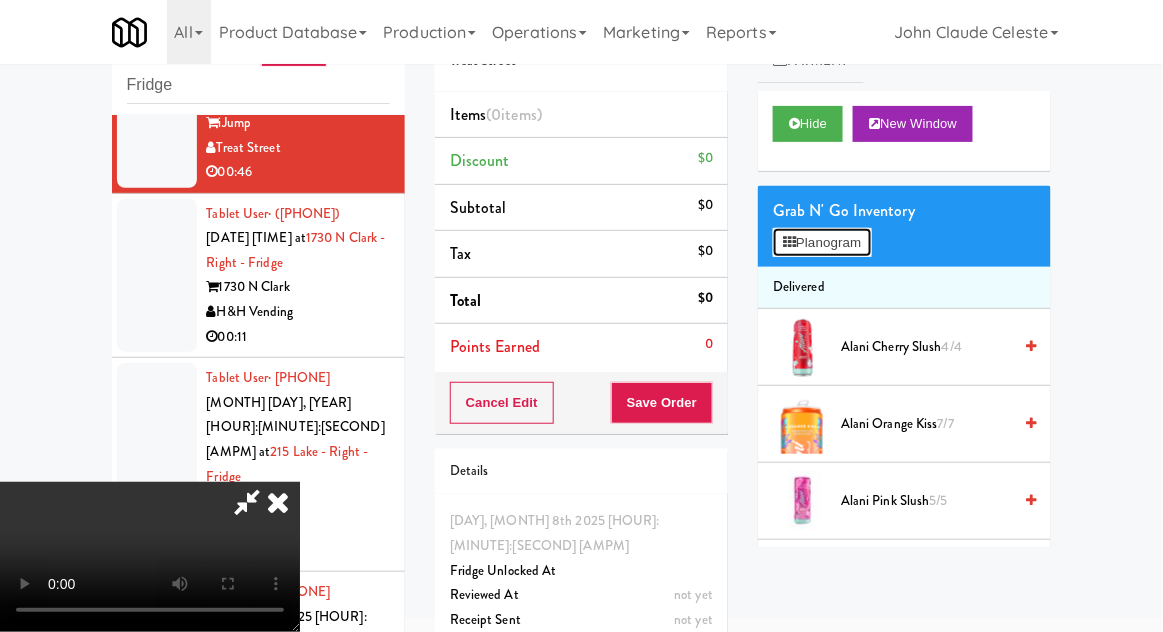 click on "Planogram" at bounding box center [822, 243] 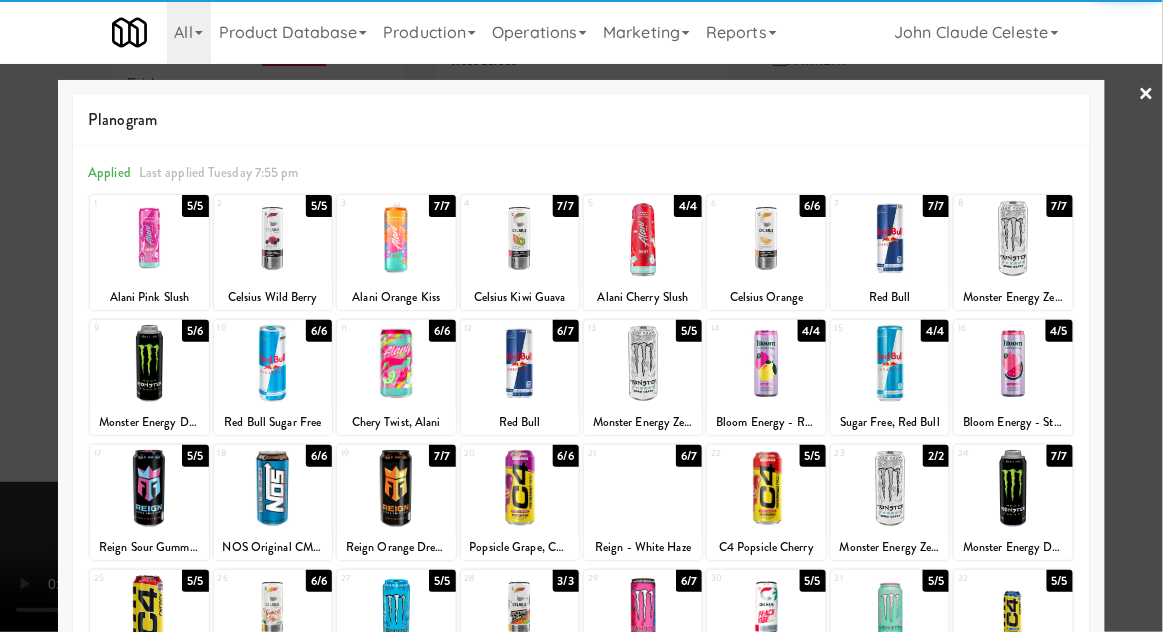click at bounding box center [766, 363] 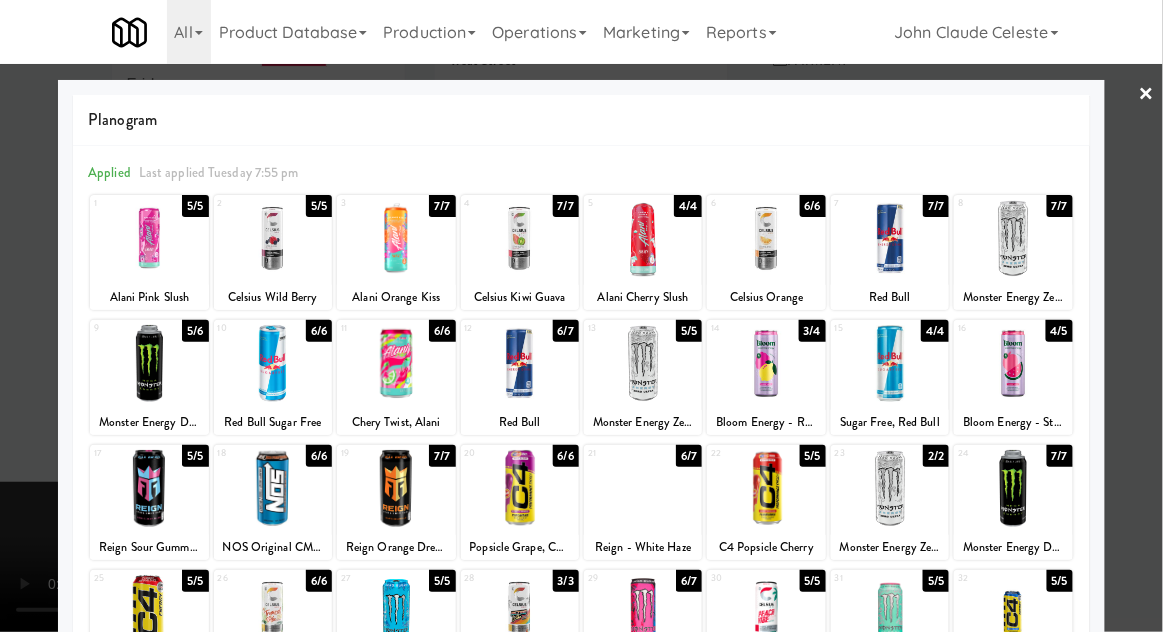 click at bounding box center [581, 316] 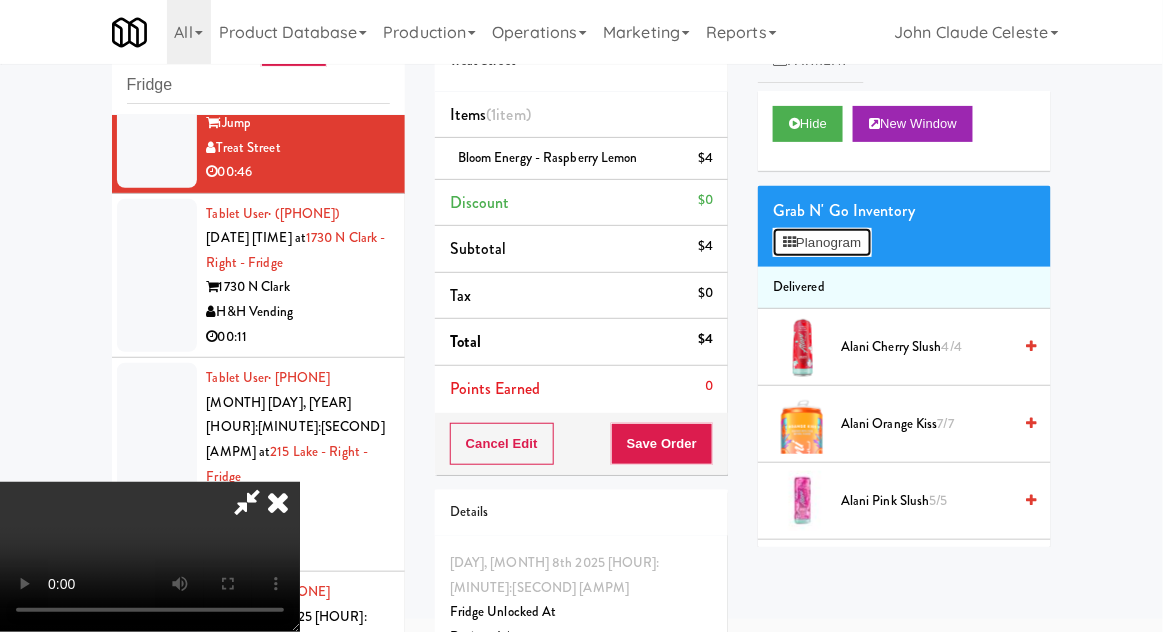 click on "Planogram" at bounding box center [822, 243] 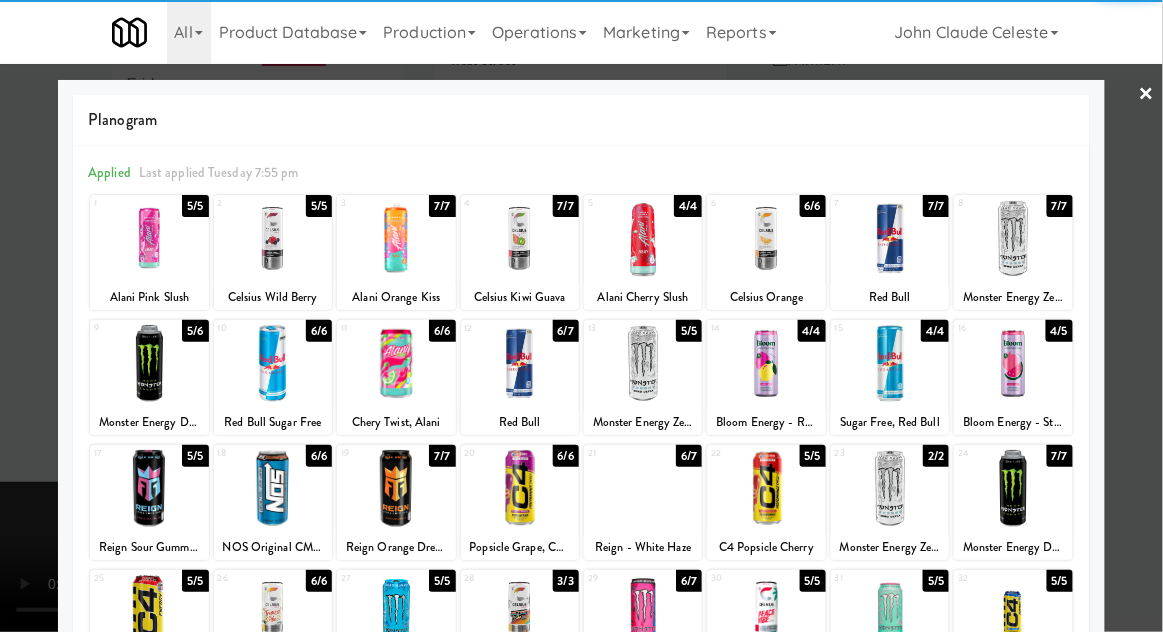click at bounding box center (520, 363) 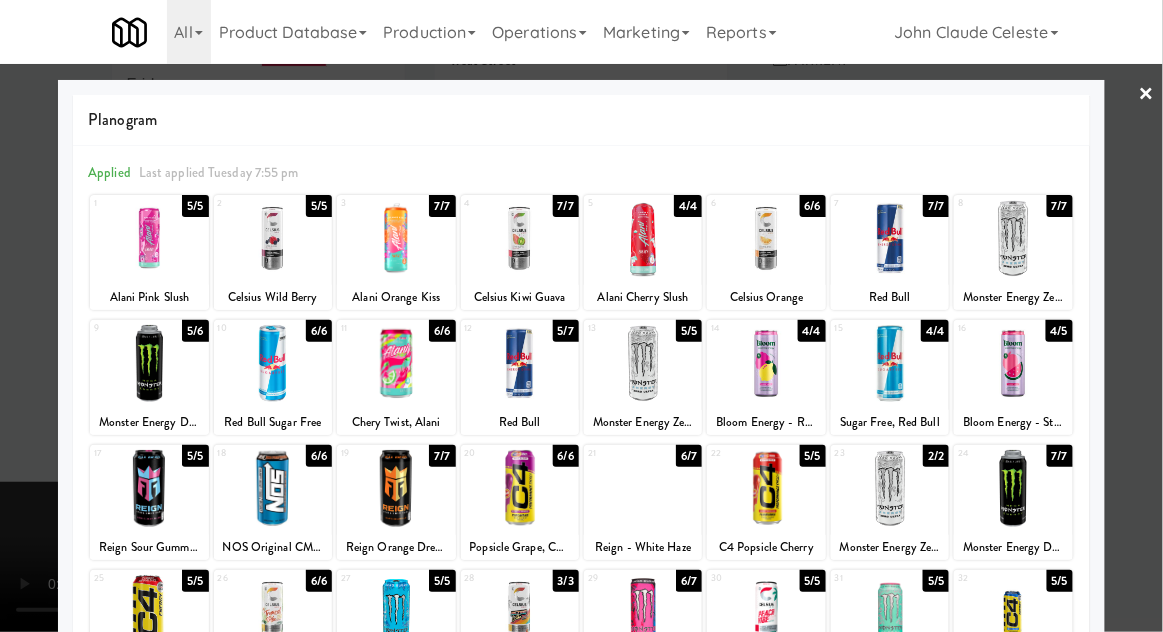 click at bounding box center [581, 316] 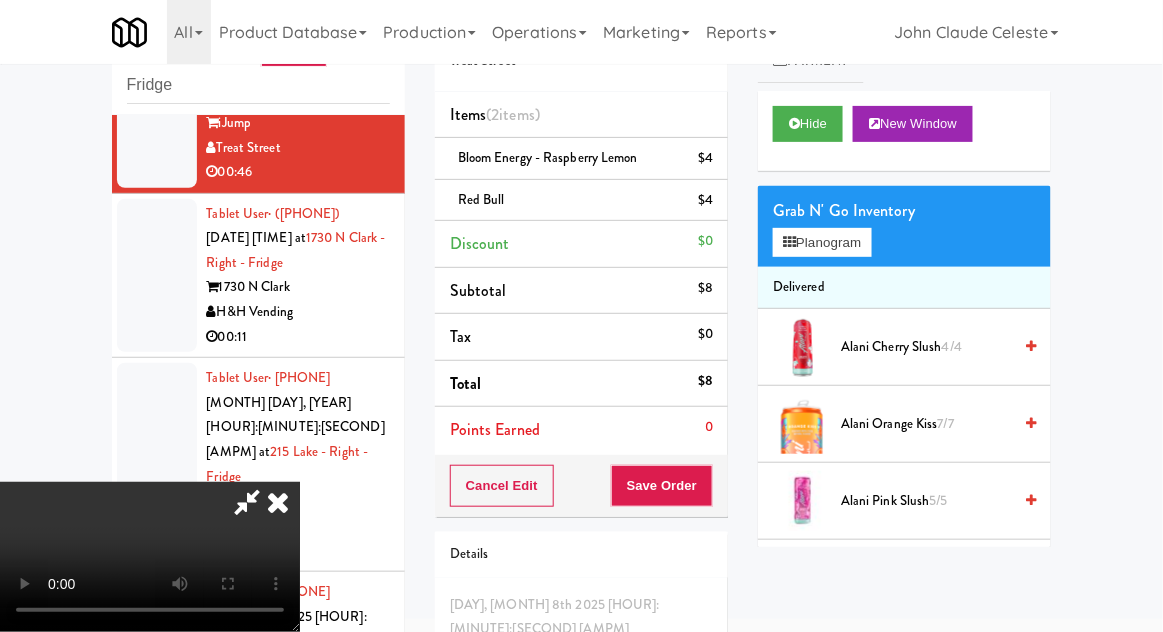 click on "Red Bull  $4" at bounding box center (581, 201) 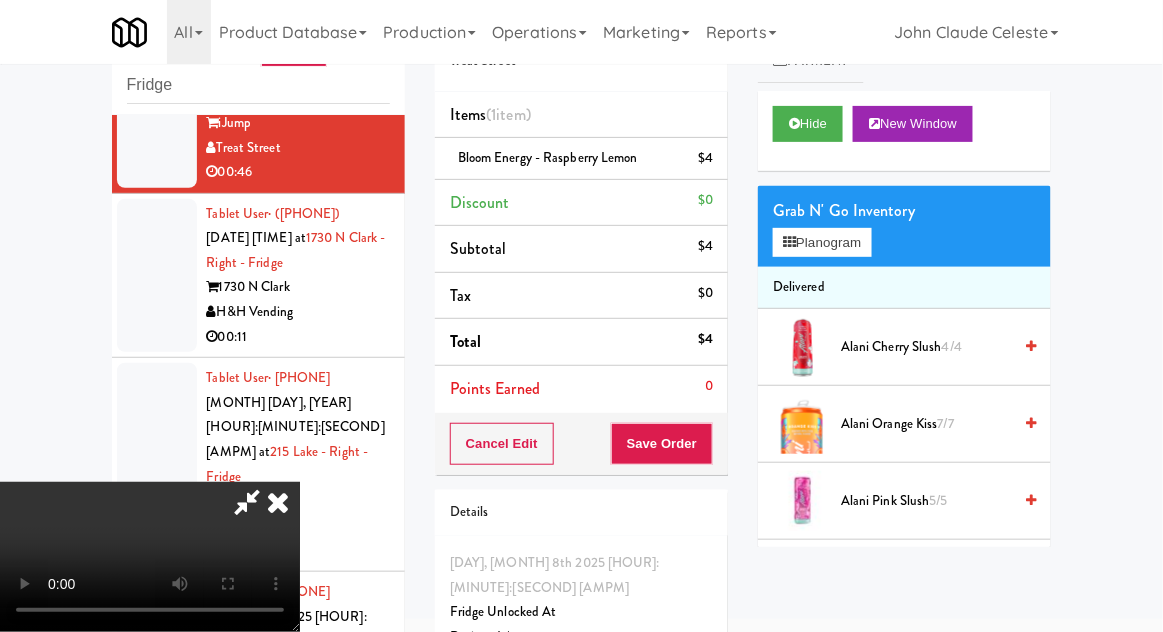 scroll, scrollTop: 73, scrollLeft: 0, axis: vertical 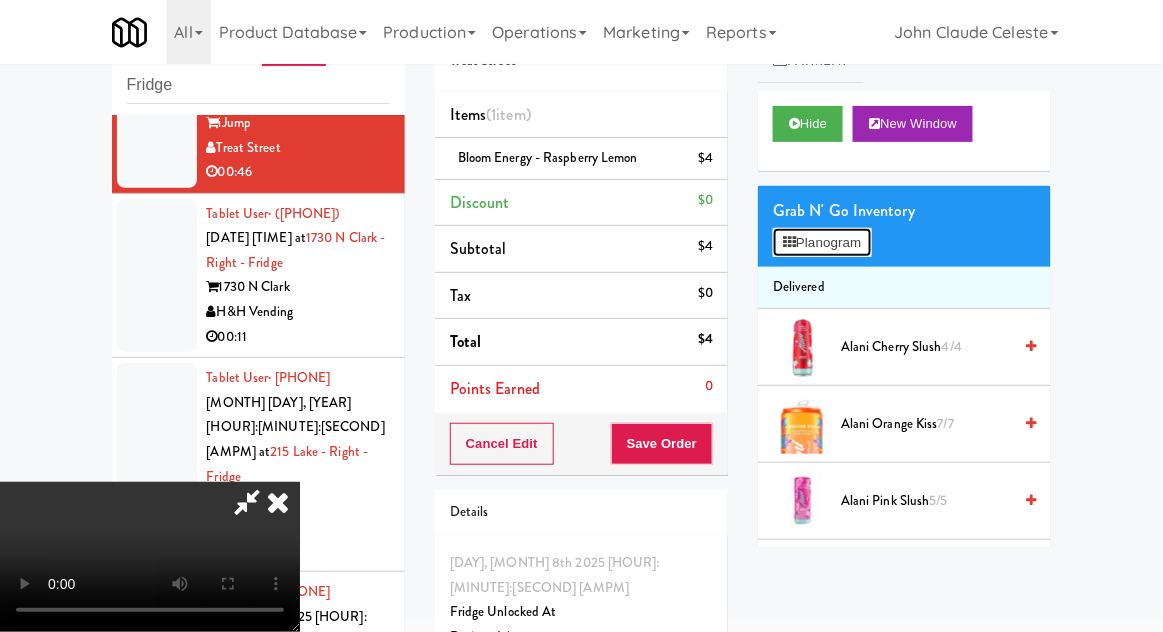click on "Planogram" at bounding box center [822, 243] 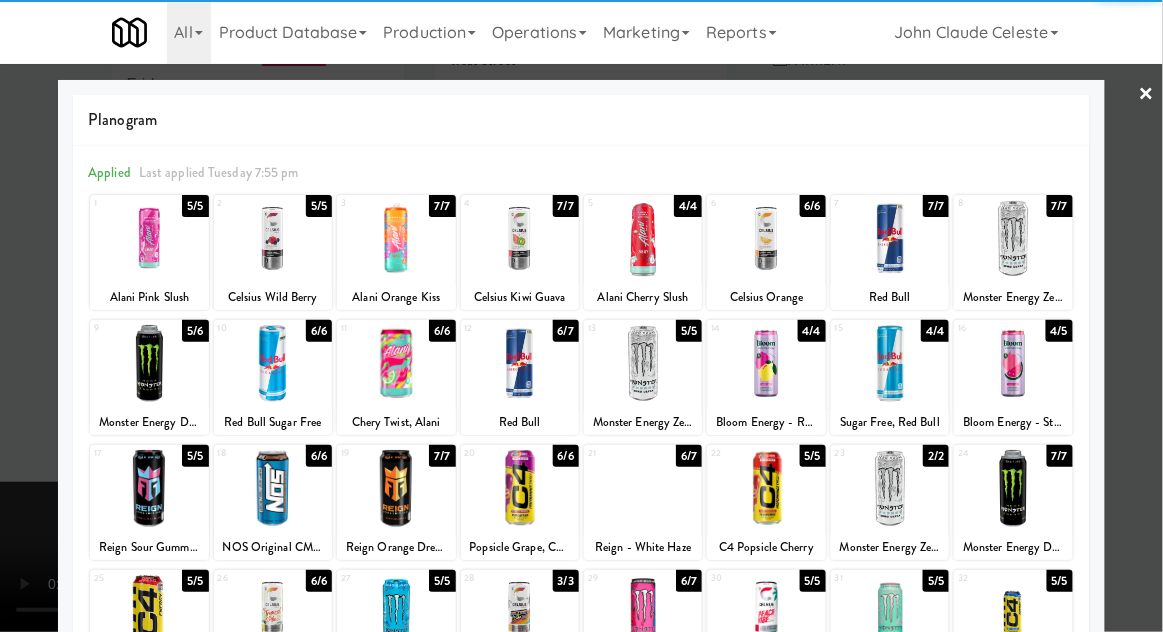 click at bounding box center (520, 363) 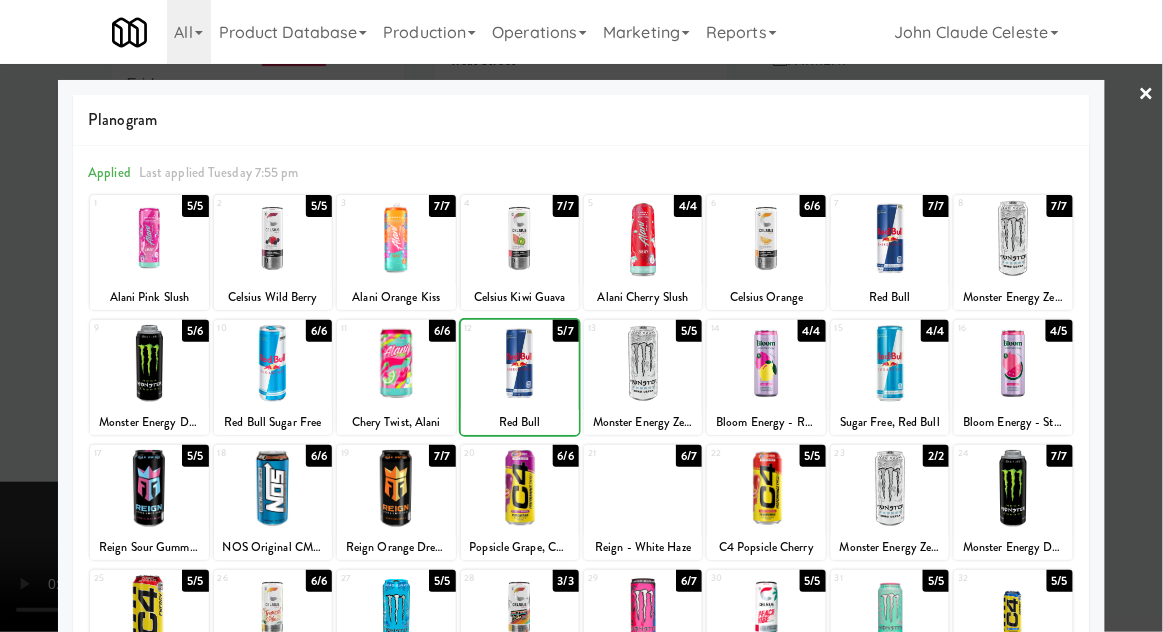 click at bounding box center (581, 316) 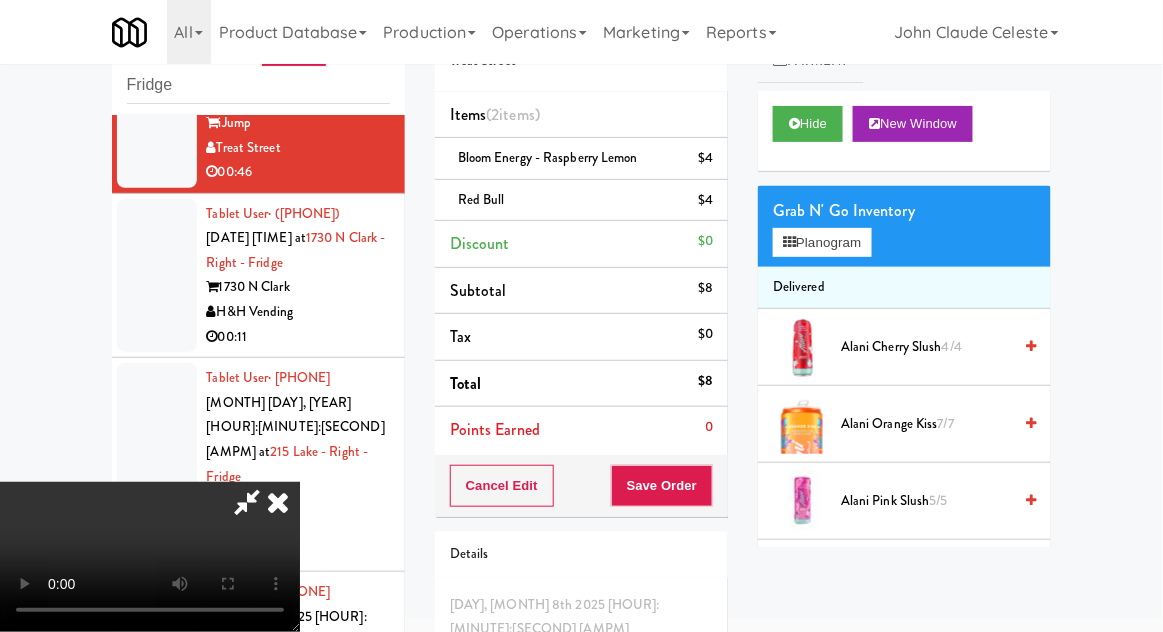 scroll, scrollTop: 91, scrollLeft: 0, axis: vertical 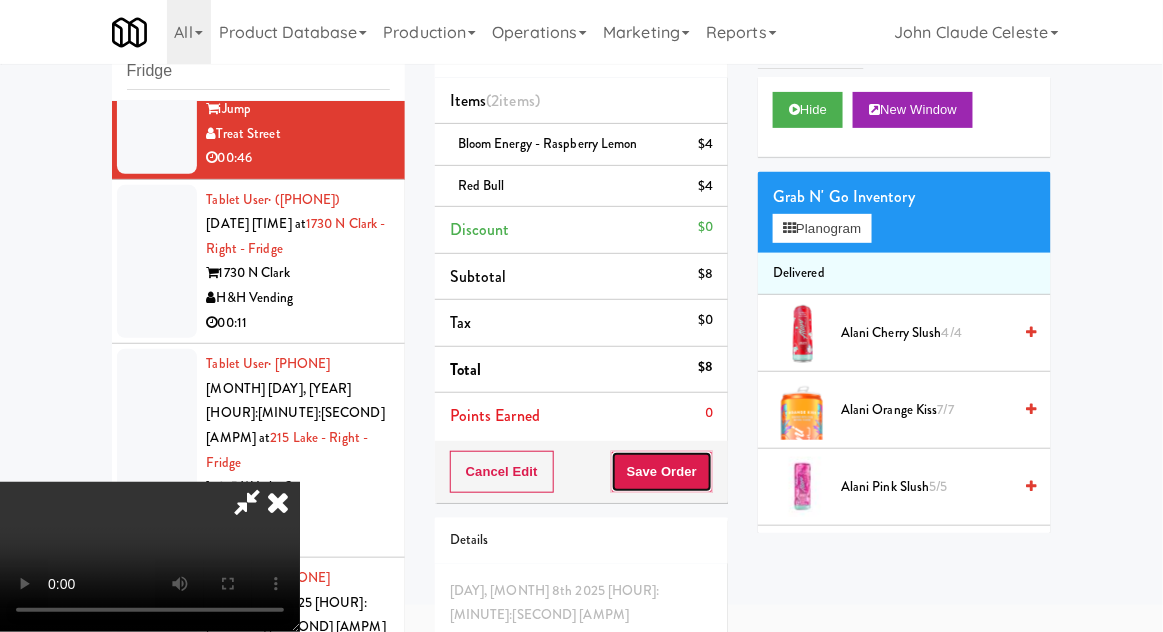 click on "Save Order" at bounding box center [662, 472] 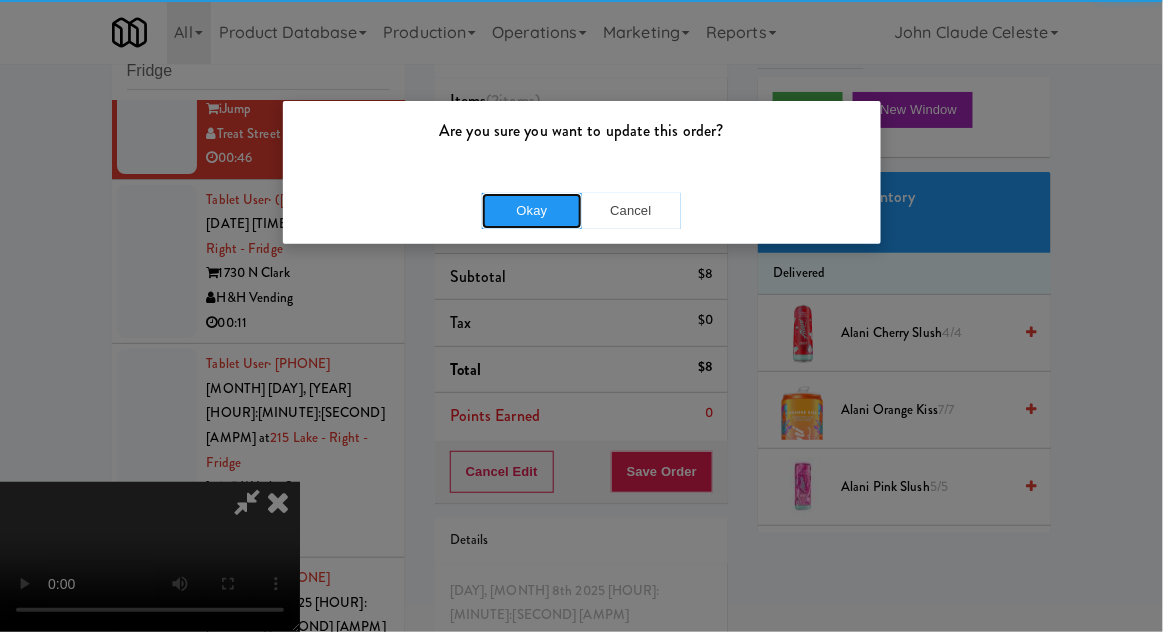 click on "Okay" at bounding box center [532, 211] 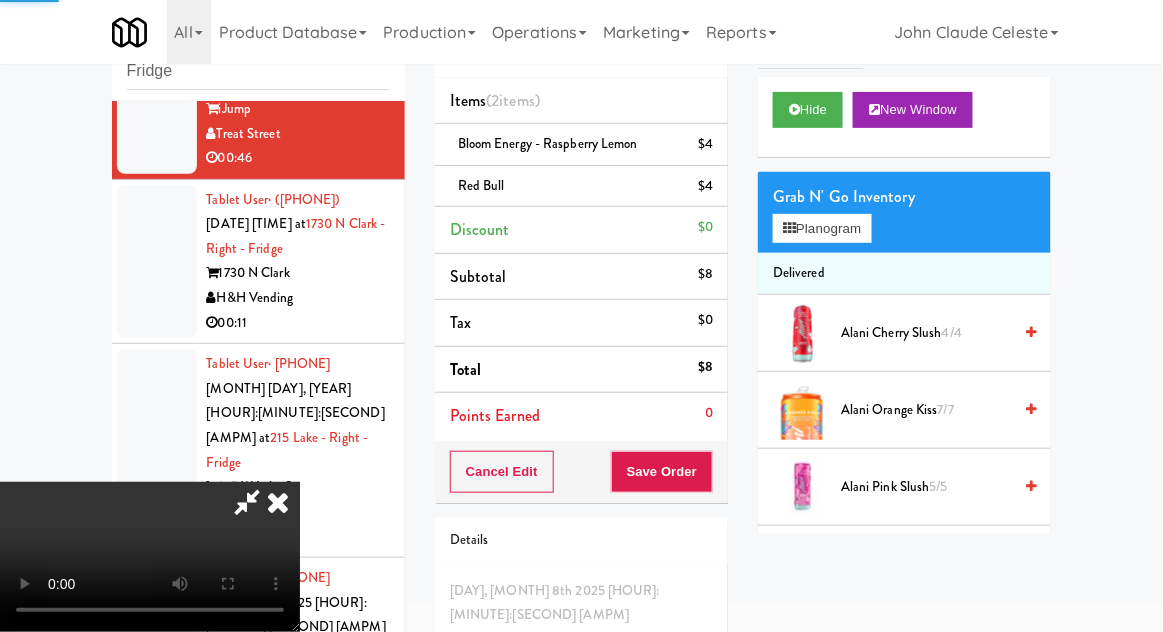 scroll, scrollTop: 0, scrollLeft: 0, axis: both 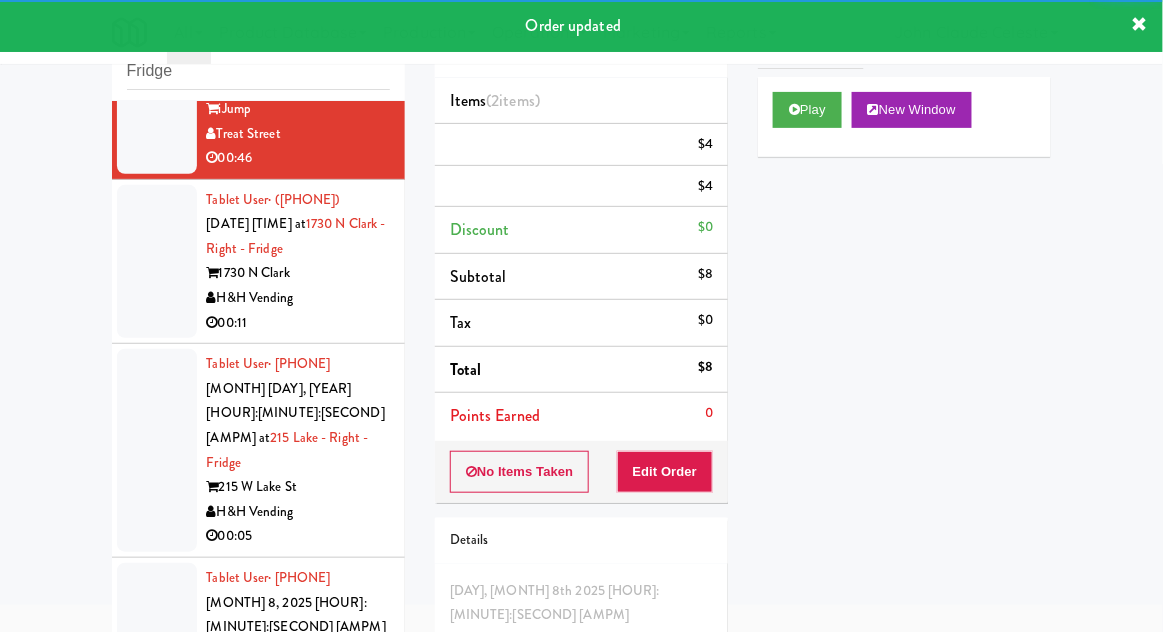 click on "inbox reviewed recent    all     unclear take     inventory issue     suspicious     failed     recent   Fridge Tablet User  · ([PHONE]) [DATE] [TIME] at  [LOCATION] - Fridge  [LOCATION]  [COMPANY]  [TIME] reviewed by [FIRST] [LAST]  order created     Tablet User  · ([PHONE]) [DATE] [TIME] at  Fridge - [VANTAGE] - Pre Opening   [VANTAGE] [CITY]  [COMPANY]  [TIME] reviewed by [FIRST] [LAST]  order created     Tablet User  · ([PHONE]) [DATE] [TIME] at  [LOCATION] -Fridge  [LOCATION]  [COMPANY]  [TIME] reviewed by [FIRST] [LAST]  order created     Tablet User  · ([PHONE]) [DATE] [TIME] at  [NUMBER] [STREET] - [SIDE] - Fridge  [NUMBER] [STREET]  [COMPANY]  [TIME] reviewed by [FIRST] [LAST]  order created     Tablet User  · ([PHONE]) [DATE] [TIME] at  [LOCATION] -Fridge  [LOCATION]  [COMPANY]  [TIME] reviewed by [FIRST] [LAST]  order created     Tablet User  · ([PHONE]) [DATE] [TIME] at  [NUMBER] [STREET] - [SIDE] - Fridge  [NUMBER] [STREET]  [COMPANY]  [TIME]" at bounding box center (258, 348) 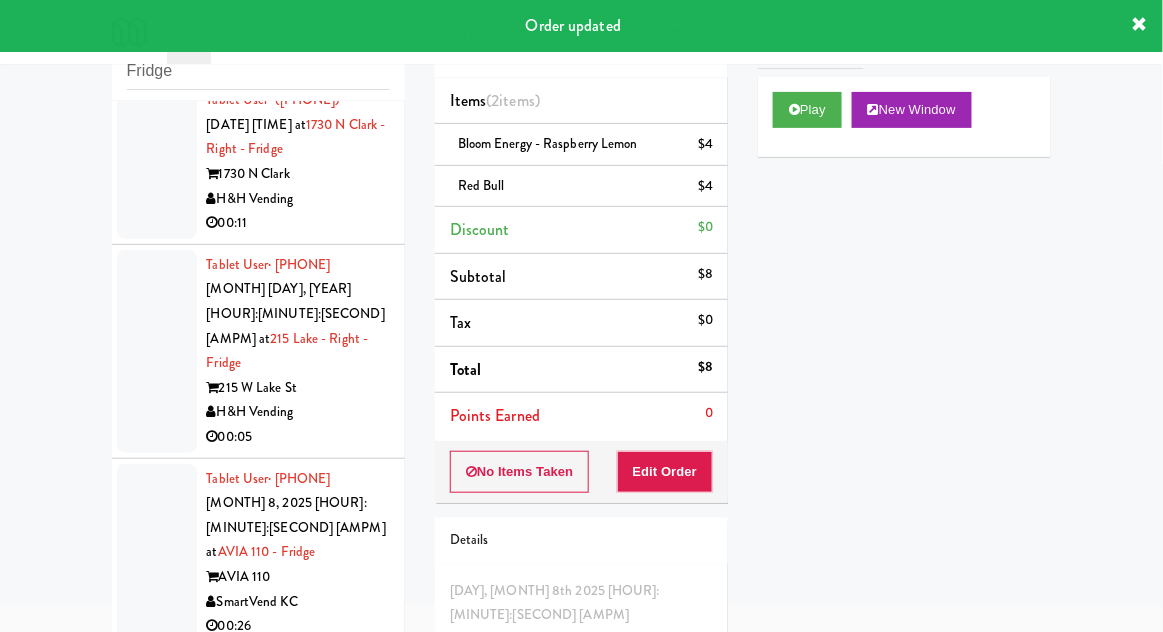 scroll, scrollTop: 1825, scrollLeft: 0, axis: vertical 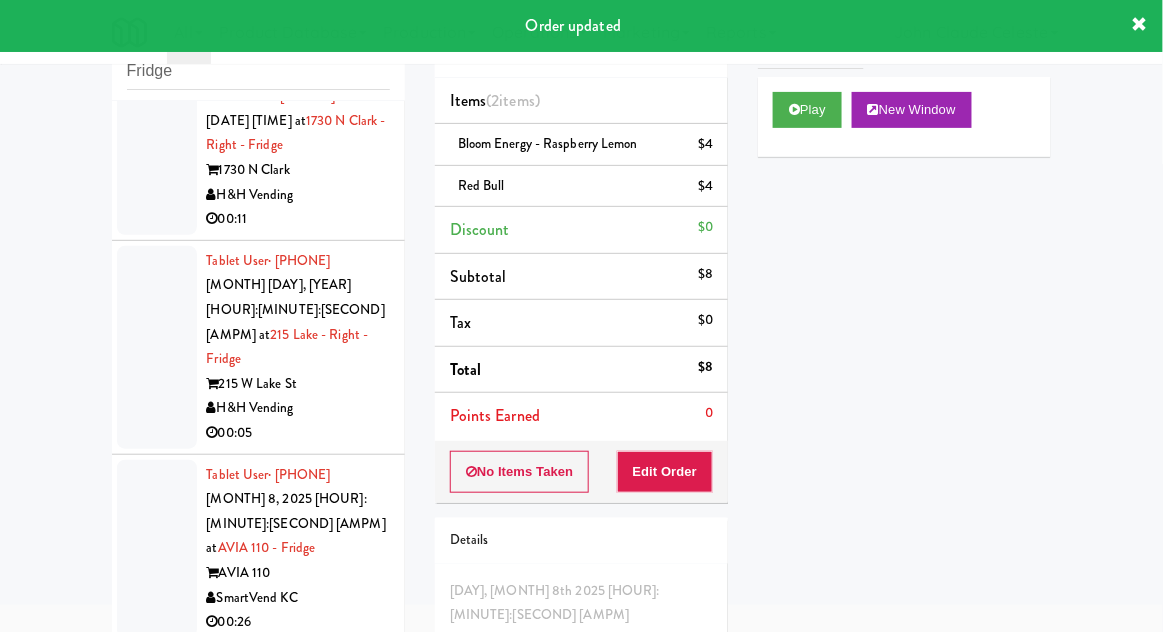 click at bounding box center (157, 158) 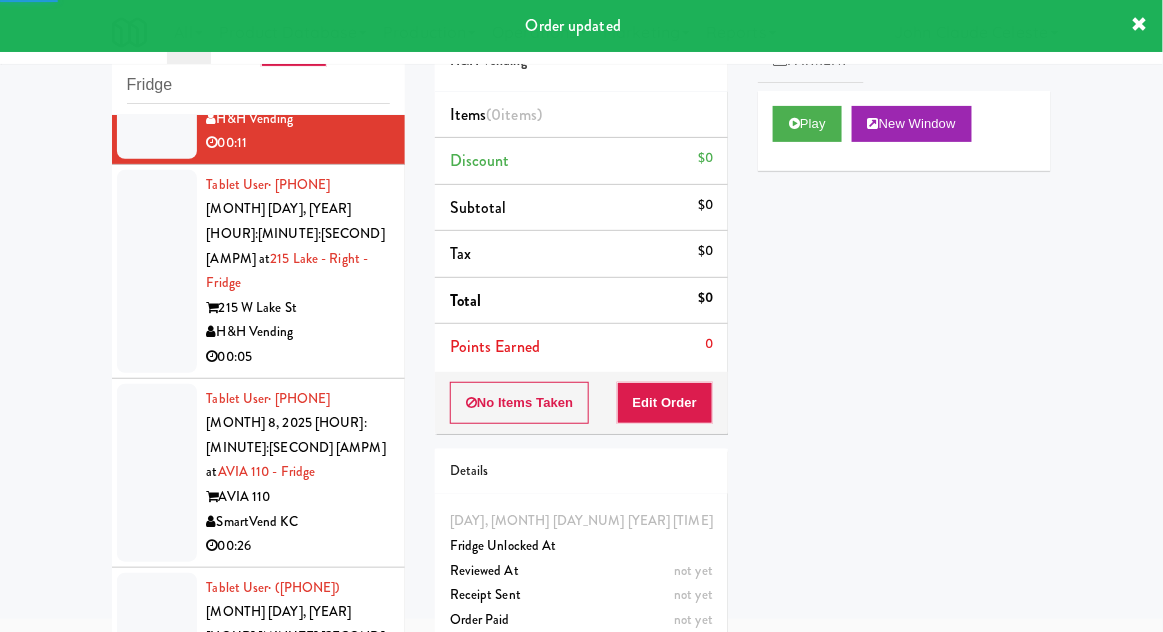 scroll, scrollTop: 1916, scrollLeft: 0, axis: vertical 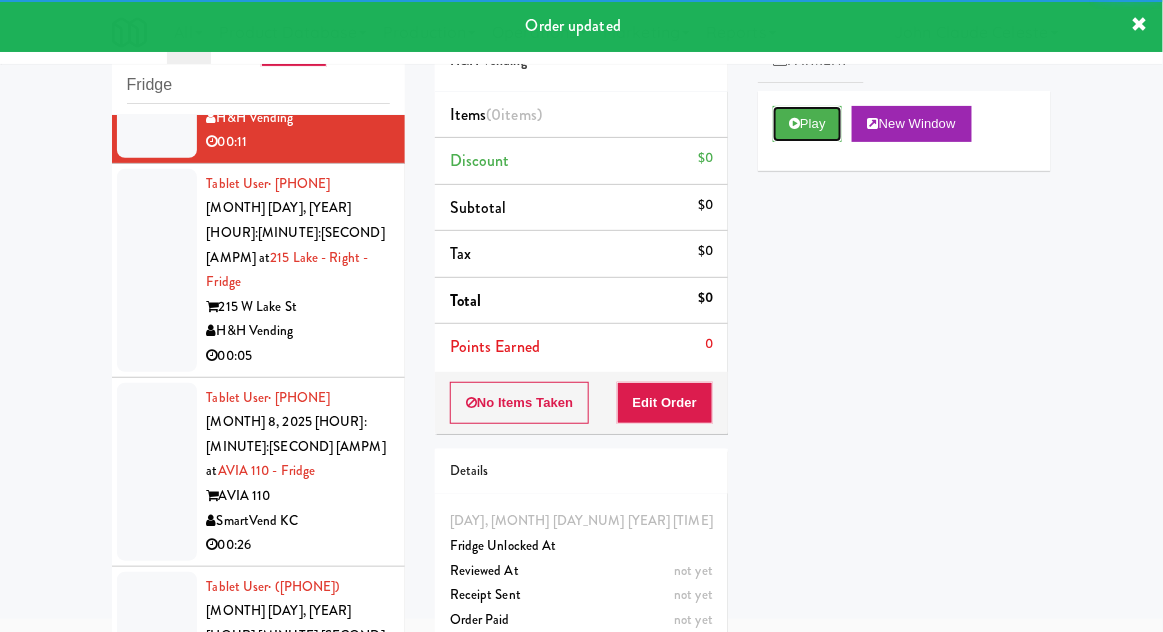 click on "Play" at bounding box center [807, 124] 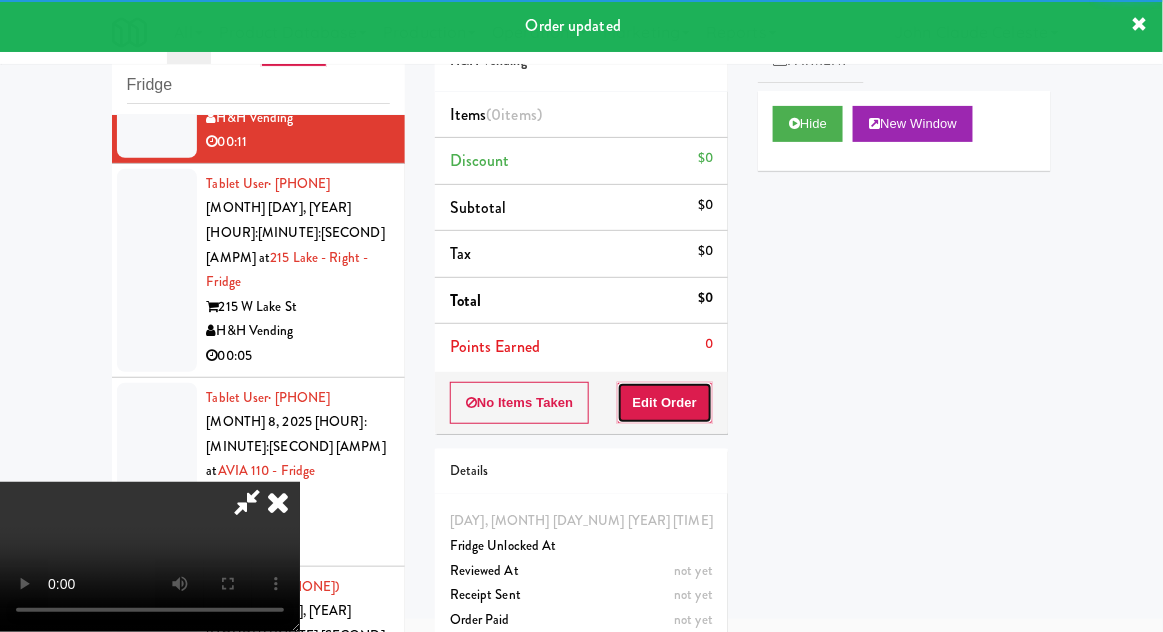 click on "Edit Order" at bounding box center [665, 403] 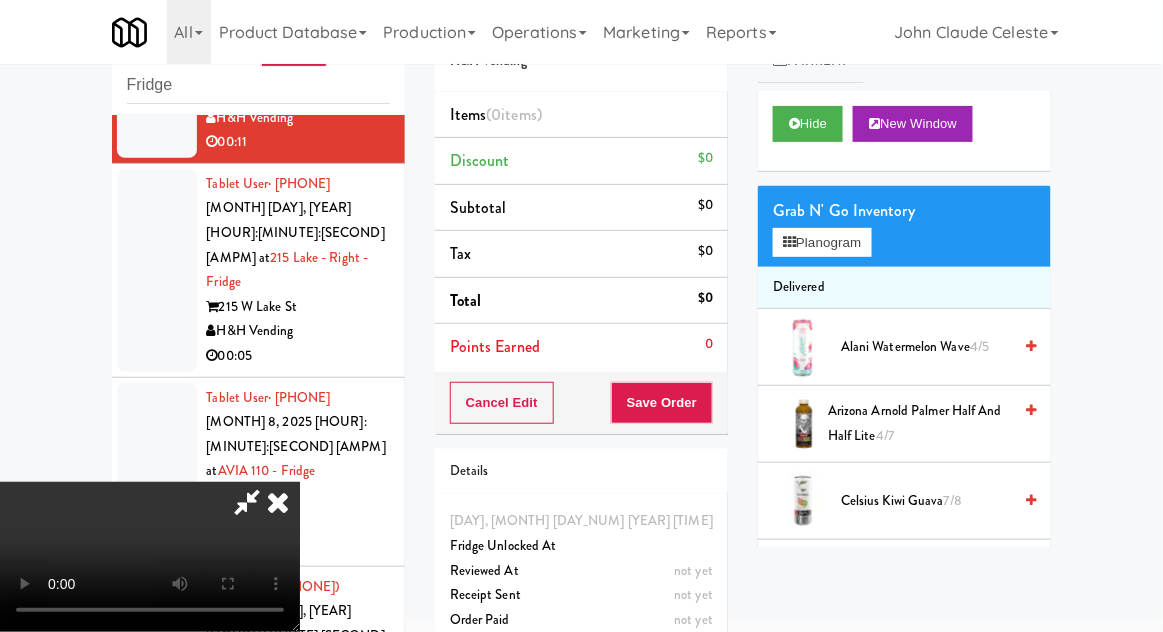 scroll, scrollTop: 73, scrollLeft: 0, axis: vertical 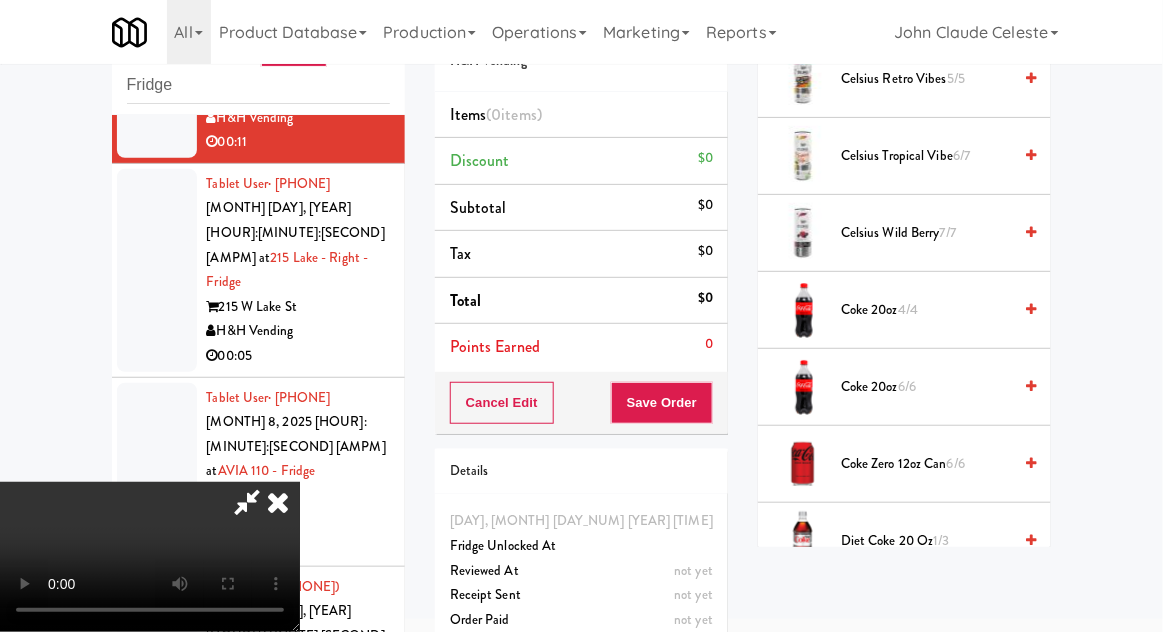 click on "6/6" at bounding box center (956, 463) 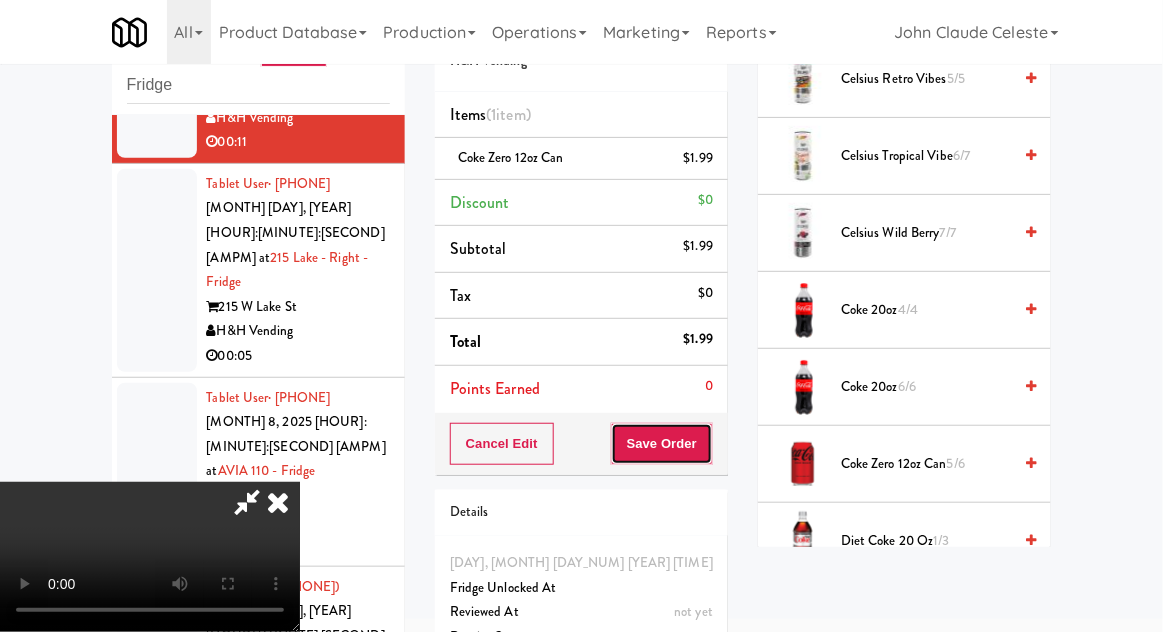 click on "Save Order" at bounding box center (662, 444) 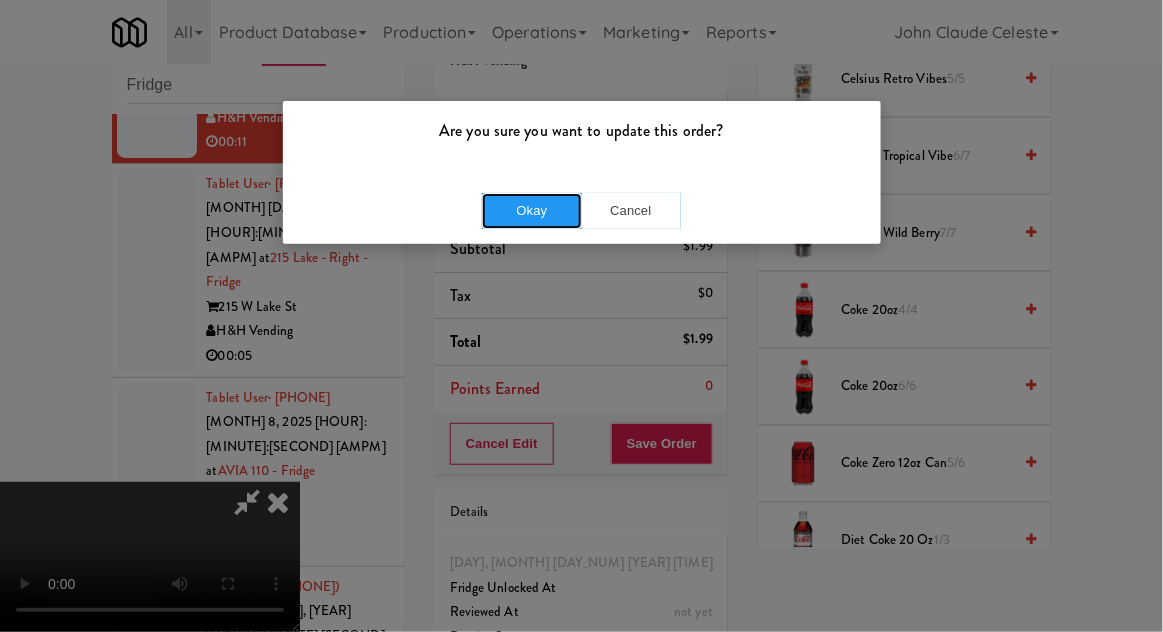 click on "Okay" at bounding box center [532, 211] 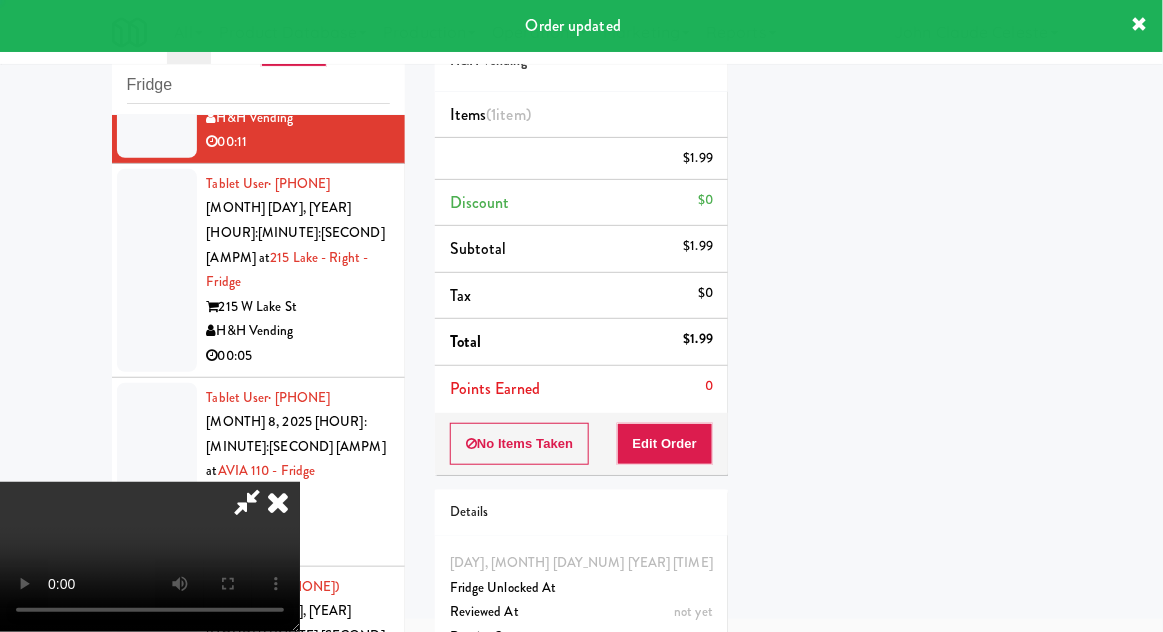 scroll, scrollTop: 197, scrollLeft: 0, axis: vertical 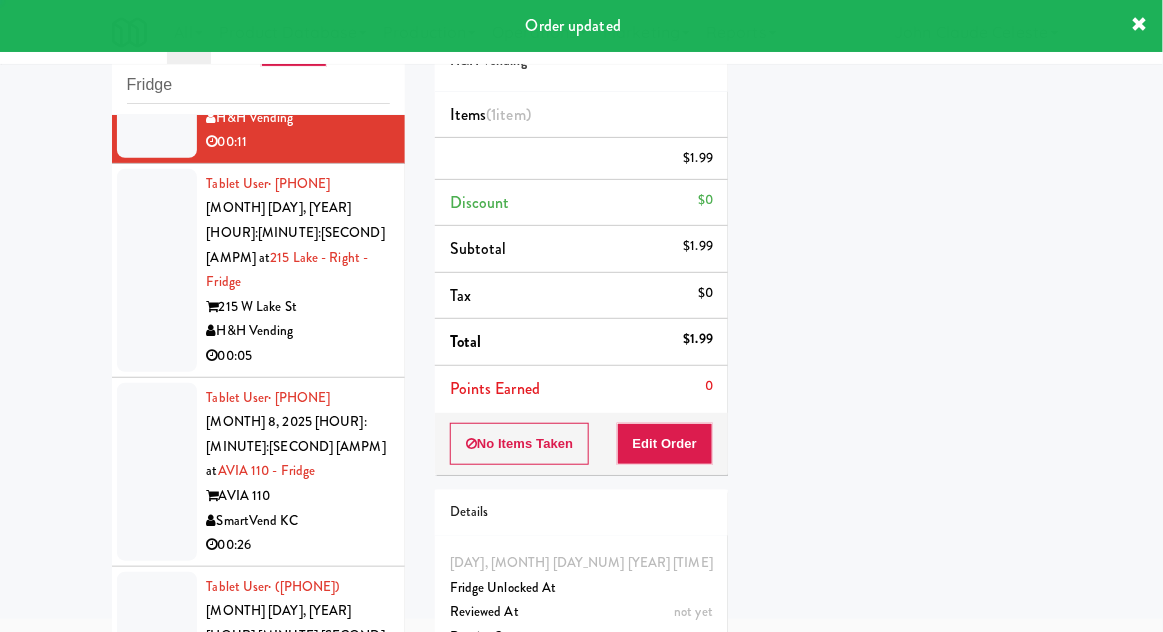 click at bounding box center [157, 270] 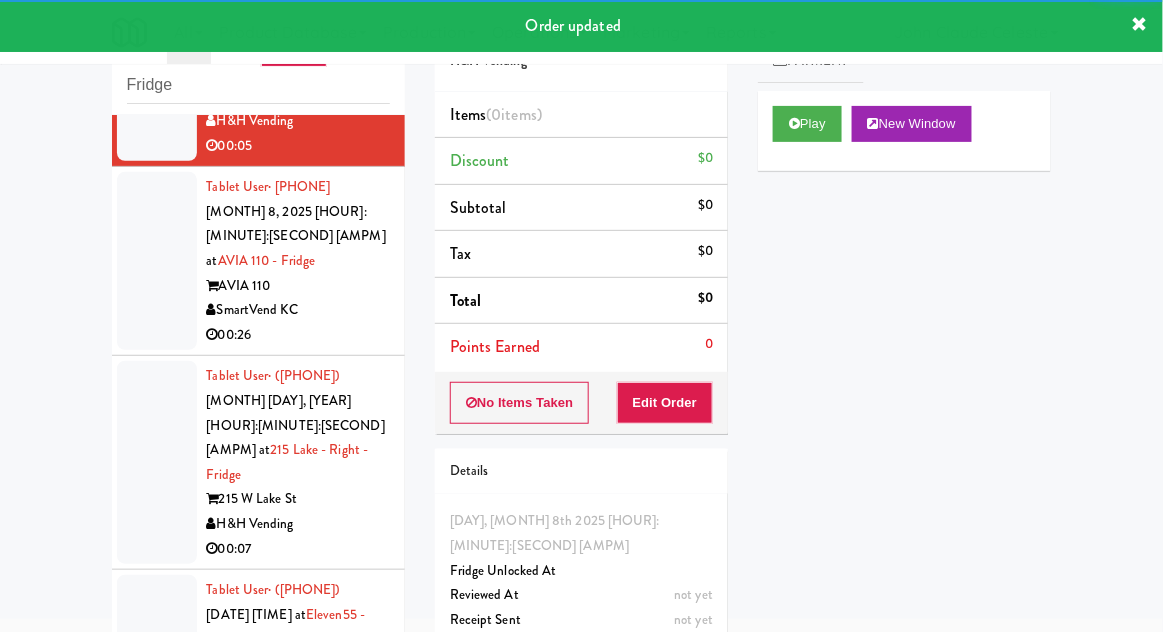 scroll, scrollTop: 2142, scrollLeft: 0, axis: vertical 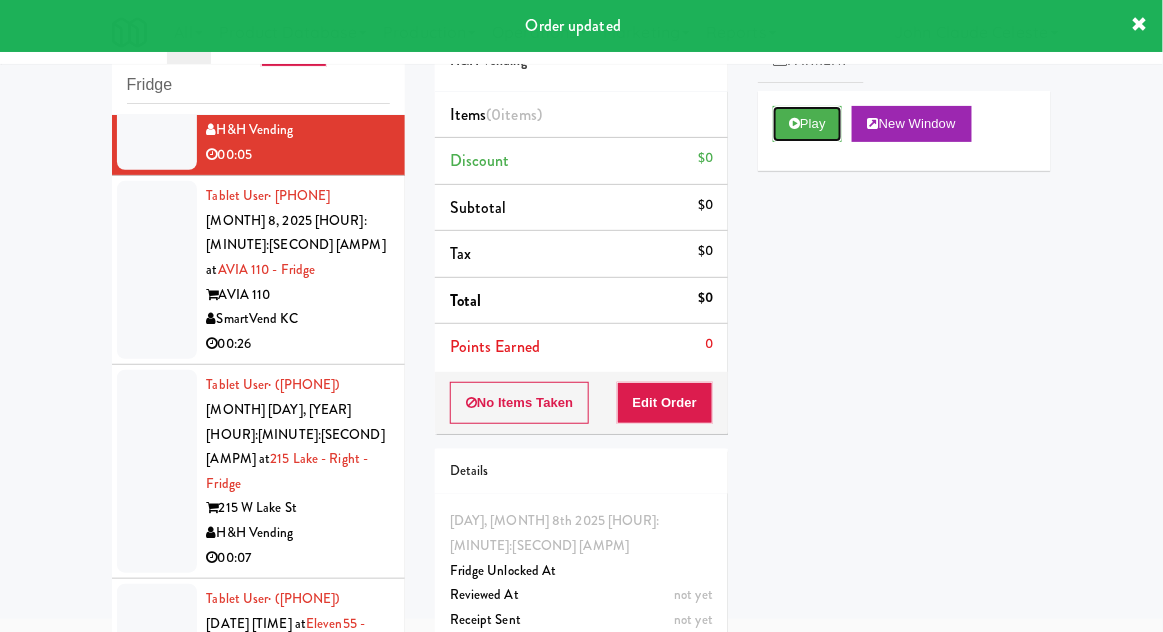 click on "Play" at bounding box center [807, 124] 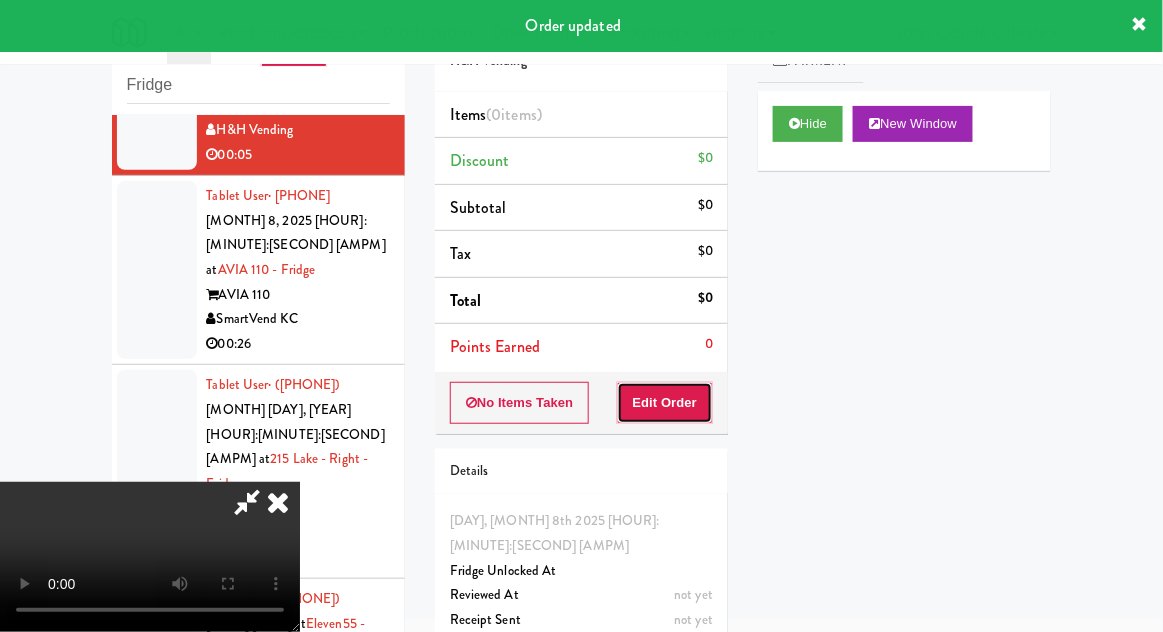click on "Edit Order" at bounding box center (665, 403) 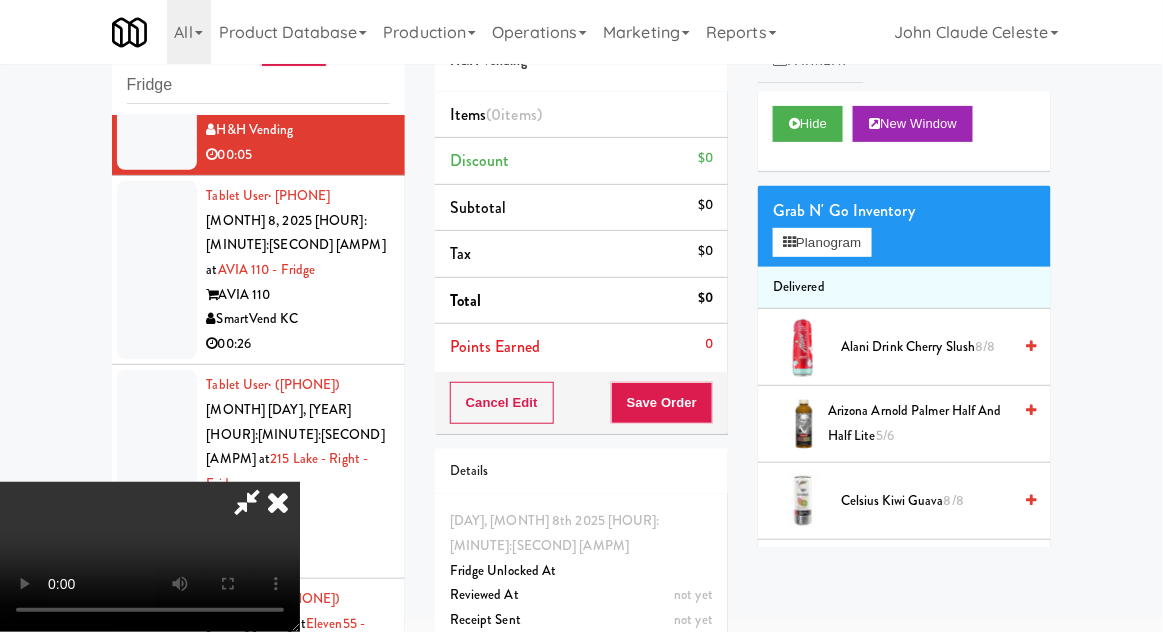 type 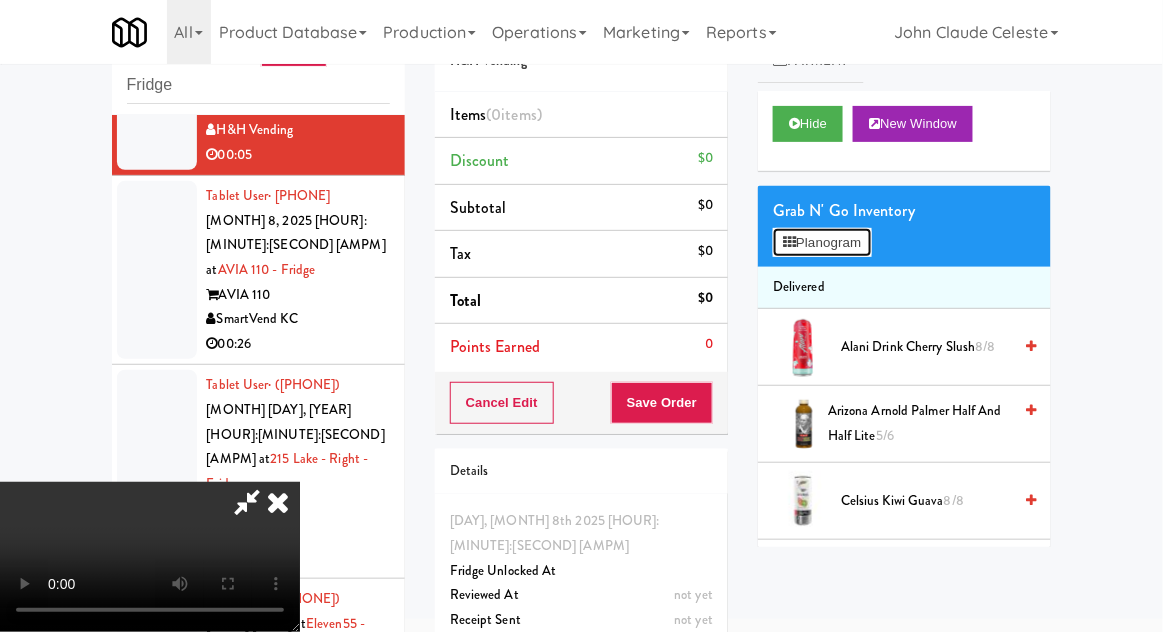 click on "Planogram" at bounding box center [822, 243] 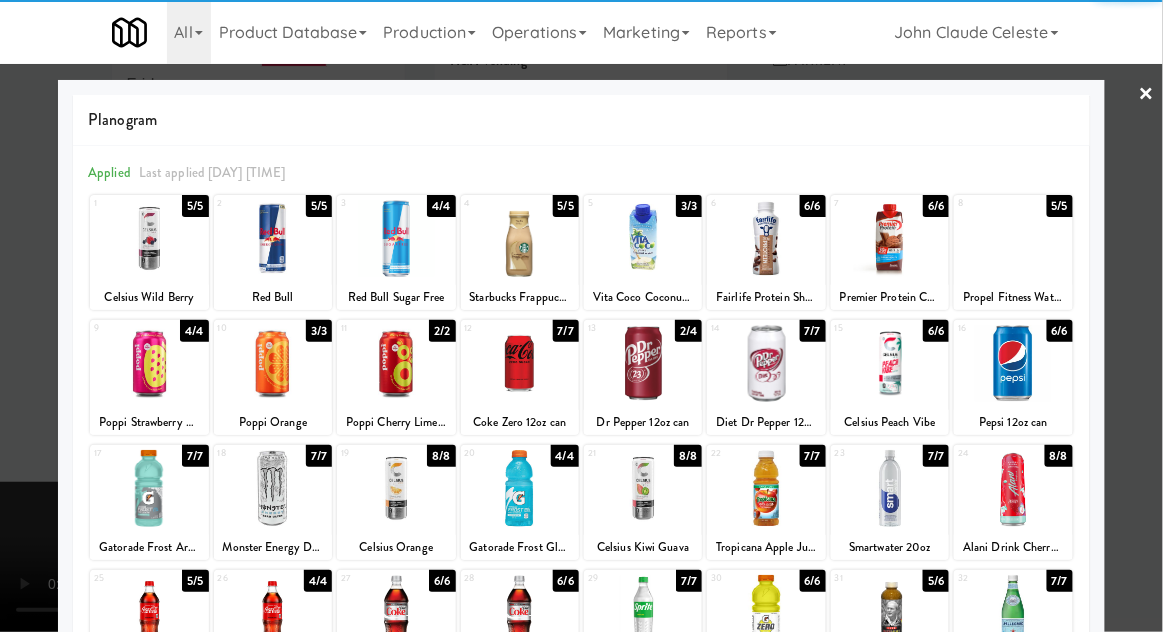 click at bounding box center [149, 238] 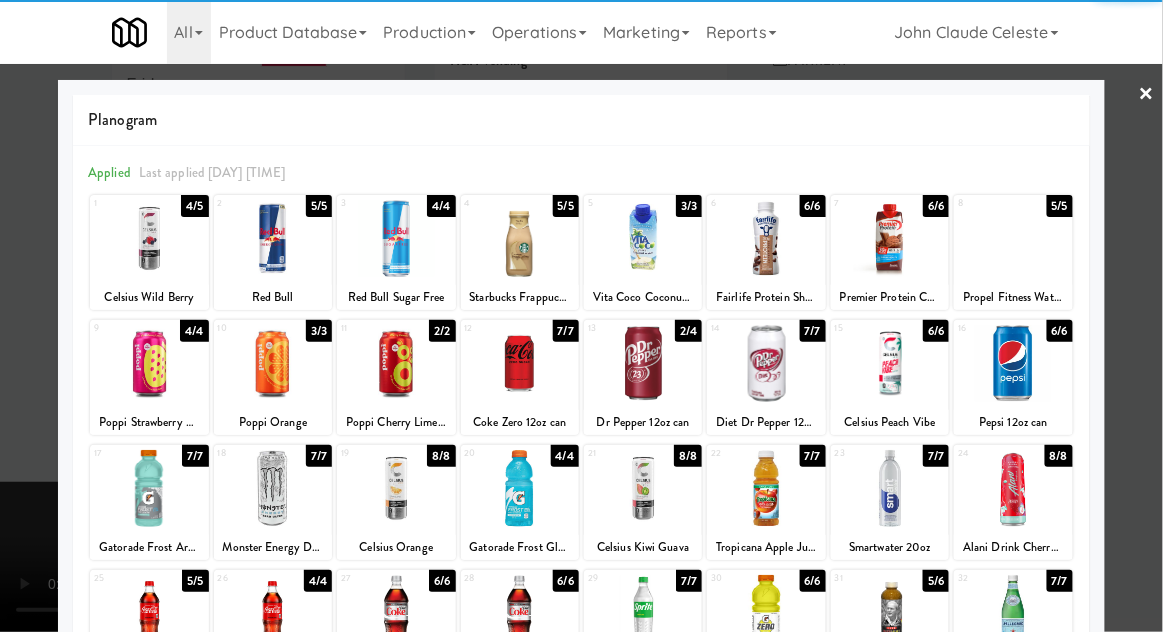 click at bounding box center [581, 316] 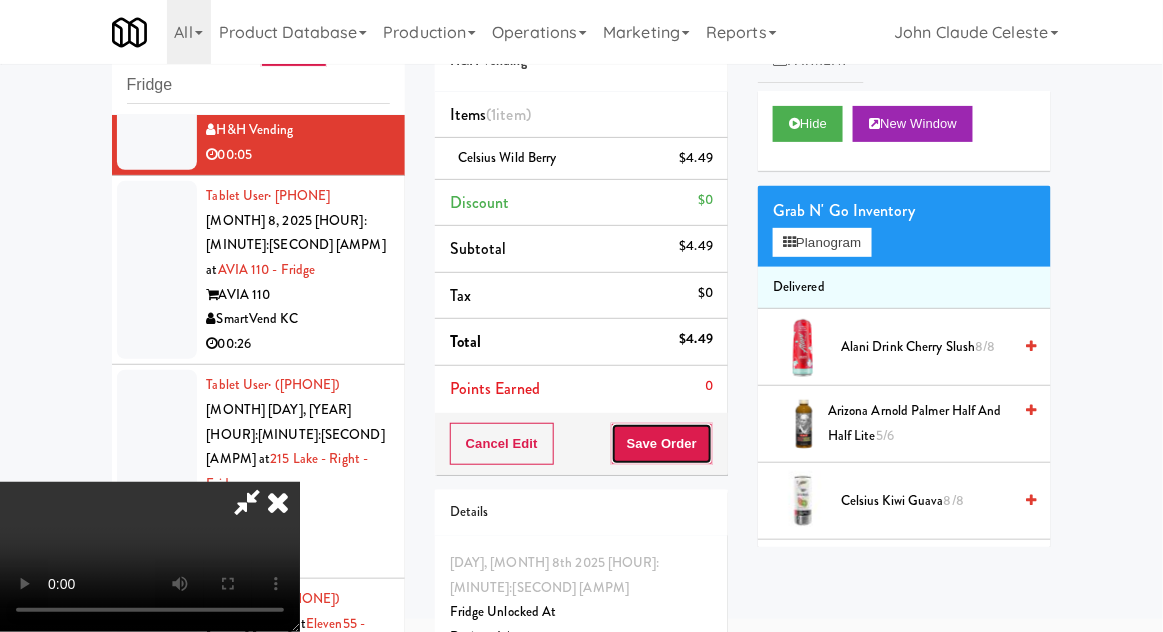 click on "Save Order" at bounding box center [662, 444] 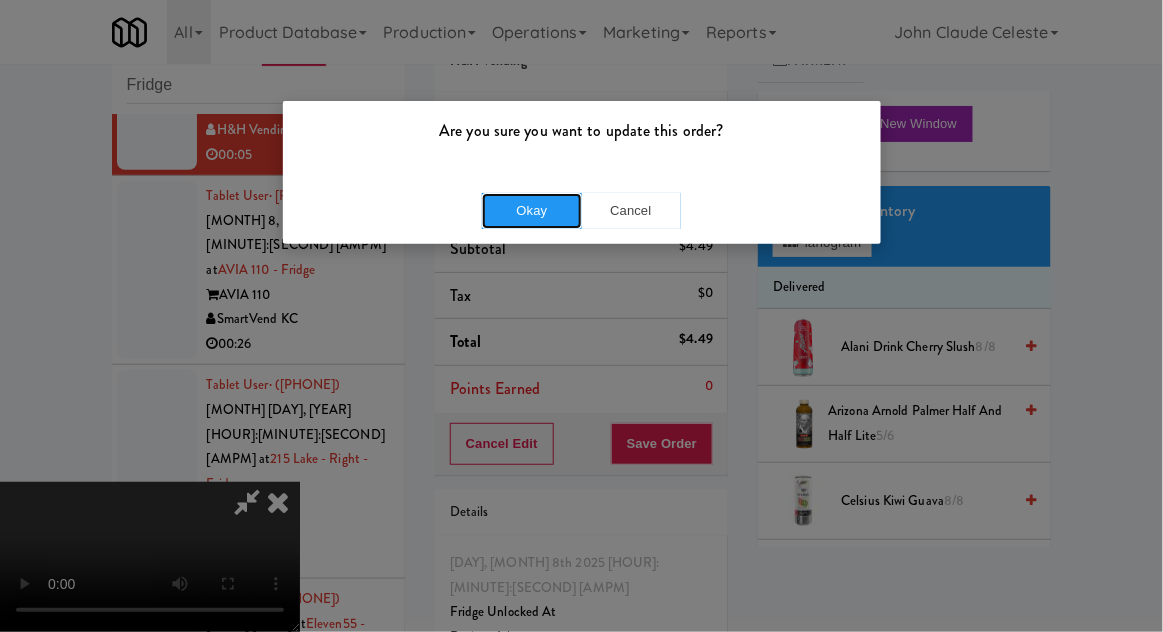 click on "Okay" at bounding box center (532, 211) 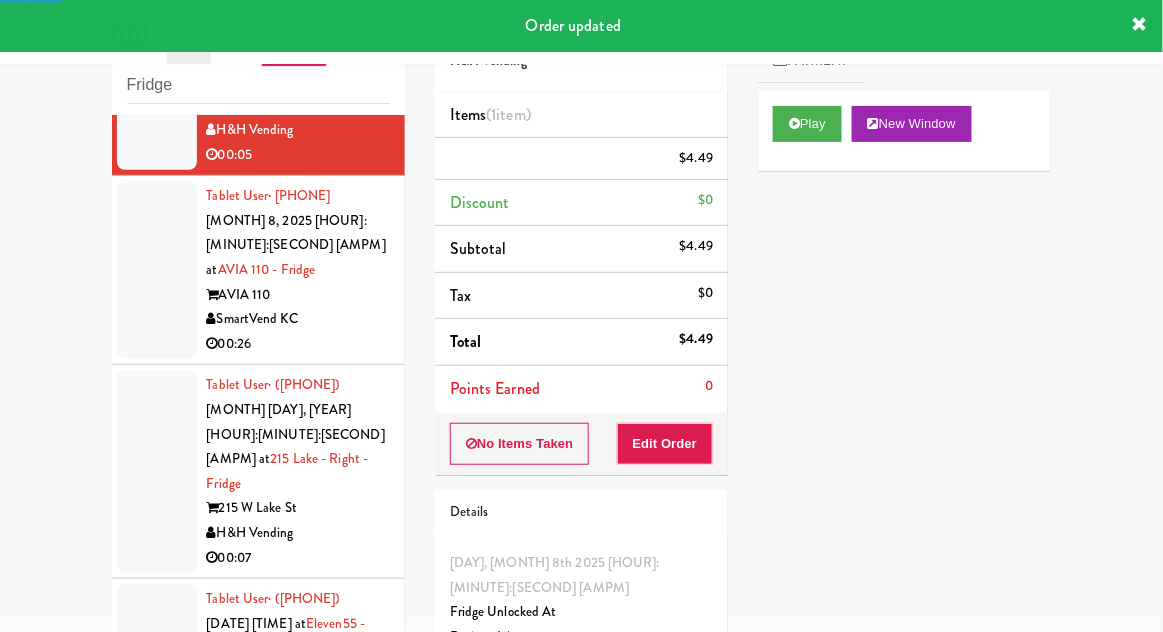 click at bounding box center [157, 270] 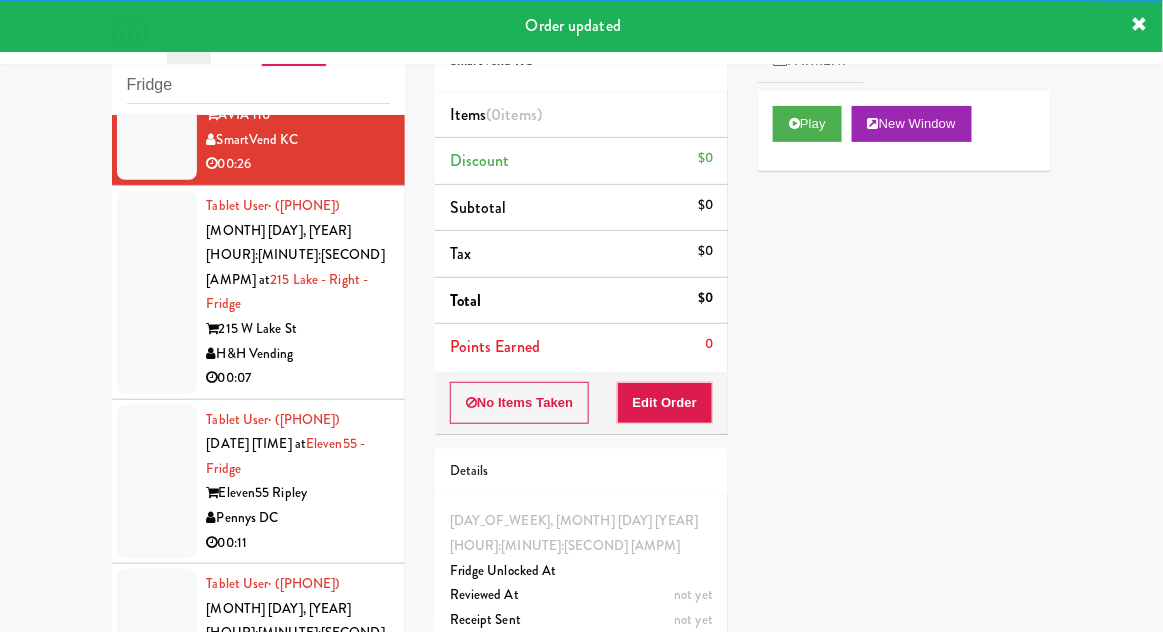 scroll, scrollTop: 2347, scrollLeft: 0, axis: vertical 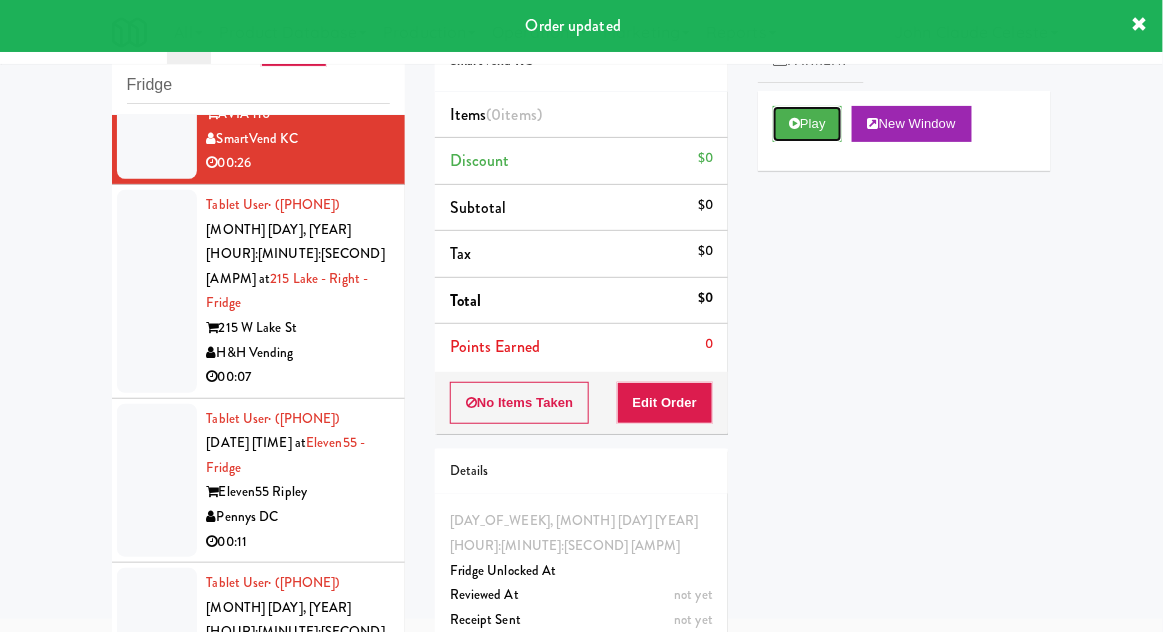click on "Play" at bounding box center [807, 124] 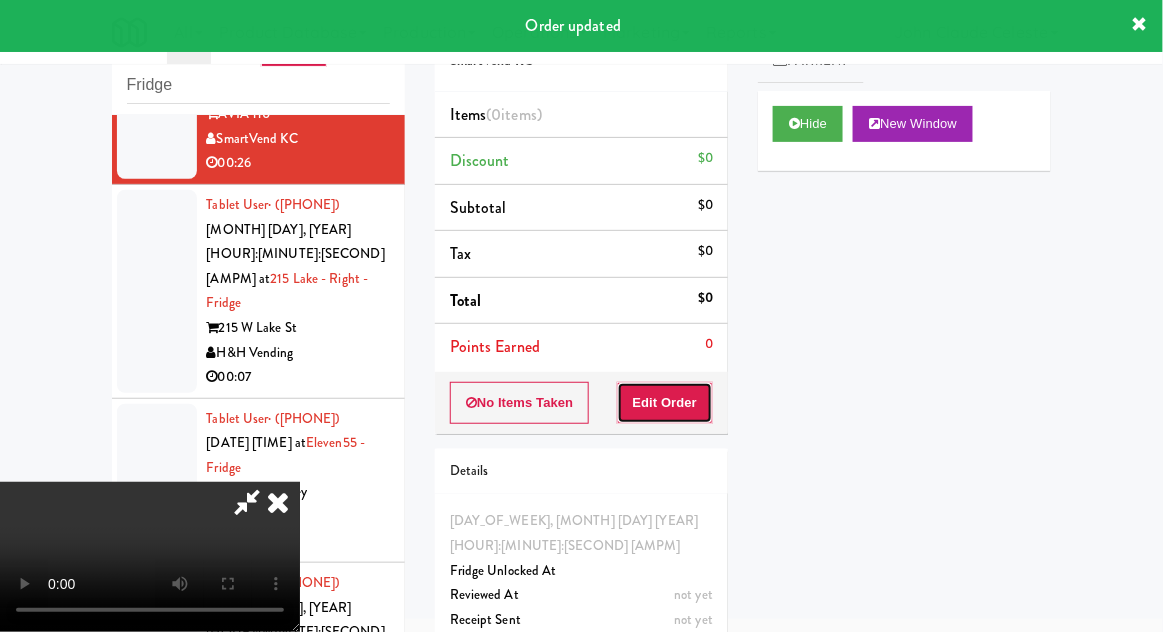 click on "Edit Order" at bounding box center [665, 403] 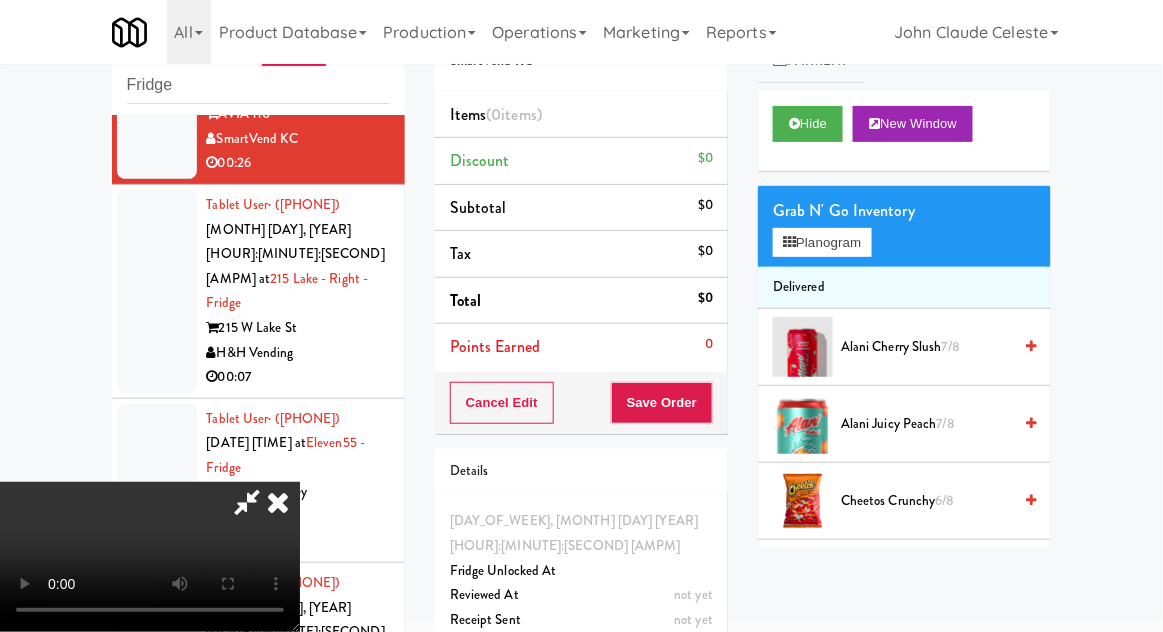 type 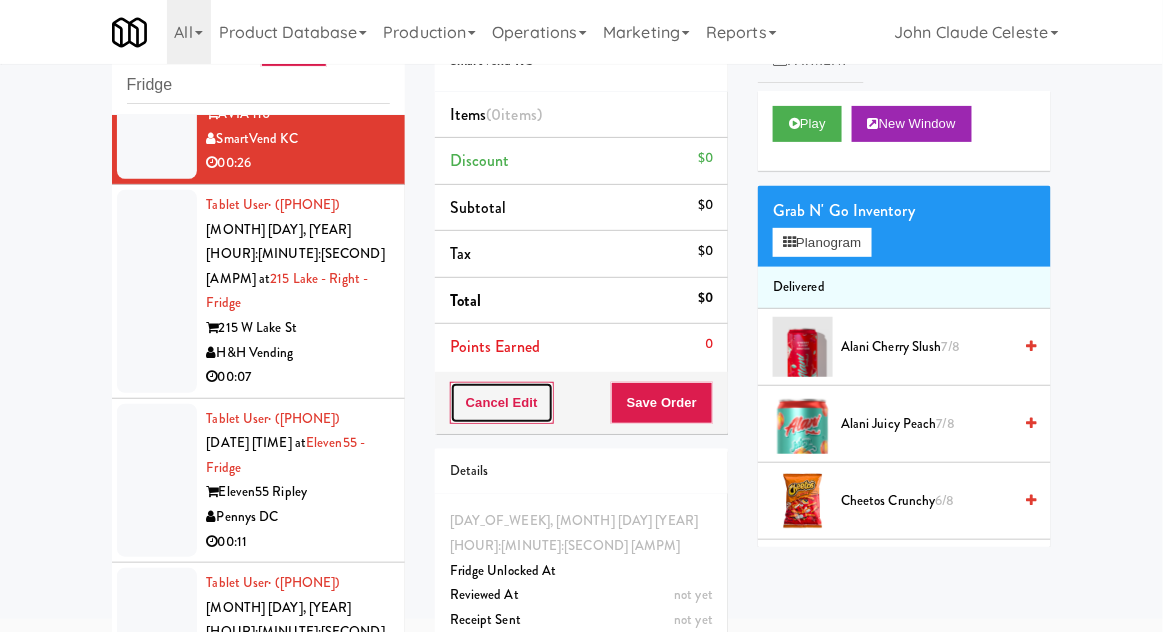 click on "Cancel Edit" at bounding box center (502, 403) 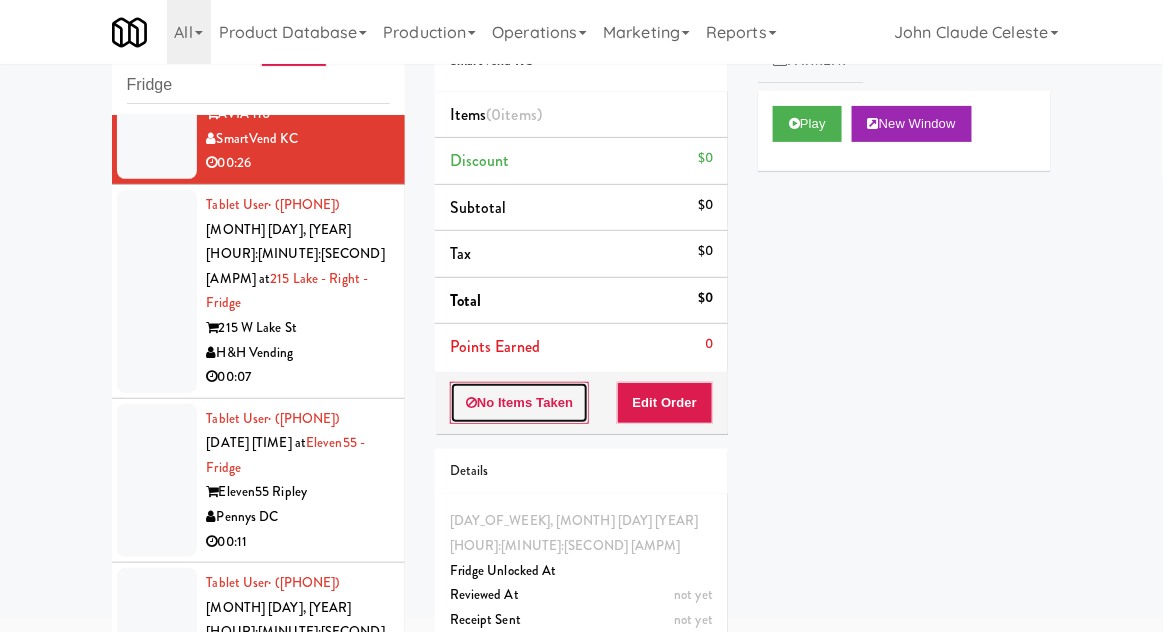 click on "No Items Taken" at bounding box center [520, 403] 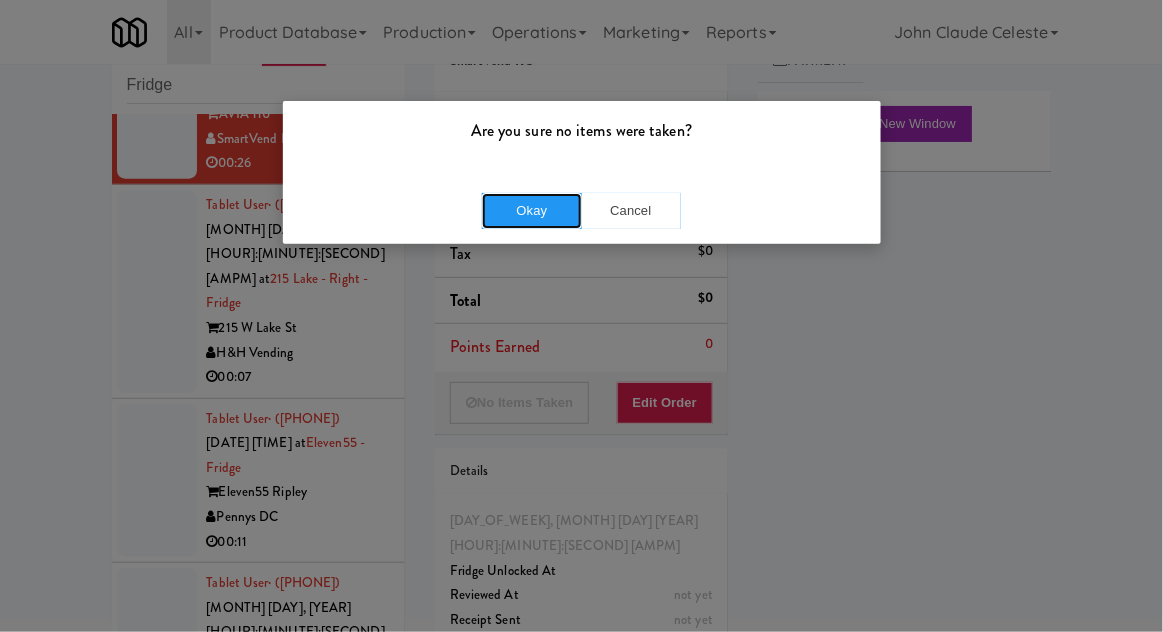 click on "Okay" at bounding box center [532, 211] 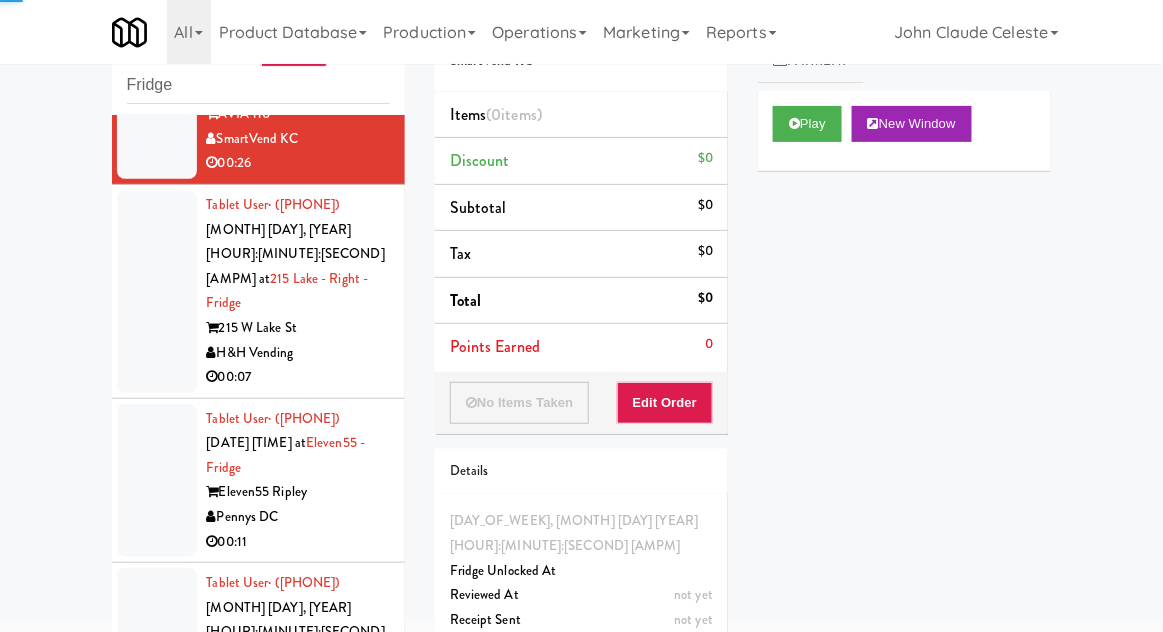 click on "Tablet User  · ([PHONE]) [DATE] [TIME] at  [NUMBER] [STREET] - [SIDE] - Fridge   [NUMBER] [STREET]  [COMPANY]  [TIME]" at bounding box center [258, 292] 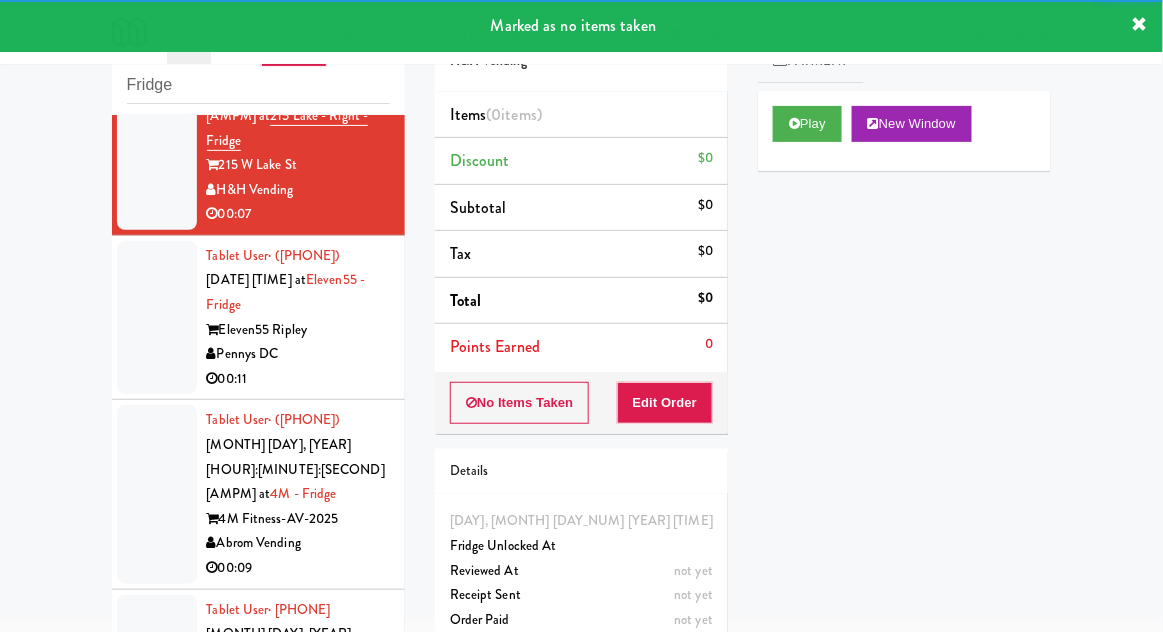 scroll, scrollTop: 2559, scrollLeft: 0, axis: vertical 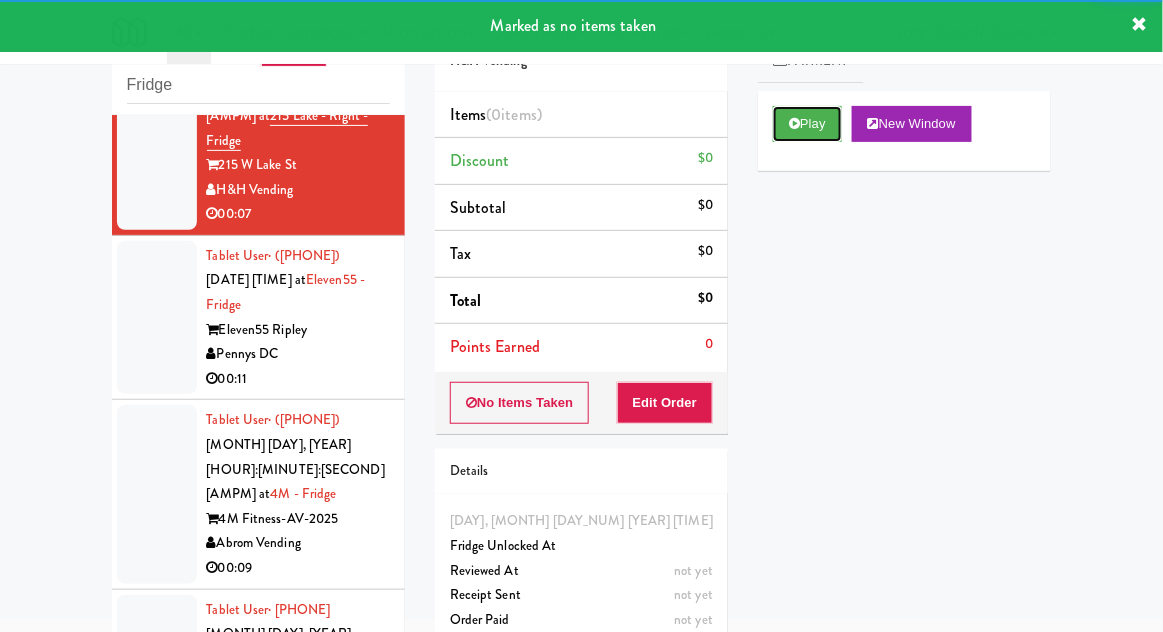 click on "Play" at bounding box center [807, 124] 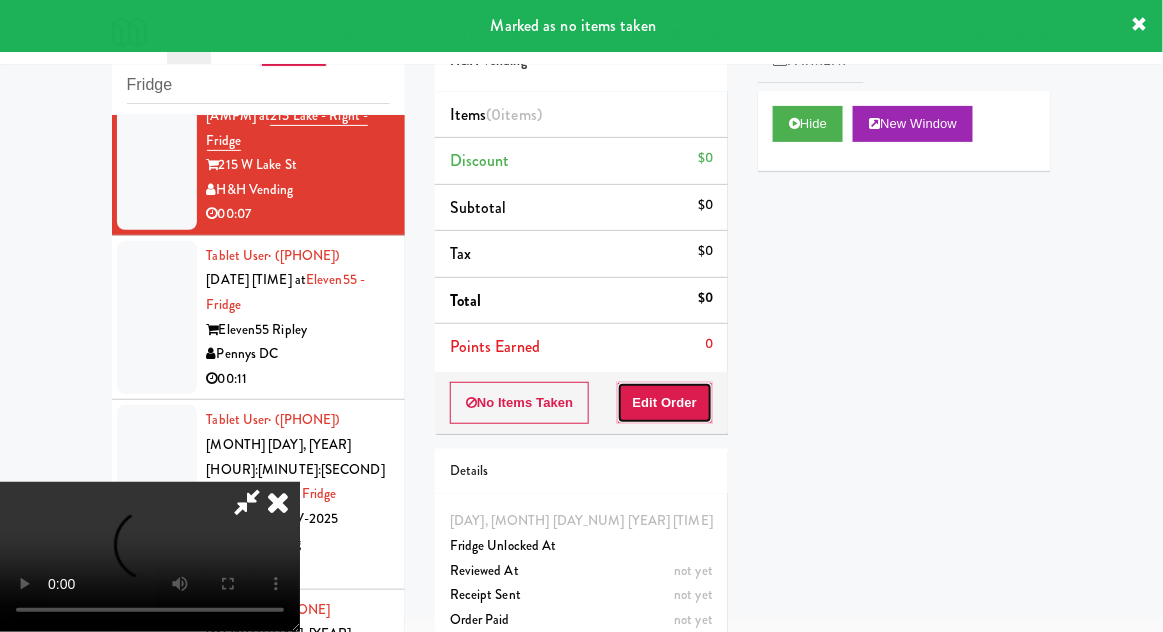 click on "Edit Order" at bounding box center (665, 403) 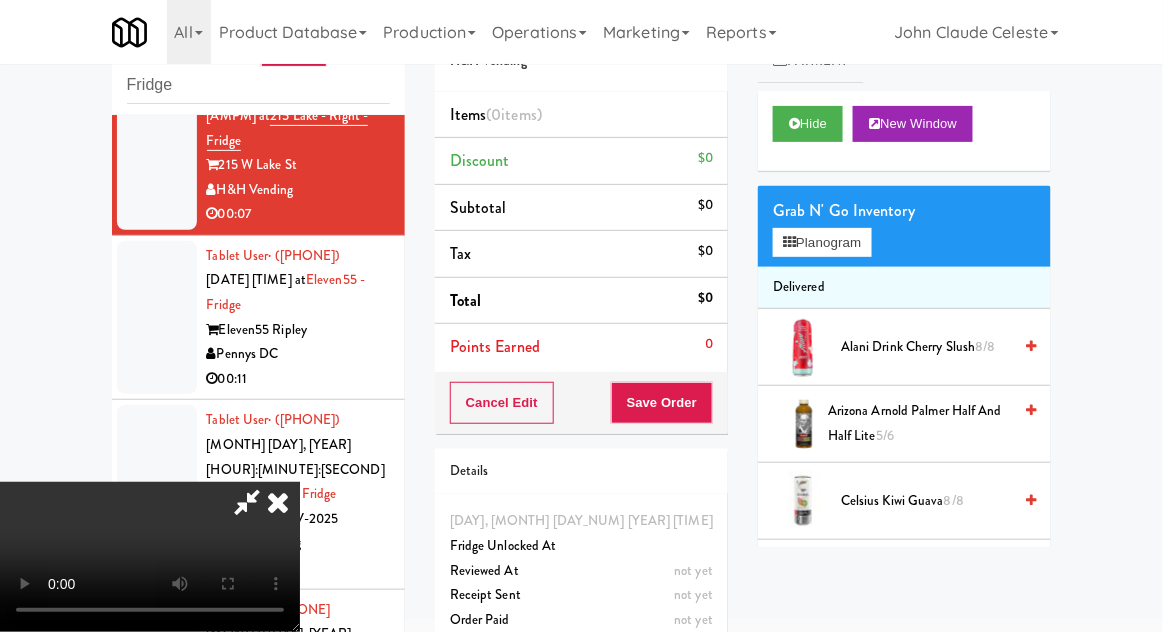 type 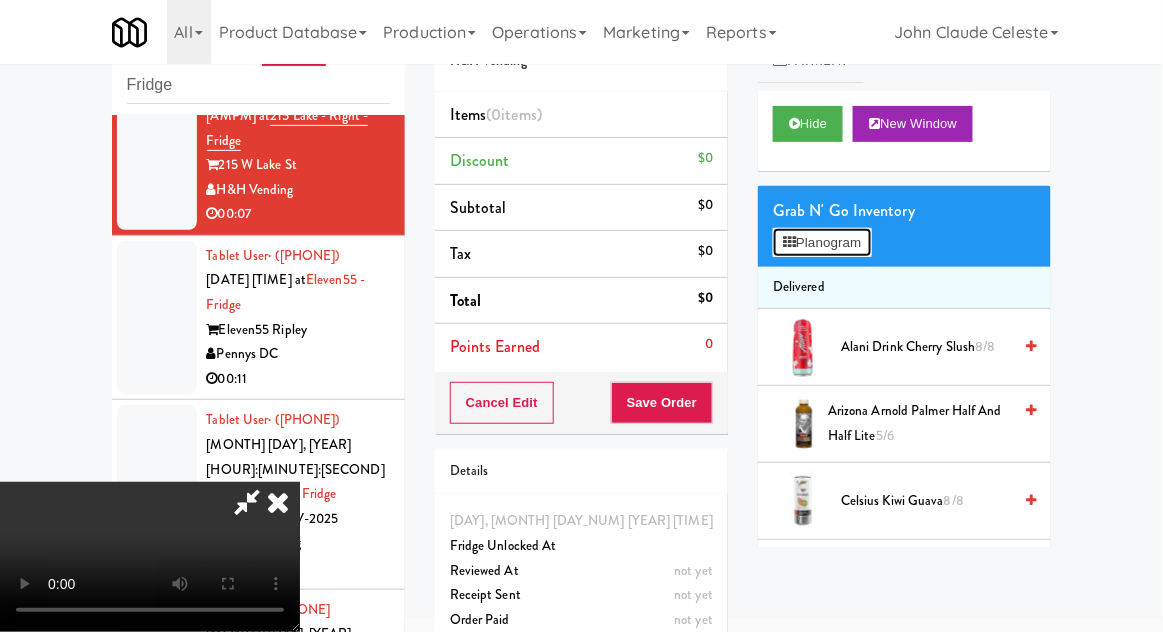 click on "Planogram" at bounding box center [822, 243] 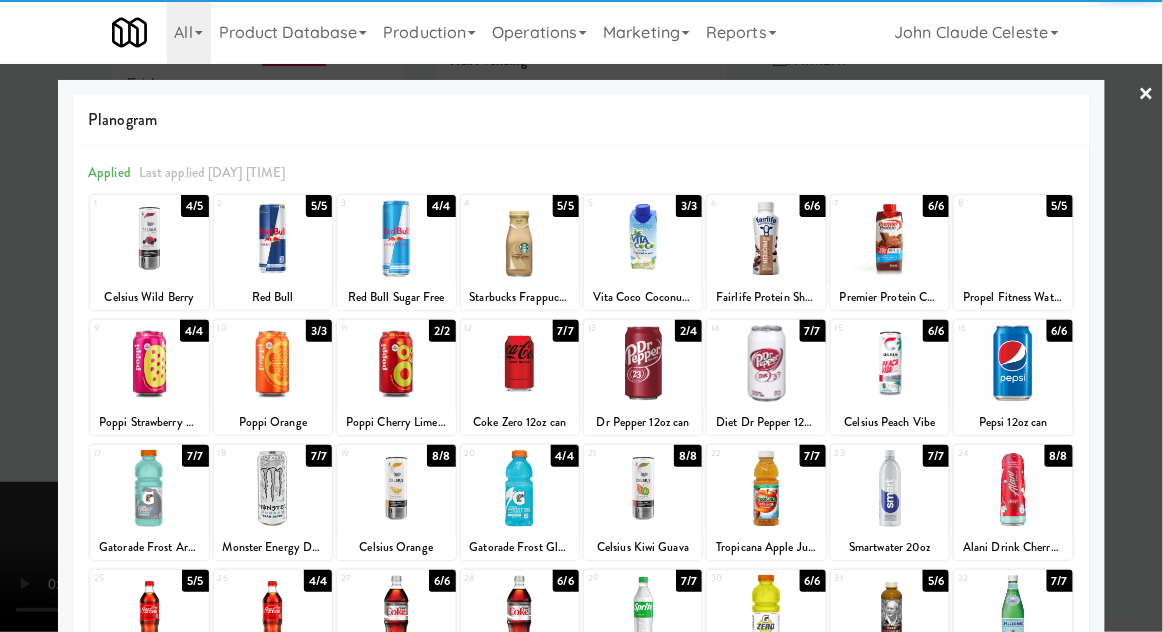 click at bounding box center [890, 363] 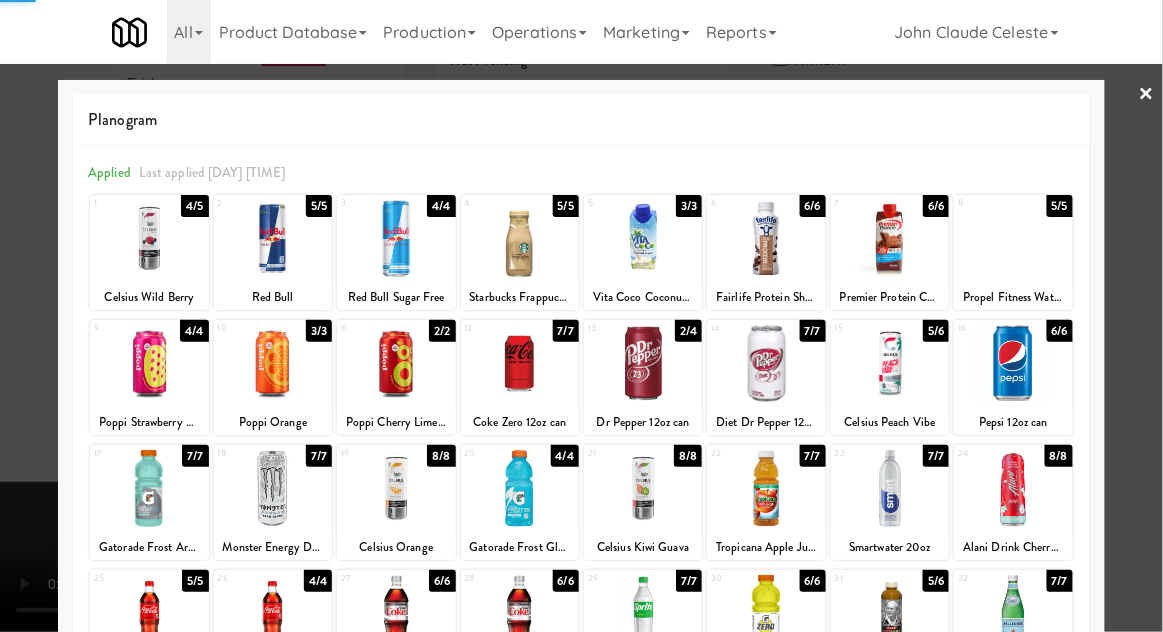 click at bounding box center (581, 316) 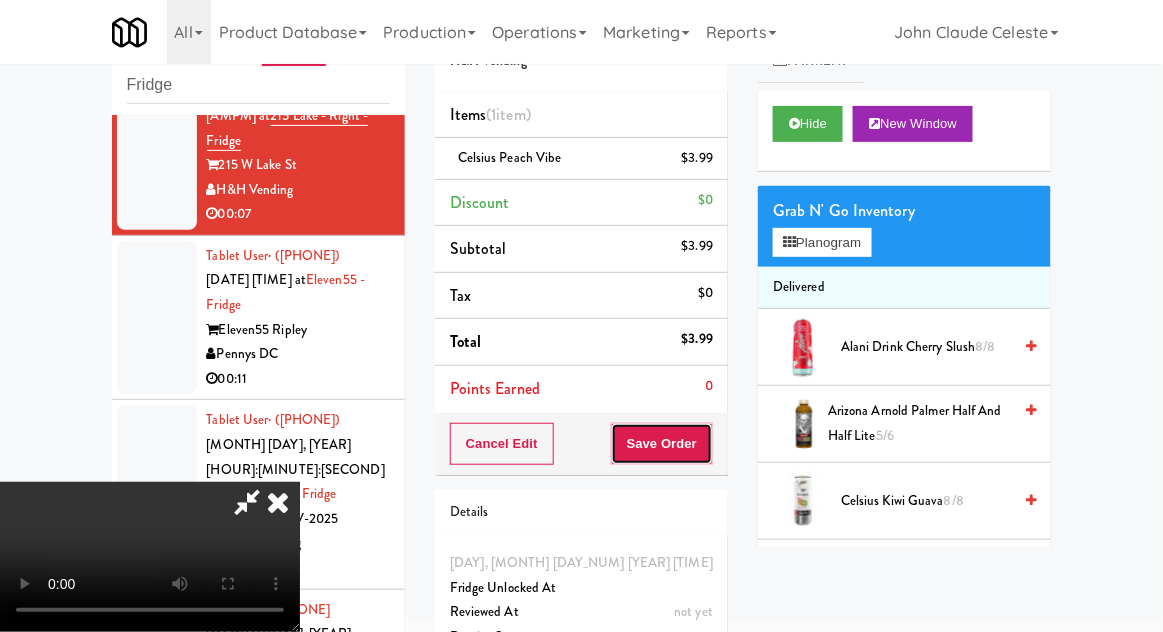 click on "Save Order" at bounding box center (662, 444) 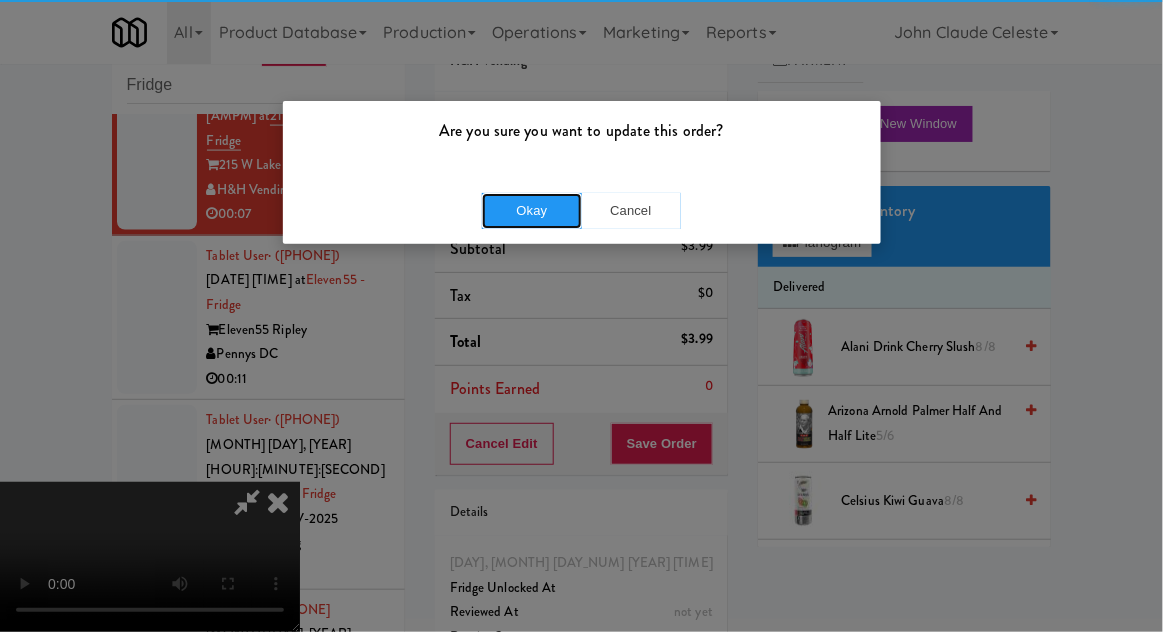 click on "Okay" at bounding box center [532, 211] 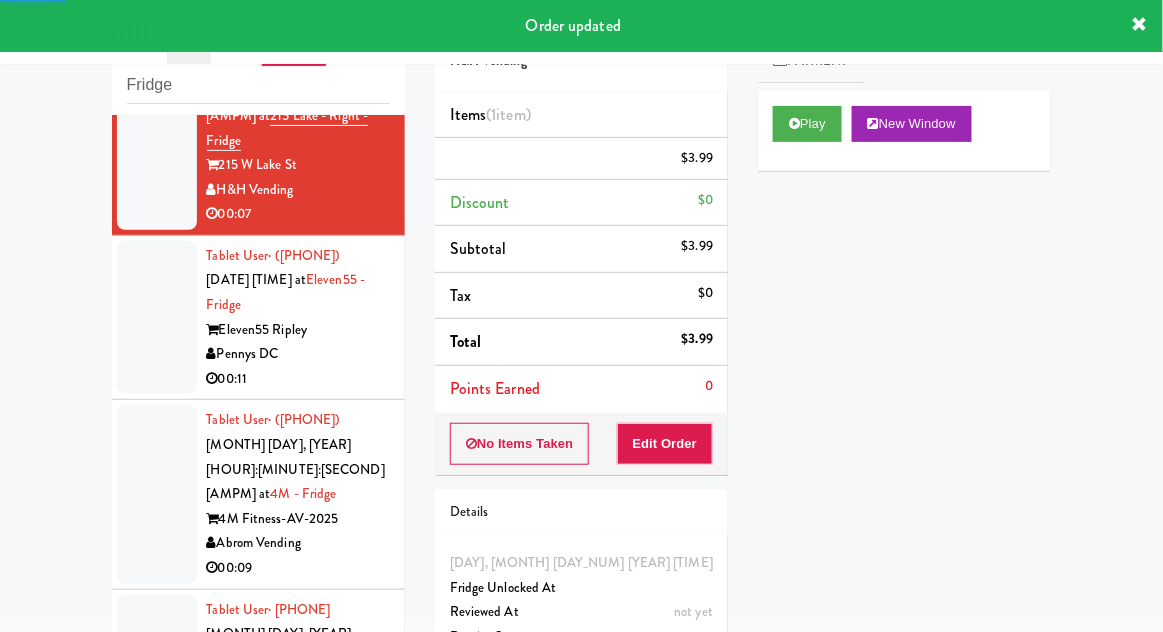 click on "Tablet User  · ([PHONE]) [DATE] [TIME] at  [LOCATION] - Fridge  [LOCATION]  [COMPANY]  [TIME]" at bounding box center (258, 318) 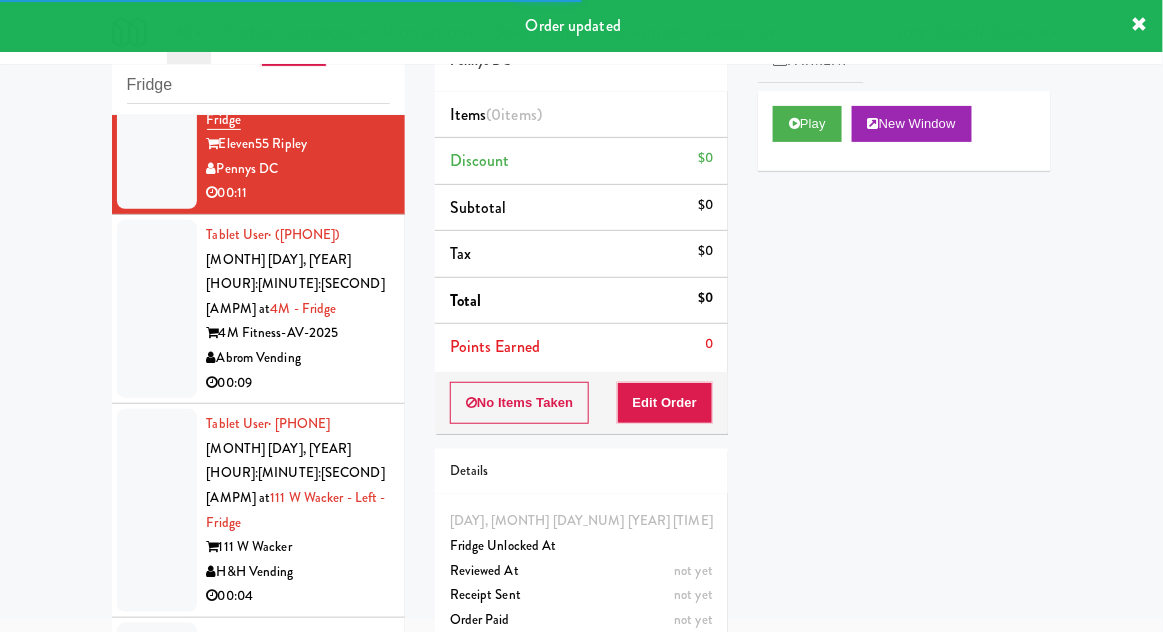 scroll, scrollTop: 2770, scrollLeft: 0, axis: vertical 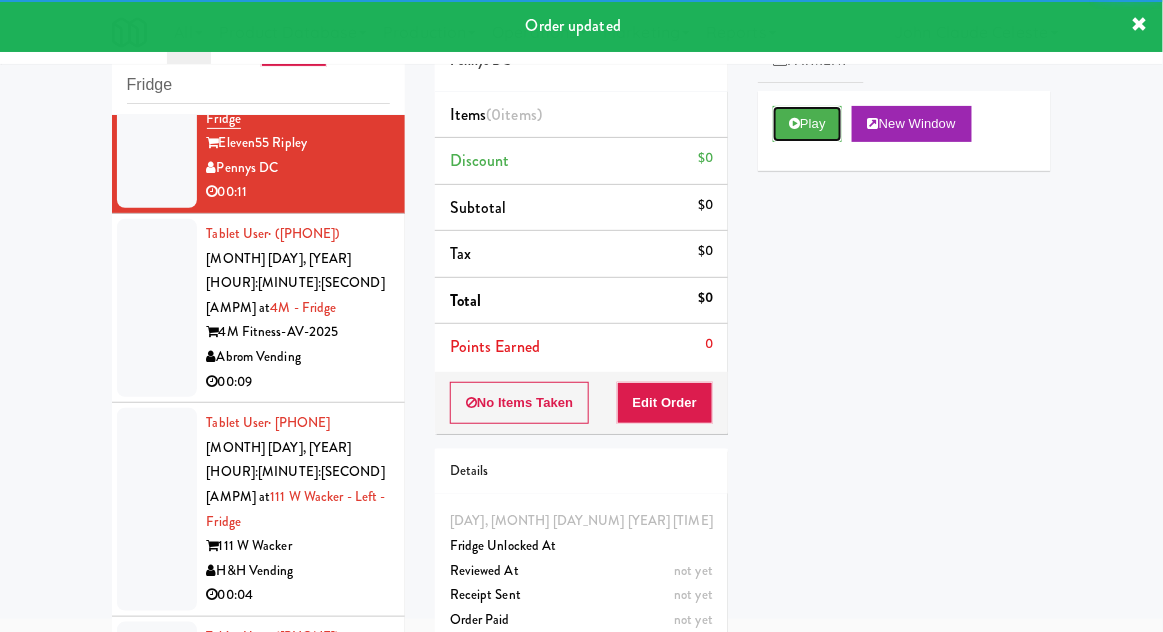 click on "Play" at bounding box center (807, 124) 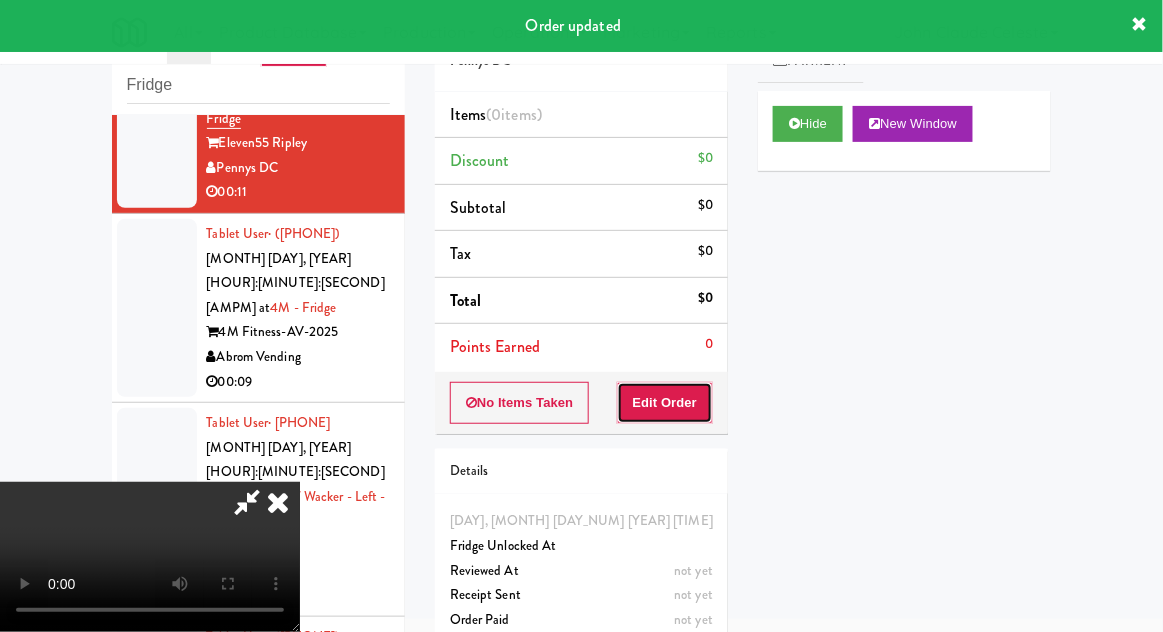 click on "Edit Order" at bounding box center (665, 403) 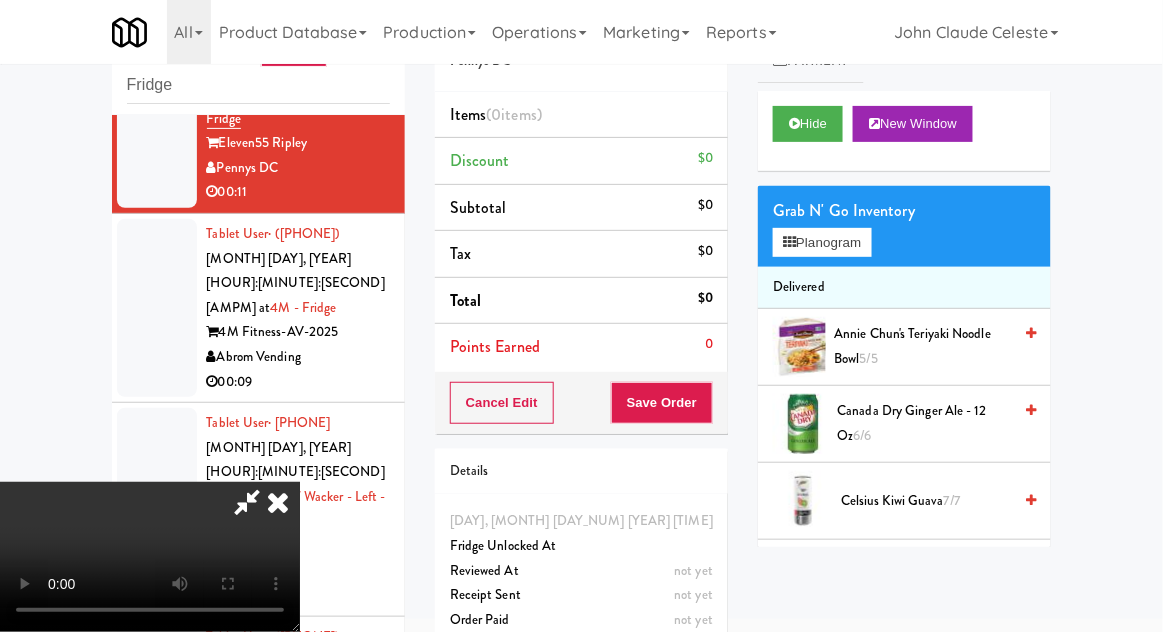 scroll, scrollTop: 73, scrollLeft: 0, axis: vertical 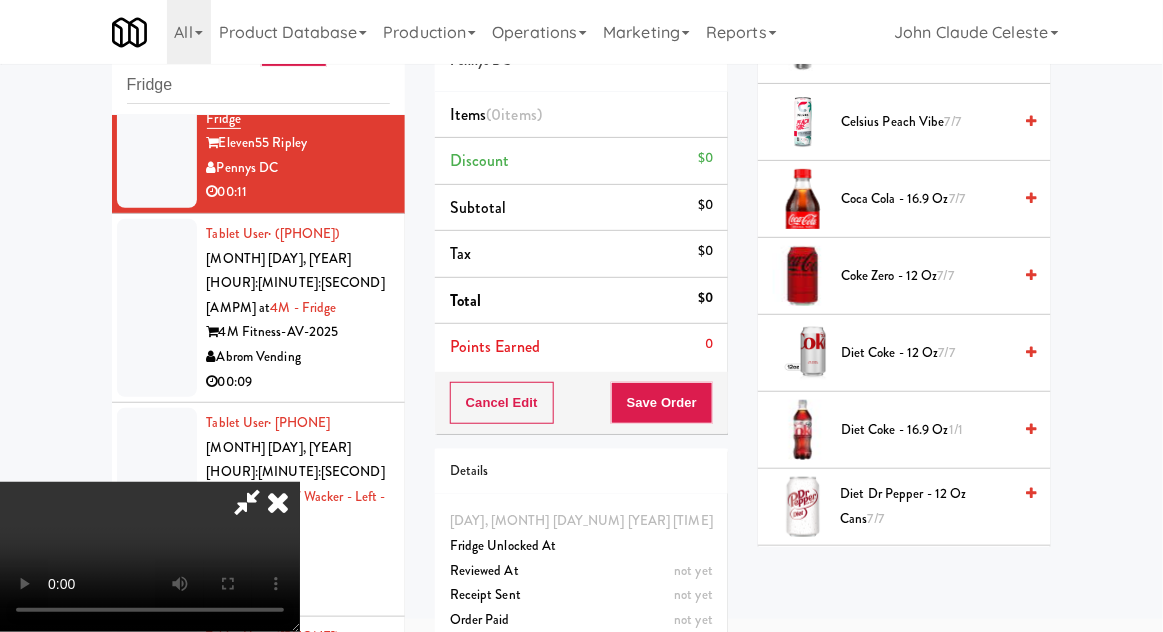 click on "Diet Coke - 16.9 oz  1/1" at bounding box center [926, 430] 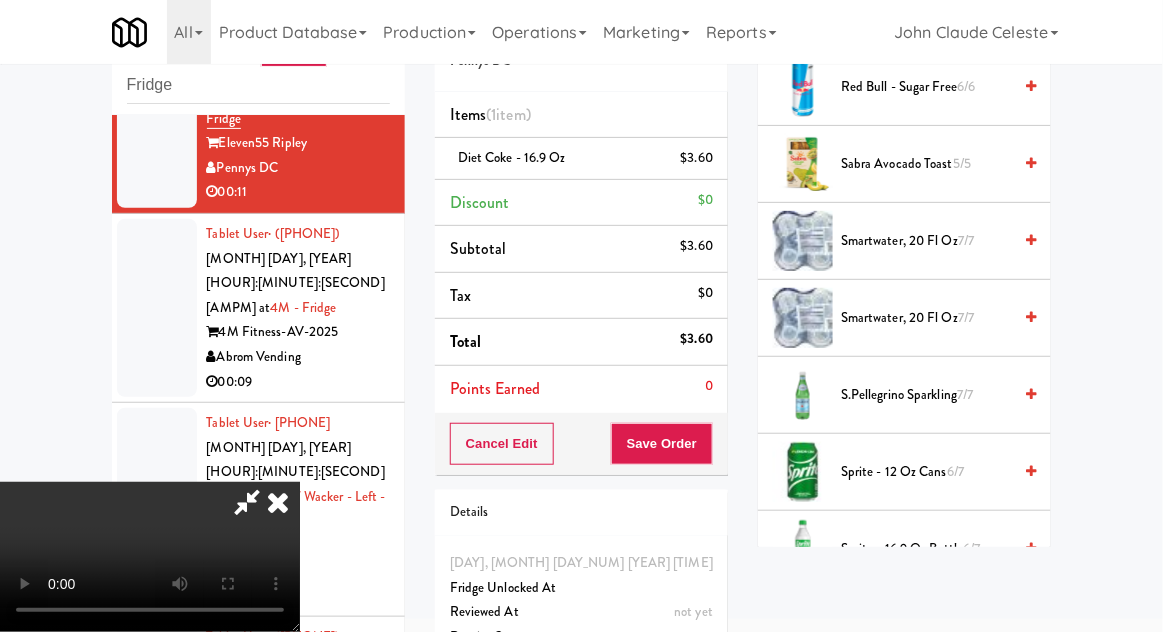 scroll, scrollTop: 2343, scrollLeft: 0, axis: vertical 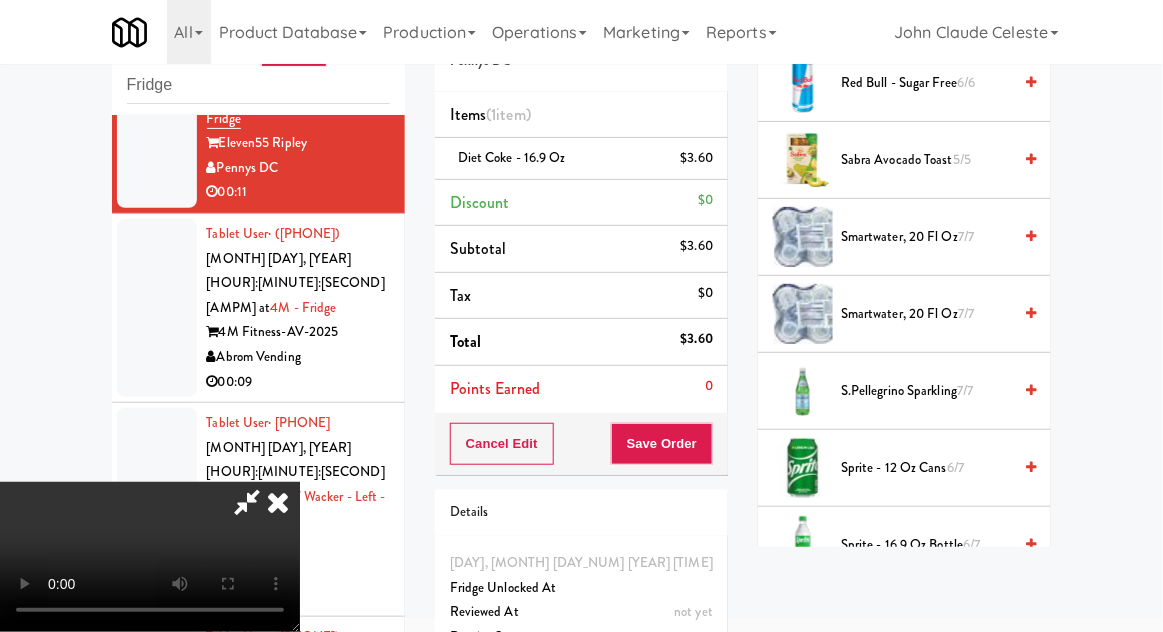 click on "7/7" at bounding box center [965, 390] 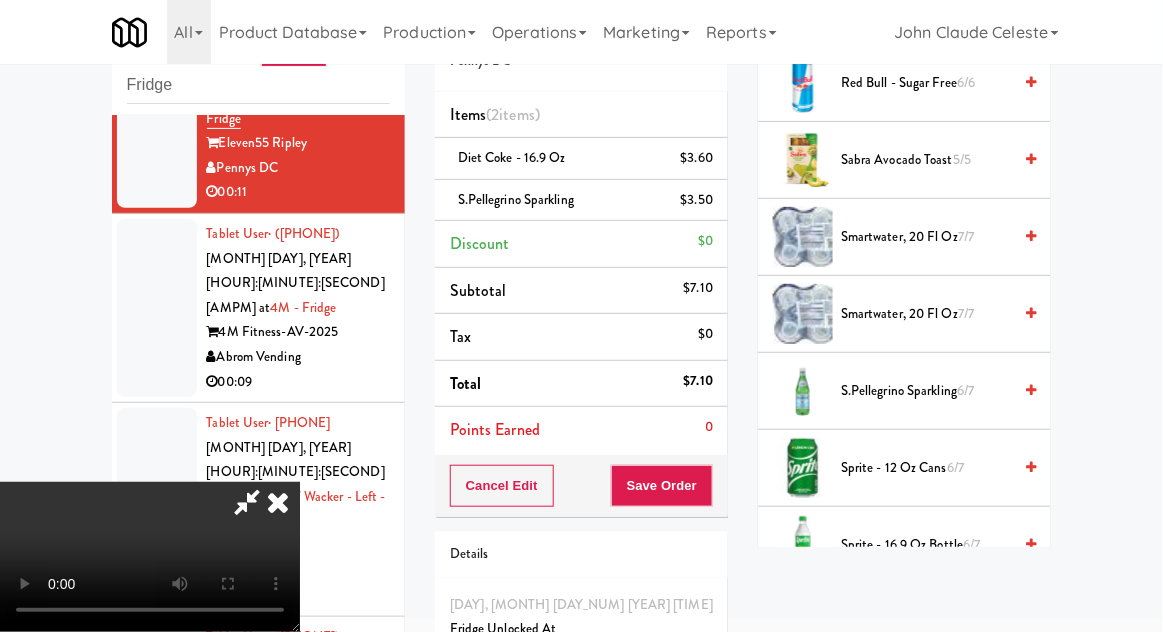 scroll, scrollTop: 73, scrollLeft: 0, axis: vertical 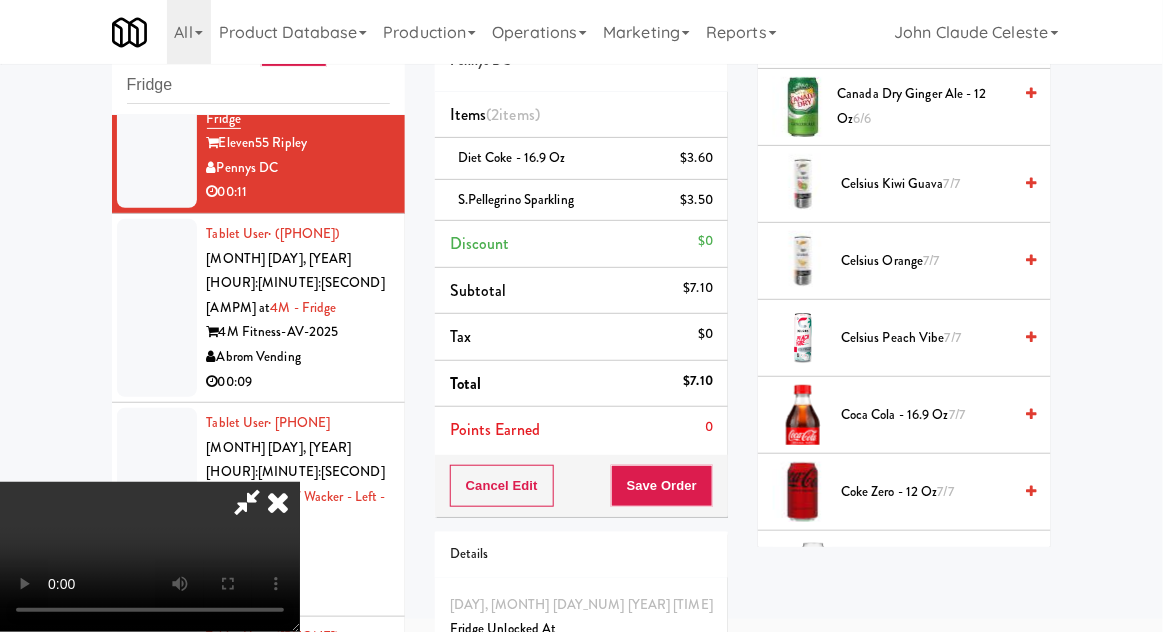 click on "7/7" at bounding box center (957, 414) 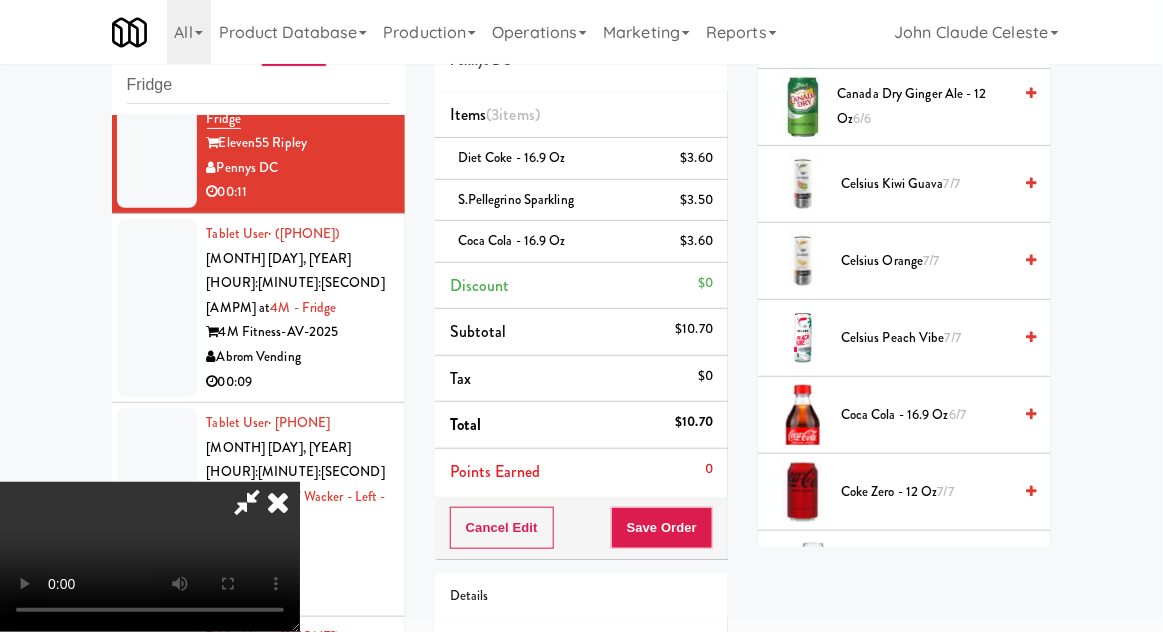 scroll, scrollTop: 133, scrollLeft: 0, axis: vertical 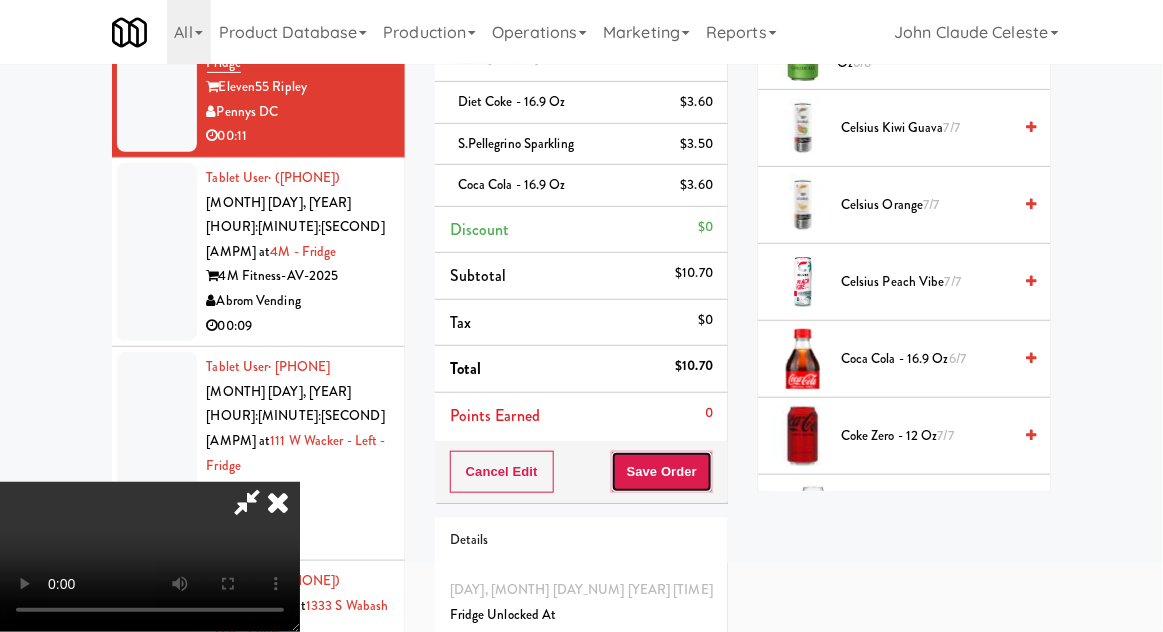 click on "Save Order" at bounding box center (662, 472) 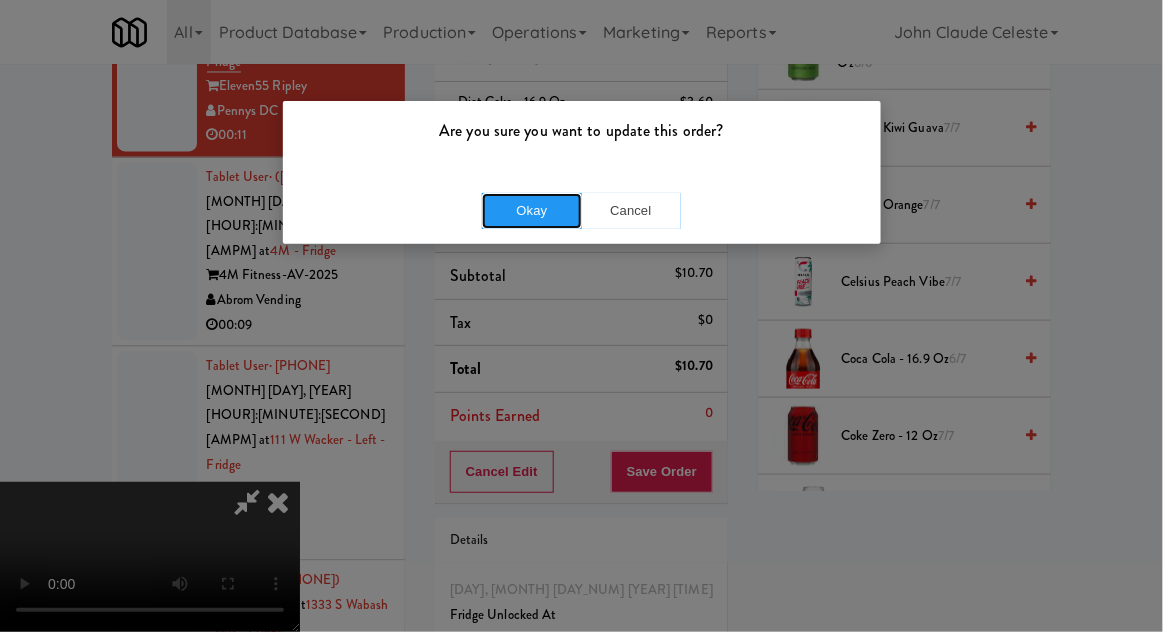 click on "Okay" at bounding box center (532, 211) 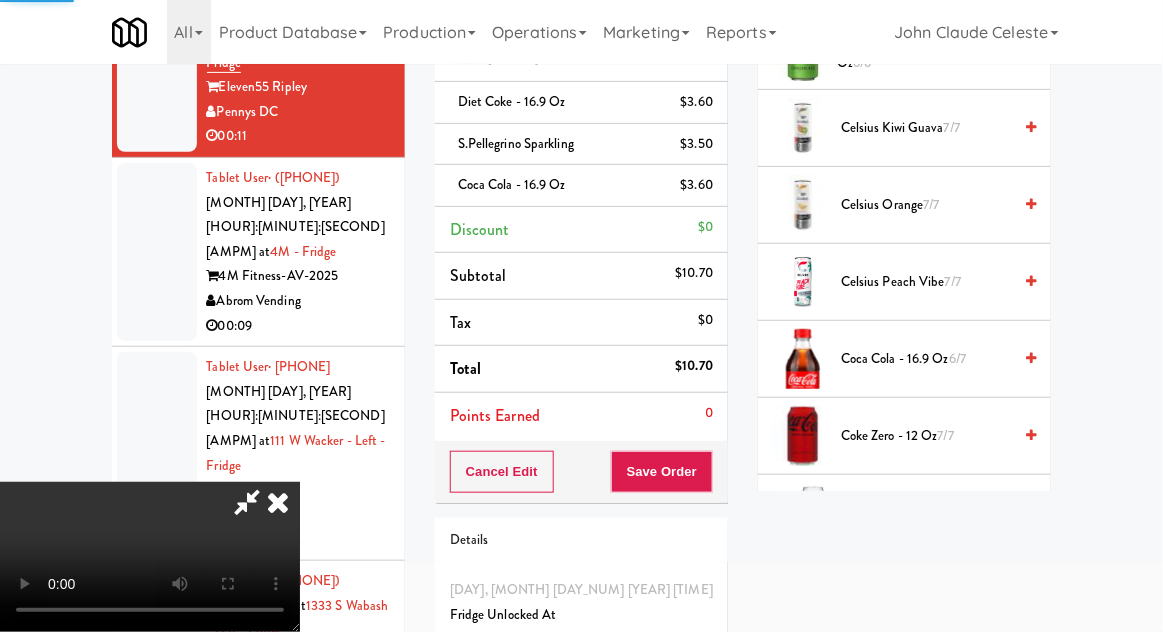 scroll, scrollTop: 197, scrollLeft: 0, axis: vertical 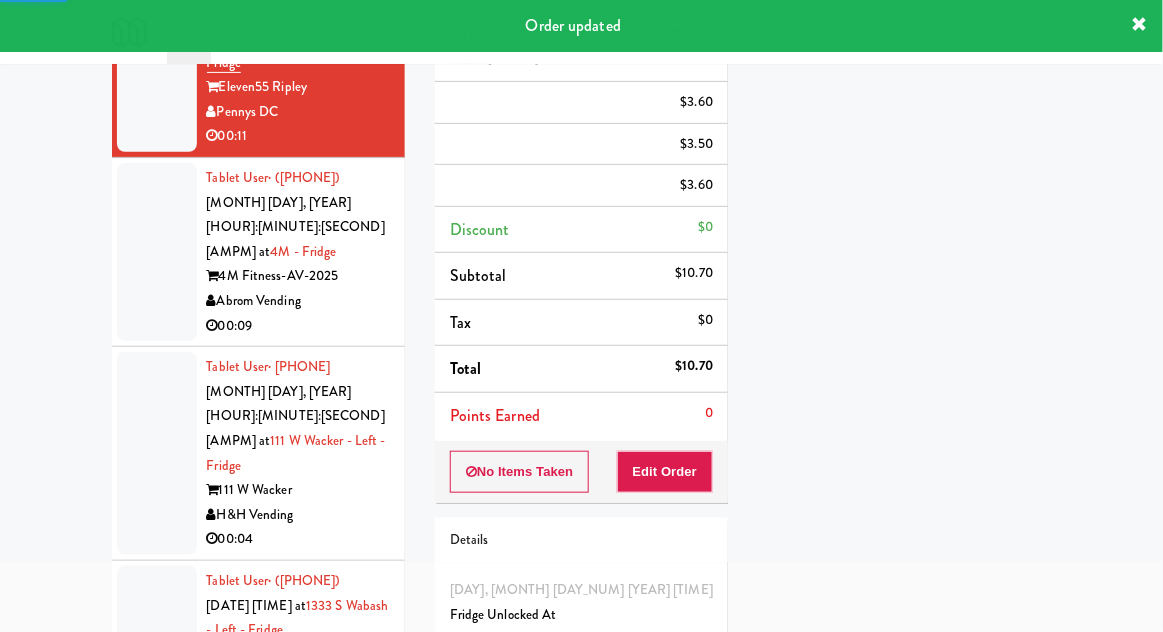 click at bounding box center (157, 252) 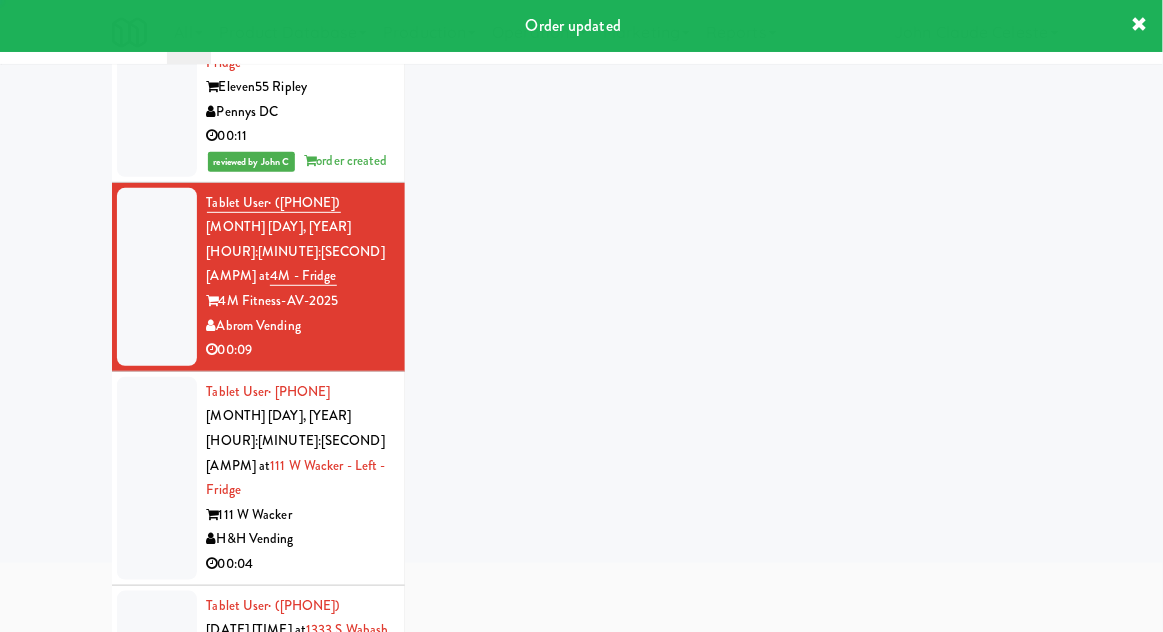 scroll, scrollTop: 77, scrollLeft: 0, axis: vertical 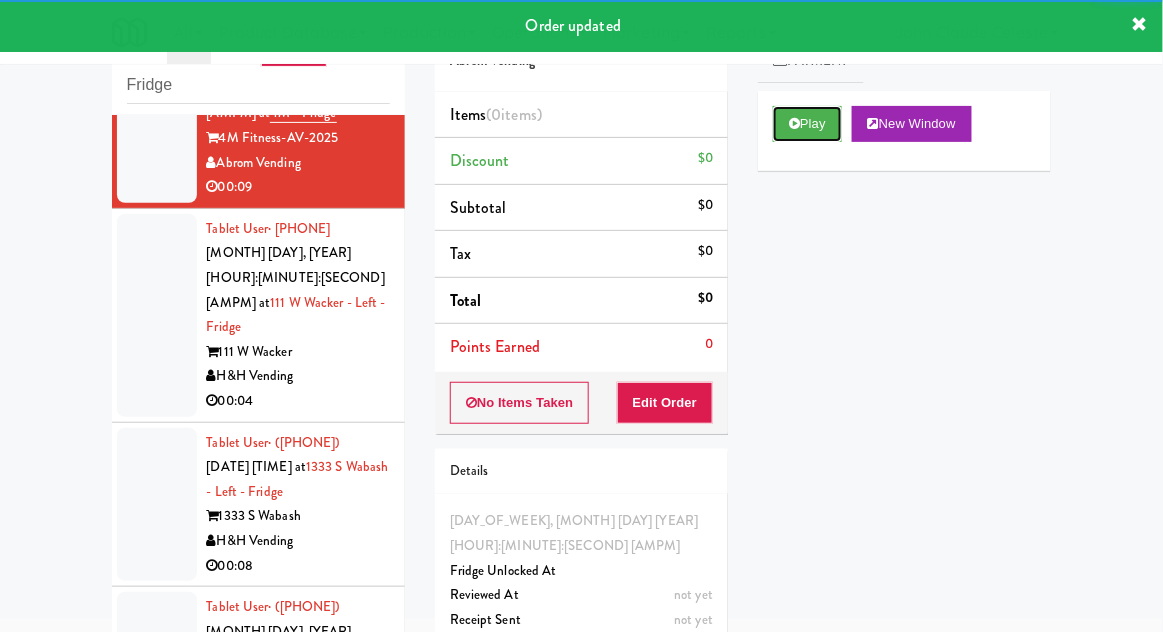 click on "Play" at bounding box center [807, 124] 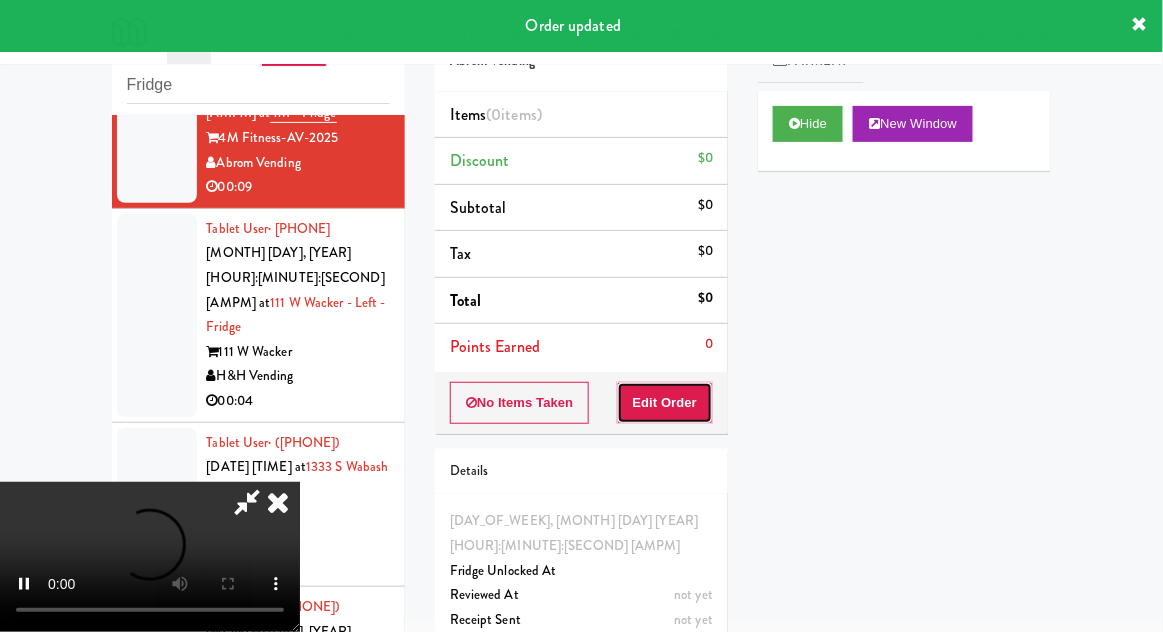 click on "Edit Order" at bounding box center (665, 403) 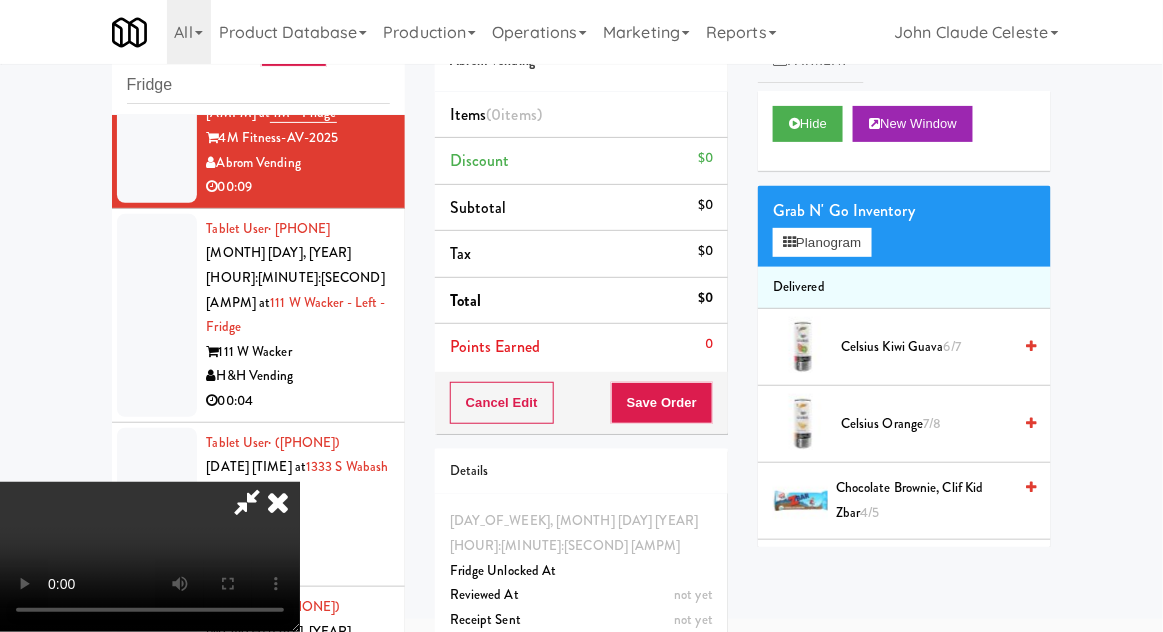 scroll, scrollTop: 73, scrollLeft: 0, axis: vertical 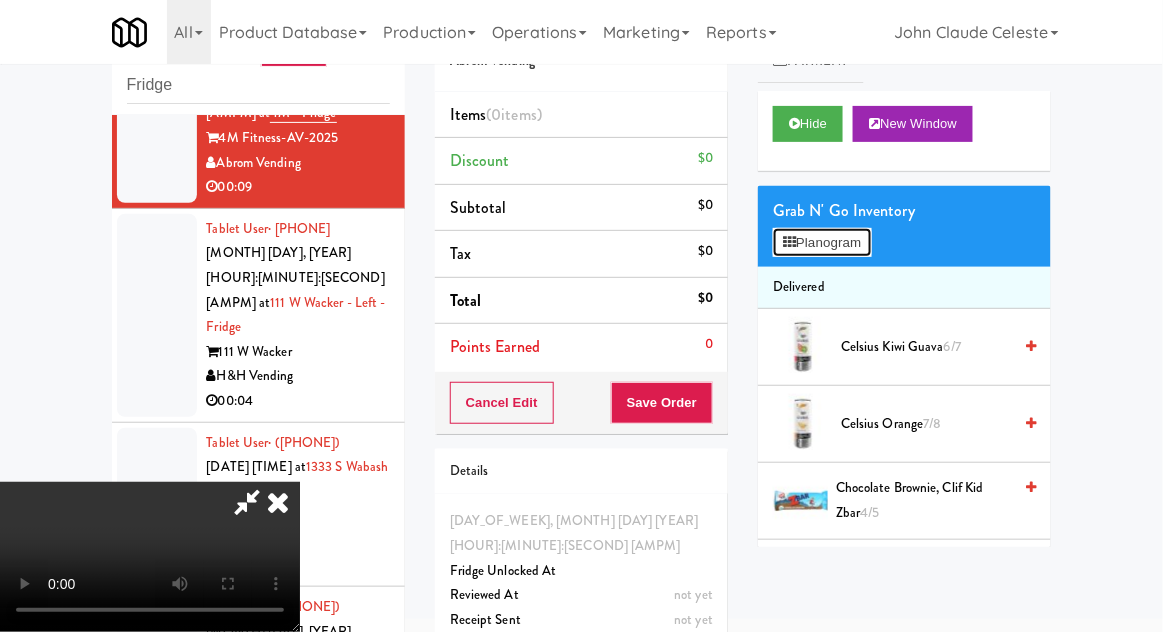 click on "Planogram" at bounding box center (822, 243) 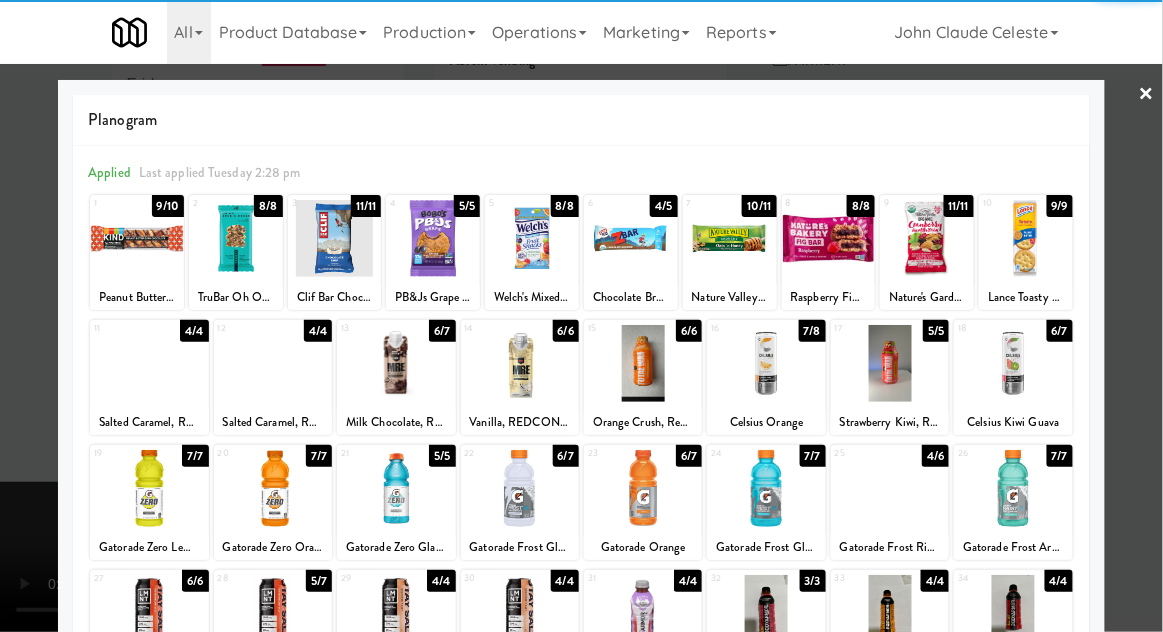click at bounding box center [890, 363] 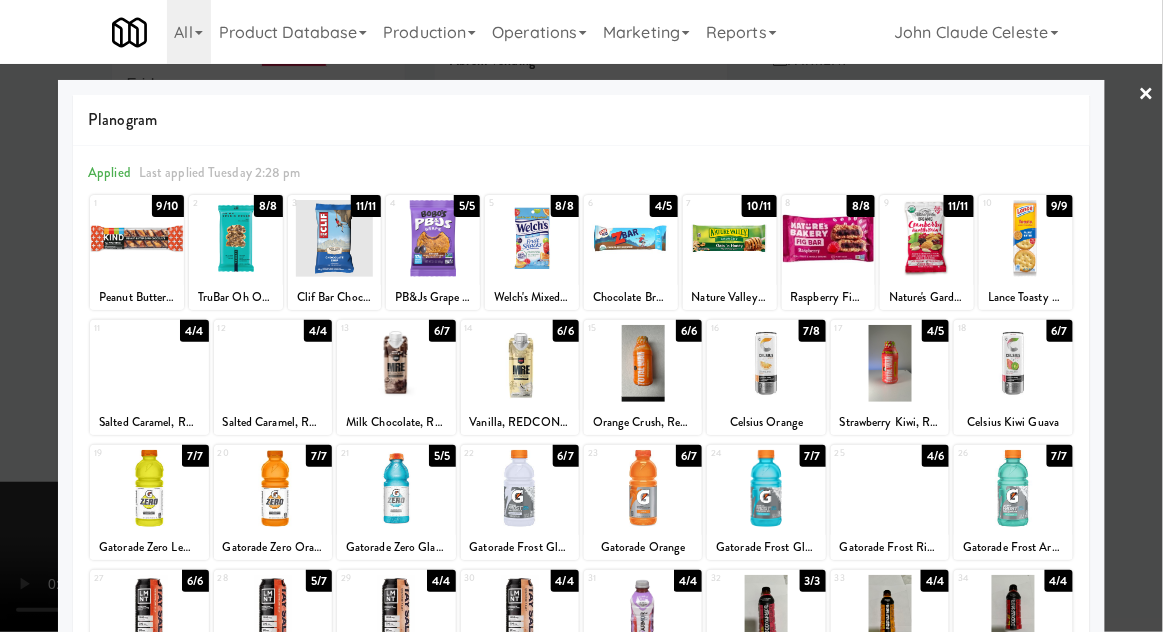 click at bounding box center (581, 316) 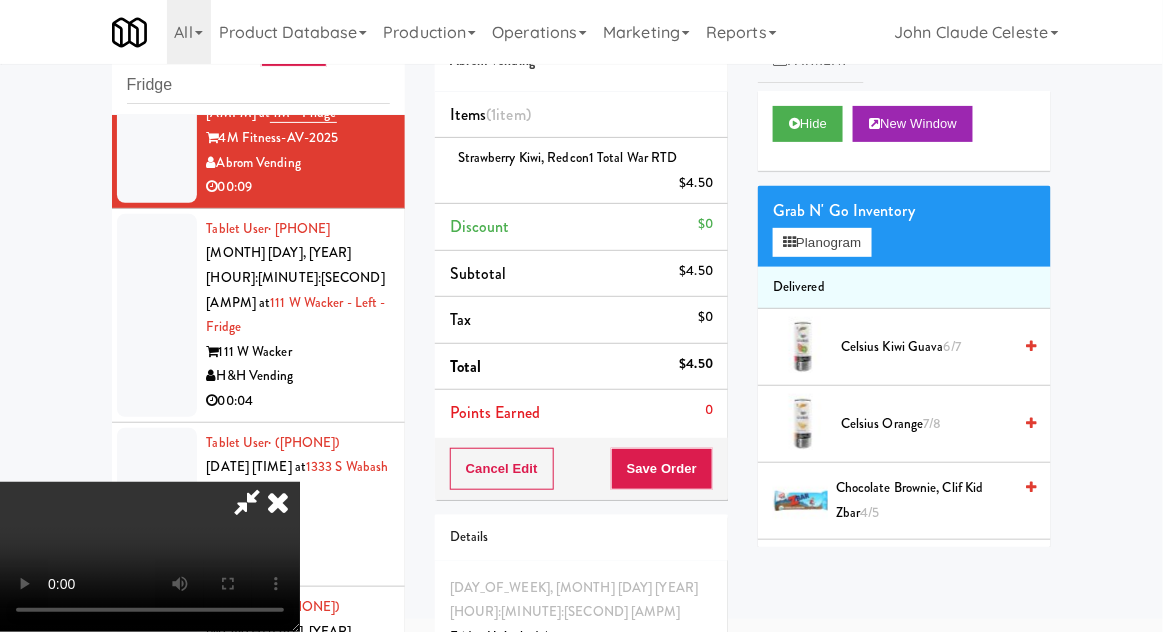 scroll, scrollTop: 73, scrollLeft: 0, axis: vertical 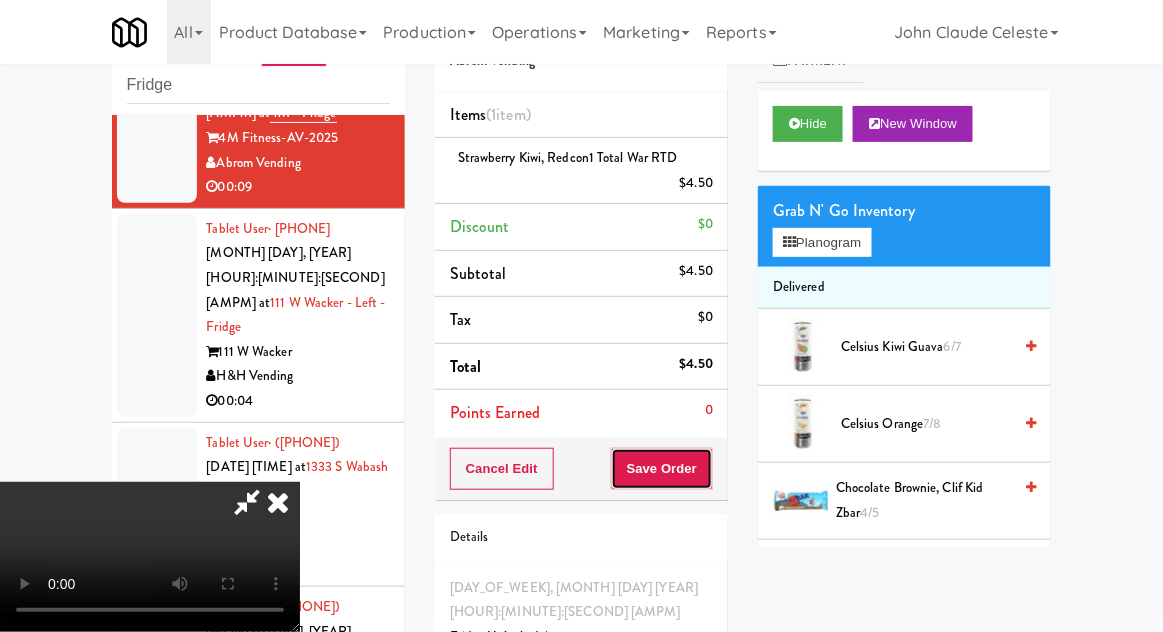 click on "Save Order" at bounding box center [662, 469] 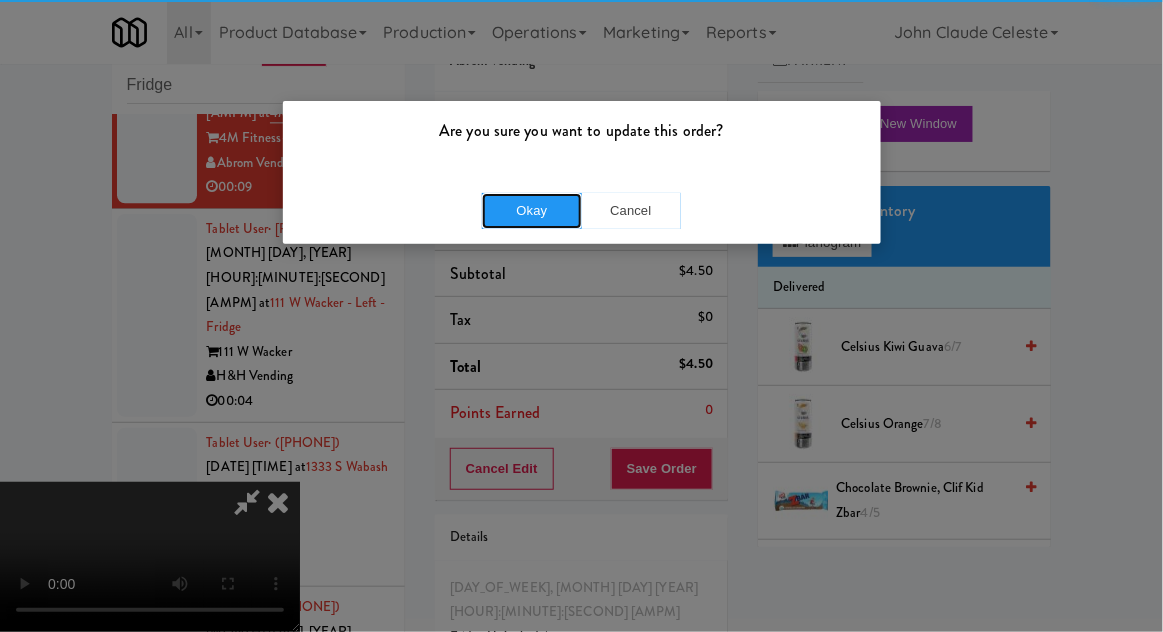 click on "Okay" at bounding box center (532, 211) 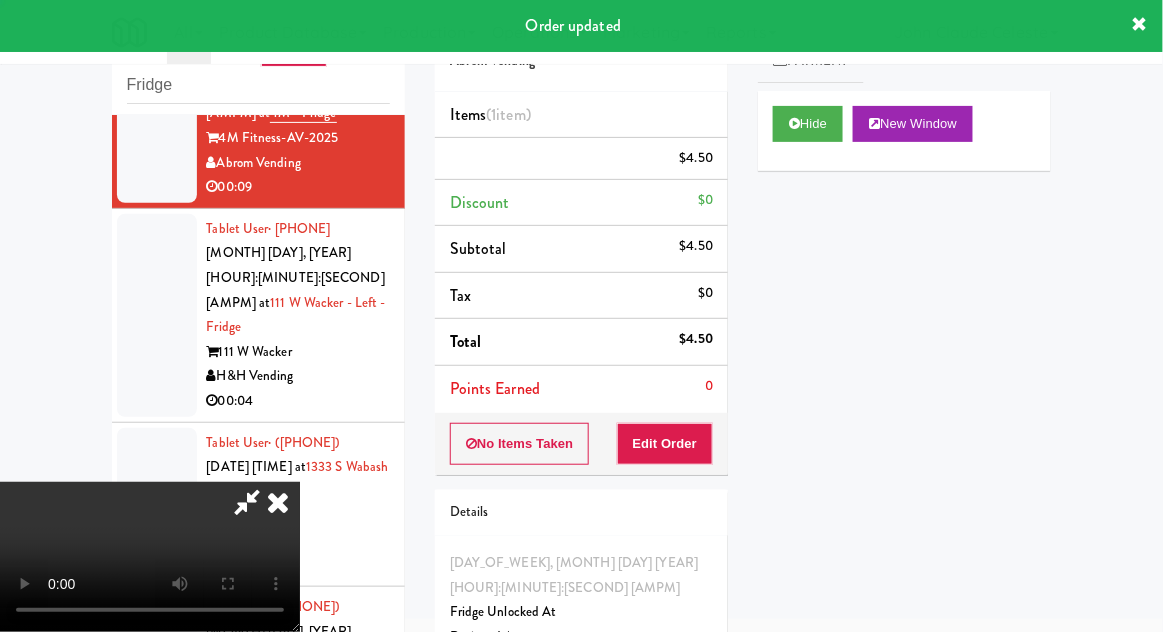 scroll, scrollTop: 0, scrollLeft: 0, axis: both 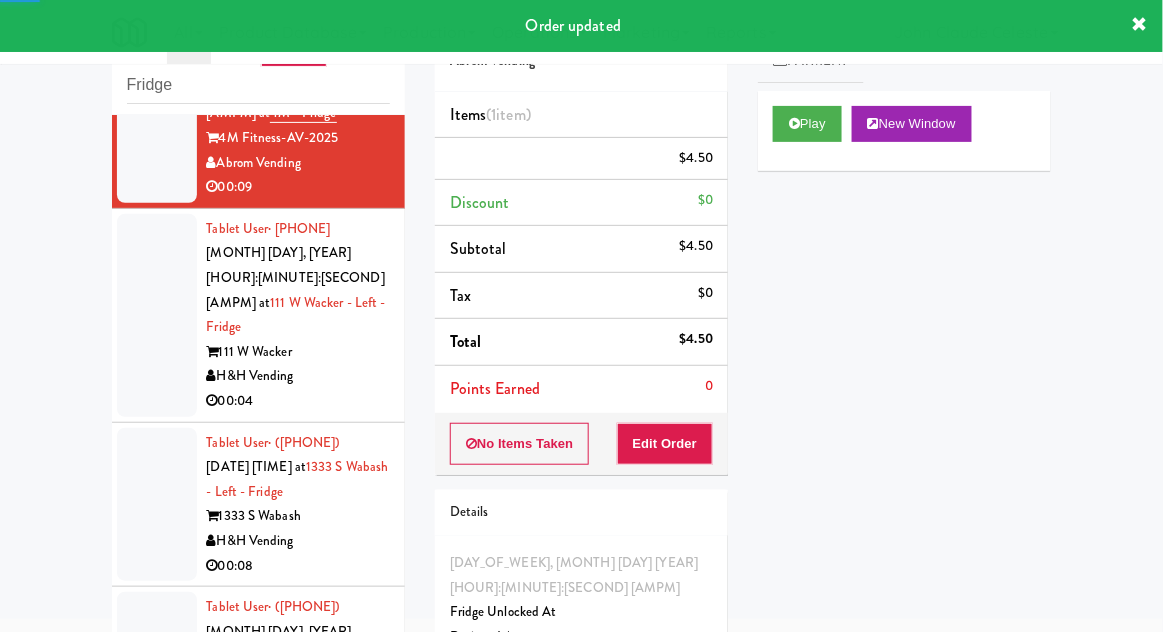 click at bounding box center (157, 315) 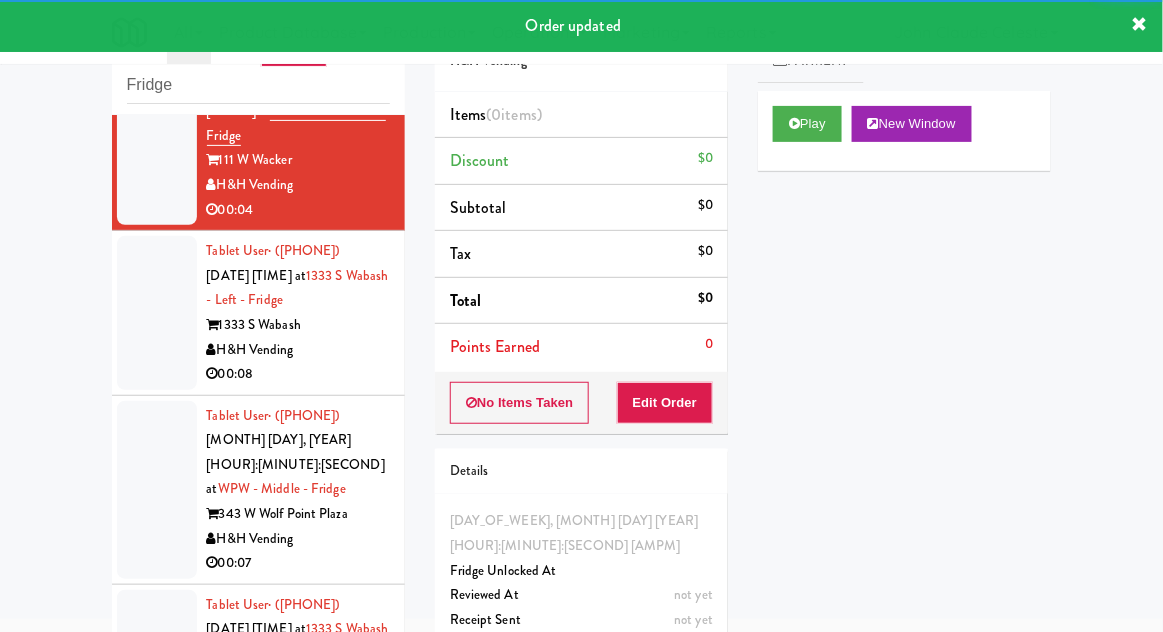 scroll, scrollTop: 3206, scrollLeft: 0, axis: vertical 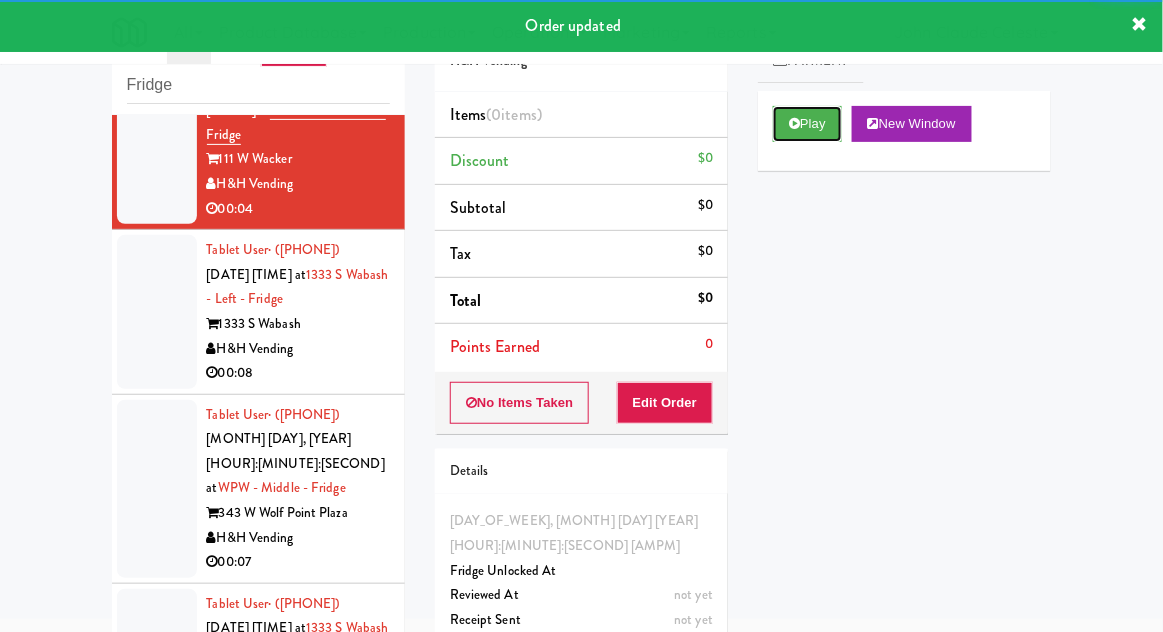click on "Play" at bounding box center (807, 124) 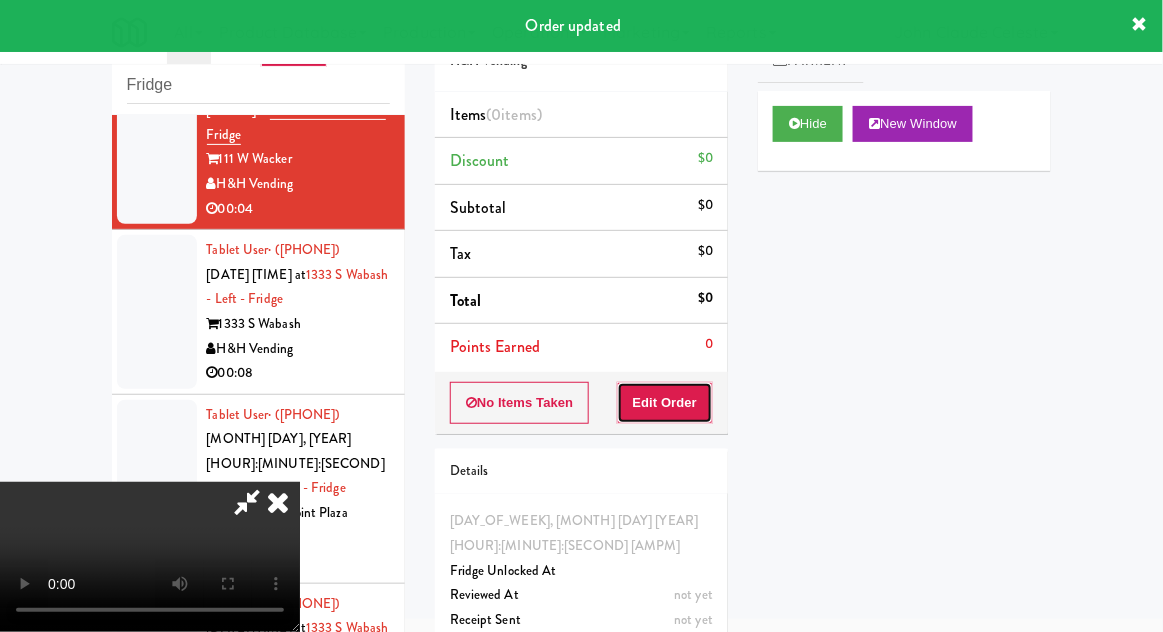 click on "Edit Order" at bounding box center [665, 403] 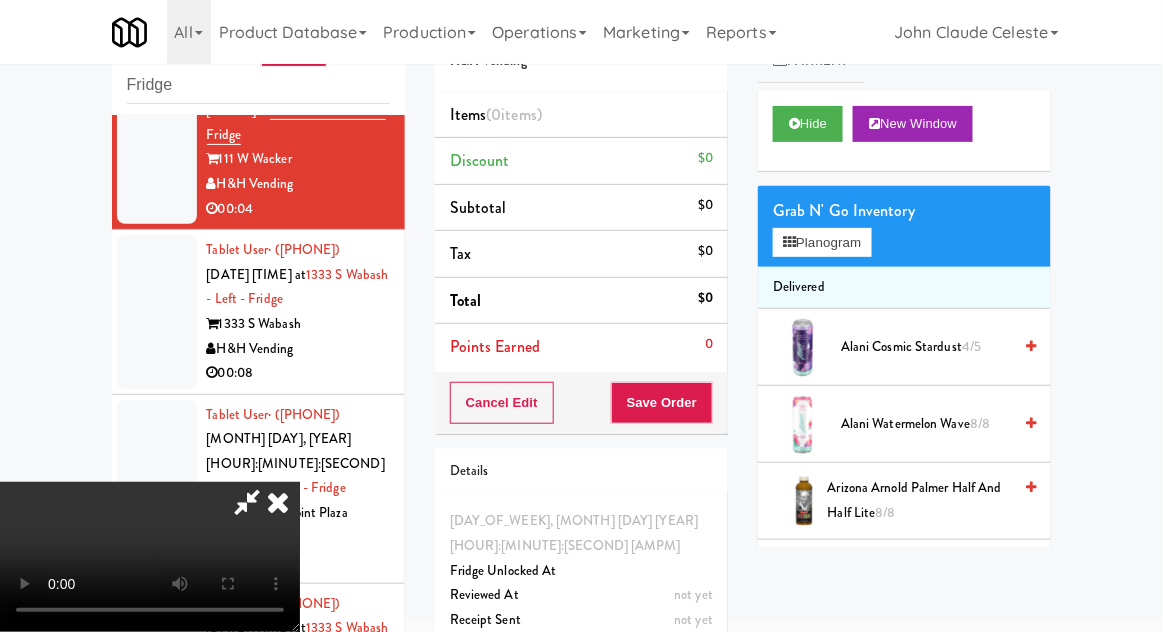 scroll, scrollTop: 73, scrollLeft: 0, axis: vertical 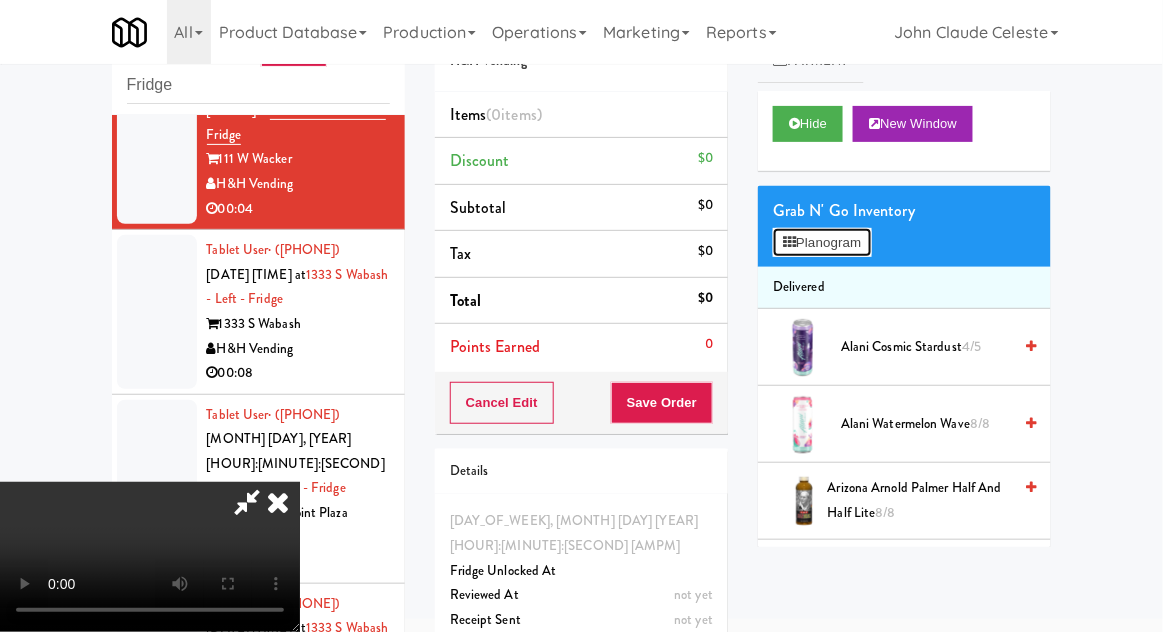 click on "Planogram" at bounding box center [822, 243] 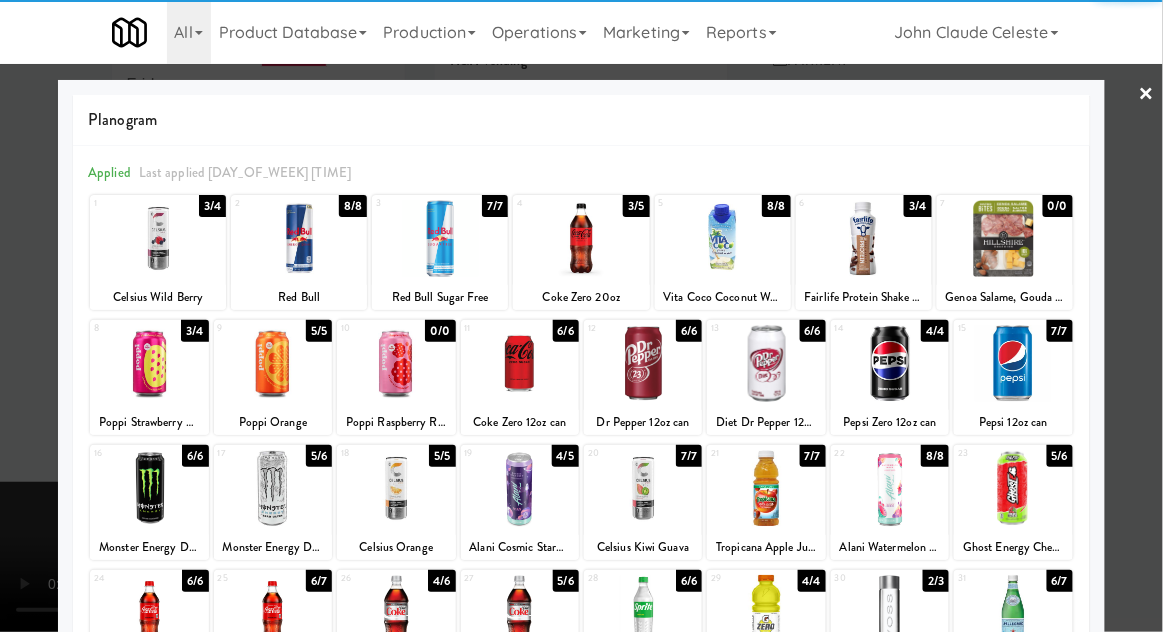 click at bounding box center (766, 488) 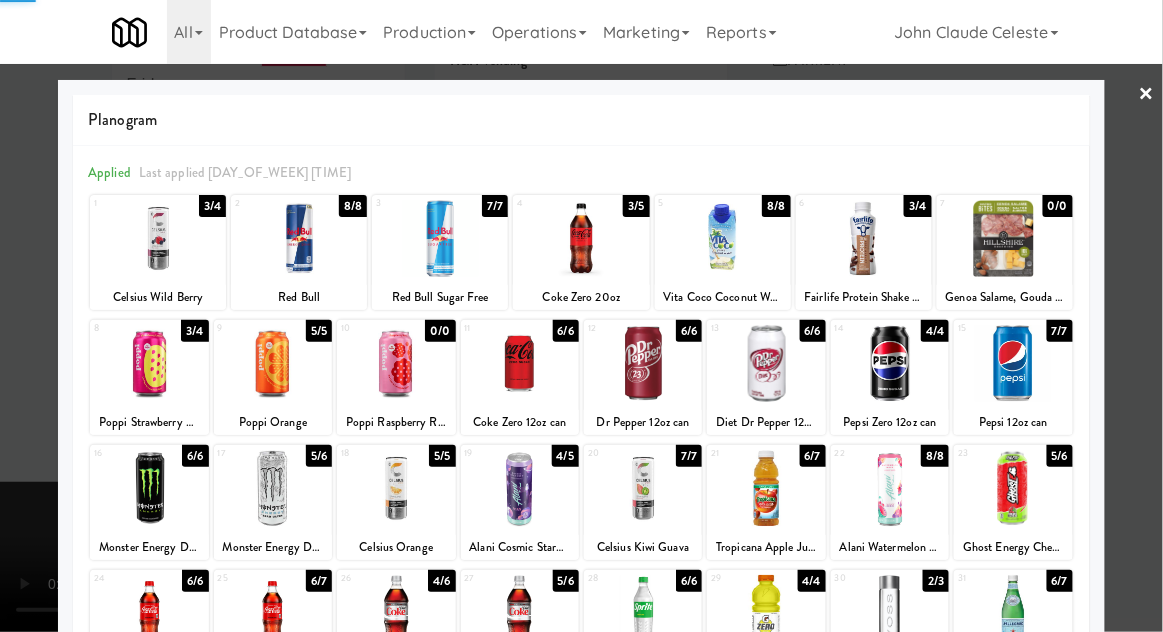 click at bounding box center (581, 316) 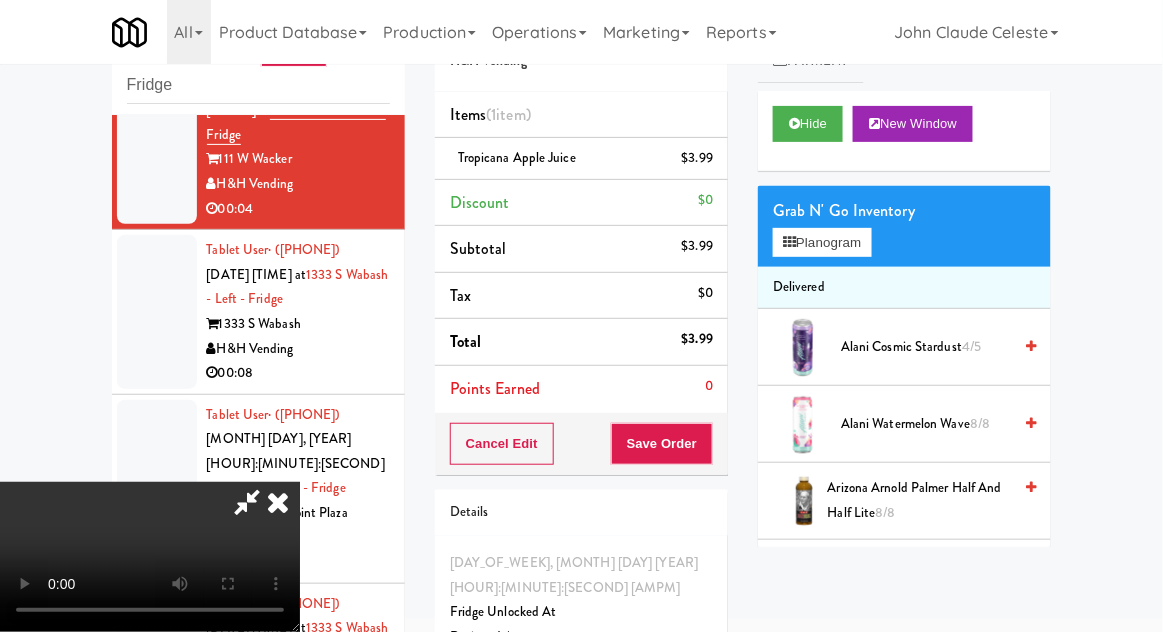 scroll, scrollTop: 73, scrollLeft: 0, axis: vertical 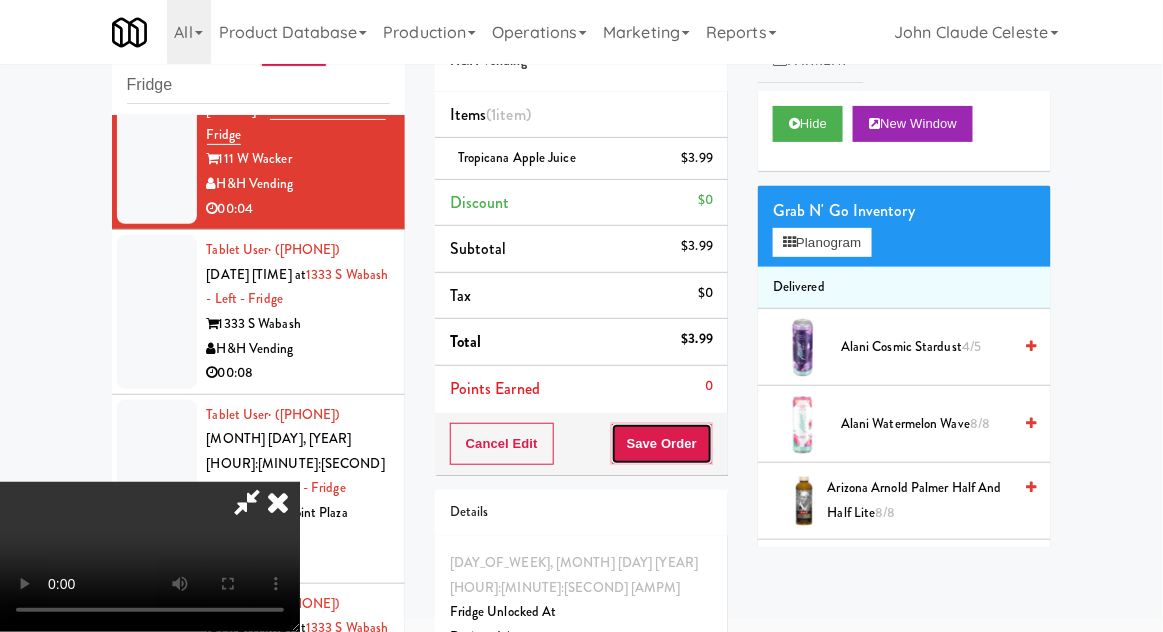 click on "Save Order" at bounding box center (662, 444) 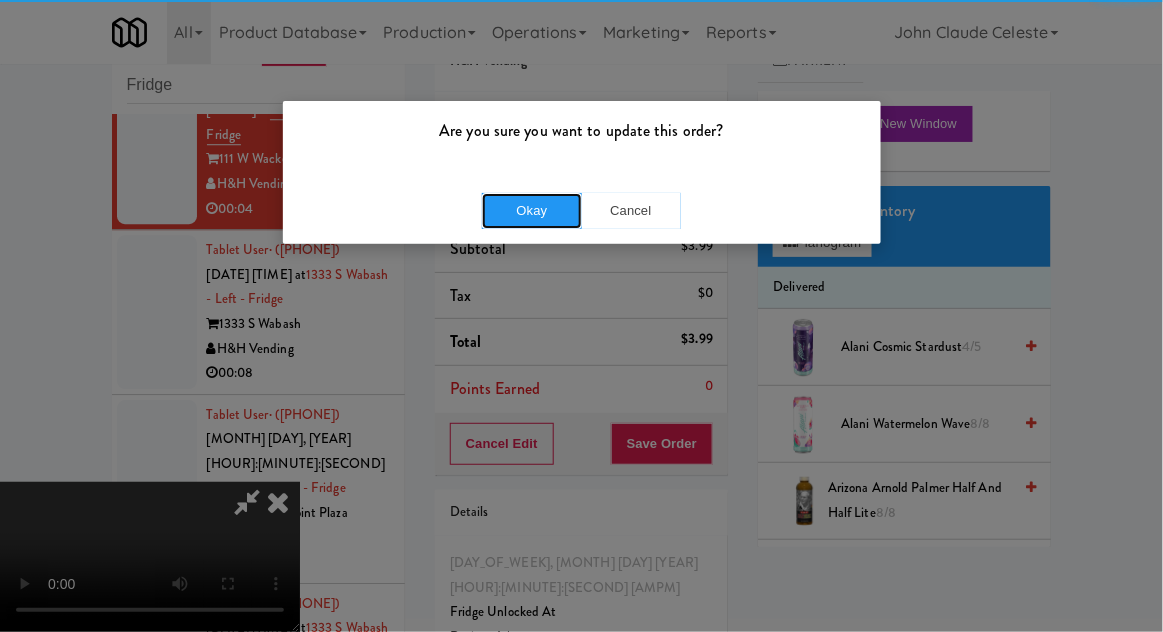 click on "Okay" at bounding box center (532, 211) 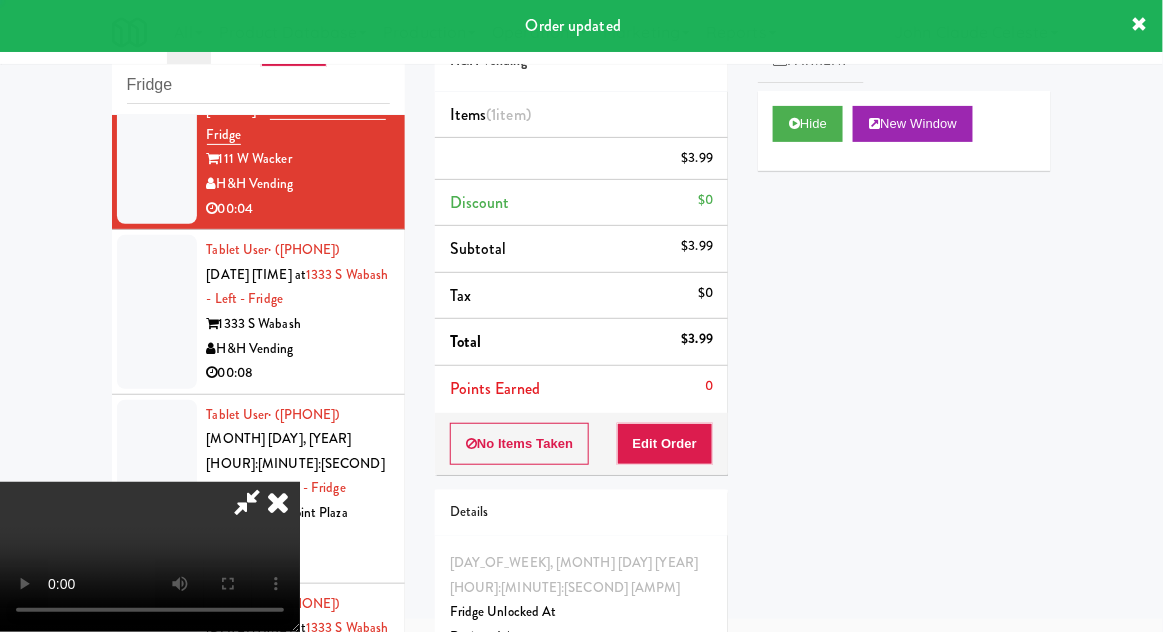 scroll, scrollTop: 0, scrollLeft: 0, axis: both 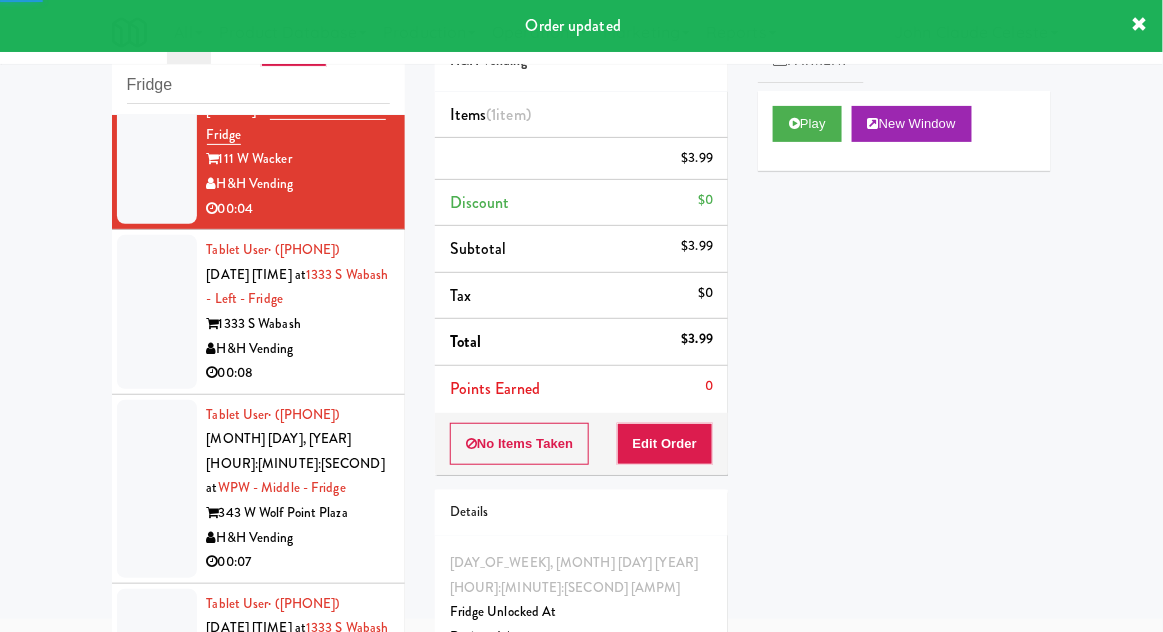 click at bounding box center [157, 312] 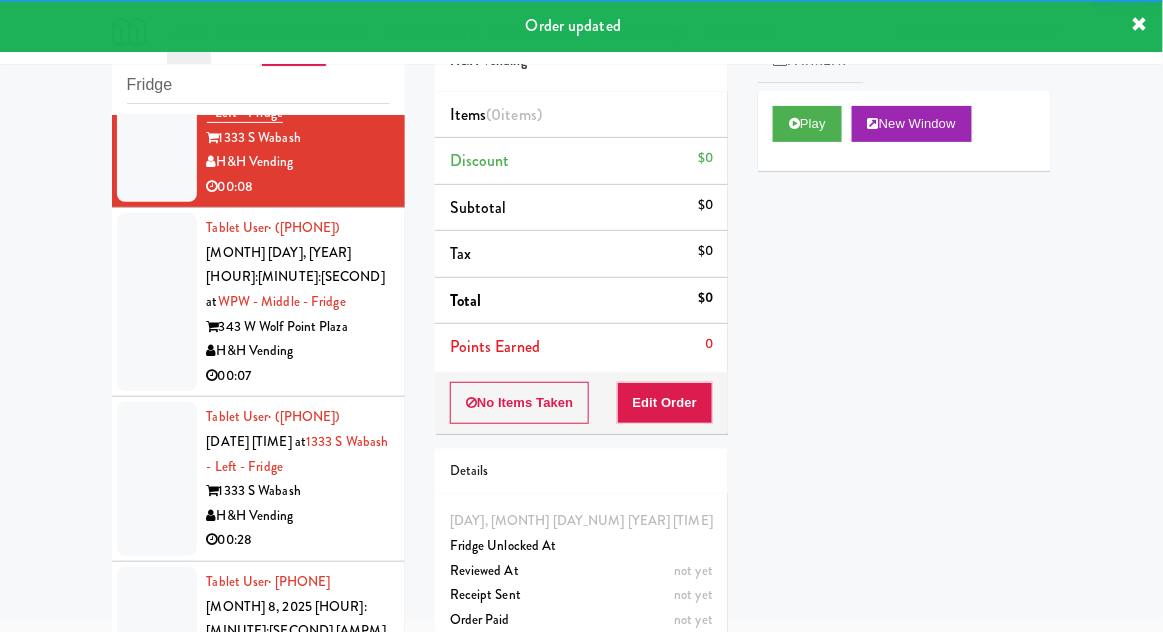 scroll, scrollTop: 3418, scrollLeft: 0, axis: vertical 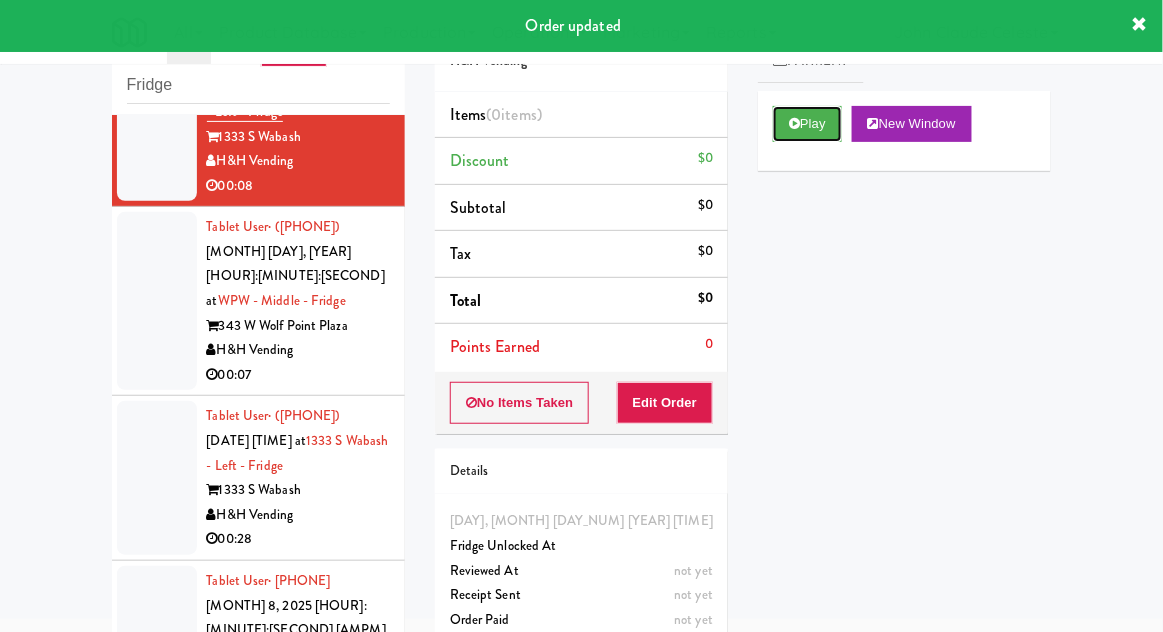 click on "Play" at bounding box center [807, 124] 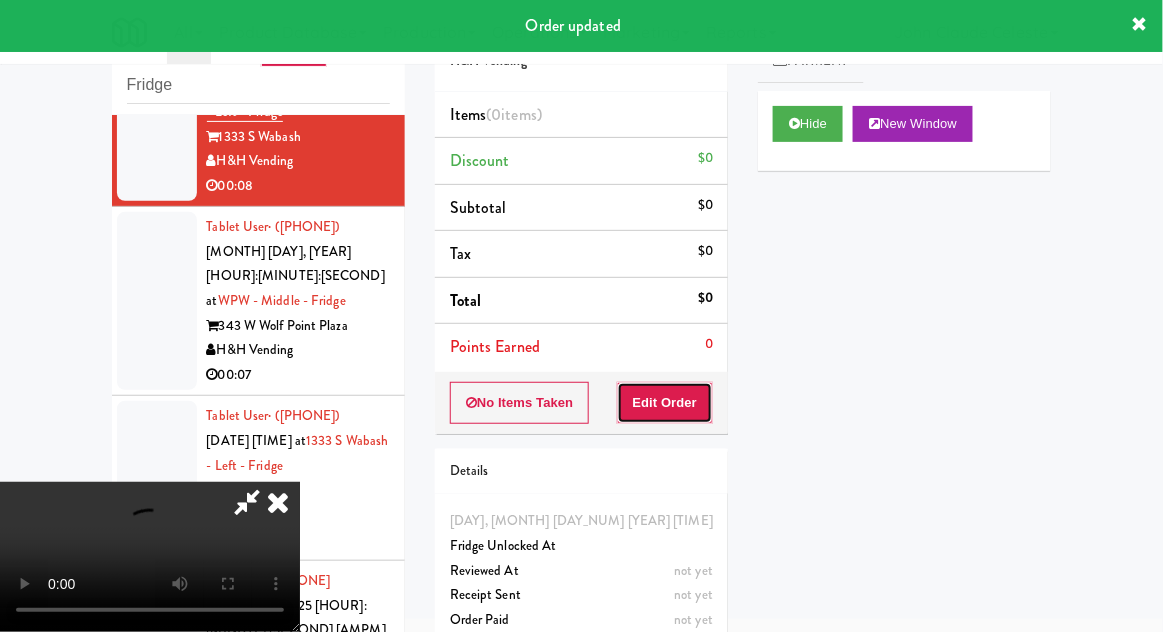 click on "Edit Order" at bounding box center [665, 403] 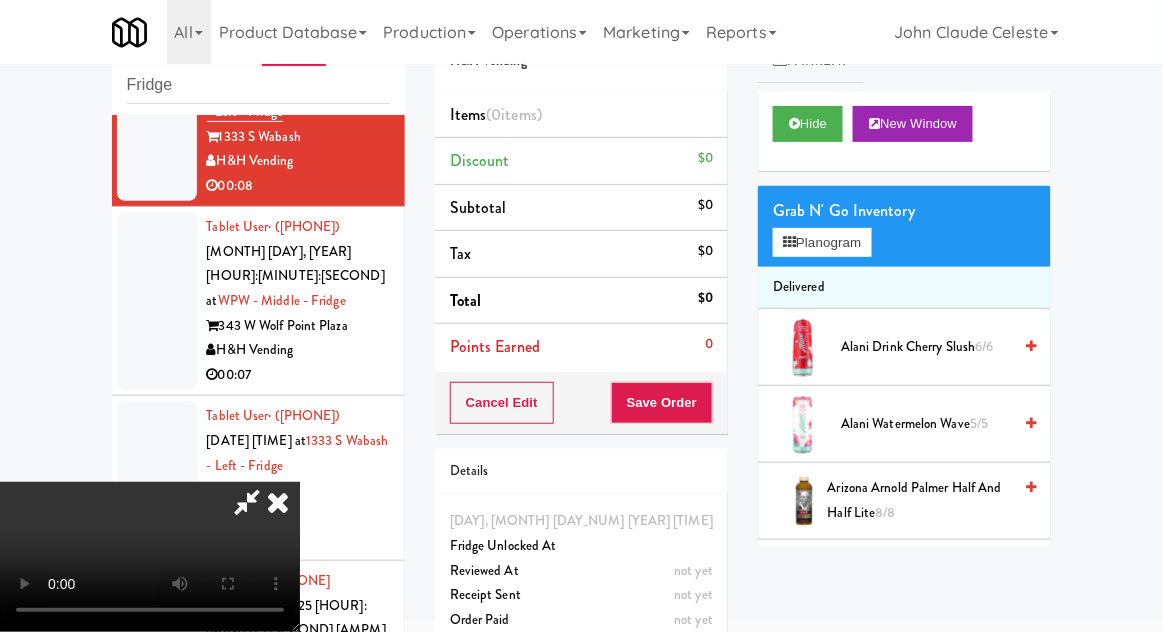scroll, scrollTop: 73, scrollLeft: 0, axis: vertical 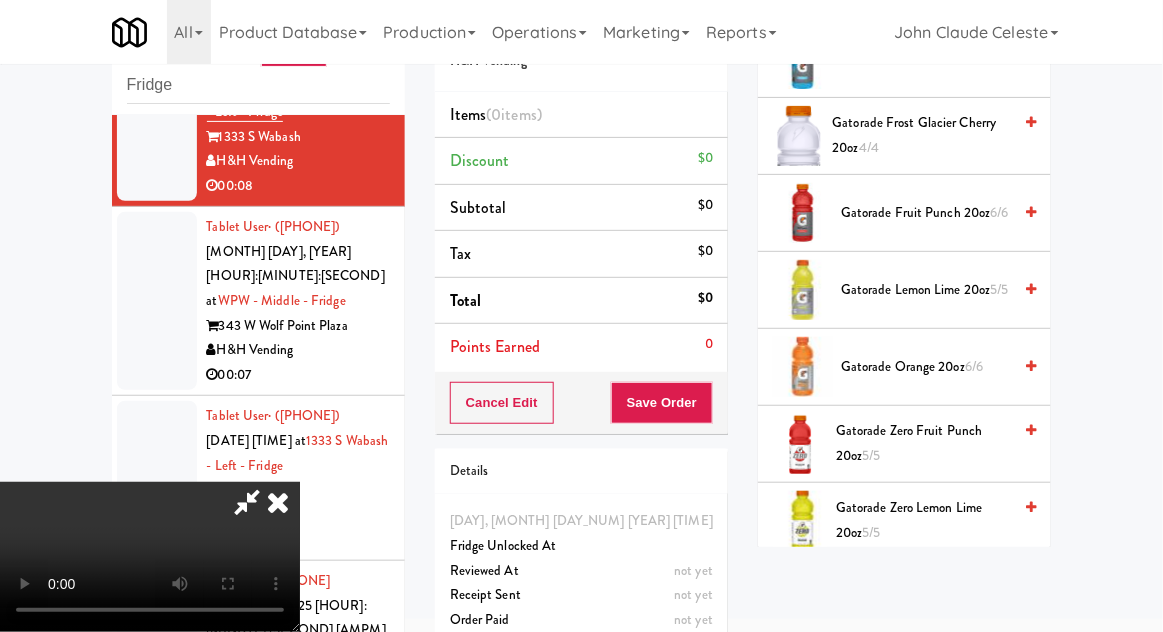 click on "6/6" at bounding box center (974, 366) 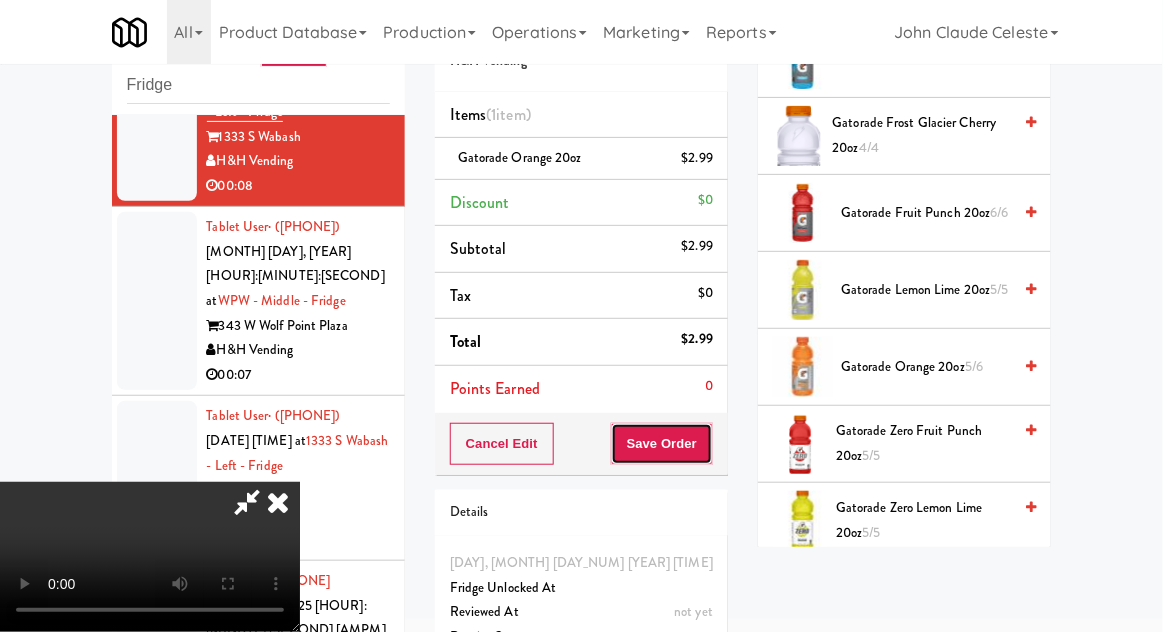 click on "Save Order" at bounding box center (662, 444) 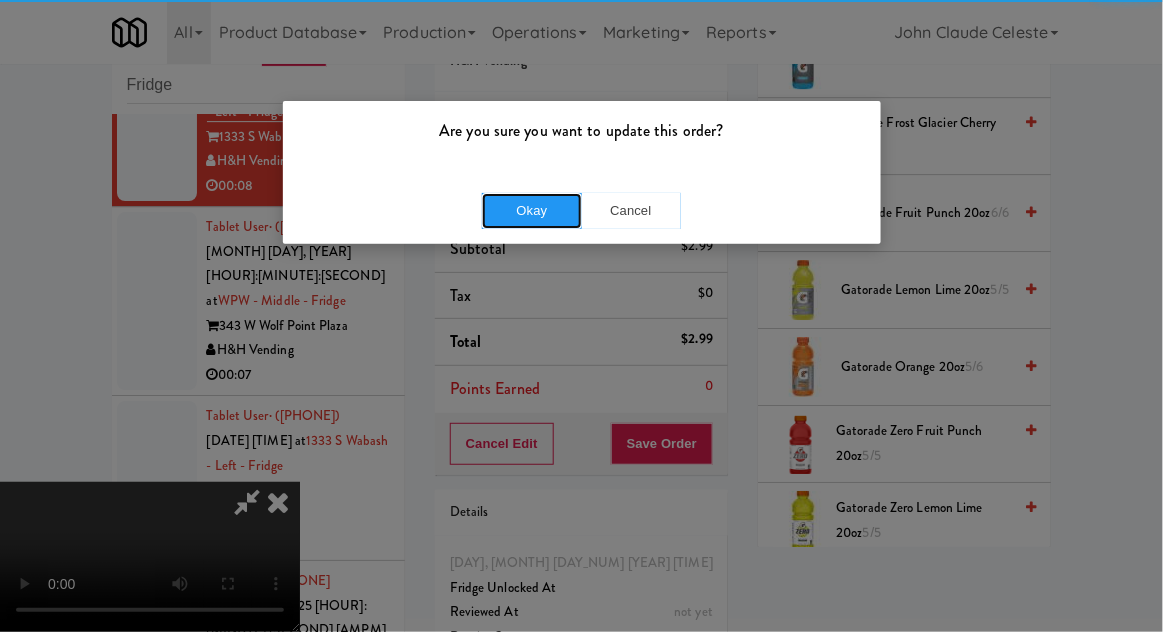 click on "Okay" at bounding box center [532, 211] 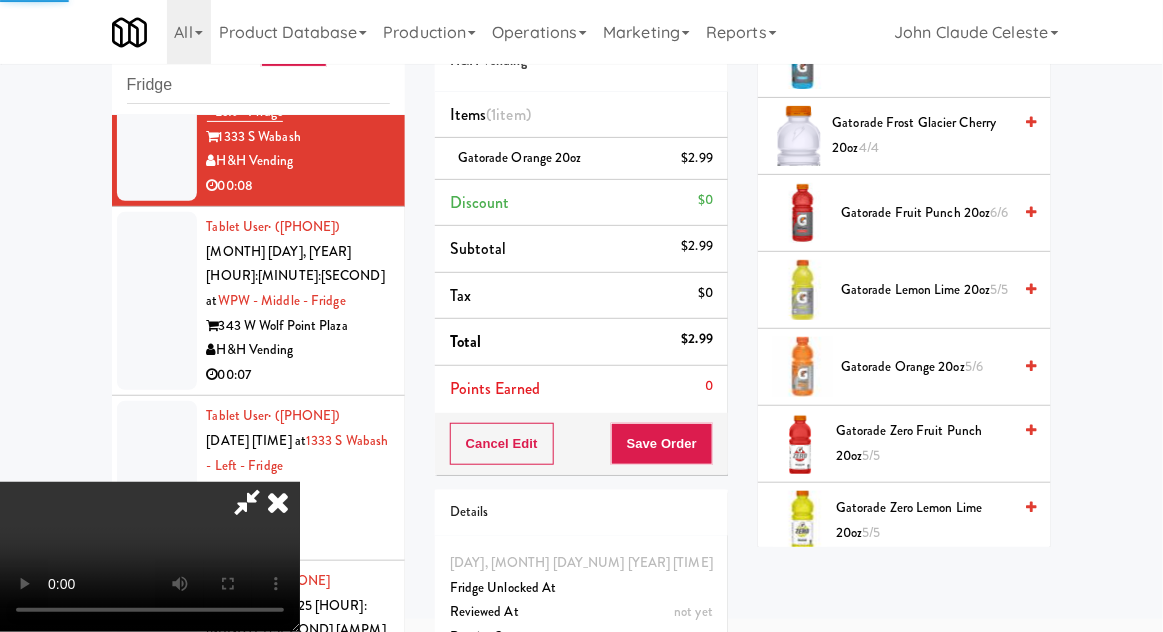 scroll, scrollTop: 197, scrollLeft: 0, axis: vertical 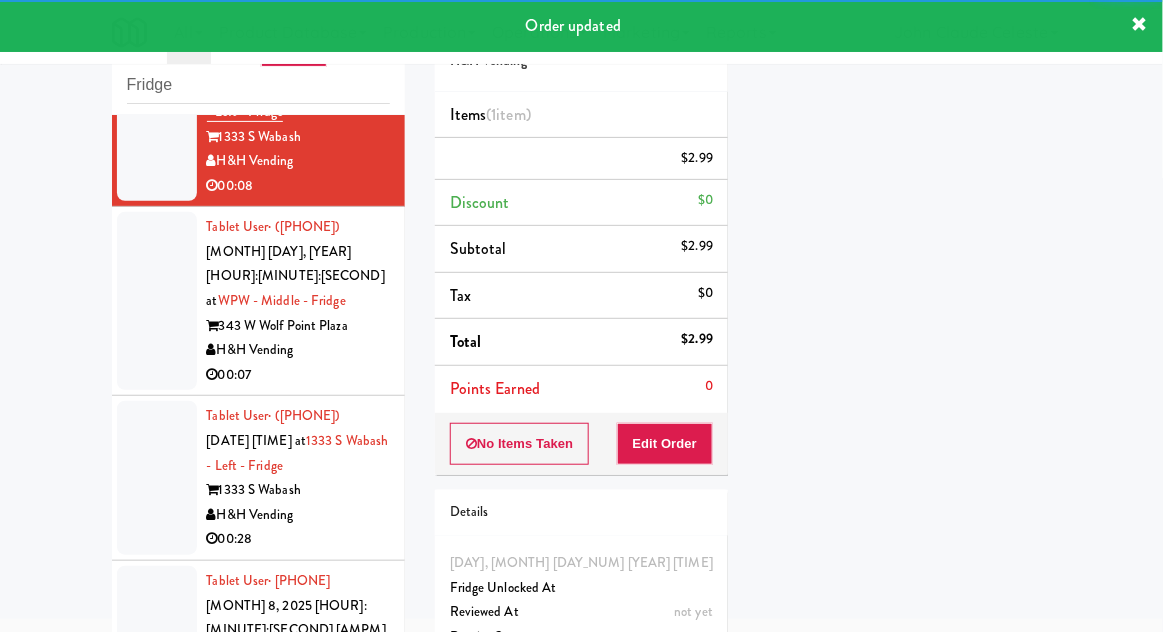 click at bounding box center (157, 301) 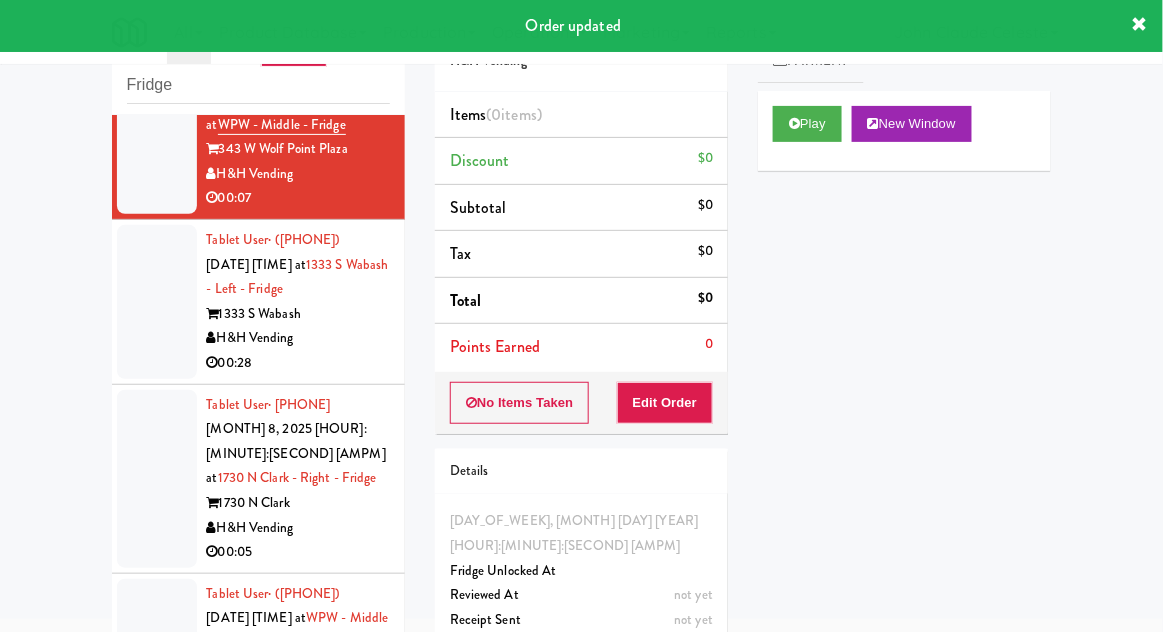 scroll, scrollTop: 3624, scrollLeft: 0, axis: vertical 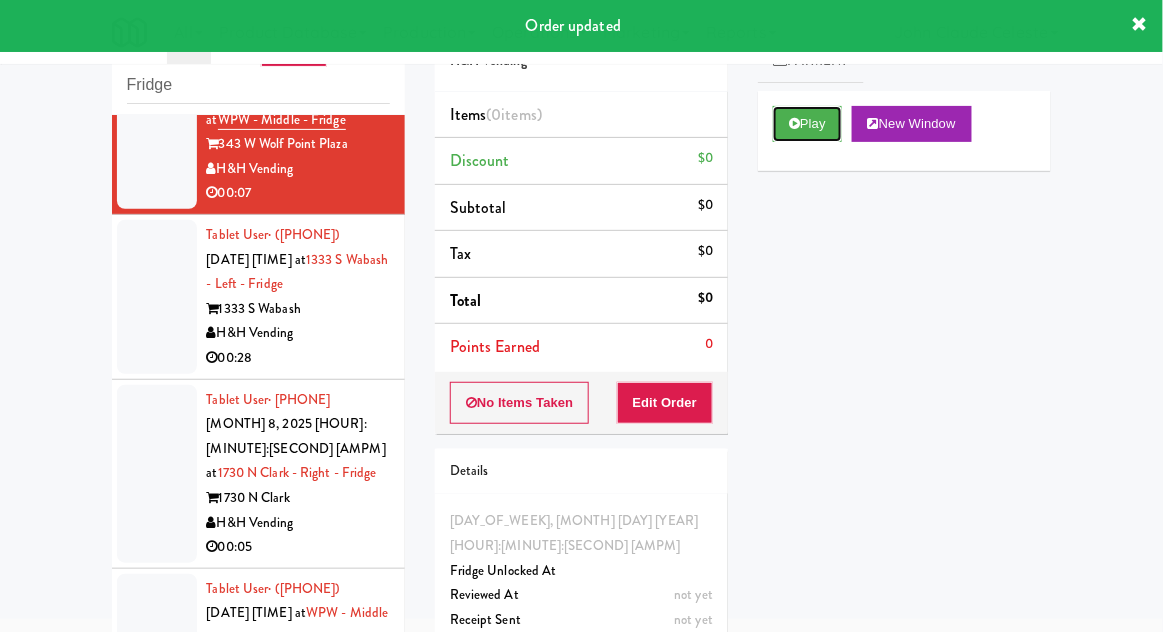 click on "Play" at bounding box center (807, 124) 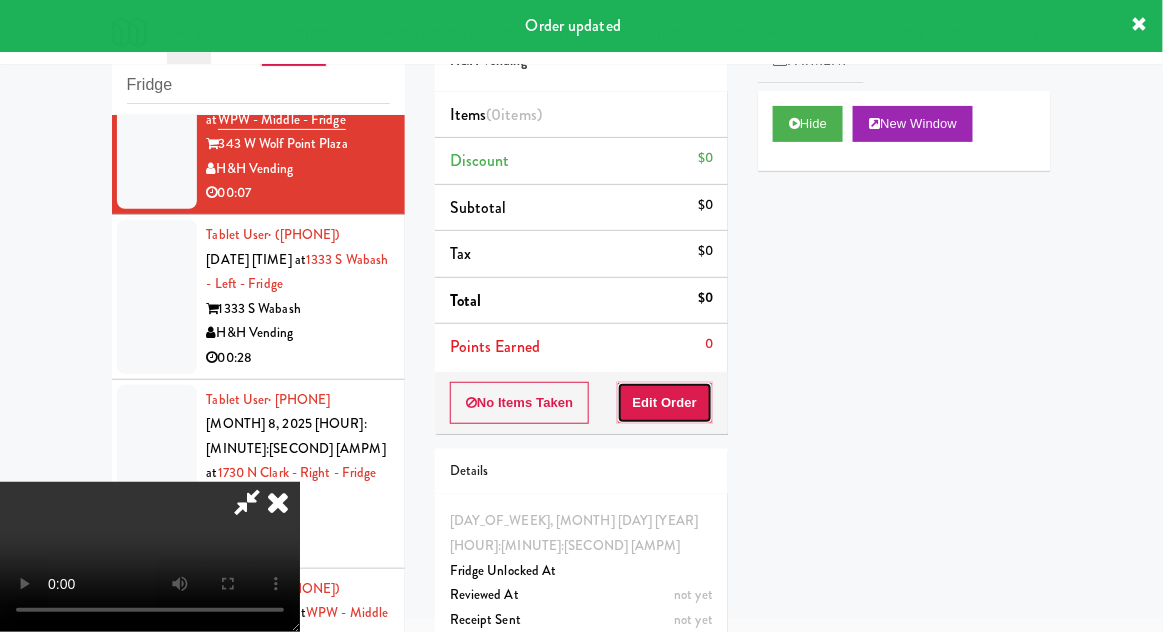 click on "Edit Order" at bounding box center [665, 403] 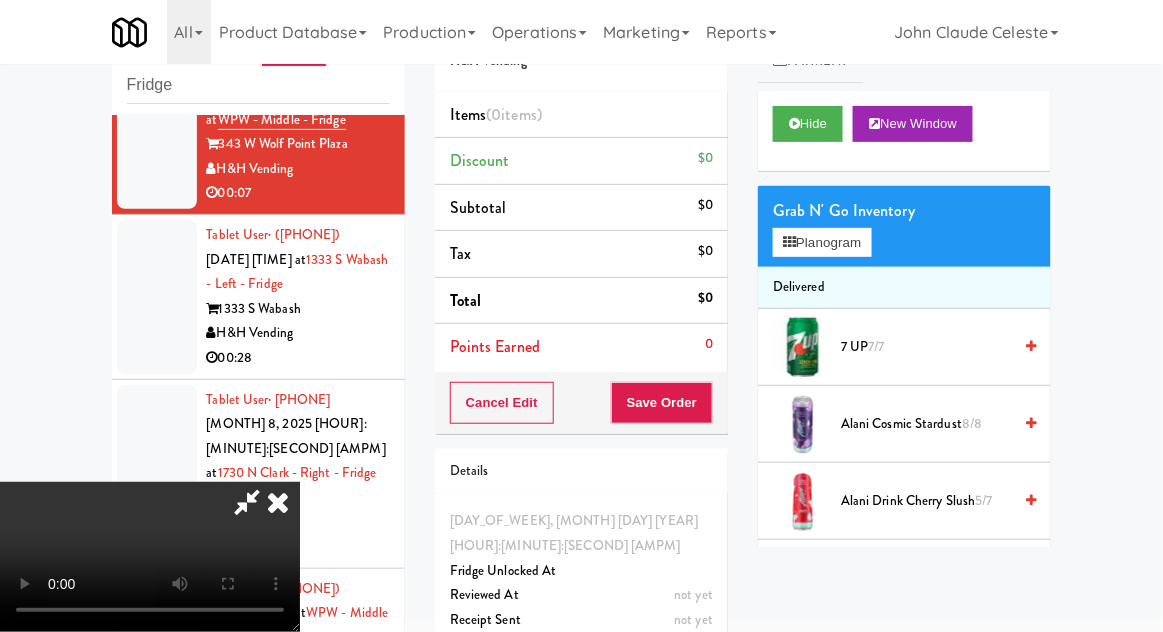 type 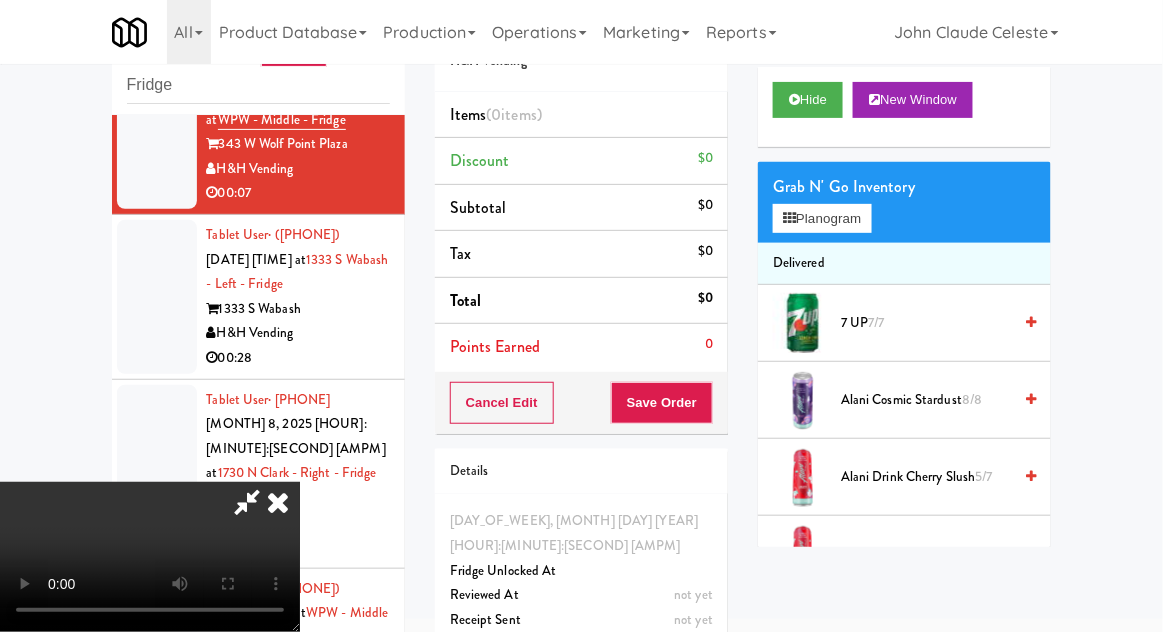 scroll, scrollTop: 0, scrollLeft: 0, axis: both 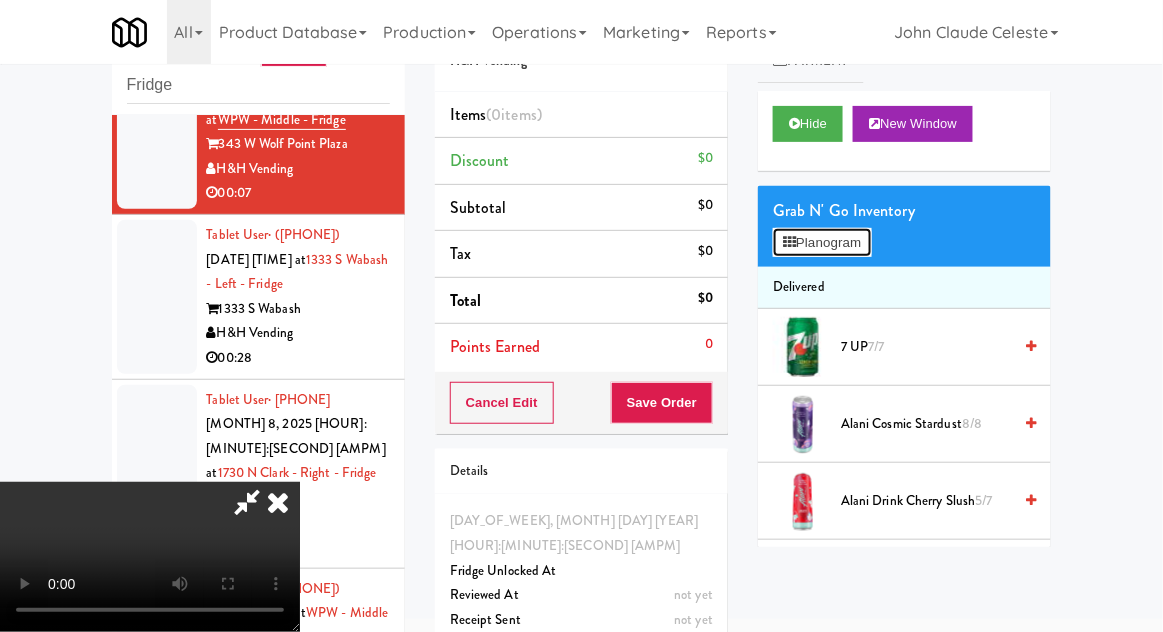click on "Planogram" at bounding box center (822, 243) 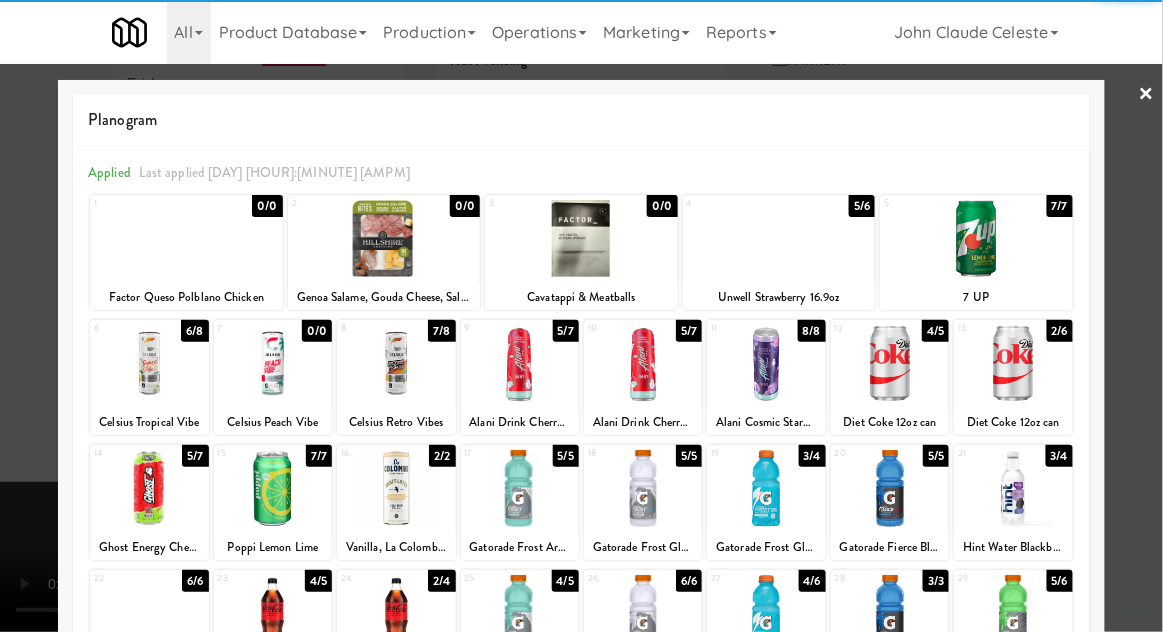 click at bounding box center [890, 363] 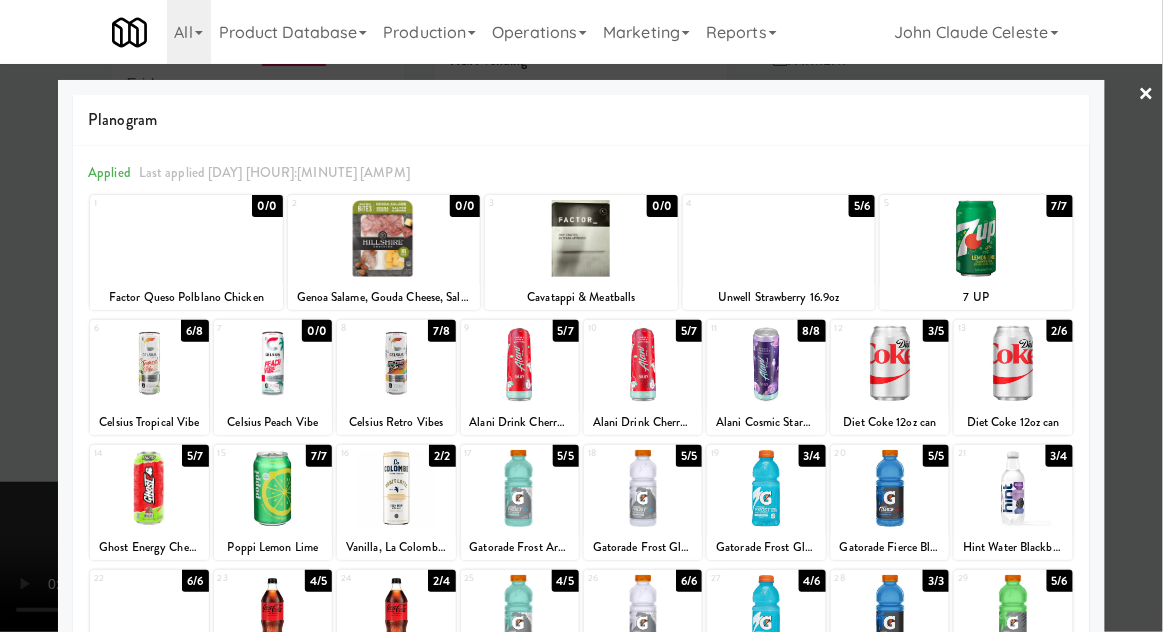 click at bounding box center (581, 316) 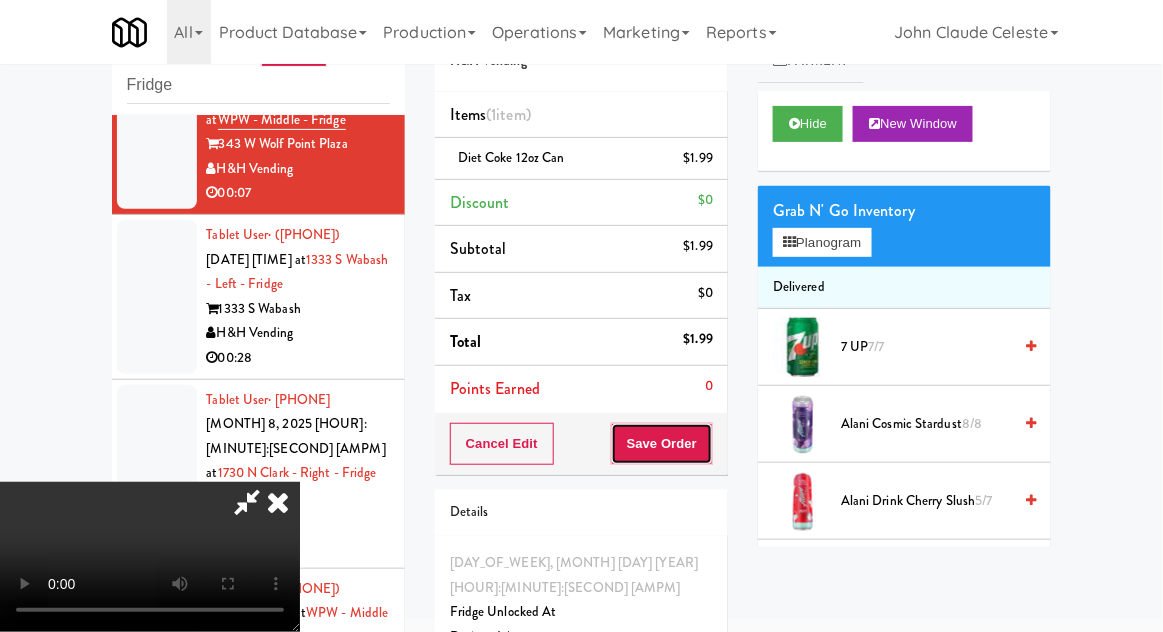 click on "Save Order" at bounding box center (662, 444) 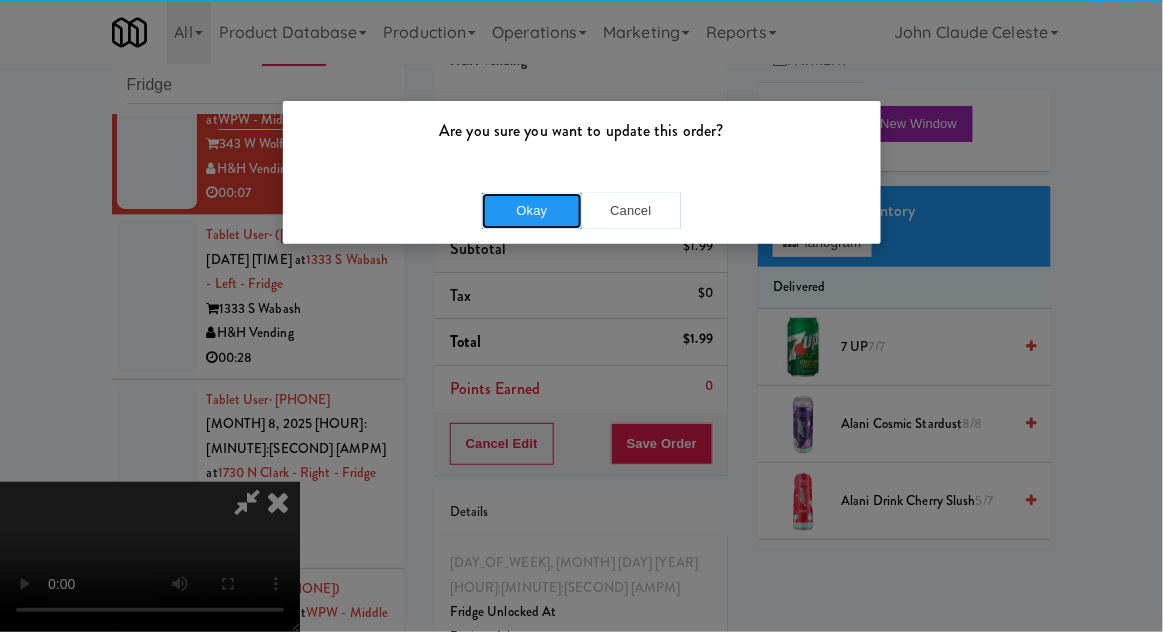 click on "Okay" at bounding box center (532, 211) 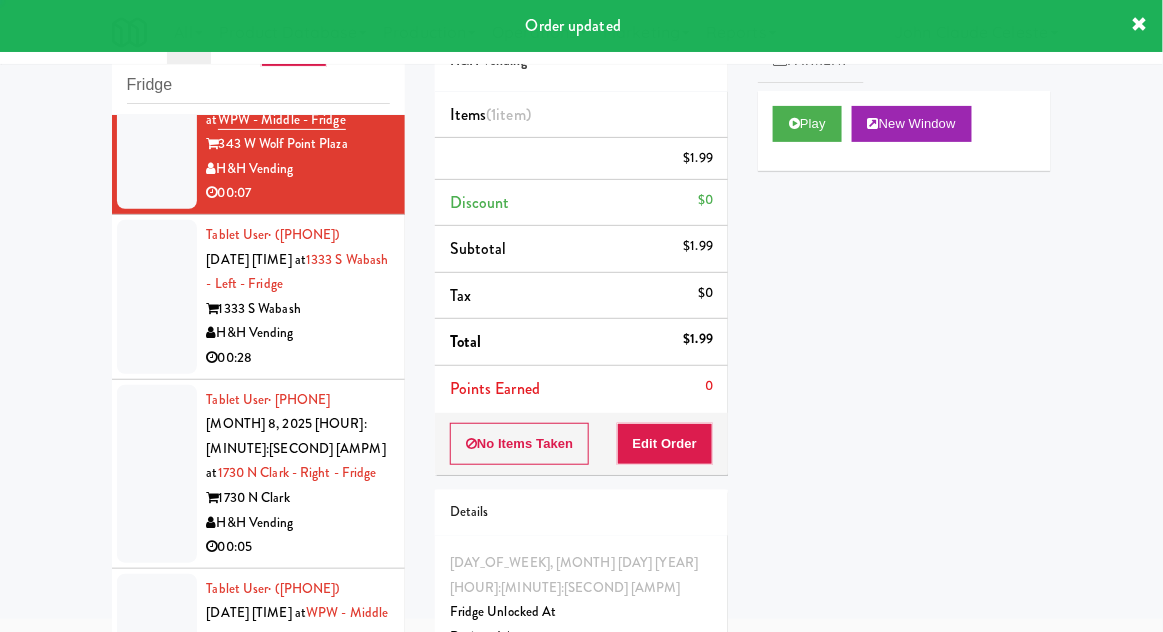 click at bounding box center (157, 297) 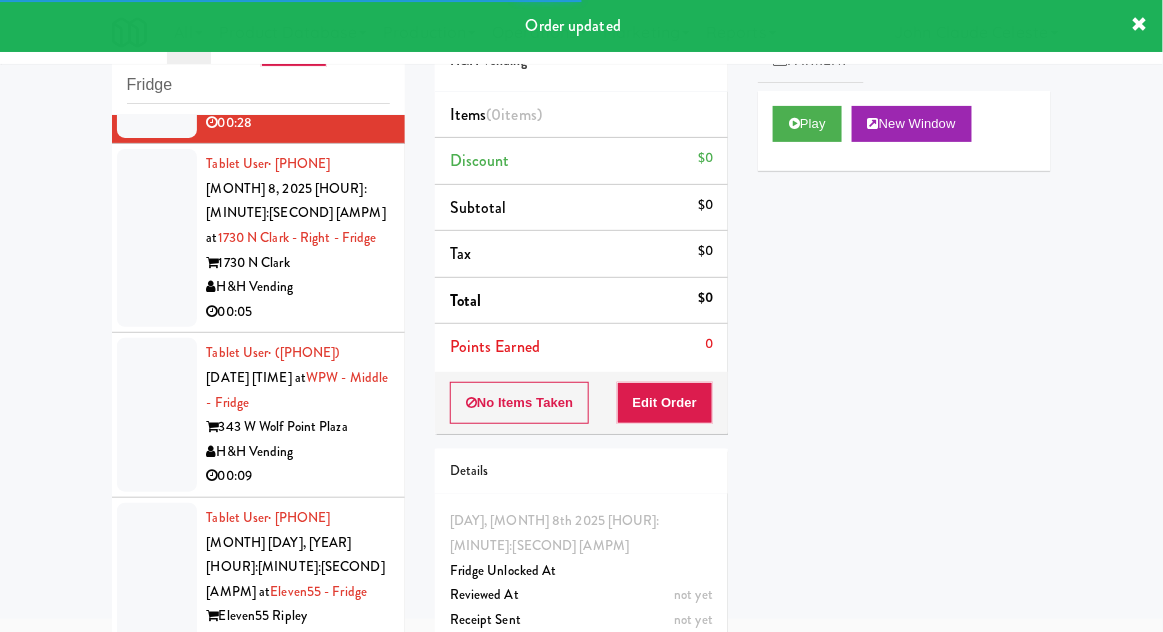scroll, scrollTop: 3847, scrollLeft: 0, axis: vertical 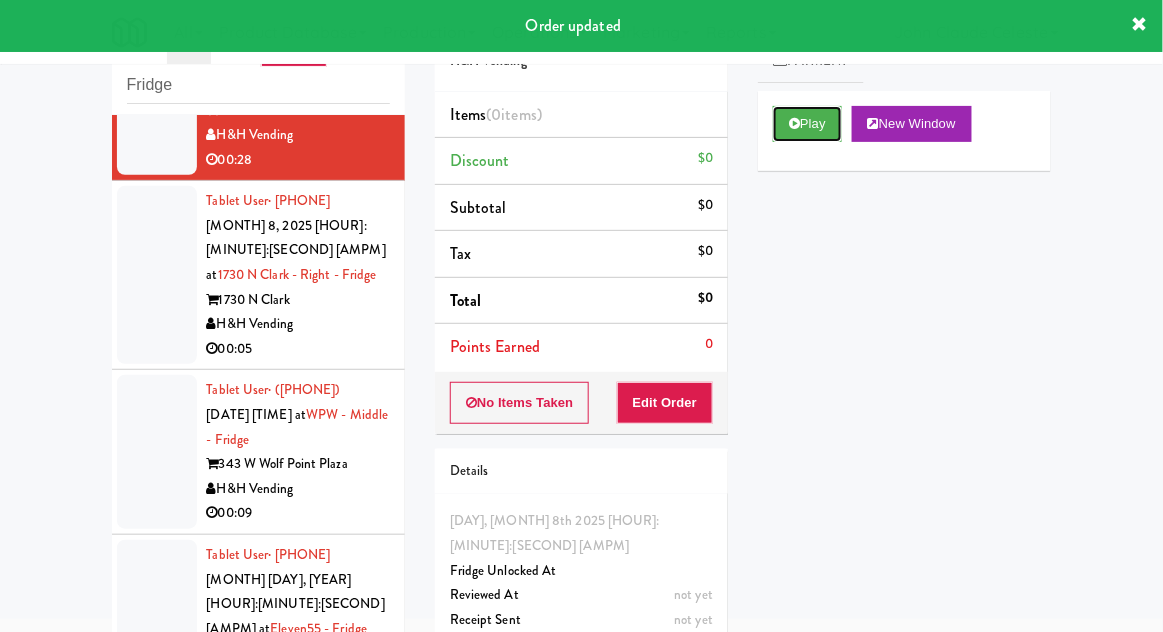 click on "Play" at bounding box center (807, 124) 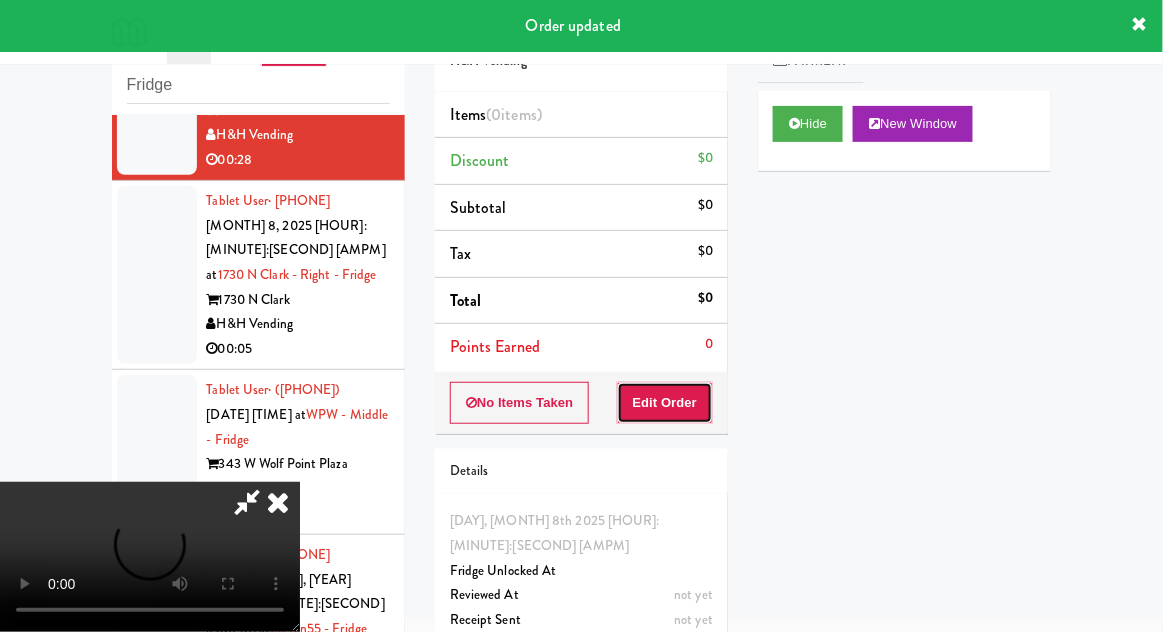 click on "Edit Order" at bounding box center [665, 403] 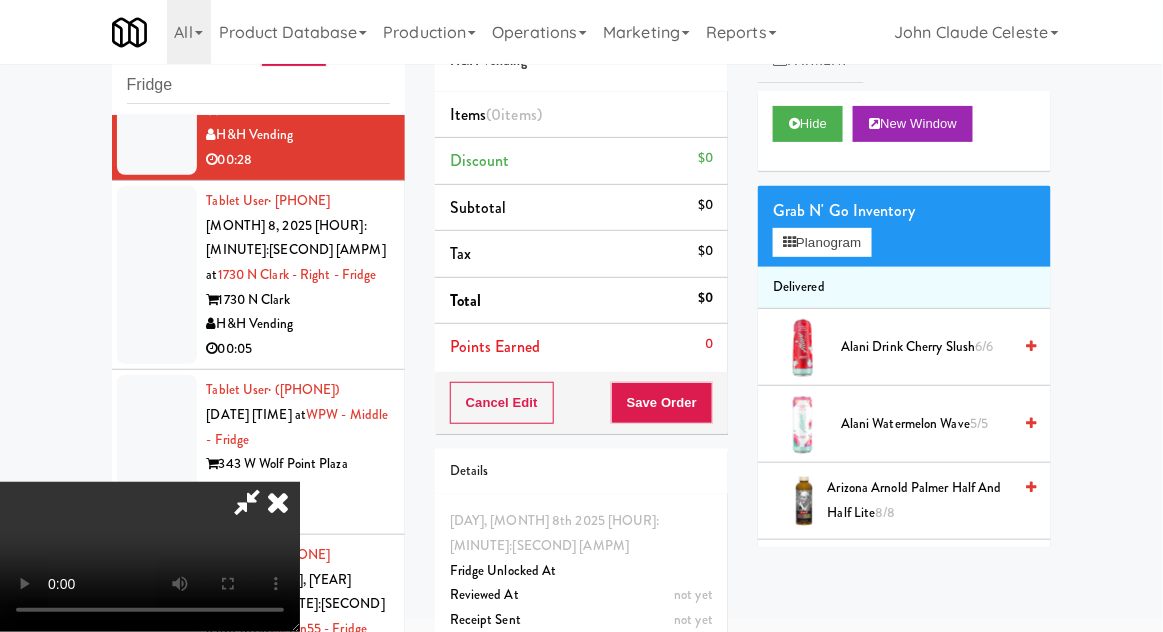 scroll, scrollTop: 73, scrollLeft: 0, axis: vertical 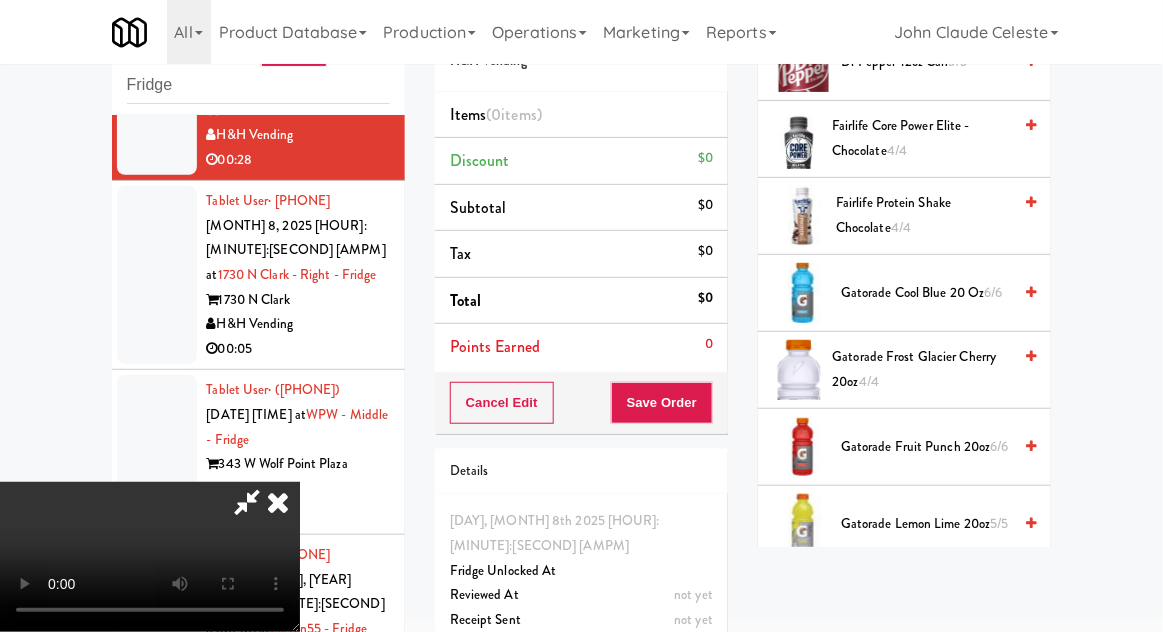 click on "Gatorade Frost Glacier Cherry 20oz  4/4" at bounding box center (922, 369) 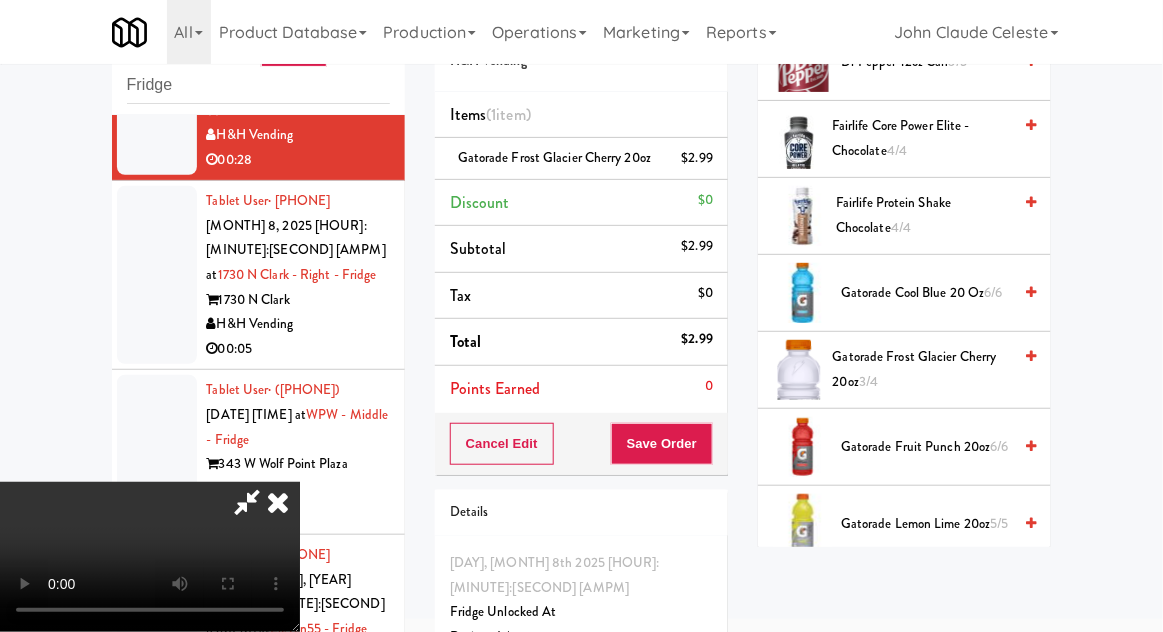 scroll, scrollTop: 73, scrollLeft: 0, axis: vertical 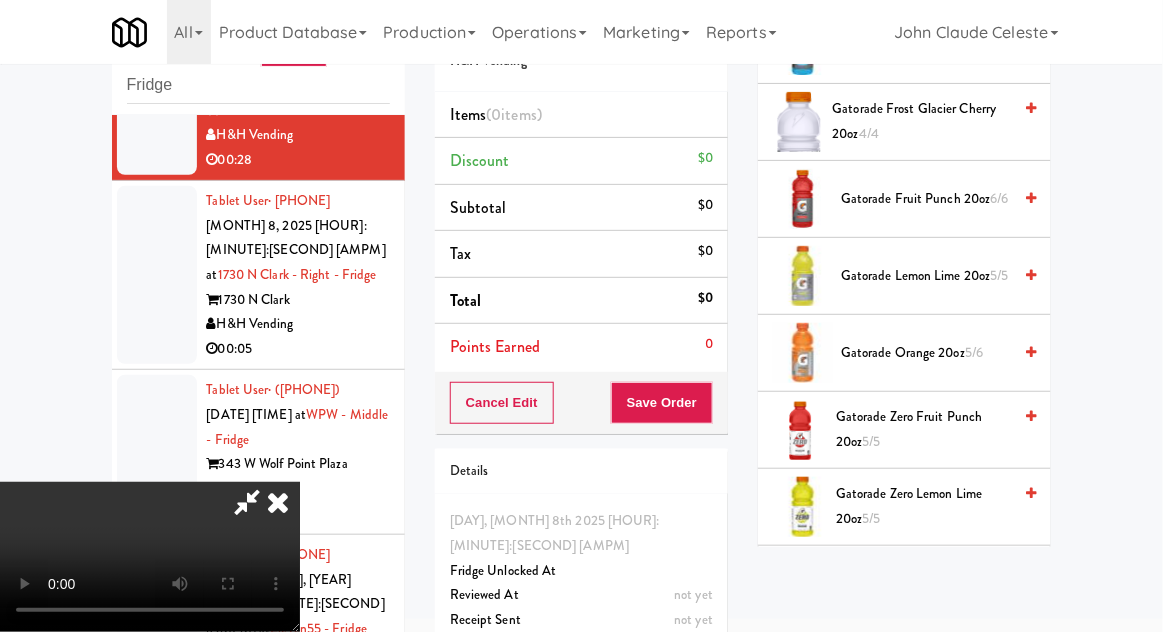 click on "Gatorade Orange 20oz  5/6" at bounding box center [926, 353] 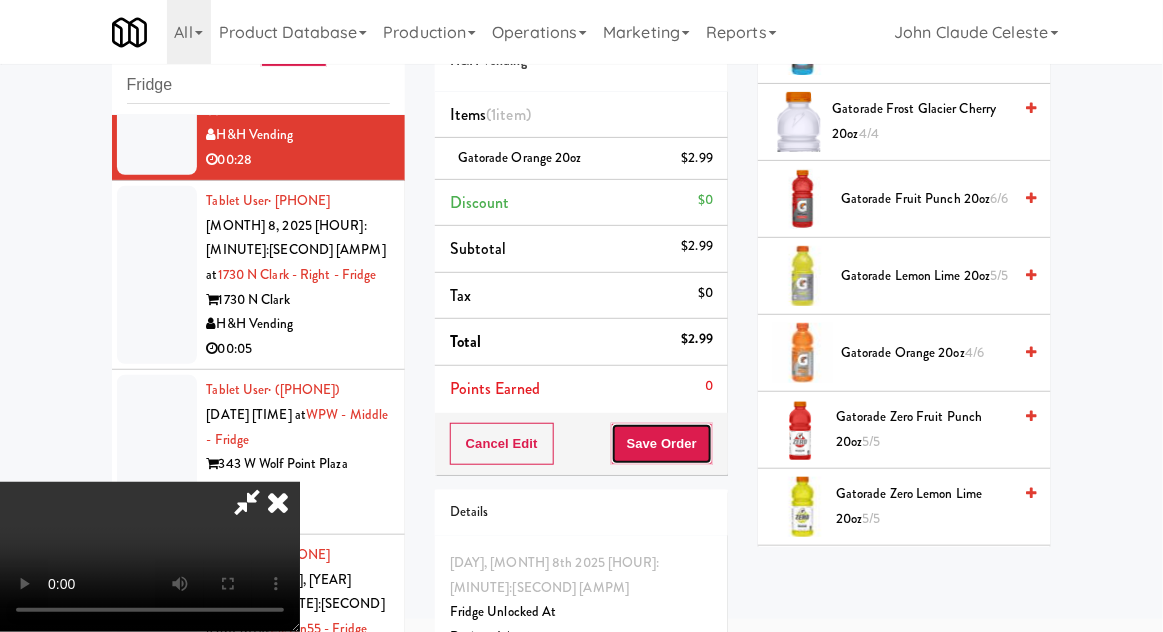 click on "Save Order" at bounding box center [662, 444] 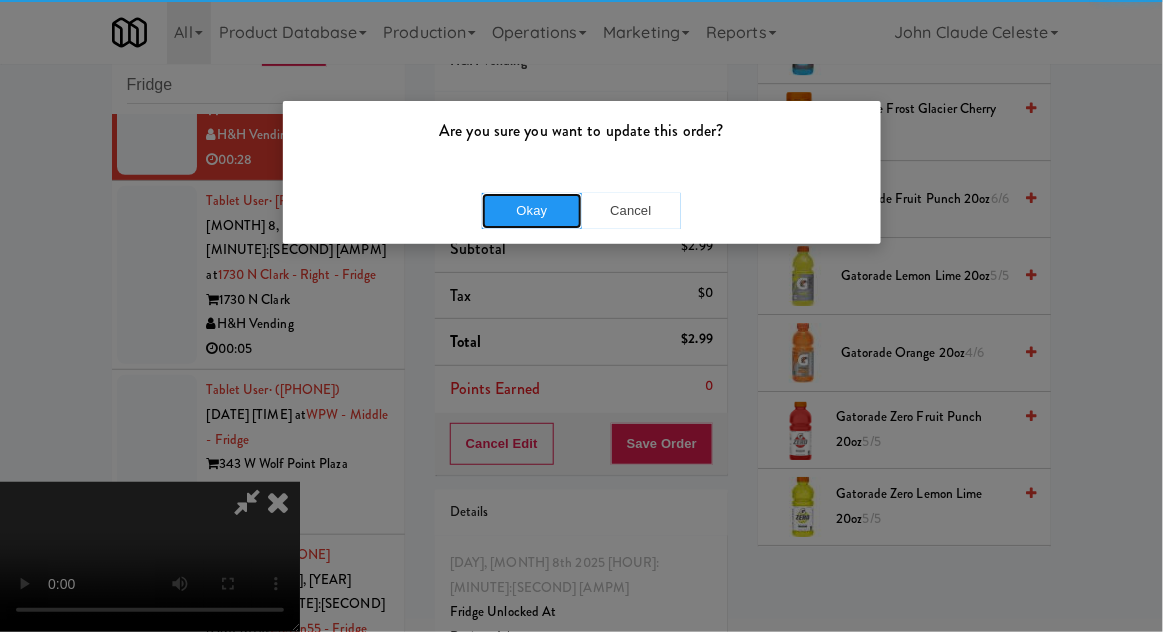 click on "Okay" at bounding box center [532, 211] 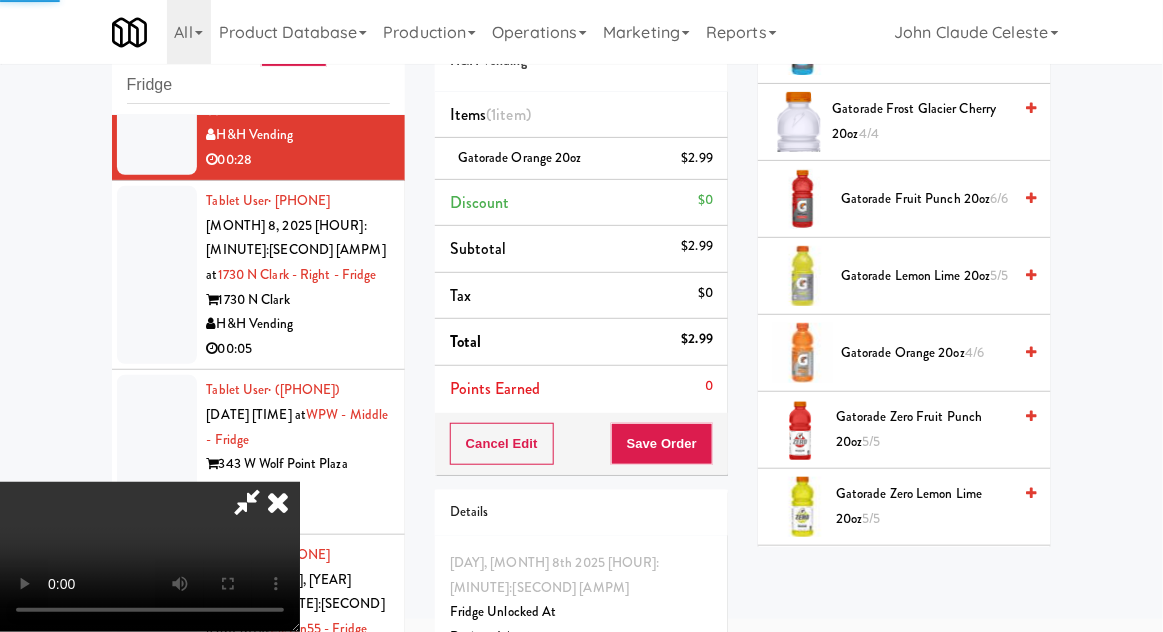 scroll, scrollTop: 197, scrollLeft: 0, axis: vertical 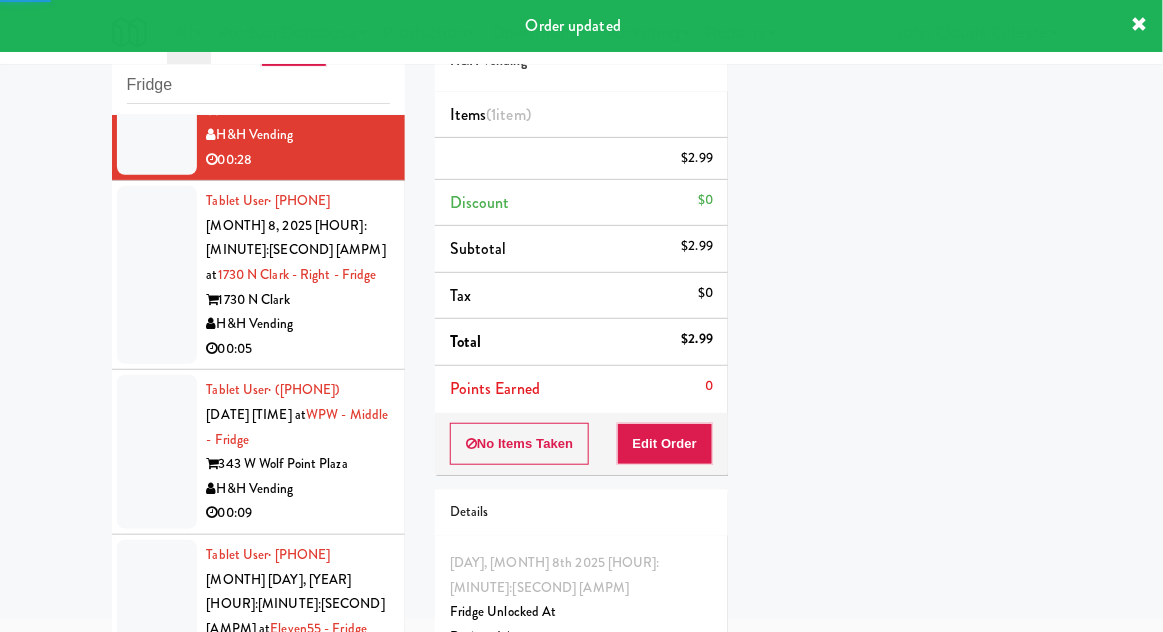 click on "Tablet User  · ([PHONE]) [MONTH] [DAY], [YEAR] [HOUR]:[MINUTE]:[SECOND] [AMPM] at 1730 N Clark - Right - Fridge 1730 N Clark H&H Vending 00:05" at bounding box center [258, 275] 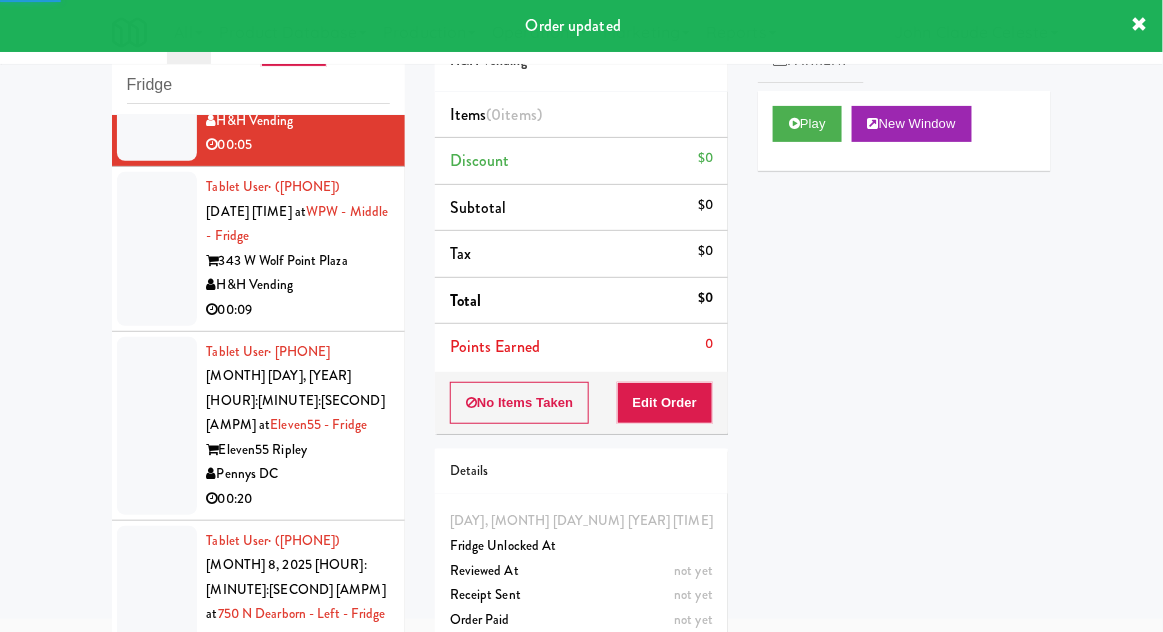 scroll, scrollTop: 4076, scrollLeft: 0, axis: vertical 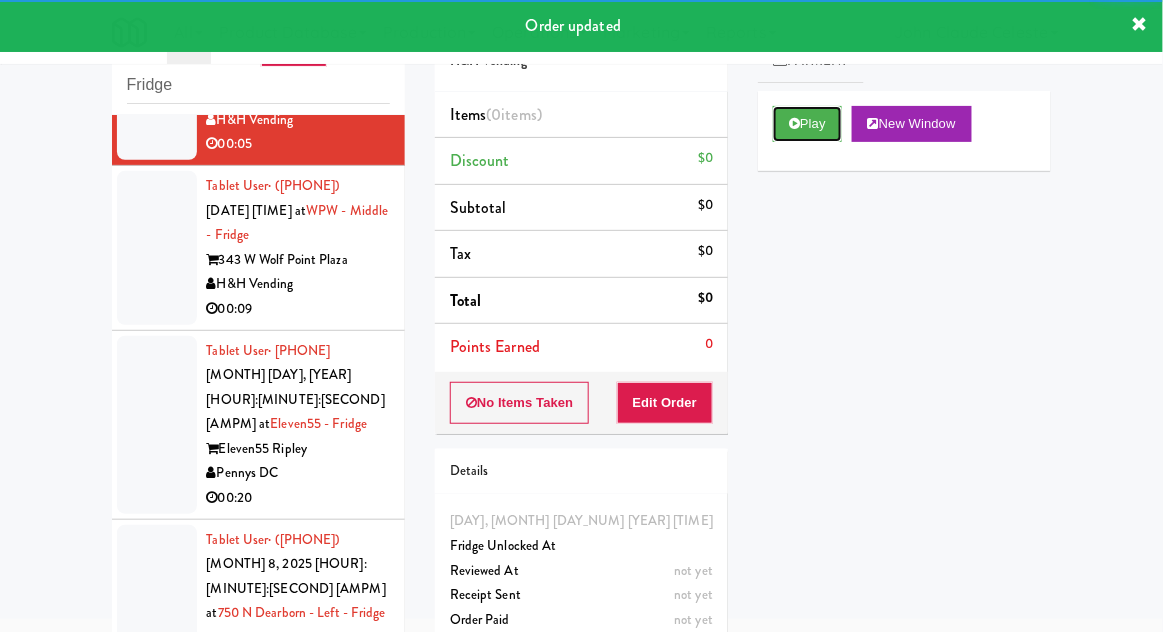 click on "Play" at bounding box center (807, 124) 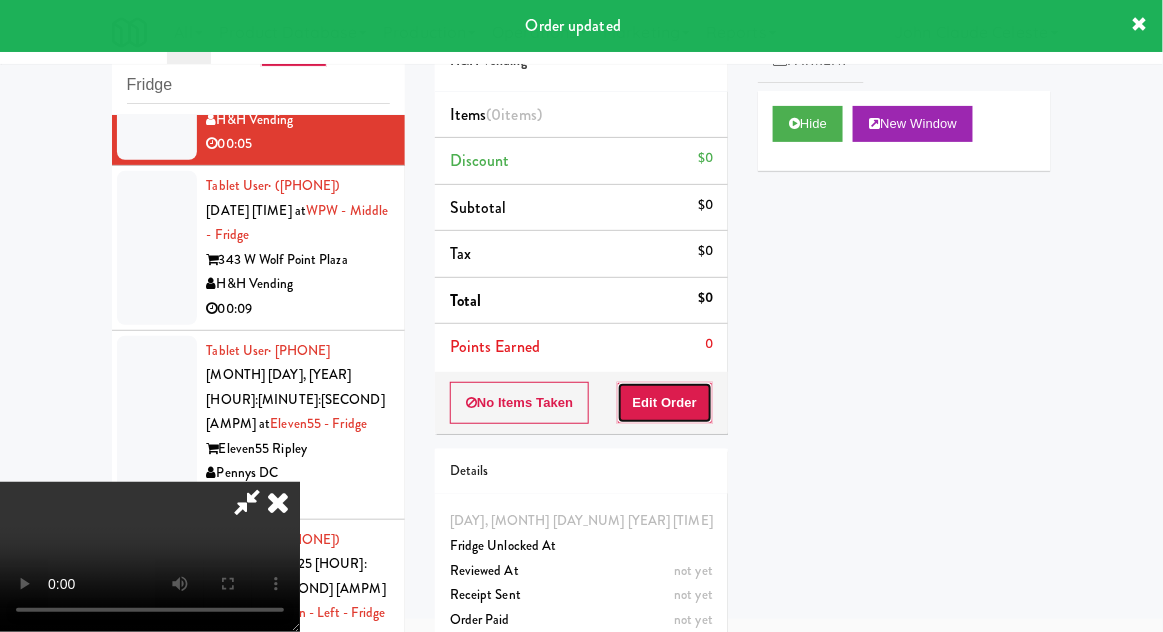 click on "Edit Order" at bounding box center (665, 403) 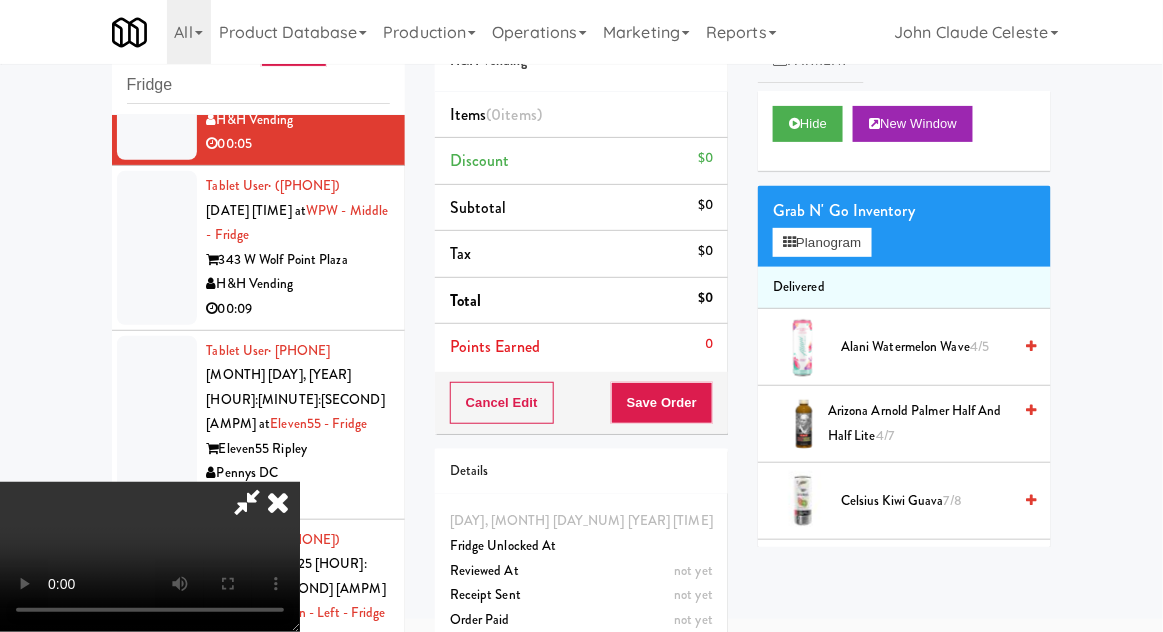 scroll, scrollTop: 73, scrollLeft: 0, axis: vertical 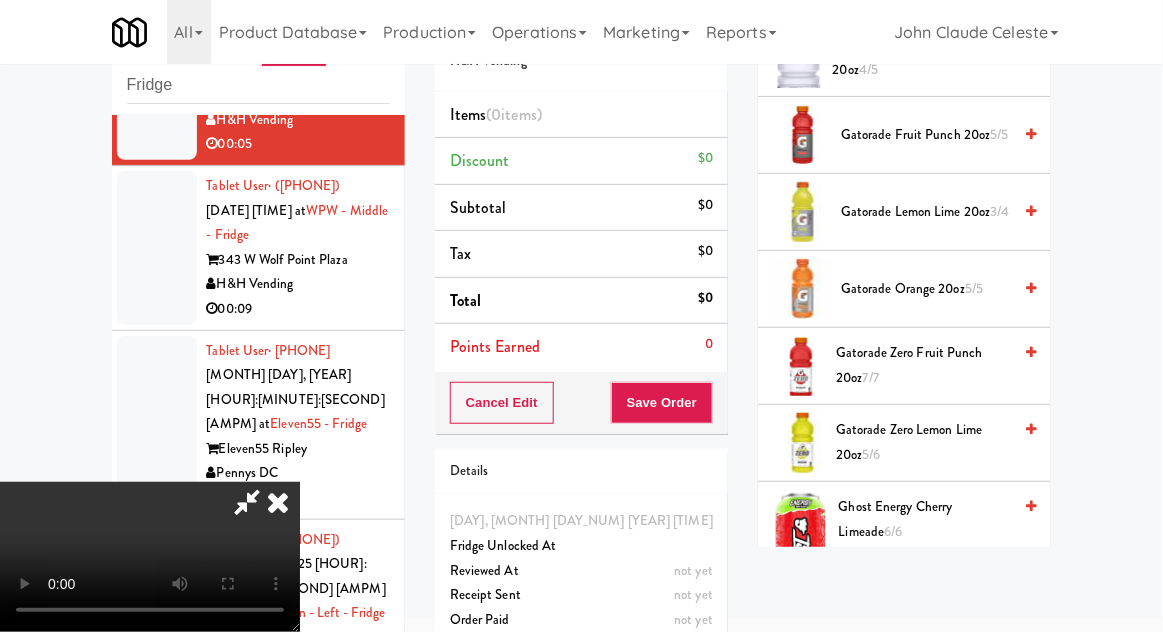 click on "Gatorade Zero Lemon Lime 20oz  5/6" at bounding box center [923, 442] 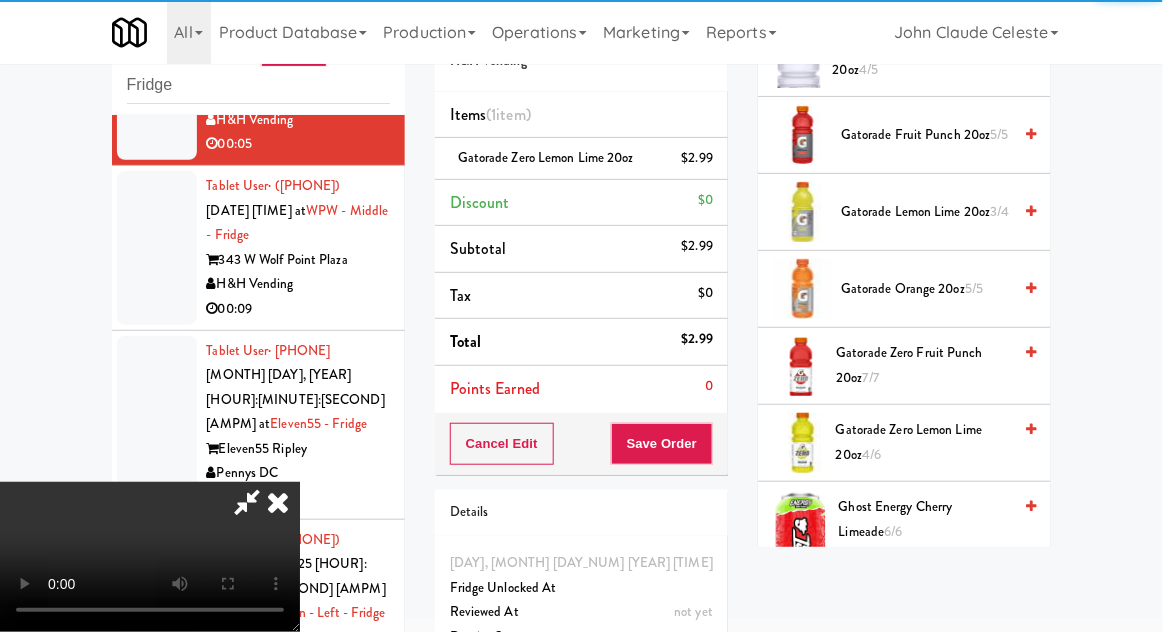 scroll, scrollTop: 73, scrollLeft: 0, axis: vertical 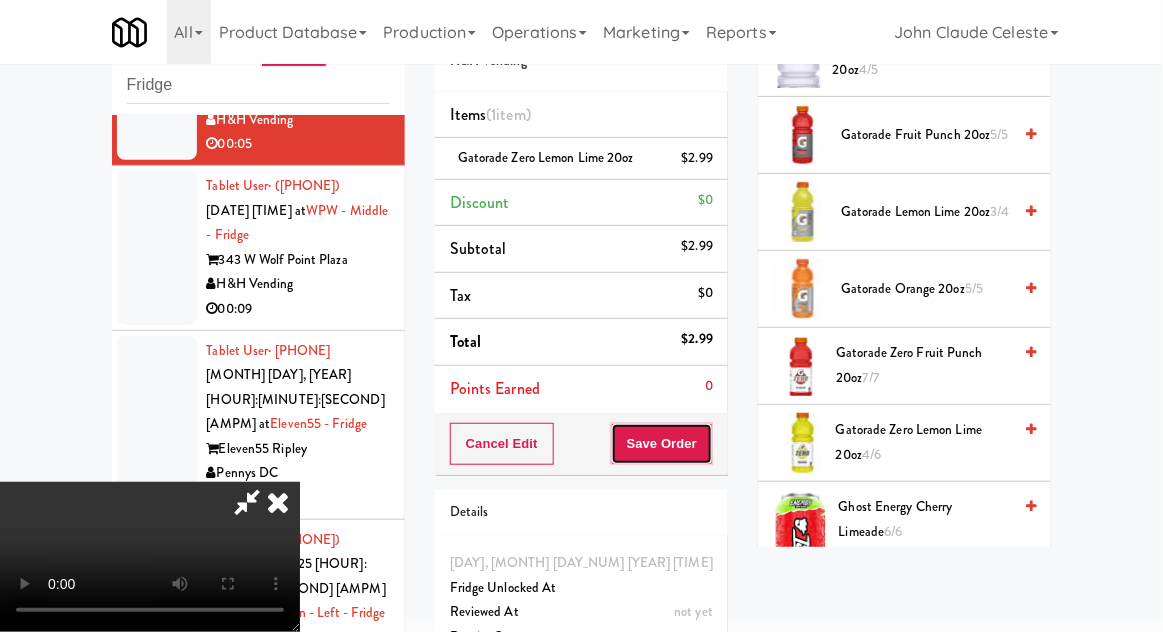 click on "Save Order" at bounding box center (662, 444) 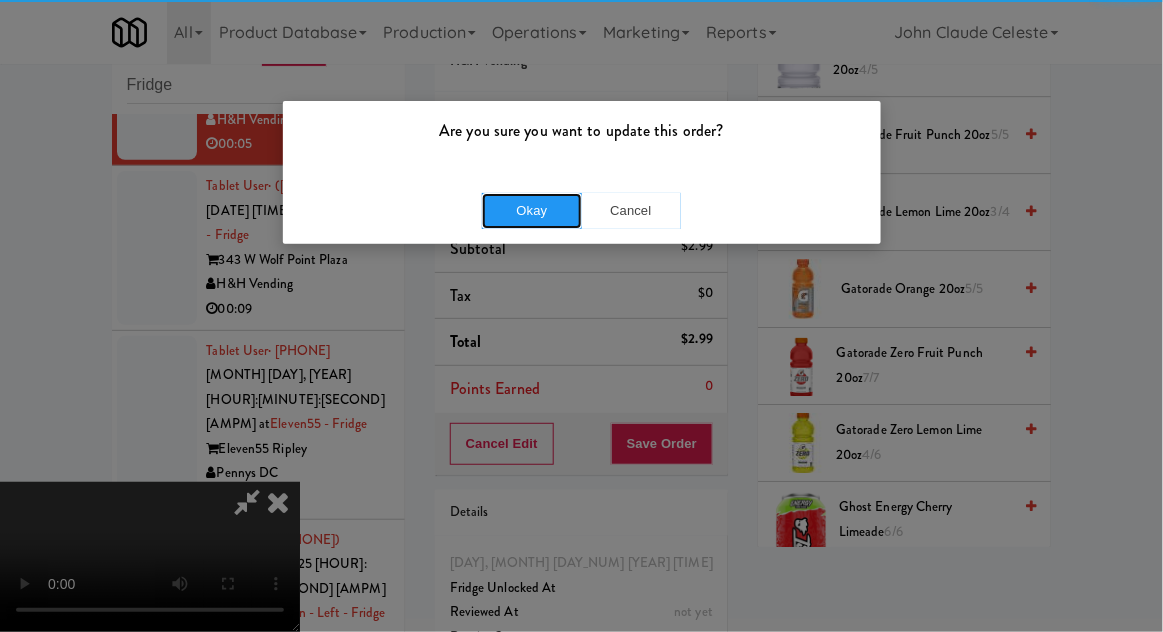 click on "Okay" at bounding box center [532, 211] 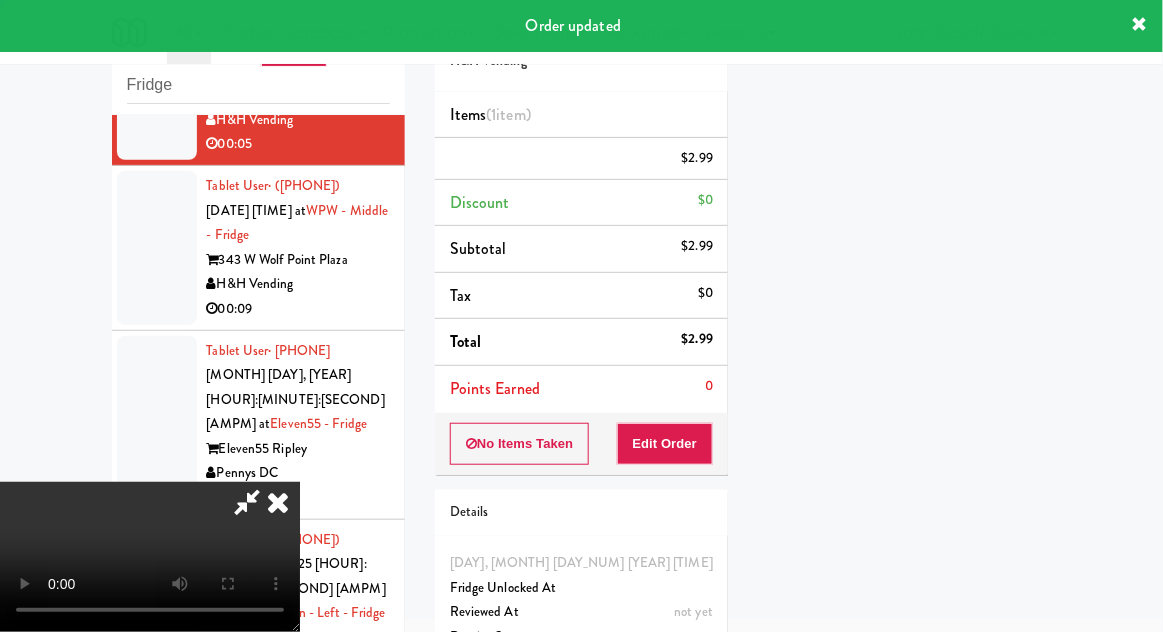 scroll, scrollTop: 197, scrollLeft: 0, axis: vertical 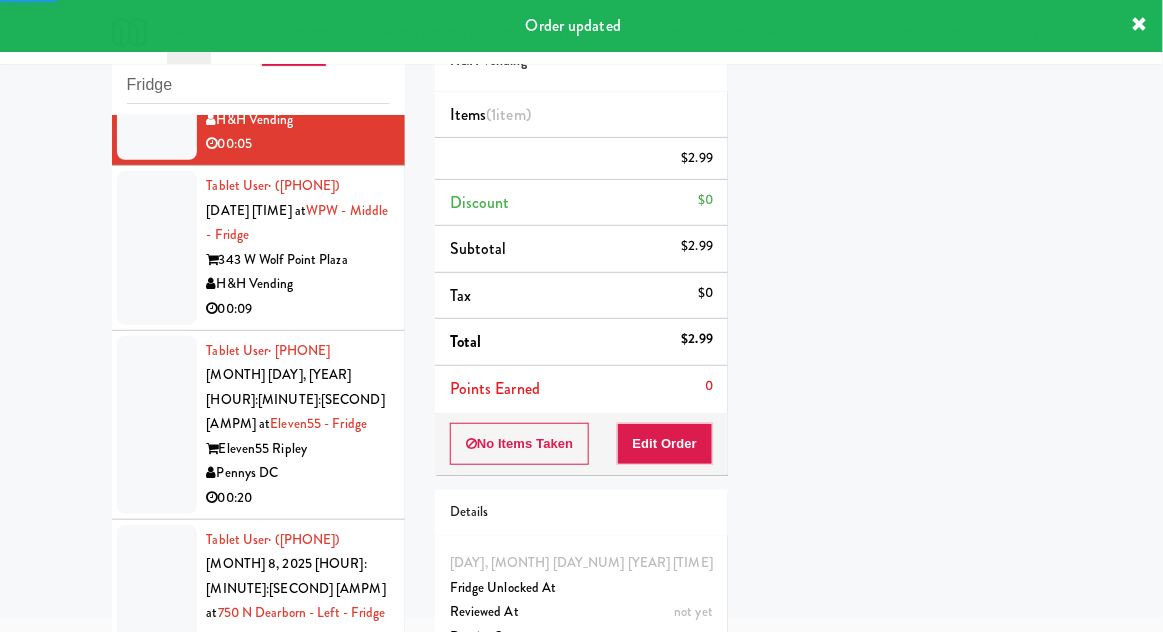 click at bounding box center [157, 248] 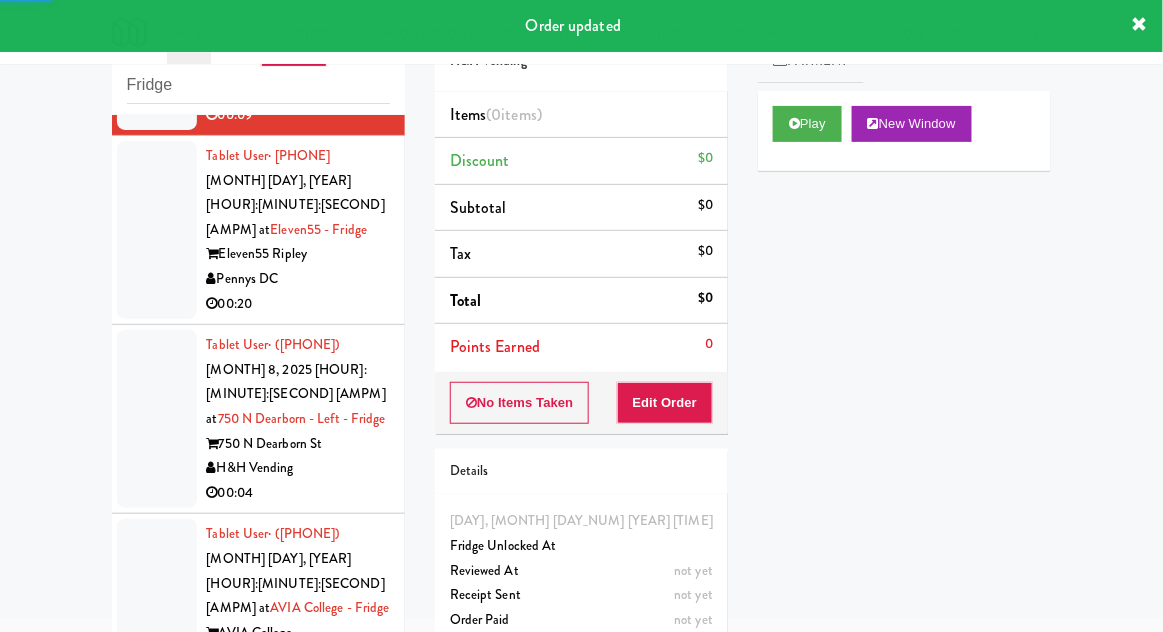 scroll, scrollTop: 4274, scrollLeft: 0, axis: vertical 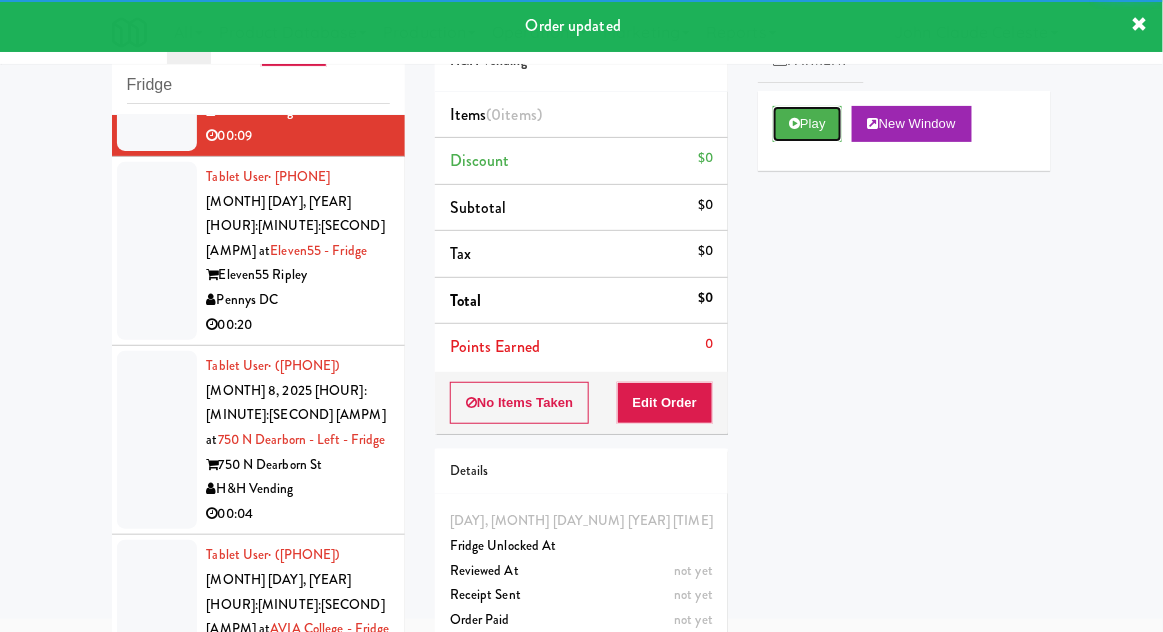 click on "Play" at bounding box center (807, 124) 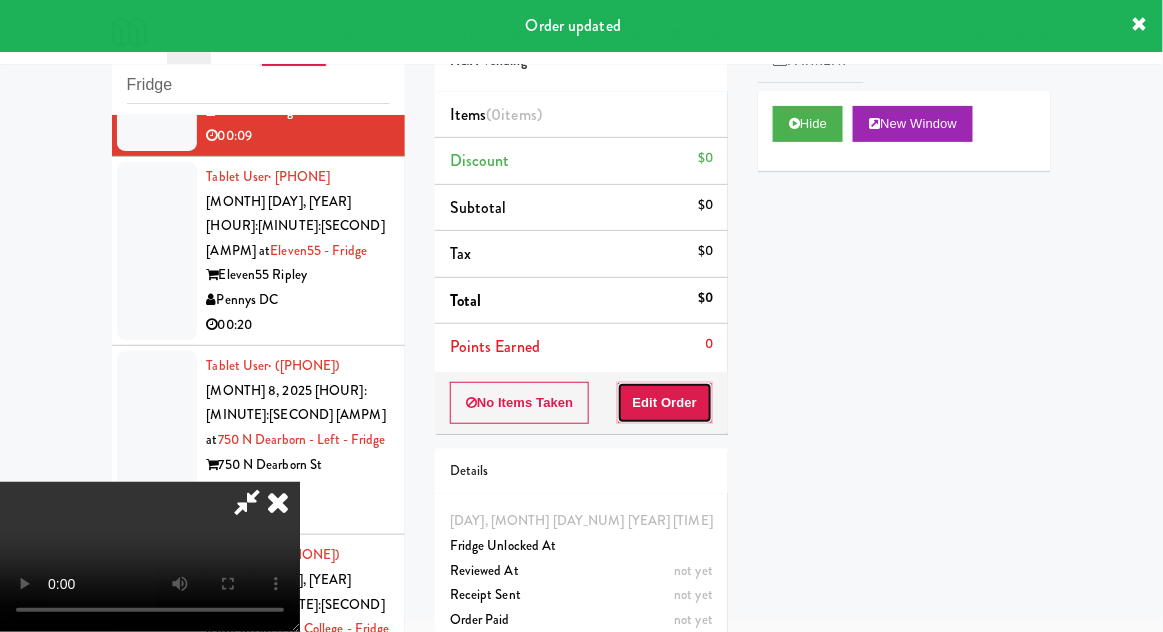 click on "Edit Order" at bounding box center [665, 403] 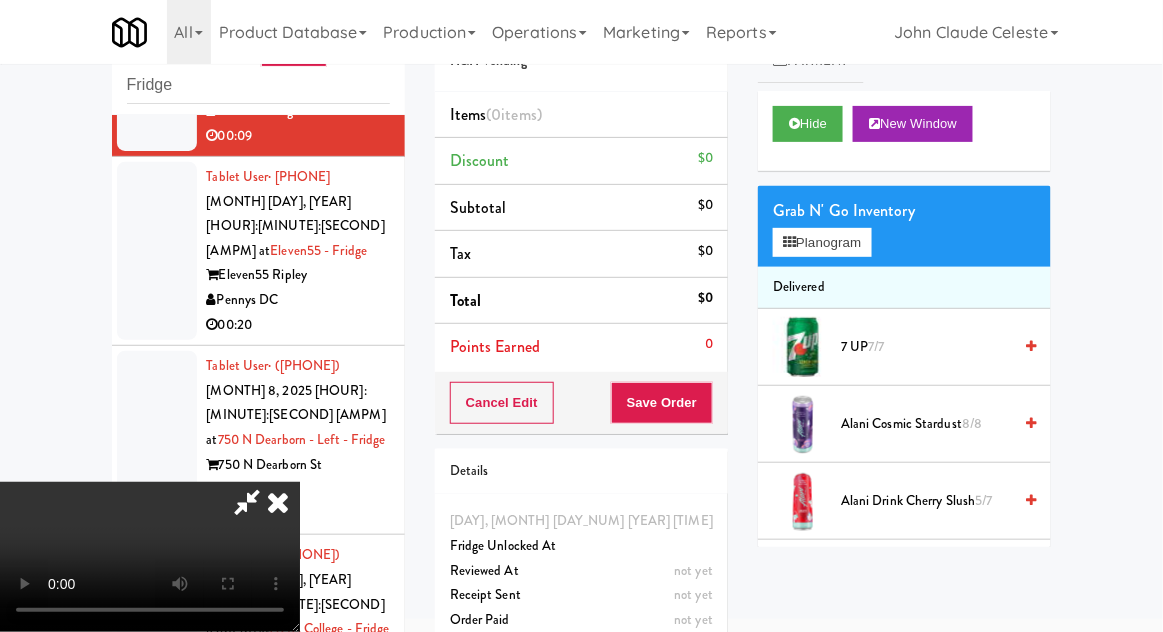 type 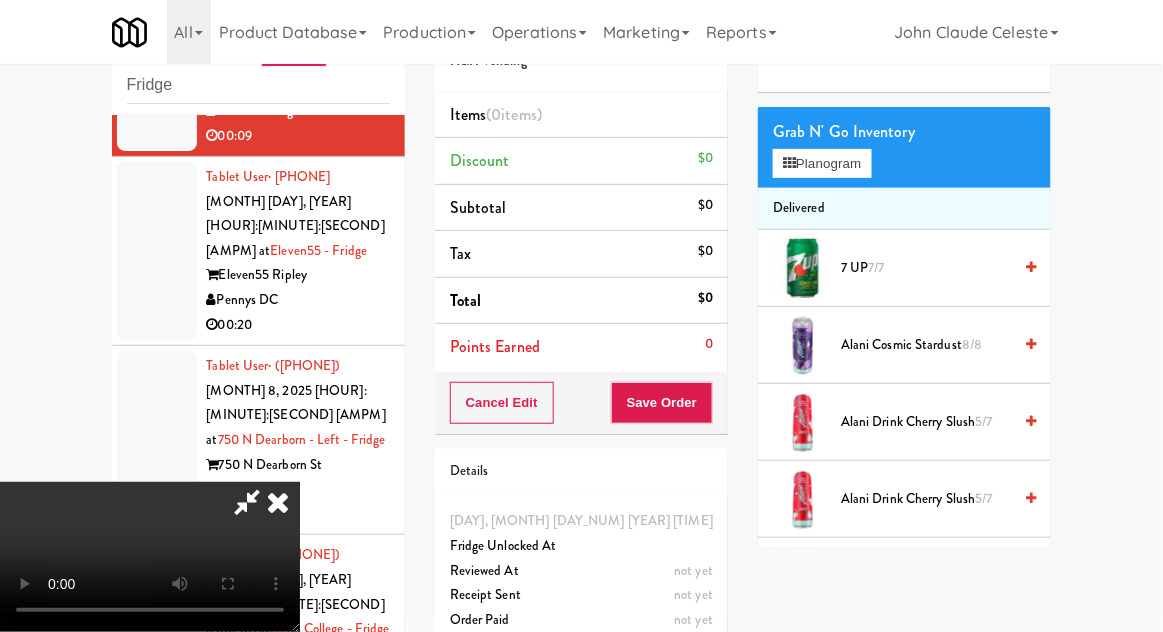 scroll, scrollTop: 4, scrollLeft: 0, axis: vertical 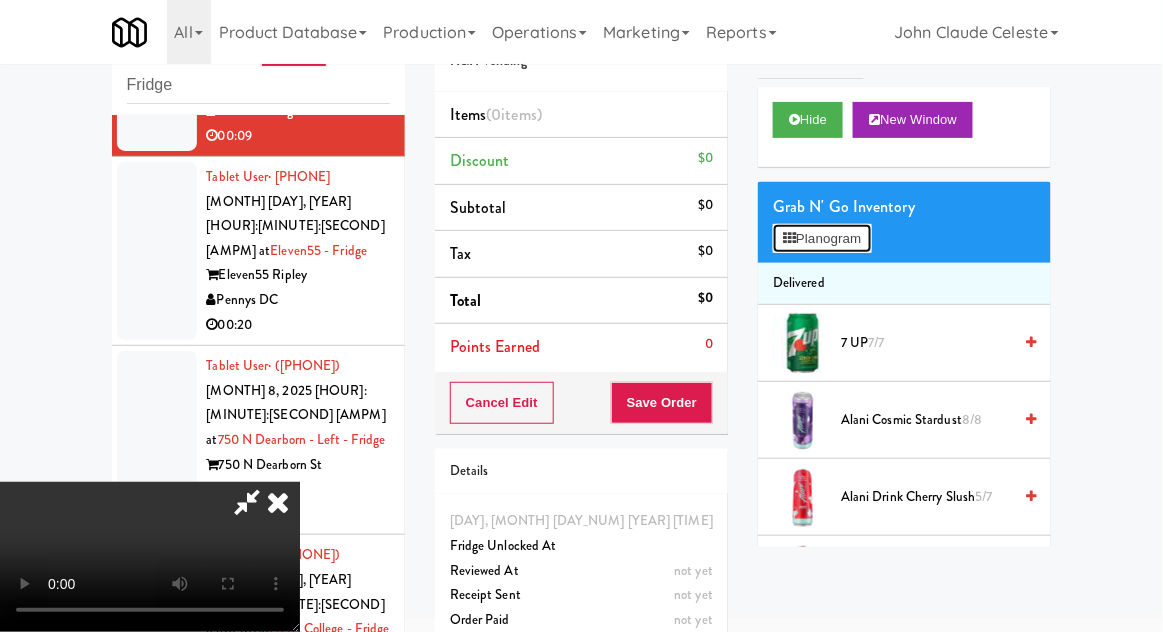 click on "Planogram" at bounding box center [822, 239] 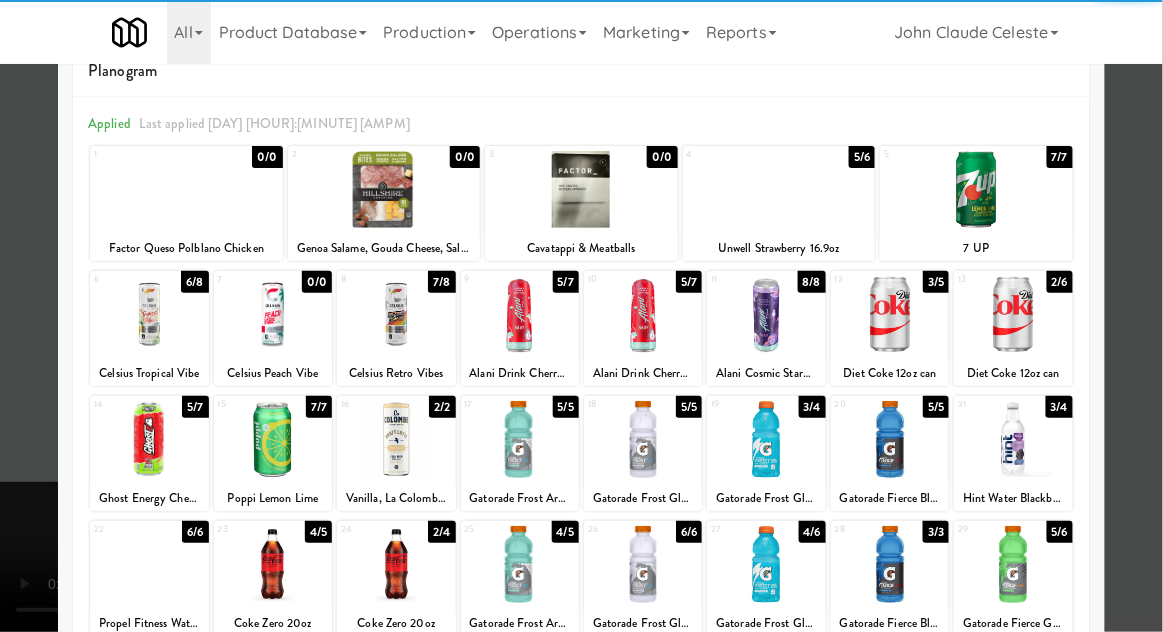 scroll, scrollTop: 69, scrollLeft: 0, axis: vertical 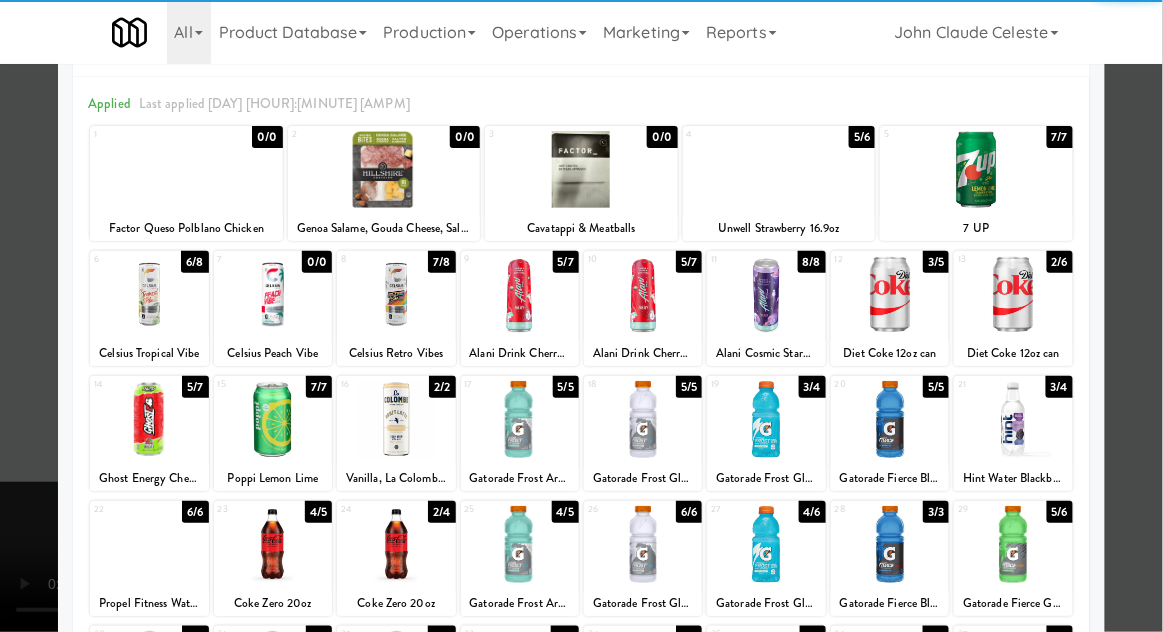 click at bounding box center [273, 544] 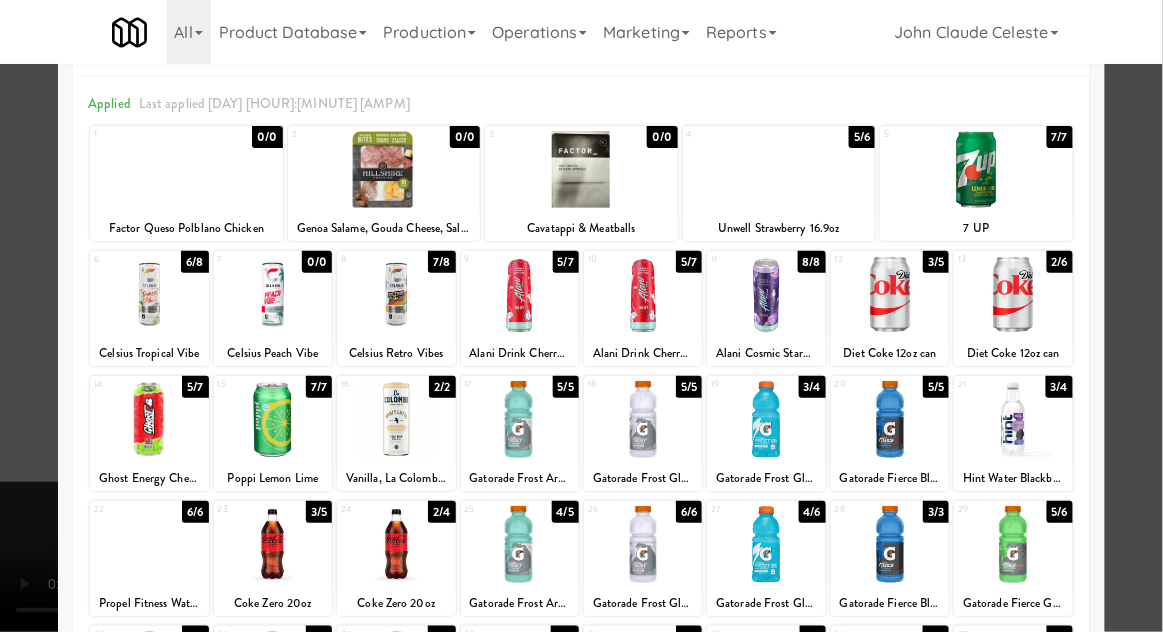 click at bounding box center [396, 544] 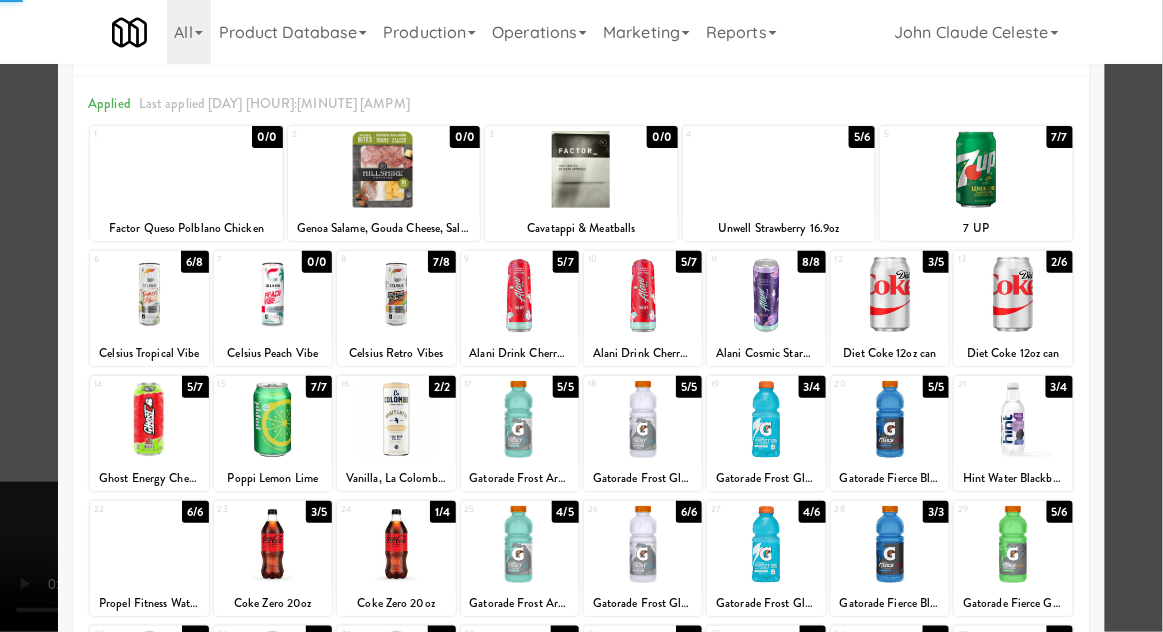 click at bounding box center [581, 316] 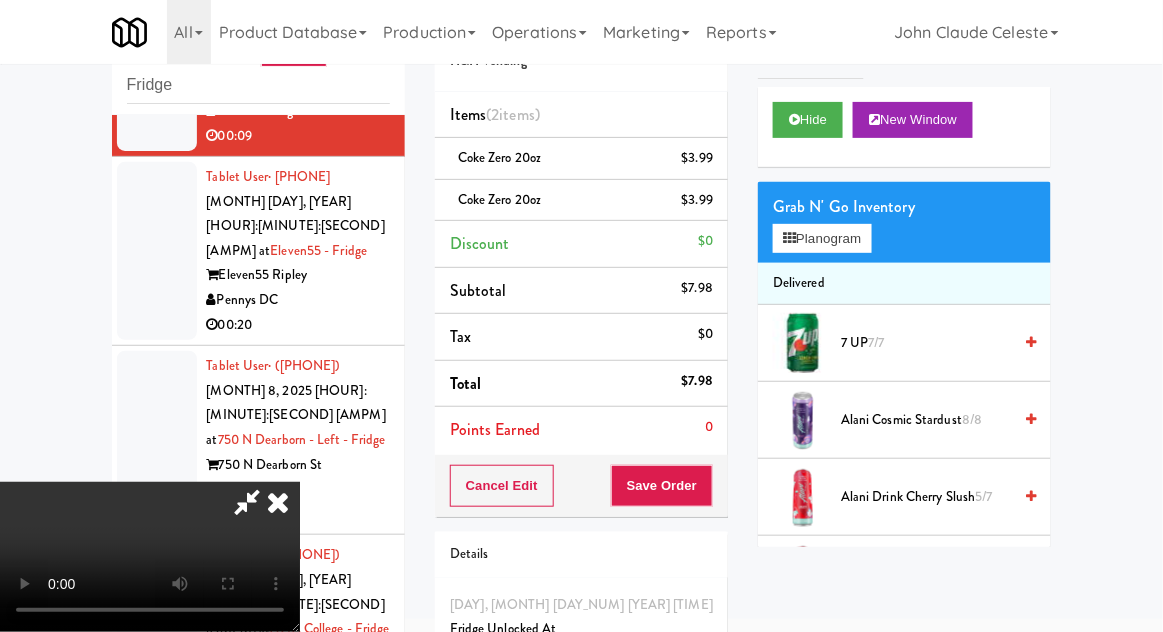 click on "Coke Zero 20oz  $3.99" at bounding box center (581, 159) 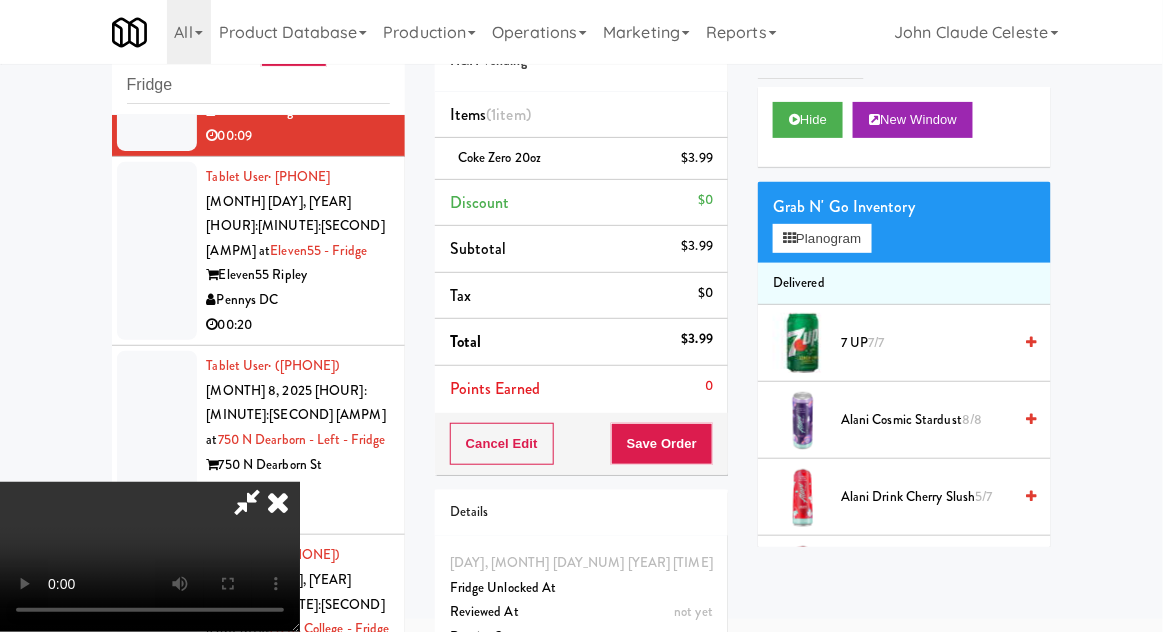 click on "Grab N' Go Inventory" at bounding box center (904, 207) 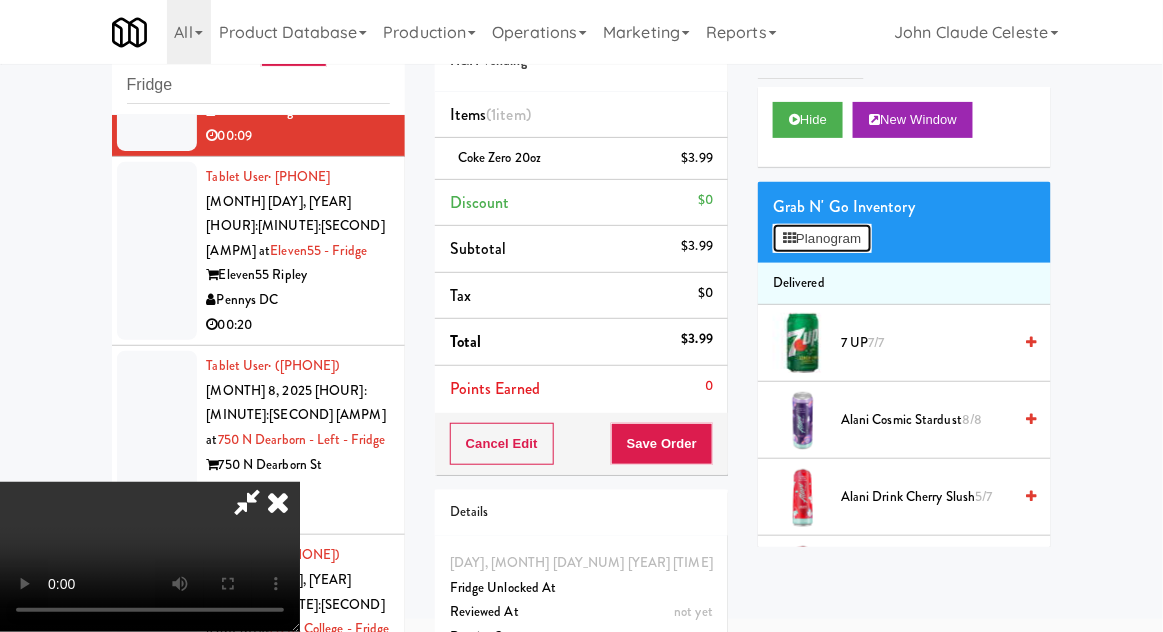 click on "Planogram" at bounding box center [822, 239] 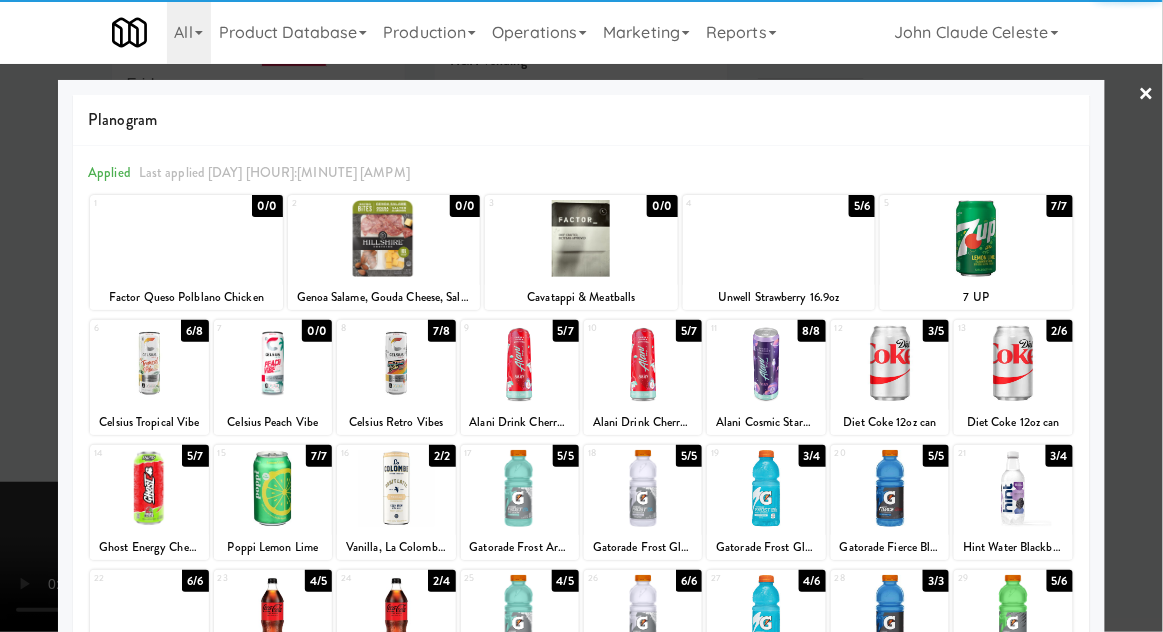 click at bounding box center (396, 613) 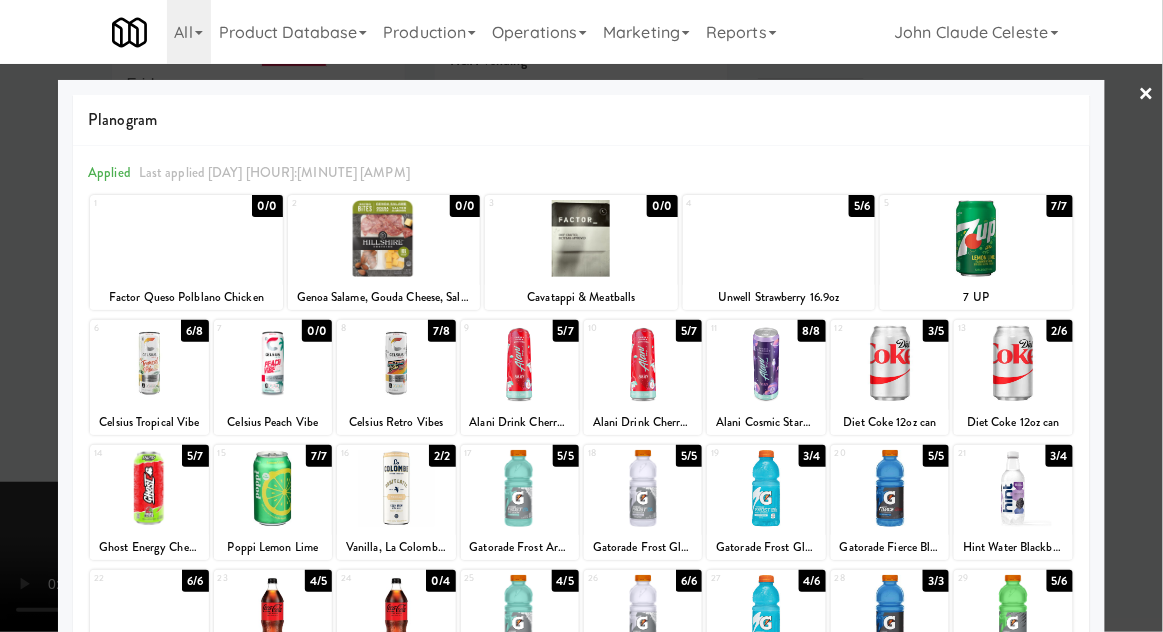 click at bounding box center (581, 316) 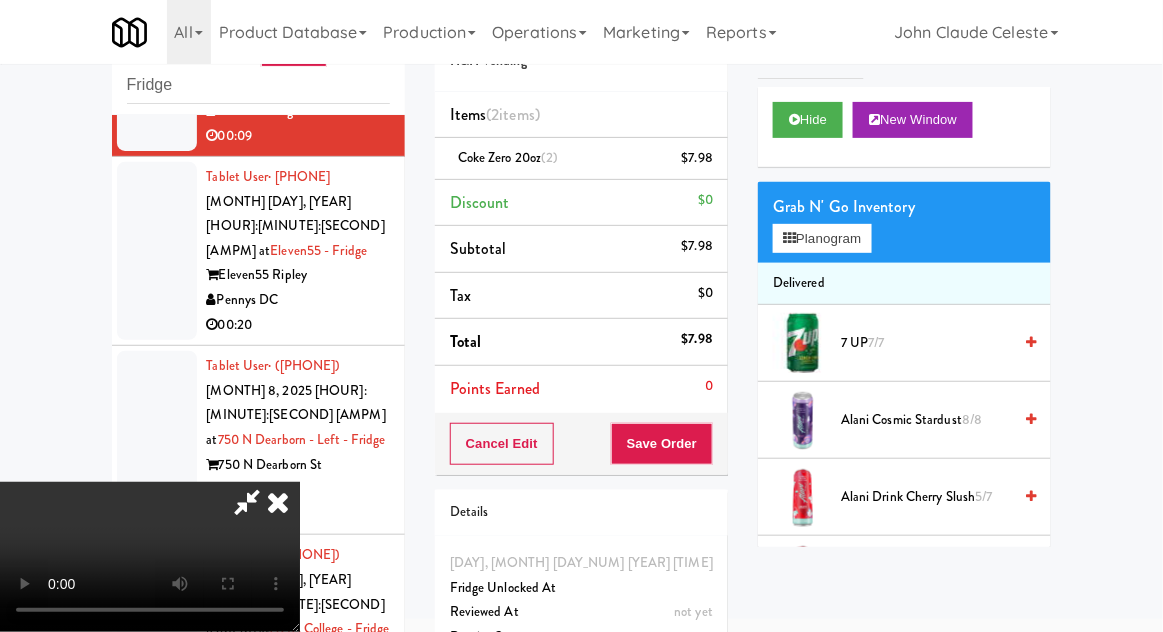 click on "Cancel Edit Save Order" at bounding box center [581, 444] 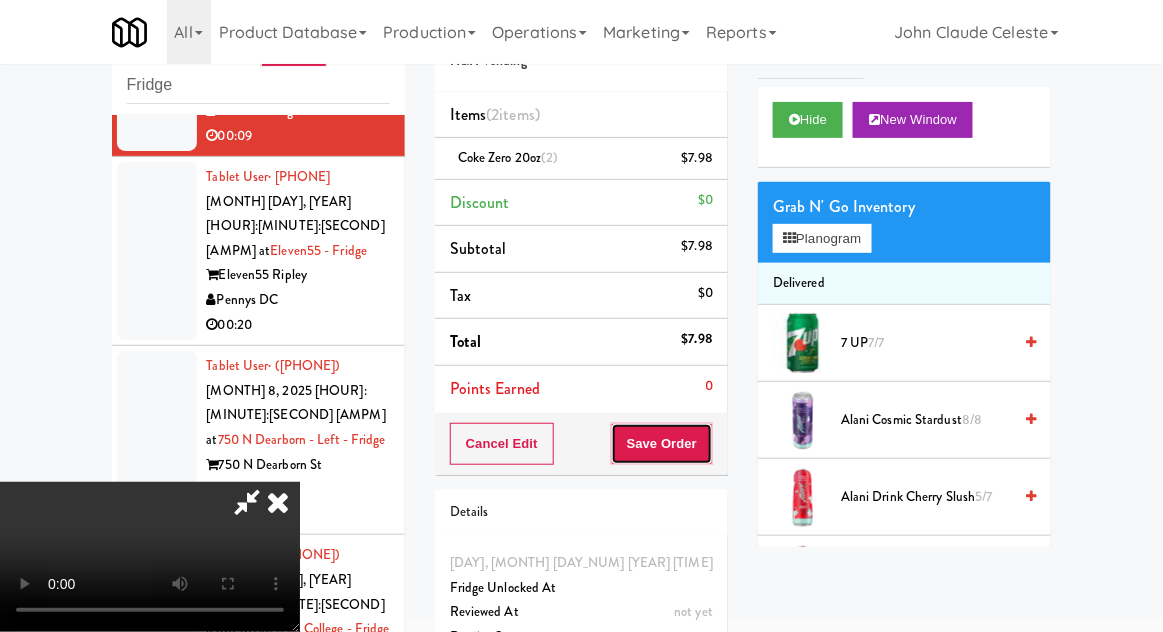 click on "Save Order" at bounding box center [662, 444] 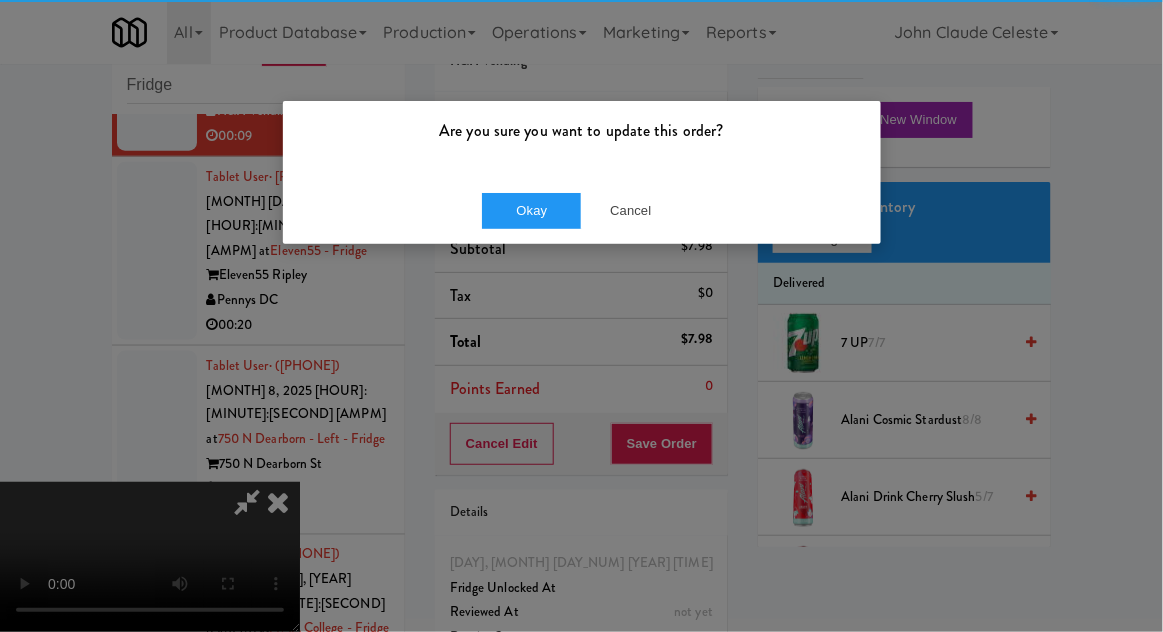 click on "Okay Cancel" at bounding box center [582, 210] 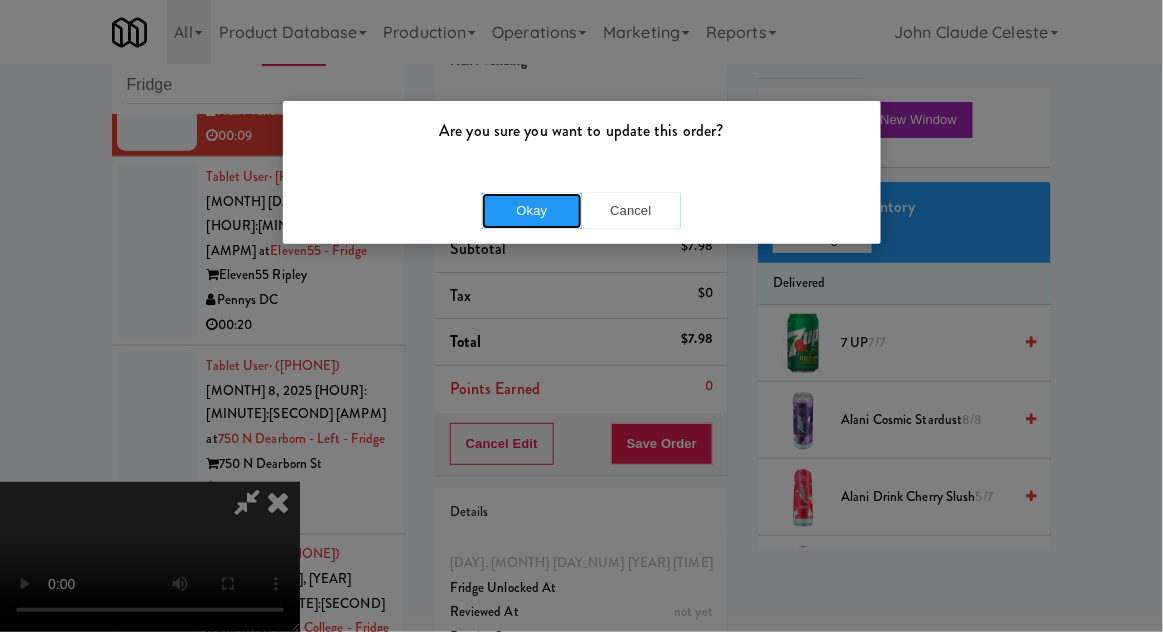 click on "Okay" at bounding box center (532, 211) 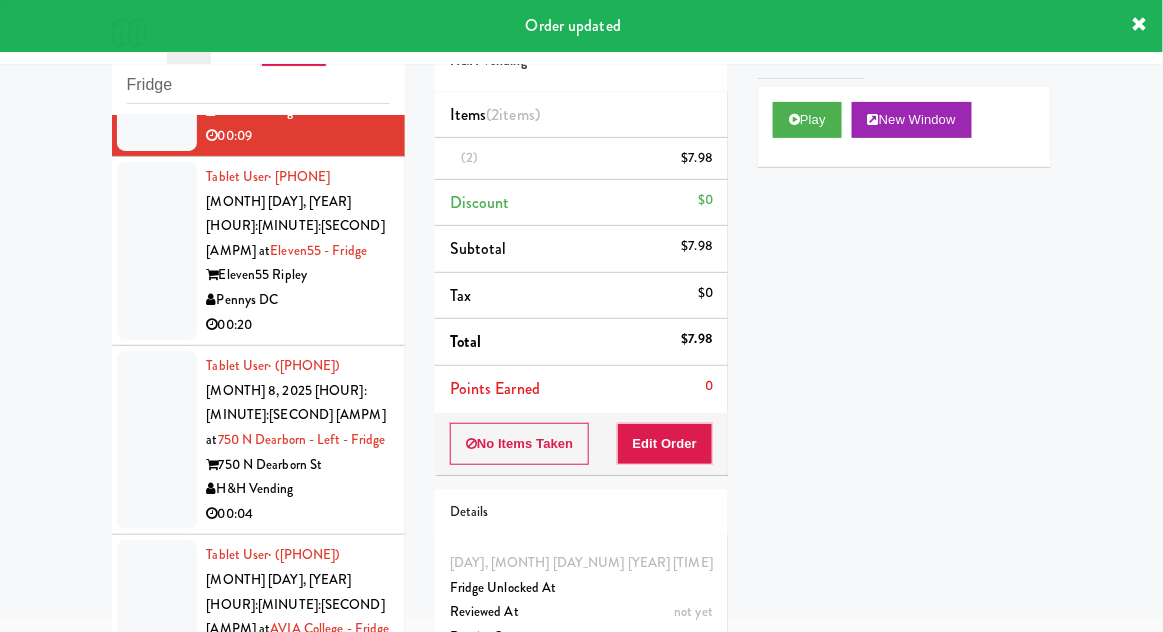 click at bounding box center (157, 251) 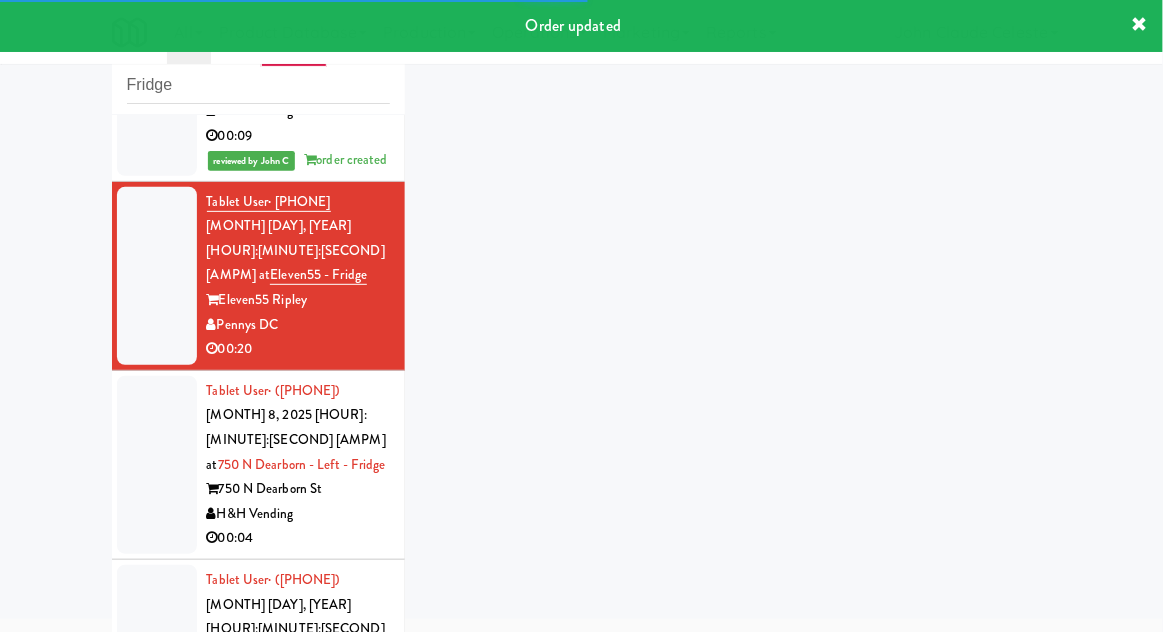 scroll, scrollTop: 66, scrollLeft: 0, axis: vertical 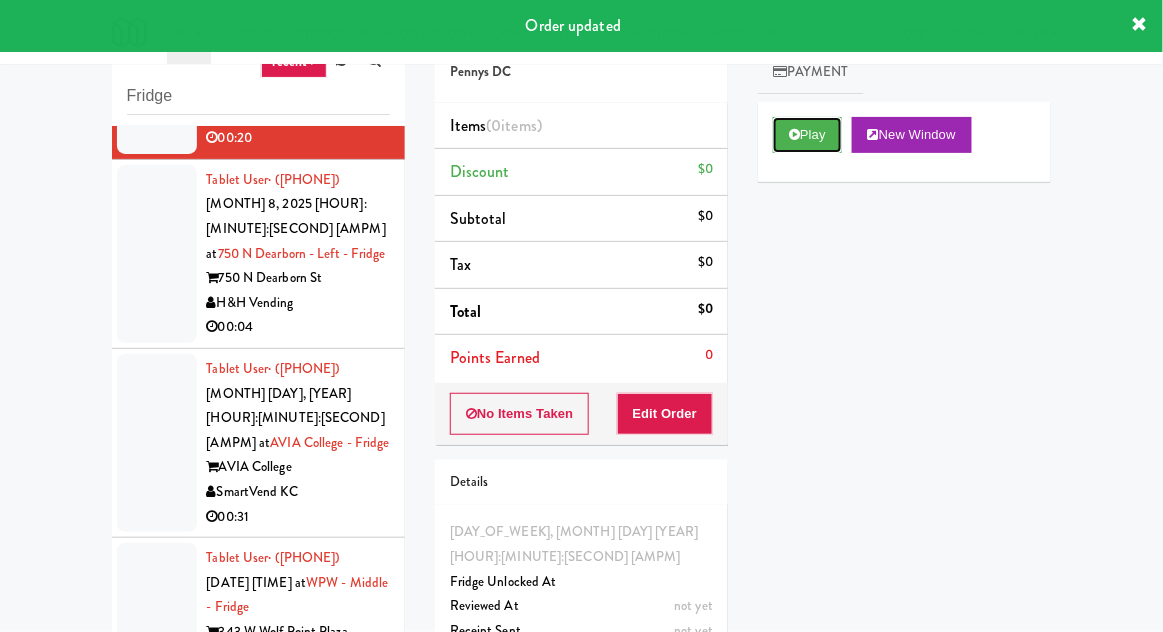 click on "Play" at bounding box center (807, 135) 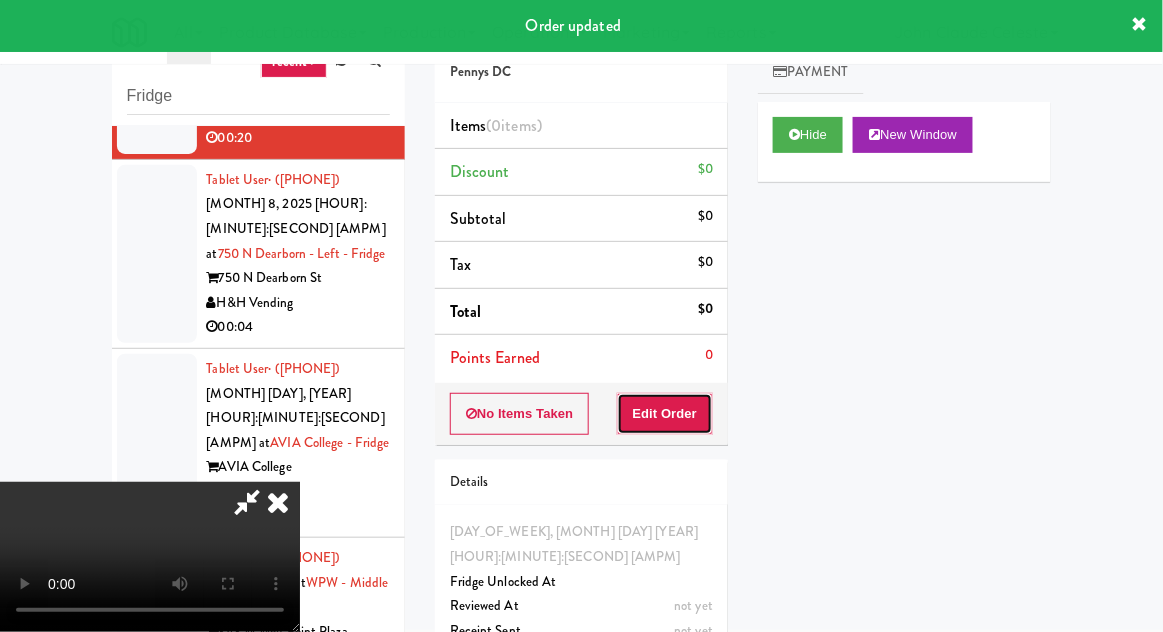 click on "Edit Order" at bounding box center [665, 414] 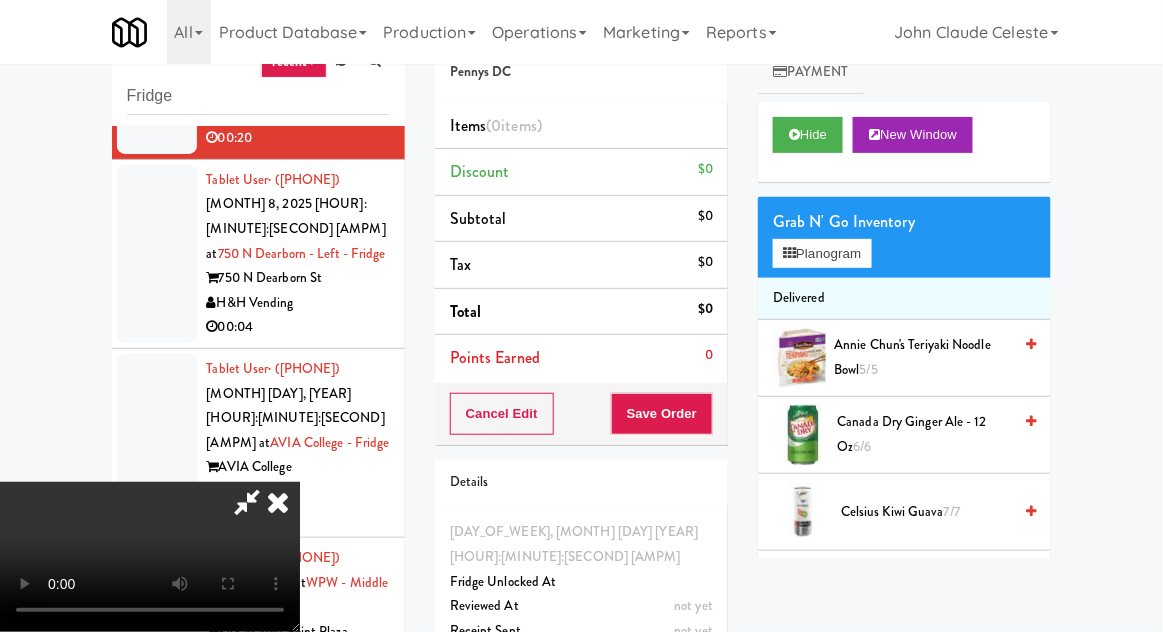 scroll, scrollTop: 73, scrollLeft: 0, axis: vertical 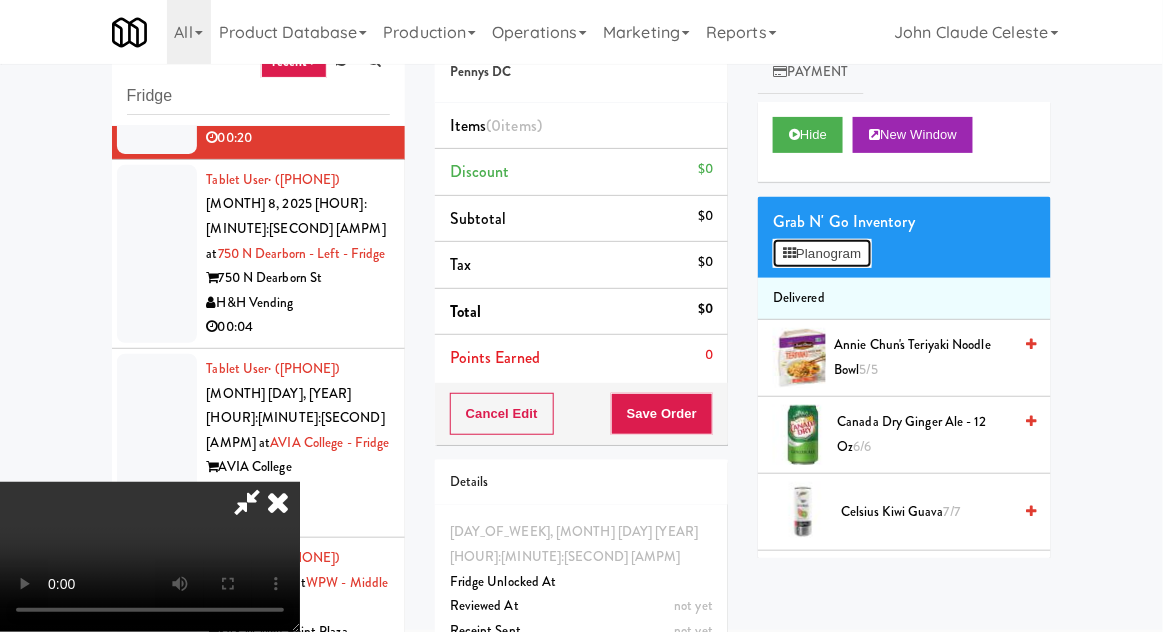 click on "Planogram" at bounding box center (822, 254) 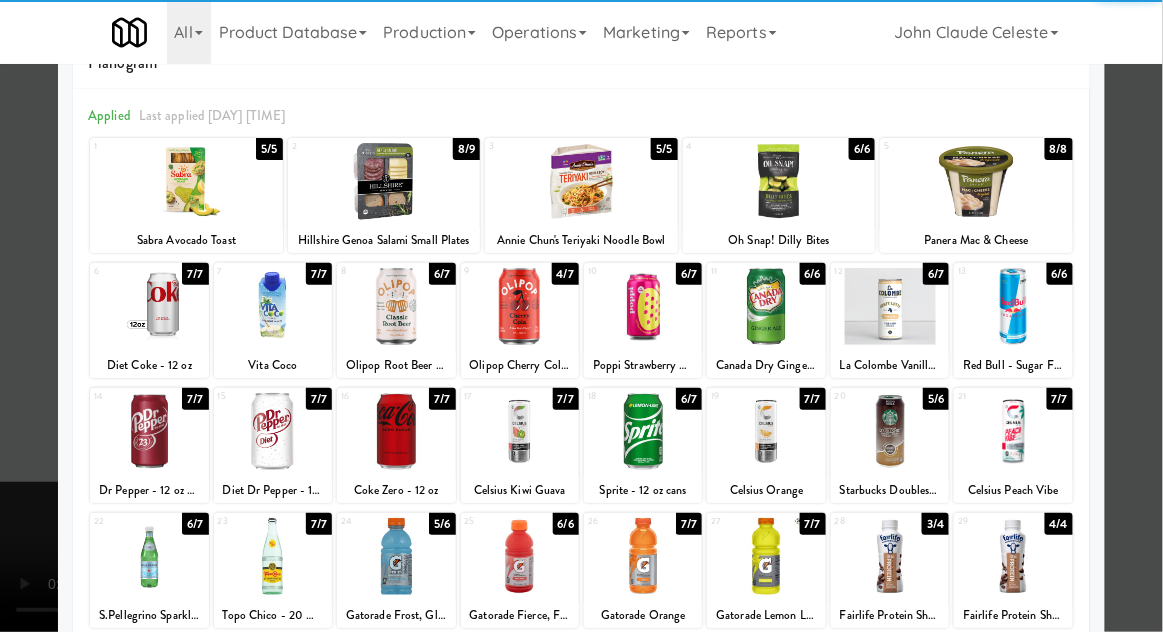 scroll, scrollTop: 90, scrollLeft: 0, axis: vertical 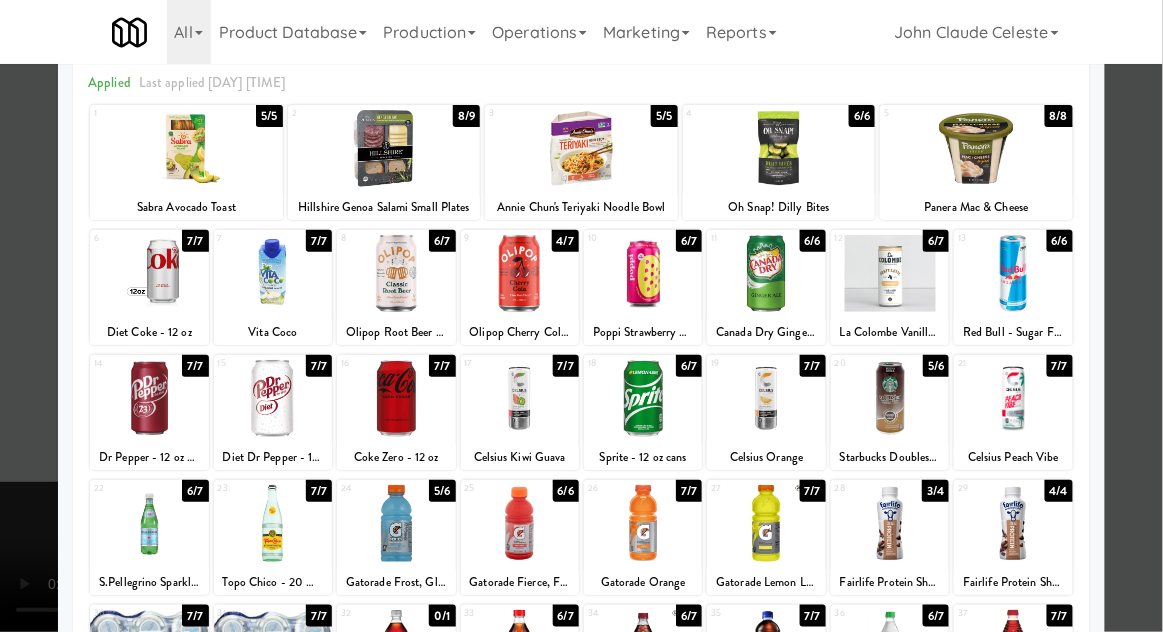 click on "Starbucks Doubleshot Energy Caffe Mocha" at bounding box center (890, 457) 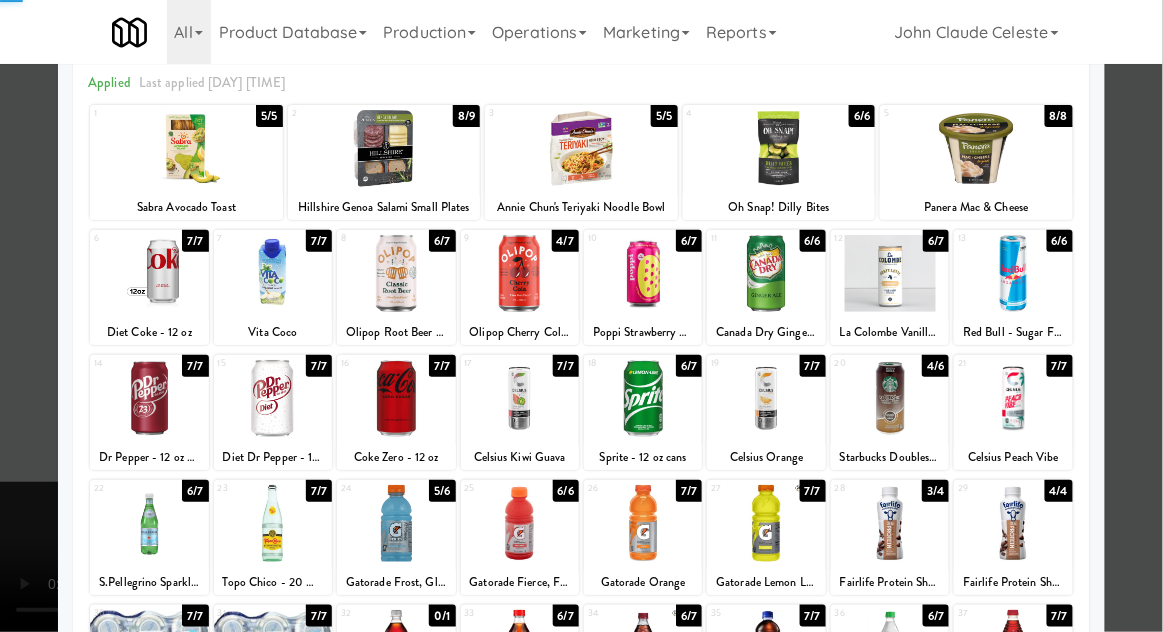 click at bounding box center (581, 316) 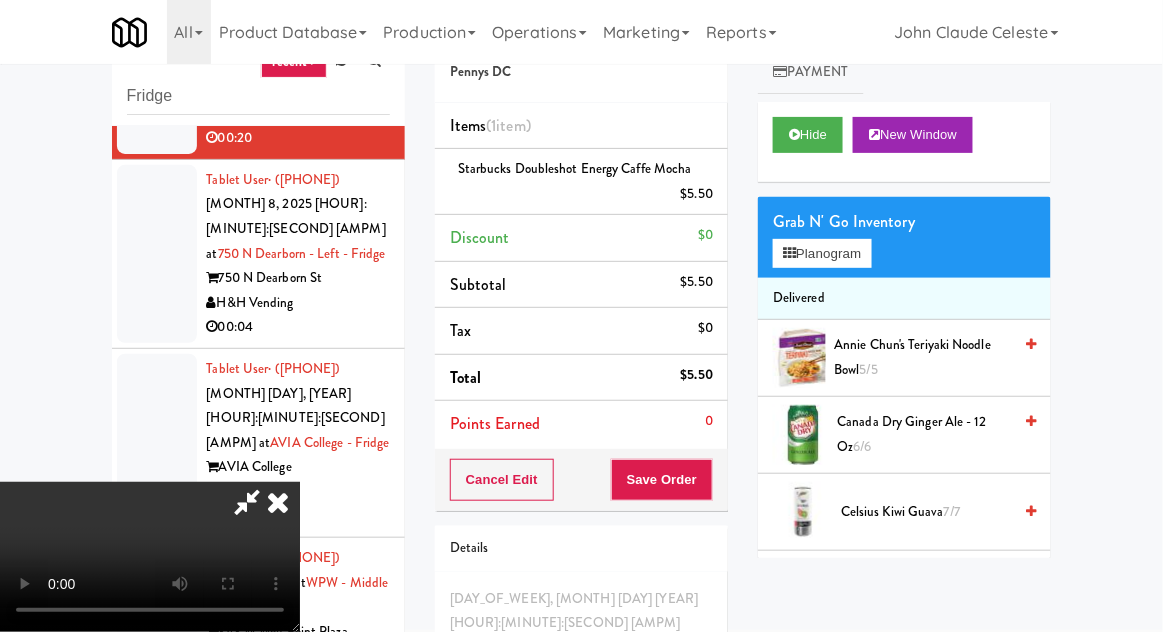 scroll, scrollTop: 73, scrollLeft: 0, axis: vertical 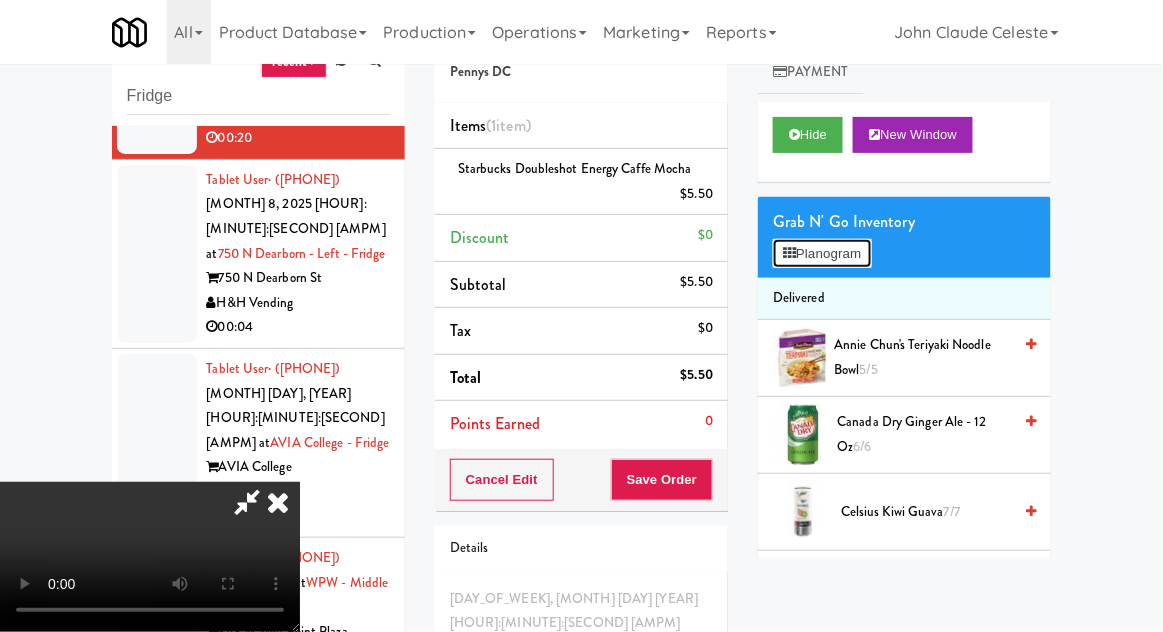 click on "Planogram" at bounding box center [822, 254] 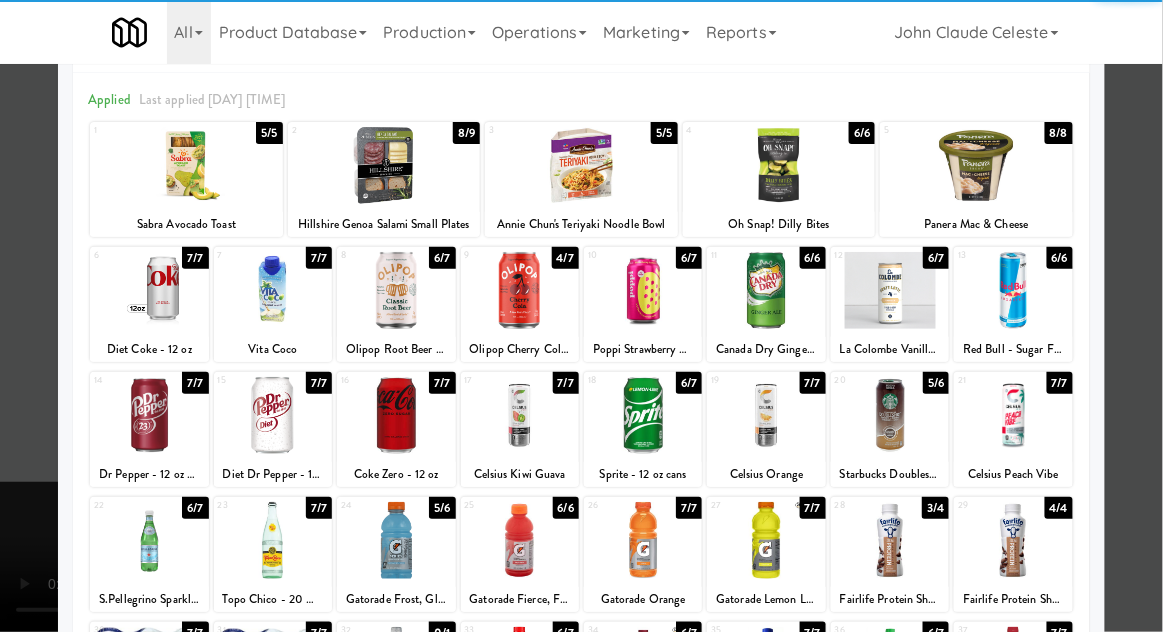 scroll, scrollTop: 80, scrollLeft: 0, axis: vertical 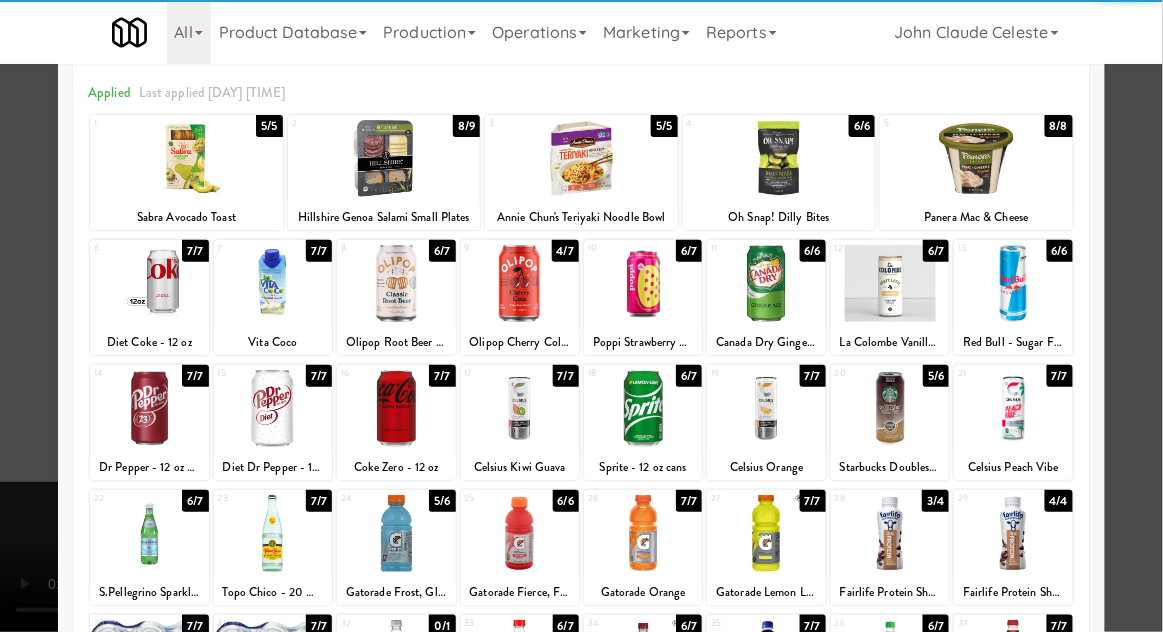 click at bounding box center (766, 408) 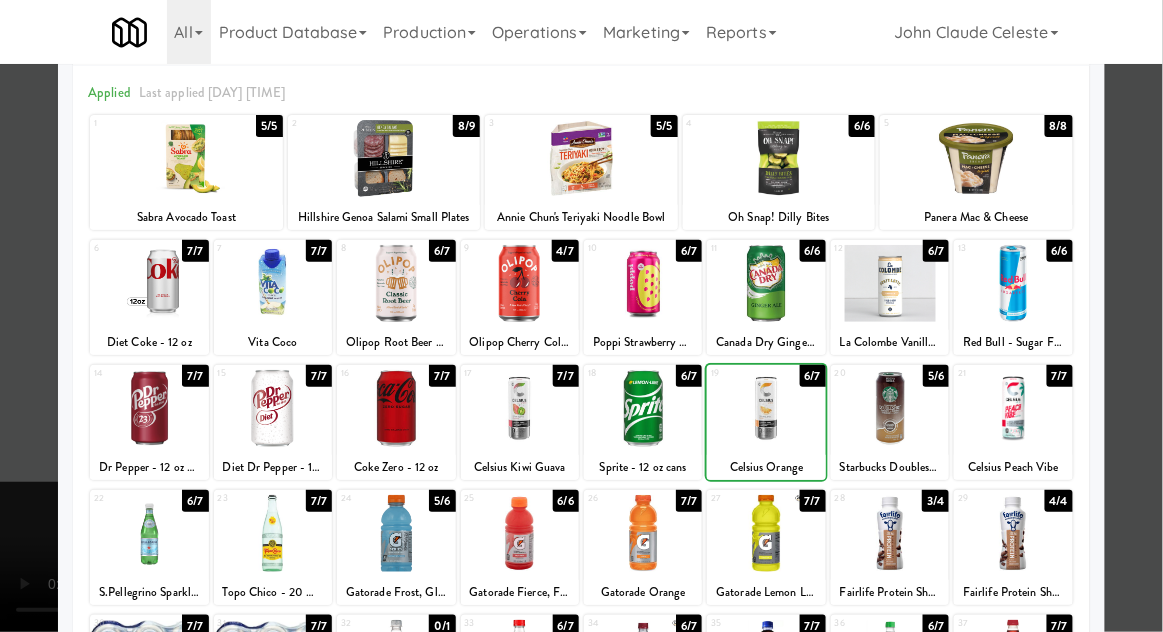 click at bounding box center [581, 316] 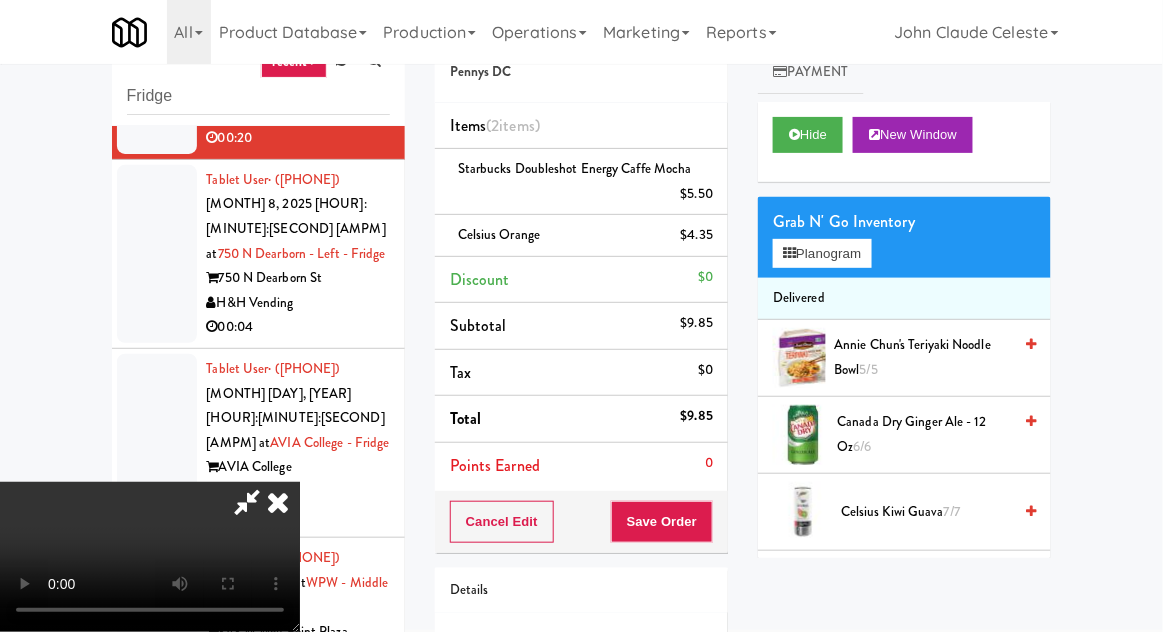 scroll, scrollTop: 116, scrollLeft: 0, axis: vertical 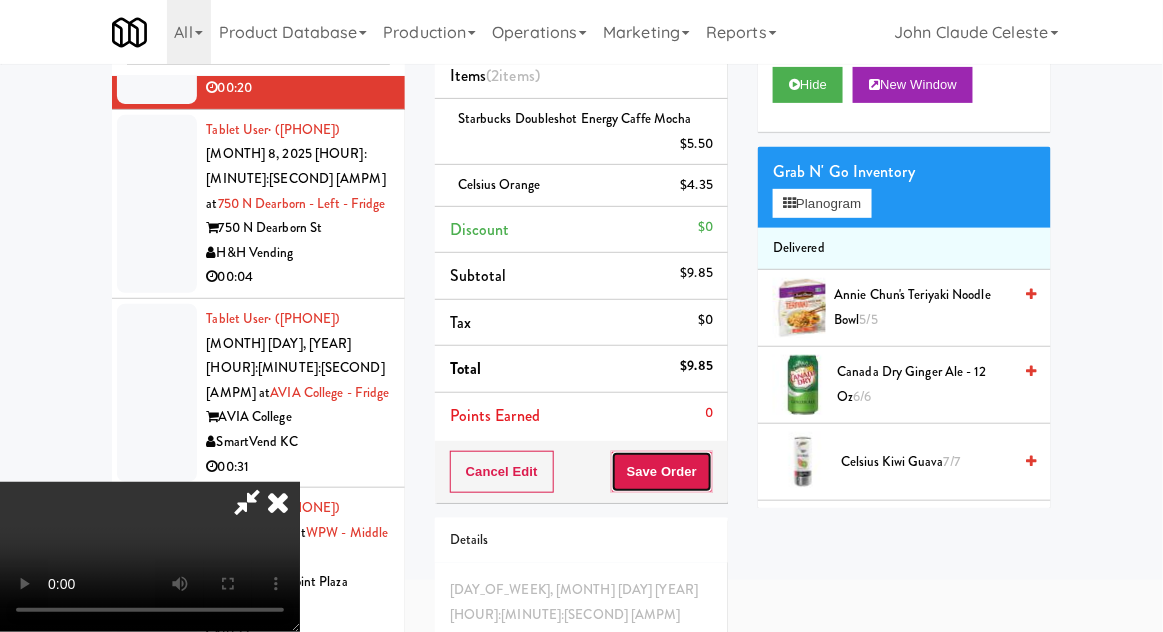 click on "Save Order" at bounding box center (662, 472) 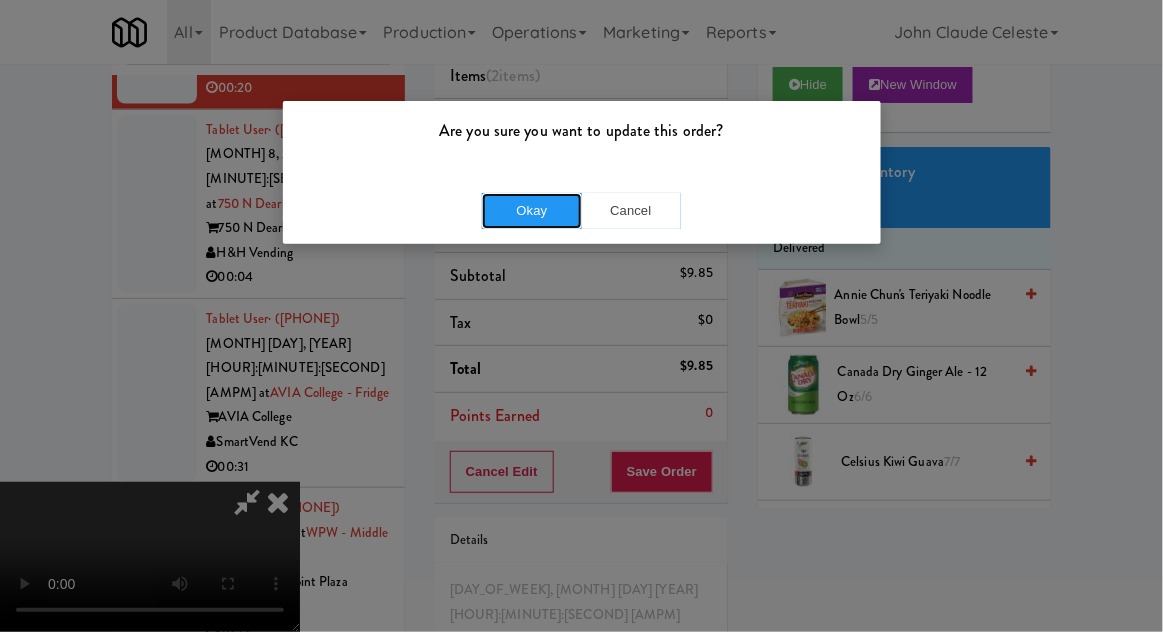 click on "Okay" at bounding box center (532, 211) 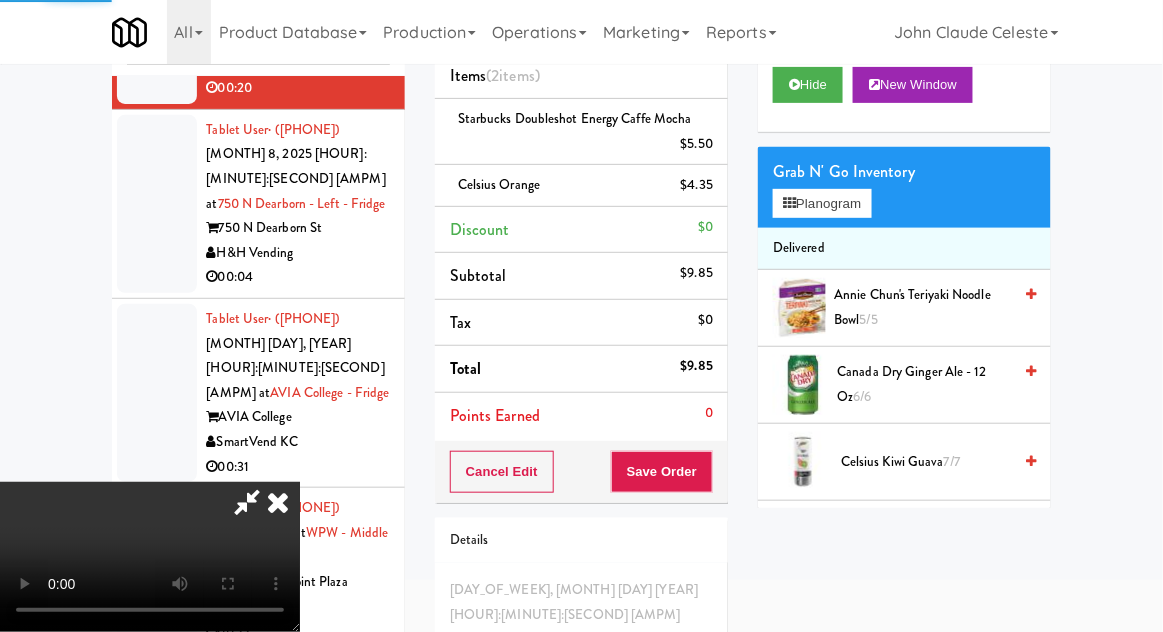 scroll, scrollTop: 91, scrollLeft: 0, axis: vertical 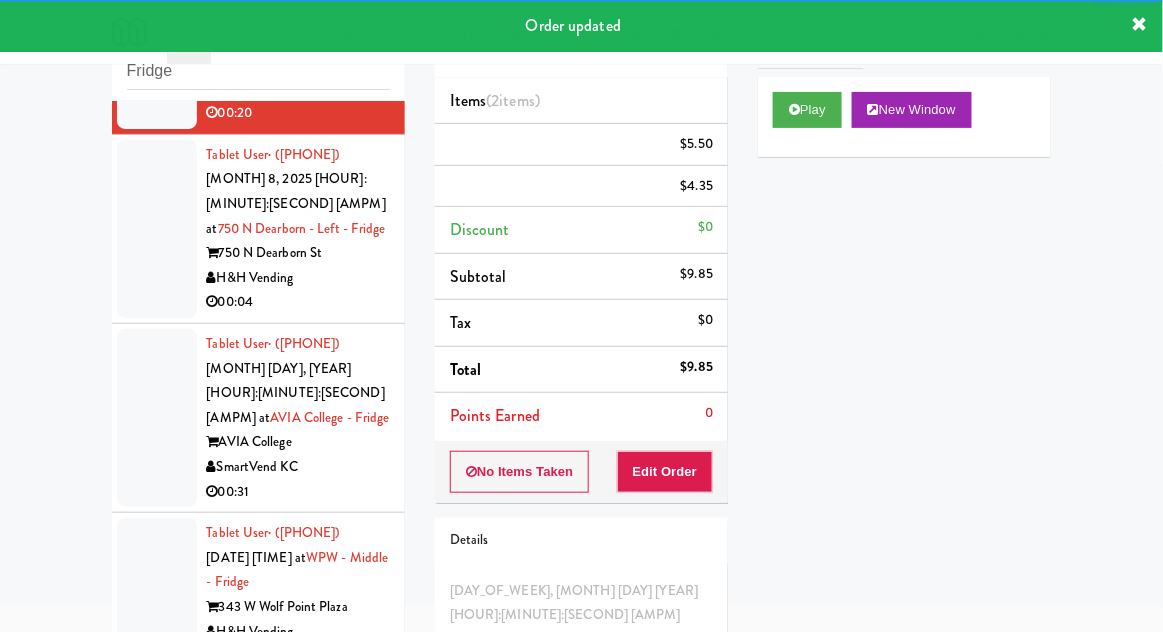 click at bounding box center (157, 229) 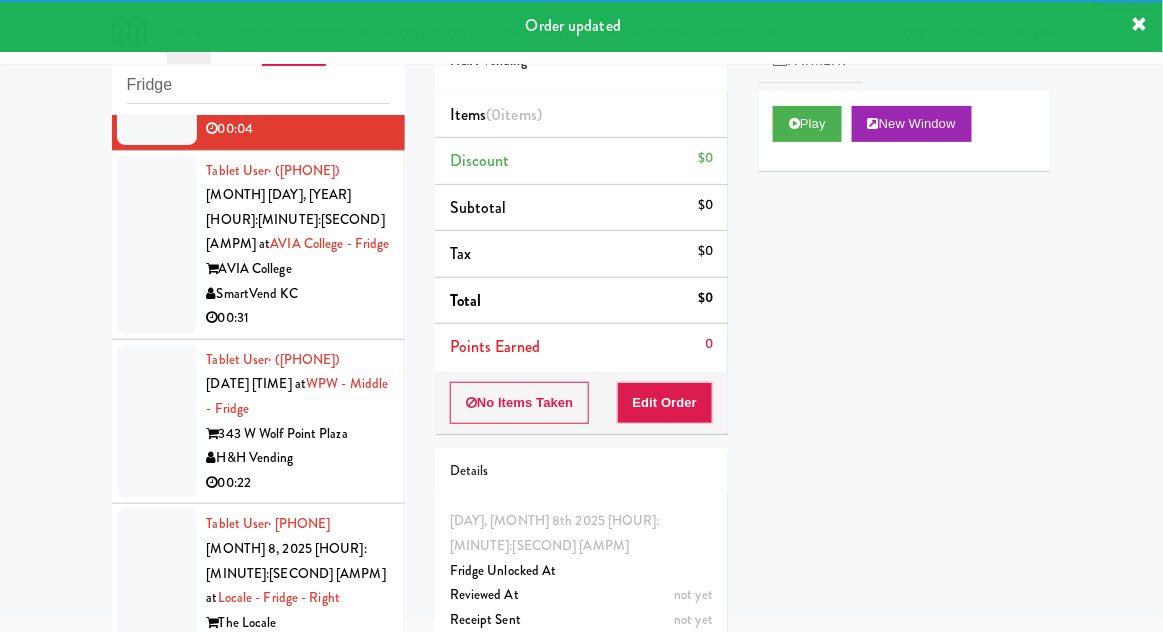scroll, scrollTop: 4709, scrollLeft: 0, axis: vertical 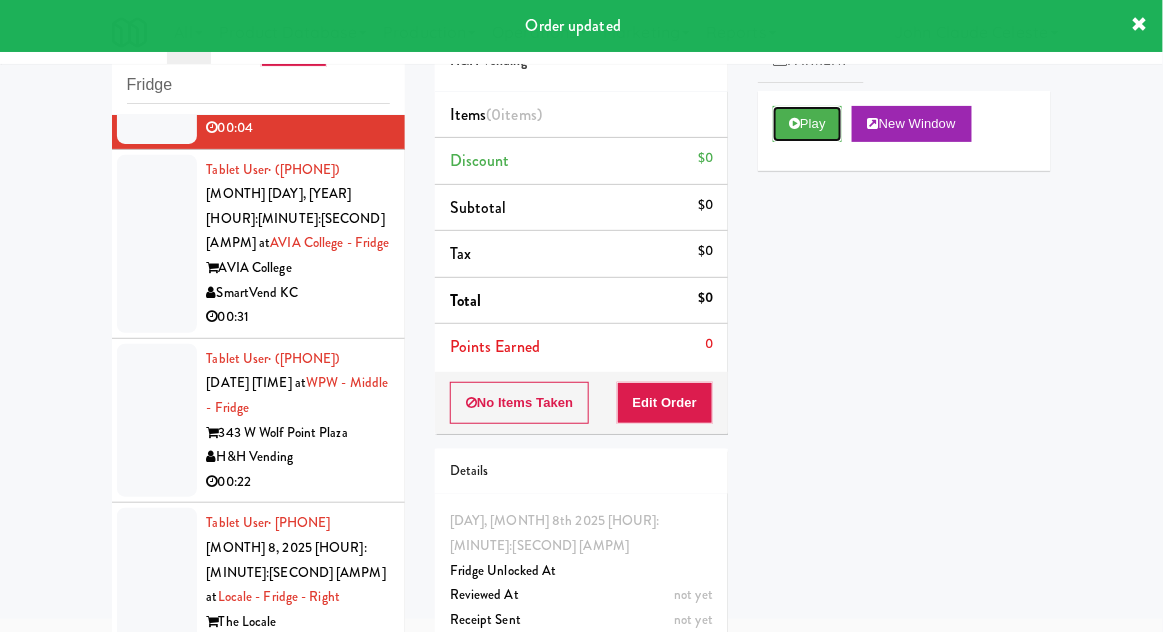 click on "Play" at bounding box center (807, 124) 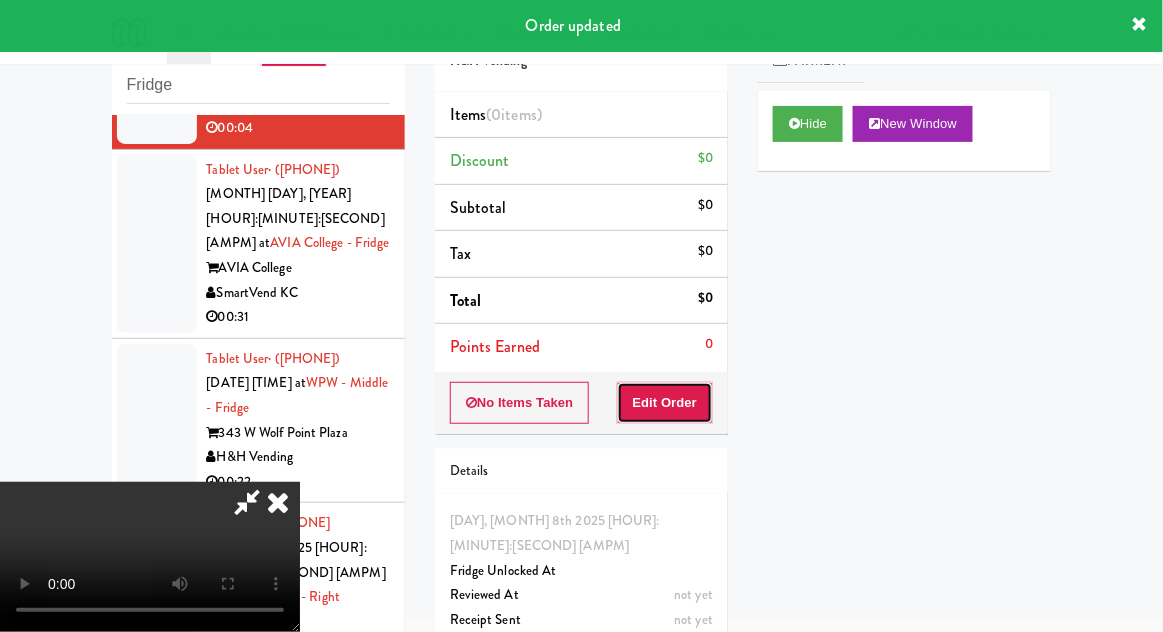 click on "Edit Order" at bounding box center (665, 403) 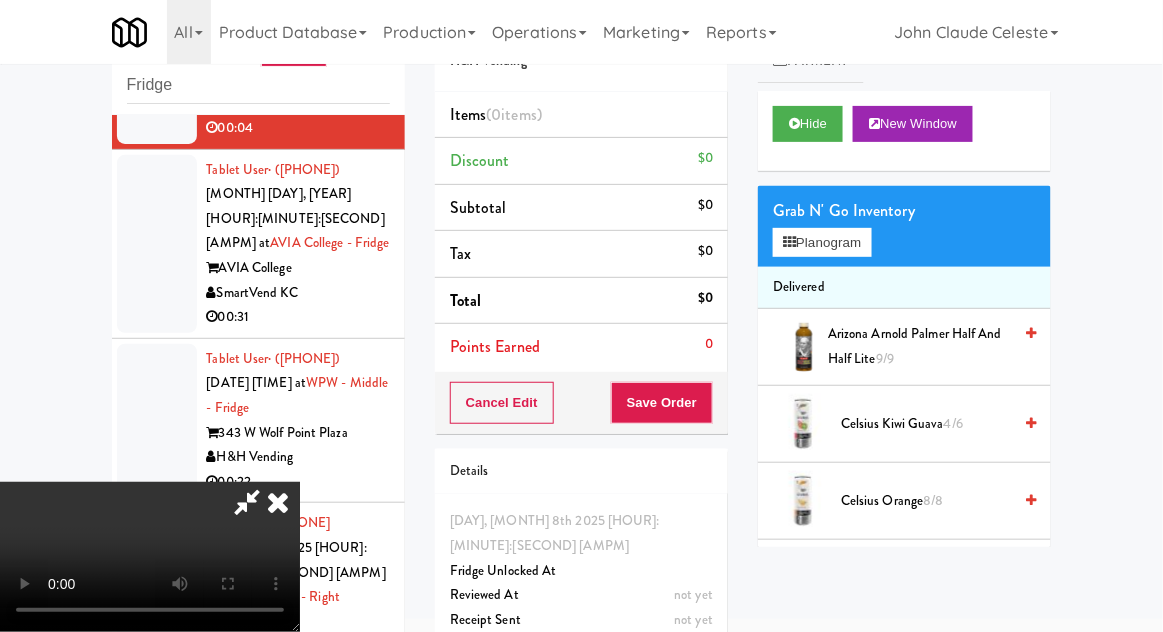 scroll, scrollTop: 73, scrollLeft: 0, axis: vertical 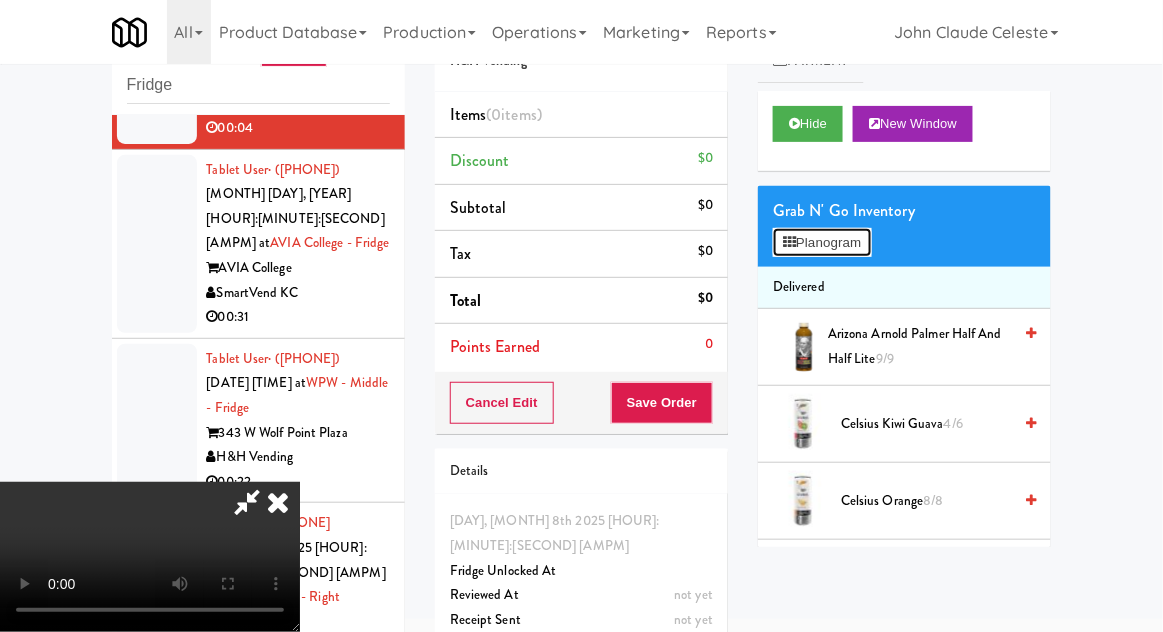 click on "Planogram" at bounding box center [822, 243] 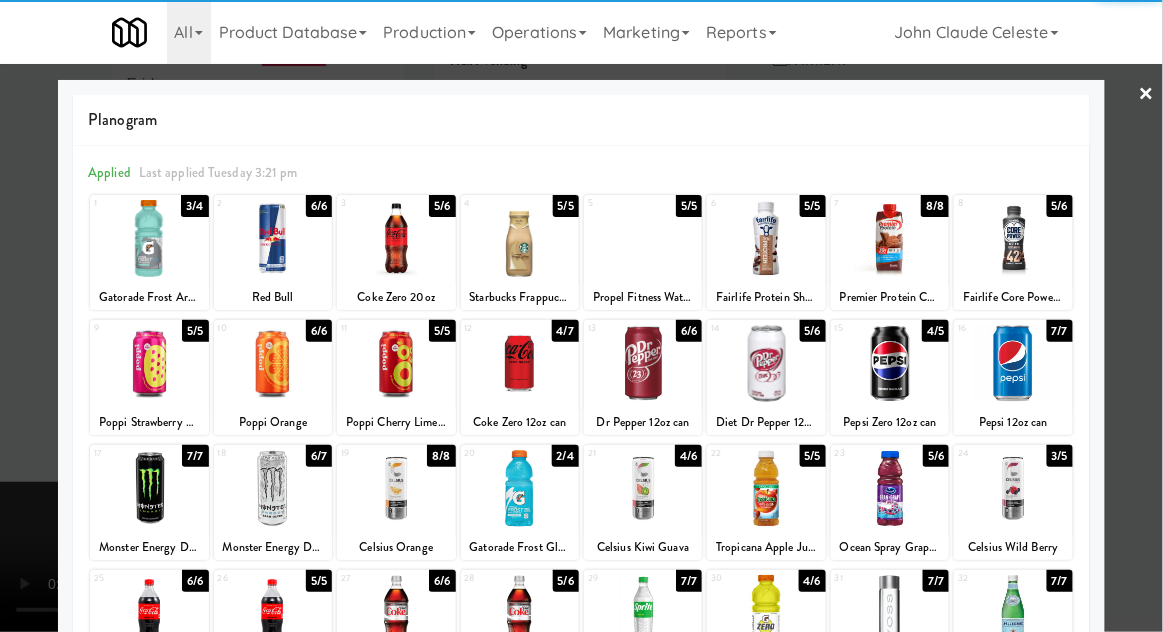 click at bounding box center (273, 363) 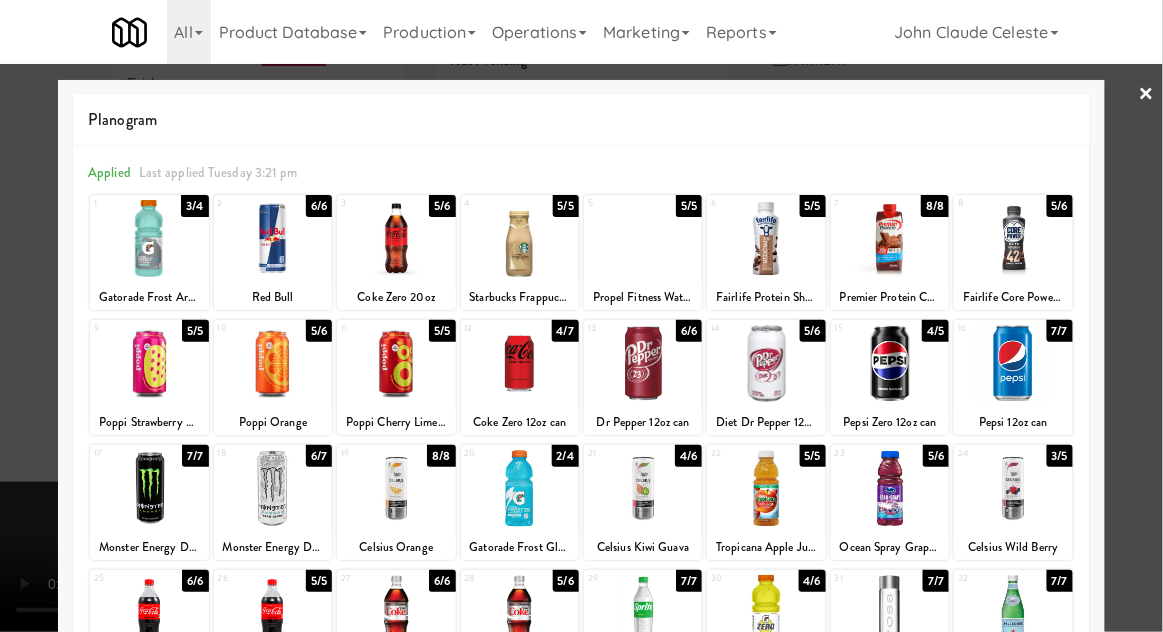 click at bounding box center [581, 316] 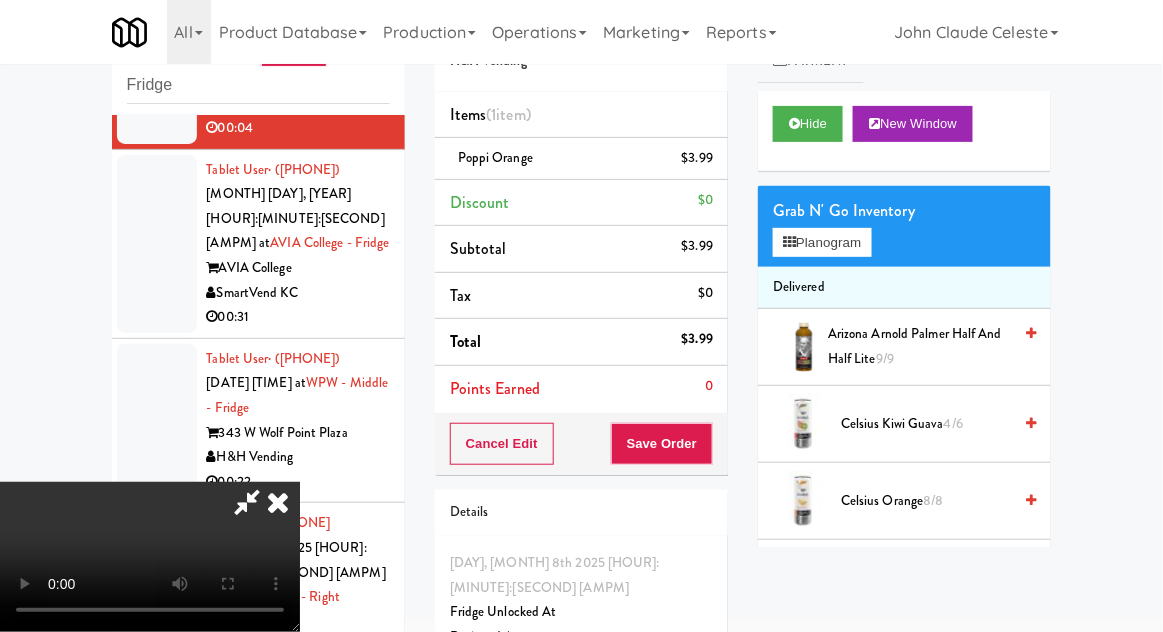 scroll, scrollTop: 73, scrollLeft: 0, axis: vertical 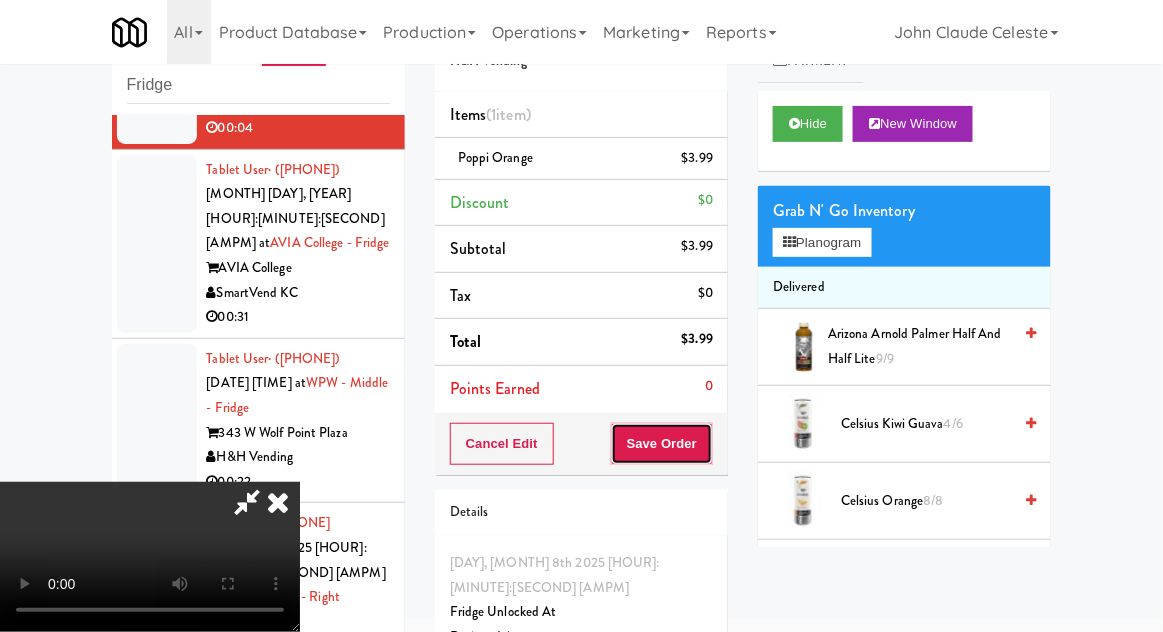 click on "Save Order" at bounding box center [662, 444] 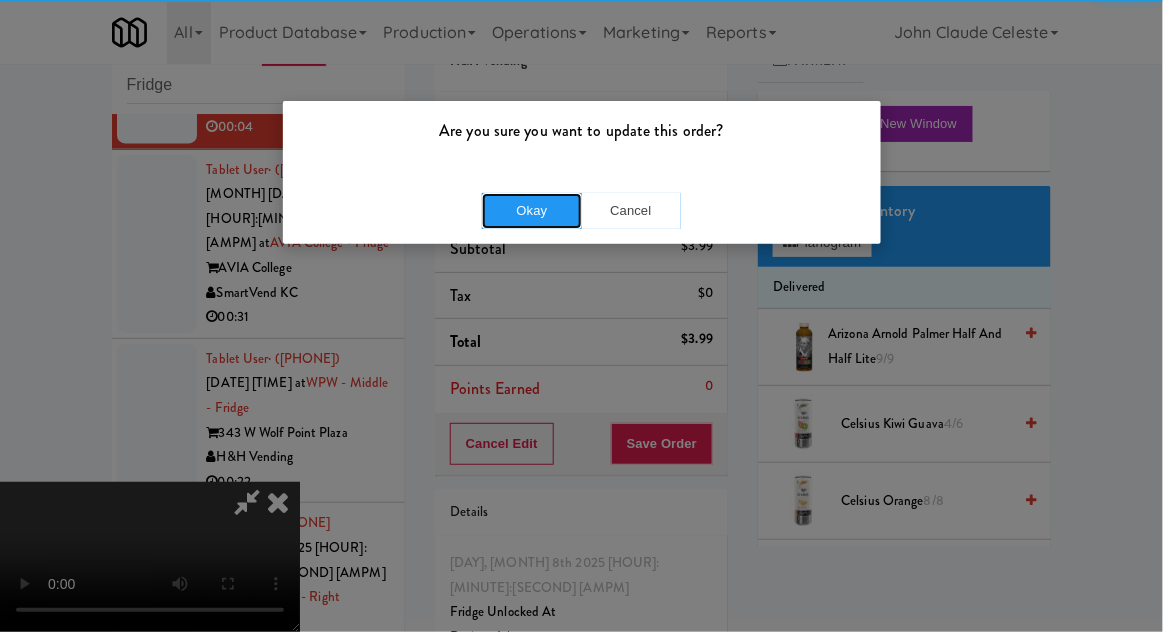 click on "Okay" at bounding box center [532, 211] 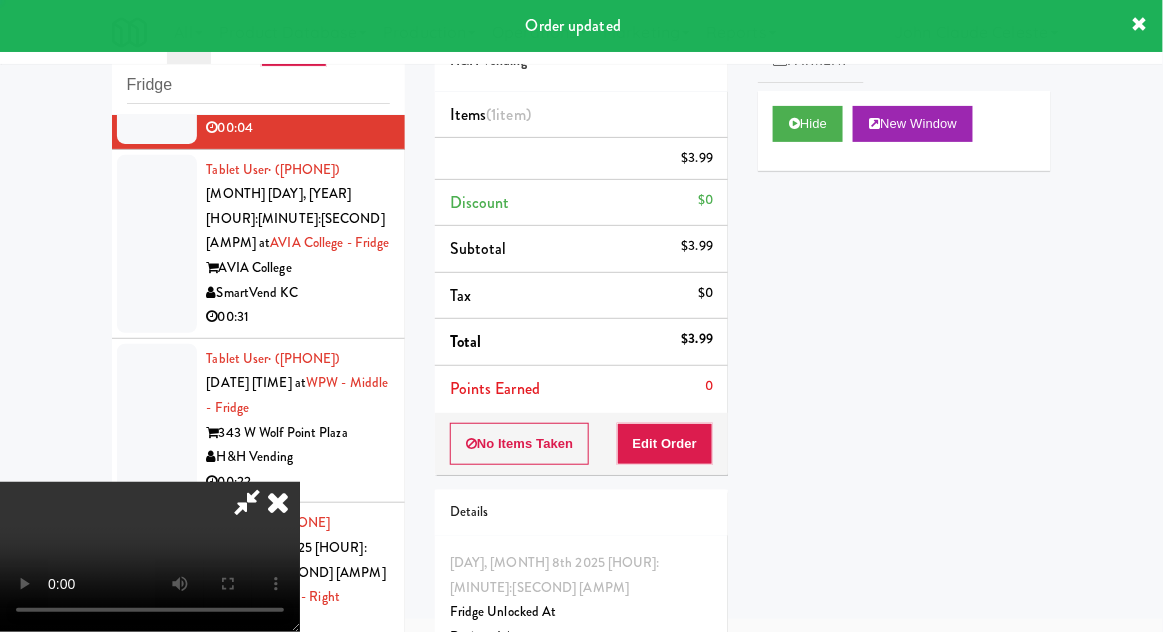 scroll, scrollTop: 0, scrollLeft: 0, axis: both 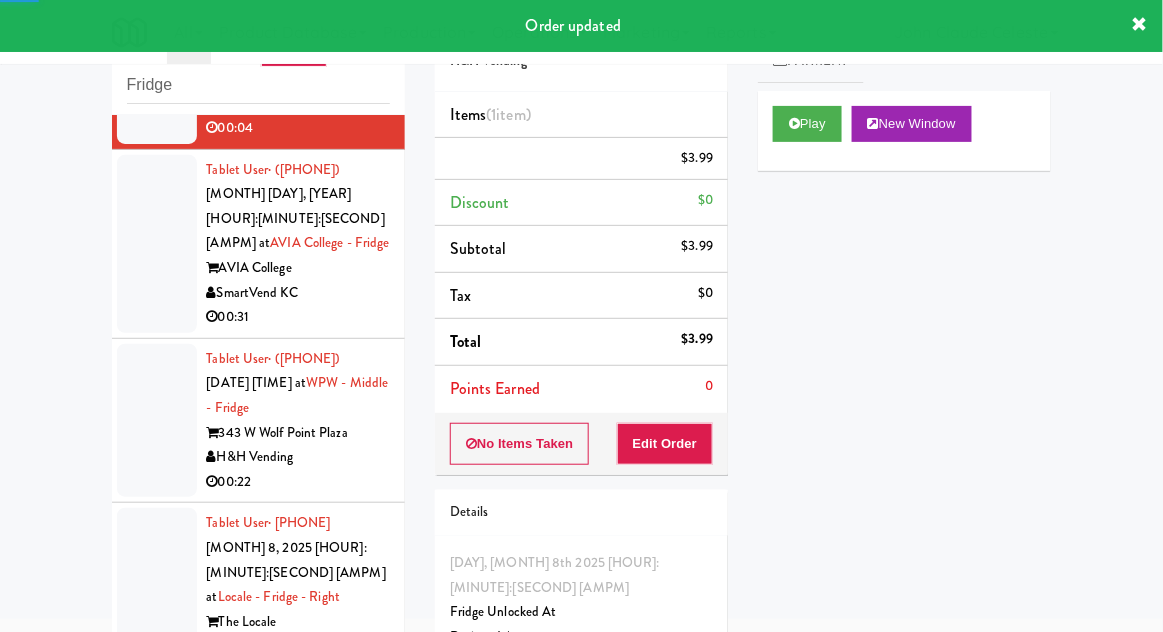 click at bounding box center (157, 244) 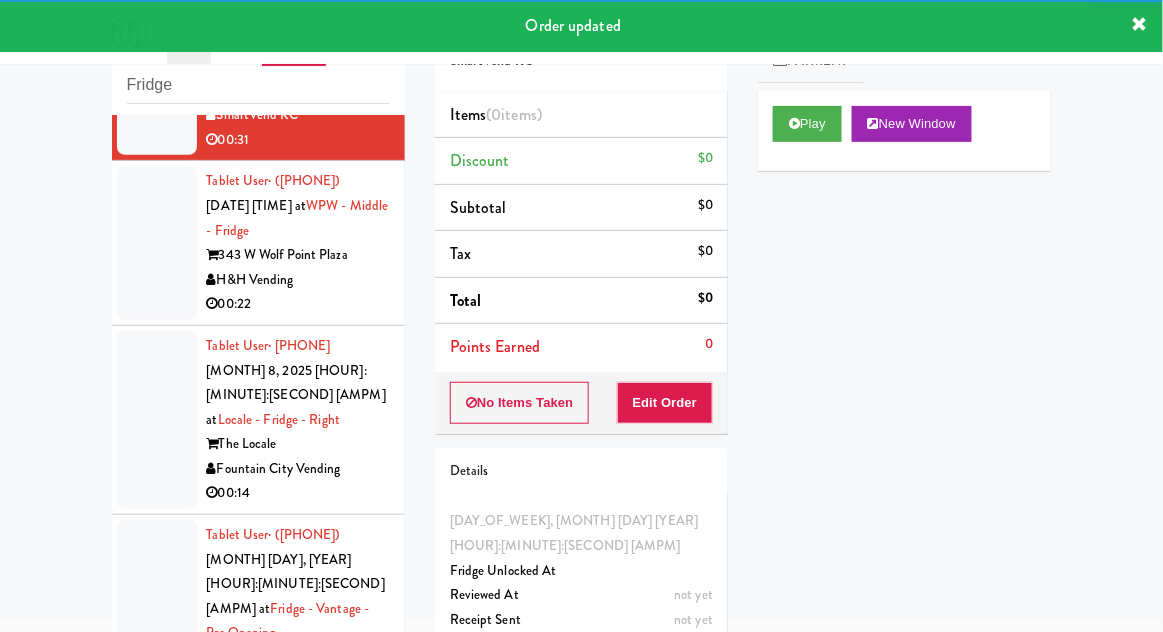 scroll, scrollTop: 4911, scrollLeft: 0, axis: vertical 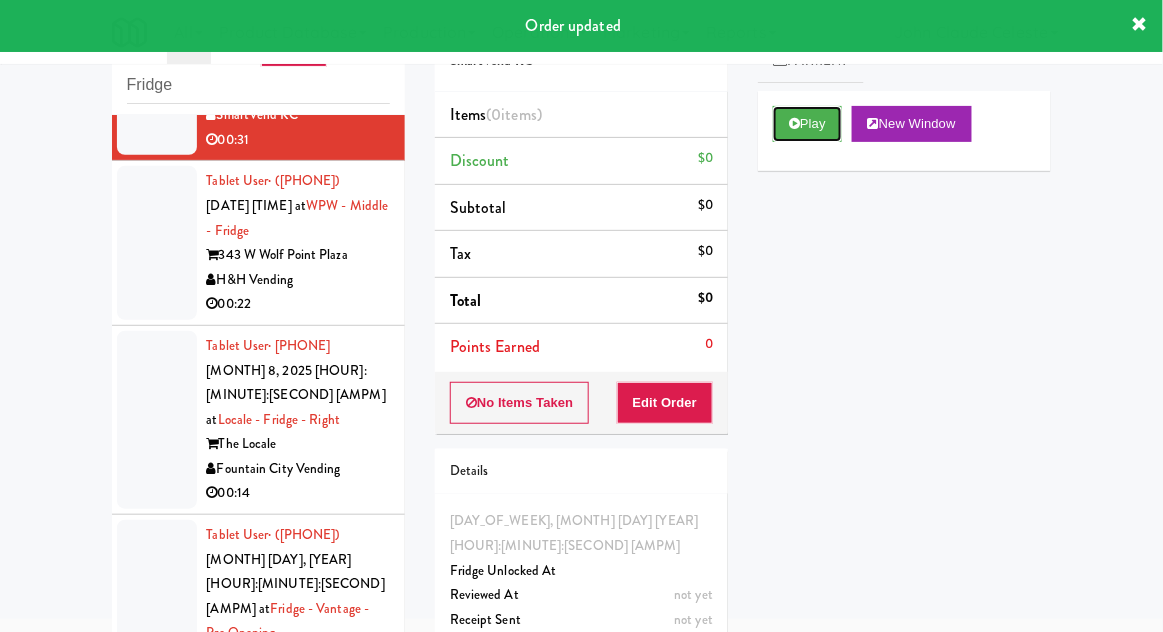 click on "Play" at bounding box center (807, 124) 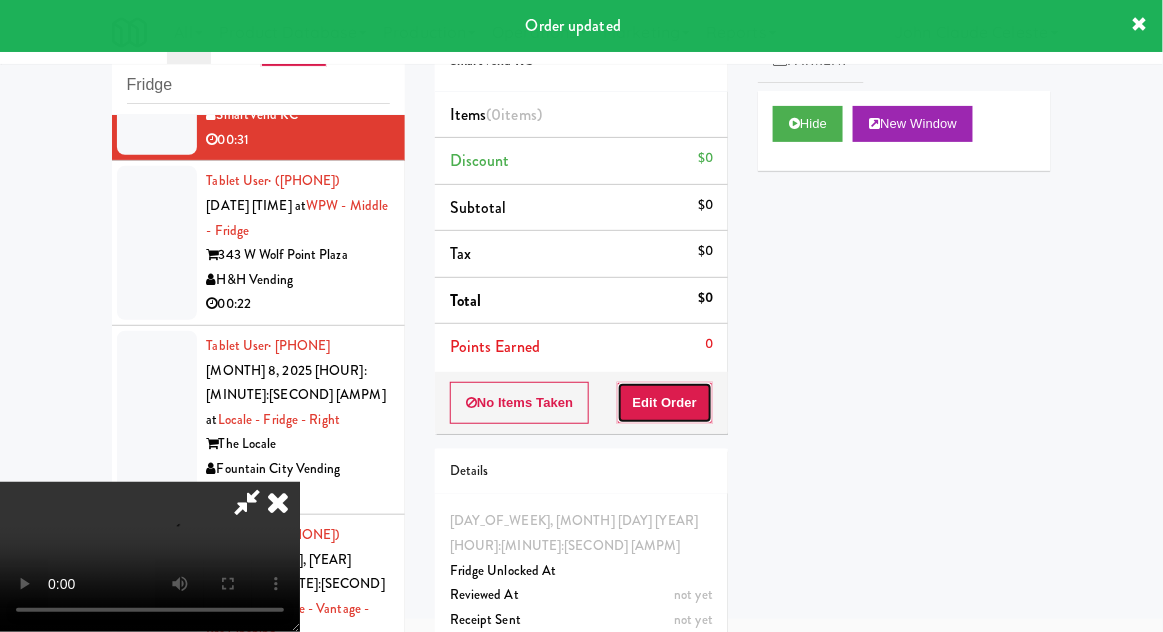 click on "Edit Order" at bounding box center [665, 403] 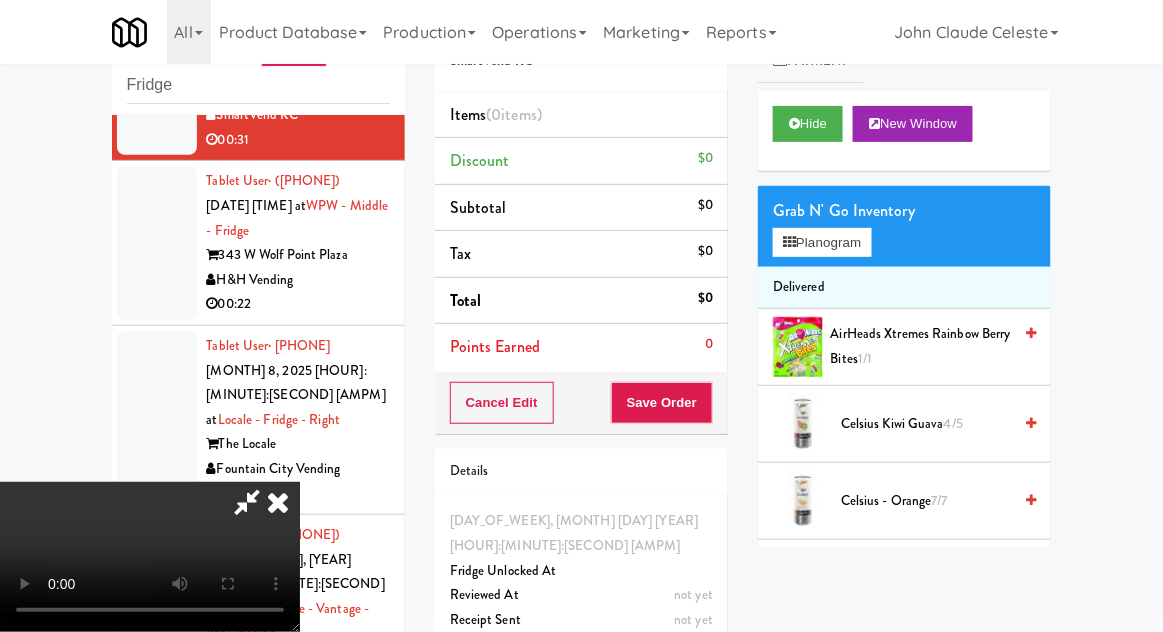 type 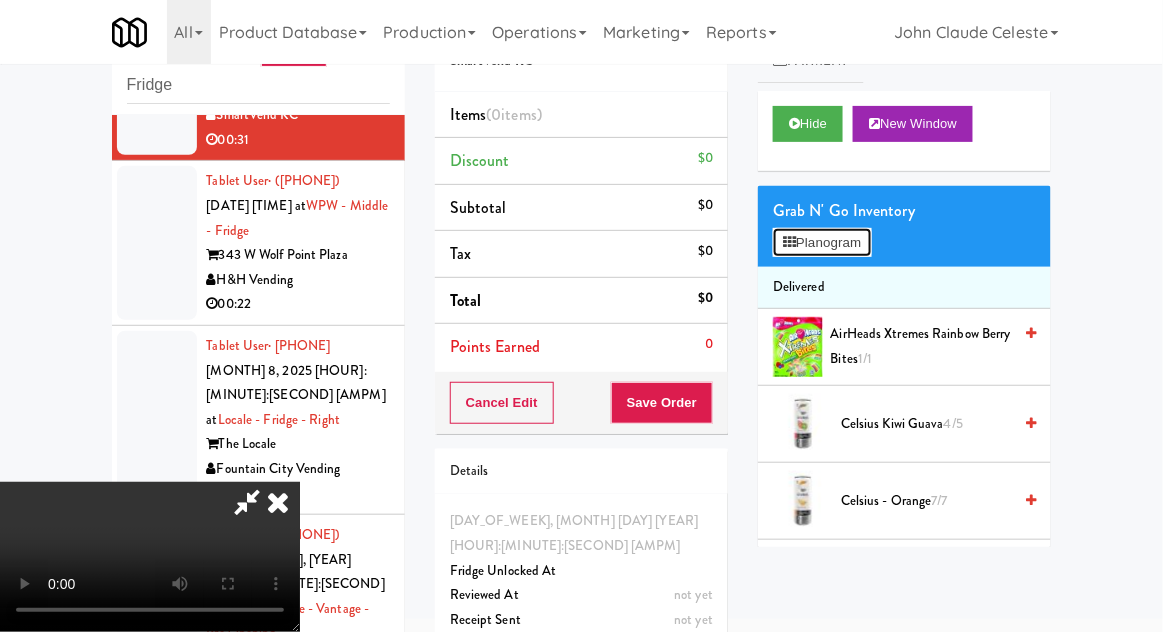 click on "Planogram" at bounding box center (822, 243) 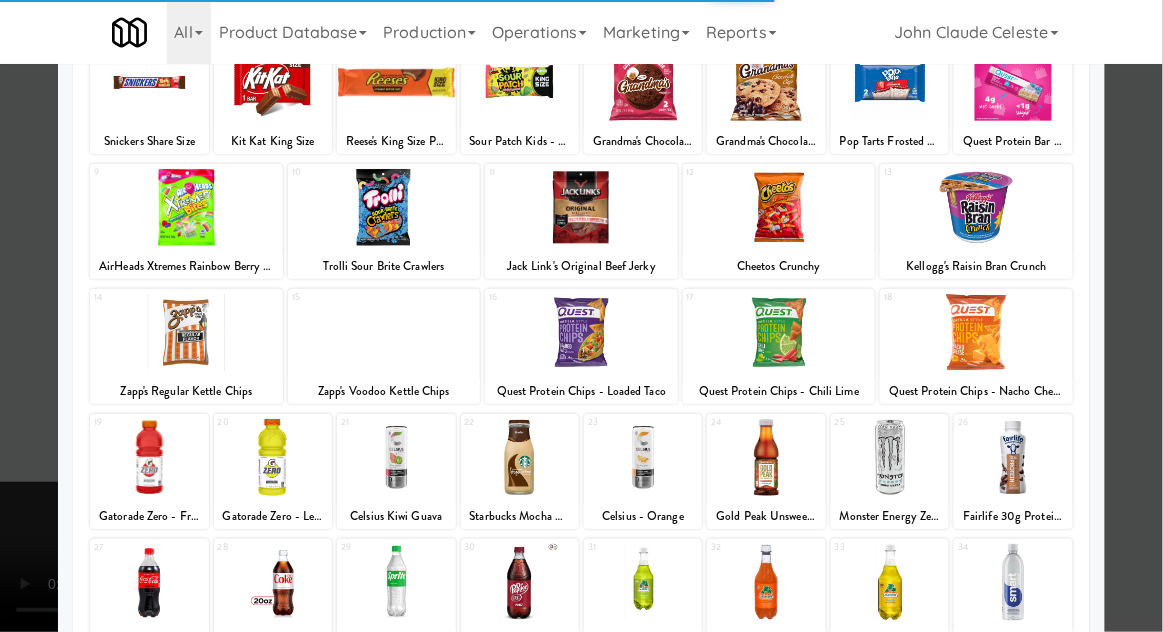 scroll, scrollTop: 253, scrollLeft: 0, axis: vertical 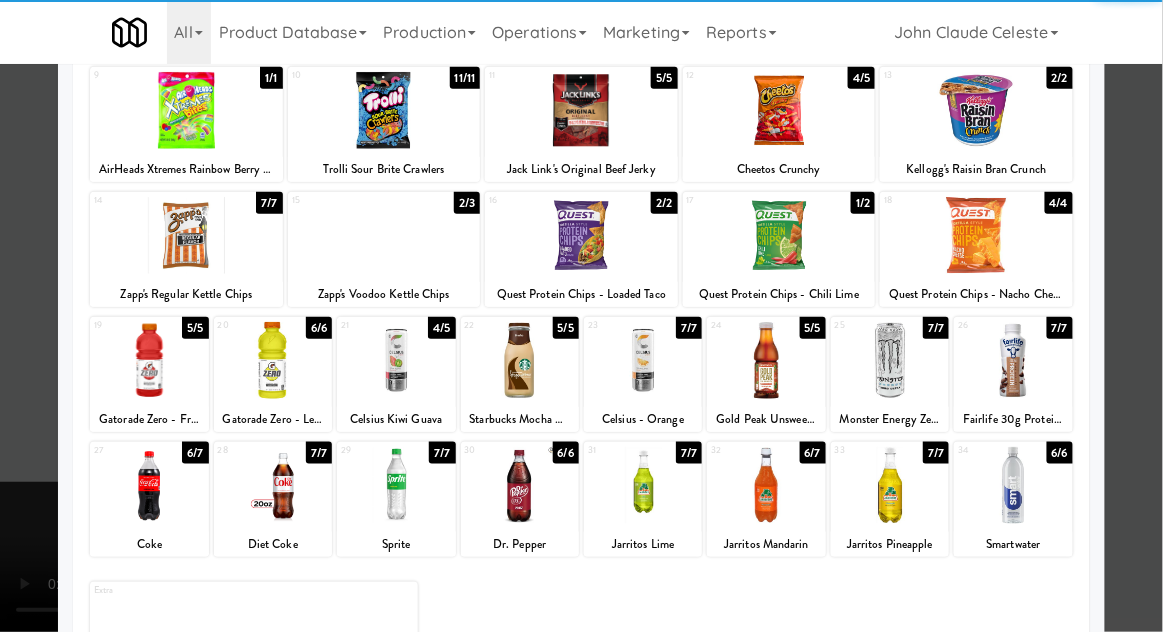 click at bounding box center [766, 485] 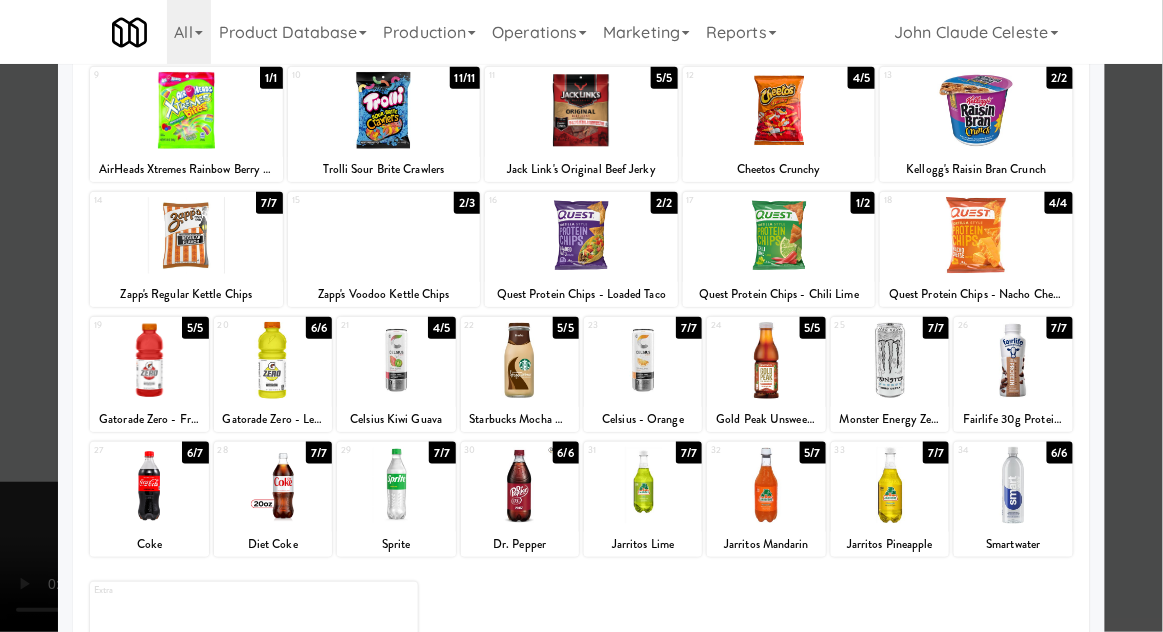 click at bounding box center [581, 316] 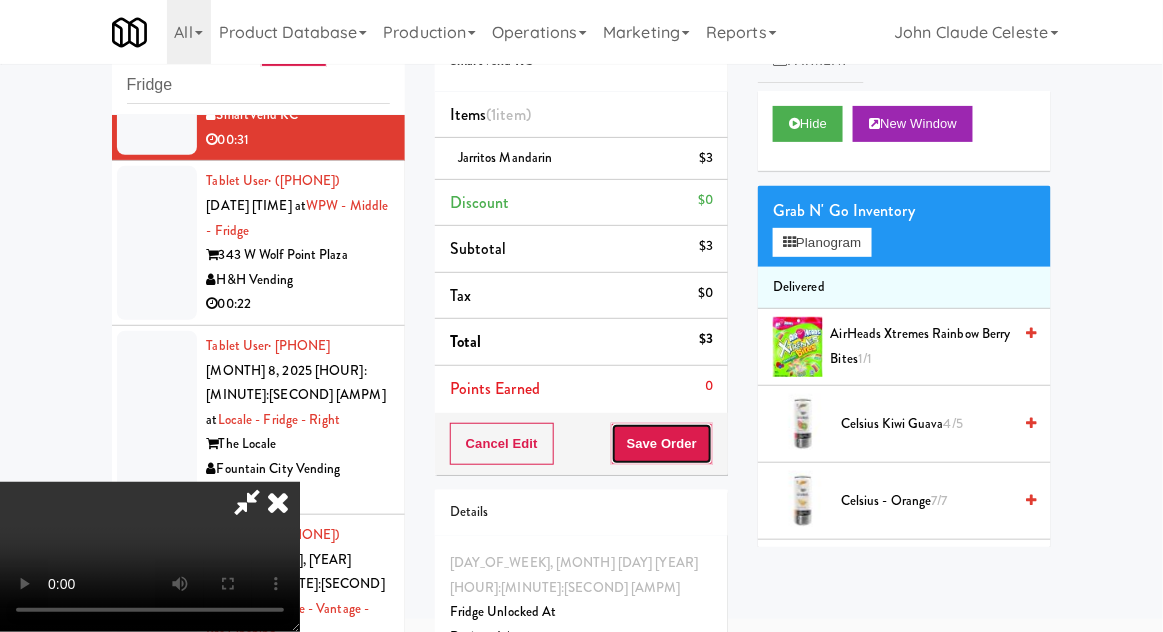 click on "Save Order" at bounding box center (662, 444) 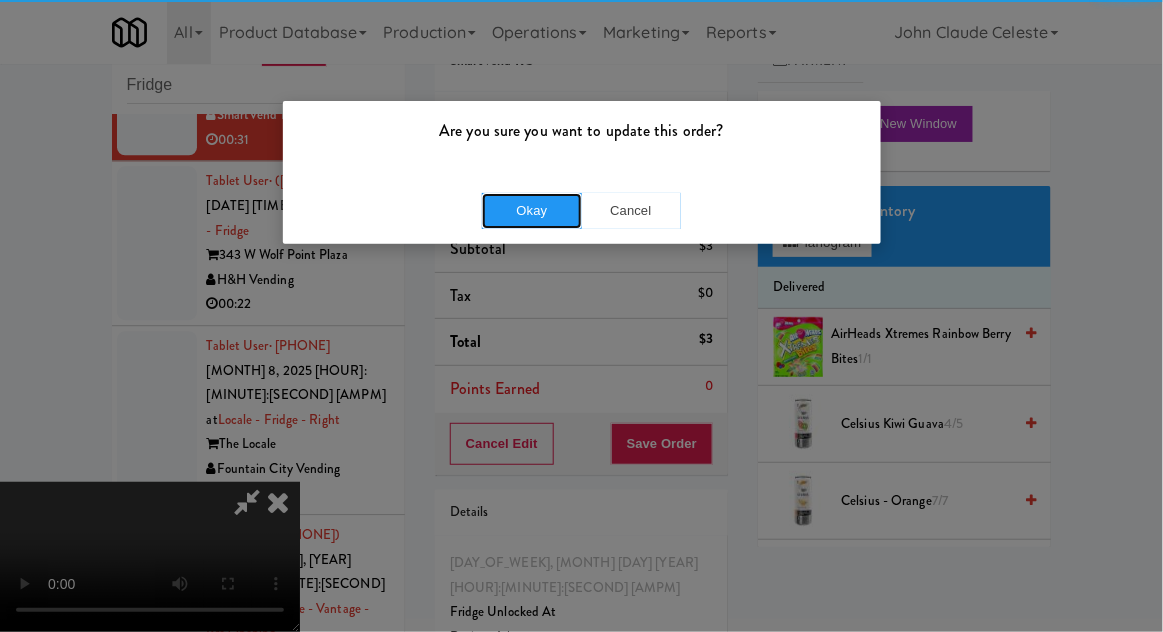 click on "Okay" at bounding box center (532, 211) 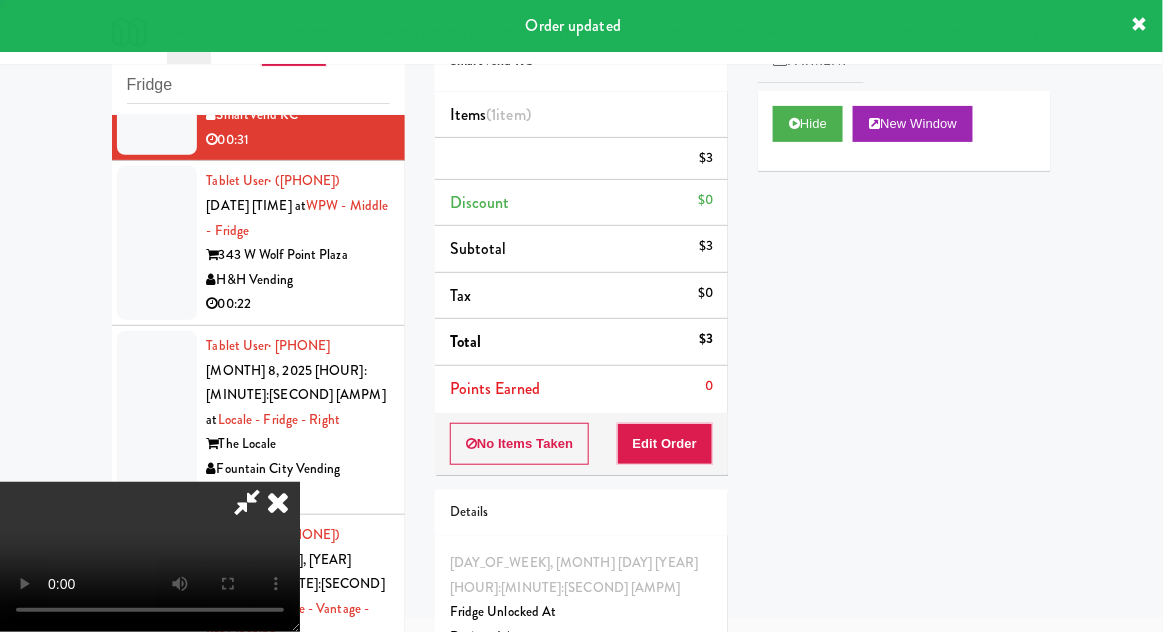 click at bounding box center [157, 243] 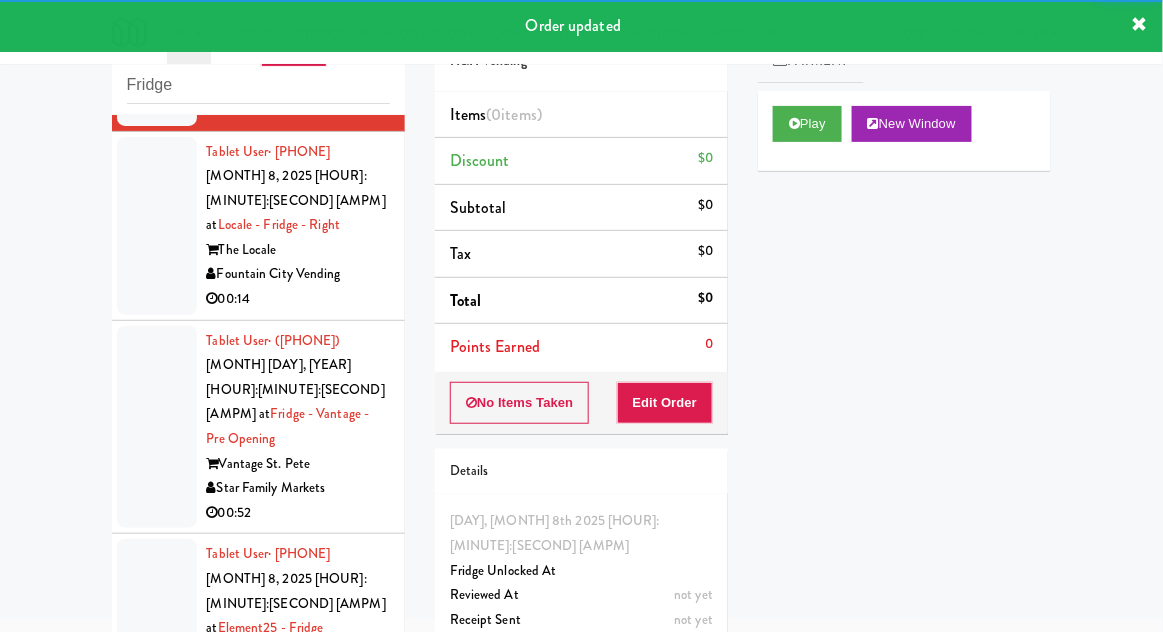 scroll, scrollTop: 5132, scrollLeft: 0, axis: vertical 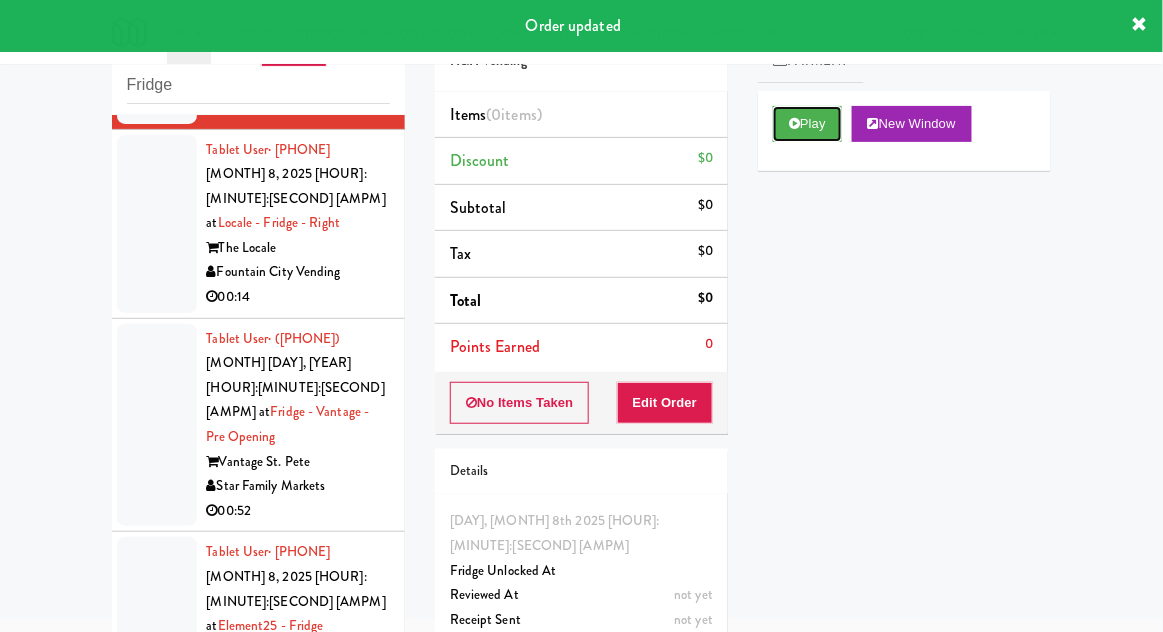 click on "Play" at bounding box center (807, 124) 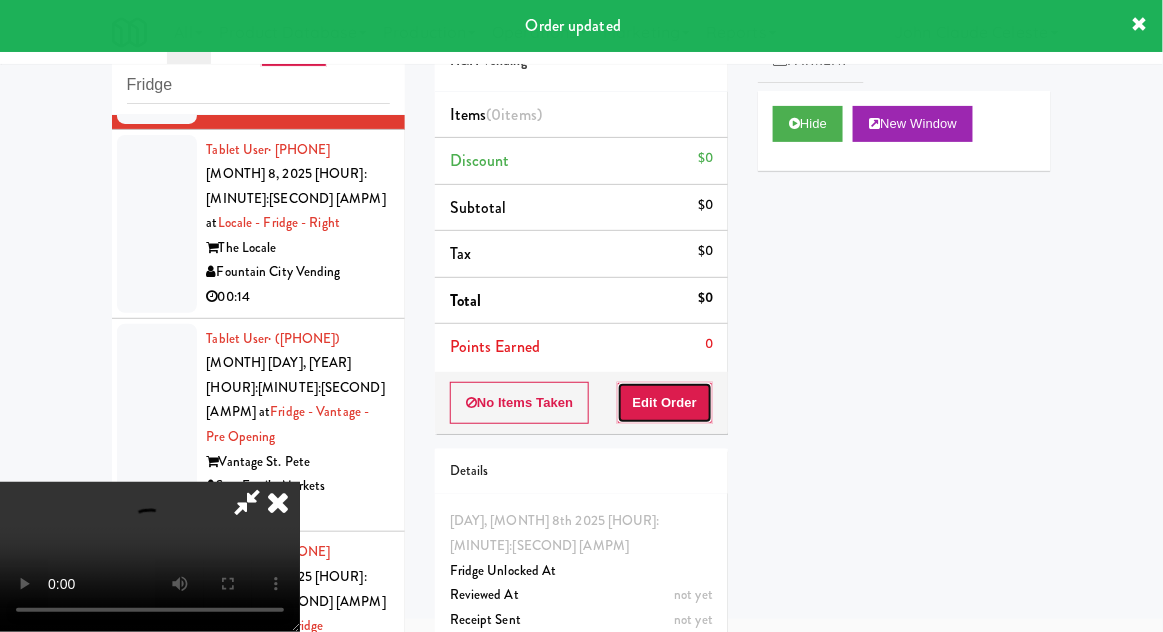 click on "Edit Order" at bounding box center [665, 403] 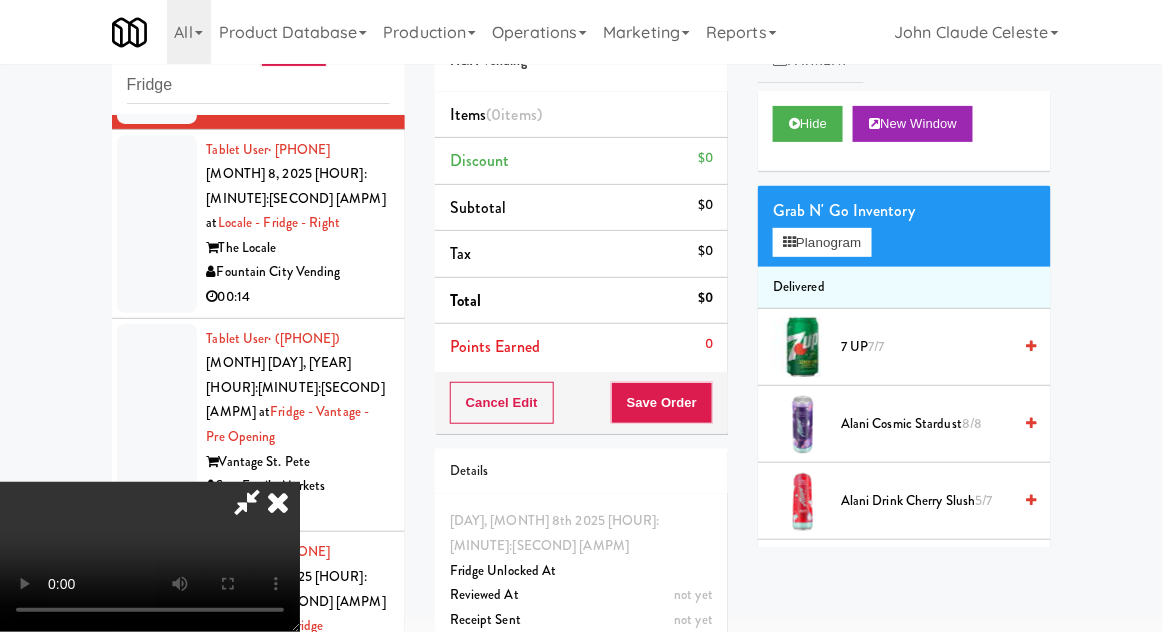 type 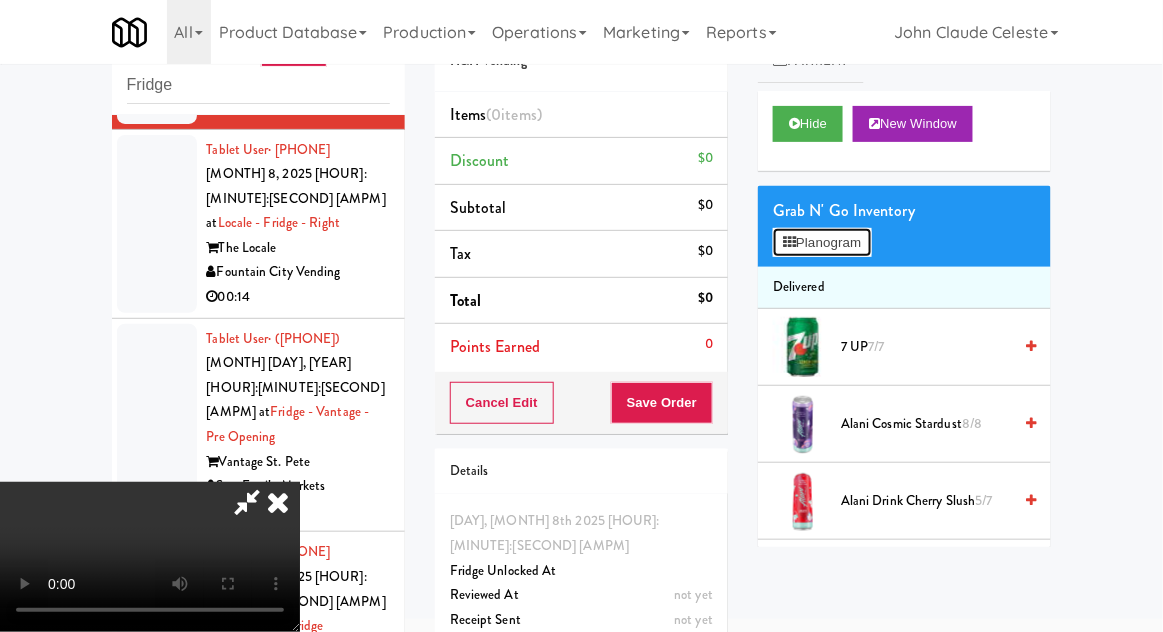 click on "Planogram" at bounding box center [822, 243] 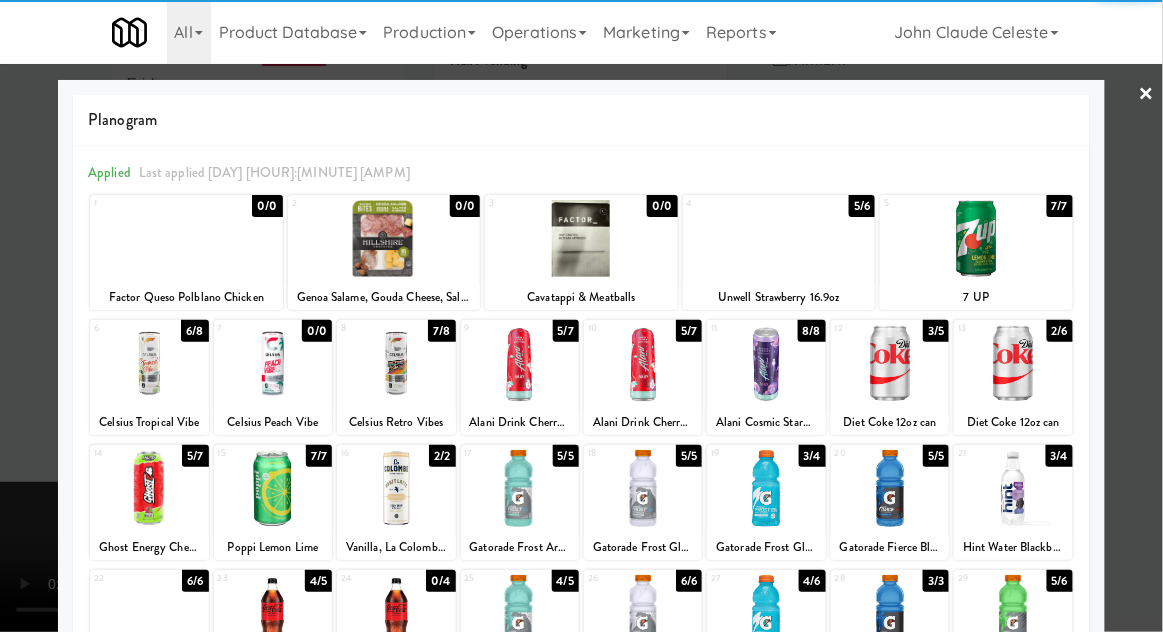 click at bounding box center (779, 238) 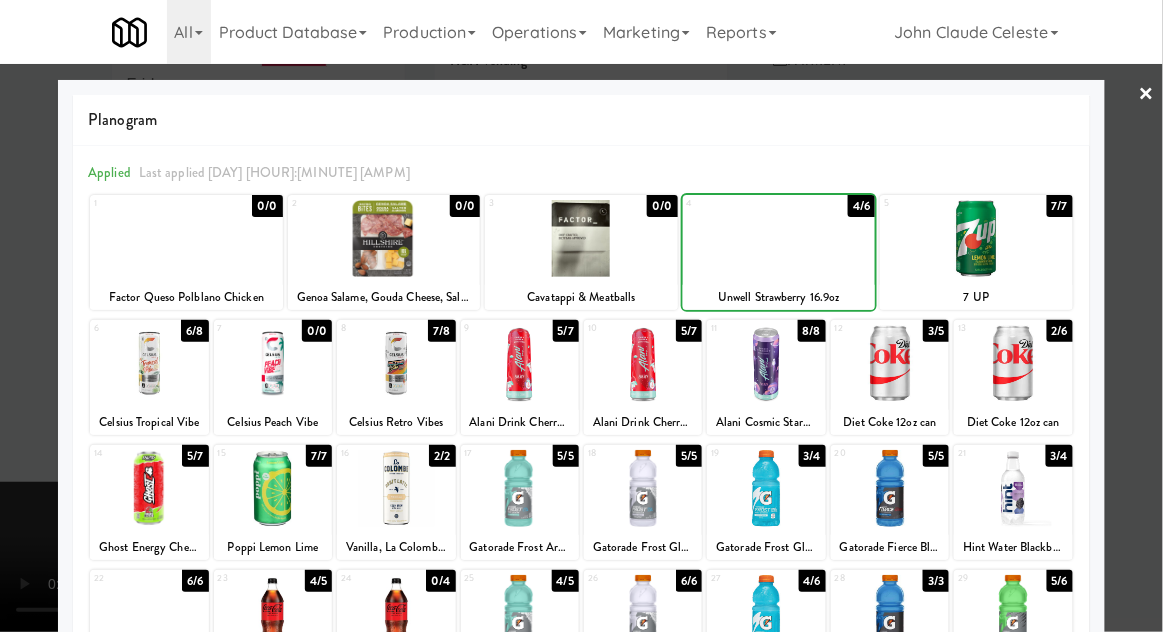 click at bounding box center (581, 316) 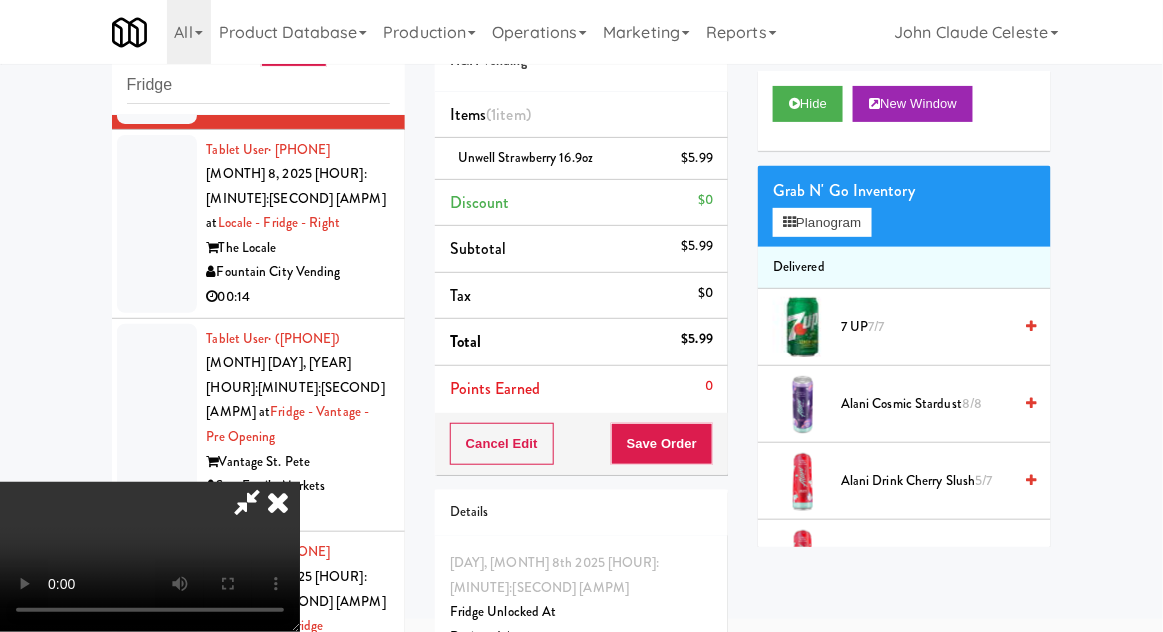 scroll, scrollTop: 0, scrollLeft: 0, axis: both 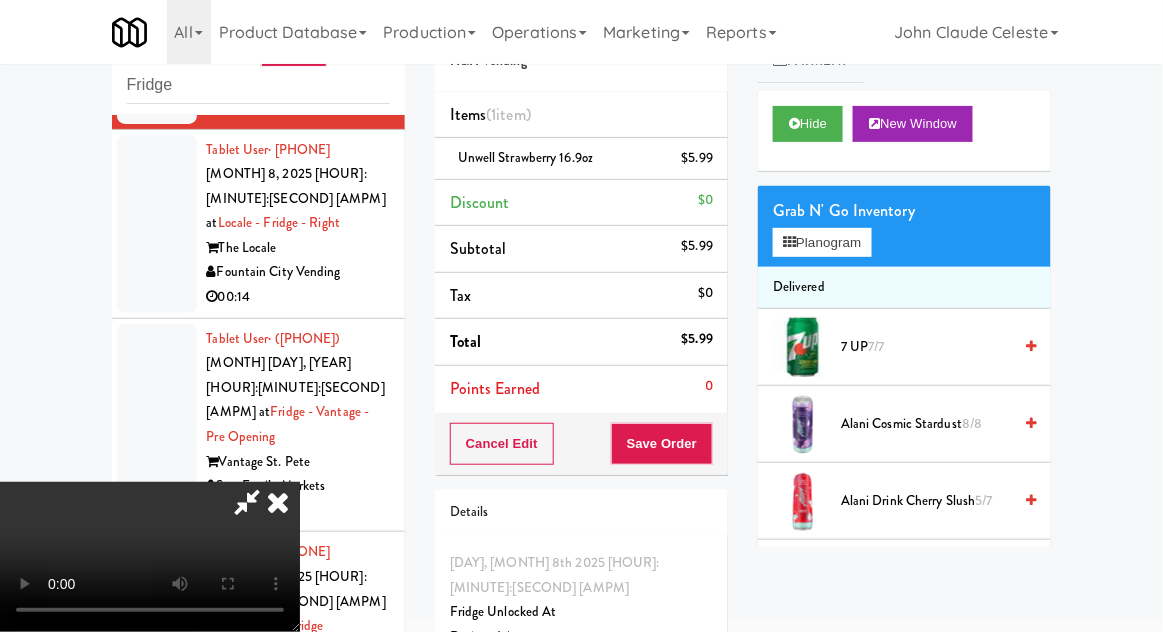 click on "Alani Cosmic Stardust  8/8" at bounding box center [926, 424] 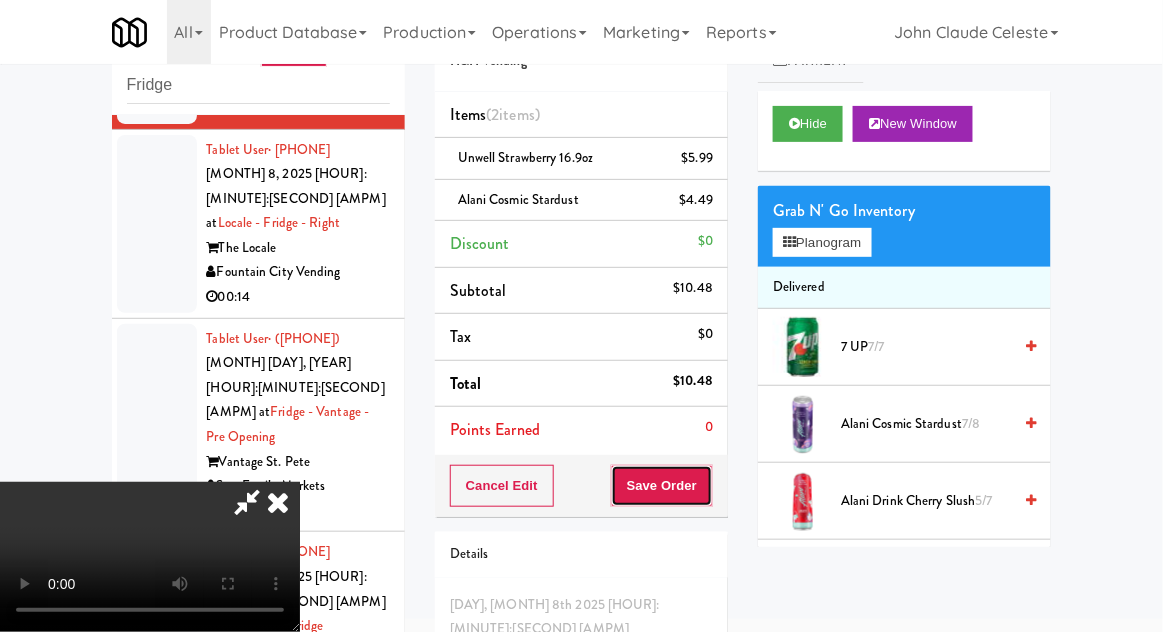 click on "Save Order" at bounding box center (662, 486) 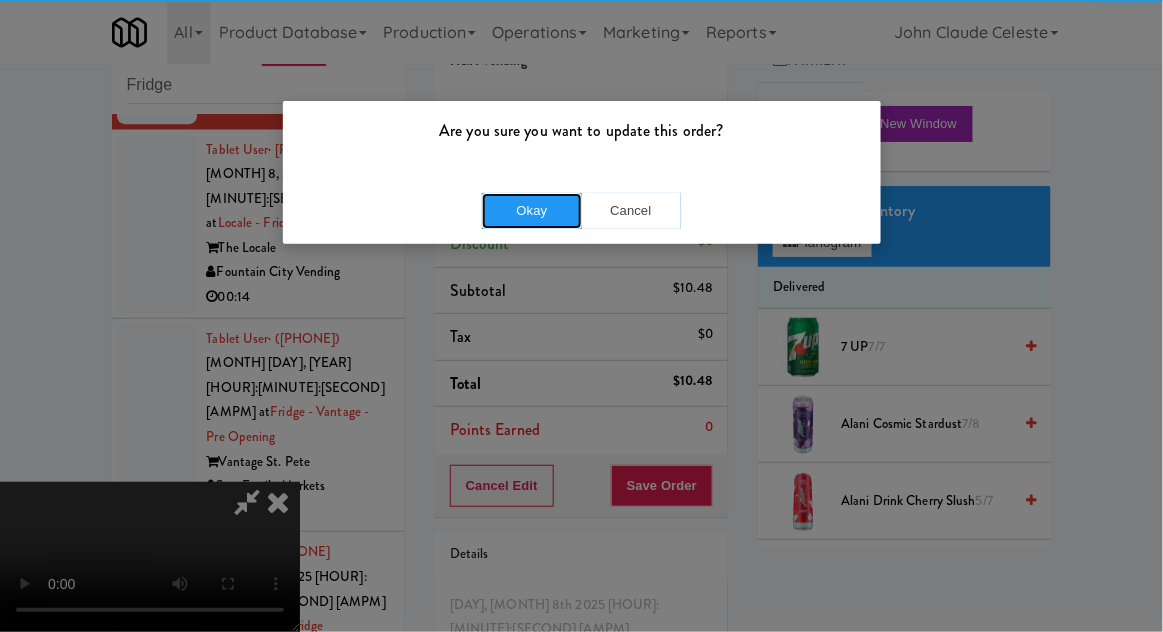 click on "Okay" at bounding box center [532, 211] 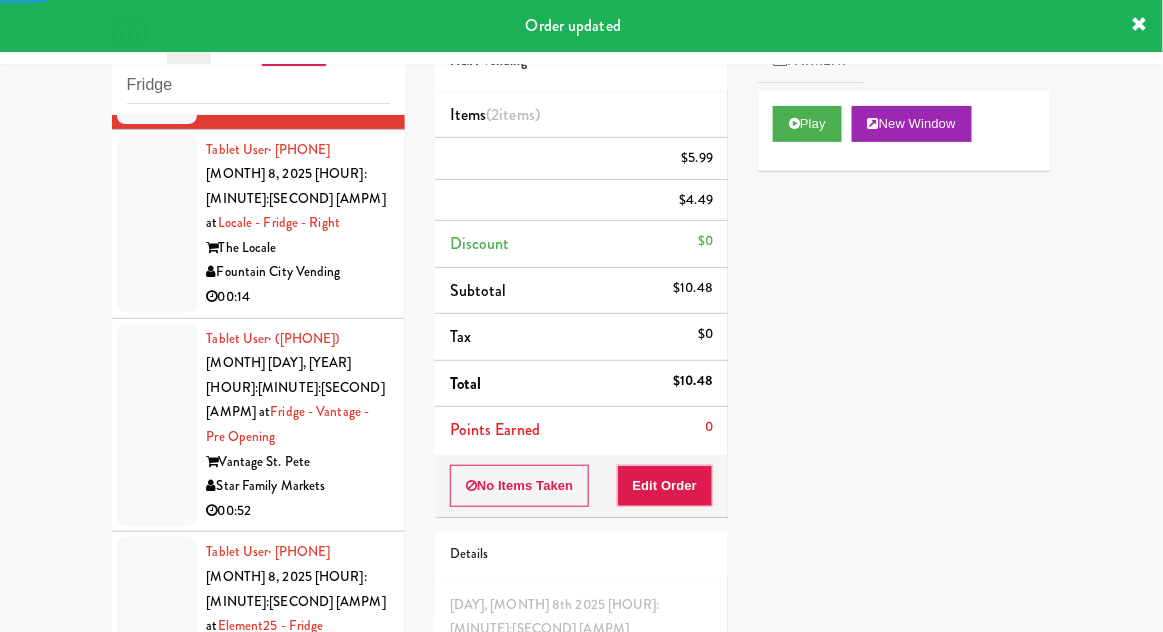 click at bounding box center (157, 224) 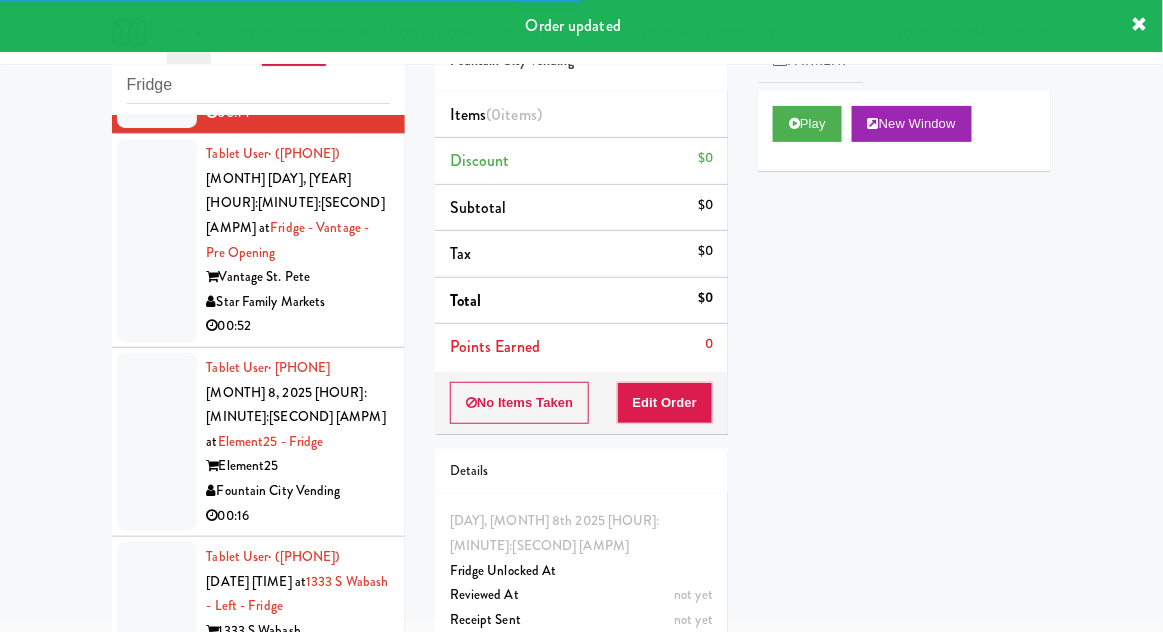 scroll, scrollTop: 5342, scrollLeft: 0, axis: vertical 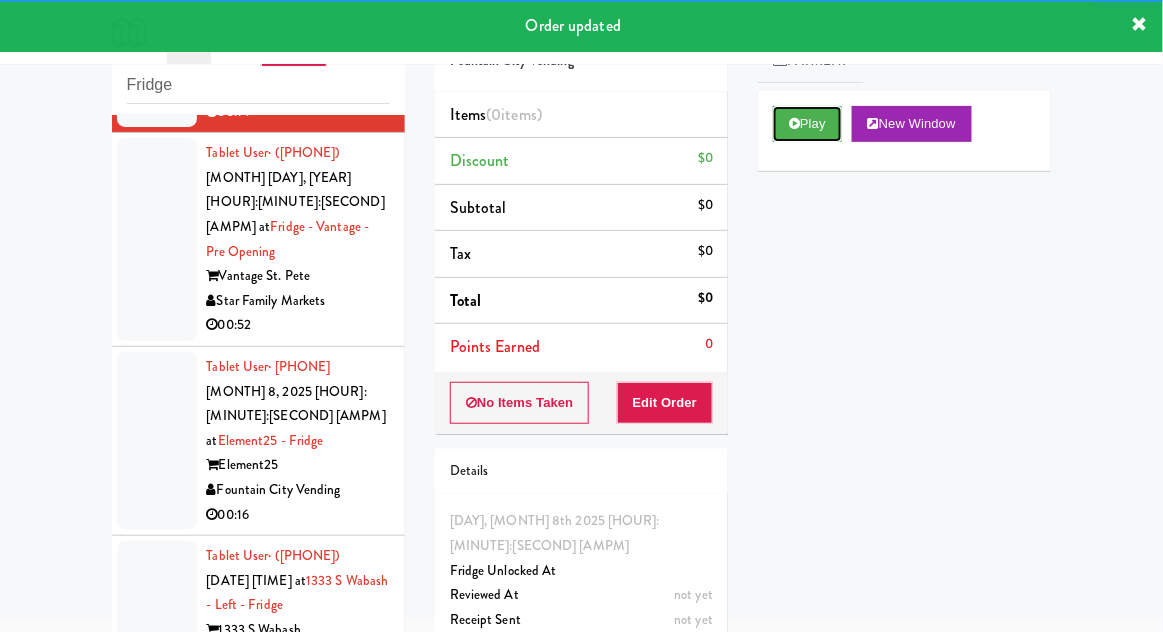 click on "Play" at bounding box center (807, 124) 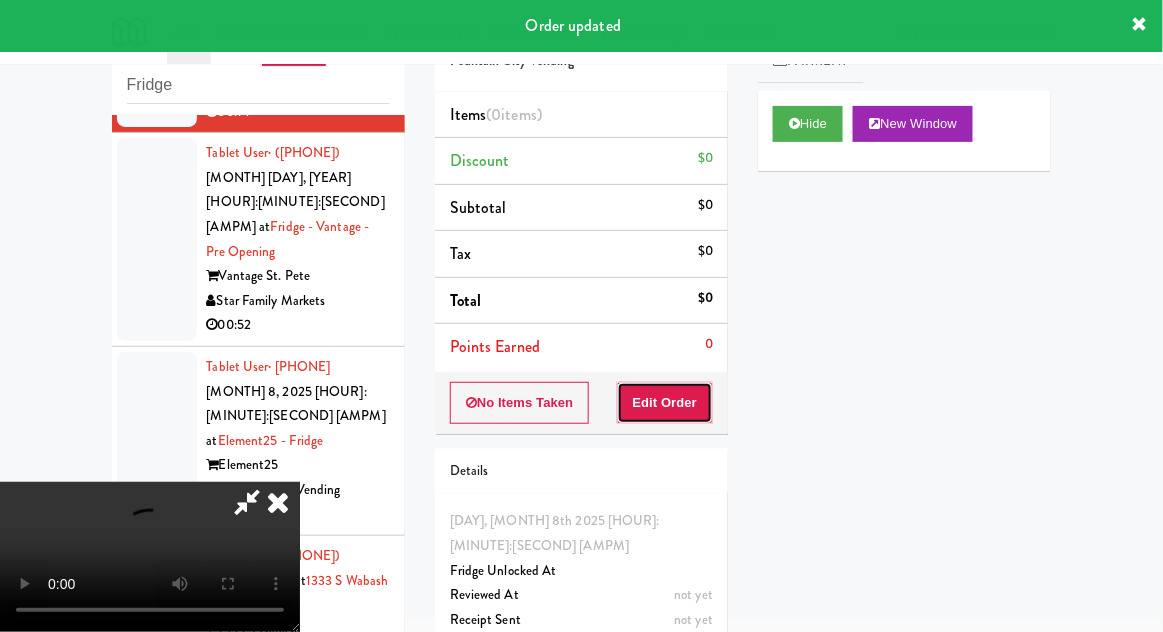 click on "Edit Order" at bounding box center [665, 403] 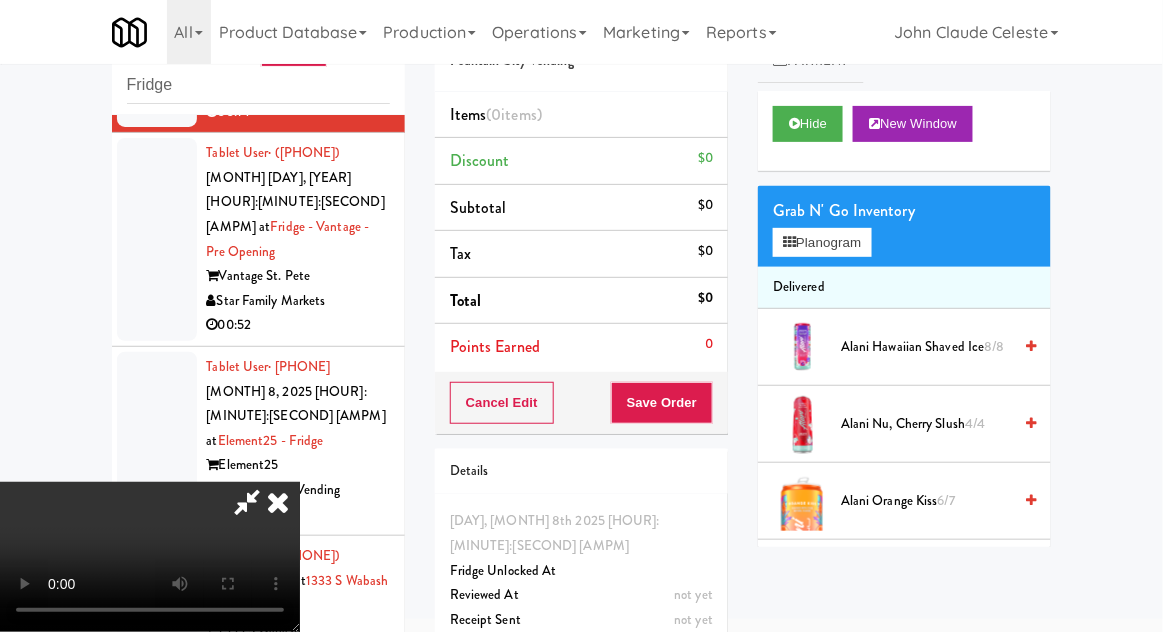 scroll, scrollTop: 73, scrollLeft: 0, axis: vertical 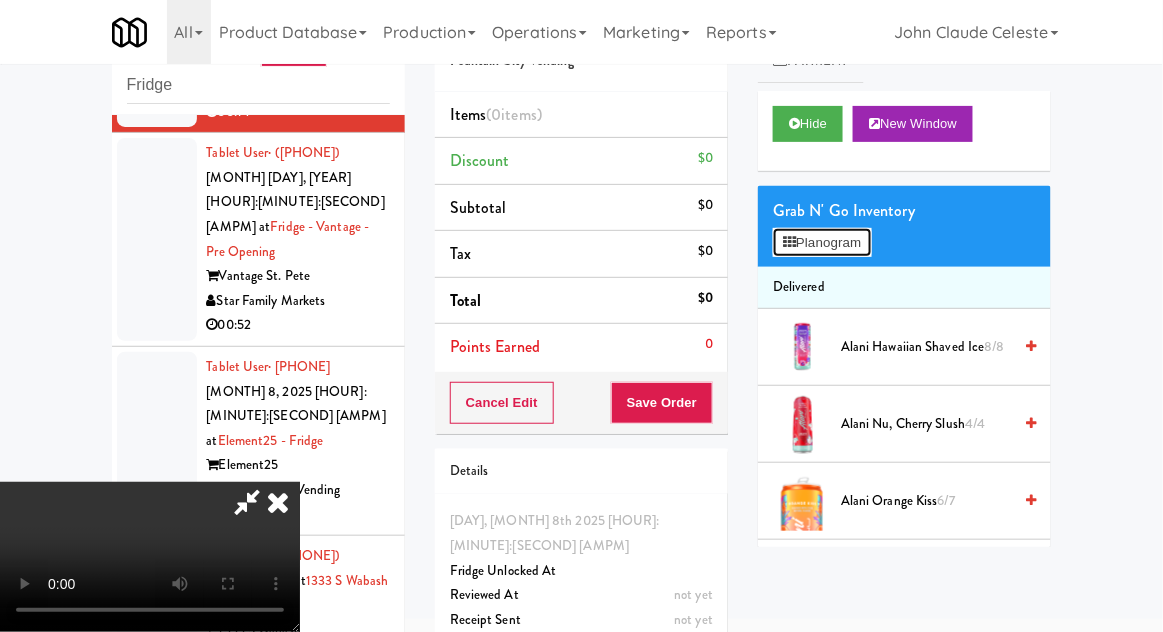 click on "Planogram" at bounding box center [822, 243] 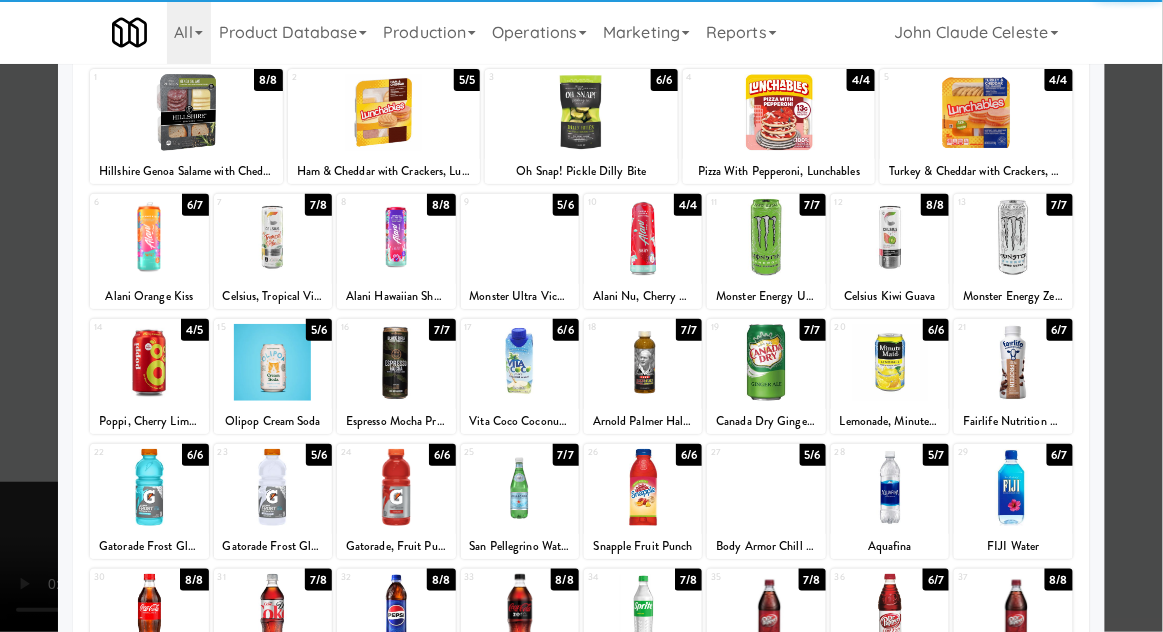 scroll, scrollTop: 133, scrollLeft: 0, axis: vertical 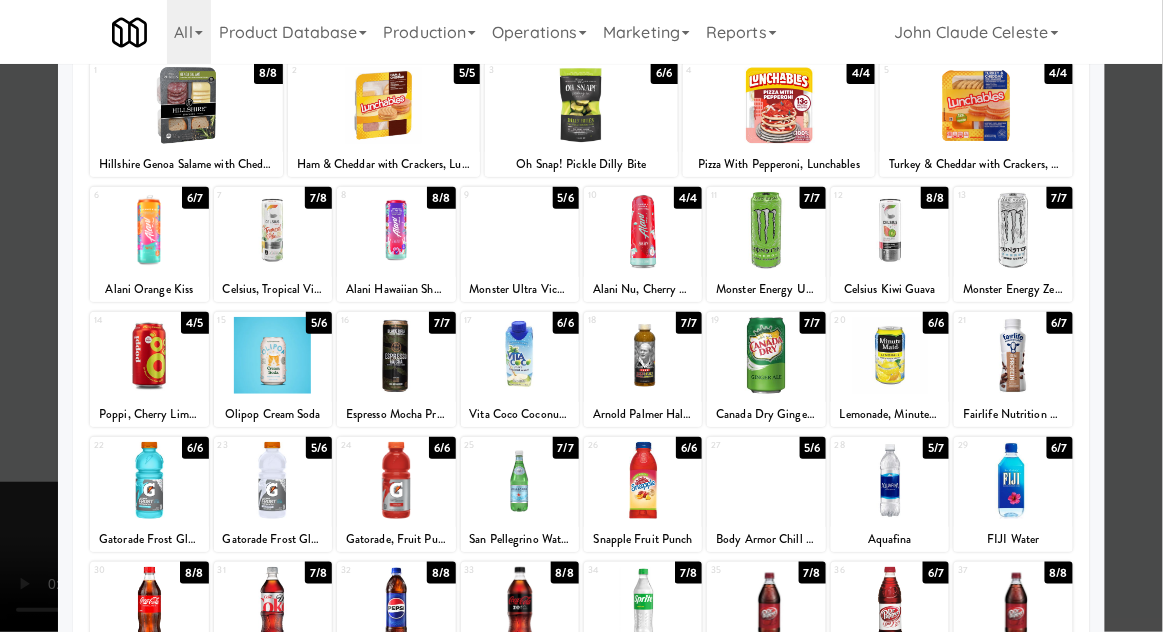 click at bounding box center [766, 480] 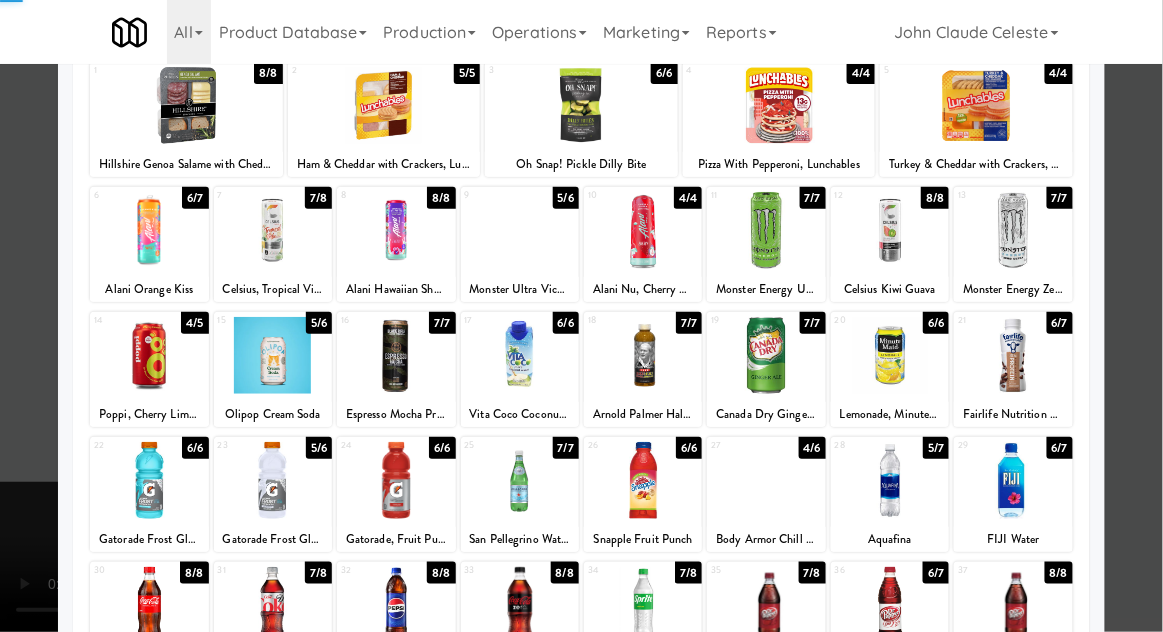 click at bounding box center (581, 316) 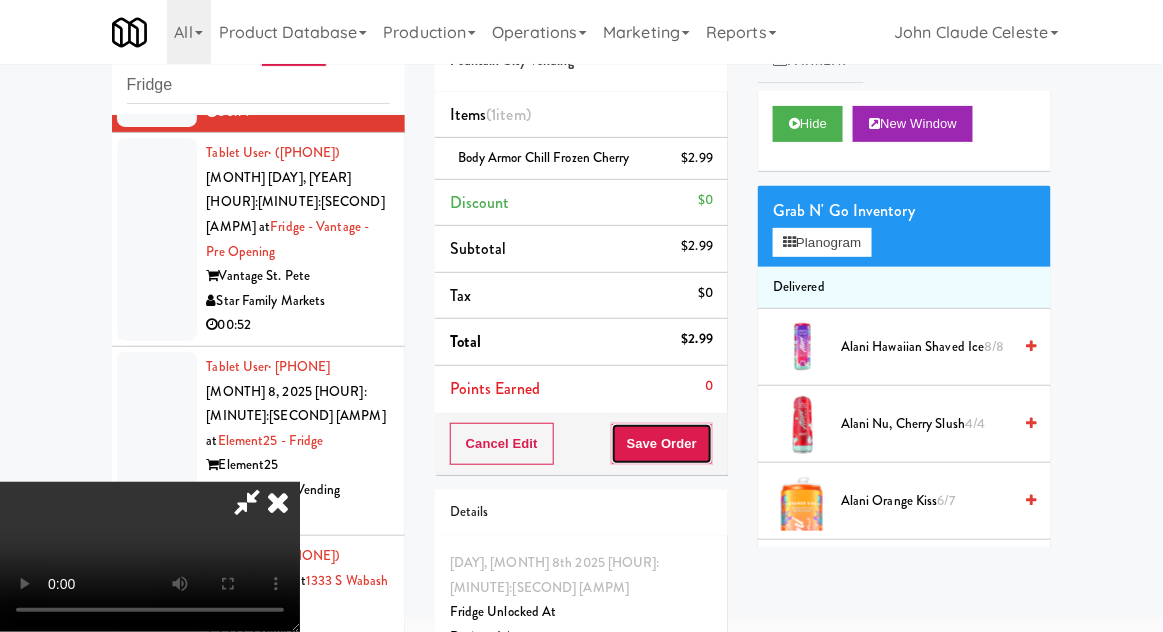 click on "Save Order" at bounding box center [662, 444] 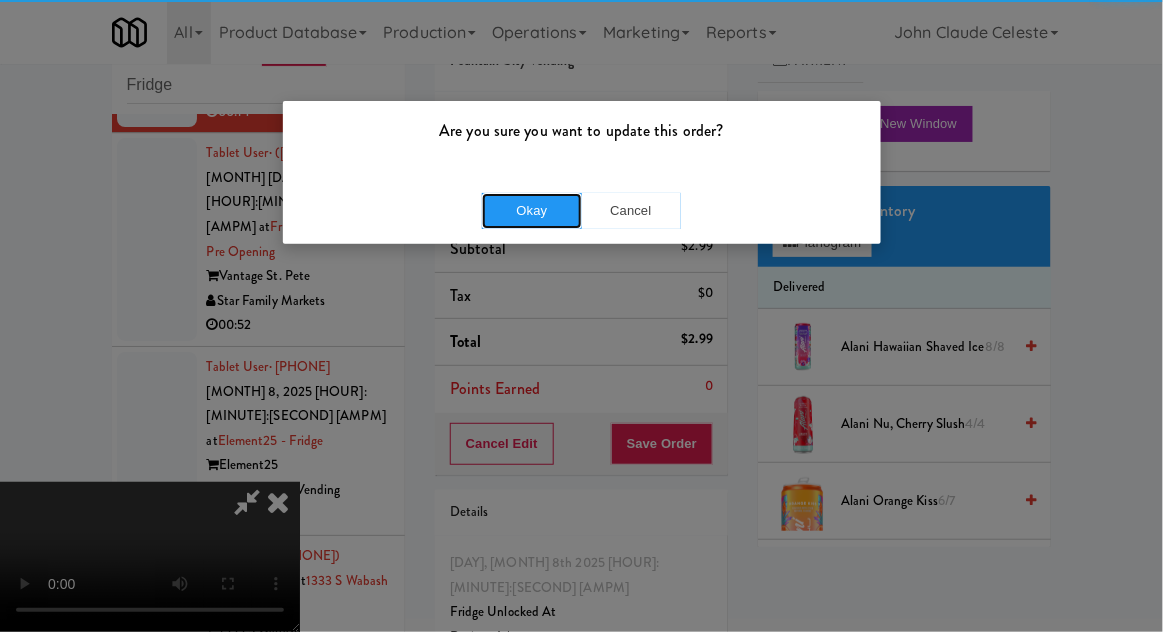 click on "Okay" at bounding box center (532, 211) 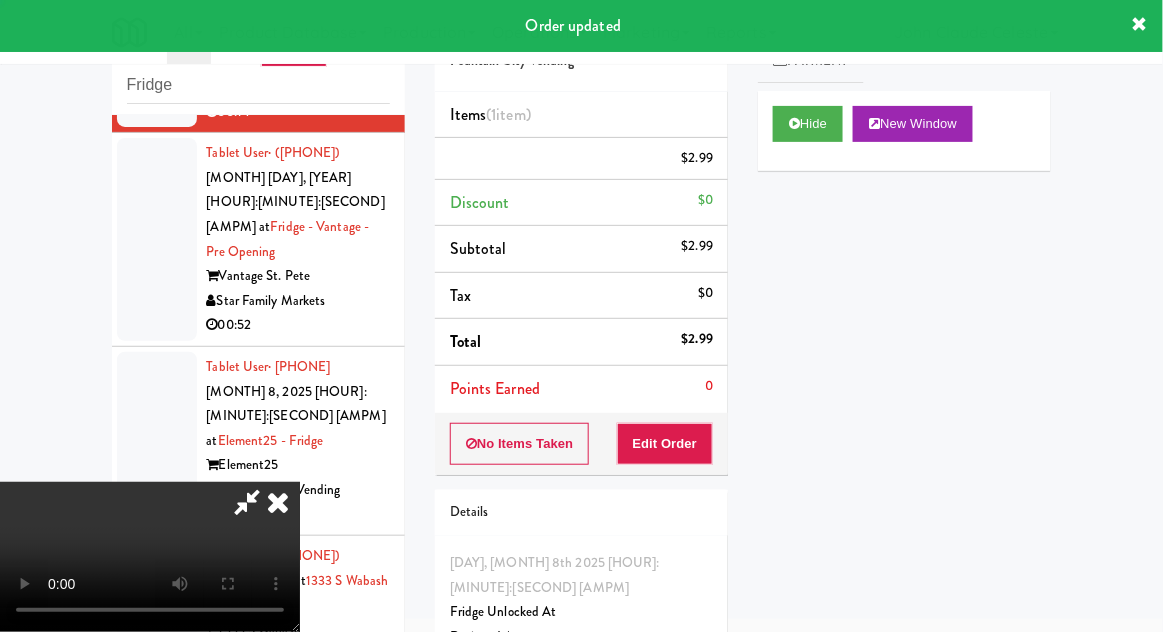 scroll, scrollTop: 0, scrollLeft: 0, axis: both 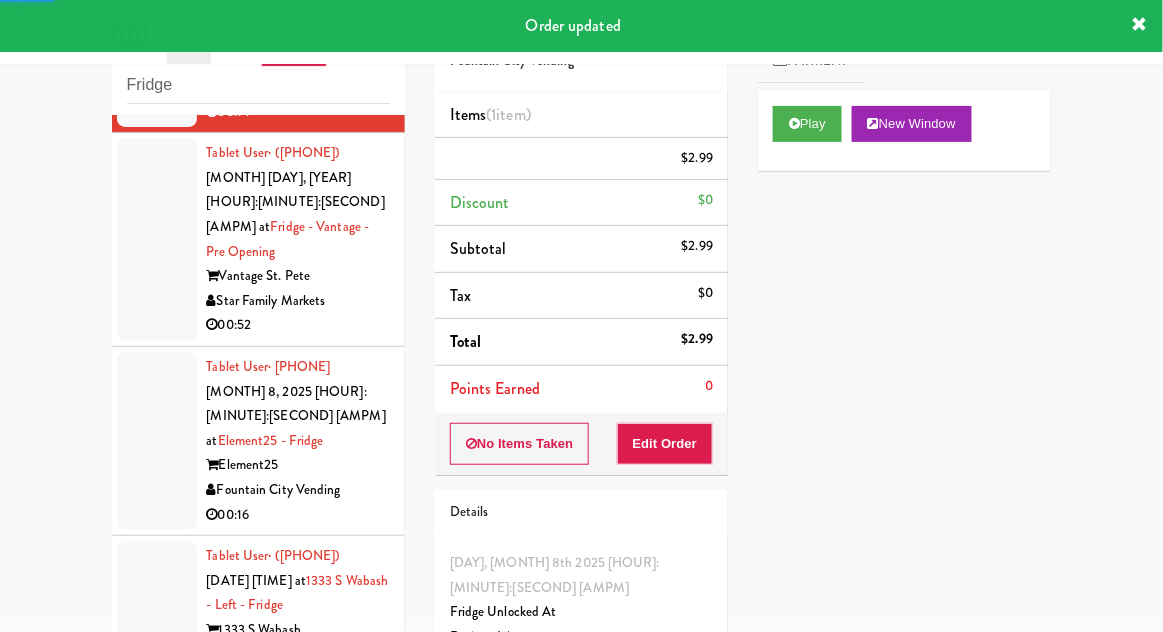 click at bounding box center [157, 239] 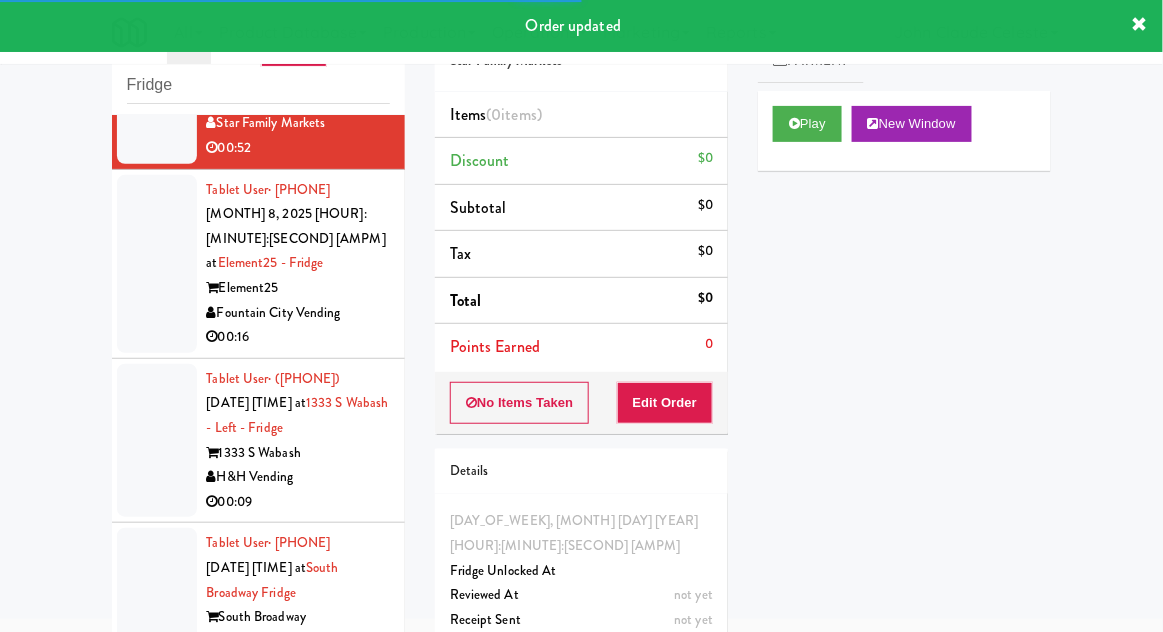 scroll, scrollTop: 5537, scrollLeft: 0, axis: vertical 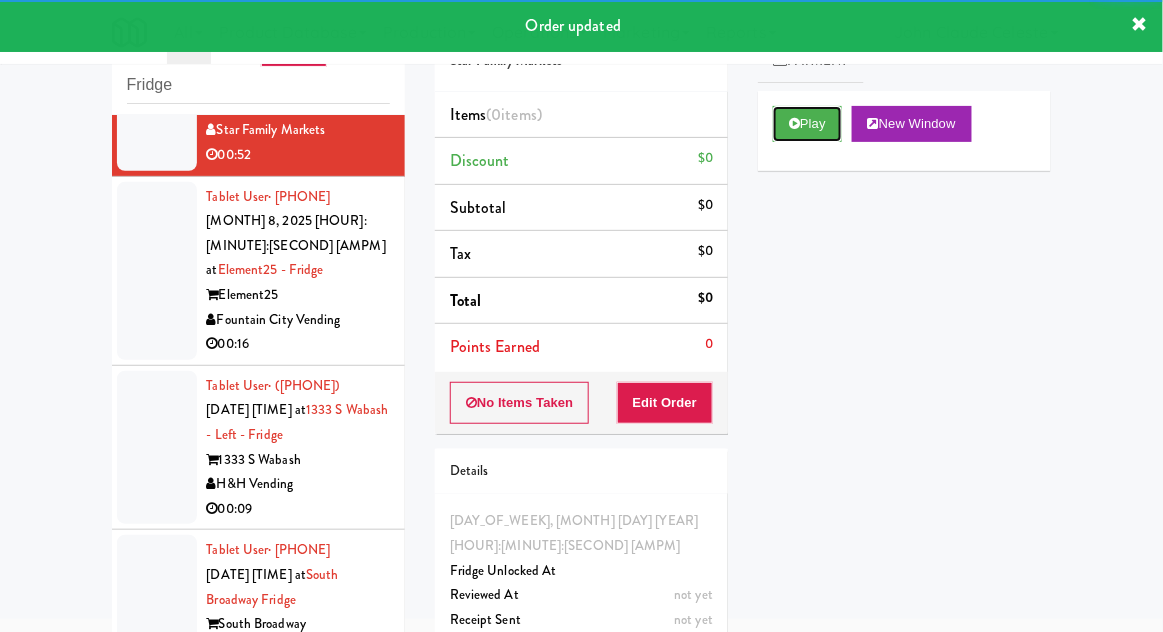 click on "Play" at bounding box center [807, 124] 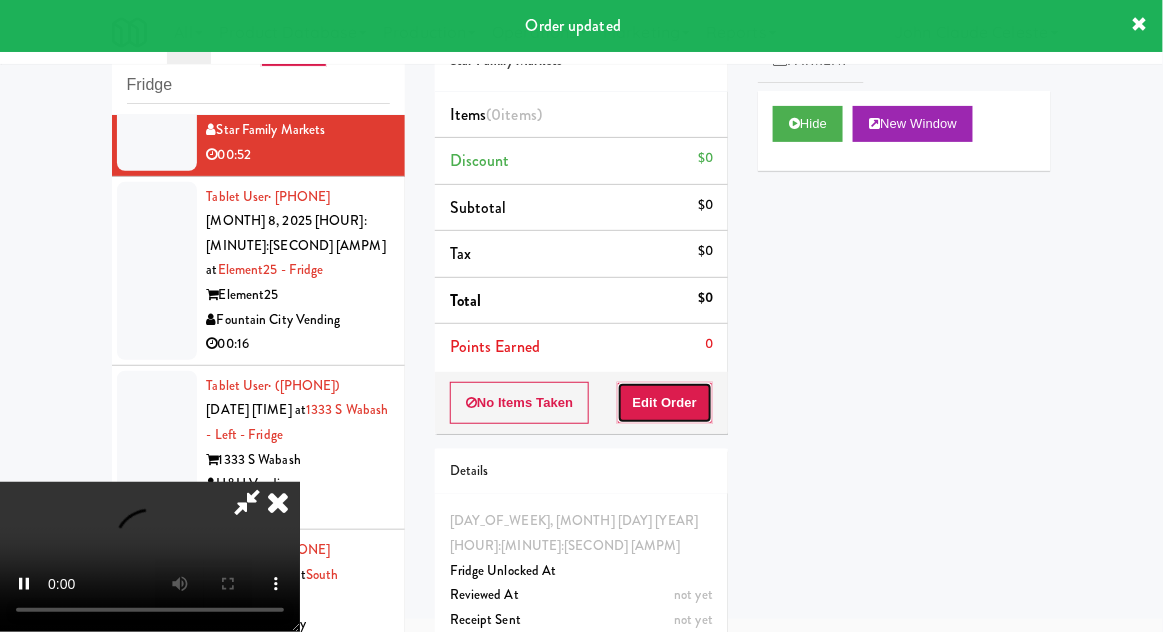 click on "Edit Order" at bounding box center (665, 403) 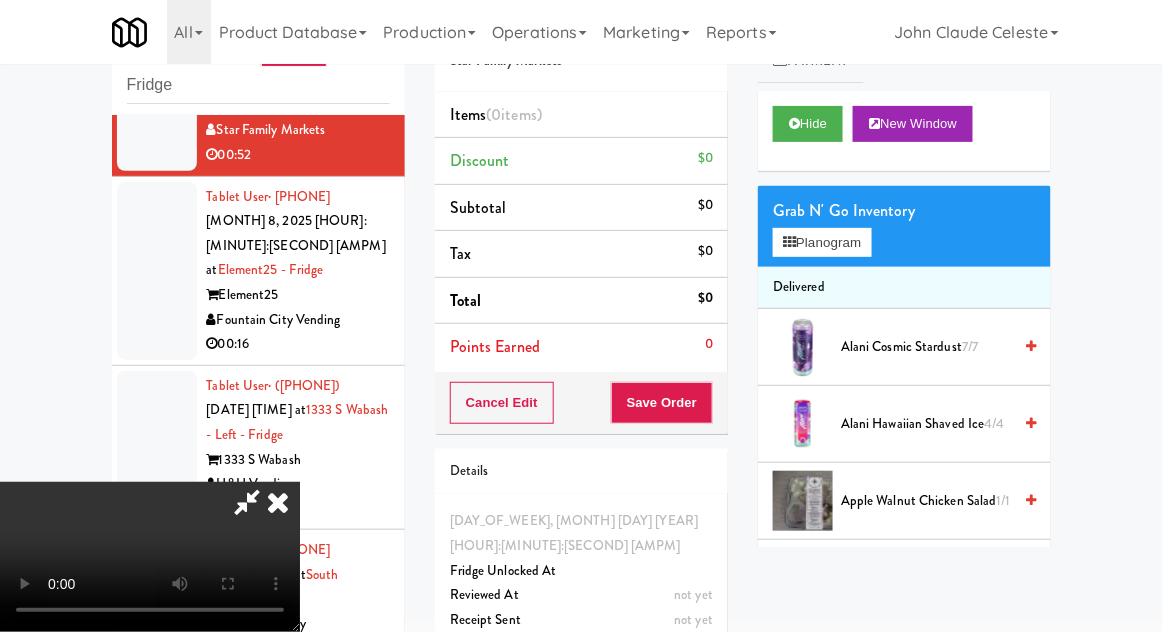 scroll, scrollTop: 73, scrollLeft: 0, axis: vertical 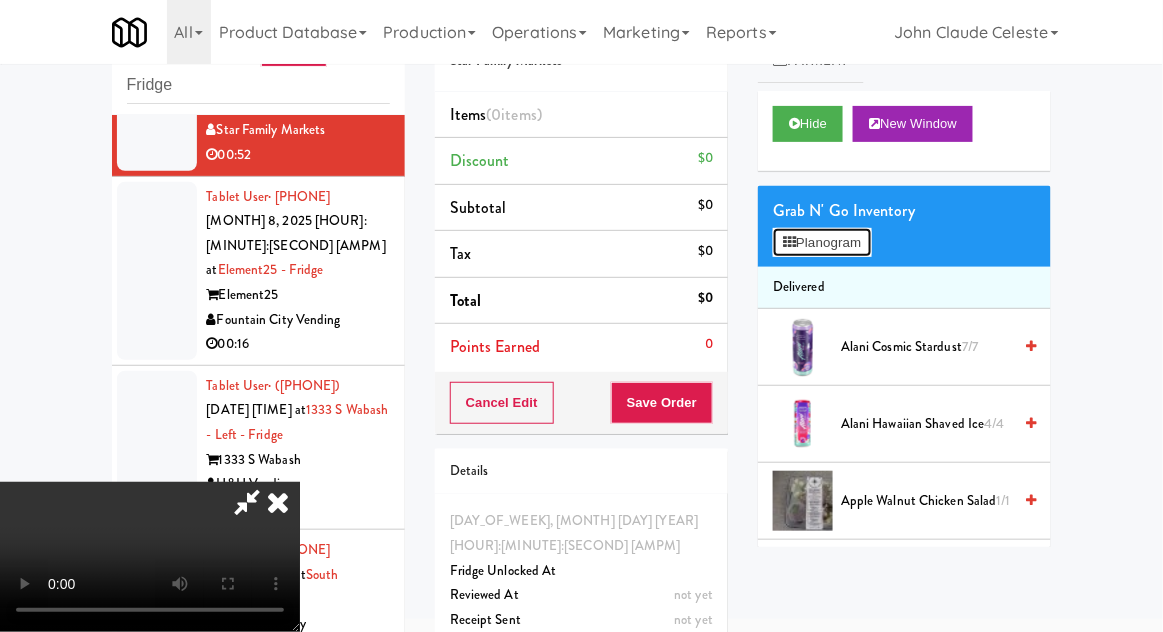 click on "Planogram" at bounding box center [822, 243] 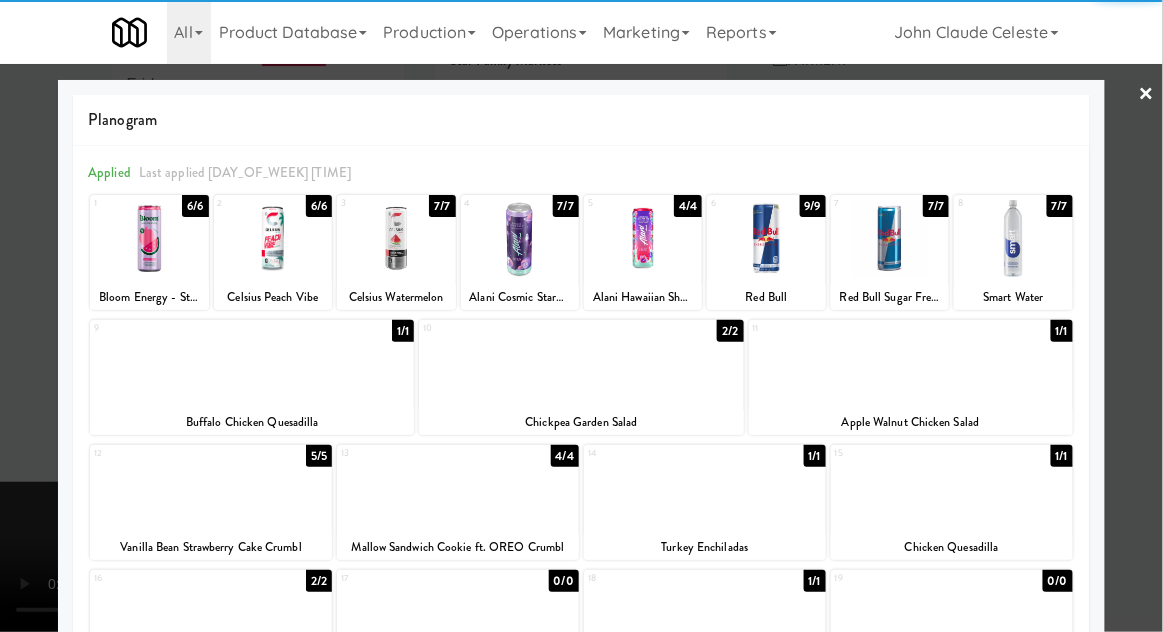 click at bounding box center (149, 238) 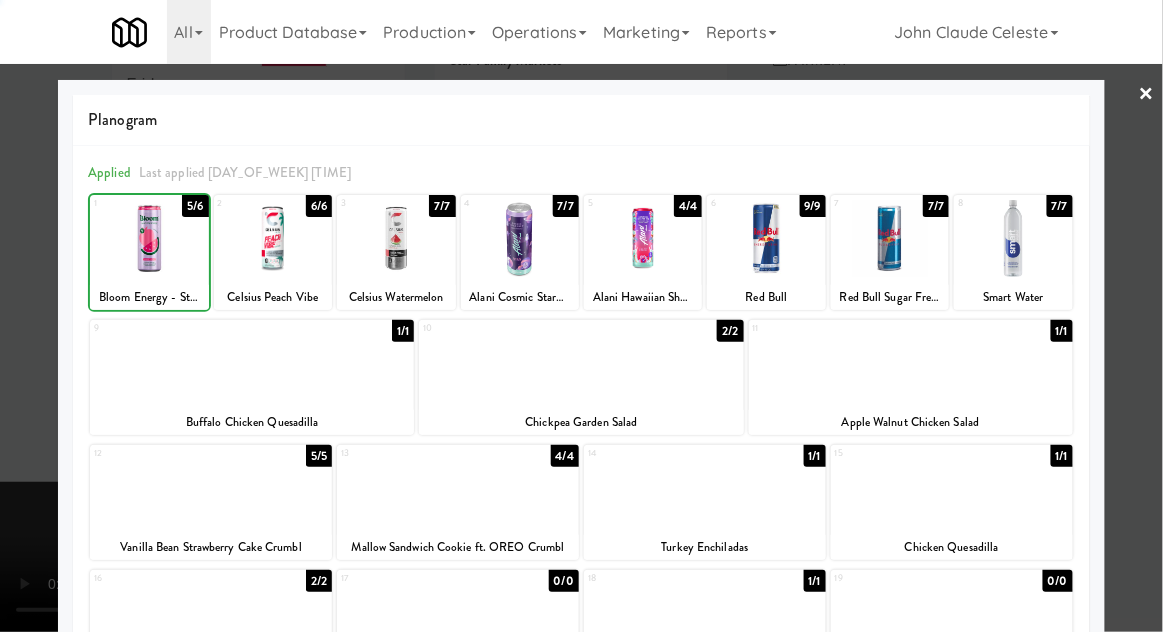 click at bounding box center [581, 316] 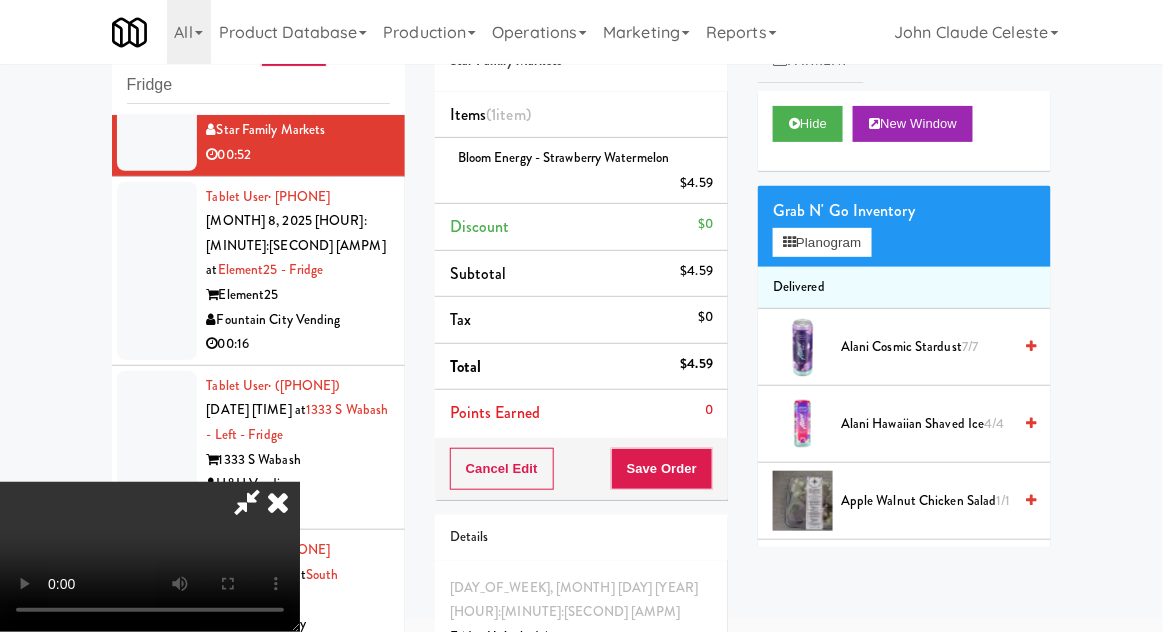 scroll, scrollTop: 73, scrollLeft: 0, axis: vertical 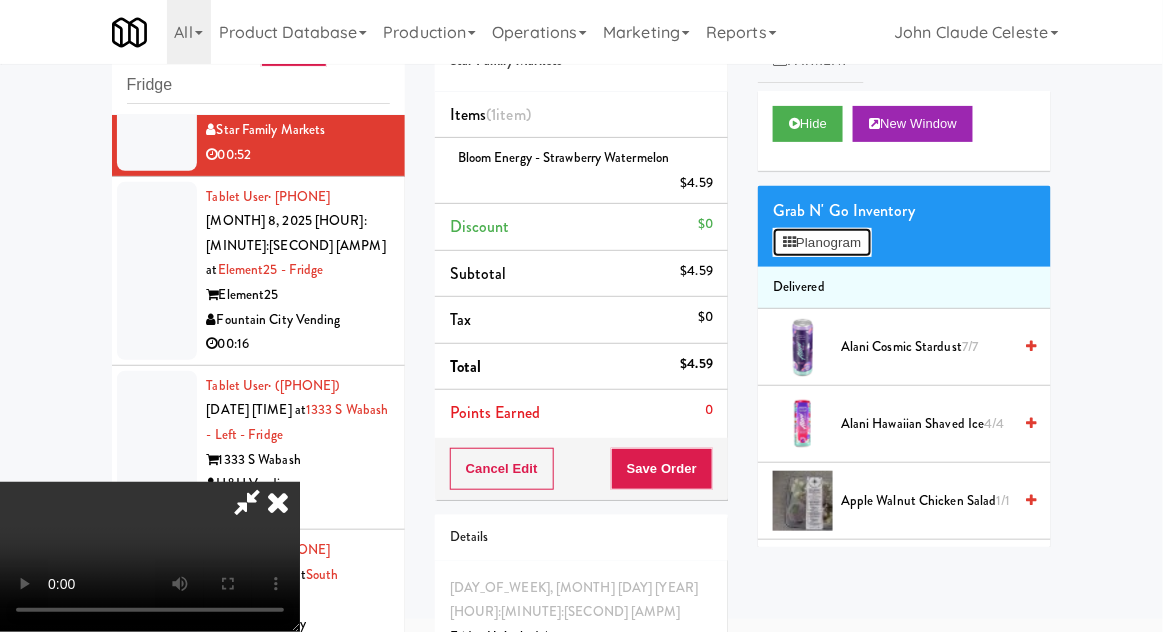click on "Planogram" at bounding box center [822, 243] 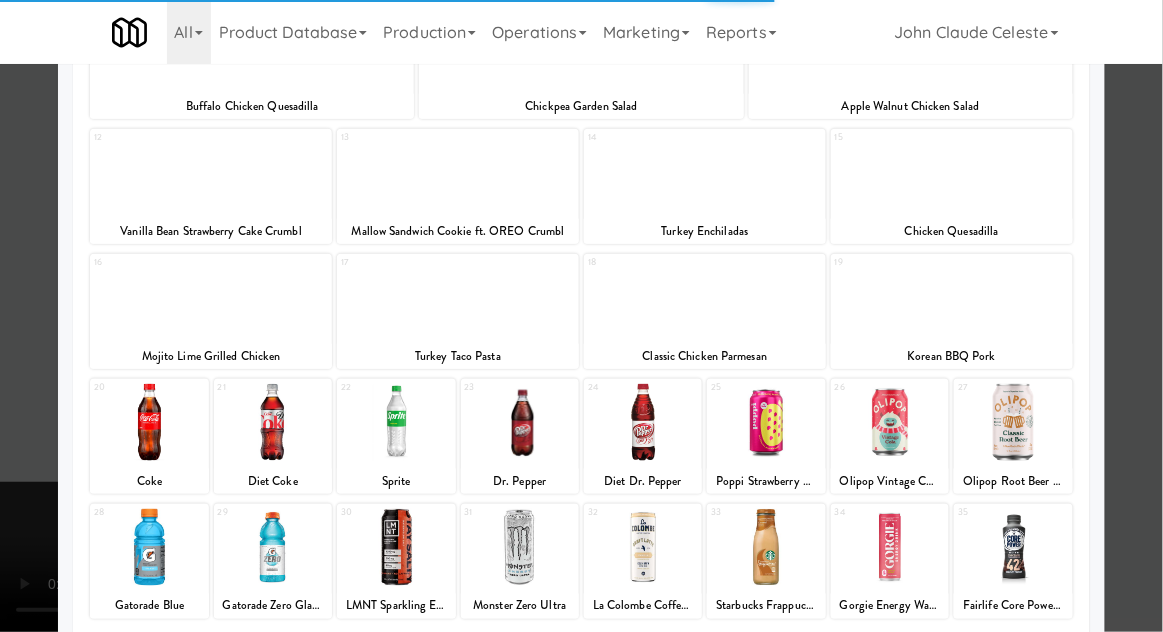 scroll, scrollTop: 325, scrollLeft: 0, axis: vertical 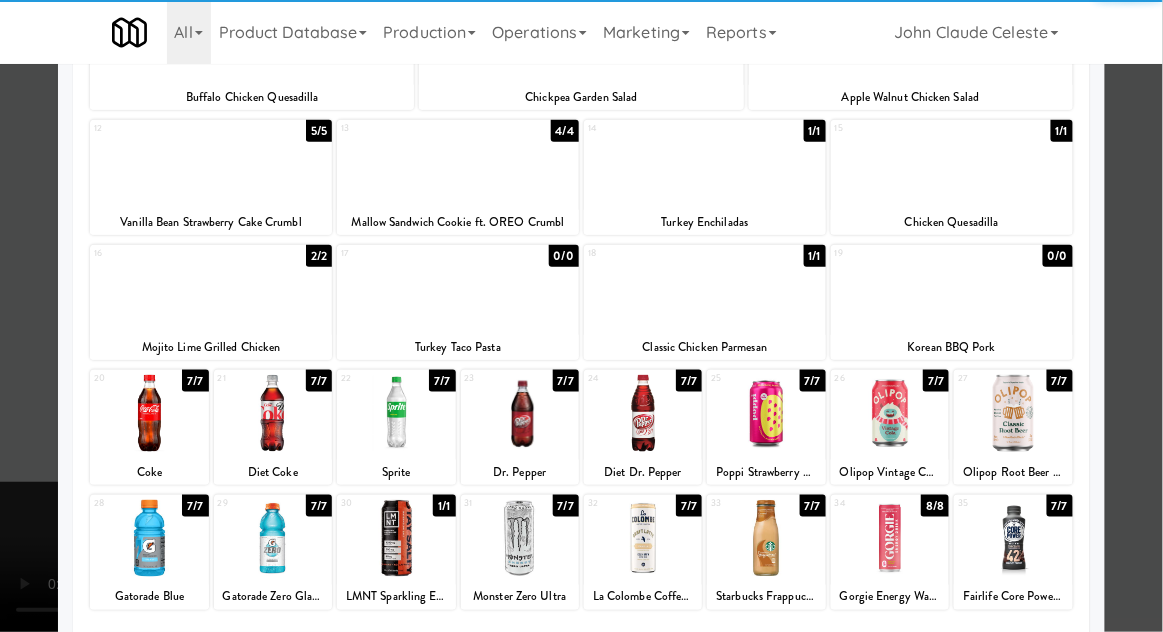 click at bounding box center [1013, 538] 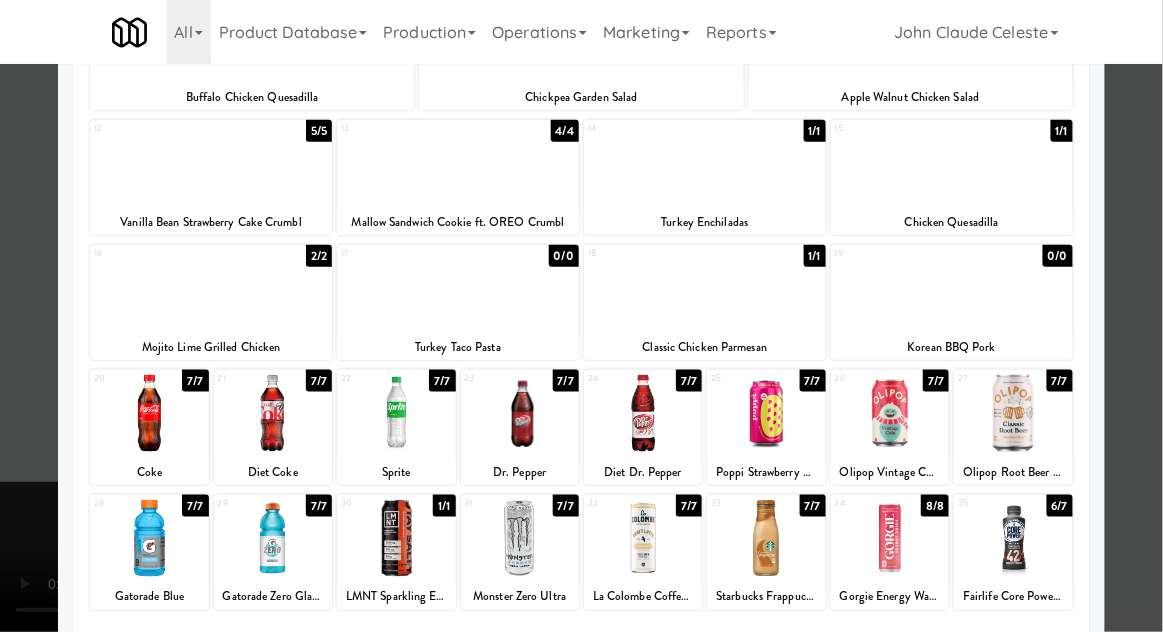 click at bounding box center [581, 316] 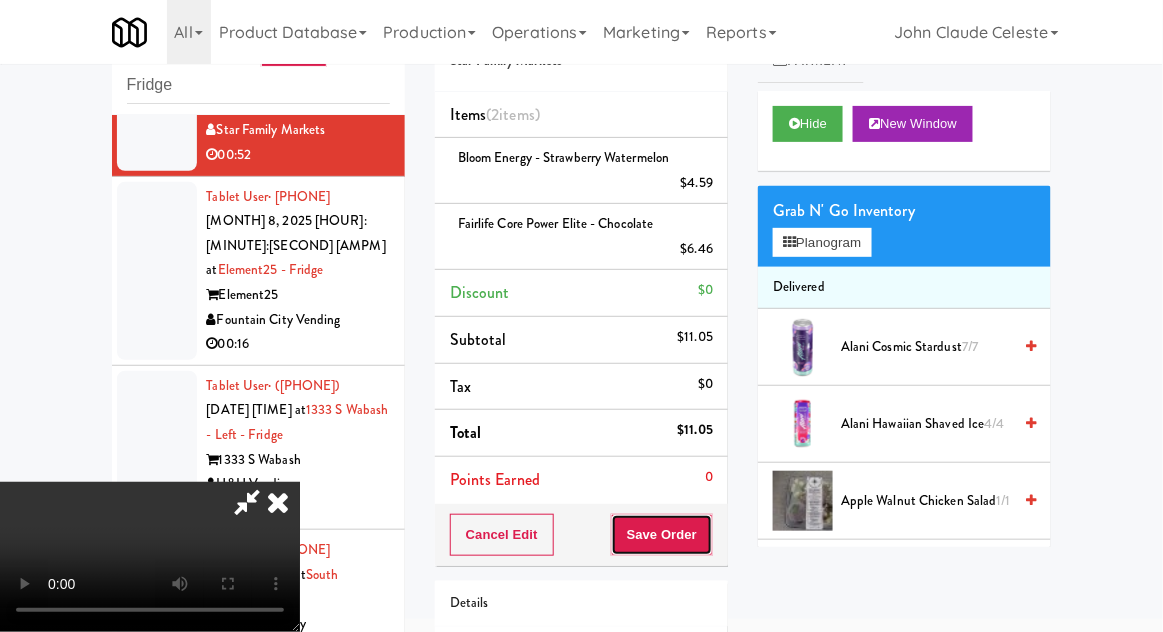 click on "Save Order" at bounding box center (662, 535) 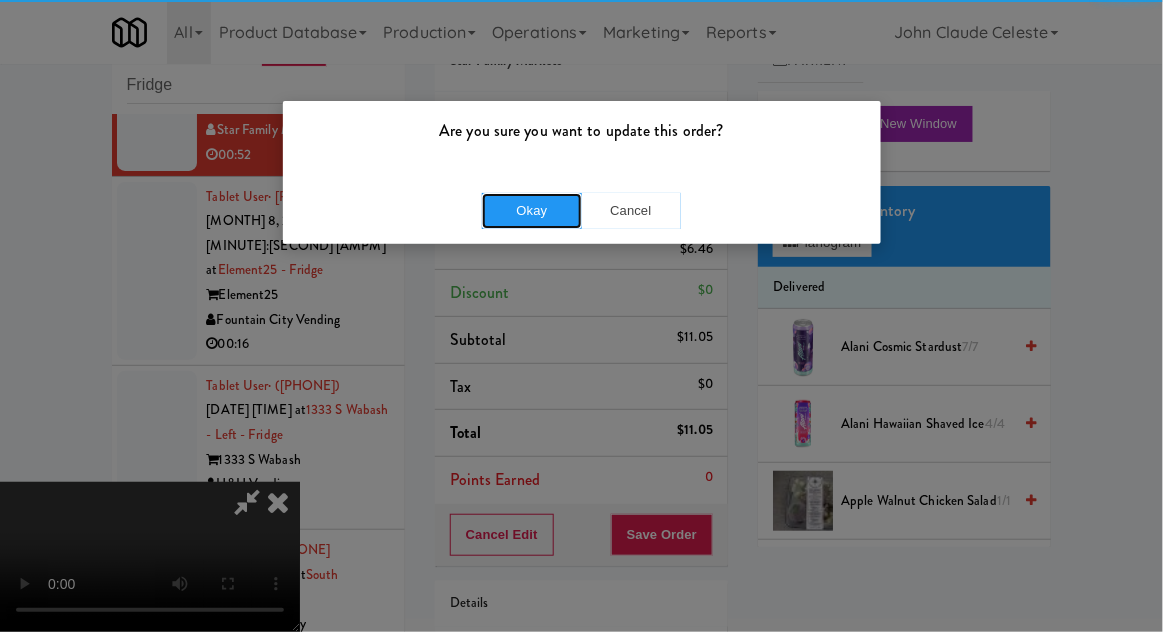 click on "Okay" at bounding box center (532, 211) 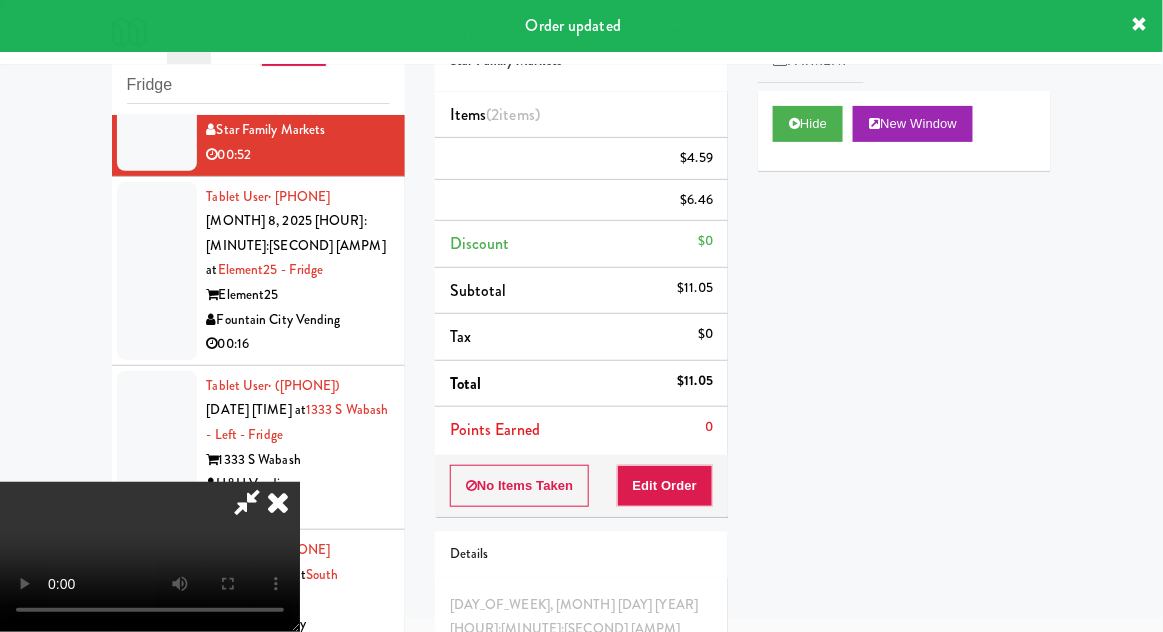 scroll, scrollTop: 0, scrollLeft: 0, axis: both 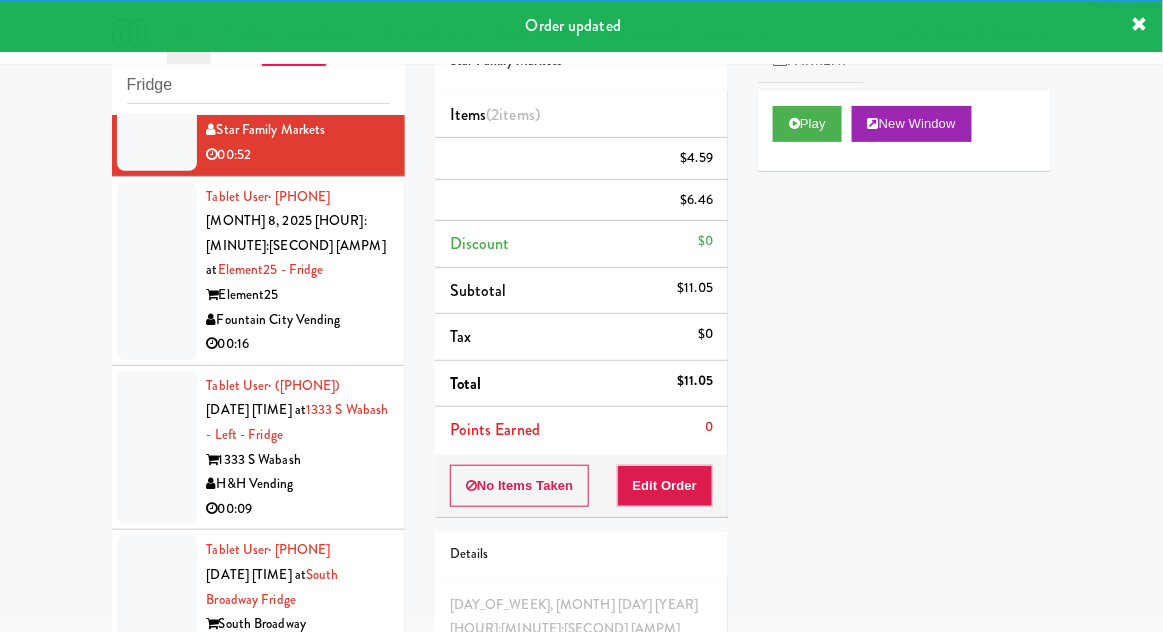 click on "Tablet User  · ([PHONE]) [MONTH] [DAY], [YEAR] [HOUR]:[MINUTE]:[SECOND] [AMPM] at Element25 - Fridge Element25 Fountain City Vending 00:16" at bounding box center [258, 271] 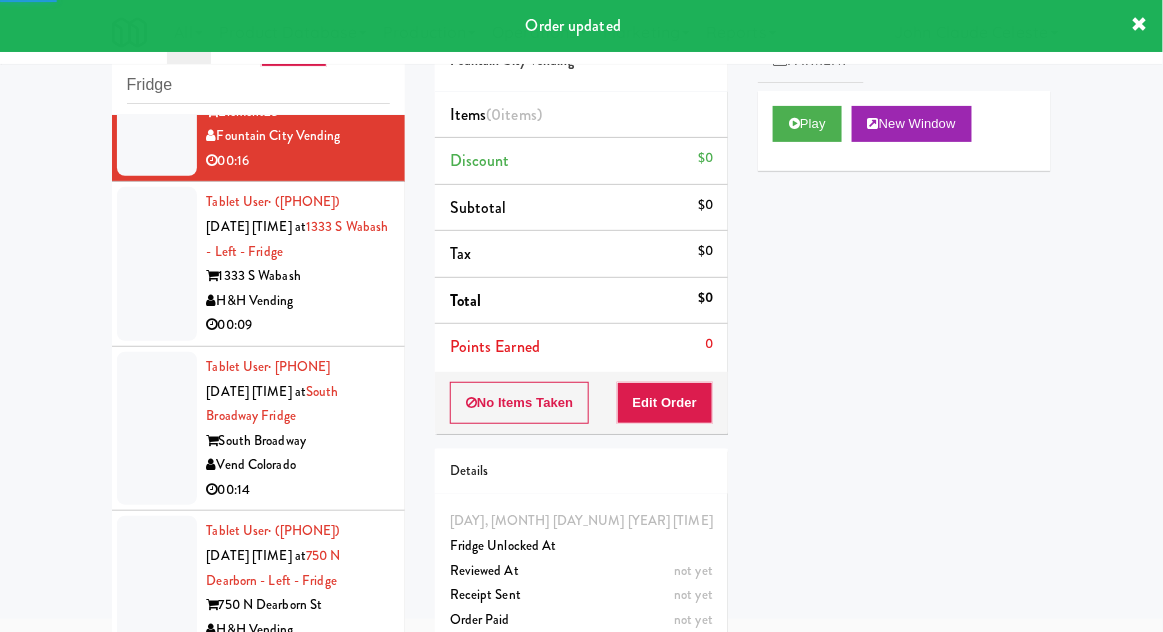 scroll, scrollTop: 5747, scrollLeft: 0, axis: vertical 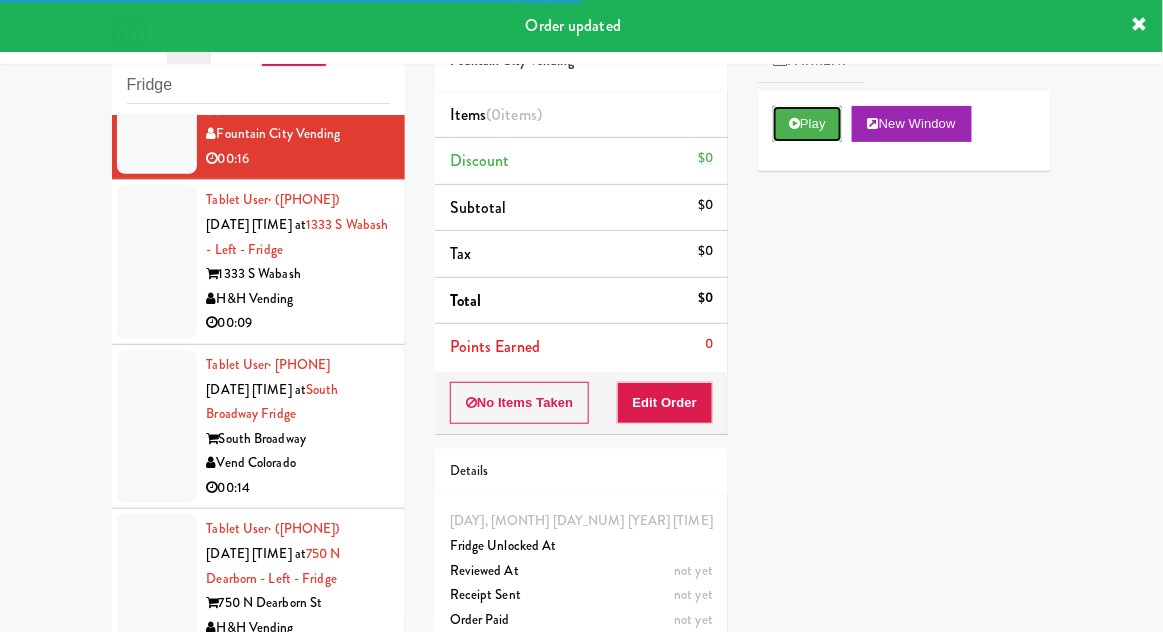 click on "Play" at bounding box center (807, 124) 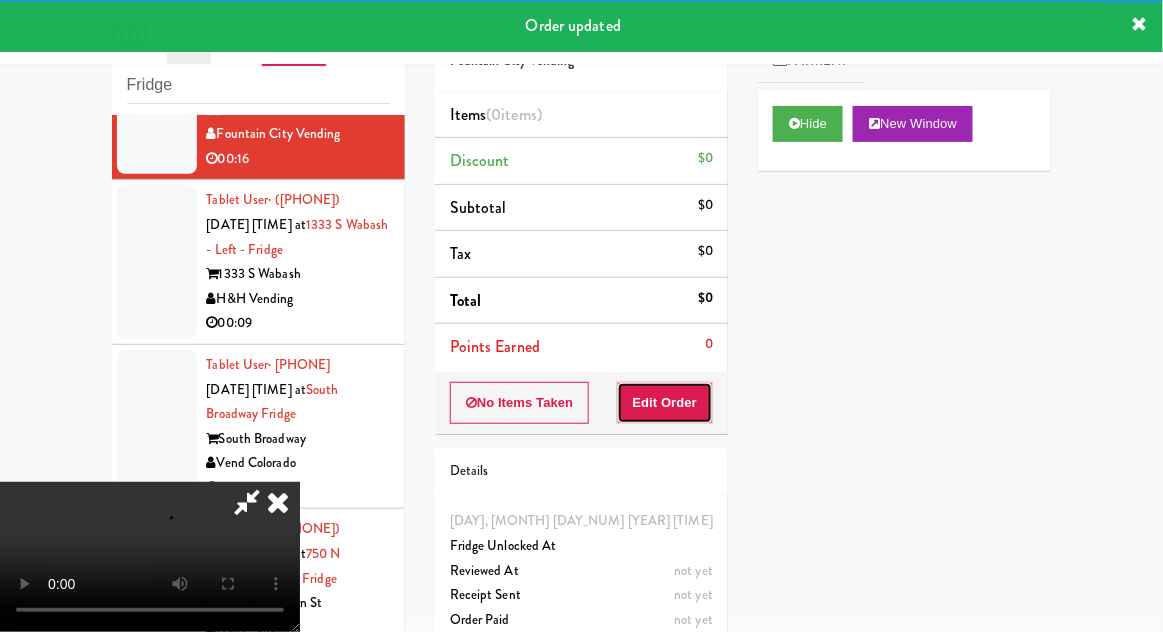 click on "Edit Order" at bounding box center (665, 403) 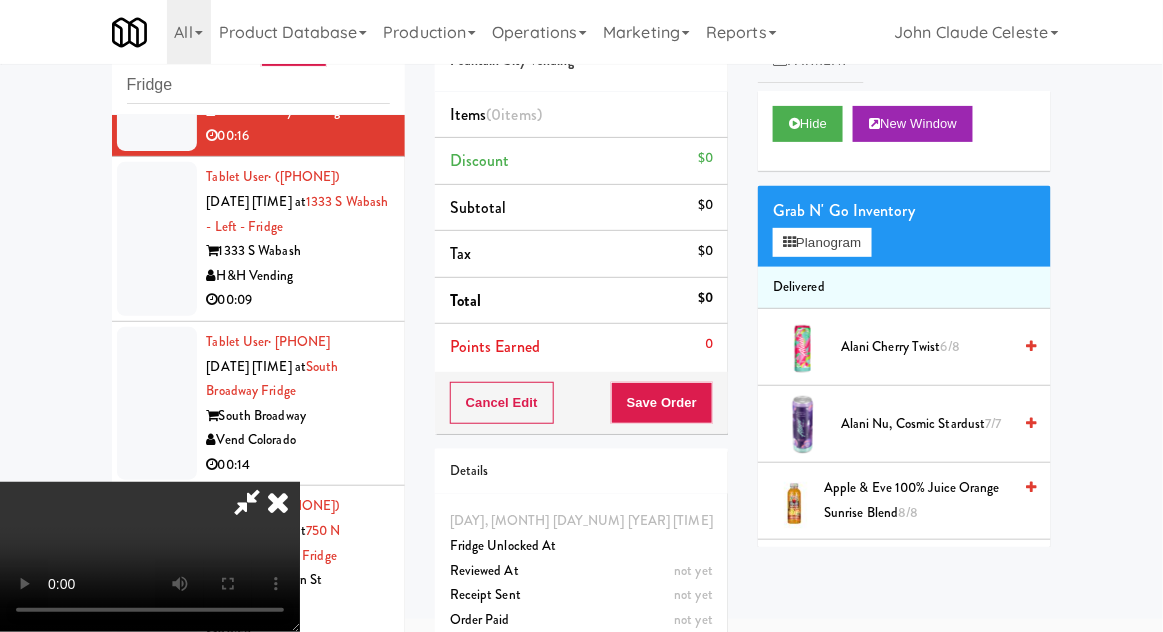scroll, scrollTop: 5764, scrollLeft: 0, axis: vertical 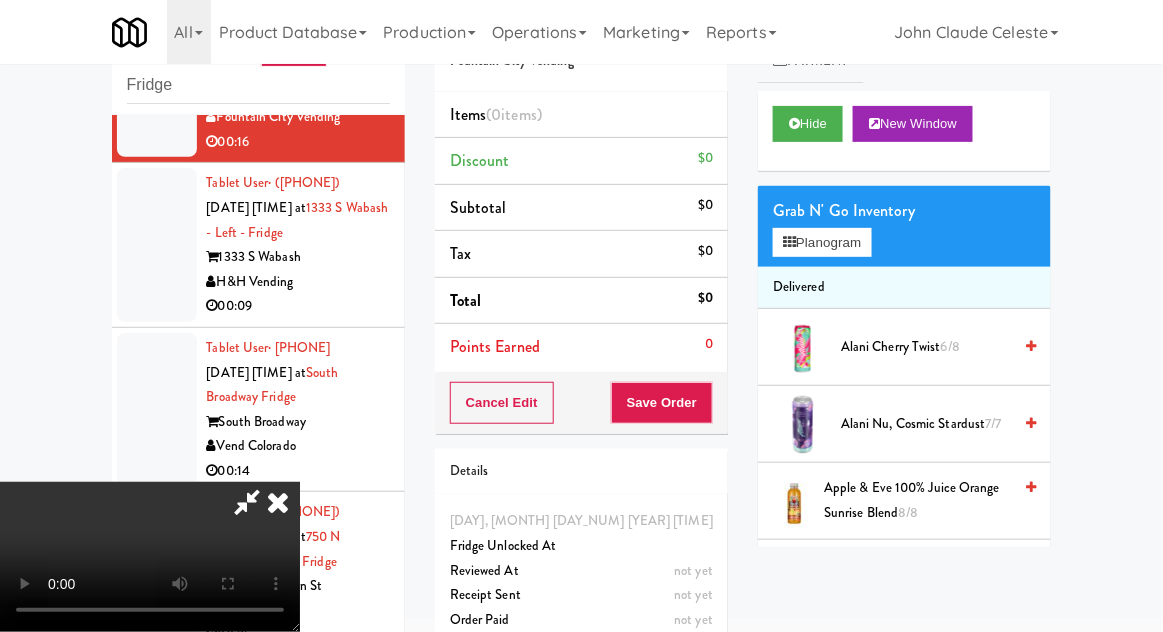 type 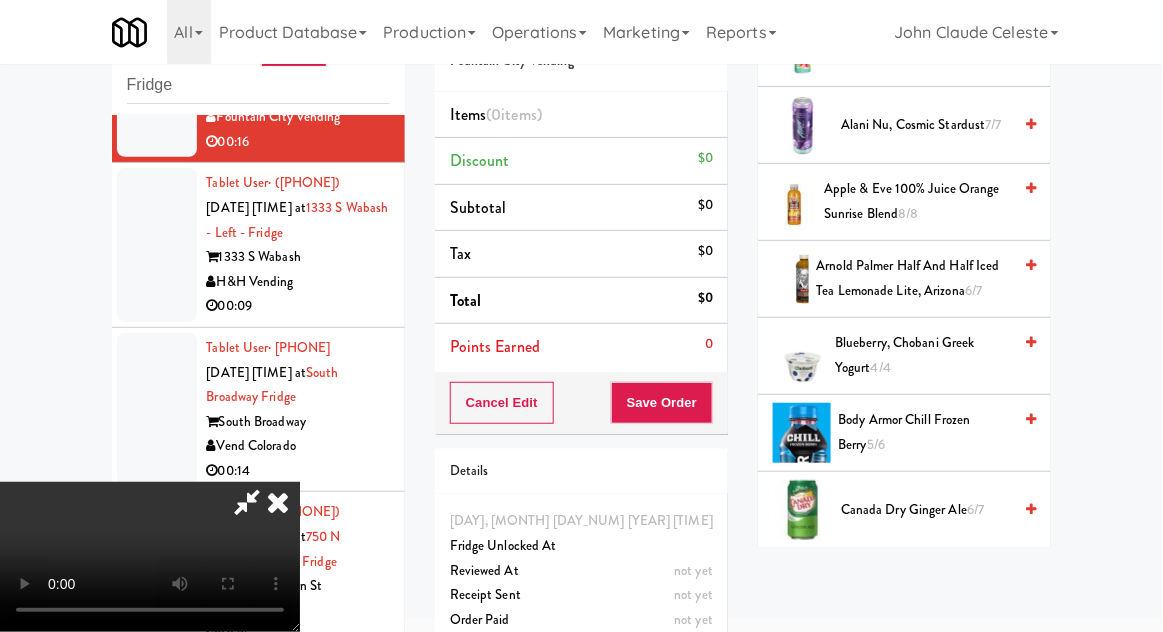 scroll, scrollTop: 324, scrollLeft: 0, axis: vertical 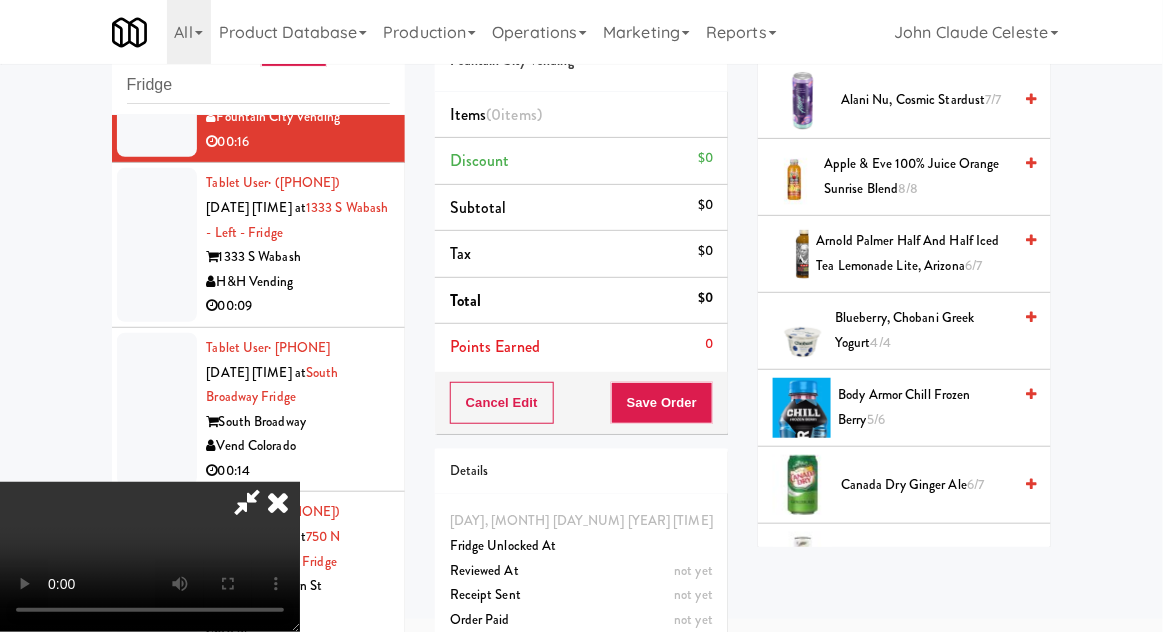 click on "Canada Dry Ginger Ale  6/7" at bounding box center [926, 485] 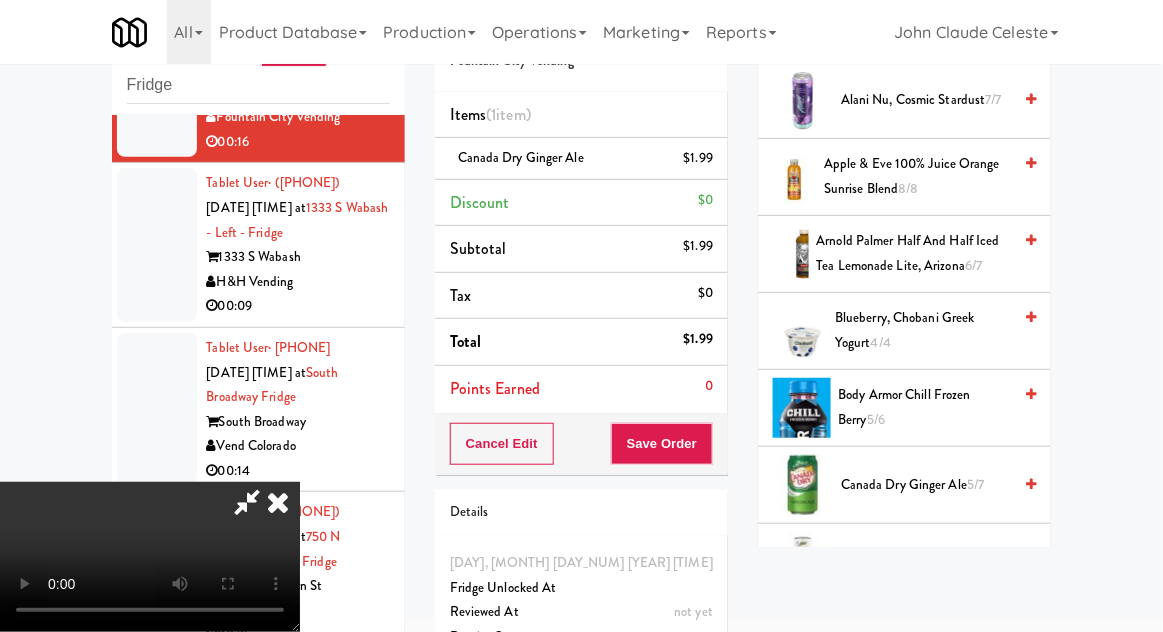 scroll, scrollTop: 73, scrollLeft: 0, axis: vertical 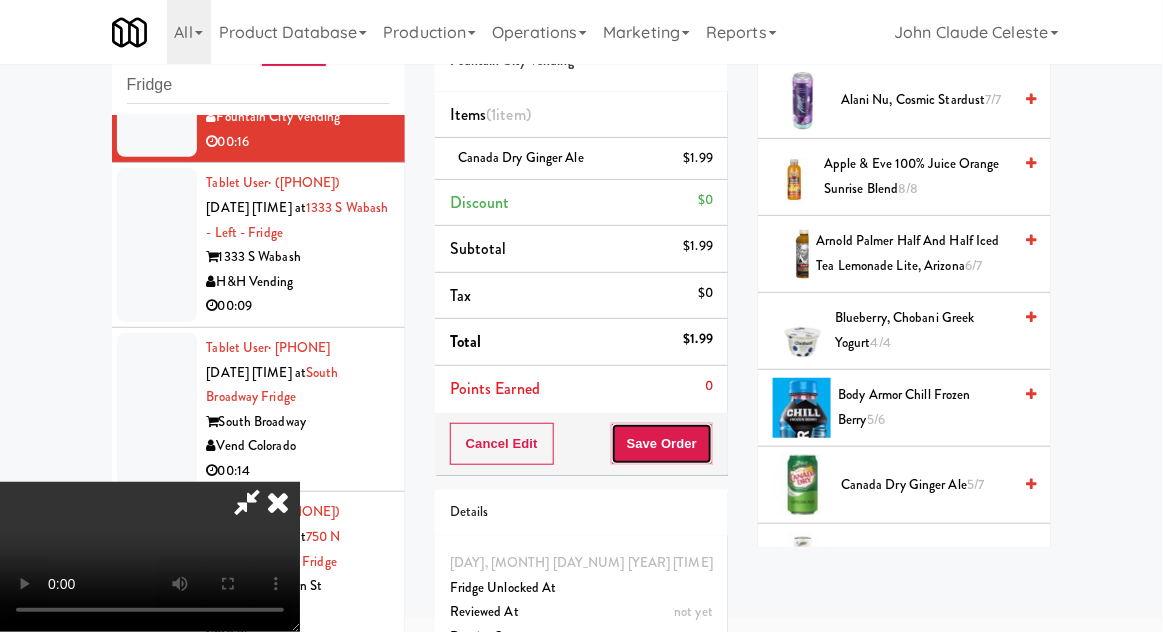 click on "Save Order" at bounding box center (662, 444) 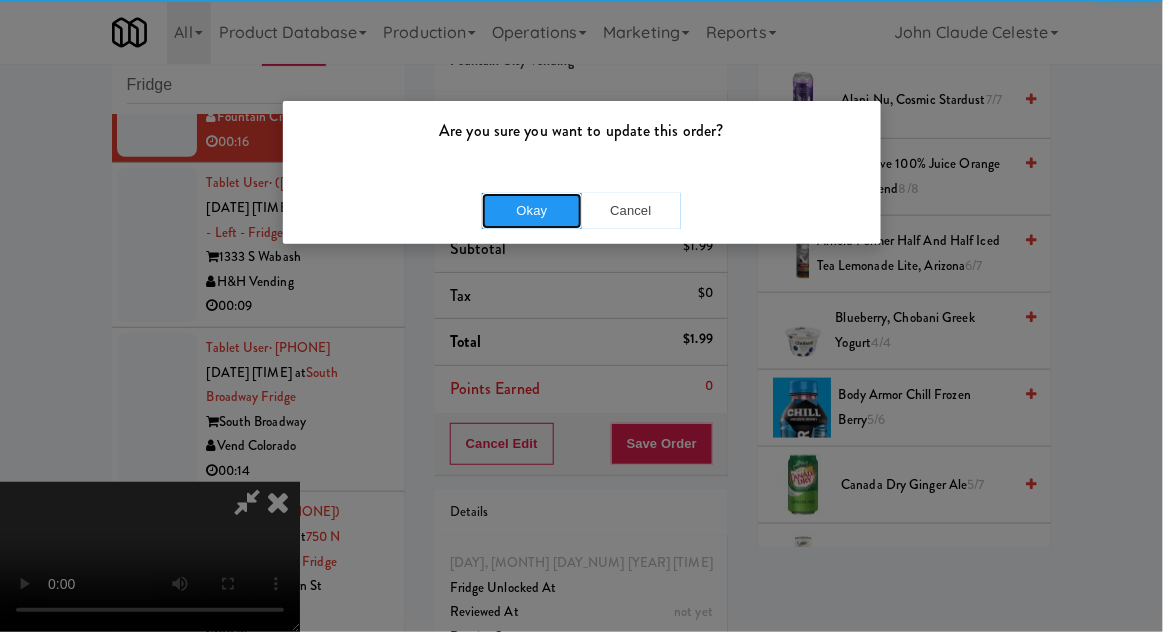 click on "Okay" at bounding box center (532, 211) 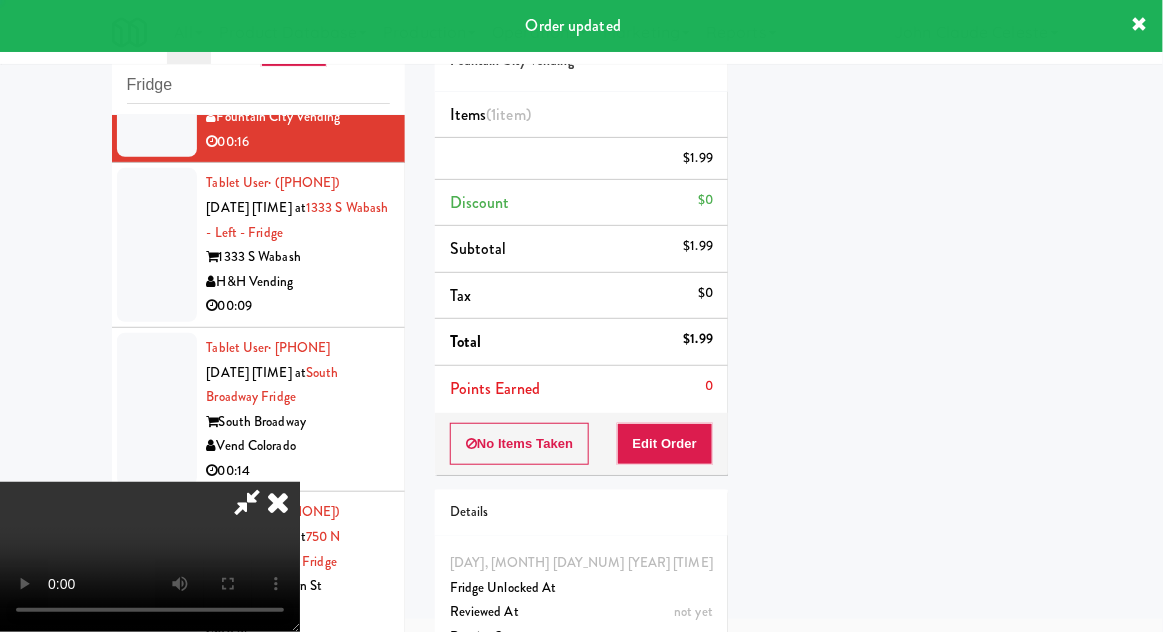 scroll, scrollTop: 197, scrollLeft: 0, axis: vertical 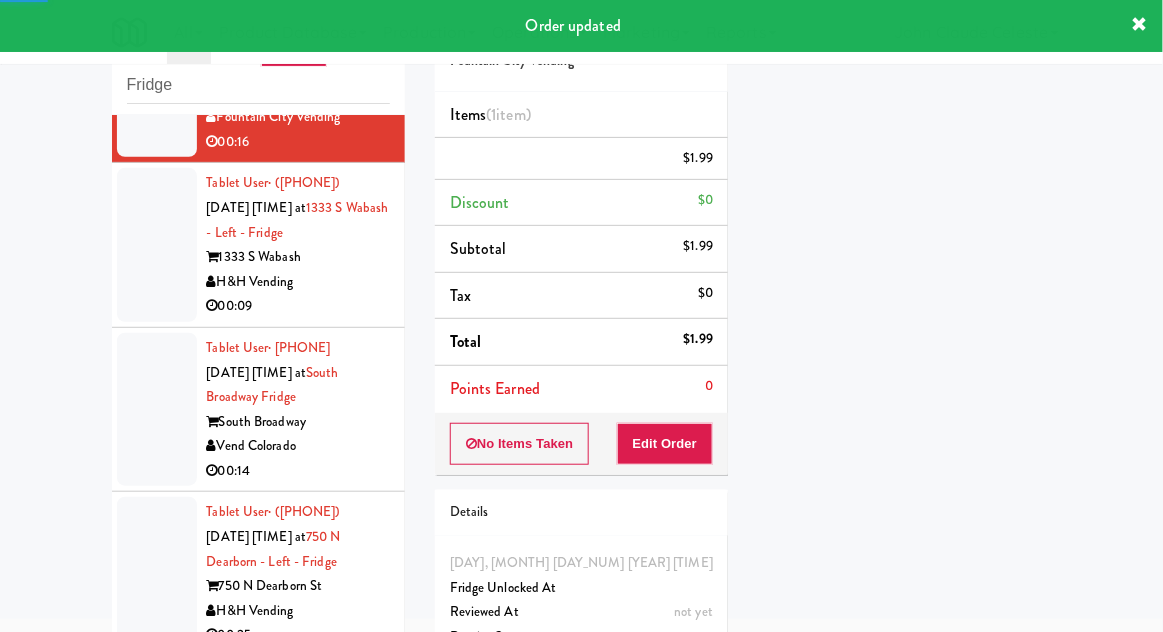 click at bounding box center (157, 245) 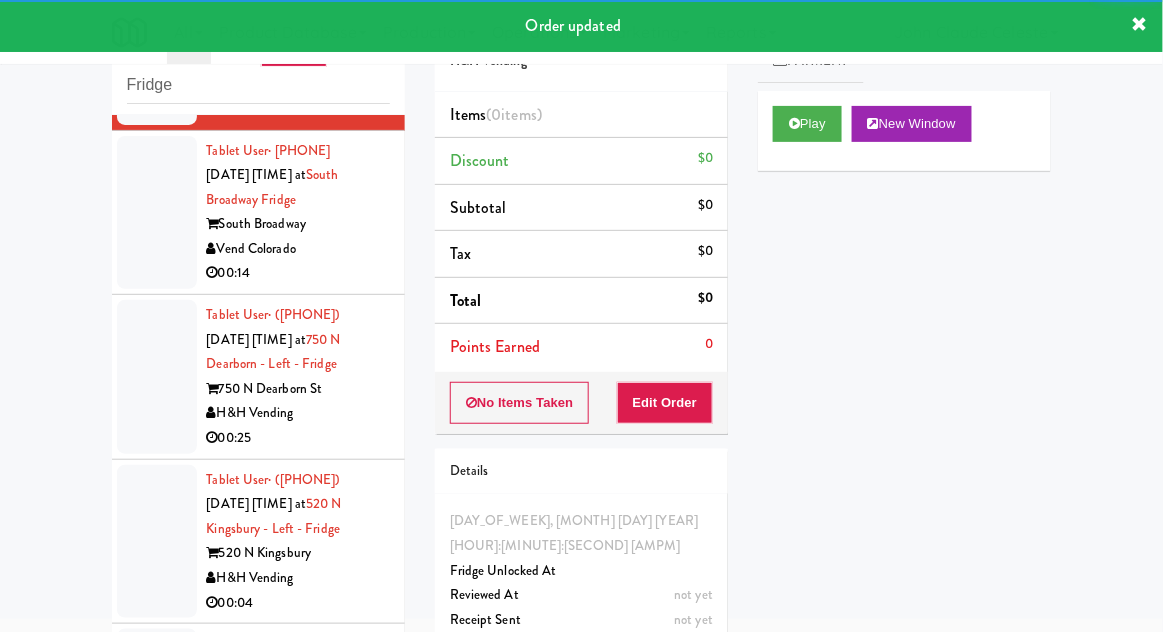 scroll, scrollTop: 5988, scrollLeft: 0, axis: vertical 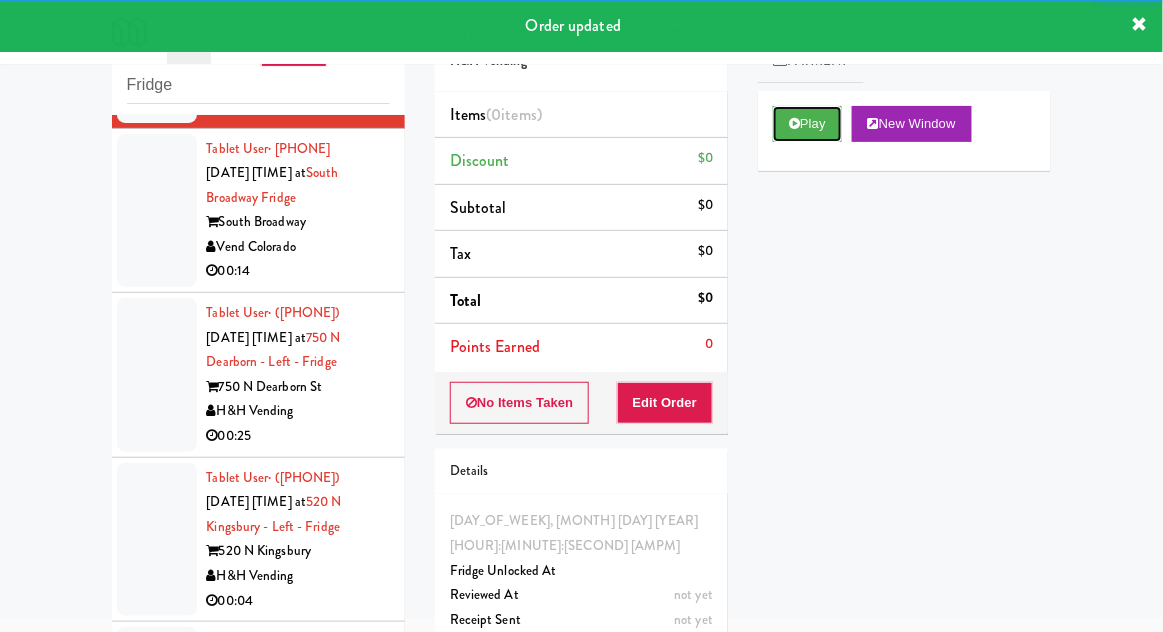 click on "Play" at bounding box center (807, 124) 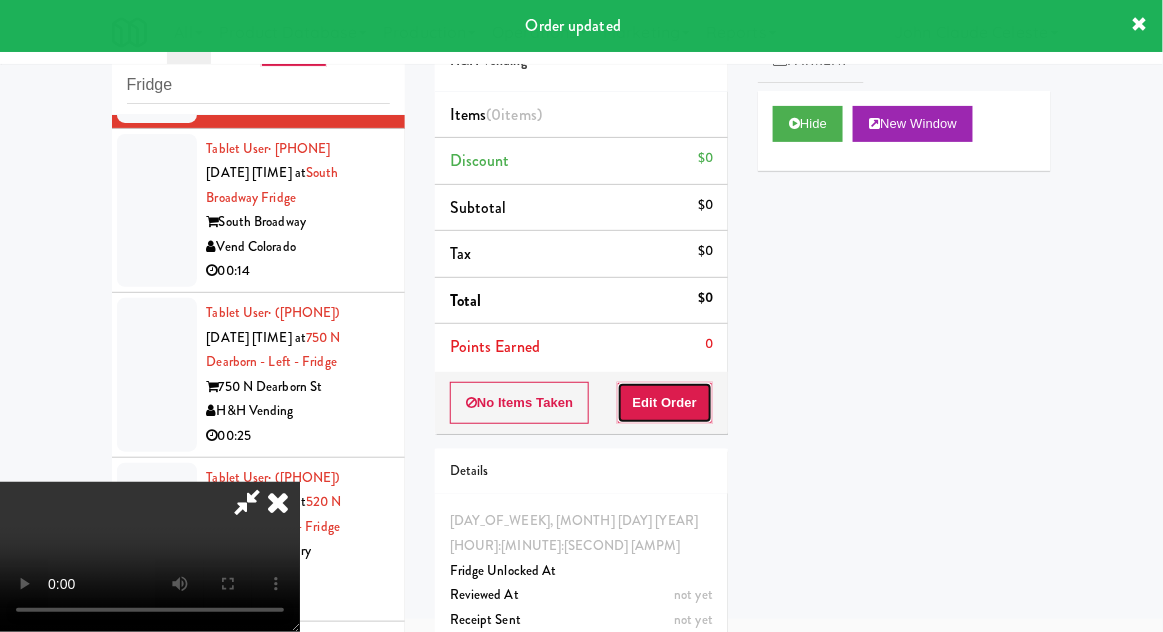 click on "Edit Order" at bounding box center (665, 403) 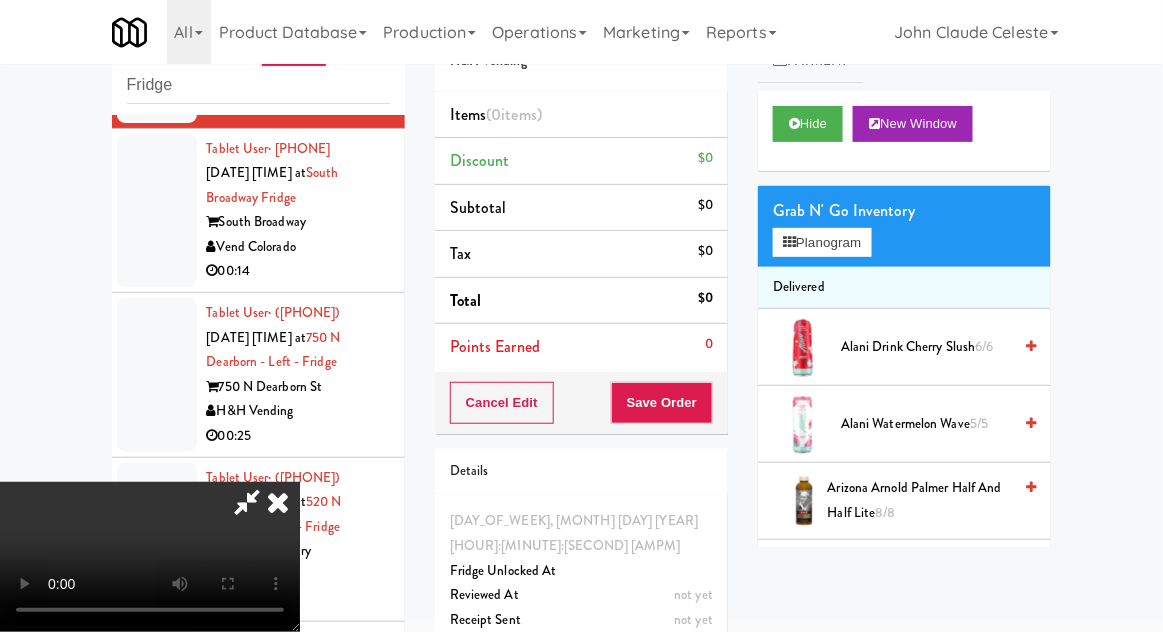 scroll, scrollTop: 73, scrollLeft: 0, axis: vertical 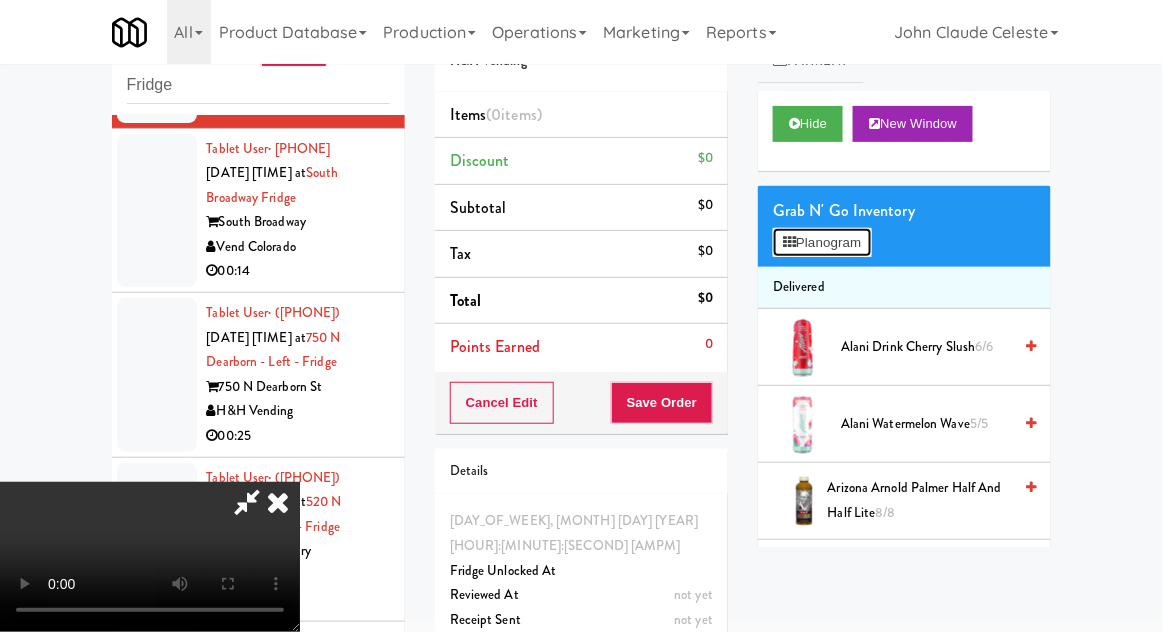click on "Planogram" at bounding box center (822, 243) 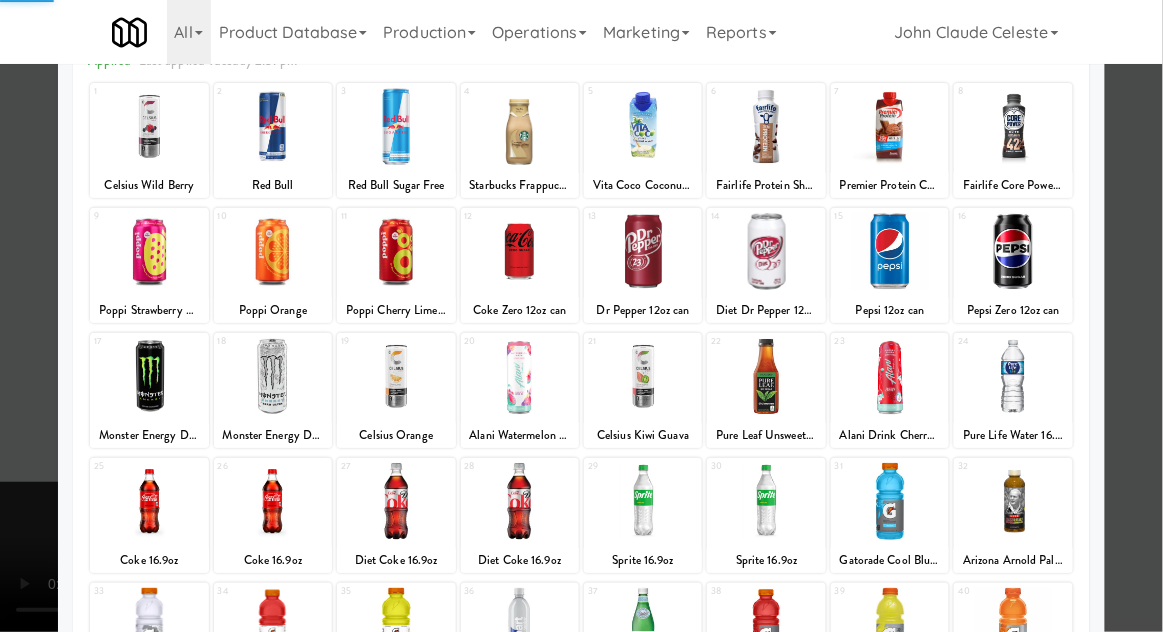 scroll, scrollTop: 253, scrollLeft: 0, axis: vertical 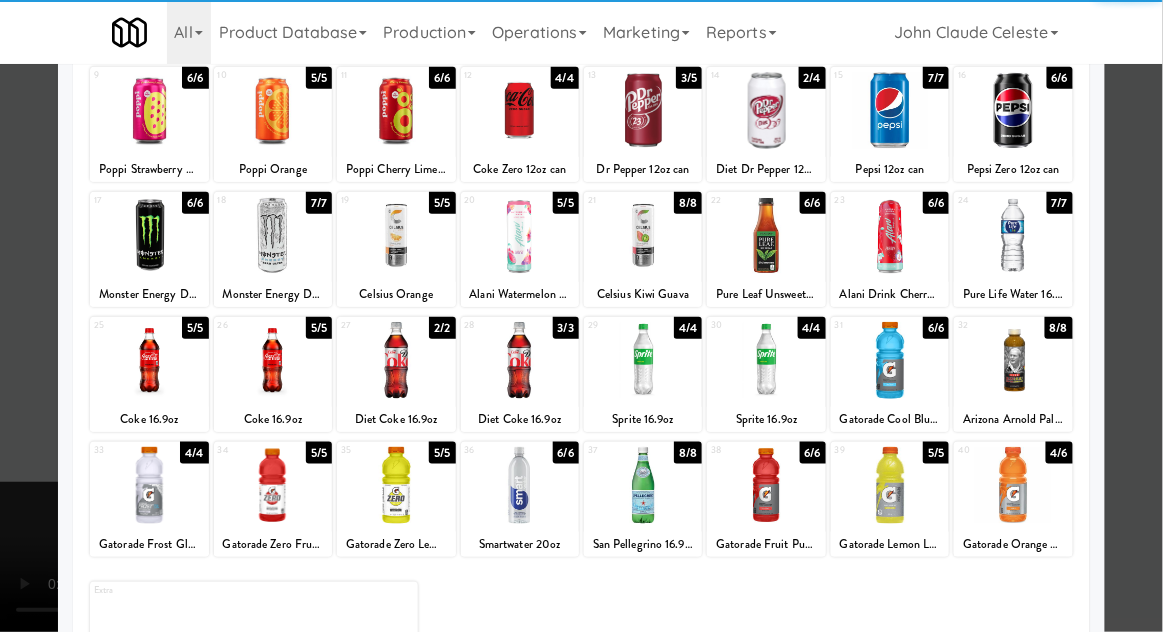 click at bounding box center [1013, 360] 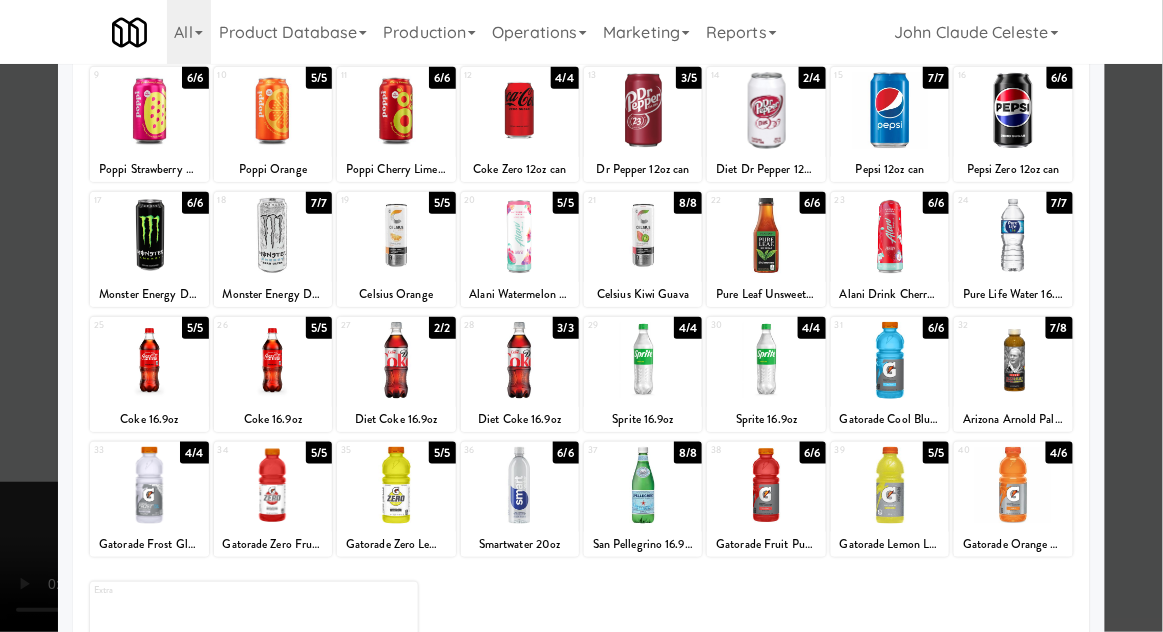 click at bounding box center [581, 316] 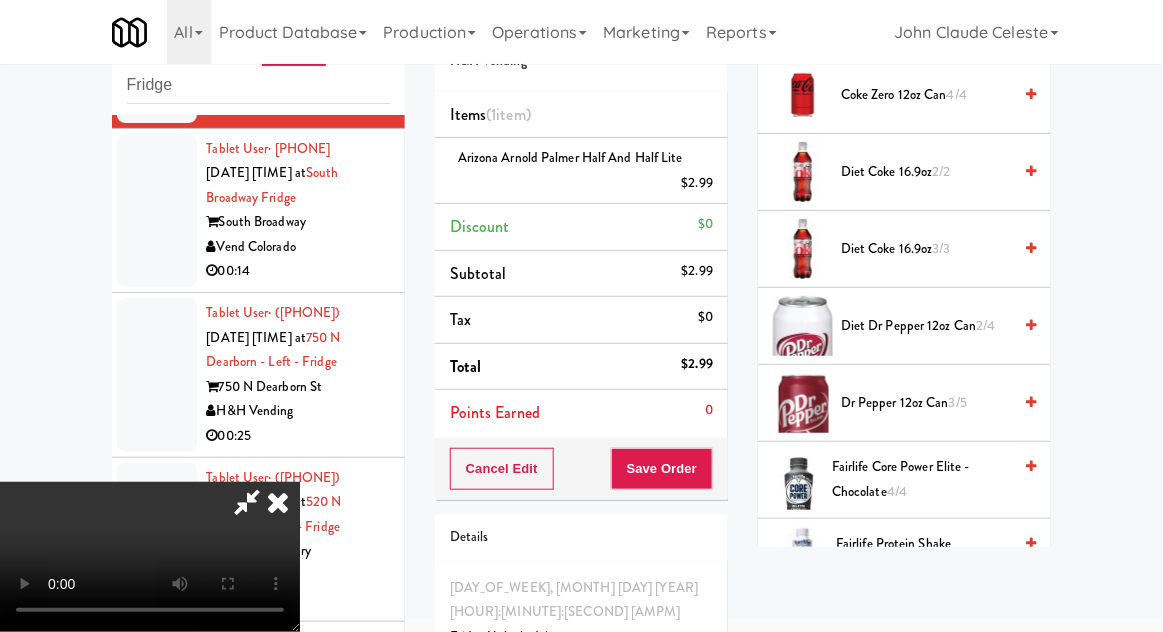 scroll, scrollTop: 894, scrollLeft: 0, axis: vertical 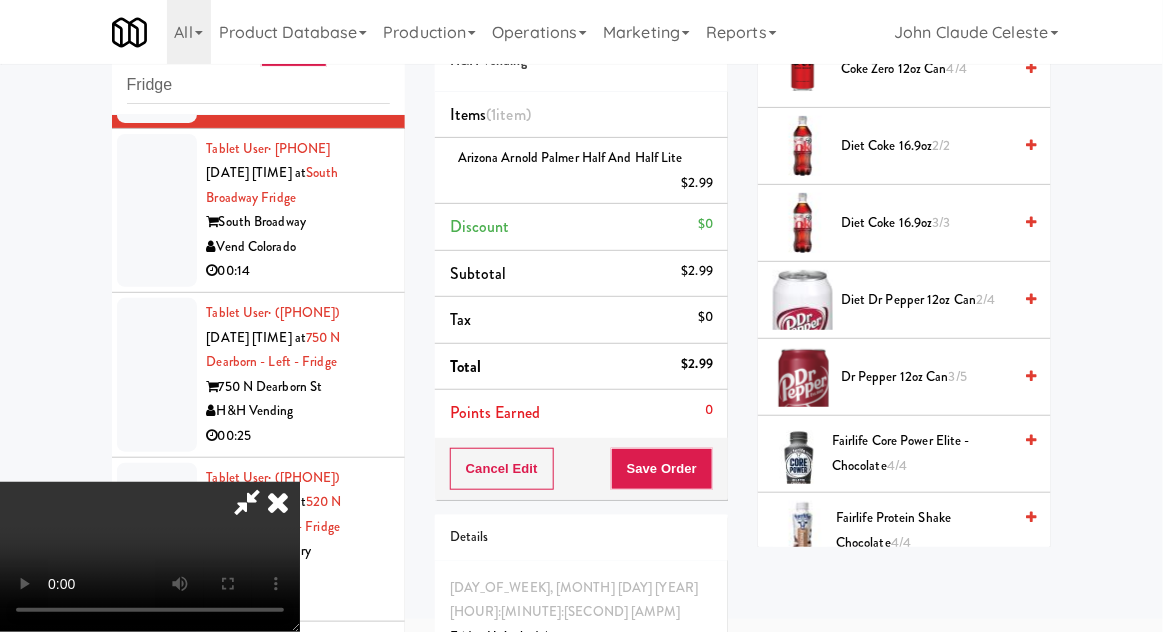 click on "Fairlife Protein Shake Chocolate  4/4" at bounding box center (923, 530) 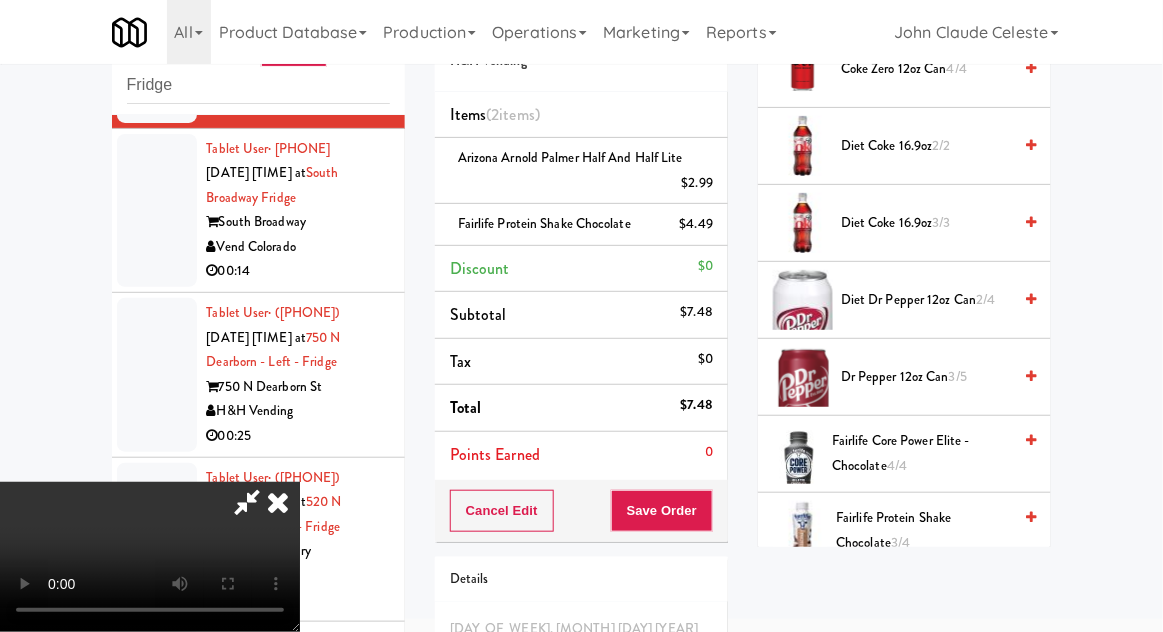 scroll, scrollTop: 73, scrollLeft: 0, axis: vertical 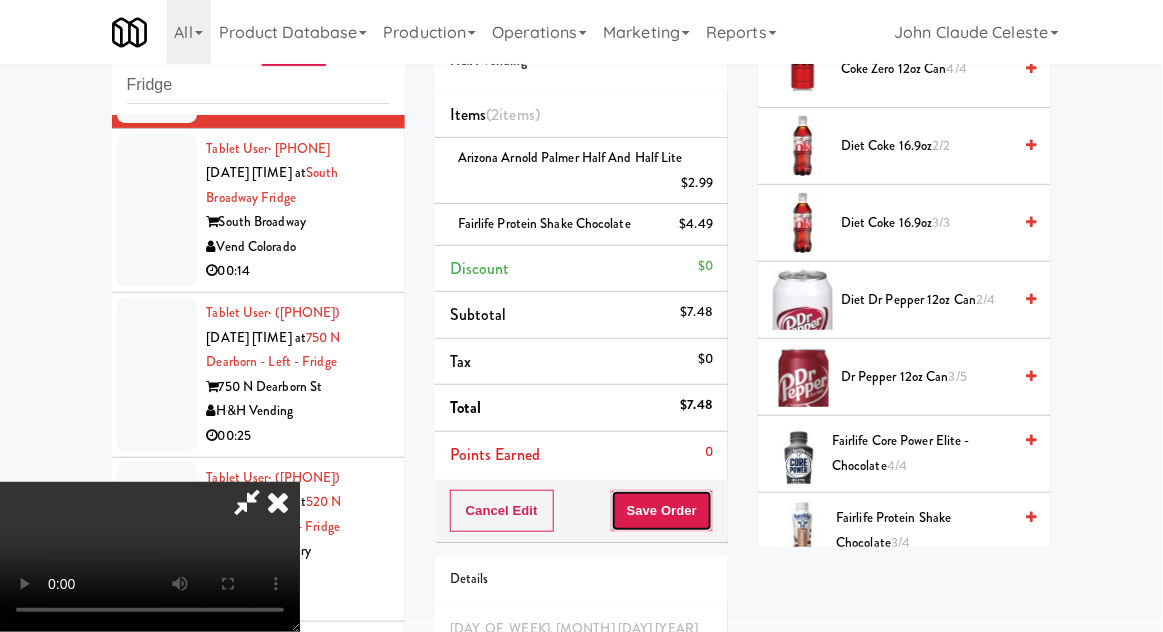 click on "Save Order" at bounding box center [662, 511] 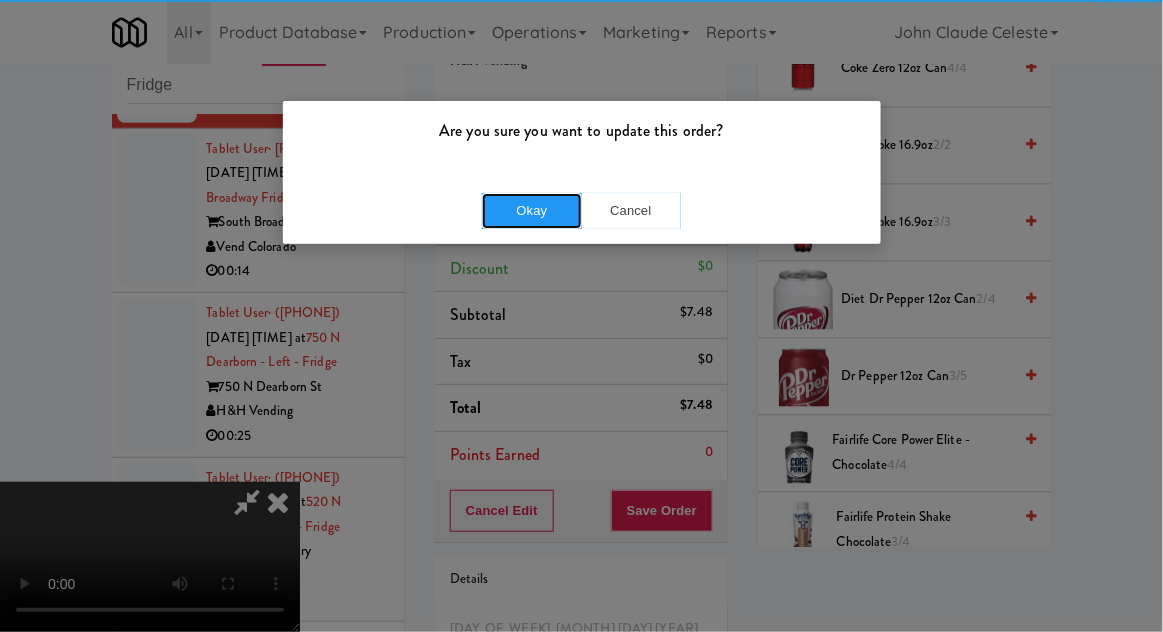 click on "Okay" at bounding box center (532, 211) 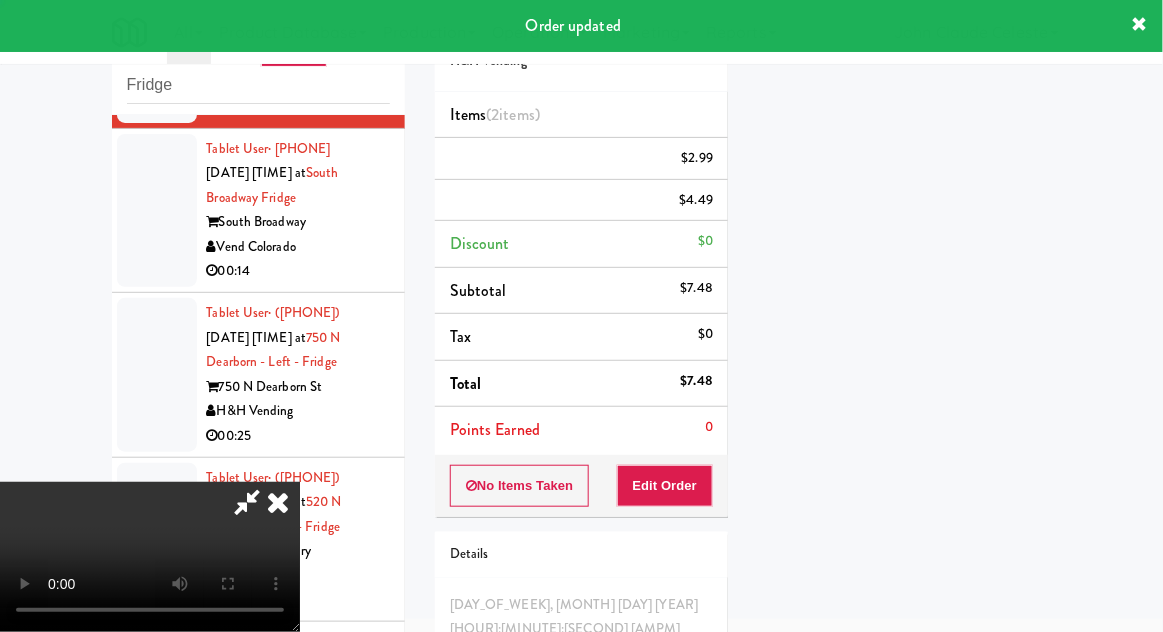 scroll, scrollTop: 197, scrollLeft: 0, axis: vertical 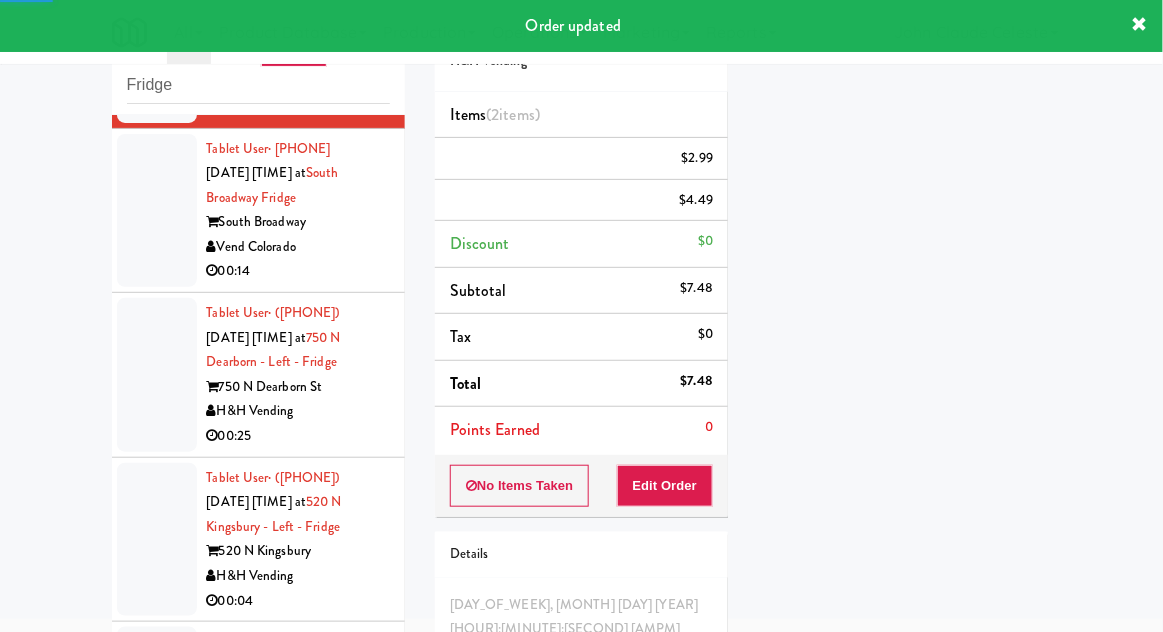 click on "inbox reviewed recent    all     unclear take     inventory issue     suspicious     failed     recent   Fridge Tablet User  · ([PHONE]) [DATE] [TIME] at  [LOCATION] - Fridge  [LOCATION]  [COMPANY]  [TIME] reviewed by [FIRST] [LAST]  order created     Tablet User  · ([PHONE]) [DATE] [TIME] at  Fridge - [VANTAGE] - Pre Opening   [VANTAGE] [CITY]  [COMPANY]  [TIME] reviewed by [FIRST] [LAST]  order created     Tablet User  · ([PHONE]) [DATE] [TIME] at  [LOCATION] -Fridge  [LOCATION]  [COMPANY]  [TIME] reviewed by [FIRST] [LAST]  order created     Tablet User  · ([PHONE]) [DATE] [TIME] at  [NUMBER] [STREET] - [SIDE] - Fridge  [NUMBER] [STREET]  [COMPANY]  [TIME] reviewed by [FIRST] [LAST]  order created     Tablet User  · ([PHONE]) [DATE] [TIME] at  [LOCATION] -Fridge  [LOCATION]  [COMPANY]  [TIME] reviewed by [FIRST] [LAST]  order created     Tablet User  · ([PHONE]) [DATE] [TIME] at  [NUMBER] [STREET] - [SIDE] - Fridge  [NUMBER] [STREET]  [COMPANY]  [TIME]" at bounding box center [581, 382] 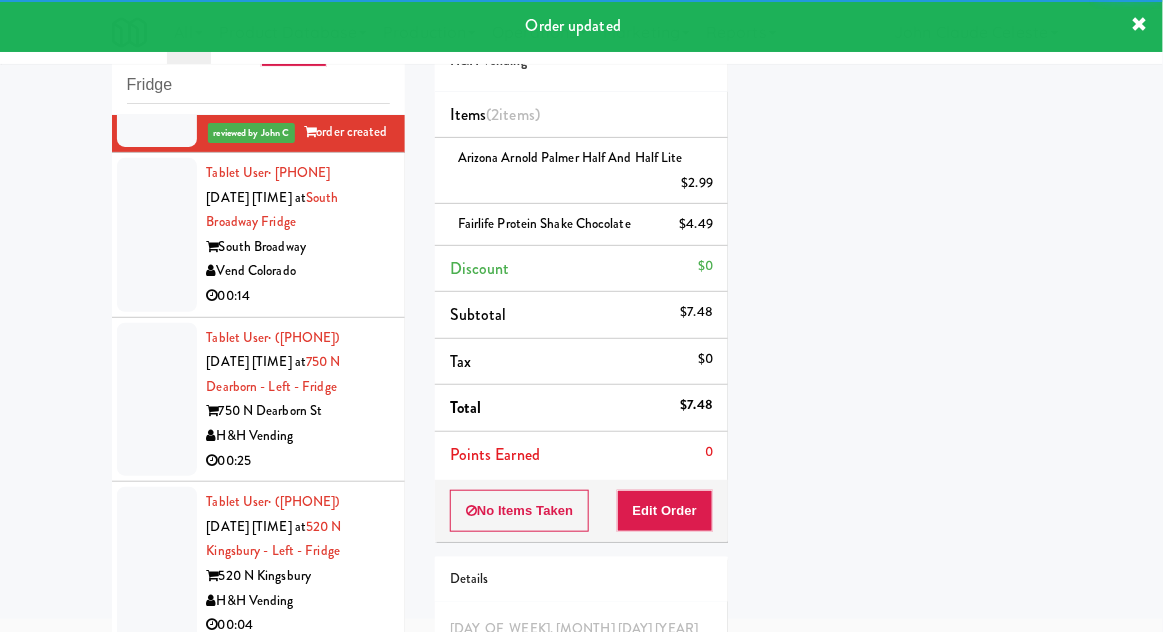 click at bounding box center [157, 235] 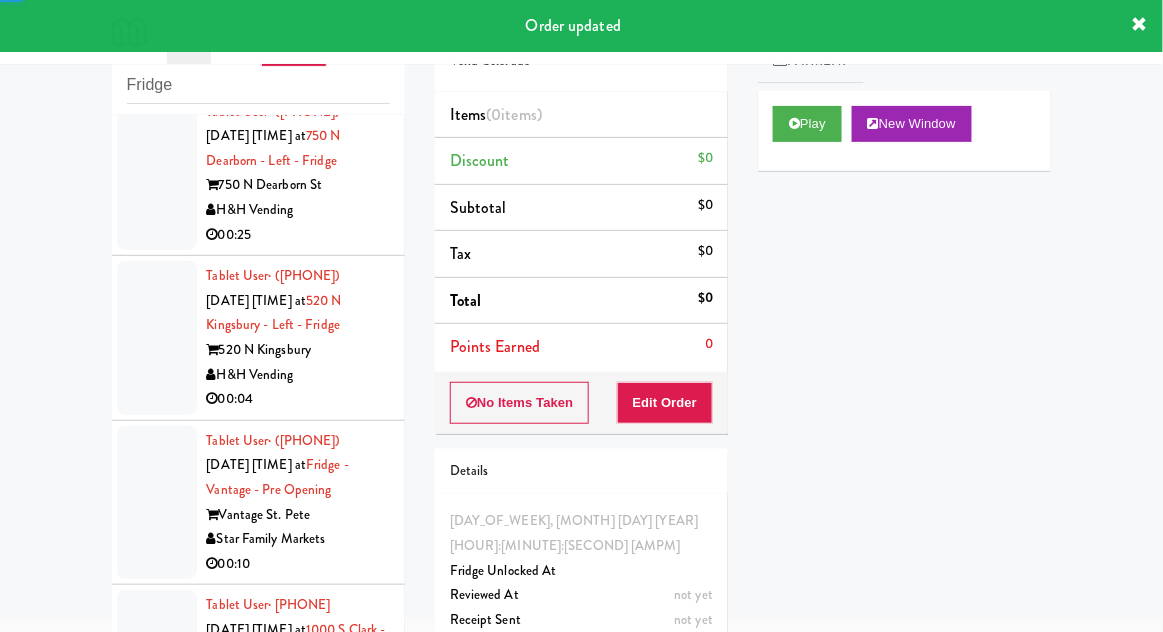 scroll, scrollTop: 6193, scrollLeft: 0, axis: vertical 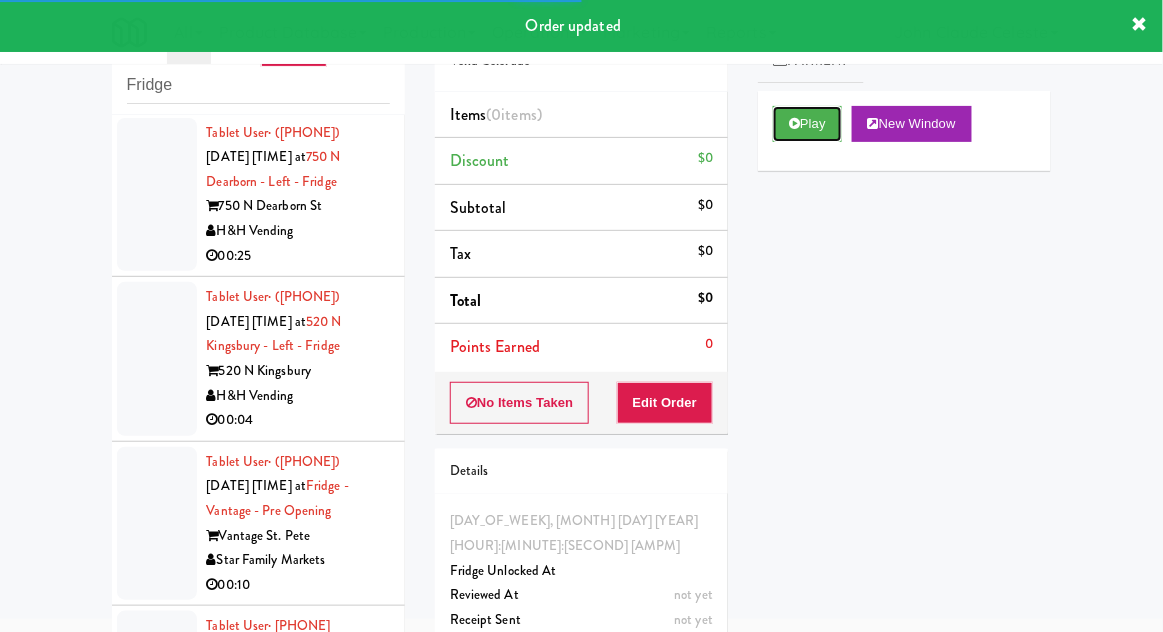 click on "Play" at bounding box center (807, 124) 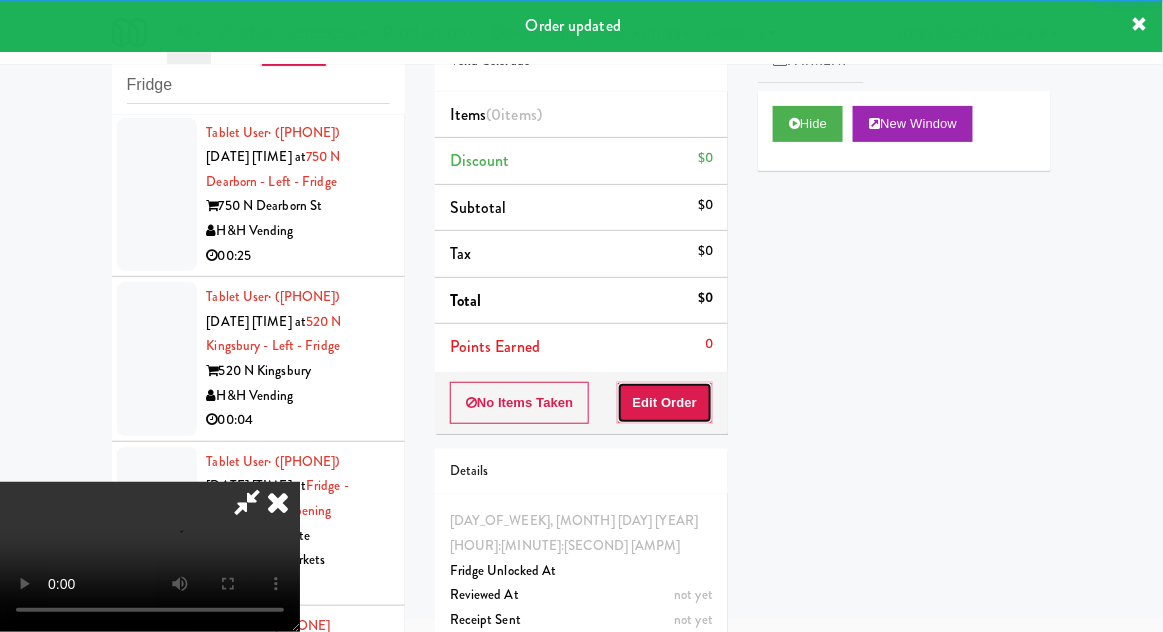 click on "Edit Order" at bounding box center [665, 403] 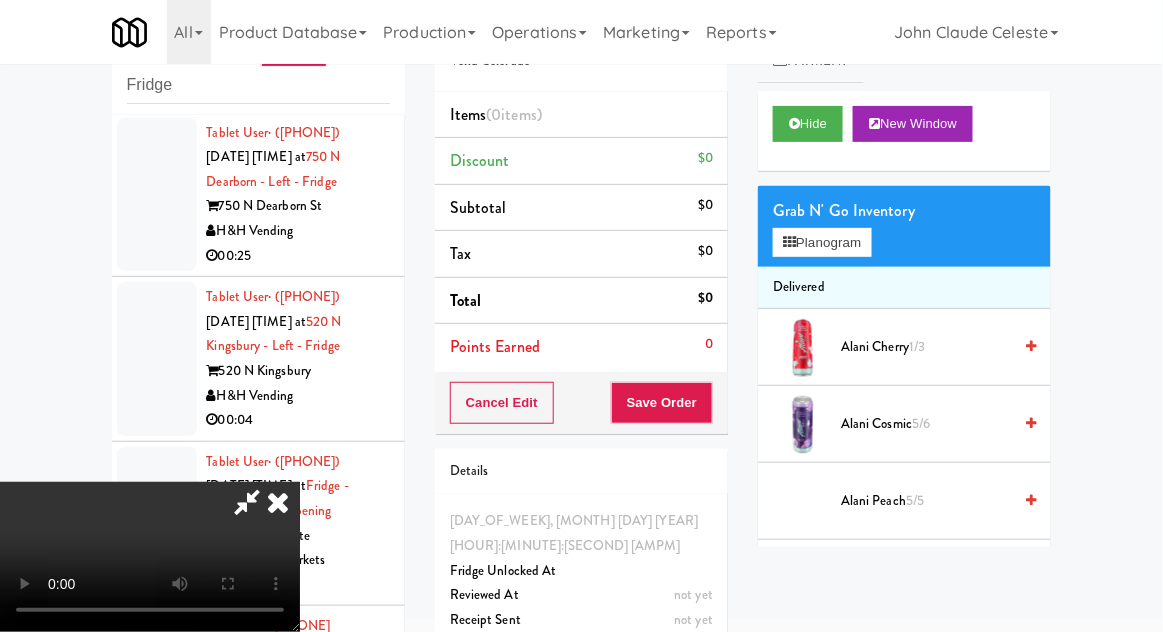 scroll, scrollTop: 73, scrollLeft: 0, axis: vertical 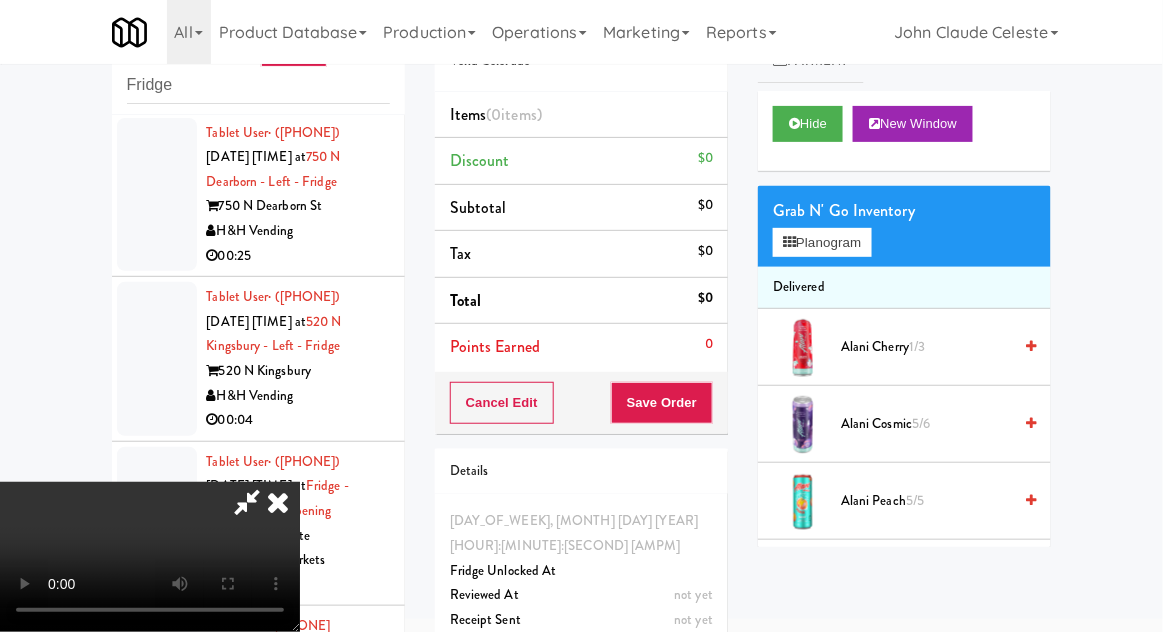 type 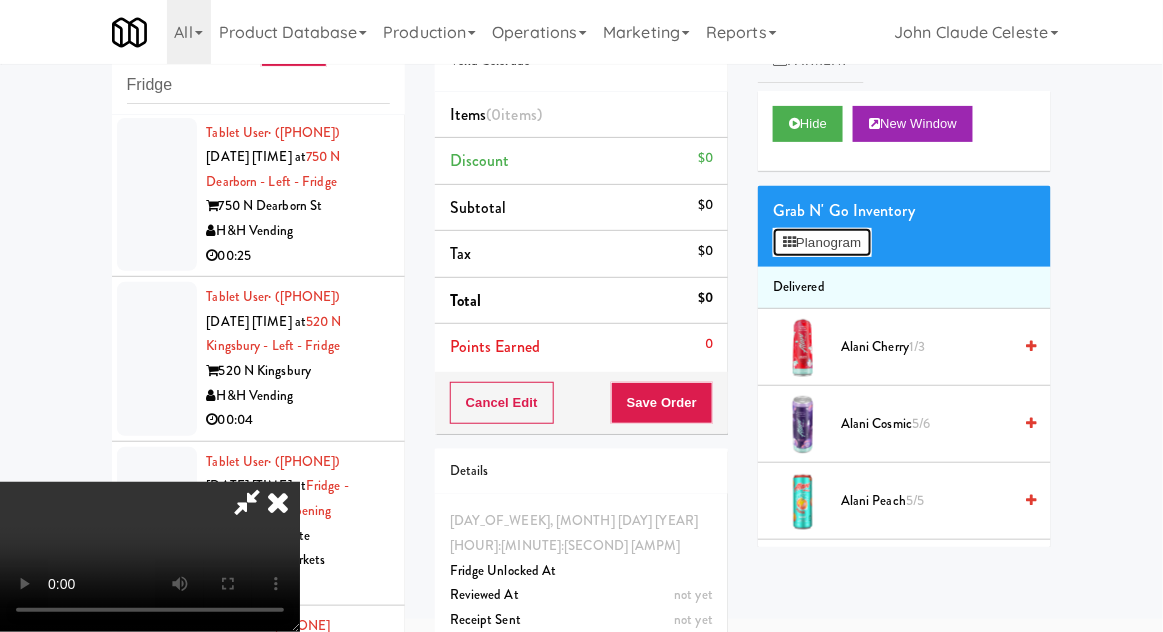 click on "Planogram" at bounding box center [822, 243] 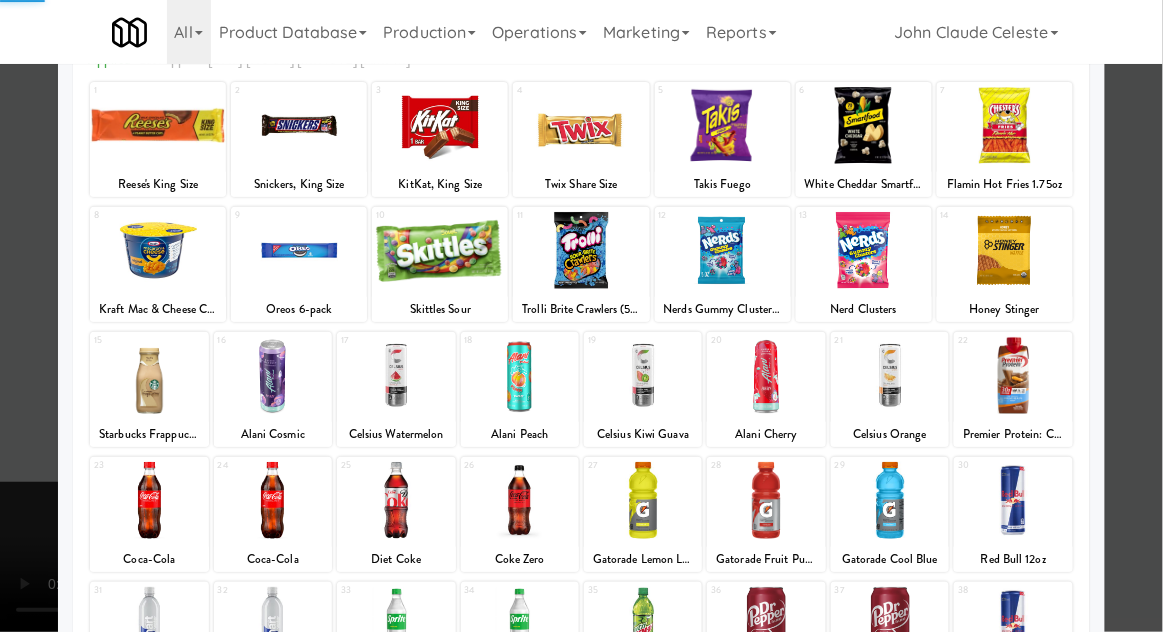 scroll, scrollTop: 253, scrollLeft: 0, axis: vertical 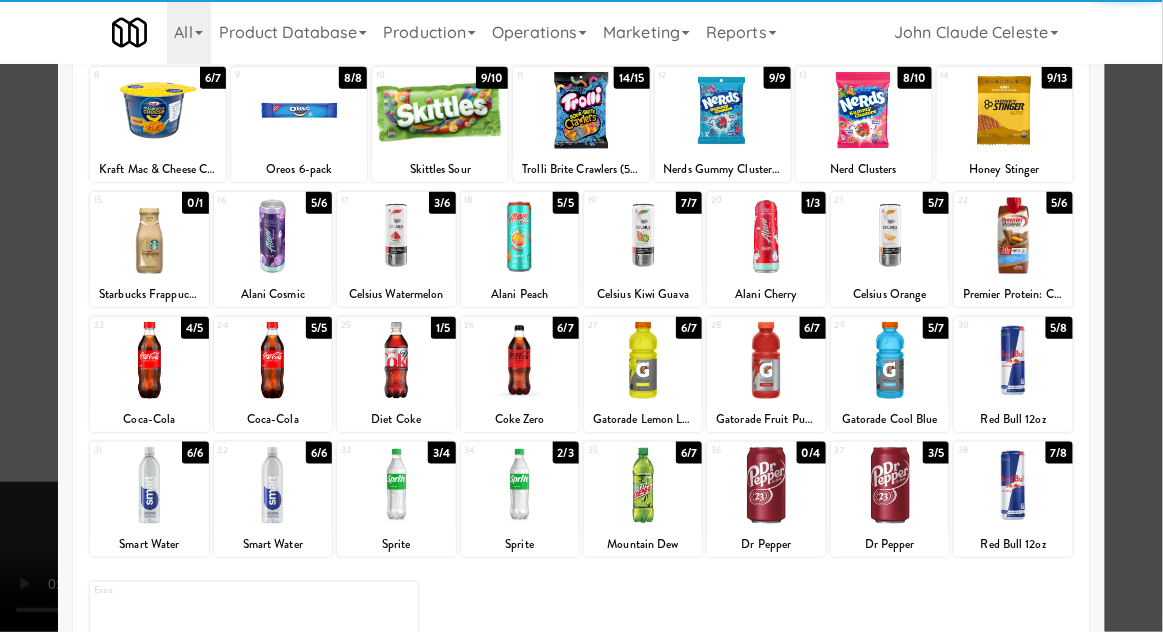 click at bounding box center (890, 485) 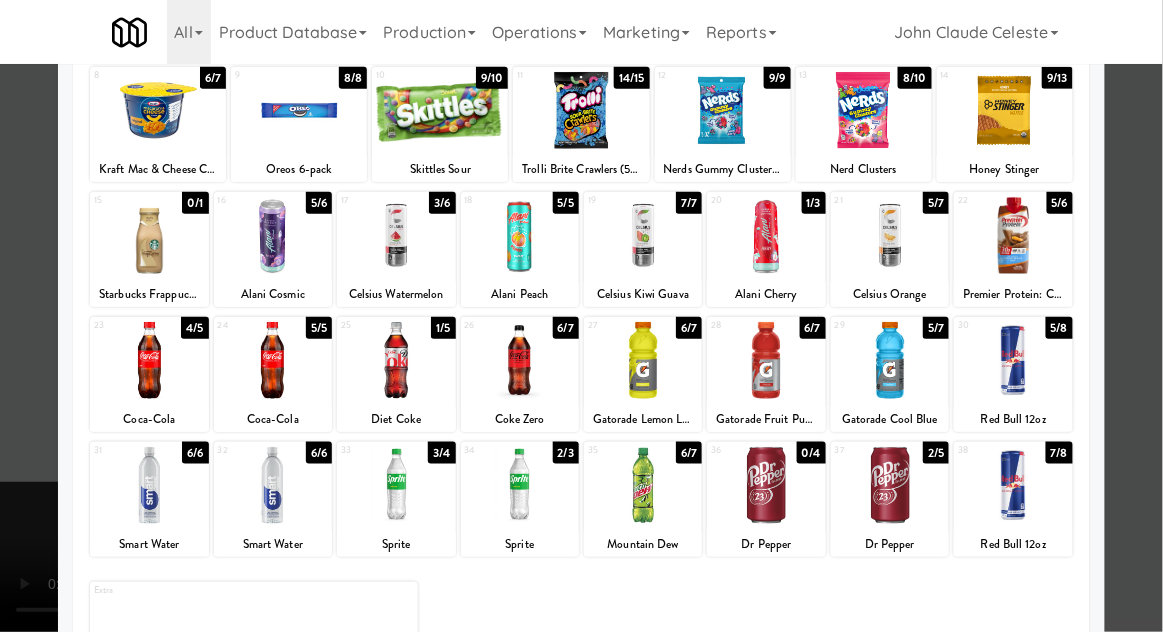 click at bounding box center (581, 316) 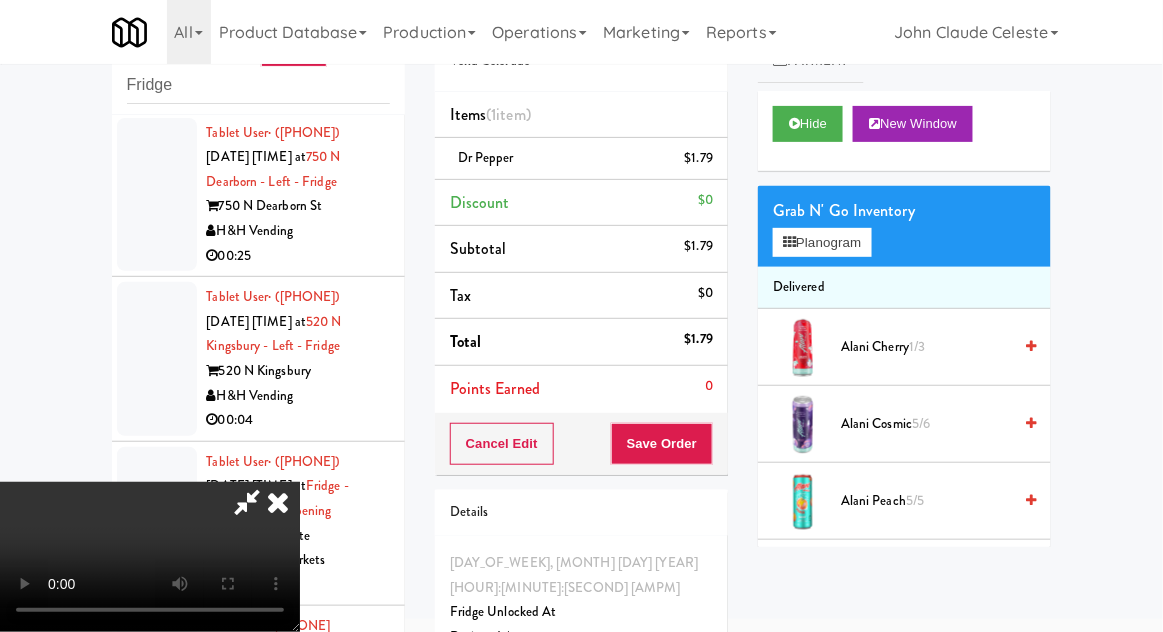 click on "Cancel Edit Save Order" at bounding box center [581, 444] 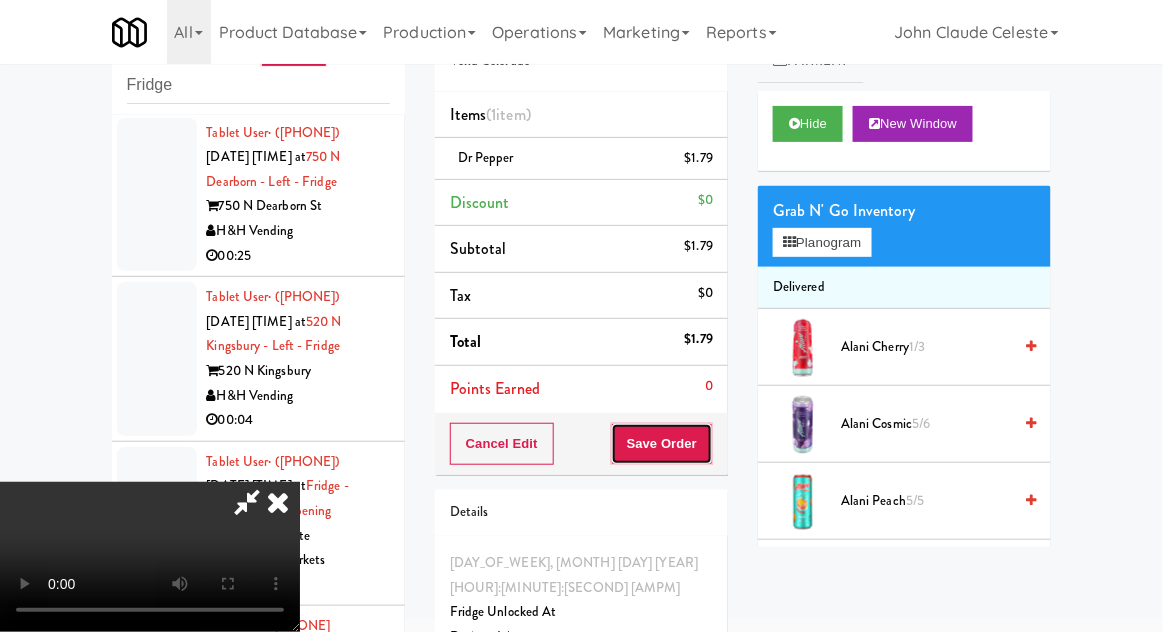 click on "Save Order" at bounding box center (662, 444) 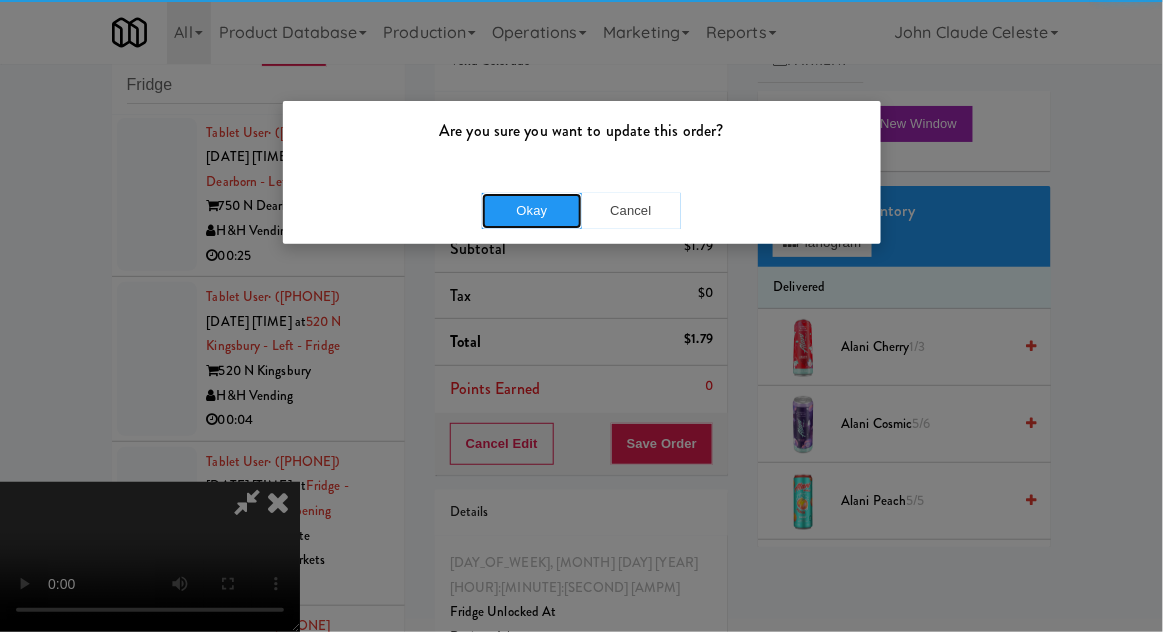 click on "Okay" at bounding box center (532, 211) 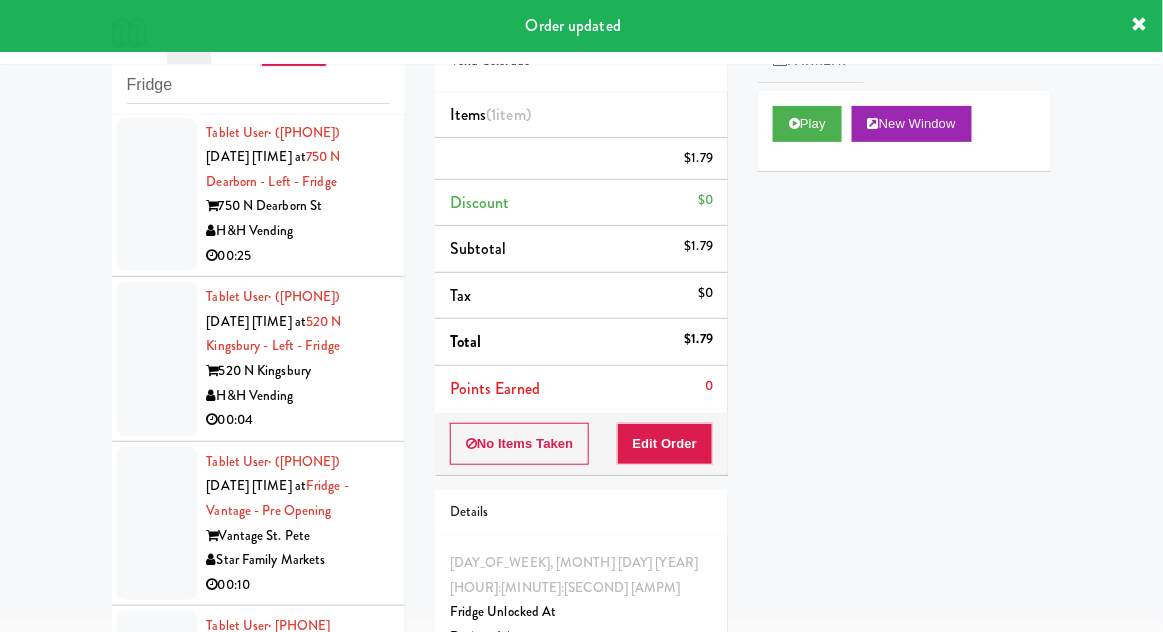 scroll, scrollTop: 0, scrollLeft: 0, axis: both 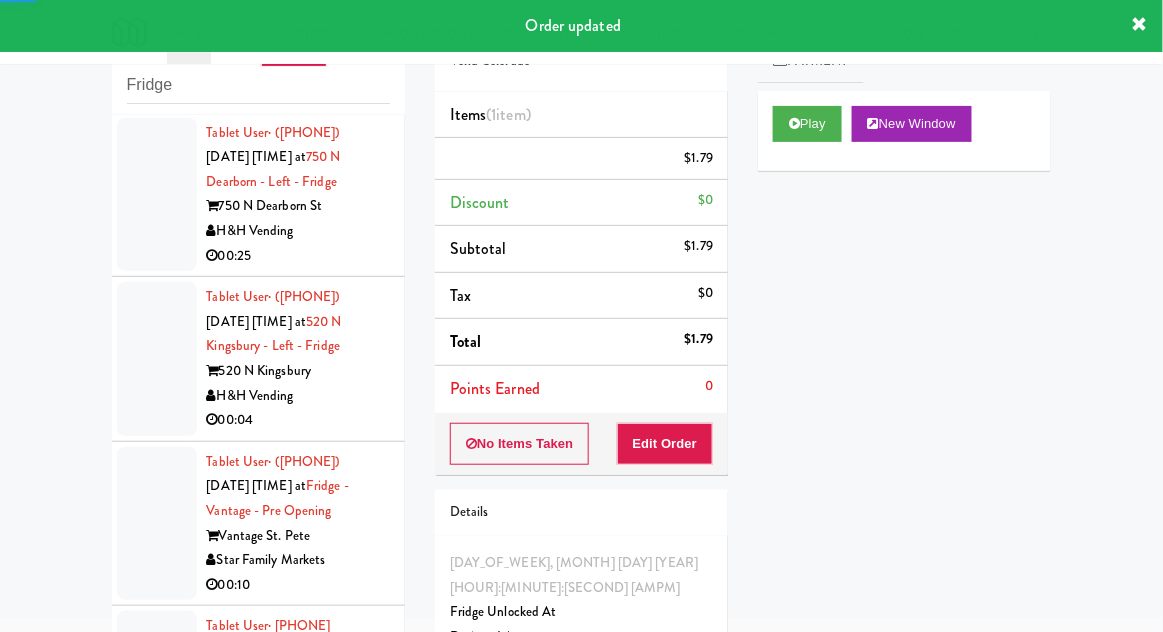 click at bounding box center [157, 195] 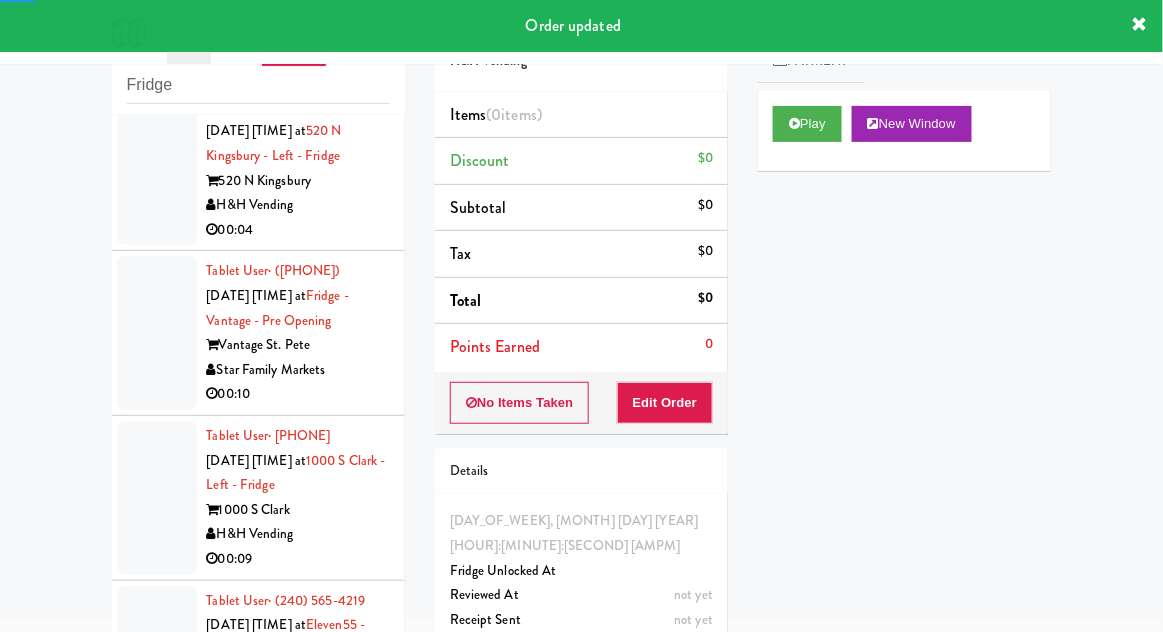 scroll, scrollTop: 6400, scrollLeft: 0, axis: vertical 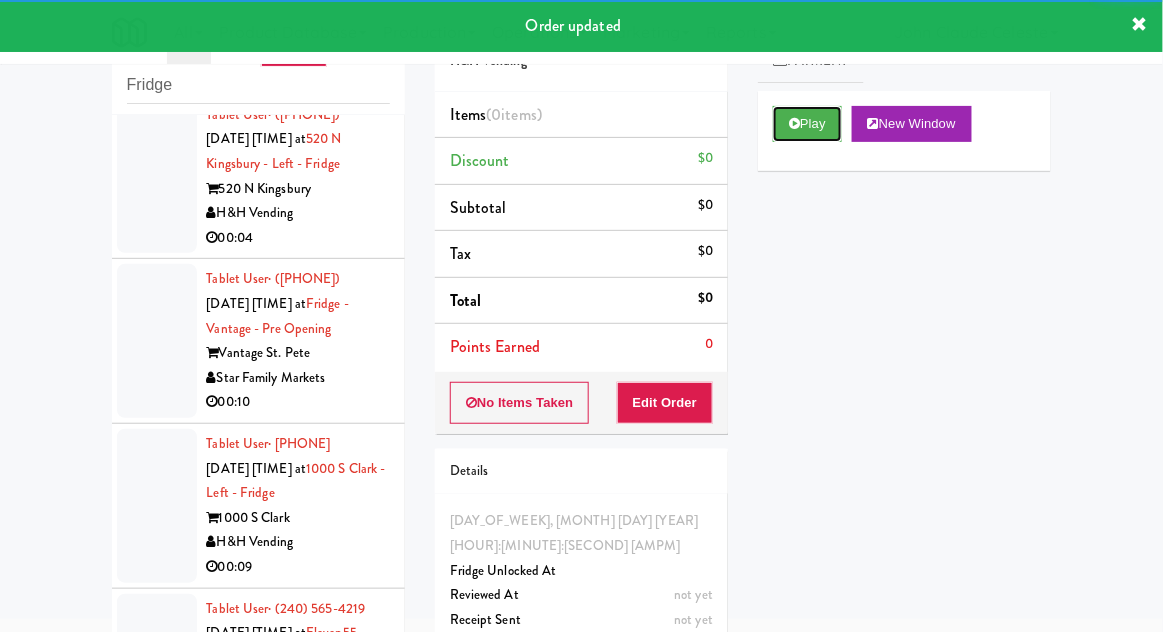 click on "Play" at bounding box center (807, 124) 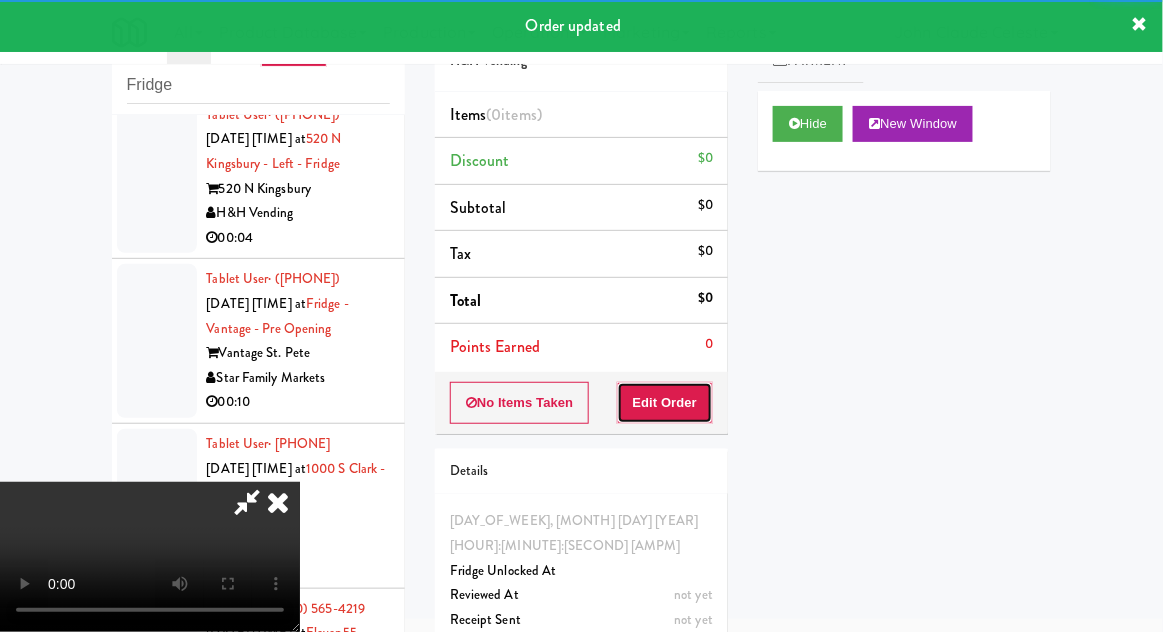 click on "Edit Order" at bounding box center (665, 403) 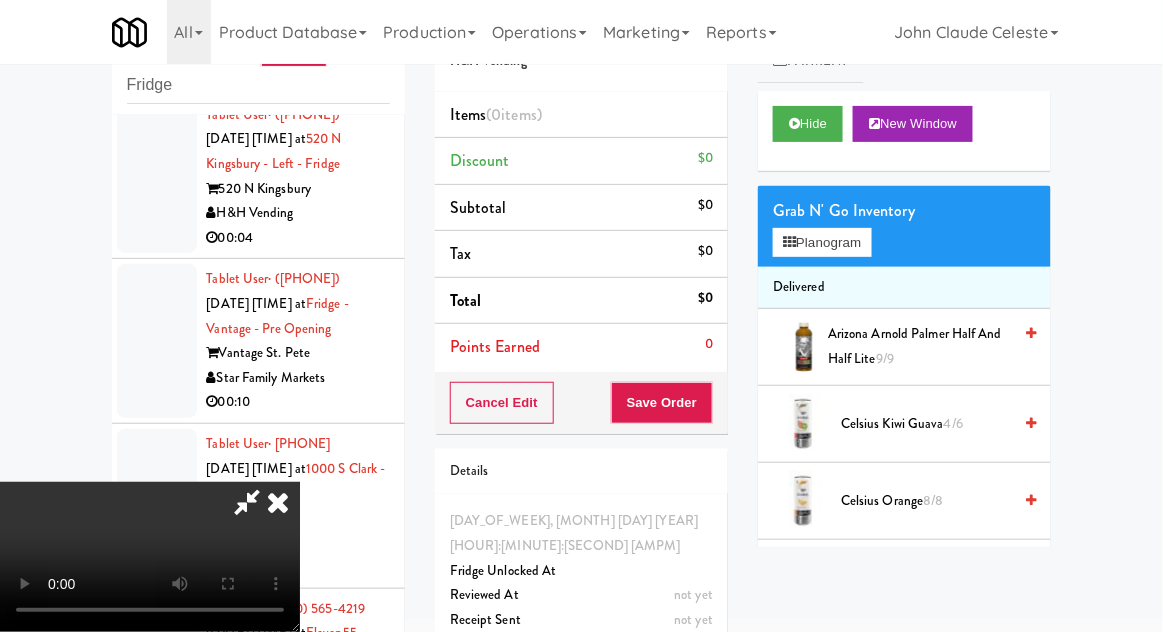 scroll, scrollTop: 73, scrollLeft: 0, axis: vertical 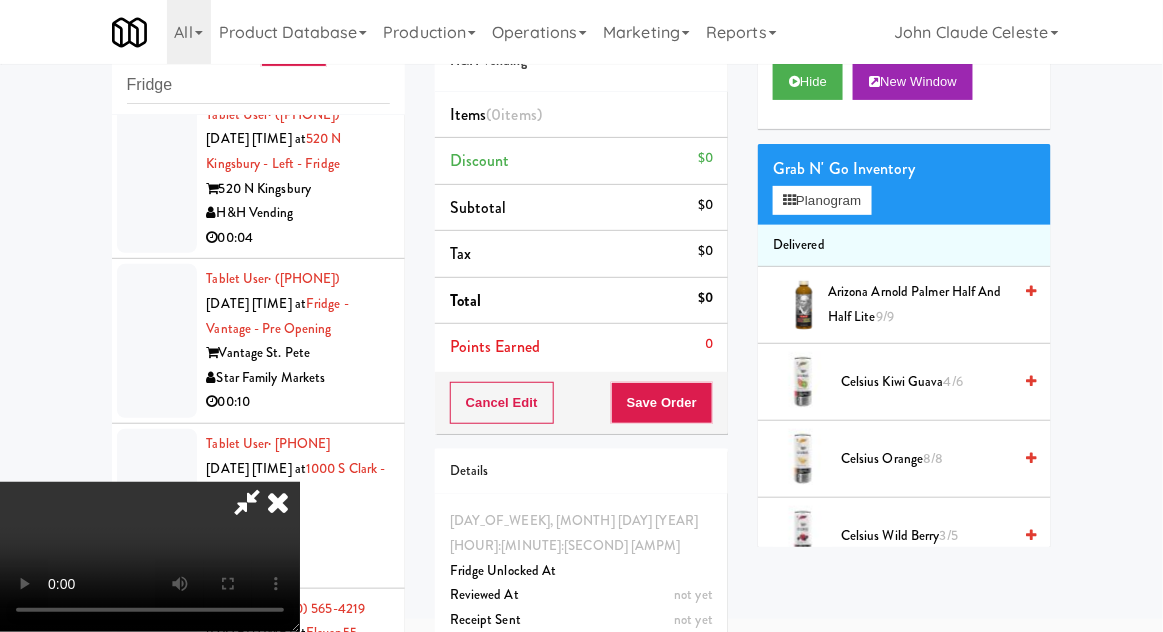 click on "[PRODUCT_NAME]" at bounding box center [919, 304] 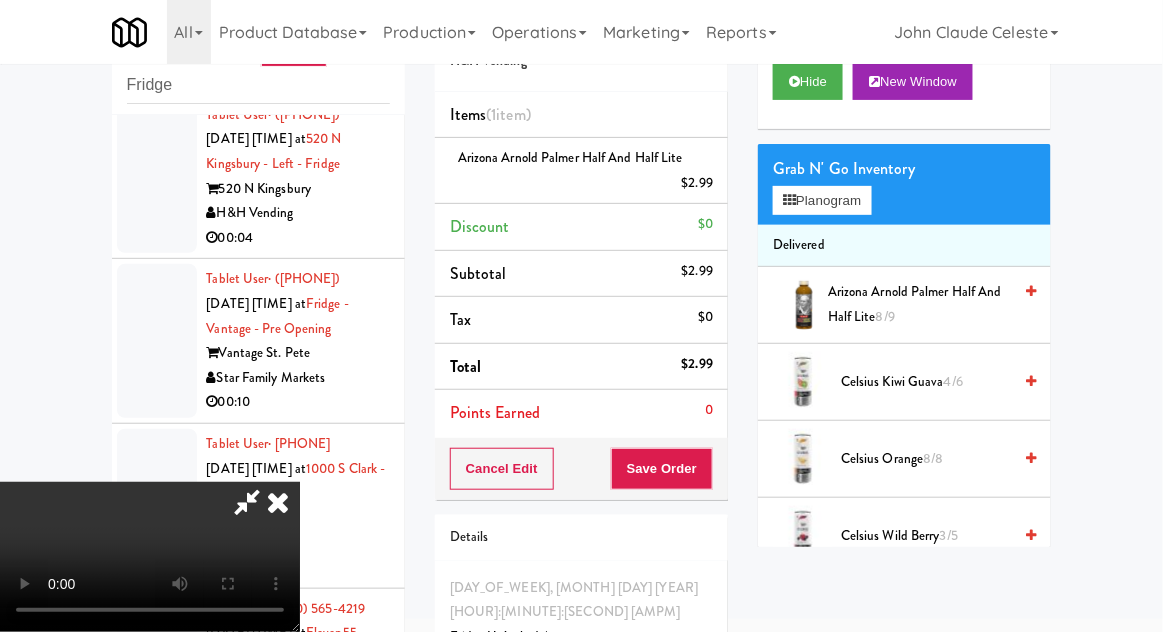 scroll, scrollTop: 73, scrollLeft: 0, axis: vertical 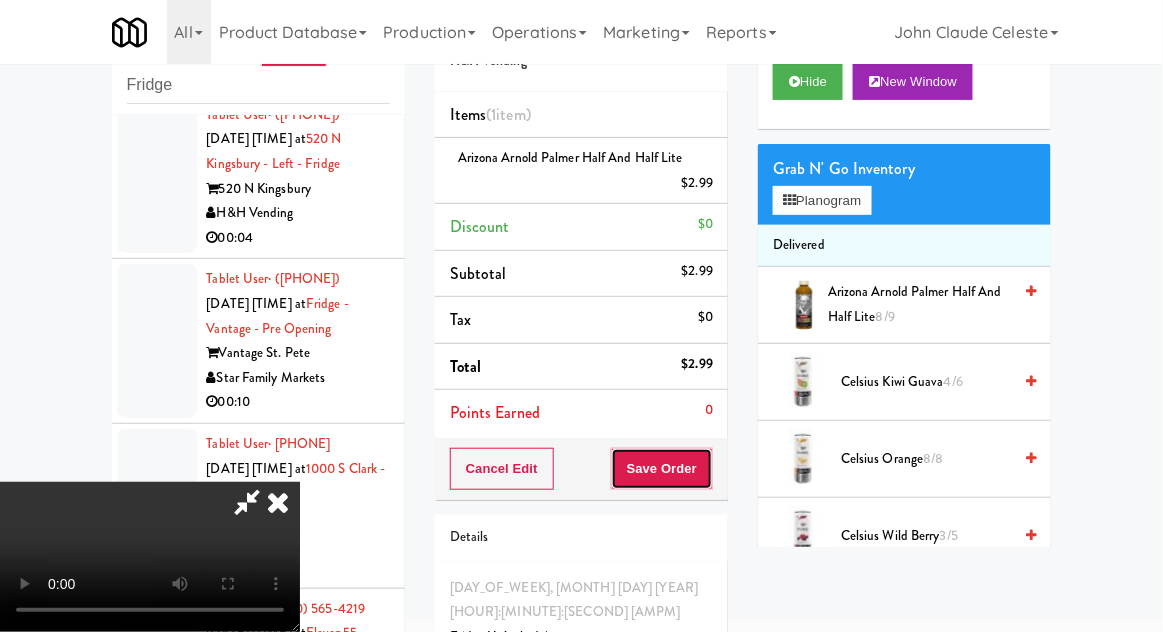 click on "Save Order" at bounding box center [662, 469] 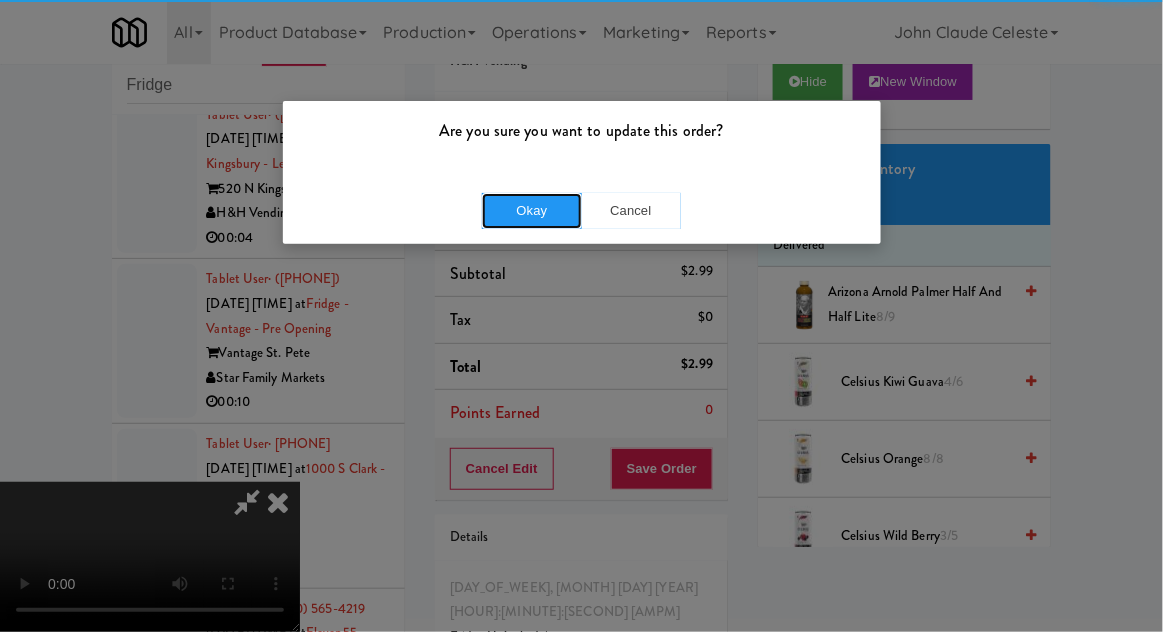 click on "Okay" at bounding box center [532, 211] 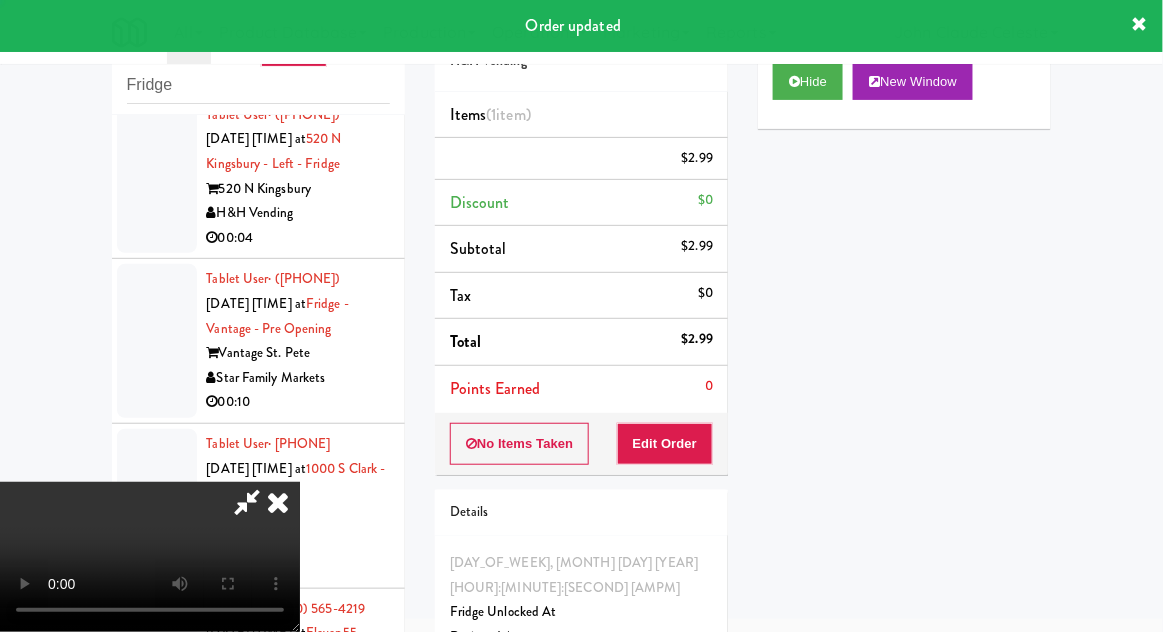 scroll, scrollTop: 0, scrollLeft: 0, axis: both 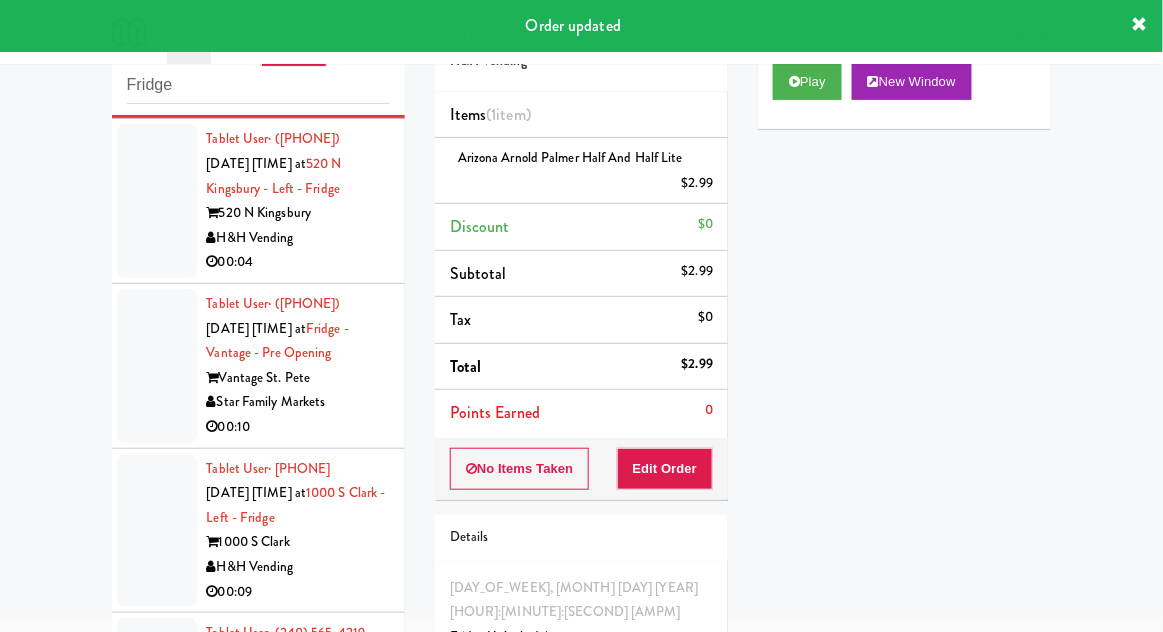 click at bounding box center (157, 201) 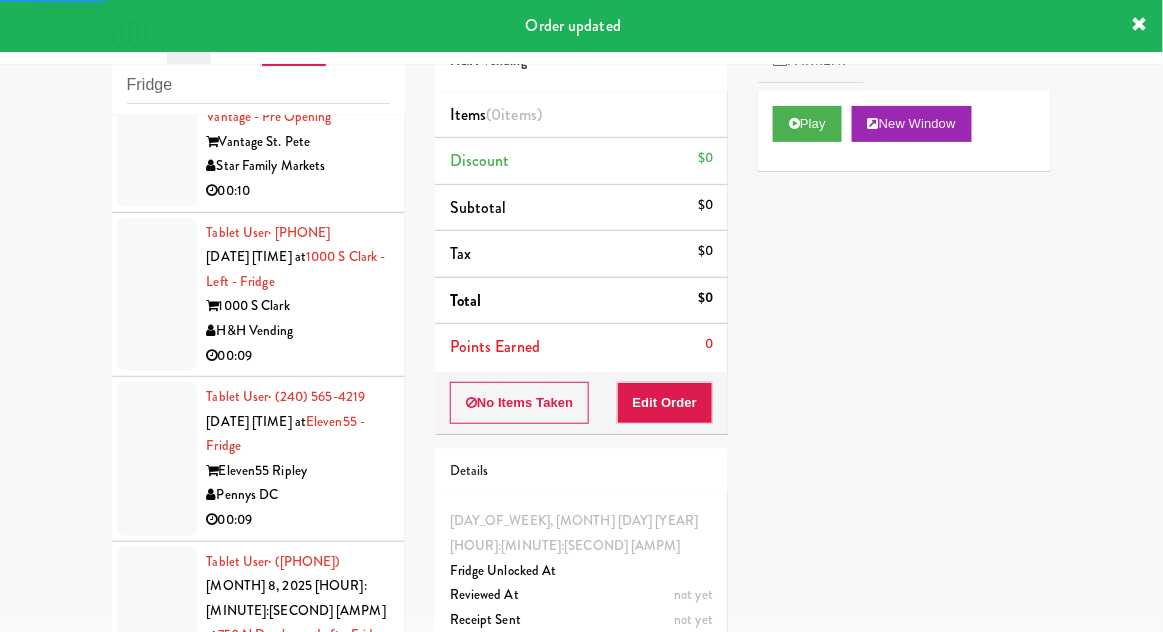 scroll, scrollTop: 6636, scrollLeft: 0, axis: vertical 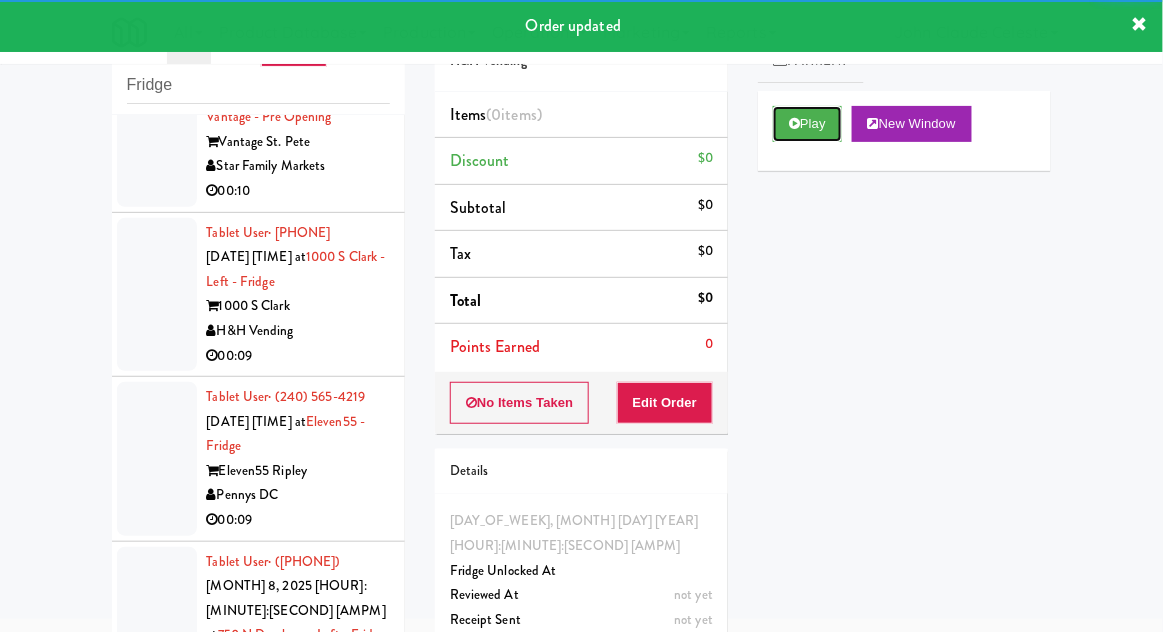 click on "Play" at bounding box center [807, 124] 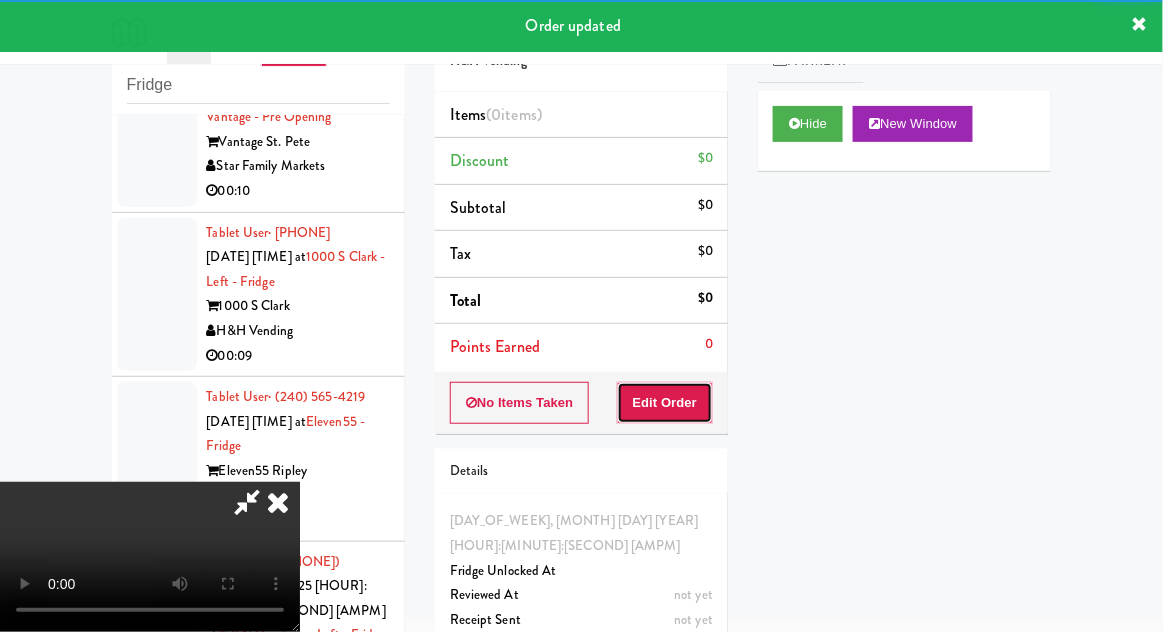 click on "Edit Order" at bounding box center (665, 403) 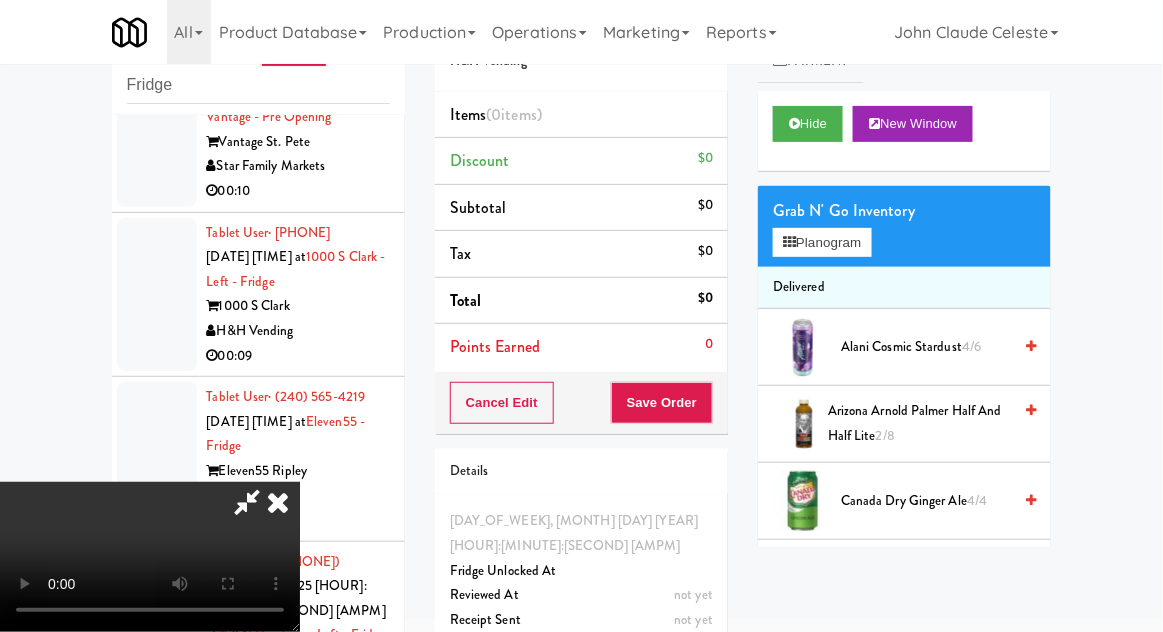 scroll, scrollTop: 73, scrollLeft: 0, axis: vertical 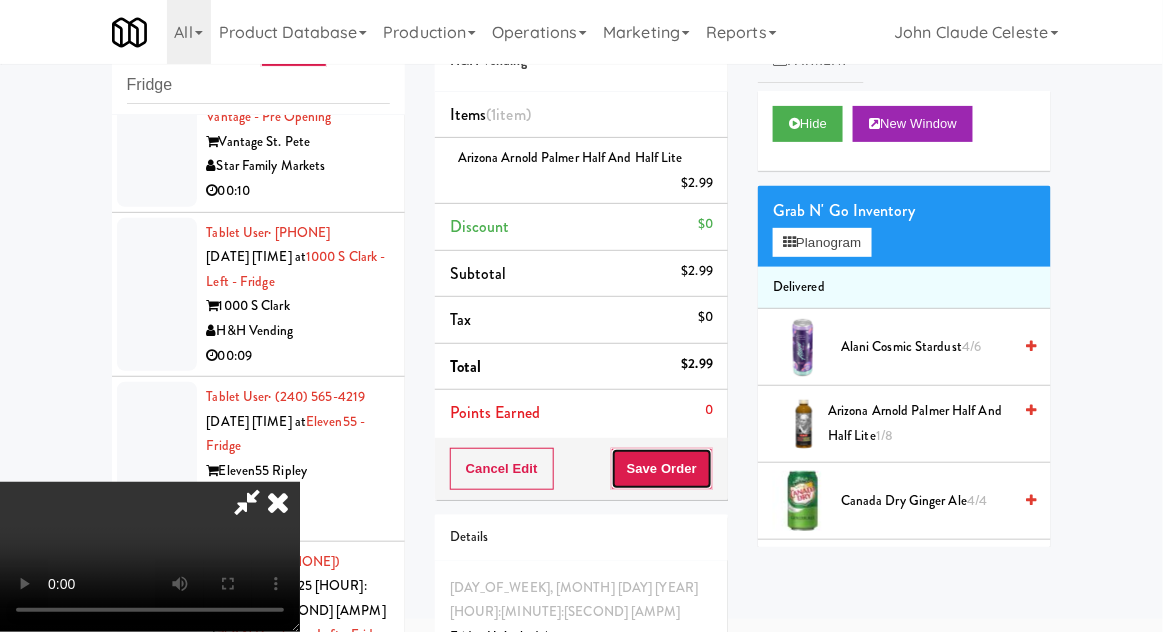 click on "Save Order" at bounding box center [662, 469] 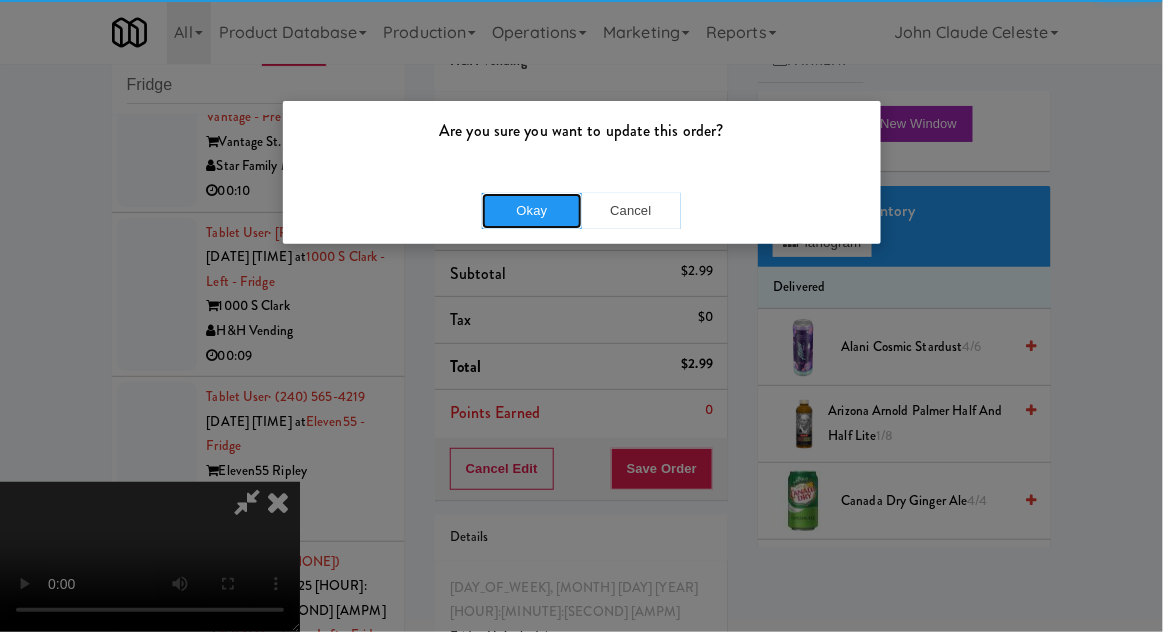 click on "Okay" at bounding box center (532, 211) 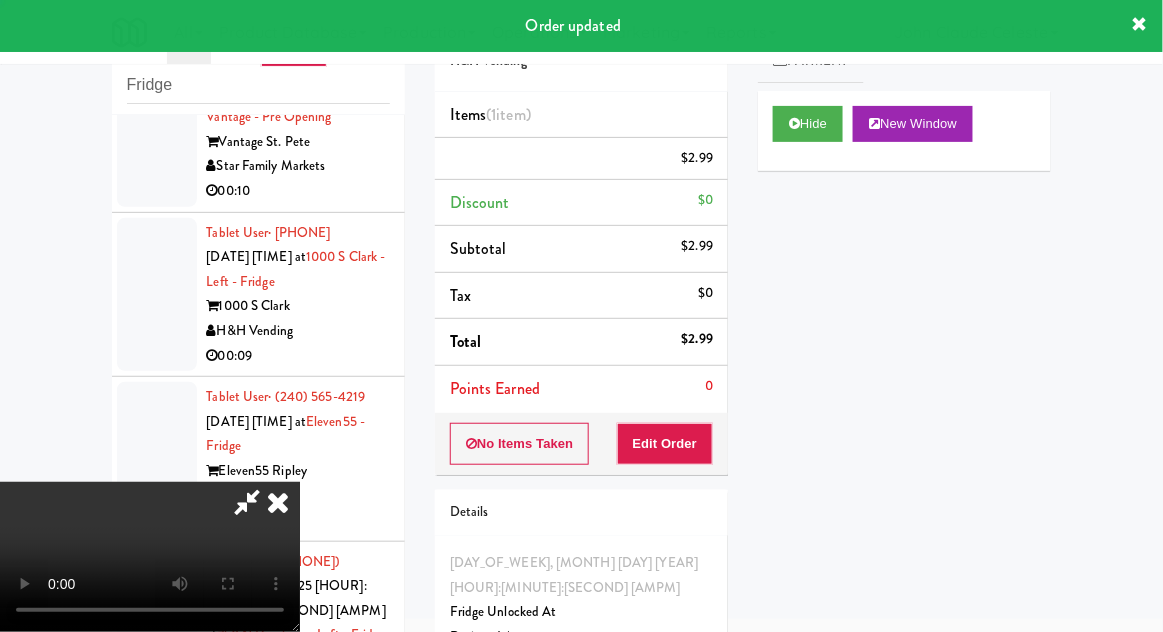 scroll, scrollTop: 0, scrollLeft: 0, axis: both 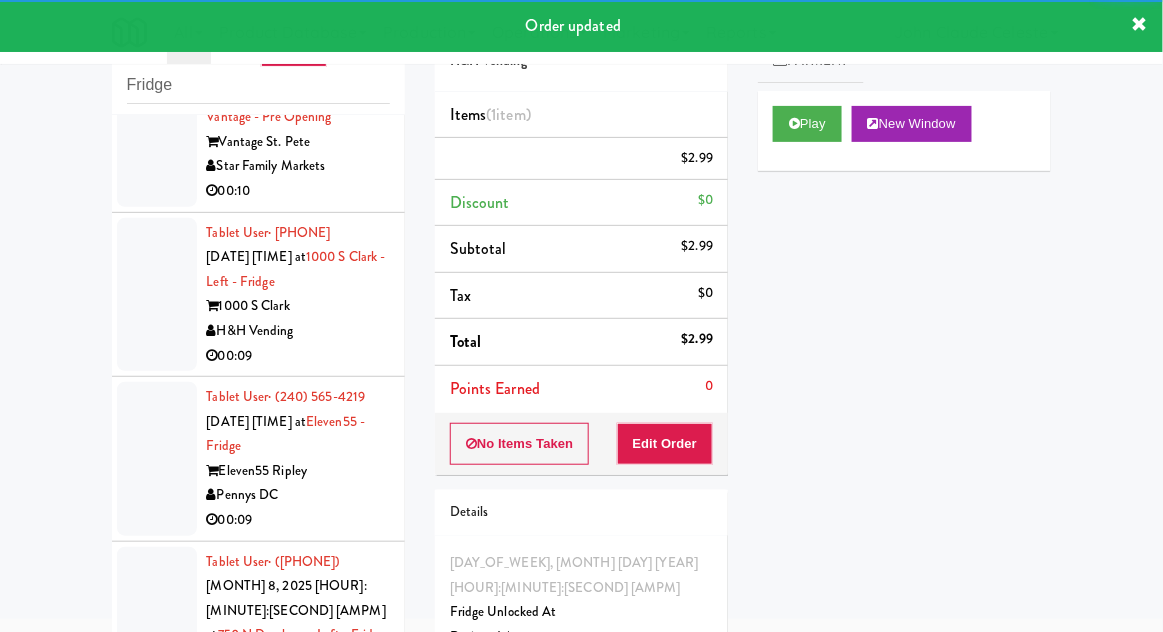 click on "Tablet User  · ([PHONE]) [DATE] [TIME] at  Fridge - [VANTAGE] - Pre Opening   [VANTAGE] [CITY]  [COMPANY]  [TIME]" at bounding box center (258, 130) 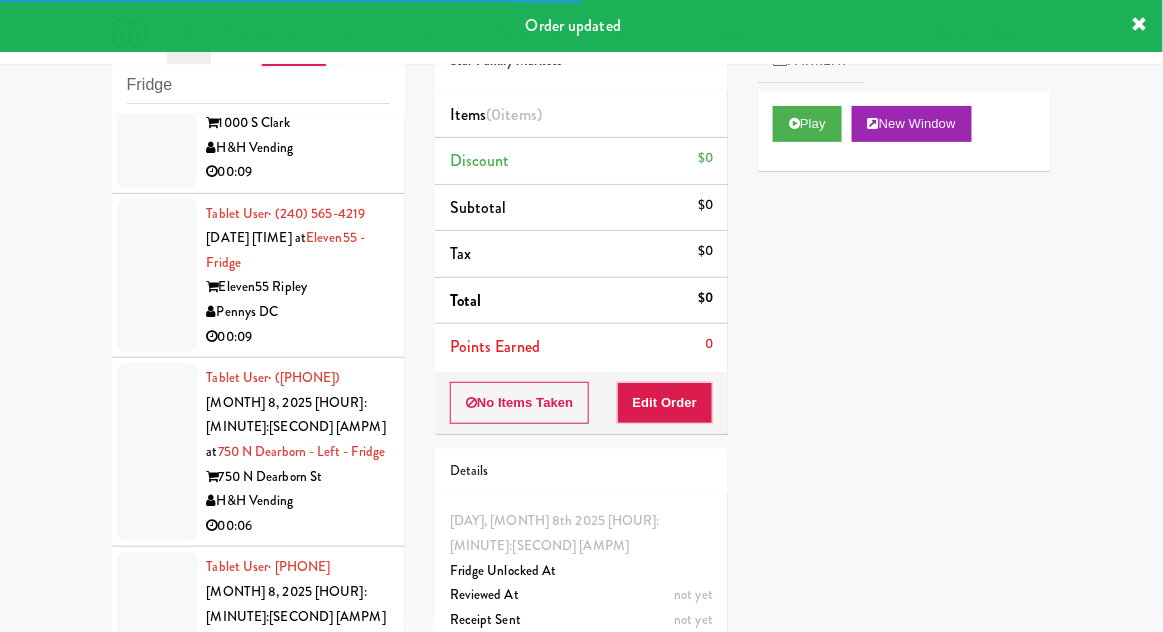 scroll, scrollTop: 6841, scrollLeft: 0, axis: vertical 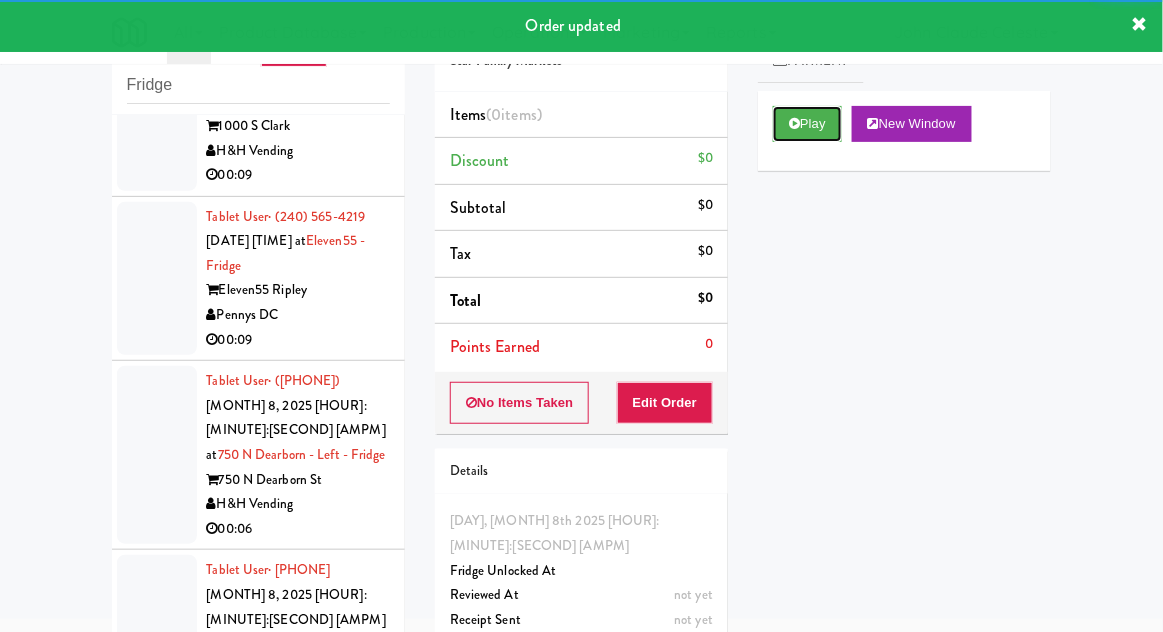 click on "Play" at bounding box center (807, 124) 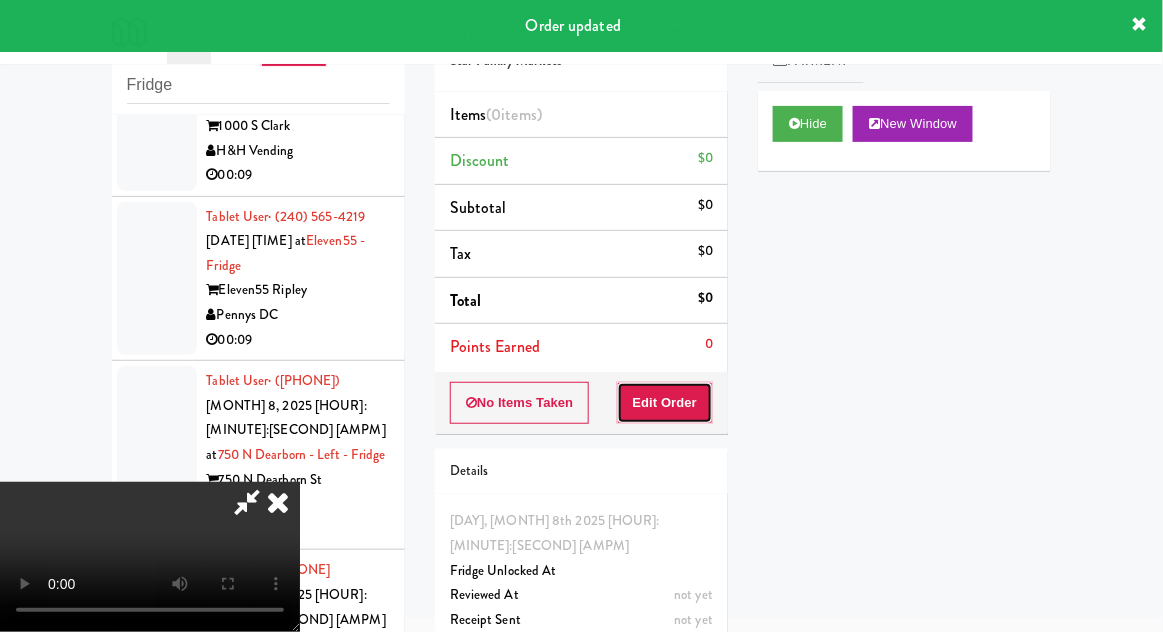 click on "Edit Order" at bounding box center (665, 403) 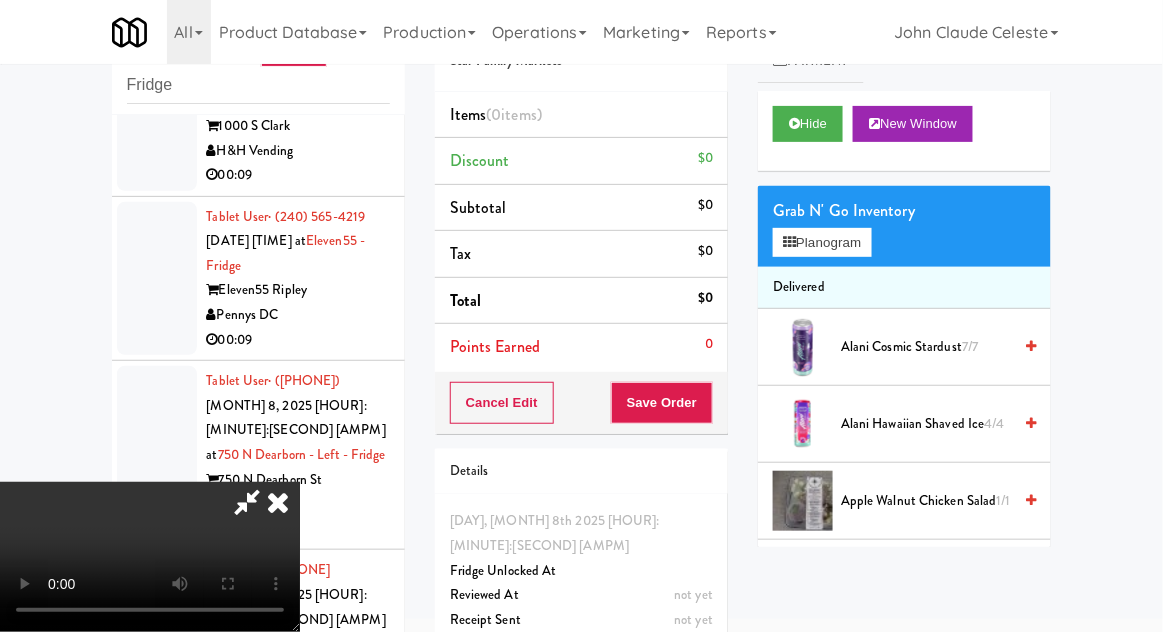 scroll, scrollTop: 73, scrollLeft: 0, axis: vertical 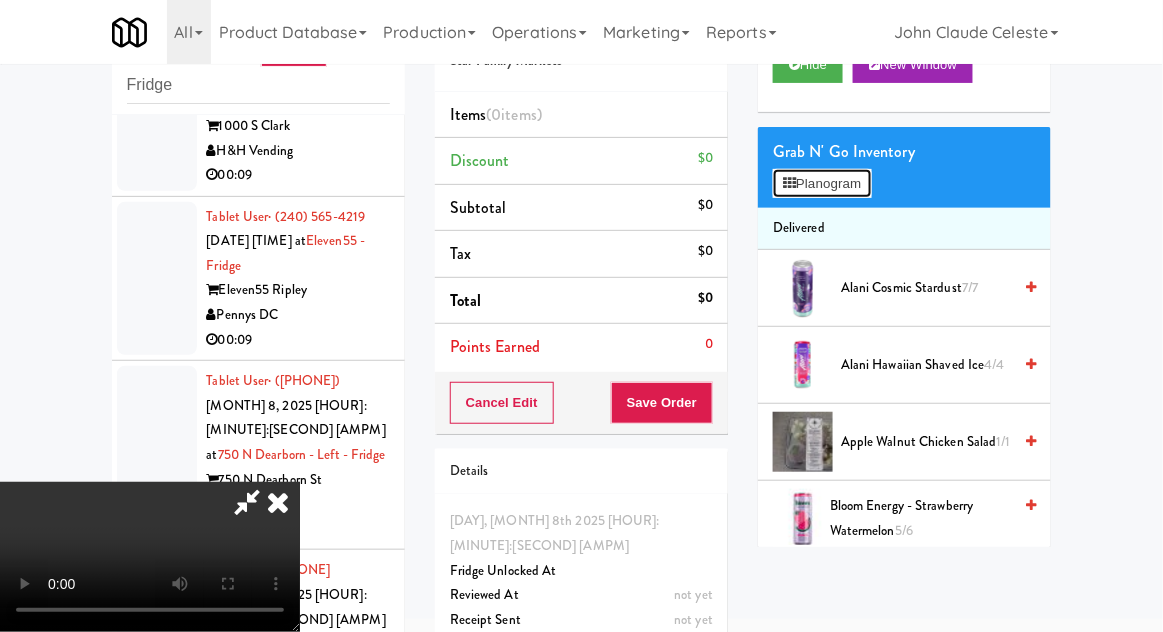 click on "Planogram" at bounding box center [822, 184] 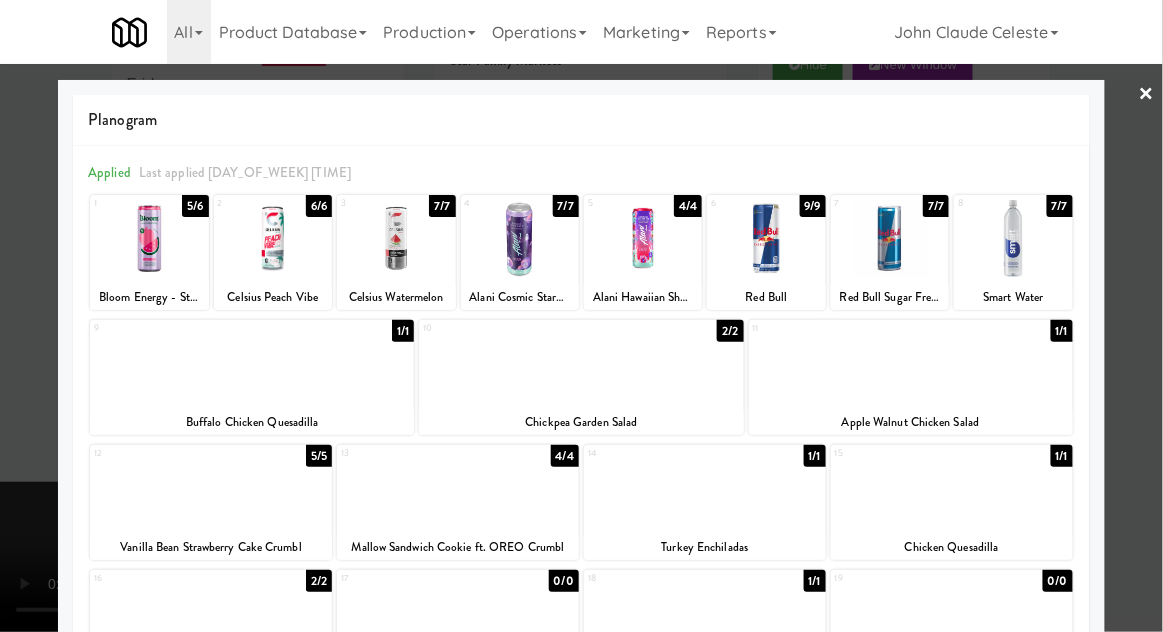 click at bounding box center [581, 316] 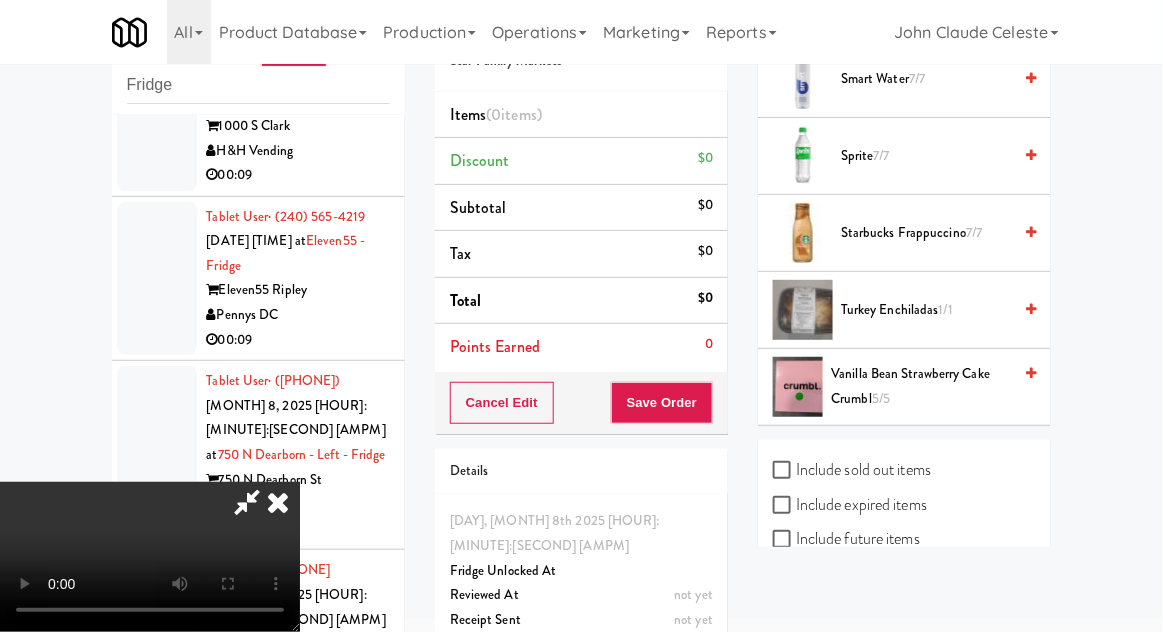 scroll, scrollTop: 2429, scrollLeft: 0, axis: vertical 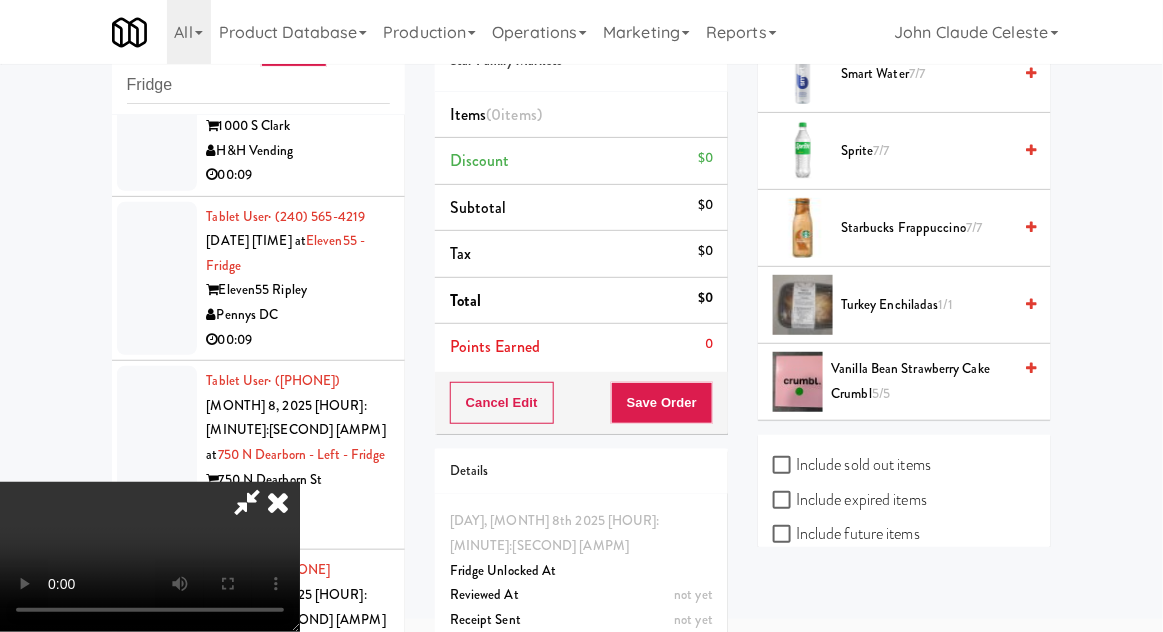 click on "Vanilla Bean Strawberry Cake Crumbl  5/5" at bounding box center (921, 381) 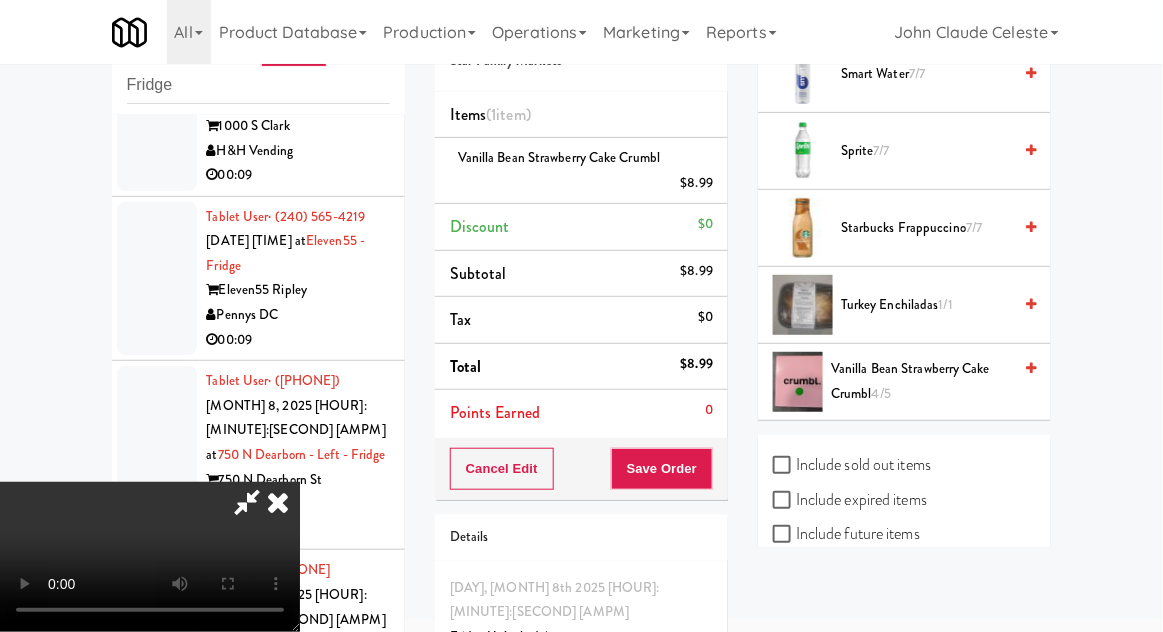 scroll, scrollTop: 73, scrollLeft: 0, axis: vertical 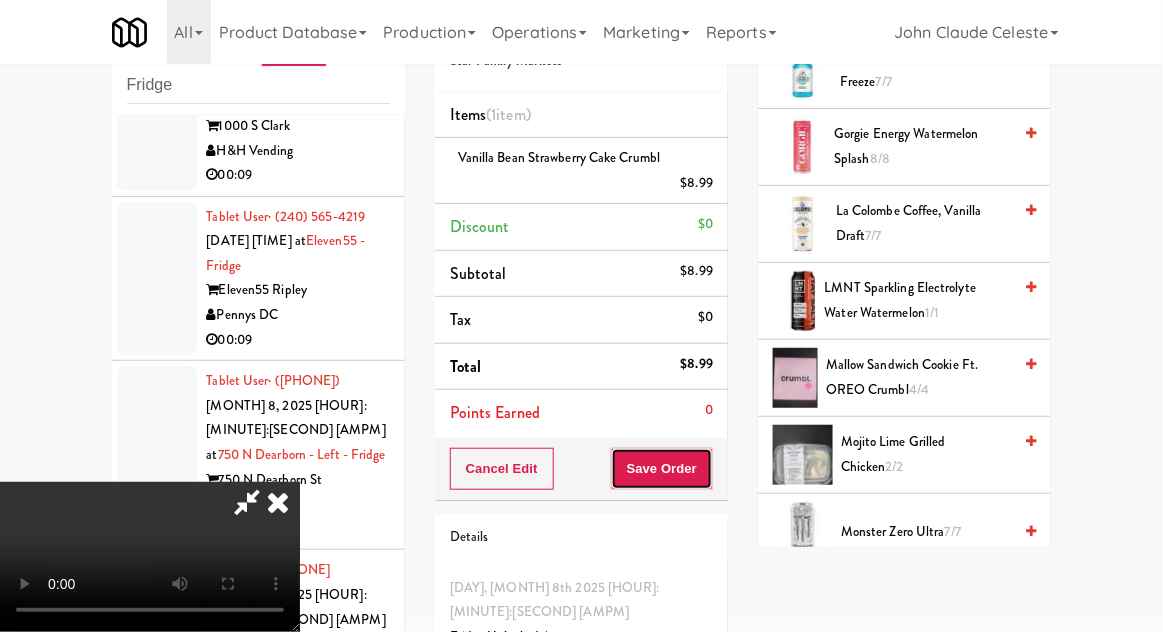 click on "Save Order" at bounding box center (662, 469) 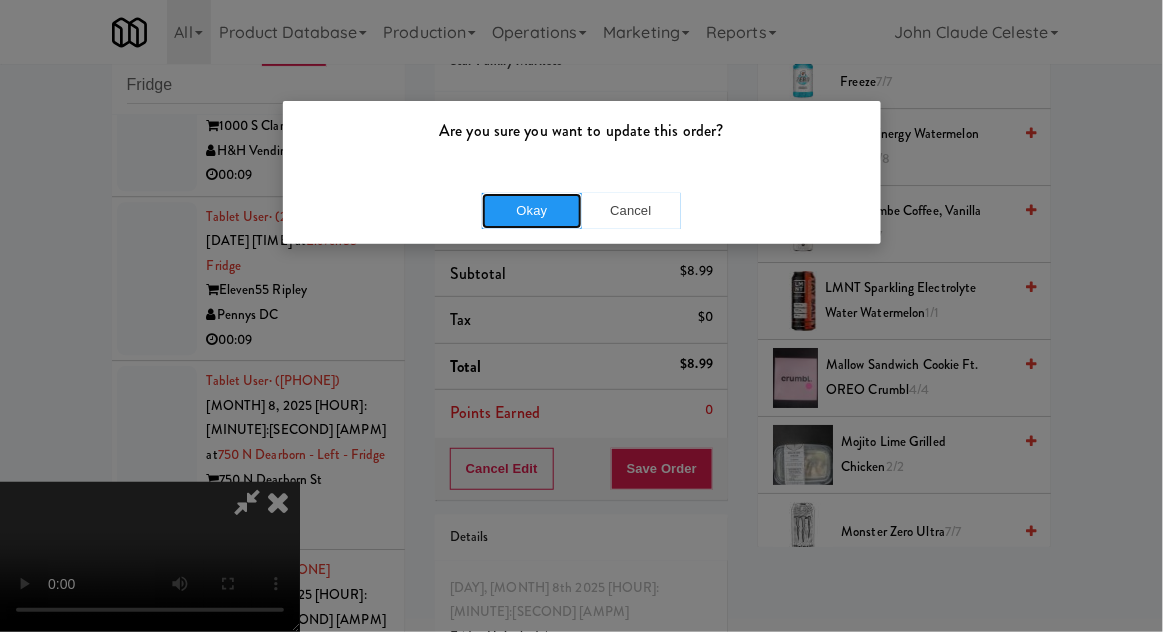 click on "Okay" at bounding box center [532, 211] 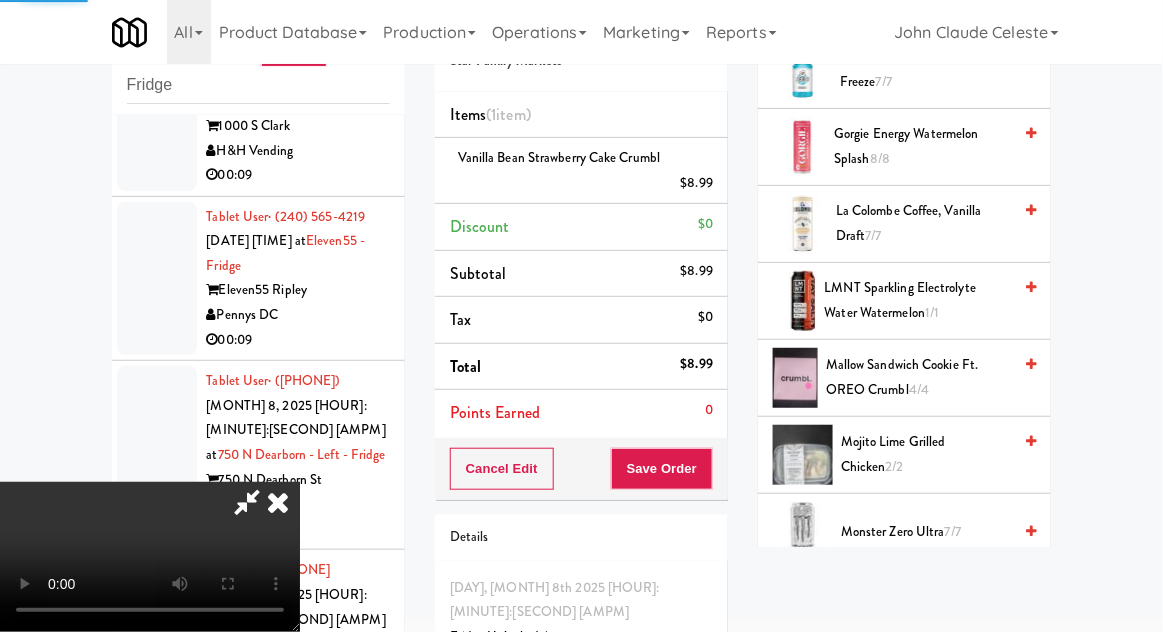scroll, scrollTop: 197, scrollLeft: 0, axis: vertical 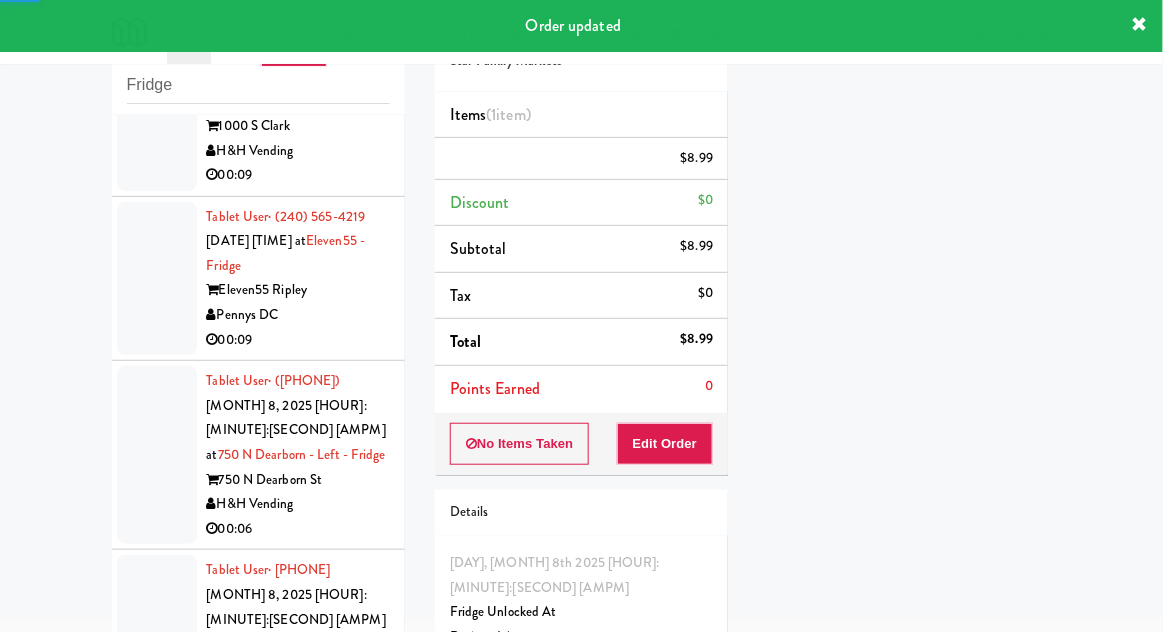click at bounding box center [157, 114] 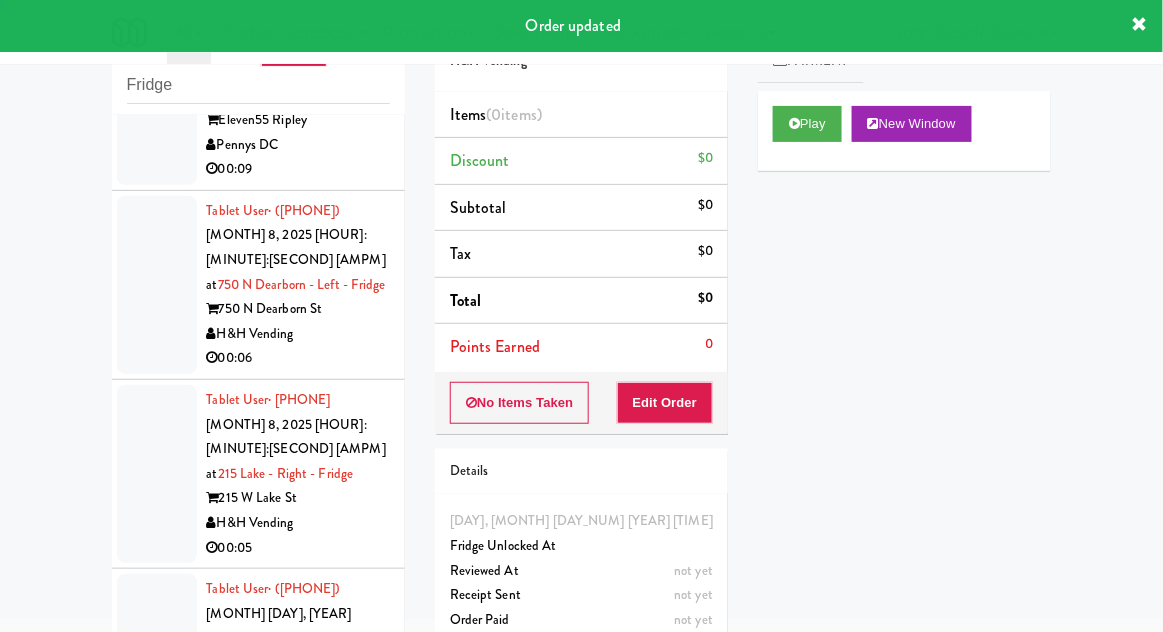 scroll, scrollTop: 7044, scrollLeft: 0, axis: vertical 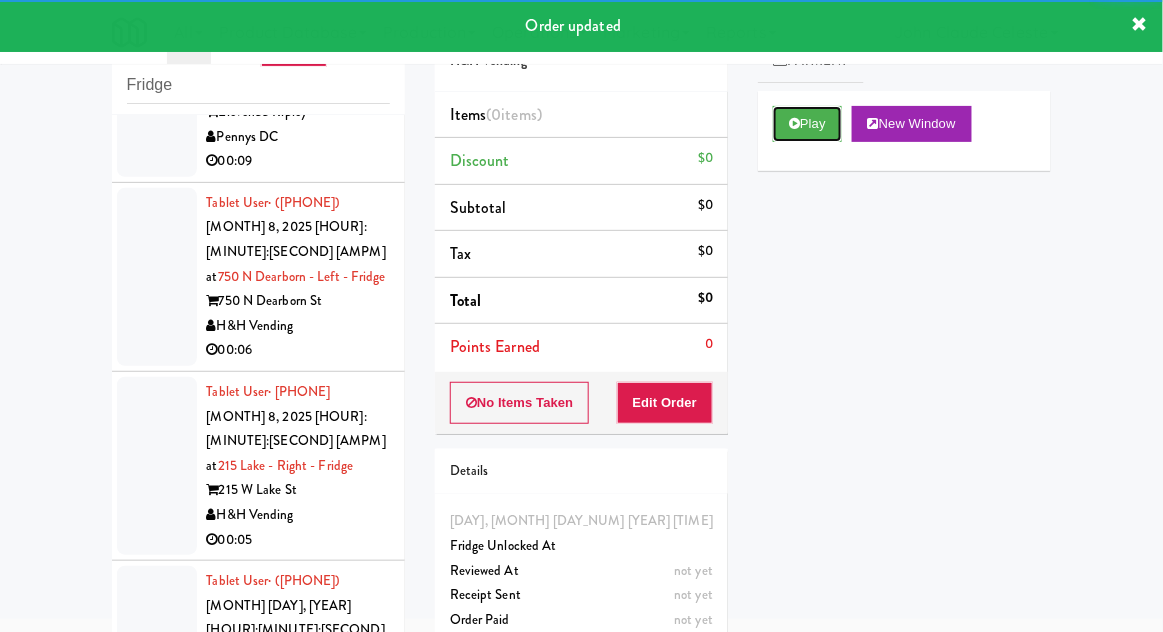 click on "Play" at bounding box center (807, 124) 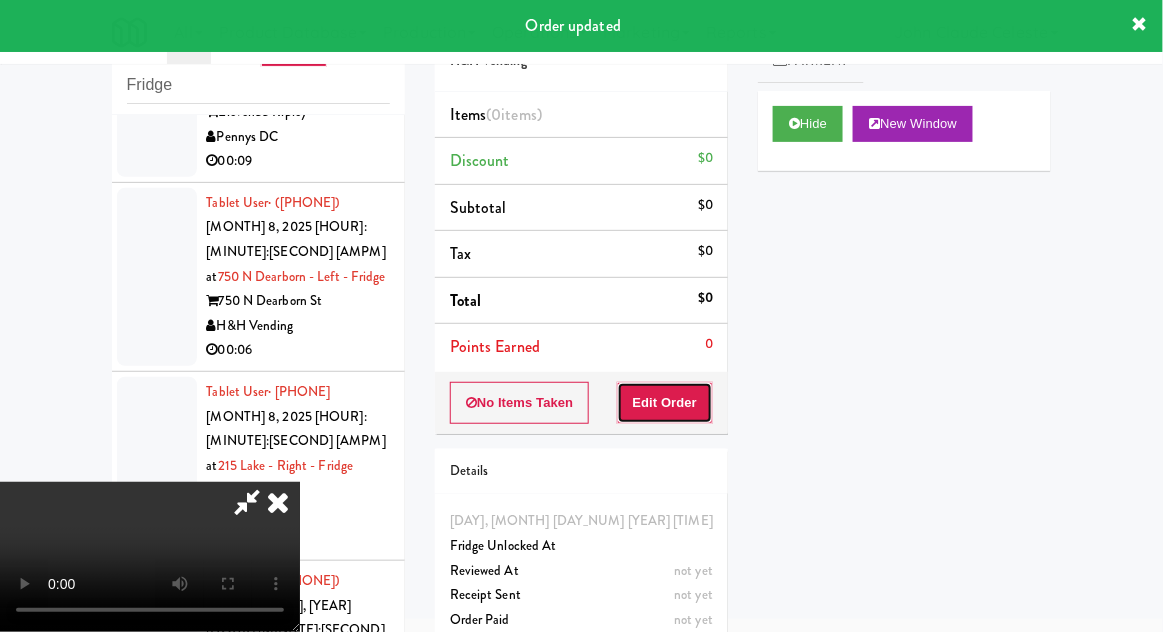 click on "Edit Order" at bounding box center (665, 403) 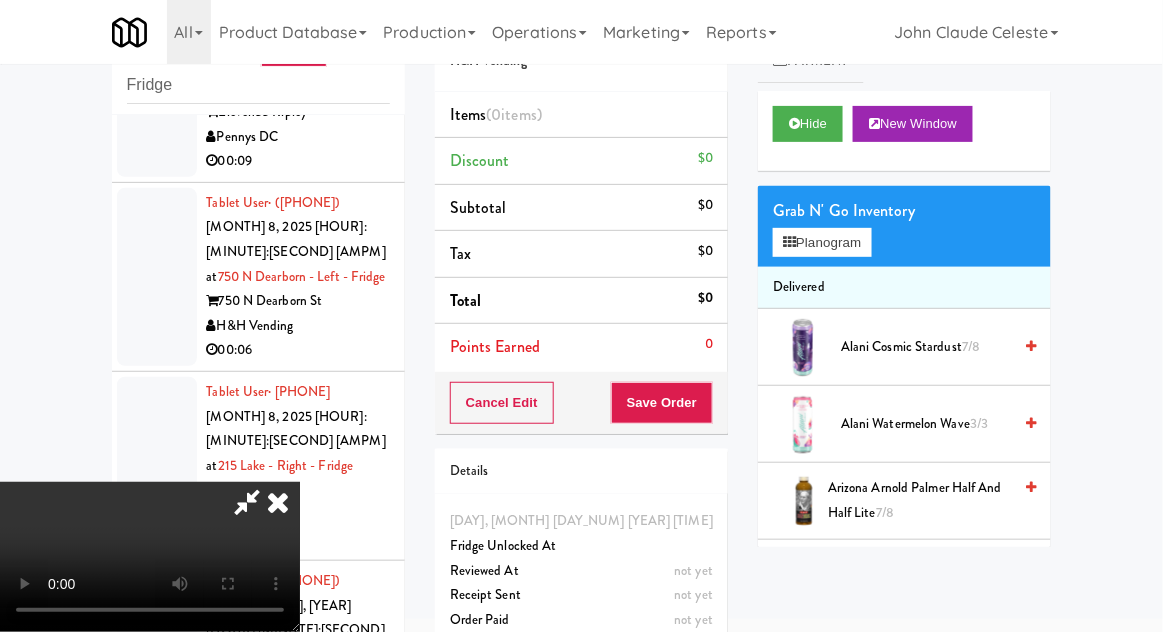 type 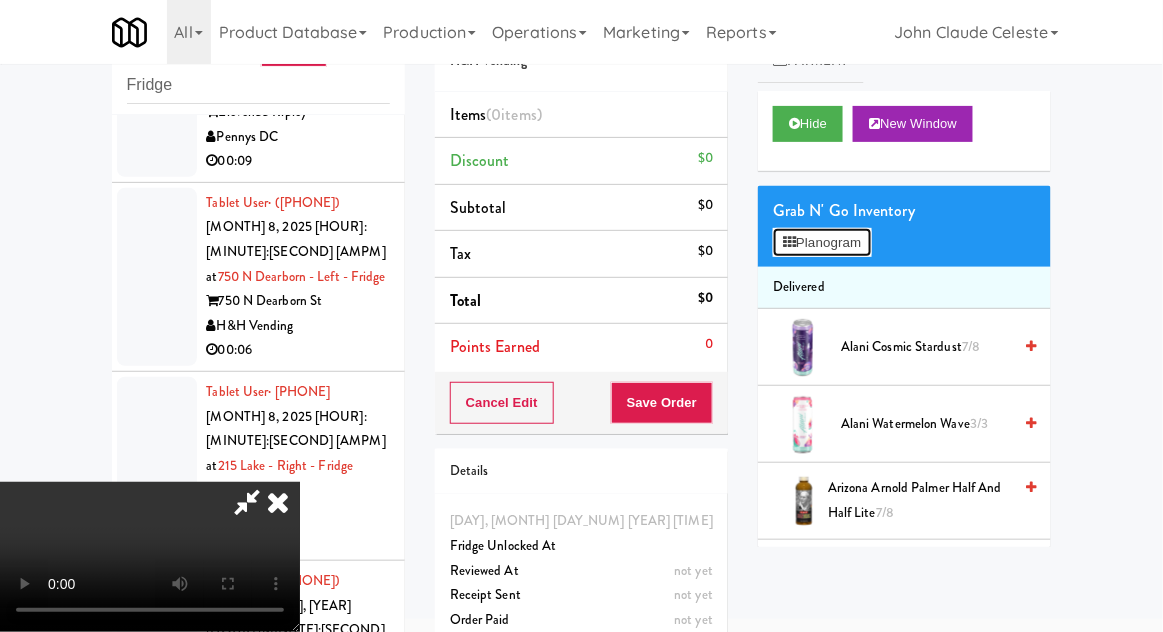 click on "Planogram" at bounding box center (822, 243) 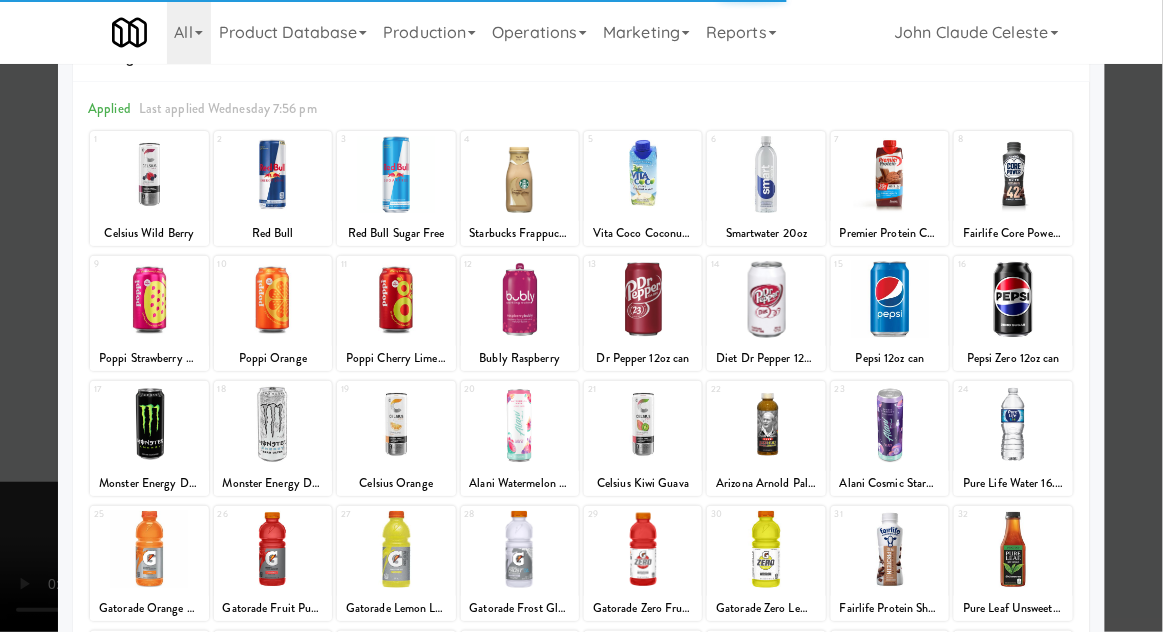 scroll, scrollTop: 64, scrollLeft: 0, axis: vertical 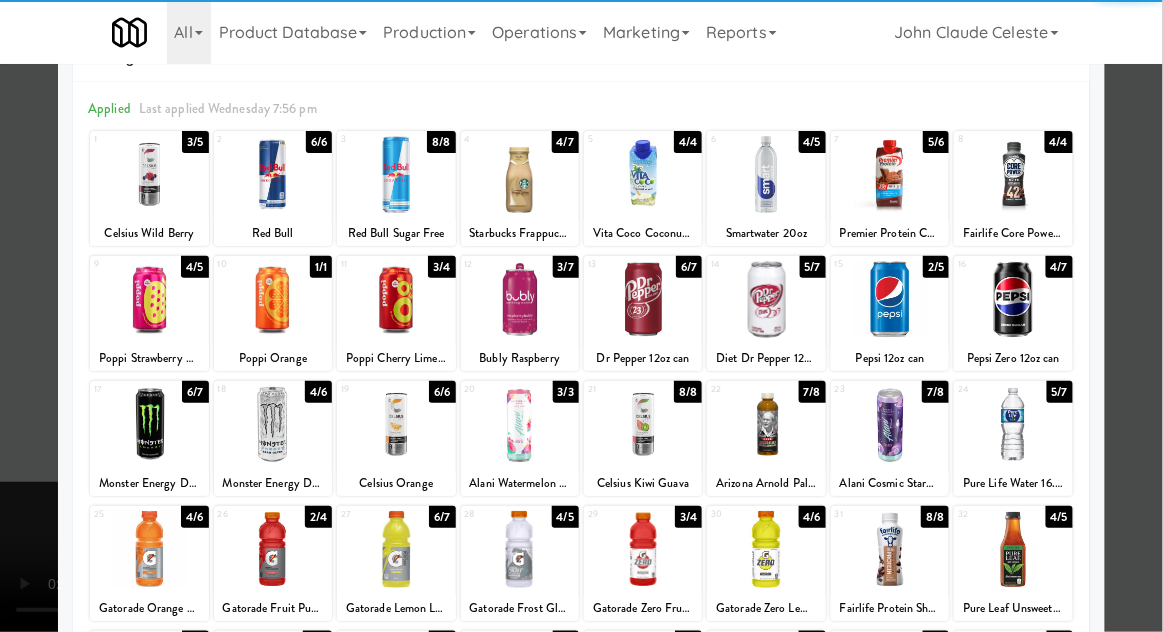 click at bounding box center [1013, 424] 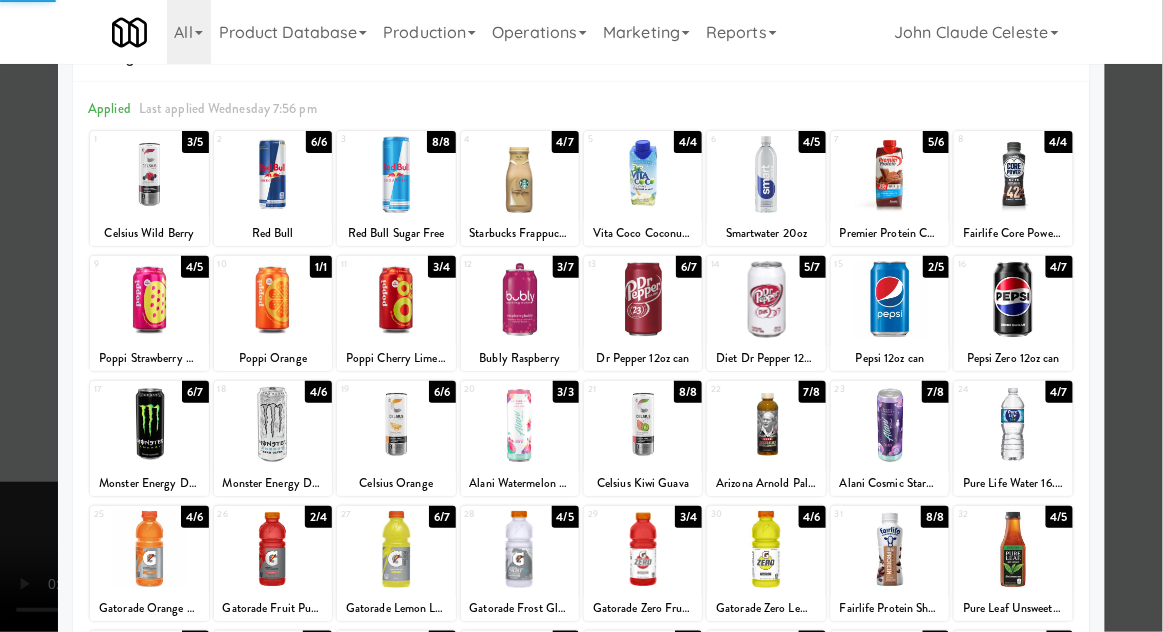 click at bounding box center [581, 316] 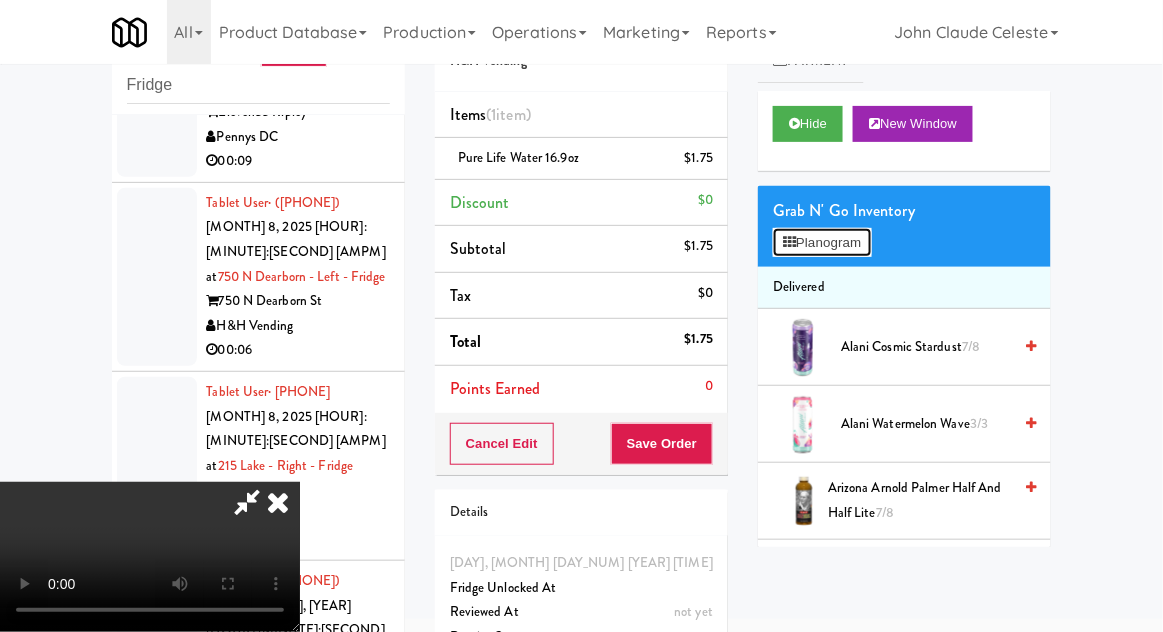click on "Planogram" at bounding box center [822, 243] 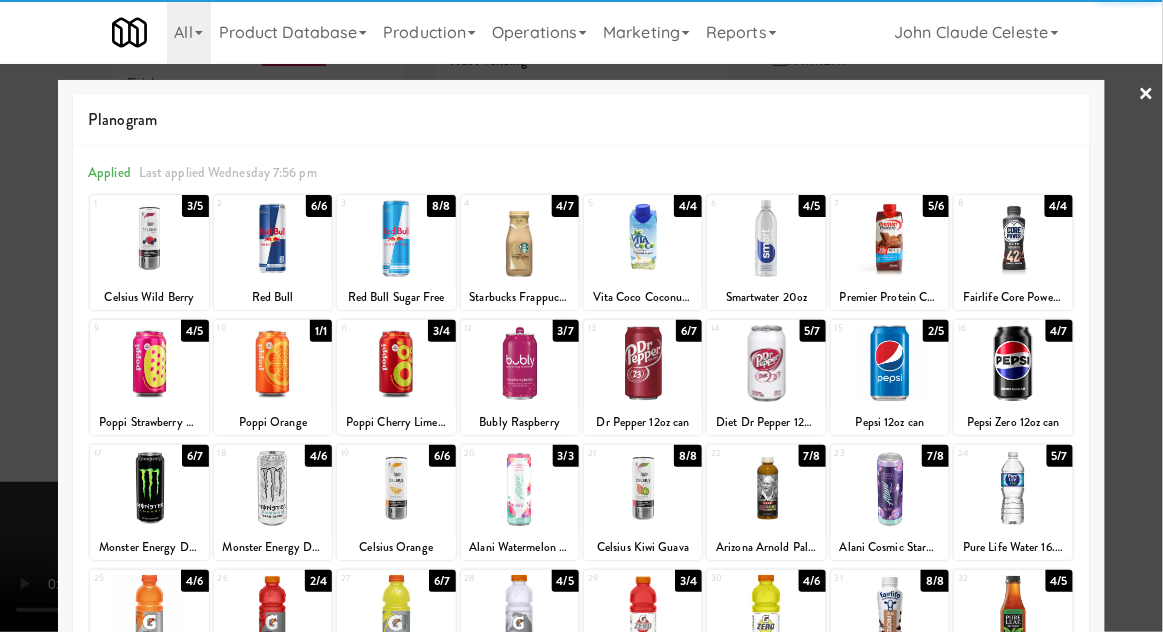 click at bounding box center [1013, 488] 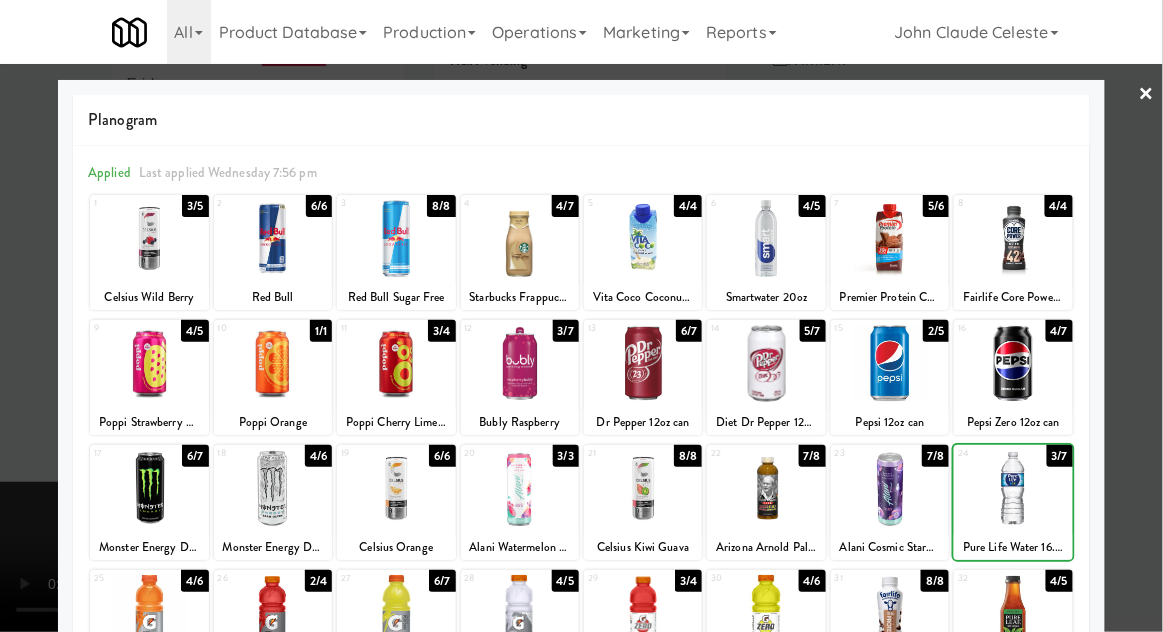 click at bounding box center (581, 316) 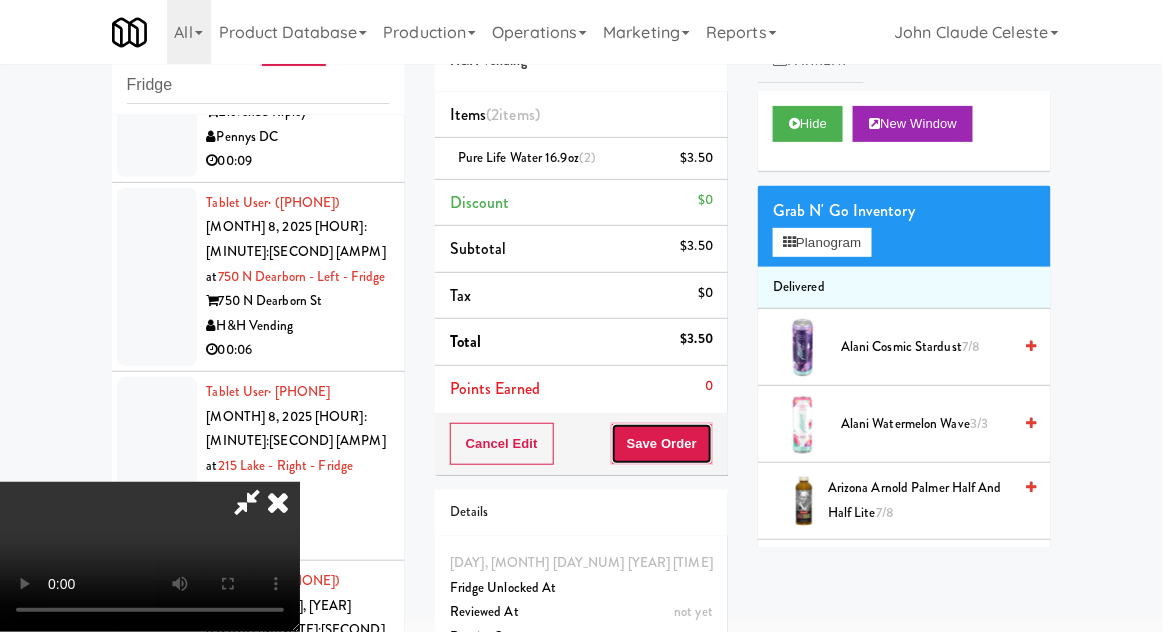 click on "Save Order" at bounding box center (662, 444) 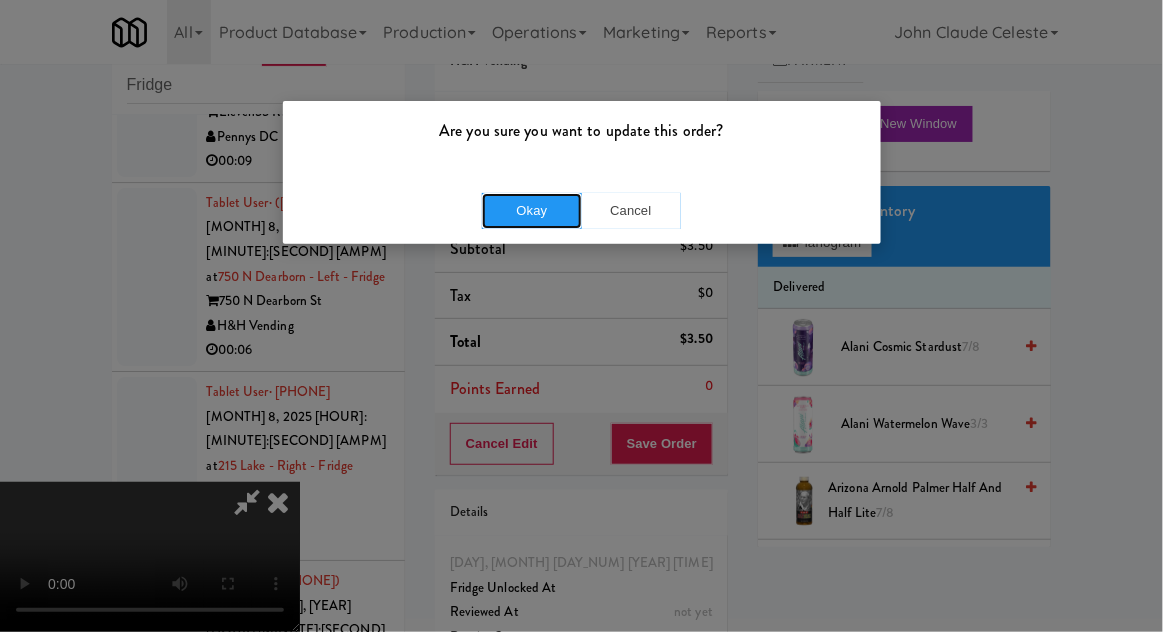click on "Okay" at bounding box center (532, 211) 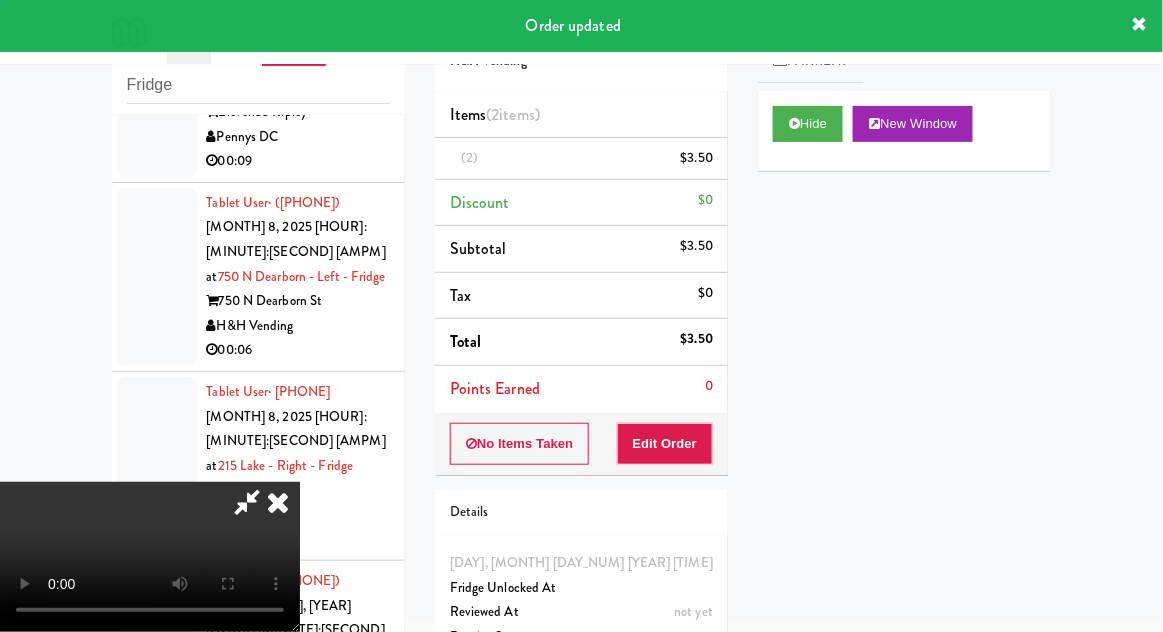click at bounding box center [157, 100] 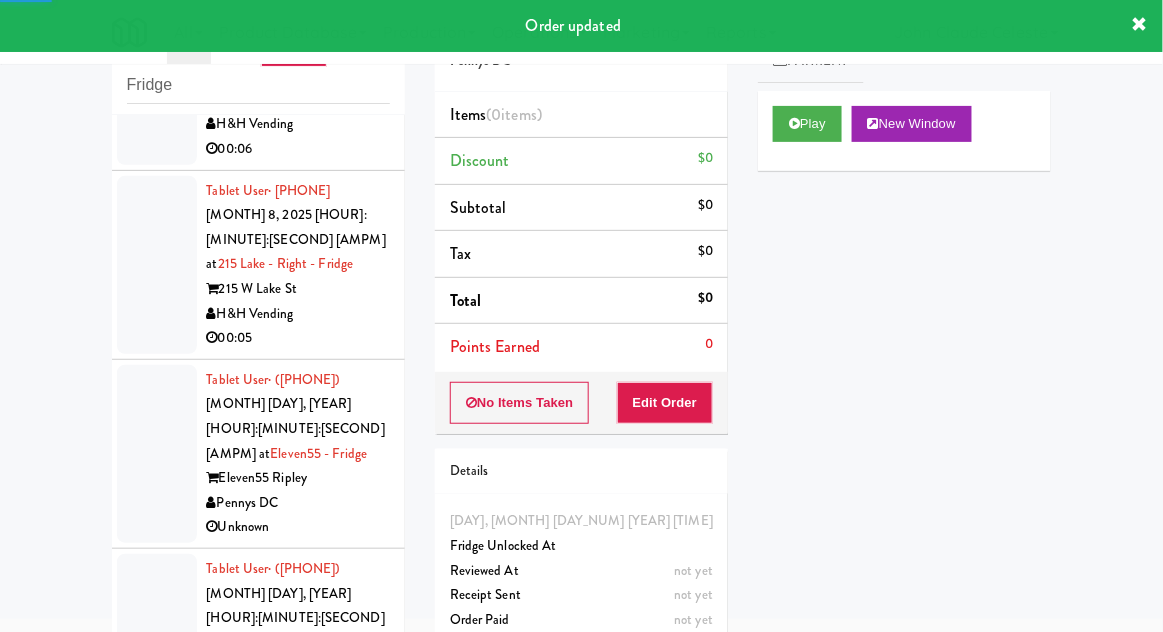 scroll, scrollTop: 7271, scrollLeft: 0, axis: vertical 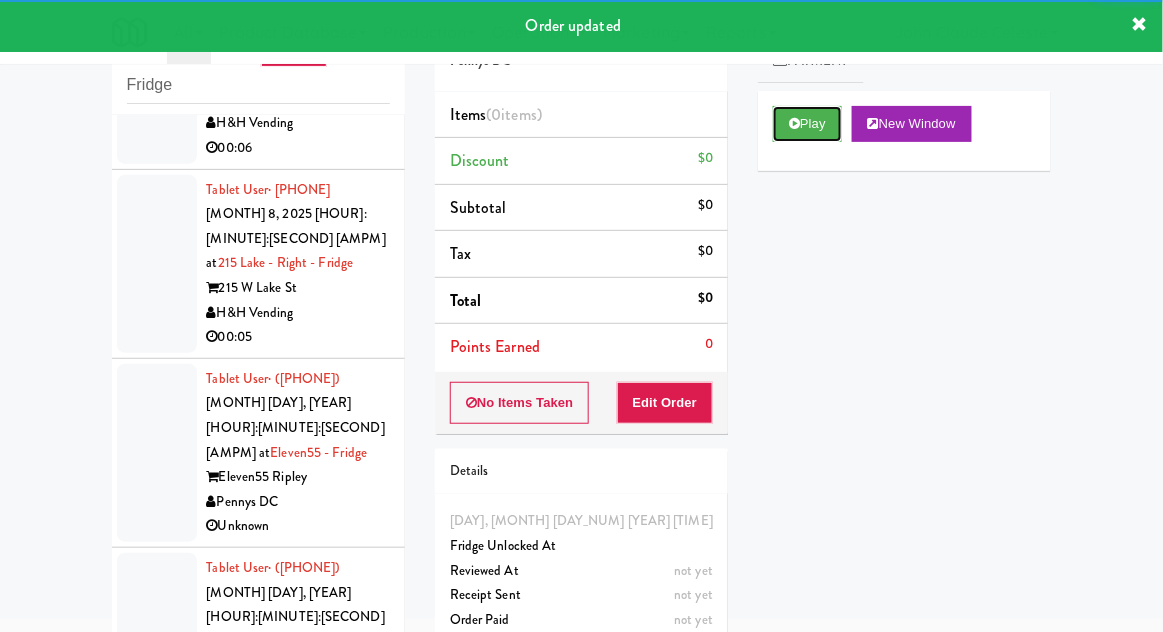 click on "Play" at bounding box center (807, 124) 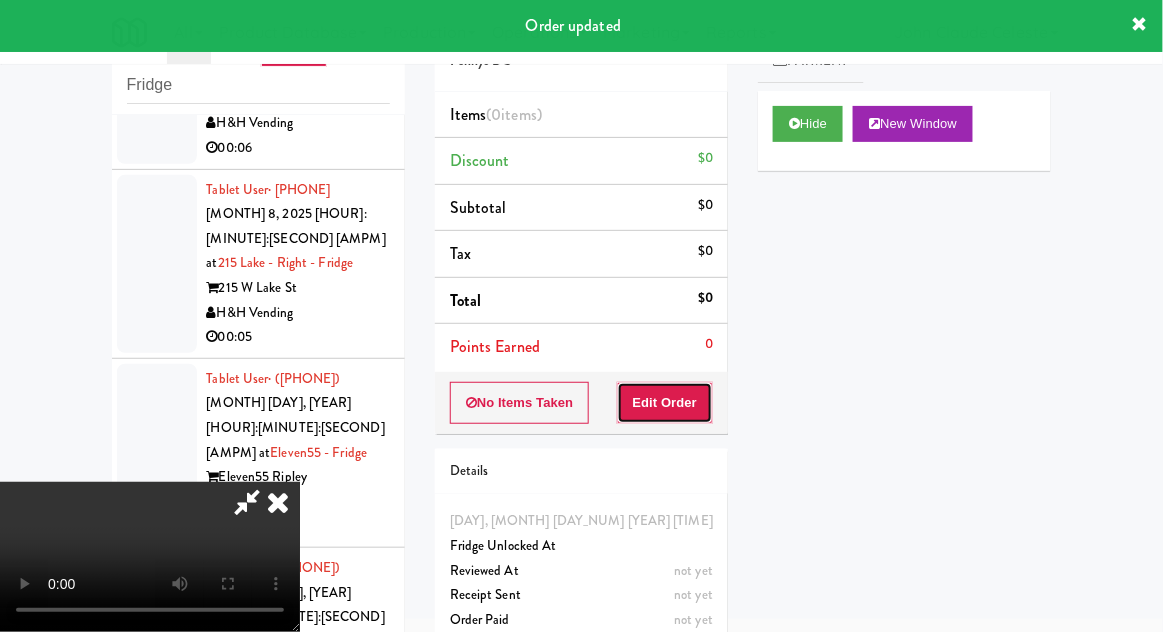 click on "Edit Order" at bounding box center [665, 403] 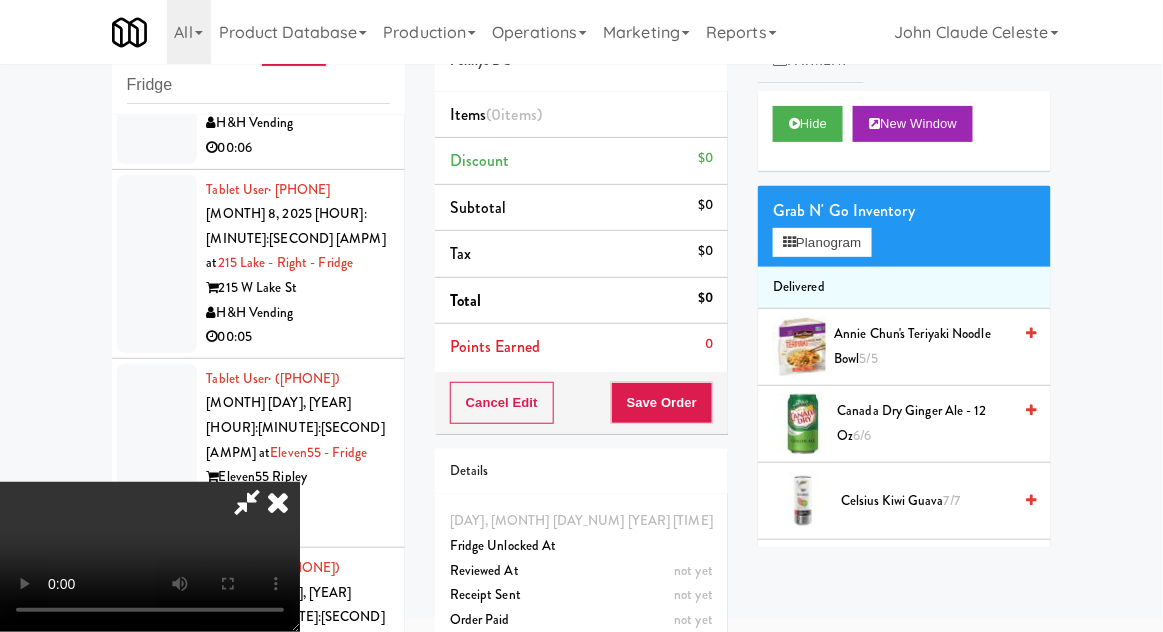 scroll, scrollTop: 73, scrollLeft: 0, axis: vertical 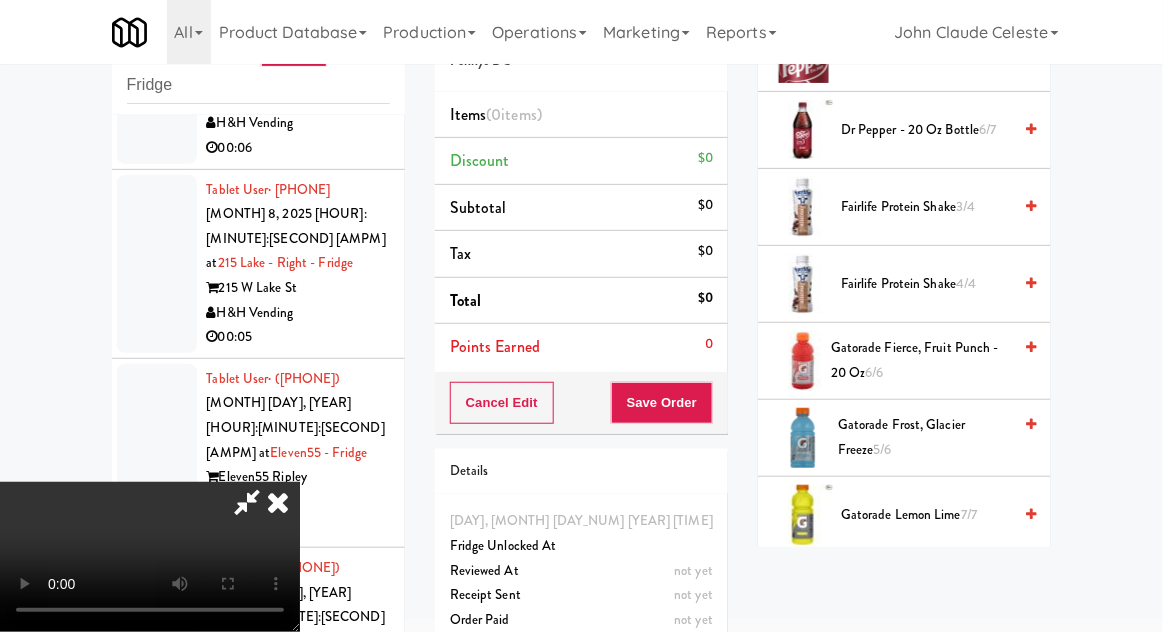 click on "Gatorade Fierce, Fruit Punch - 20 oz   6/6" at bounding box center [921, 360] 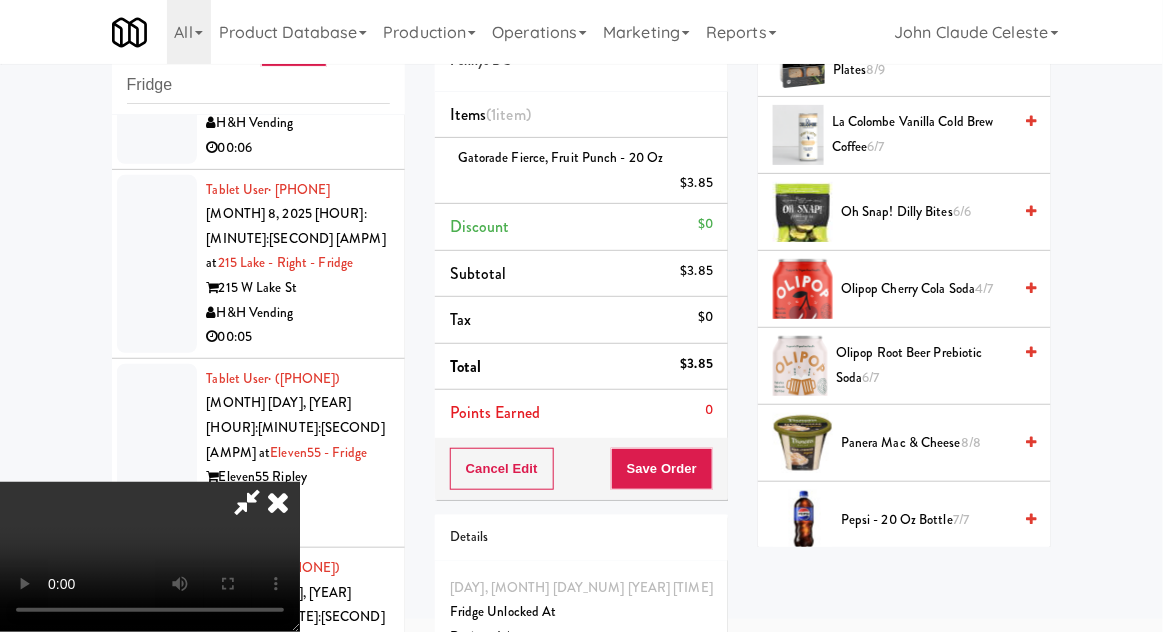 scroll, scrollTop: 1755, scrollLeft: 0, axis: vertical 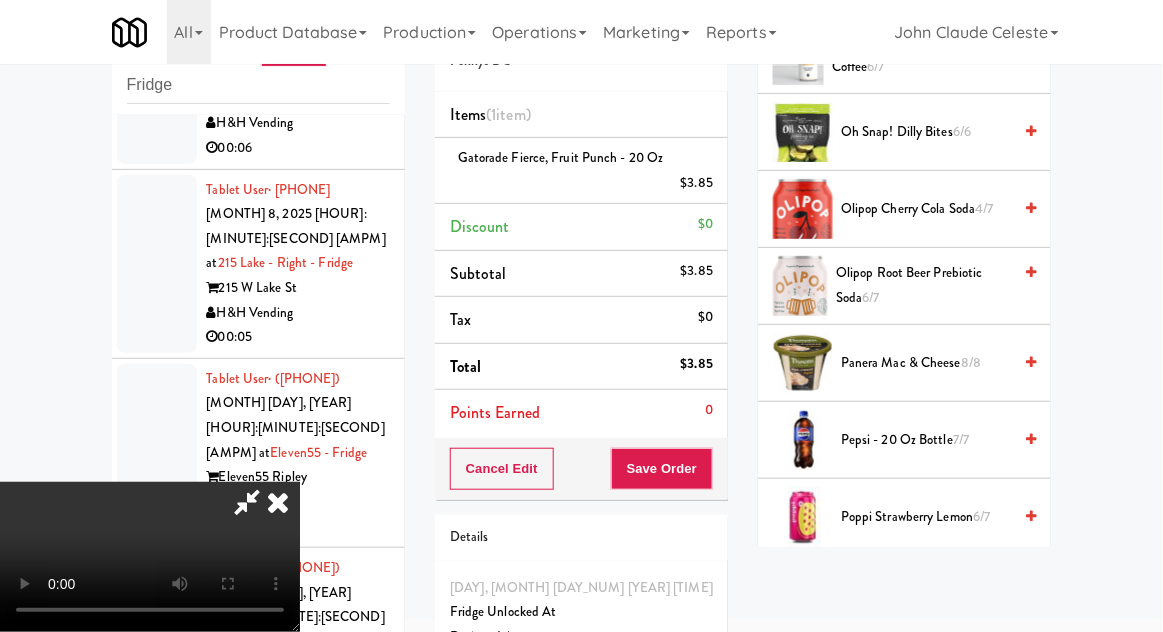 click on "7/7" at bounding box center (961, 439) 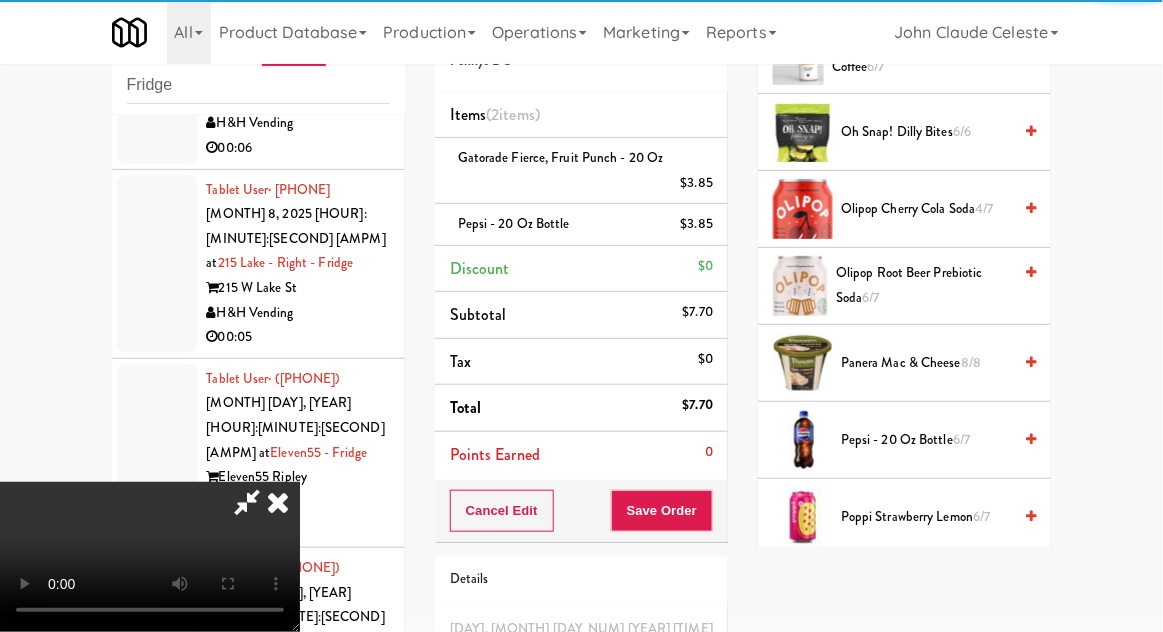 scroll, scrollTop: 73, scrollLeft: 0, axis: vertical 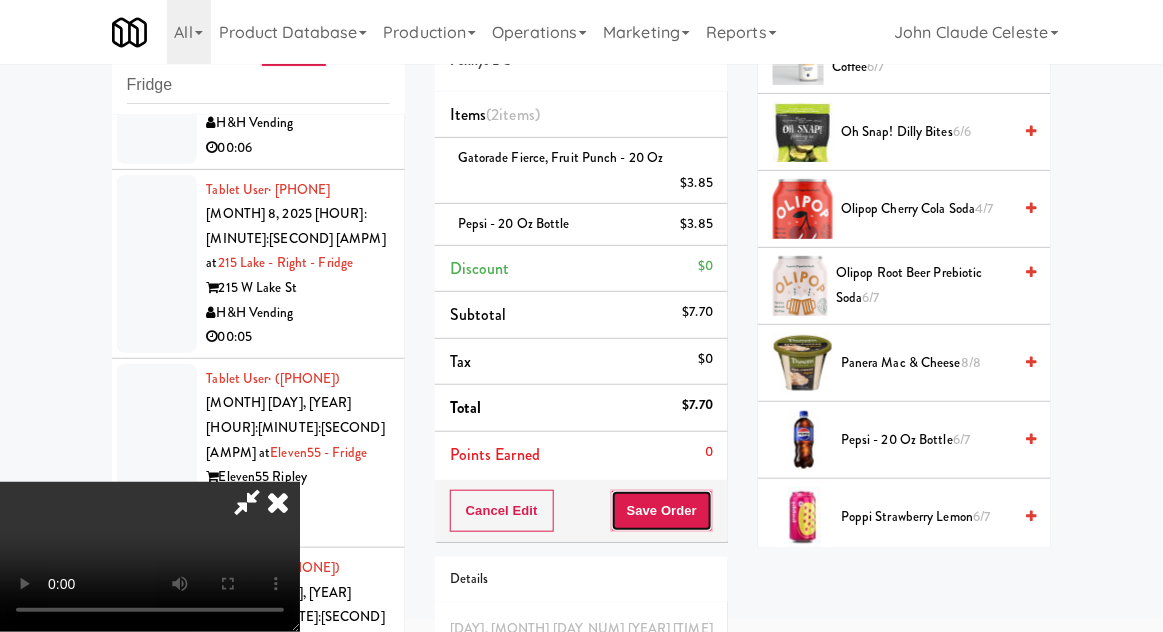 click on "Save Order" at bounding box center [662, 511] 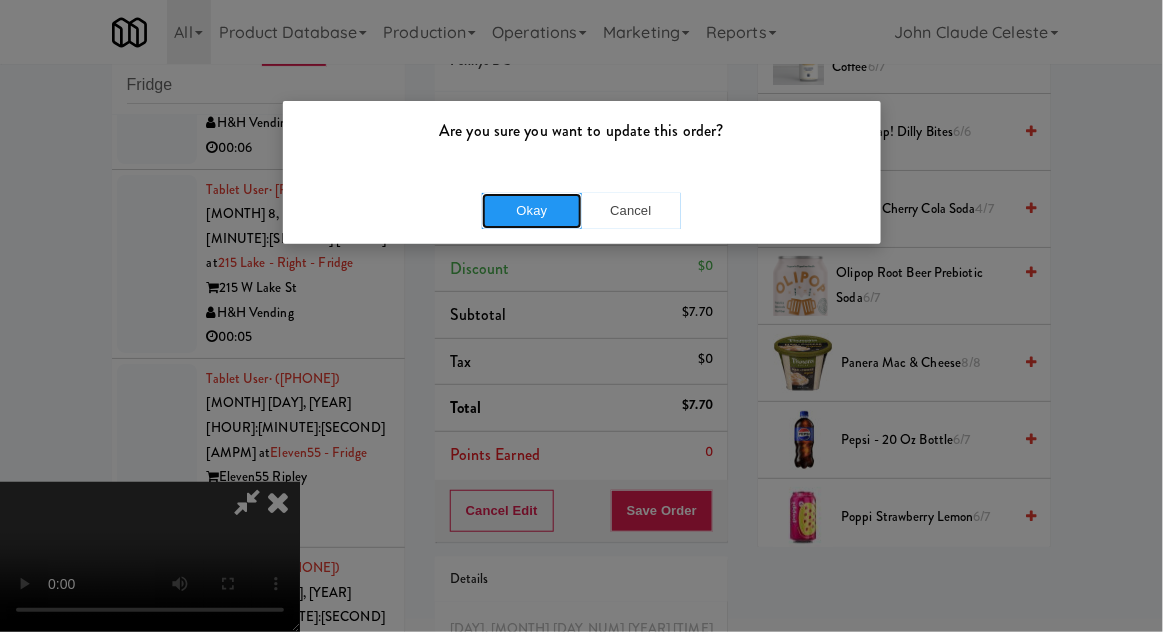 click on "Okay" at bounding box center (532, 211) 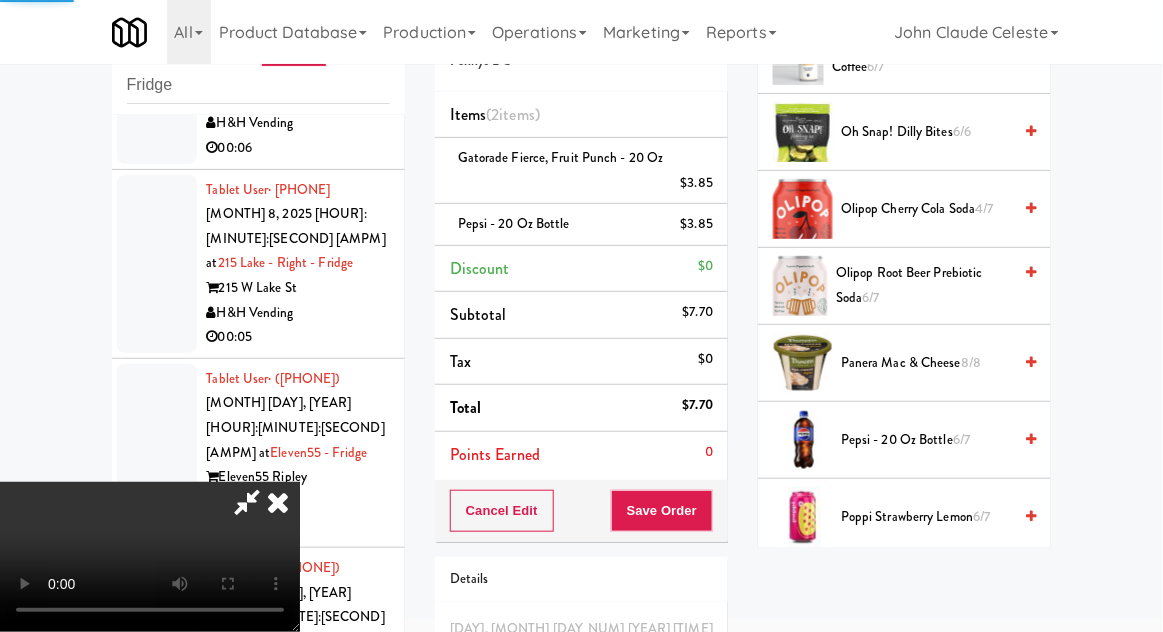 scroll, scrollTop: 197, scrollLeft: 0, axis: vertical 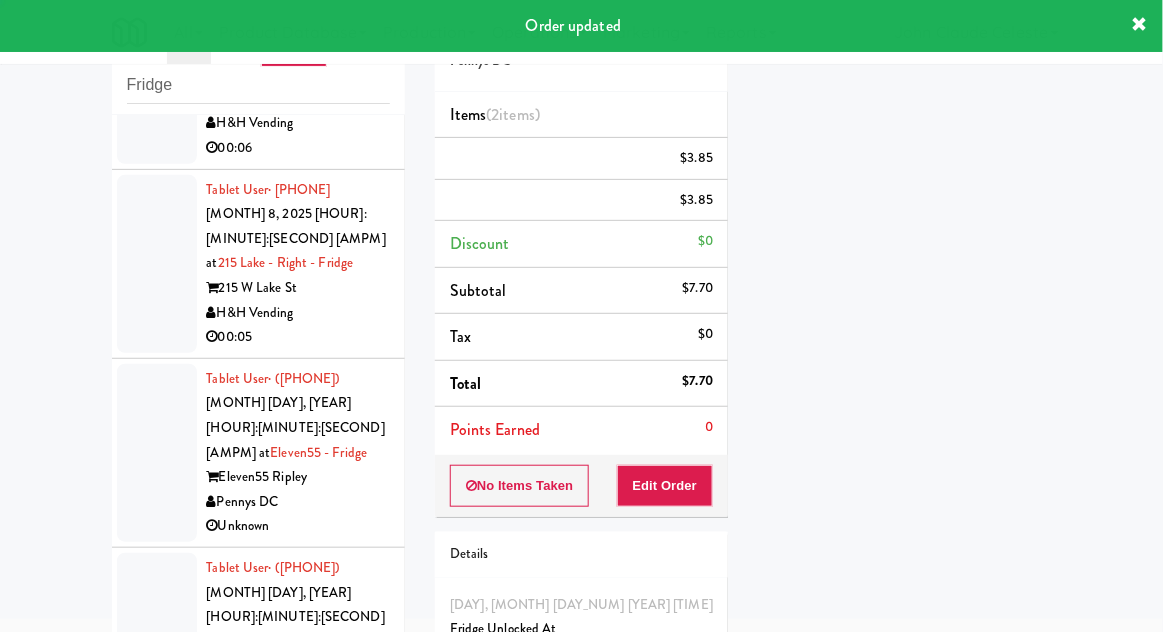 click at bounding box center [157, 74] 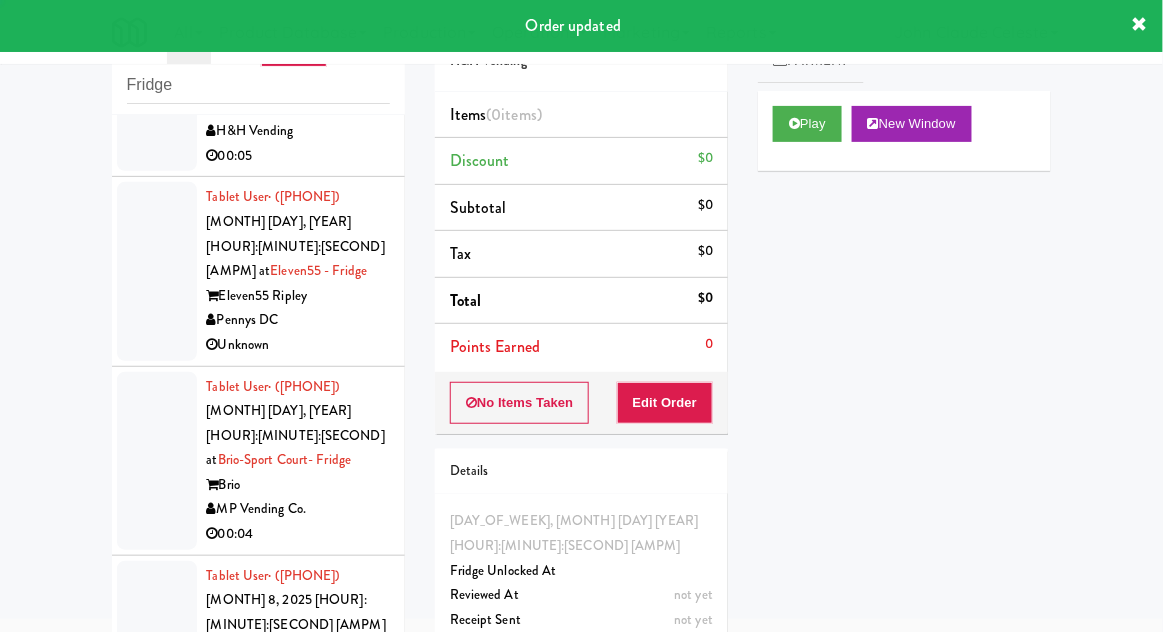 scroll, scrollTop: 7482, scrollLeft: 0, axis: vertical 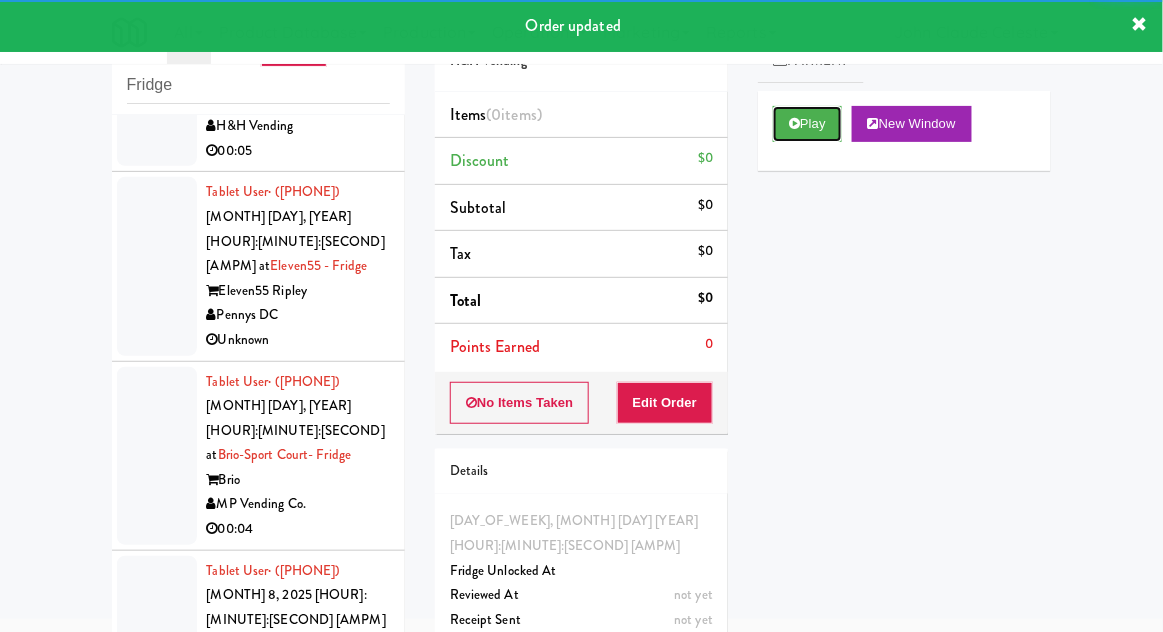 click on "Play" at bounding box center [807, 124] 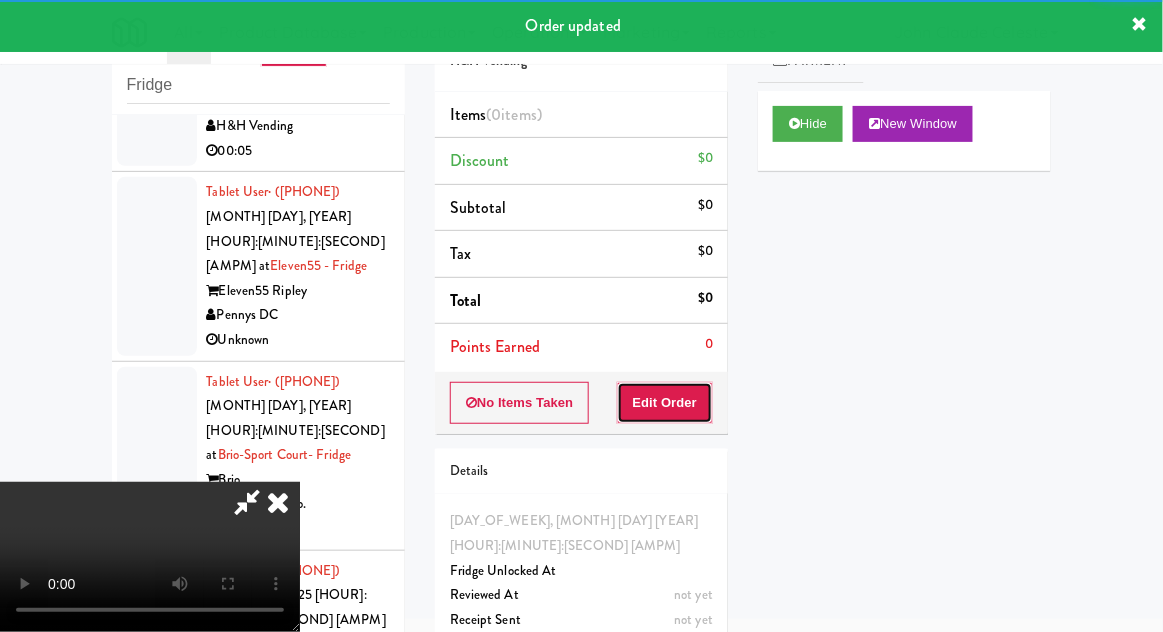 click on "Edit Order" at bounding box center [665, 403] 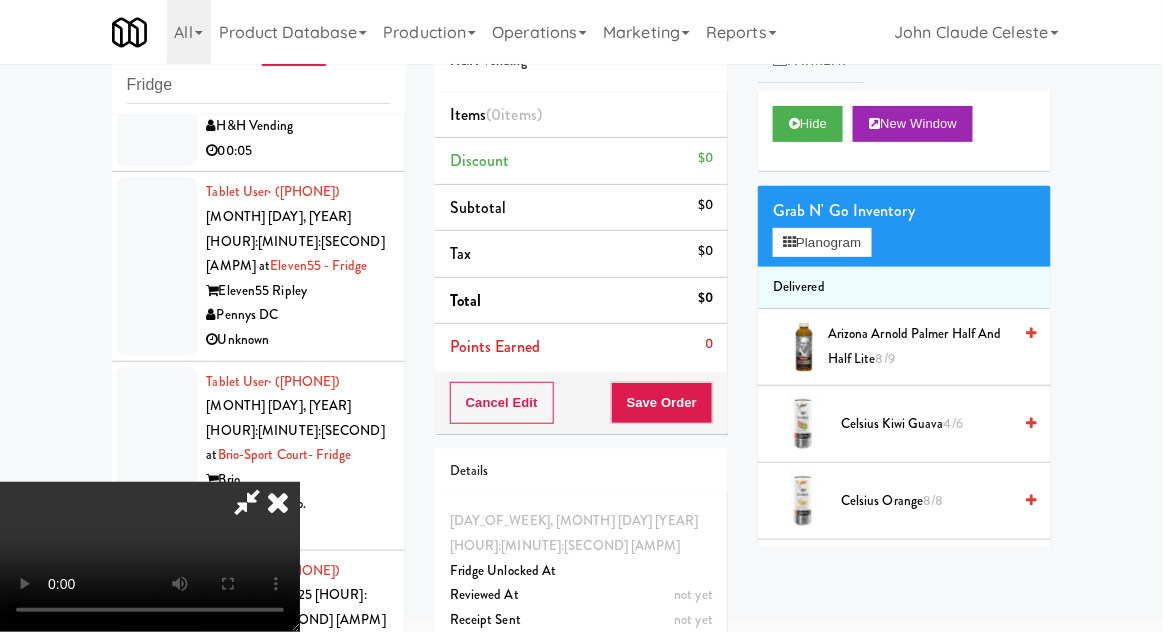 scroll, scrollTop: 73, scrollLeft: 0, axis: vertical 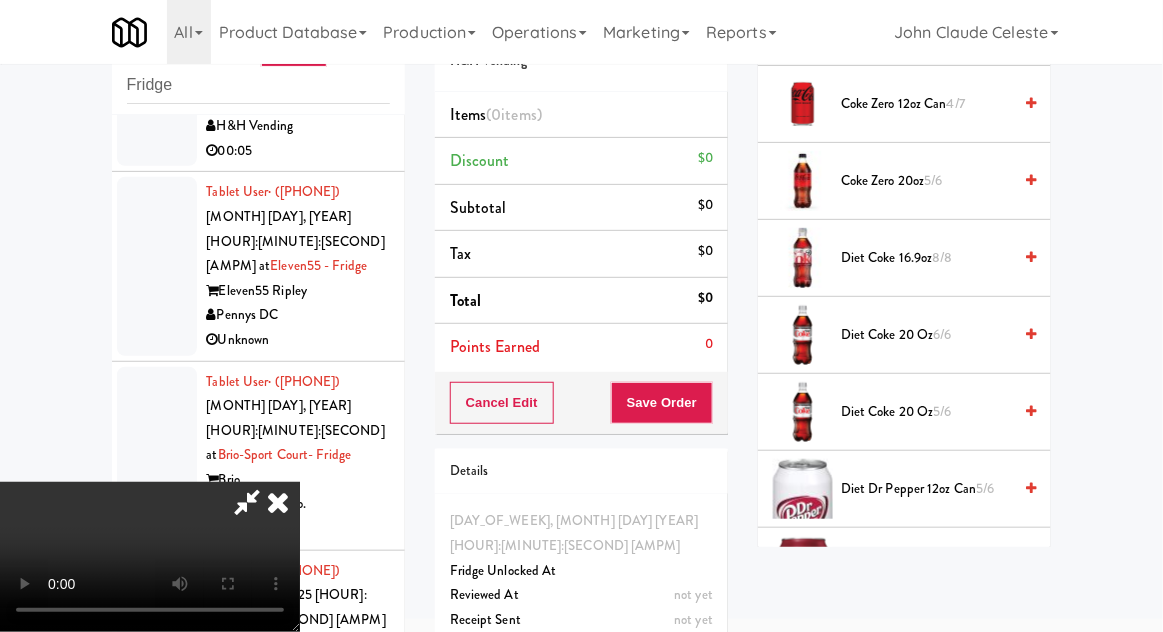 click on "Diet Dr Pepper 12oz can  5/6" at bounding box center (926, 489) 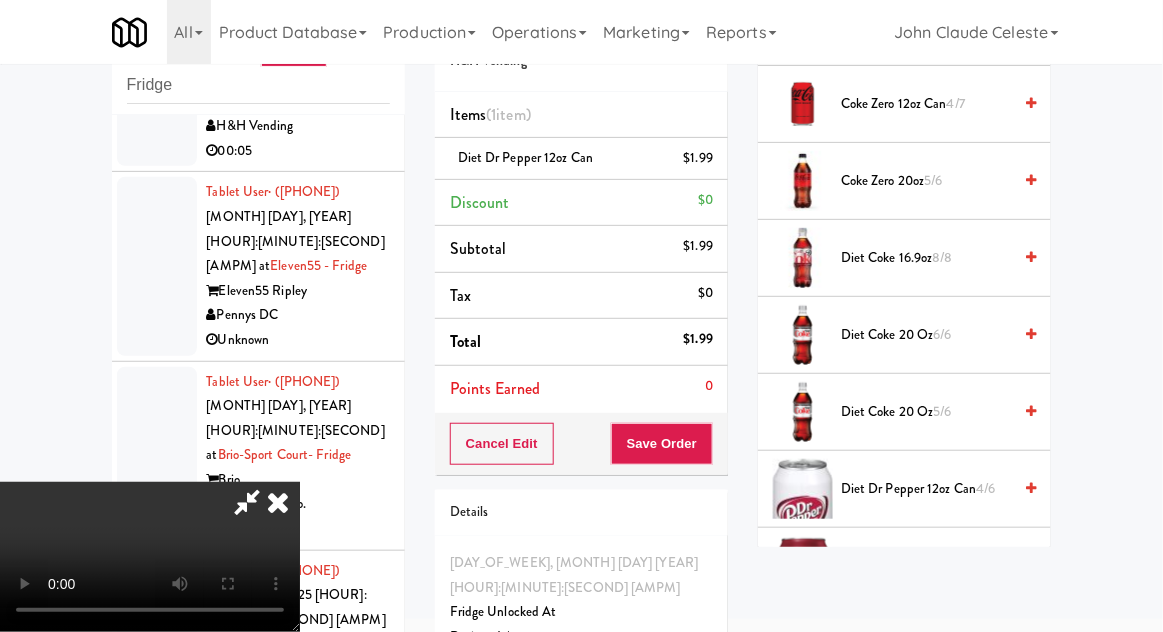 scroll, scrollTop: 73, scrollLeft: 0, axis: vertical 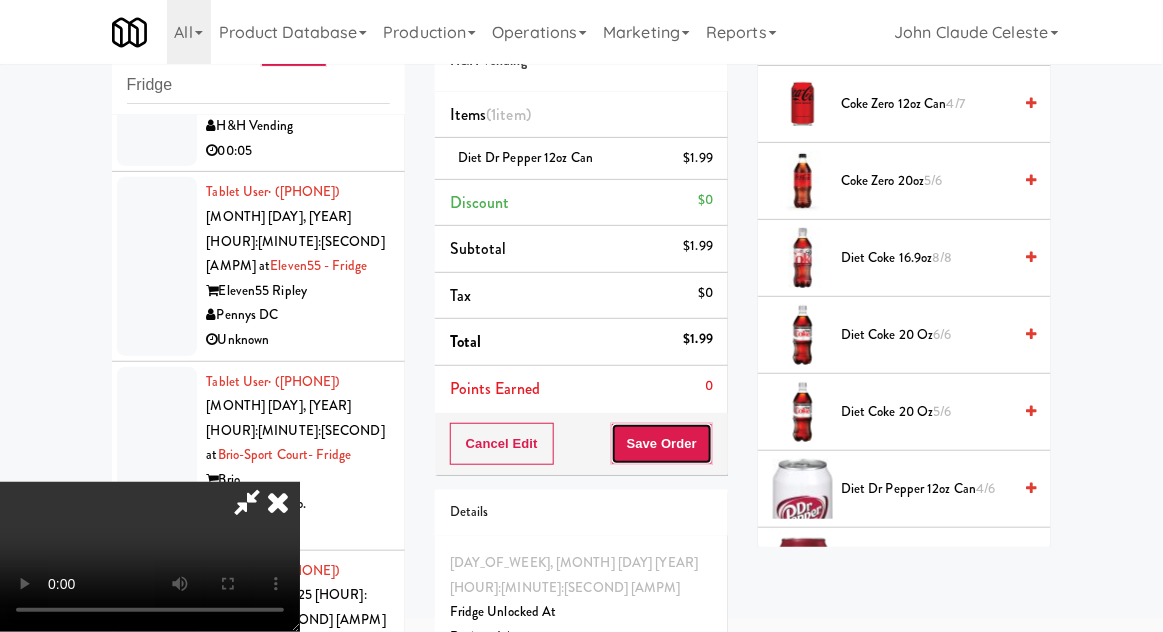 click on "Save Order" at bounding box center (662, 444) 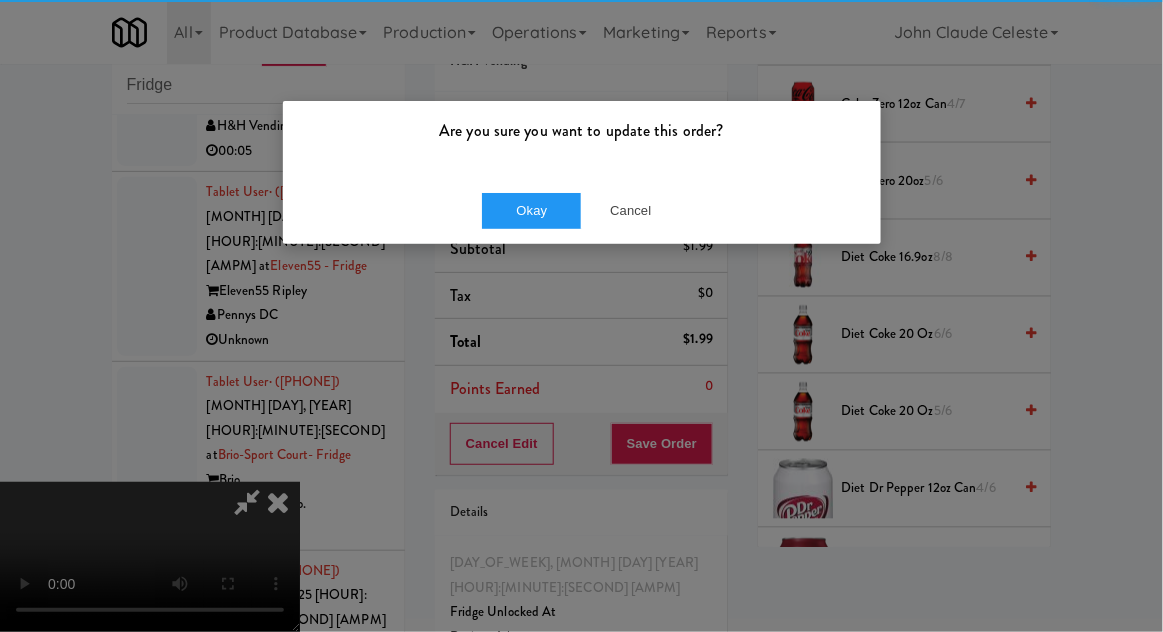click on "Okay Cancel" at bounding box center (582, 210) 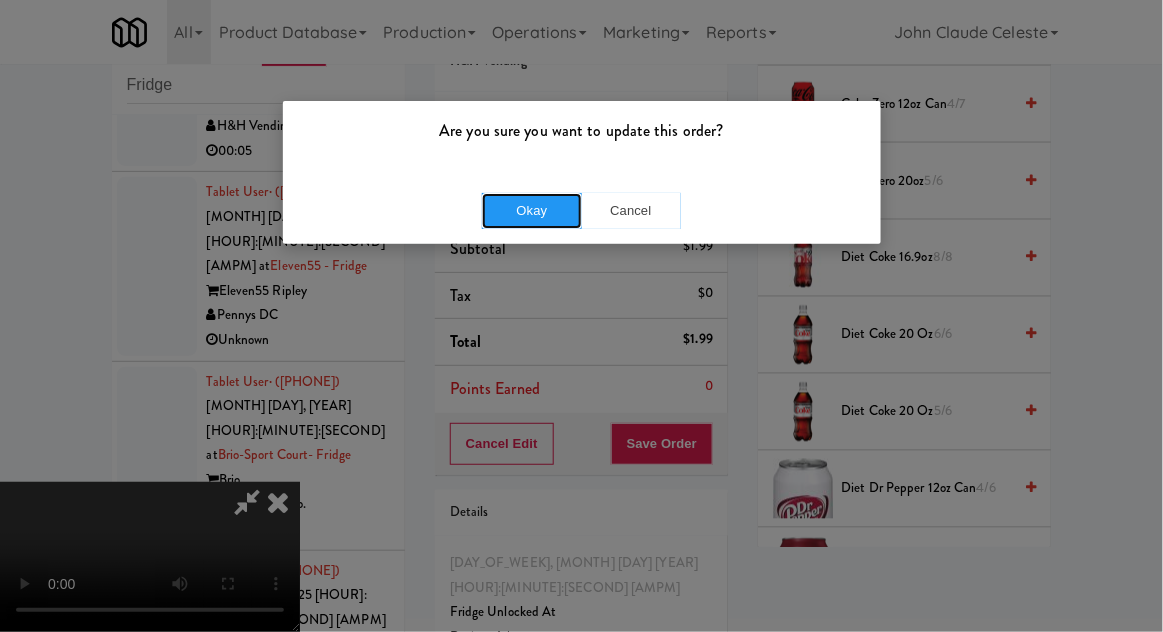 click on "Okay" at bounding box center (532, 211) 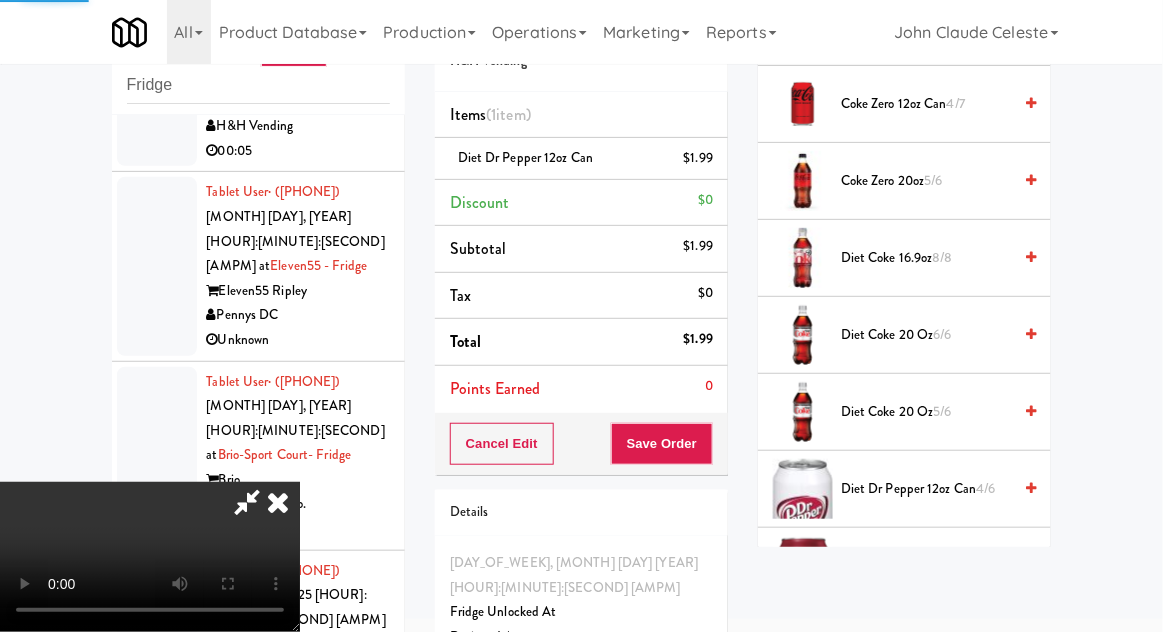 scroll, scrollTop: 197, scrollLeft: 0, axis: vertical 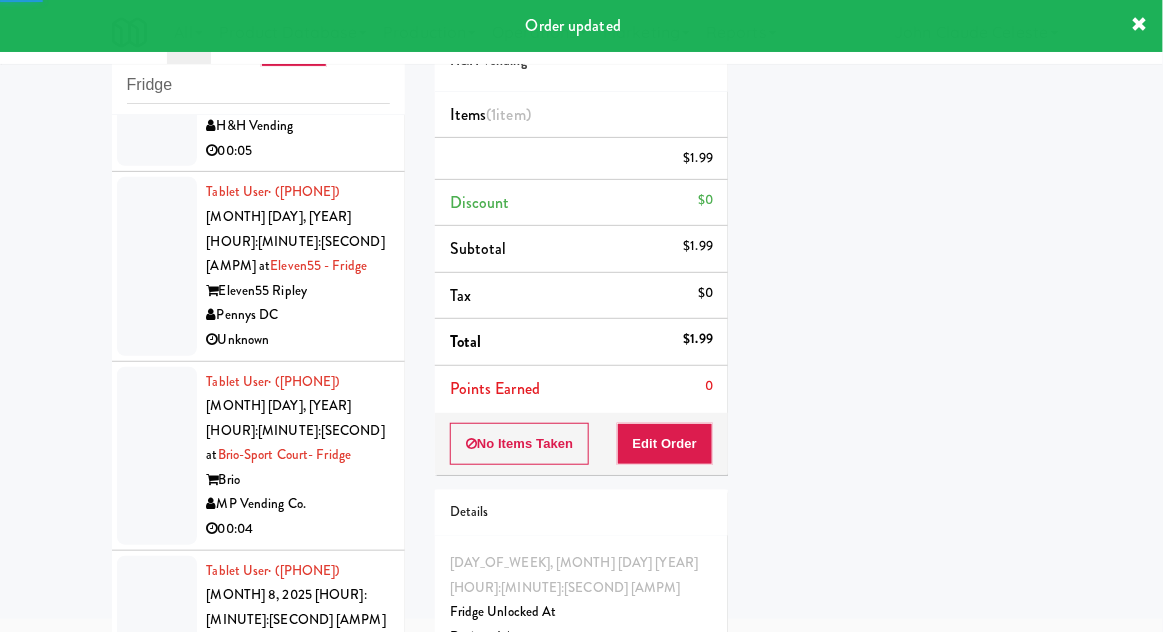 click at bounding box center (157, 77) 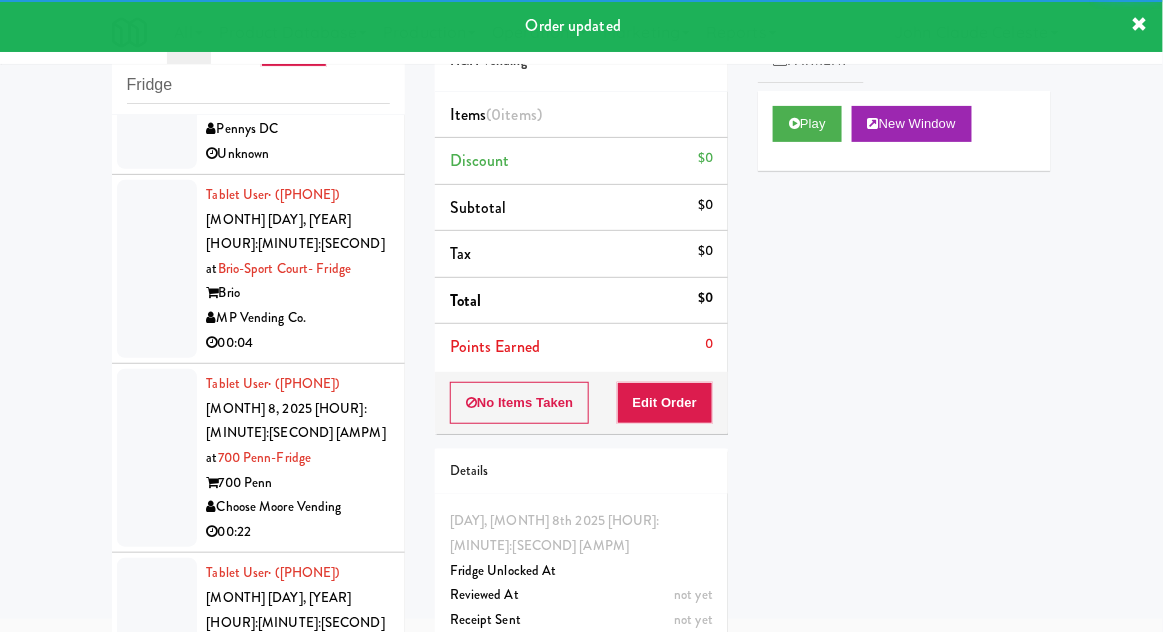 scroll, scrollTop: 7696, scrollLeft: 0, axis: vertical 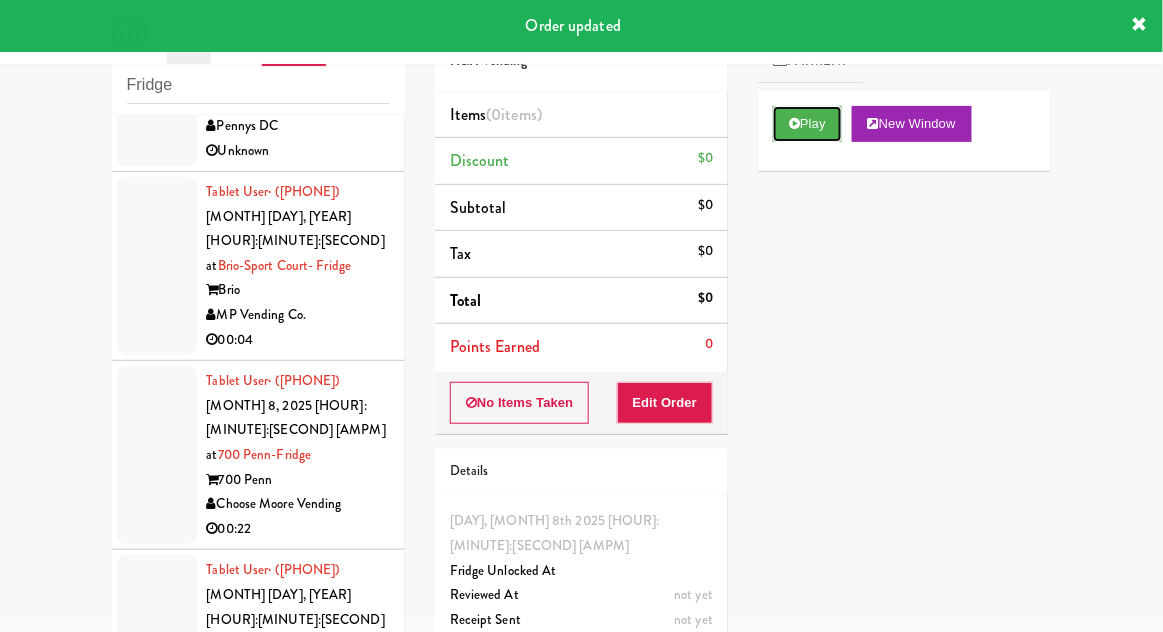click on "Play" at bounding box center [807, 124] 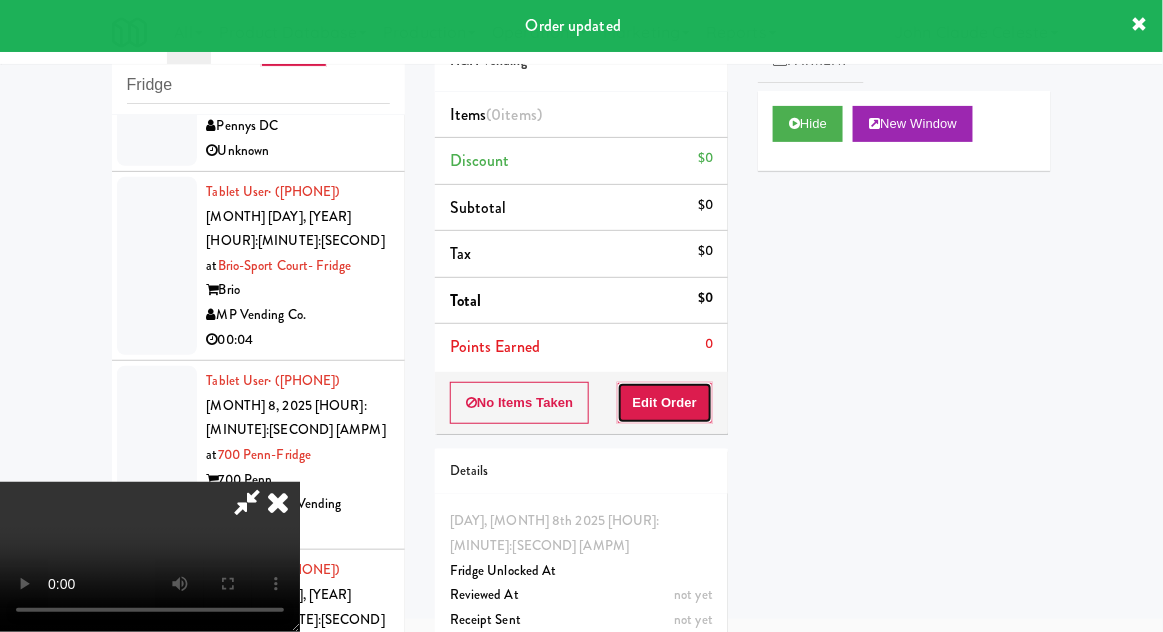 click on "Edit Order" at bounding box center [665, 403] 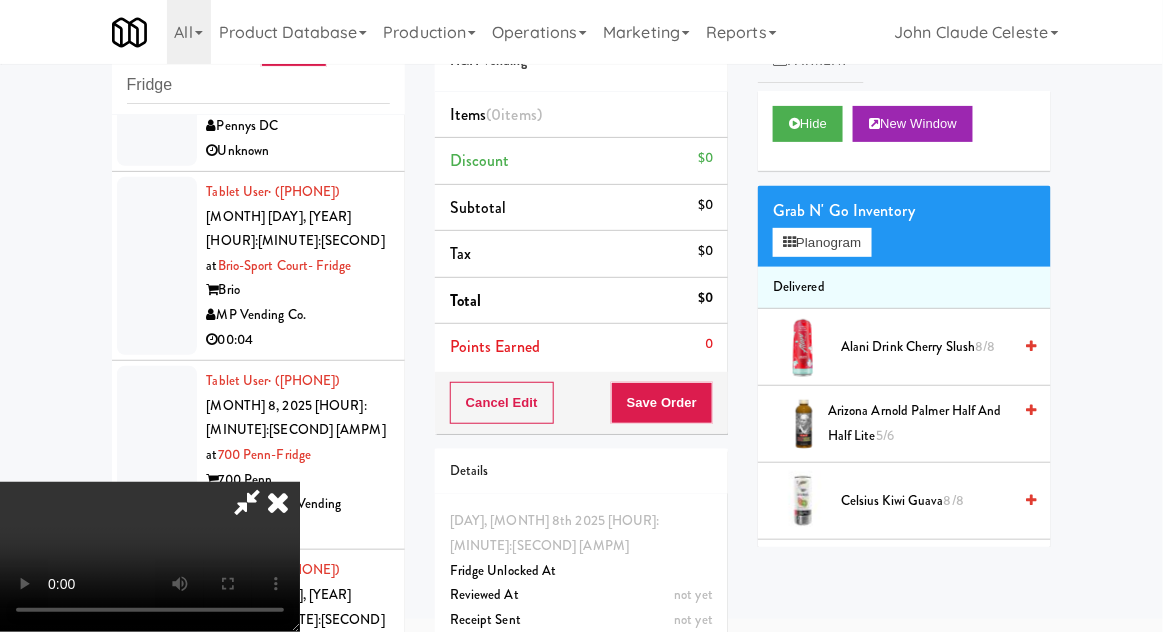 type 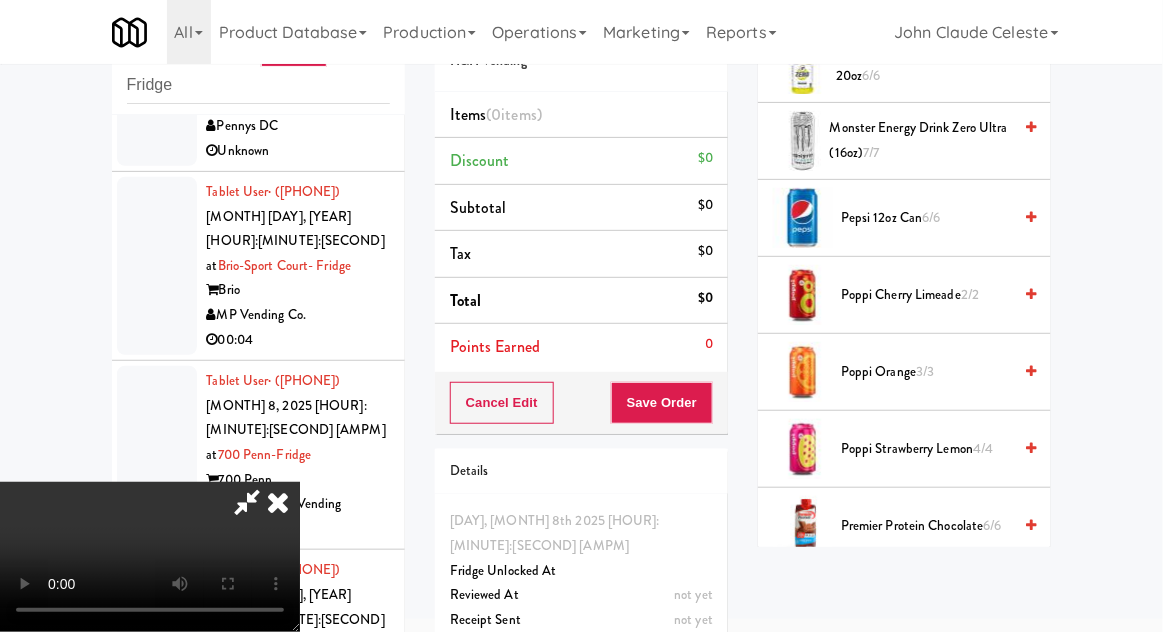 scroll, scrollTop: 2054, scrollLeft: 0, axis: vertical 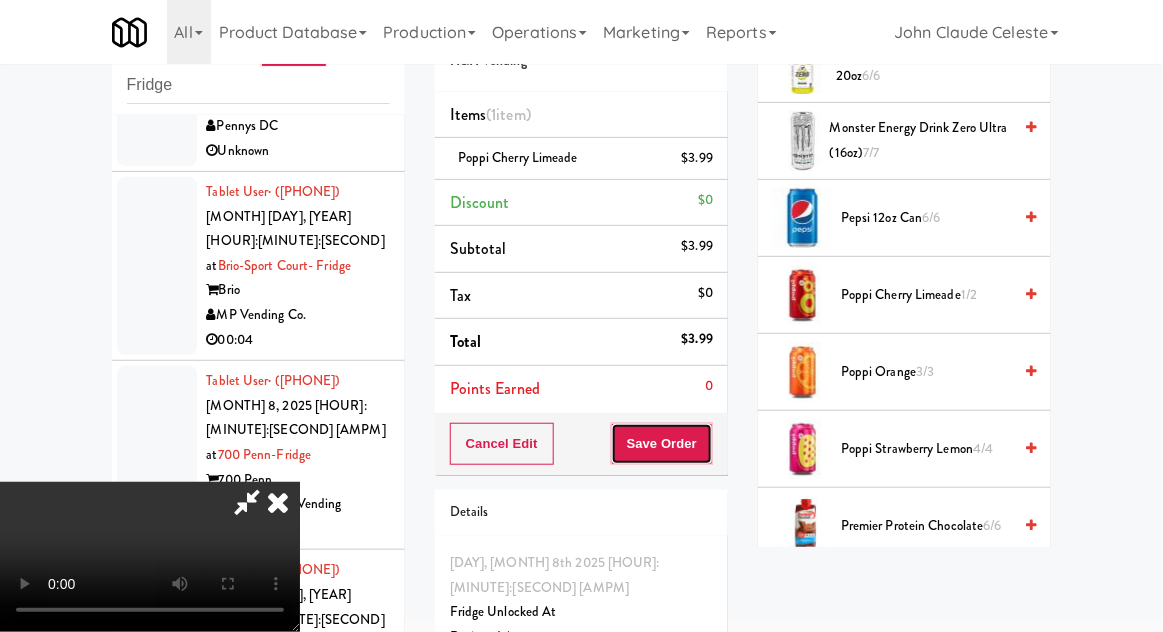 click on "Save Order" at bounding box center (662, 444) 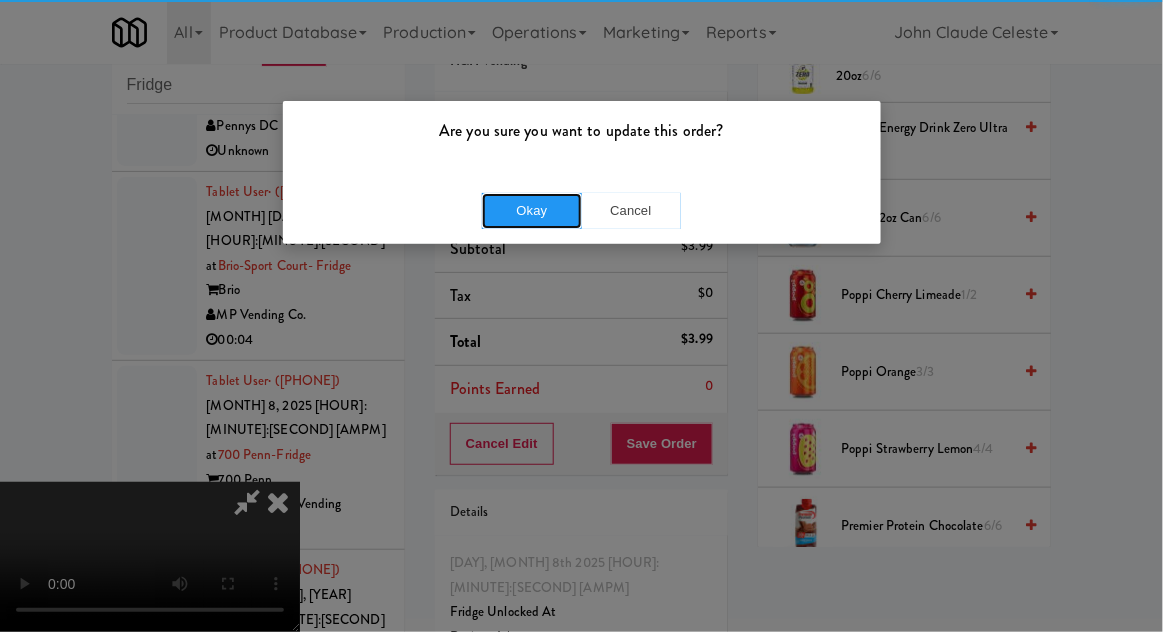 click on "Okay" at bounding box center (532, 211) 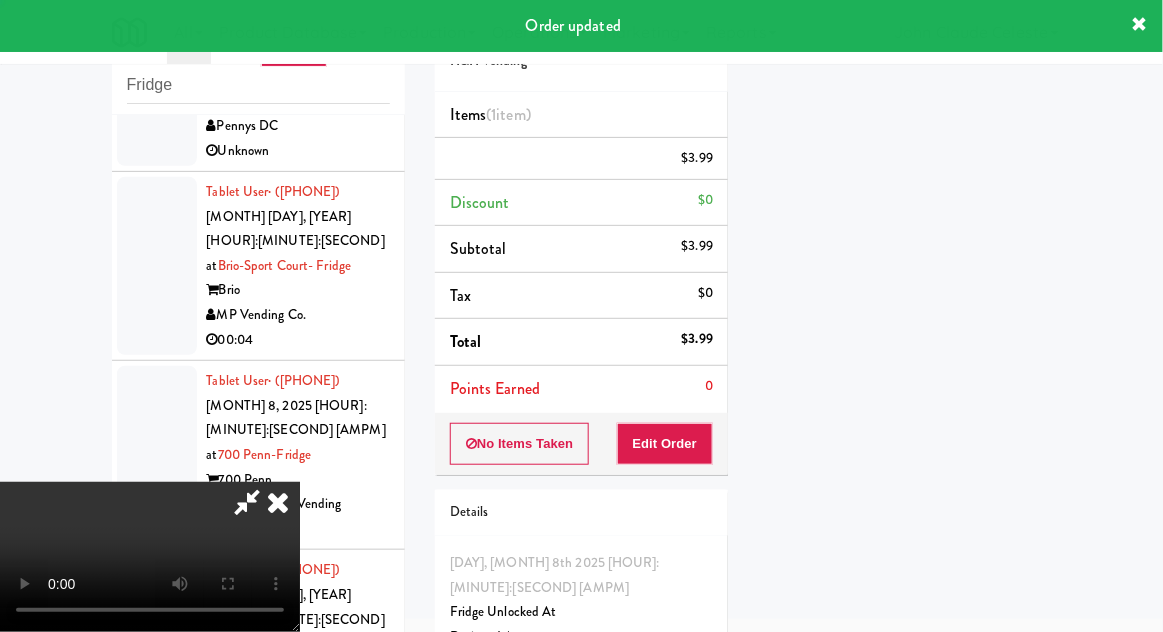 scroll, scrollTop: 197, scrollLeft: 0, axis: vertical 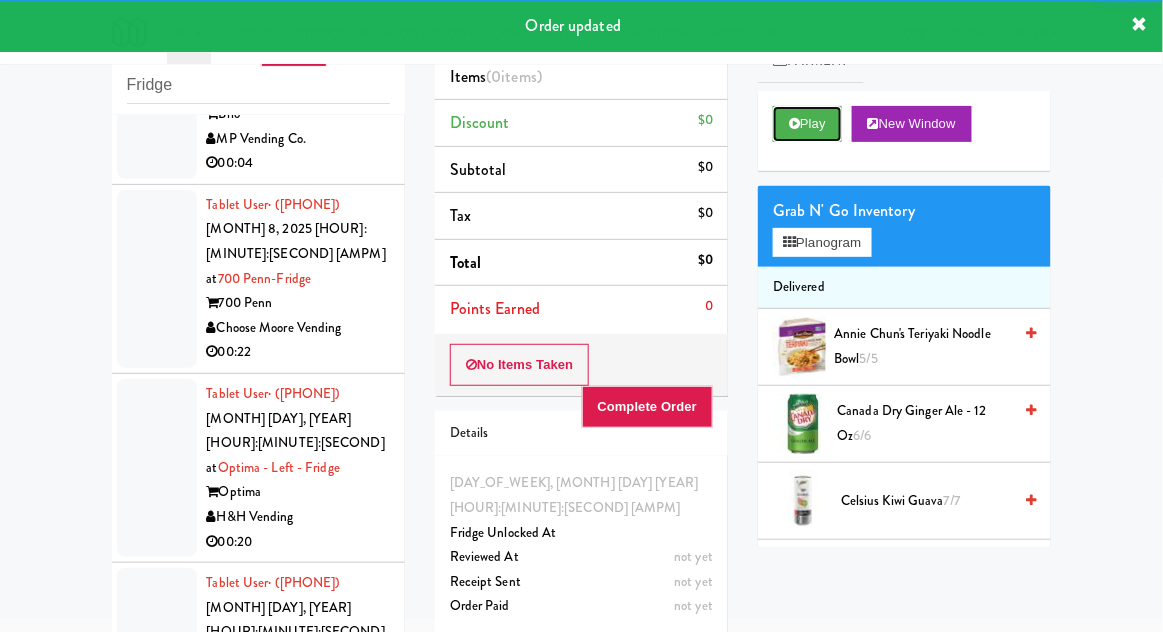 click on "Play" at bounding box center (807, 124) 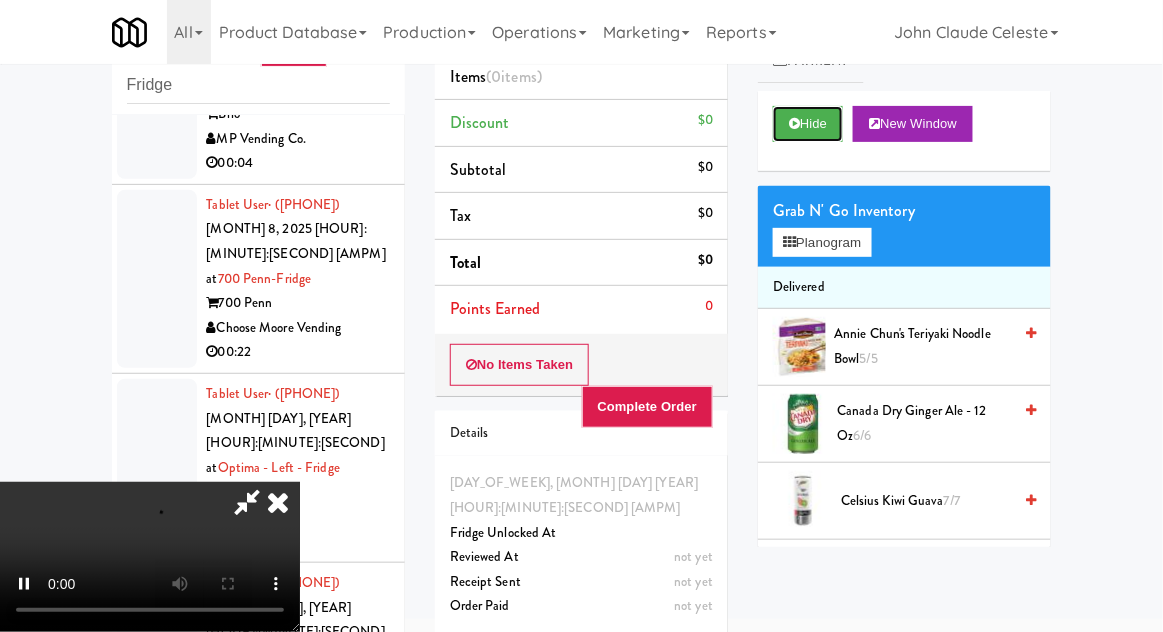 scroll, scrollTop: 73, scrollLeft: 0, axis: vertical 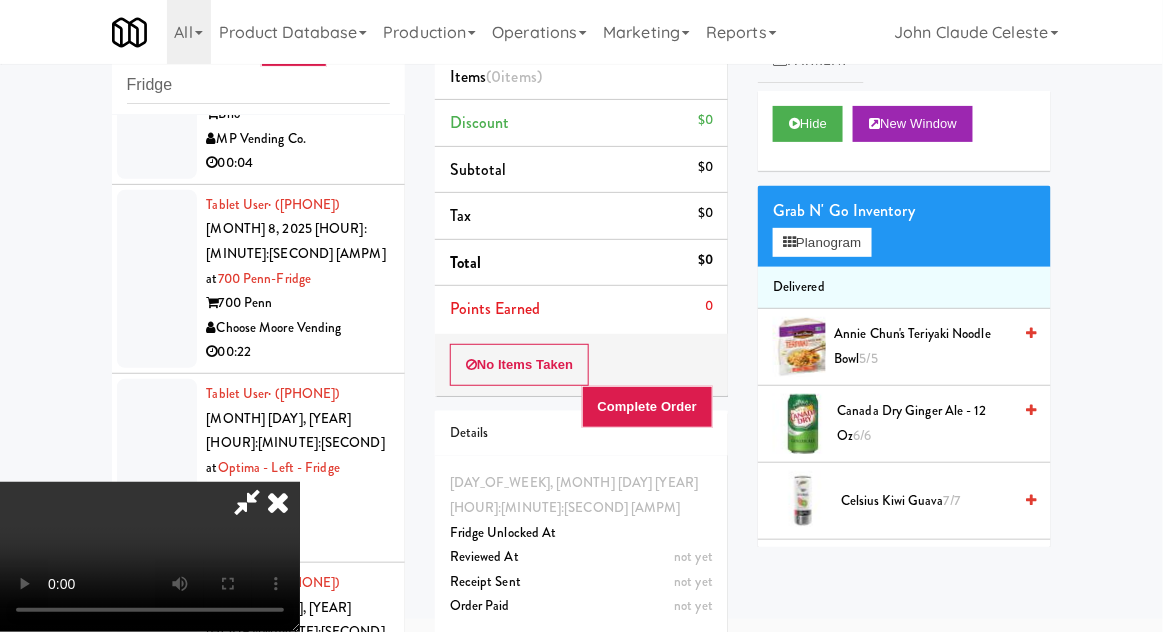 type 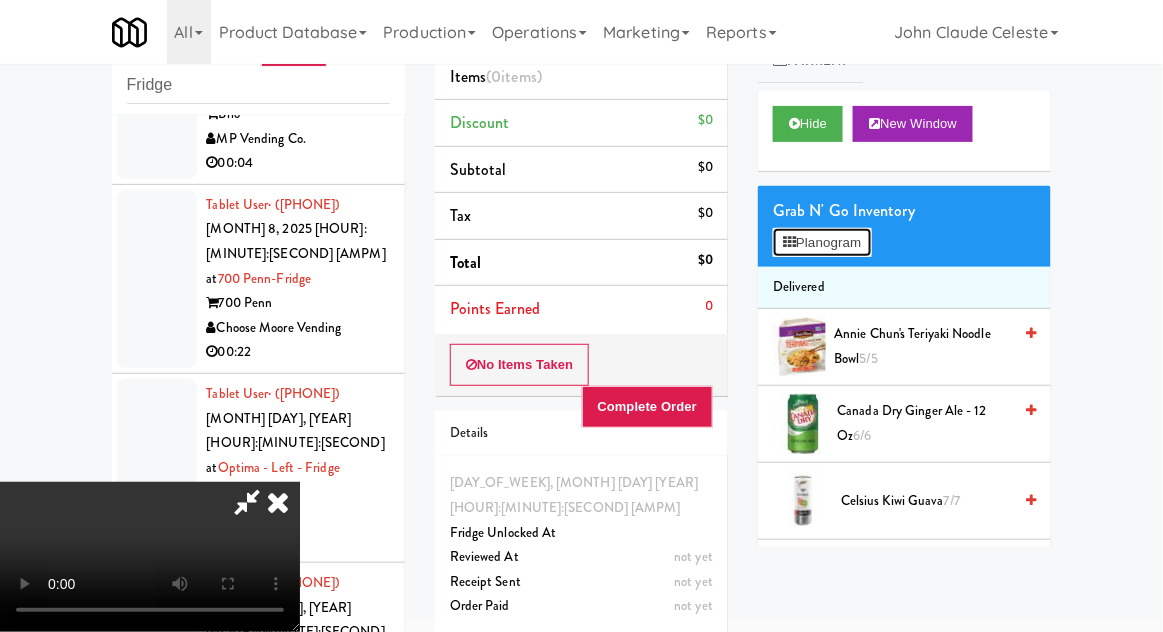 click on "Planogram" at bounding box center (822, 243) 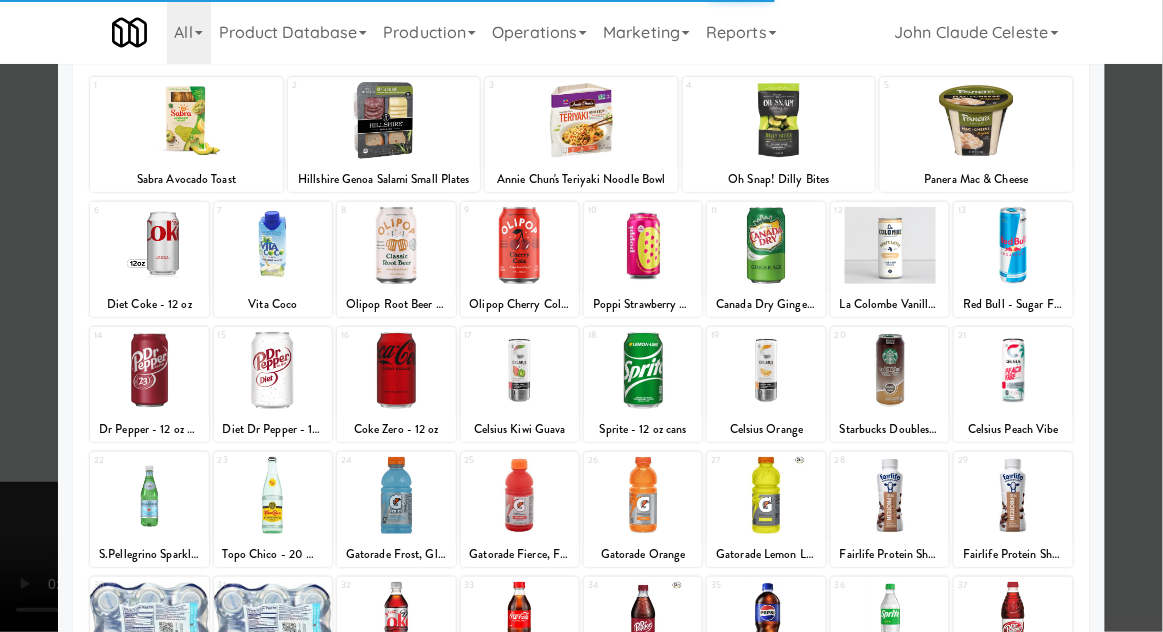 scroll, scrollTop: 253, scrollLeft: 0, axis: vertical 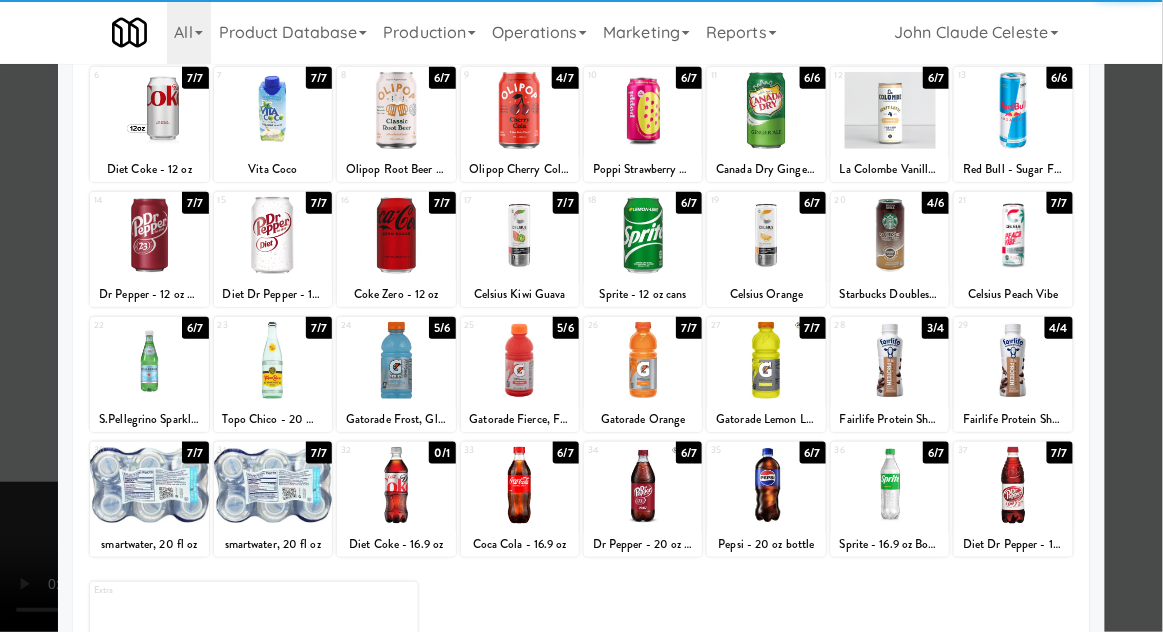 click at bounding box center (766, 485) 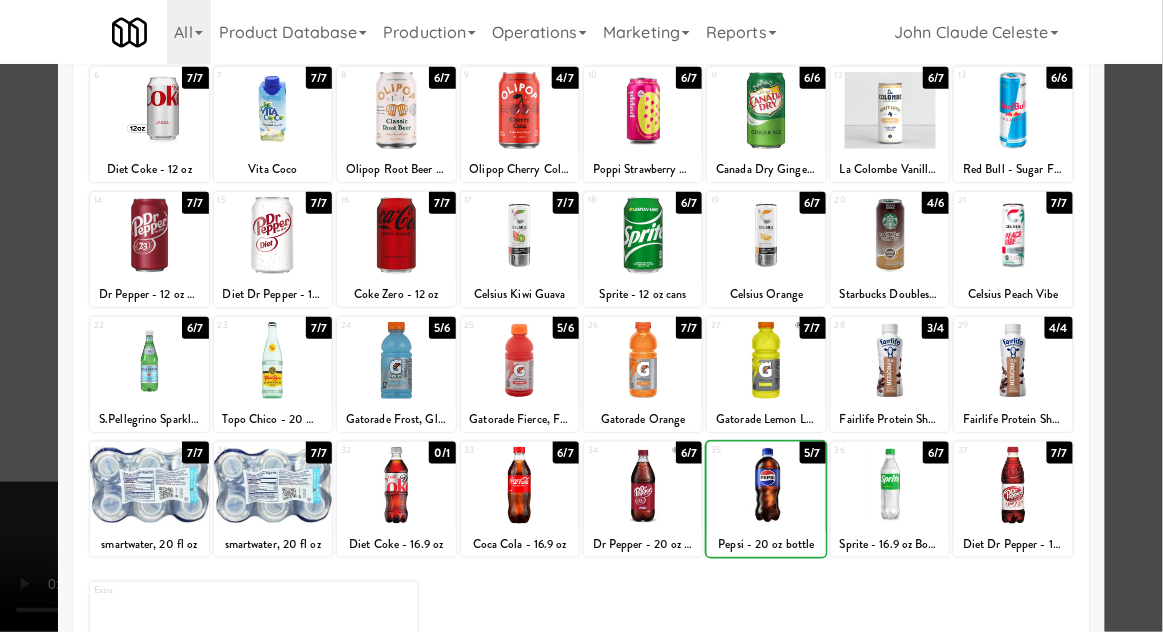 click at bounding box center [890, 485] 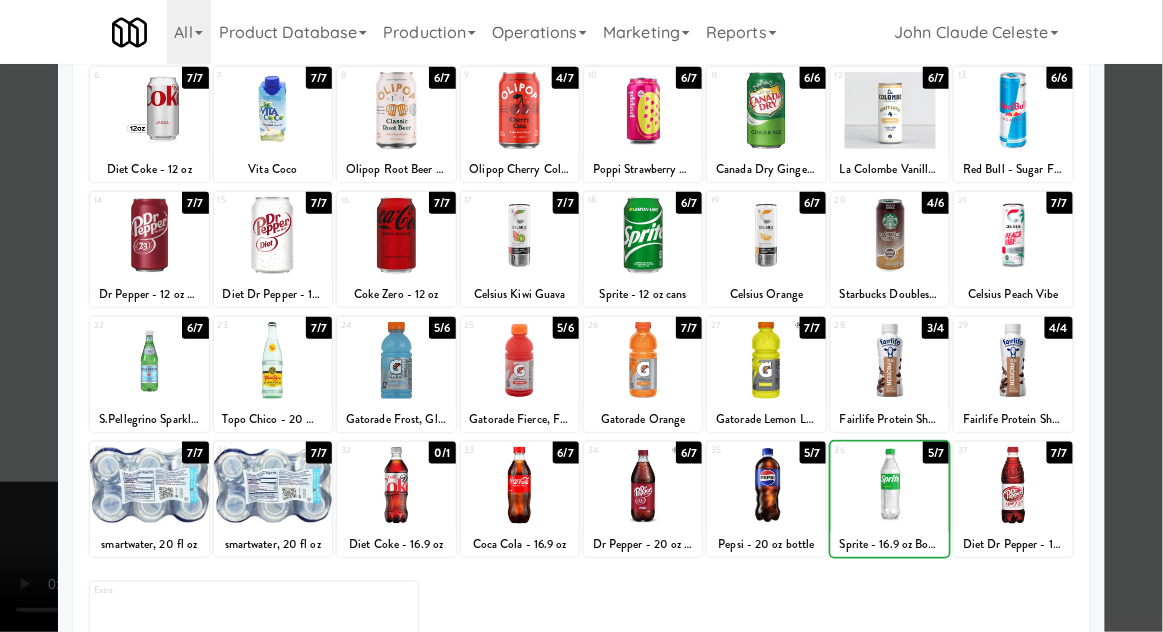 click at bounding box center [581, 316] 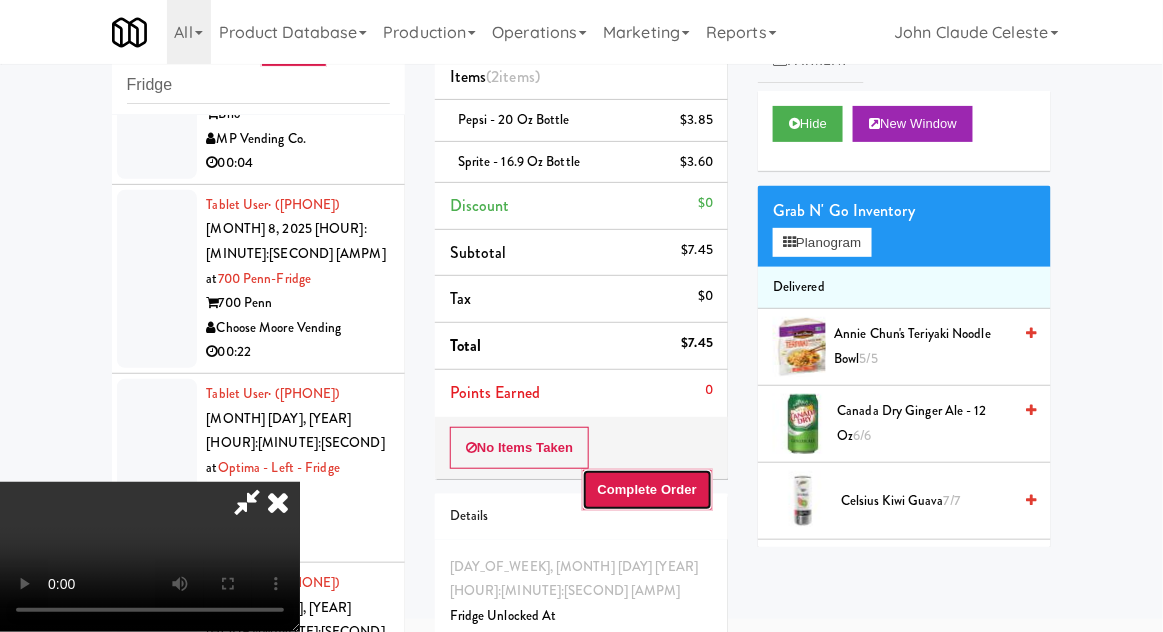 click on "Complete Order" at bounding box center [648, 490] 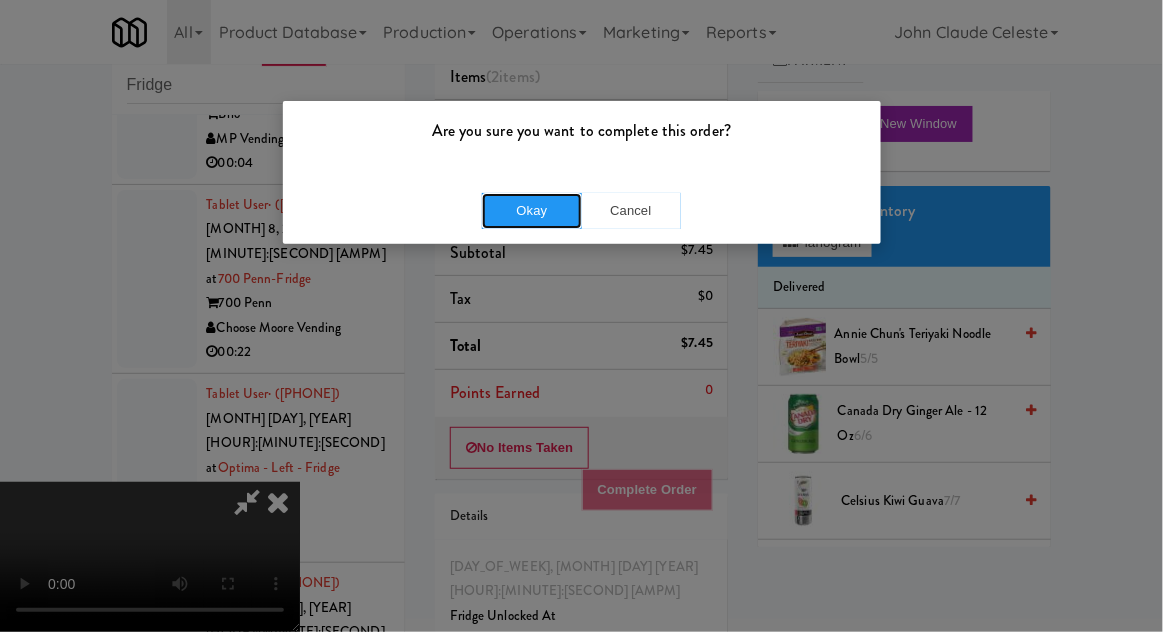 click on "Okay" at bounding box center [532, 211] 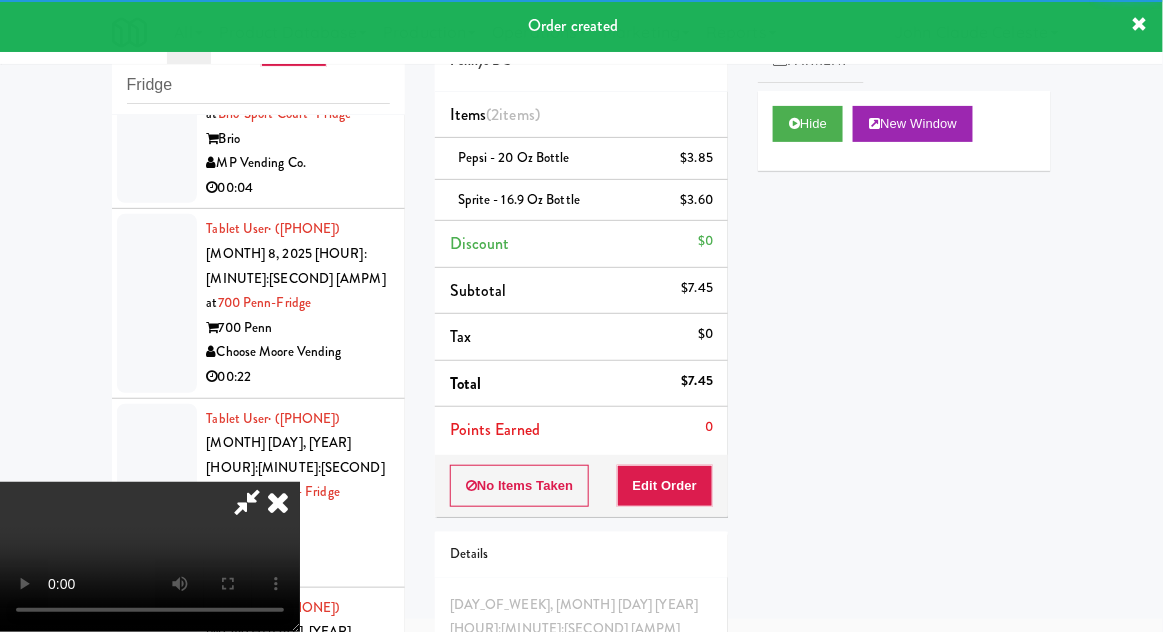 scroll, scrollTop: 0, scrollLeft: 0, axis: both 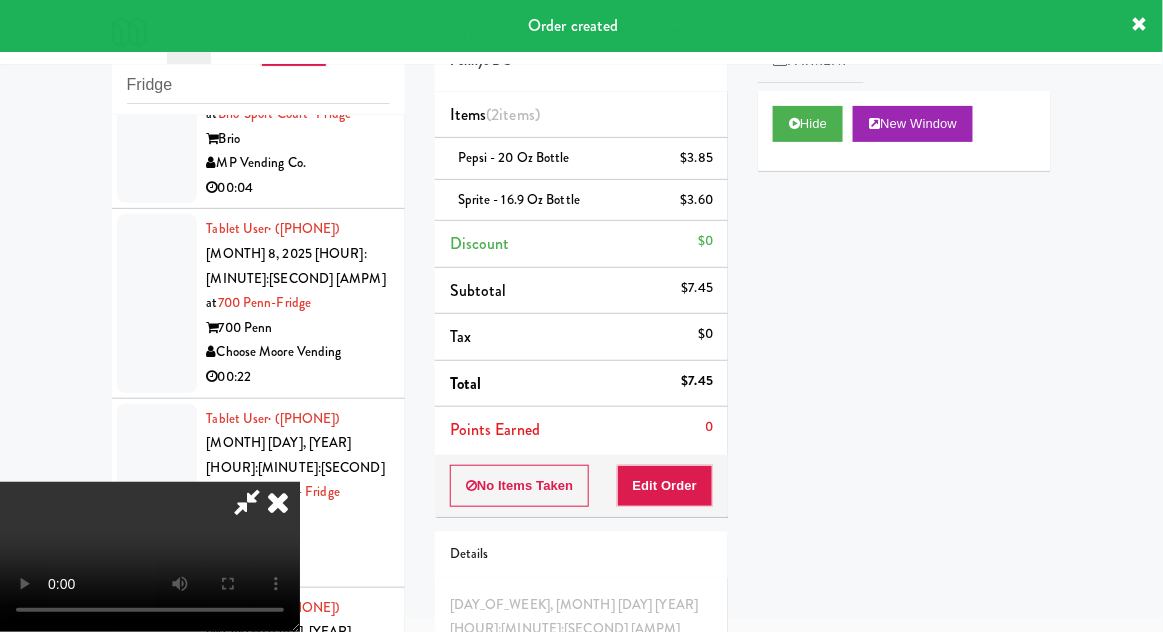 click at bounding box center (278, 502) 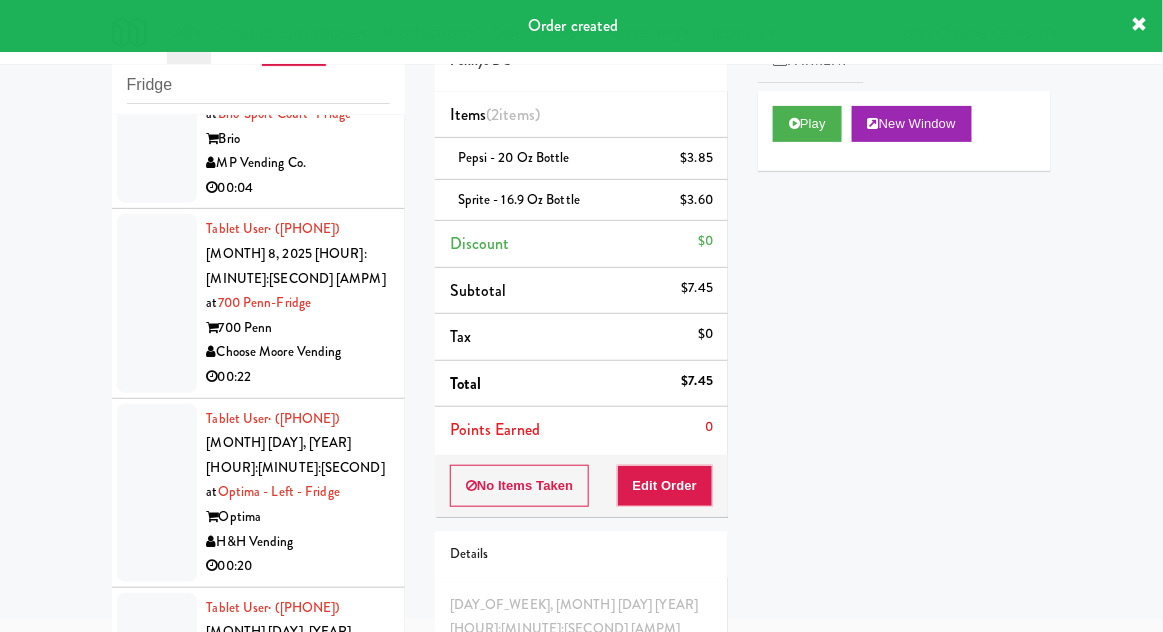 click at bounding box center (157, 114) 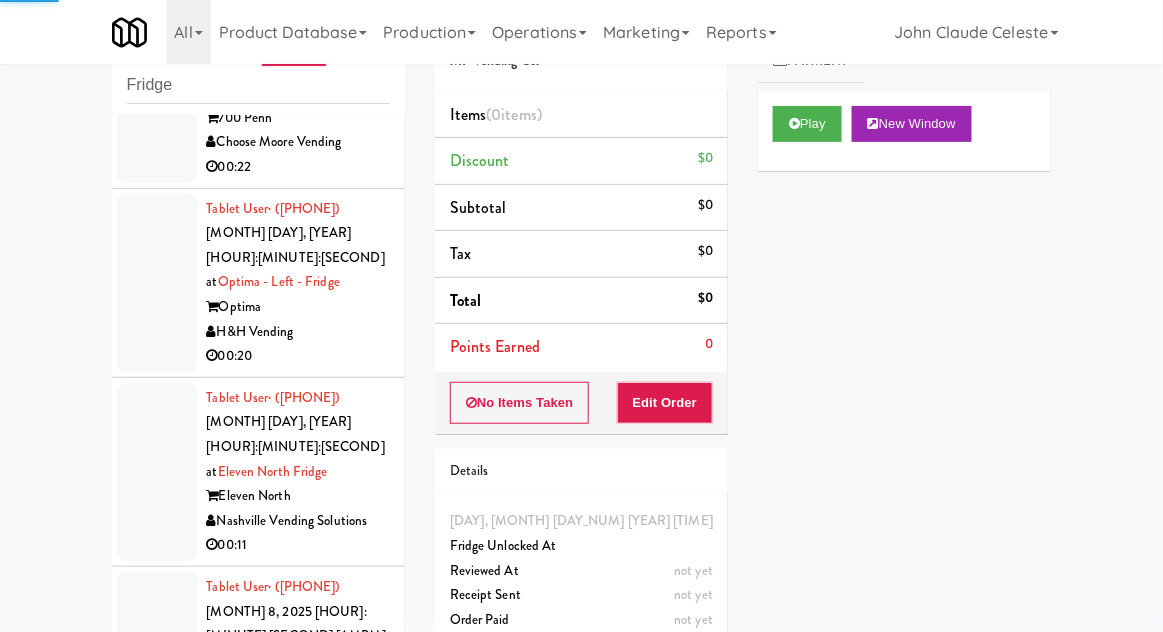 scroll, scrollTop: 8118, scrollLeft: 0, axis: vertical 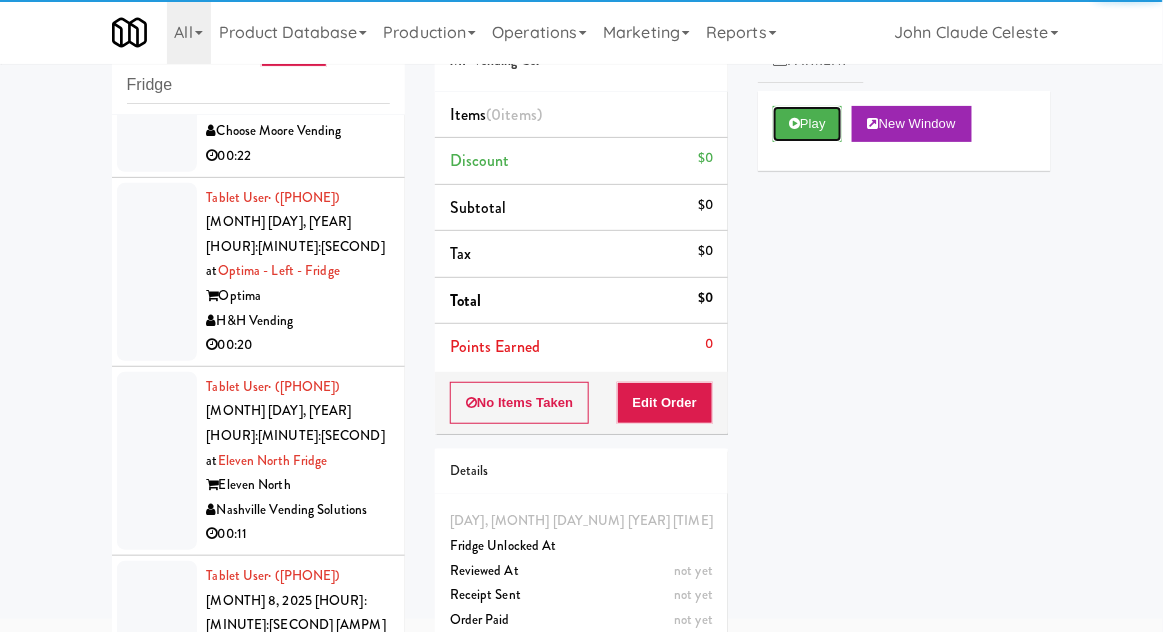 click on "Play" at bounding box center (807, 124) 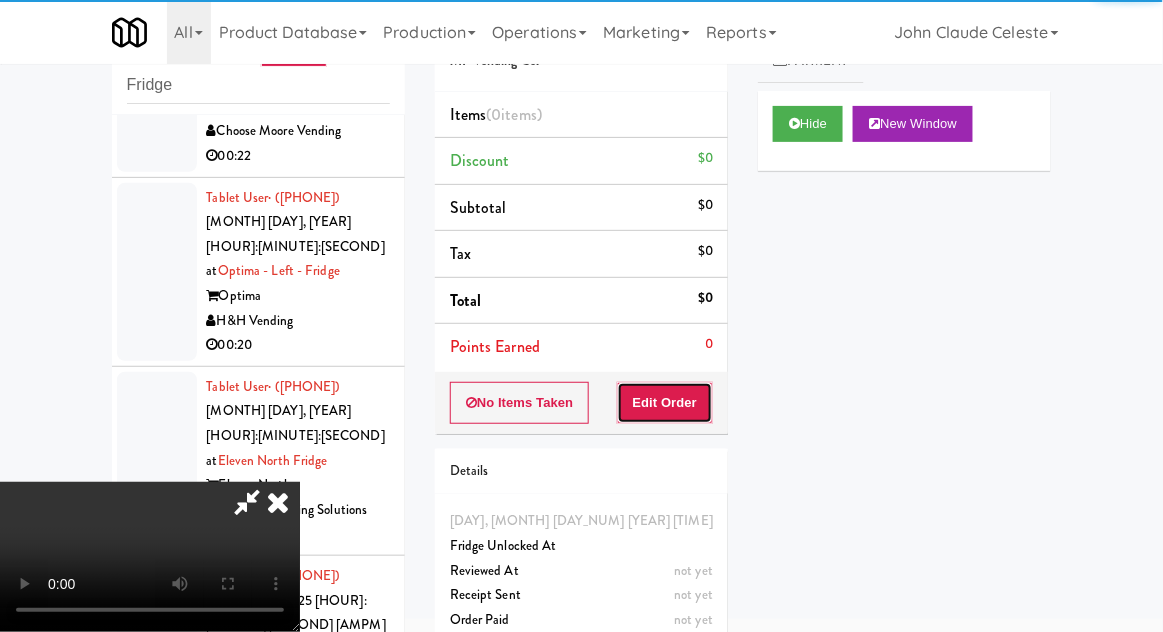 click on "Edit Order" at bounding box center (665, 403) 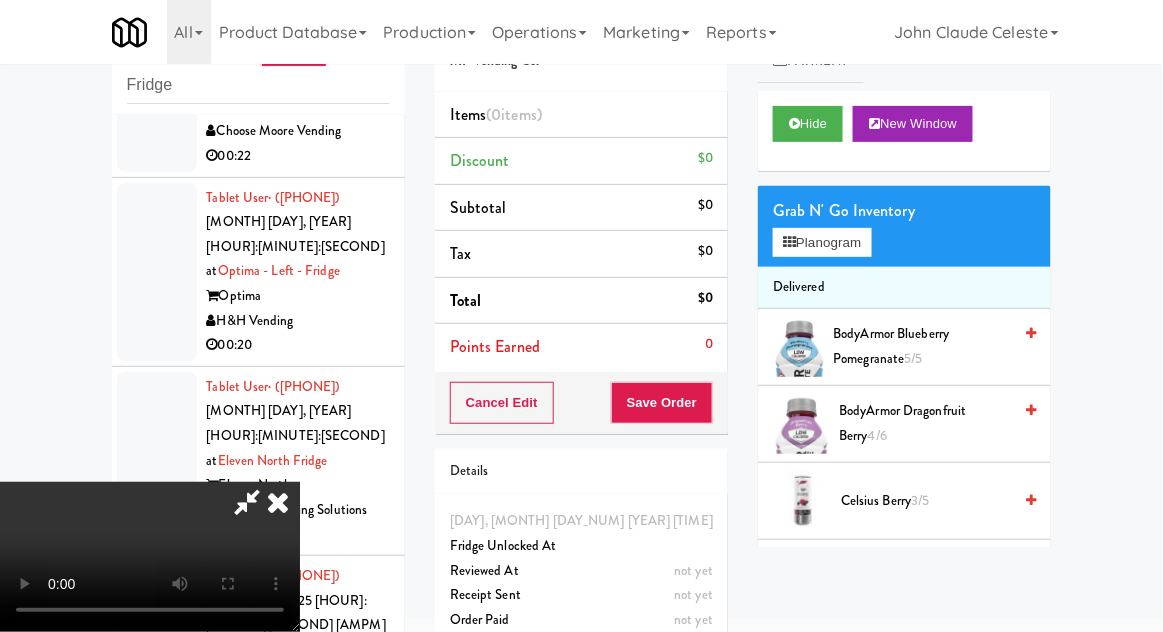 type 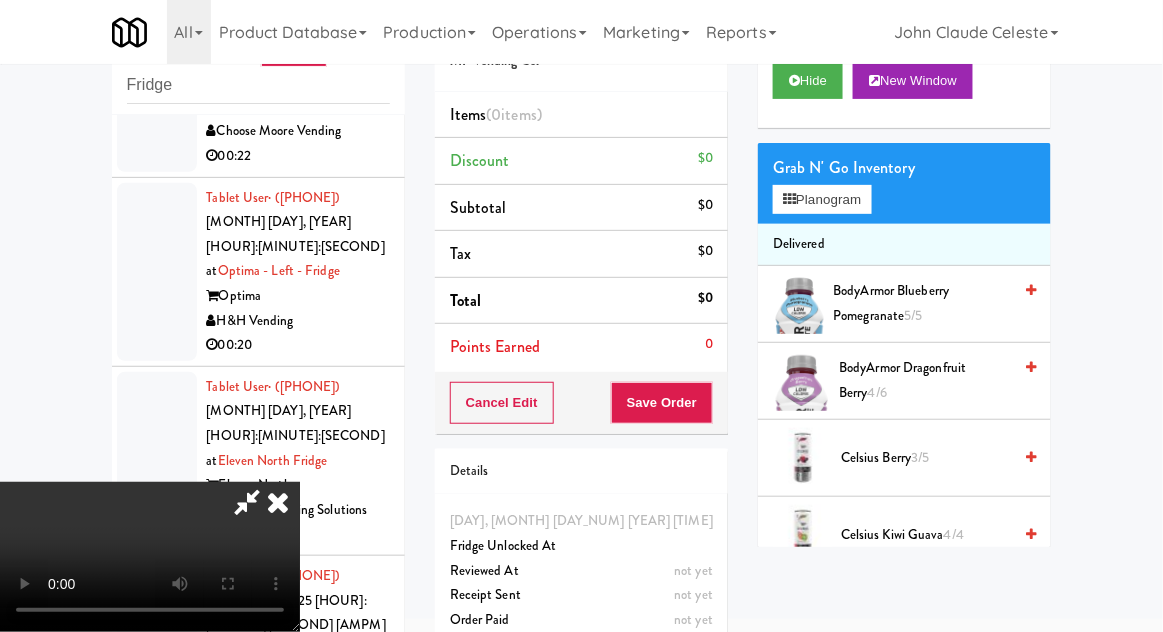 scroll, scrollTop: 0, scrollLeft: 0, axis: both 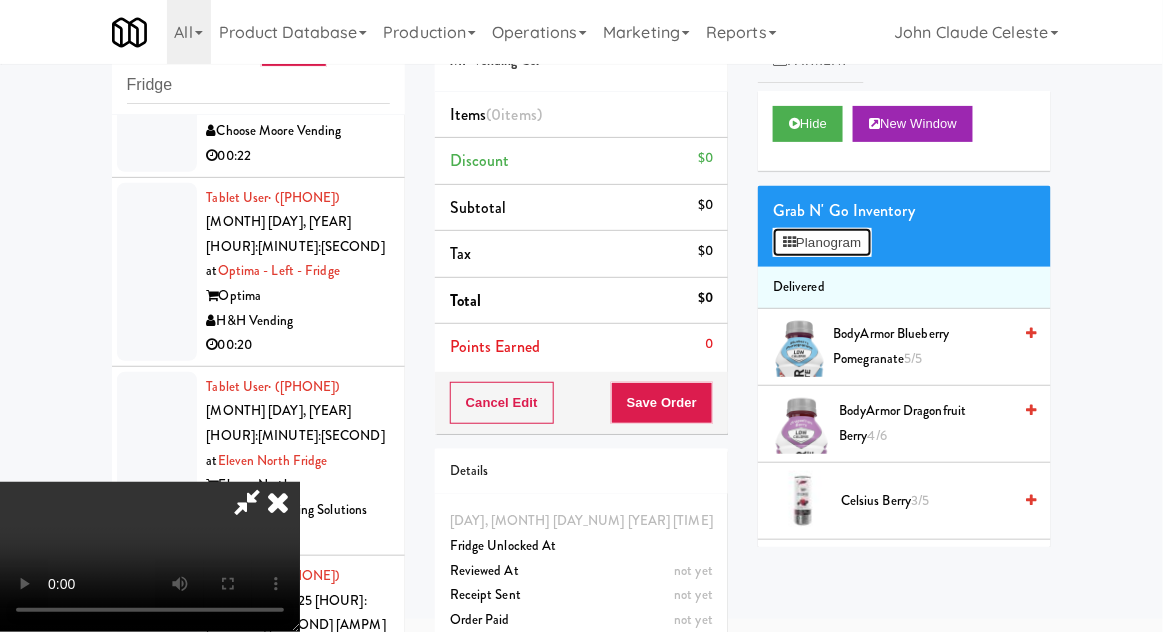 click on "Planogram" at bounding box center [822, 243] 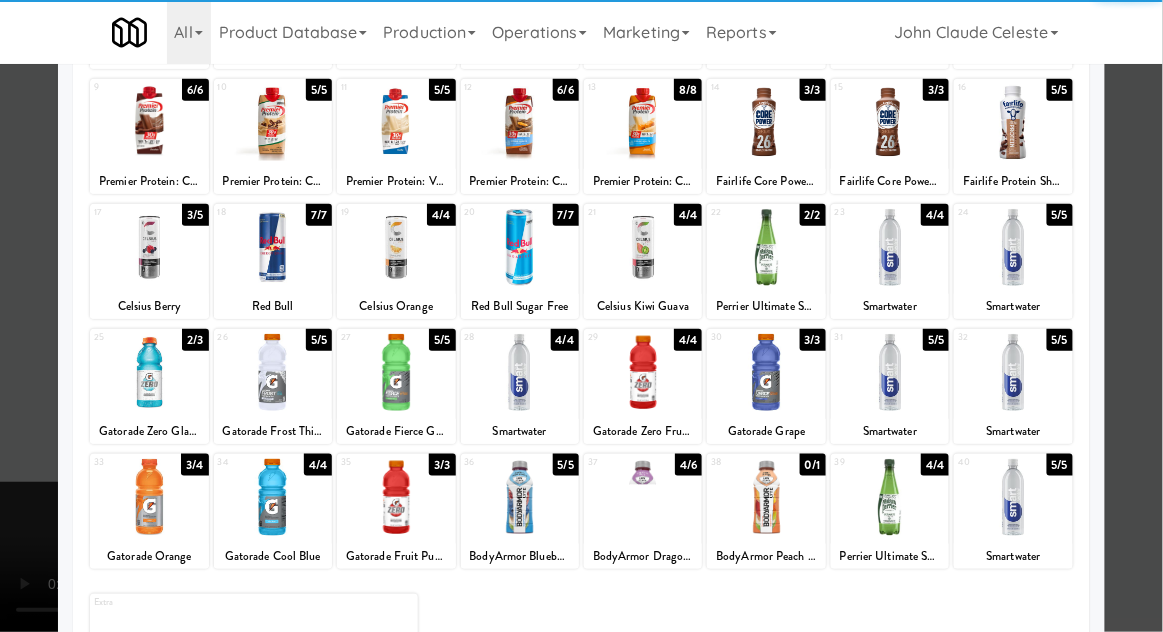 scroll, scrollTop: 253, scrollLeft: 0, axis: vertical 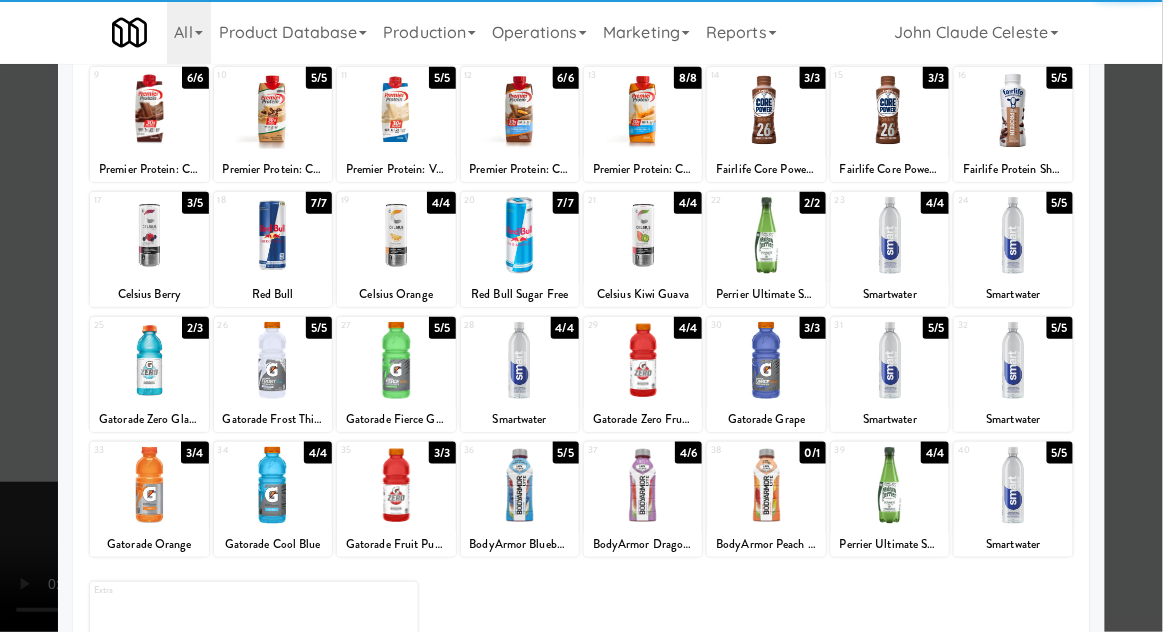 click at bounding box center (396, 360) 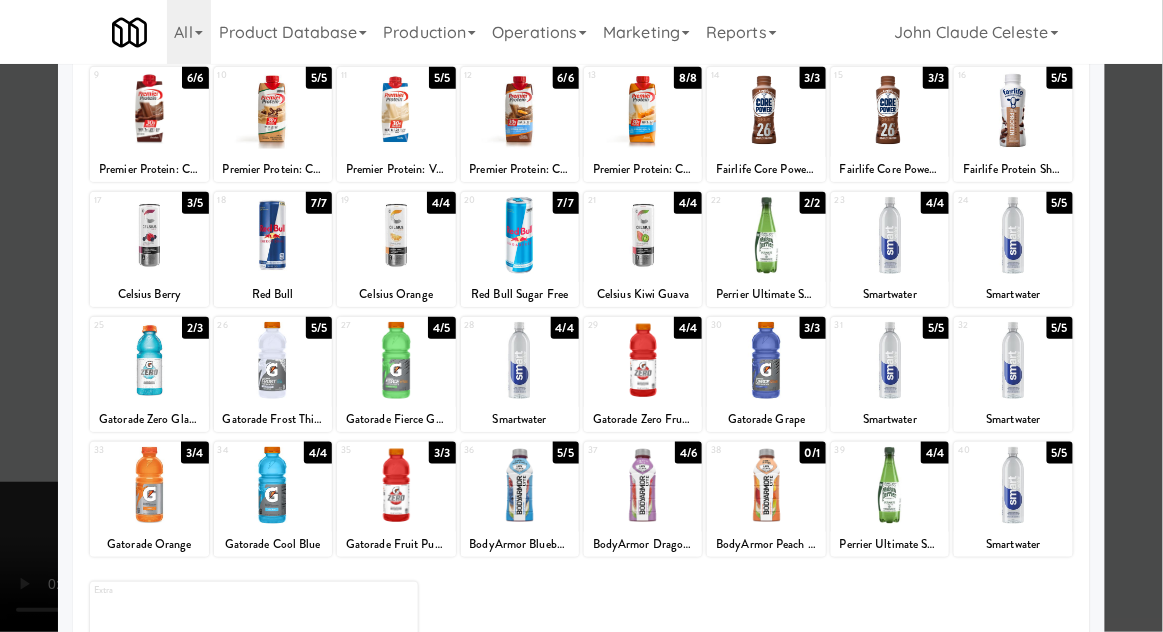 click at bounding box center (581, 316) 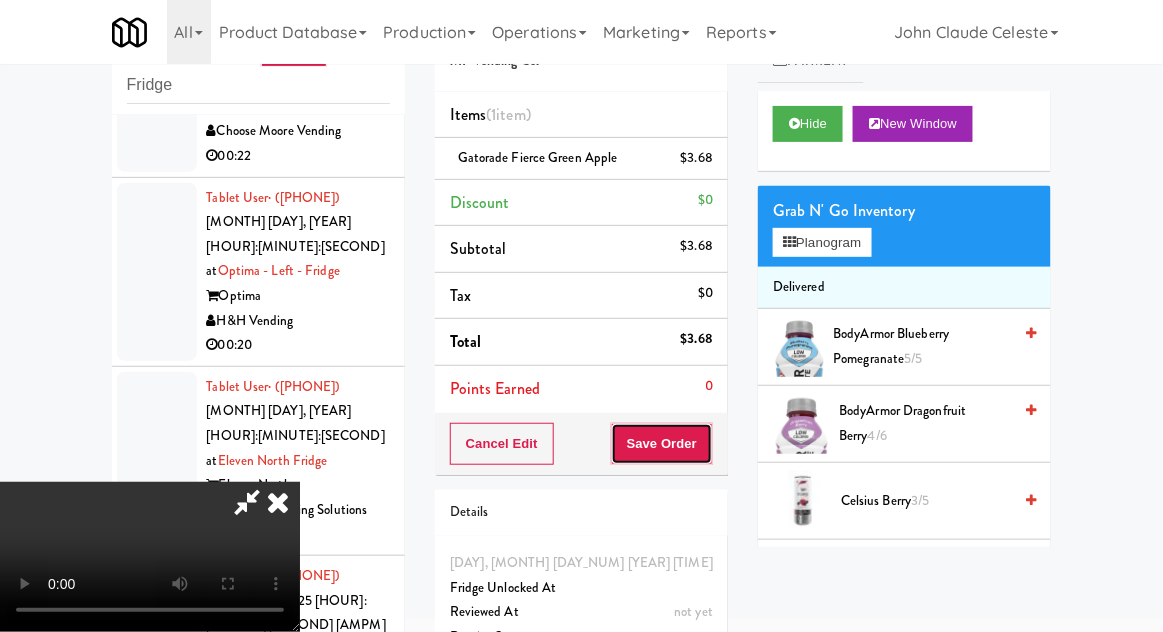 click on "Save Order" at bounding box center [662, 444] 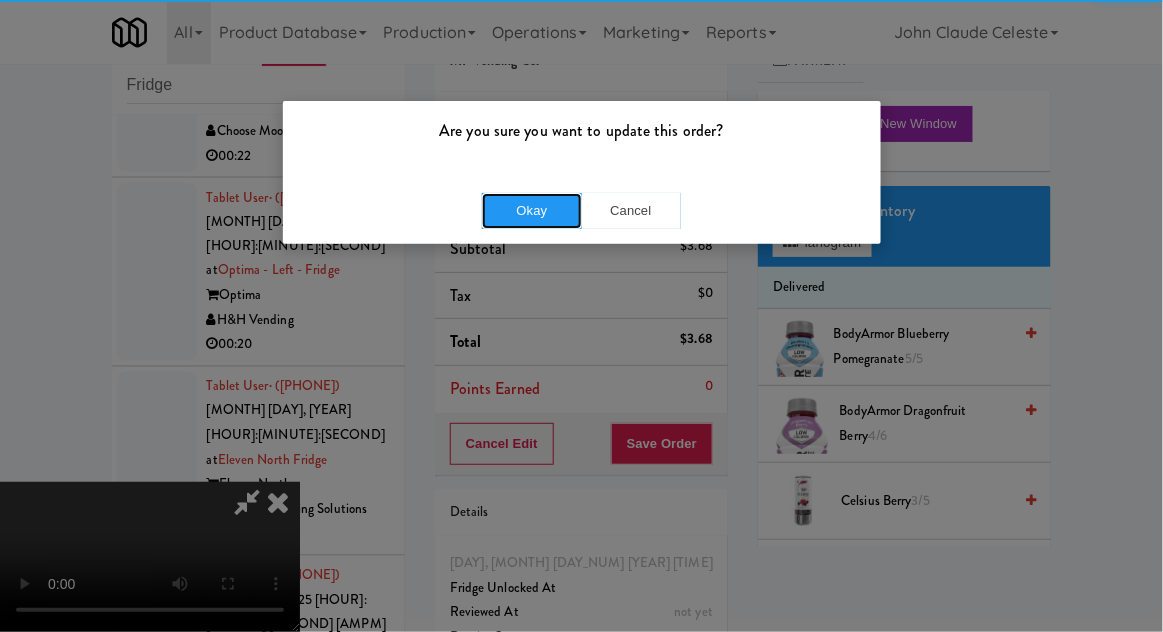 click on "Okay" at bounding box center [532, 211] 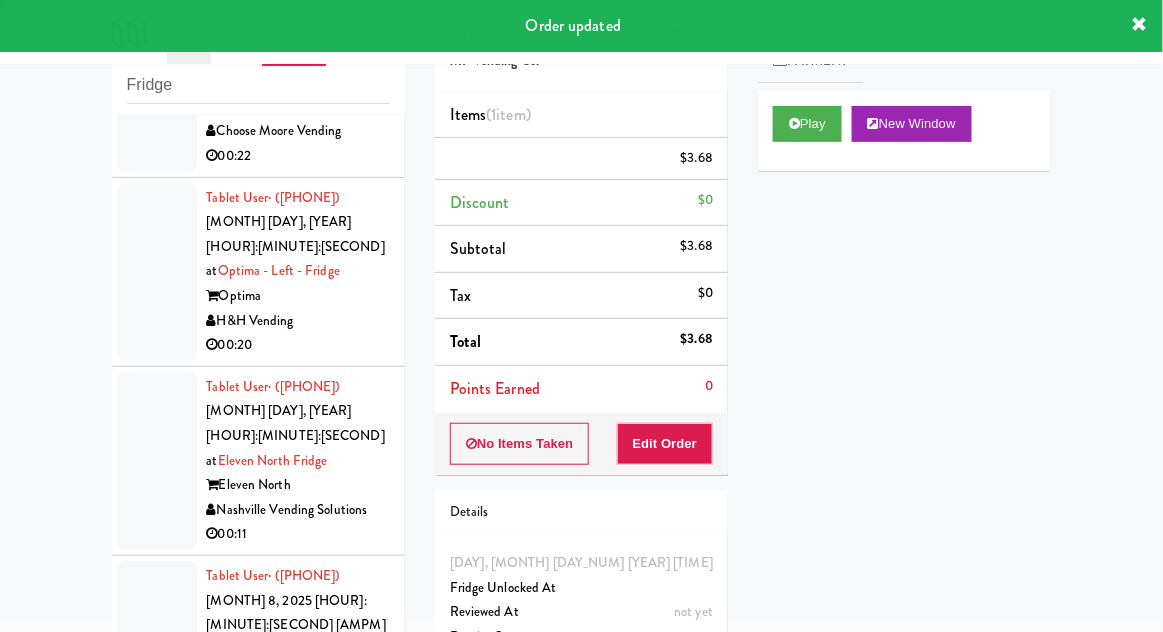 click at bounding box center [157, 82] 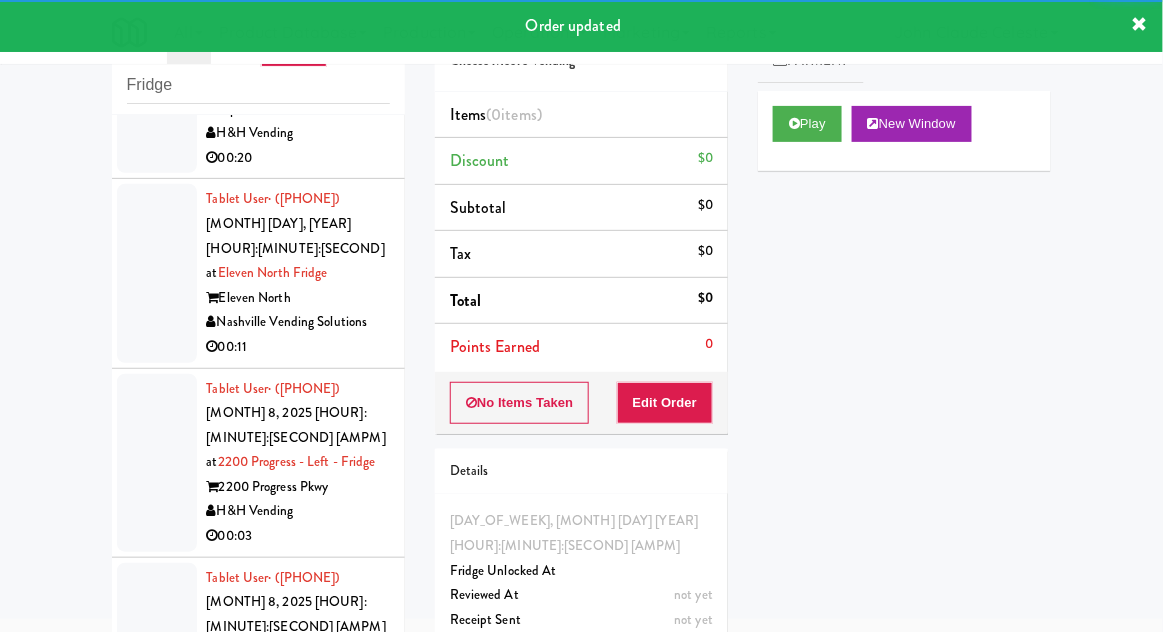 scroll, scrollTop: 8329, scrollLeft: 0, axis: vertical 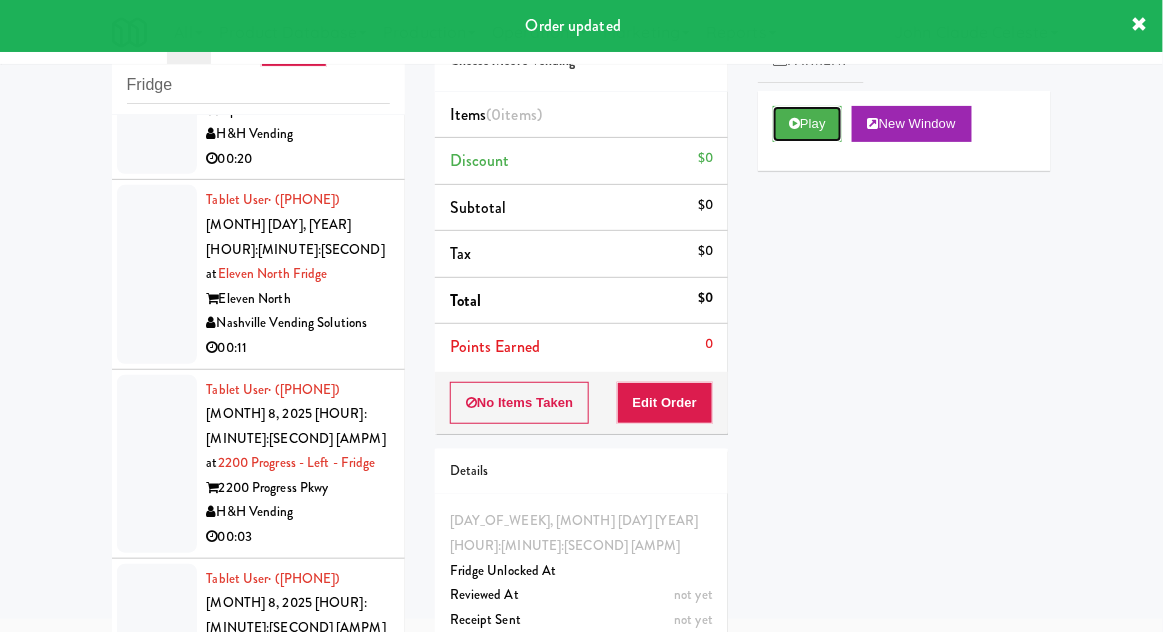 click on "Play" at bounding box center [807, 124] 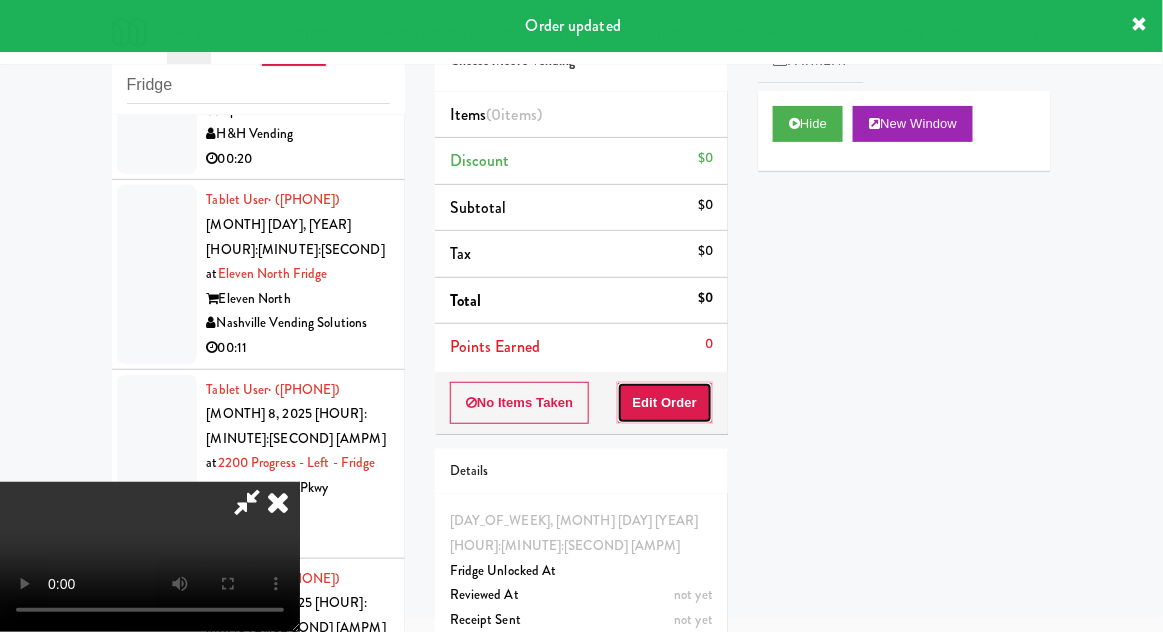 click on "Edit Order" at bounding box center [665, 403] 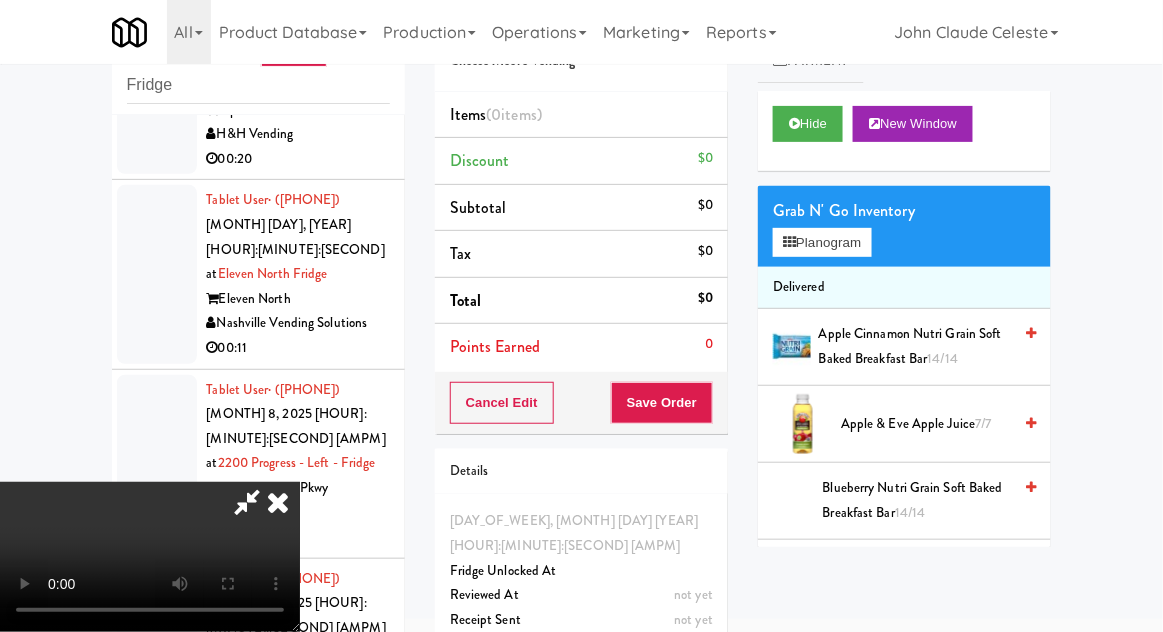 scroll, scrollTop: 73, scrollLeft: 0, axis: vertical 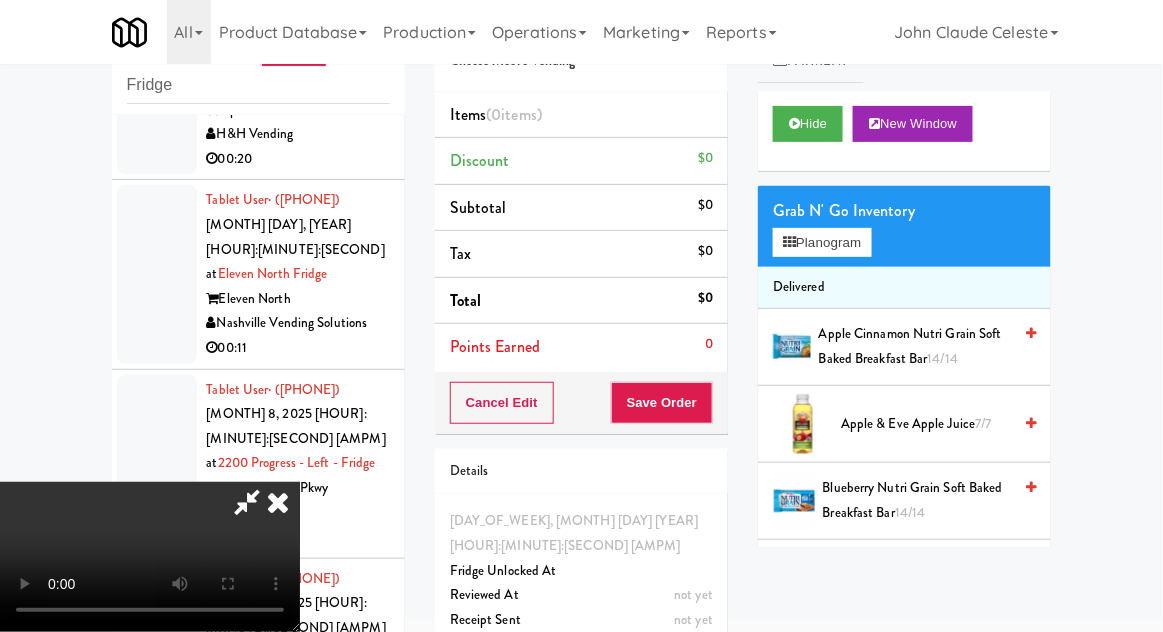 type 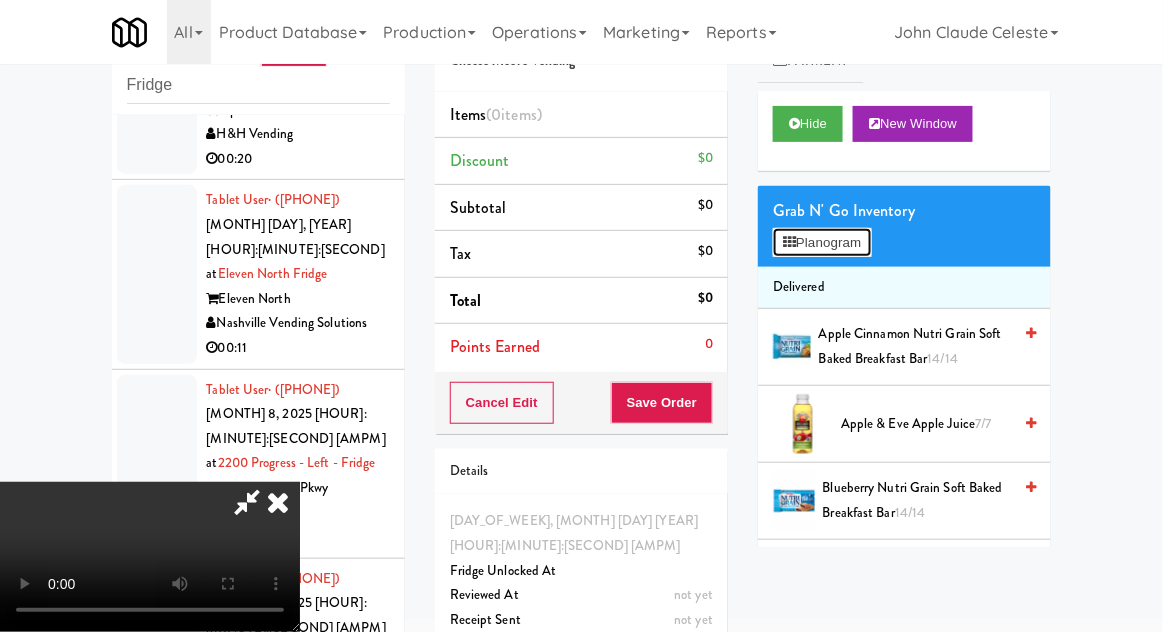 click on "Planogram" at bounding box center (822, 243) 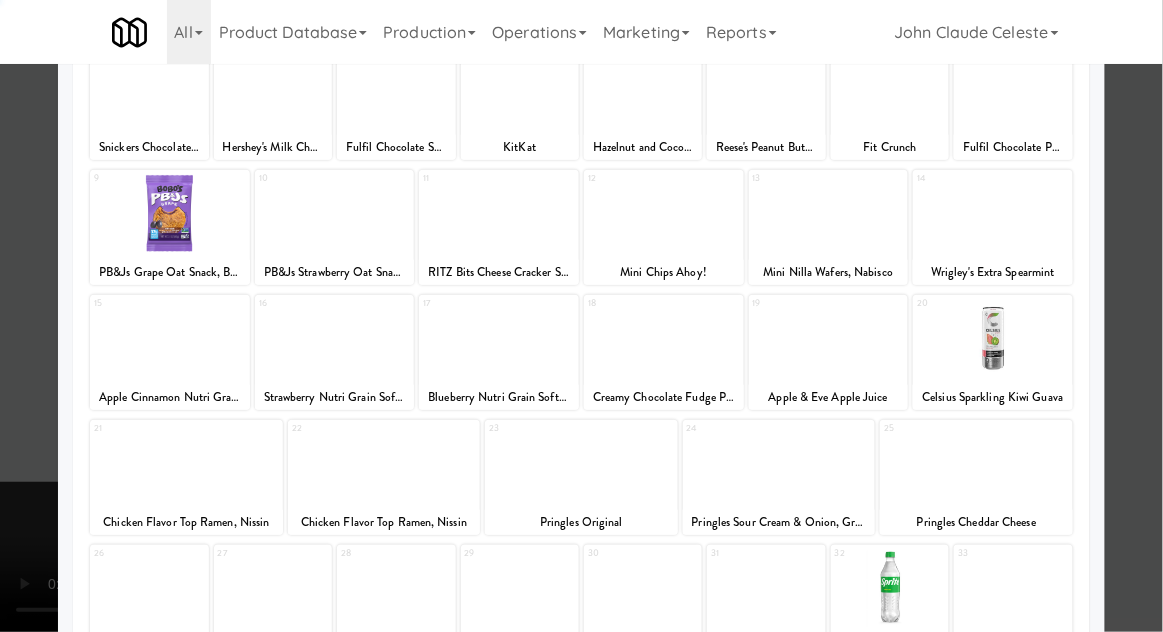 scroll, scrollTop: 253, scrollLeft: 0, axis: vertical 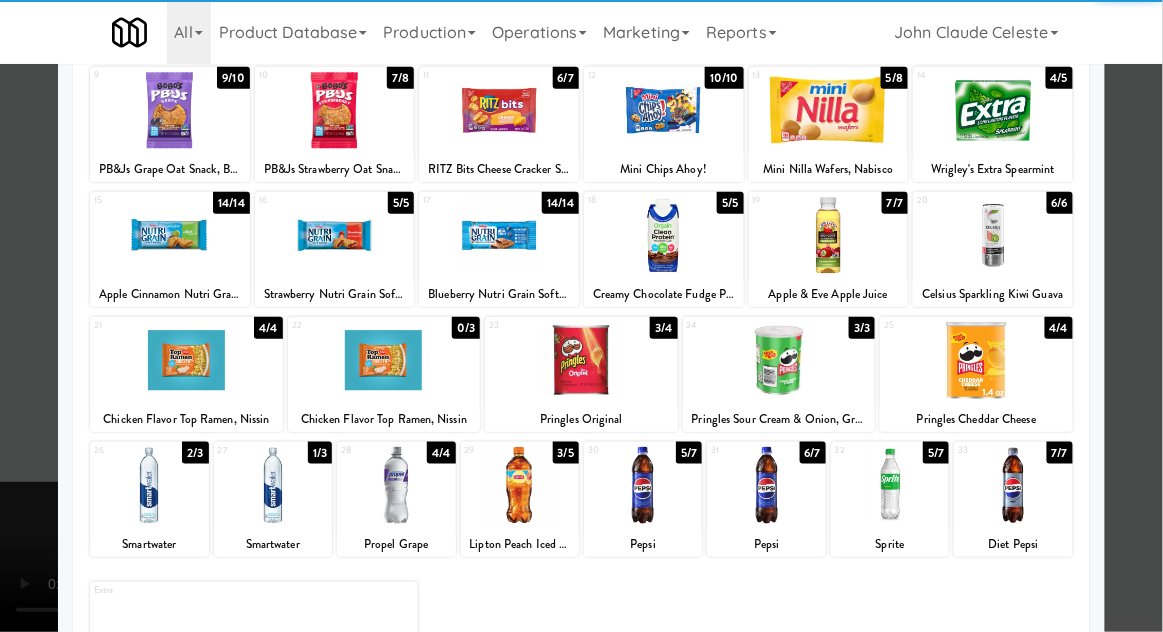 click at bounding box center (766, 485) 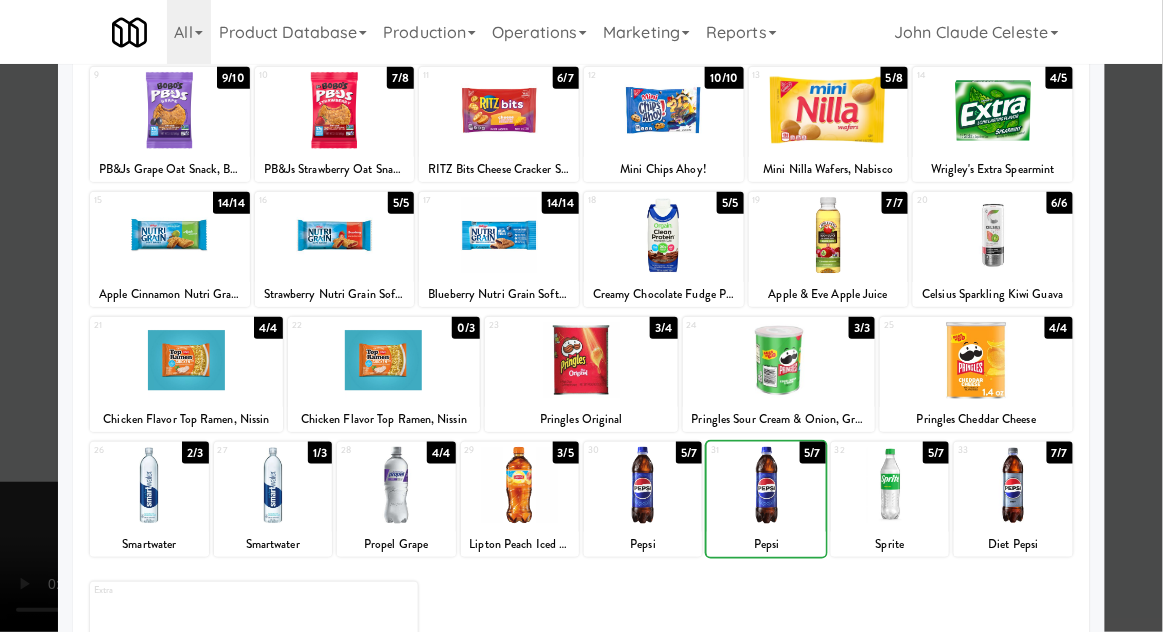 click at bounding box center (581, 316) 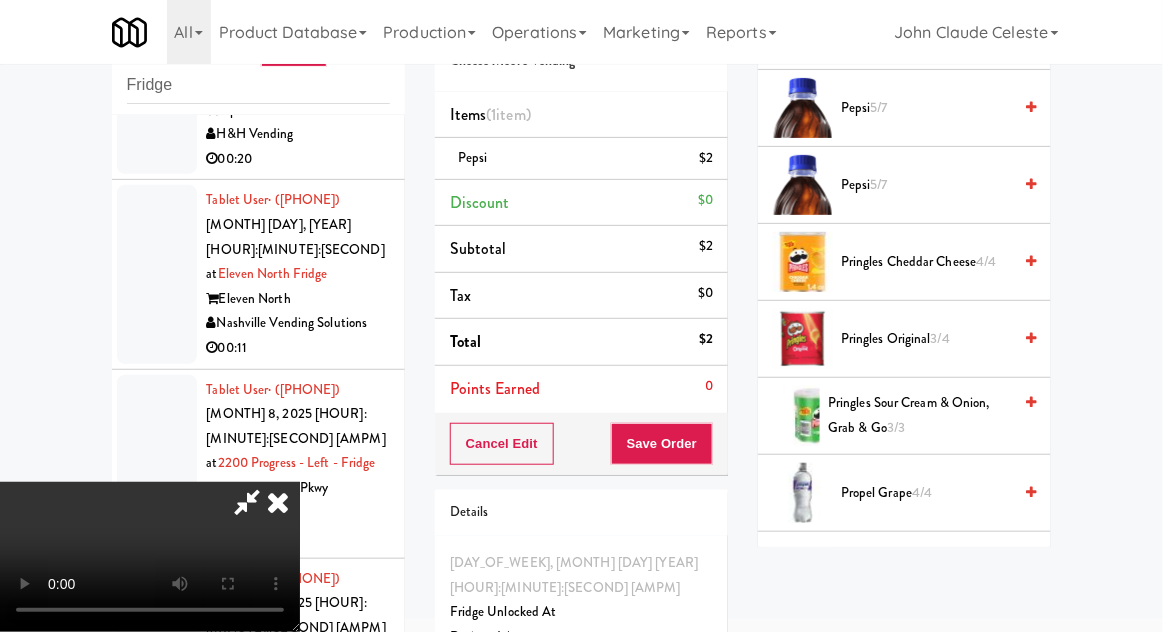 scroll, scrollTop: 1621, scrollLeft: 0, axis: vertical 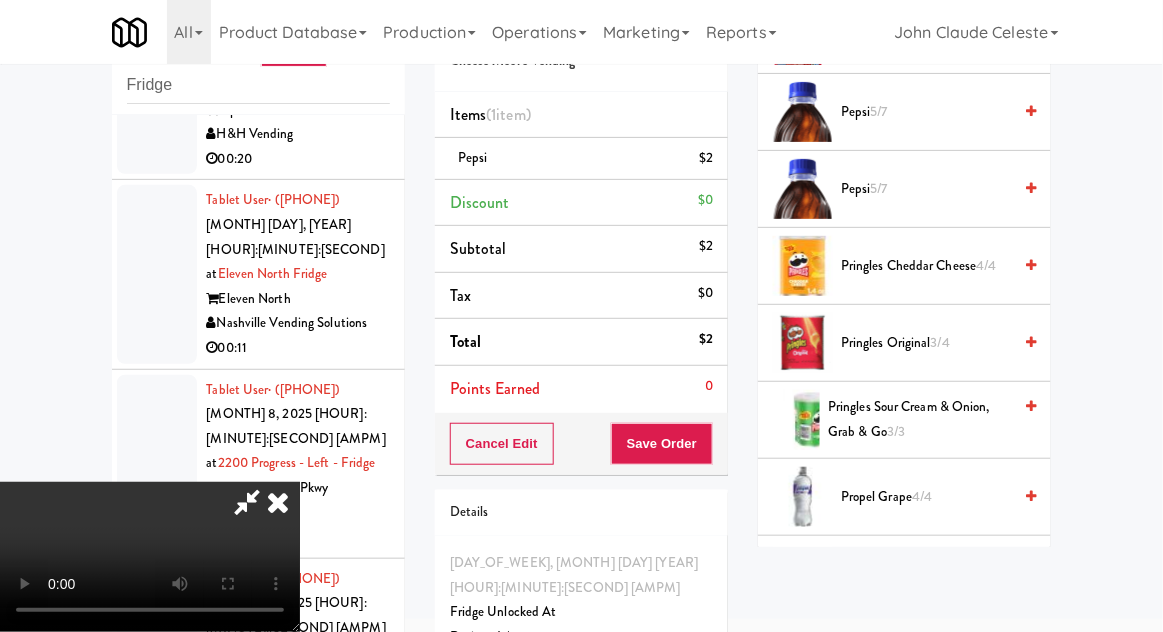 click on "Pringles Cheddar Cheese  4/4" at bounding box center [926, 266] 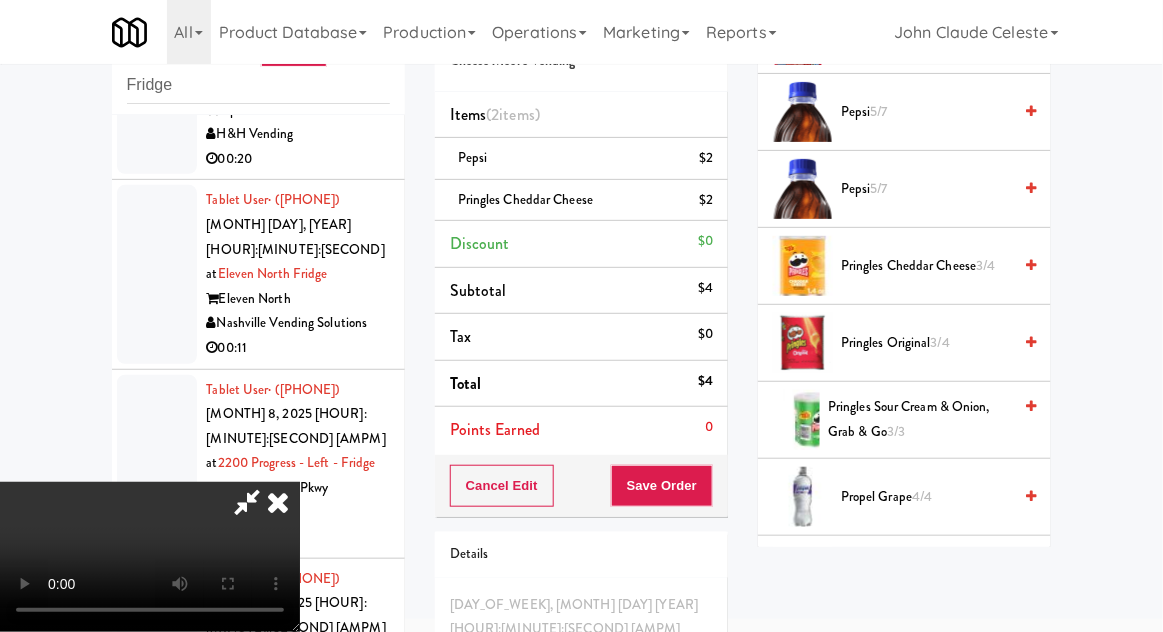 scroll, scrollTop: 0, scrollLeft: 0, axis: both 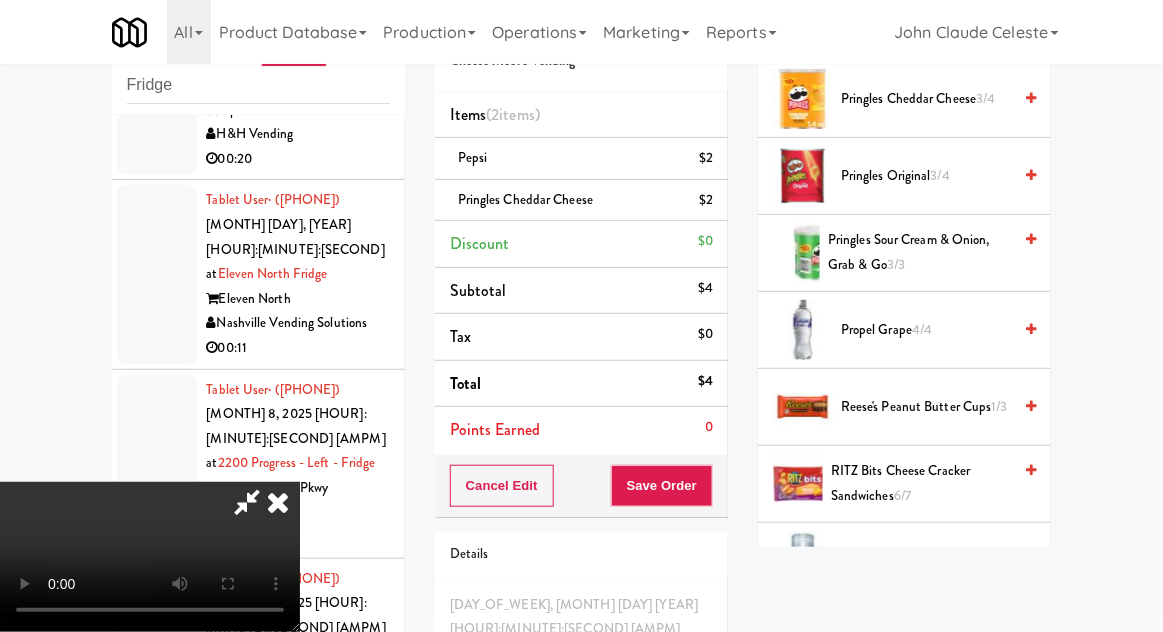 click on "Reese's Peanut Butter Cups  1/3" at bounding box center [926, 407] 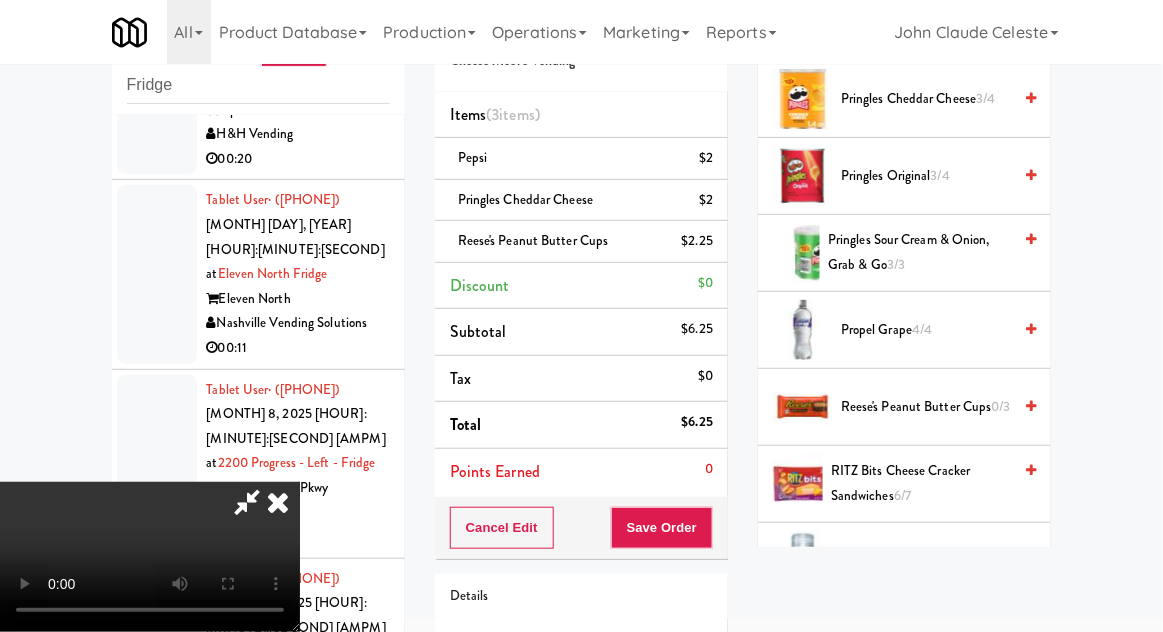 scroll, scrollTop: 73, scrollLeft: 0, axis: vertical 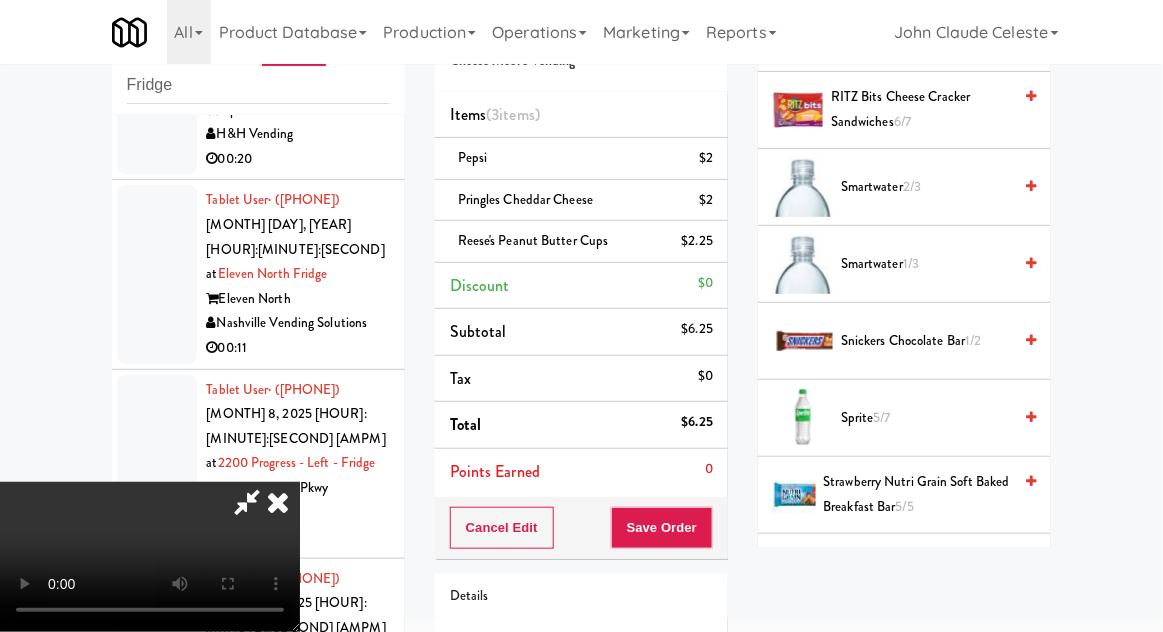 click on "Sprite  5/7" at bounding box center [926, 418] 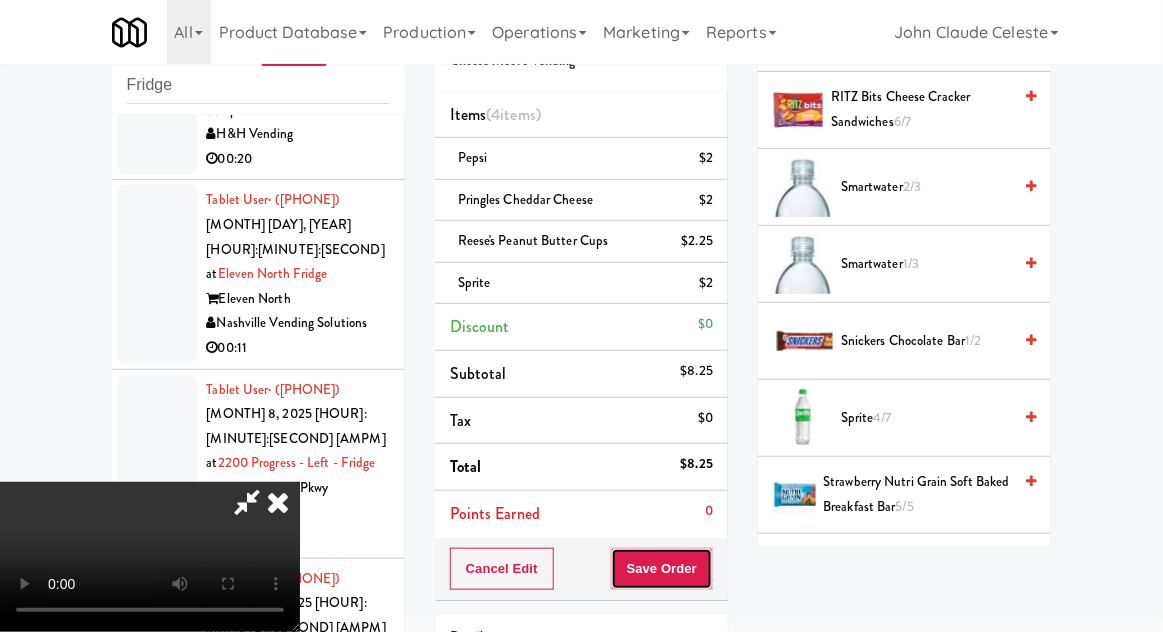 click on "Save Order" at bounding box center (662, 569) 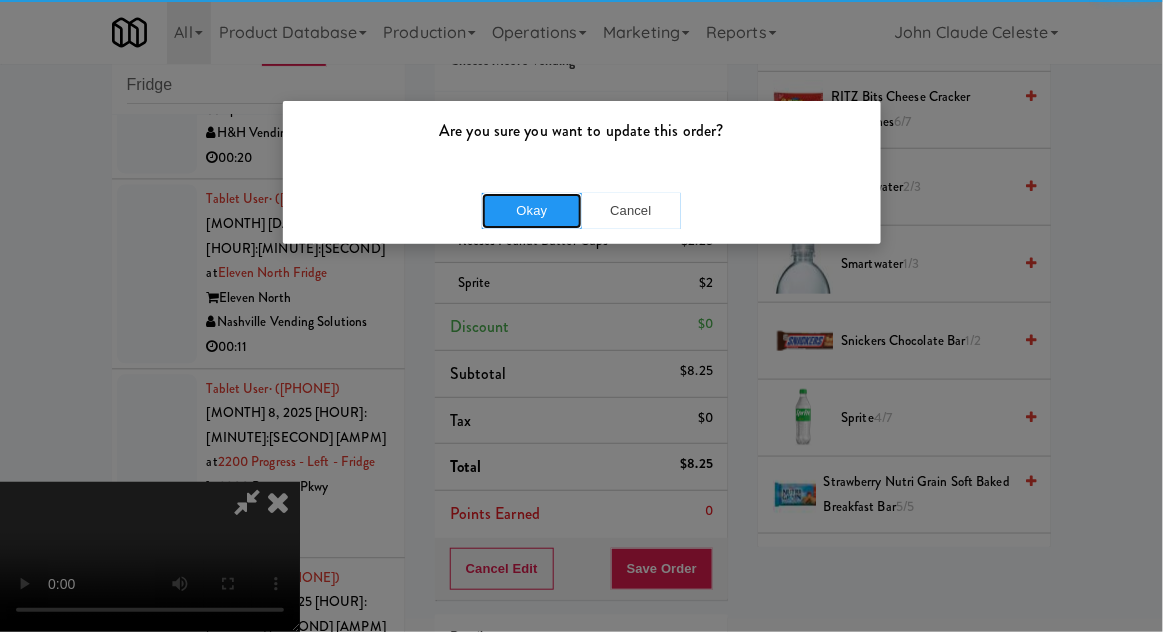 click on "Okay" at bounding box center [532, 211] 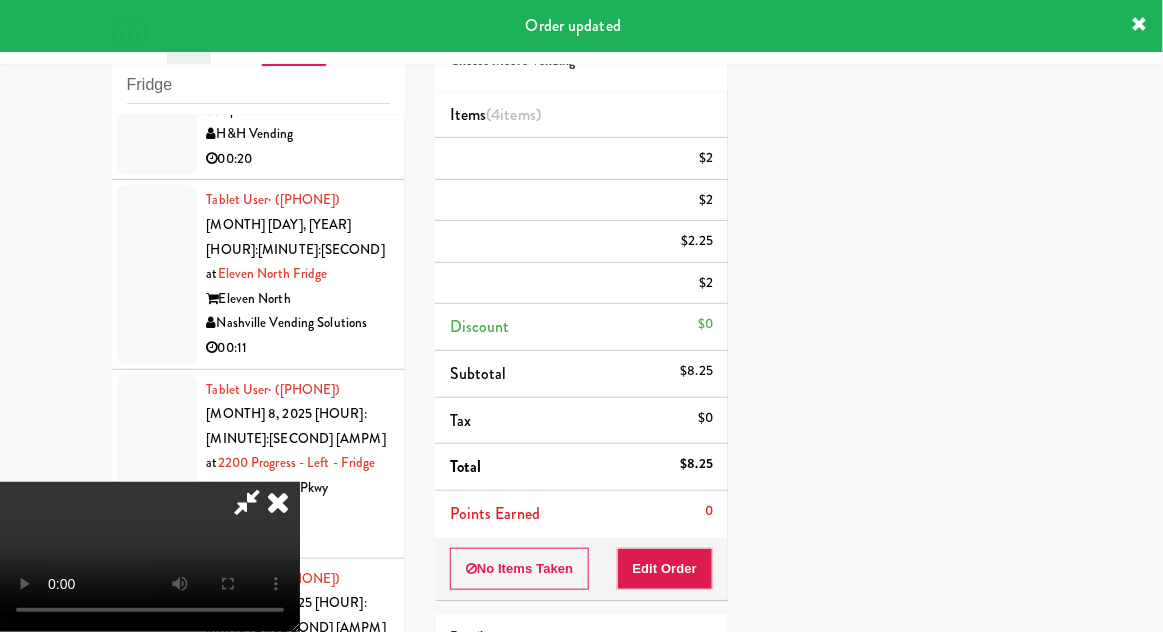 scroll, scrollTop: 197, scrollLeft: 0, axis: vertical 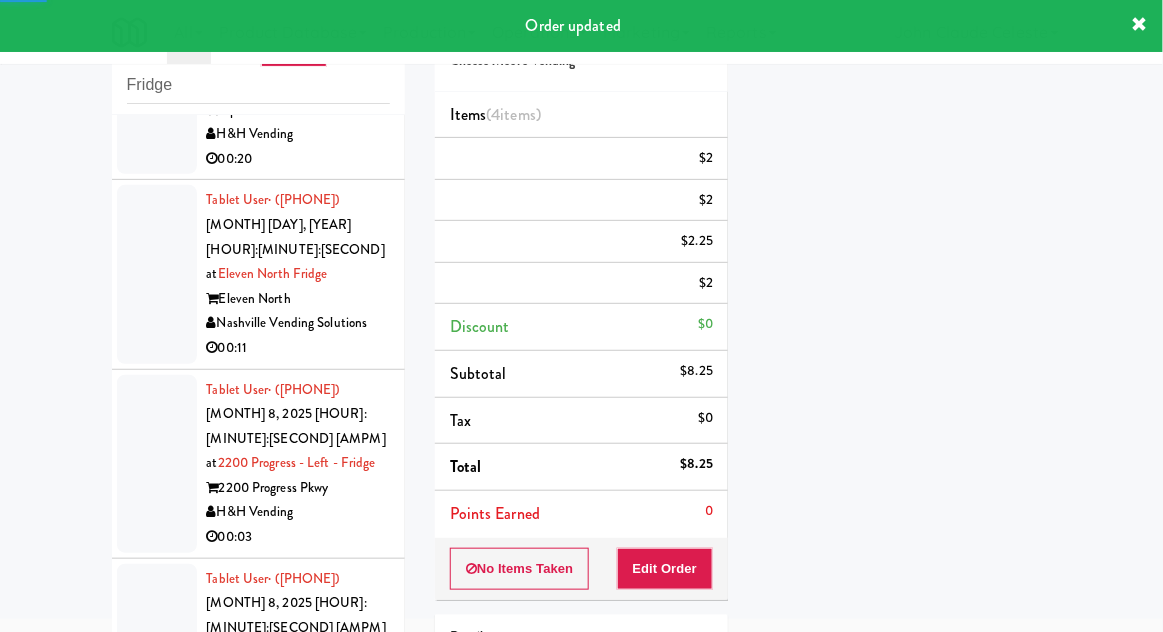 click at bounding box center (157, 85) 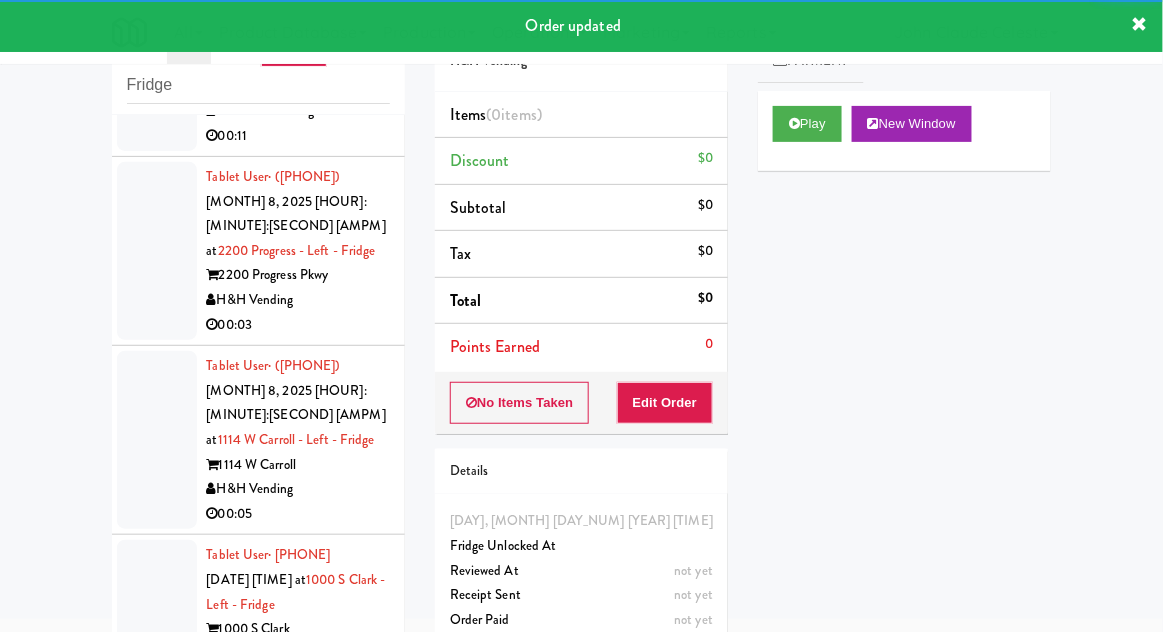 scroll, scrollTop: 8567, scrollLeft: 0, axis: vertical 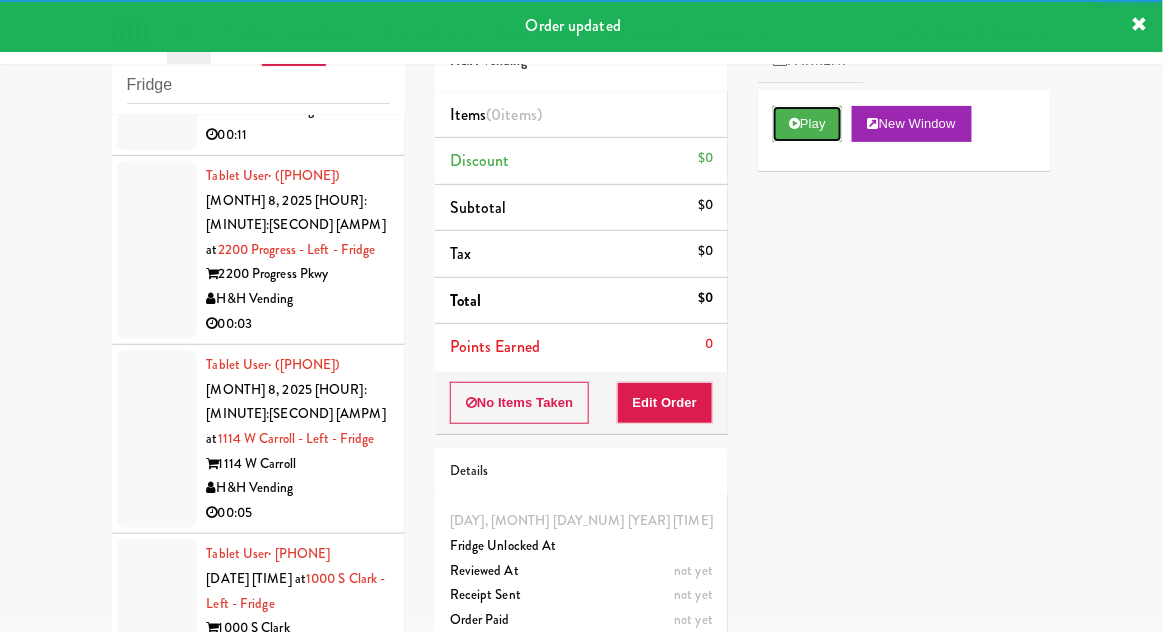 click on "Play" at bounding box center (807, 124) 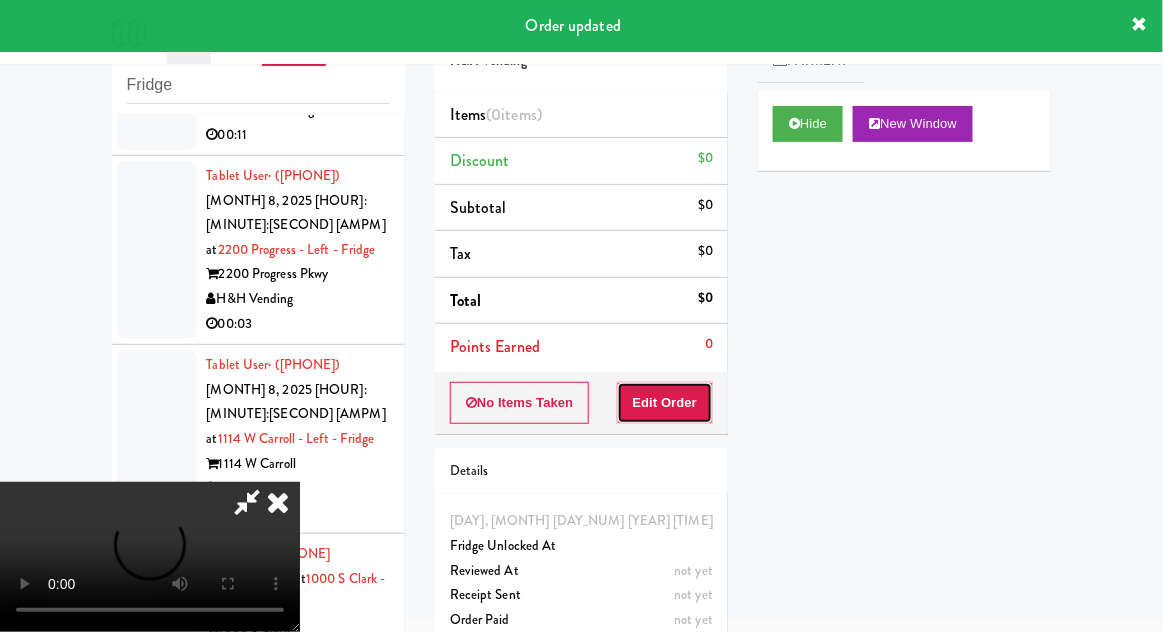 click on "Edit Order" at bounding box center [665, 403] 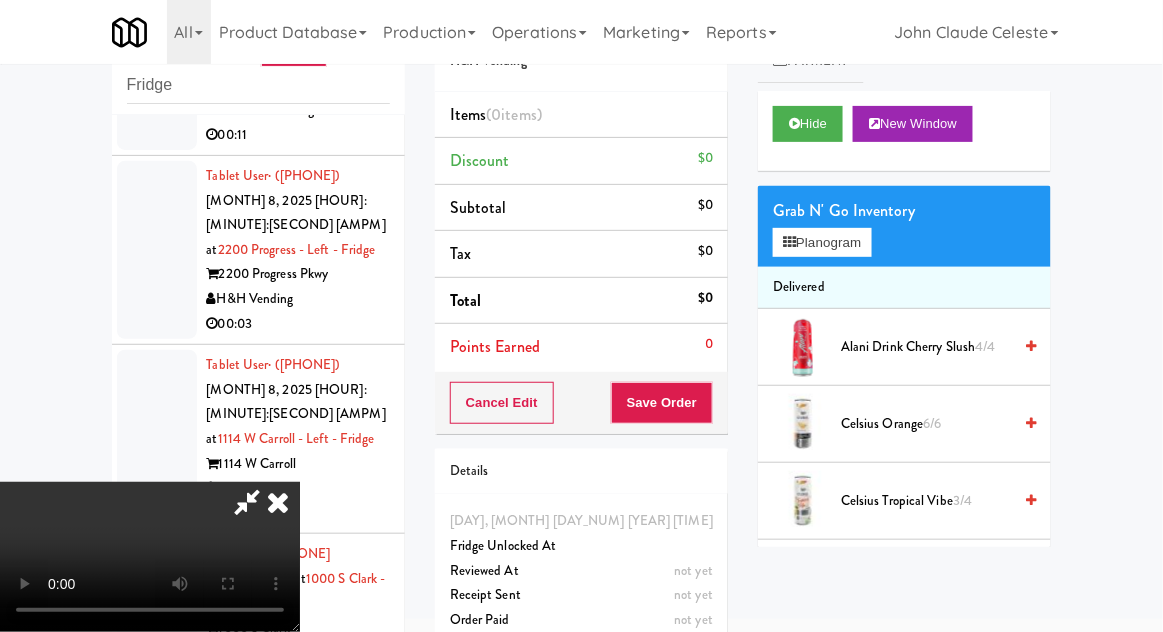 type 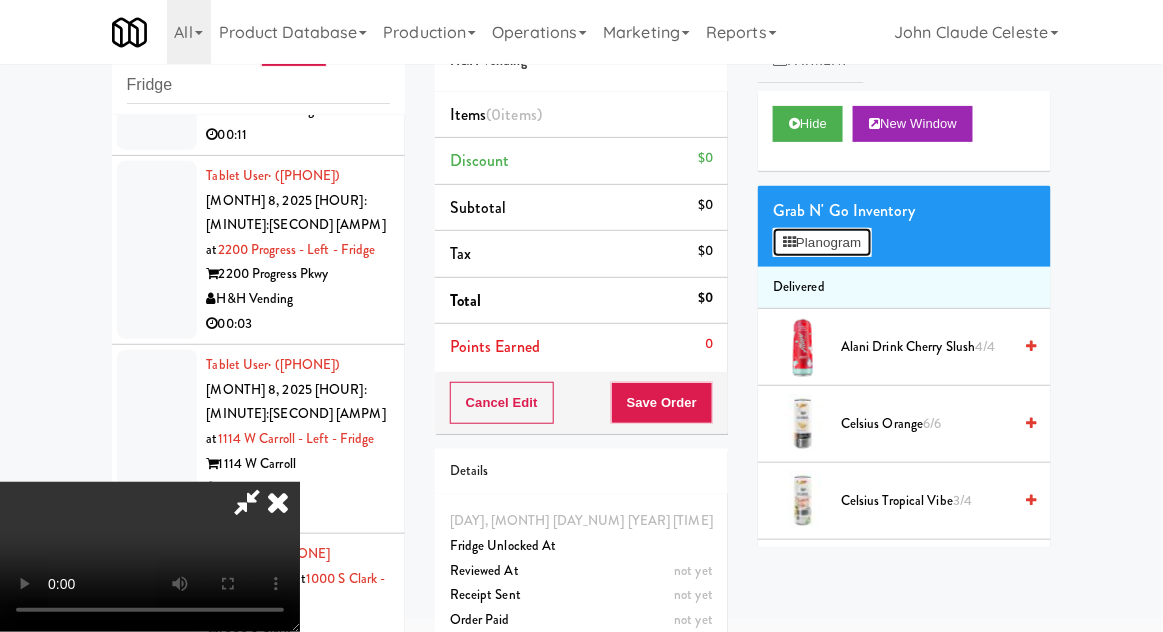 click on "Planogram" at bounding box center (822, 243) 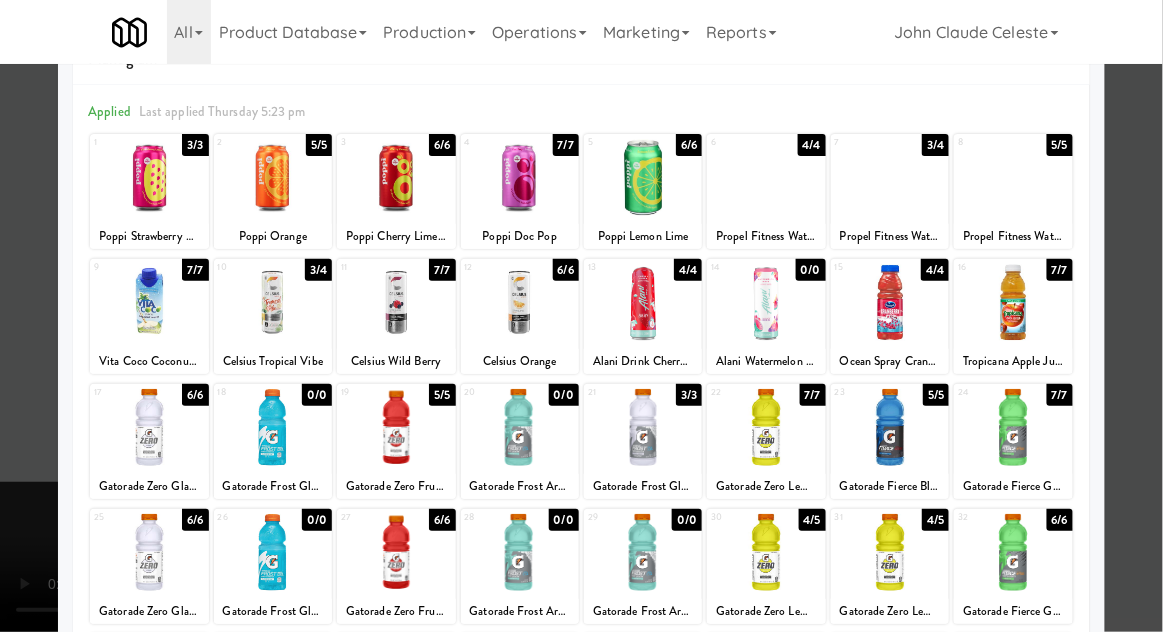 scroll, scrollTop: 0, scrollLeft: 0, axis: both 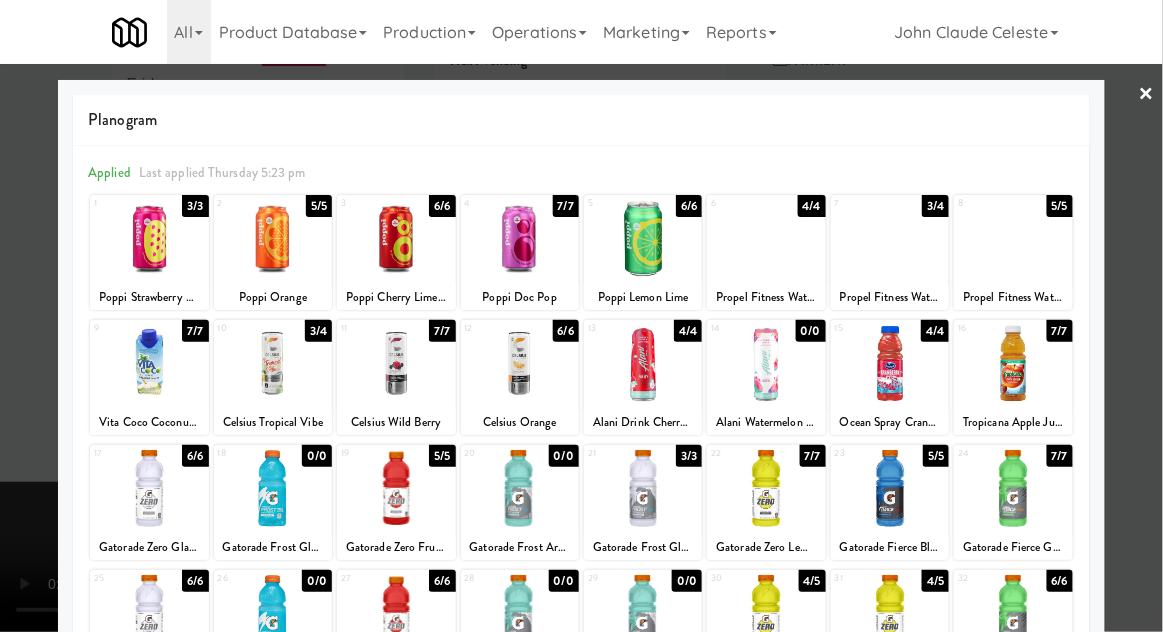 click at bounding box center (273, 238) 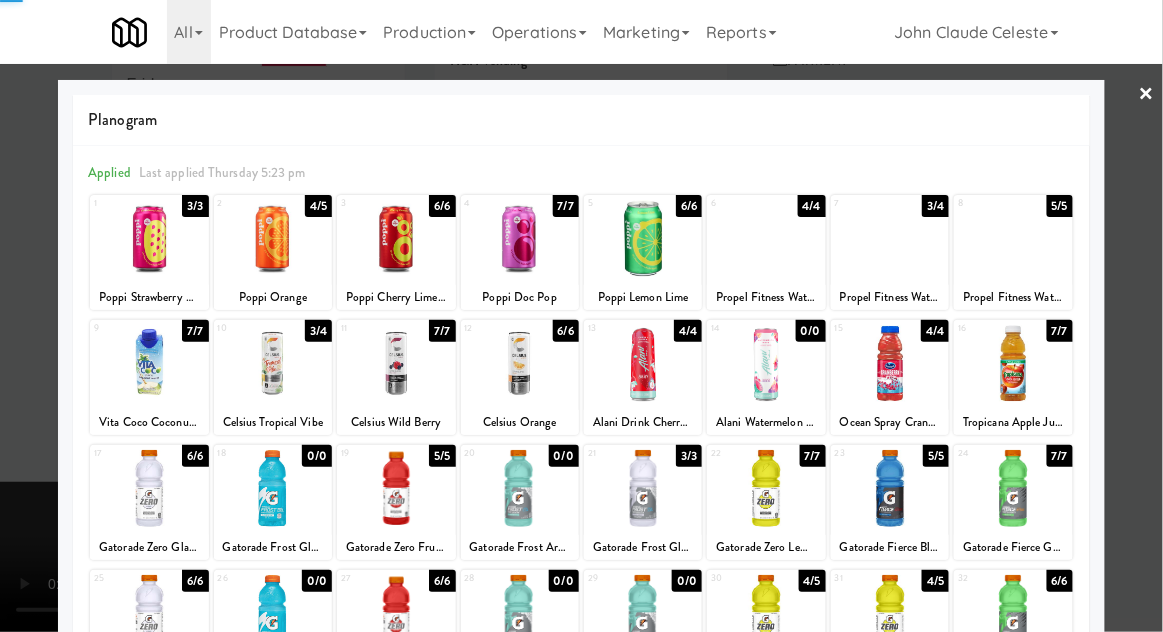 click at bounding box center (581, 316) 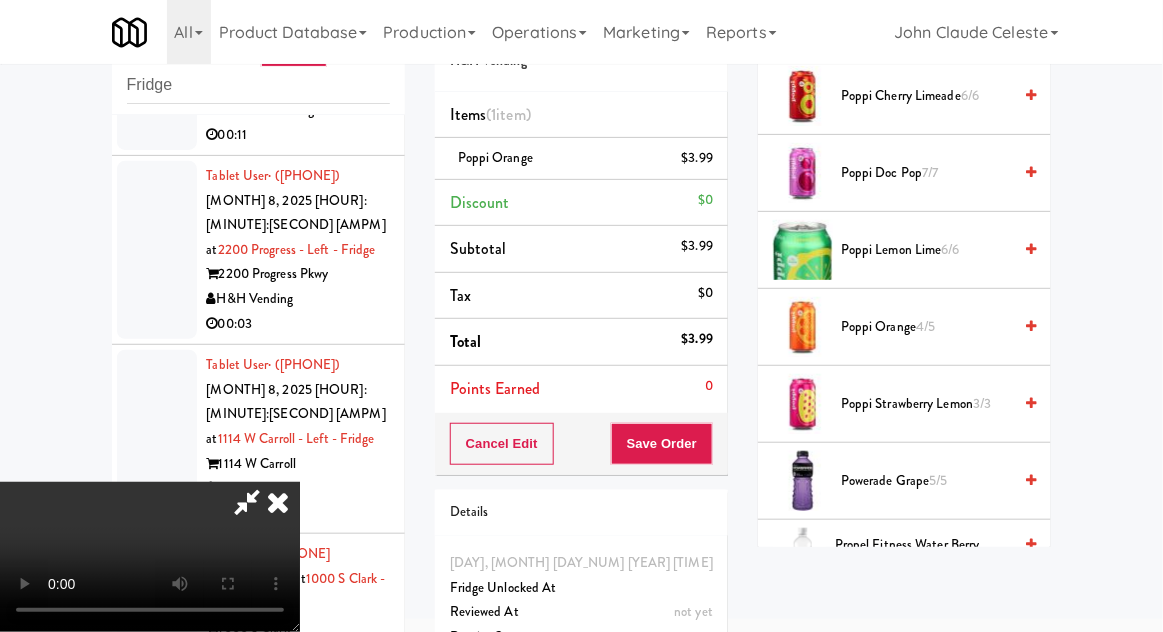 scroll, scrollTop: 1463, scrollLeft: 0, axis: vertical 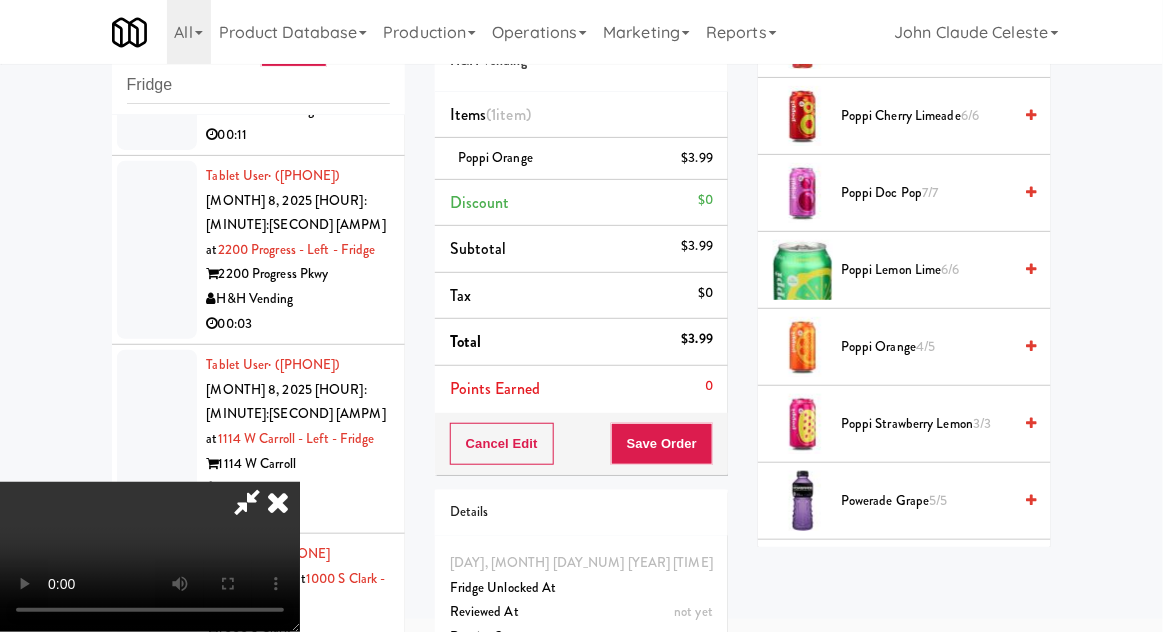 click on "4/5" at bounding box center [925, 346] 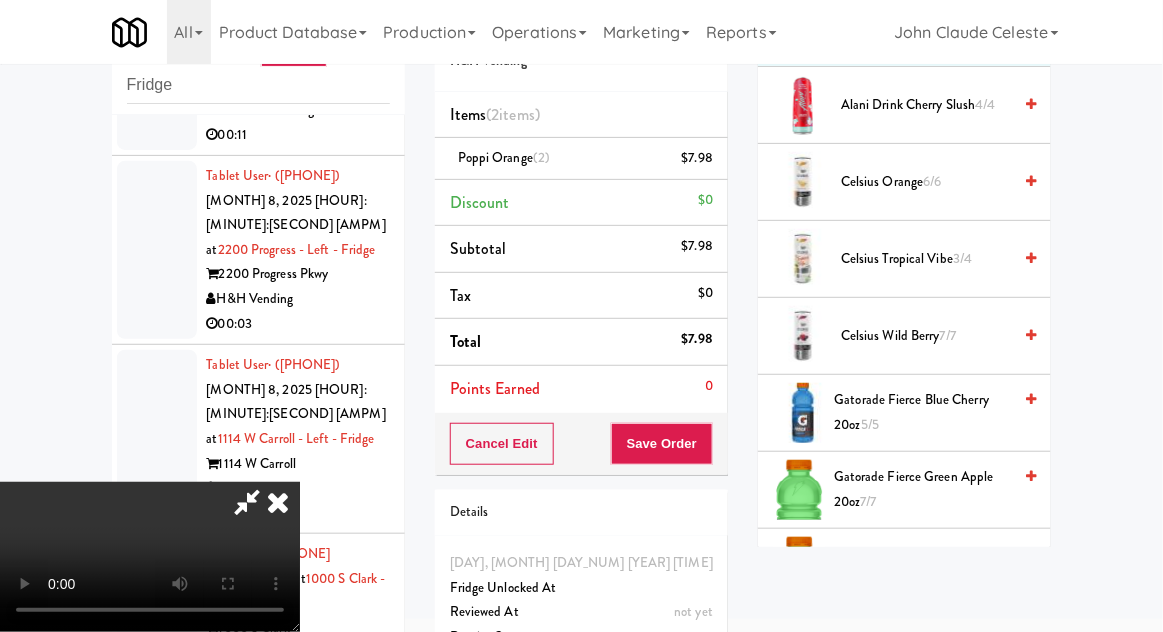 scroll, scrollTop: 0, scrollLeft: 0, axis: both 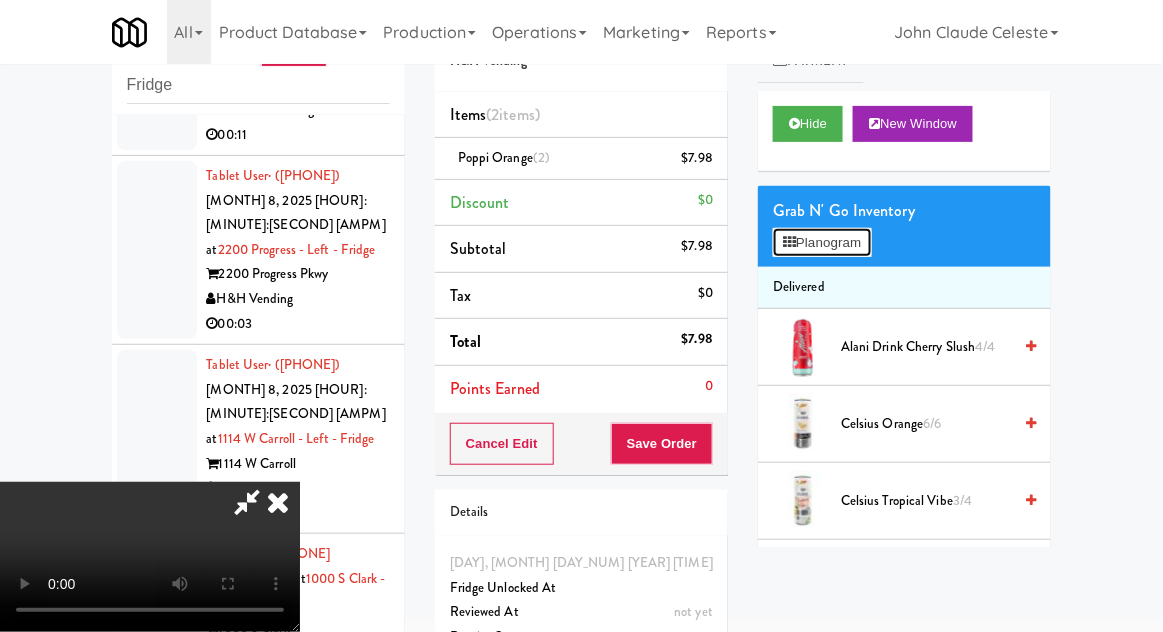 click on "Planogram" at bounding box center [822, 243] 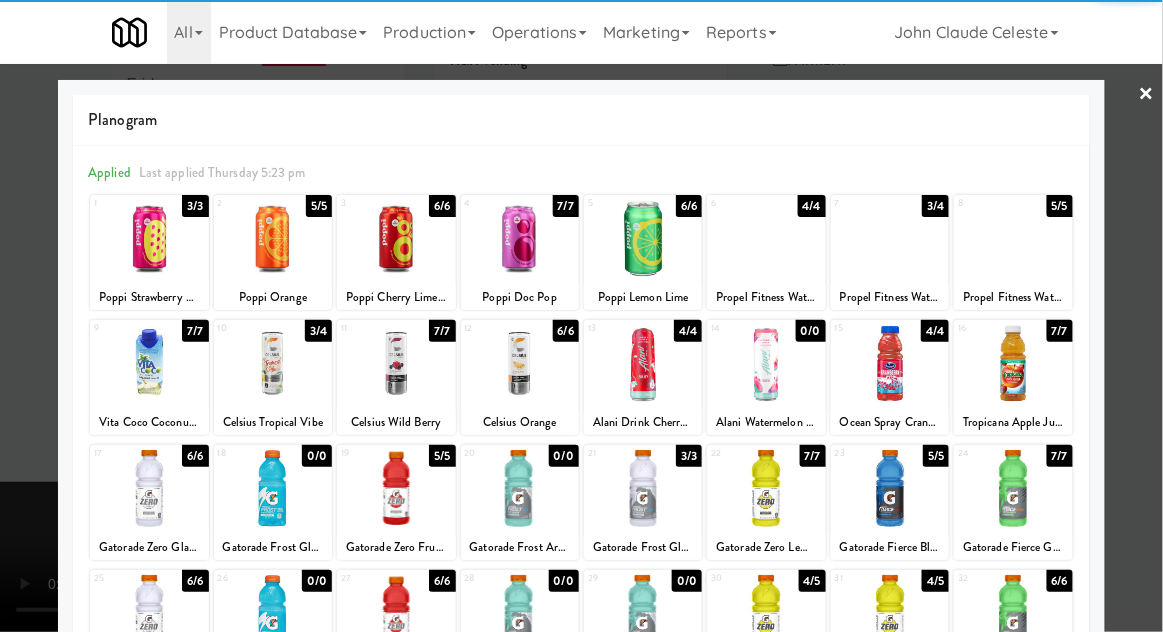 click at bounding box center (890, 363) 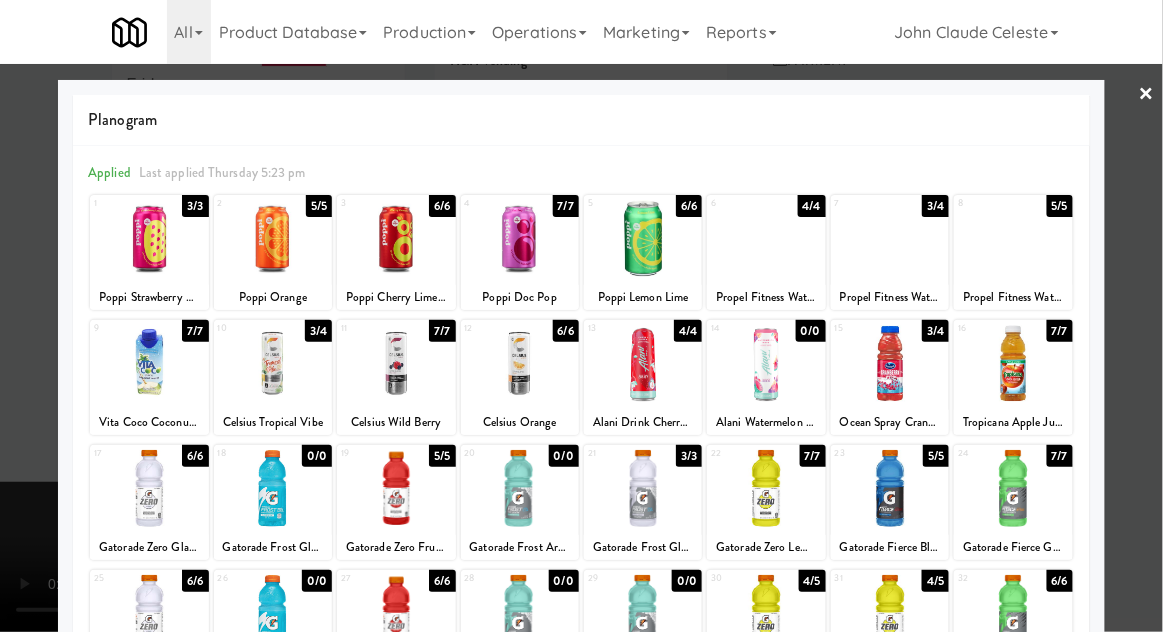 click at bounding box center [581, 316] 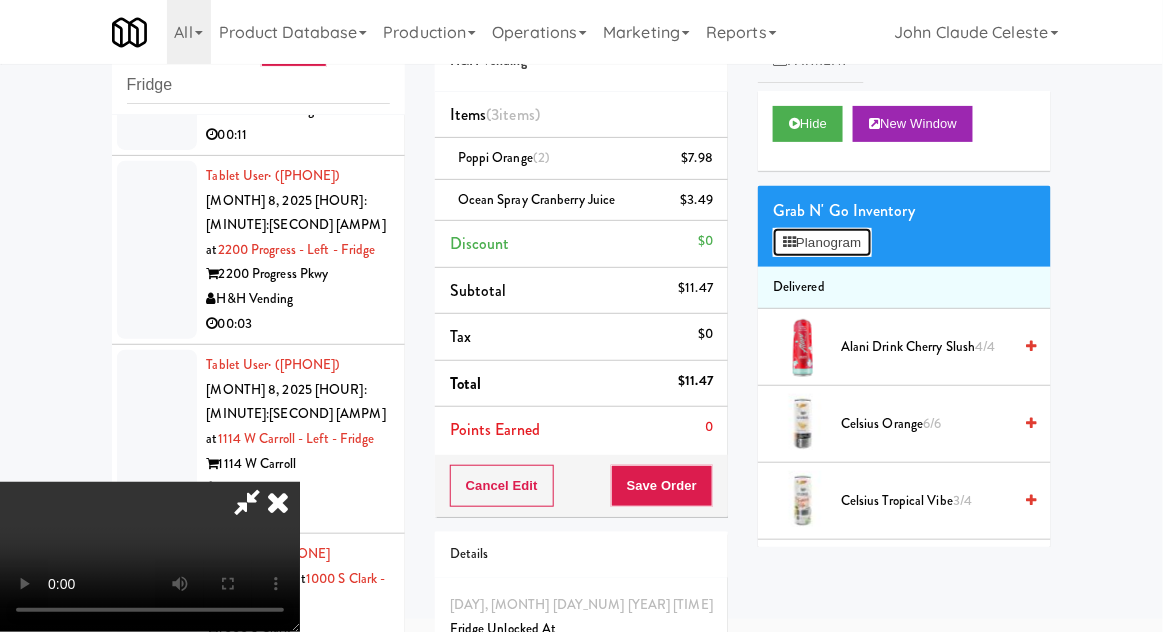 click on "Planogram" at bounding box center (822, 243) 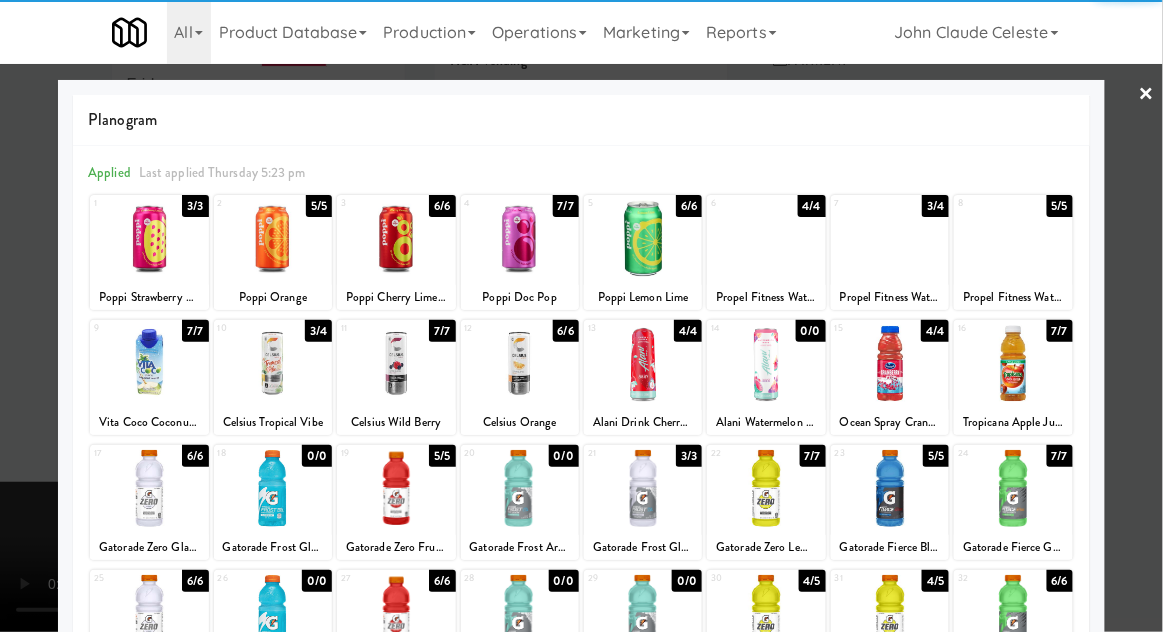 click at bounding box center (890, 363) 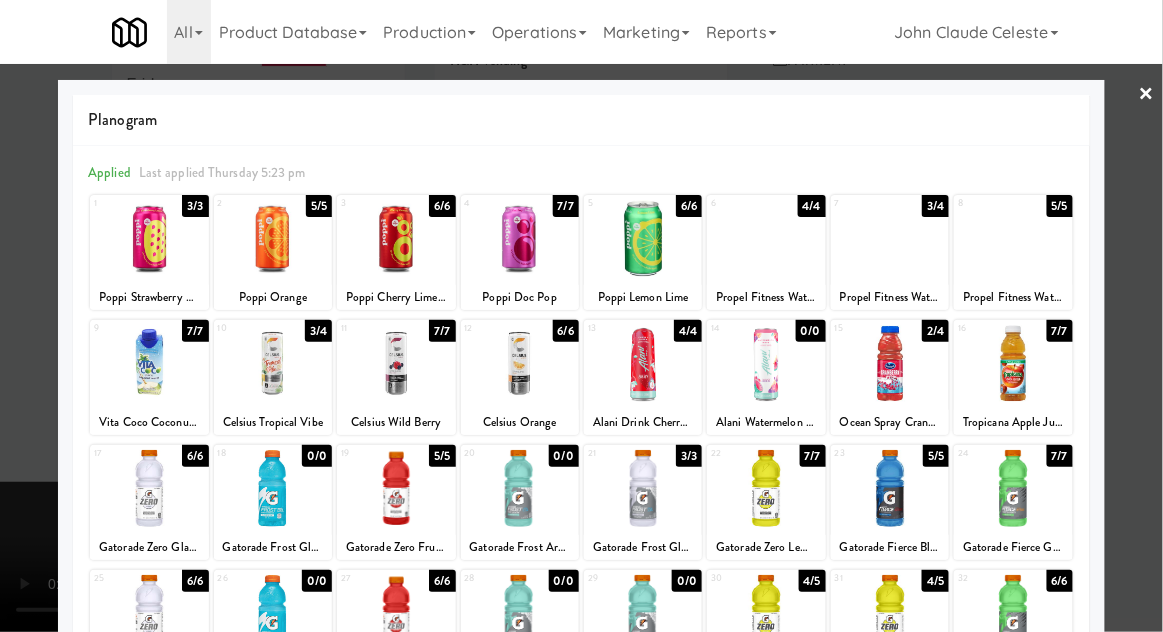 click at bounding box center (581, 316) 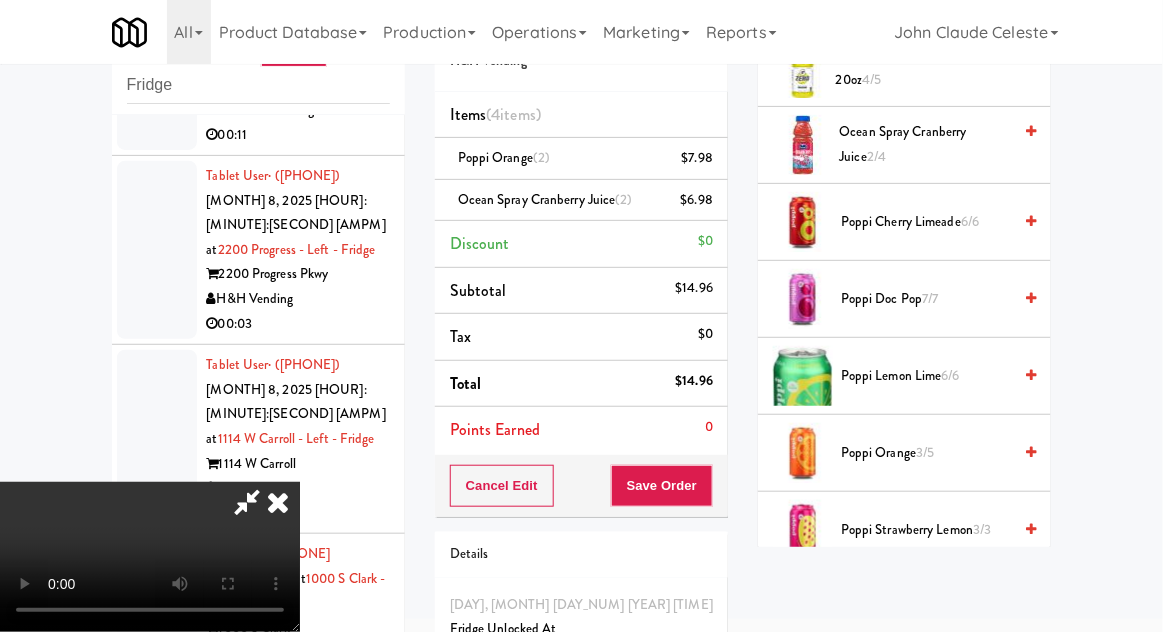 scroll, scrollTop: 1357, scrollLeft: 0, axis: vertical 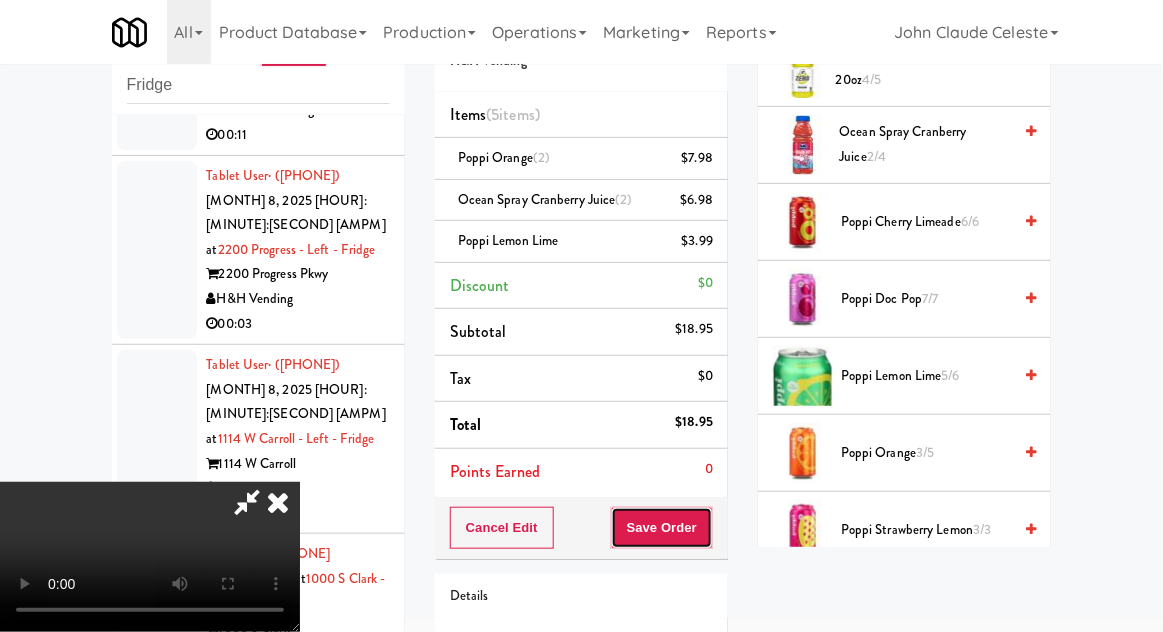 click on "Save Order" at bounding box center (662, 528) 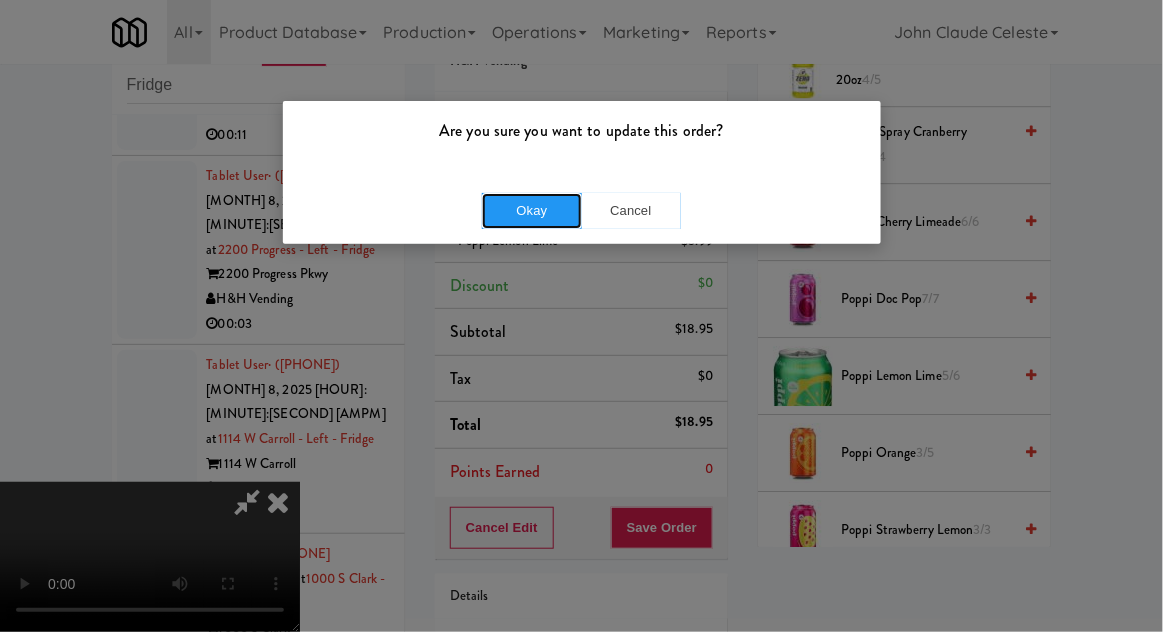 click on "Okay" at bounding box center [532, 211] 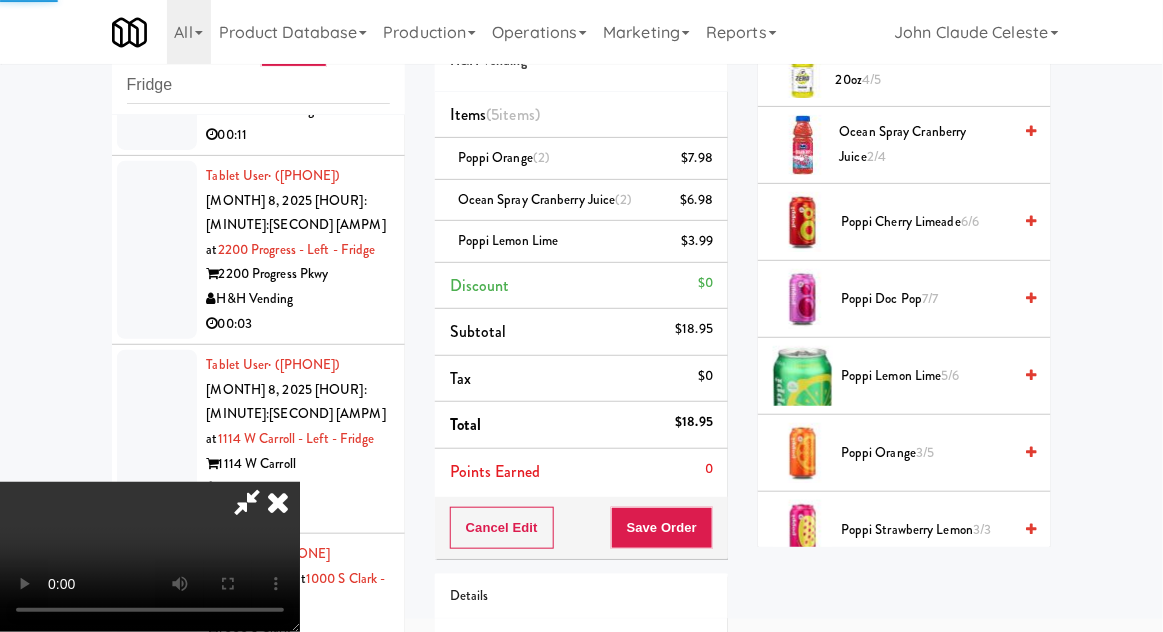 scroll, scrollTop: 197, scrollLeft: 0, axis: vertical 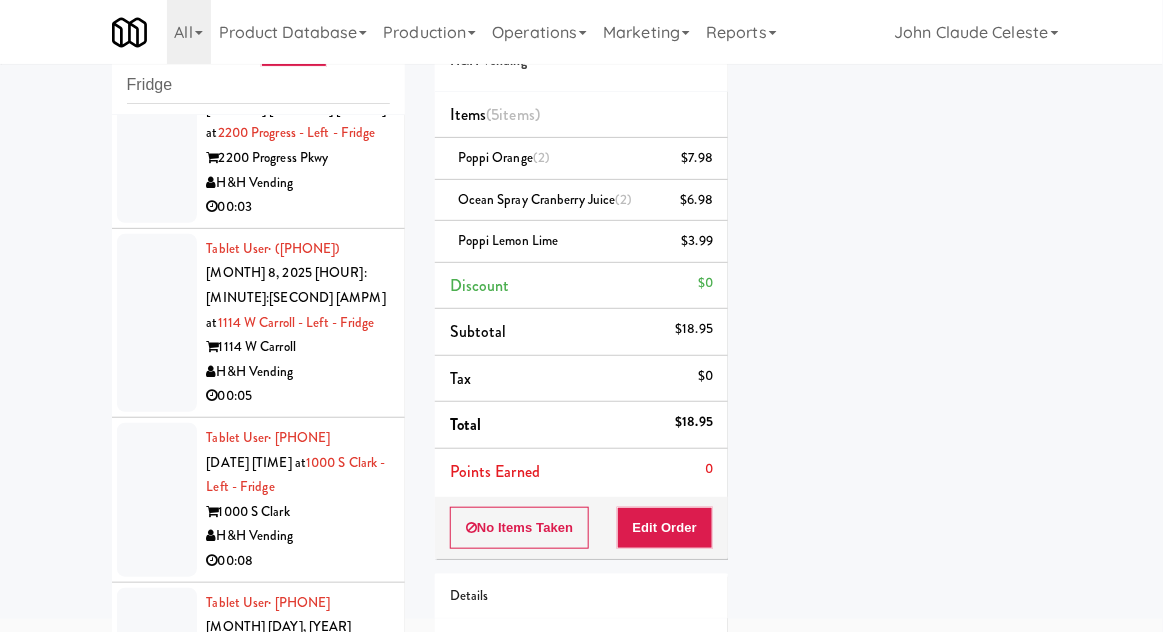 click at bounding box center (157, -55) 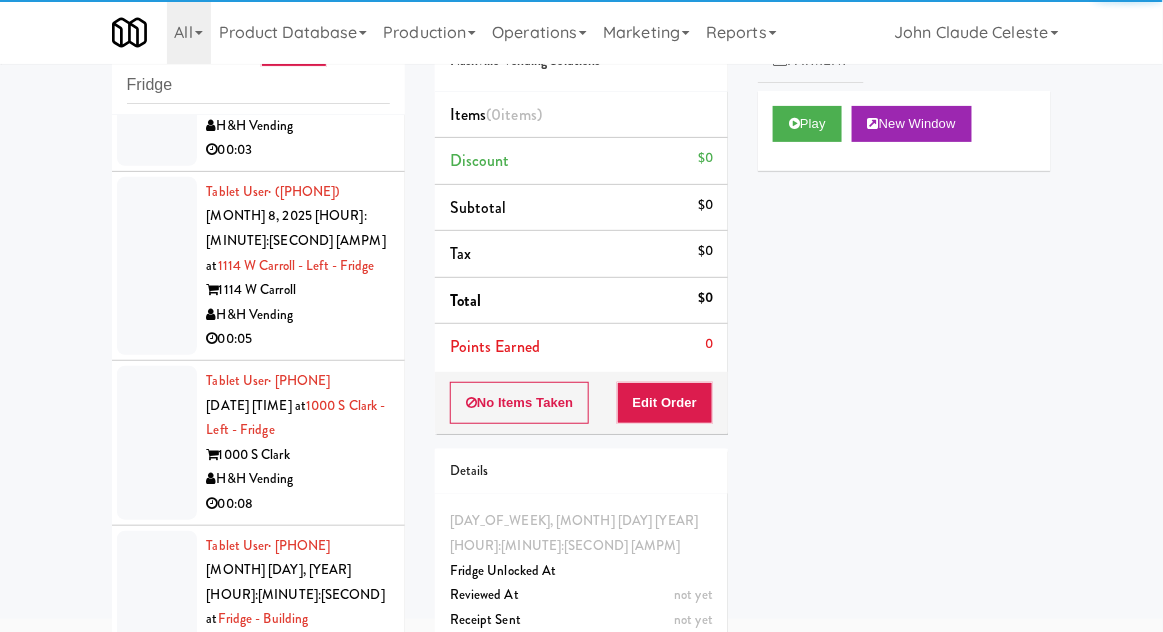 scroll, scrollTop: 8765, scrollLeft: 0, axis: vertical 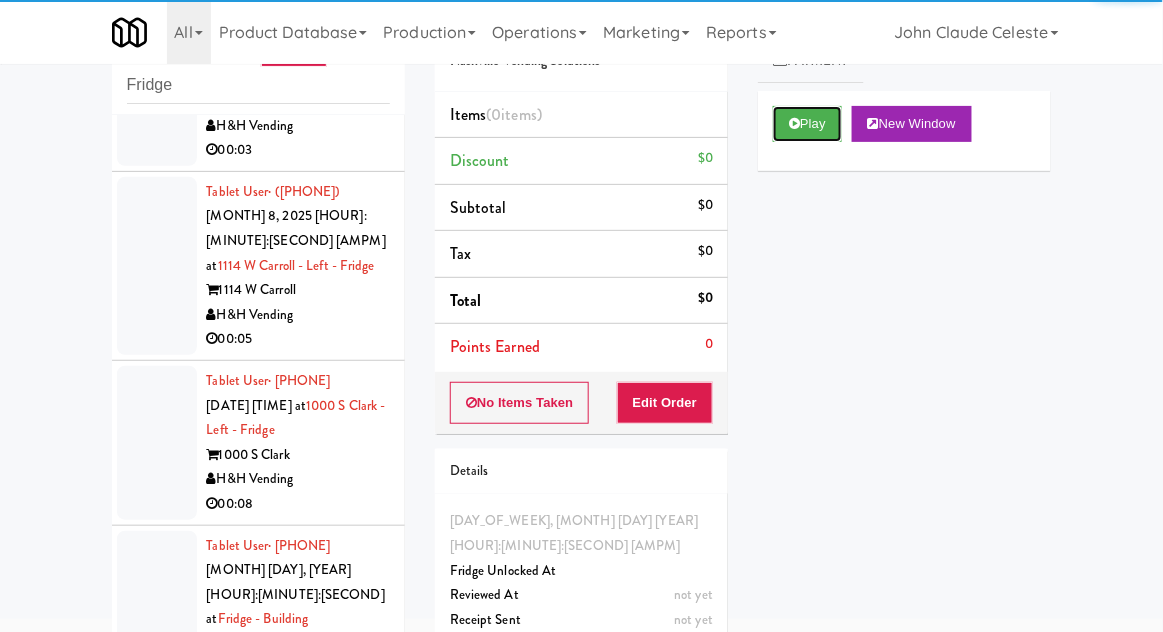 click on "Play" at bounding box center (807, 124) 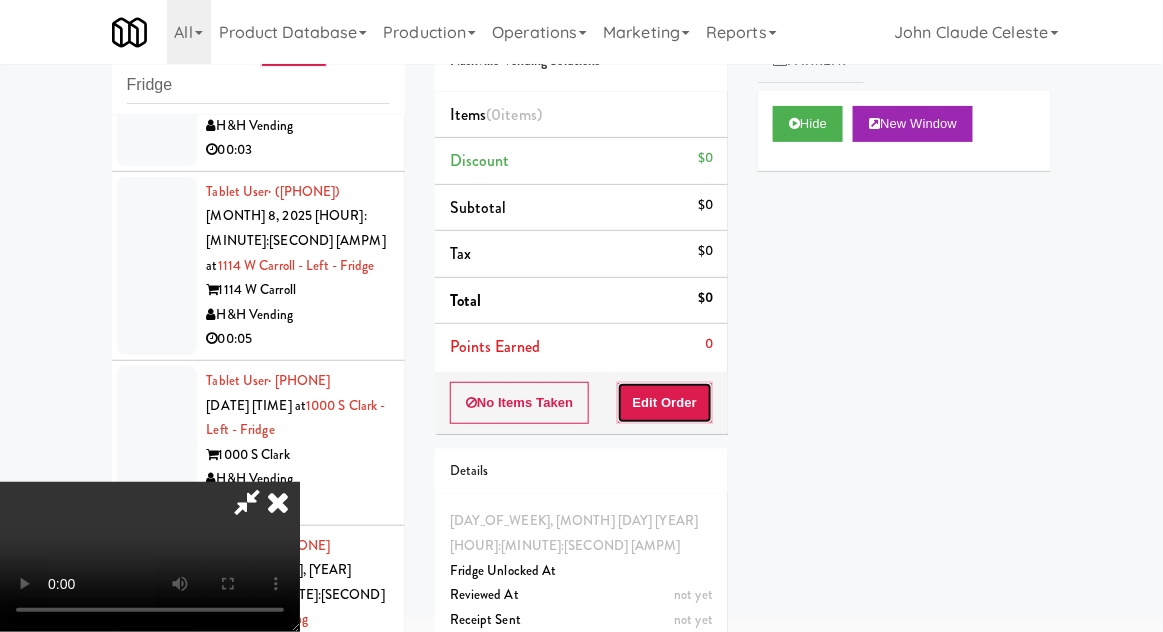 click on "Edit Order" at bounding box center (665, 403) 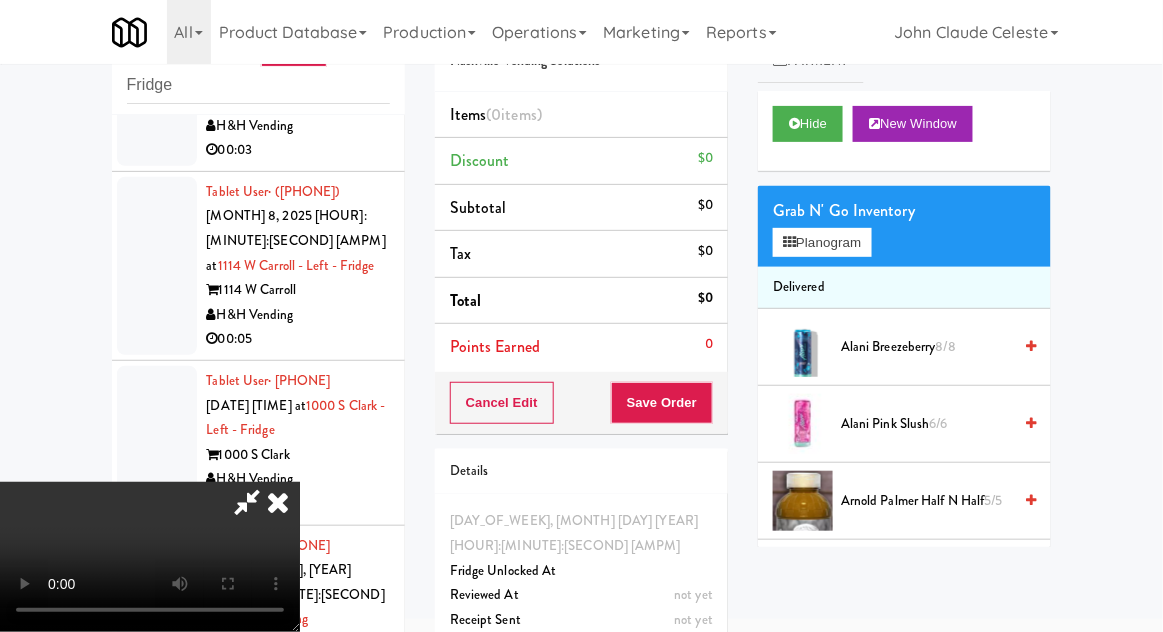type 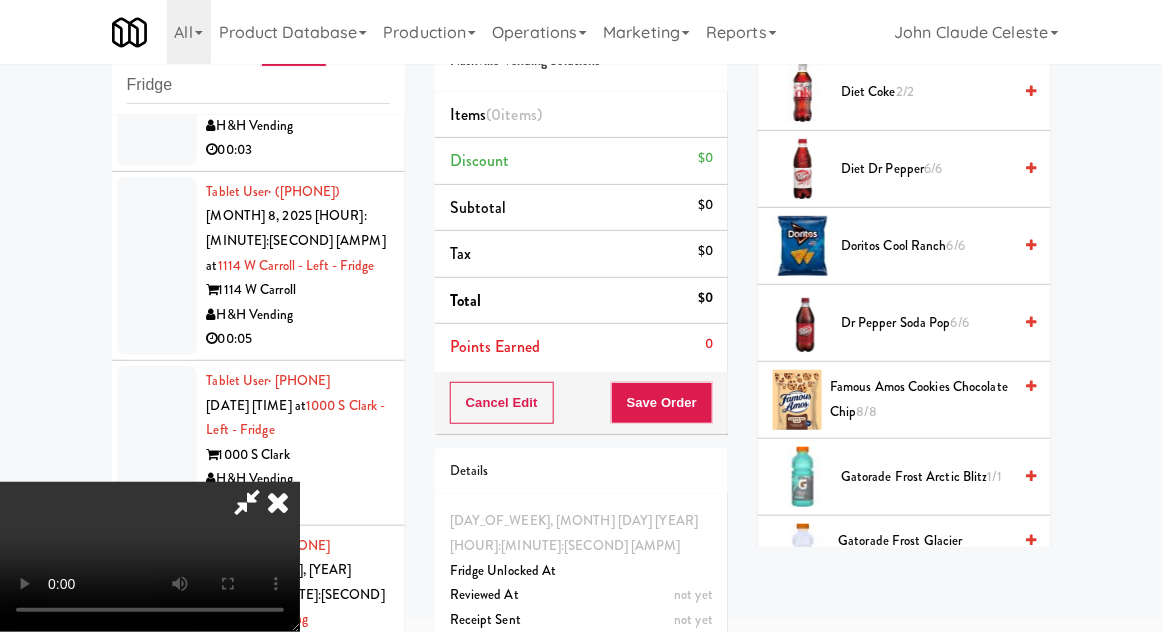 scroll, scrollTop: 1021, scrollLeft: 0, axis: vertical 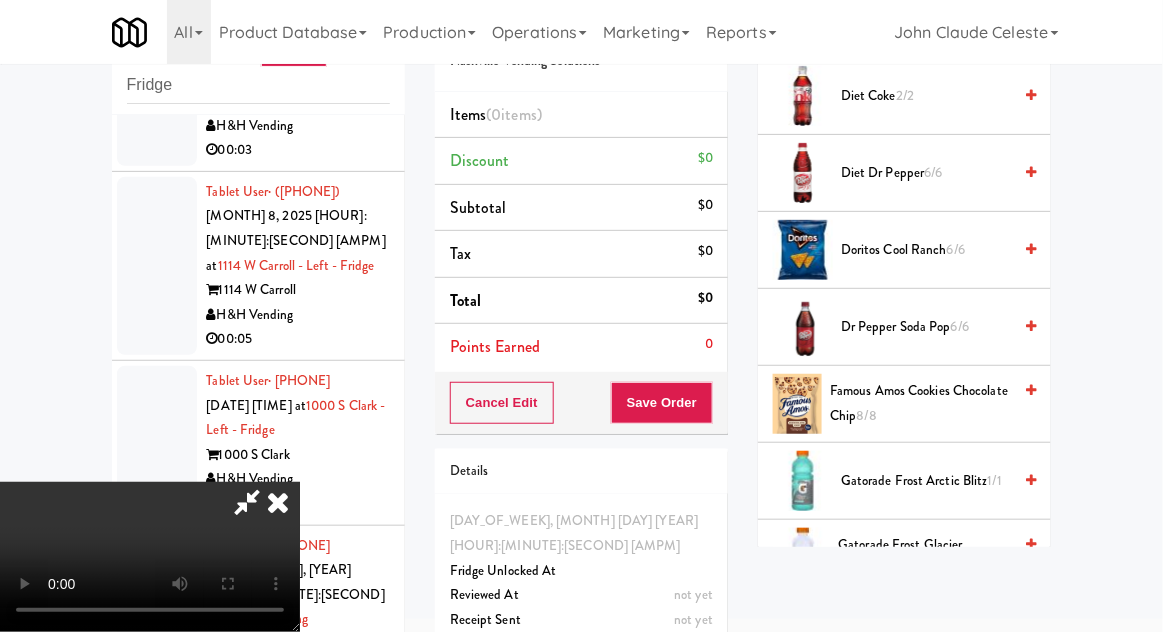 click on "Gatorade Frost Arctic Blitz  1/1" at bounding box center [926, 481] 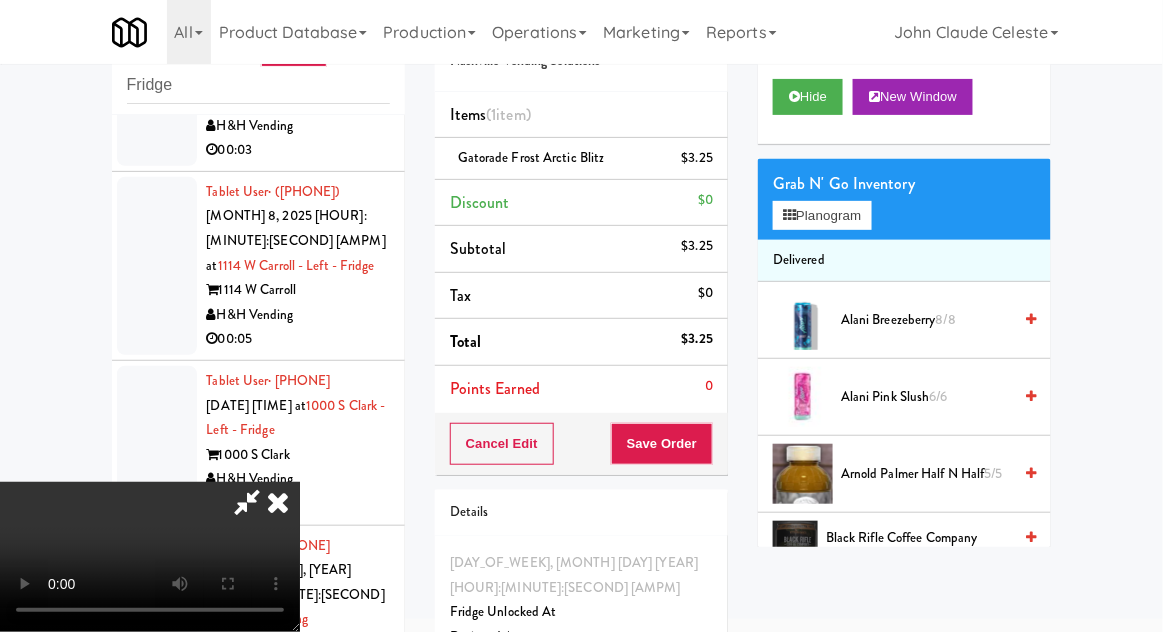 scroll, scrollTop: 0, scrollLeft: 0, axis: both 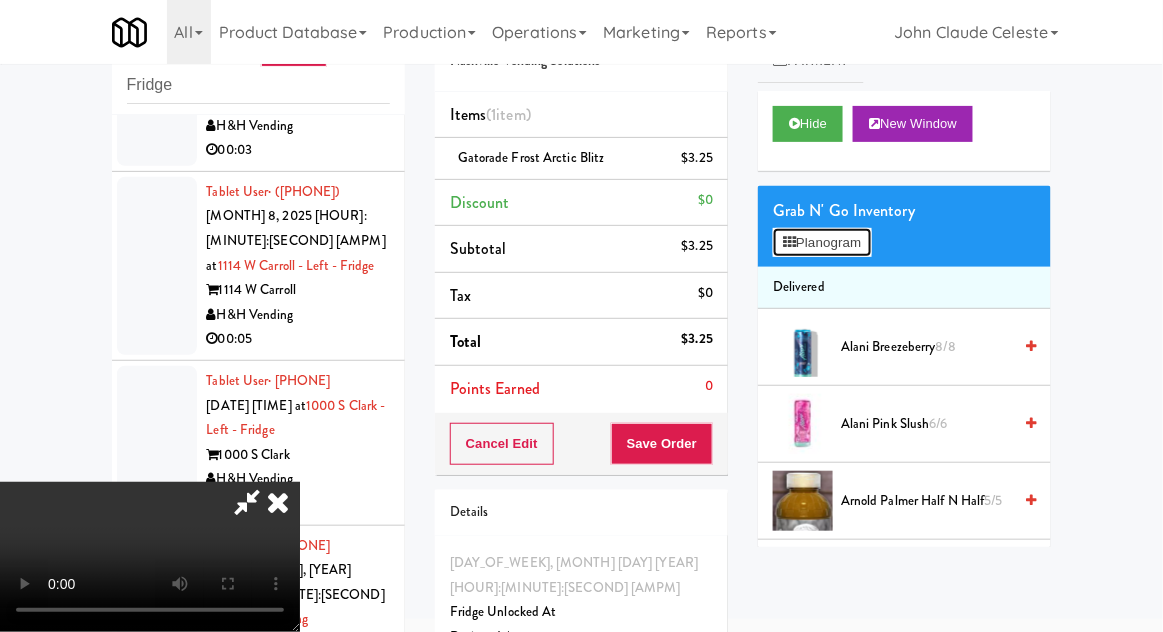 click on "Planogram" at bounding box center (822, 243) 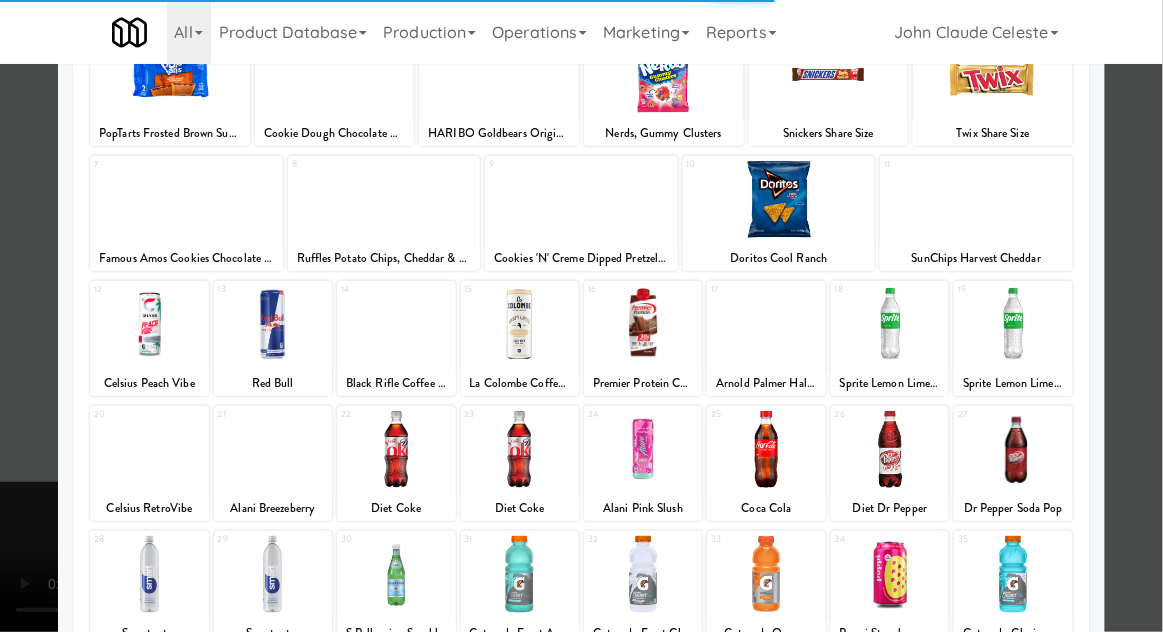 scroll, scrollTop: 253, scrollLeft: 0, axis: vertical 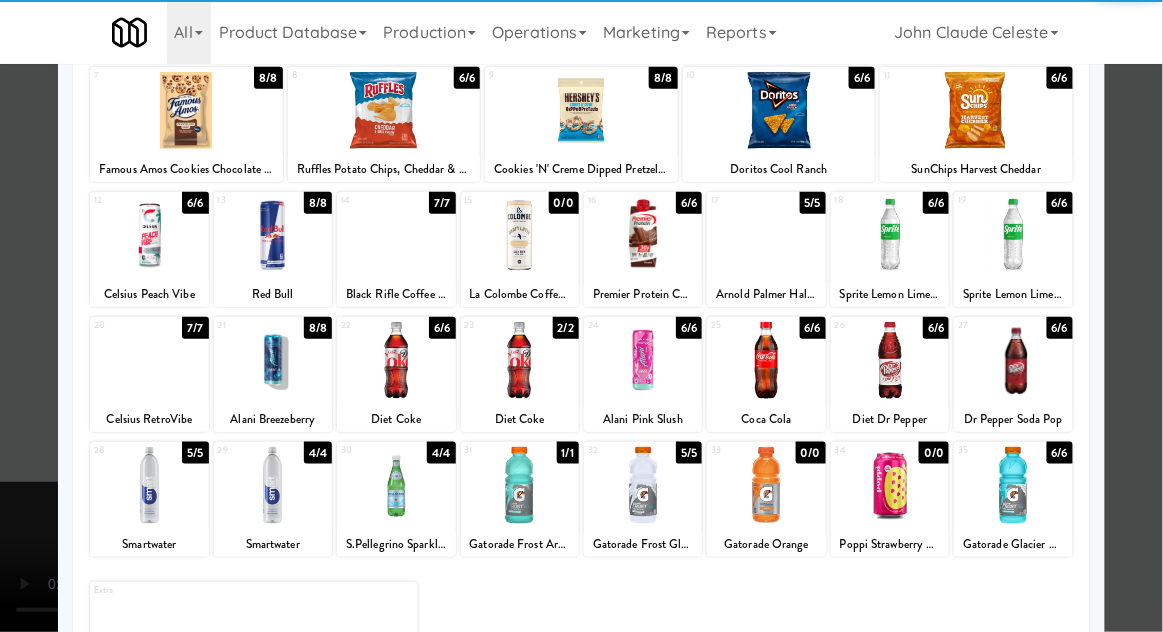 click at bounding box center [273, 485] 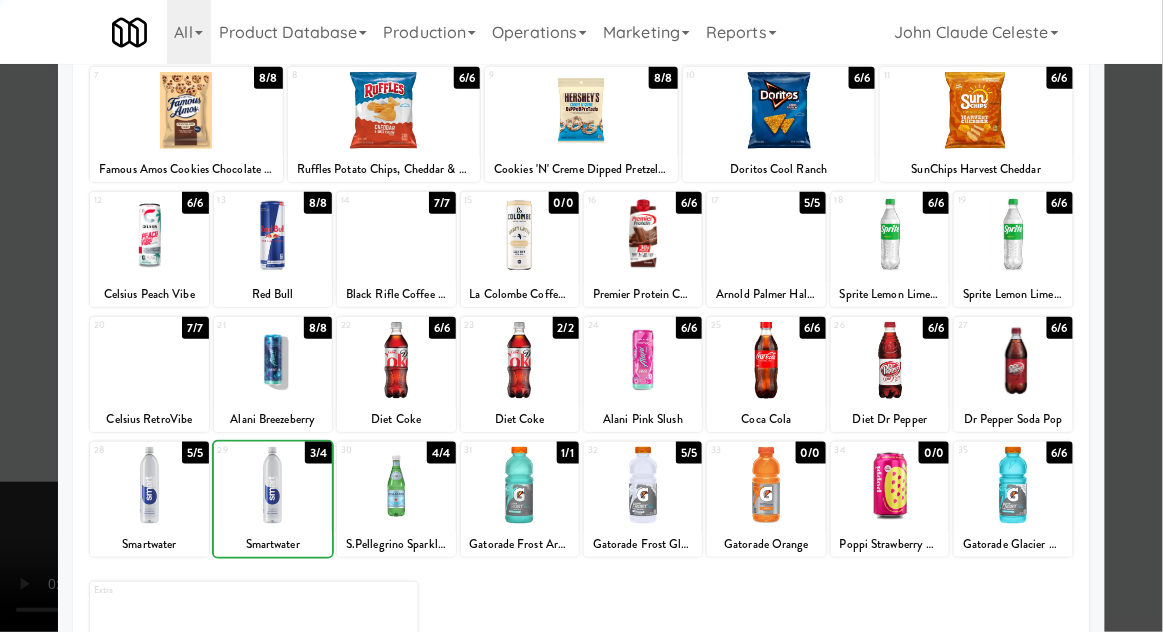 click at bounding box center [581, 316] 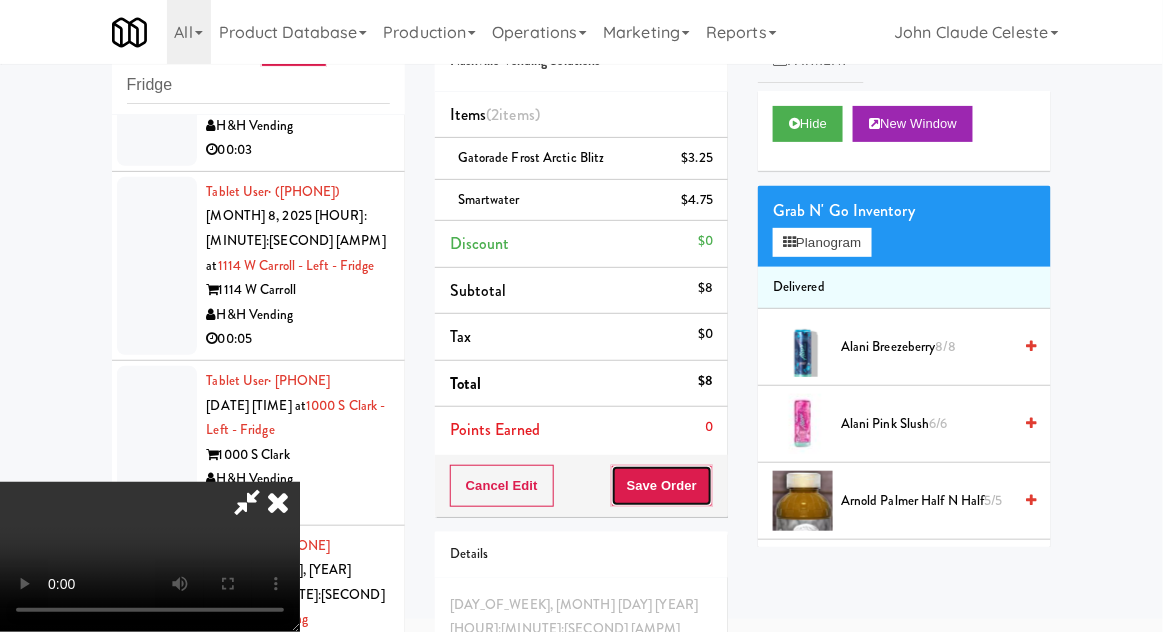 click on "Save Order" at bounding box center (662, 486) 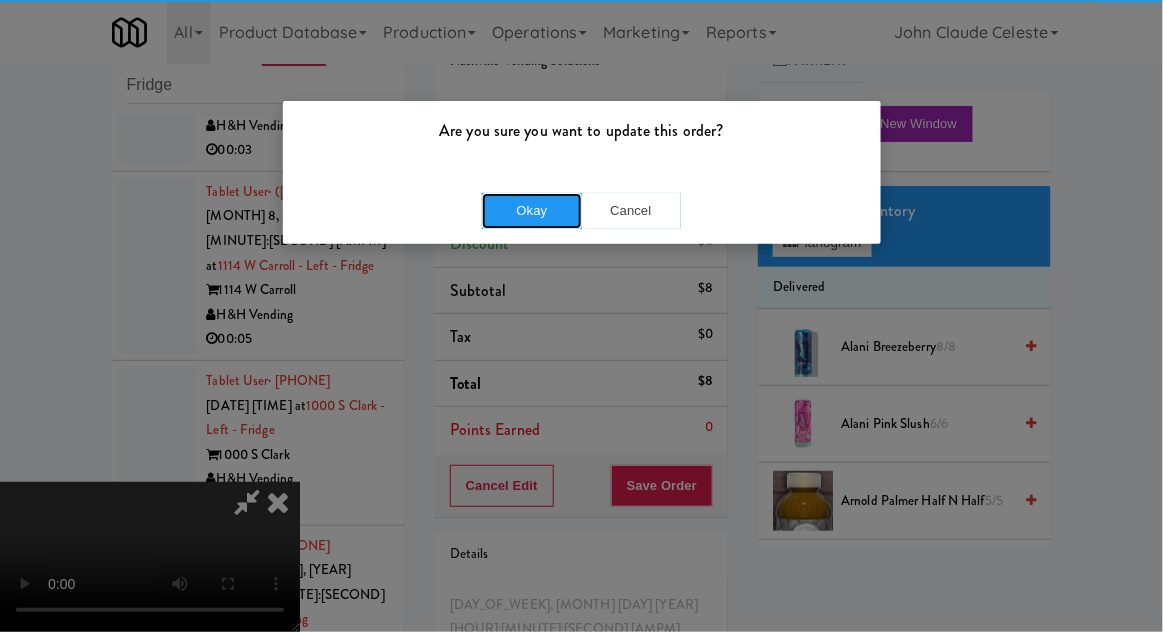 click on "Okay" at bounding box center [532, 211] 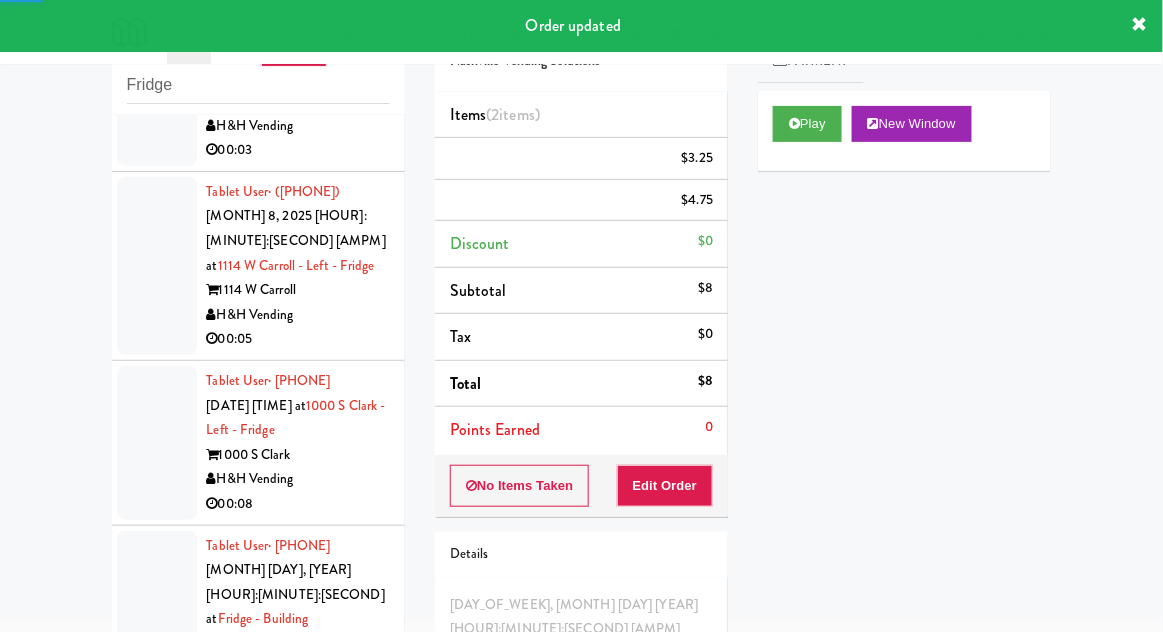 click at bounding box center [157, 77] 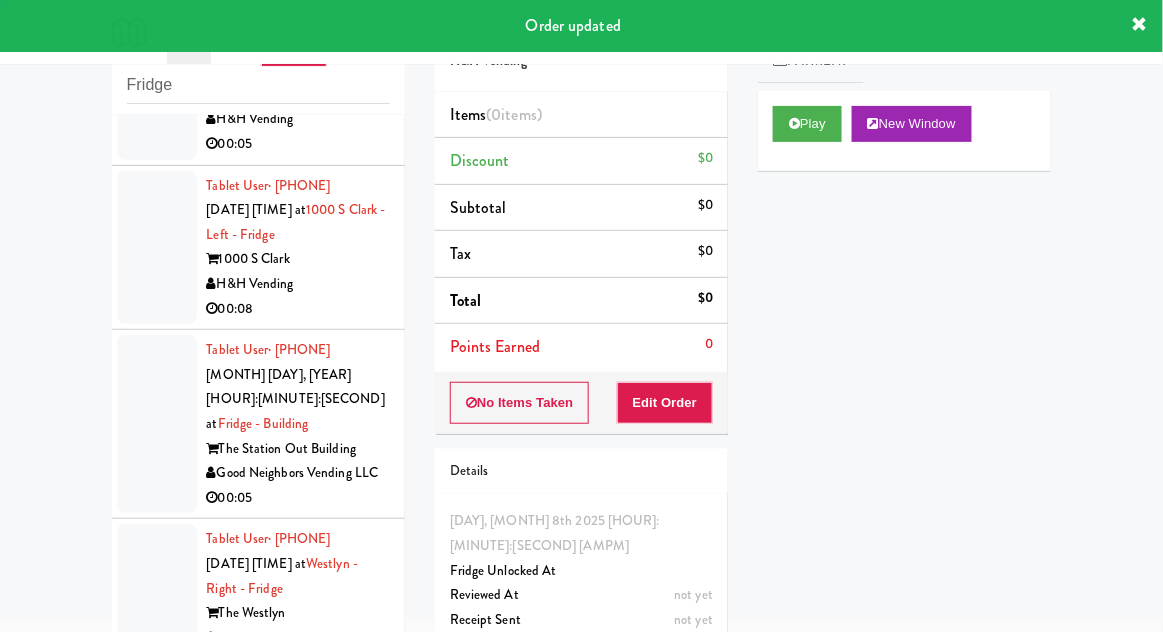 scroll, scrollTop: 8993, scrollLeft: 0, axis: vertical 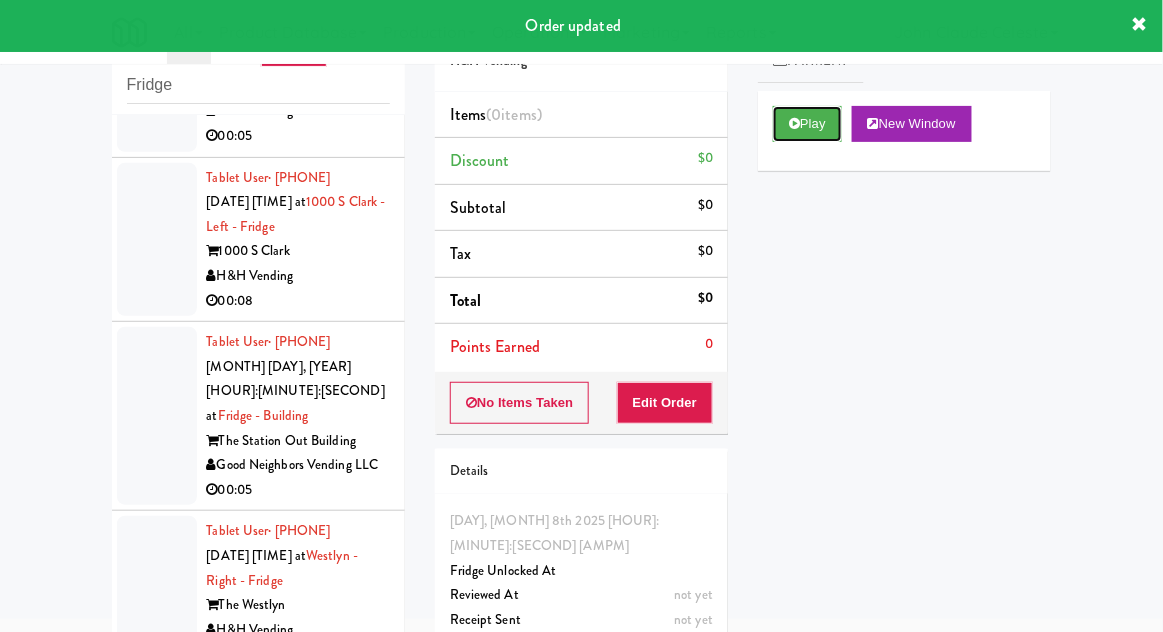 click on "Play" at bounding box center (807, 124) 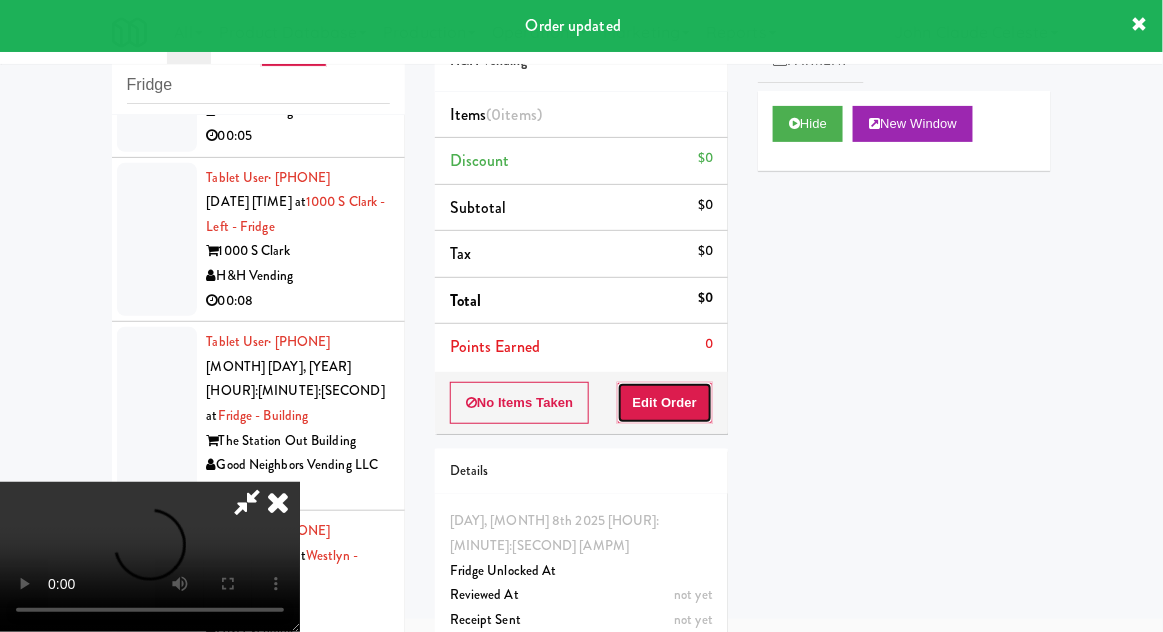 click on "Edit Order" at bounding box center (665, 403) 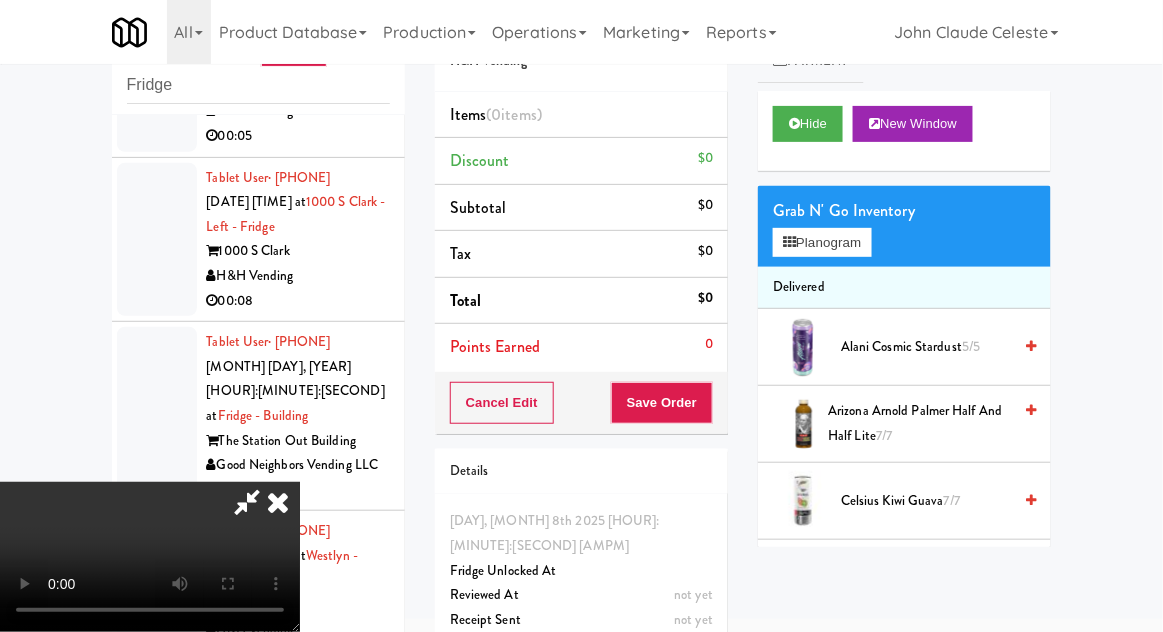 type 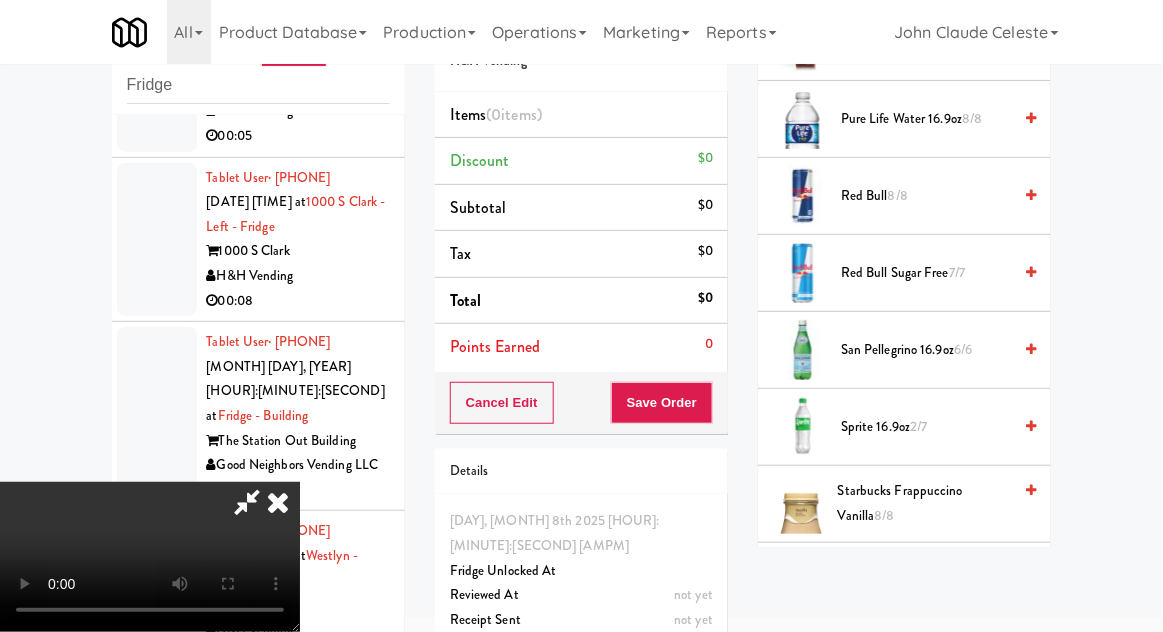 scroll, scrollTop: 2636, scrollLeft: 0, axis: vertical 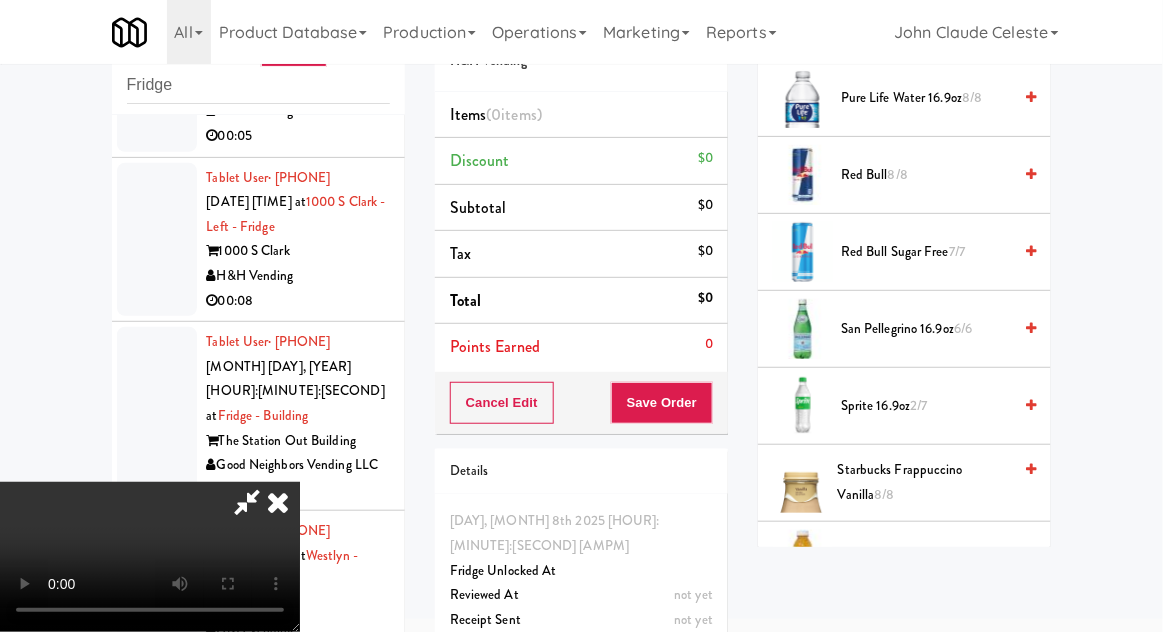 click on "Sprite 16.9oz  2/7" at bounding box center [926, 406] 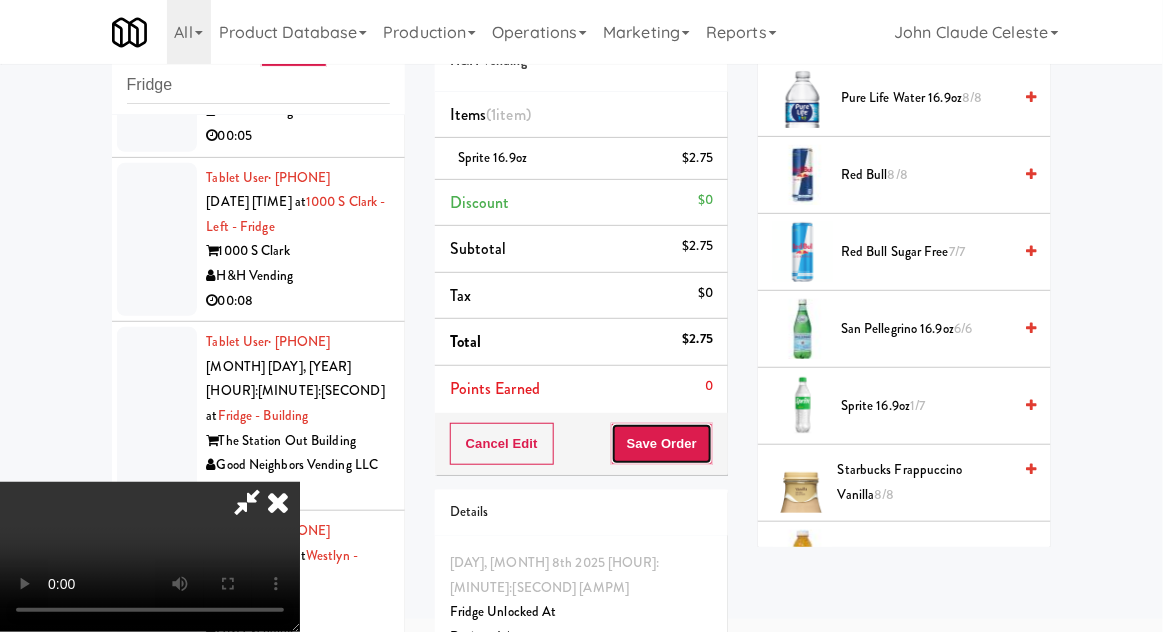 click on "Save Order" at bounding box center (662, 444) 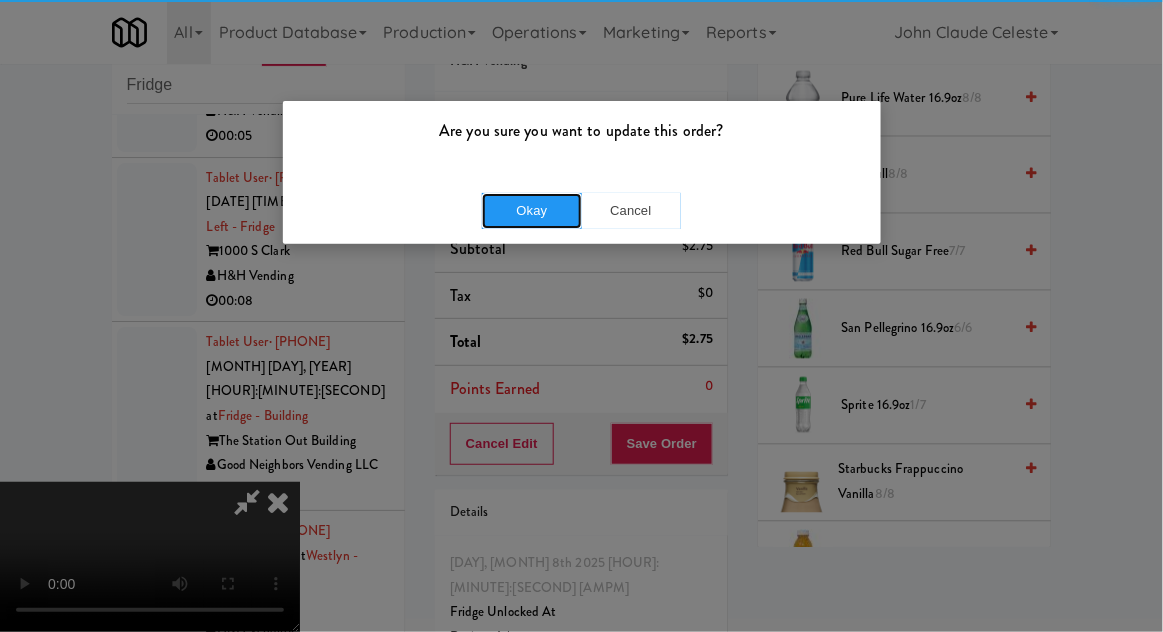 click on "Okay" at bounding box center [532, 211] 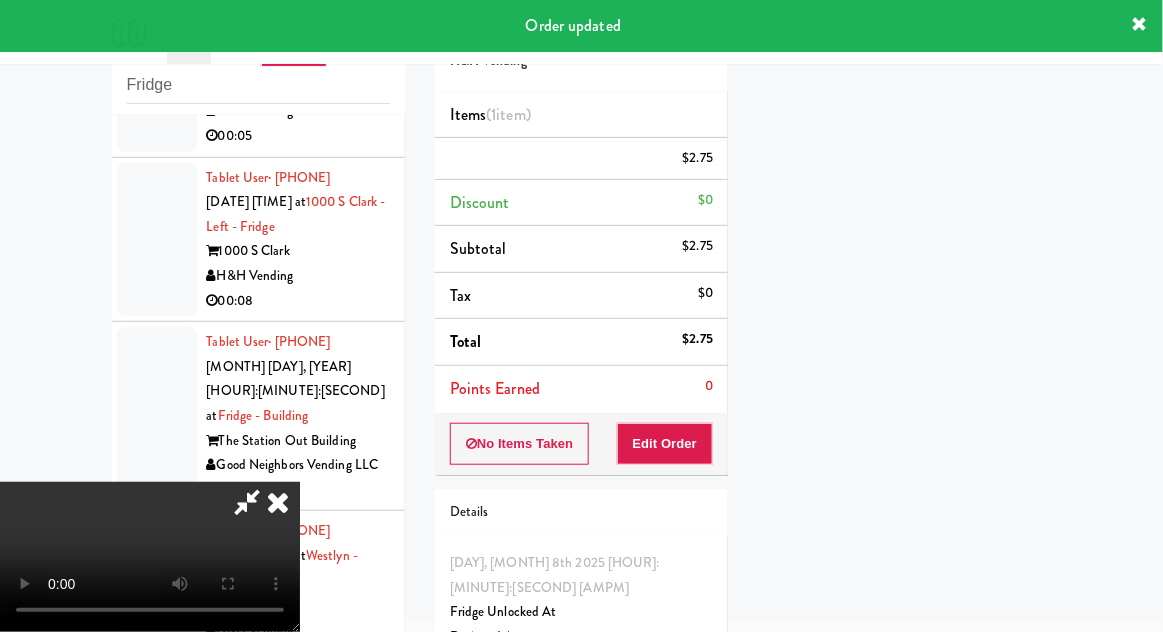 scroll, scrollTop: 197, scrollLeft: 0, axis: vertical 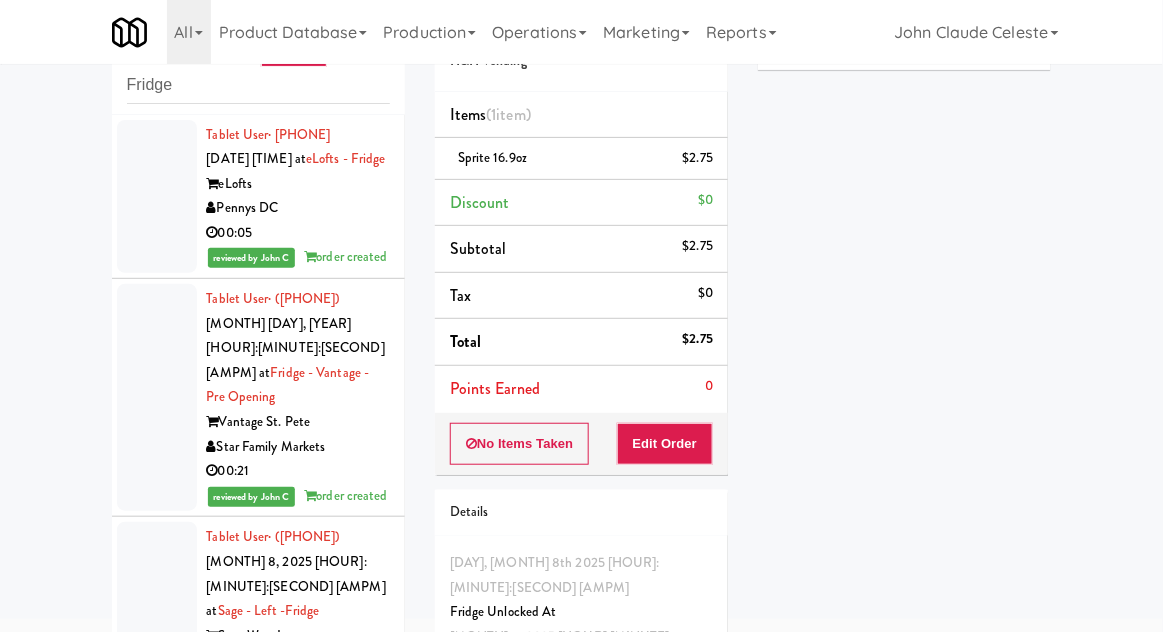 click at bounding box center (157, 197) 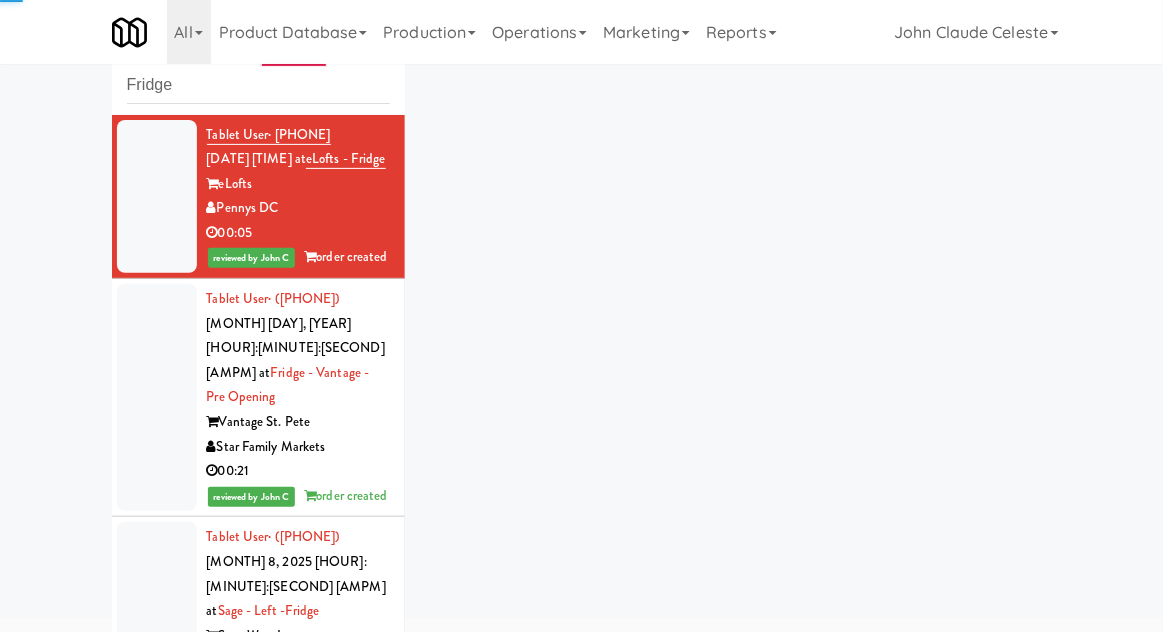 click at bounding box center [157, 397] 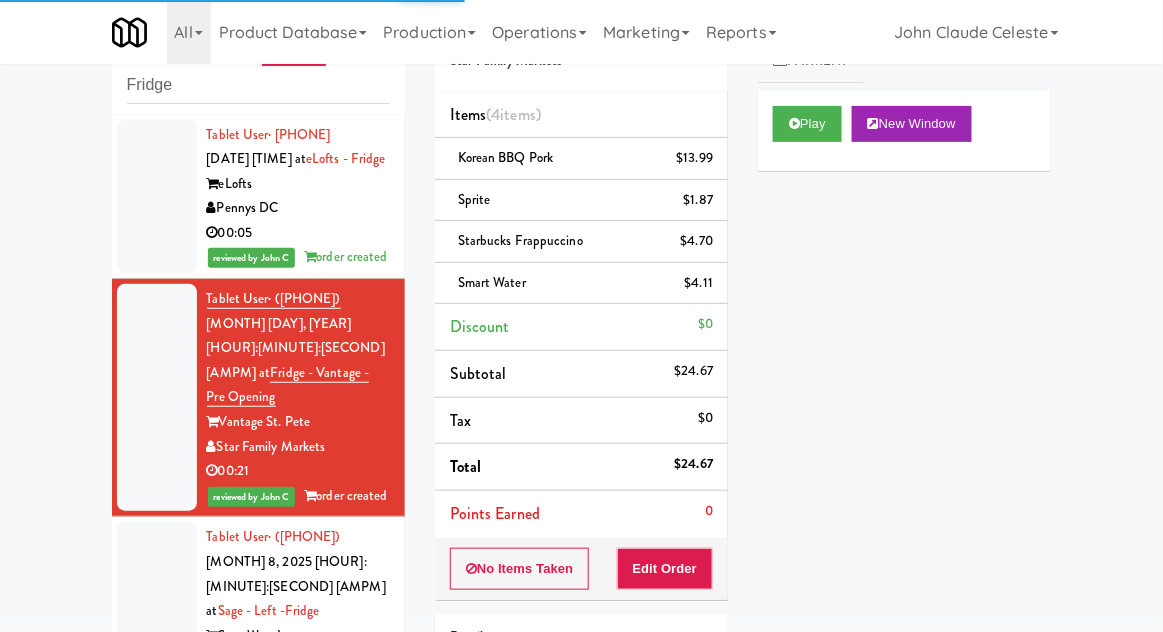 click at bounding box center (157, 623) 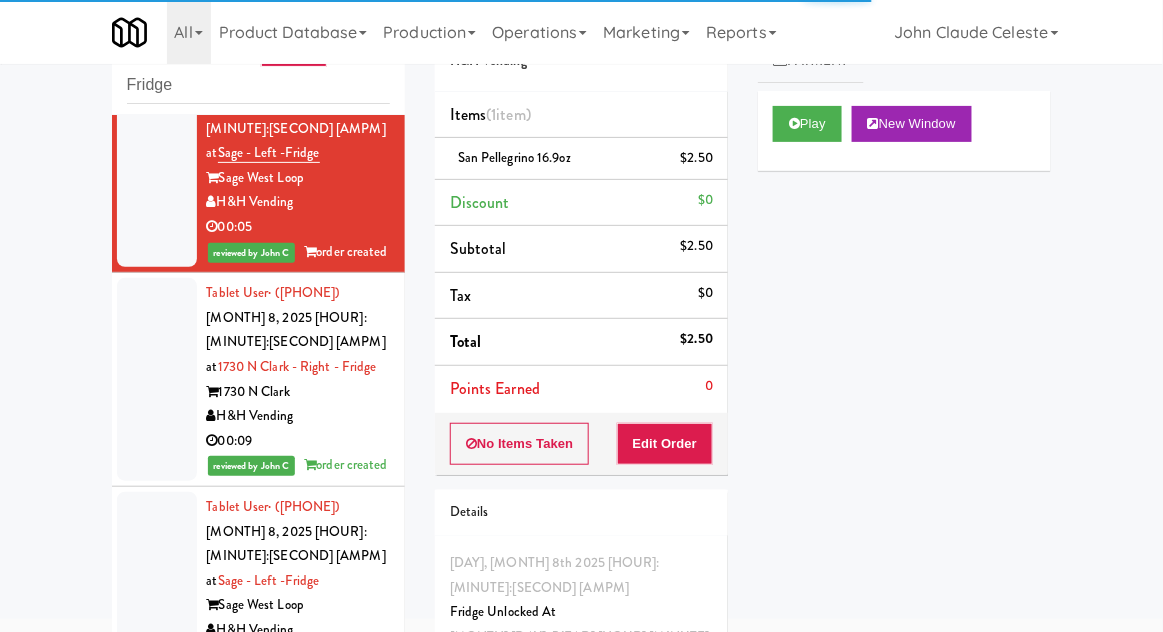 click at bounding box center [157, 379] 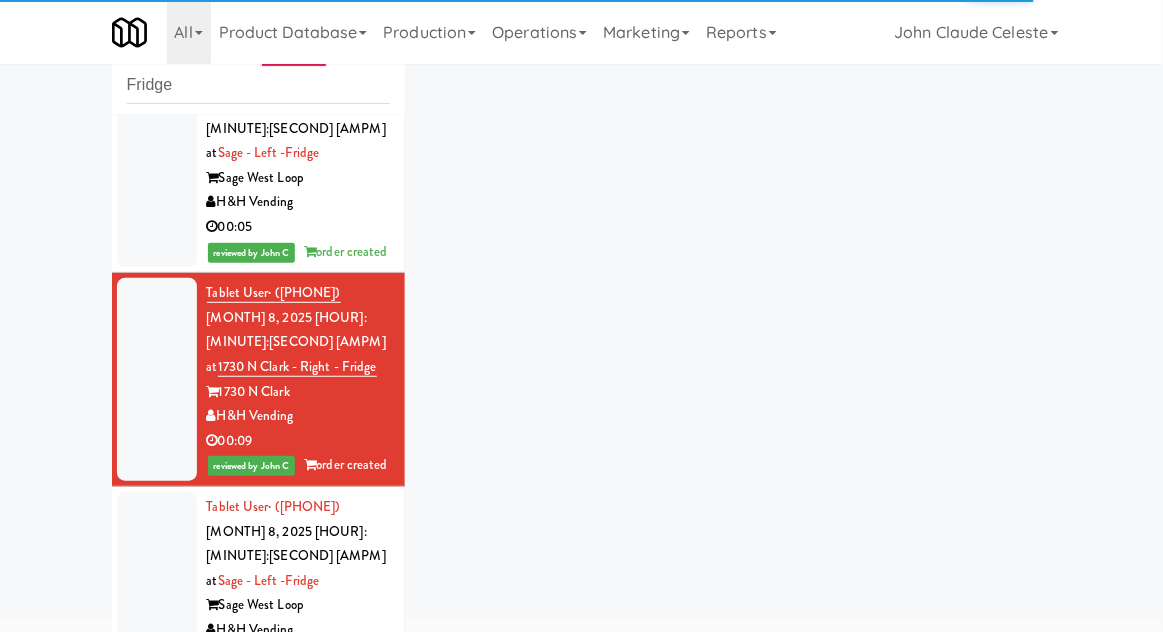 click at bounding box center (157, 593) 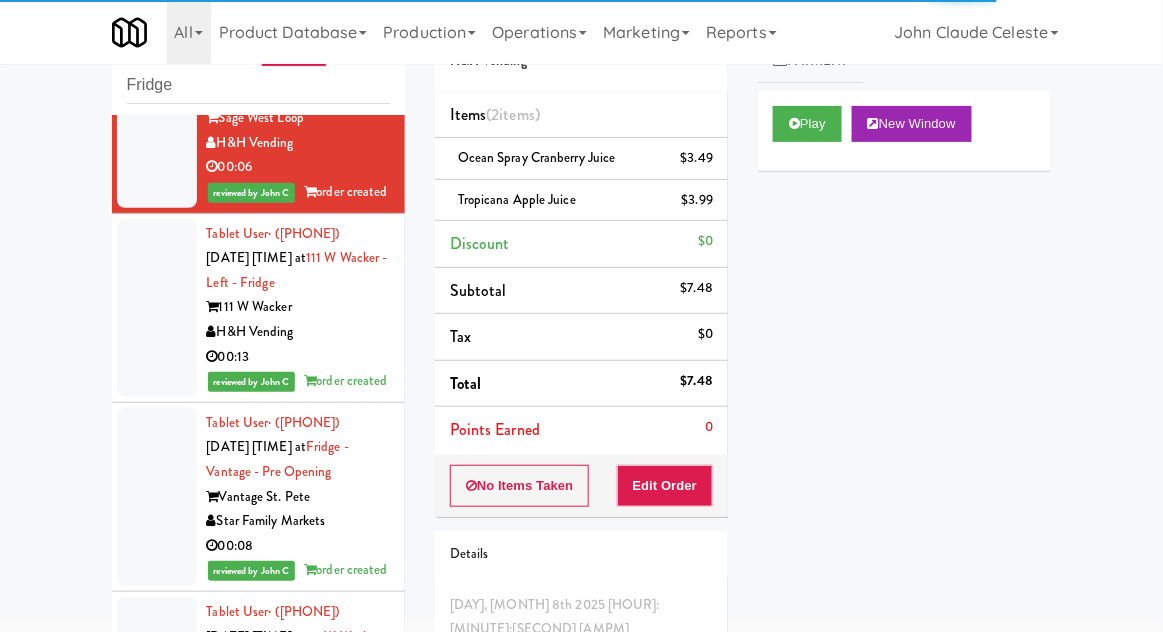 click at bounding box center [157, 308] 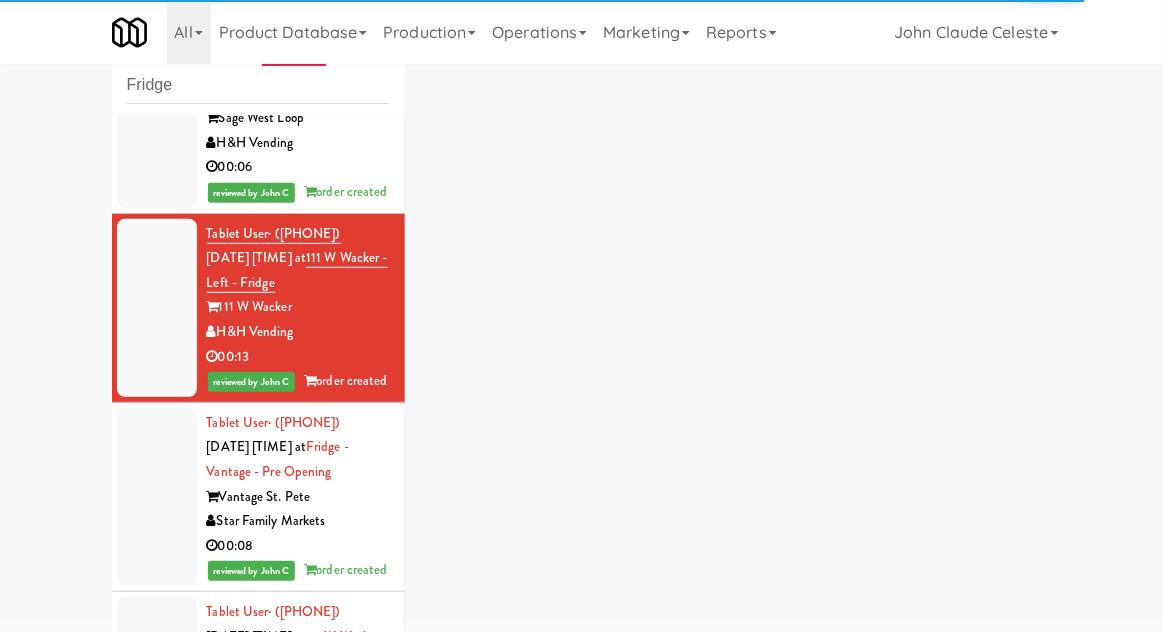 click at bounding box center (157, 497) 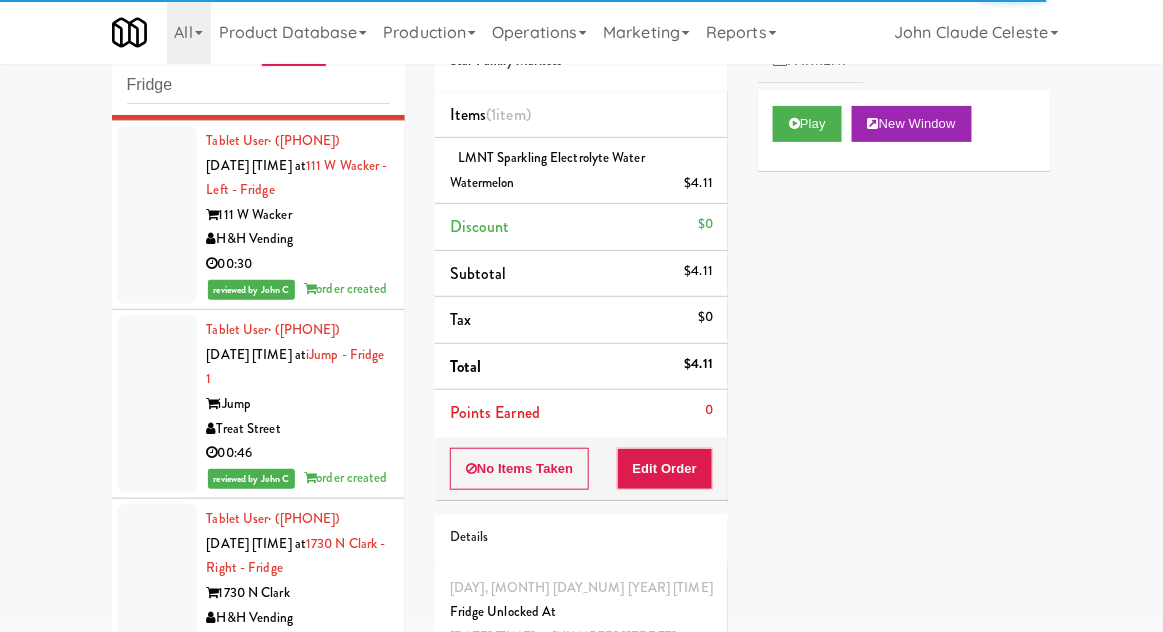 click at bounding box center [157, 215] 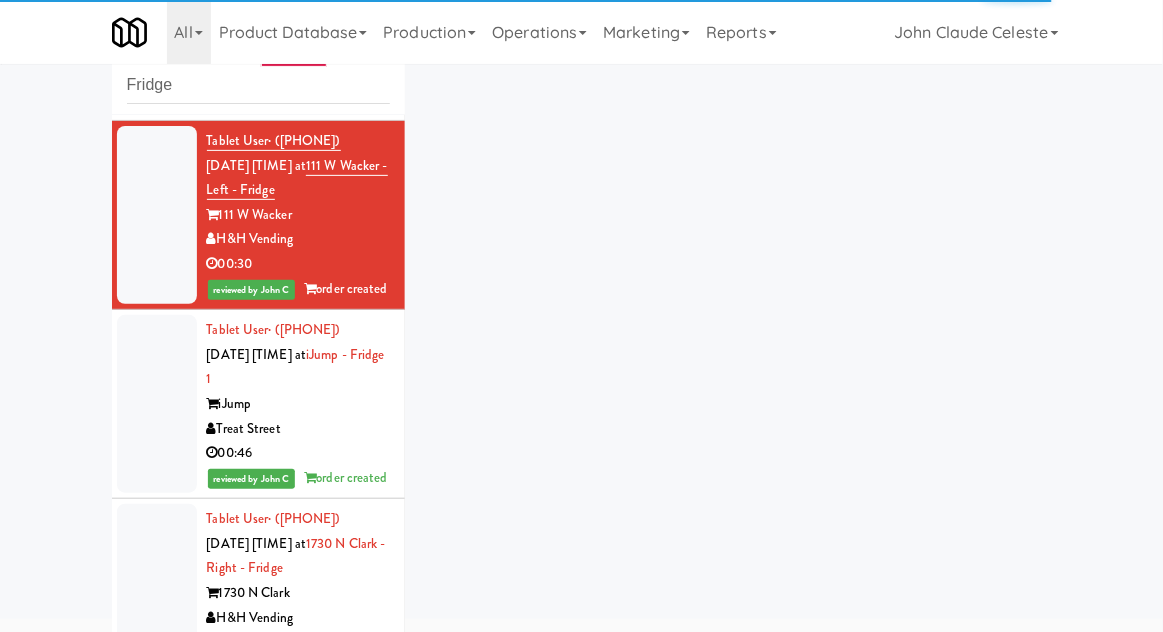 click at bounding box center (157, 404) 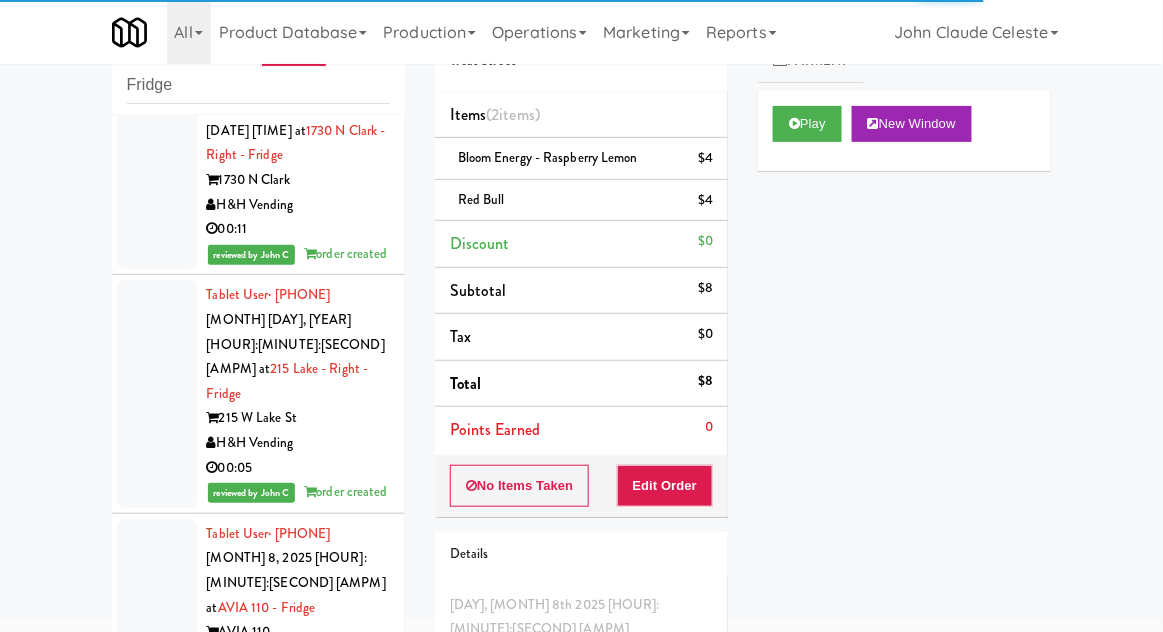 scroll, scrollTop: 1864, scrollLeft: 0, axis: vertical 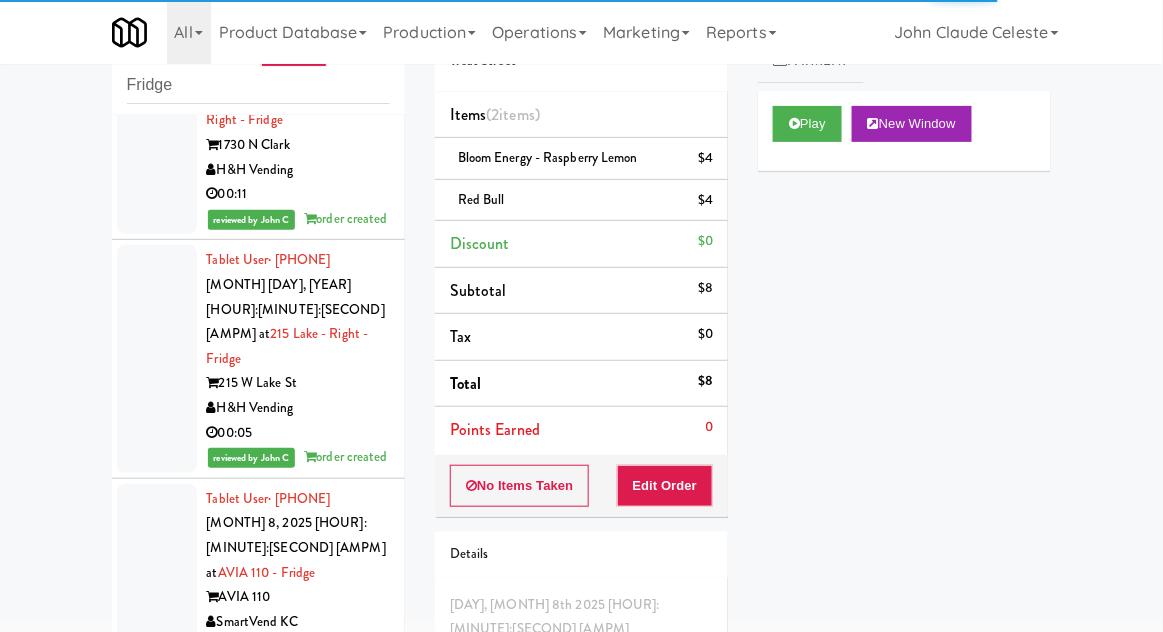 click at bounding box center [157, 145] 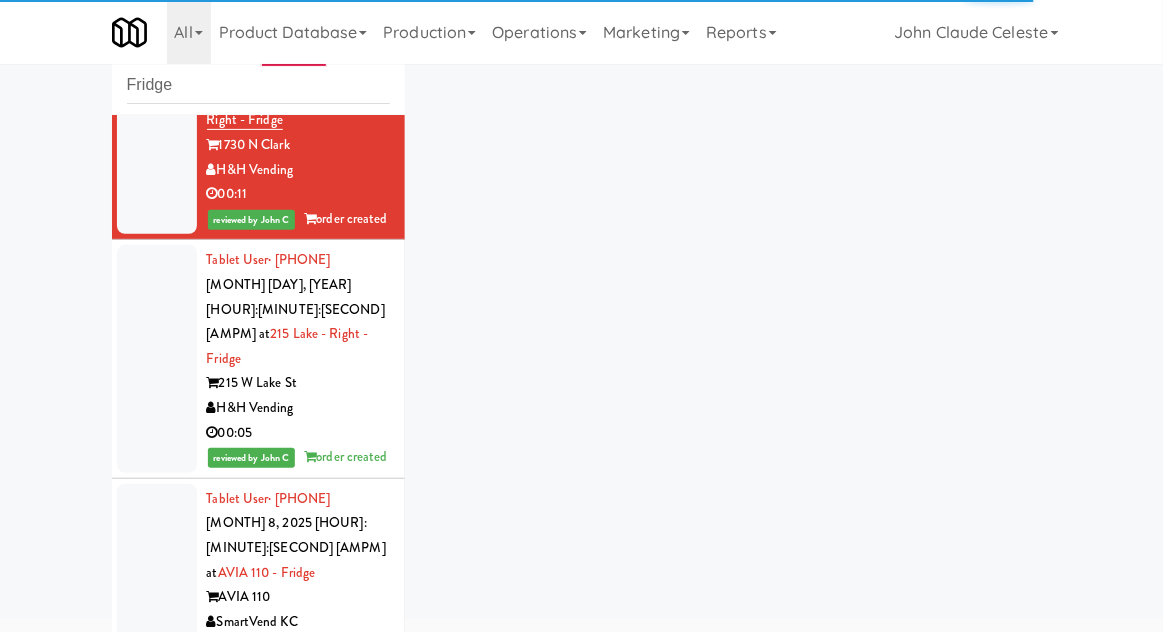 click at bounding box center (157, 358) 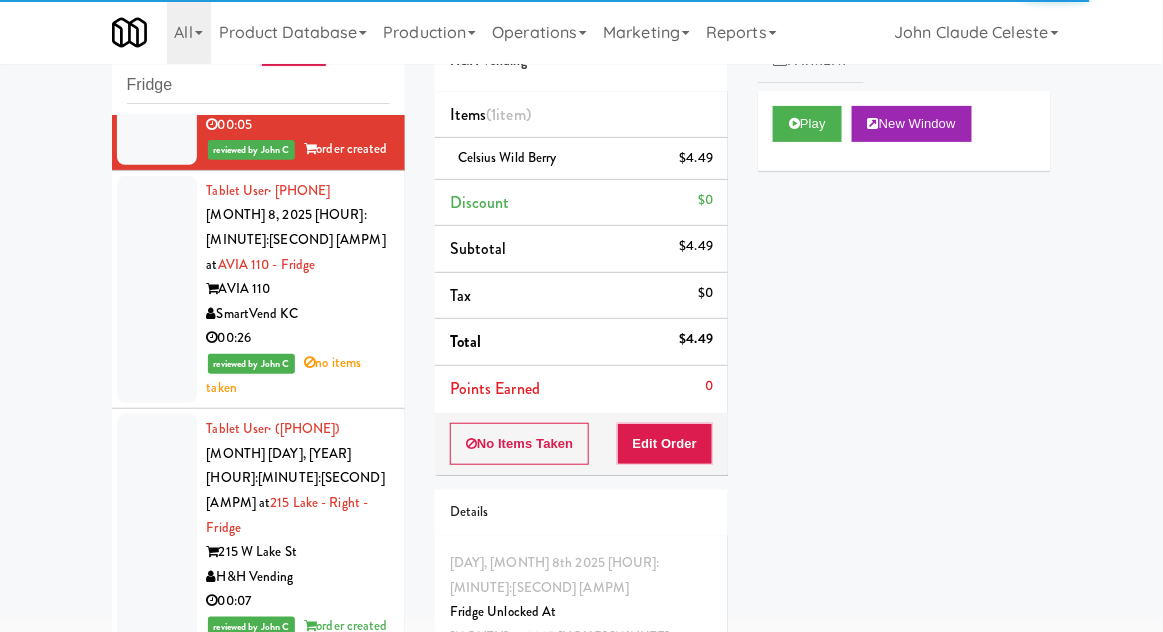 click at bounding box center [157, 289] 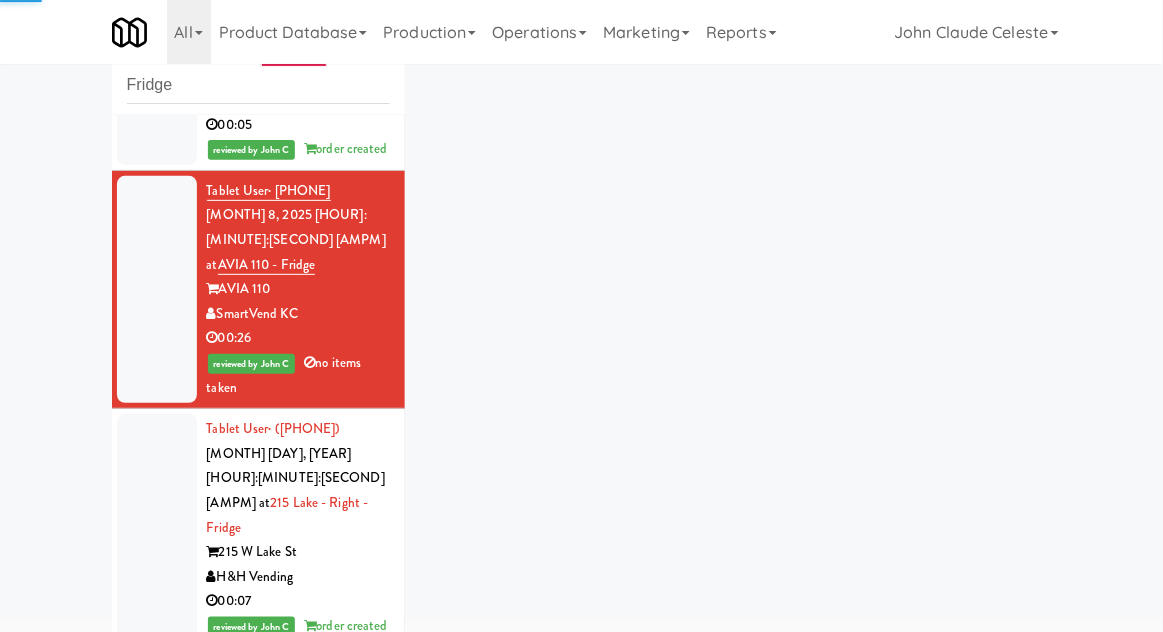 click at bounding box center [157, 527] 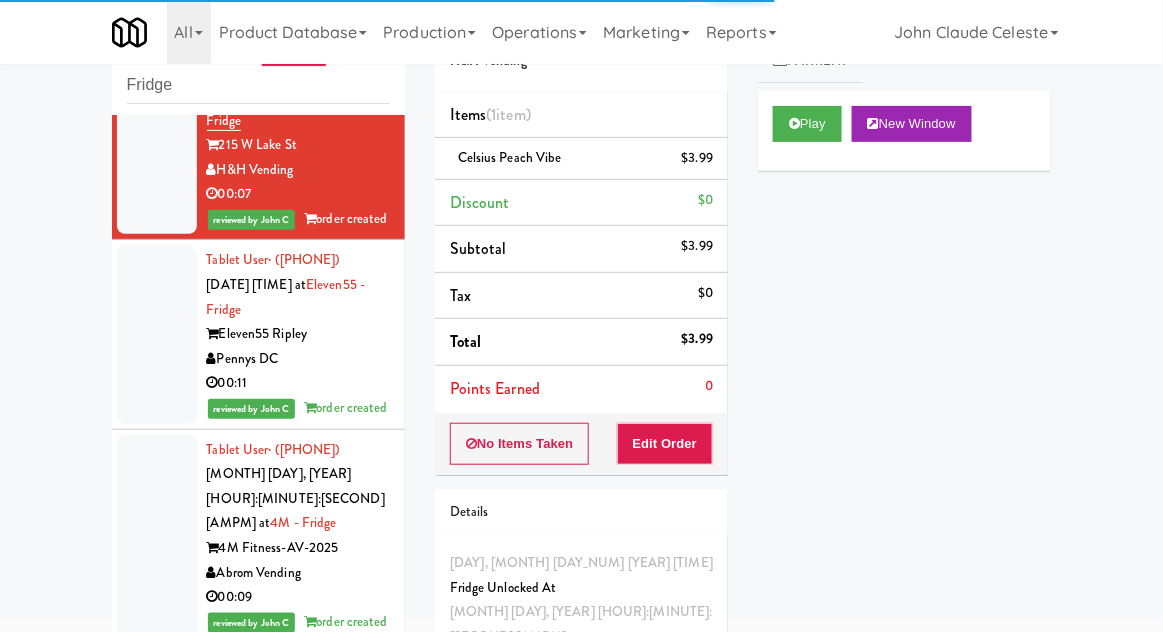 click at bounding box center [157, 334] 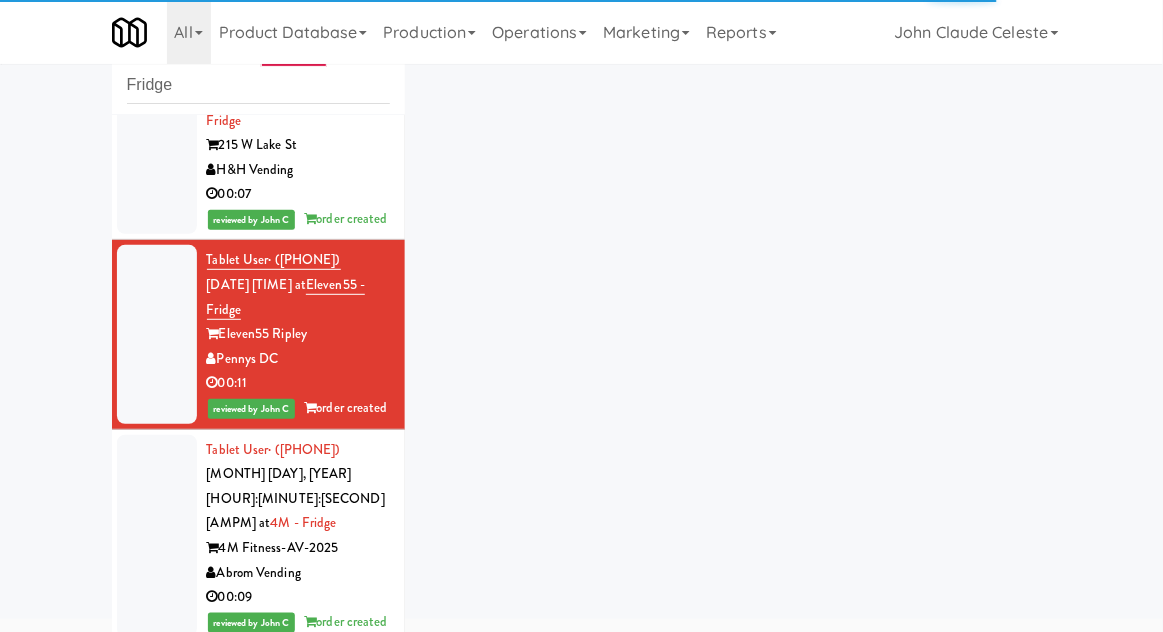 click at bounding box center [157, 536] 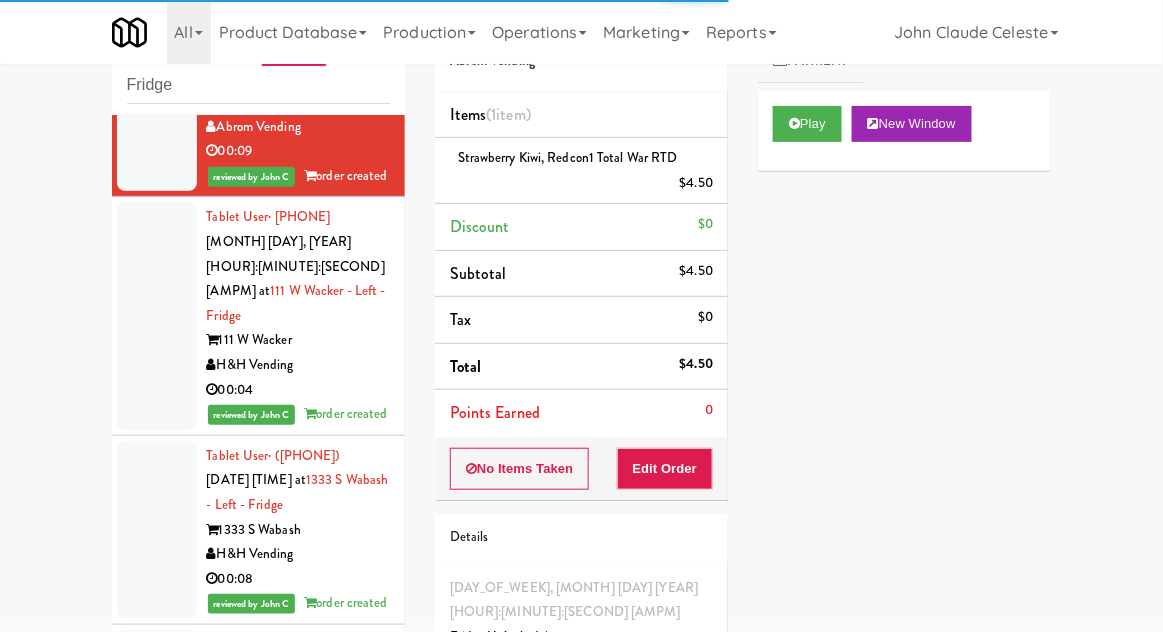 click at bounding box center (157, 315) 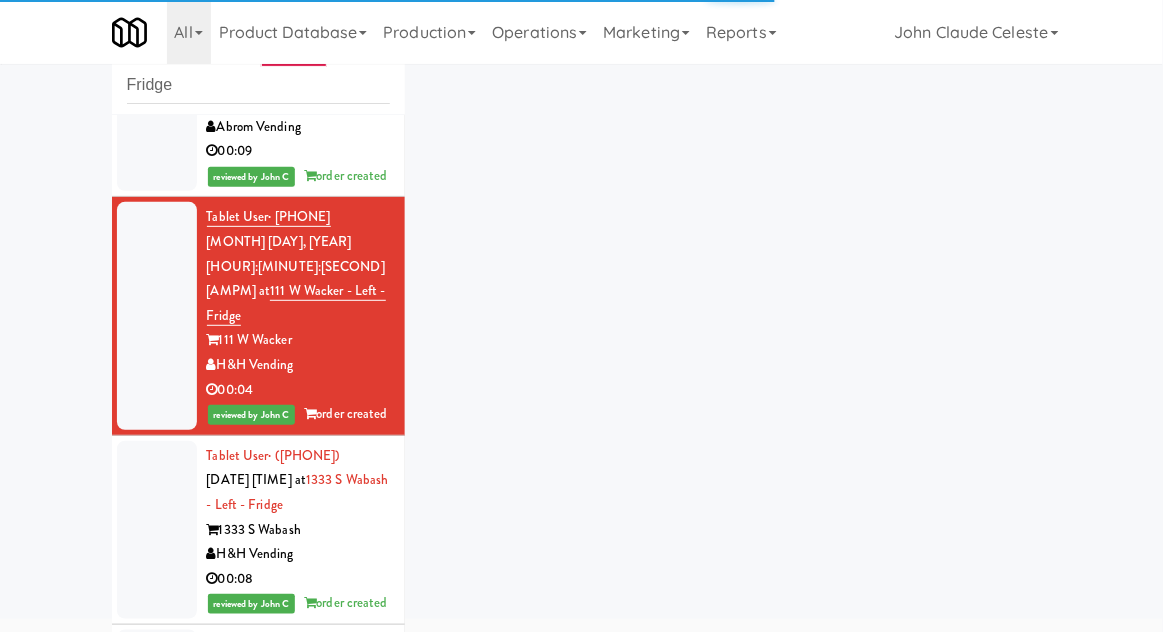 click at bounding box center [157, 530] 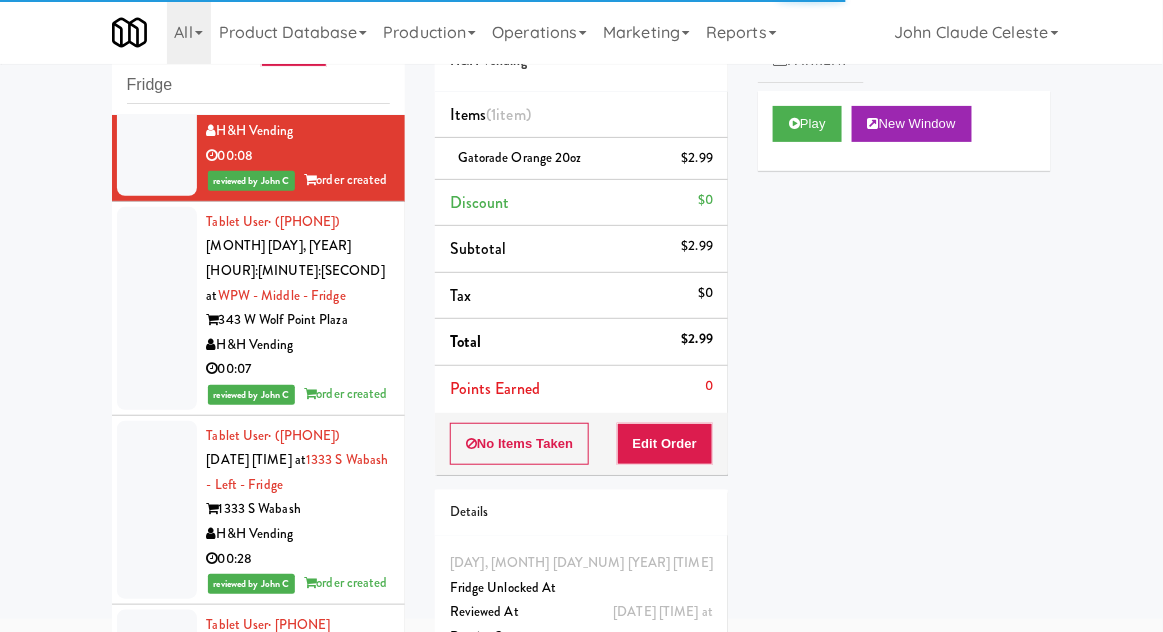 click at bounding box center [157, 308] 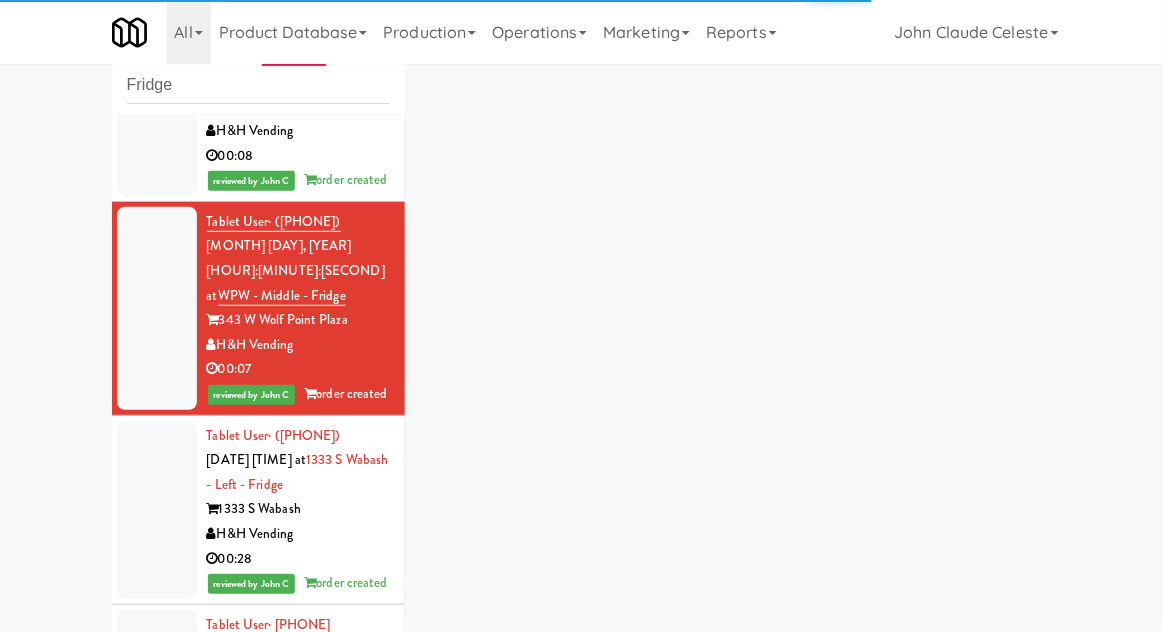 click at bounding box center [157, 510] 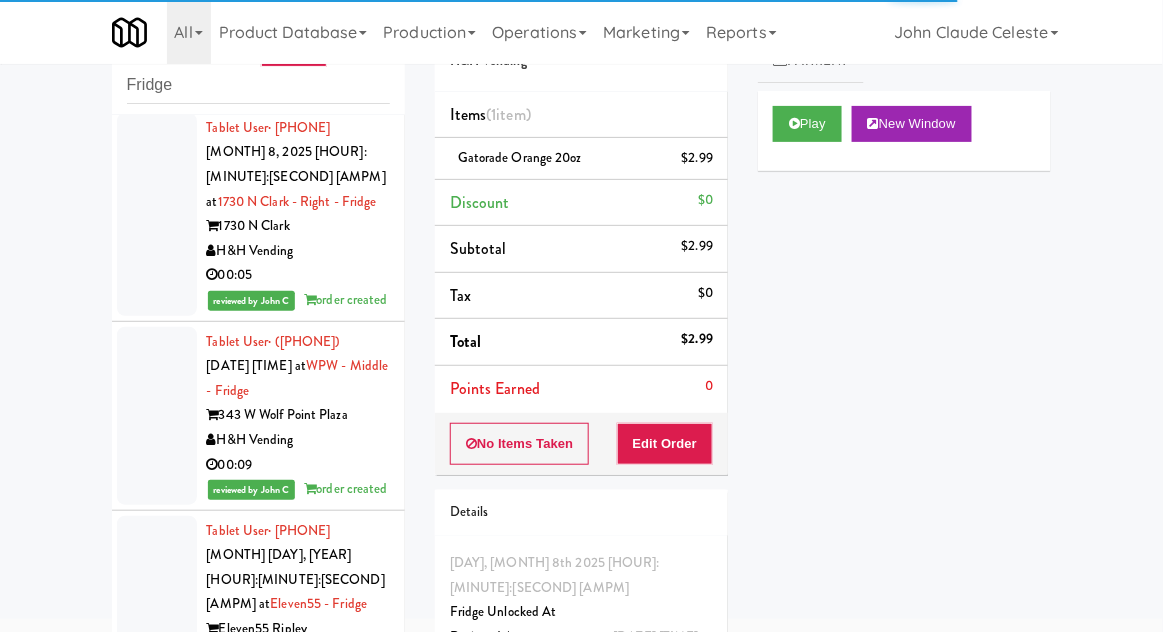 click at bounding box center [157, 214] 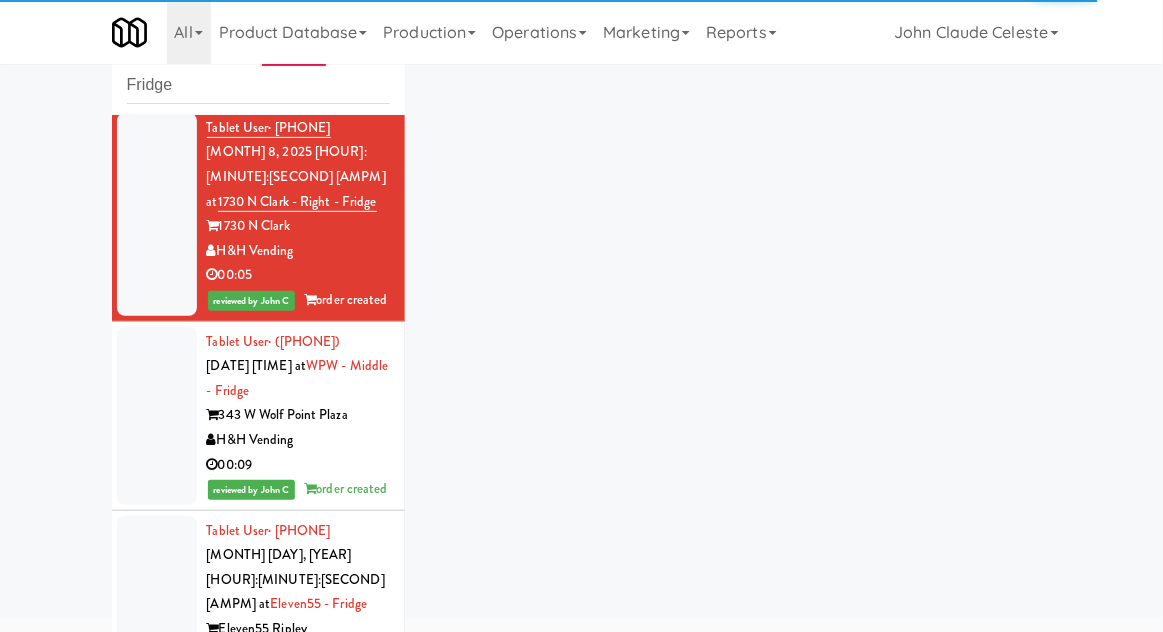 click at bounding box center [157, 416] 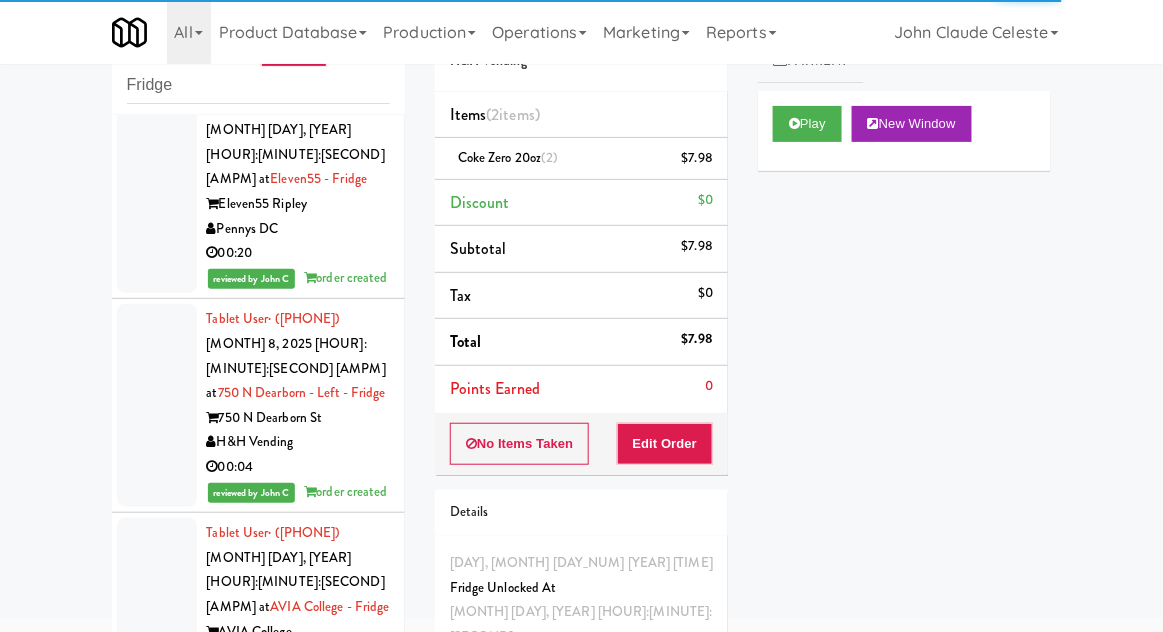 click at bounding box center (157, 192) 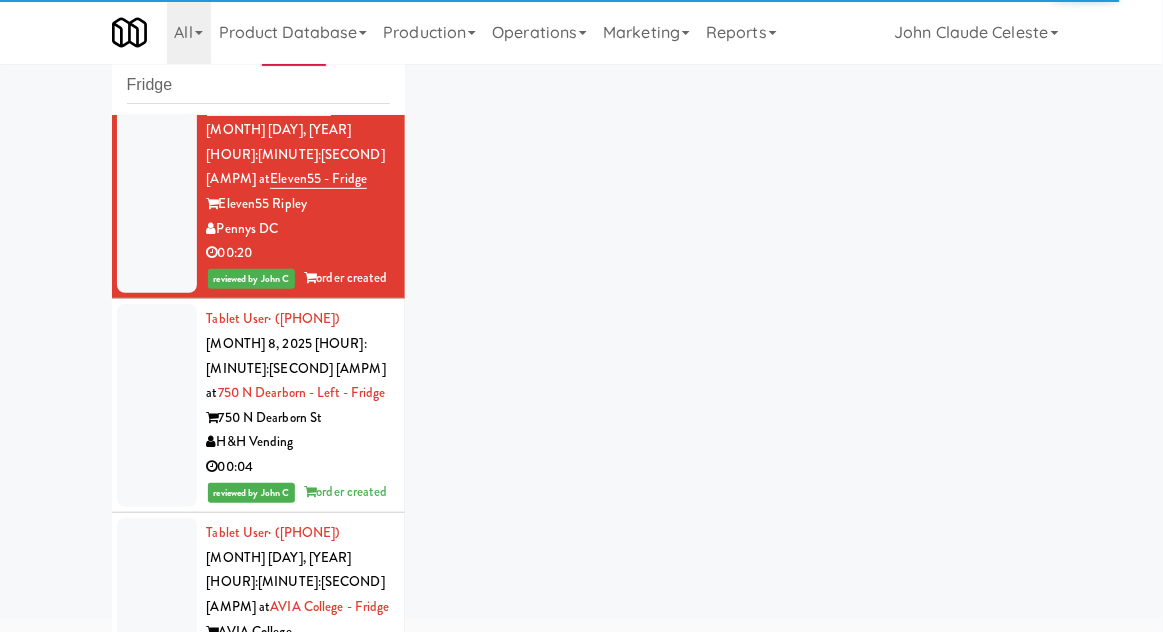 click at bounding box center (157, 405) 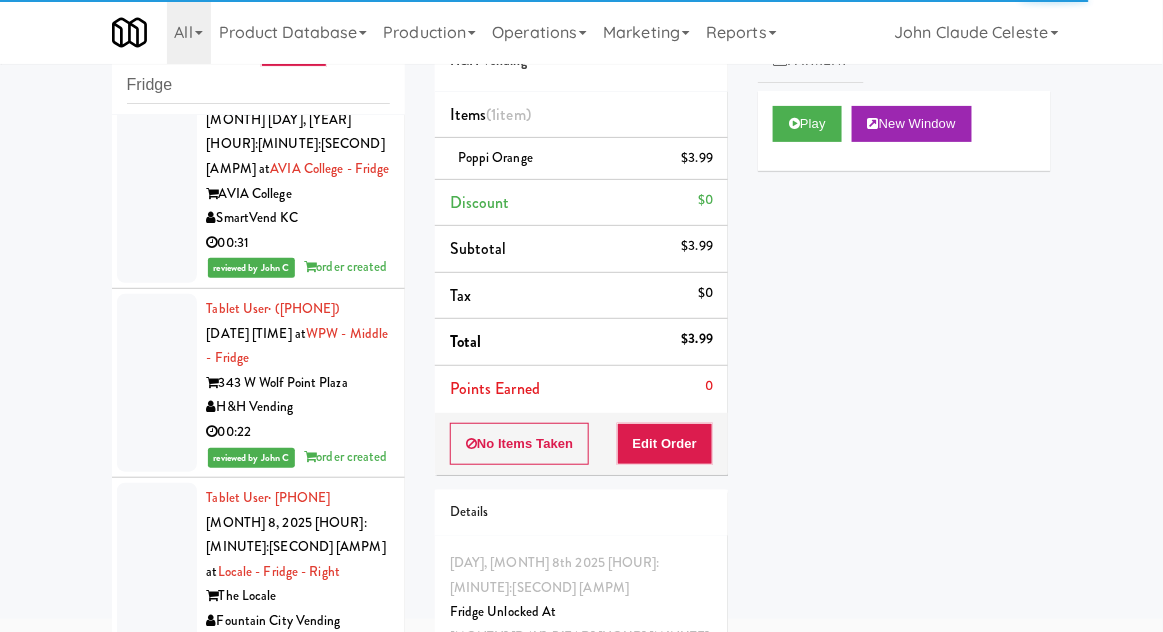 click at bounding box center [157, 181] 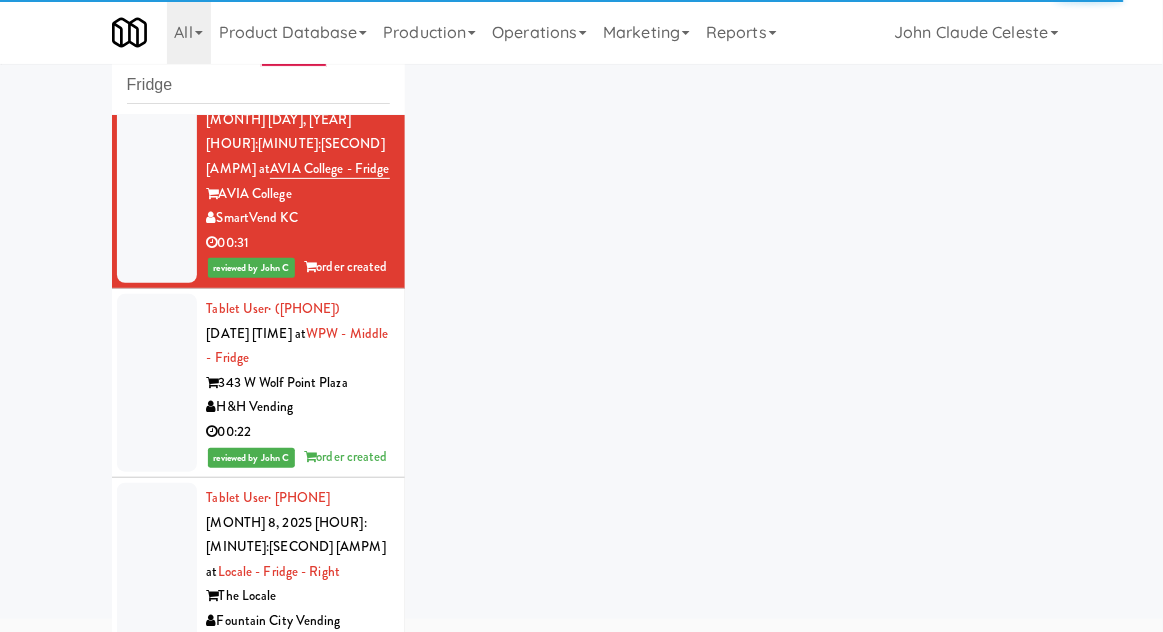 click at bounding box center [157, 383] 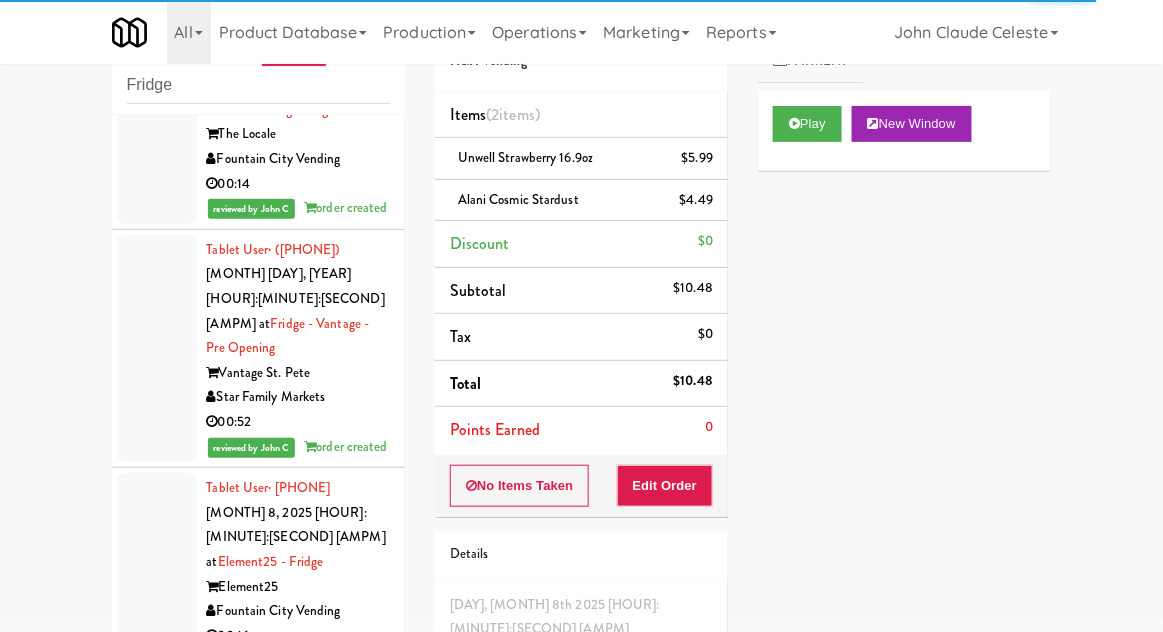click at bounding box center (157, 122) 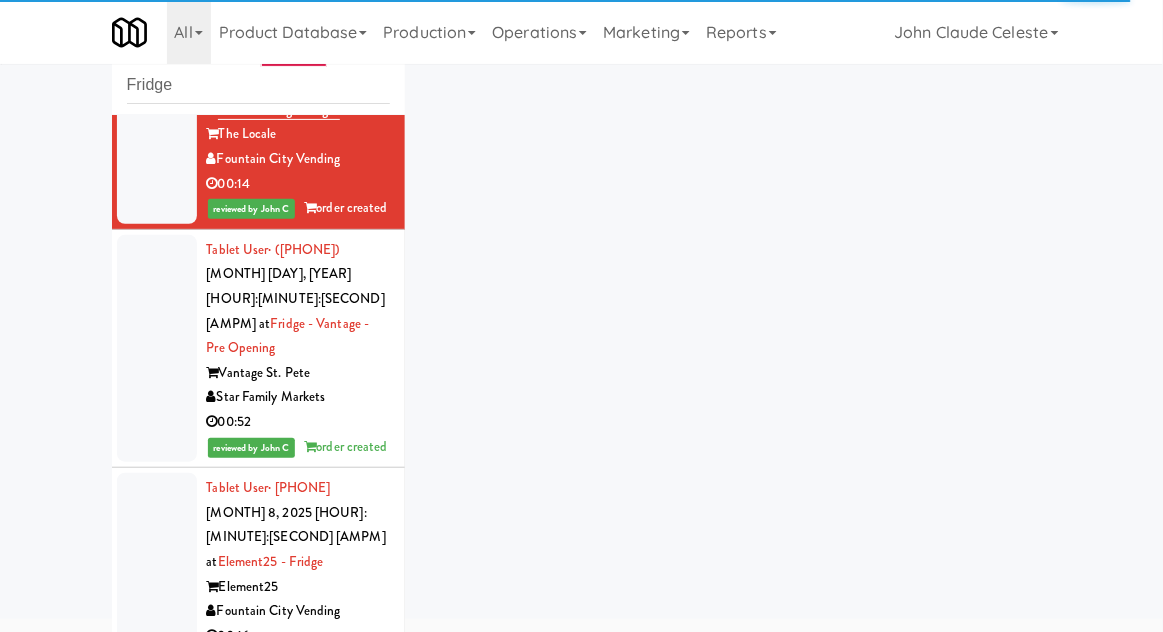click at bounding box center [157, 348] 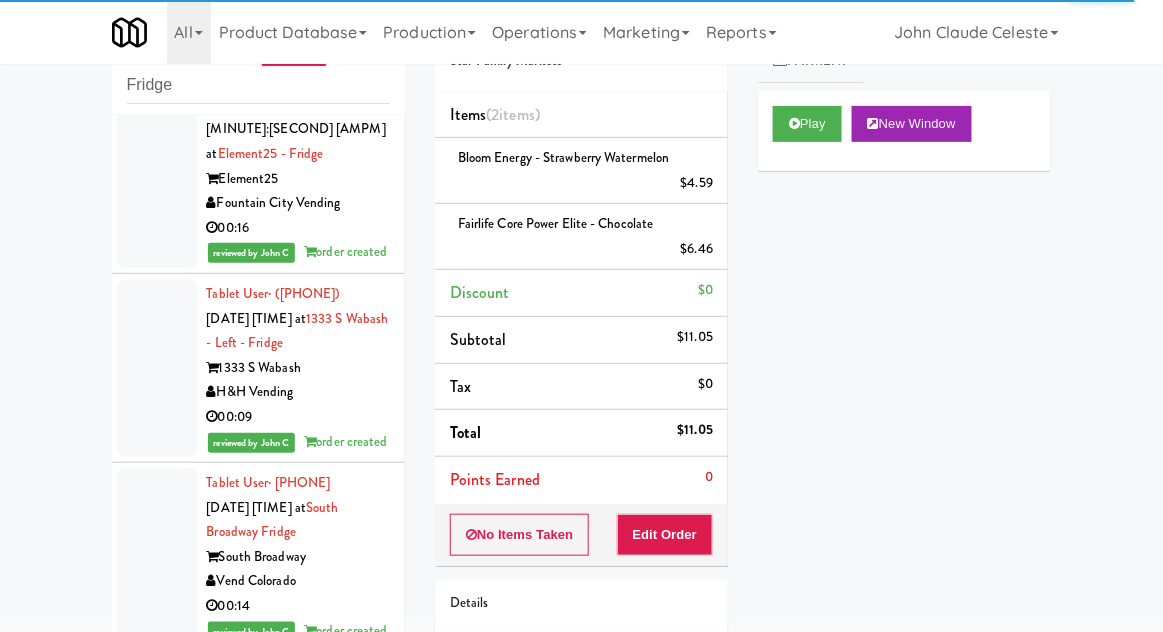 click at bounding box center [157, 166] 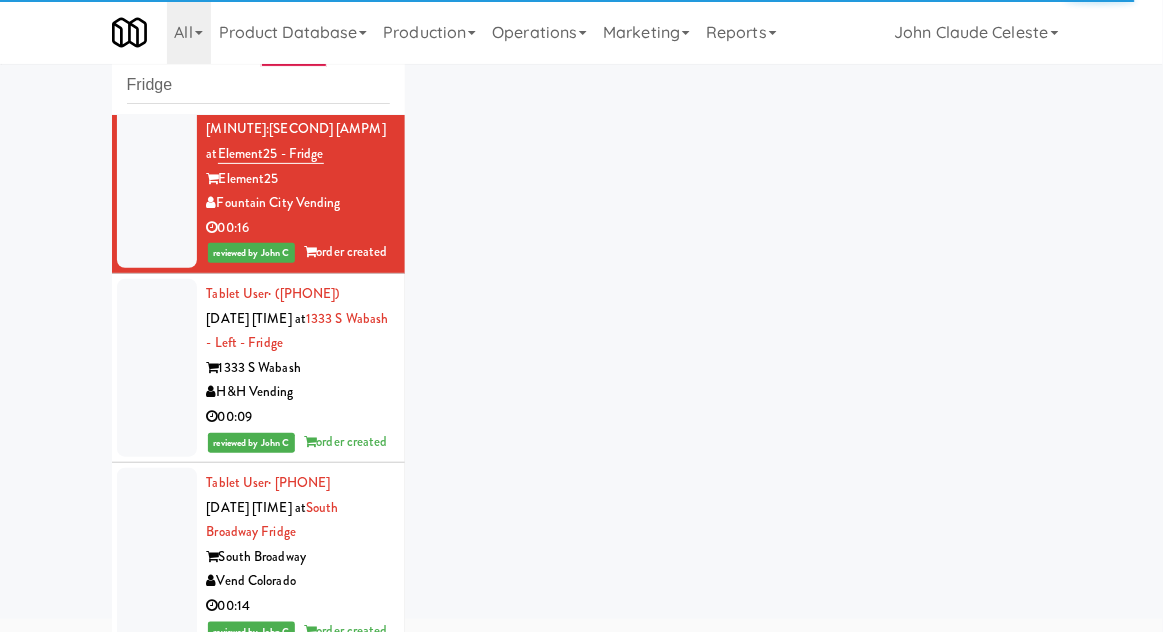 click at bounding box center (157, 368) 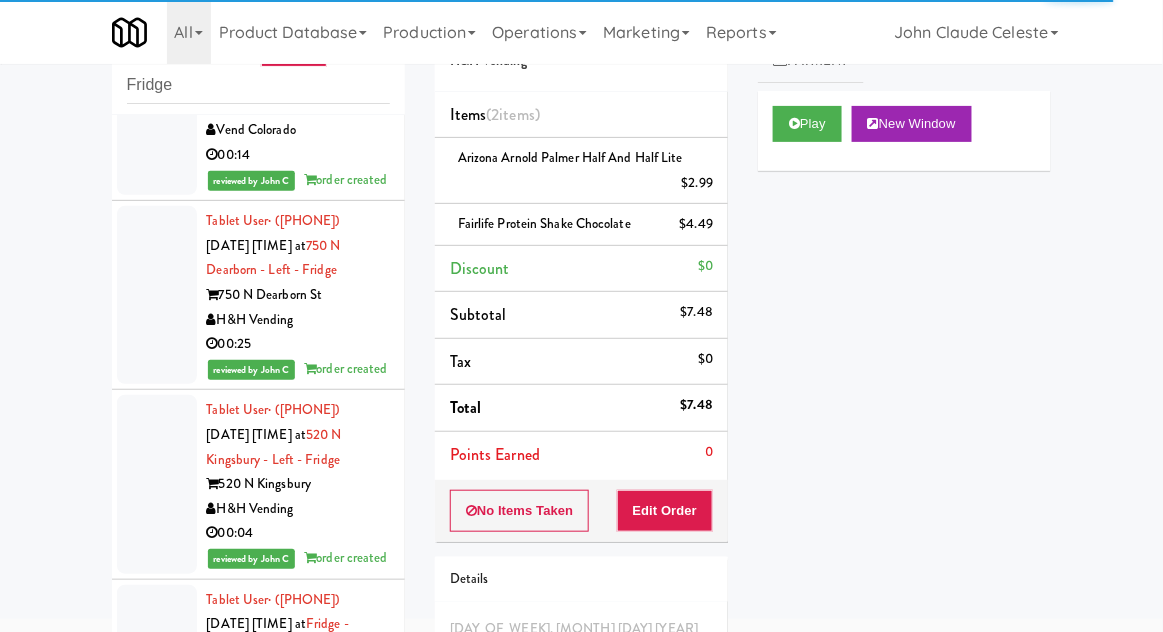 click at bounding box center (157, 106) 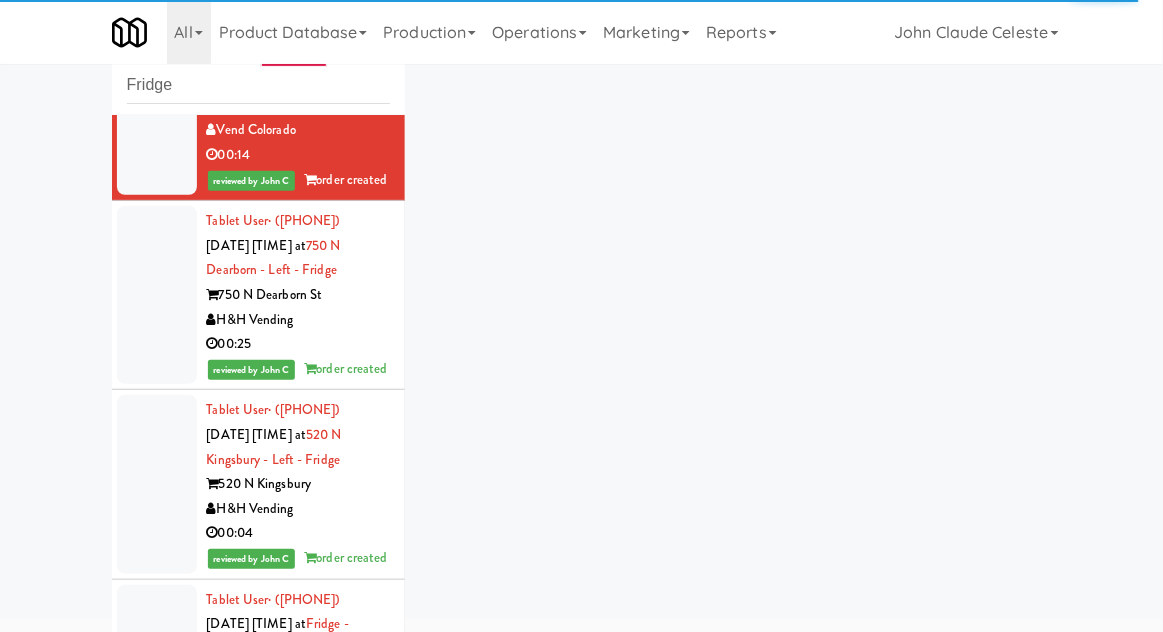 click at bounding box center [157, 295] 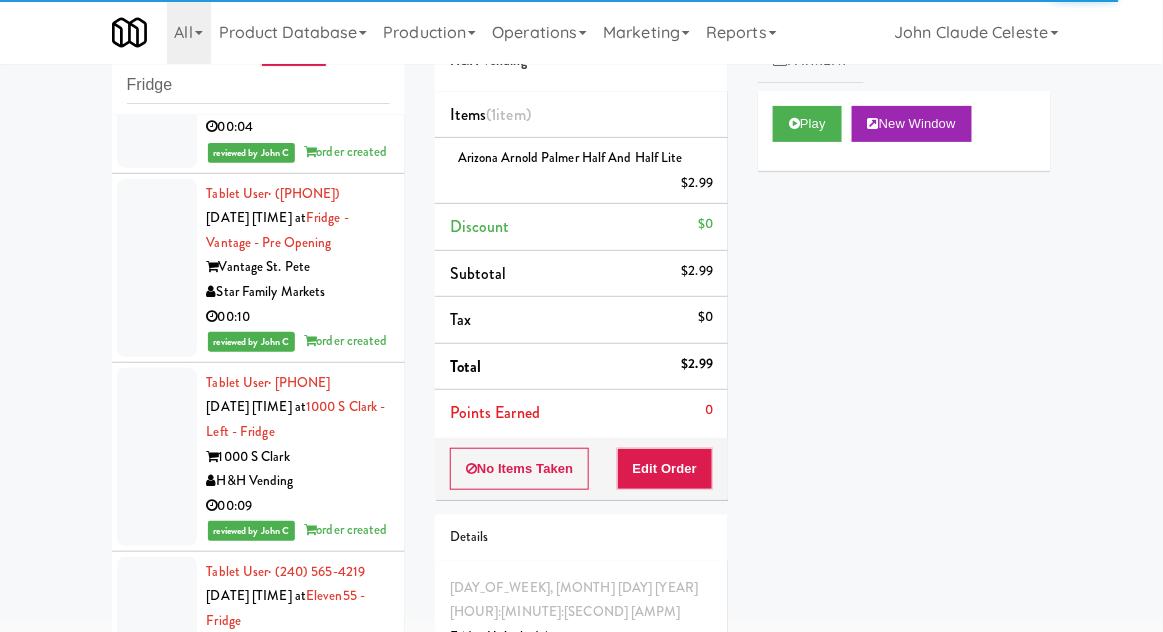 scroll, scrollTop: 6585, scrollLeft: 0, axis: vertical 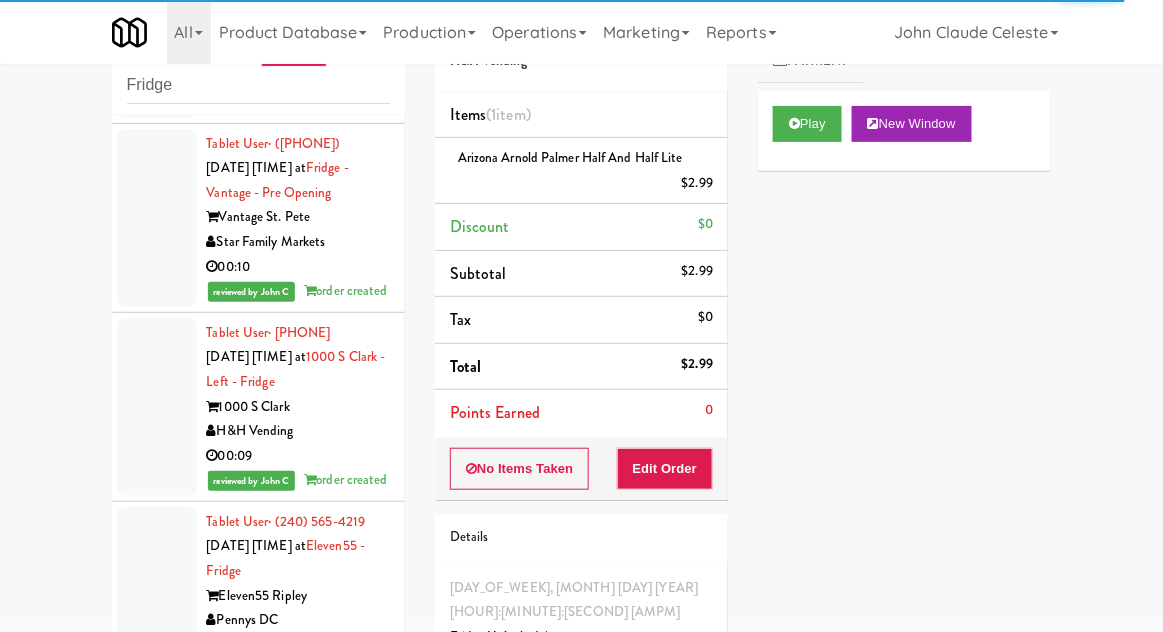 click at bounding box center (157, 28) 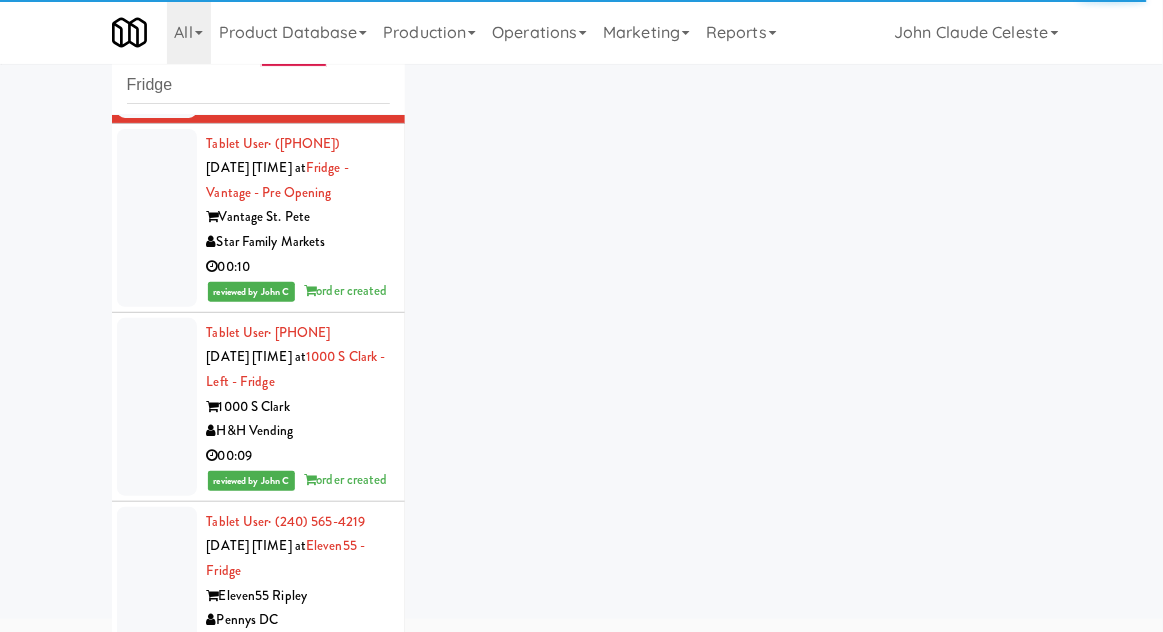 click at bounding box center [157, 218] 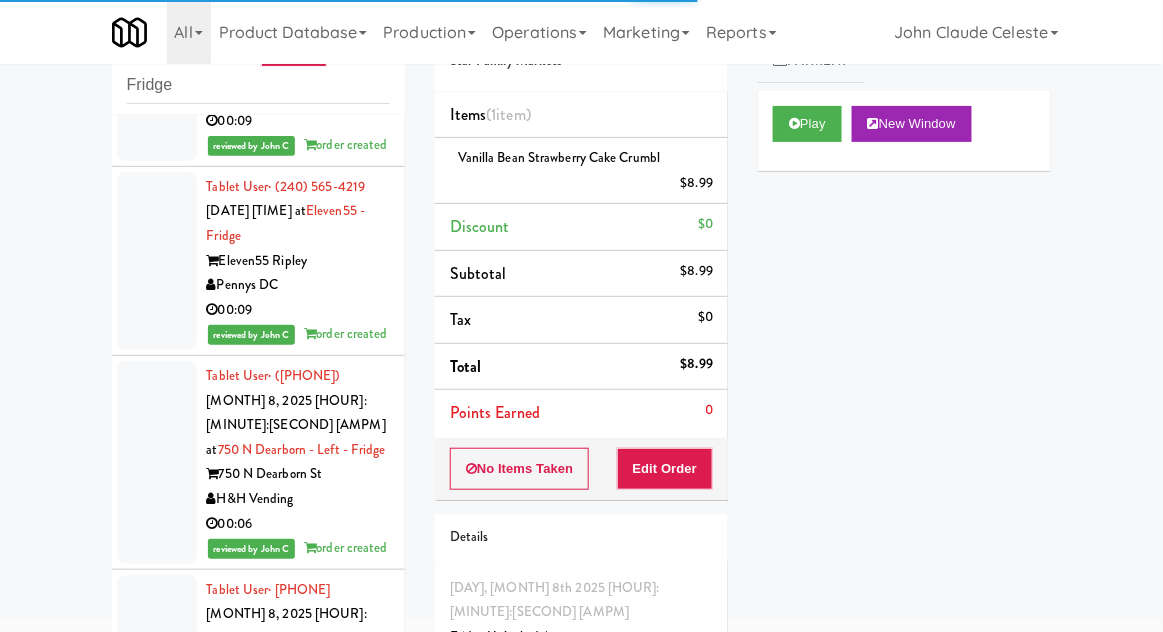 click at bounding box center [157, 72] 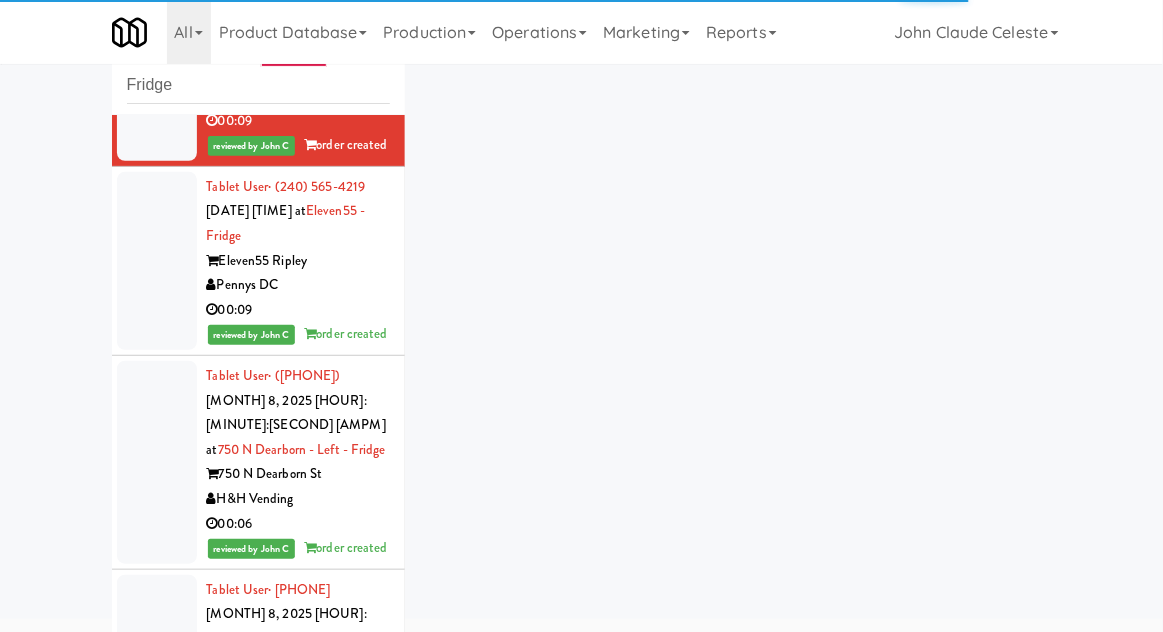 click at bounding box center [157, 261] 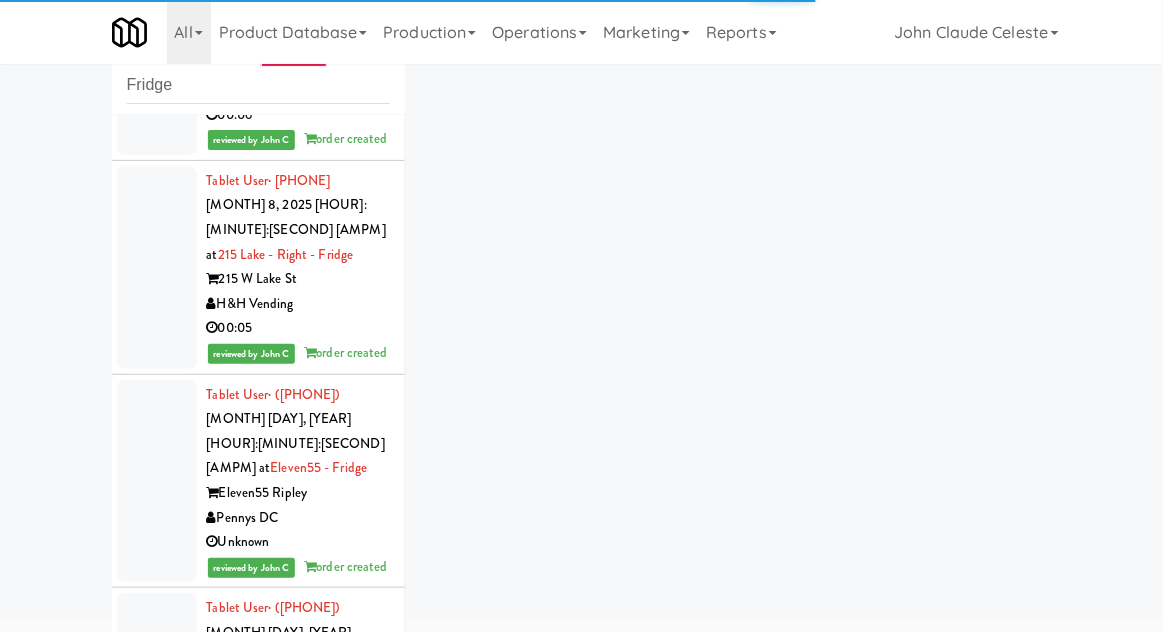 click at bounding box center (157, 53) 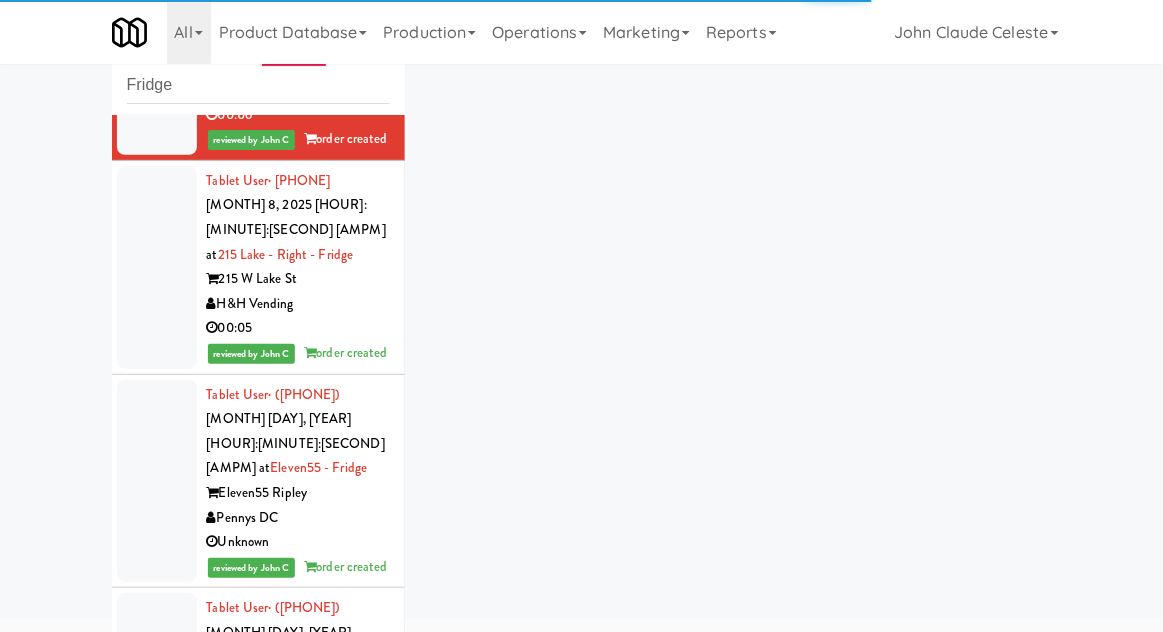 click at bounding box center (157, 267) 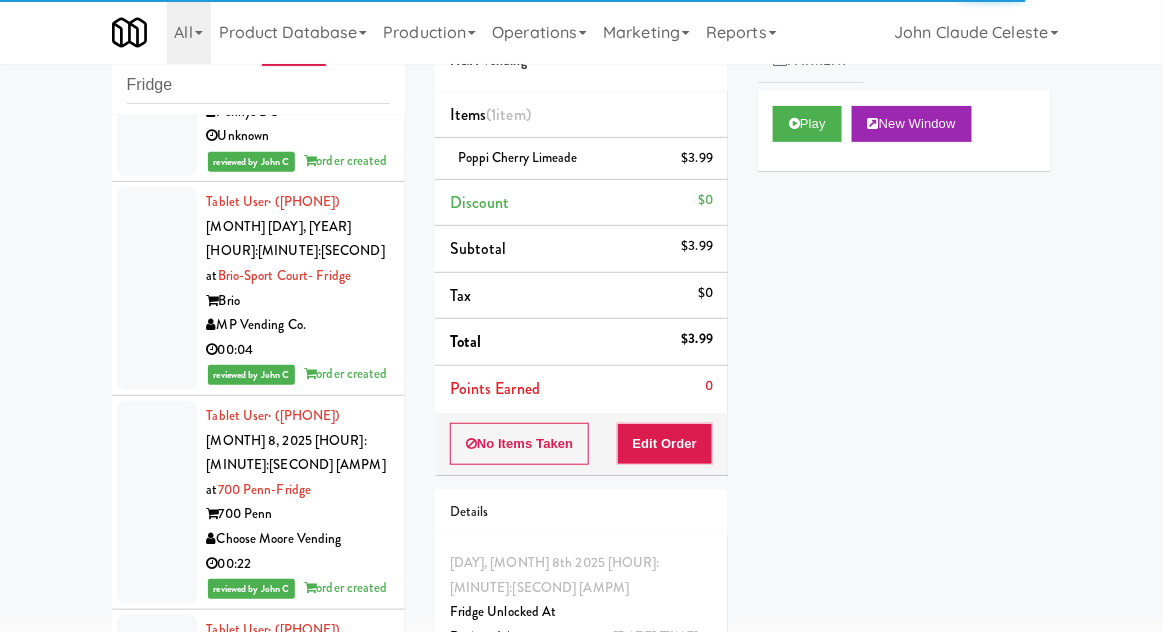 click at bounding box center (157, 75) 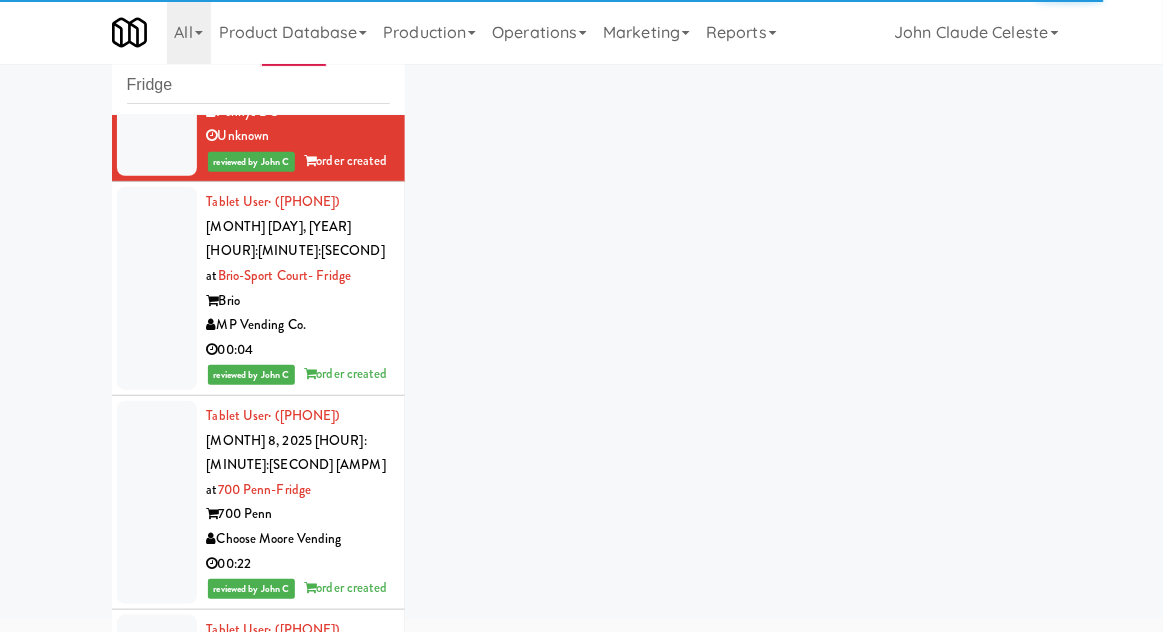 click at bounding box center (157, 288) 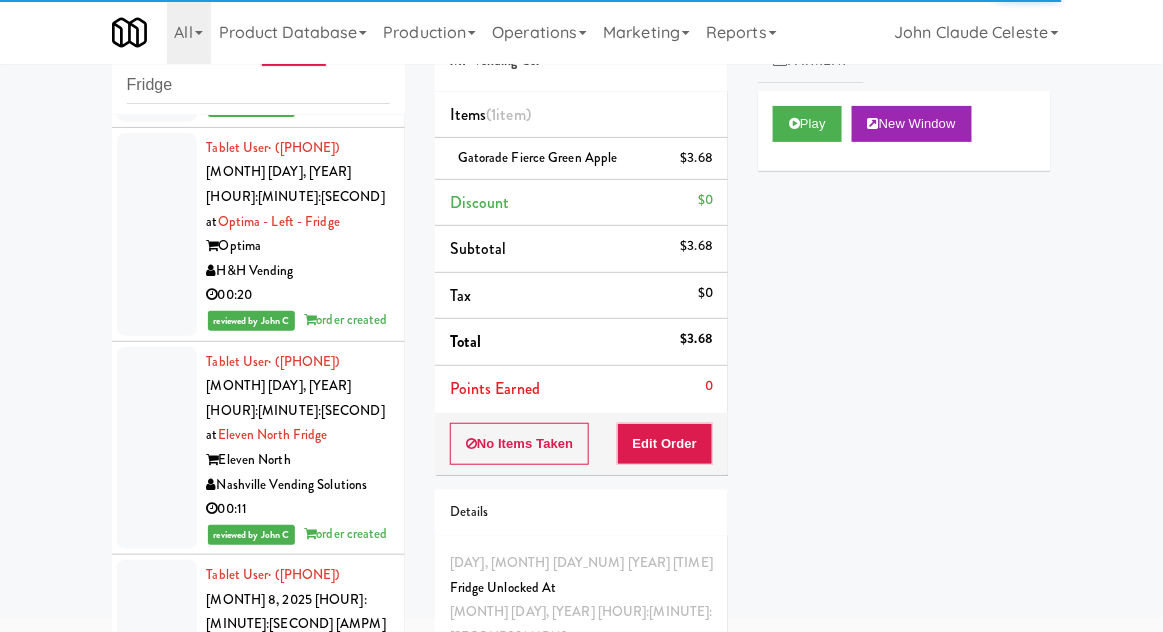 scroll, scrollTop: 8224, scrollLeft: 0, axis: vertical 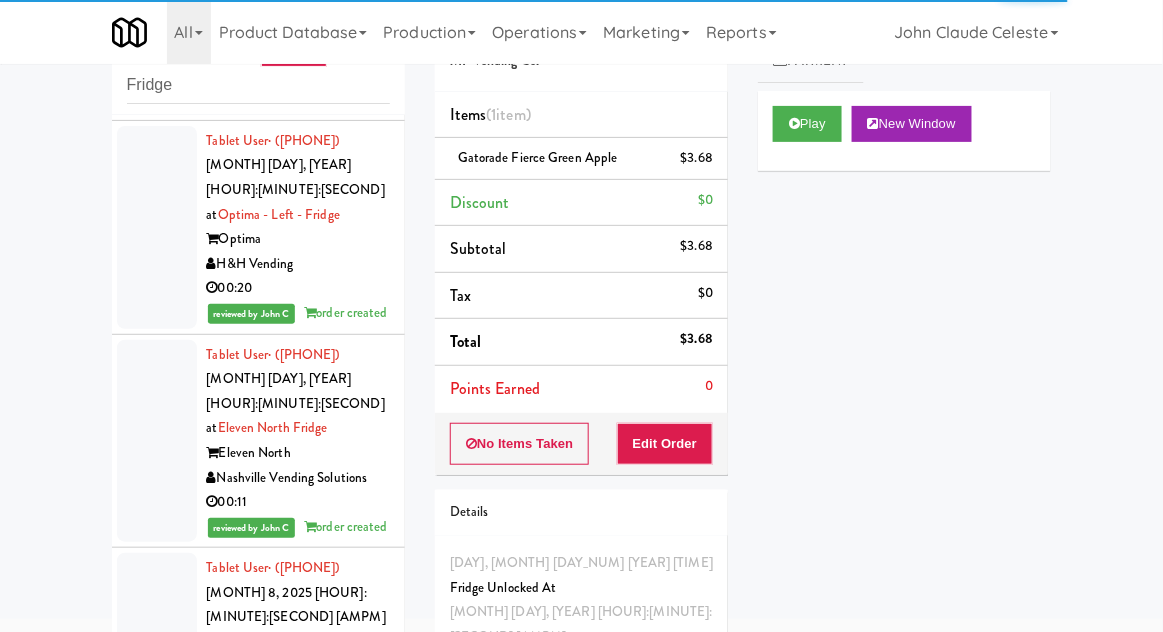 click at bounding box center (157, 13) 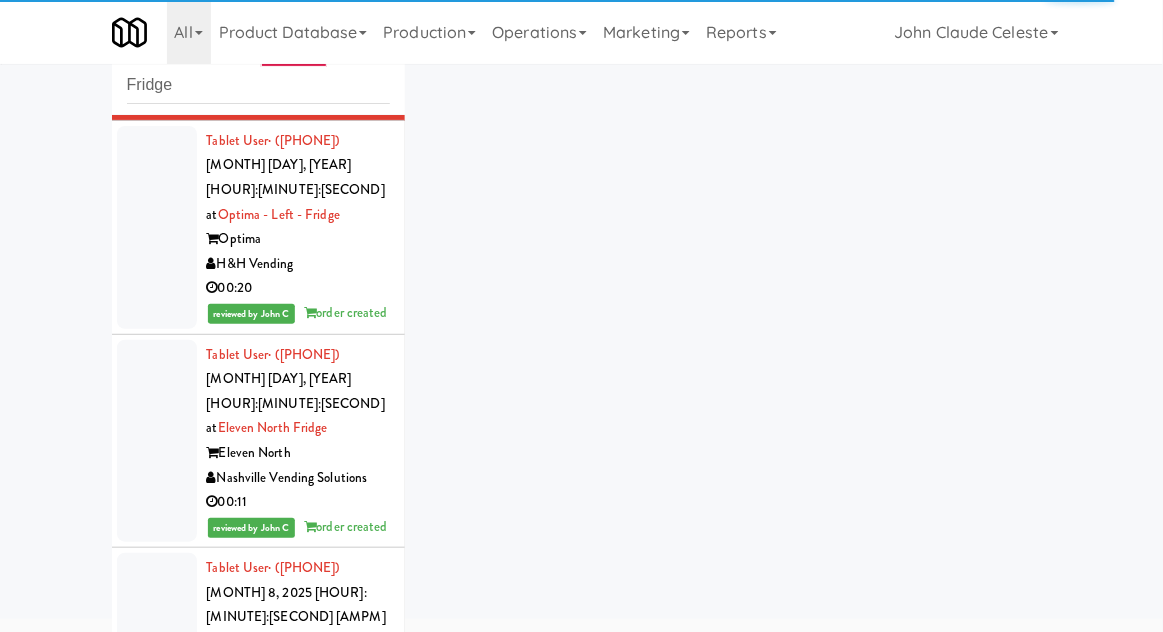click at bounding box center (157, 227) 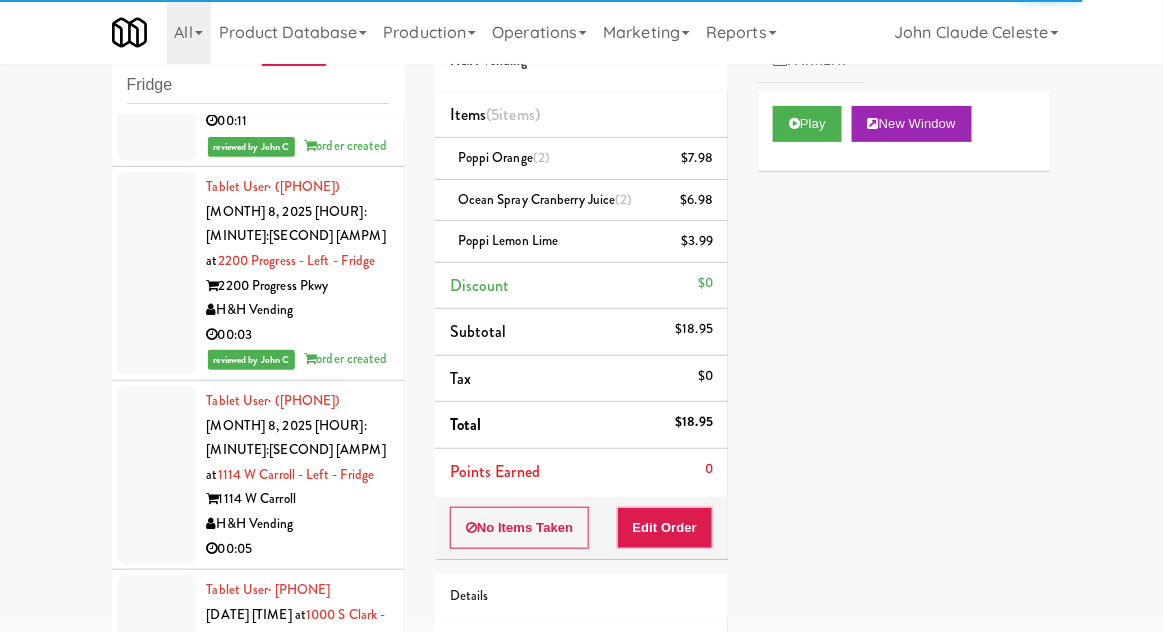 click at bounding box center [157, 60] 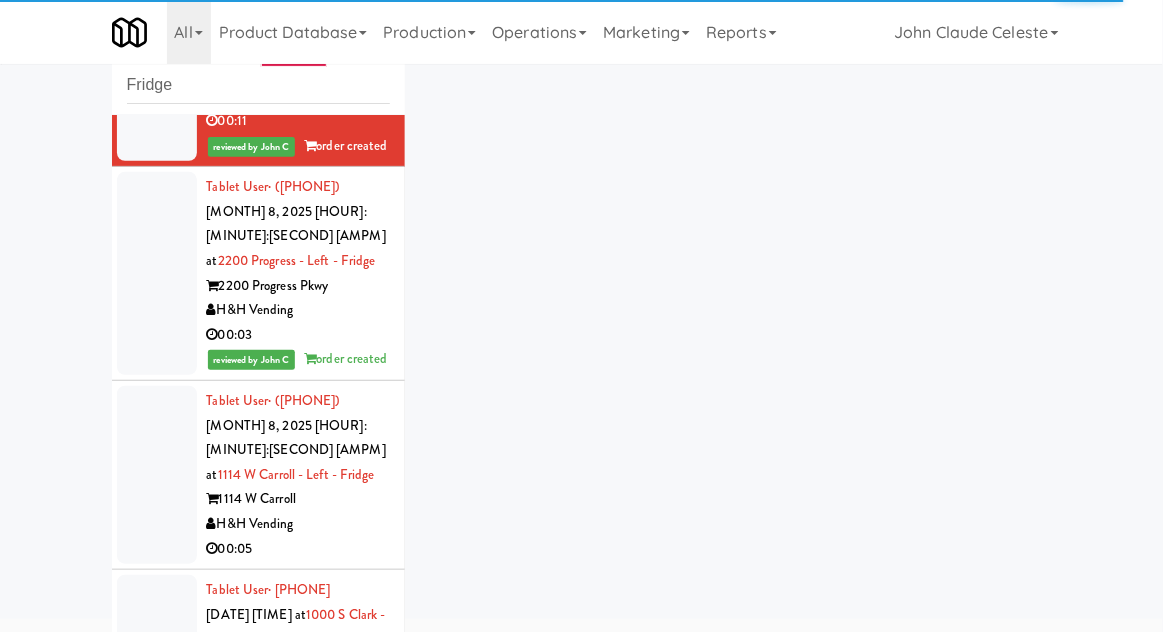 click at bounding box center [157, 273] 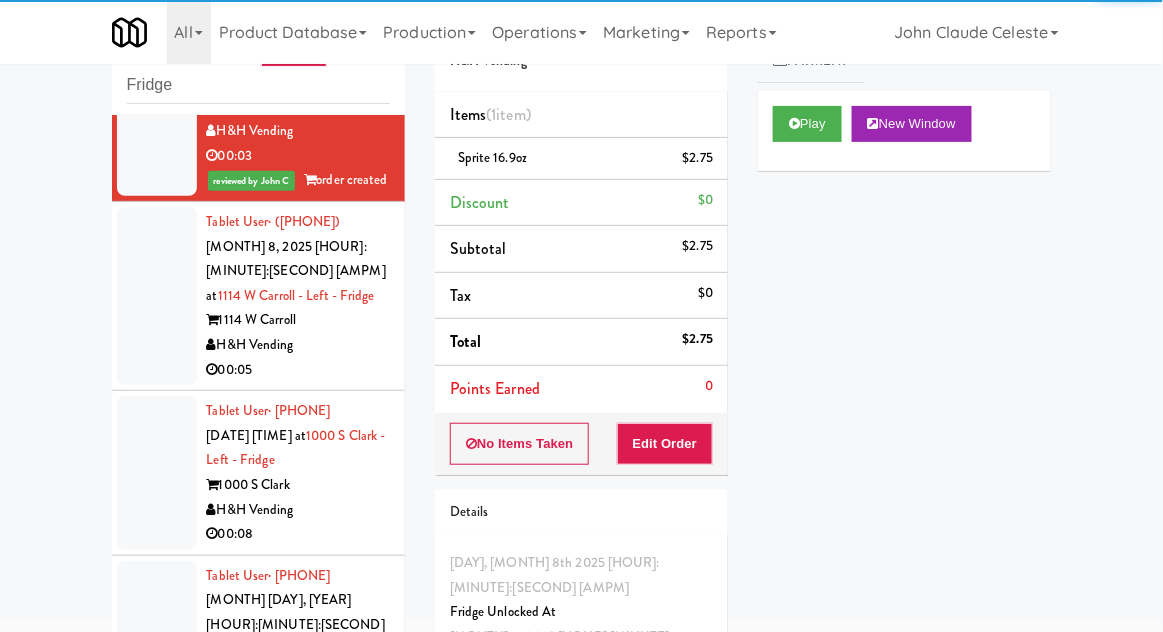 scroll, scrollTop: 8745, scrollLeft: 0, axis: vertical 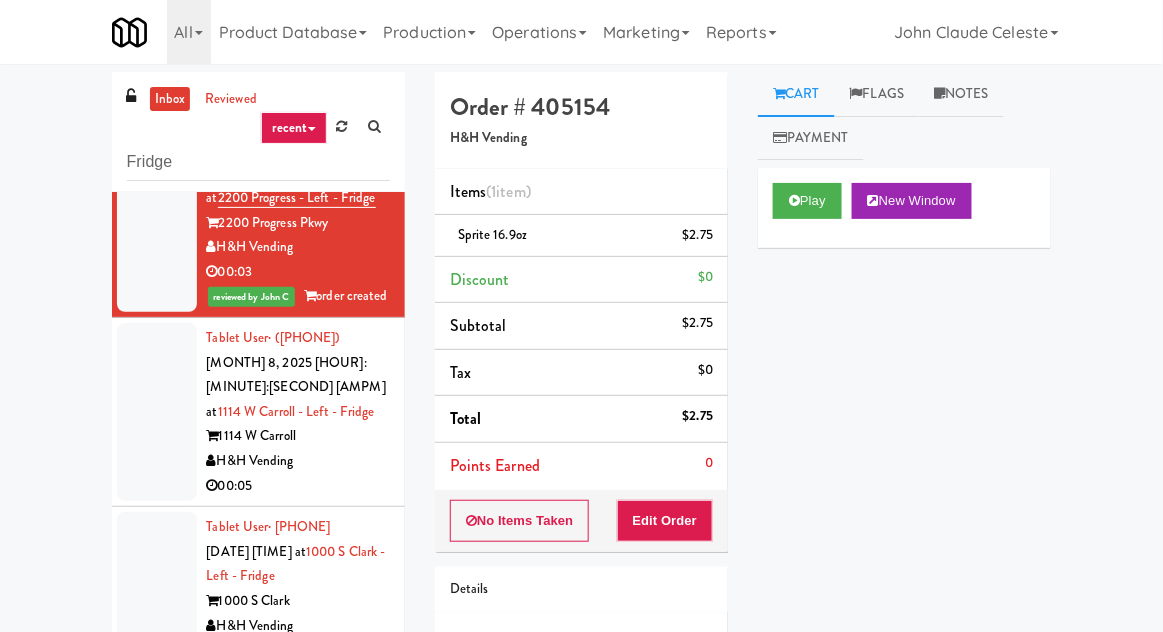click on "inbox" at bounding box center [170, 99] 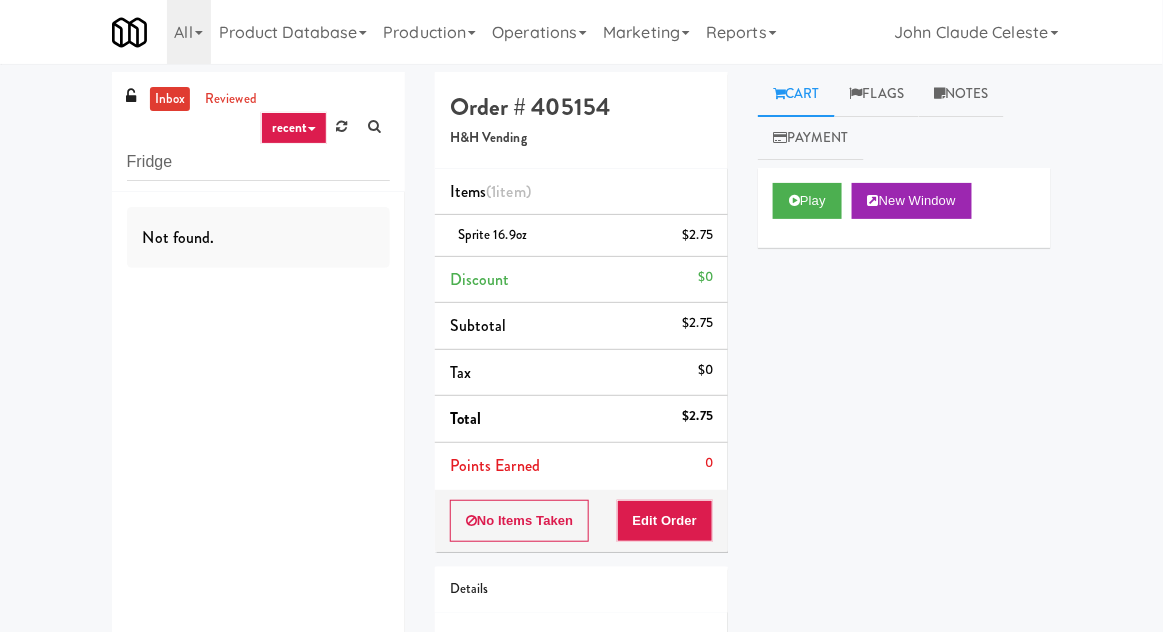scroll, scrollTop: 0, scrollLeft: 0, axis: both 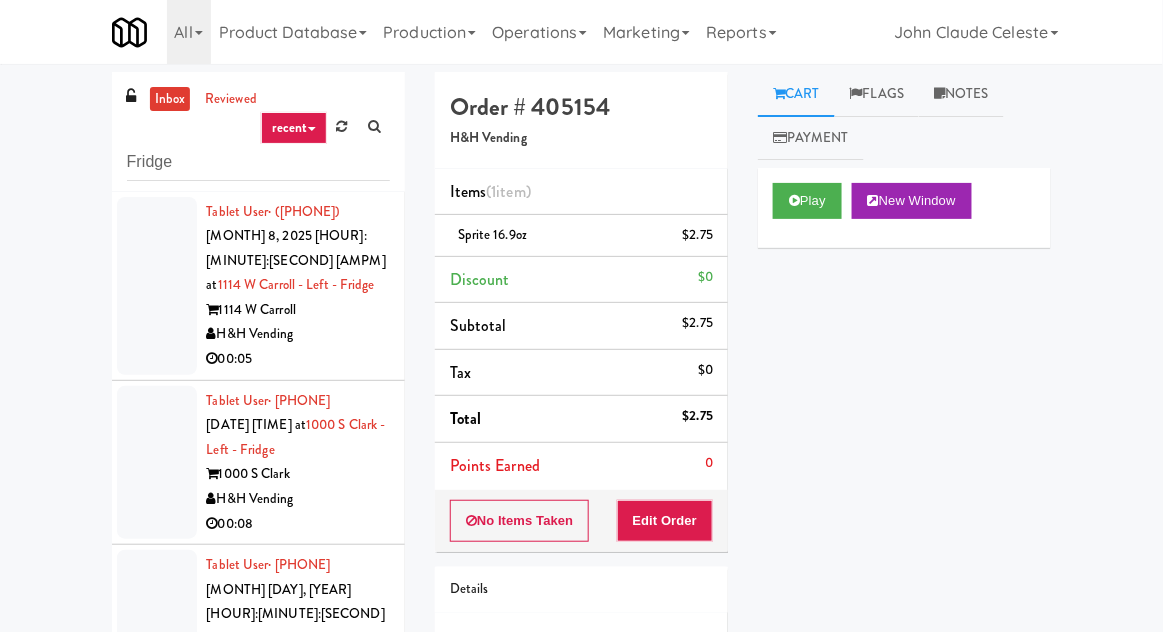 click on "inbox" at bounding box center [170, 99] 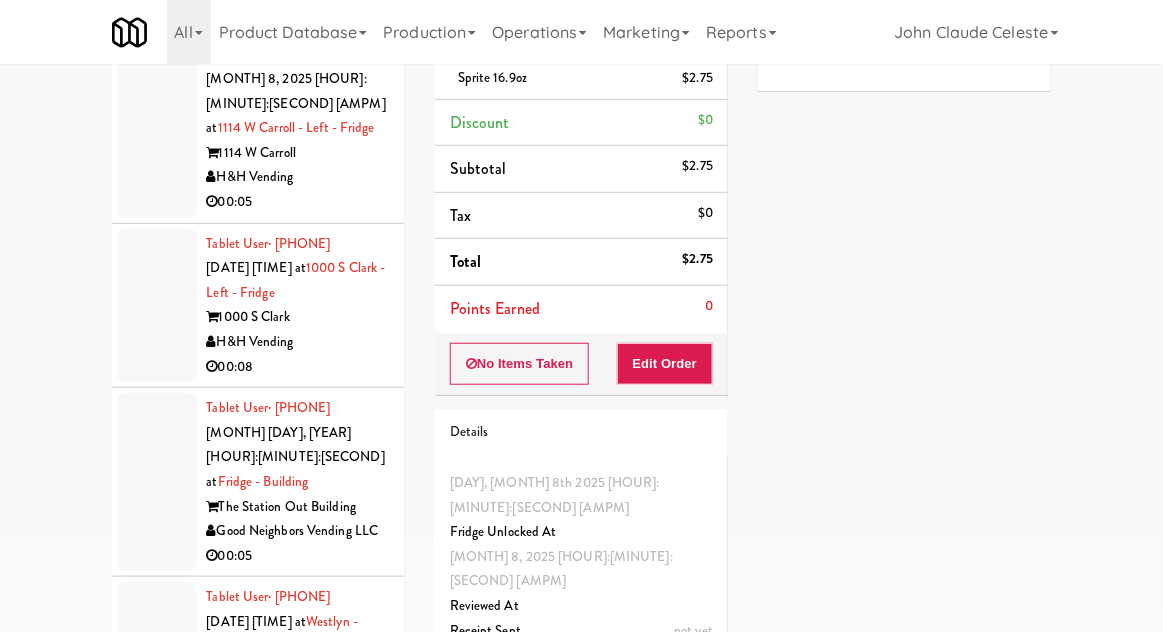 scroll, scrollTop: 173, scrollLeft: 0, axis: vertical 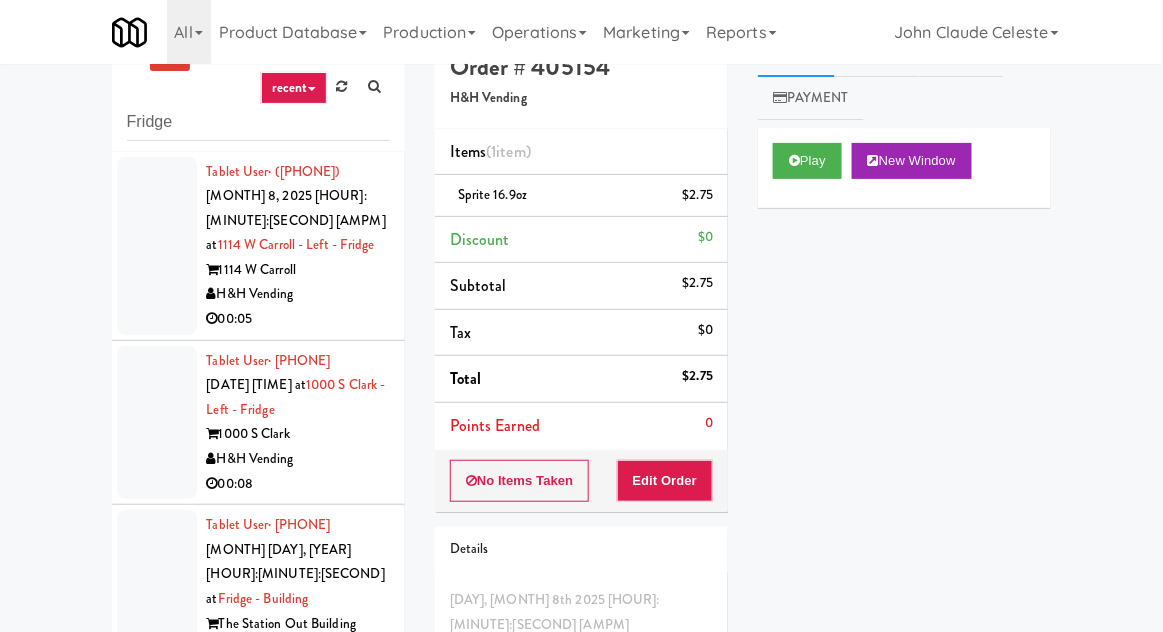 click at bounding box center [157, 246] 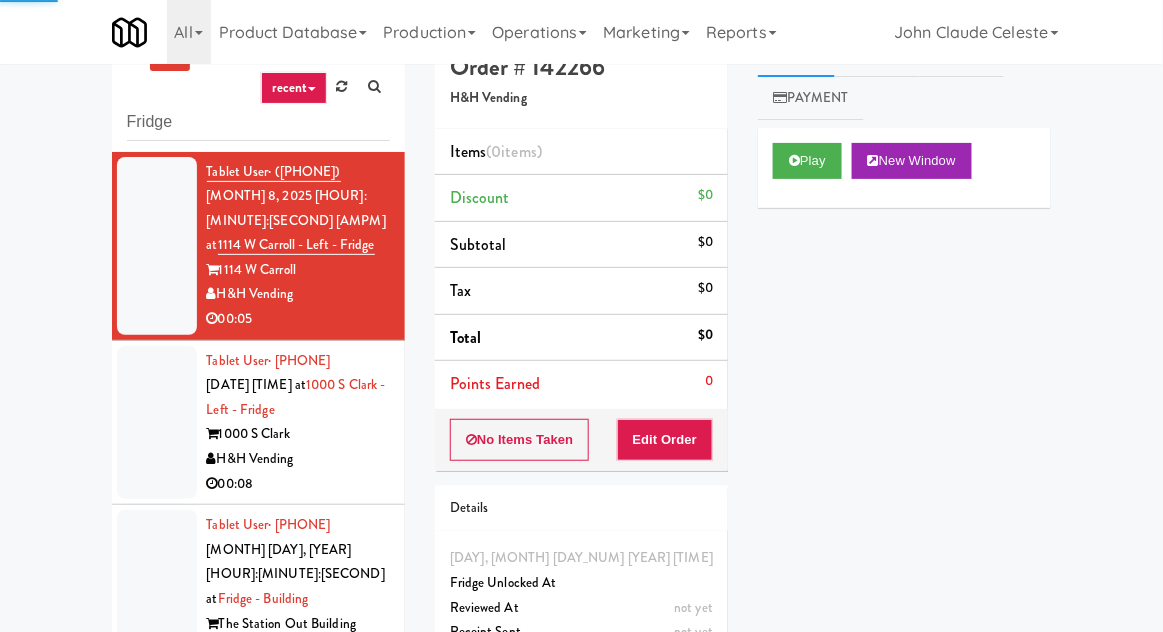 click on "Play" at bounding box center [807, 161] 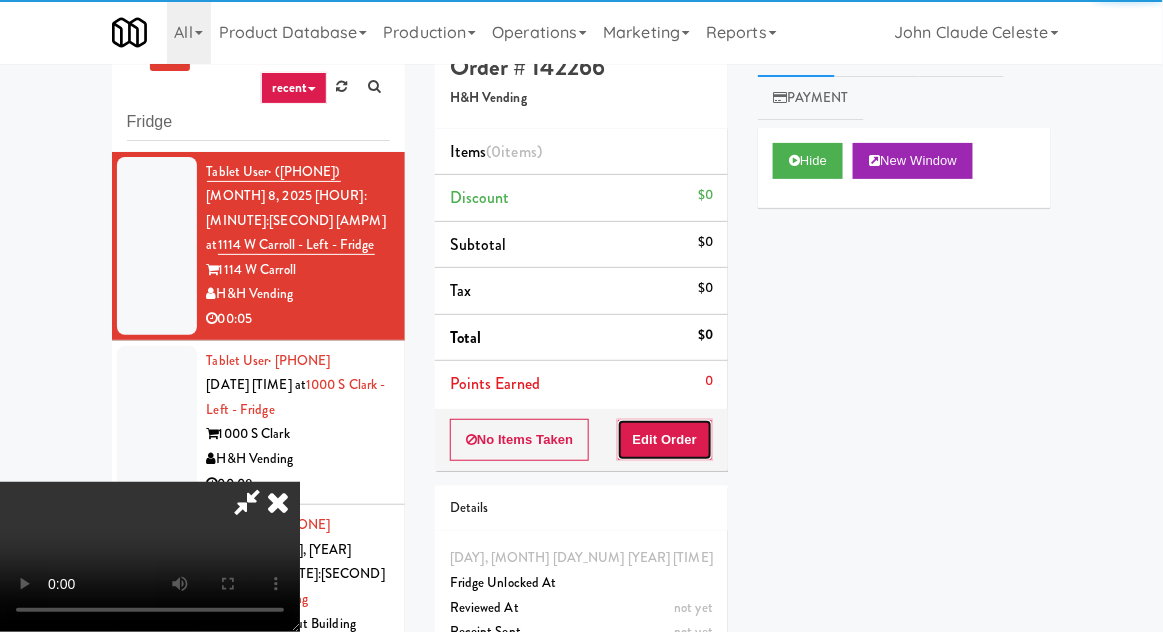 click on "Edit Order" at bounding box center [665, 440] 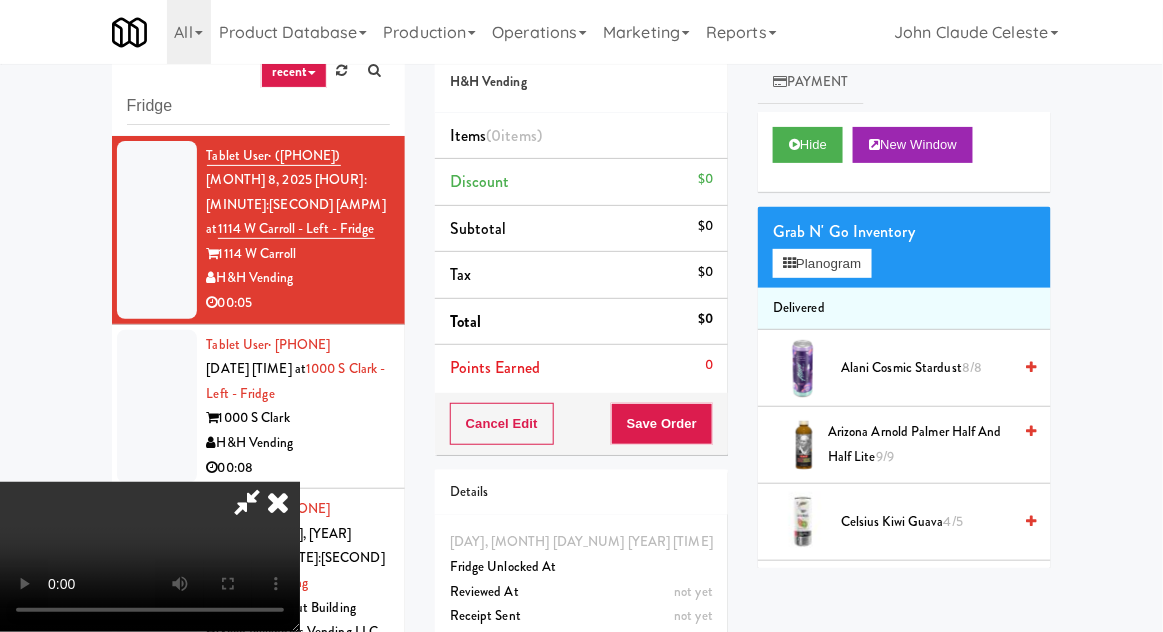 scroll, scrollTop: 173, scrollLeft: 0, axis: vertical 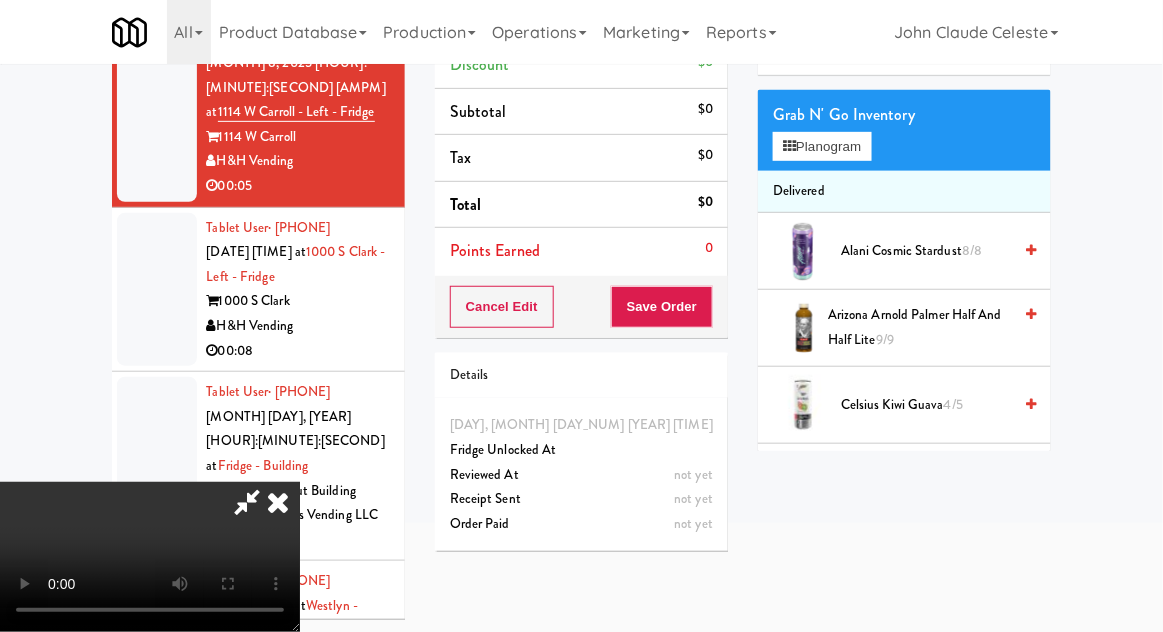 type 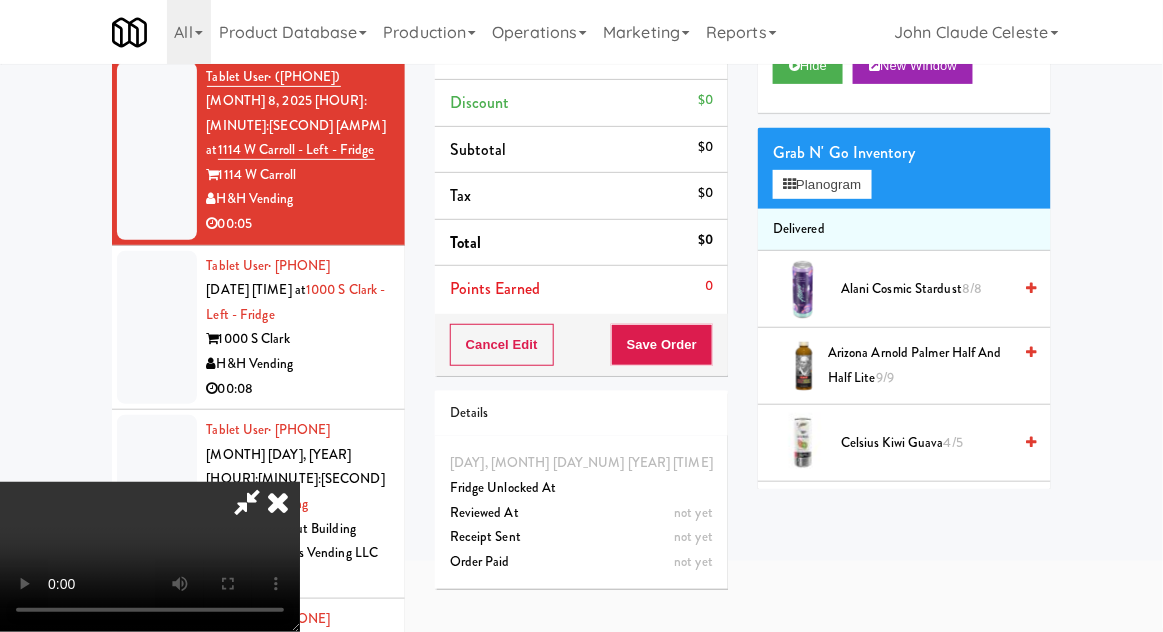 scroll, scrollTop: 0, scrollLeft: 0, axis: both 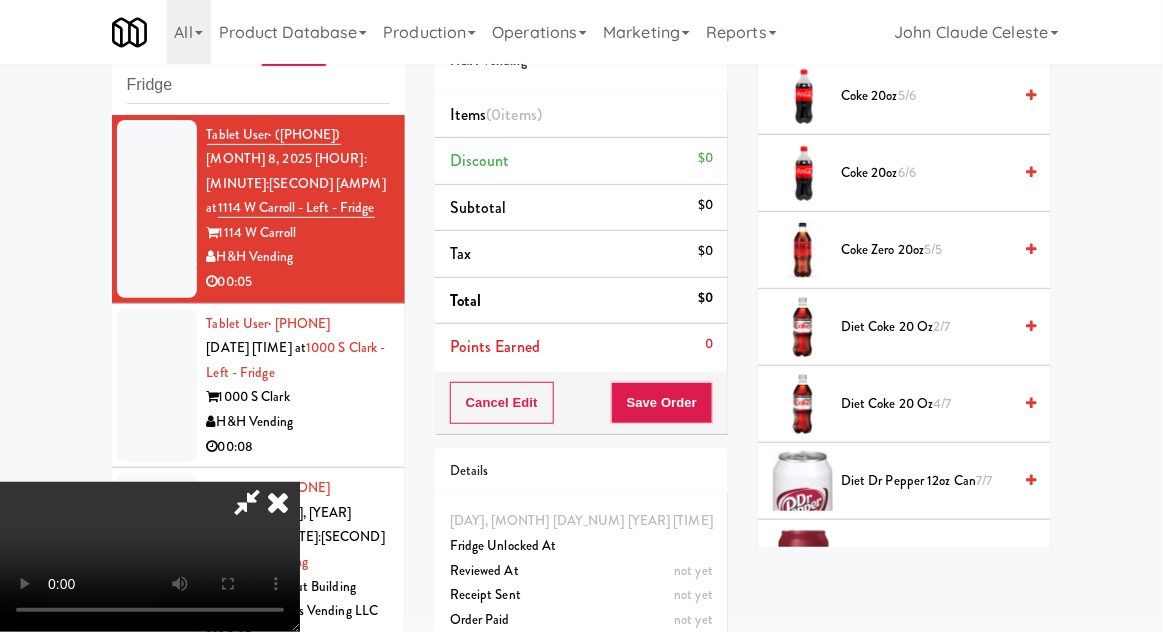 click on "Diet Dr Pepper 12oz can  7/7" at bounding box center (926, 481) 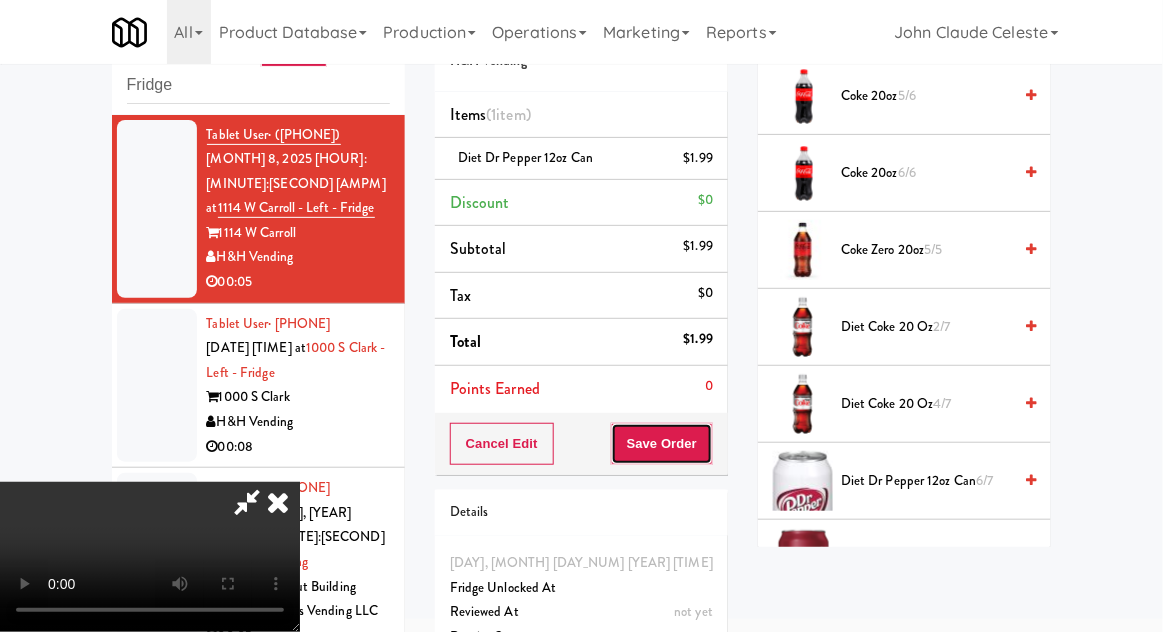 click on "Save Order" at bounding box center [662, 444] 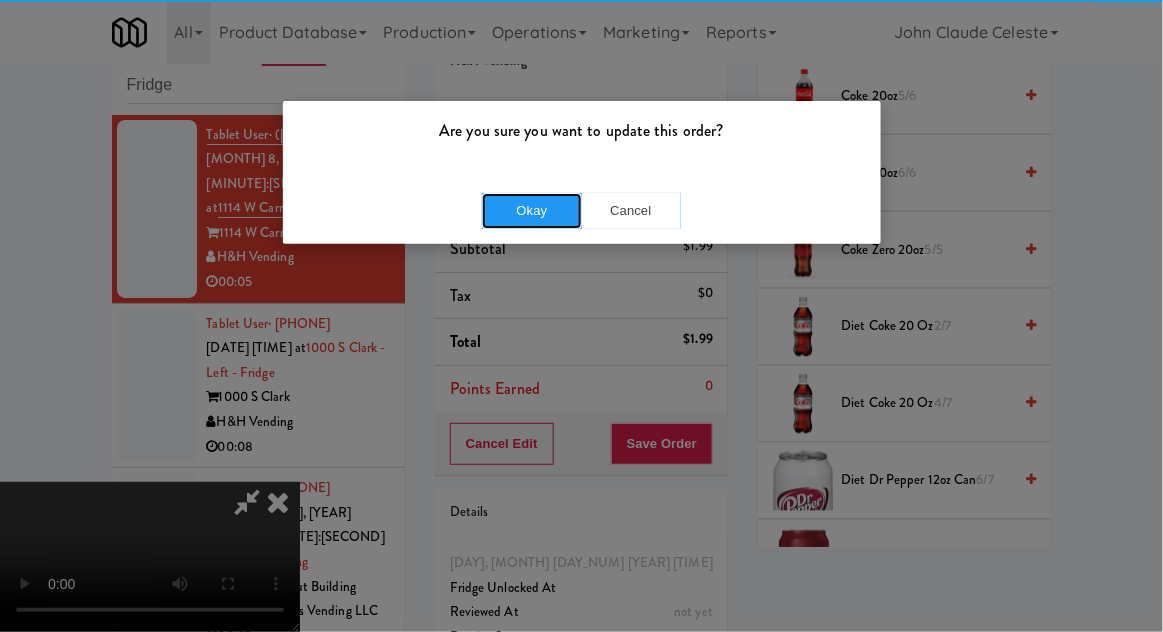 click on "Okay" at bounding box center [532, 211] 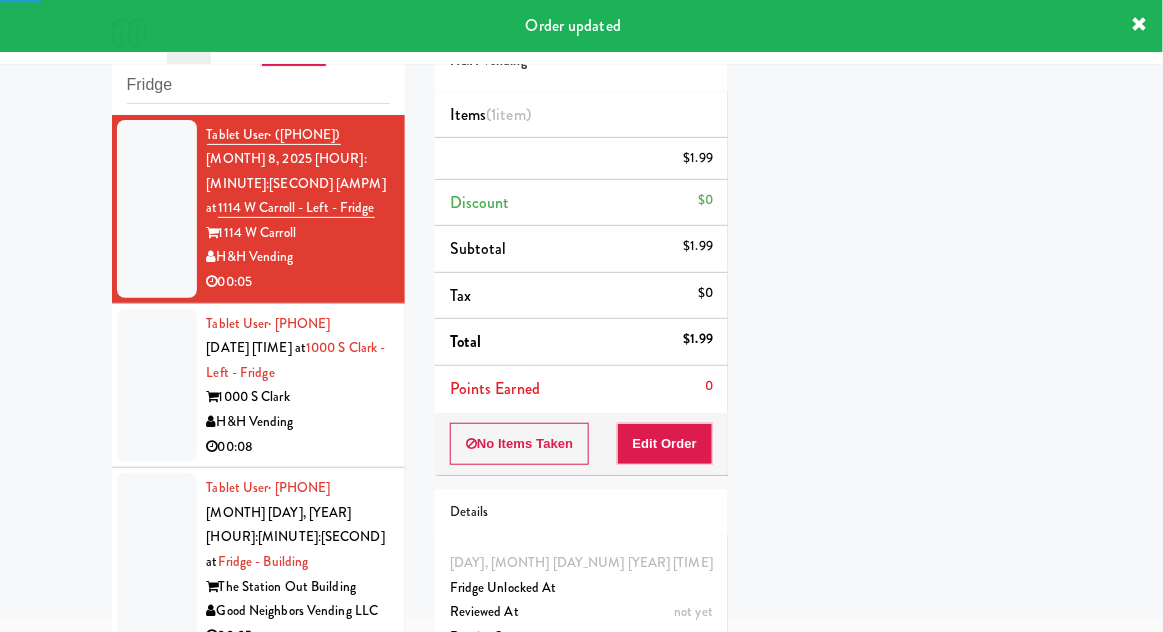 click at bounding box center (157, 386) 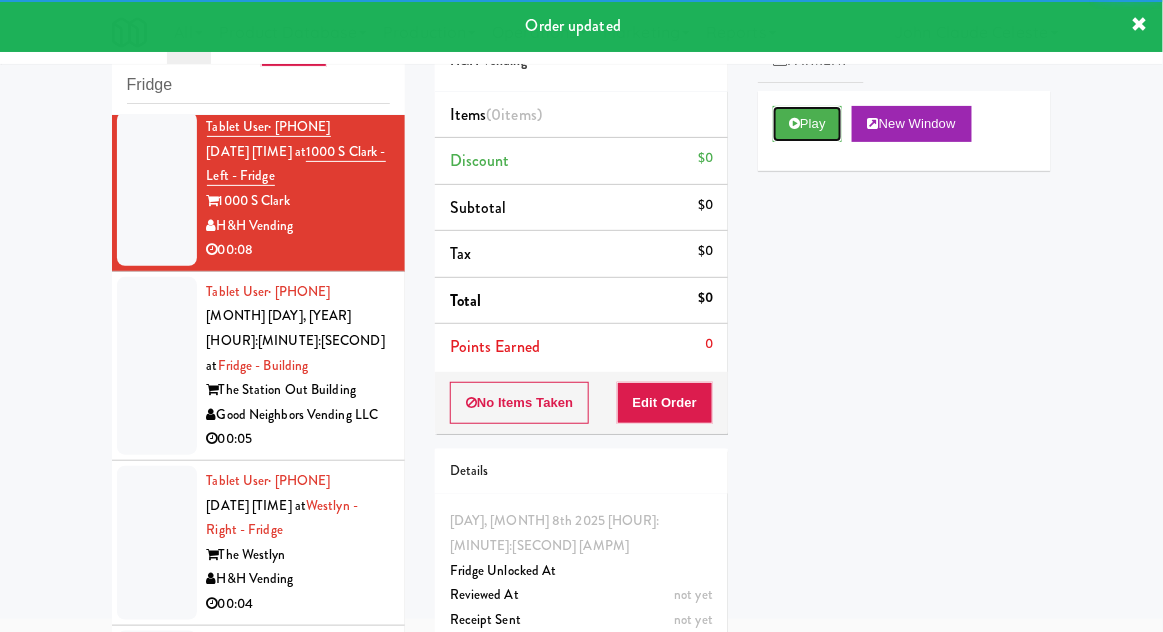 click on "Play" at bounding box center (807, 124) 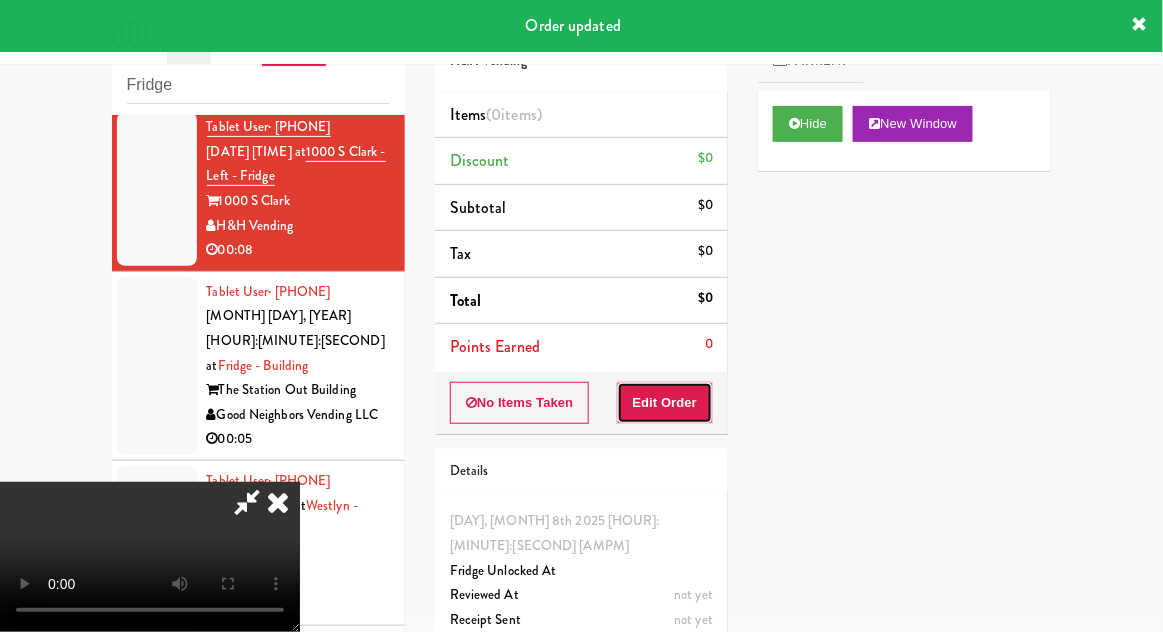 click on "Edit Order" at bounding box center [665, 403] 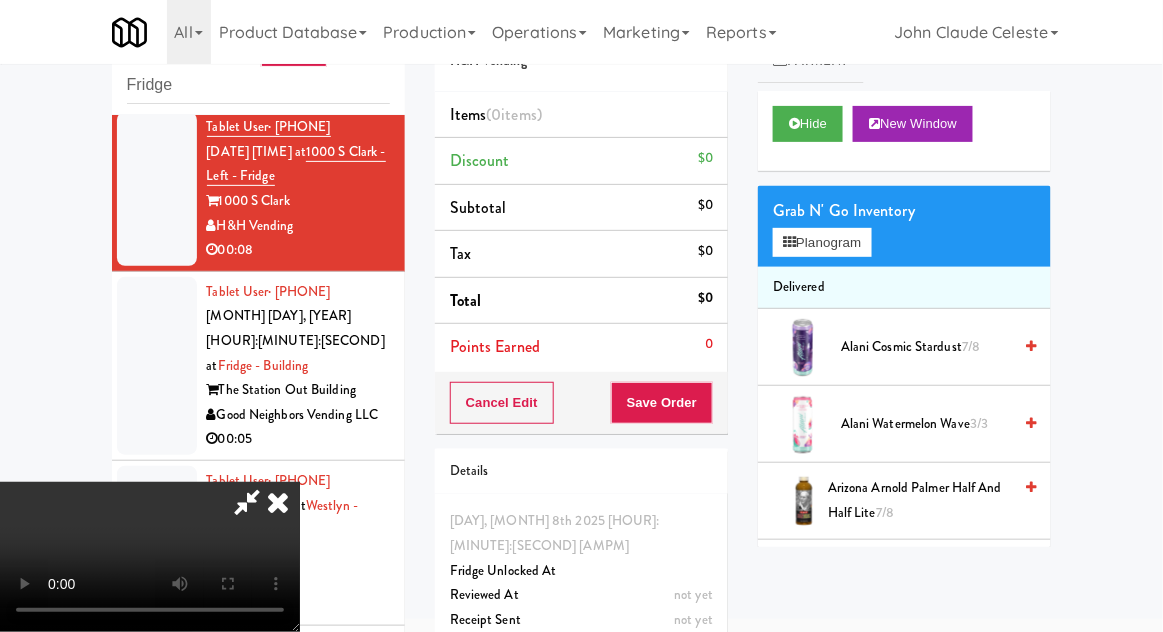 type 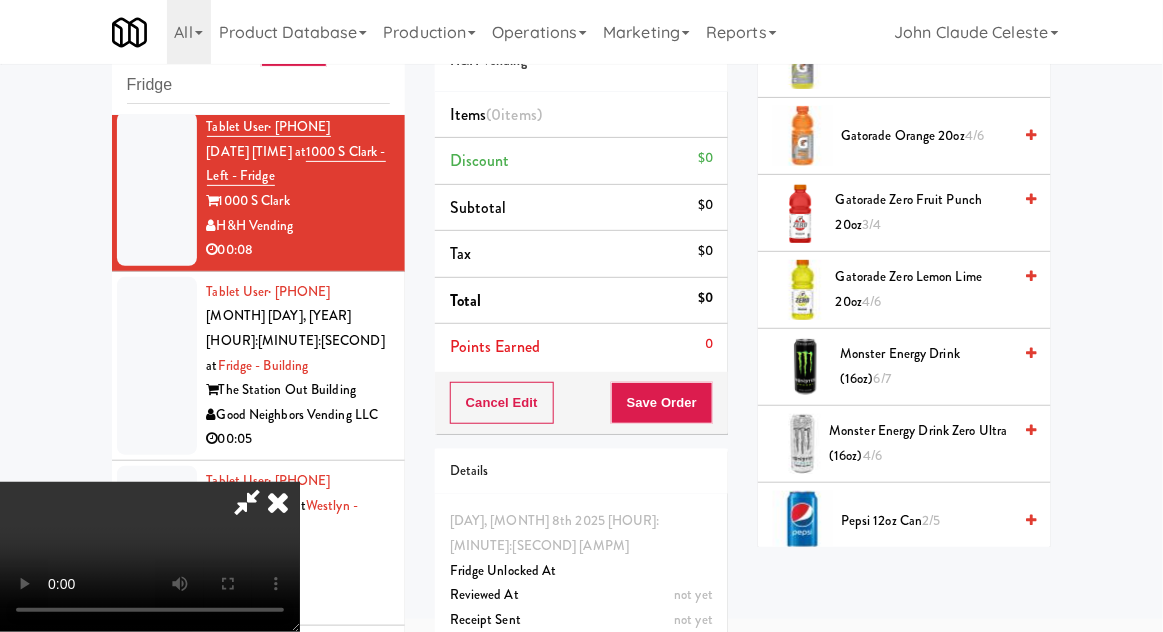 click on "Monster Energy Drink Zero Ultra (16oz)  4/6" at bounding box center (920, 443) 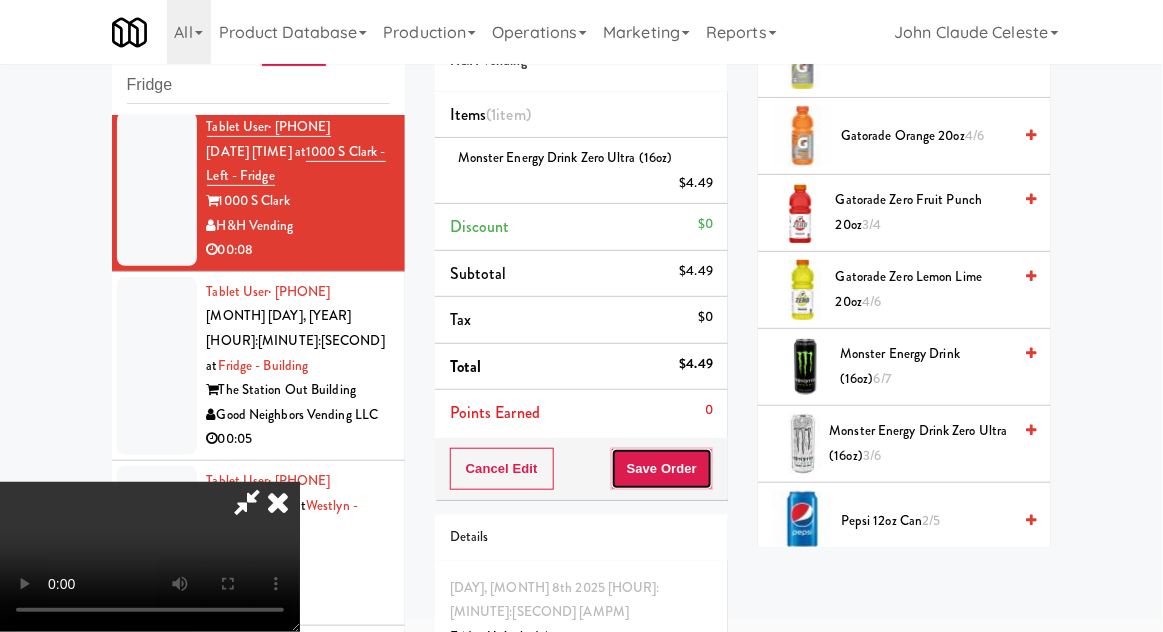 click on "Save Order" at bounding box center (662, 469) 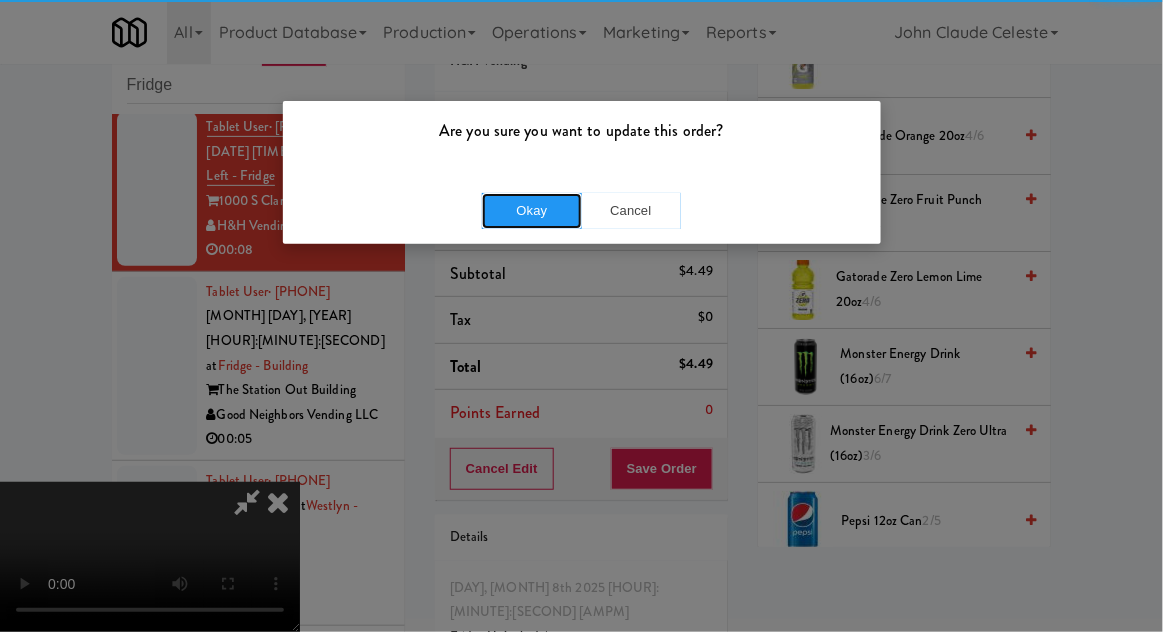 click on "Okay" at bounding box center (532, 211) 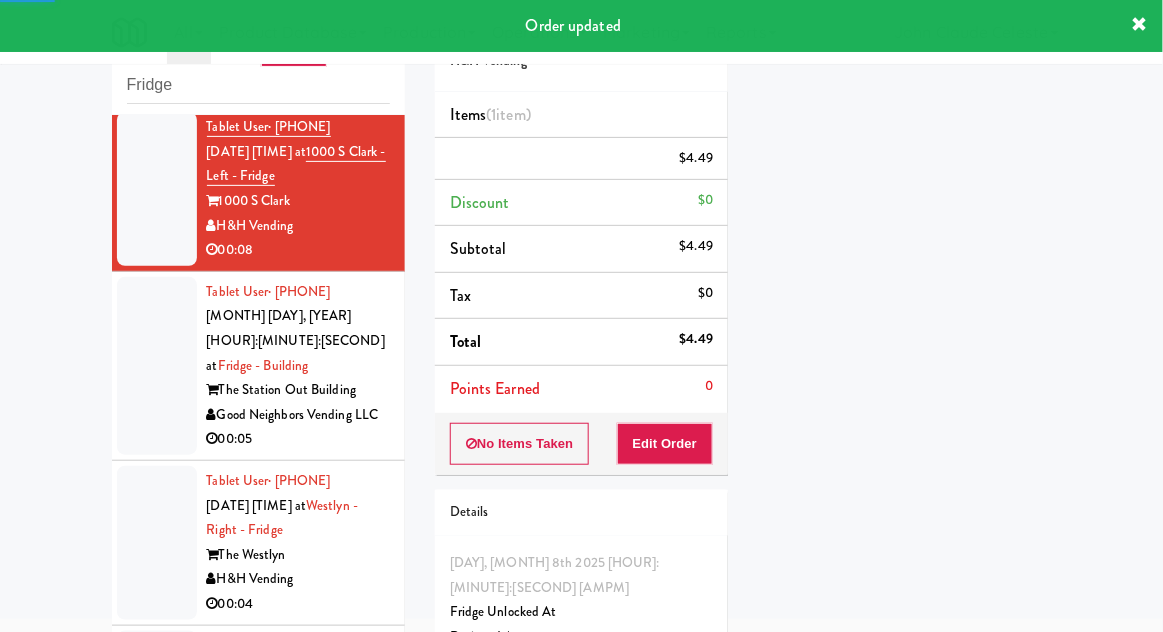 click at bounding box center (157, 366) 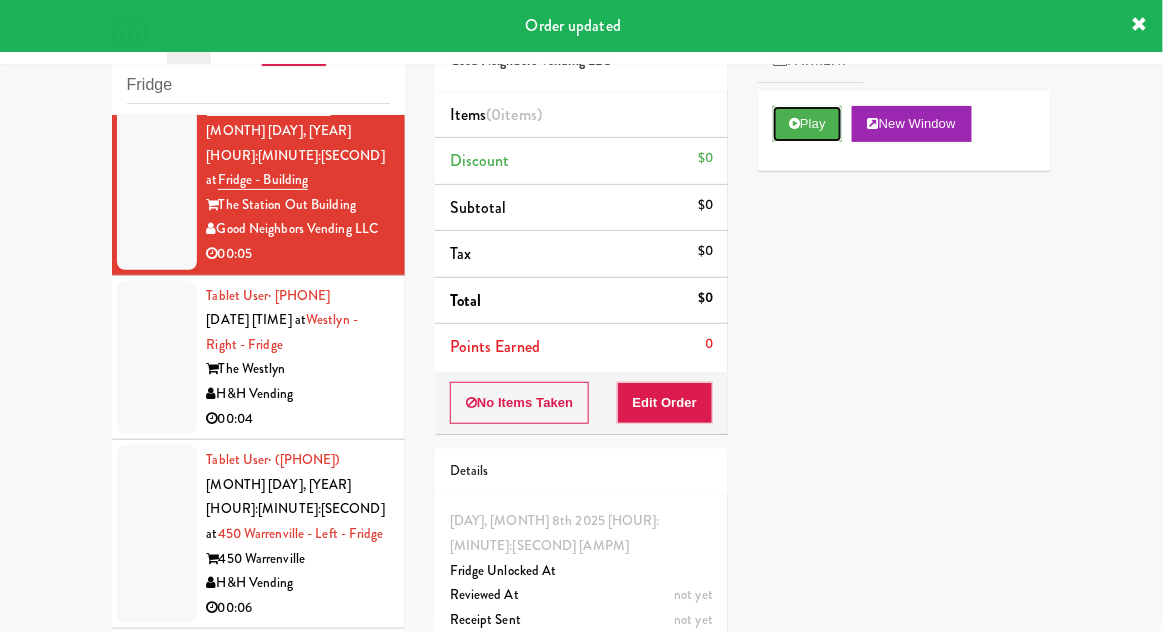 click on "Play" at bounding box center (807, 124) 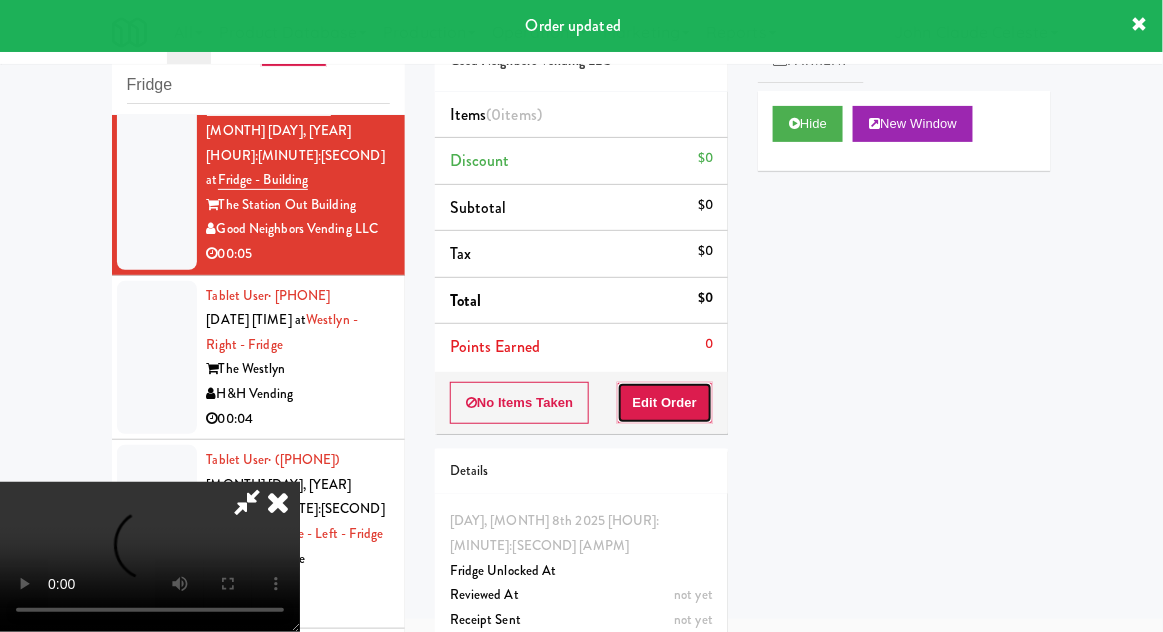 click on "Edit Order" at bounding box center (665, 403) 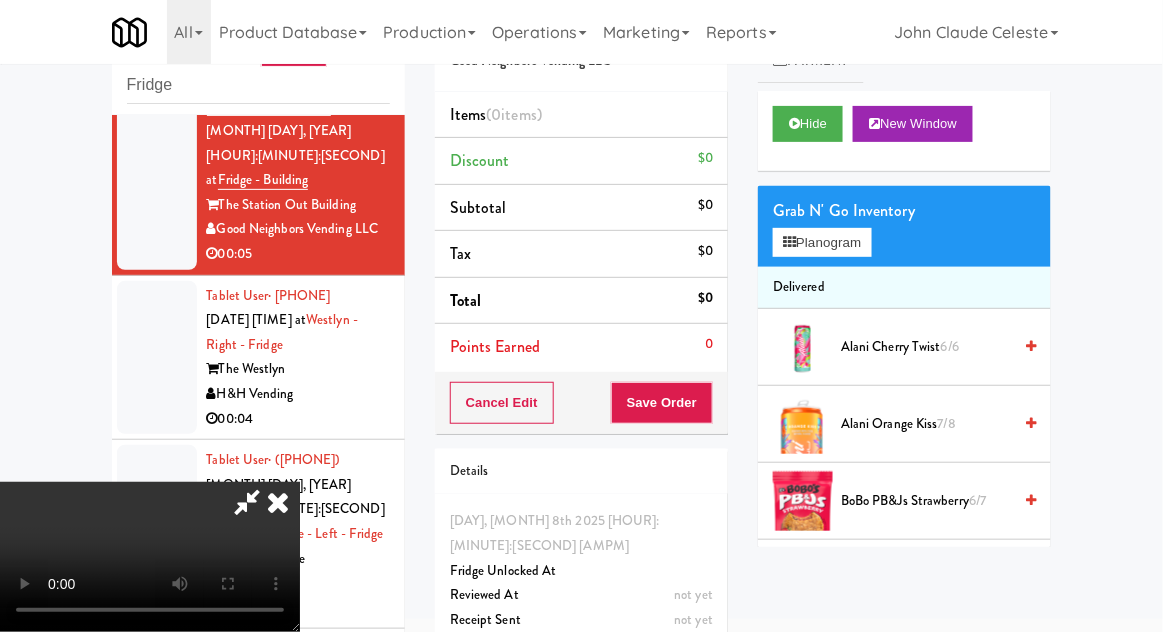 type 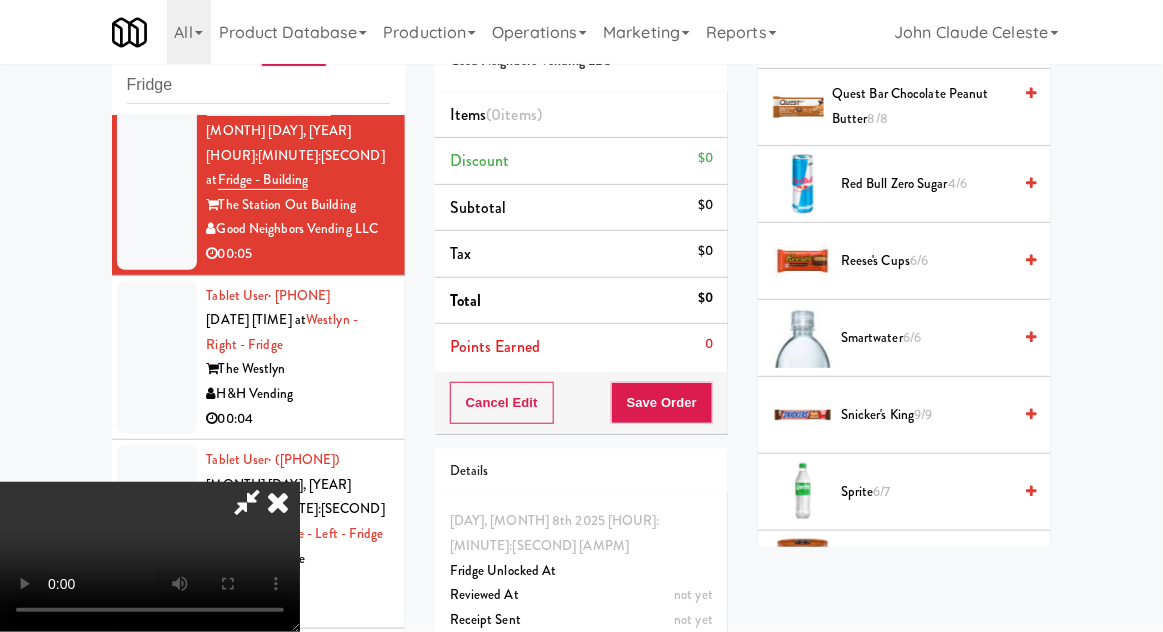 click on "6/7" at bounding box center [882, 491] 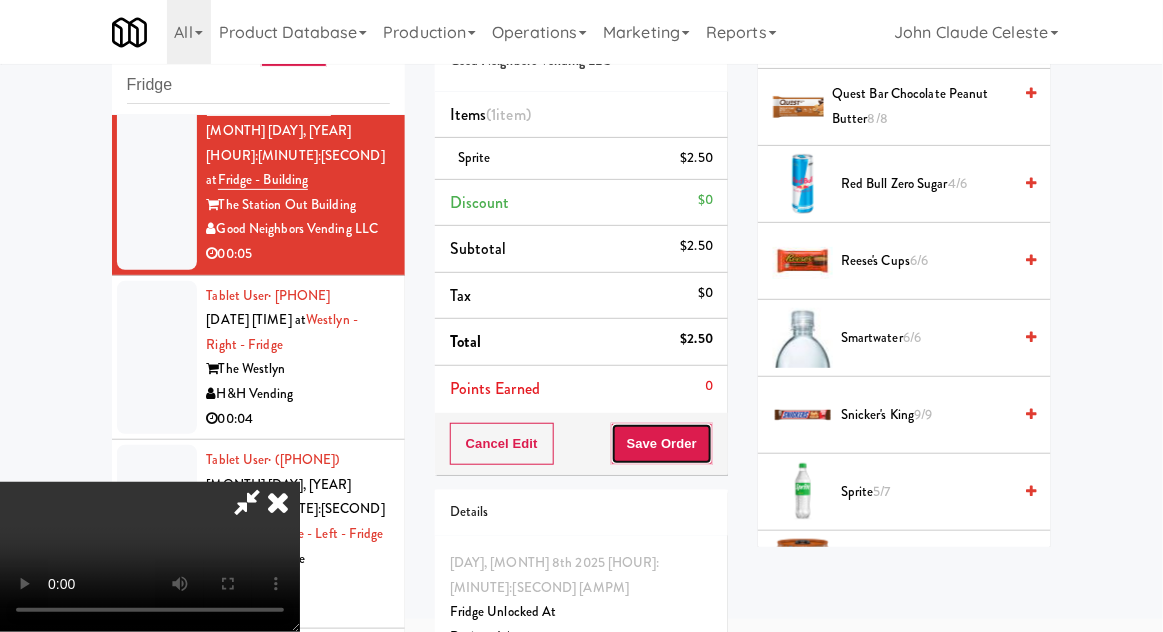 click on "Save Order" at bounding box center [662, 444] 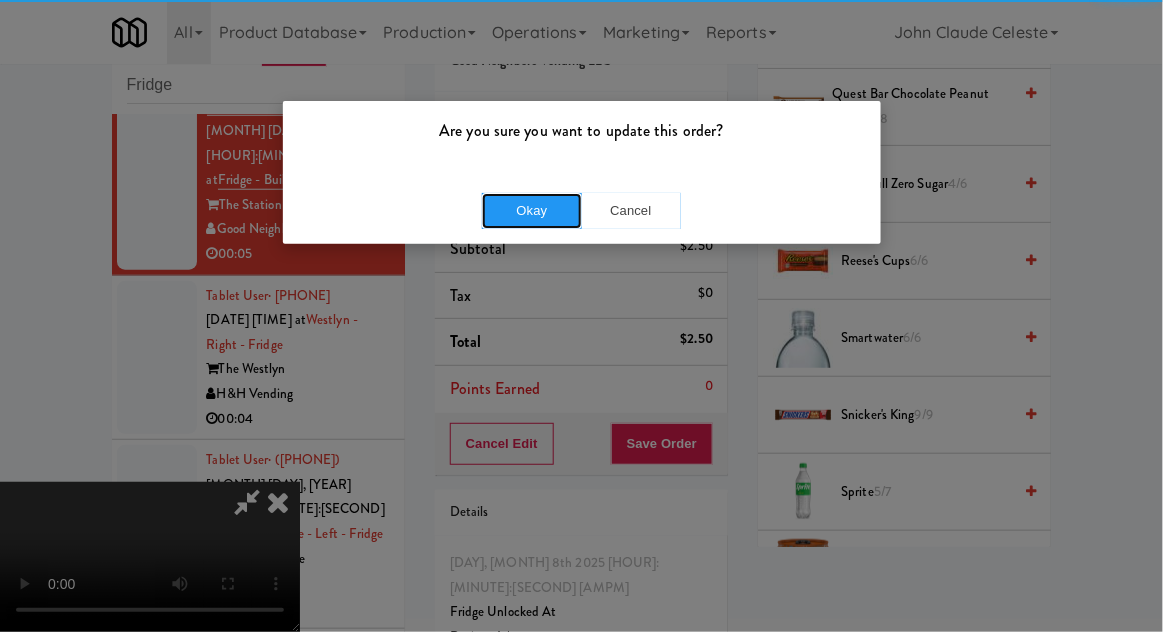 click on "Okay" at bounding box center (532, 211) 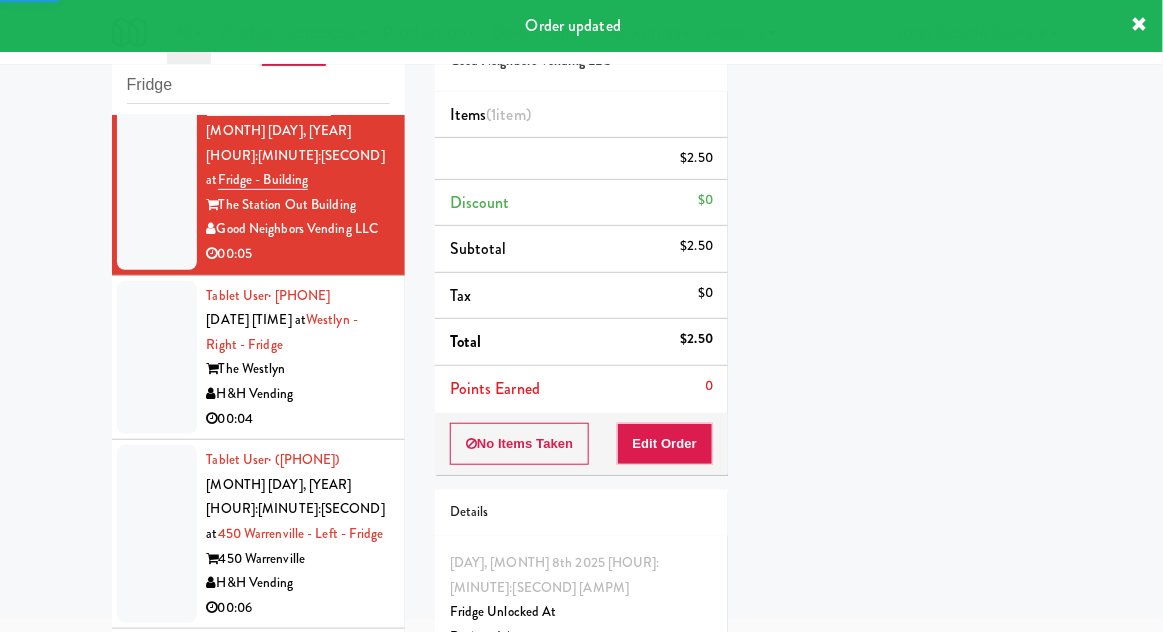 click at bounding box center [157, 358] 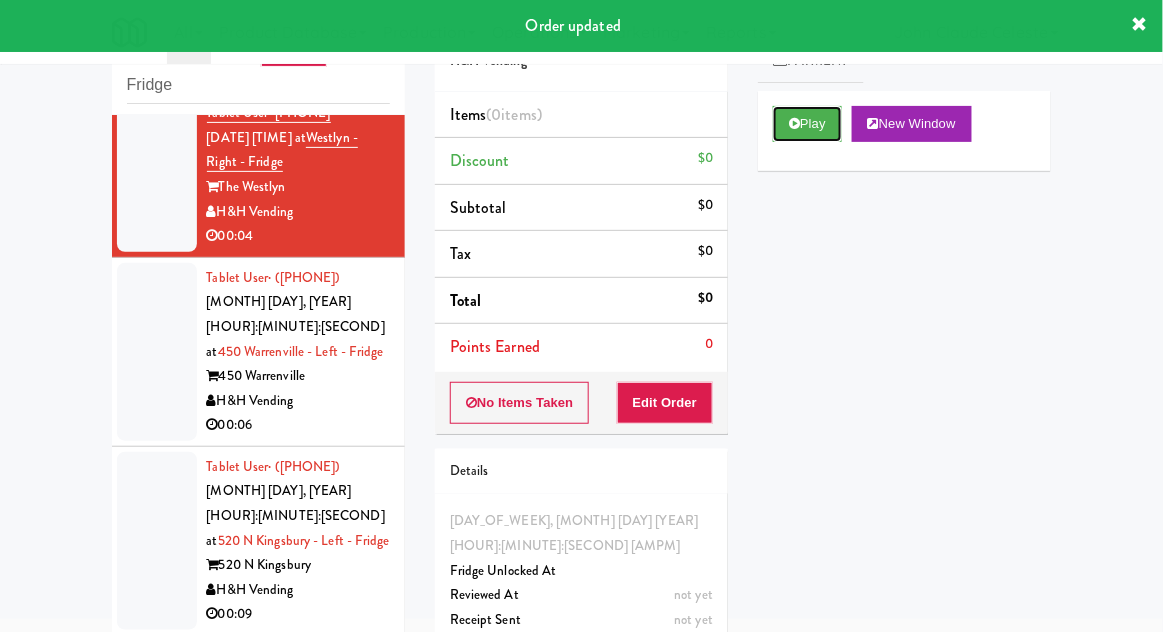 click on "Play" at bounding box center [807, 124] 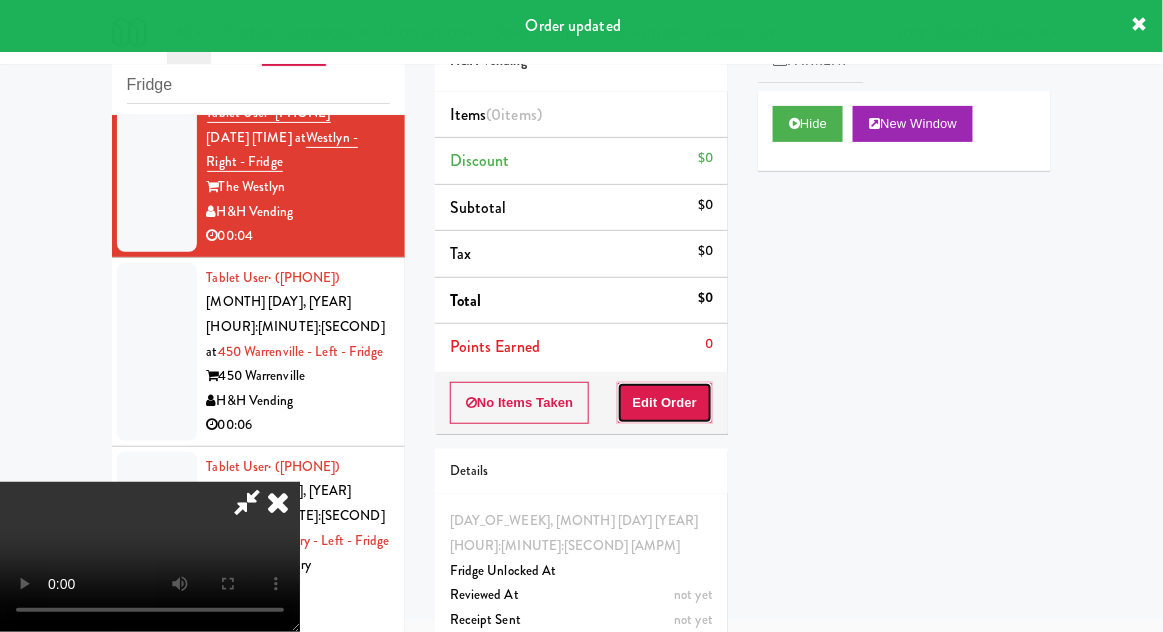 click on "Edit Order" at bounding box center [665, 403] 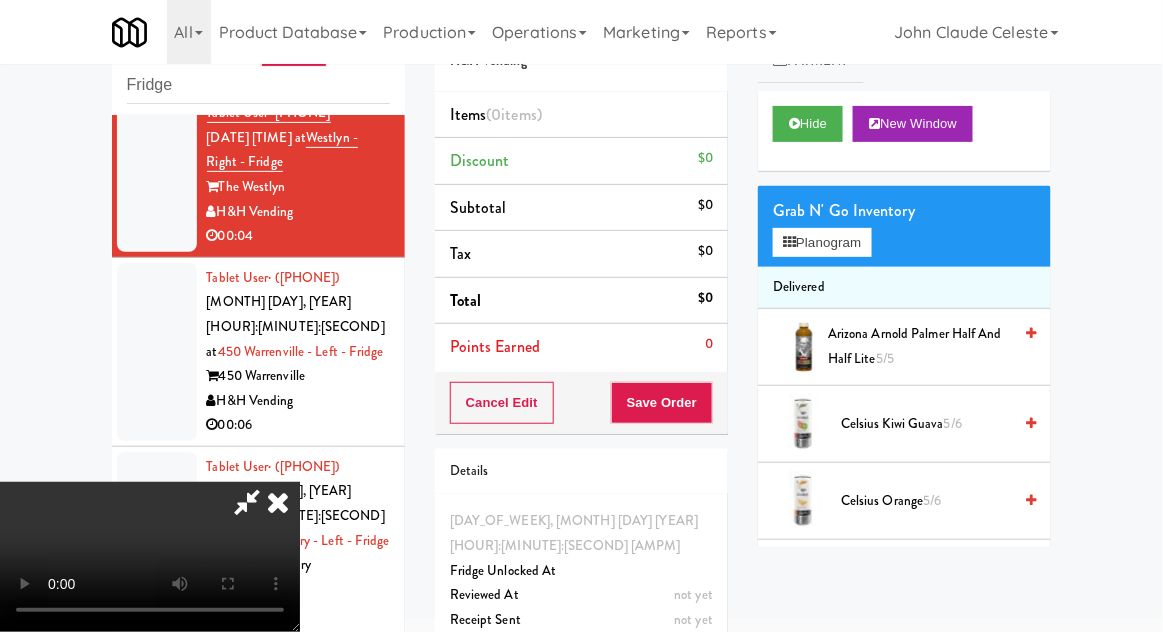 type 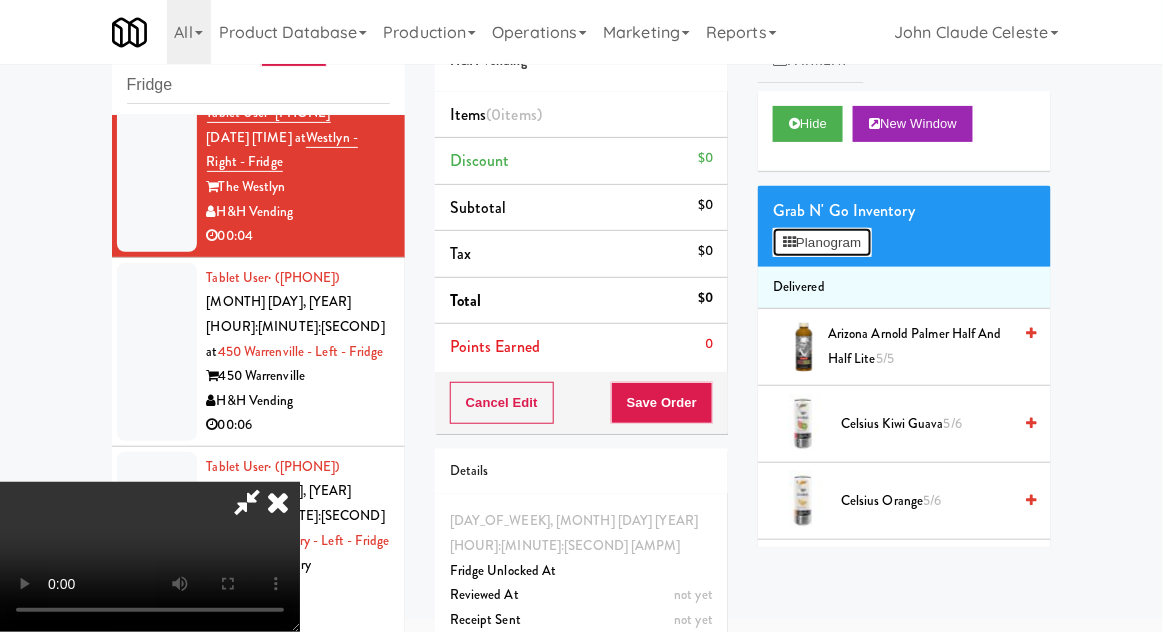 click on "Planogram" at bounding box center [822, 243] 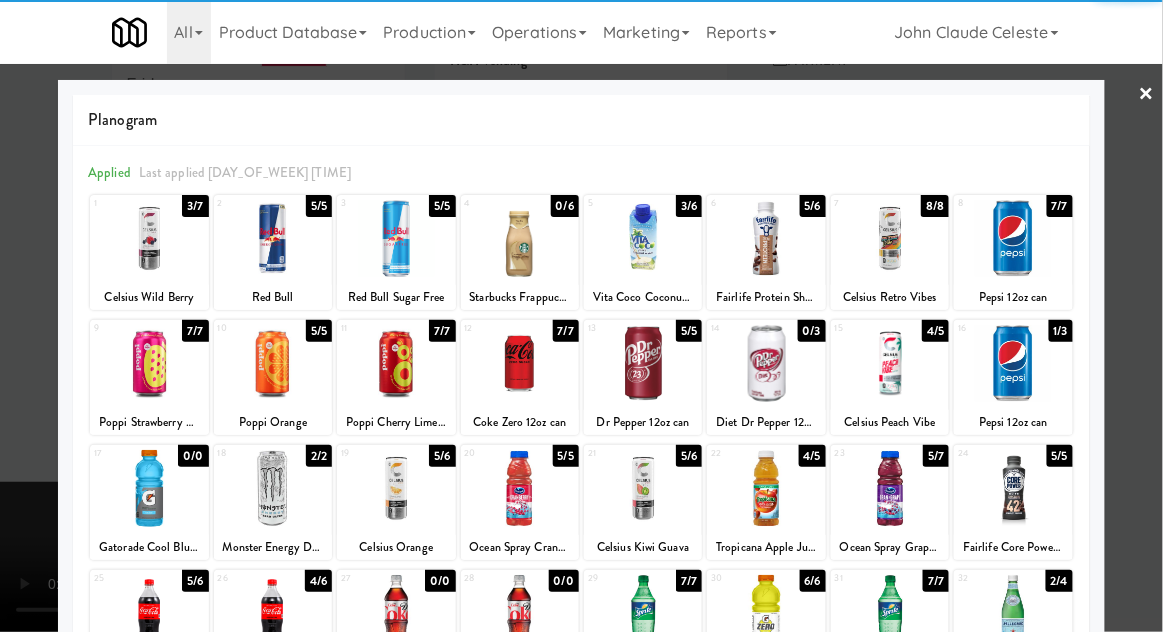 click at bounding box center (581, 316) 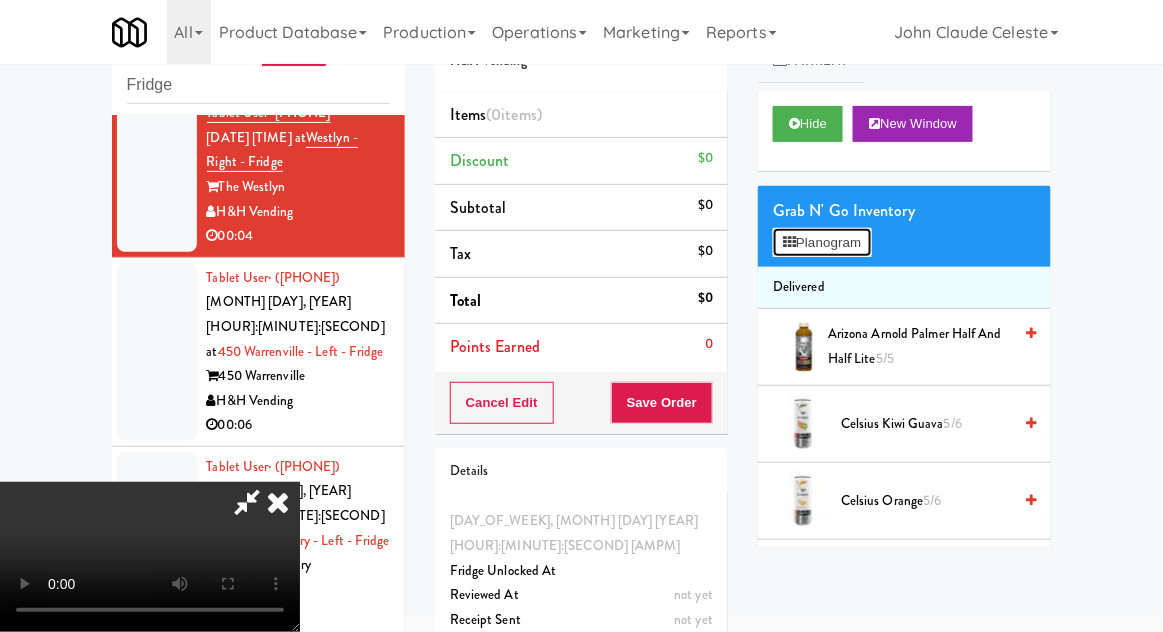 click on "Planogram" at bounding box center (822, 243) 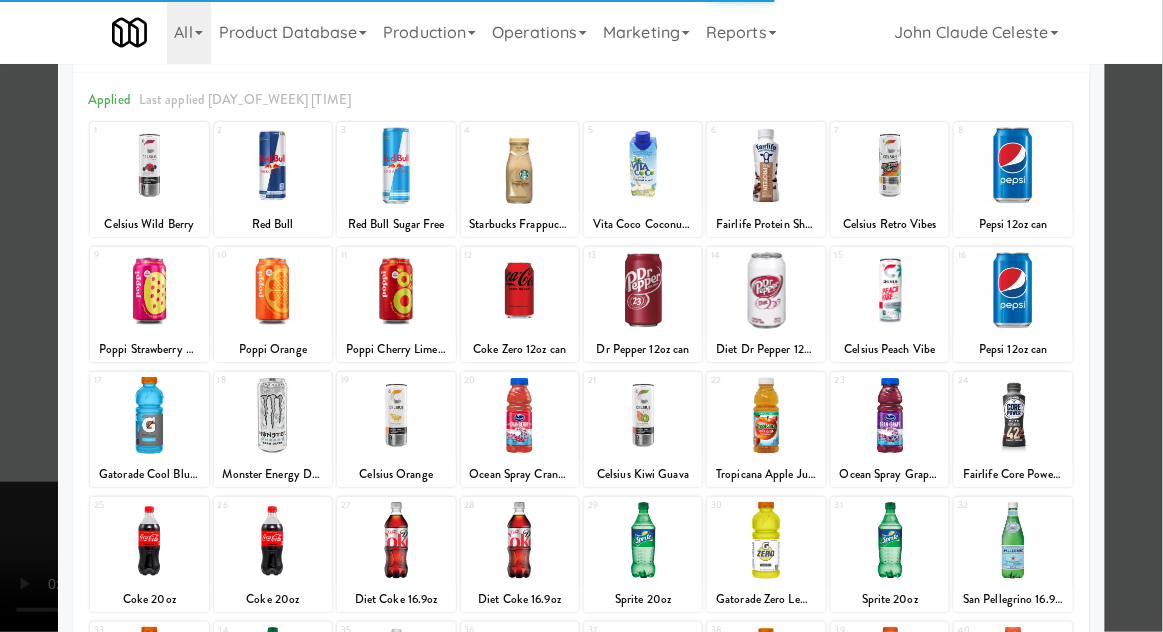 scroll, scrollTop: 117, scrollLeft: 0, axis: vertical 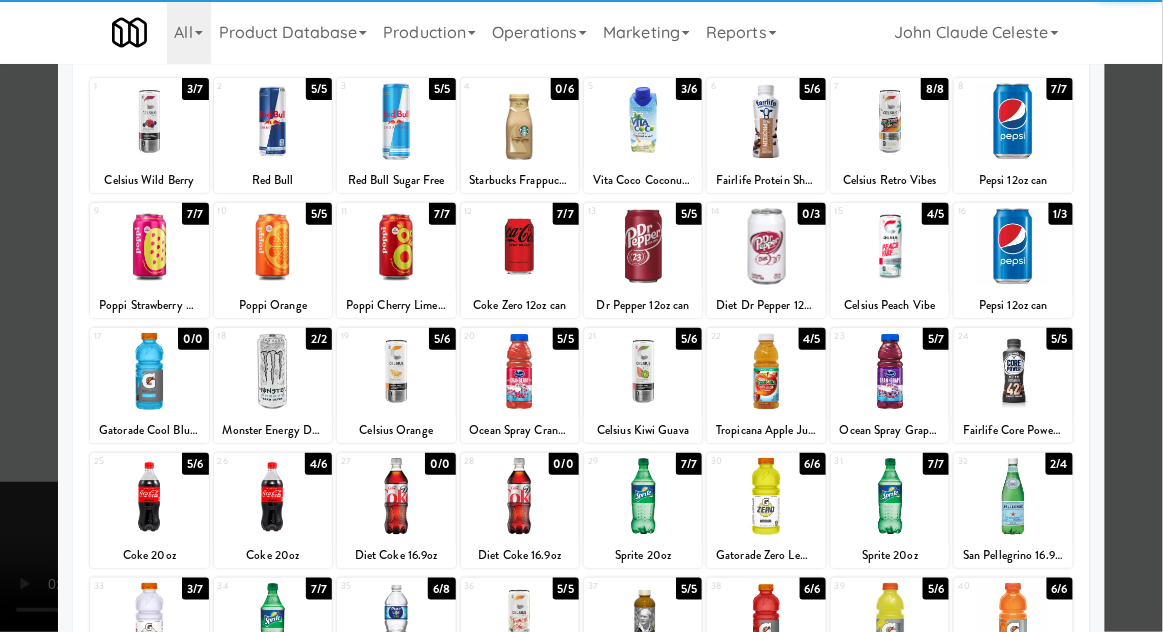 click at bounding box center (273, 496) 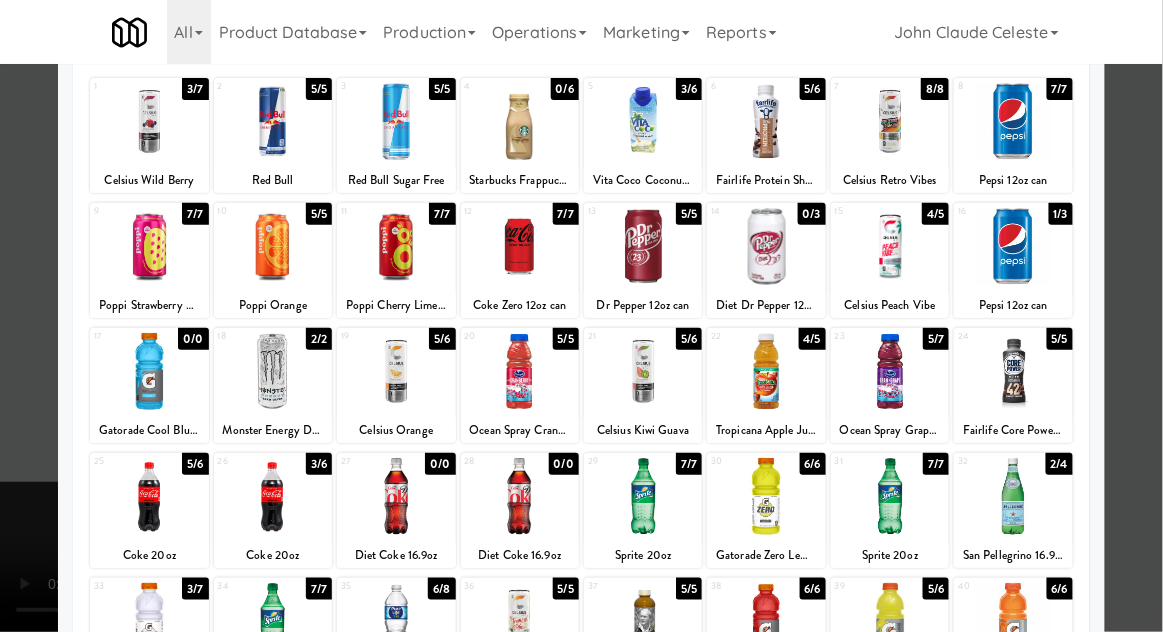click at bounding box center [396, 621] 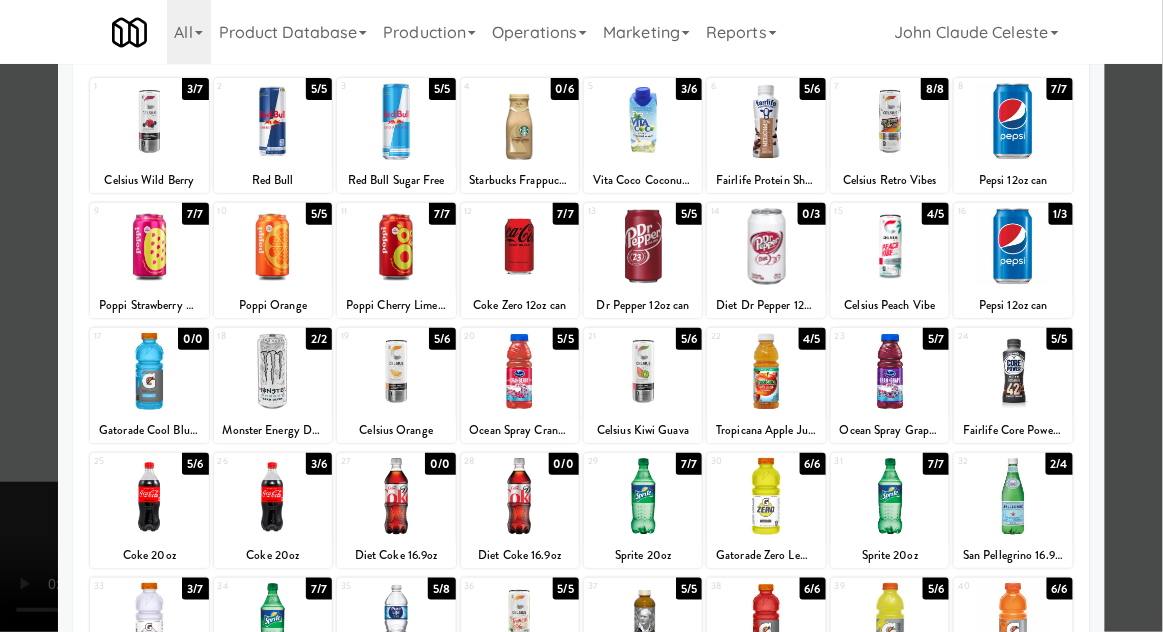 click at bounding box center [581, 316] 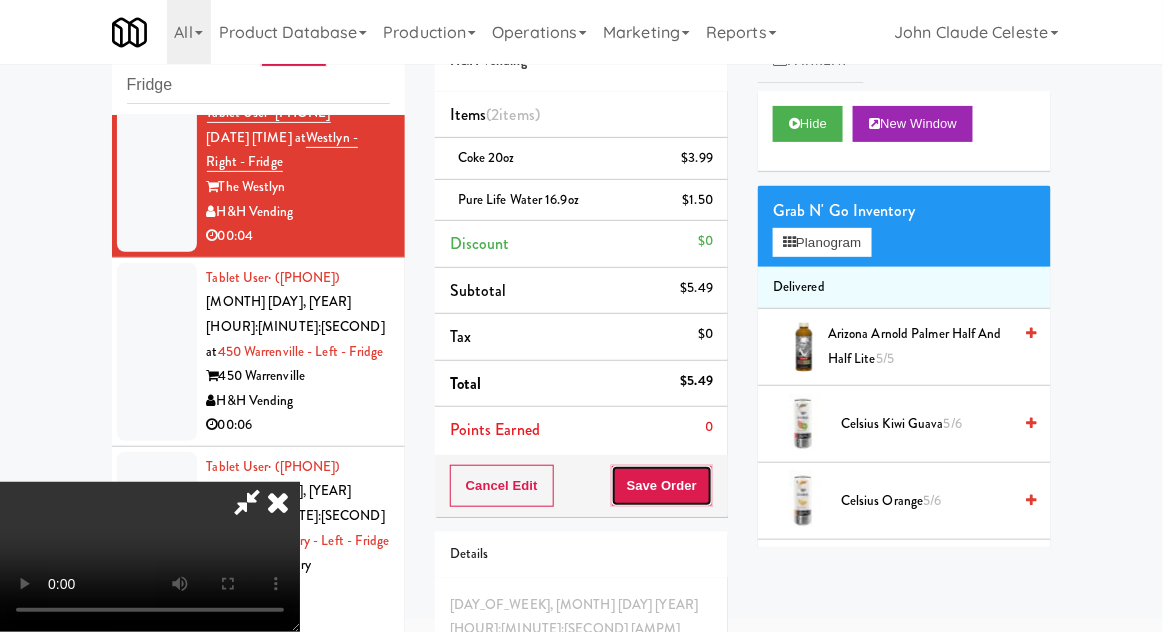 click on "Save Order" at bounding box center [662, 486] 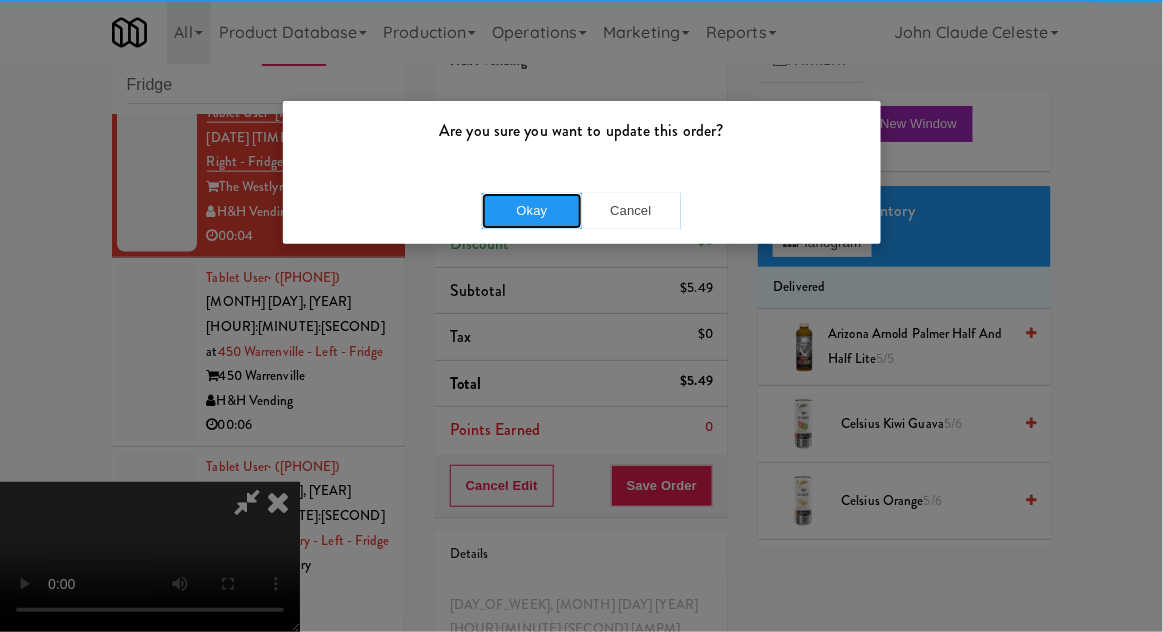 click on "Okay" at bounding box center [532, 211] 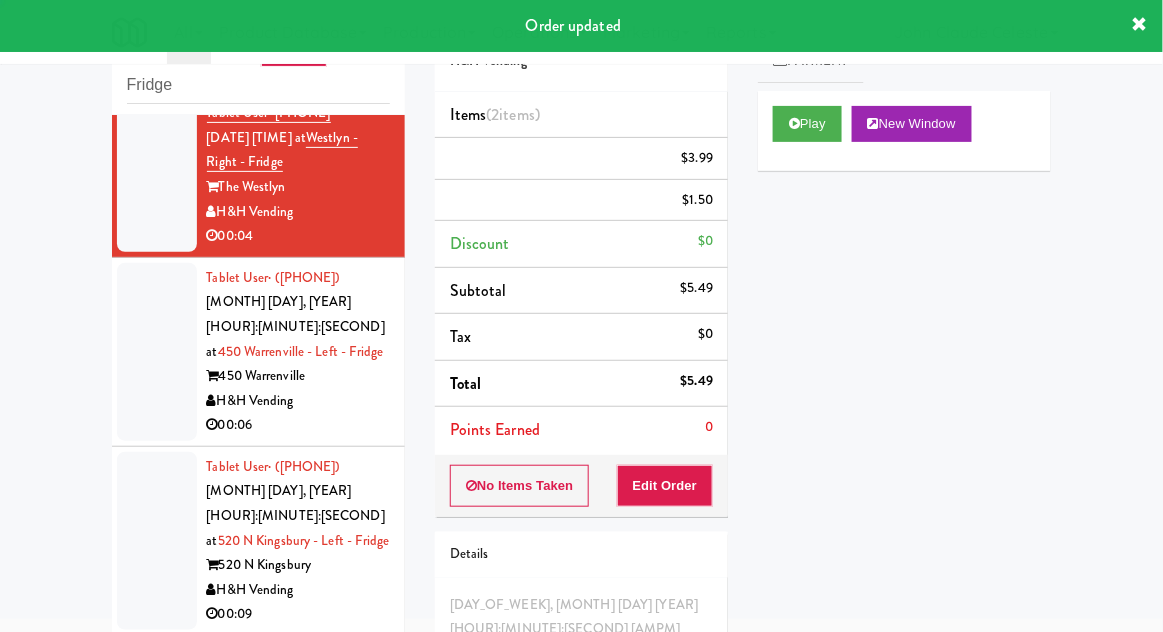 click at bounding box center [157, 352] 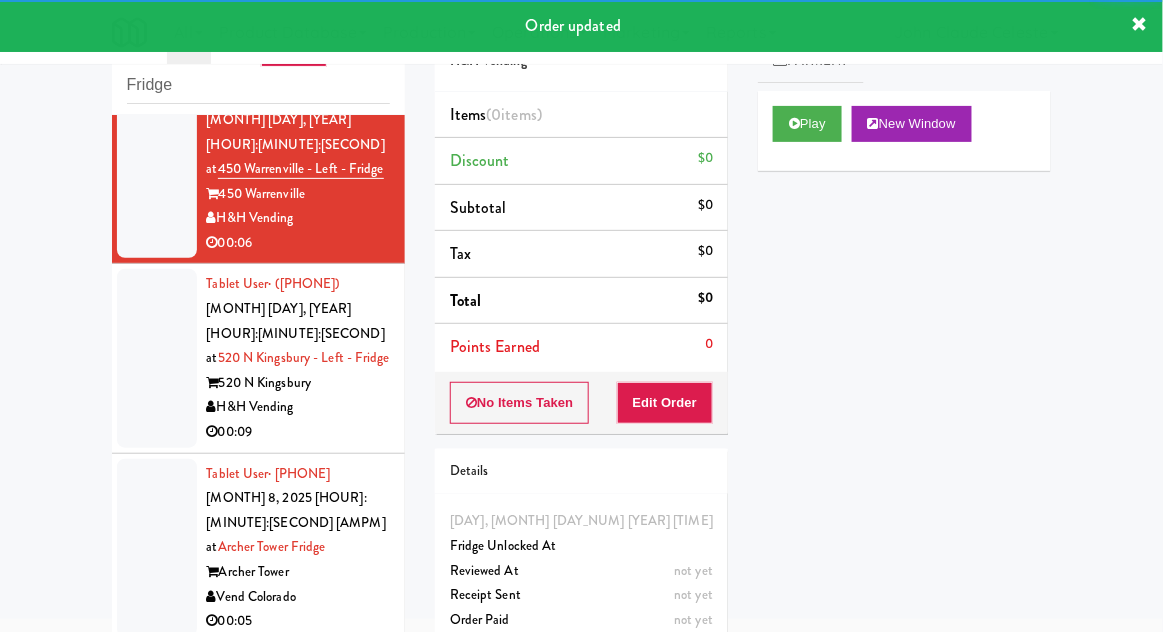 scroll, scrollTop: 851, scrollLeft: 0, axis: vertical 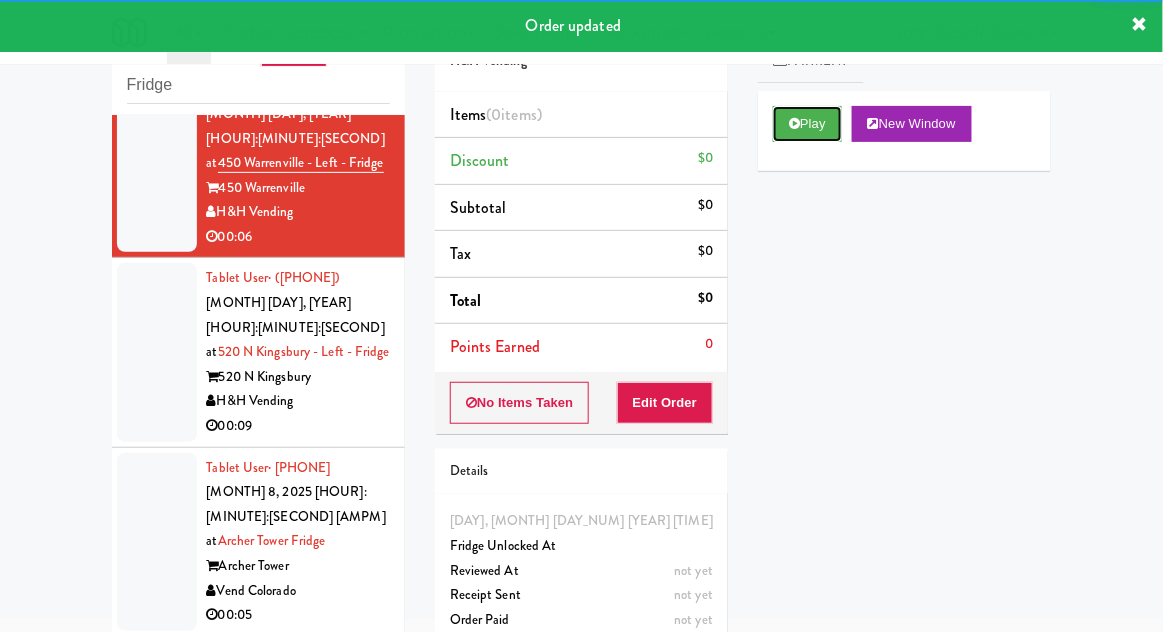 click on "Play" at bounding box center (807, 124) 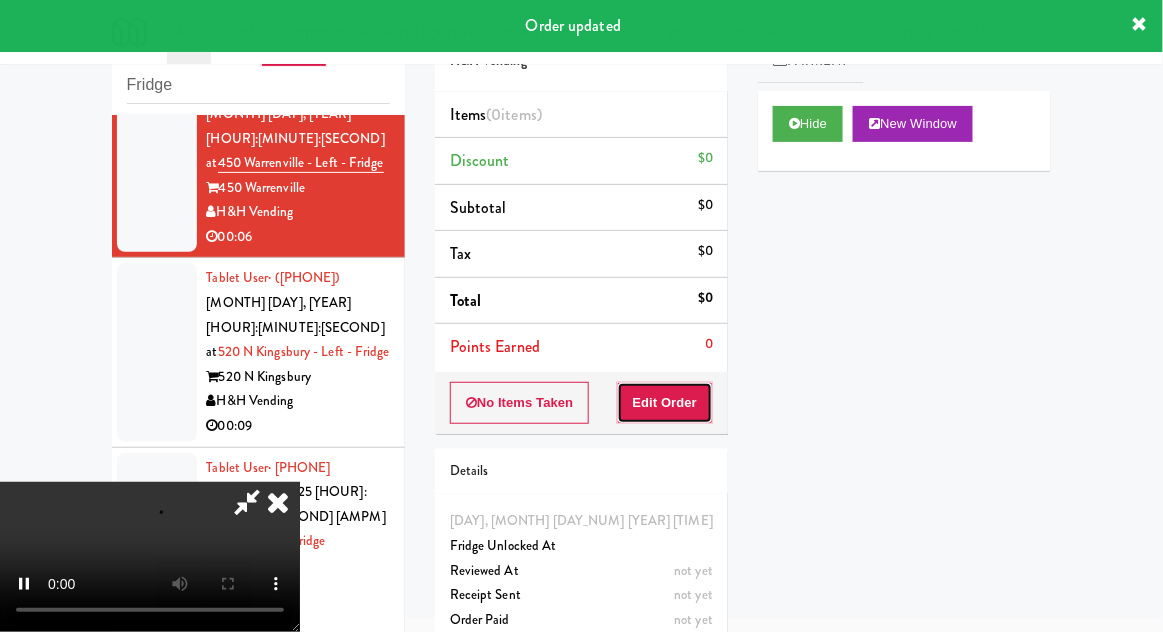 click on "Edit Order" at bounding box center [665, 403] 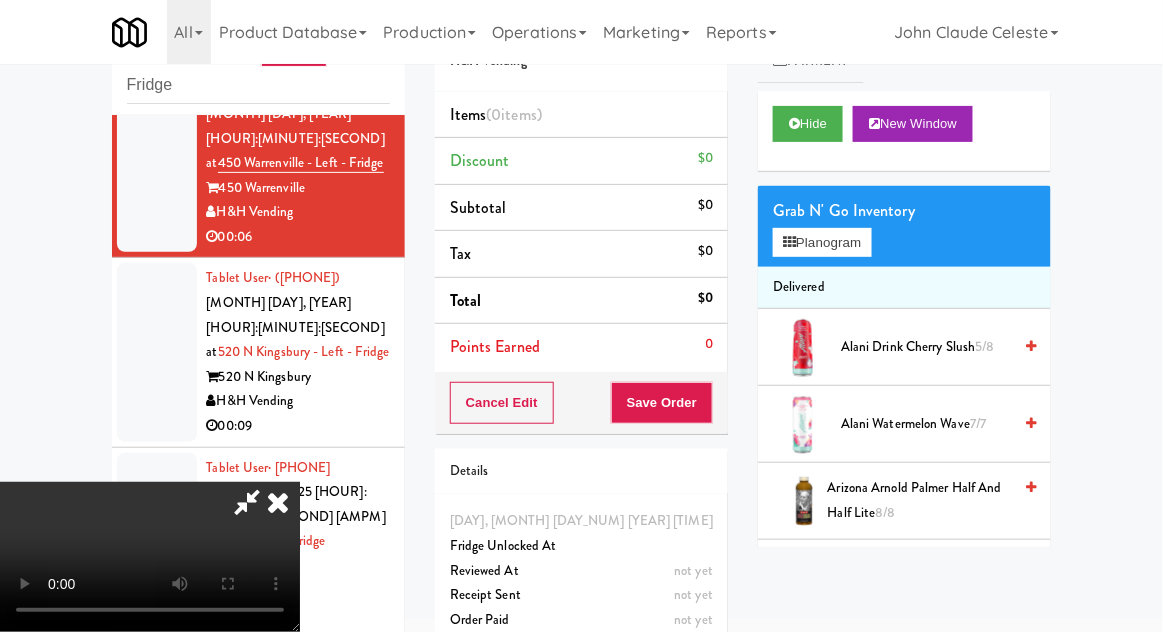 scroll, scrollTop: 73, scrollLeft: 0, axis: vertical 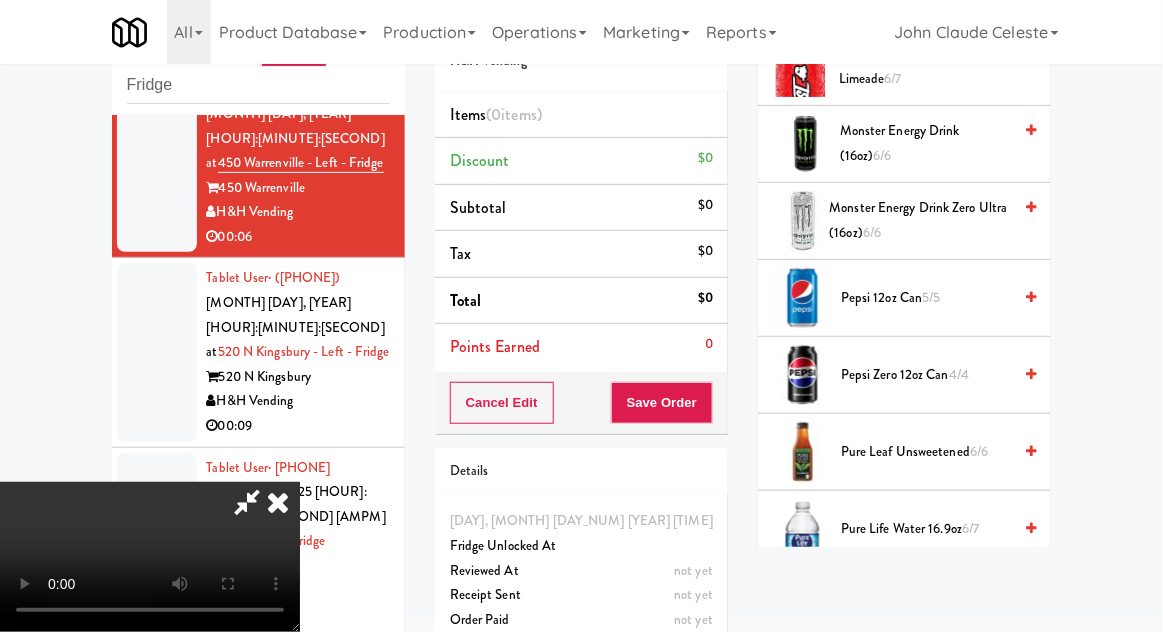 click on "Pepsi Zero 12oz can   4/4" at bounding box center [926, 375] 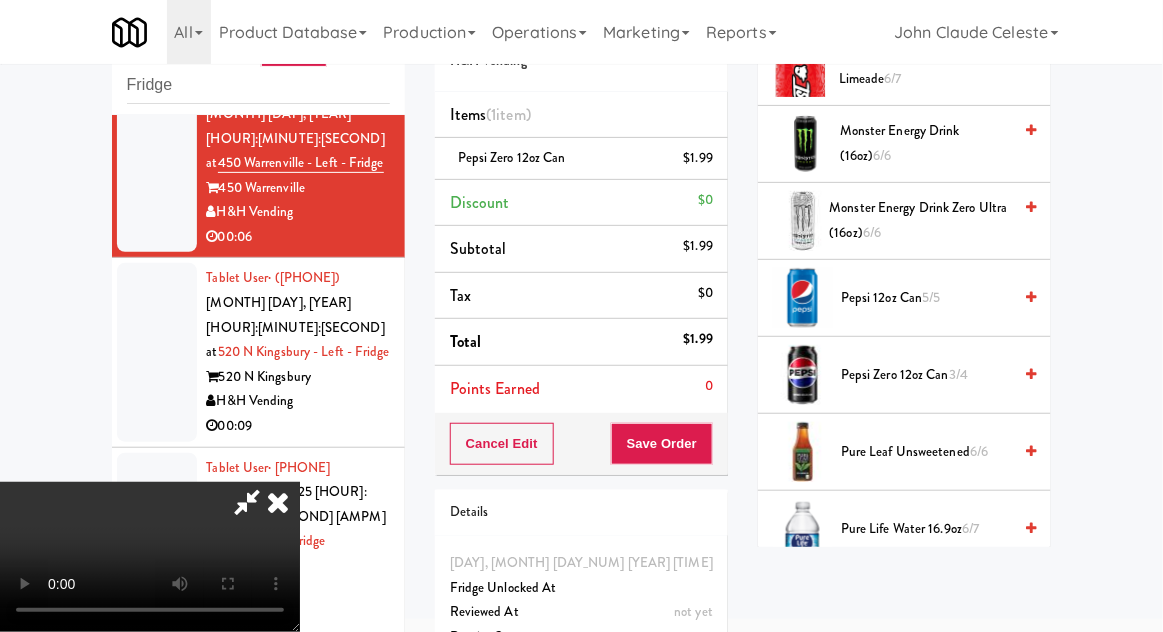 scroll, scrollTop: 73, scrollLeft: 0, axis: vertical 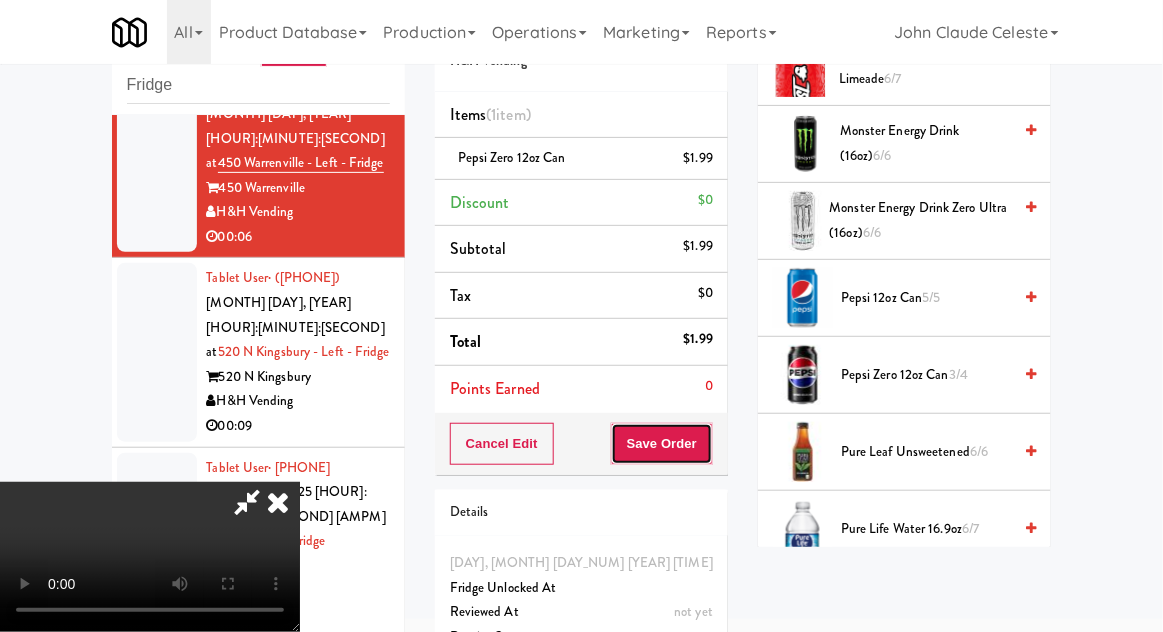 click on "Save Order" at bounding box center [662, 444] 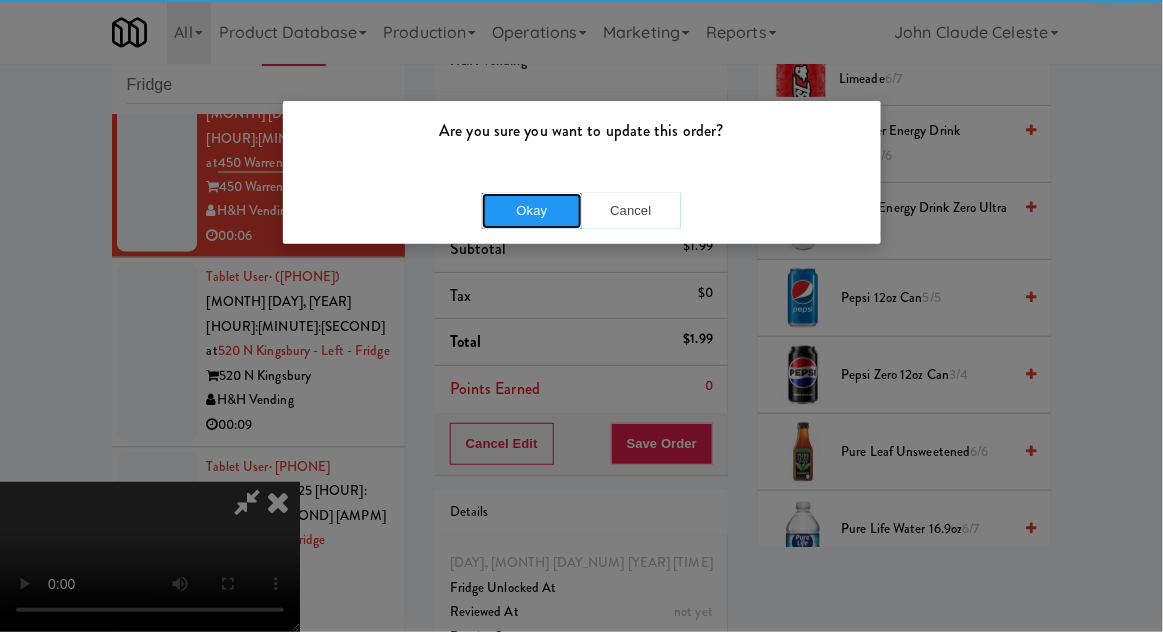 click on "Okay" at bounding box center (532, 211) 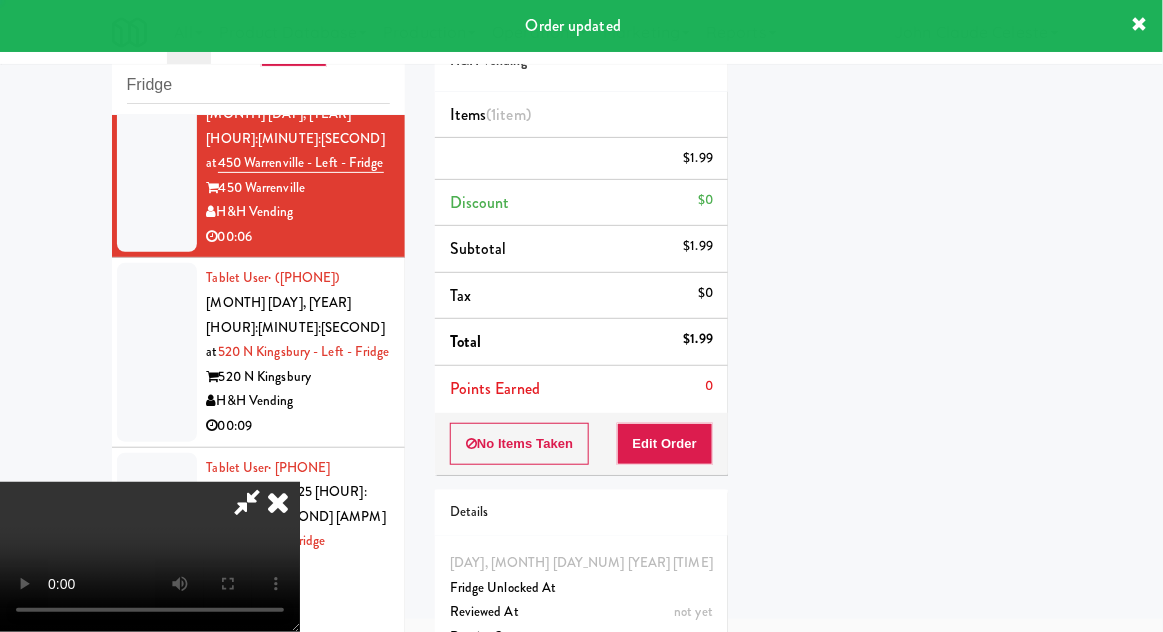 scroll, scrollTop: 197, scrollLeft: 0, axis: vertical 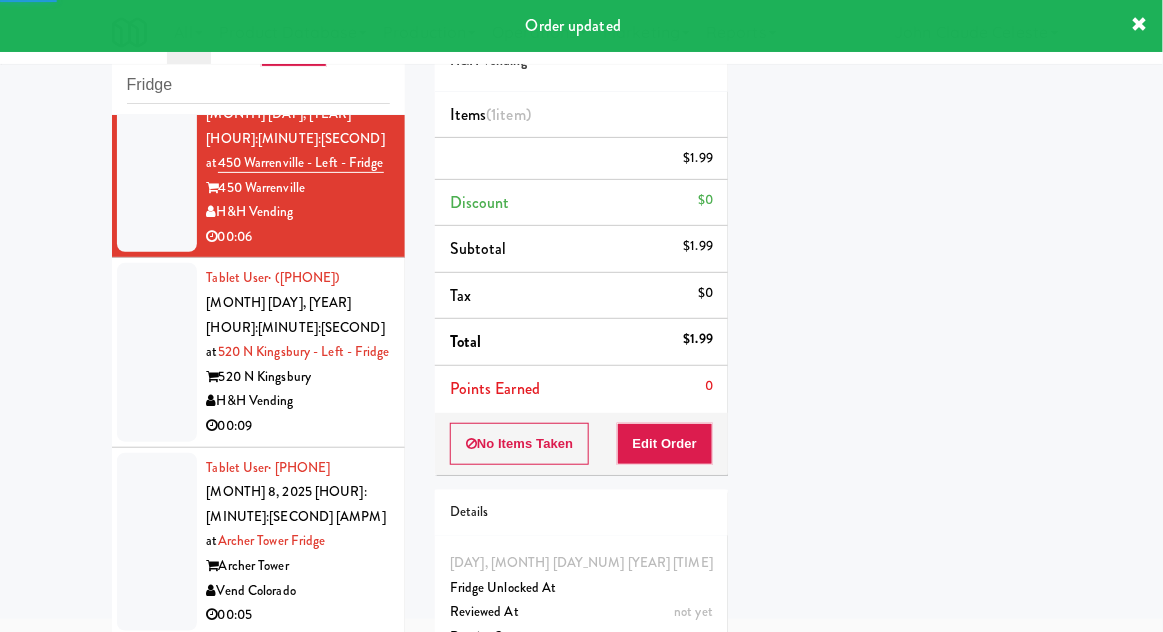 click at bounding box center (157, 352) 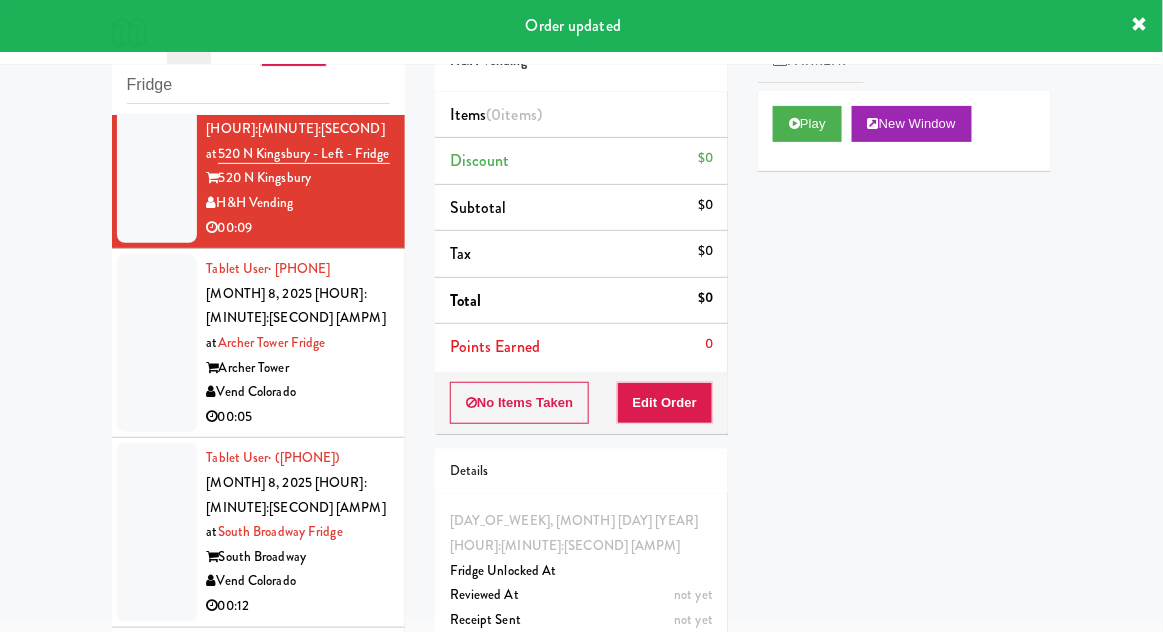 scroll, scrollTop: 1064, scrollLeft: 0, axis: vertical 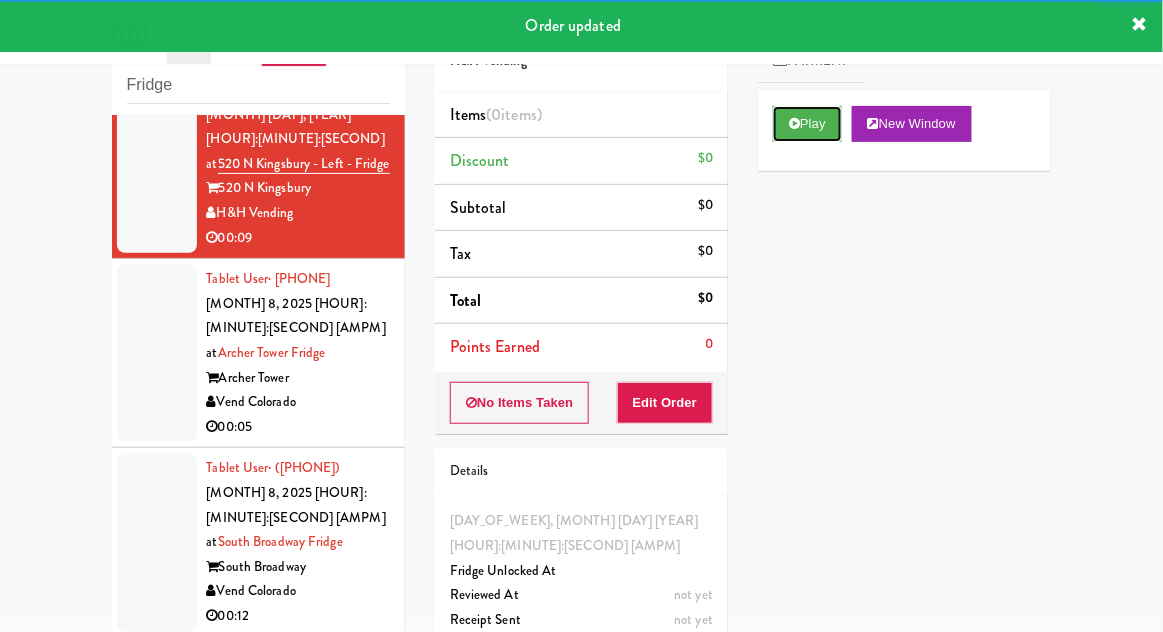 click on "Play" at bounding box center [807, 124] 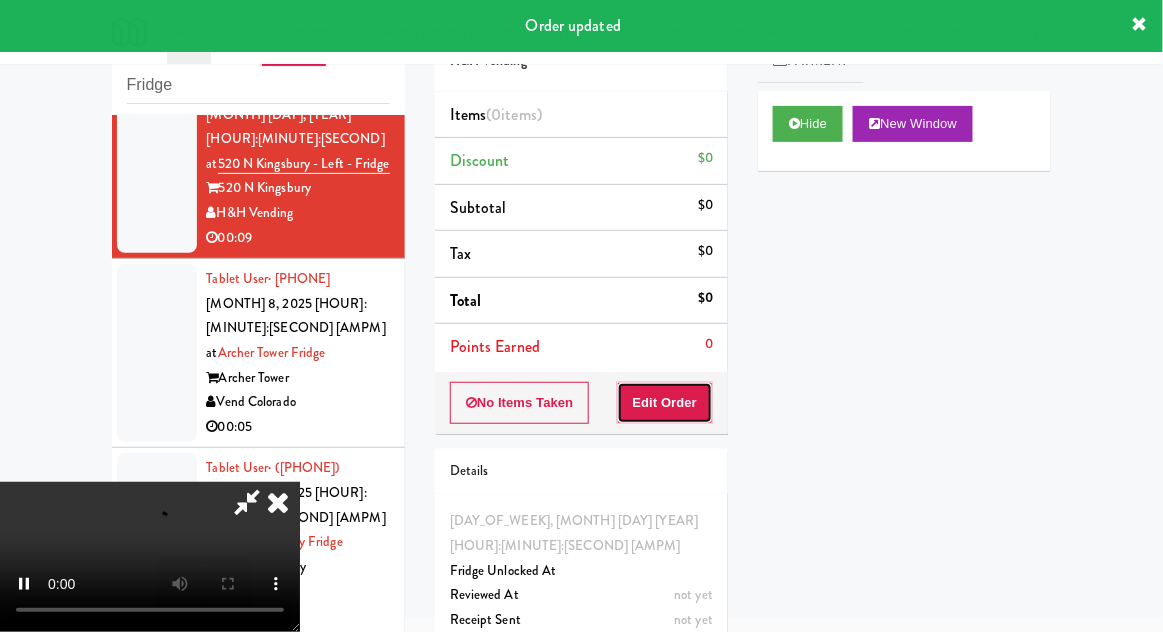 click on "Edit Order" at bounding box center [665, 403] 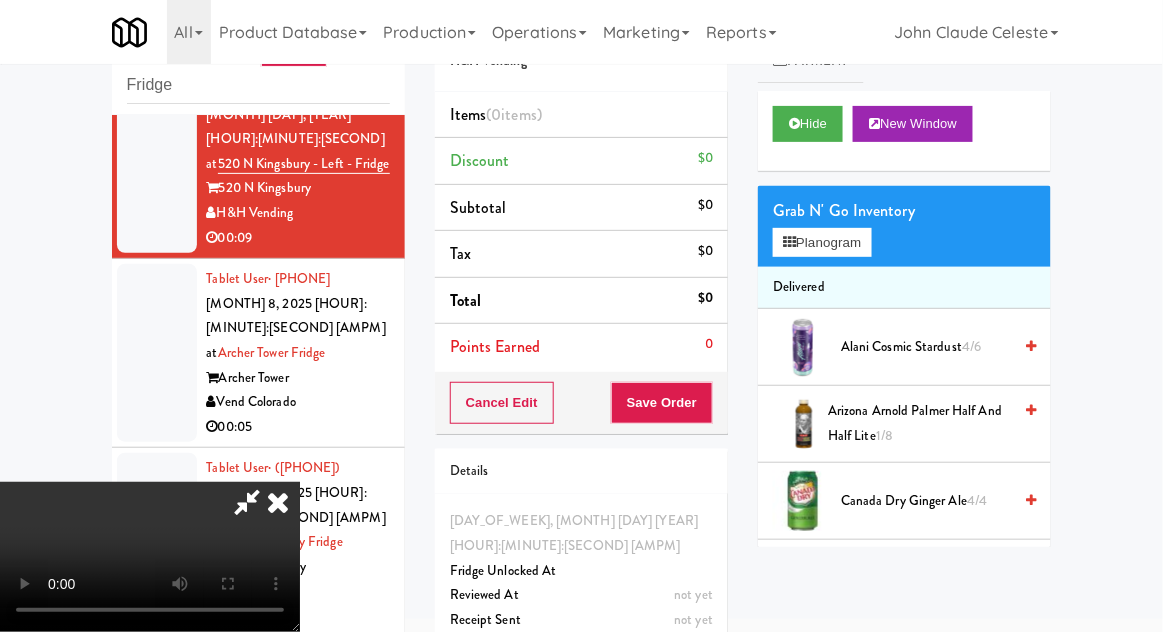 scroll, scrollTop: 73, scrollLeft: 0, axis: vertical 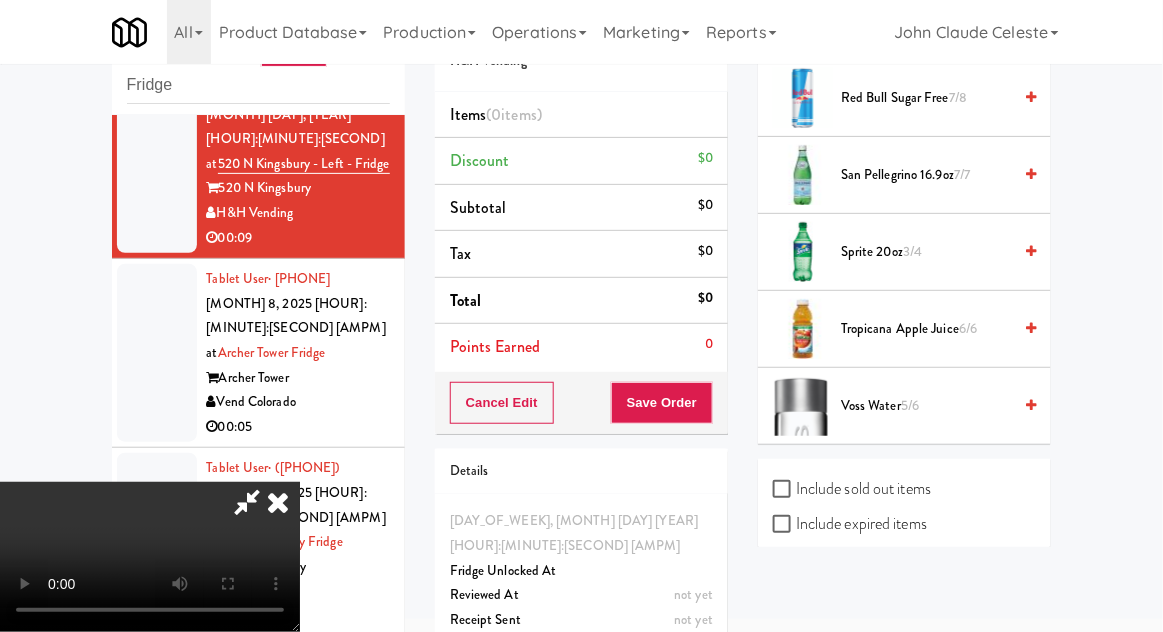 click on "Voss Water  5/6" at bounding box center (926, 406) 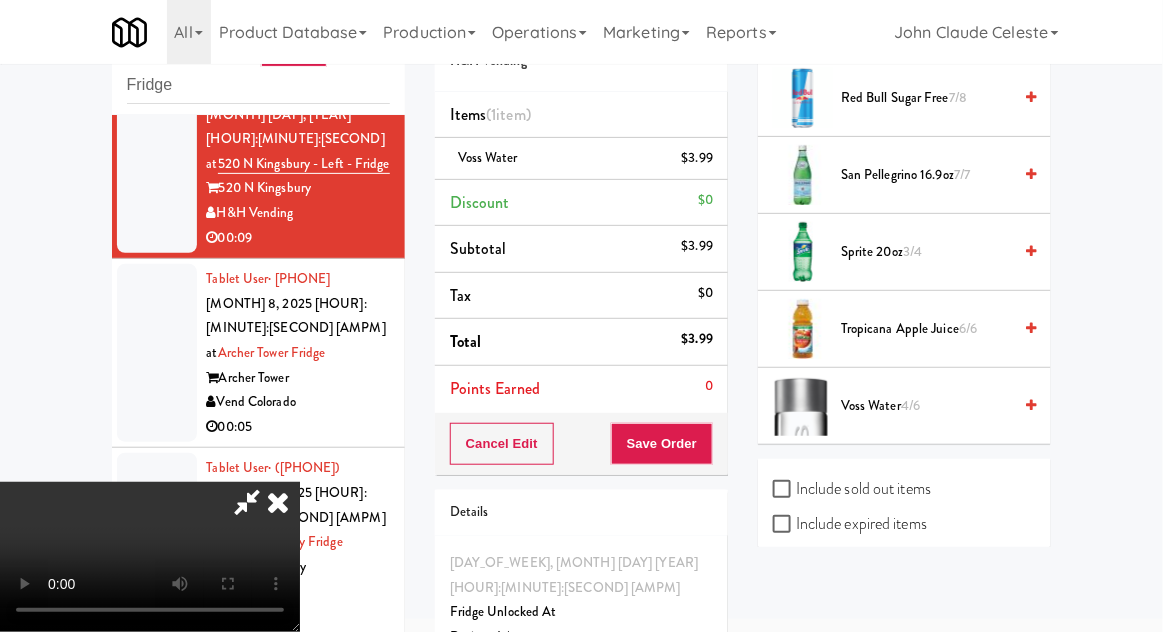 click on "4/6" at bounding box center [910, 405] 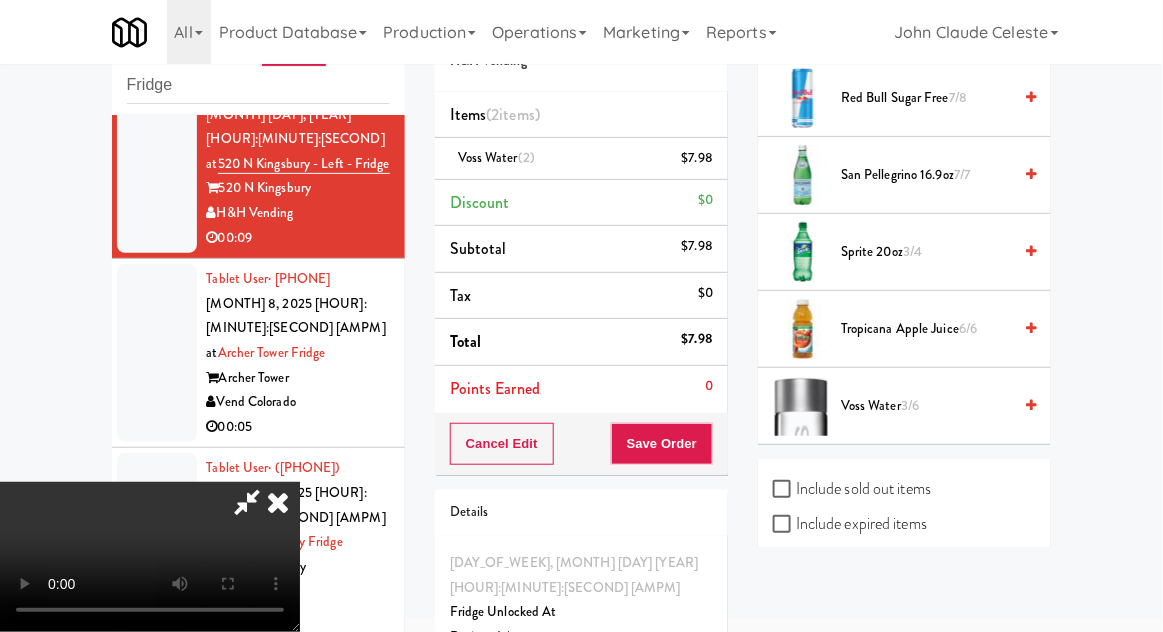 scroll, scrollTop: 73, scrollLeft: 0, axis: vertical 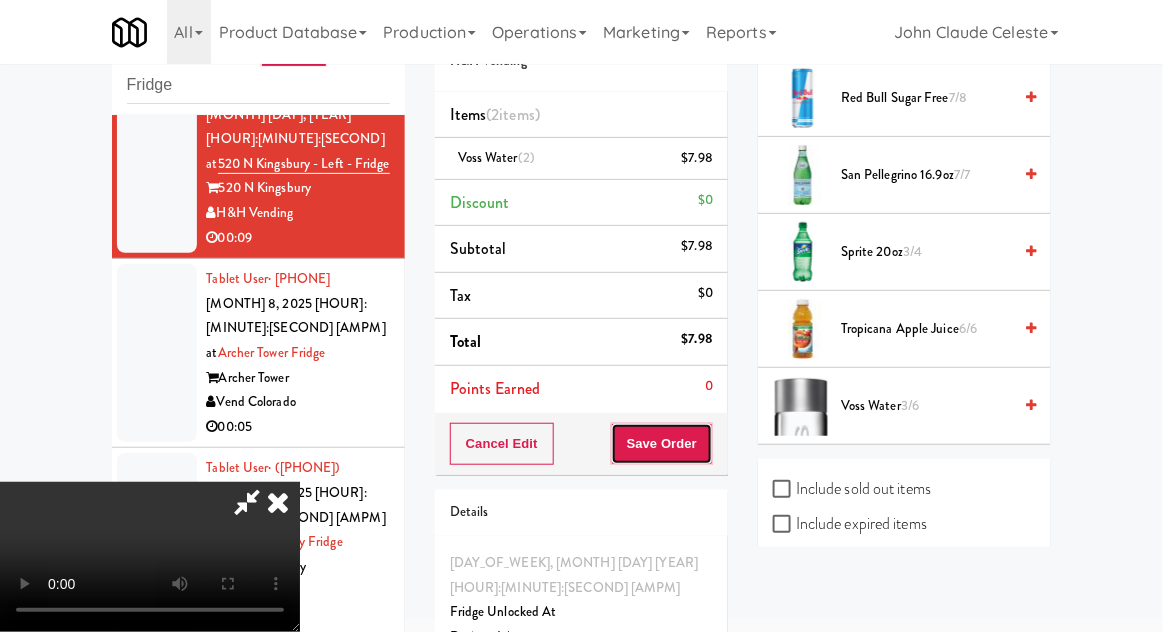 click on "Save Order" at bounding box center (662, 444) 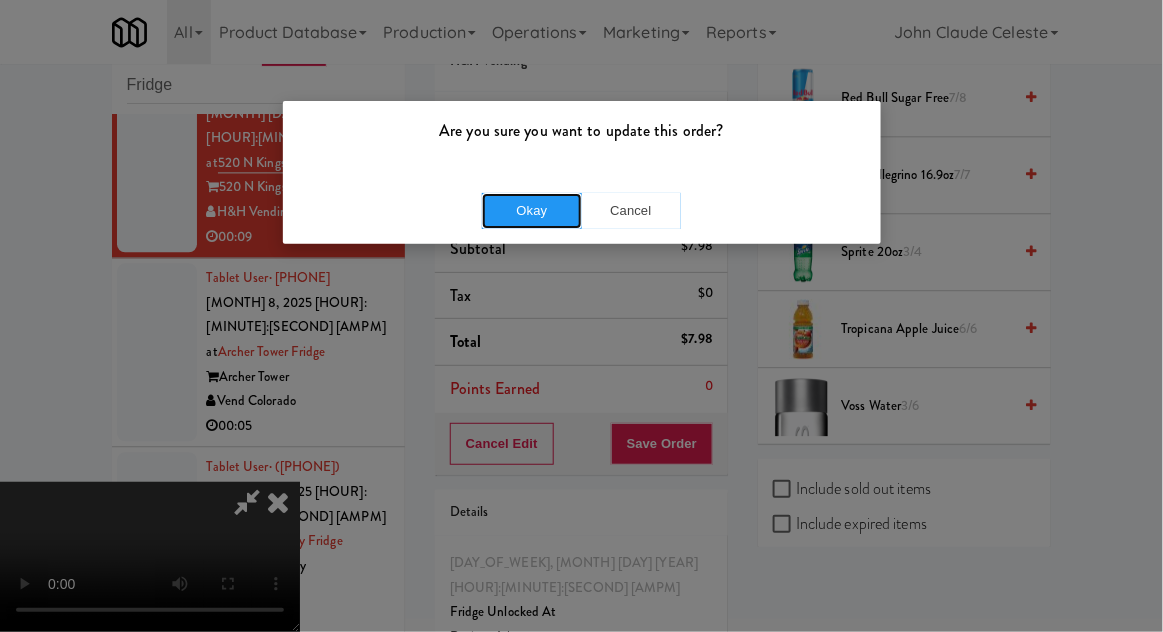 click on "Okay" at bounding box center [532, 211] 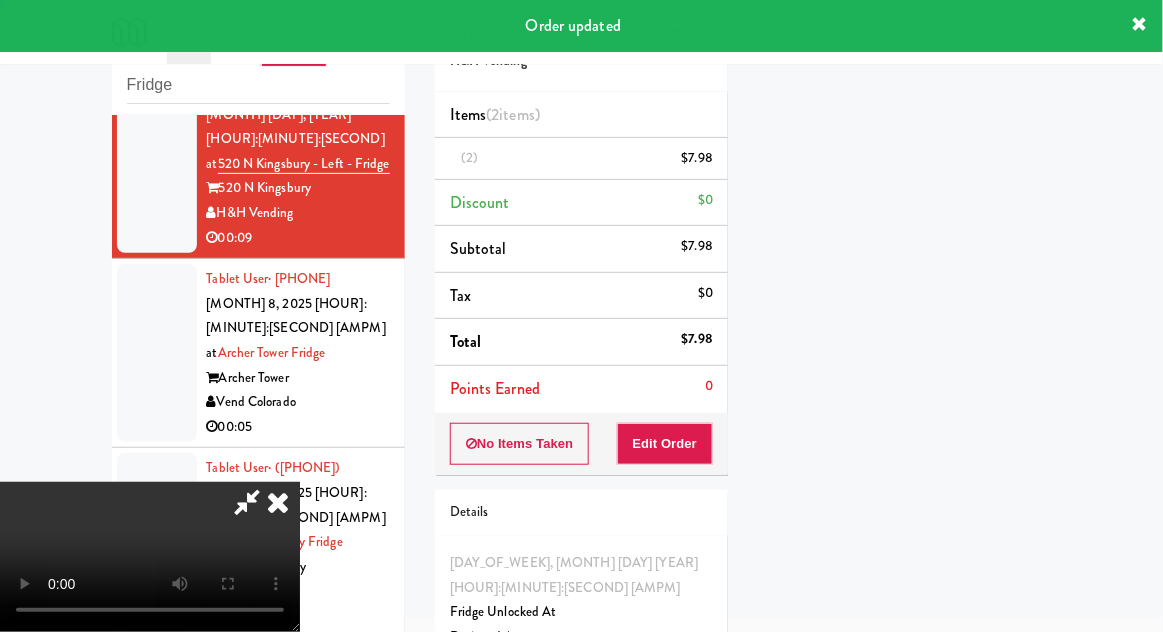 scroll, scrollTop: 197, scrollLeft: 0, axis: vertical 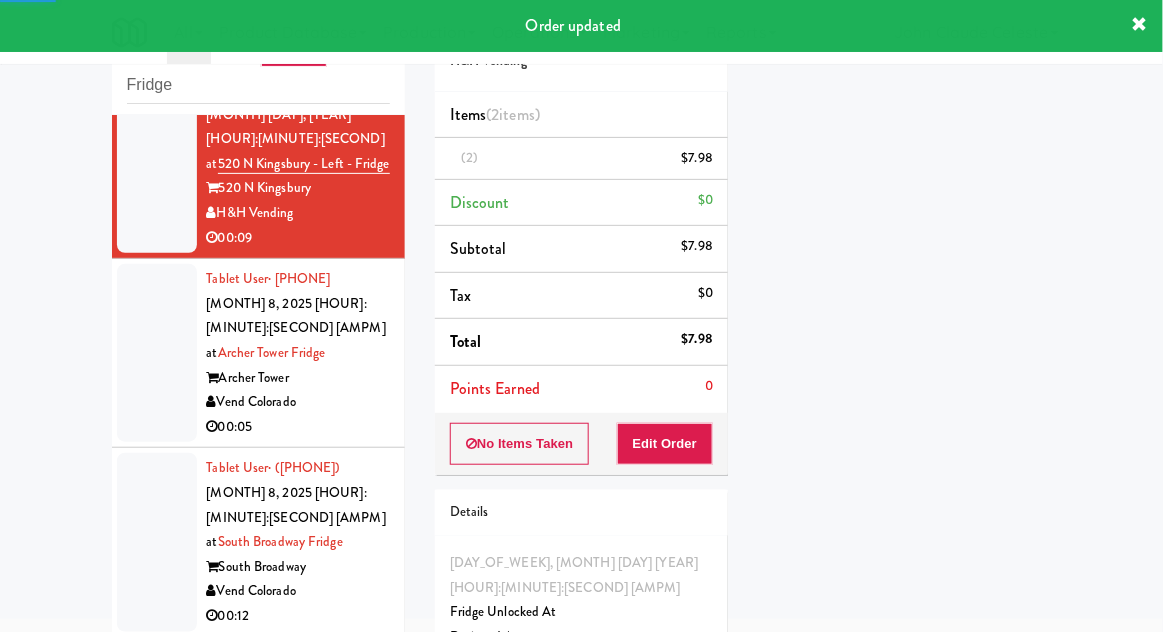 click at bounding box center [157, 353] 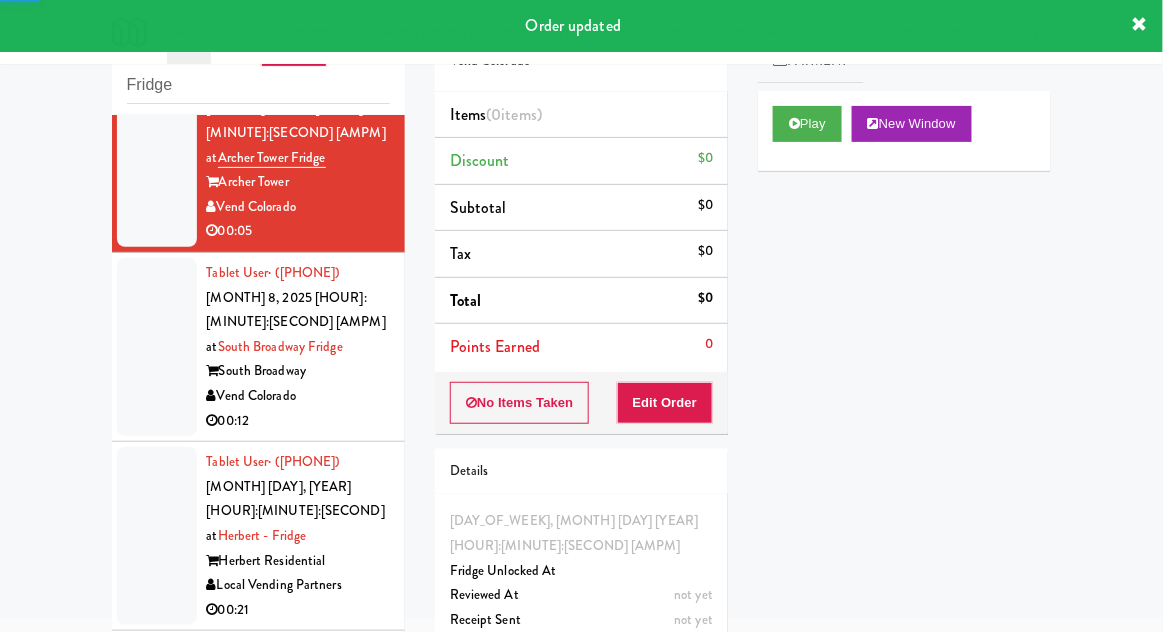 scroll, scrollTop: 1292, scrollLeft: 0, axis: vertical 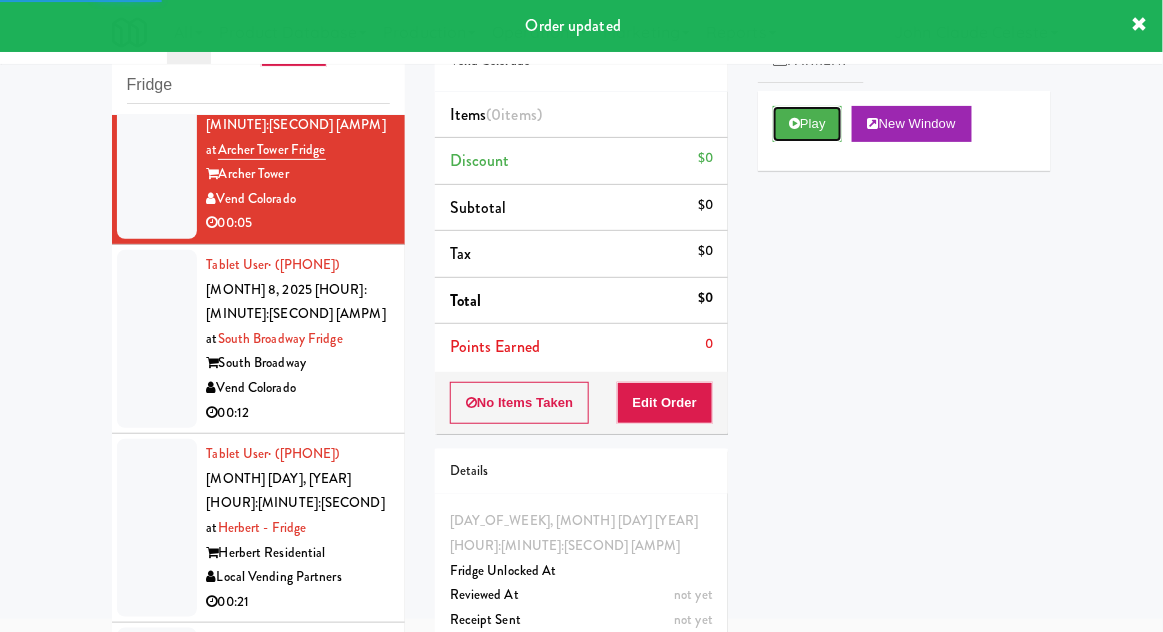 click on "Play" at bounding box center [807, 124] 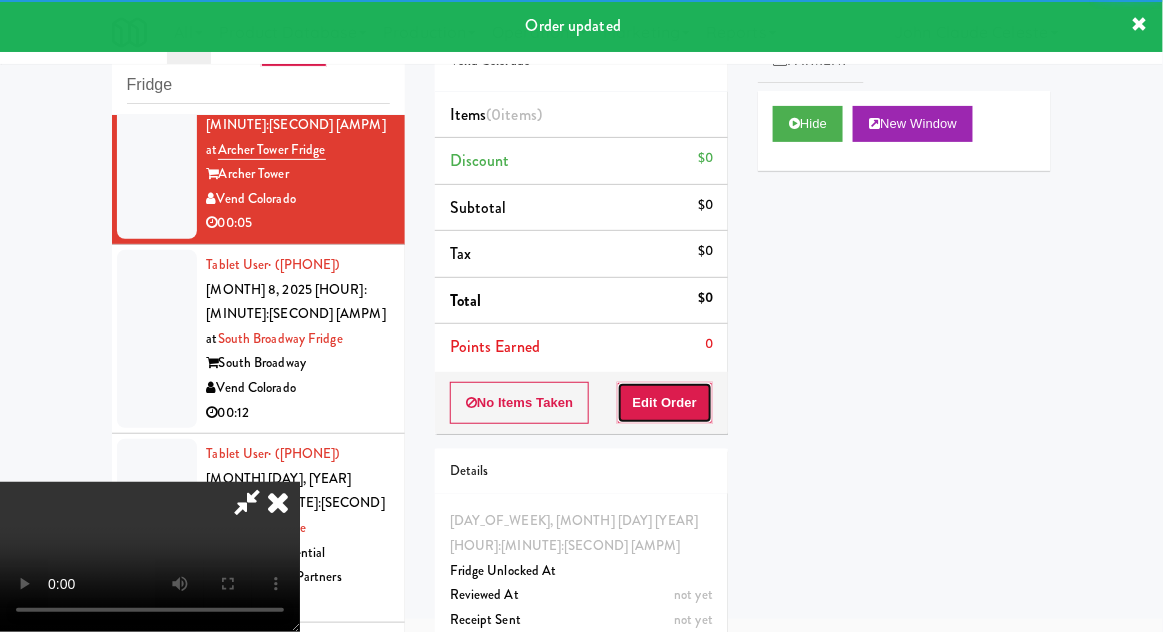 click on "Edit Order" at bounding box center [665, 403] 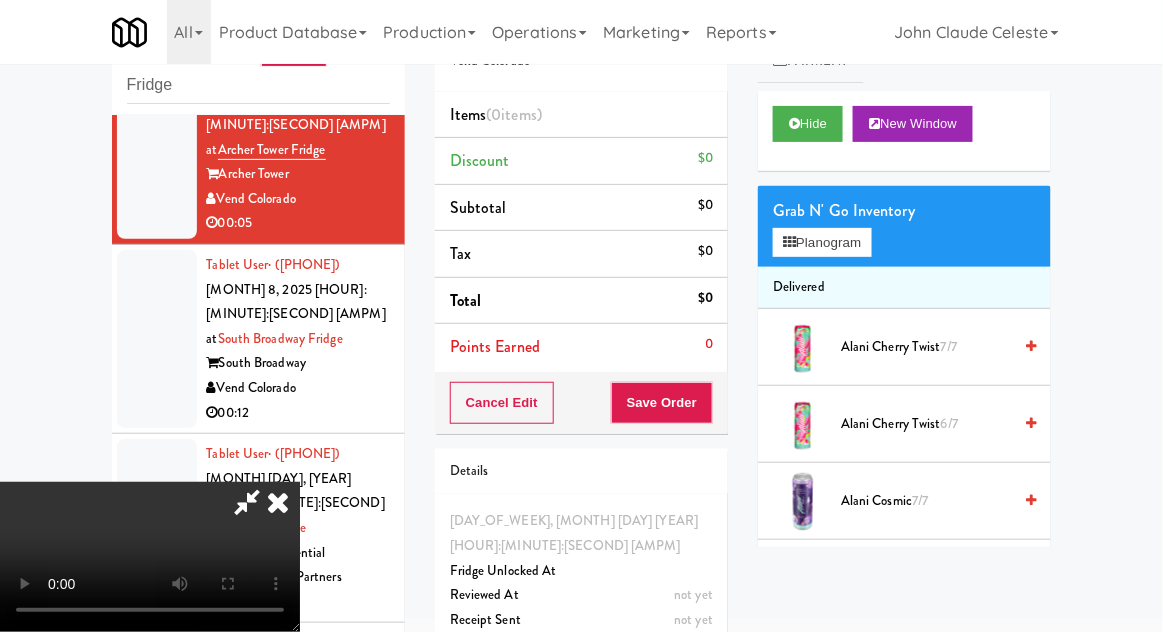 scroll, scrollTop: 73, scrollLeft: 0, axis: vertical 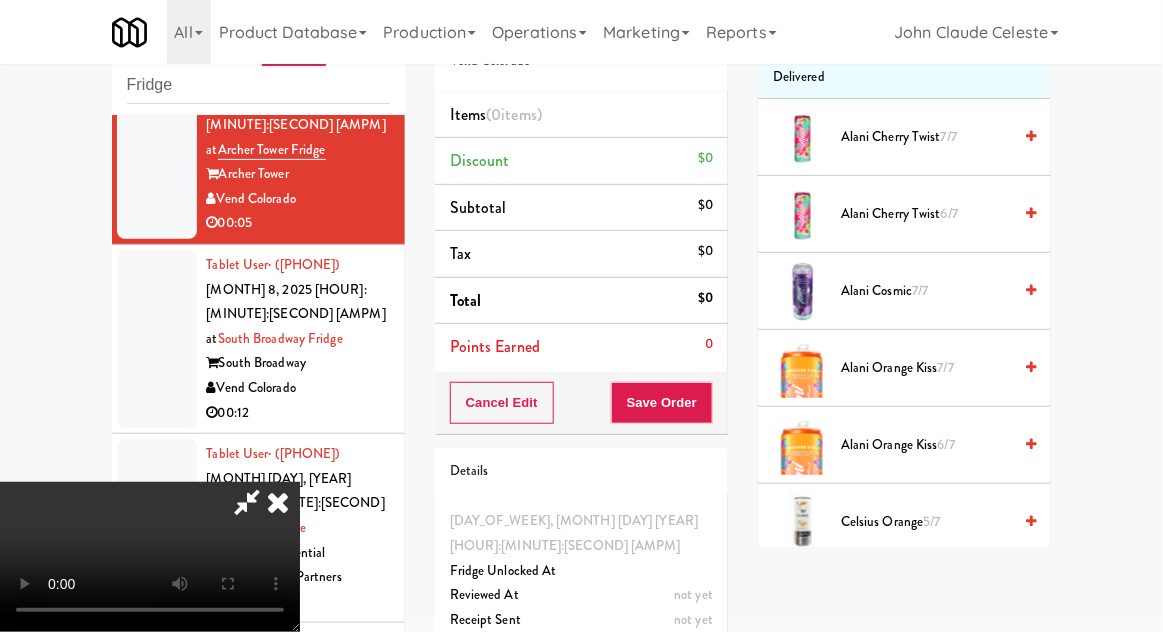 click on "7/7" at bounding box center (946, 367) 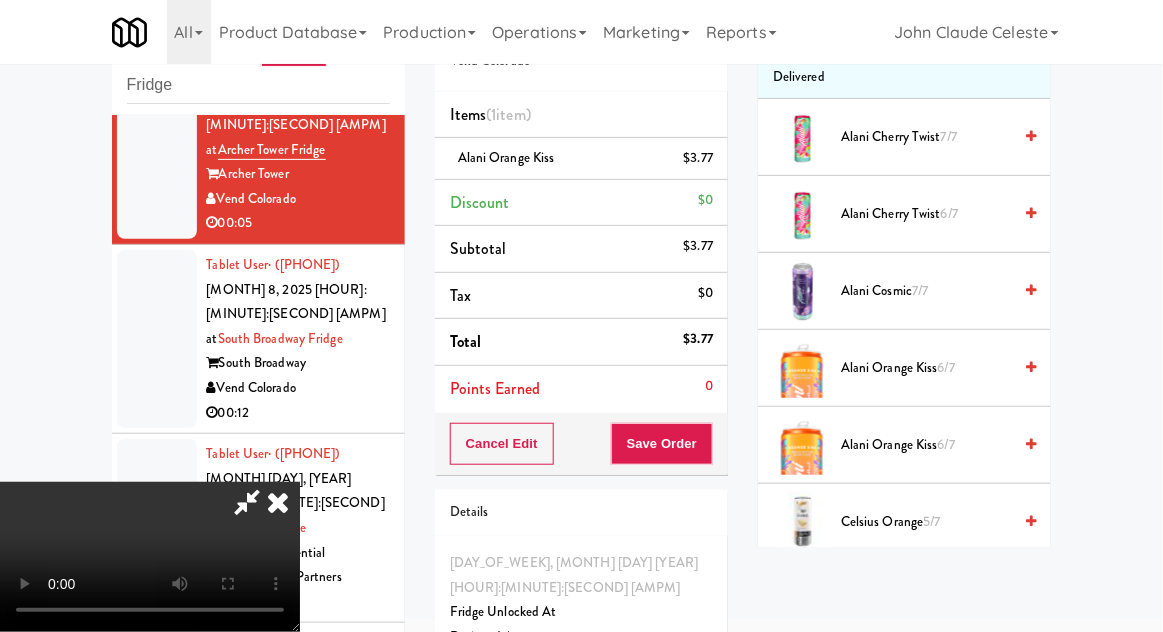 scroll, scrollTop: 73, scrollLeft: 0, axis: vertical 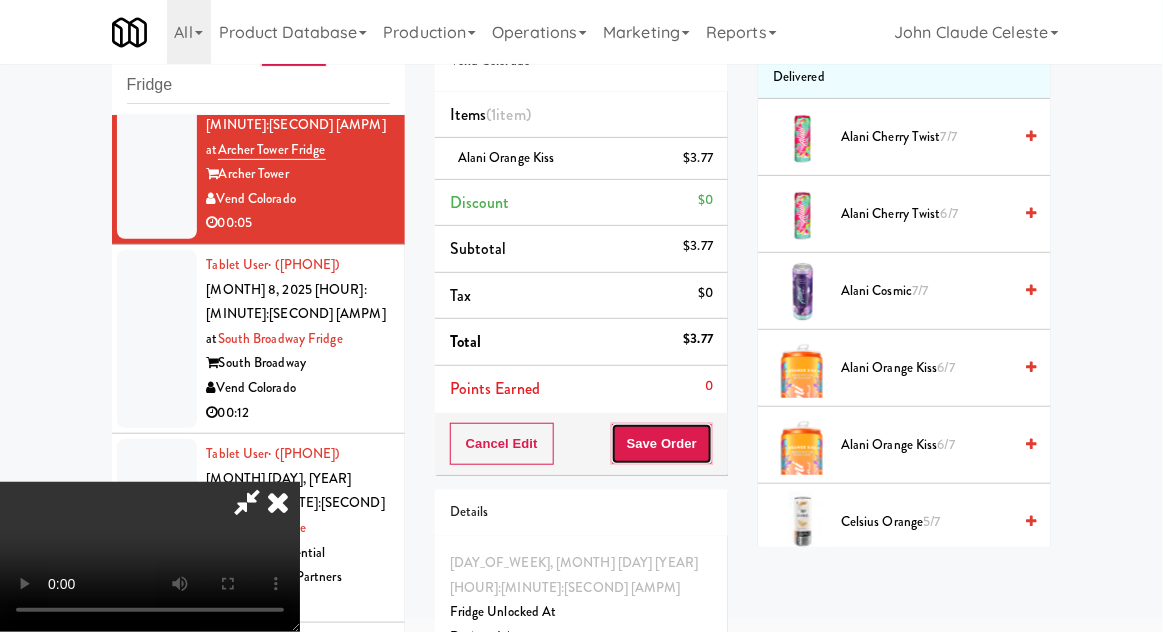 click on "Save Order" at bounding box center (662, 444) 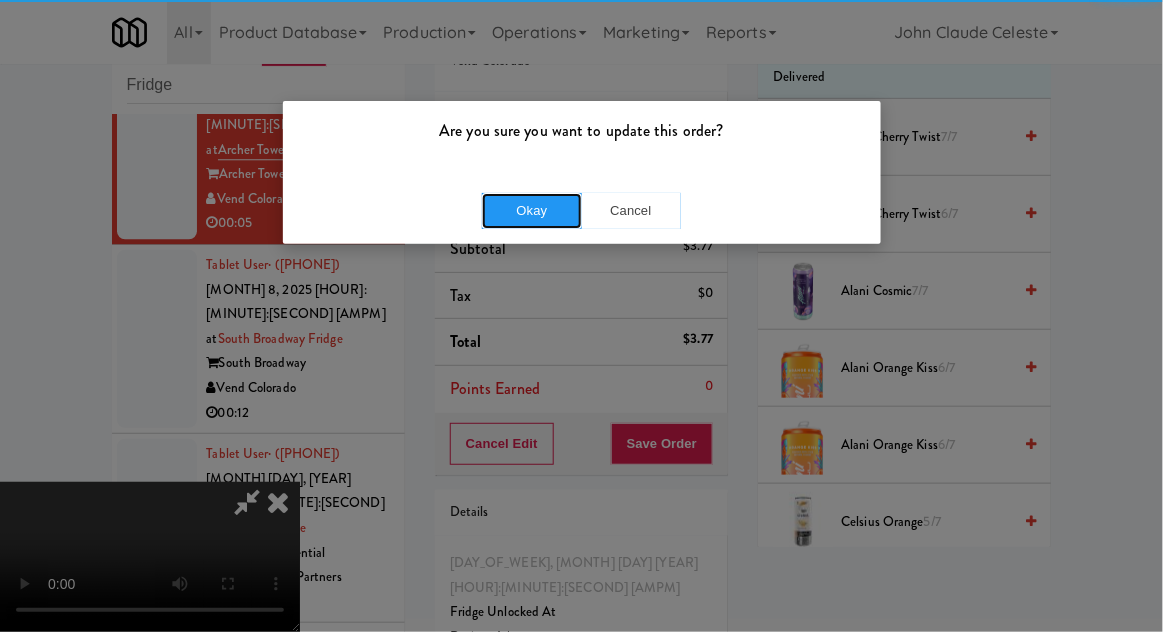 click on "Okay" at bounding box center (532, 211) 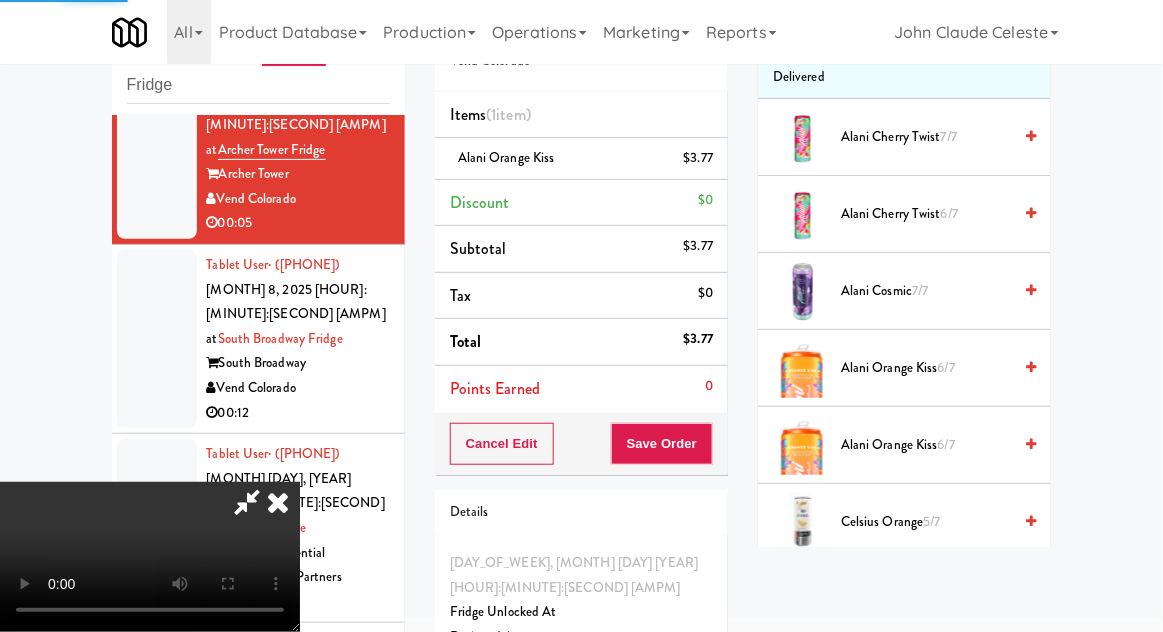 scroll, scrollTop: 197, scrollLeft: 0, axis: vertical 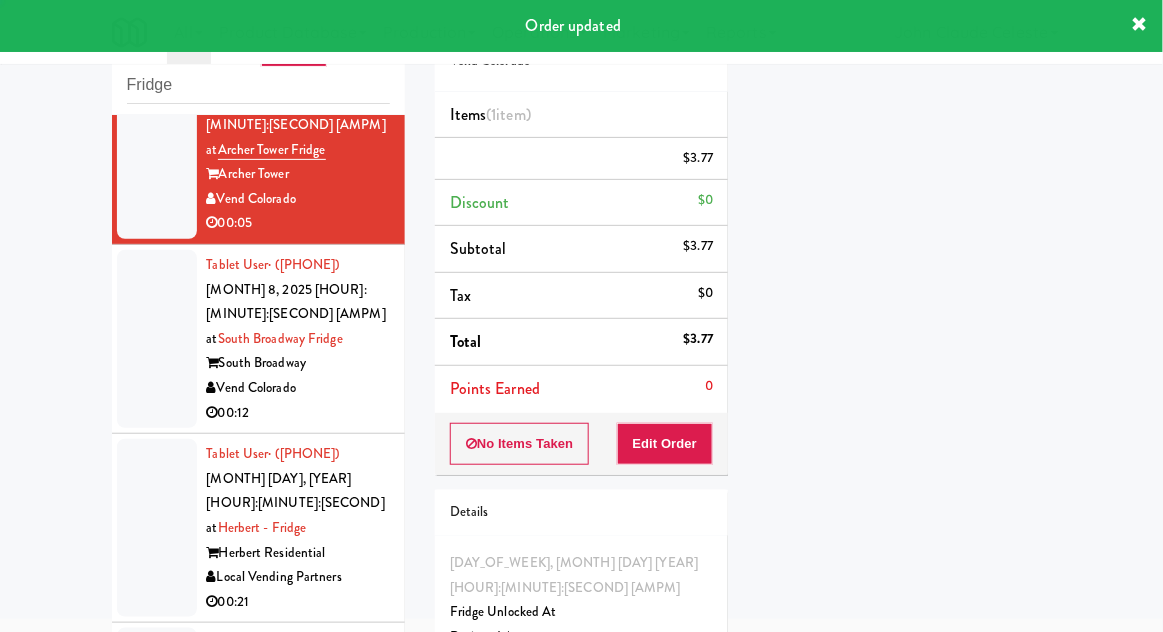 click at bounding box center (157, 339) 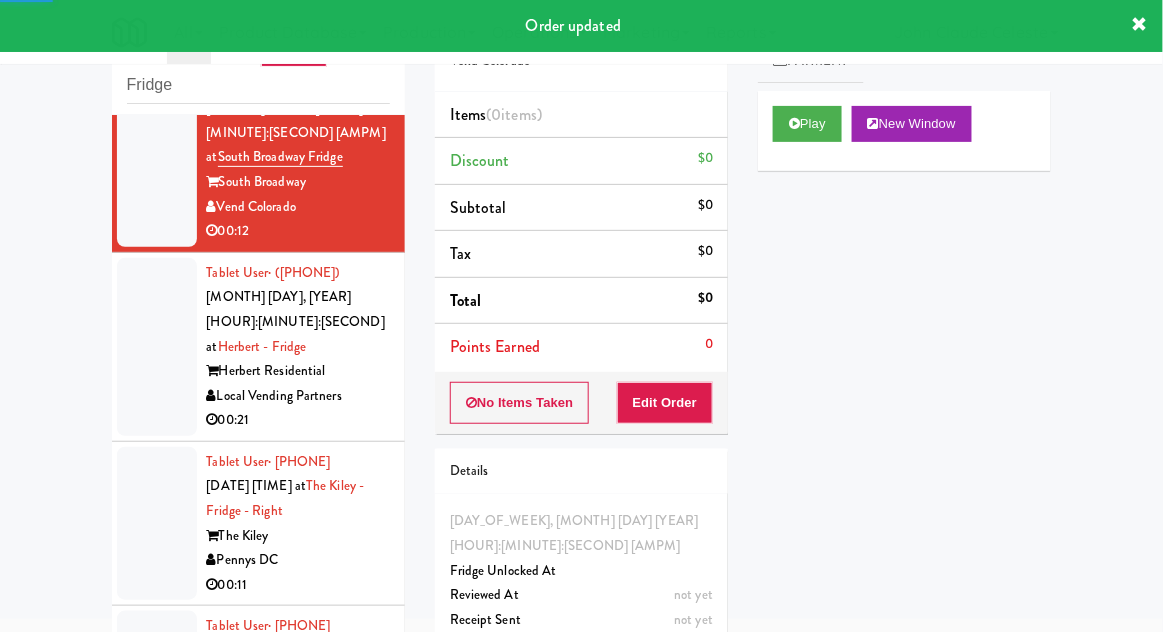 scroll, scrollTop: 1511, scrollLeft: 0, axis: vertical 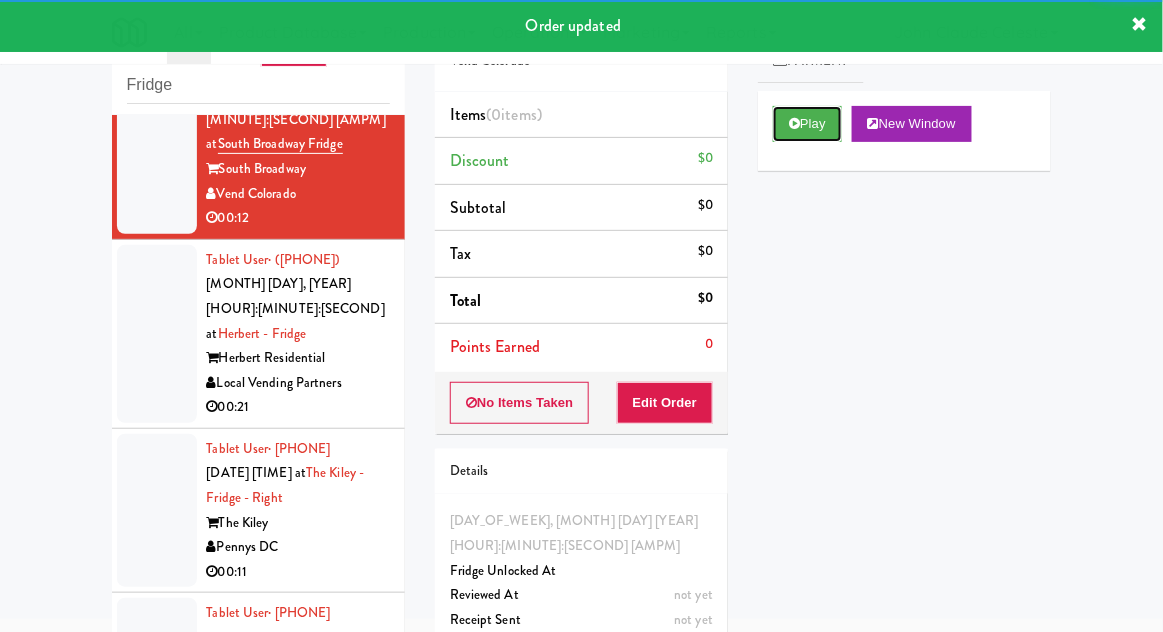 click on "Play" at bounding box center [807, 124] 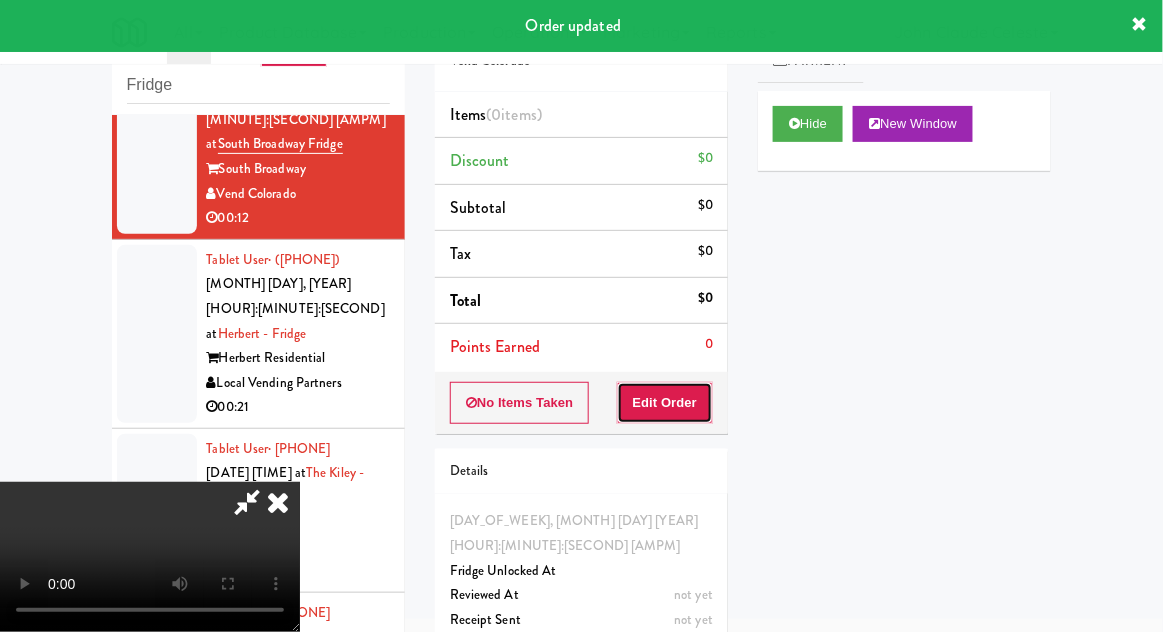 click on "Edit Order" at bounding box center [665, 403] 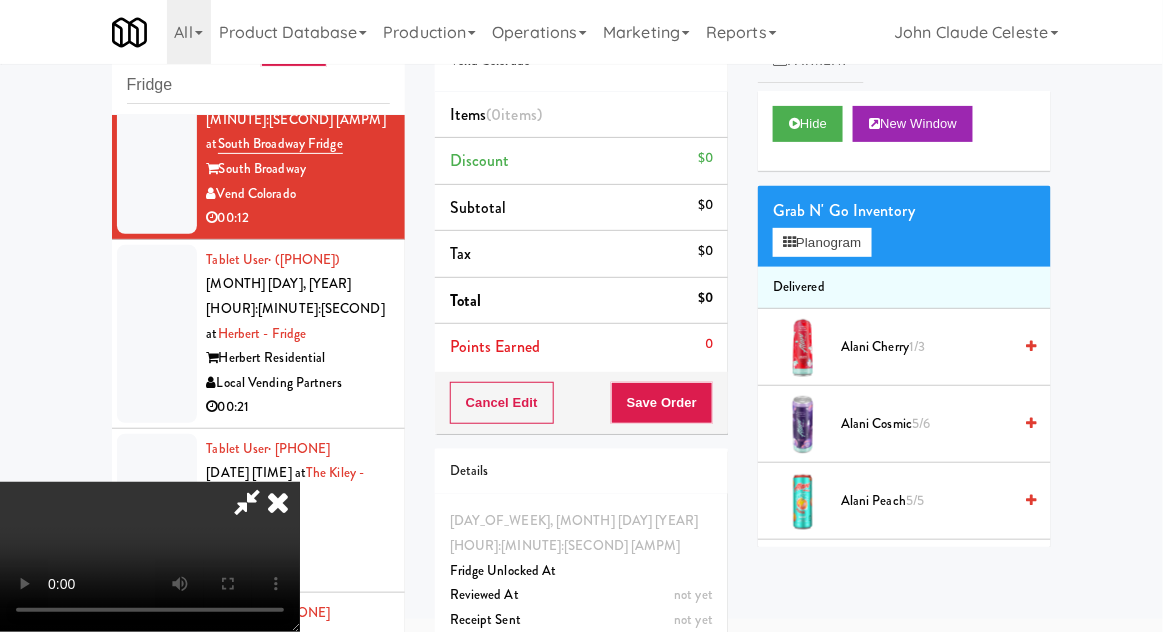 scroll, scrollTop: 73, scrollLeft: 0, axis: vertical 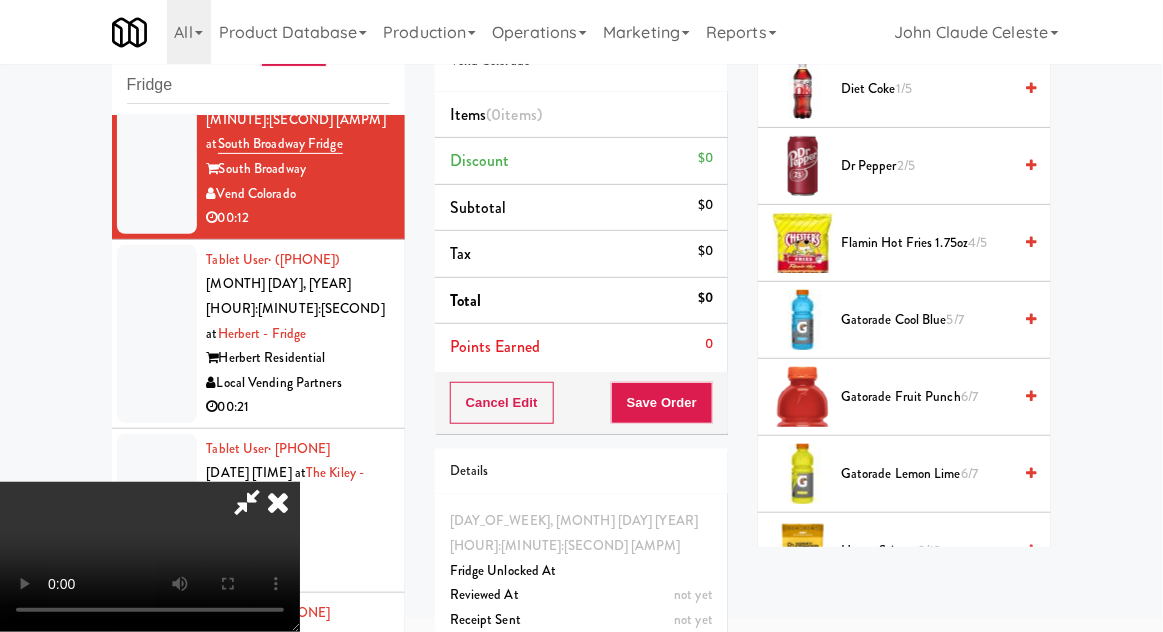 click on "Gatorade Lemon Lime  6/7" at bounding box center (926, 474) 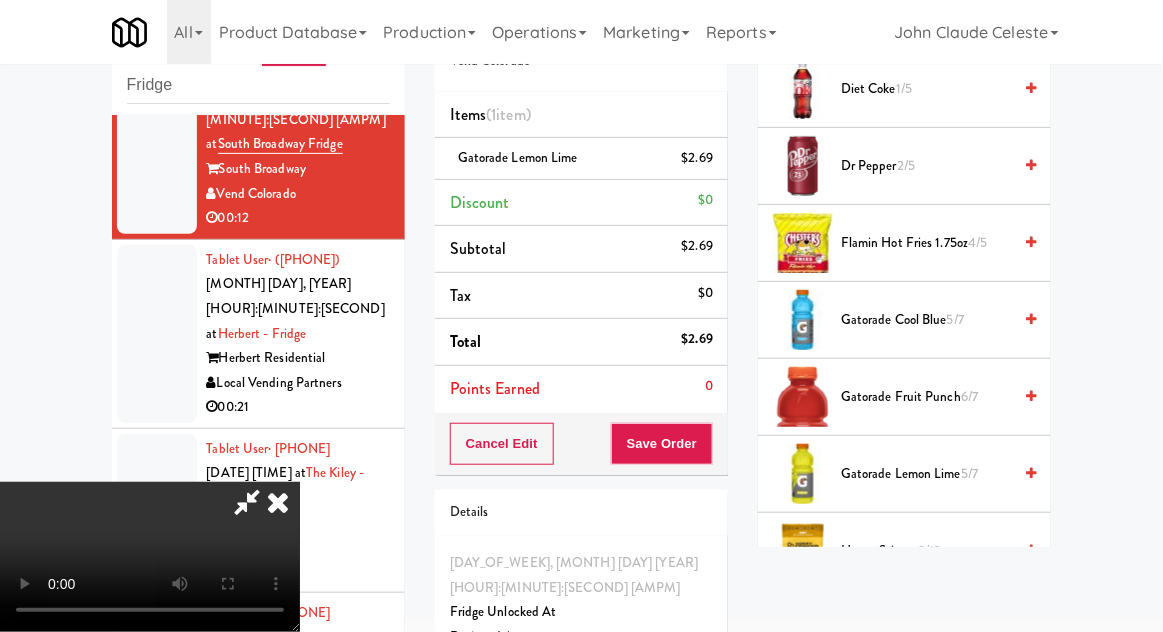 scroll, scrollTop: 73, scrollLeft: 0, axis: vertical 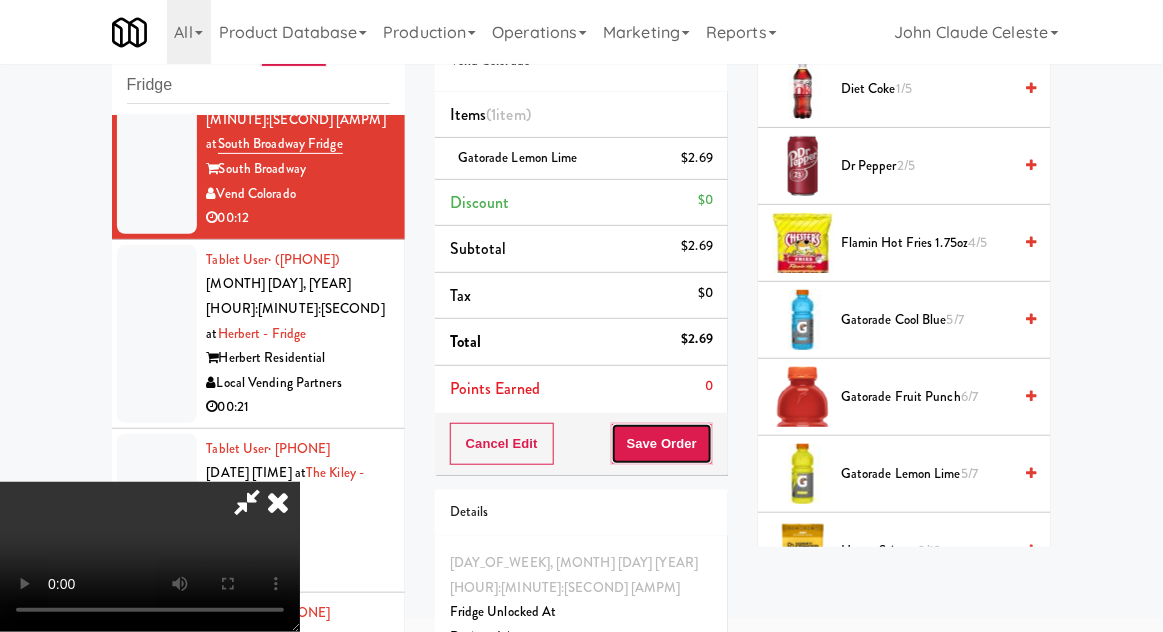 click on "Save Order" at bounding box center [662, 444] 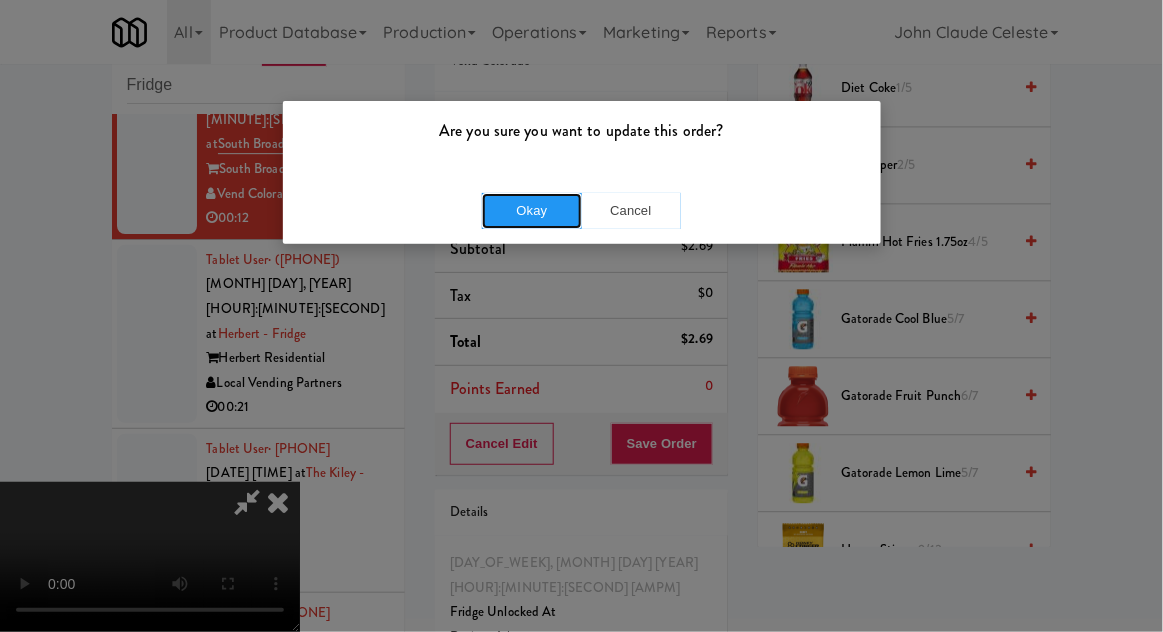 click on "Okay" at bounding box center (532, 211) 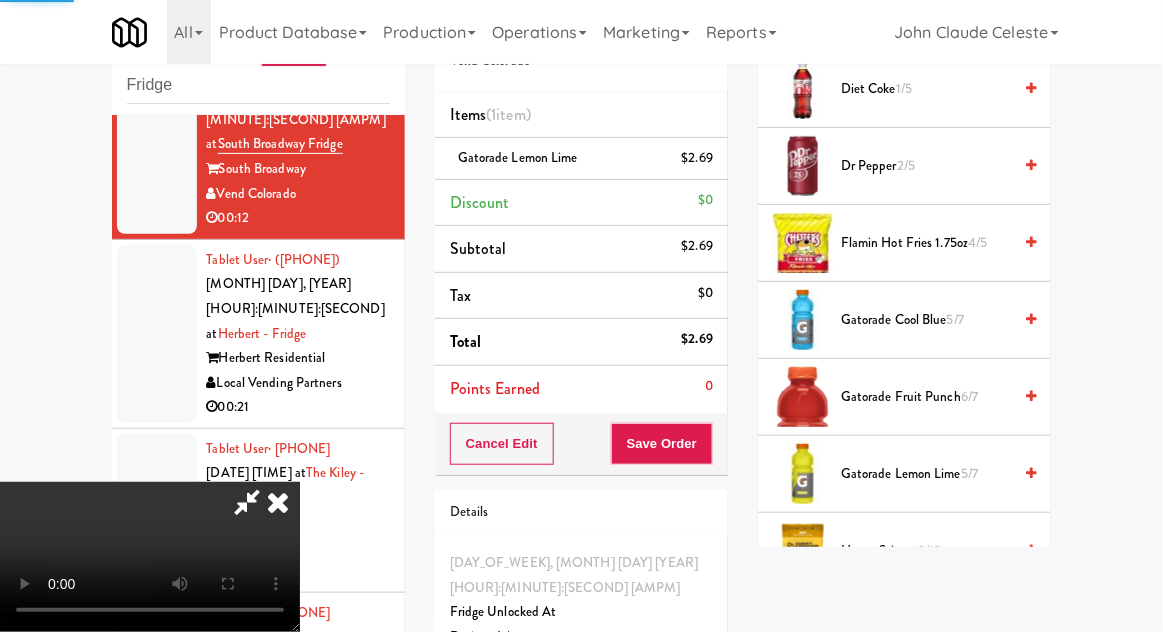 scroll, scrollTop: 197, scrollLeft: 0, axis: vertical 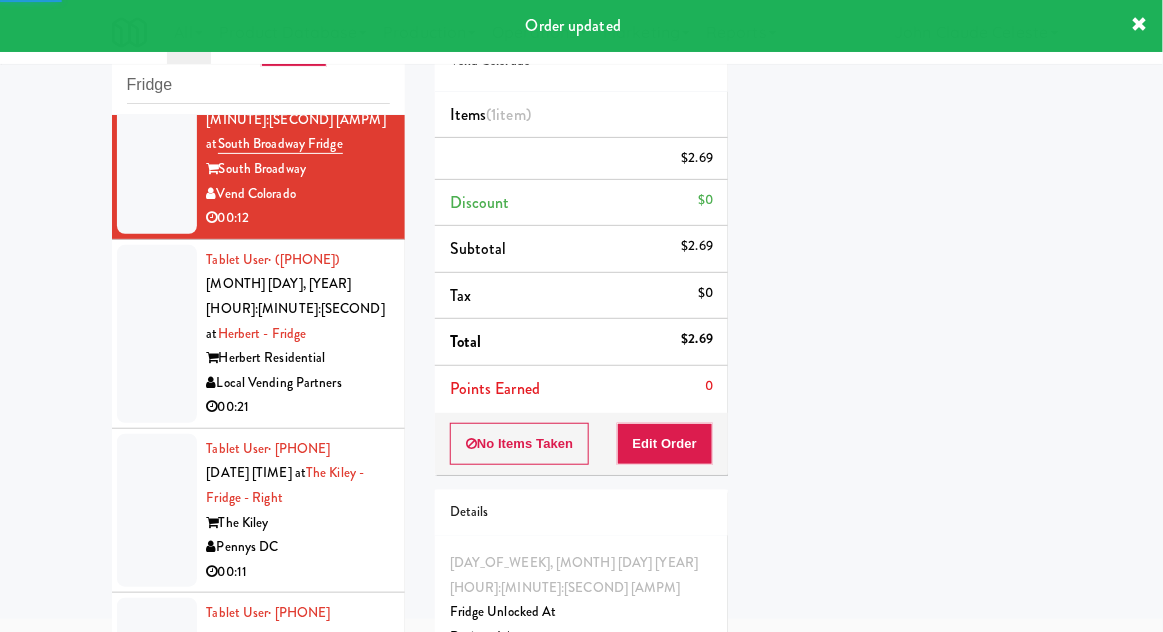 click at bounding box center [157, 334] 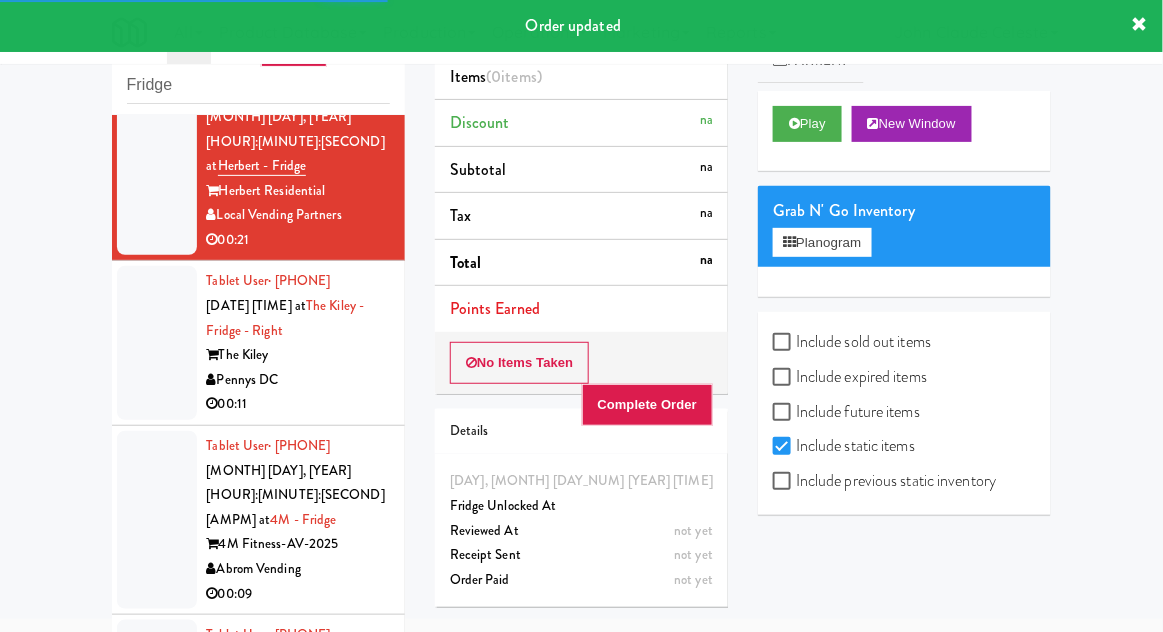 scroll, scrollTop: 1699, scrollLeft: 0, axis: vertical 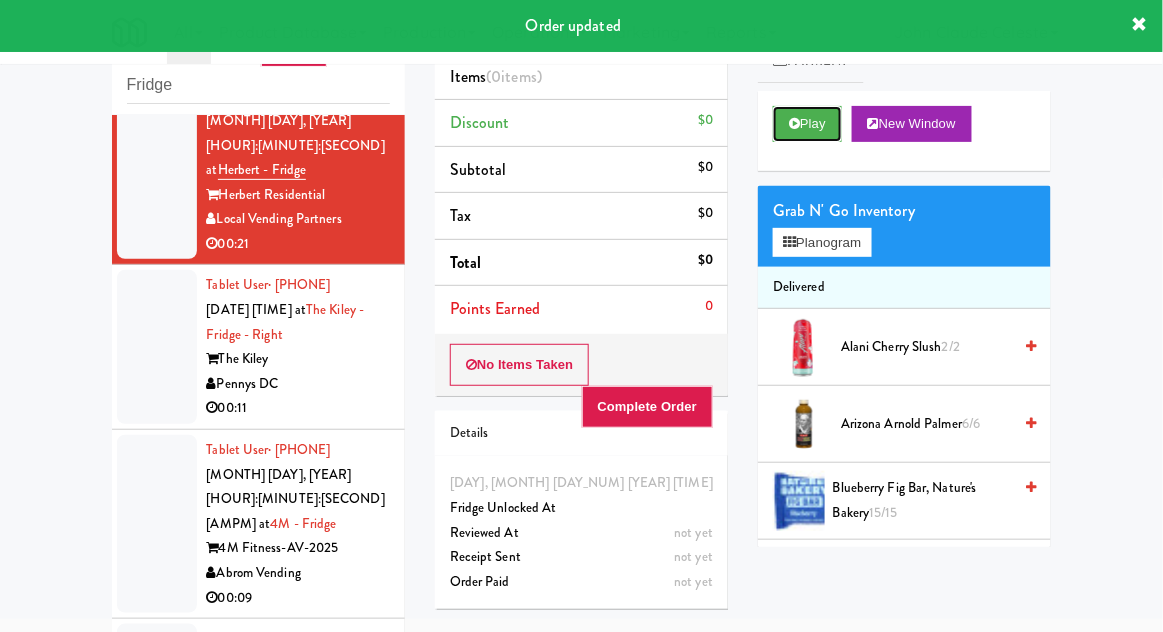 click on "Play" at bounding box center (807, 124) 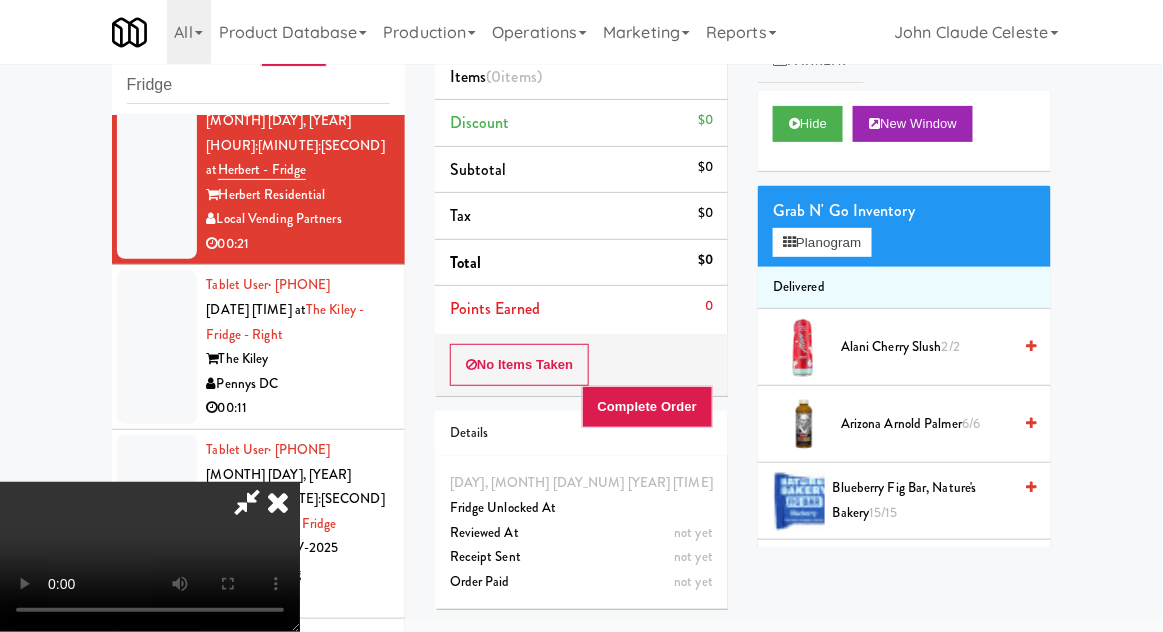 type 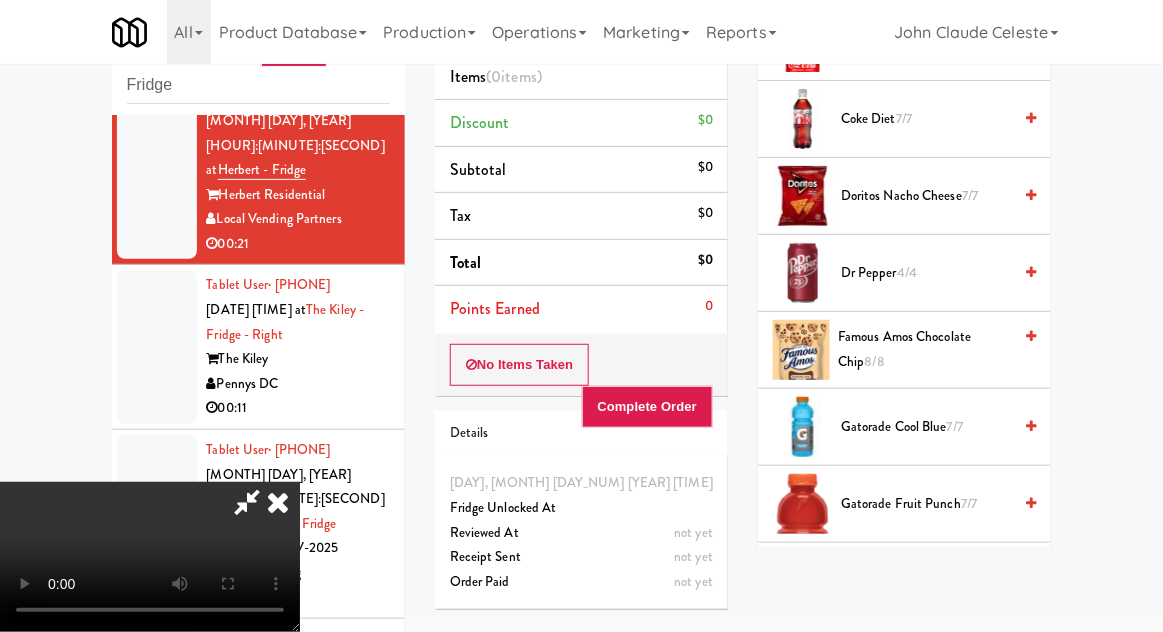 scroll, scrollTop: 999, scrollLeft: 0, axis: vertical 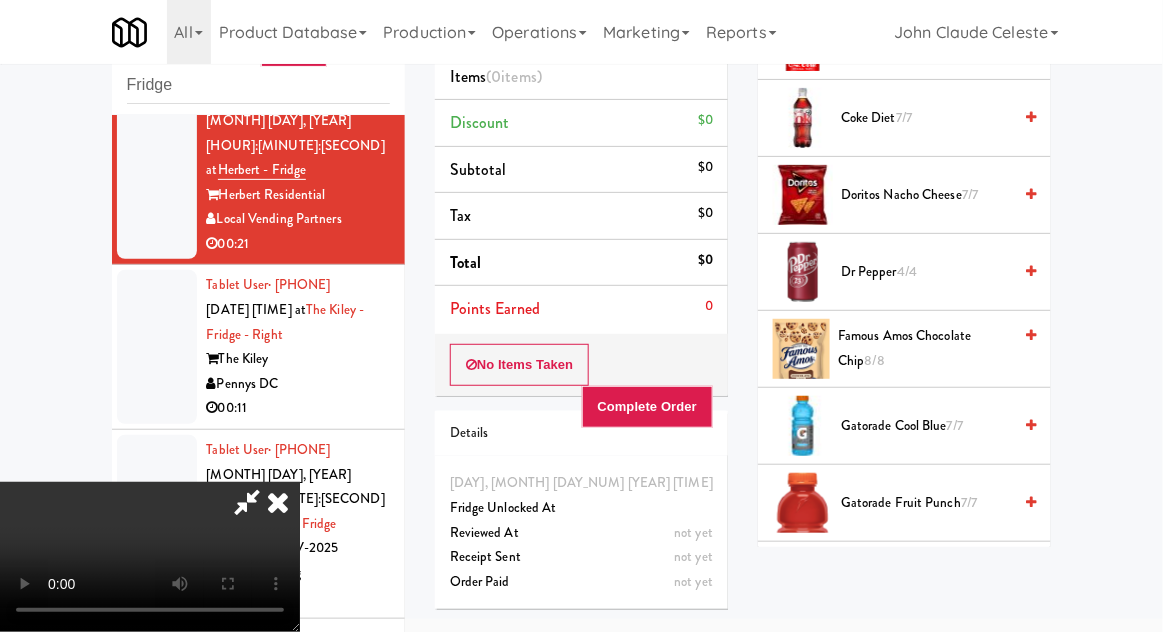 click on "Haribo Goldbears  10/10" at bounding box center (926, 580) 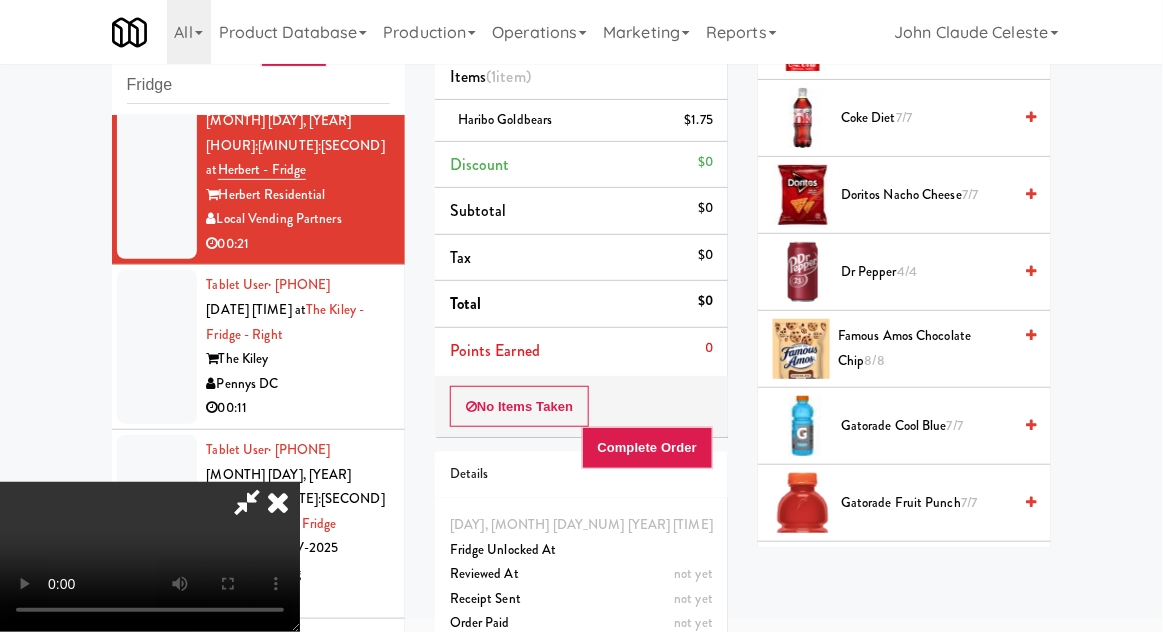 click on "Haribo Goldbears  9/10" at bounding box center [926, 580] 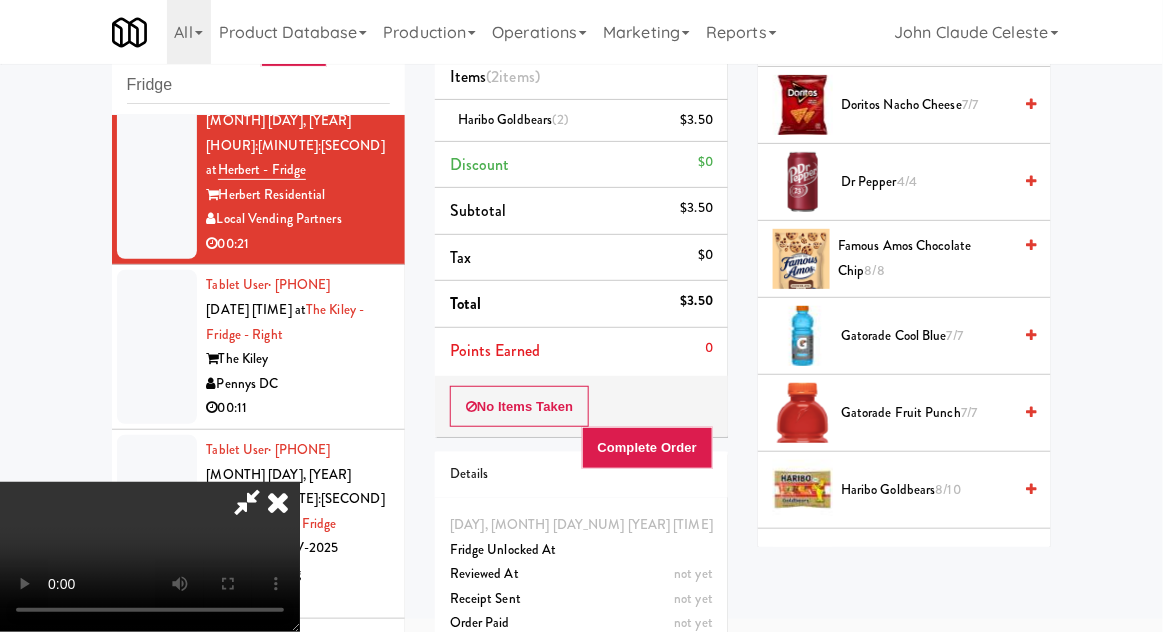 scroll, scrollTop: 1048, scrollLeft: 0, axis: vertical 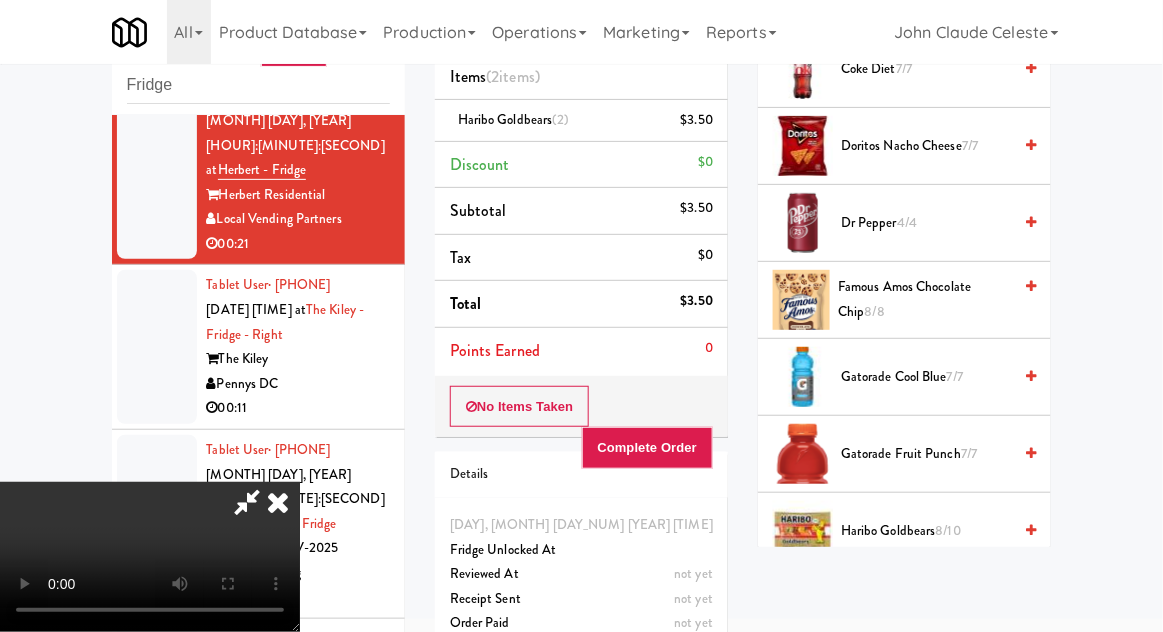 click on "7/7" at bounding box center (955, 376) 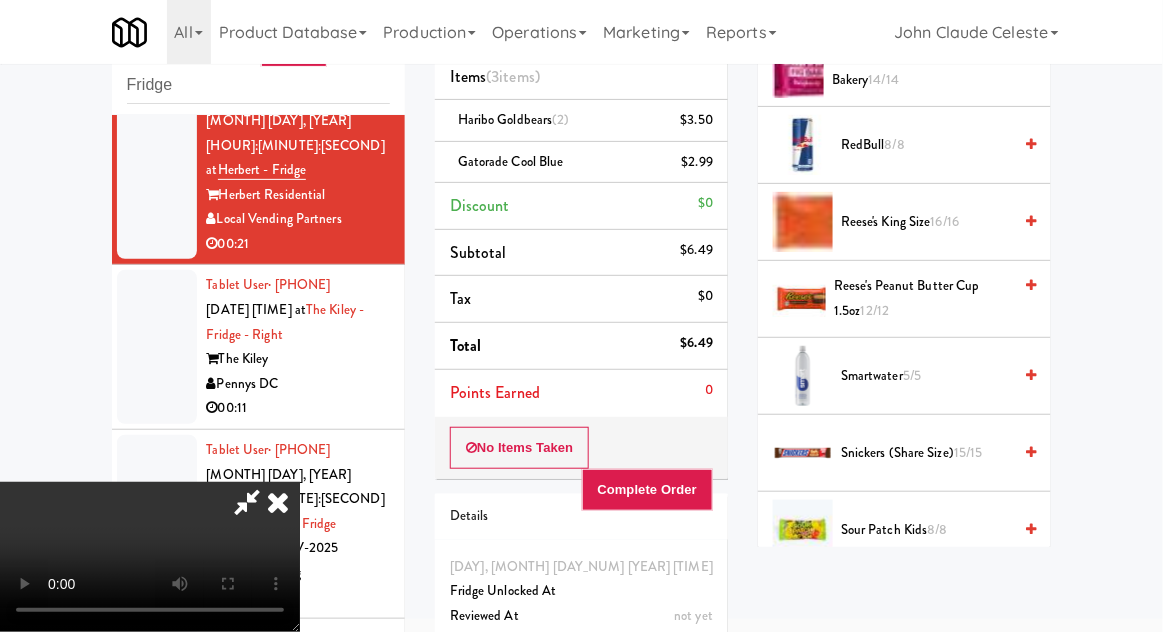 scroll, scrollTop: 2051, scrollLeft: 0, axis: vertical 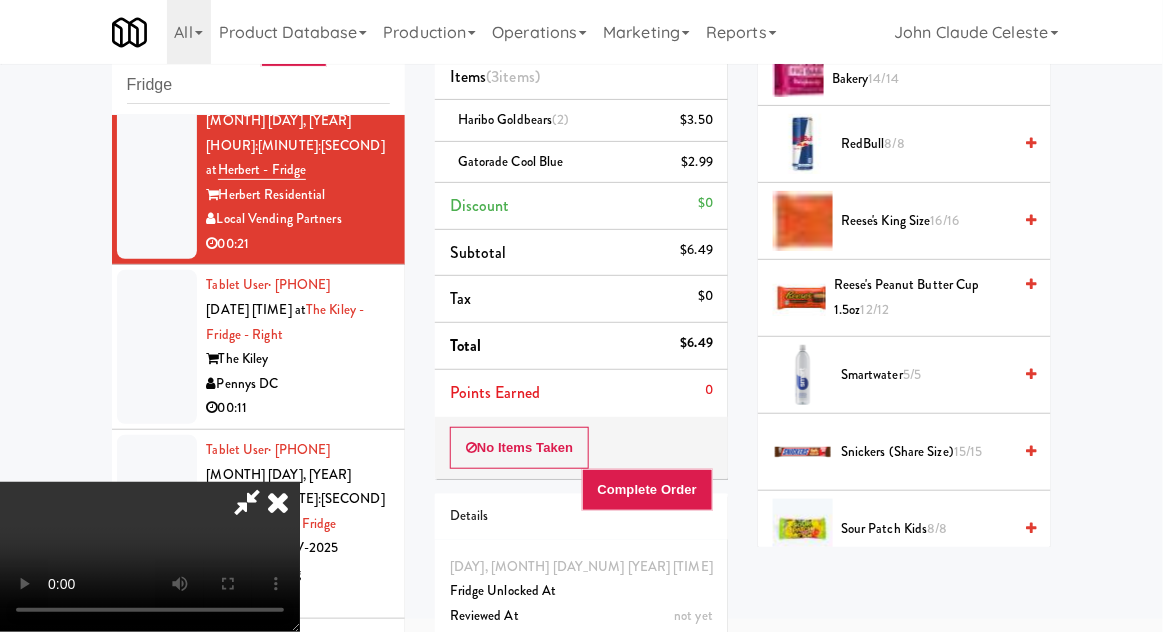 click on "Sprite  7/7" at bounding box center [926, 606] 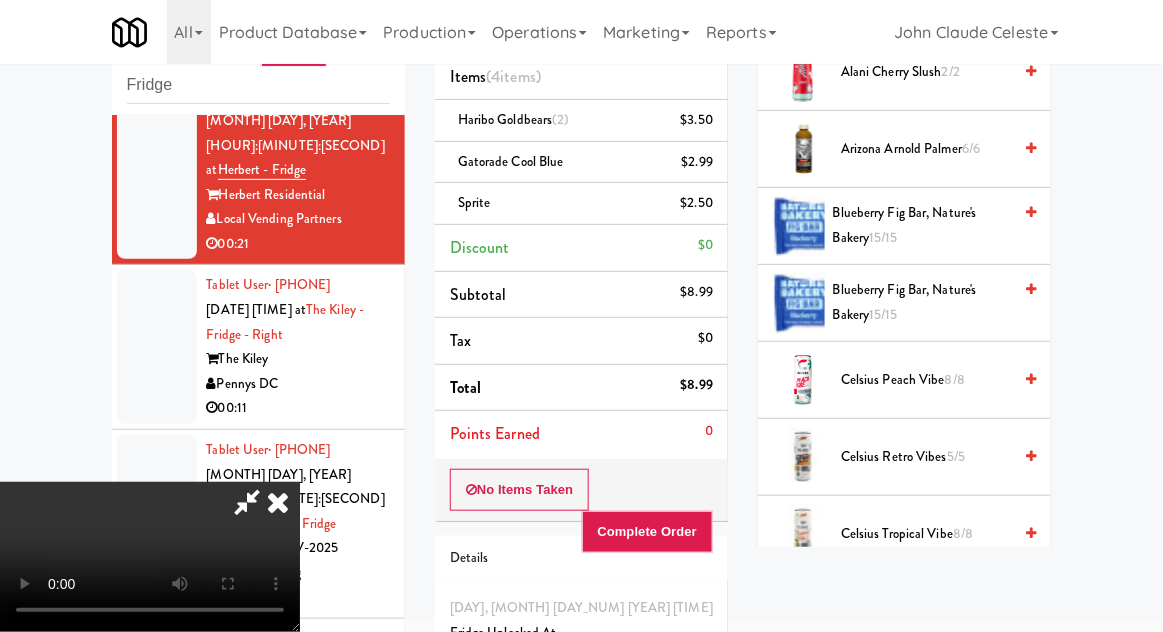 scroll, scrollTop: 230, scrollLeft: 0, axis: vertical 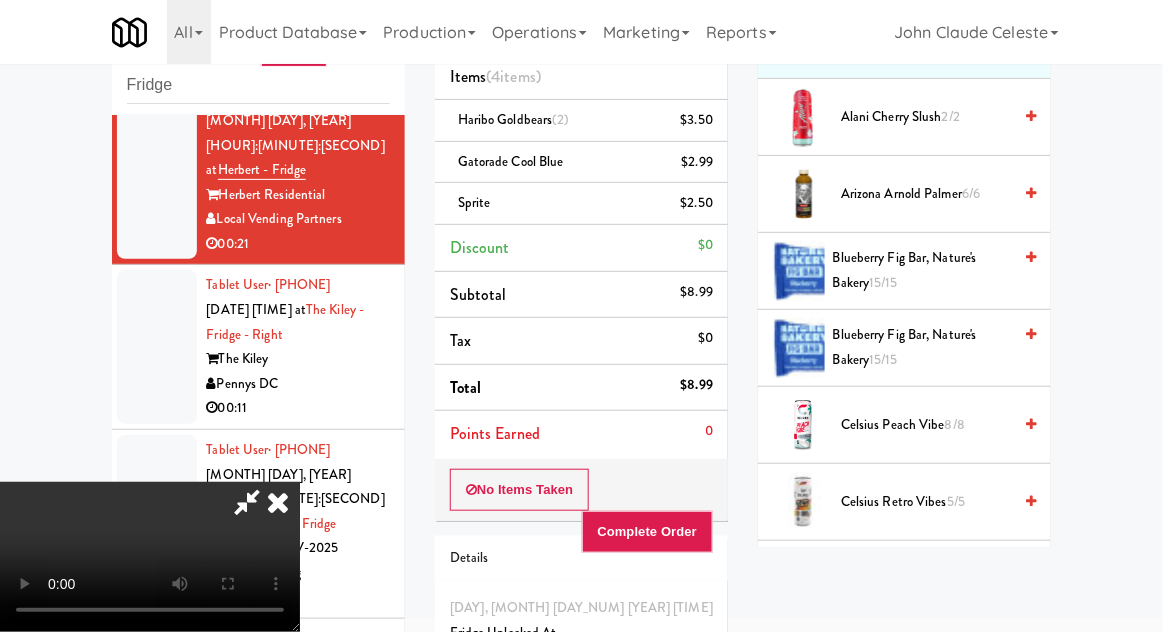 click on "[MONTH] Arnold Palmer  6/6" at bounding box center (926, 194) 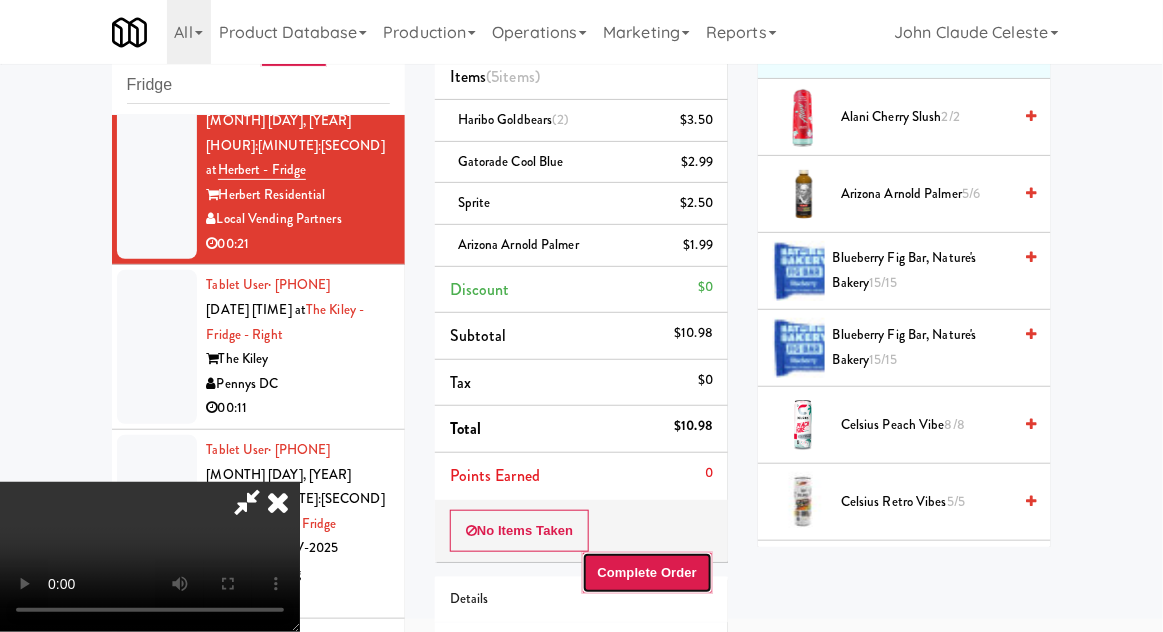 click on "Complete Order" at bounding box center [648, 573] 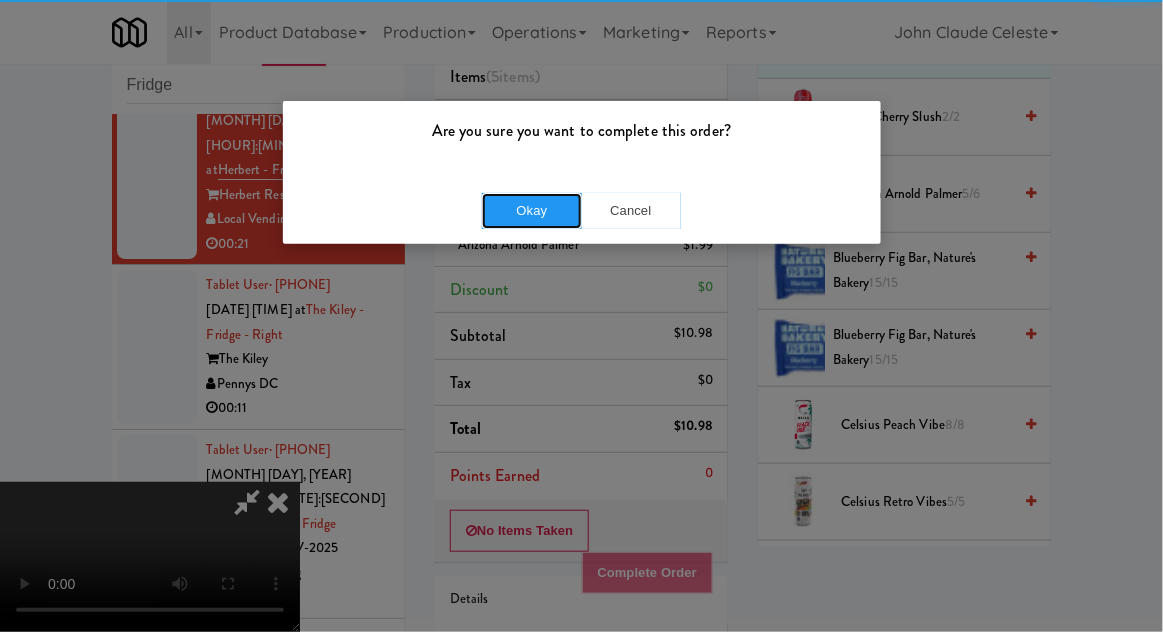 click on "Okay" at bounding box center [532, 211] 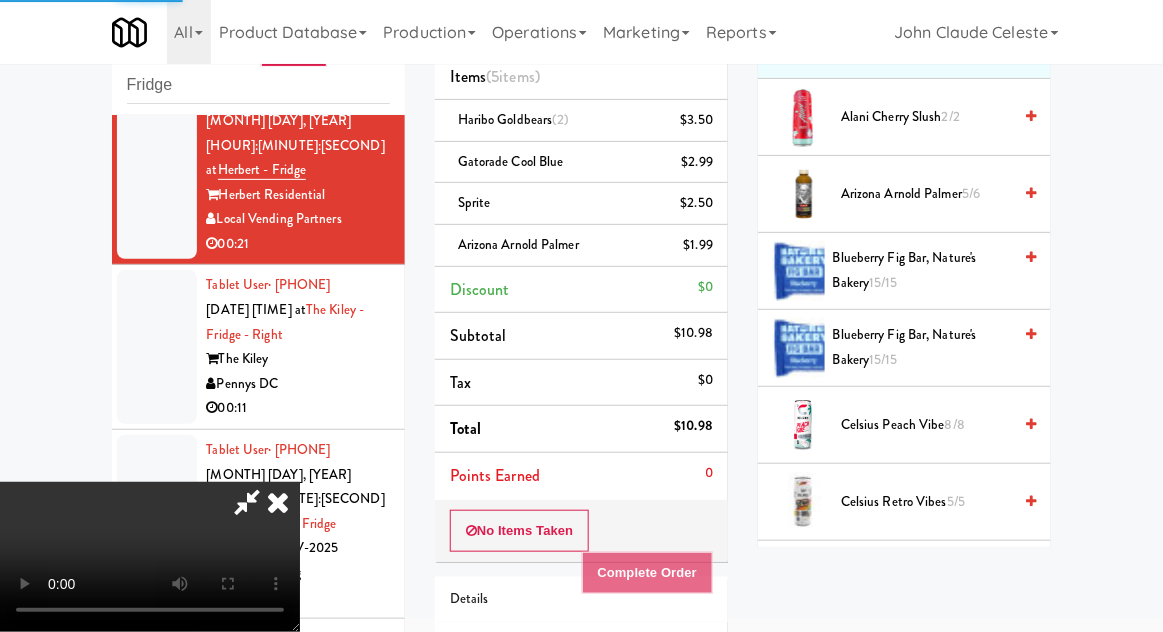 scroll, scrollTop: 197, scrollLeft: 0, axis: vertical 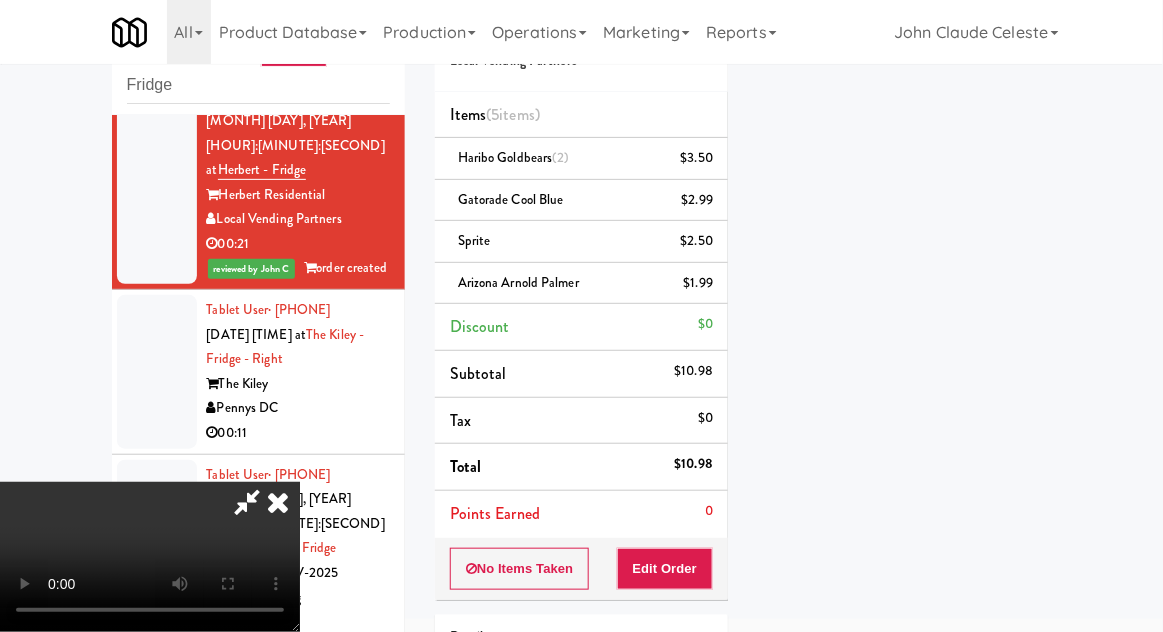 click at bounding box center (278, 502) 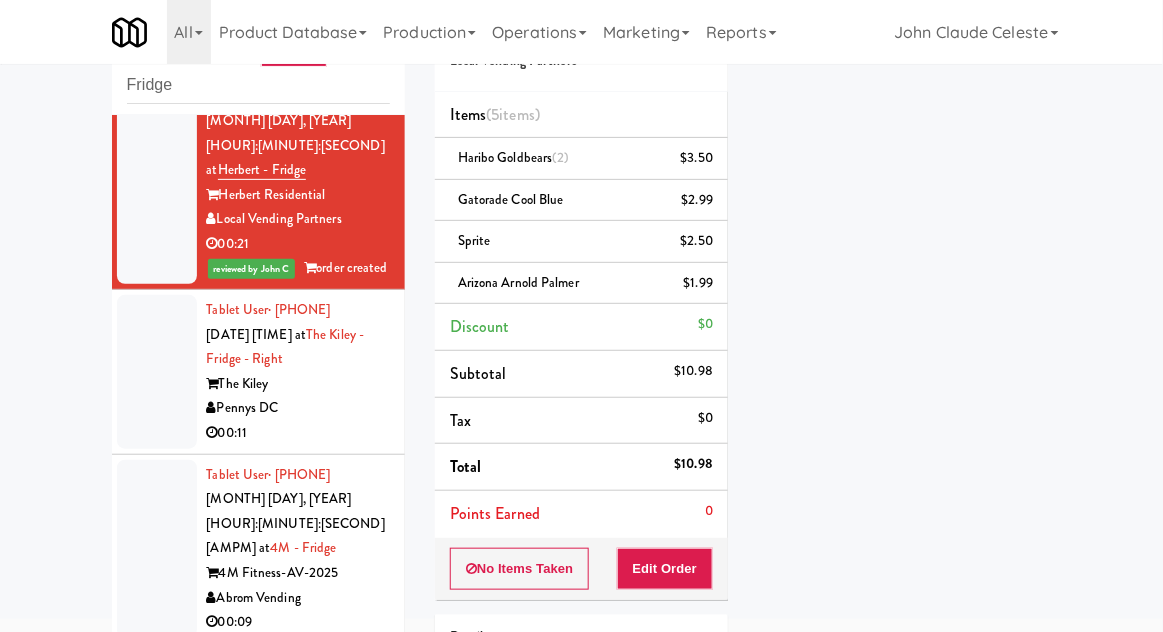 click at bounding box center (157, 372) 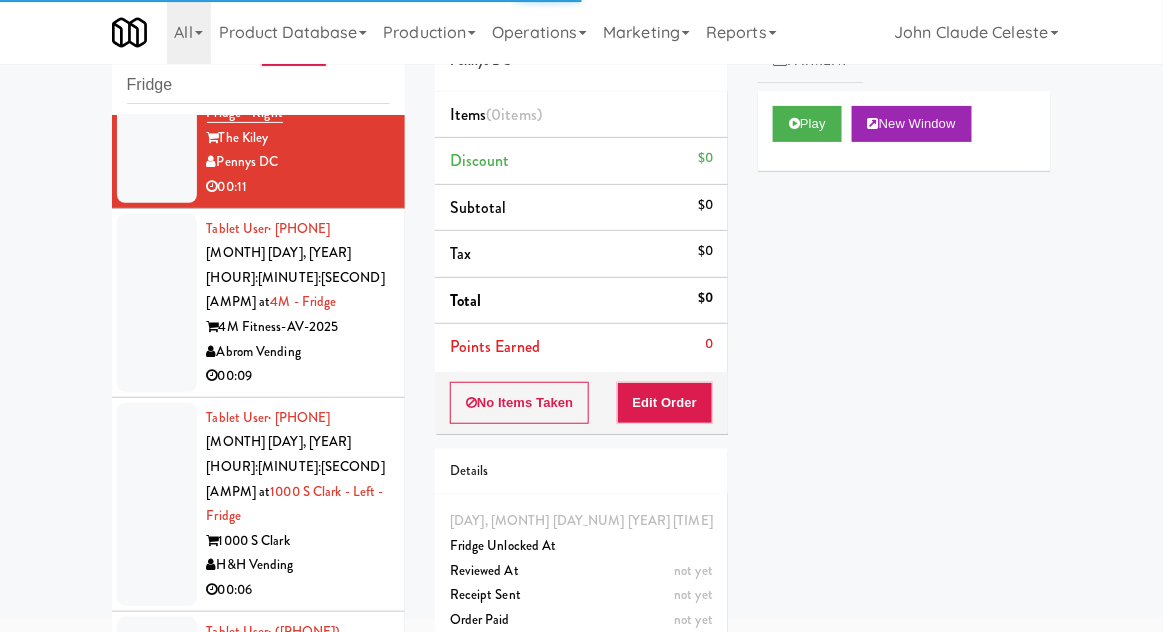 scroll, scrollTop: 1945, scrollLeft: 0, axis: vertical 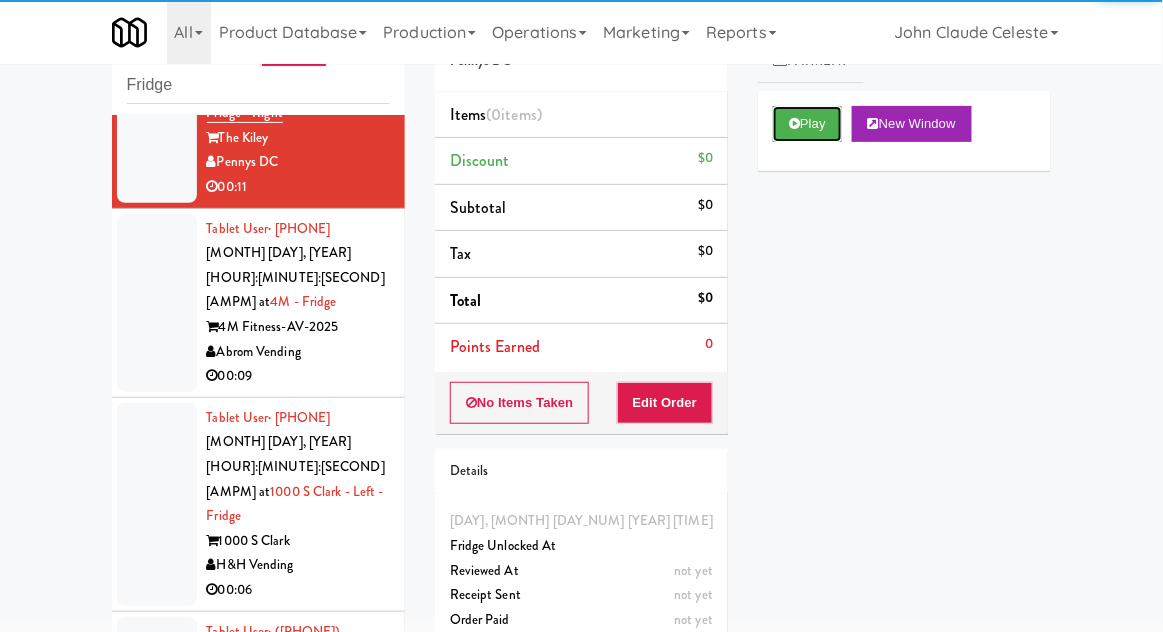 click on "Play" at bounding box center [807, 124] 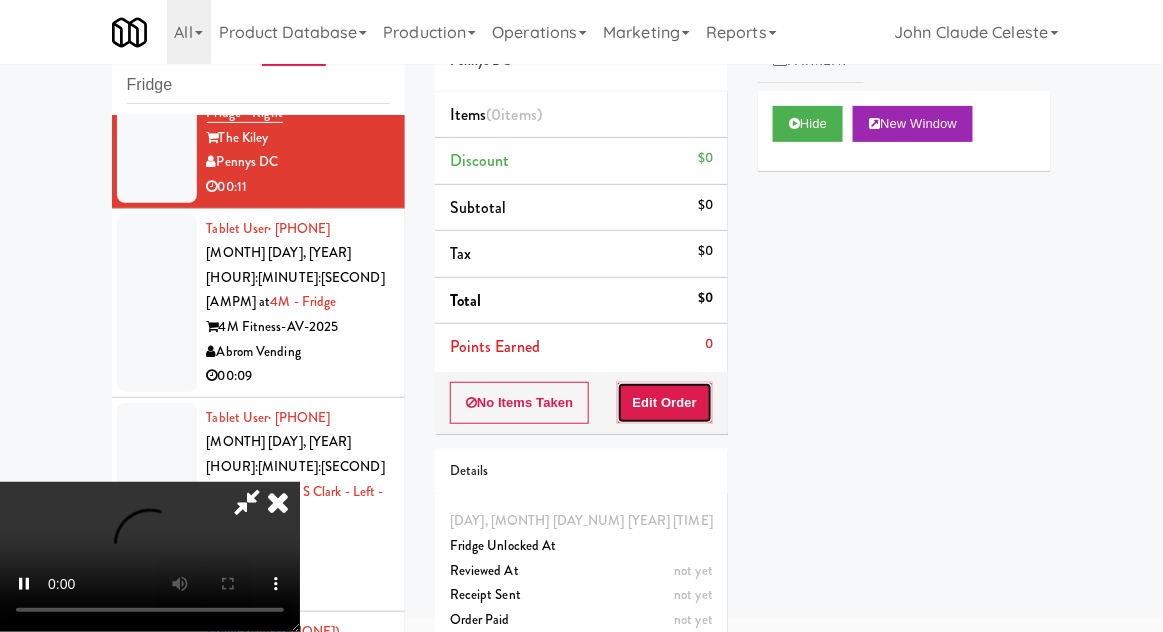 click on "Edit Order" at bounding box center [665, 403] 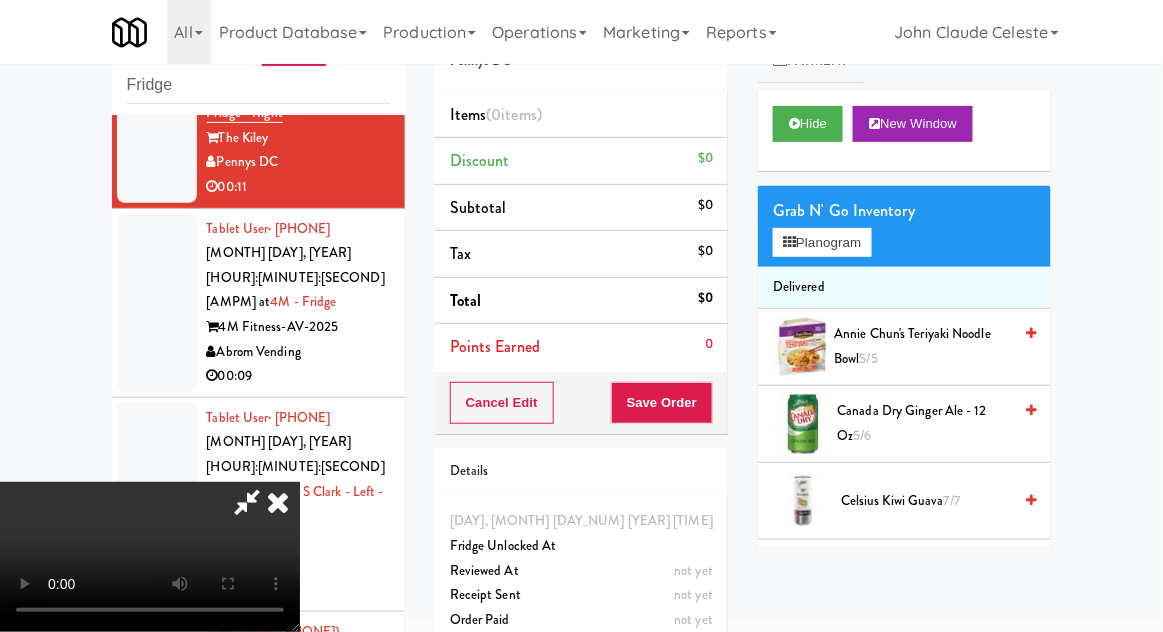 type 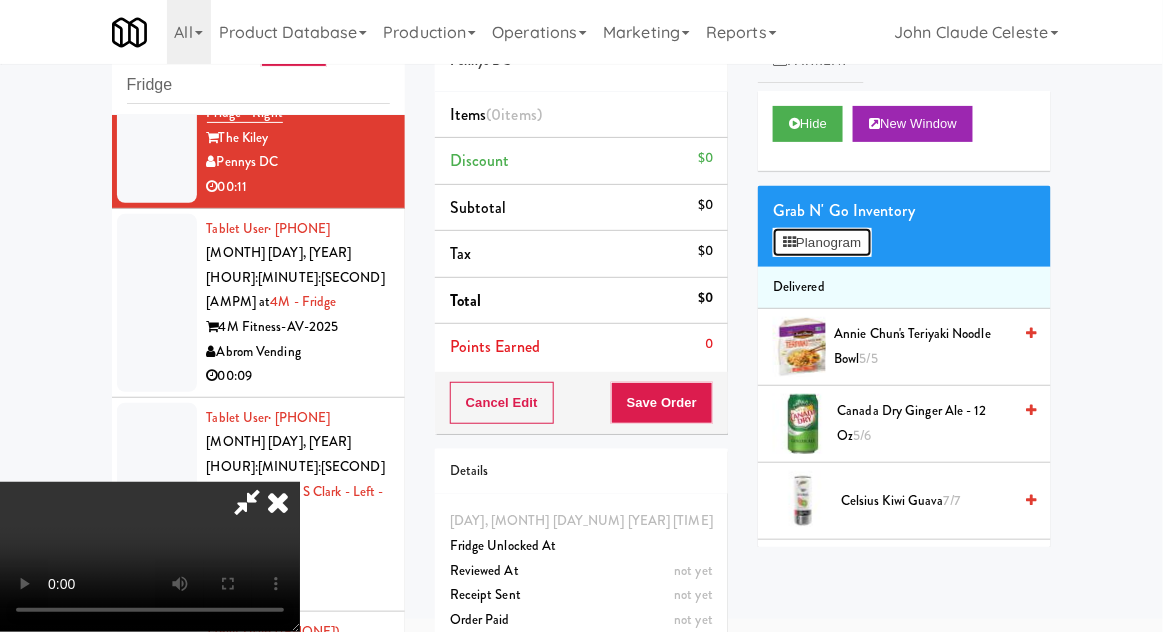 click on "Planogram" at bounding box center (822, 243) 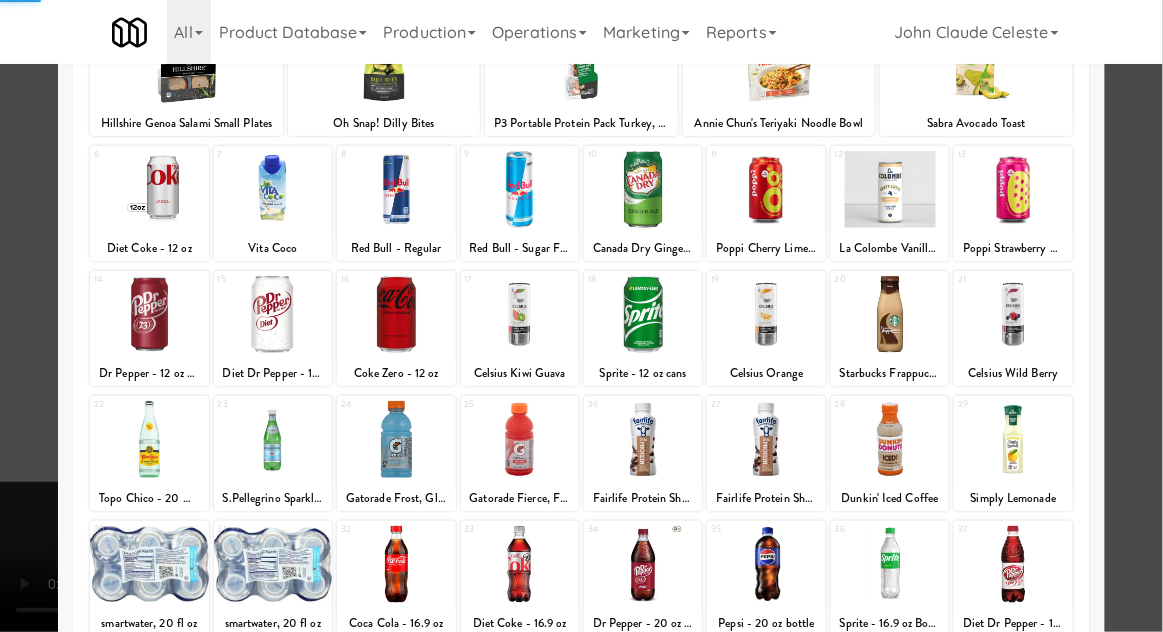 scroll, scrollTop: 253, scrollLeft: 0, axis: vertical 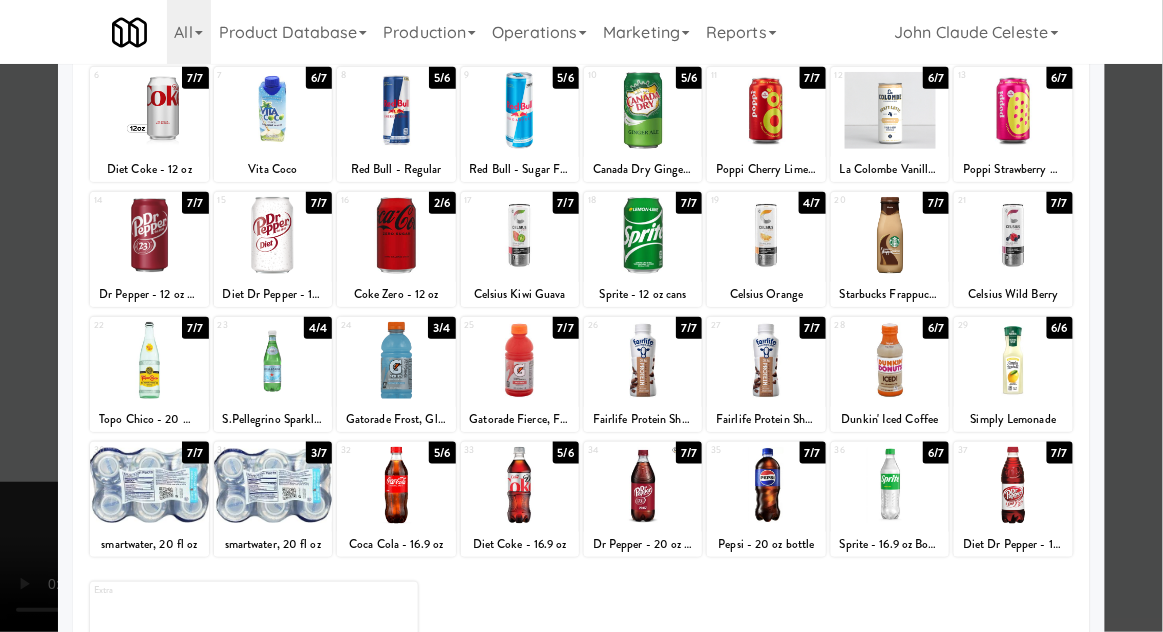 click at bounding box center [149, 485] 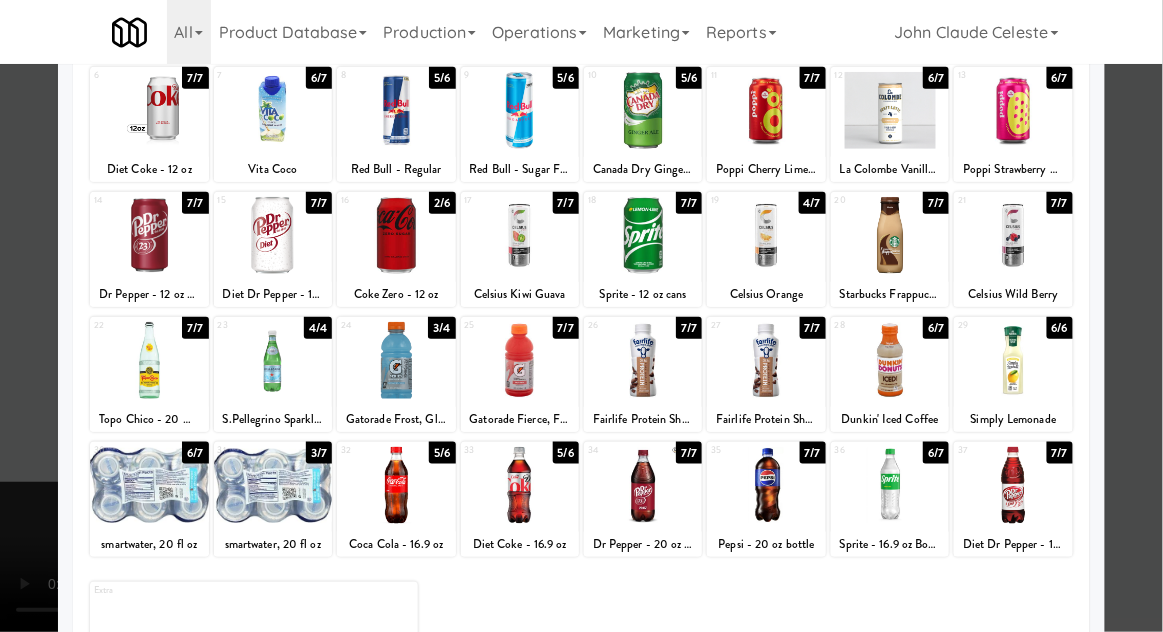 click at bounding box center (581, 316) 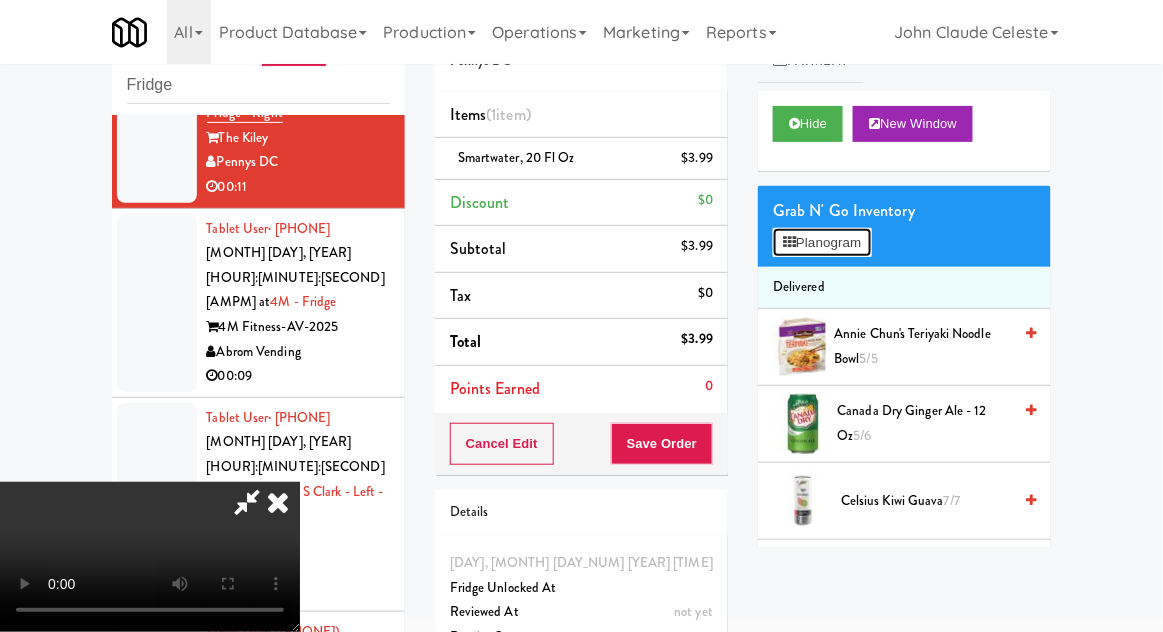 click on "Planogram" at bounding box center [822, 243] 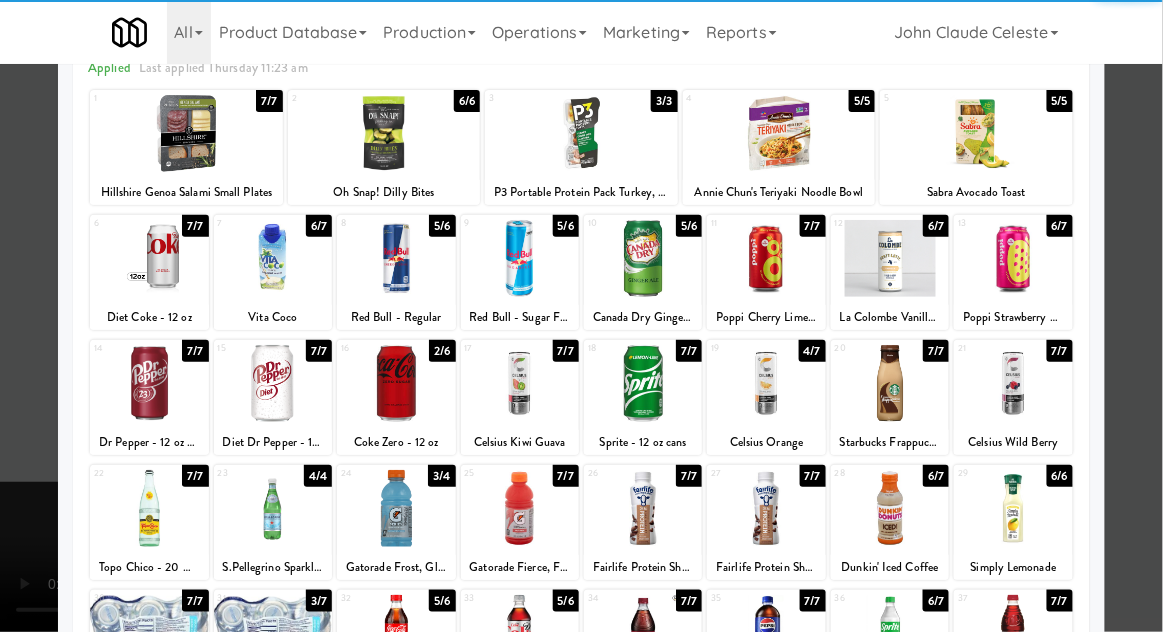 scroll, scrollTop: 253, scrollLeft: 0, axis: vertical 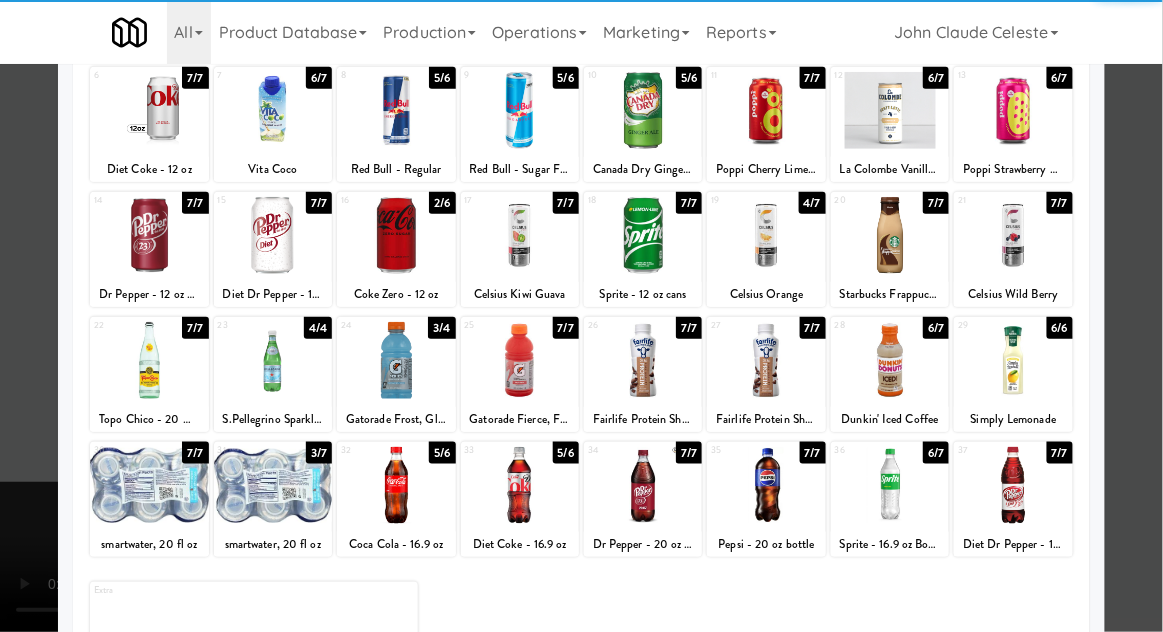 click at bounding box center (149, 485) 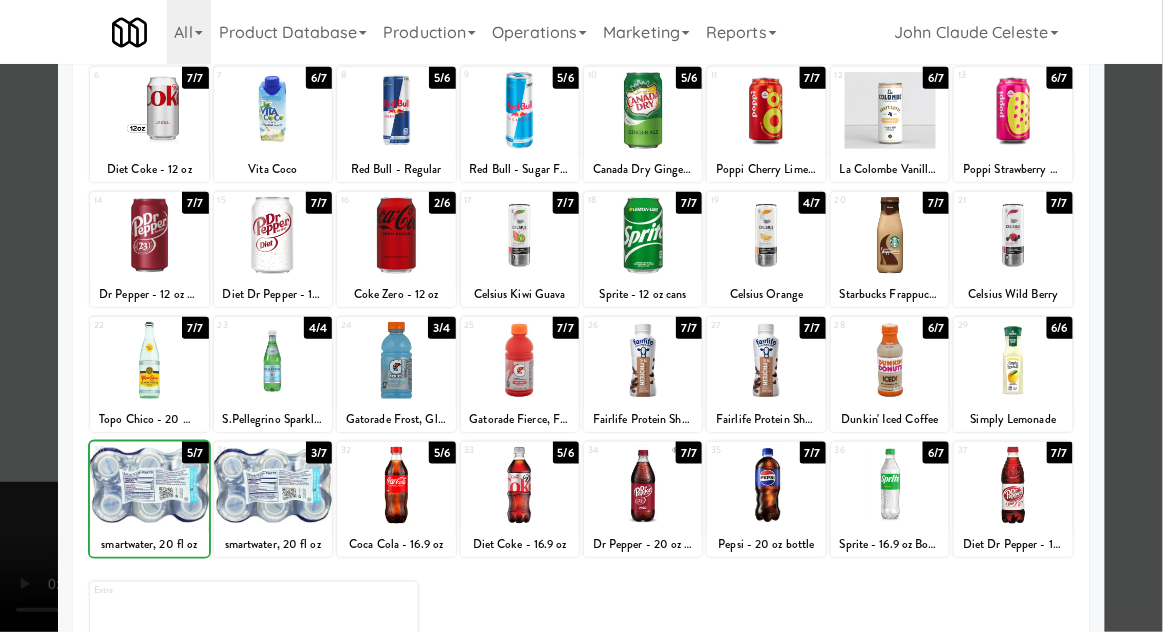 click at bounding box center [581, 316] 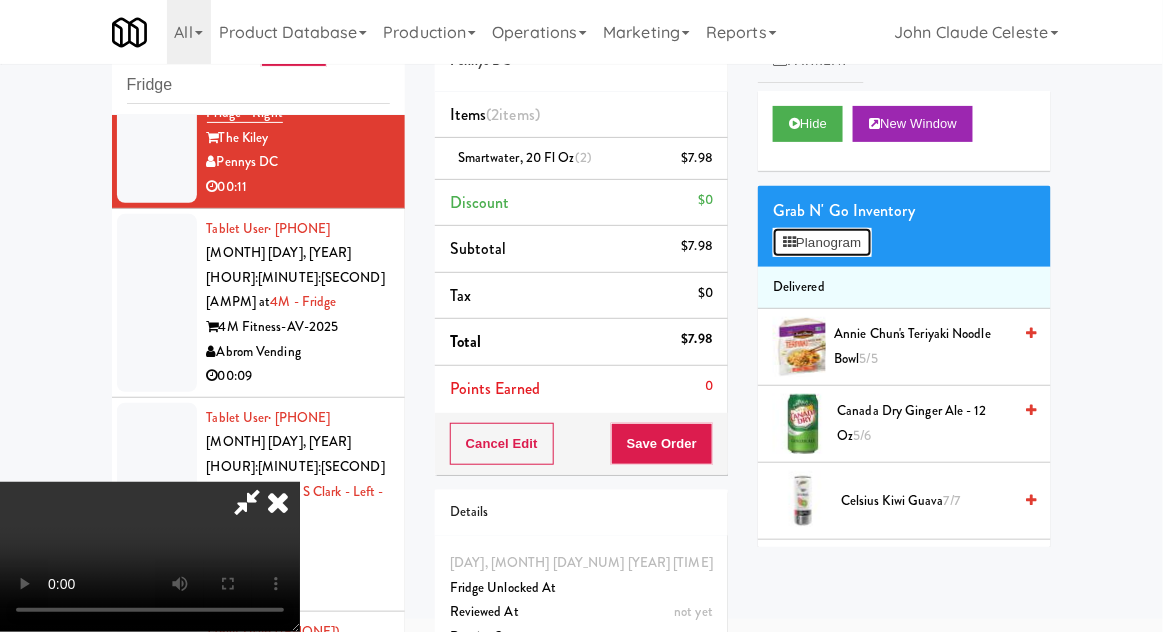click on "Planogram" at bounding box center (822, 243) 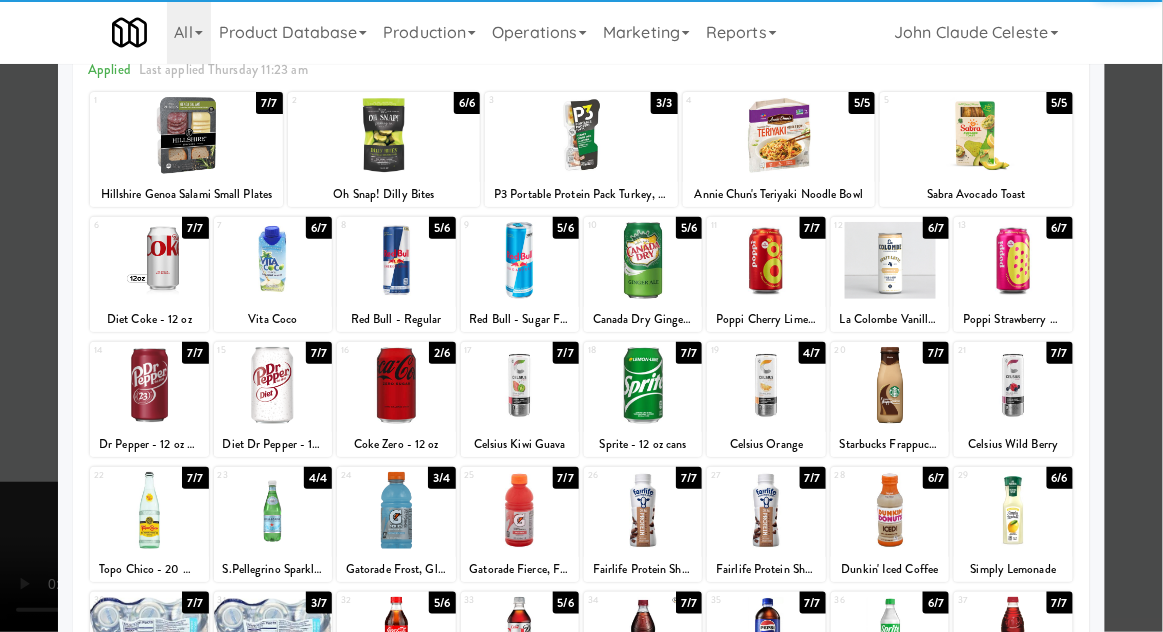 scroll, scrollTop: 253, scrollLeft: 0, axis: vertical 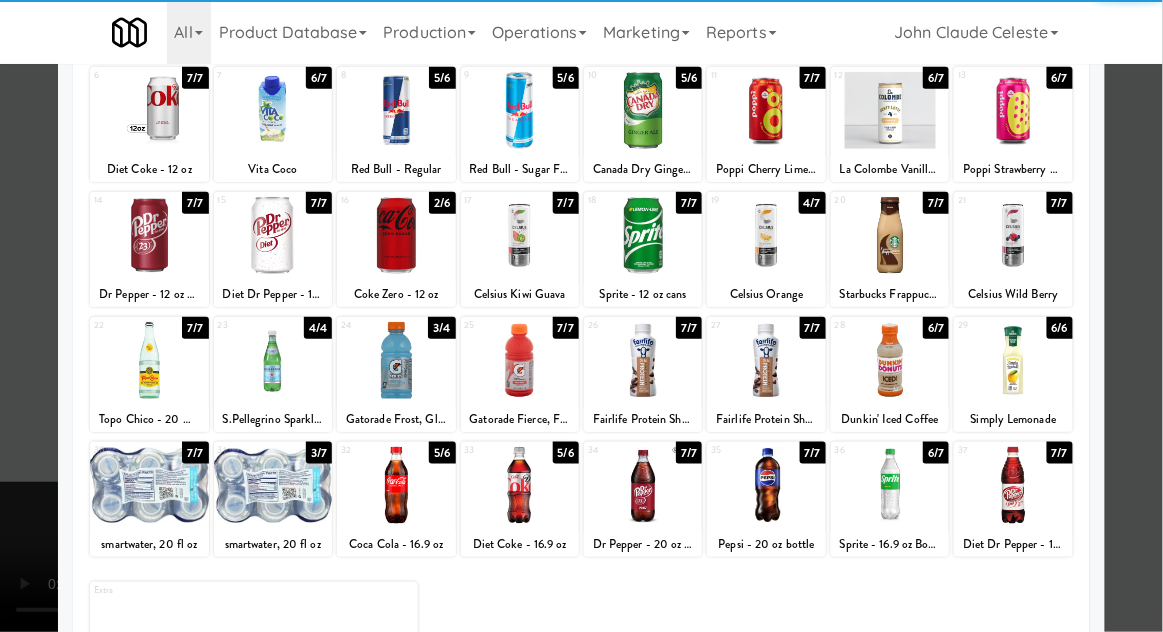 click at bounding box center [149, 485] 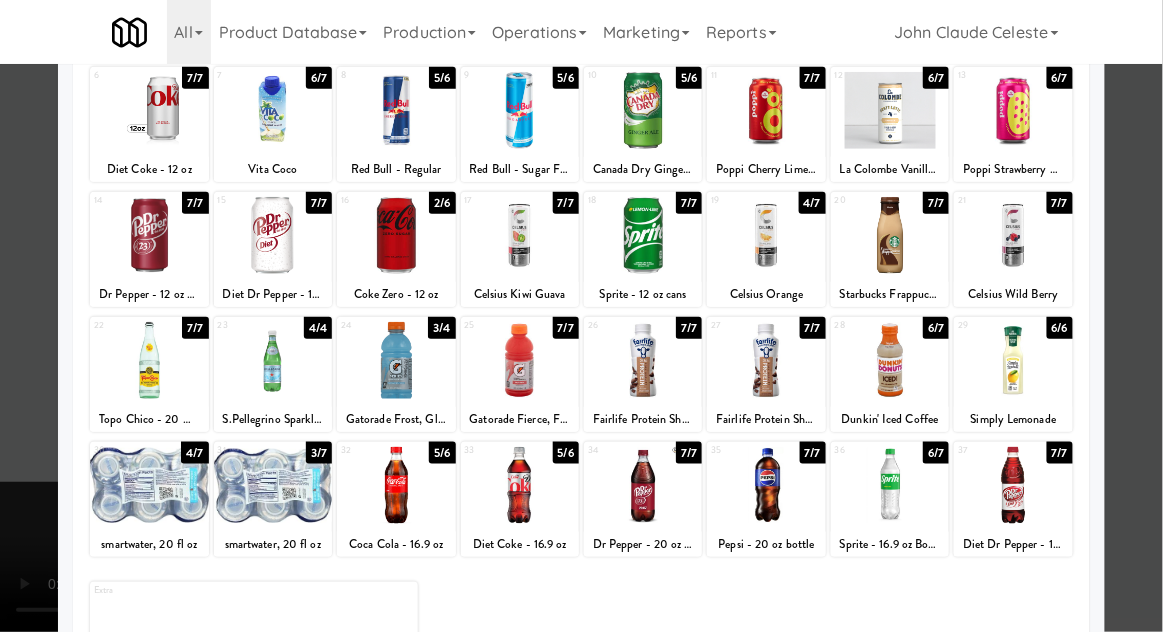 click at bounding box center [581, 316] 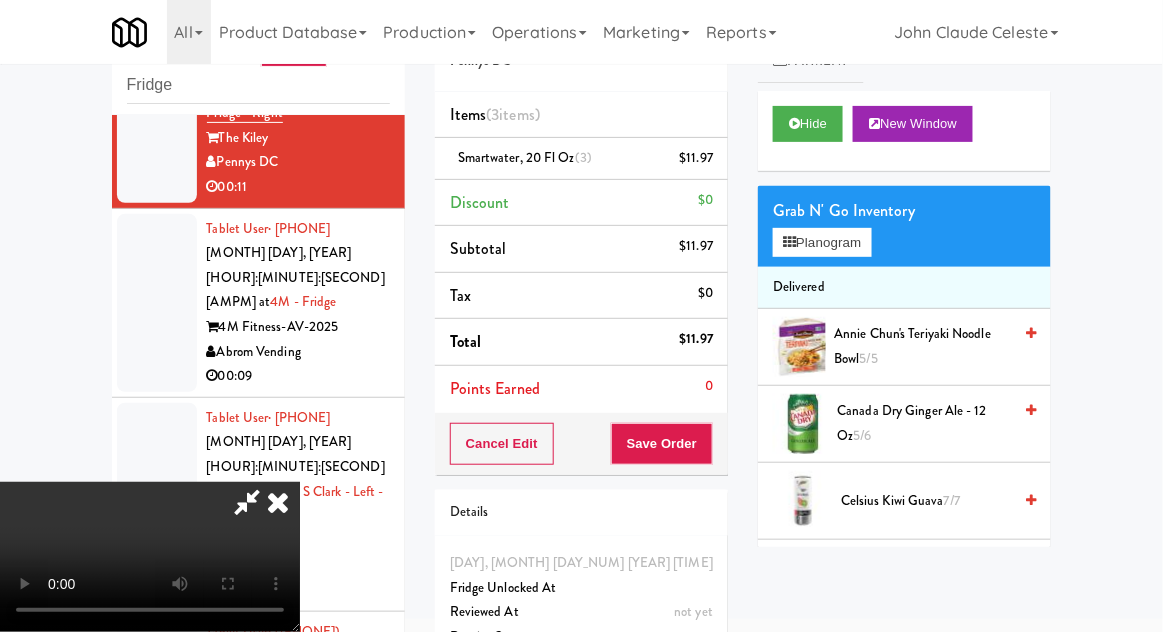 scroll, scrollTop: 0, scrollLeft: 0, axis: both 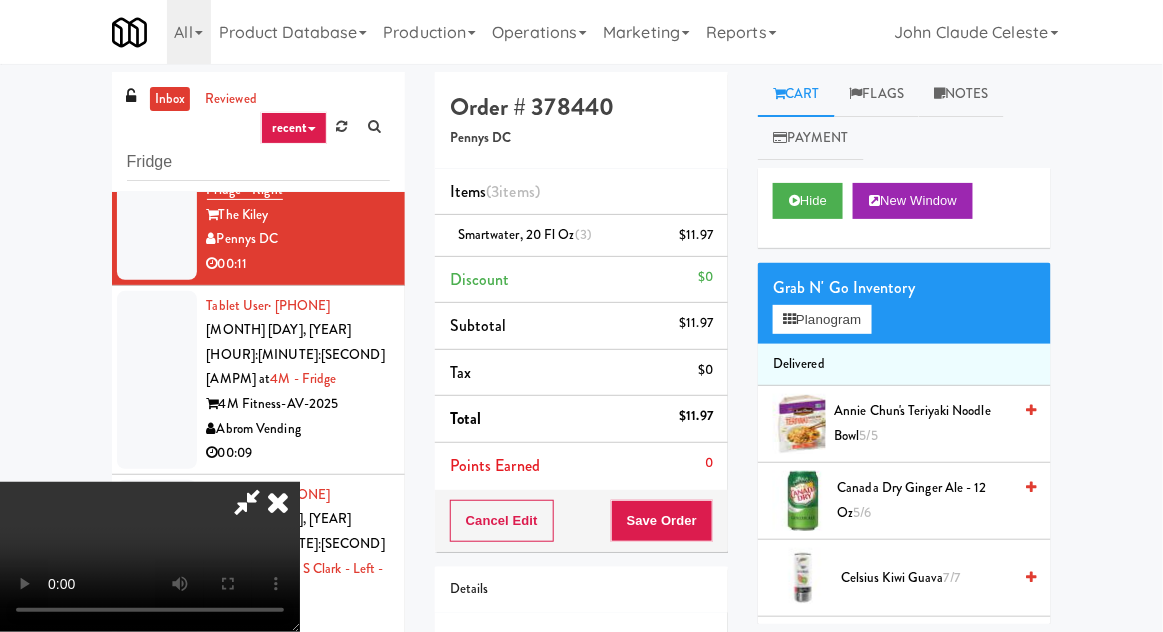 click on "Notes" at bounding box center [961, 94] 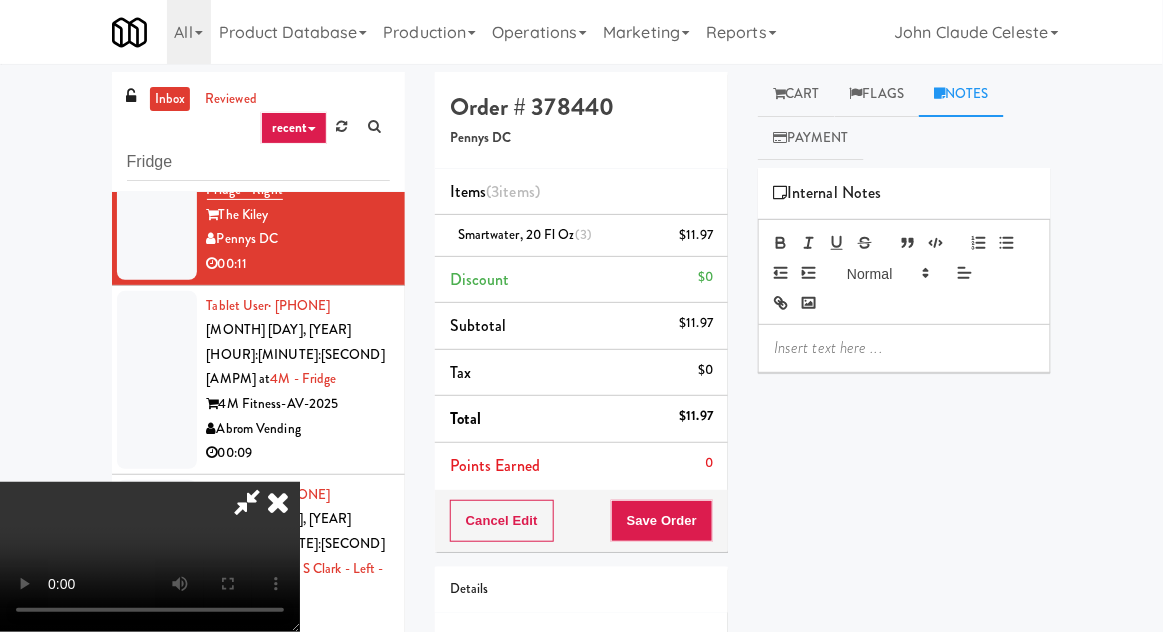 click at bounding box center (904, 348) 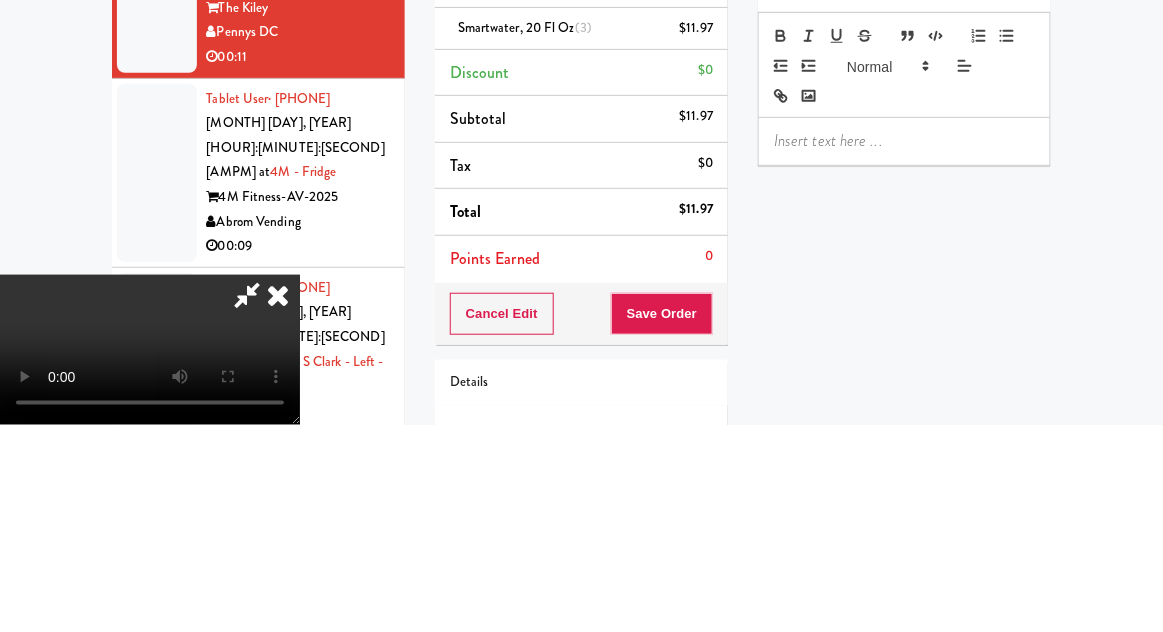 type 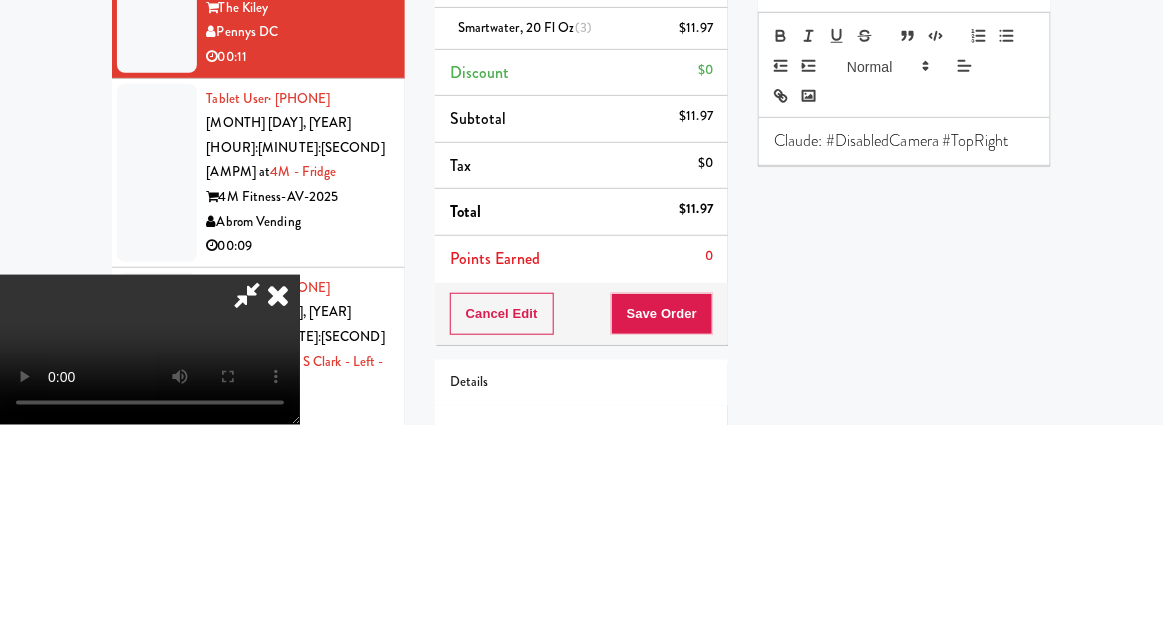 click on "Hide  New Window Grab N' Go Inventory  Planogram Delivered  Annie Chun's Teriyaki Noodle Bowl  5/5 Canada Dry Ginger Ale - 12 oz   5/6 Celsius Kiwi Guava  7/7 Celsius Orange  4/7 Celsius Wild Berry  7/7 Coca Cola - 16.9 oz   5/6 Coke Zero - 12 oz   2/6 Diet Coke - 12 oz   7/7 Diet Coke - 16.9 oz  5/6 Diet Dr Pepper - 12 oz Cans  7/7 Diet Dr Pepper - 16.9 oz Bottle  7/7 Dr Pepper - 12 oz cans  7/7 Dr Pepper - 20 oz Bottle  7/7 Dunkin' Iced Coffee  6/7 Fairlife Protein Shake  7/7 Fairlife Protein Shake  7/7 Gatorade Fierce, Fruit Punch - 20 oz   7/7 Gatorade Frost, Glacier Freeze  3/4 Hillshire Genoa Salami Small Plates  7/7 La Colombe Vanilla Cold Brew Coffee  6/7 Oh Snap! Dilly Bites  6/6 P3 Portable Protein Pack Turkey, Almonds, Colby Jack Cheese  3/3 Pepsi - 20 oz bottle  7/7 Poppi Cherry Limeade  7/7 Poppi Strawberry Lemon  6/7 Red Bull - Regular  5/6 Red Bull - Sugar Free  5/6 Sabra Avocado Toast  5/5 Simply Lemonade  6/6 smartwater, 20 fl oz  3/7 smartwater, 20 fl oz  4/7 S.Pellegrino Sparkling  4/4 7/7" at bounding box center (904, 543) 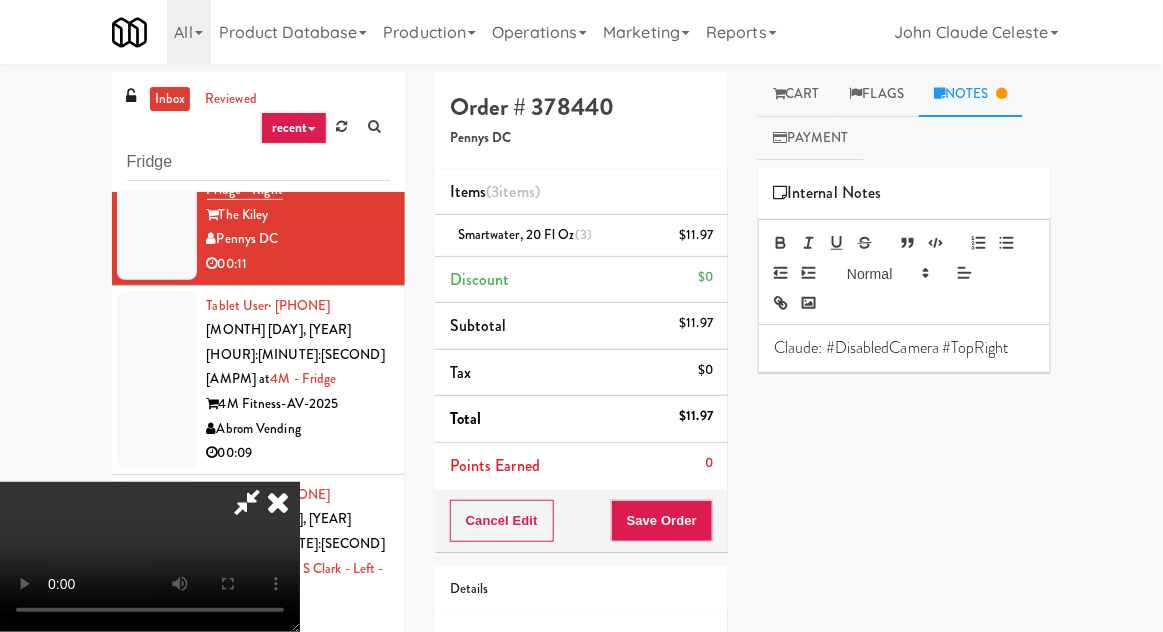 click on "Cart" at bounding box center (796, 94) 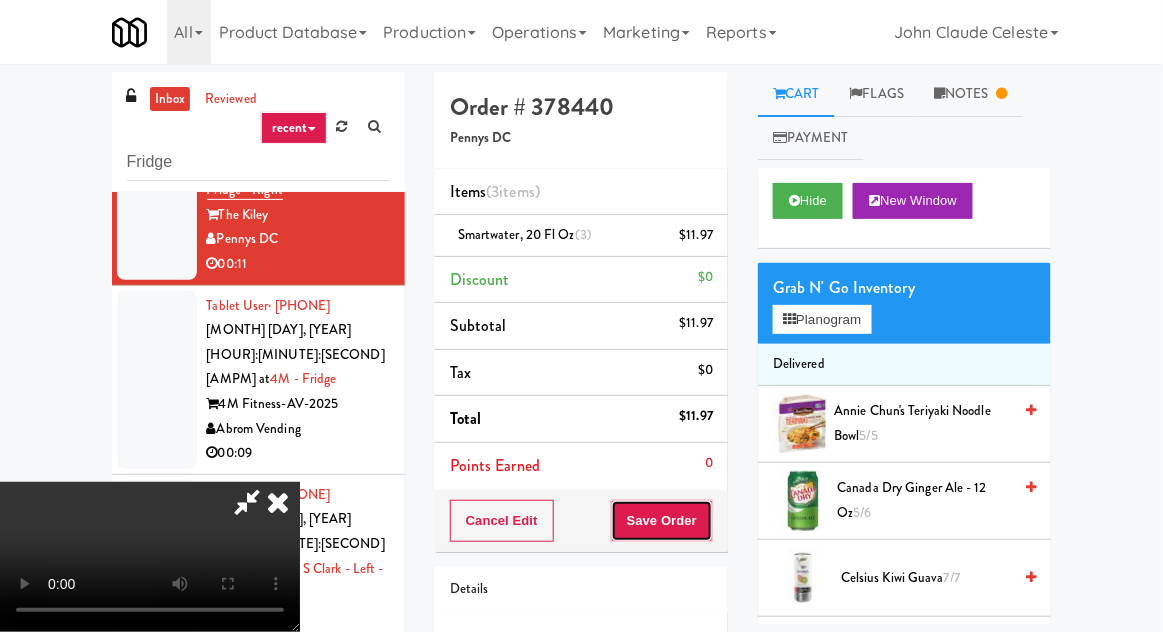 click on "Save Order" at bounding box center [662, 521] 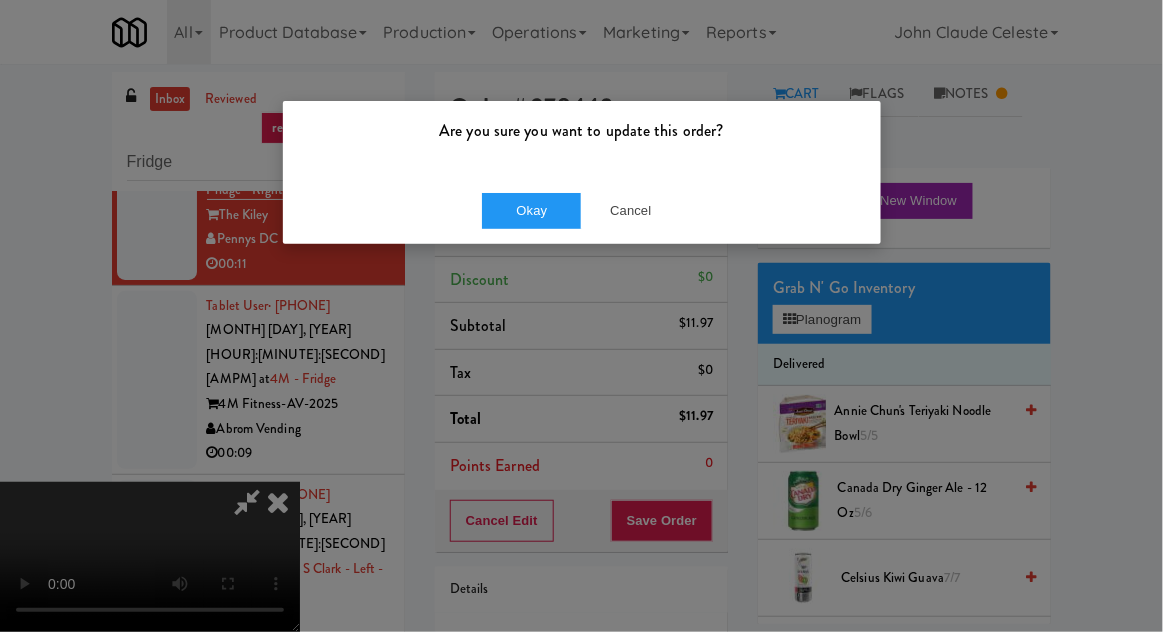 click on "Okay Cancel" at bounding box center [582, 210] 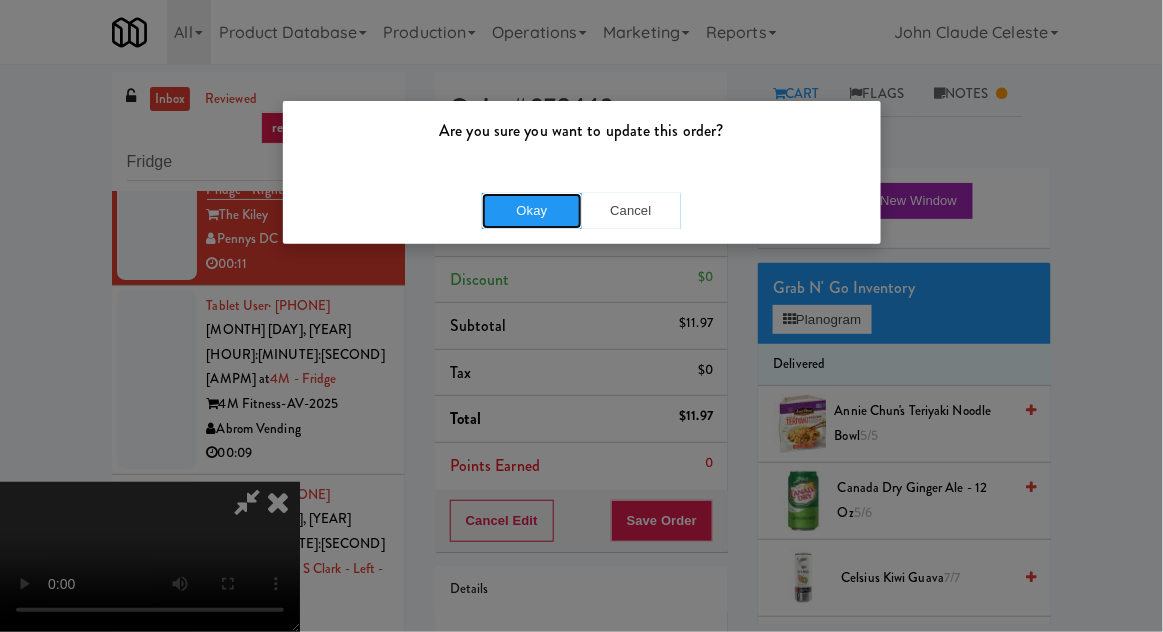 click on "Okay" at bounding box center [532, 211] 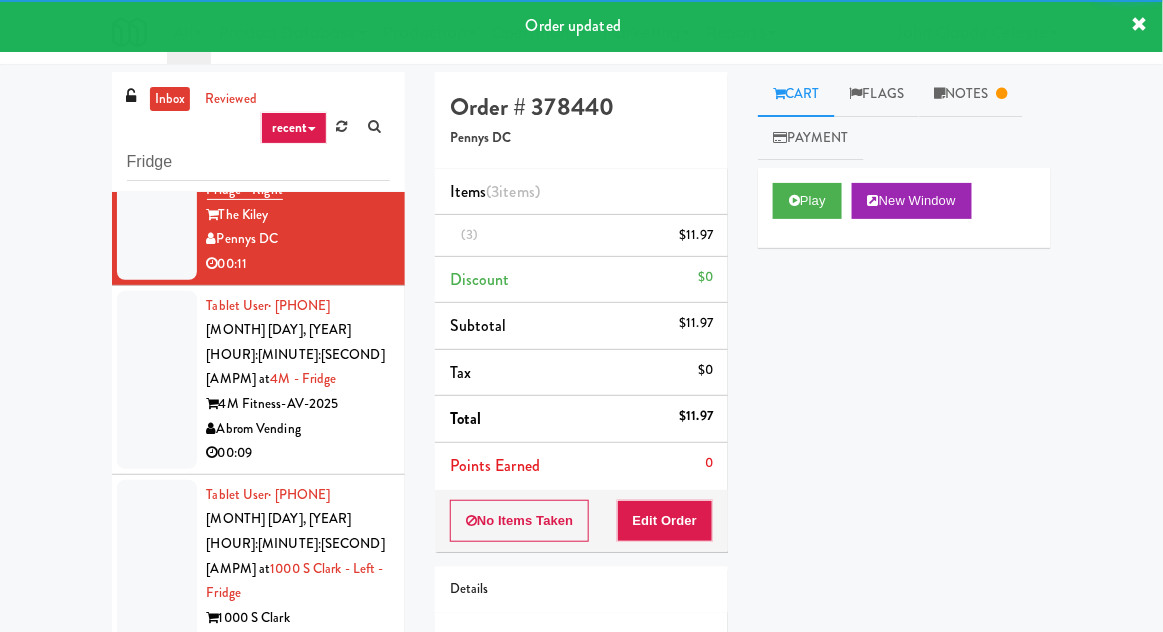 click at bounding box center (157, 380) 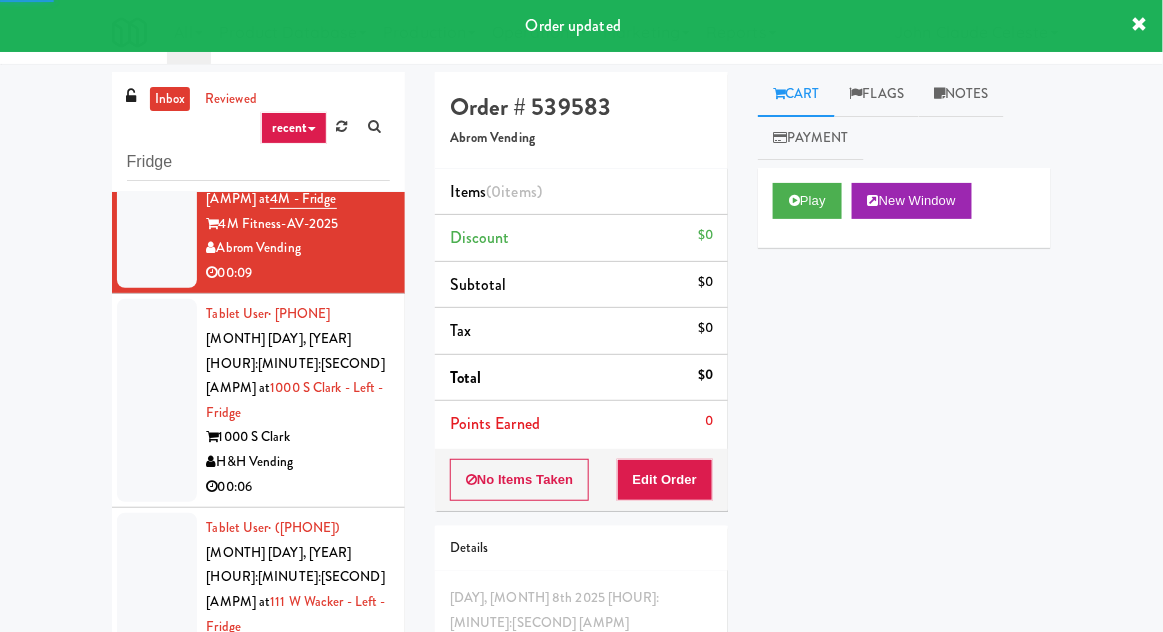 scroll, scrollTop: 2152, scrollLeft: 0, axis: vertical 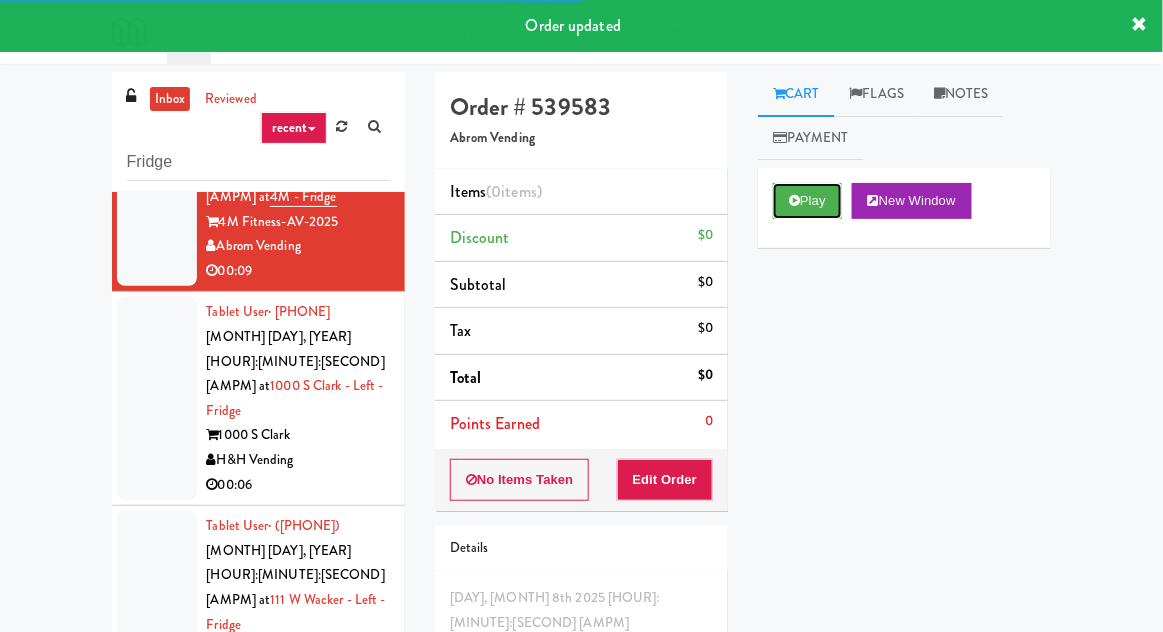 click on "Play" at bounding box center (807, 201) 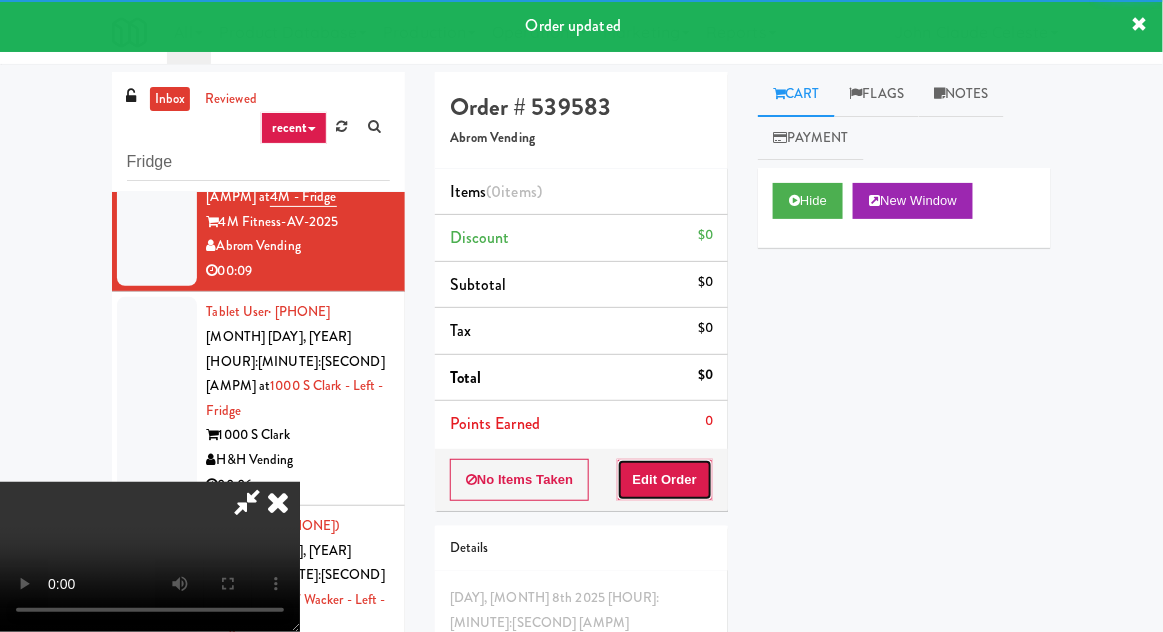 click on "Edit Order" at bounding box center (665, 480) 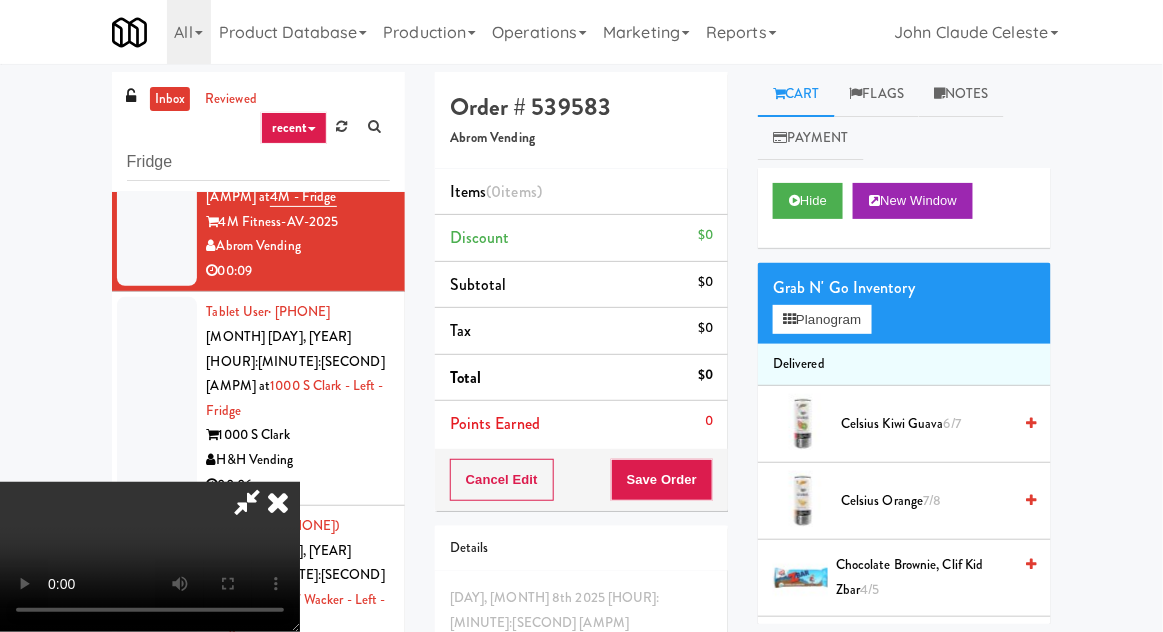 scroll, scrollTop: 73, scrollLeft: 0, axis: vertical 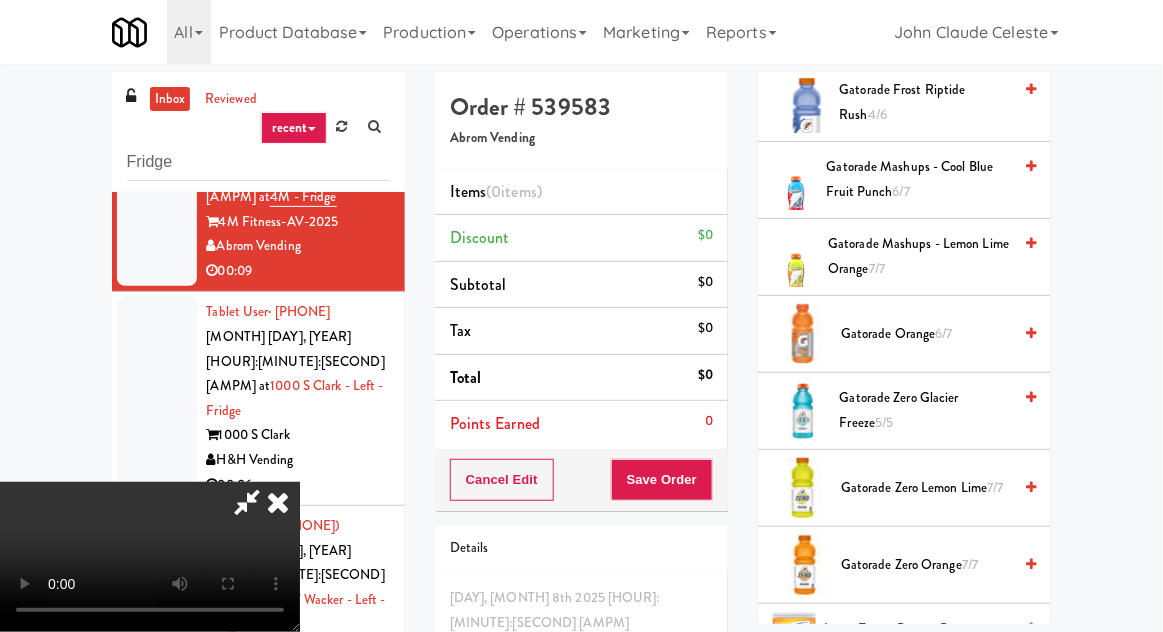 click on "Gatorade Zero Lemon Lime  7/7" at bounding box center [926, 488] 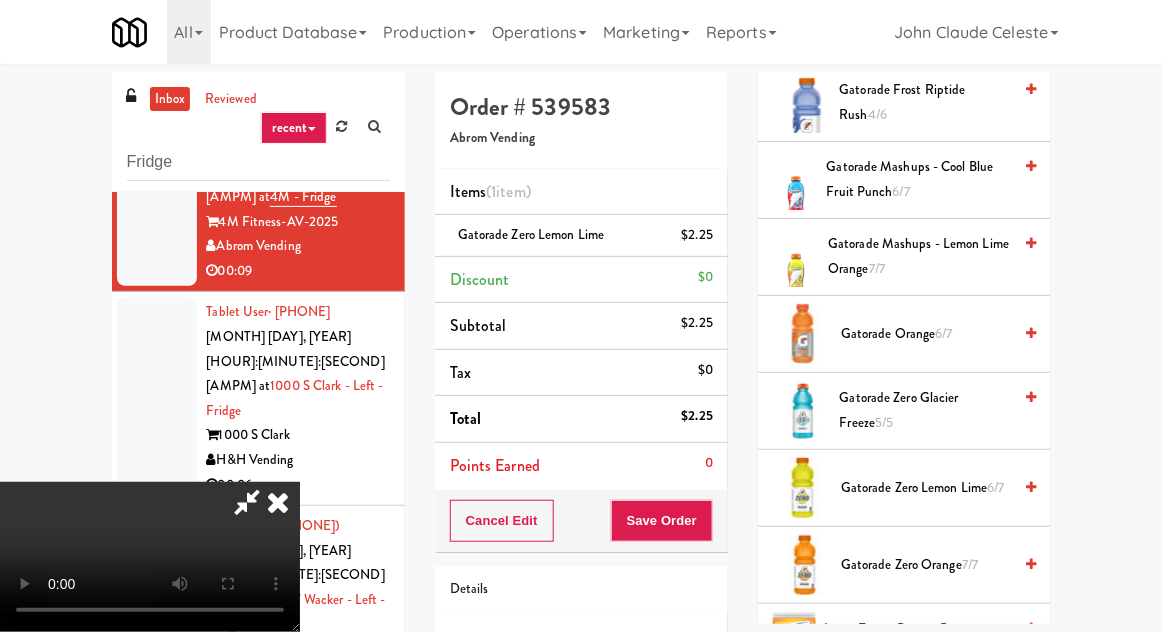 scroll, scrollTop: 73, scrollLeft: 0, axis: vertical 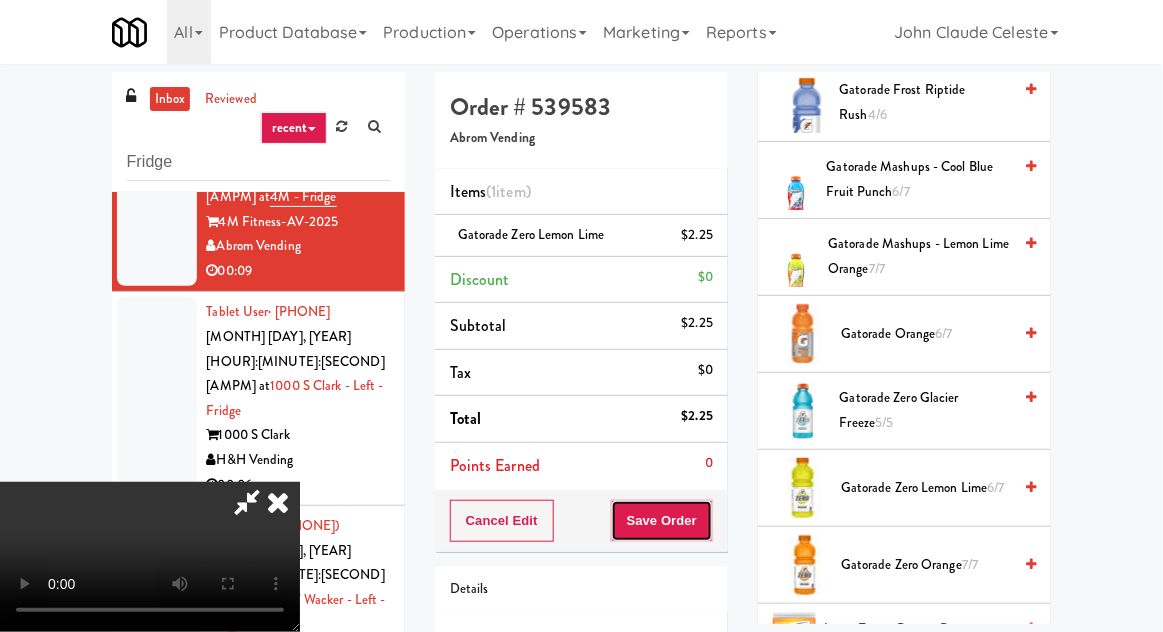 click on "Save Order" at bounding box center [662, 521] 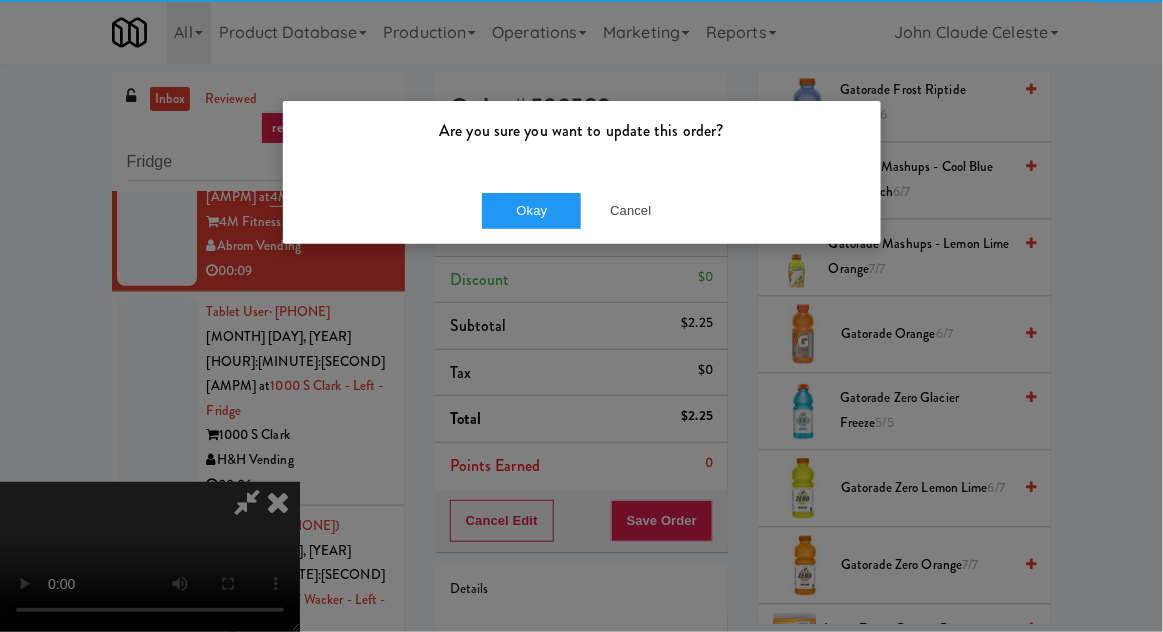 click on "Are you sure you want to update this order?" at bounding box center (582, 131) 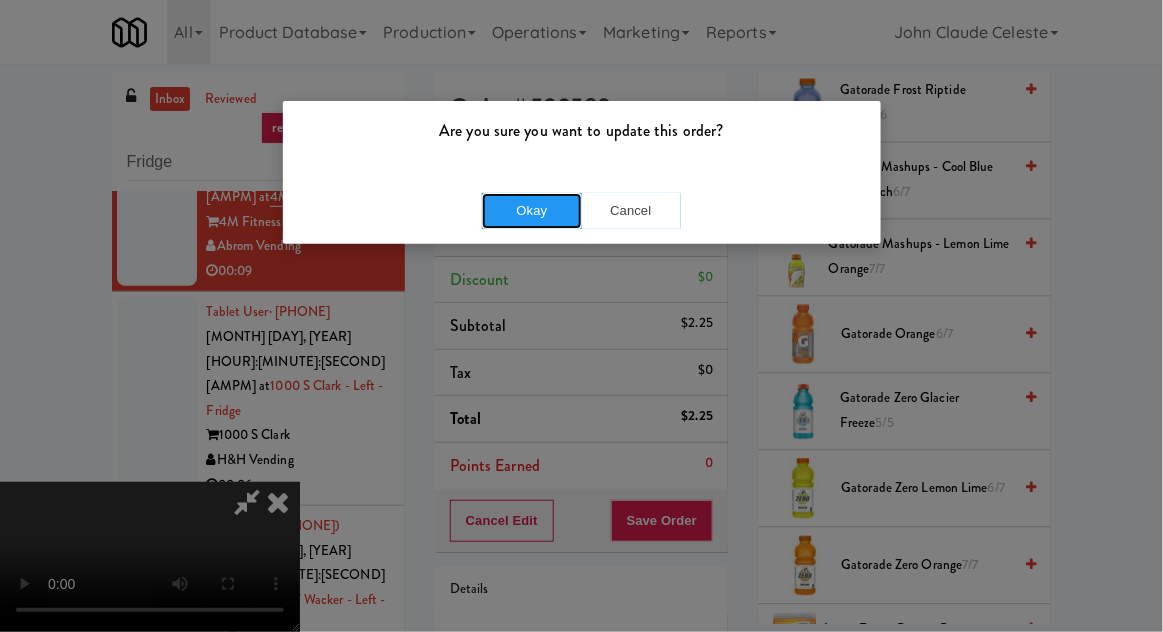 click on "Okay" at bounding box center (532, 211) 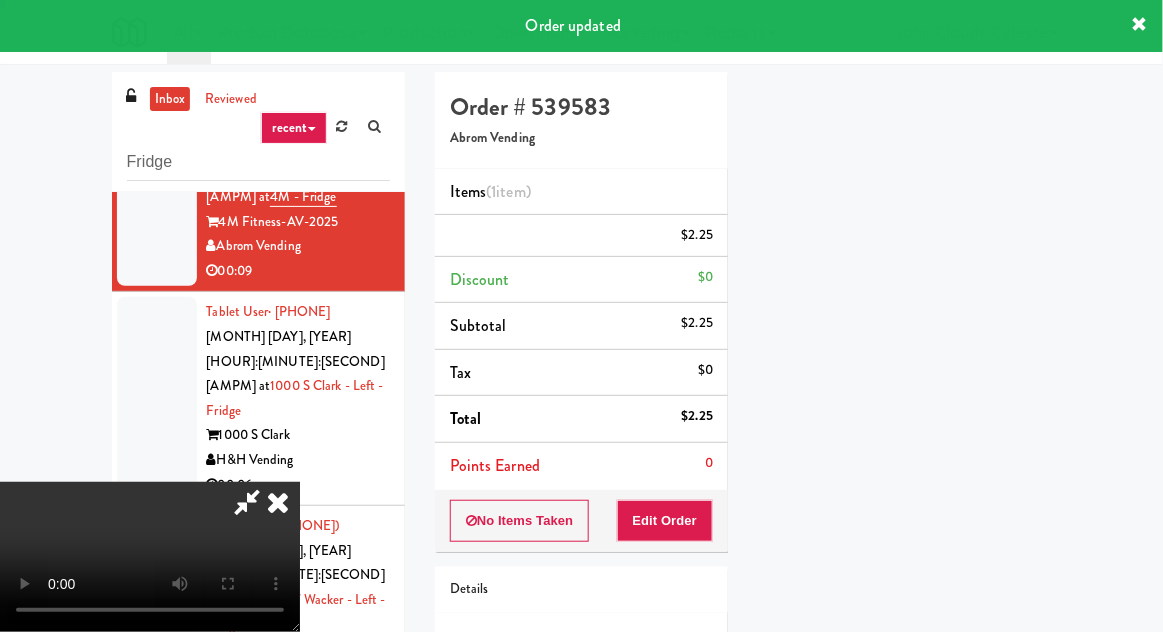 scroll, scrollTop: 197, scrollLeft: 0, axis: vertical 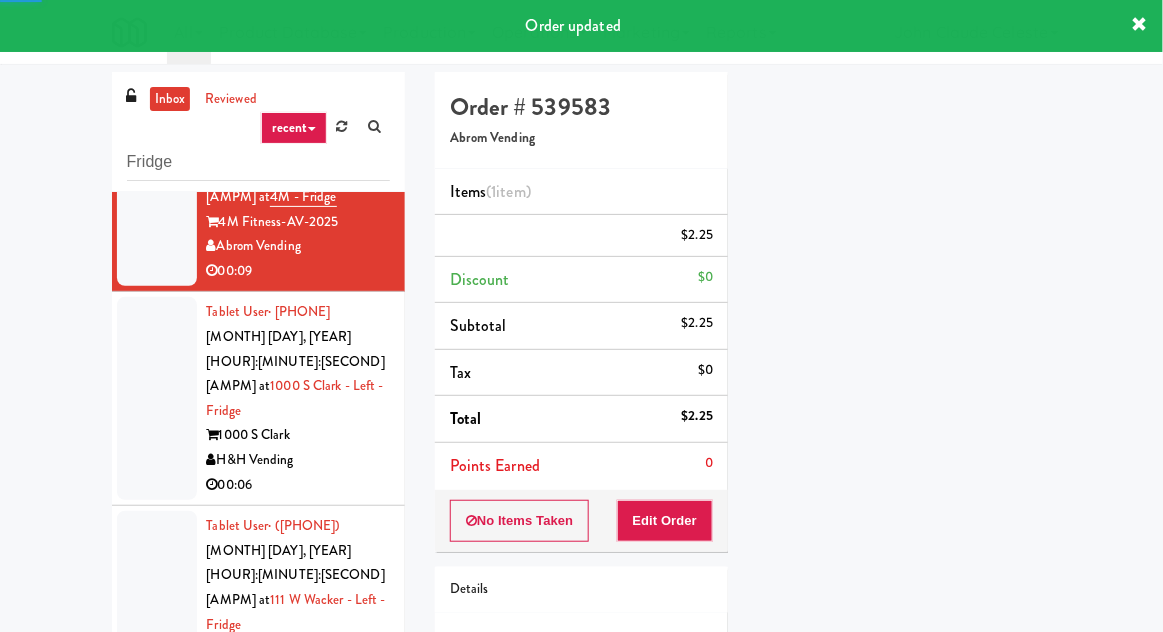 click at bounding box center [157, 197] 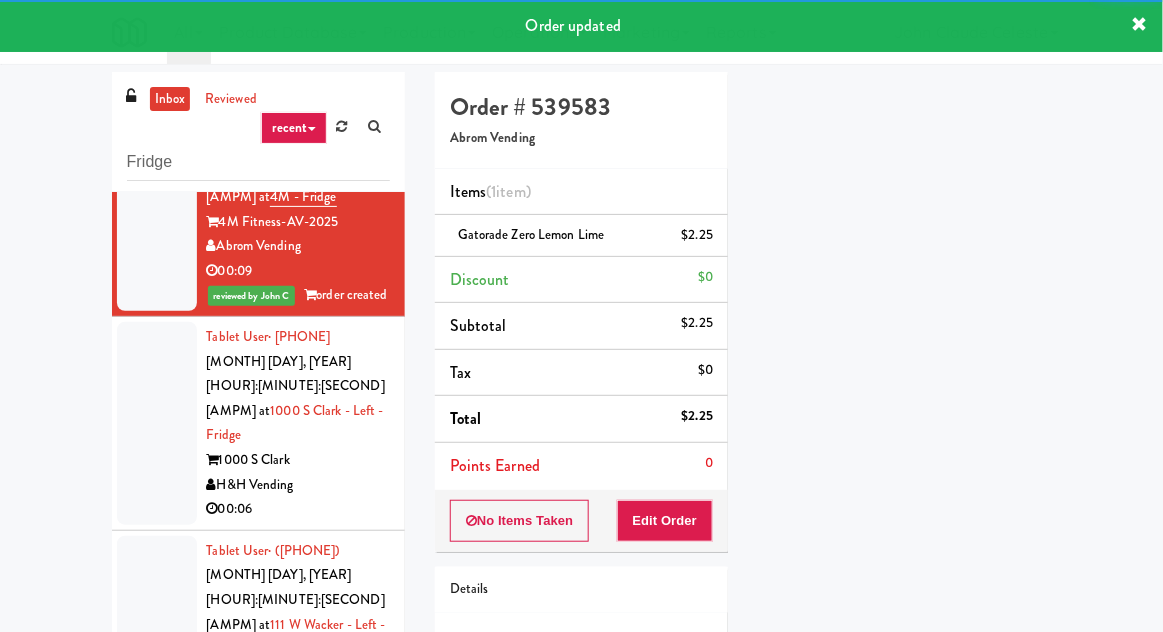 click at bounding box center (157, 423) 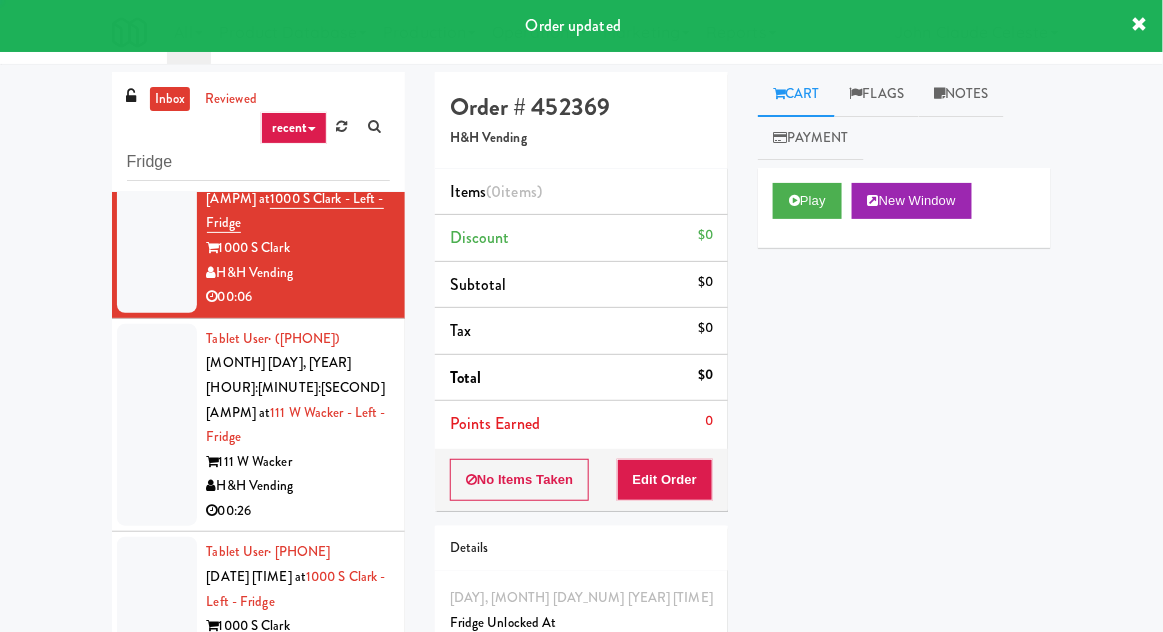 scroll, scrollTop: 2365, scrollLeft: 0, axis: vertical 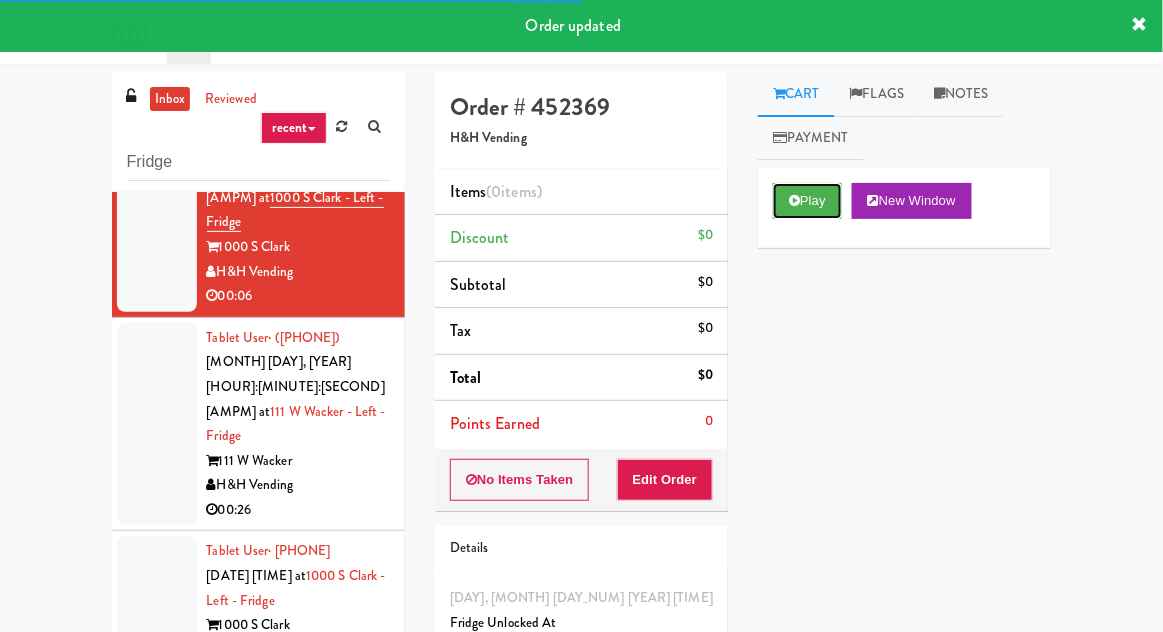 click on "Play" at bounding box center (807, 201) 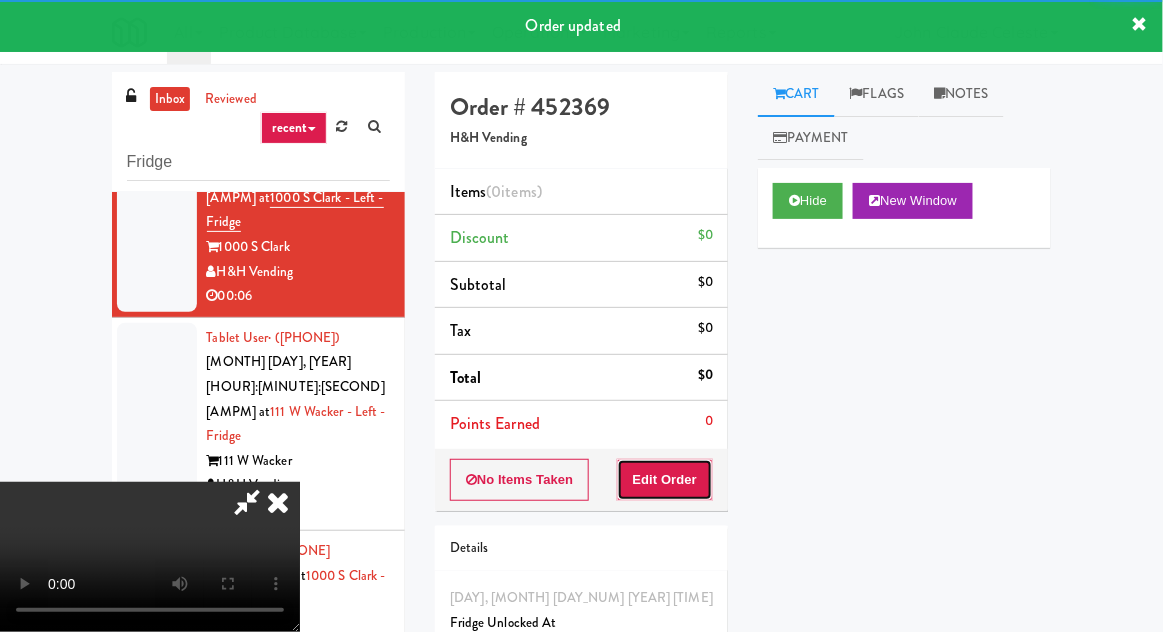 click on "Edit Order" at bounding box center [665, 480] 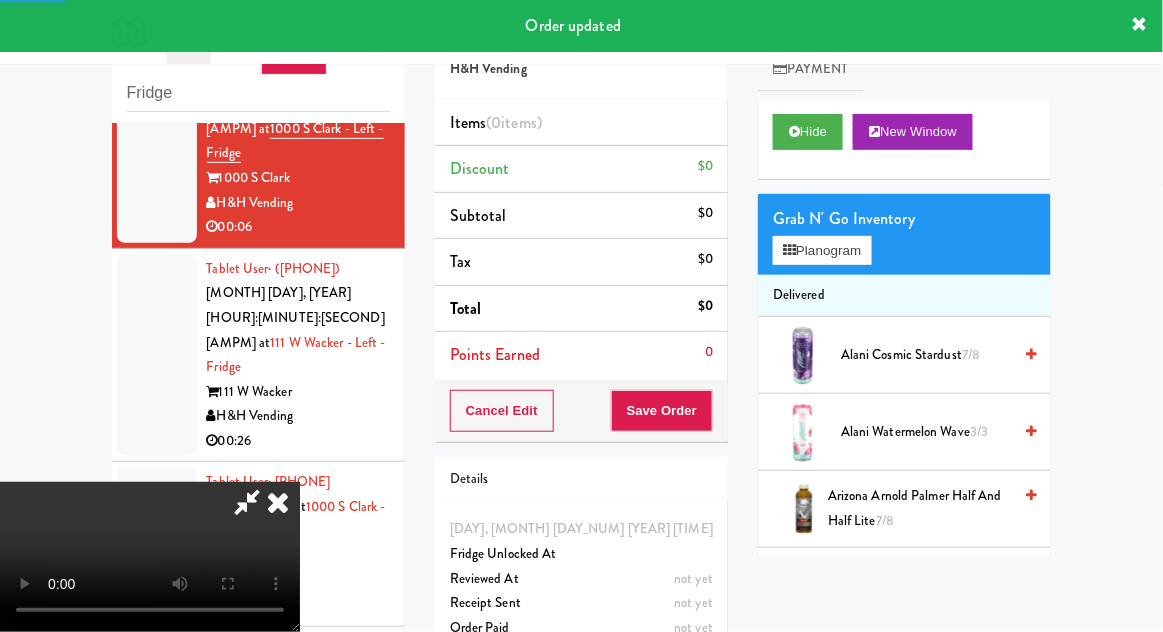 scroll, scrollTop: 77, scrollLeft: 0, axis: vertical 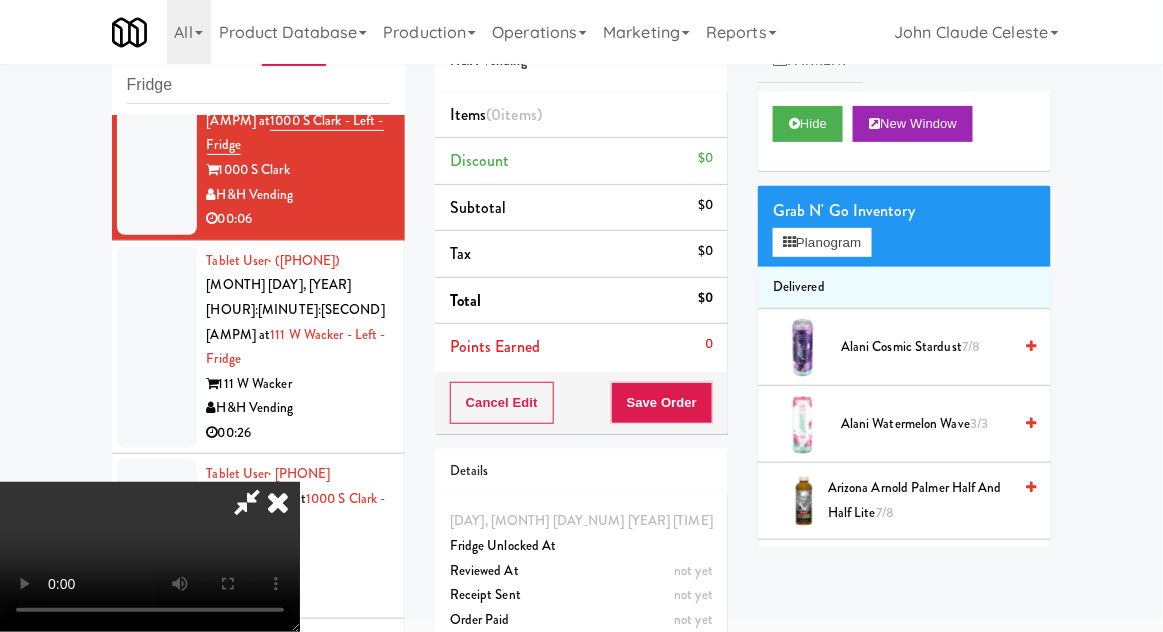 type 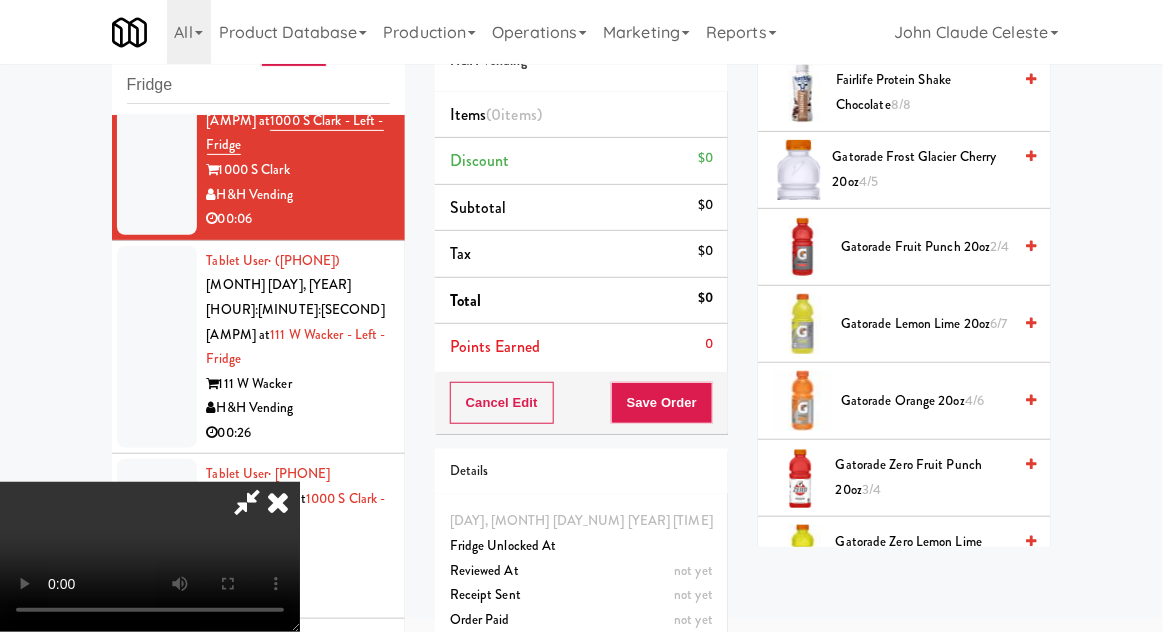 scroll, scrollTop: 1331, scrollLeft: 0, axis: vertical 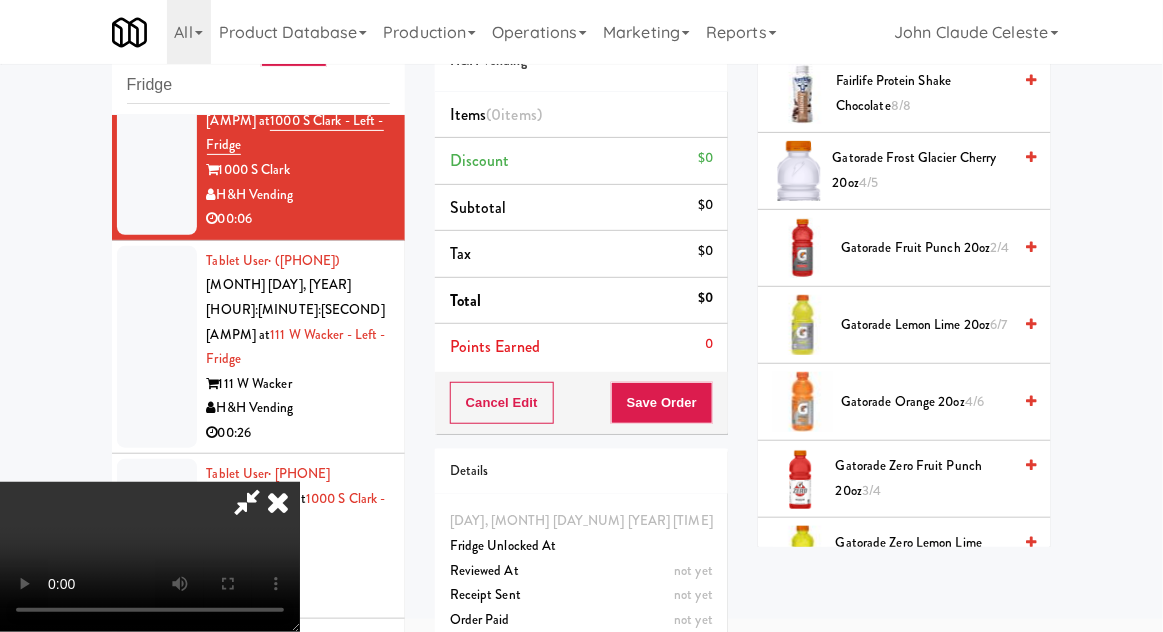 click on "[PRODUCT_NAME]" at bounding box center [923, 478] 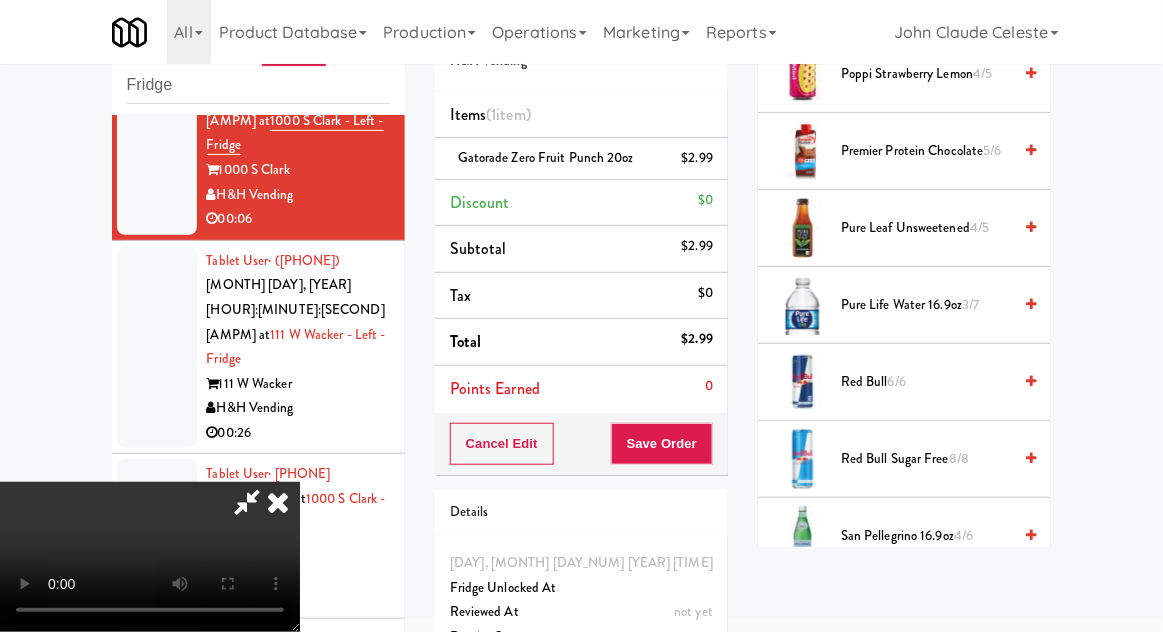 scroll, scrollTop: 2353, scrollLeft: 0, axis: vertical 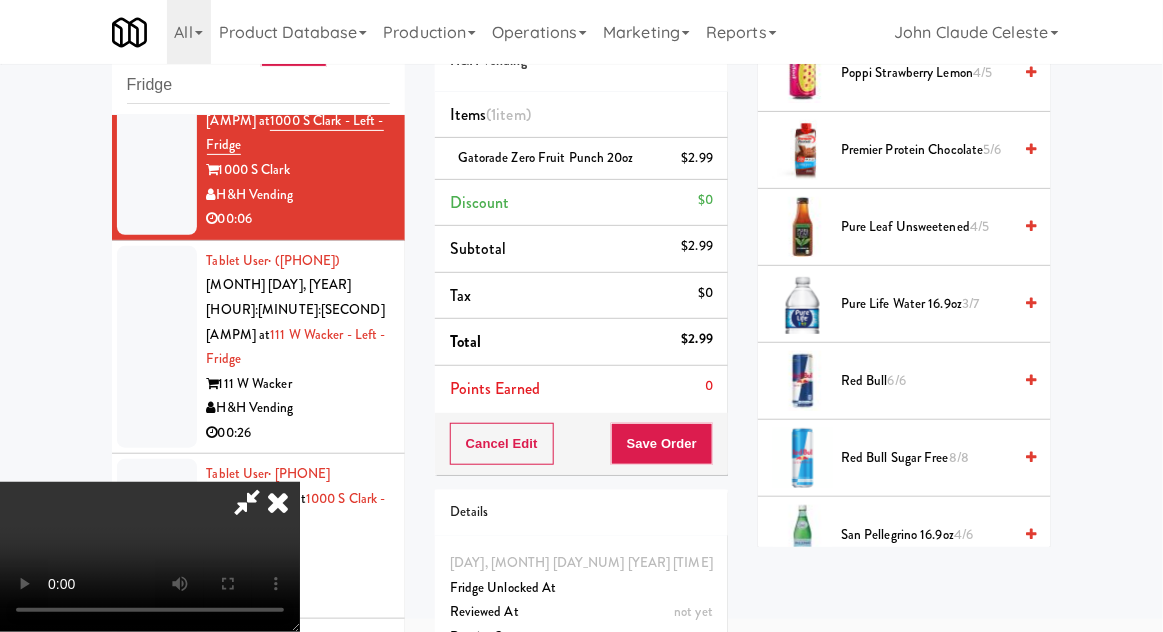 click on "8/8" at bounding box center [959, 457] 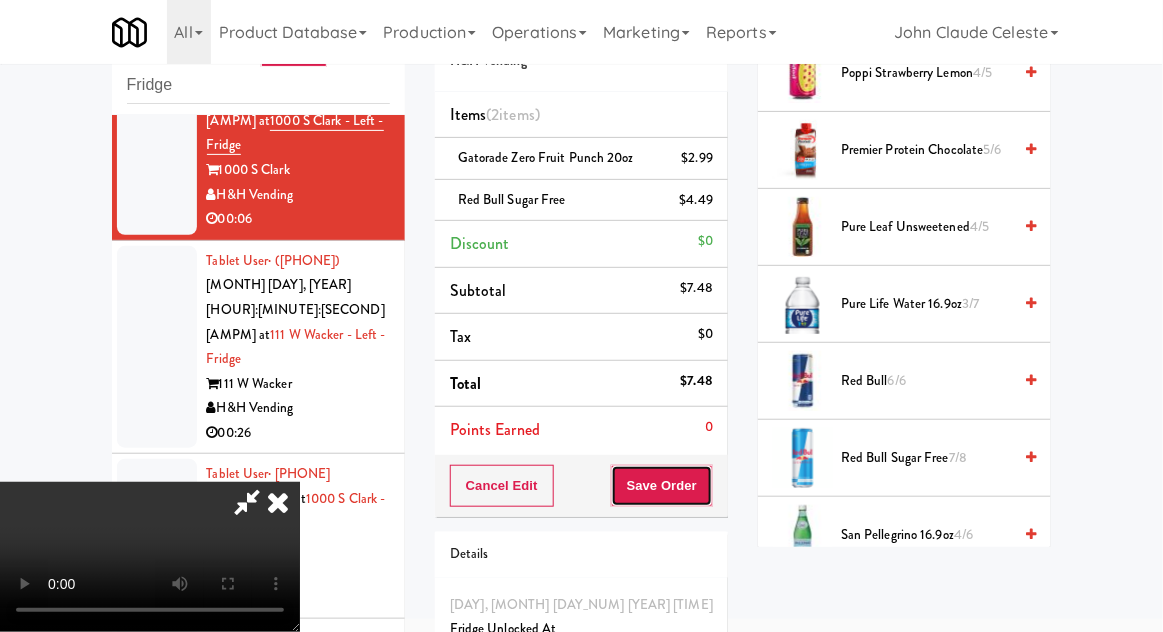 click on "Save Order" at bounding box center (662, 486) 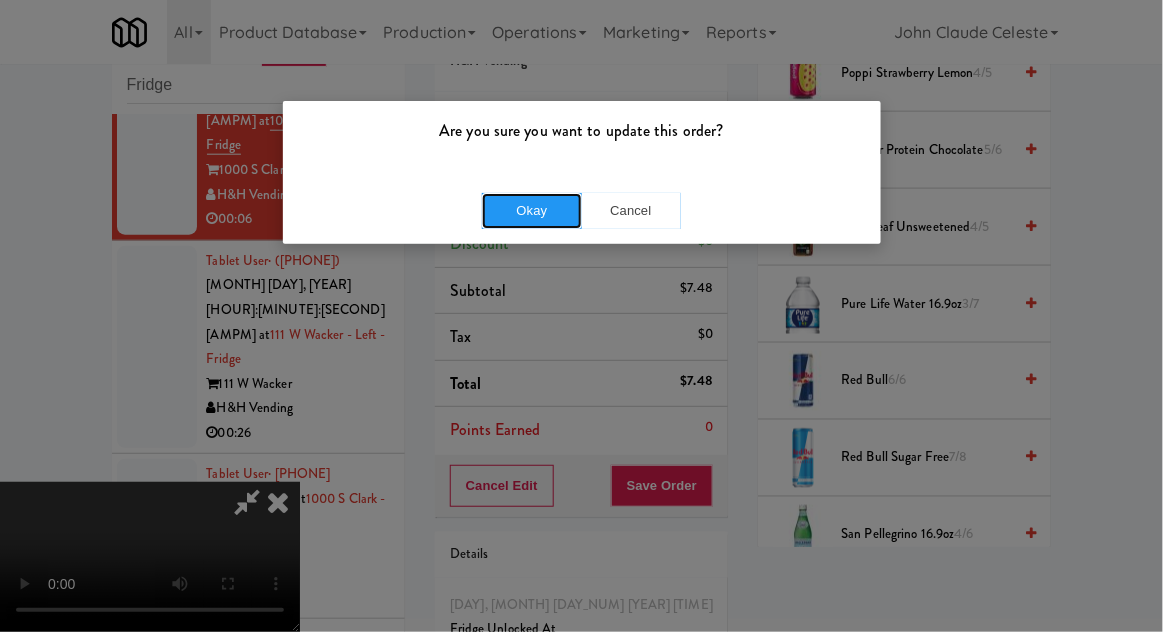 click on "Okay" at bounding box center (532, 211) 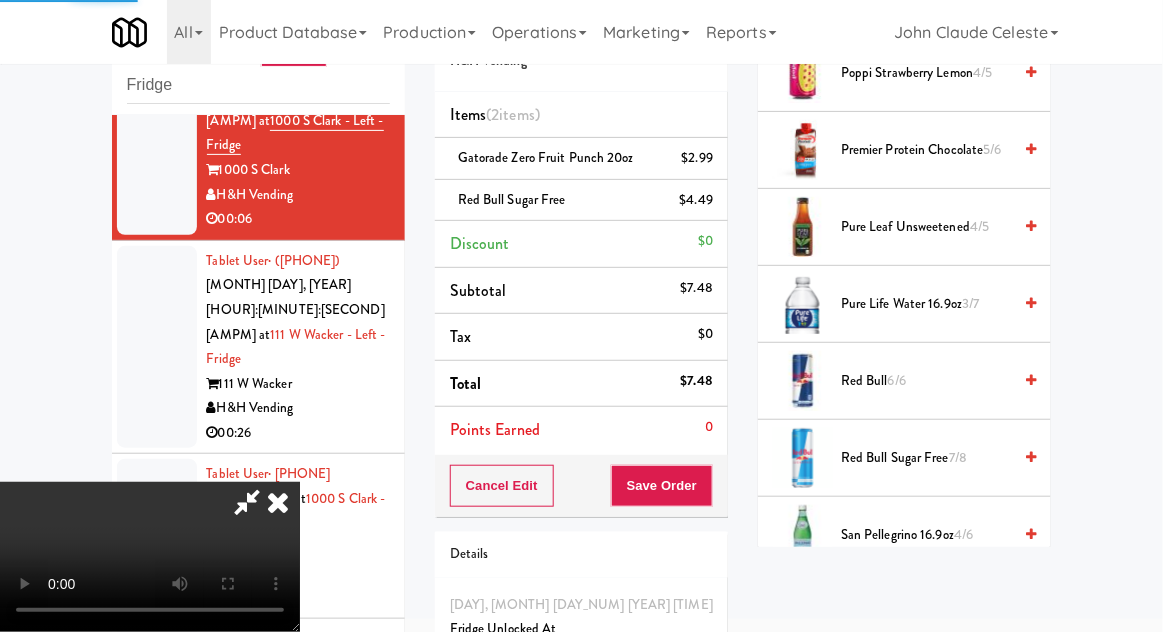 scroll, scrollTop: 197, scrollLeft: 0, axis: vertical 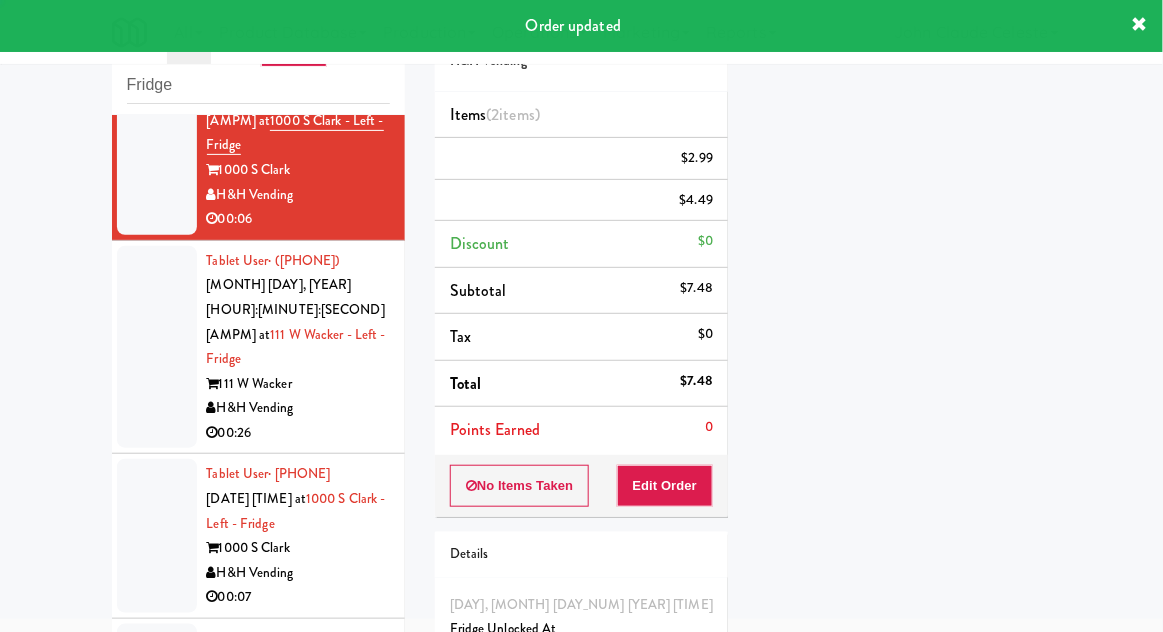 click on "Tablet User  · ([PHONE]) [MONTH] [DAY], [YEAR] [HOUR]:[MINUTE]:[SECOND] [AMPM] at 111 W Wacker - Left - Fridge 111 W Wacker H&H Vending 00:26" at bounding box center (258, 348) 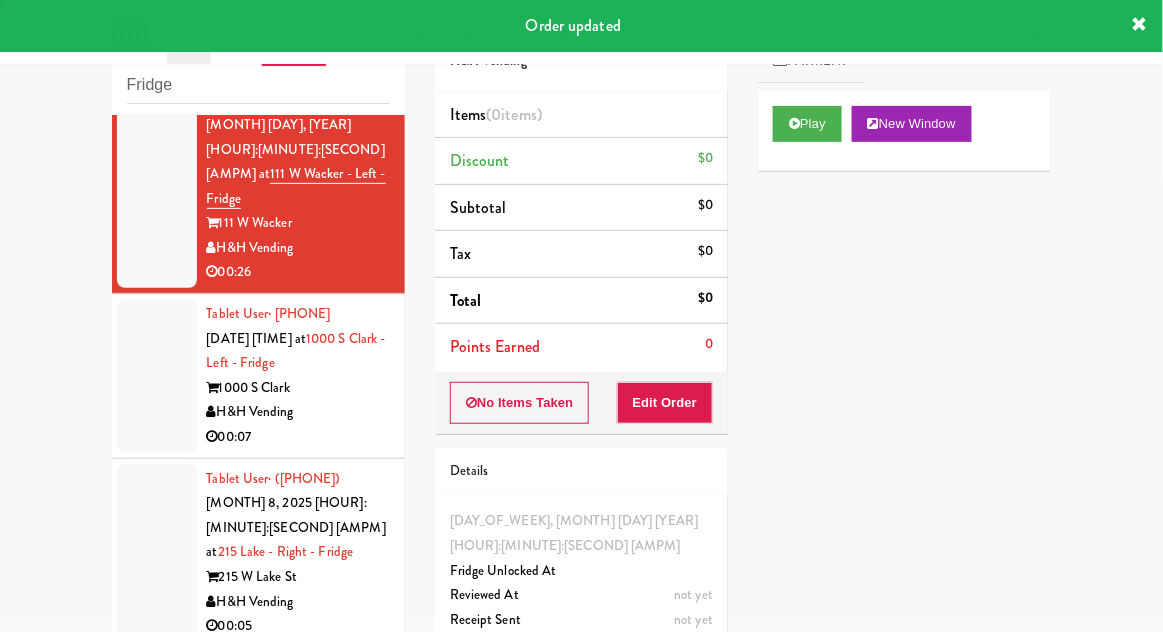 scroll, scrollTop: 2551, scrollLeft: 0, axis: vertical 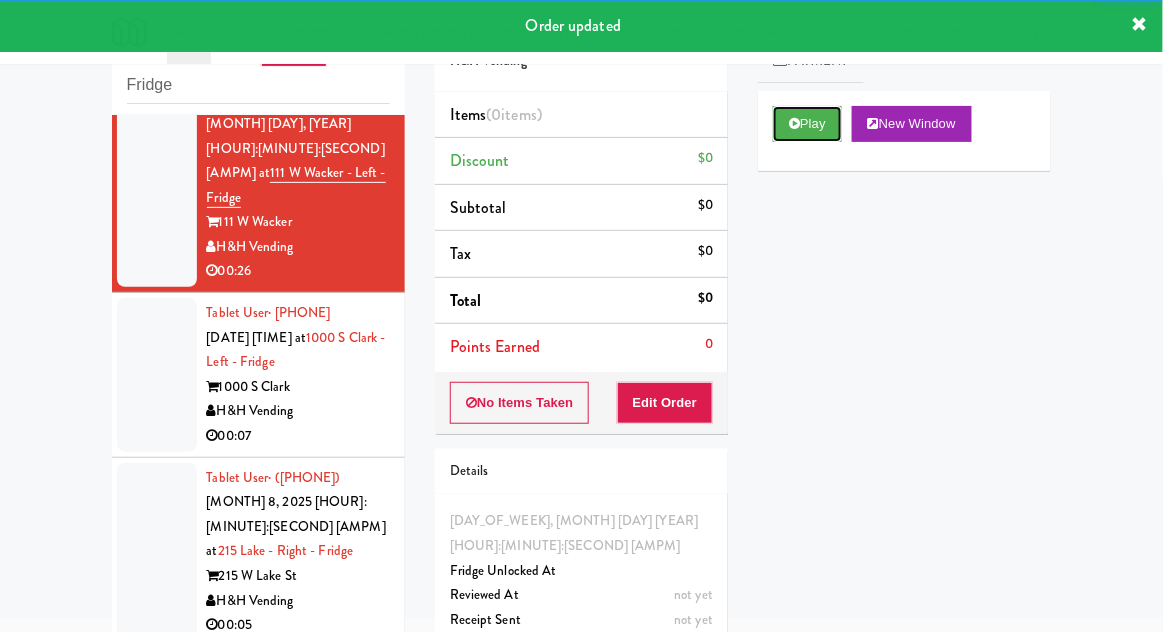 click on "Play" at bounding box center [807, 124] 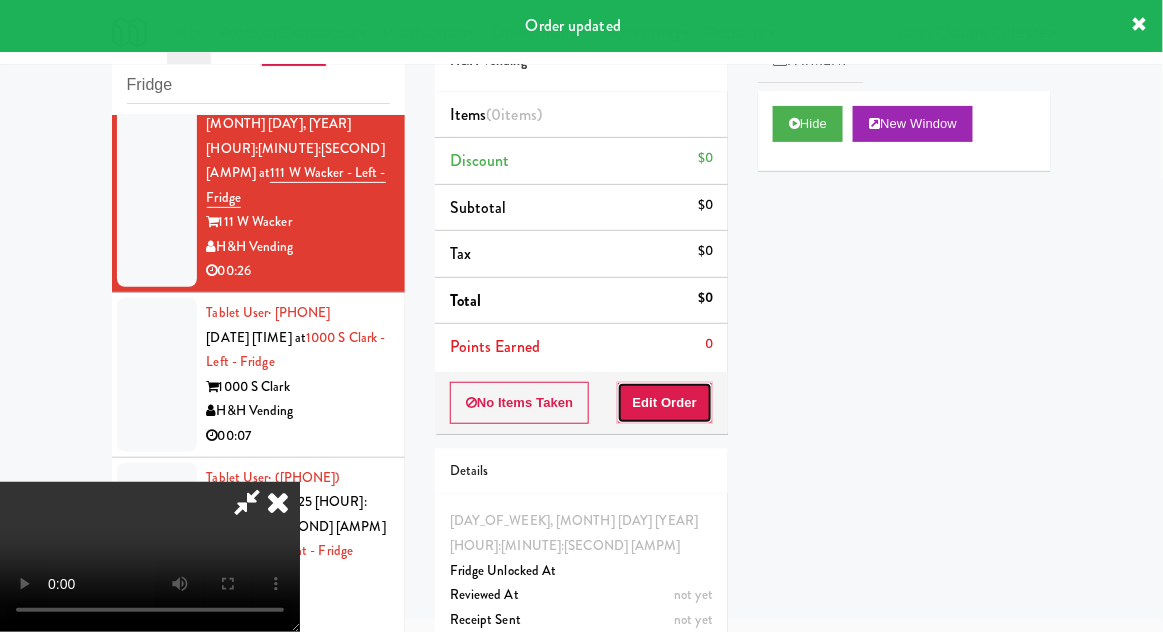 click on "Edit Order" at bounding box center (665, 403) 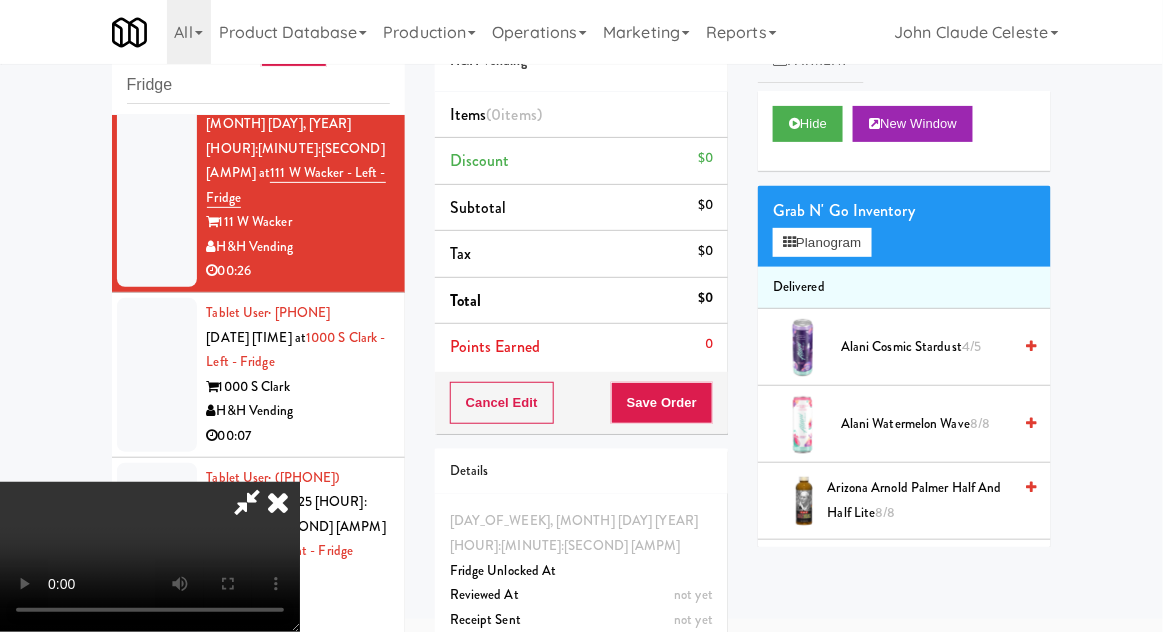 scroll, scrollTop: 73, scrollLeft: 0, axis: vertical 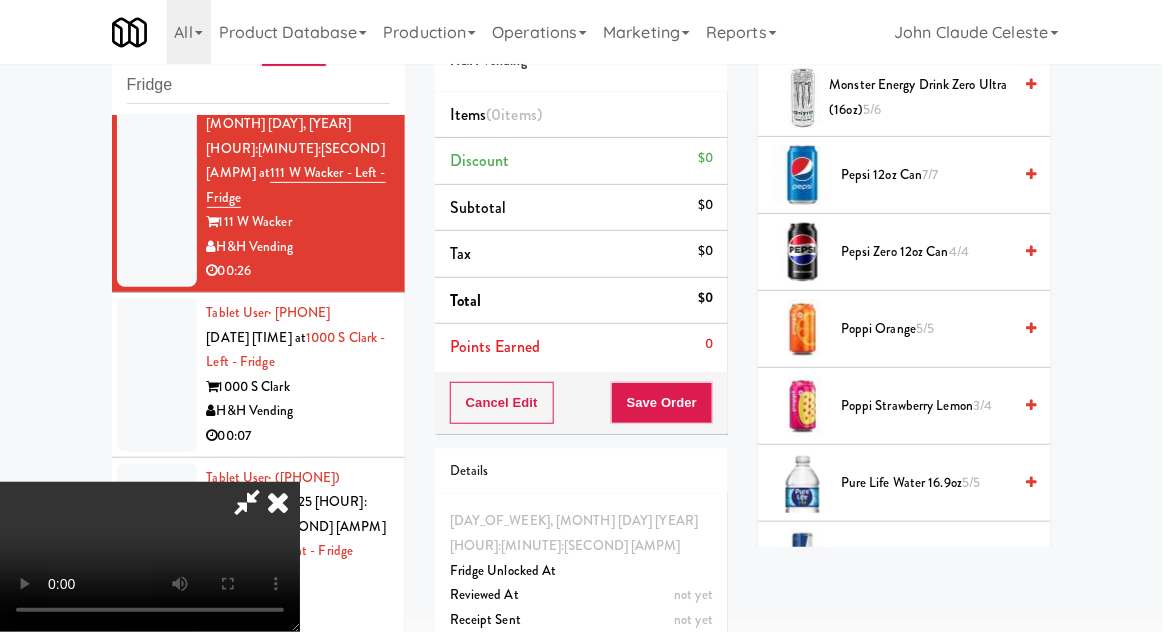 click on "Pure Life Water 16.9oz  5/5" at bounding box center [926, 483] 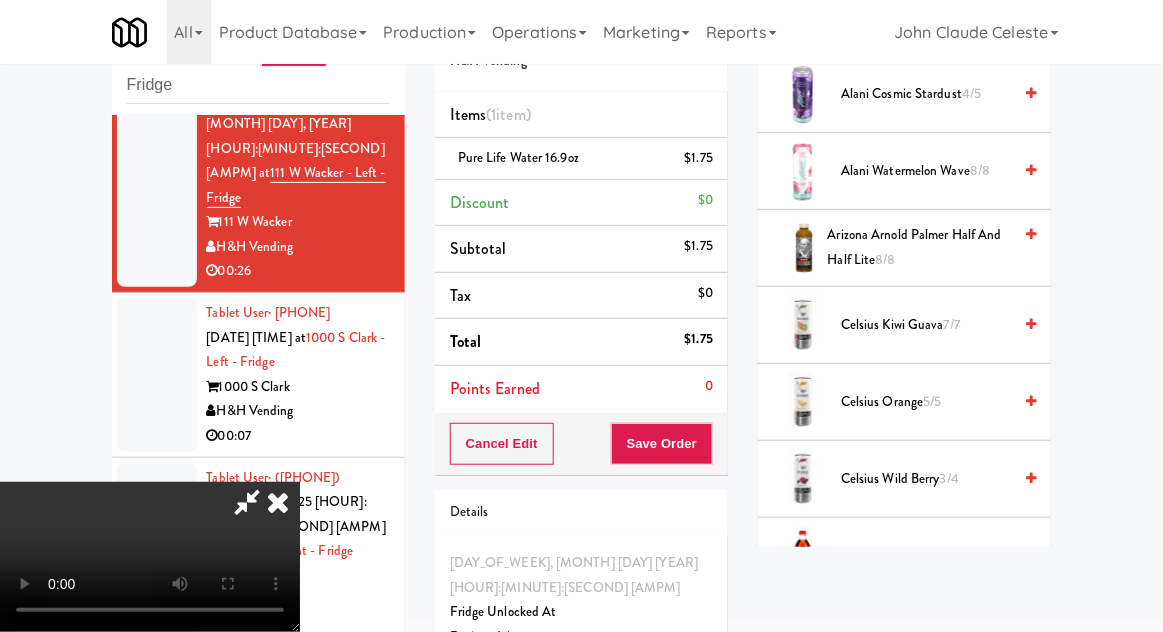 scroll, scrollTop: 0, scrollLeft: 0, axis: both 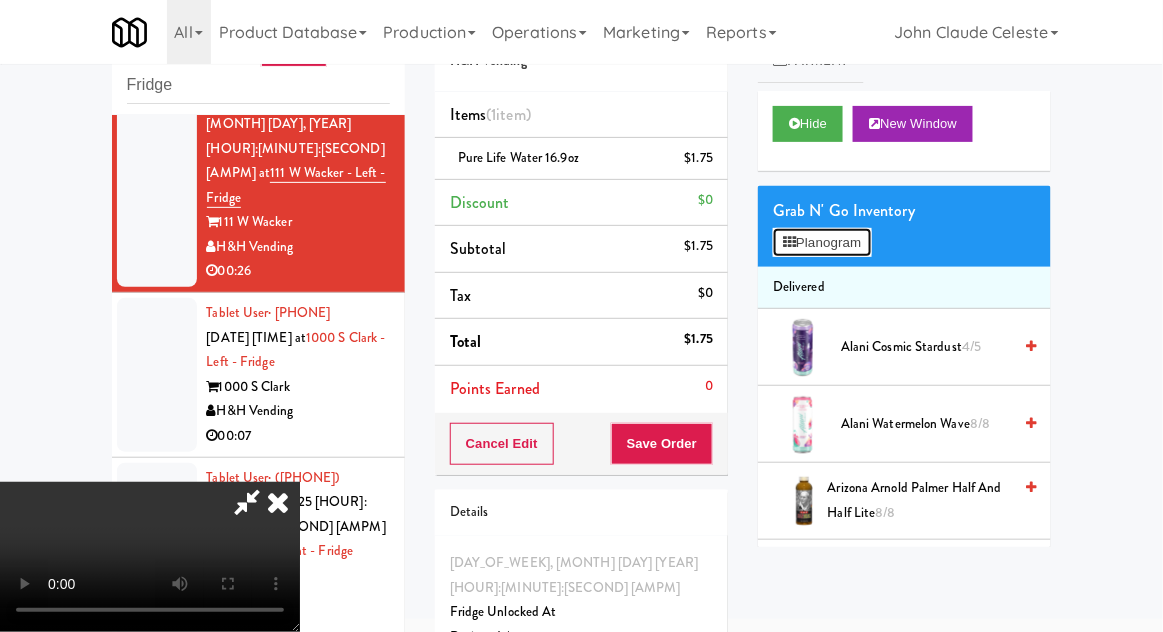 click on "Planogram" at bounding box center (822, 243) 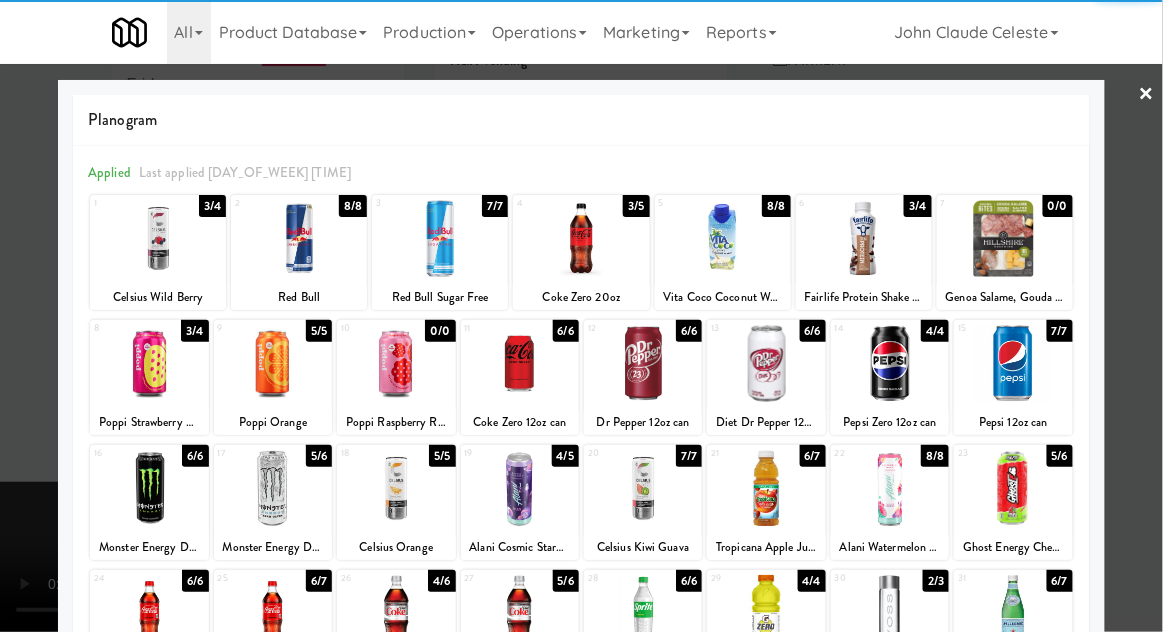 click at bounding box center [273, 613] 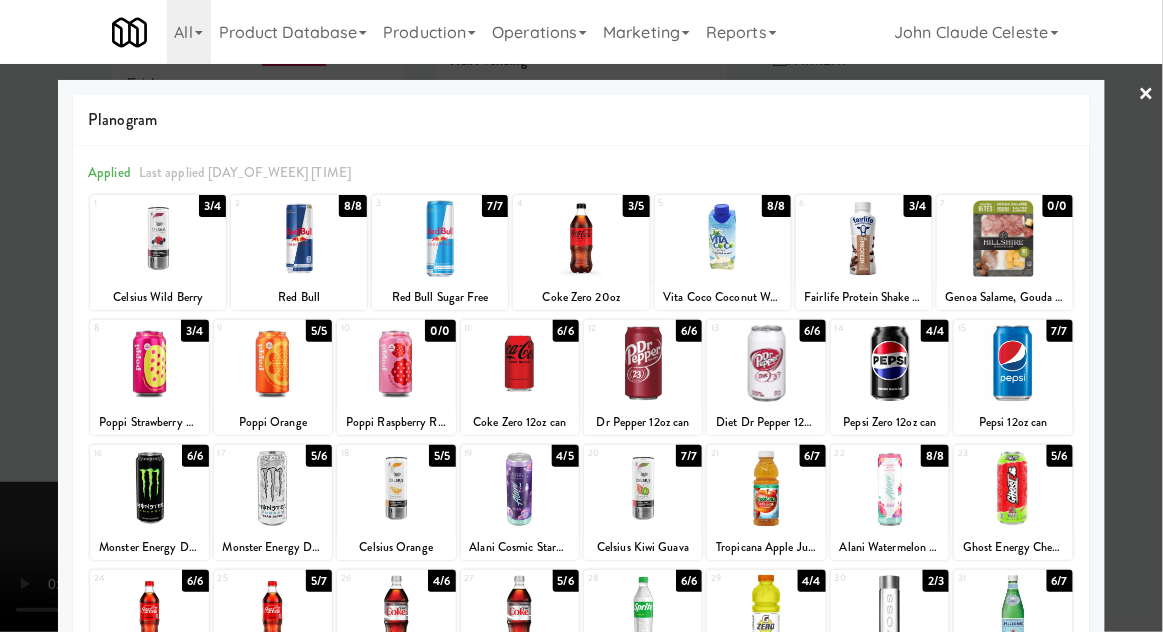 click at bounding box center (581, 316) 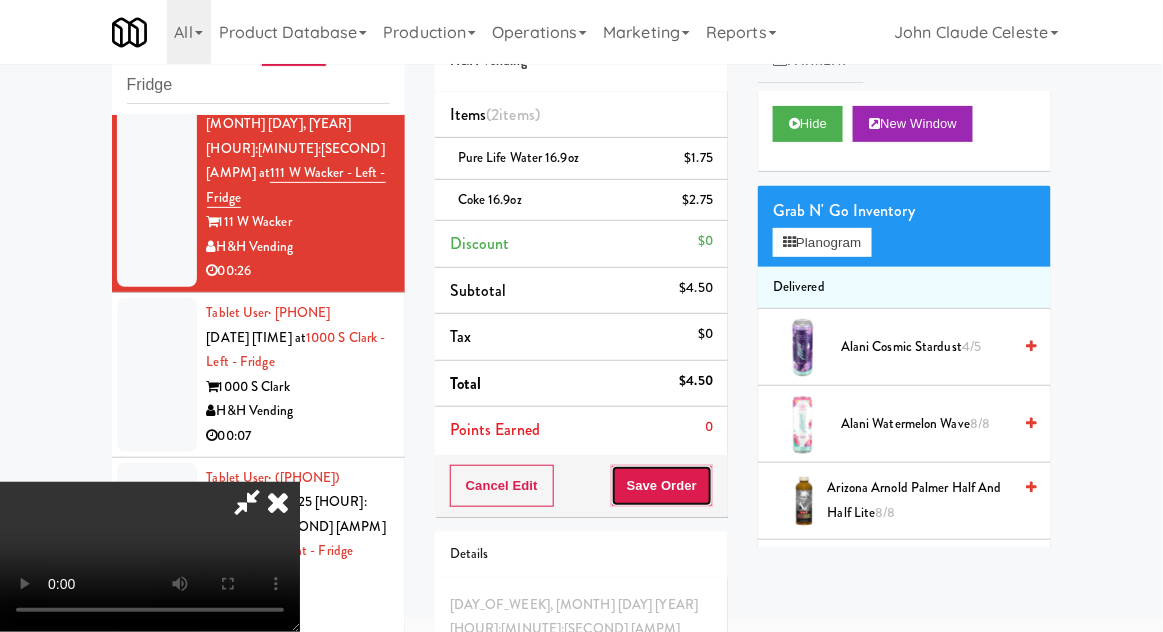 click on "Save Order" at bounding box center (662, 486) 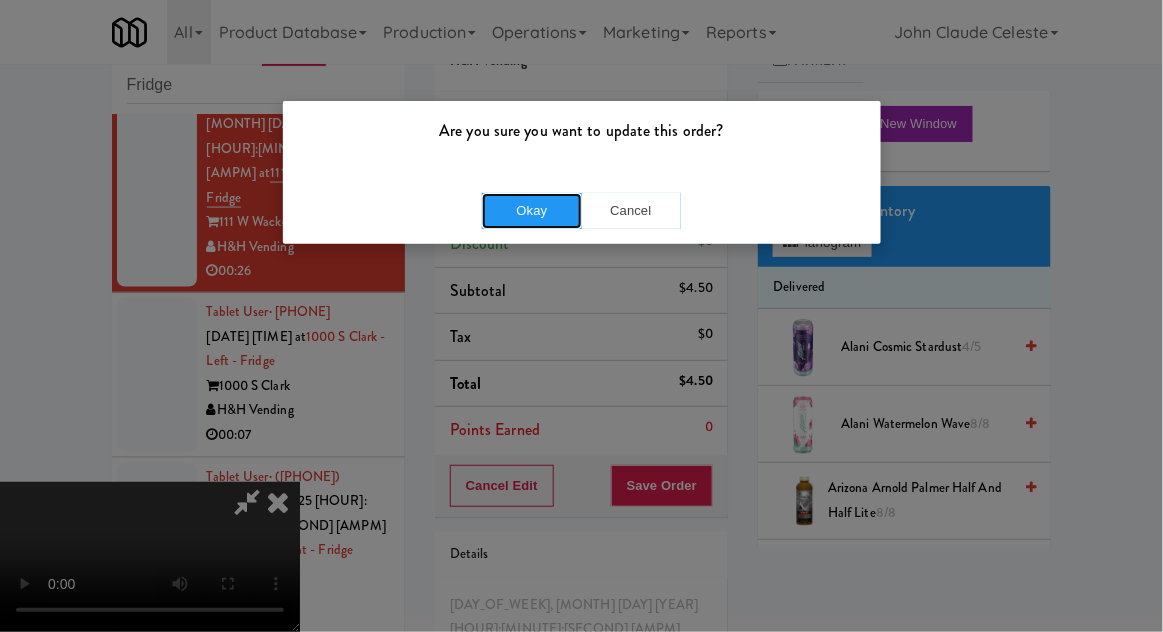 click on "Okay" at bounding box center [532, 211] 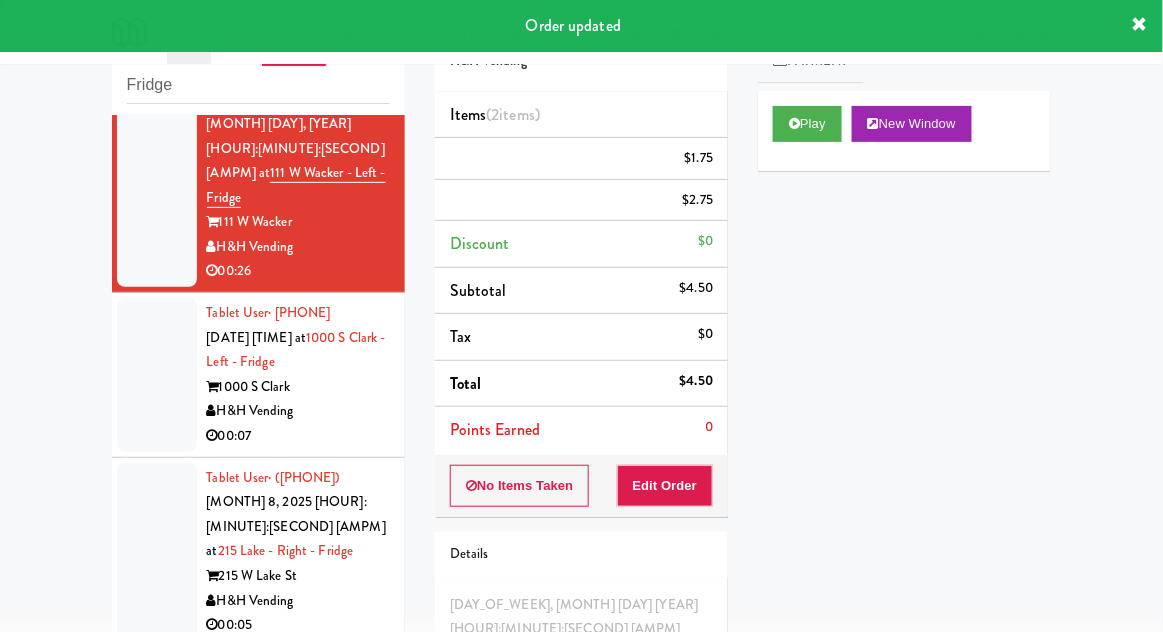 scroll, scrollTop: 0, scrollLeft: 0, axis: both 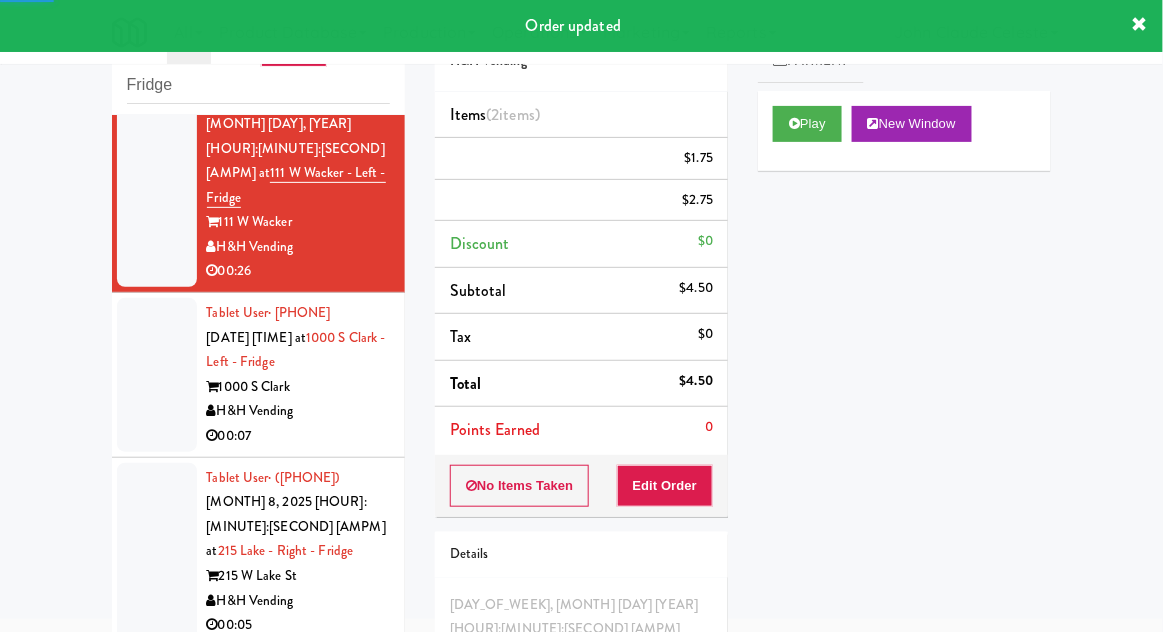 click on "Tablet User  · ([PHONE]) [MONTH] [DAY], [YEAR] [HOUR]:[MINUTE]:[SECOND] [AMPM] at 1000 S Clark - Left - Fridge 1000 S Clark H&H Vending 00:07" at bounding box center [258, 375] 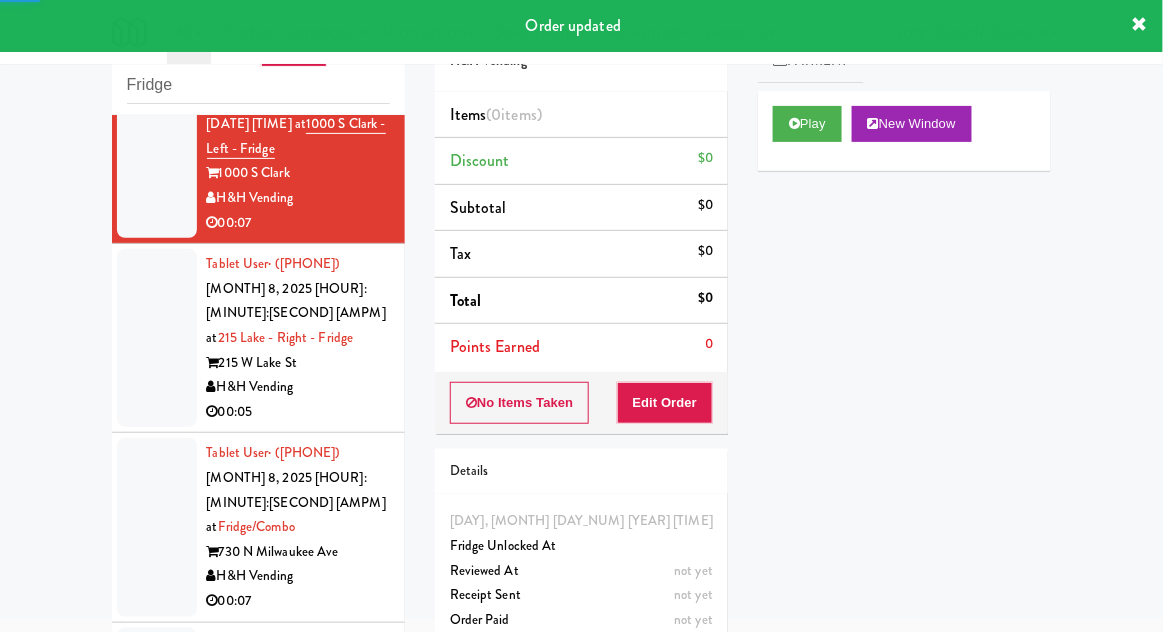 scroll, scrollTop: 2790, scrollLeft: 0, axis: vertical 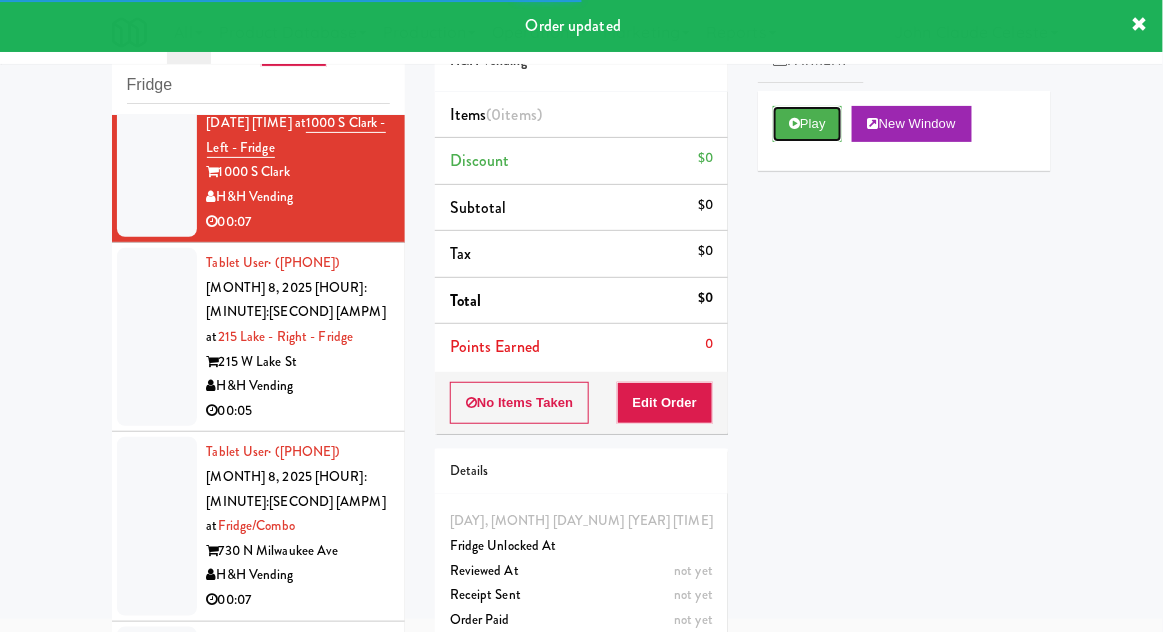 click on "Play" at bounding box center (807, 124) 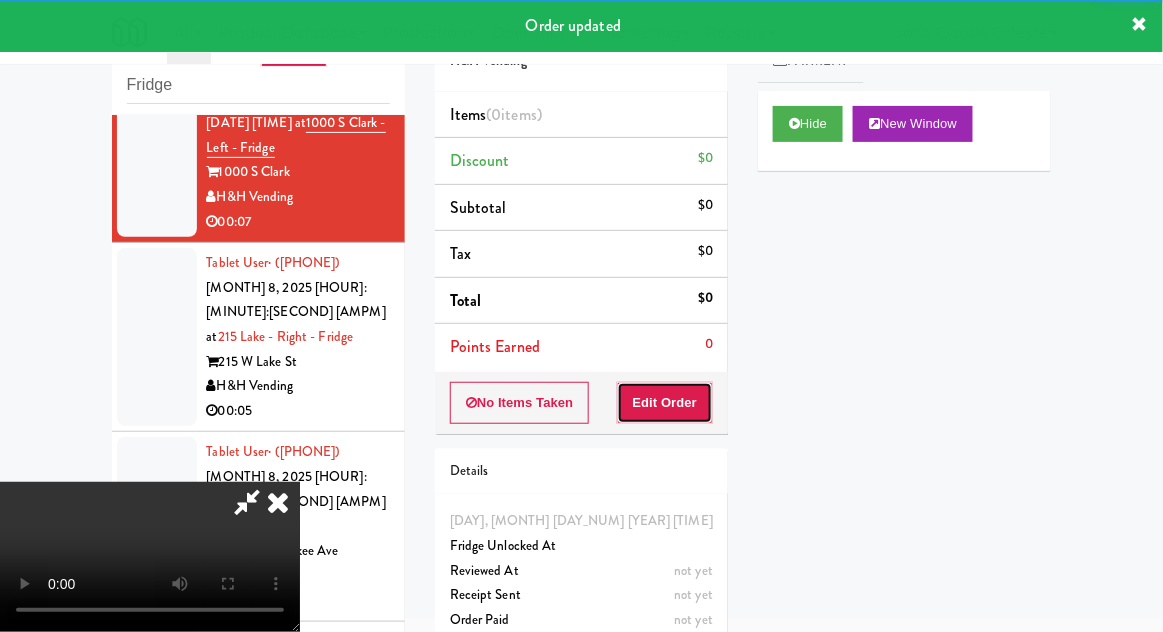 click on "Edit Order" at bounding box center (665, 403) 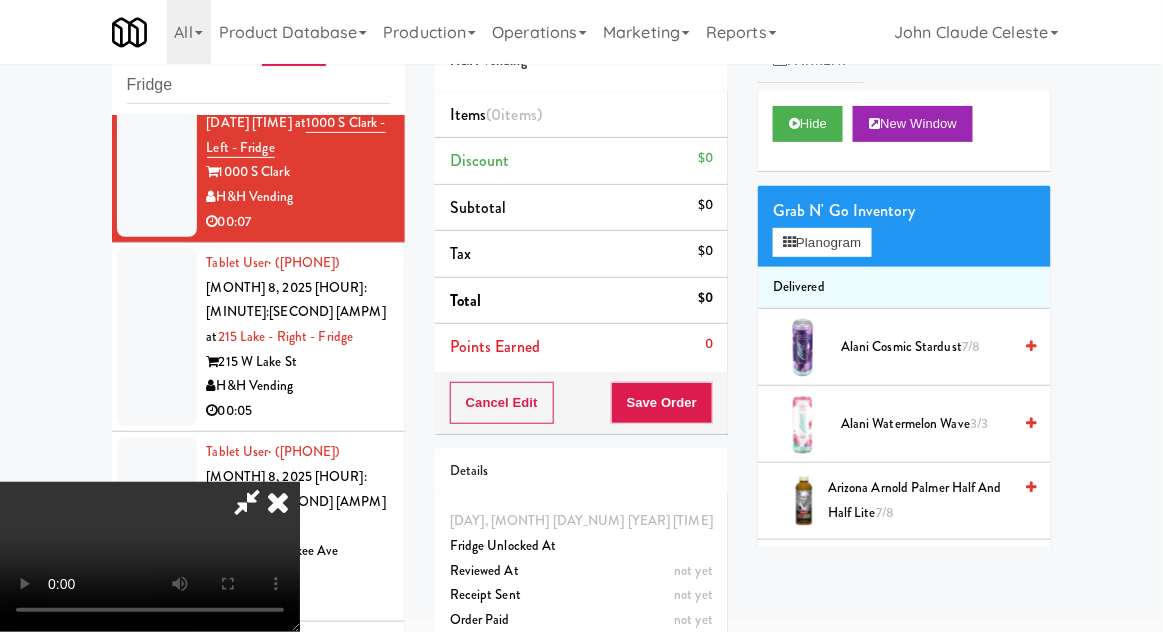type 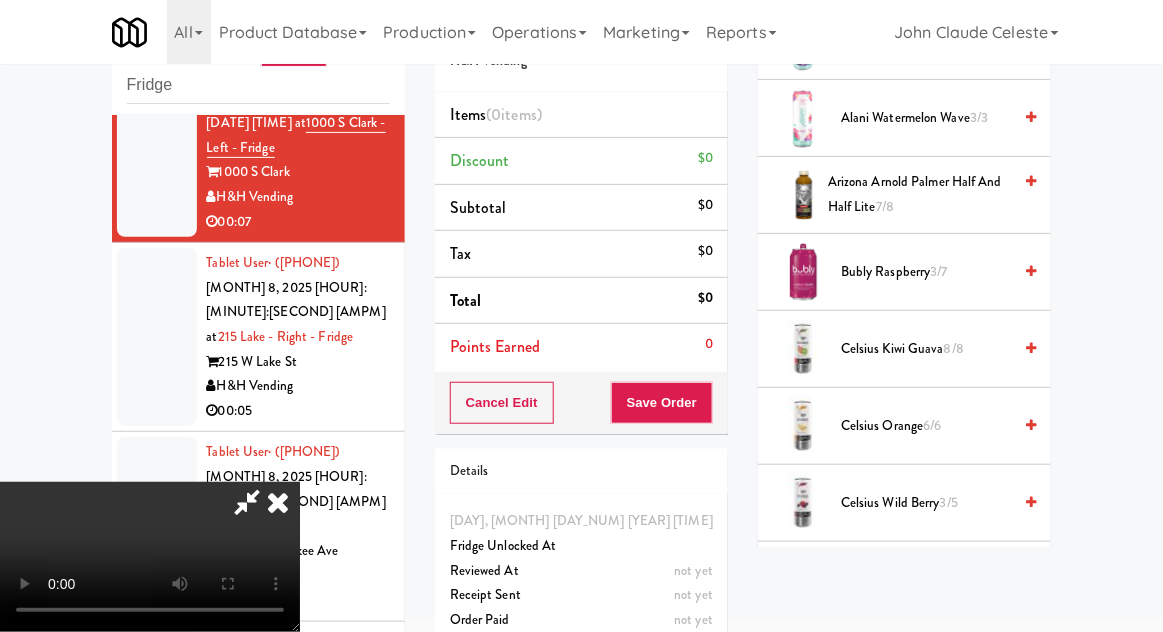 scroll, scrollTop: 308, scrollLeft: 0, axis: vertical 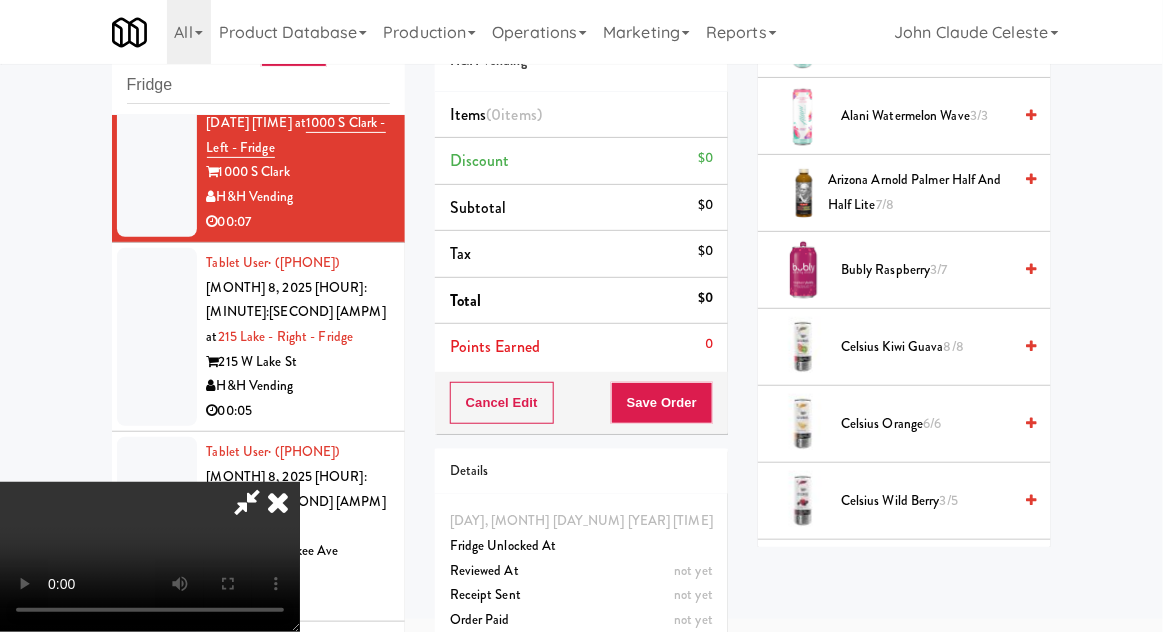 click on "6/6" at bounding box center [933, 423] 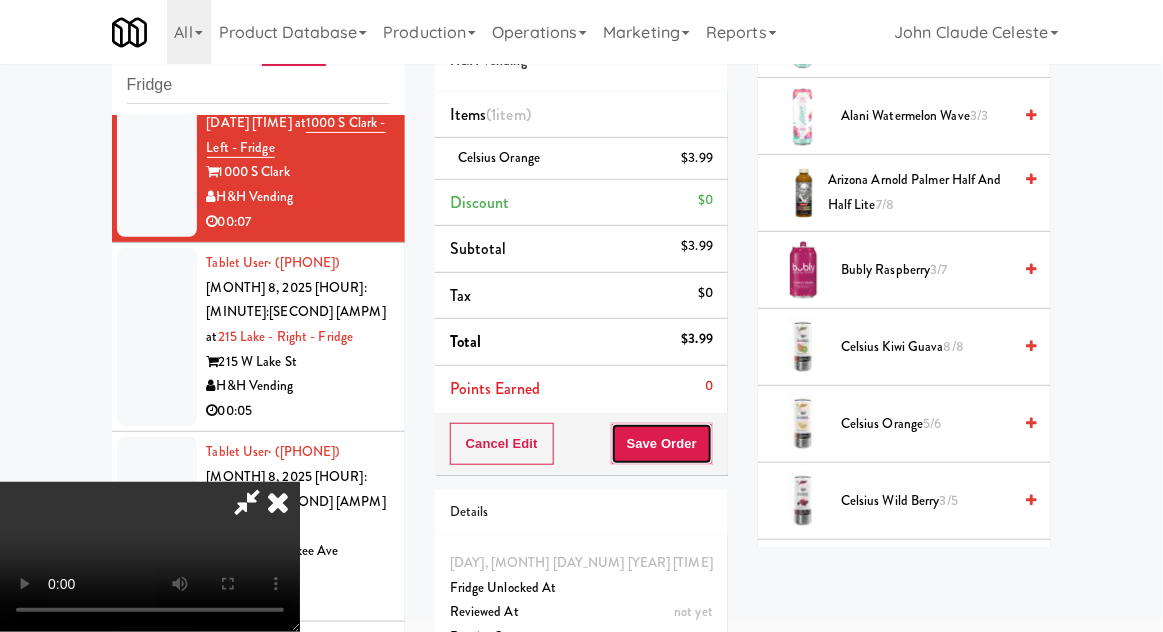 click on "Save Order" at bounding box center (662, 444) 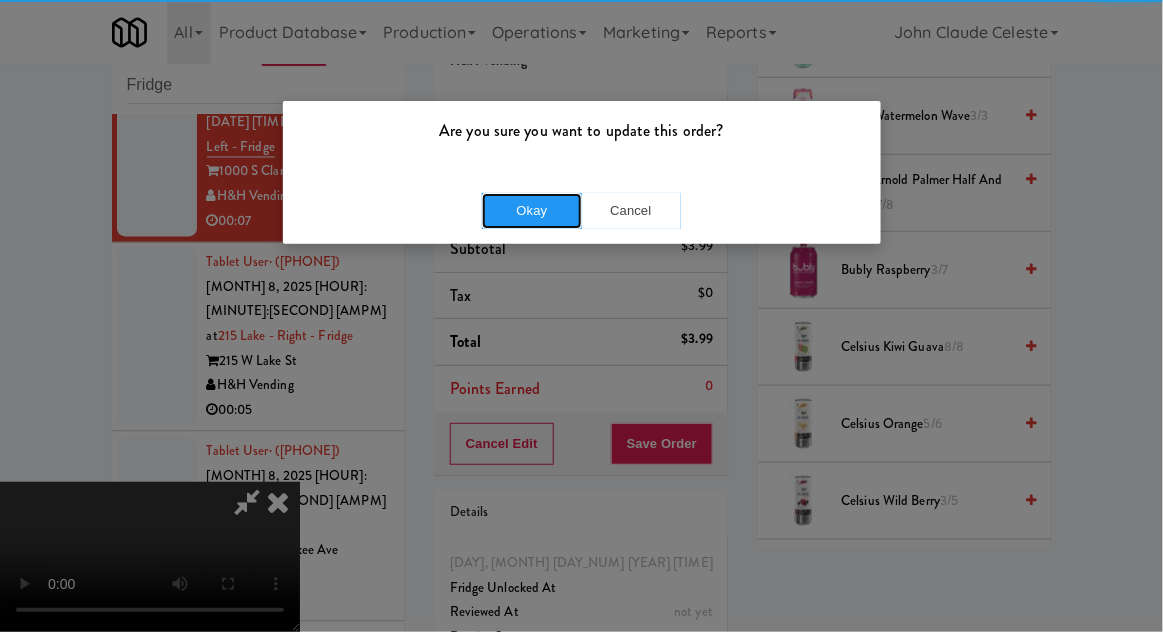 click on "Okay" at bounding box center [532, 211] 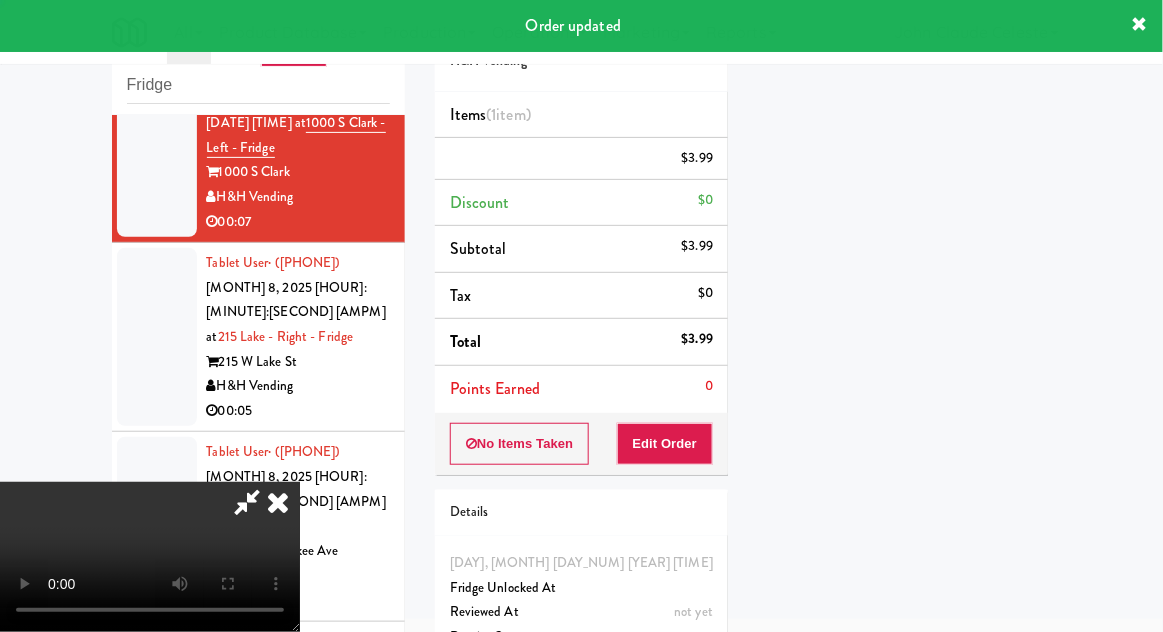 scroll, scrollTop: 197, scrollLeft: 0, axis: vertical 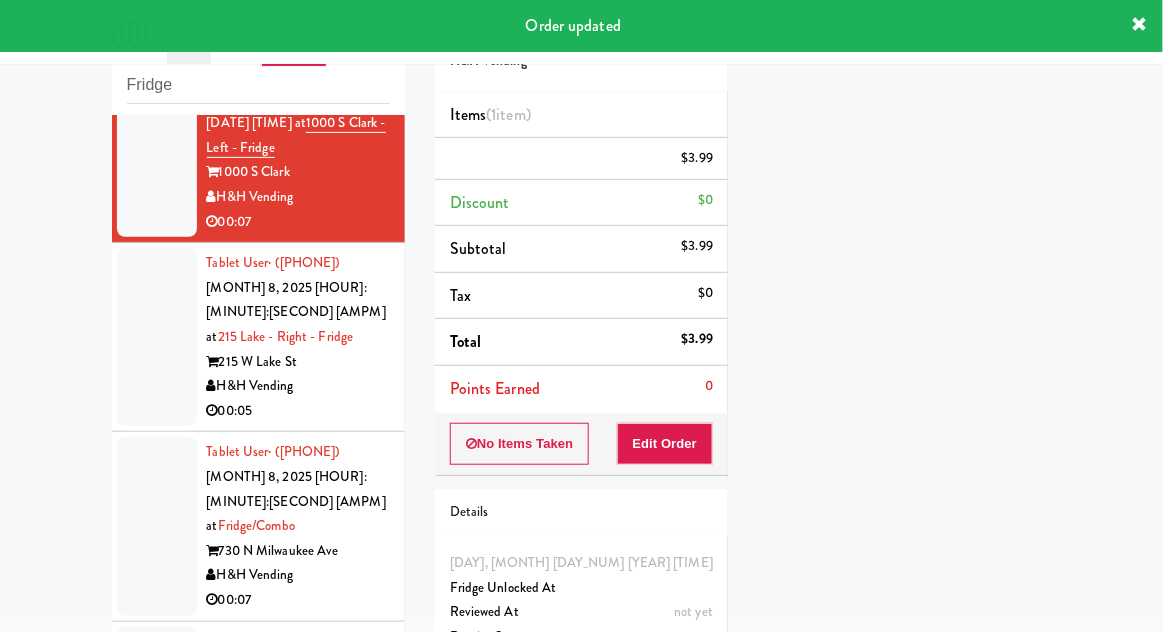 click at bounding box center (157, 337) 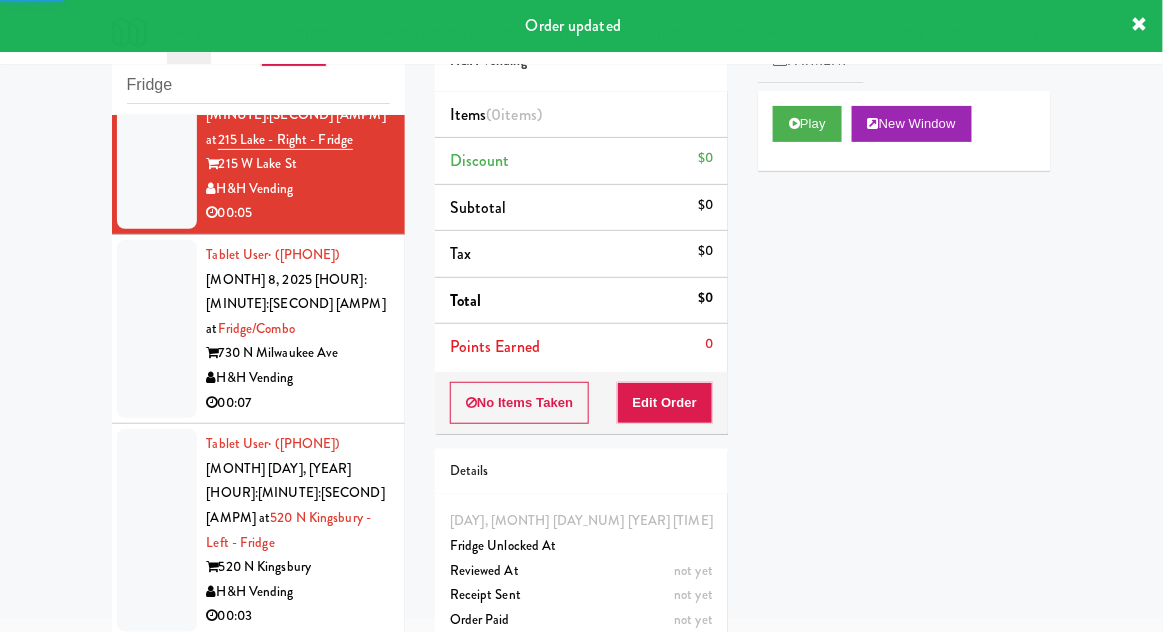 scroll, scrollTop: 2984, scrollLeft: 0, axis: vertical 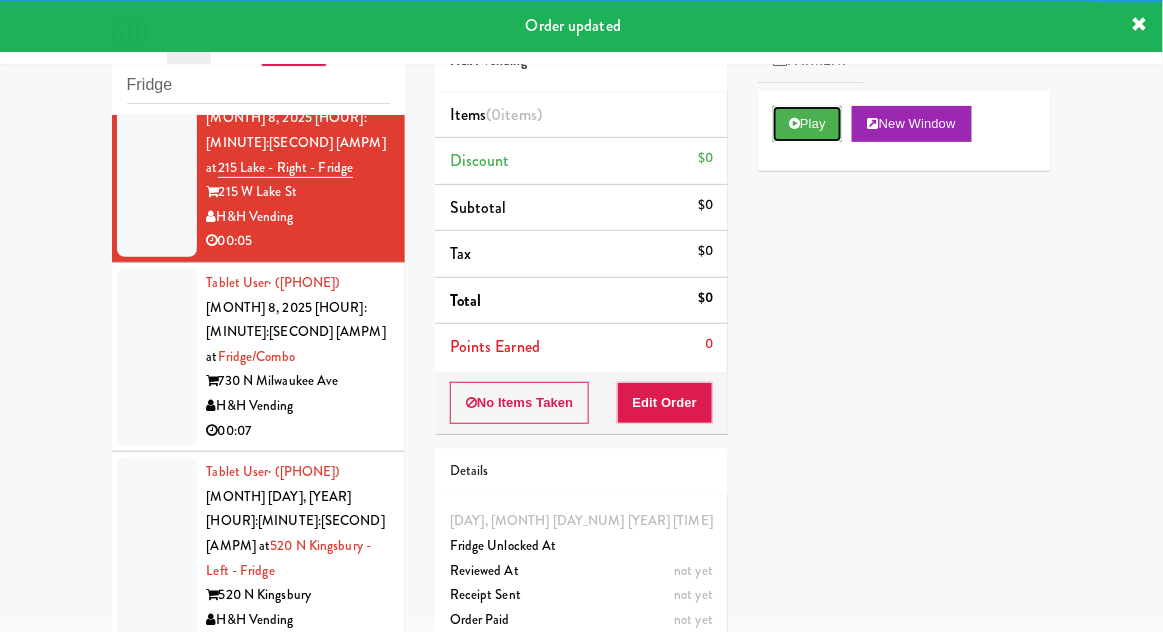 click on "Play" at bounding box center (807, 124) 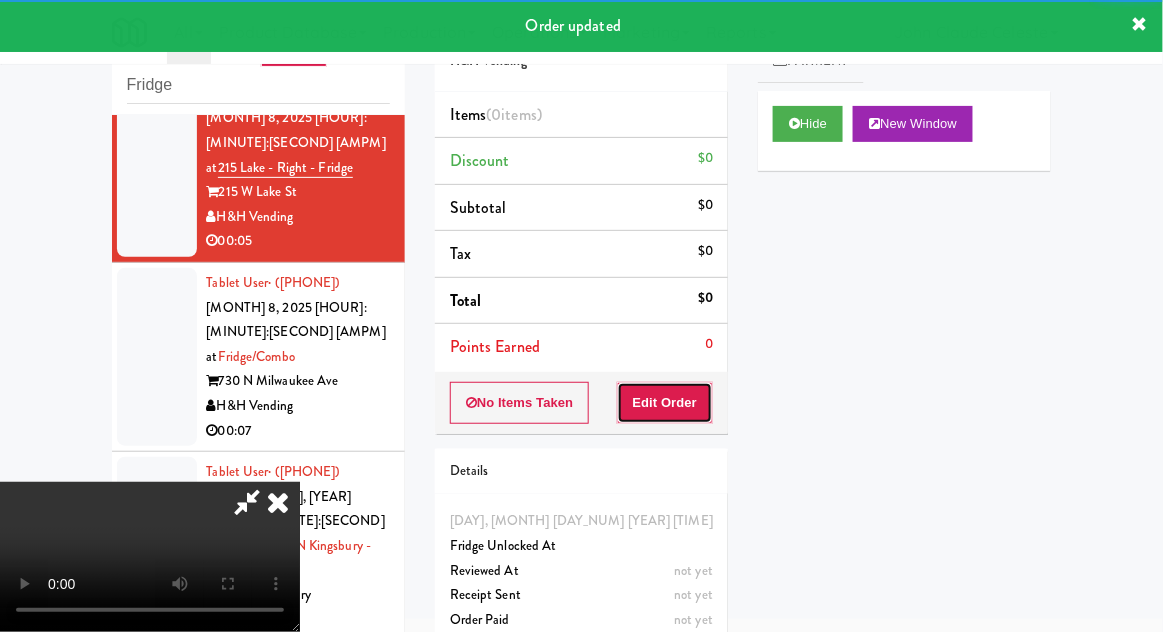 click on "Edit Order" at bounding box center (665, 403) 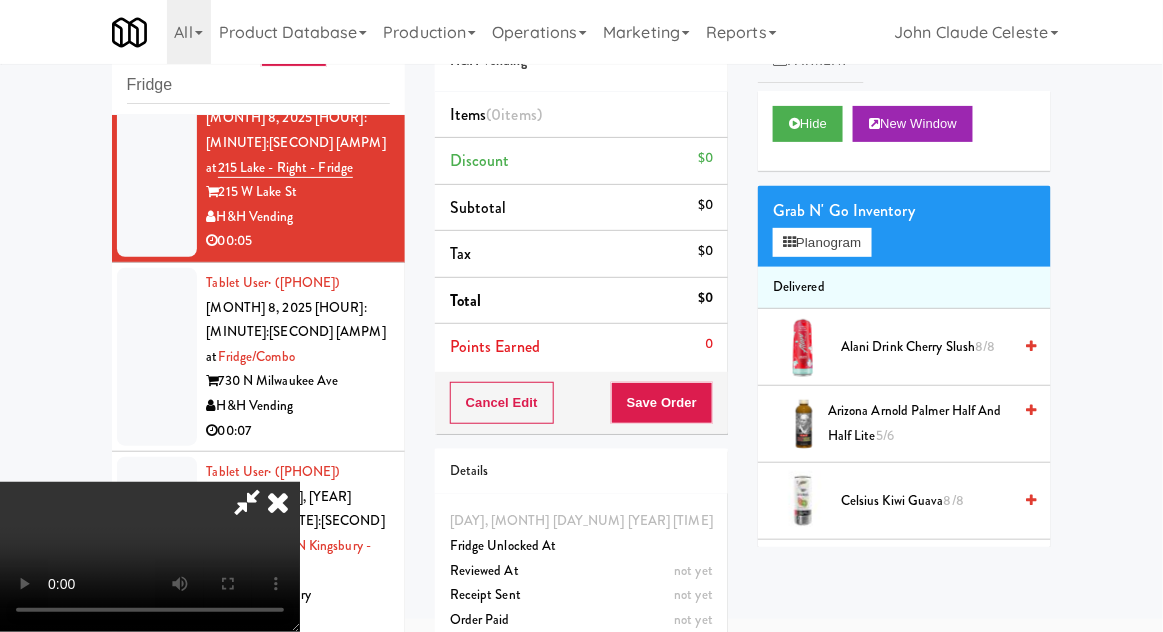 type 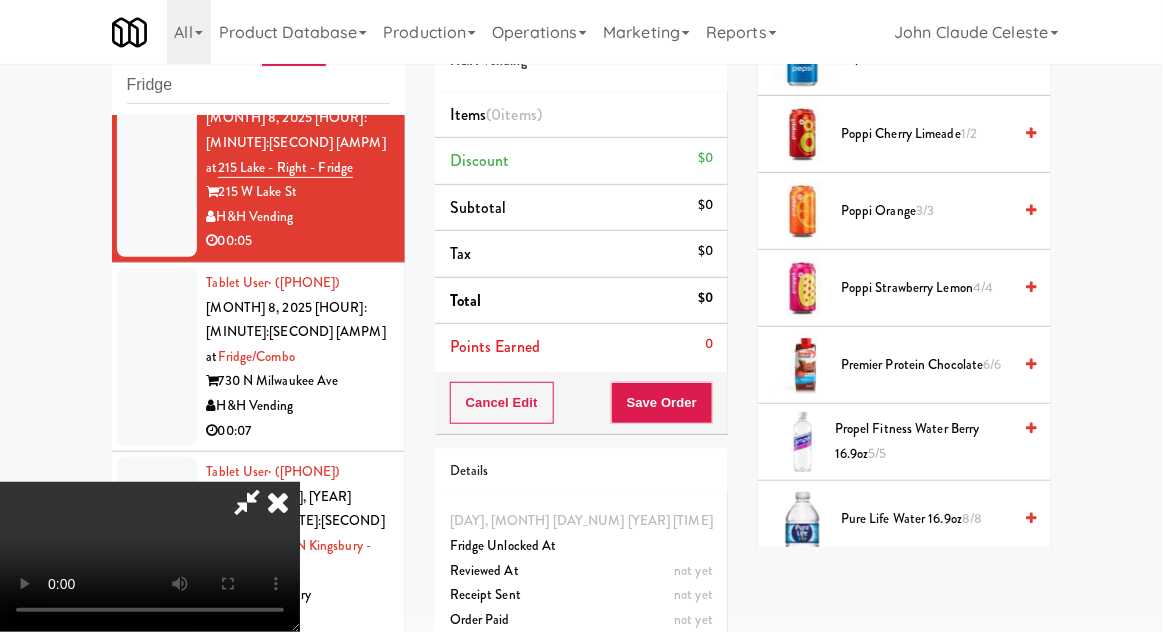 scroll, scrollTop: 2216, scrollLeft: 0, axis: vertical 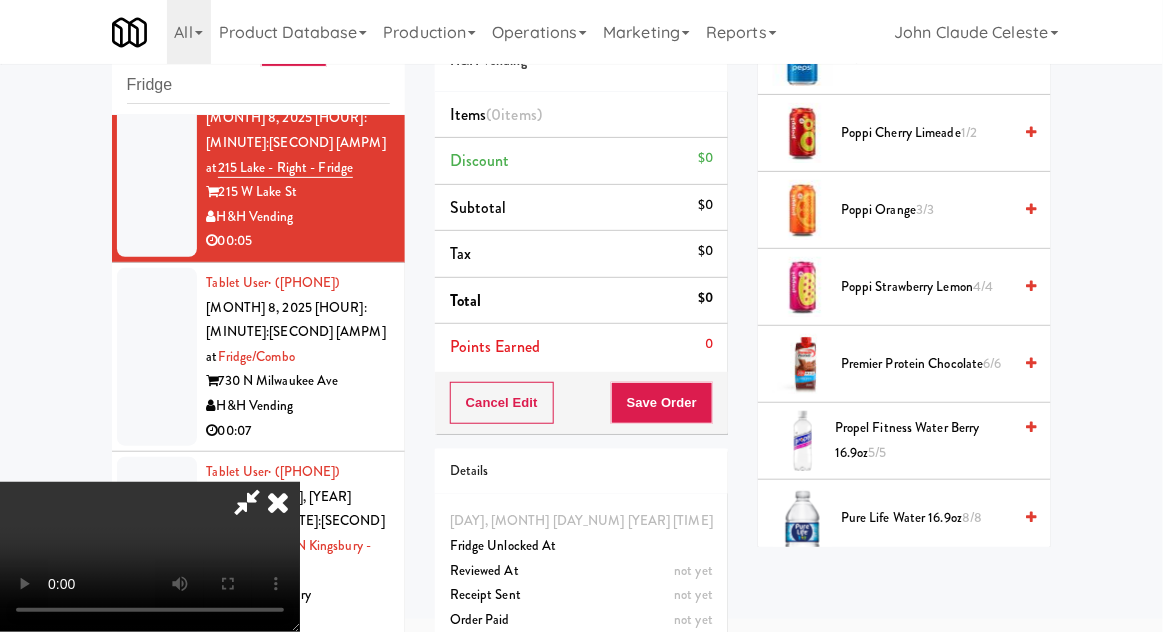 click on "Propel Fitness Water Berry 16.9oz  5/5" at bounding box center [923, 440] 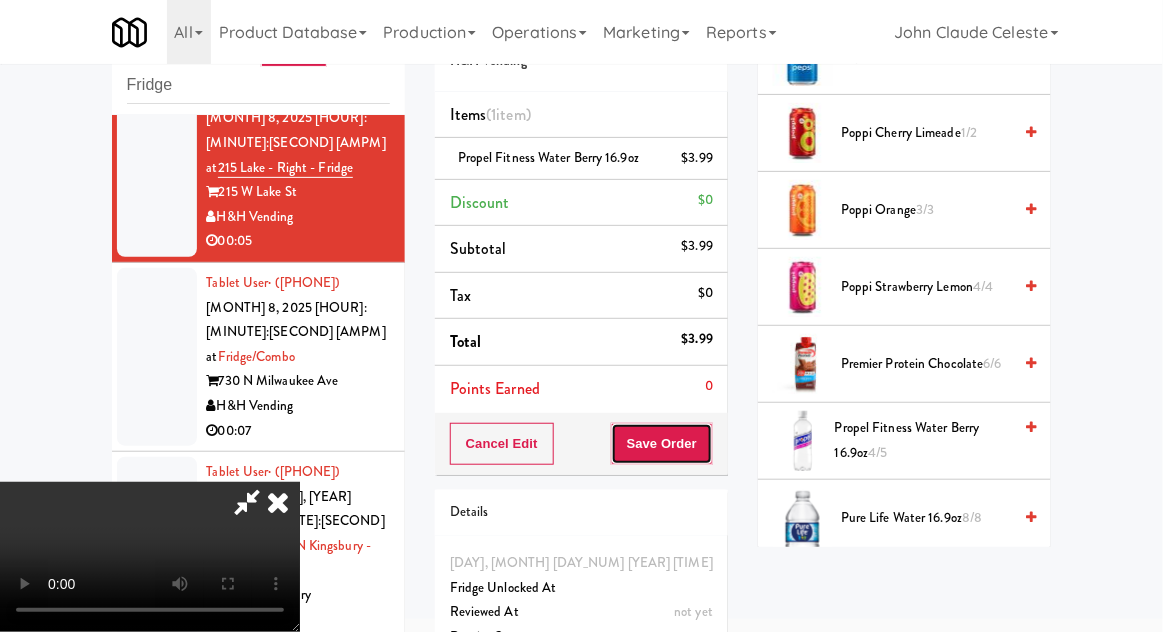 click on "Save Order" at bounding box center (662, 444) 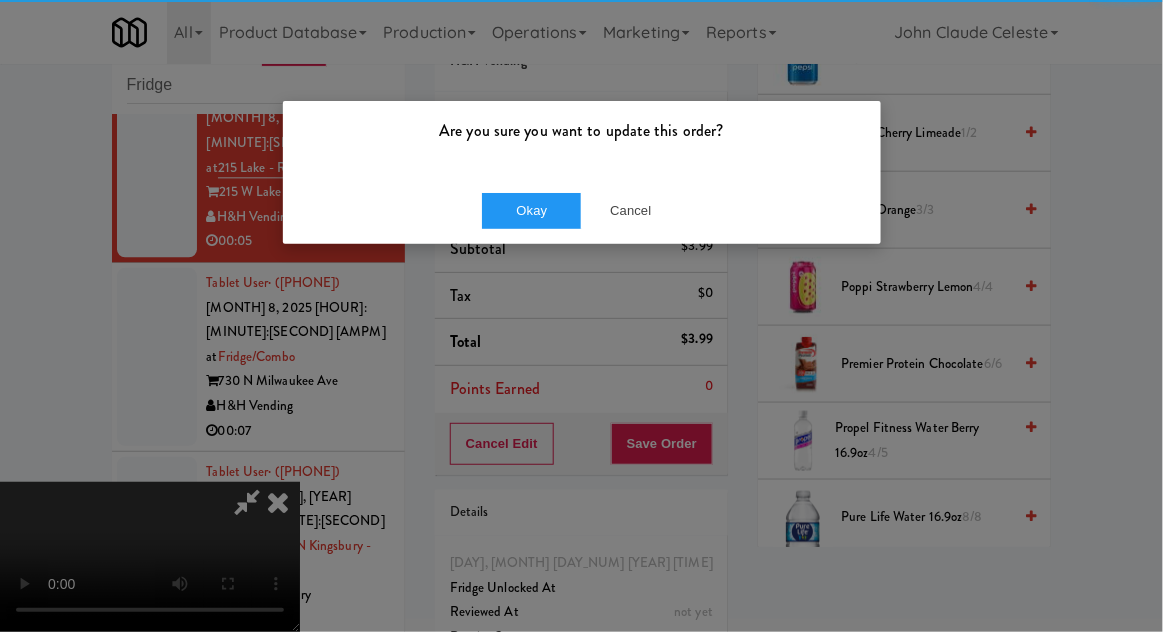click on "Okay Cancel" at bounding box center (582, 210) 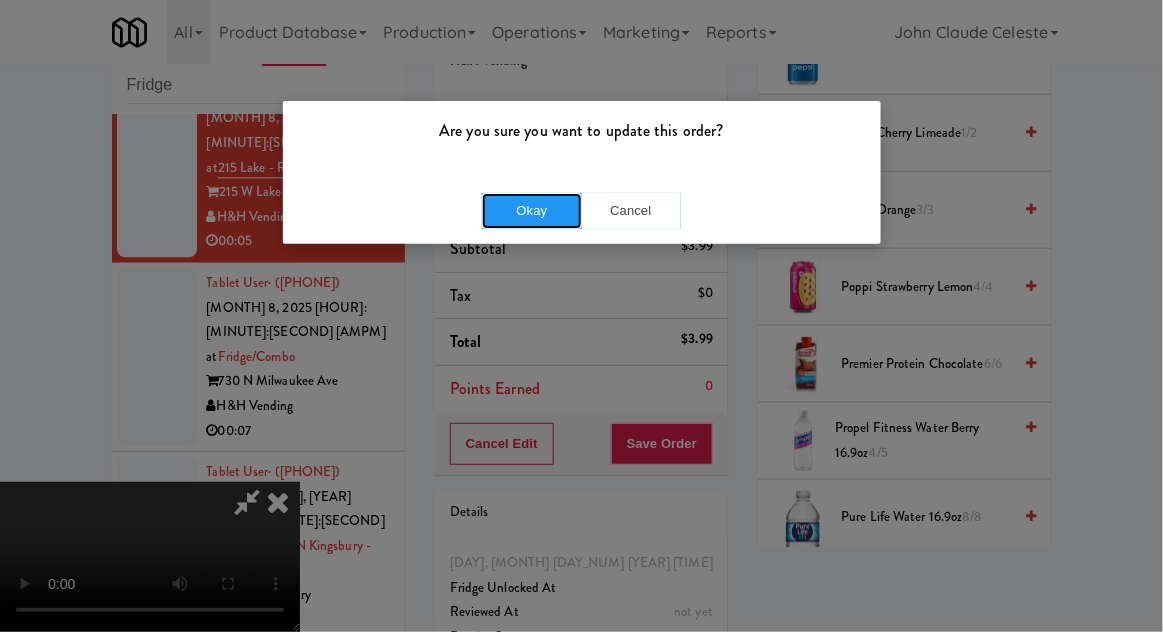 click on "Okay" at bounding box center [532, 211] 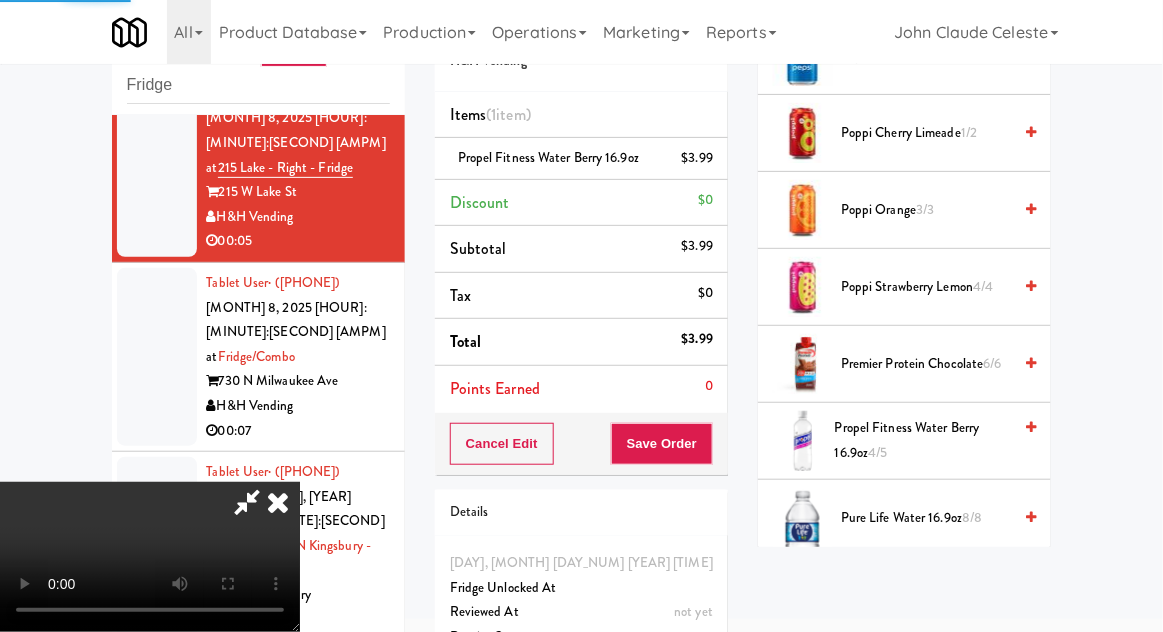 scroll, scrollTop: 197, scrollLeft: 0, axis: vertical 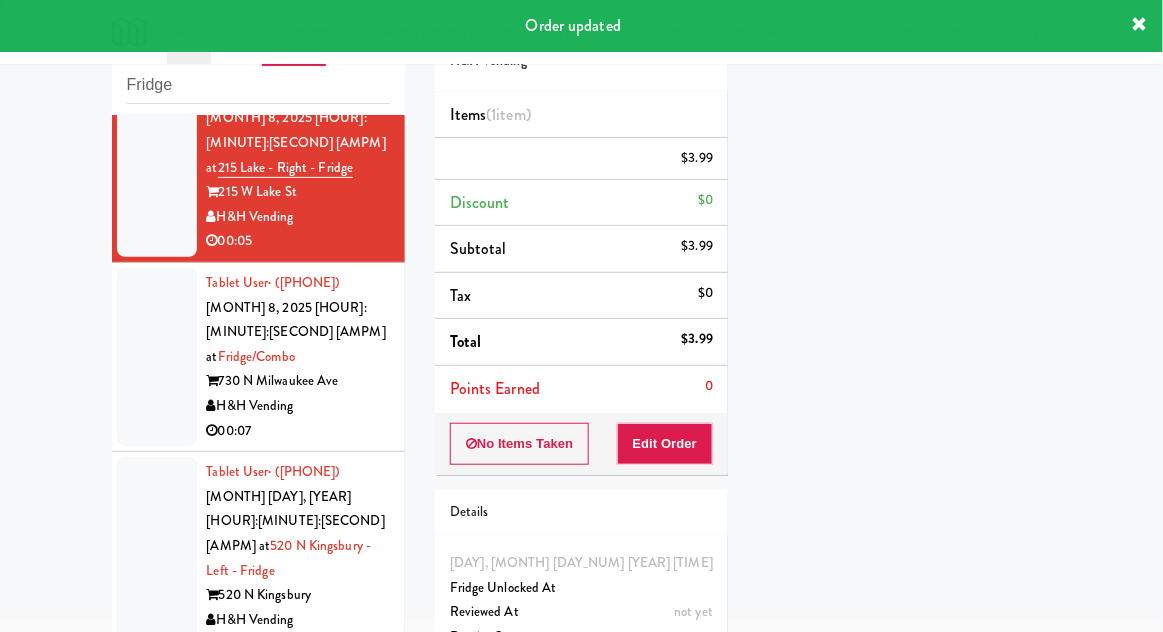 click at bounding box center (157, 357) 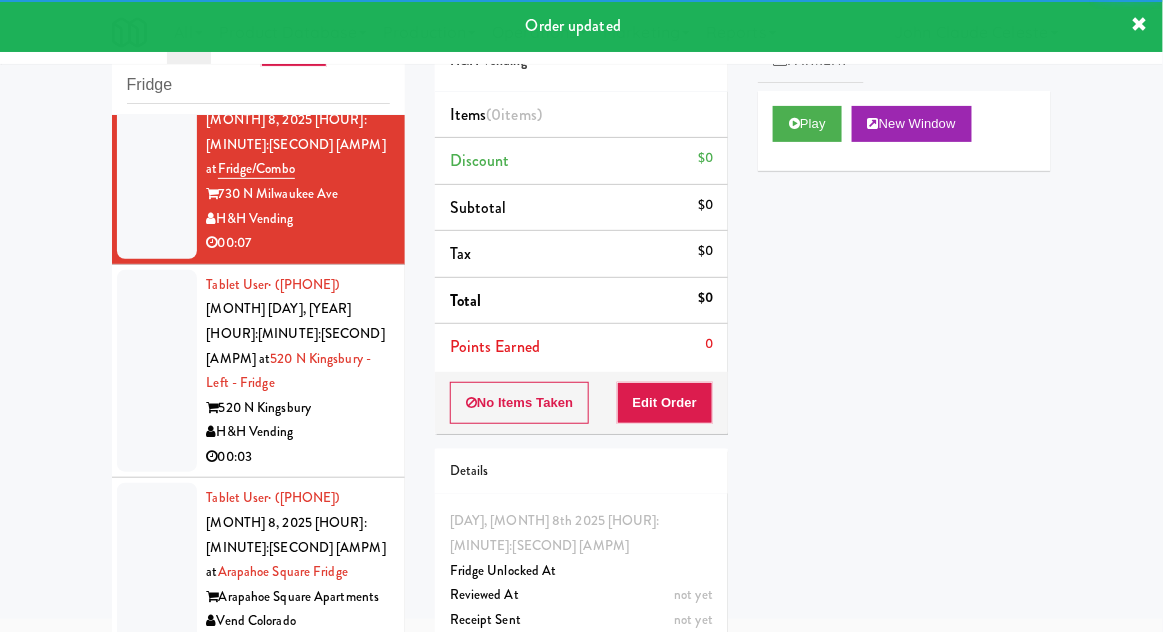 scroll, scrollTop: 3197, scrollLeft: 0, axis: vertical 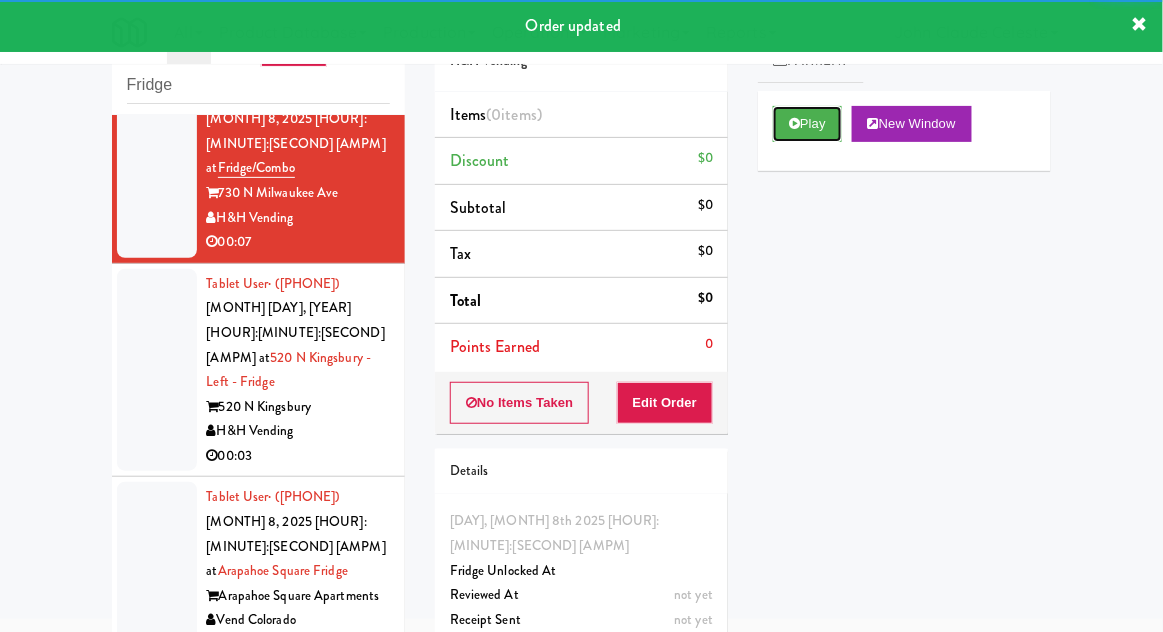 click on "Play" at bounding box center (807, 124) 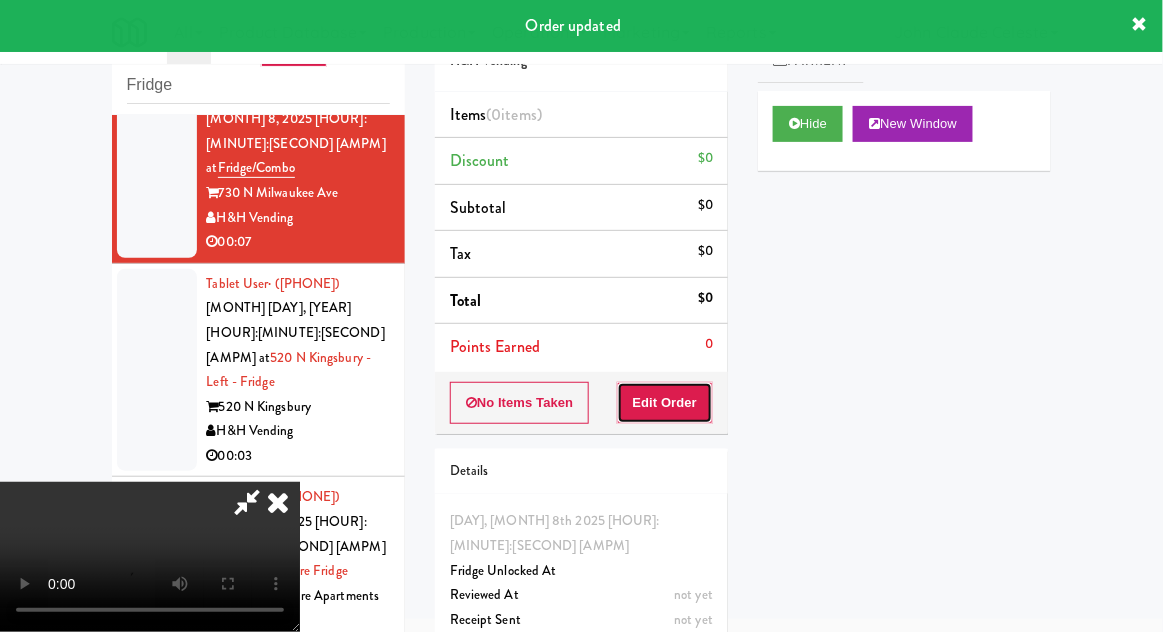 click on "Edit Order" at bounding box center [665, 403] 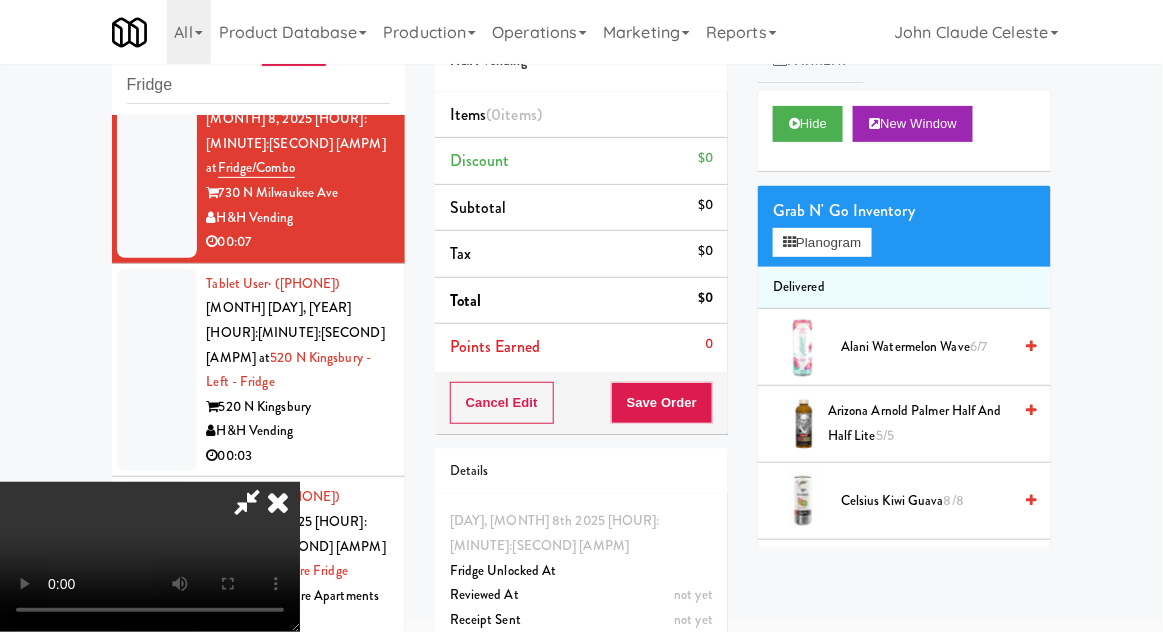 type 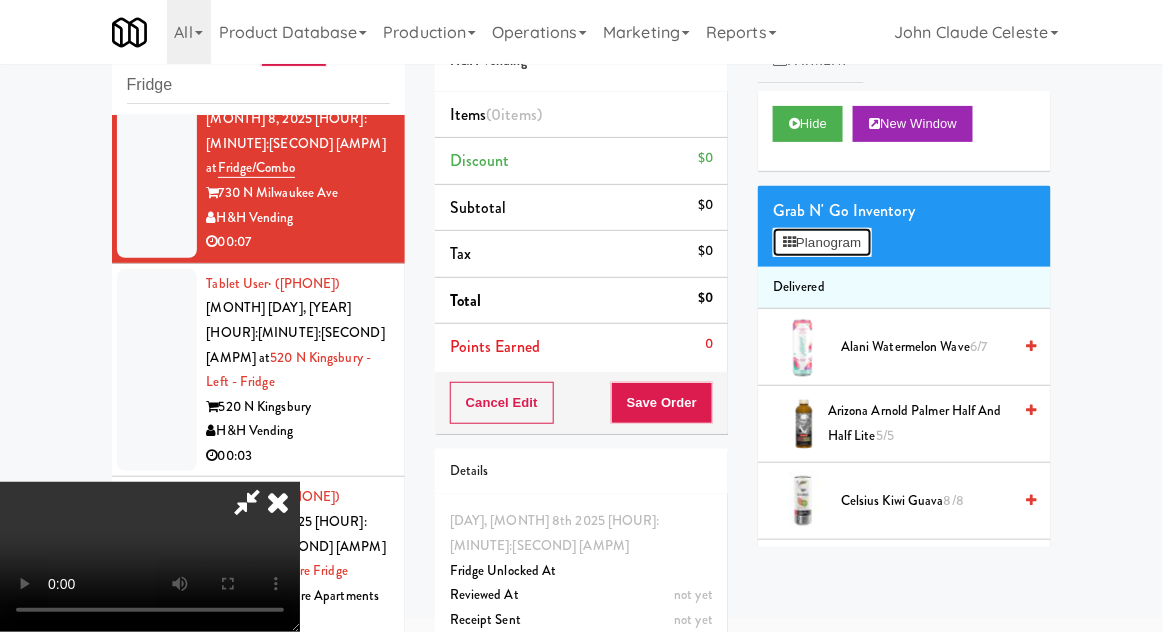 click on "Planogram" at bounding box center (822, 243) 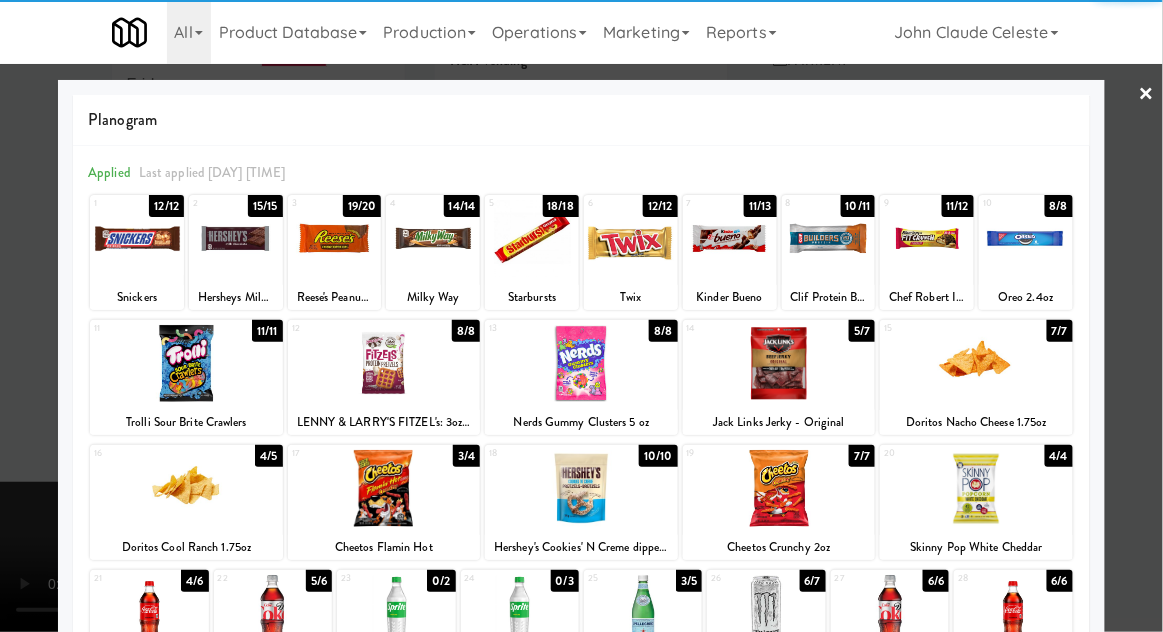 click at bounding box center [829, 238] 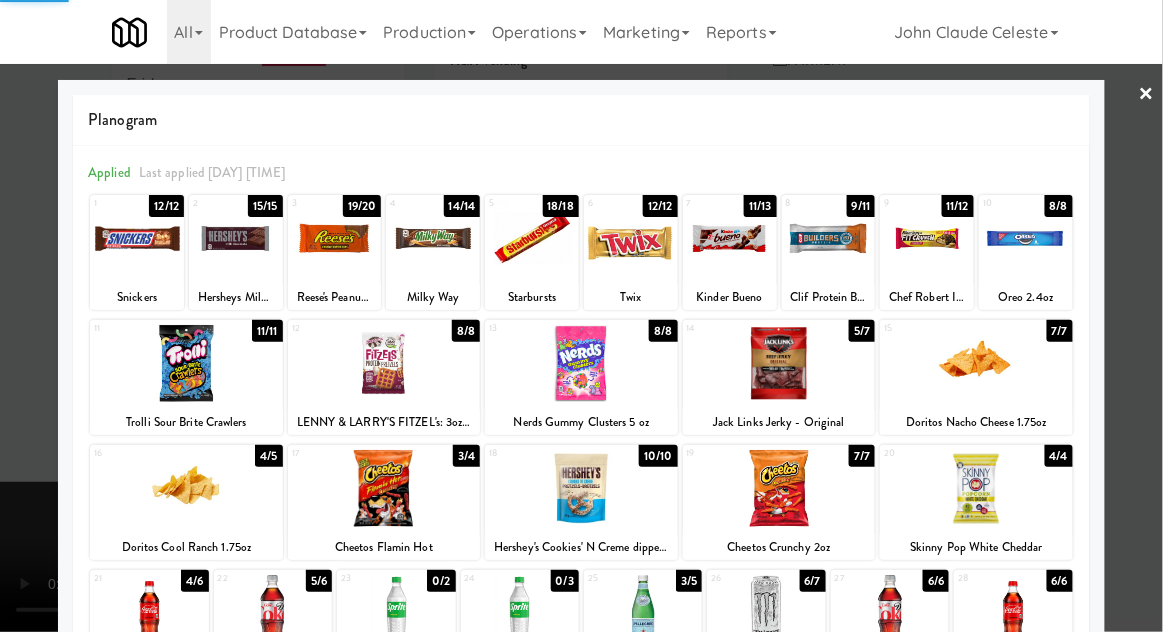 click at bounding box center (581, 316) 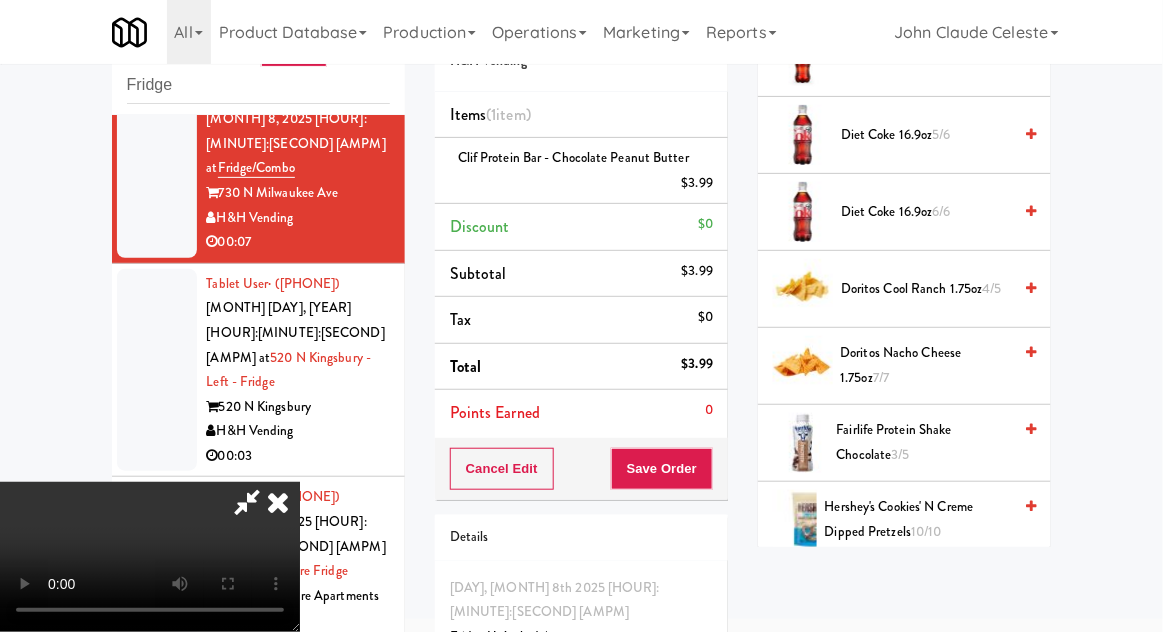 scroll, scrollTop: 998, scrollLeft: 0, axis: vertical 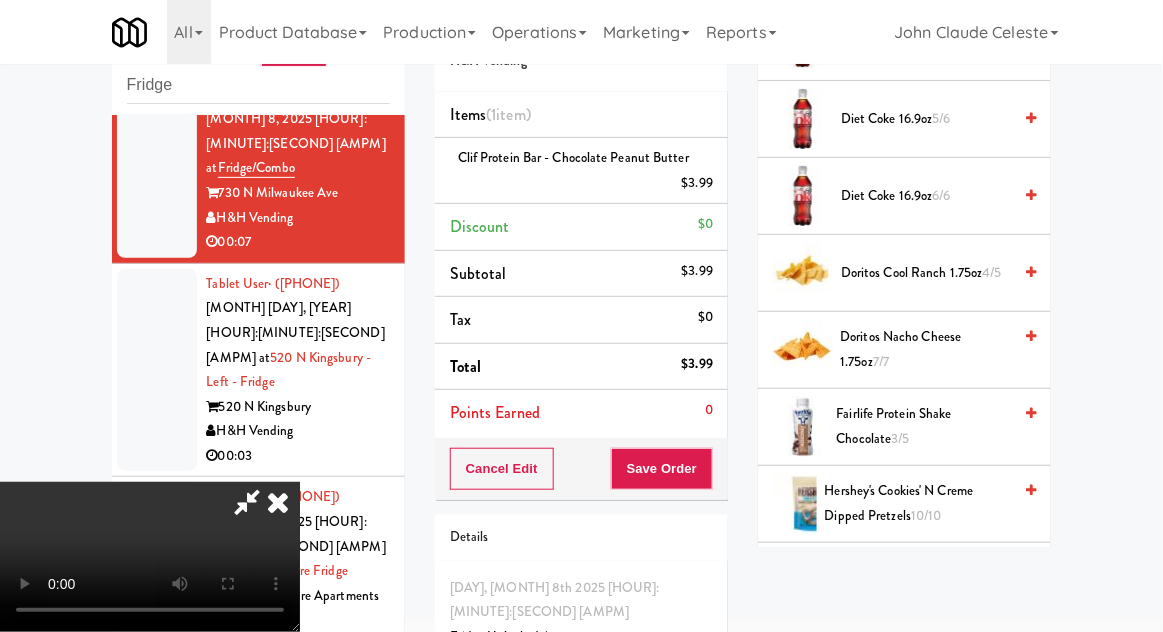 click on "Fairlife Protein Shake Chocolate  3/5" at bounding box center [924, 426] 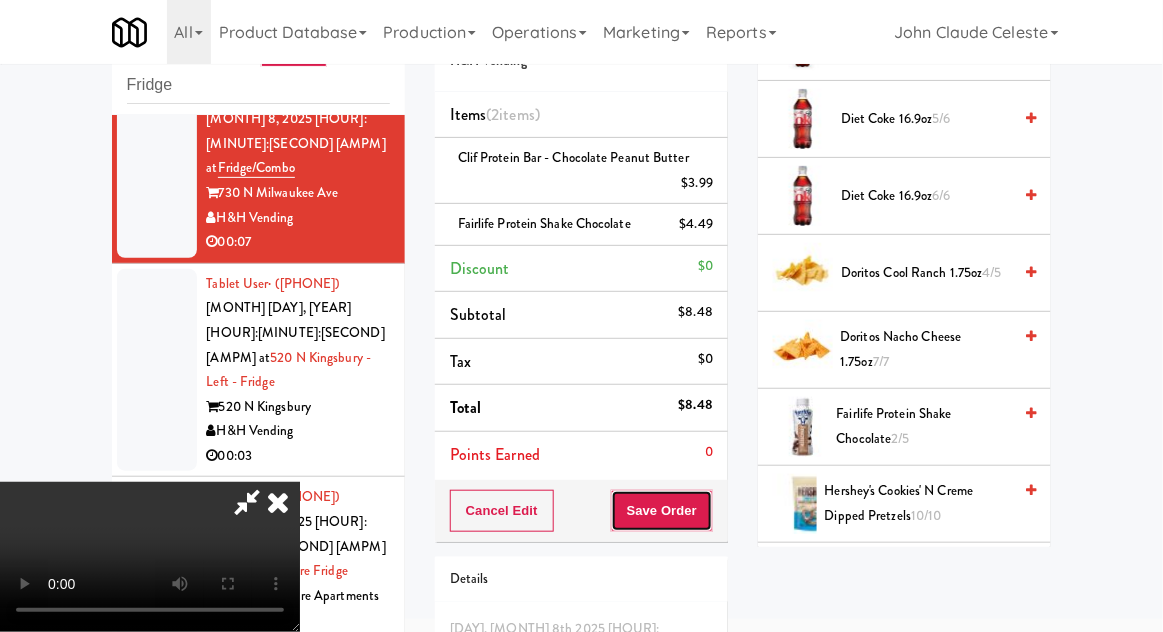 click on "Save Order" at bounding box center [662, 511] 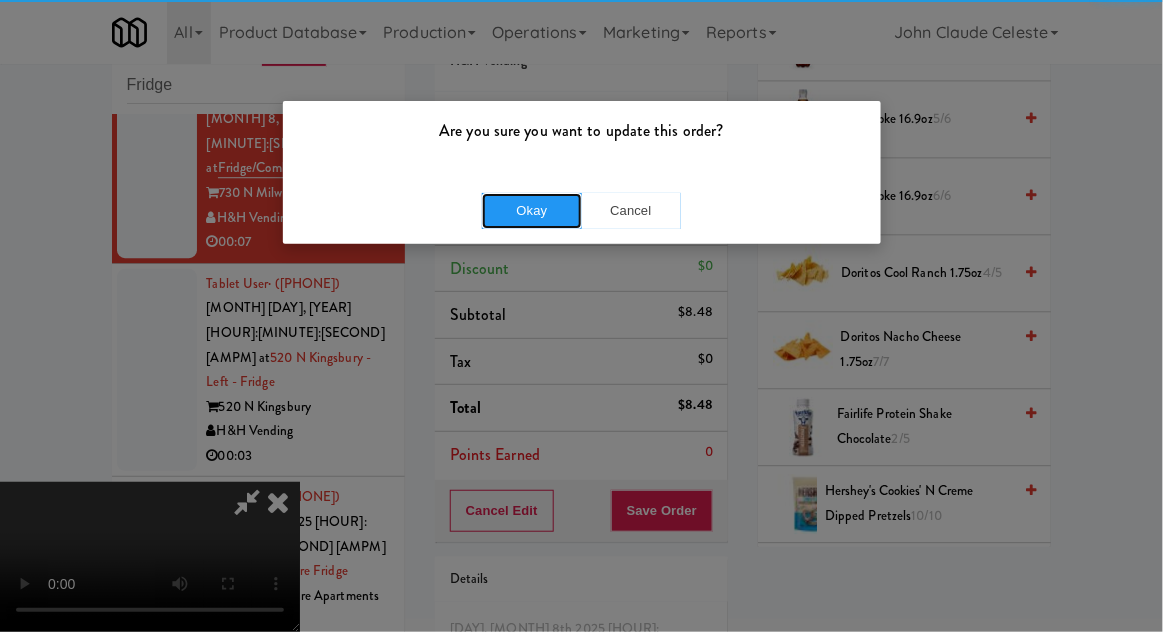 click on "Okay" at bounding box center (532, 211) 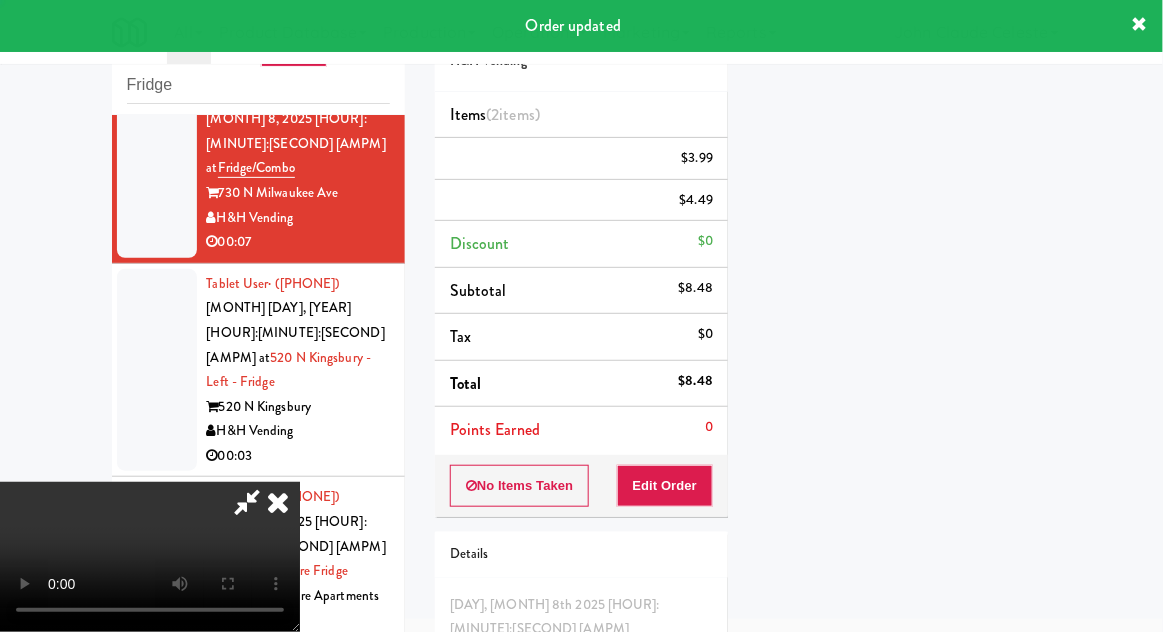 scroll, scrollTop: 197, scrollLeft: 0, axis: vertical 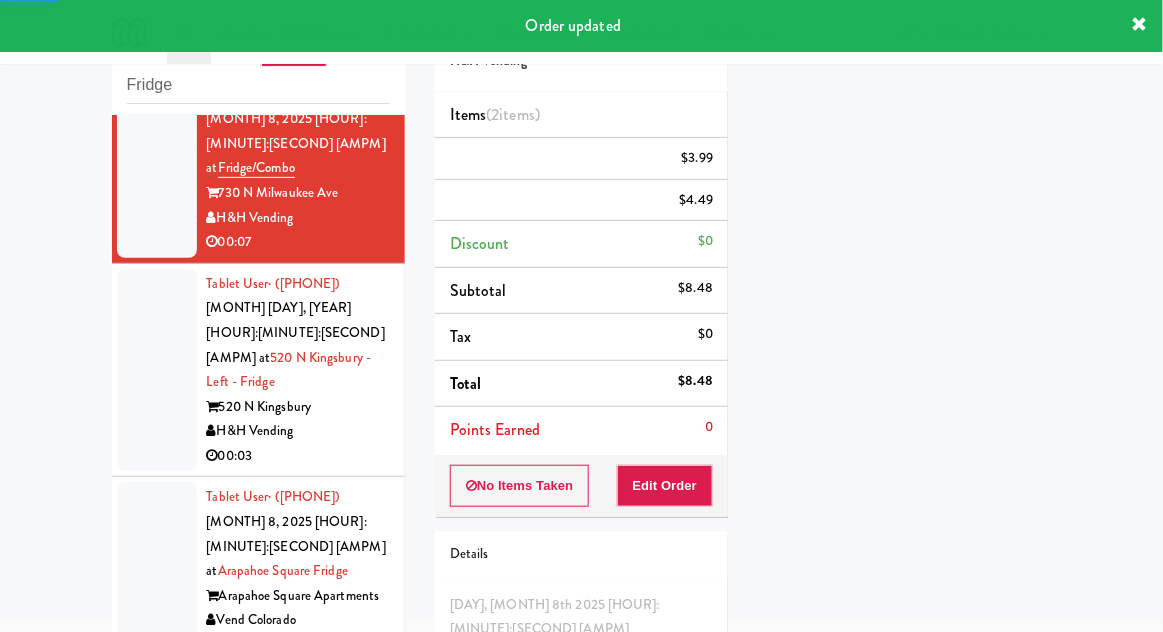 click at bounding box center (157, 370) 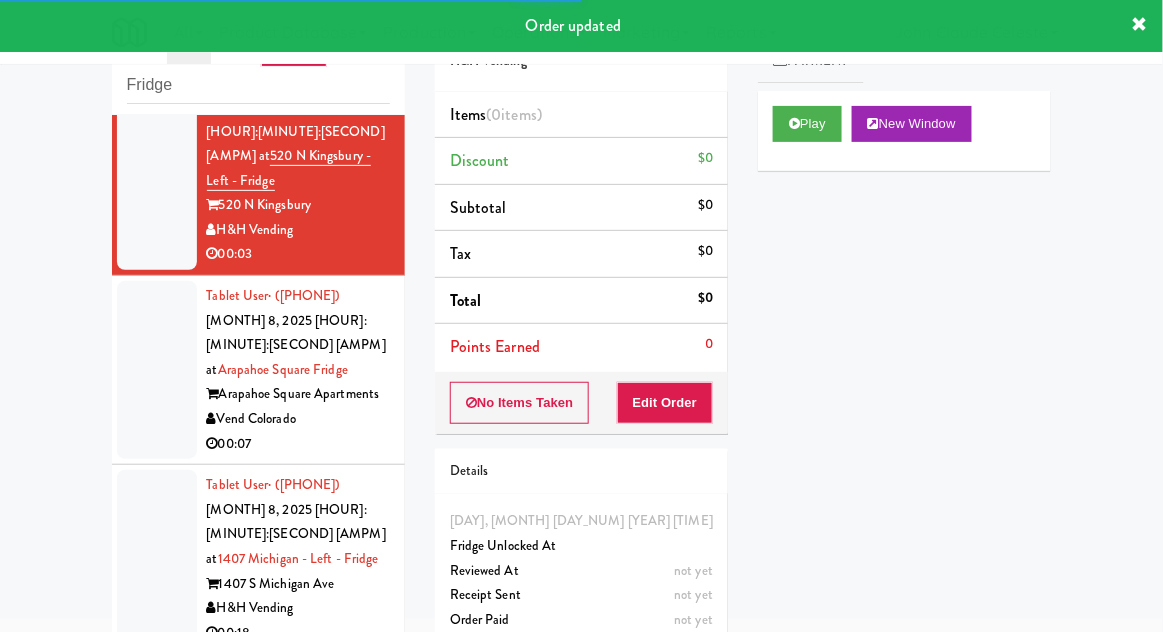 scroll, scrollTop: 3421, scrollLeft: 0, axis: vertical 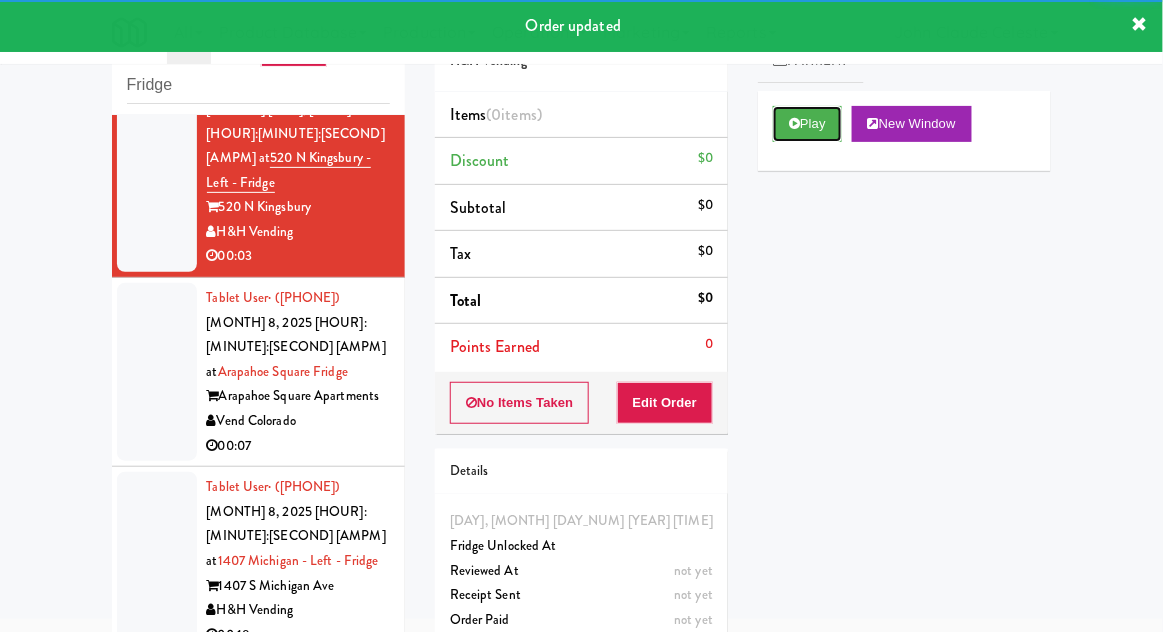 click on "Play" at bounding box center (807, 124) 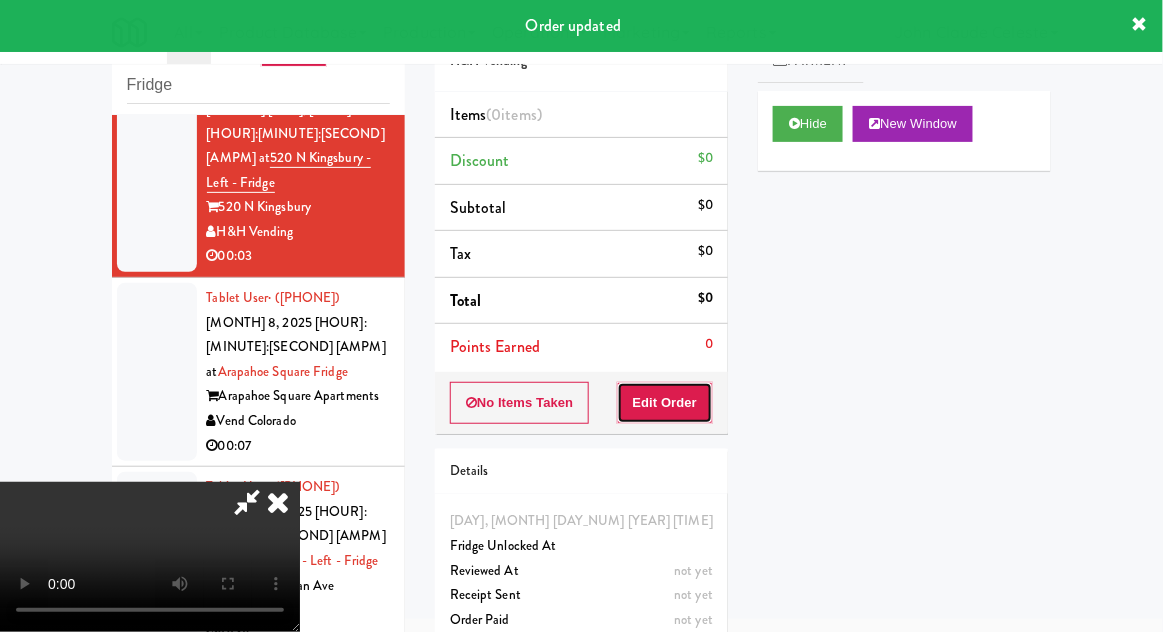click on "Edit Order" at bounding box center [665, 403] 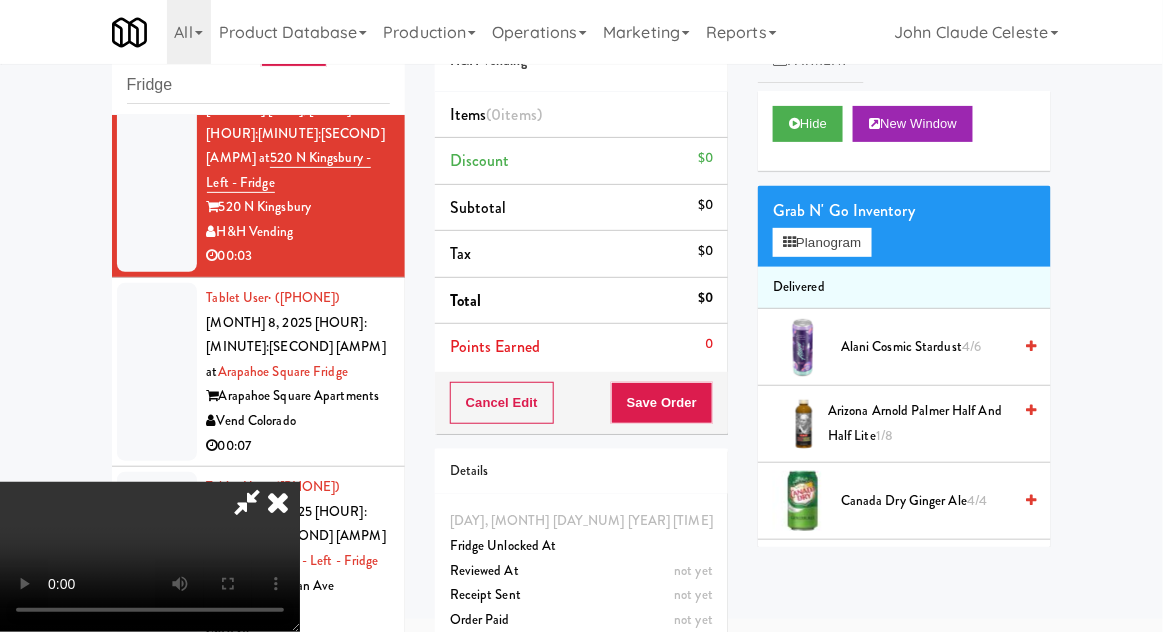 scroll, scrollTop: 73, scrollLeft: 0, axis: vertical 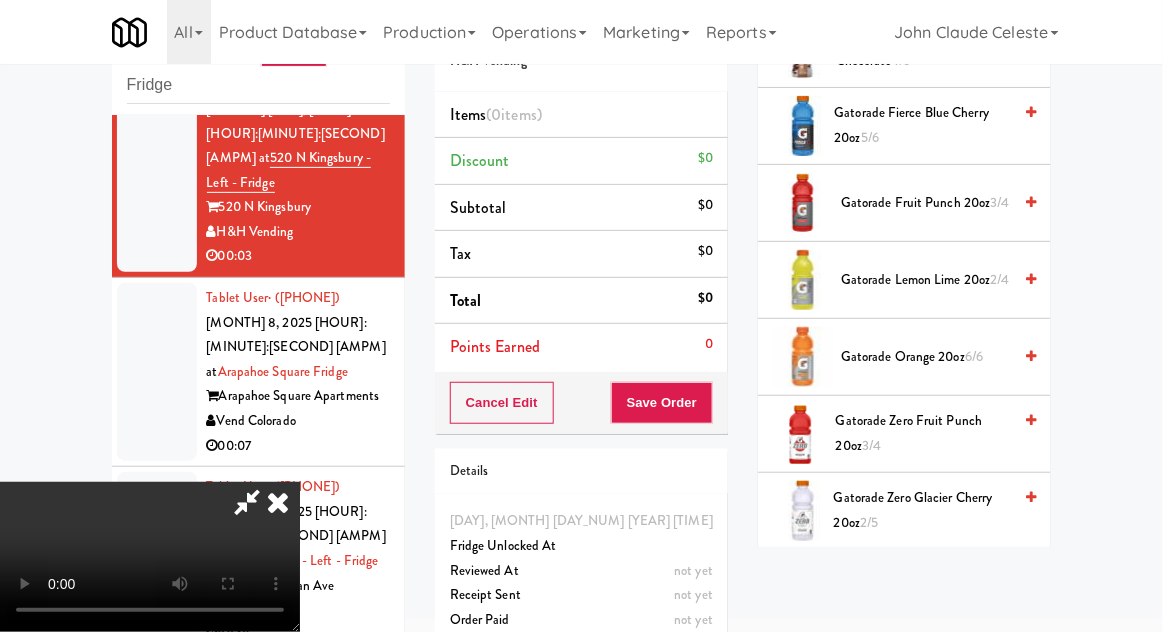 click on "[PRODUCT_NAME]" at bounding box center [923, 433] 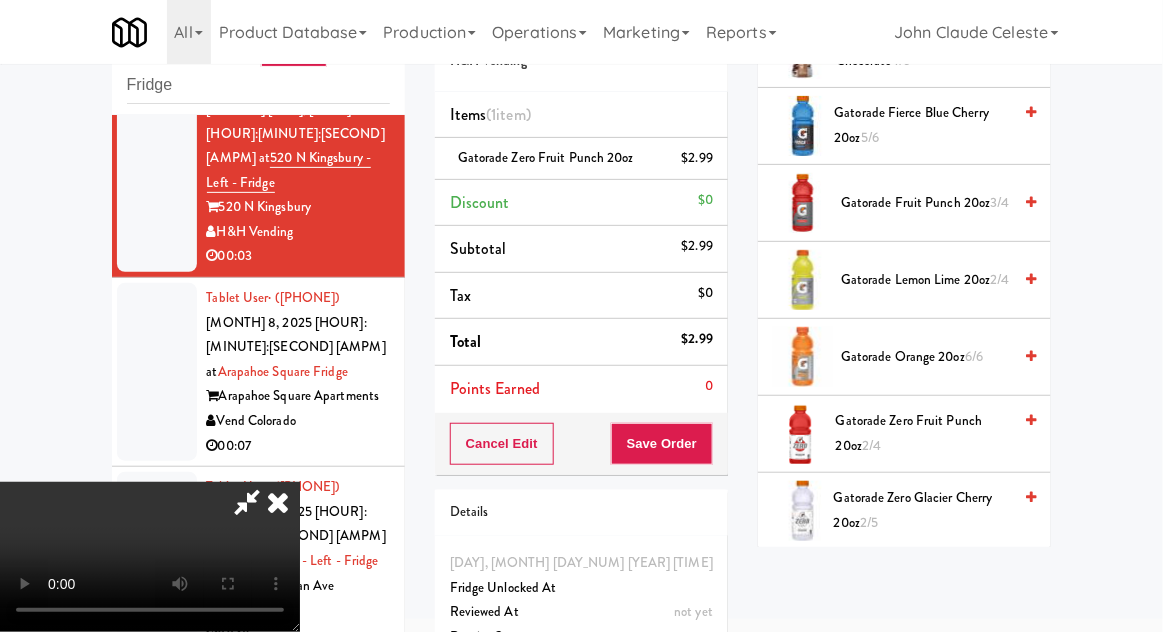scroll, scrollTop: 73, scrollLeft: 0, axis: vertical 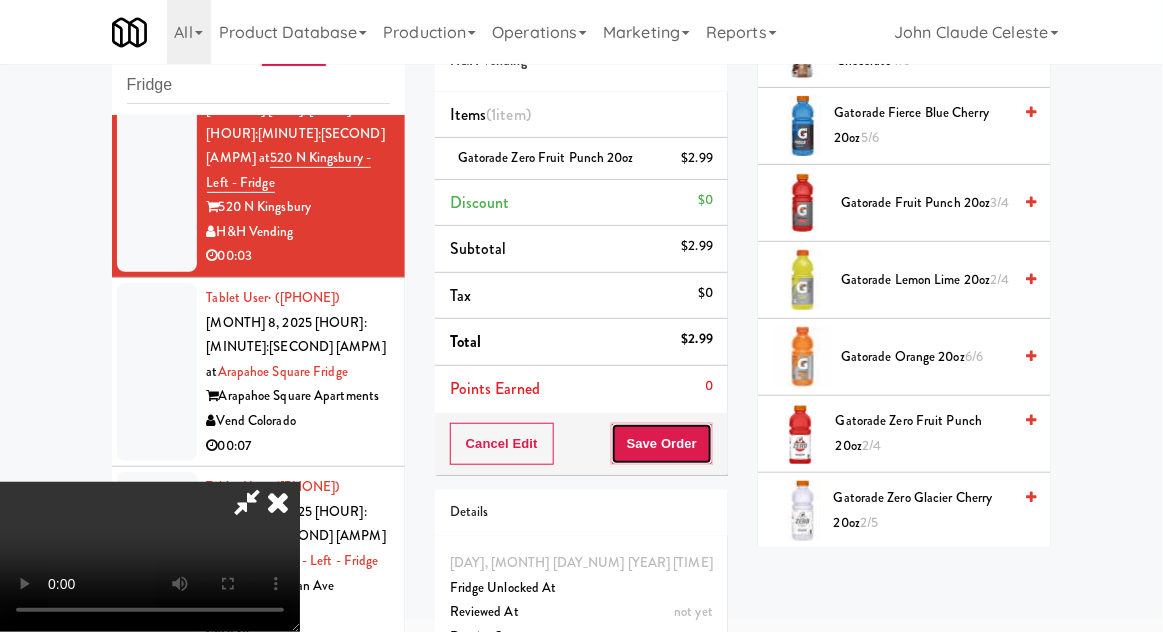 click on "Save Order" at bounding box center (662, 444) 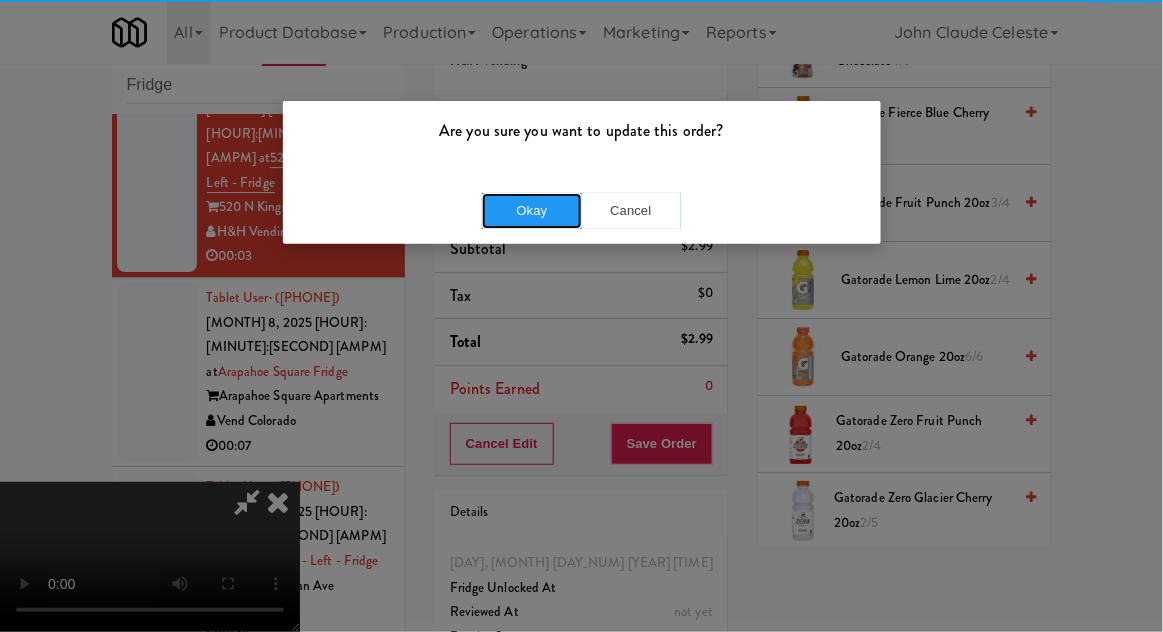 click on "Okay" at bounding box center (532, 211) 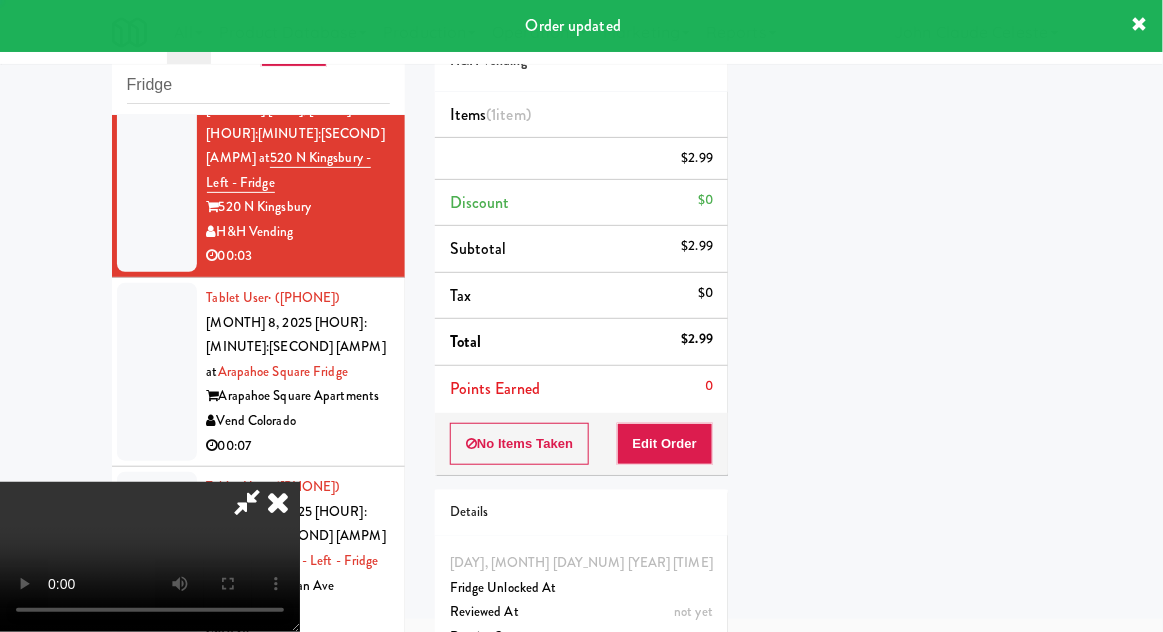 scroll, scrollTop: 197, scrollLeft: 0, axis: vertical 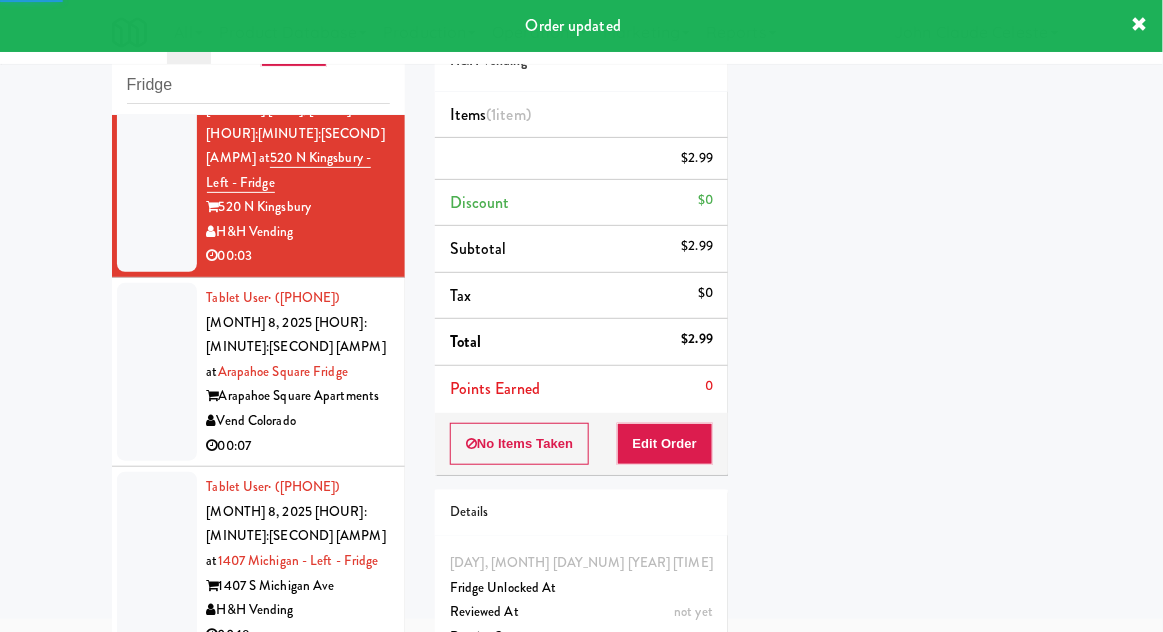 click at bounding box center (157, 372) 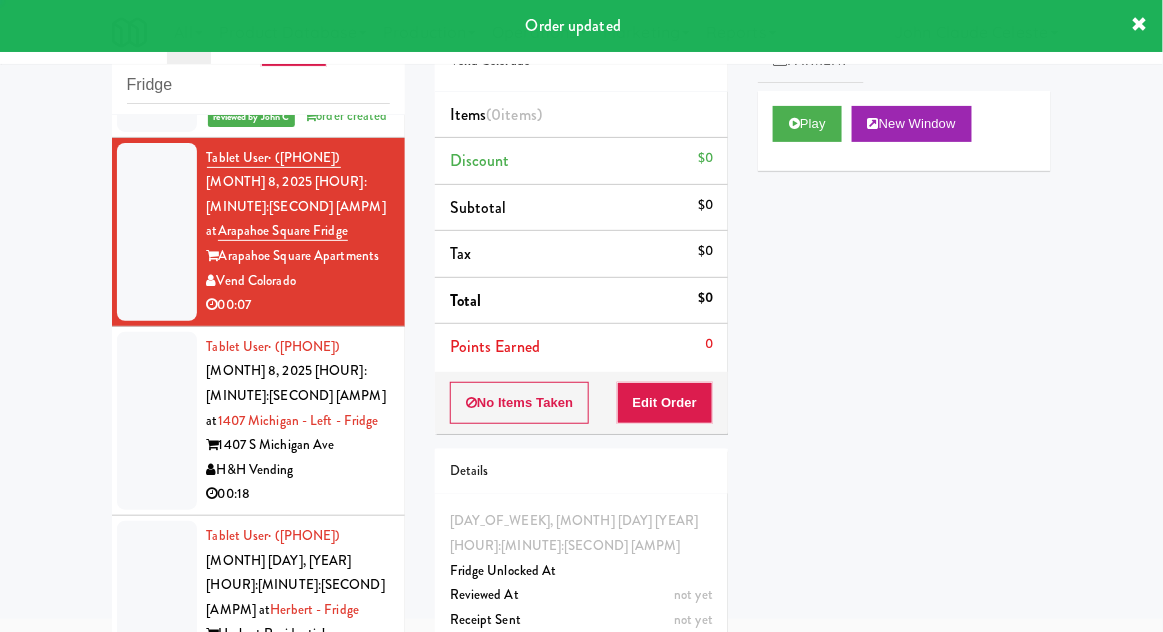 scroll, scrollTop: 3641, scrollLeft: 0, axis: vertical 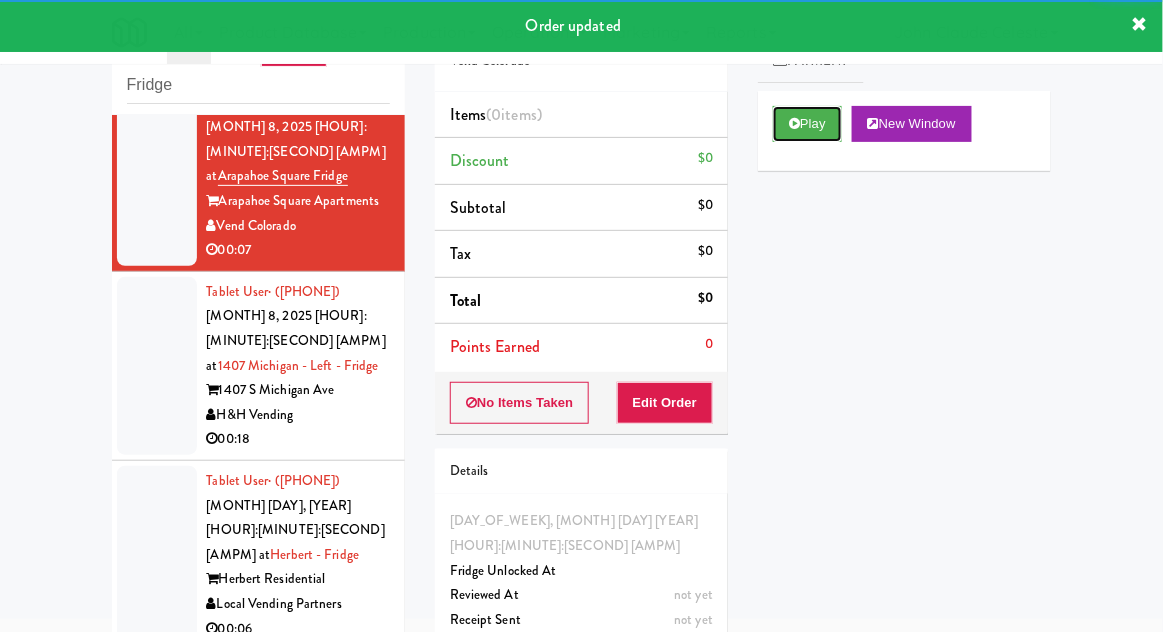 click on "Play" at bounding box center (807, 124) 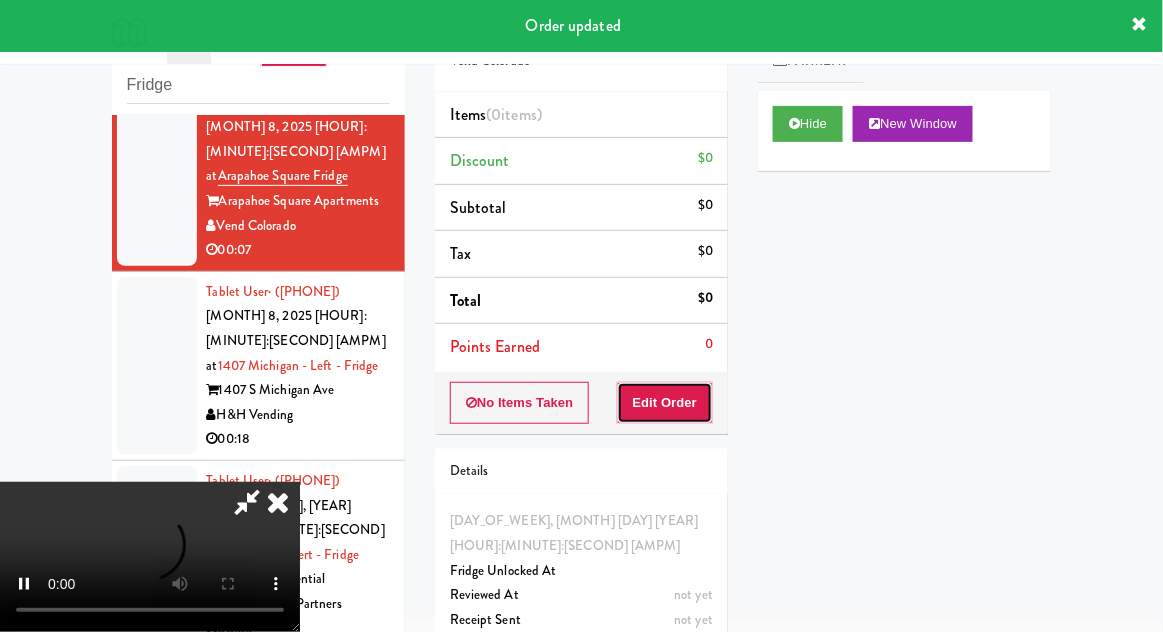 click on "Edit Order" at bounding box center (665, 403) 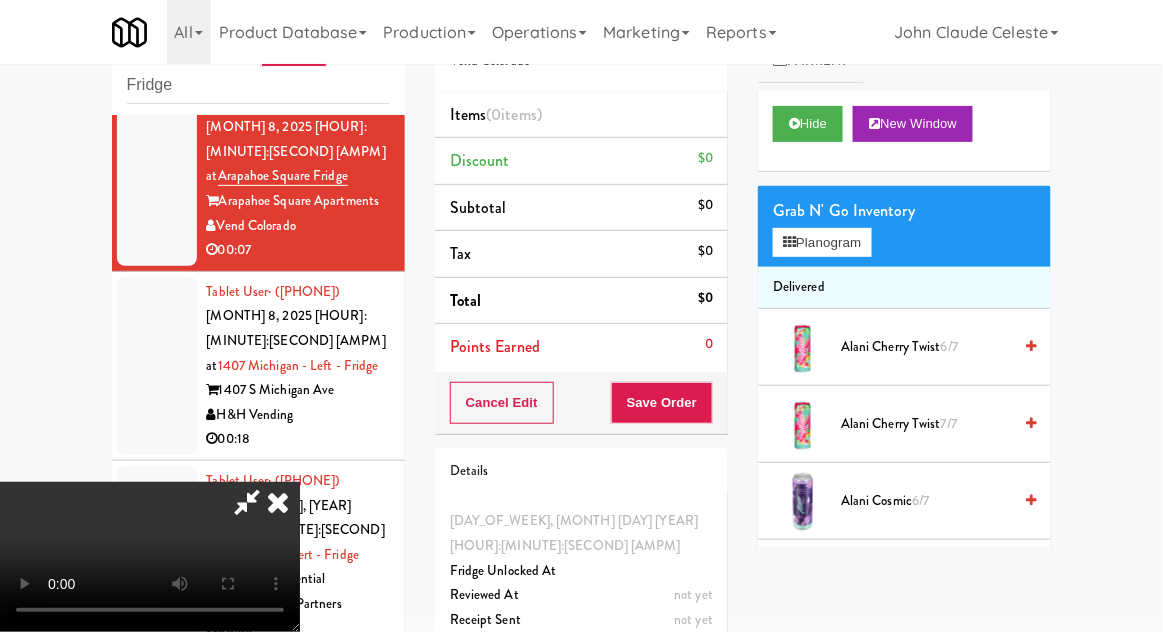 scroll, scrollTop: 73, scrollLeft: 0, axis: vertical 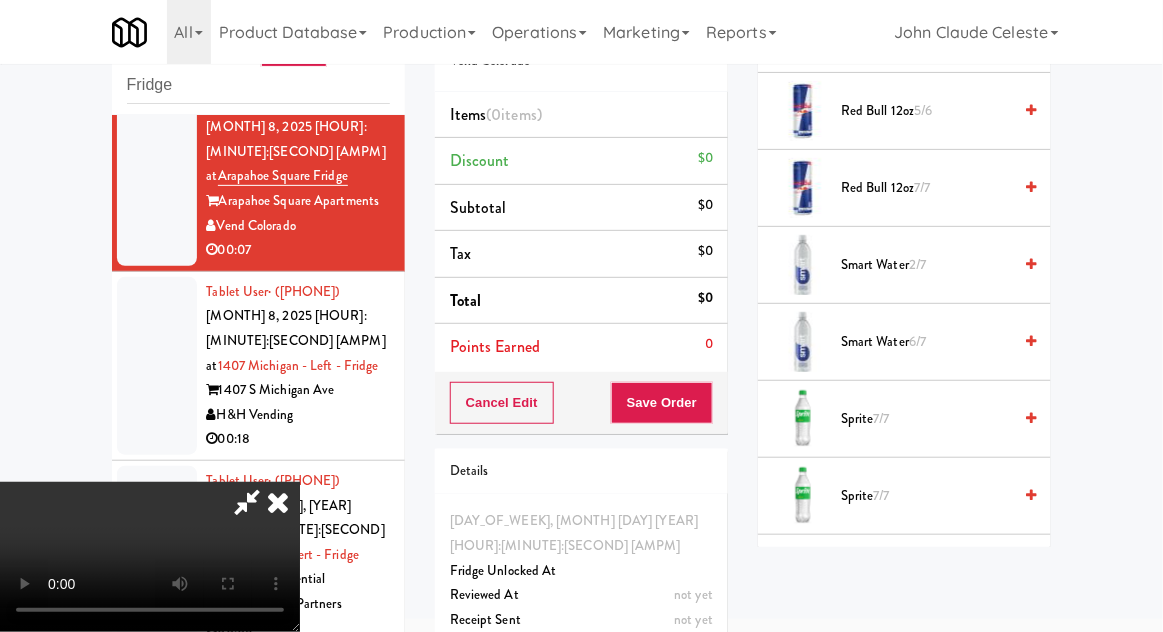 click on "Sprite  7/7" at bounding box center (926, 419) 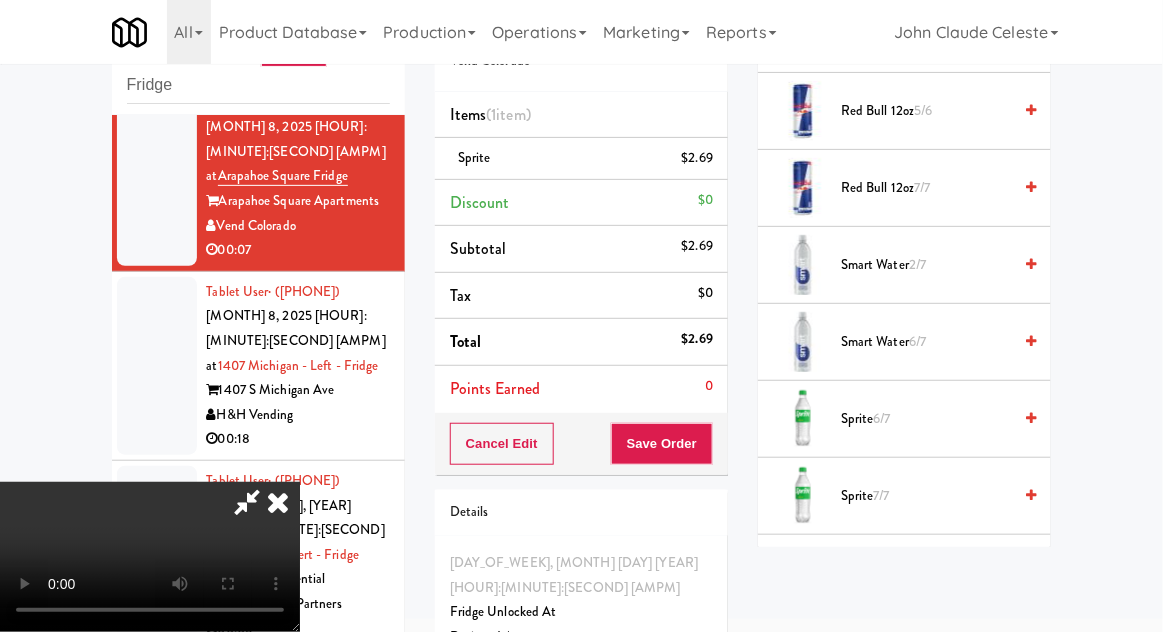 click on "$2.69" at bounding box center [698, 158] 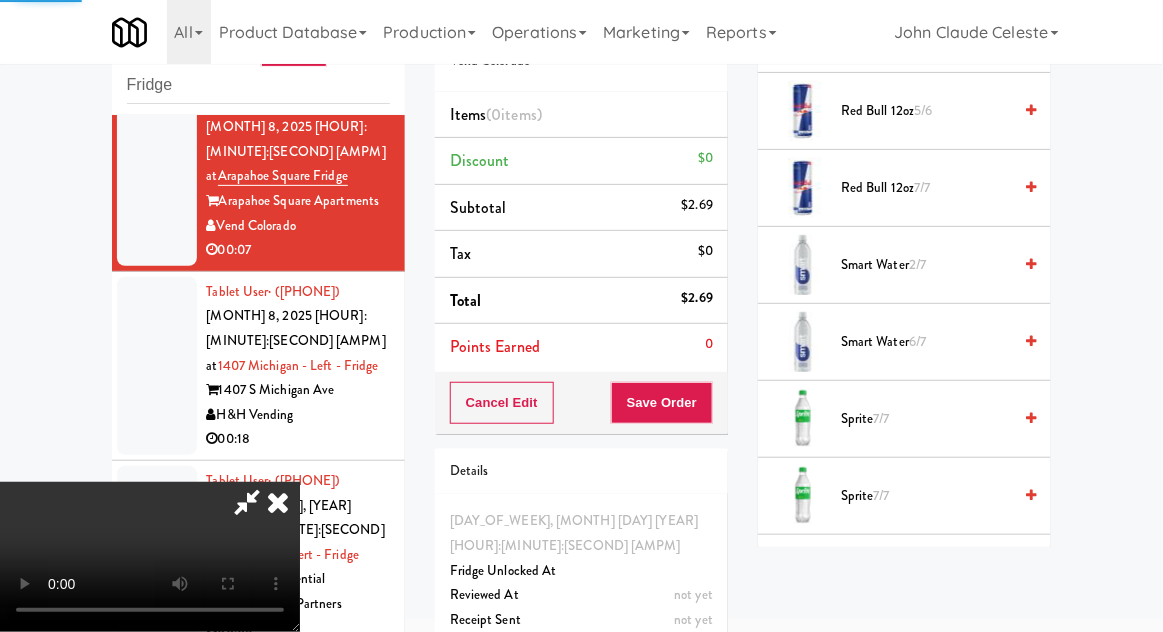 click on "Sprite  7/7" at bounding box center (926, 496) 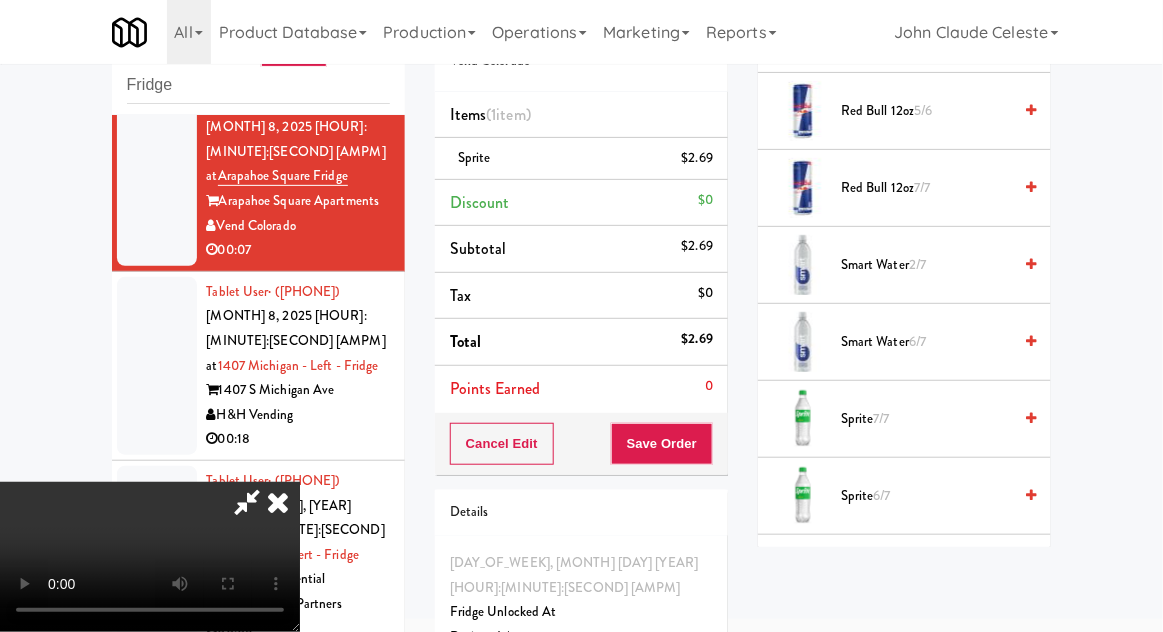 scroll, scrollTop: 73, scrollLeft: 0, axis: vertical 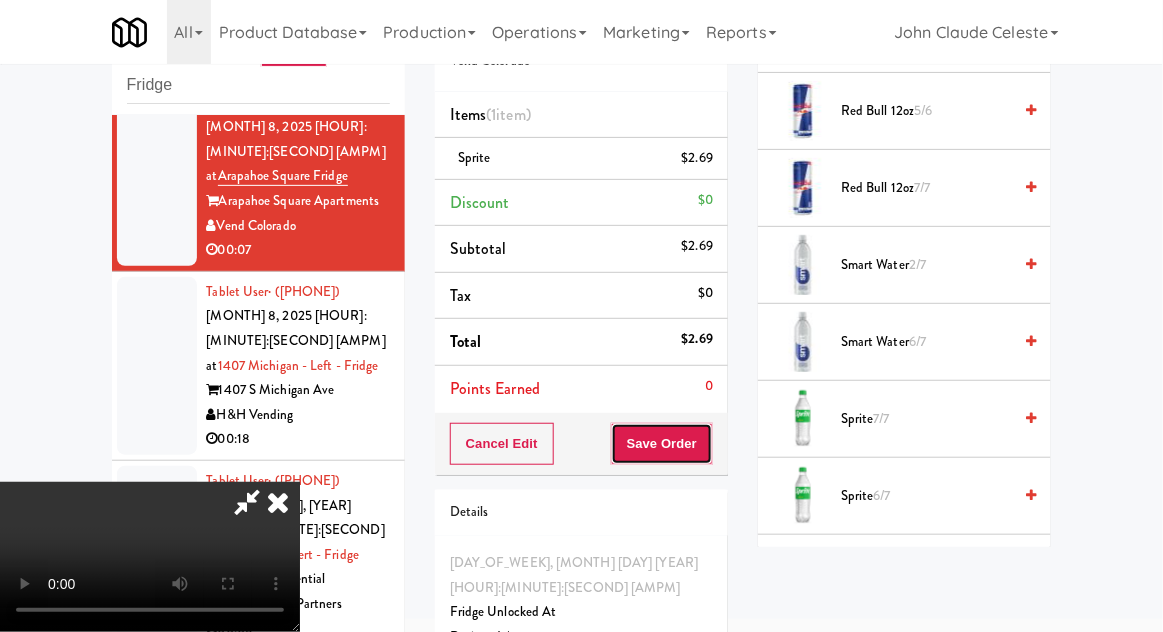 click on "Save Order" at bounding box center (662, 444) 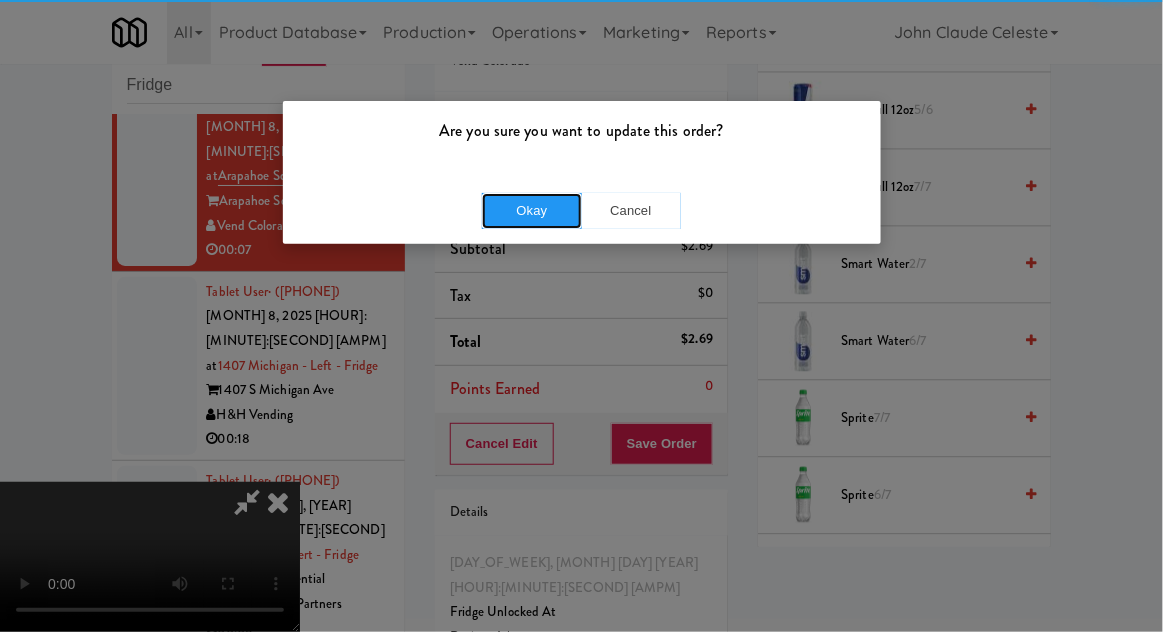 click on "Okay" at bounding box center (532, 211) 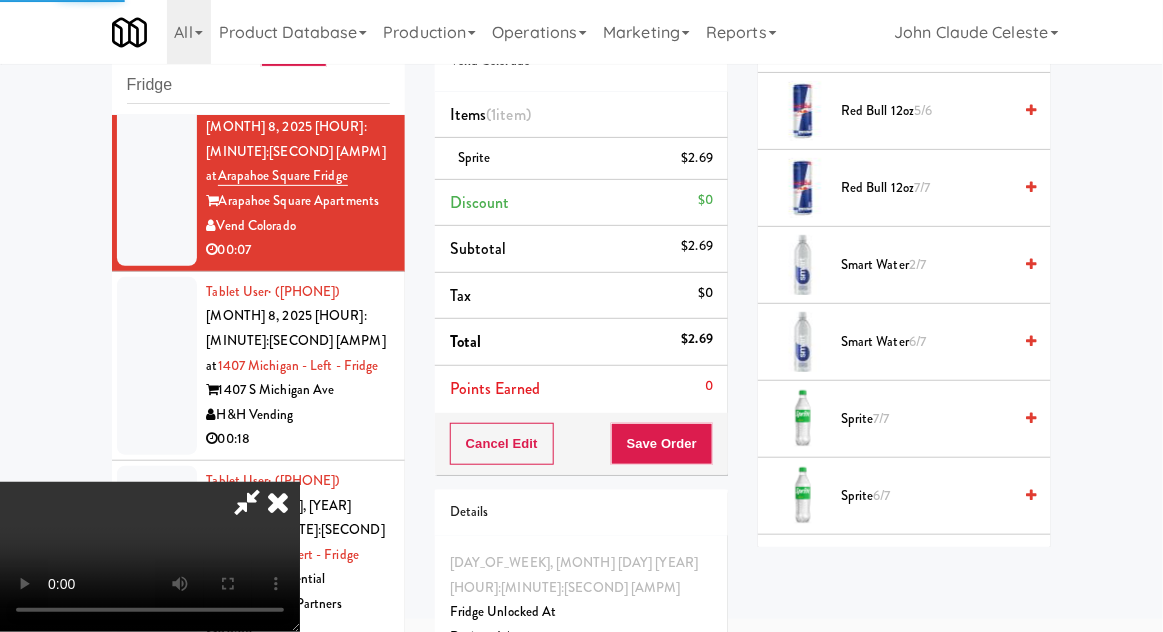 scroll, scrollTop: 197, scrollLeft: 0, axis: vertical 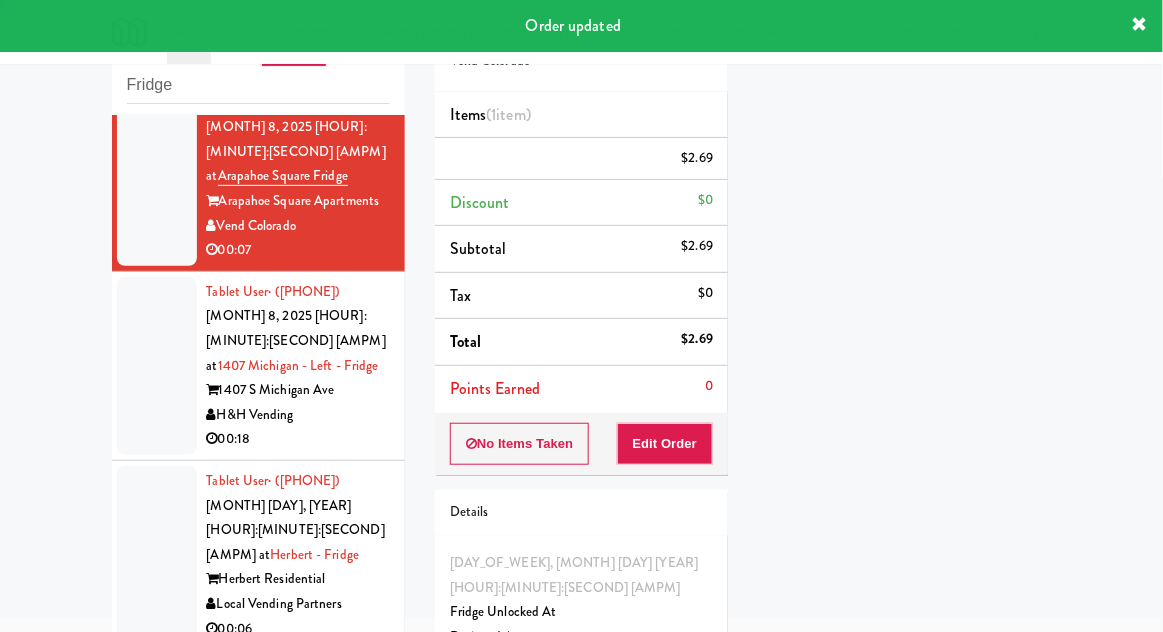 click at bounding box center (157, 366) 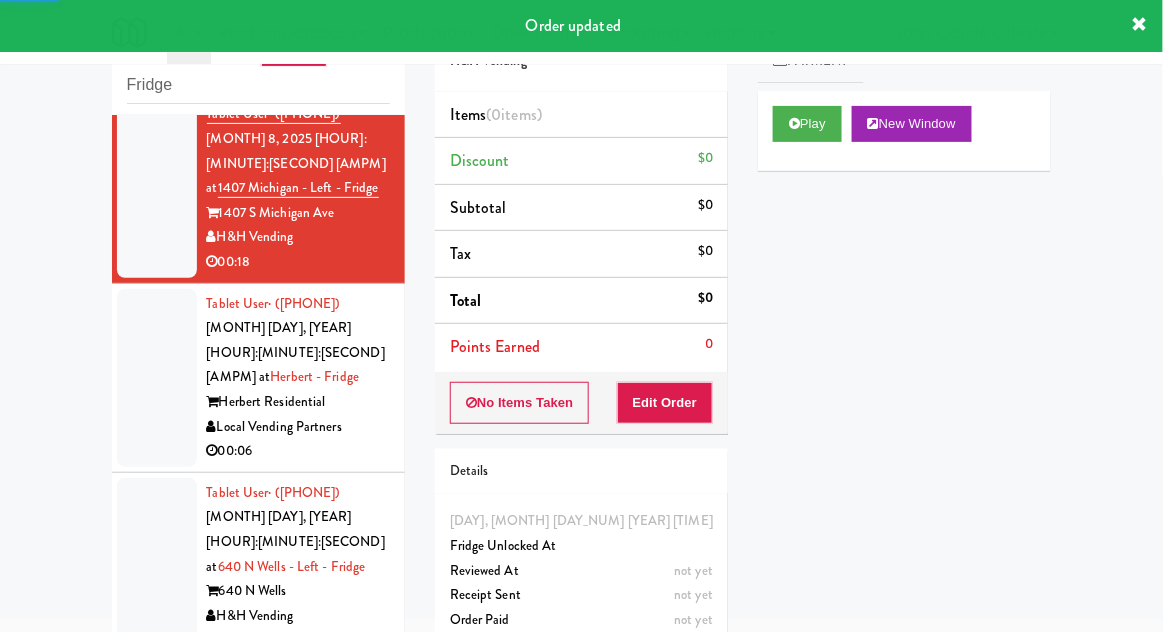 scroll, scrollTop: 3844, scrollLeft: 0, axis: vertical 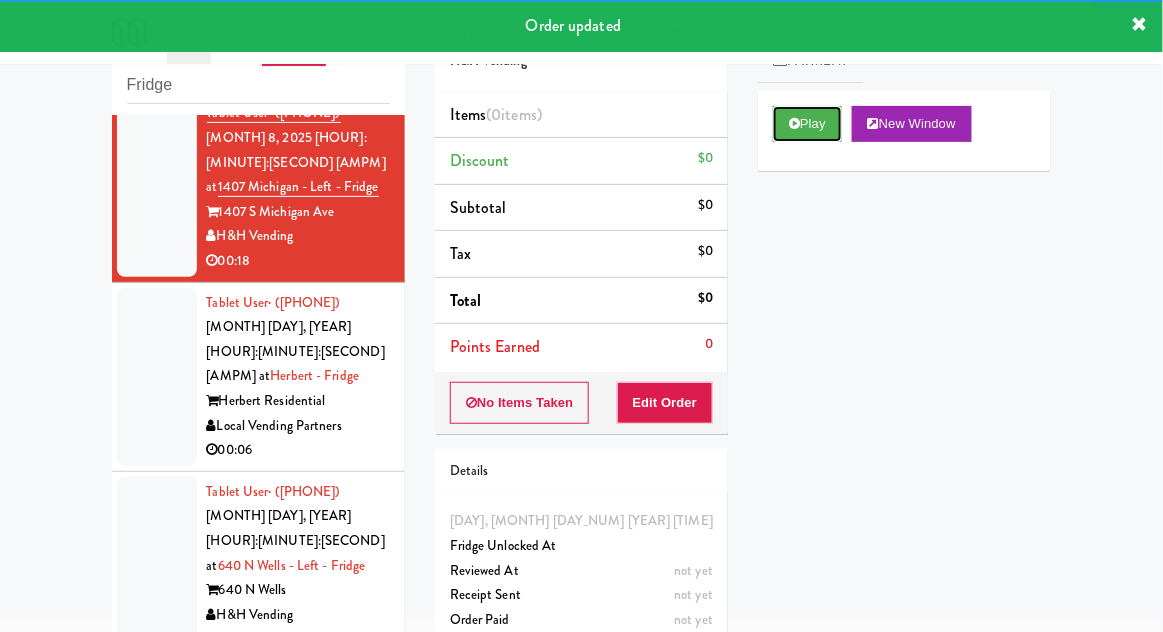click on "Play" at bounding box center (807, 124) 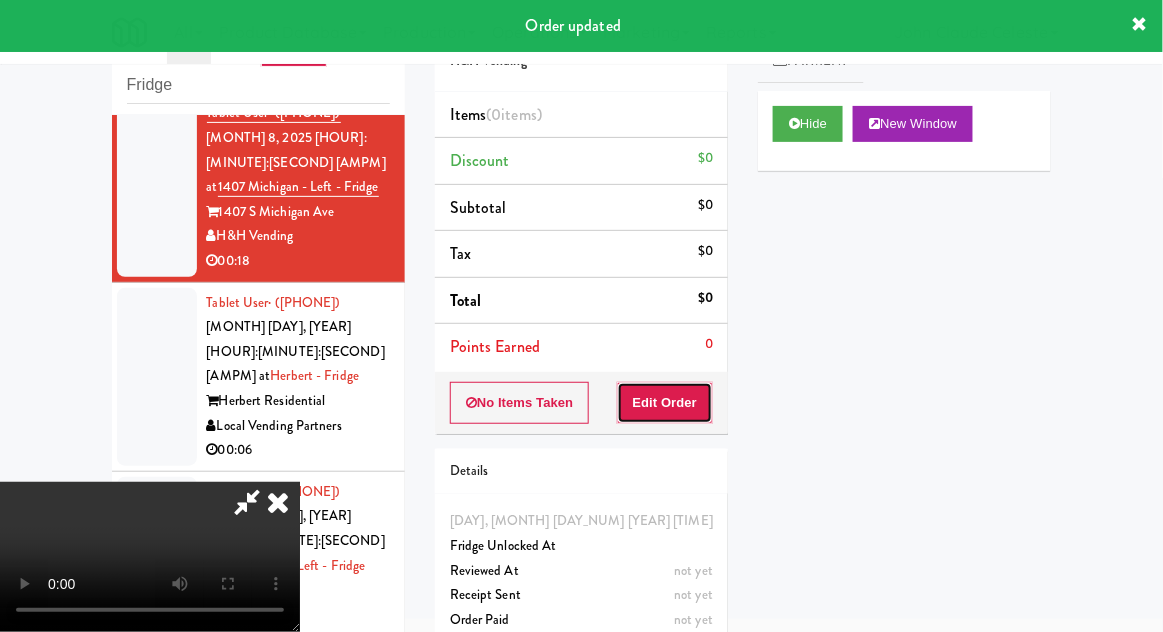 click on "Edit Order" at bounding box center [665, 403] 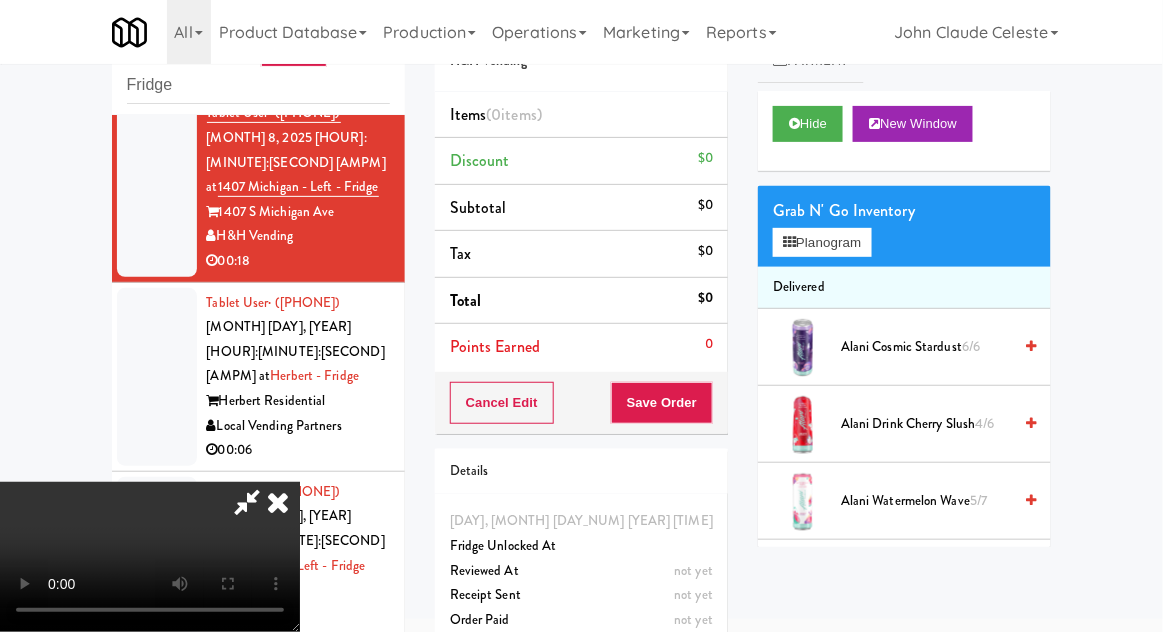 type 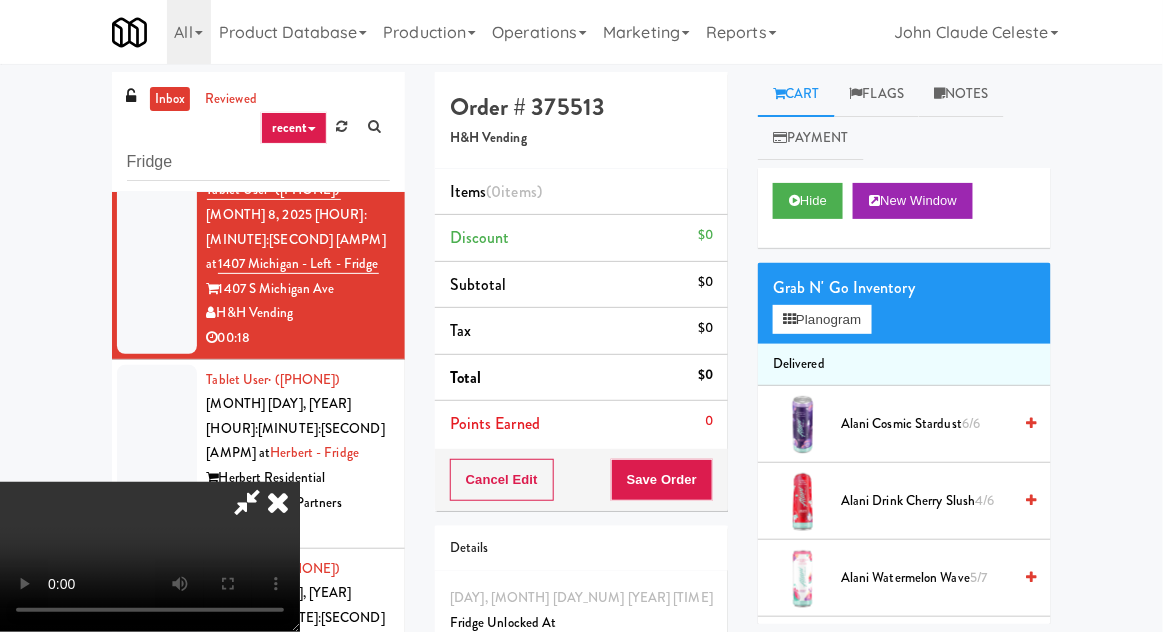 scroll, scrollTop: 77, scrollLeft: 0, axis: vertical 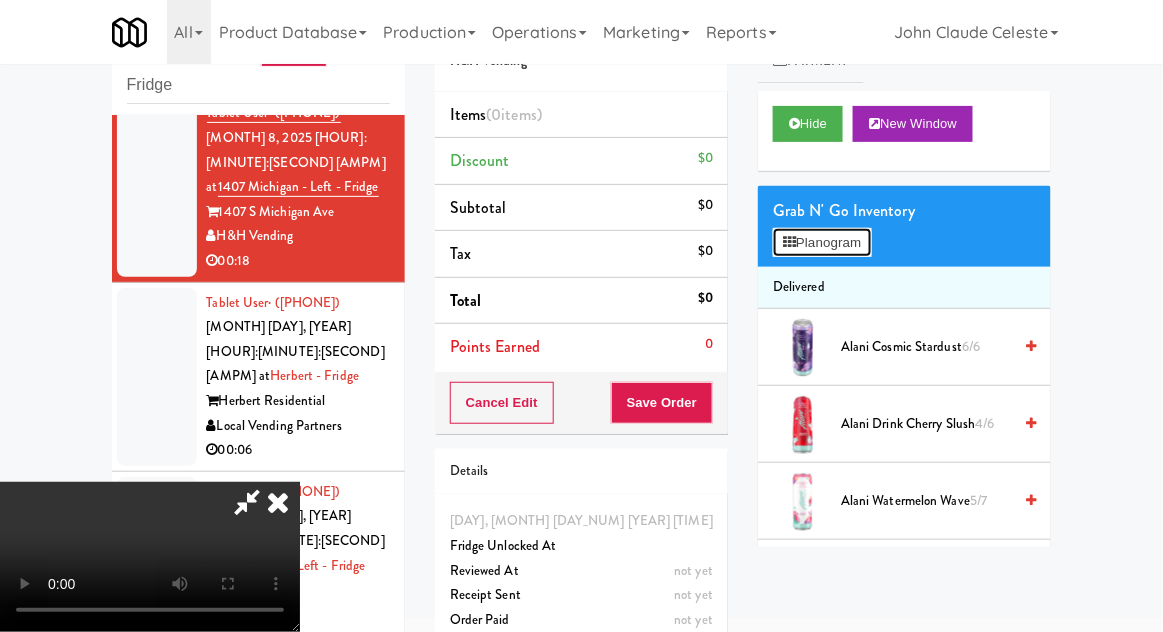 click on "Planogram" at bounding box center [822, 243] 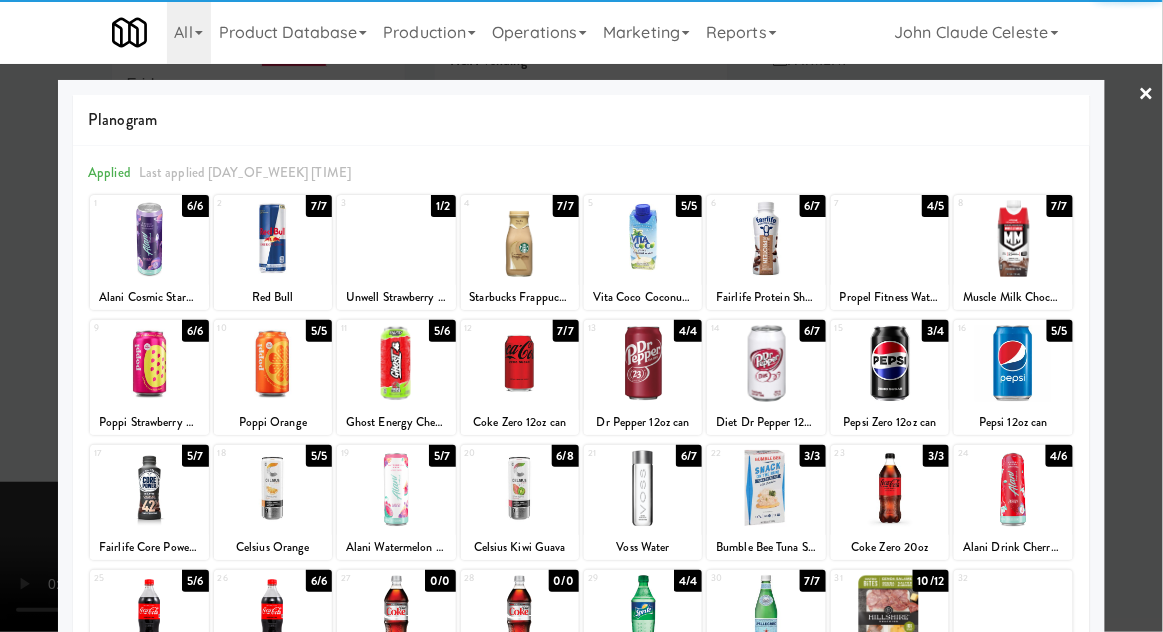 click at bounding box center [273, 488] 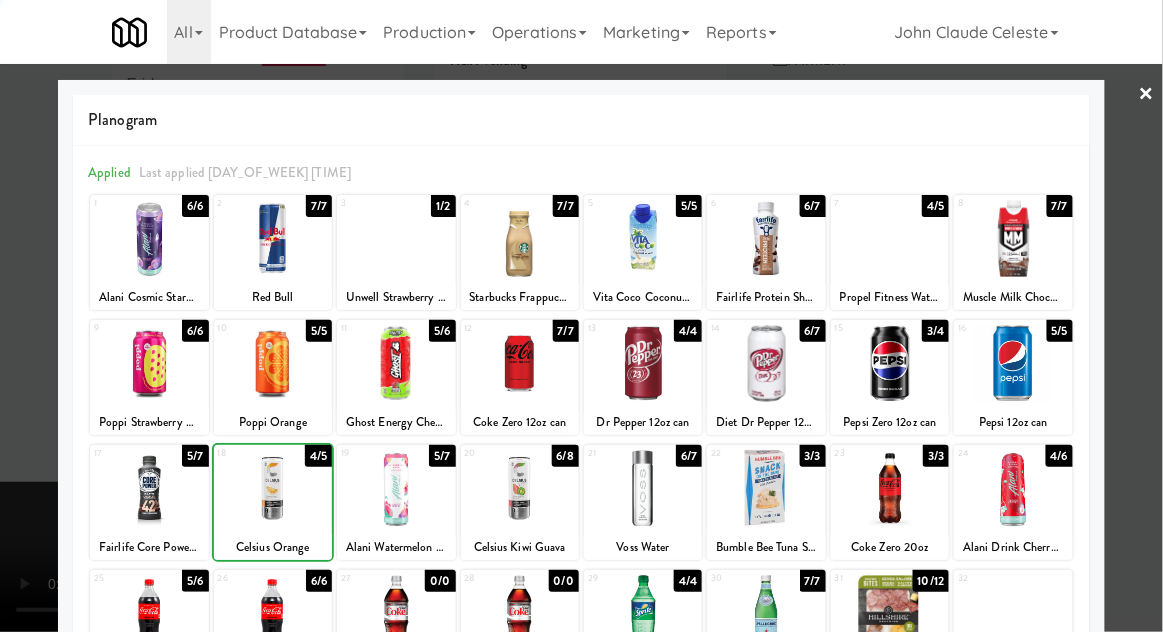 click at bounding box center [581, 316] 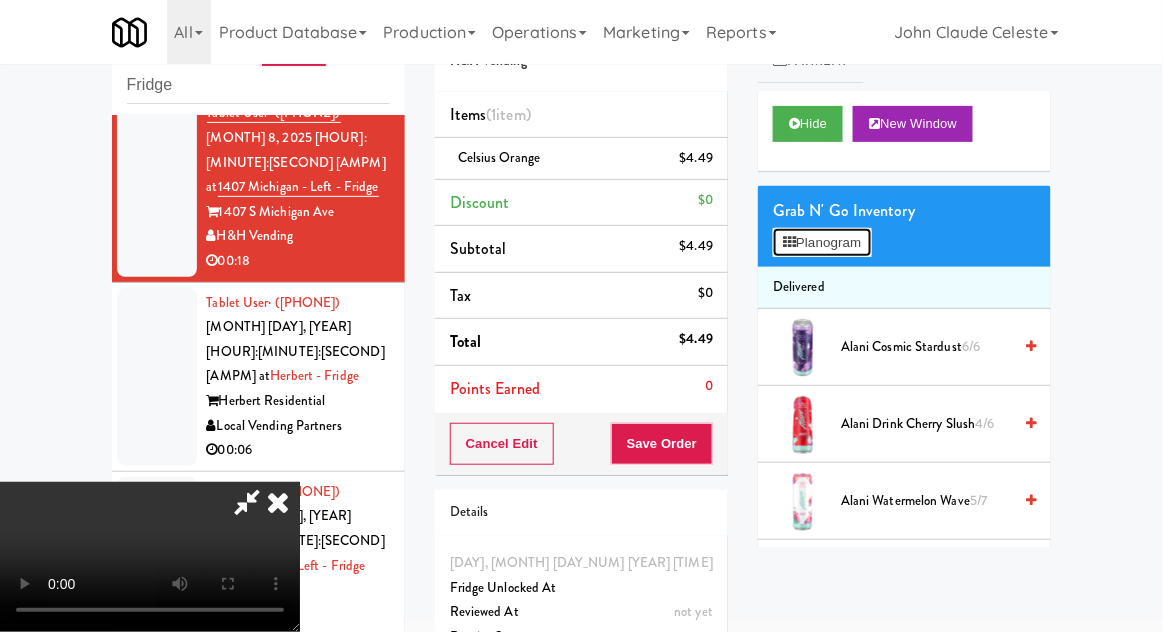 click on "Planogram" at bounding box center (822, 243) 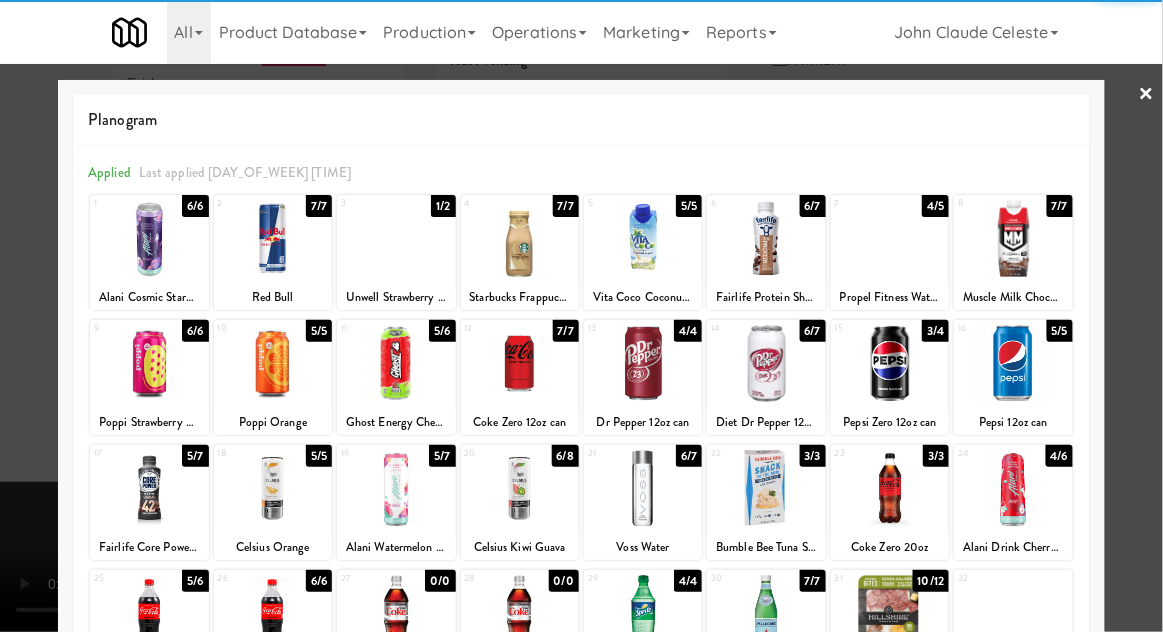 click at bounding box center [520, 488] 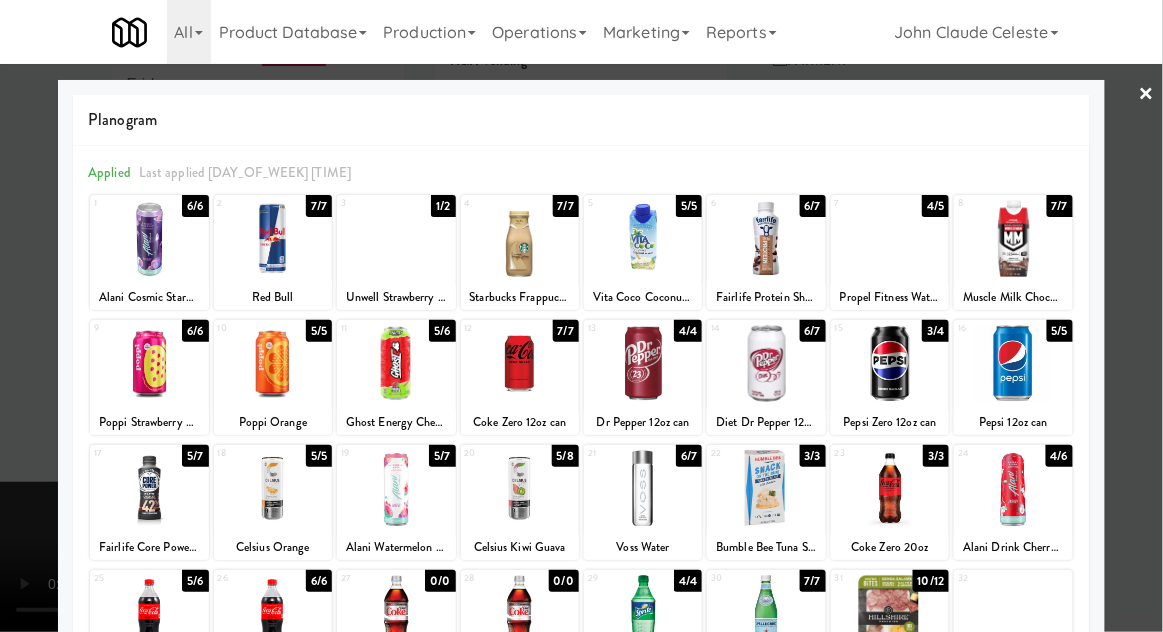 click at bounding box center (581, 316) 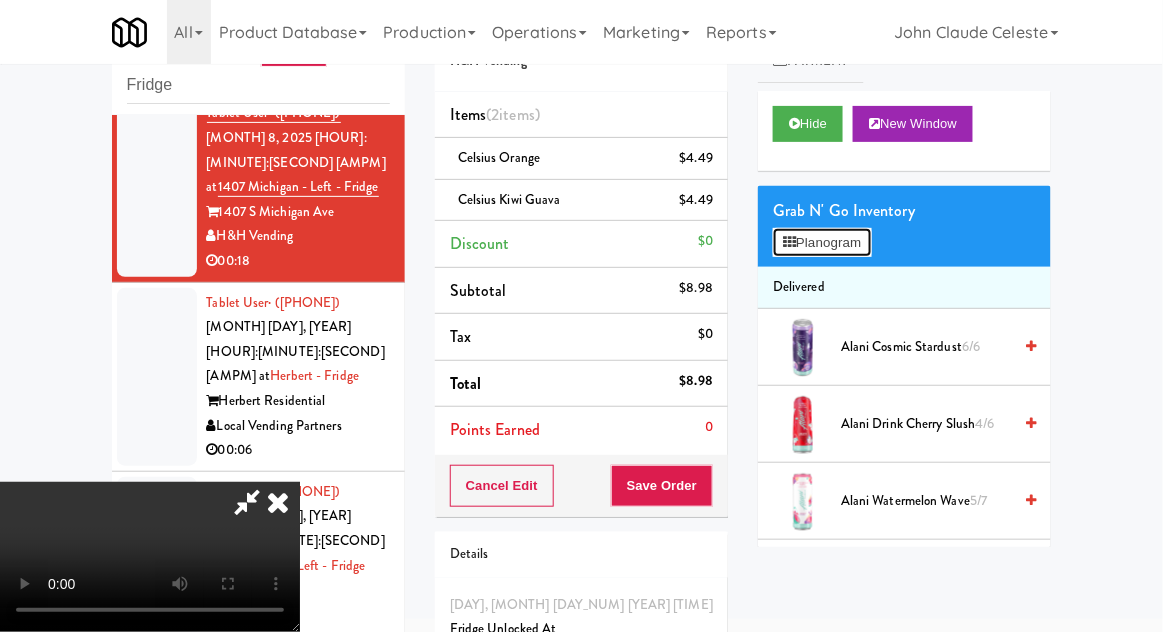 click on "Planogram" at bounding box center (822, 243) 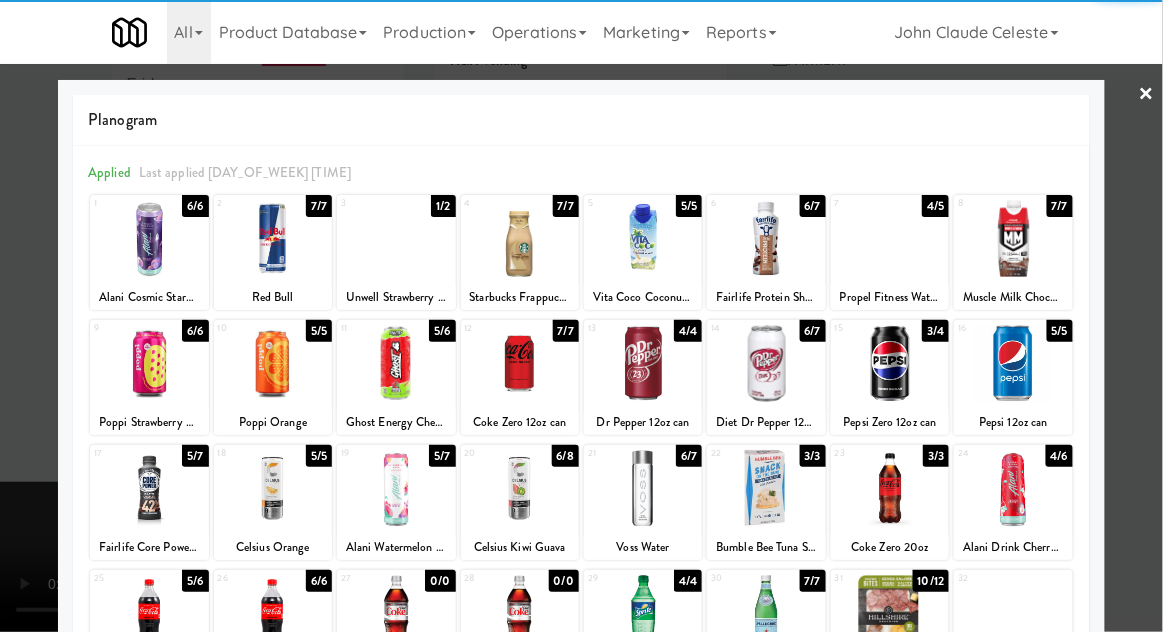 click at bounding box center (273, 488) 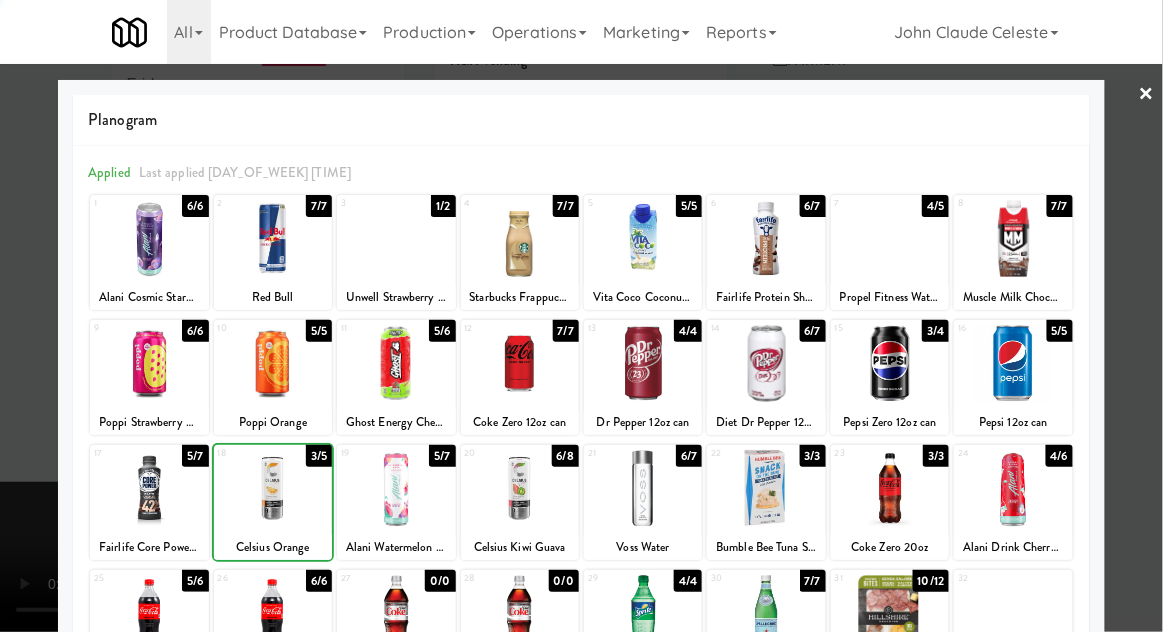 click at bounding box center (581, 316) 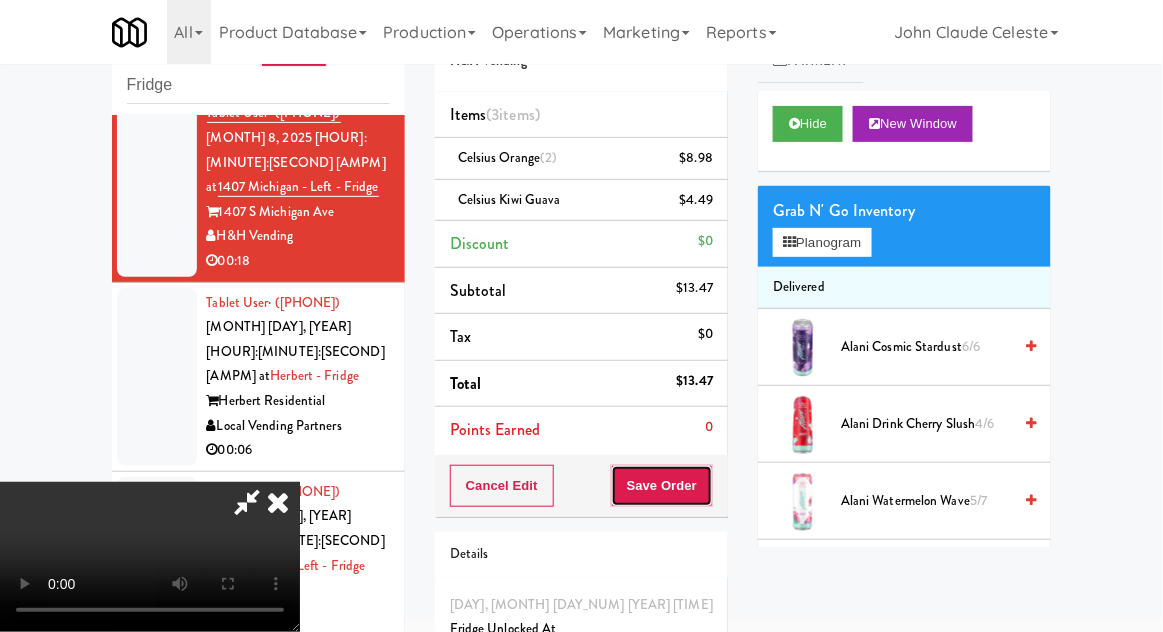 click on "Save Order" at bounding box center (662, 486) 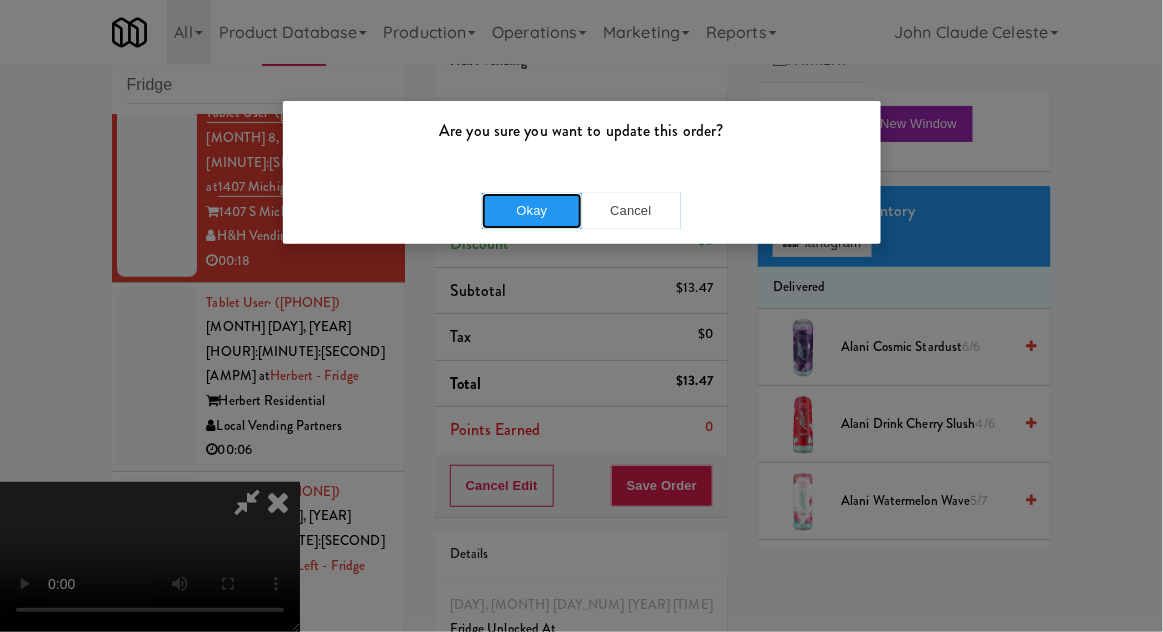 click on "Okay" at bounding box center [532, 211] 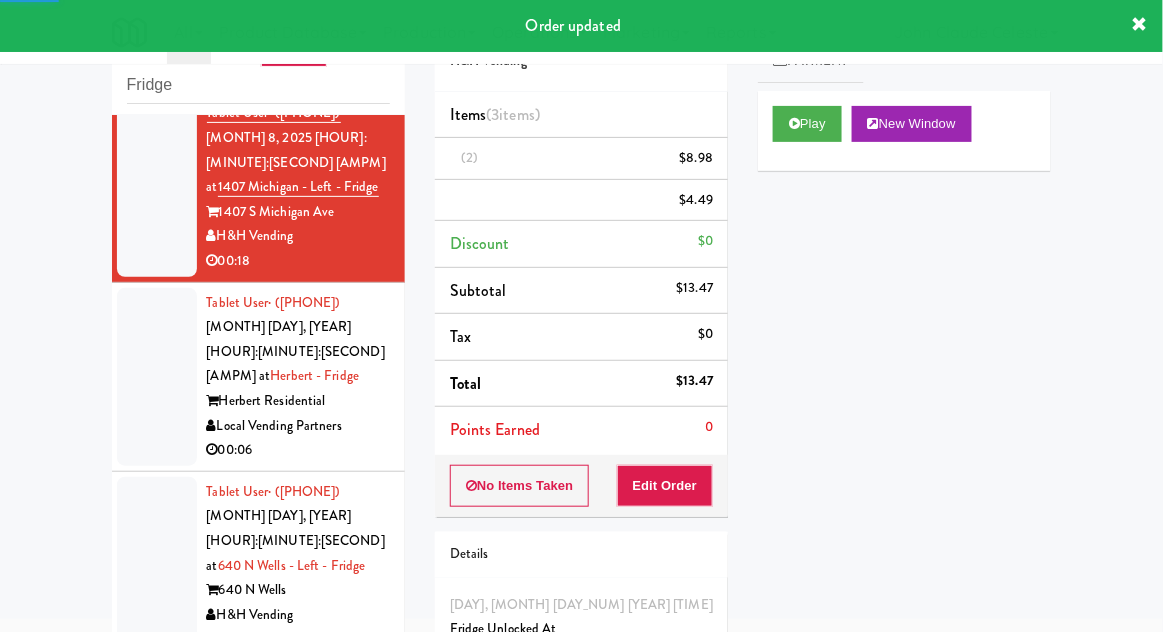 click at bounding box center [157, 377] 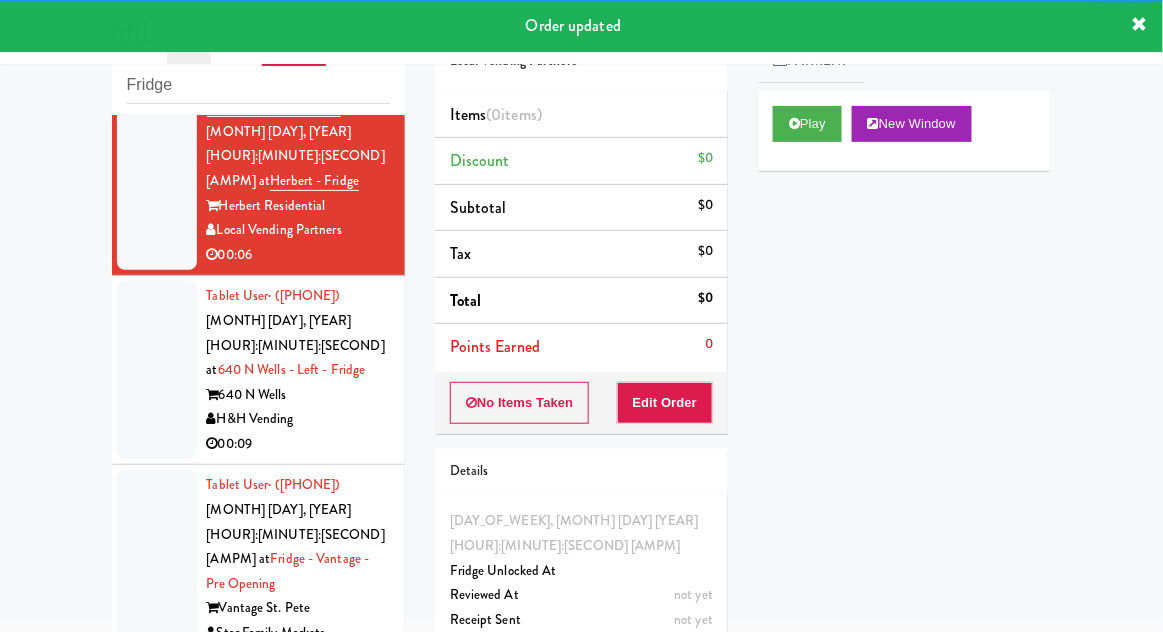 scroll, scrollTop: 4064, scrollLeft: 0, axis: vertical 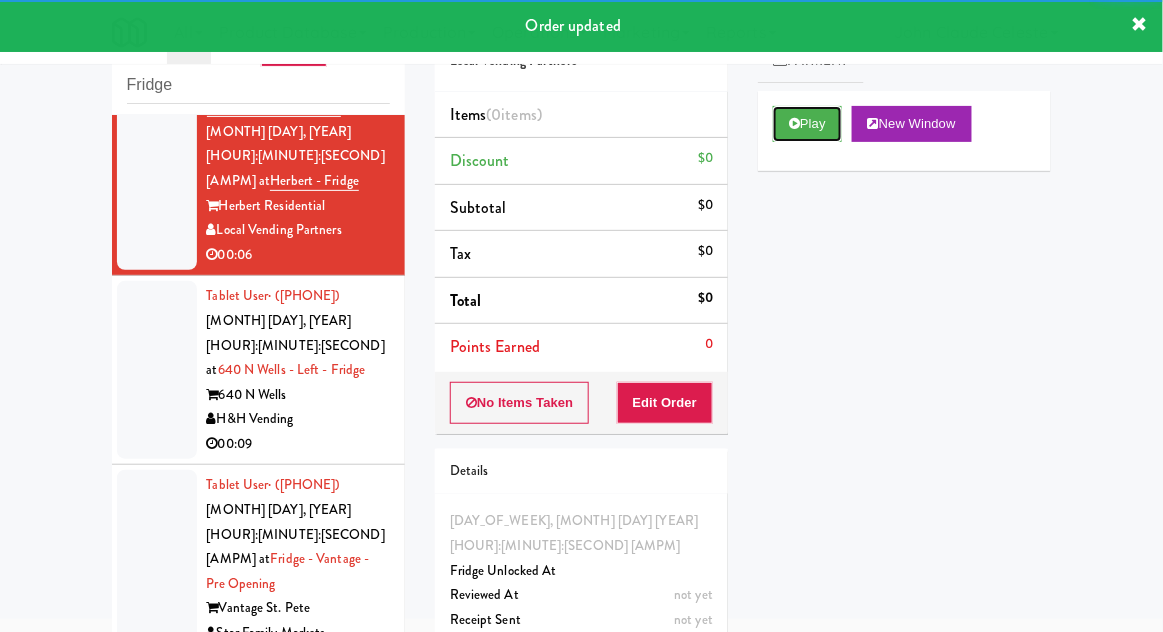 click on "Play" at bounding box center [807, 124] 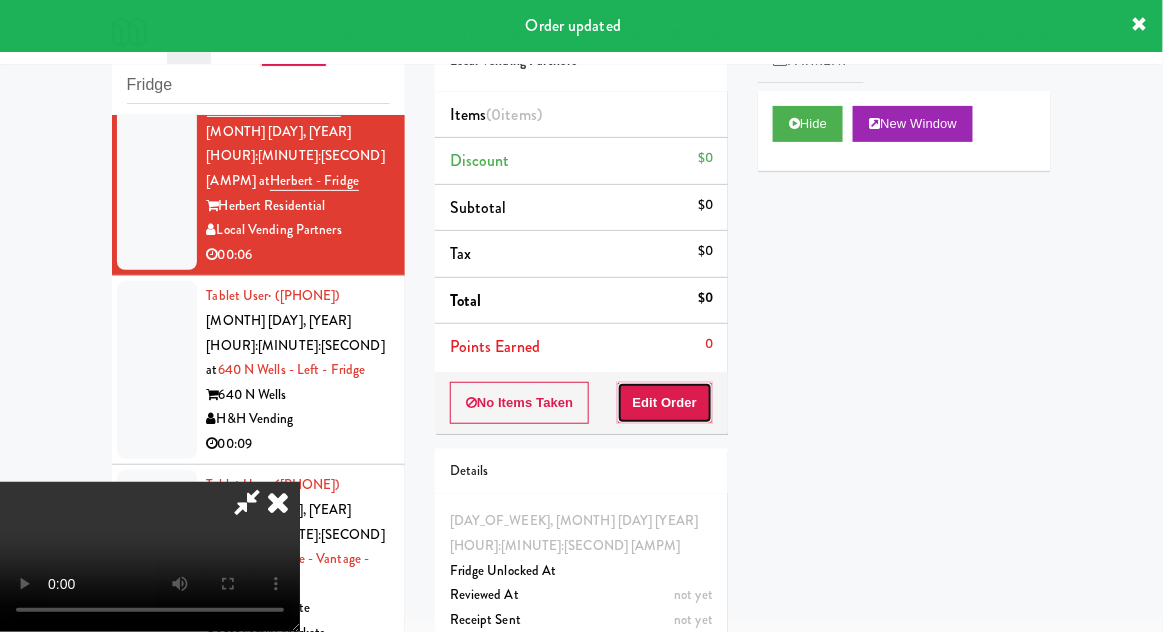 click on "Edit Order" at bounding box center (665, 403) 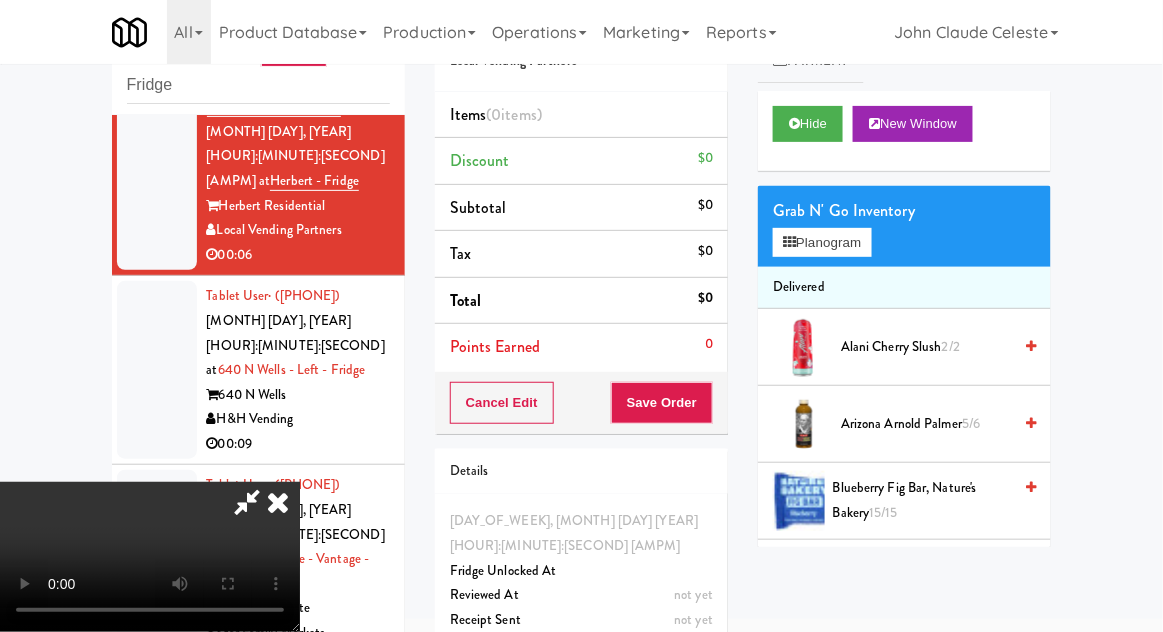 type 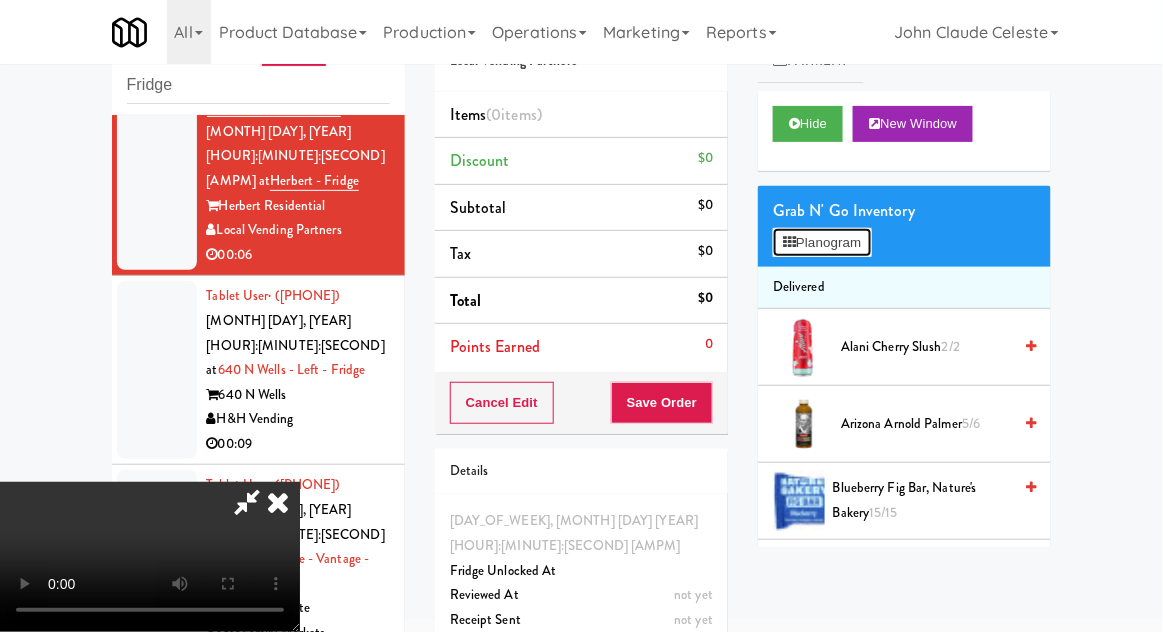 click on "Planogram" at bounding box center (822, 243) 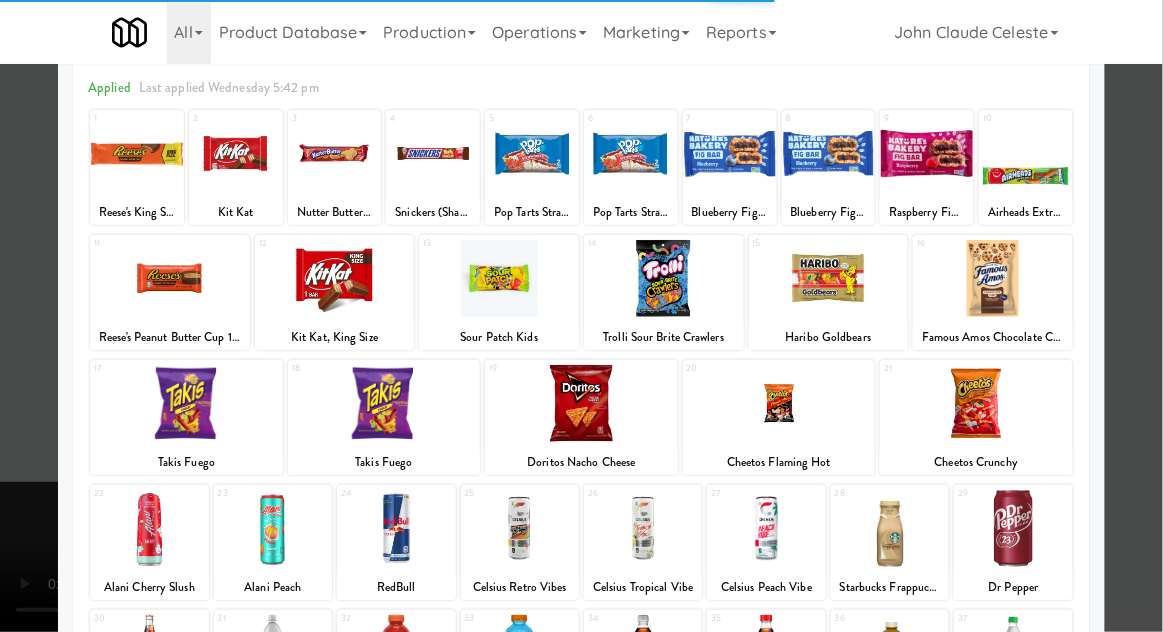 scroll, scrollTop: 253, scrollLeft: 0, axis: vertical 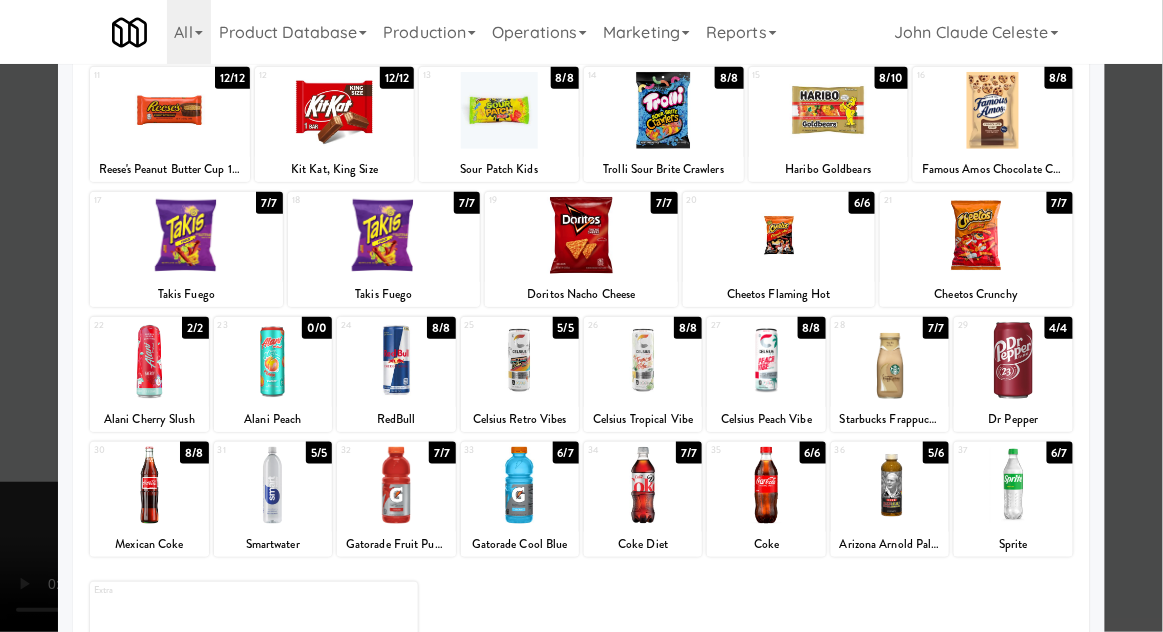 click at bounding box center (643, 485) 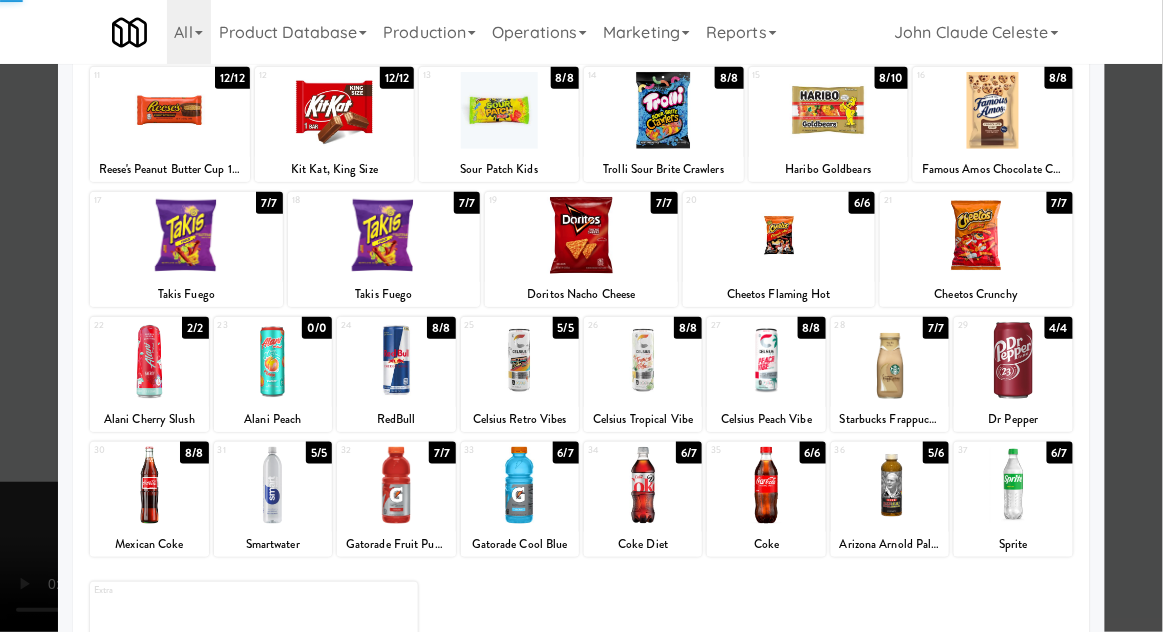 click at bounding box center (581, 316) 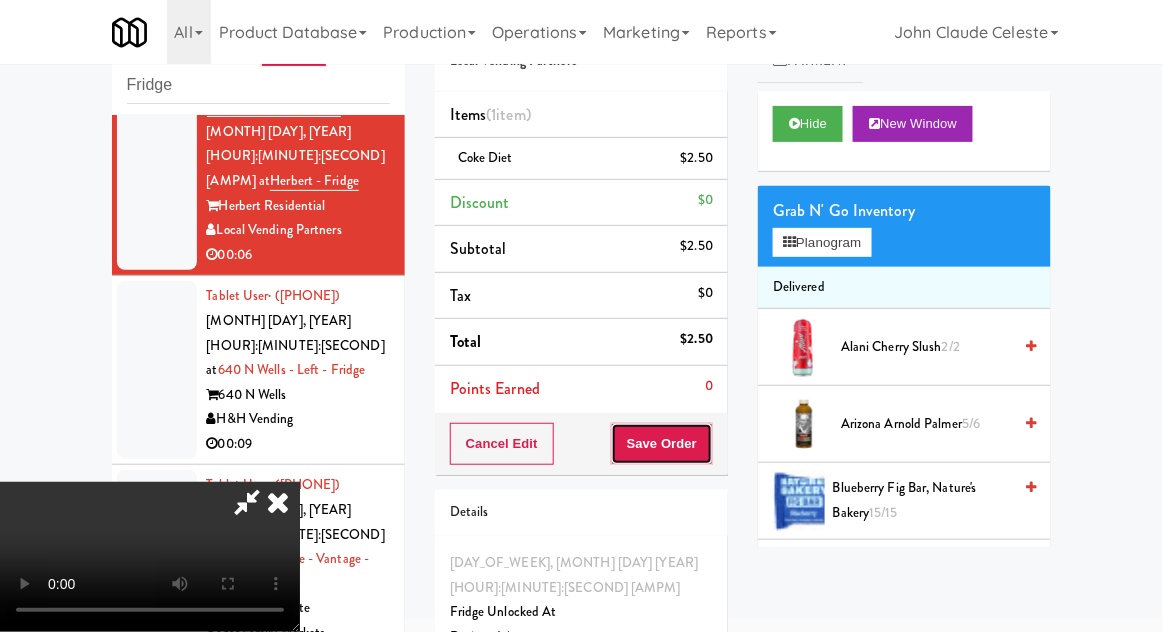click on "Save Order" at bounding box center (662, 444) 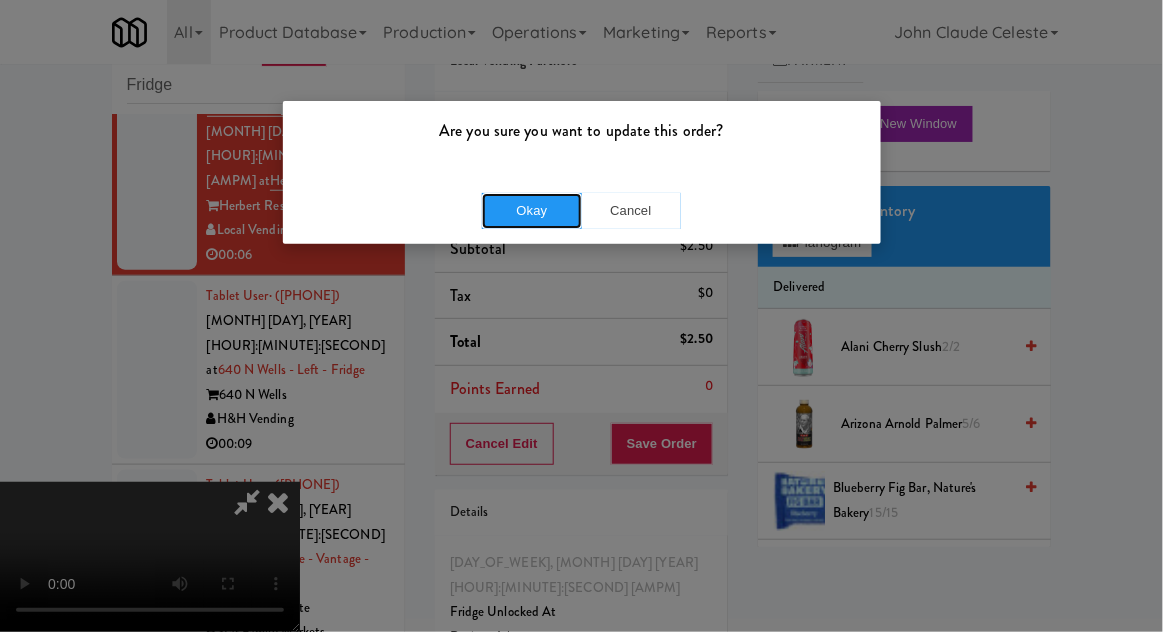 click on "Okay" at bounding box center (532, 211) 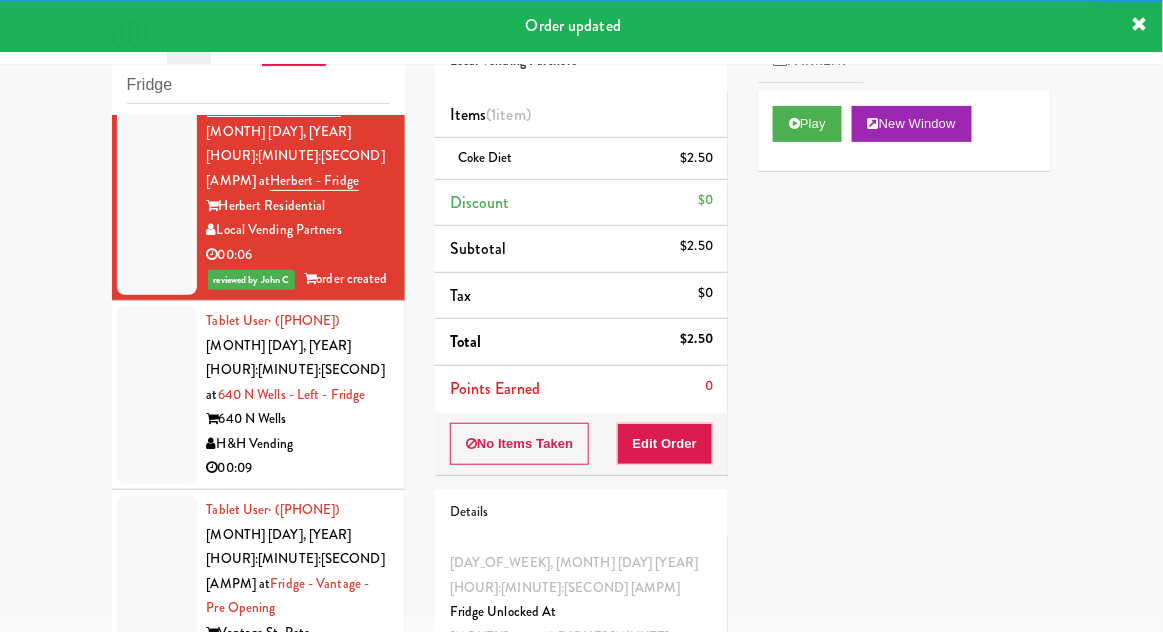 click at bounding box center [157, 395] 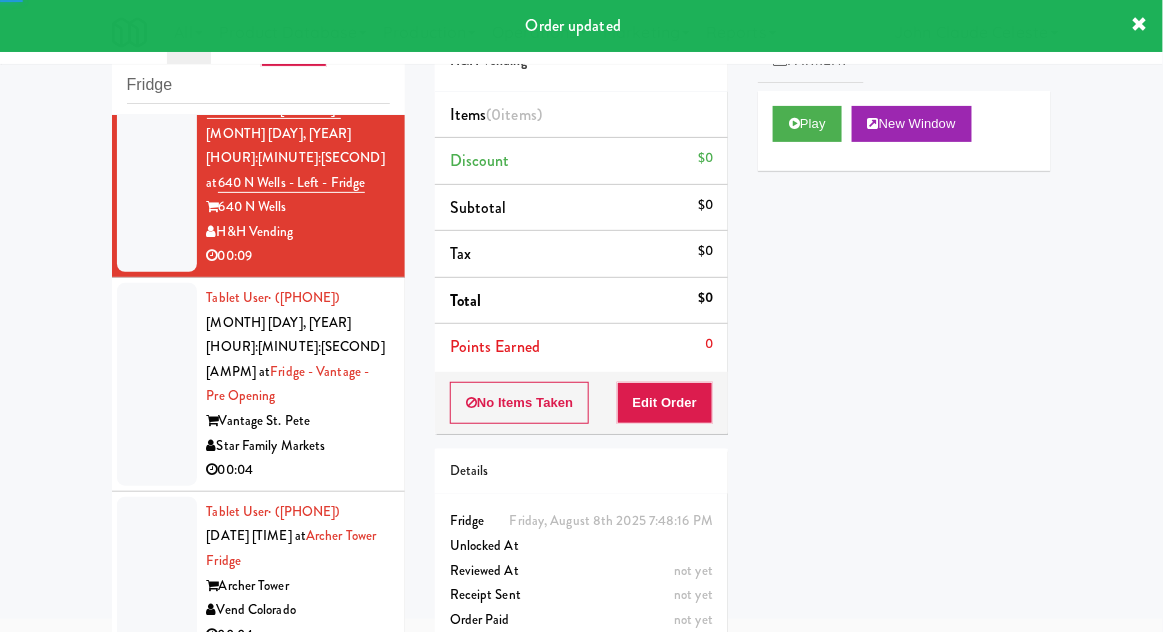 scroll, scrollTop: 4277, scrollLeft: 0, axis: vertical 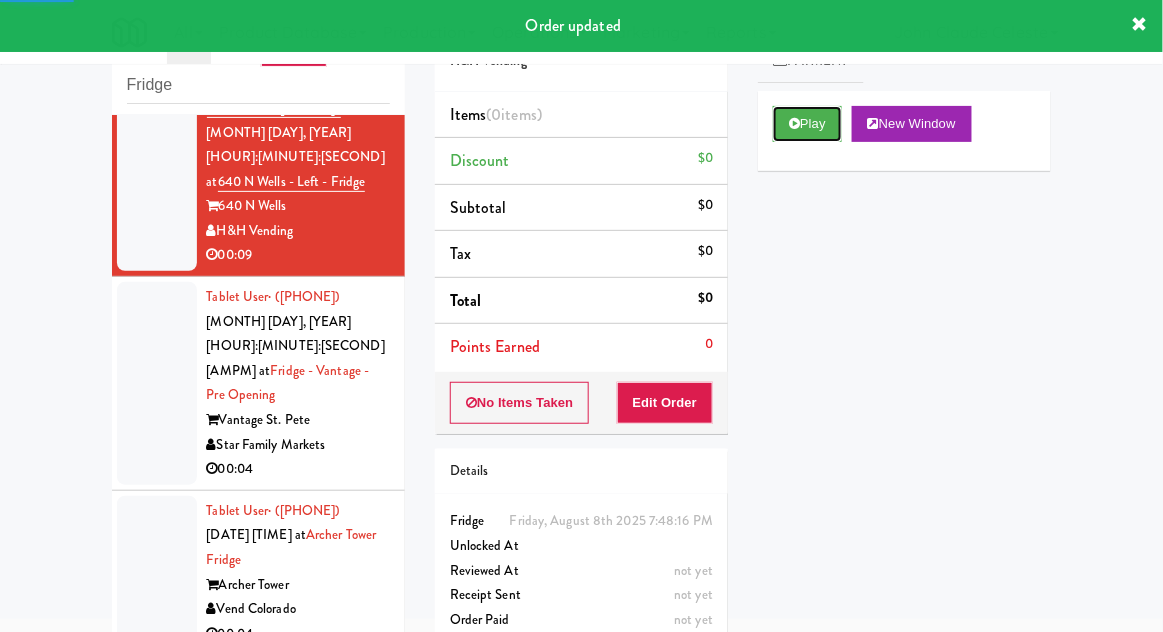 click on "Play" at bounding box center (807, 124) 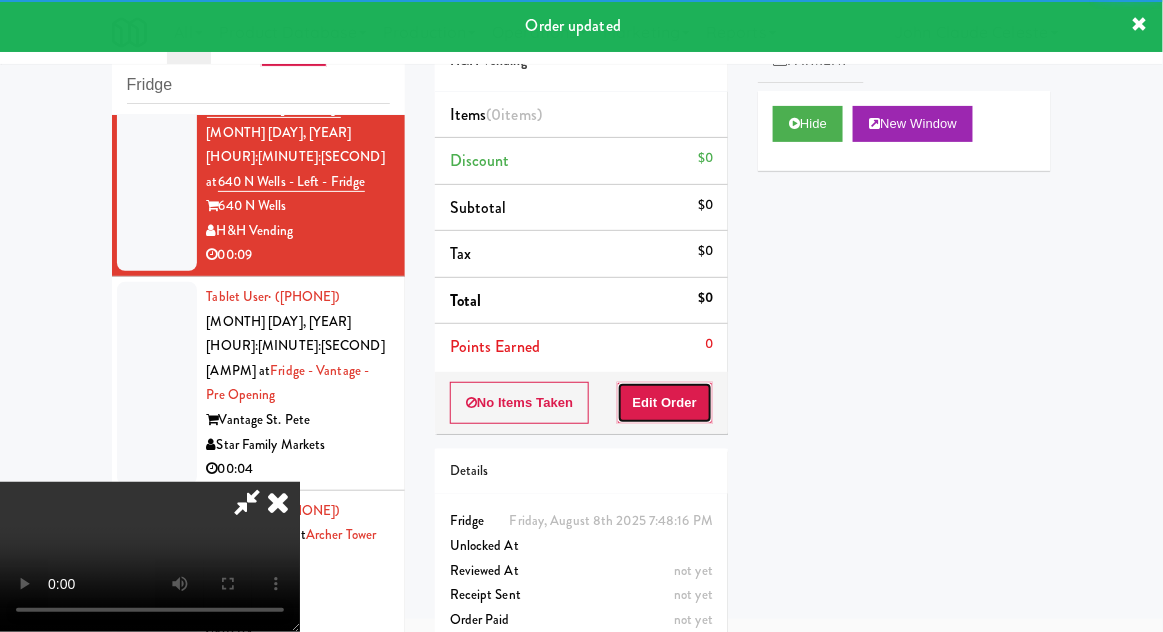 click on "Edit Order" at bounding box center [665, 403] 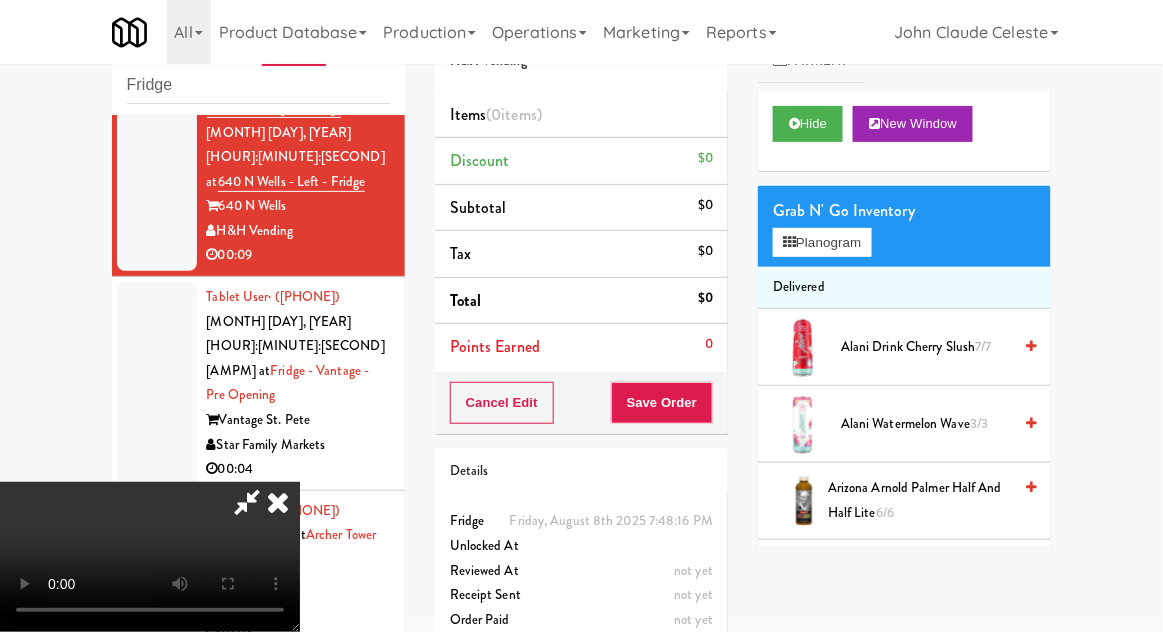 scroll, scrollTop: 73, scrollLeft: 0, axis: vertical 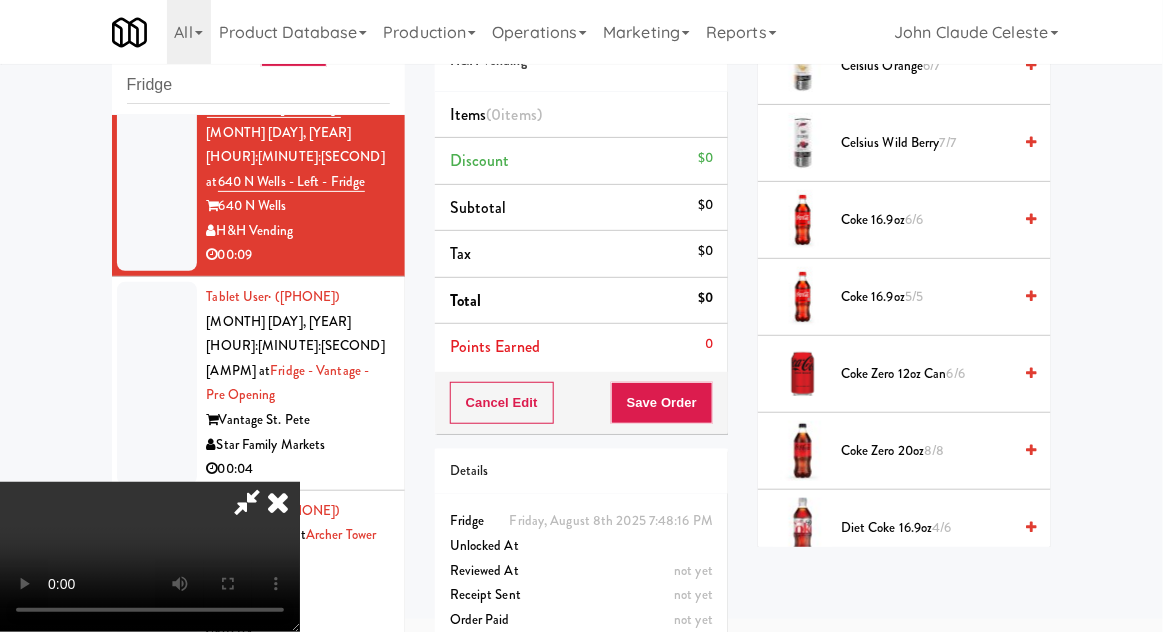 click on "Coke Zero 12oz can  6/6" at bounding box center (926, 374) 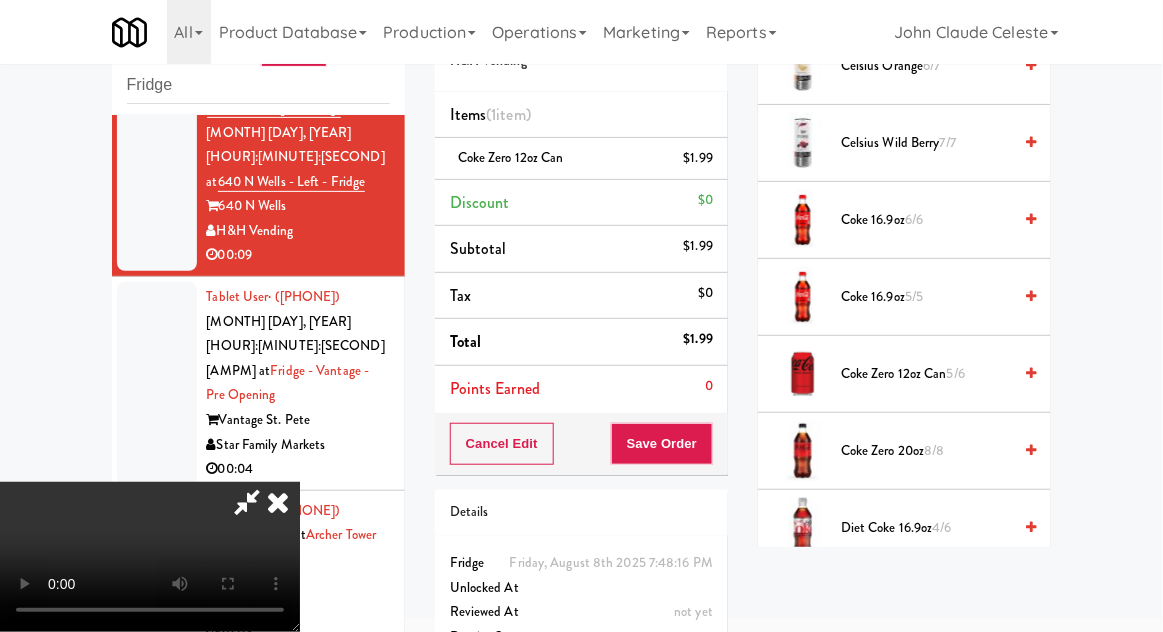 scroll, scrollTop: 73, scrollLeft: 0, axis: vertical 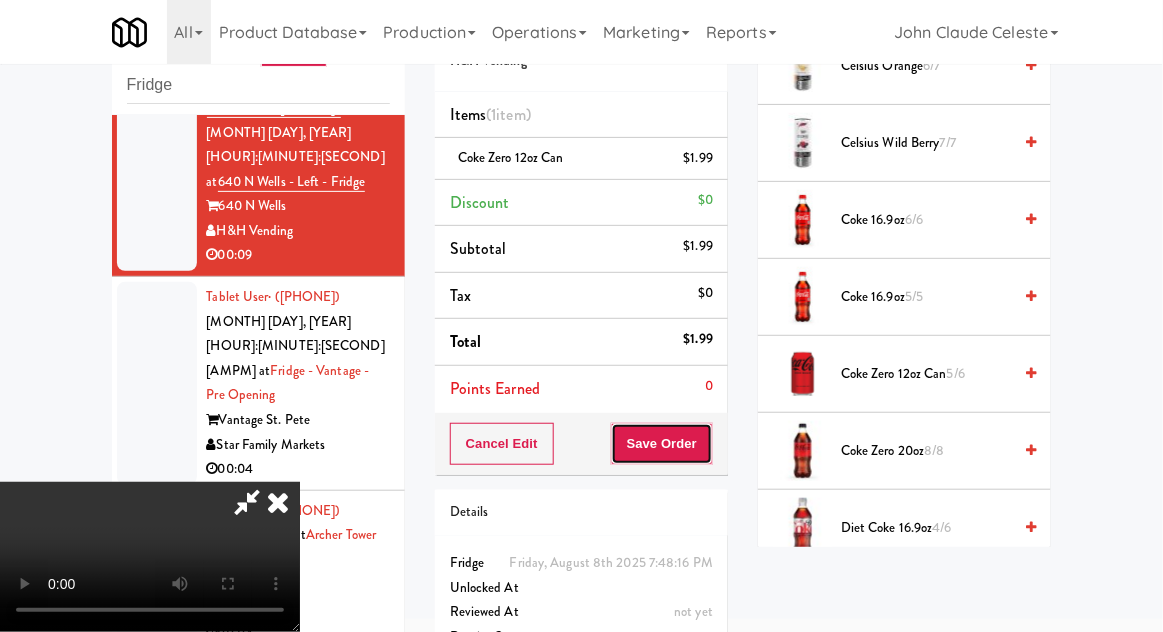 click on "Save Order" at bounding box center (662, 444) 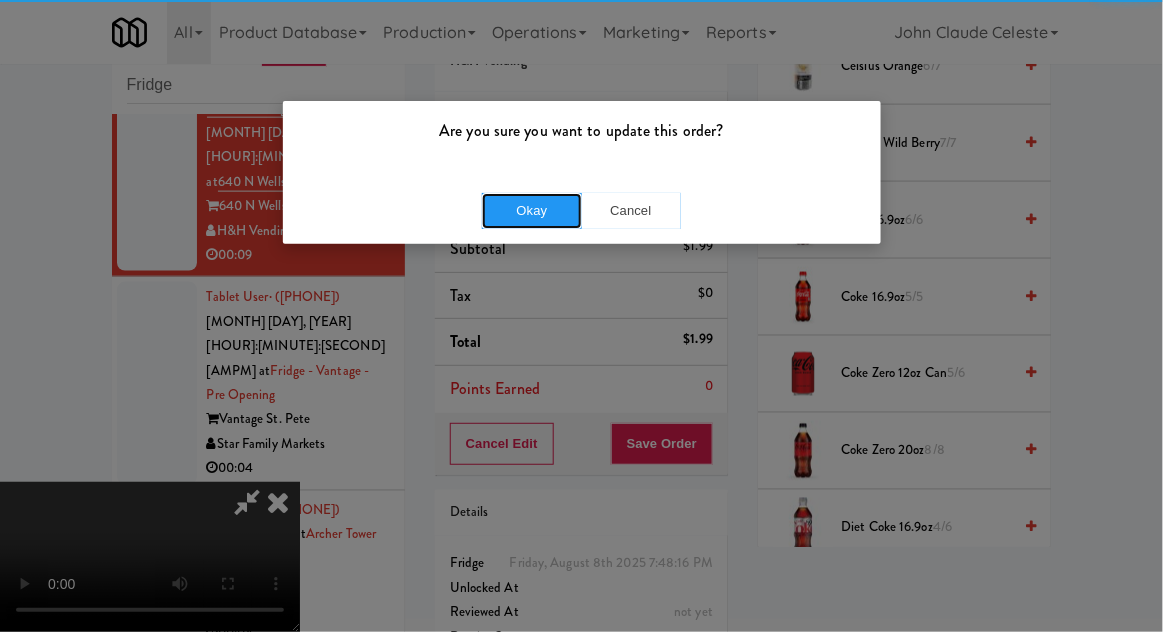 click on "Okay" at bounding box center (532, 211) 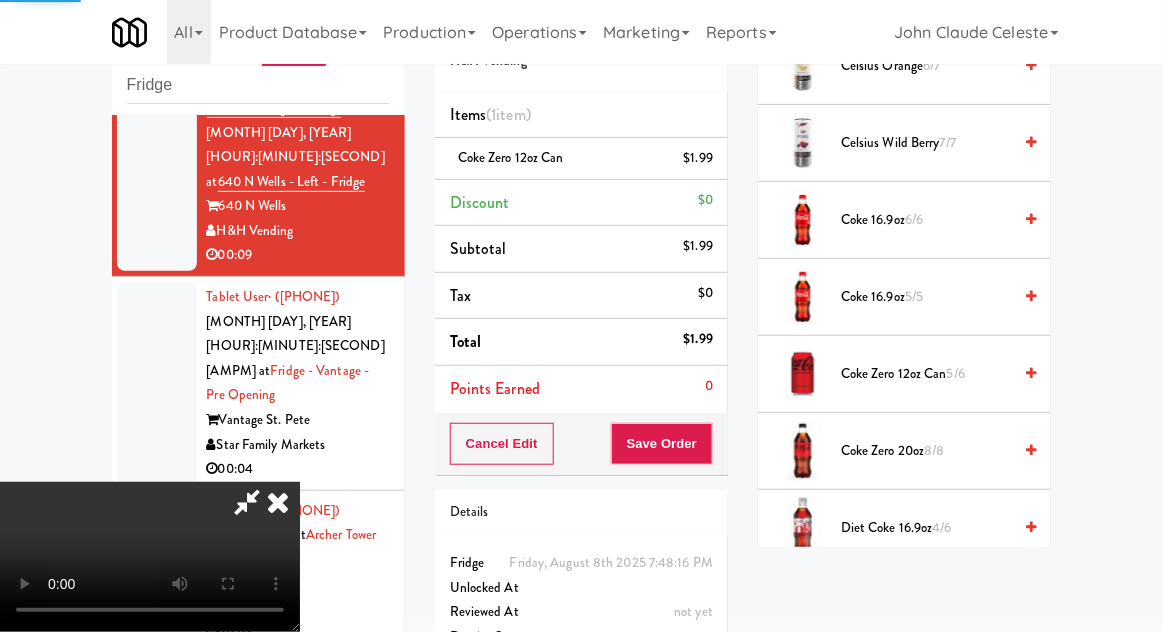 scroll, scrollTop: 197, scrollLeft: 0, axis: vertical 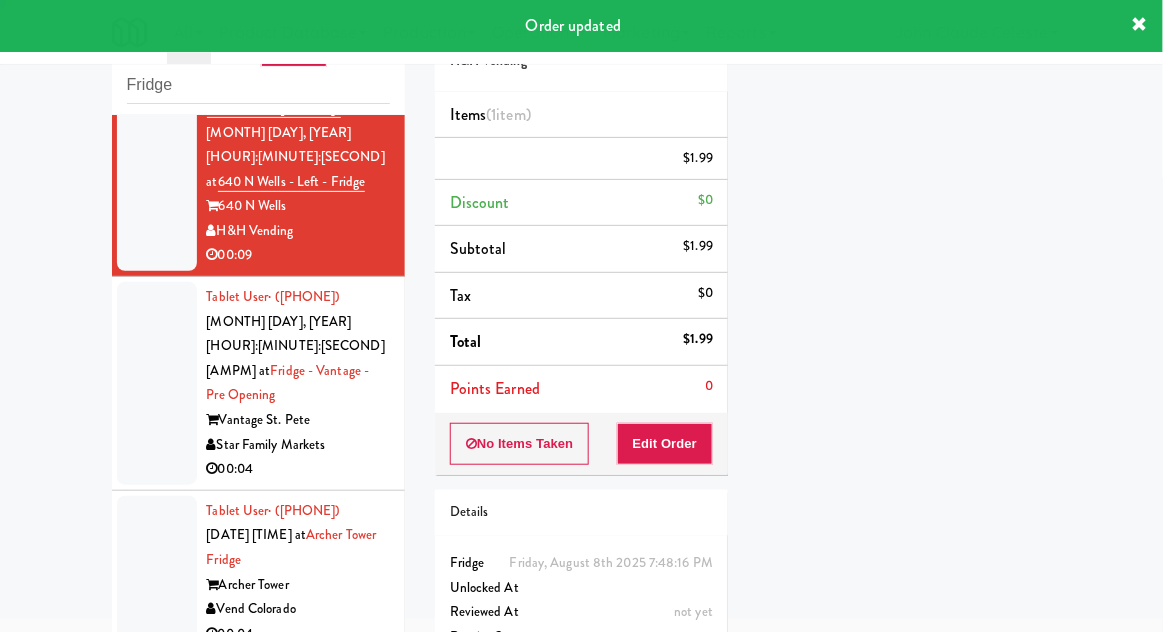click at bounding box center [157, 383] 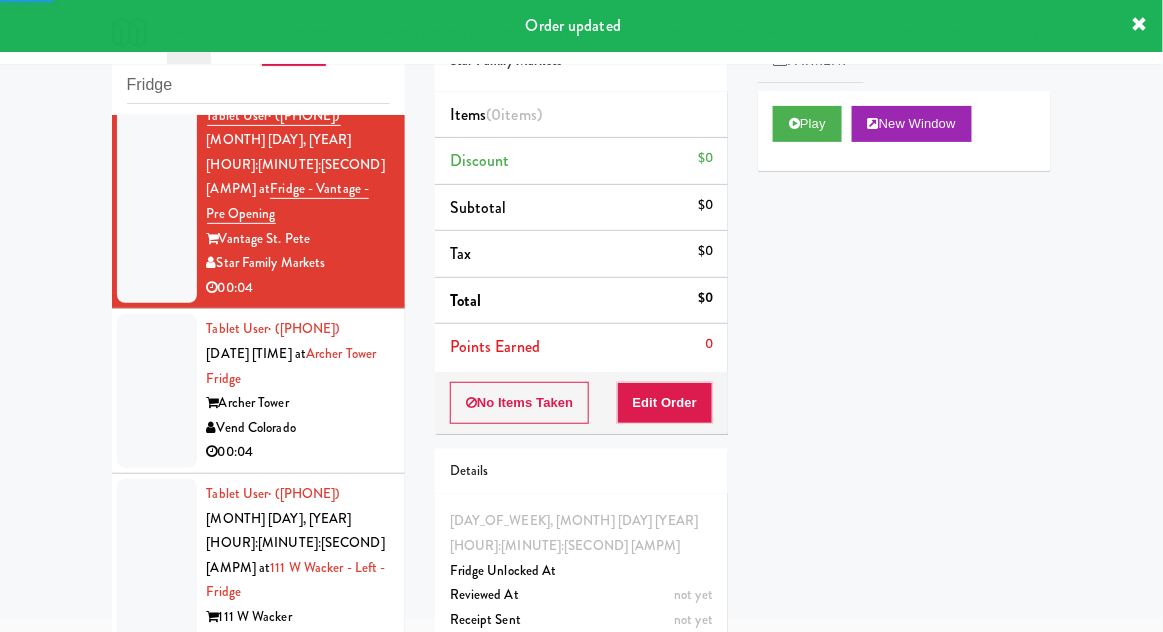 scroll, scrollTop: 4480, scrollLeft: 0, axis: vertical 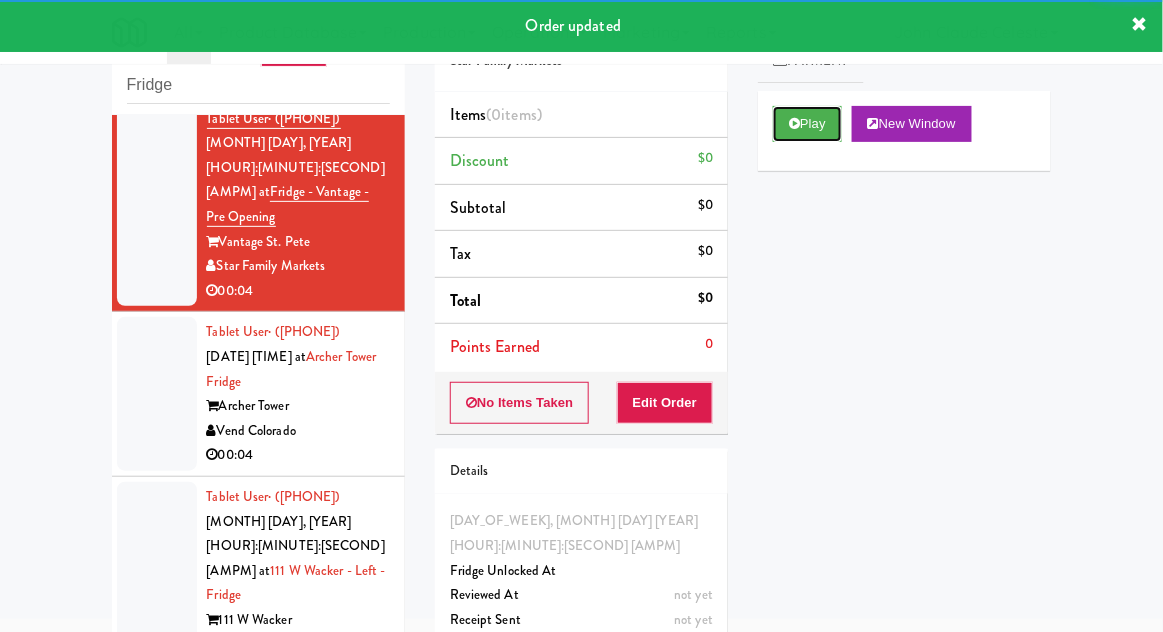 click on "Play" at bounding box center [807, 124] 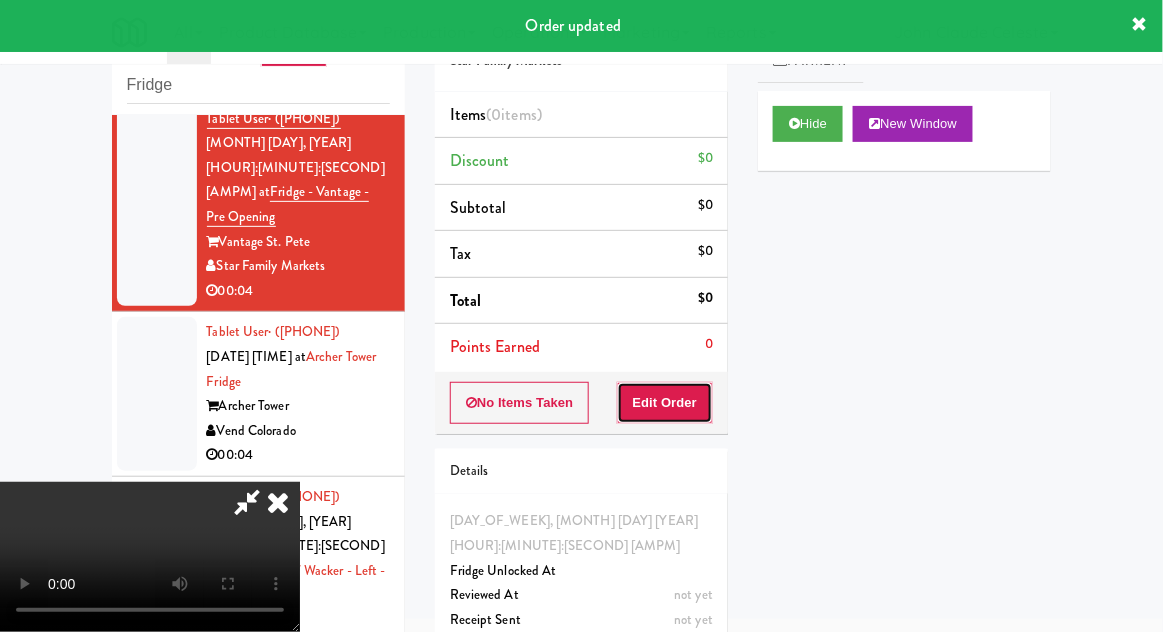 click on "Edit Order" at bounding box center (665, 403) 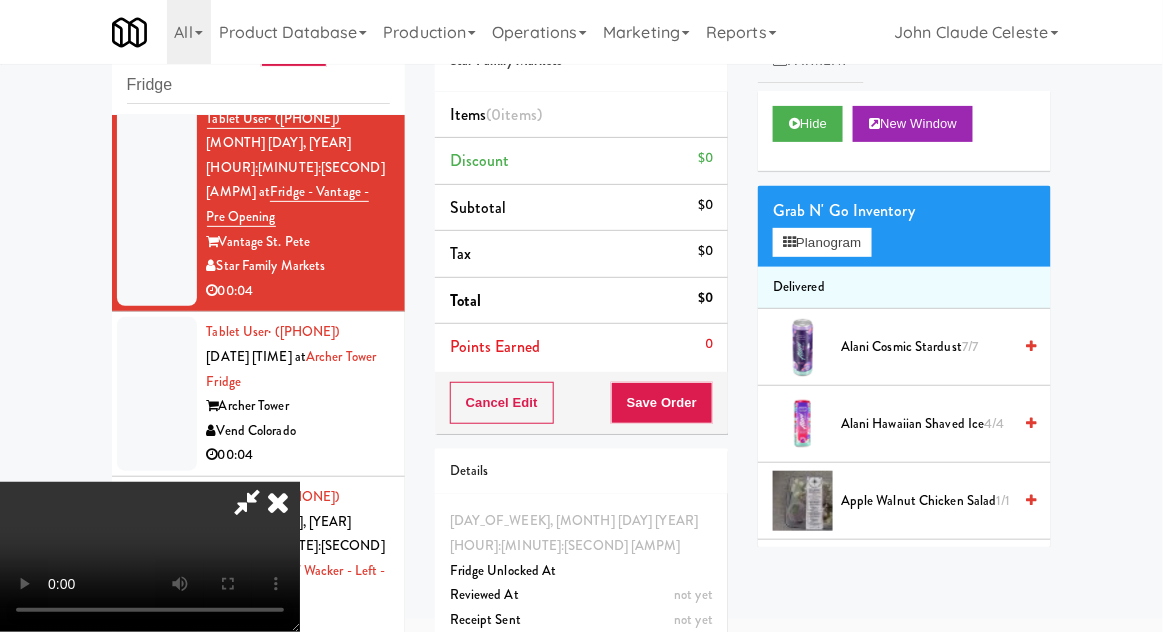 scroll, scrollTop: 73, scrollLeft: 0, axis: vertical 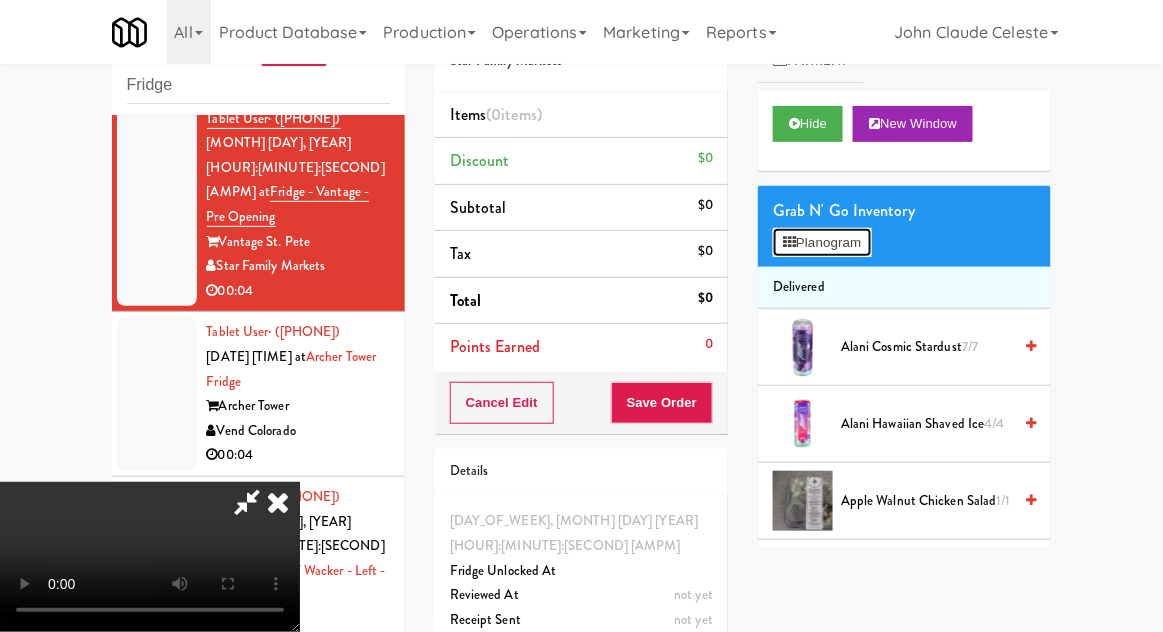 click on "Planogram" at bounding box center (822, 243) 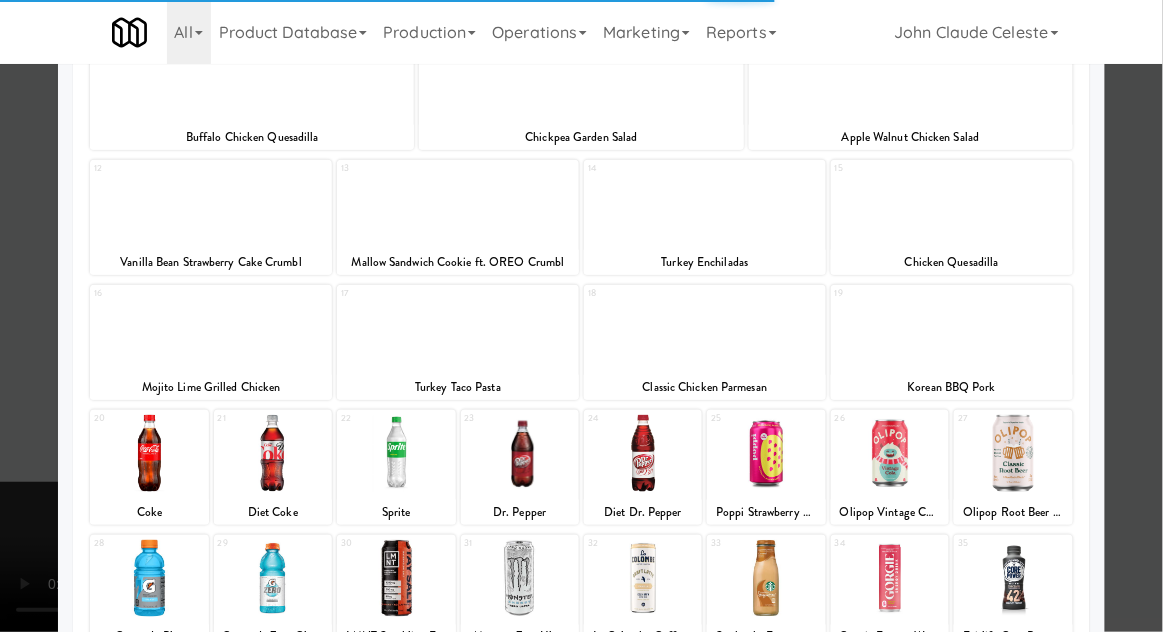 scroll, scrollTop: 378, scrollLeft: 0, axis: vertical 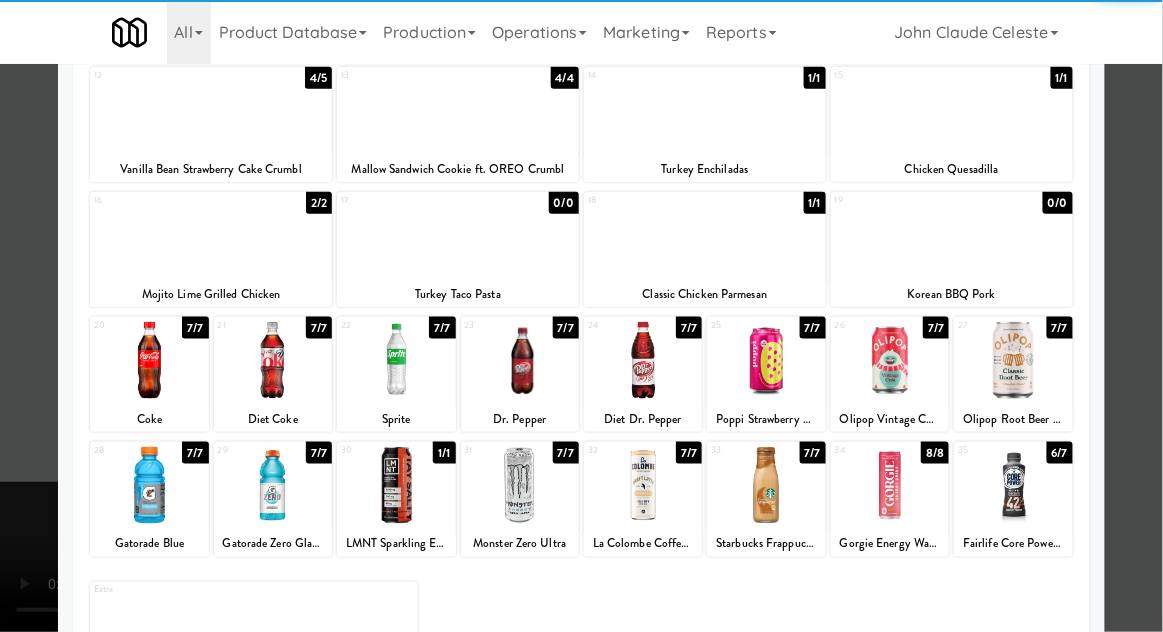 click at bounding box center [396, 485] 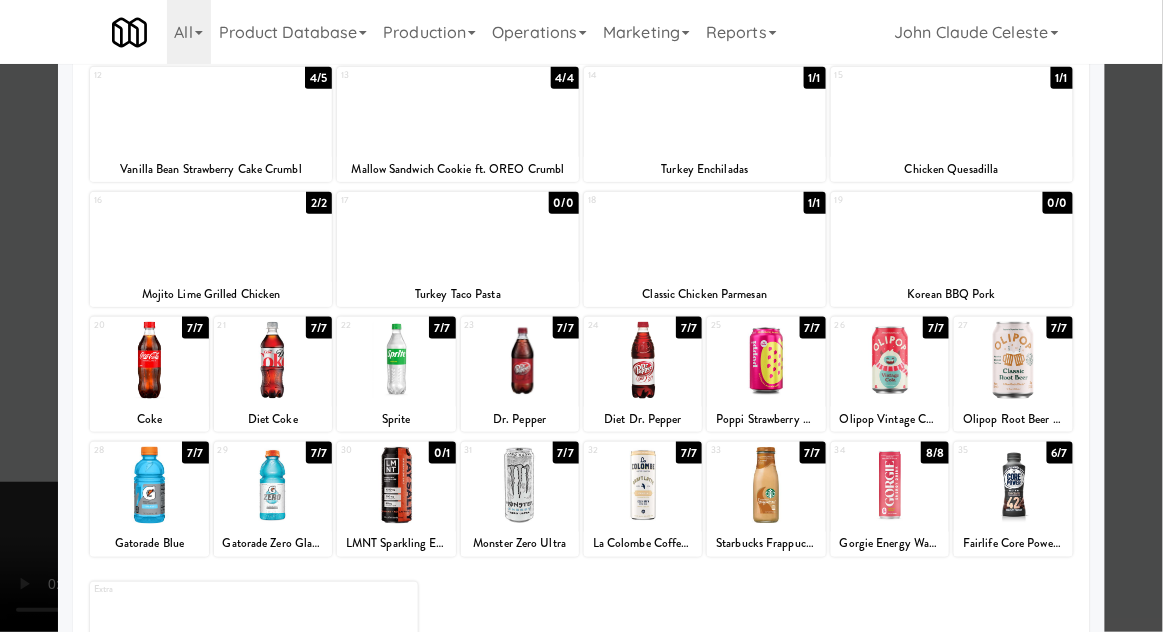 click at bounding box center (581, 316) 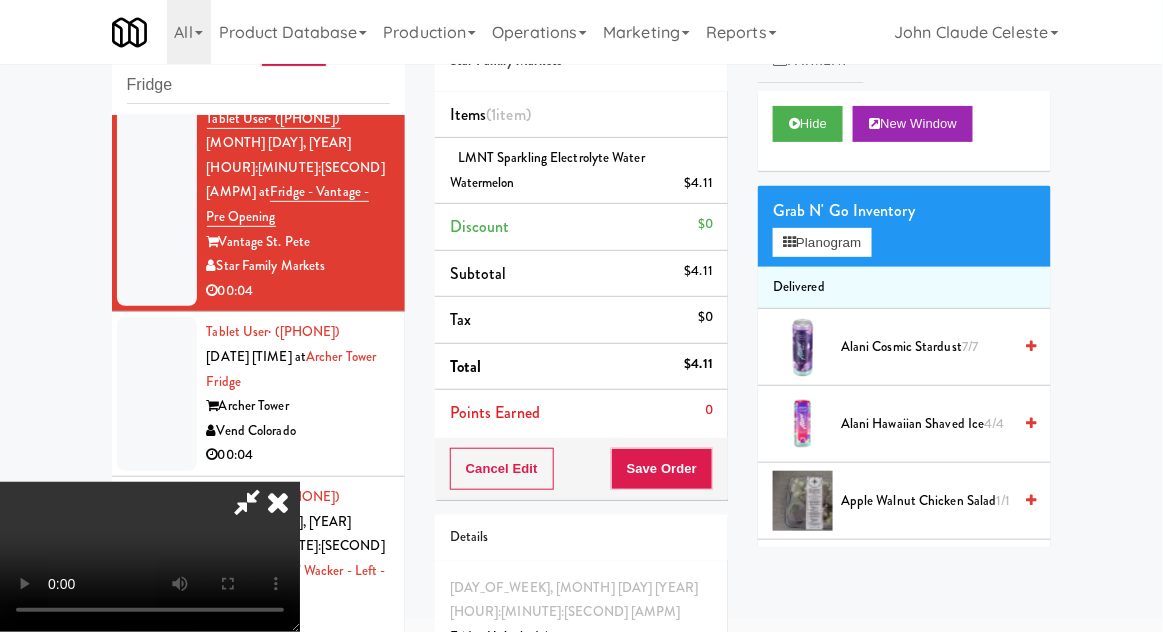scroll, scrollTop: 73, scrollLeft: 0, axis: vertical 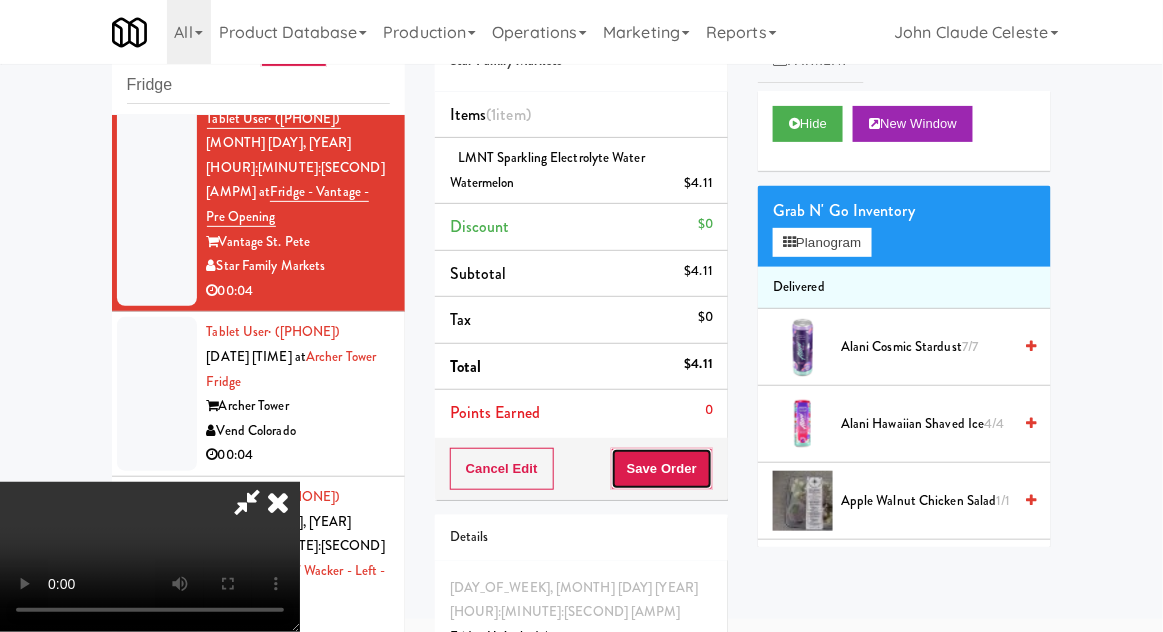 click on "Save Order" at bounding box center [662, 469] 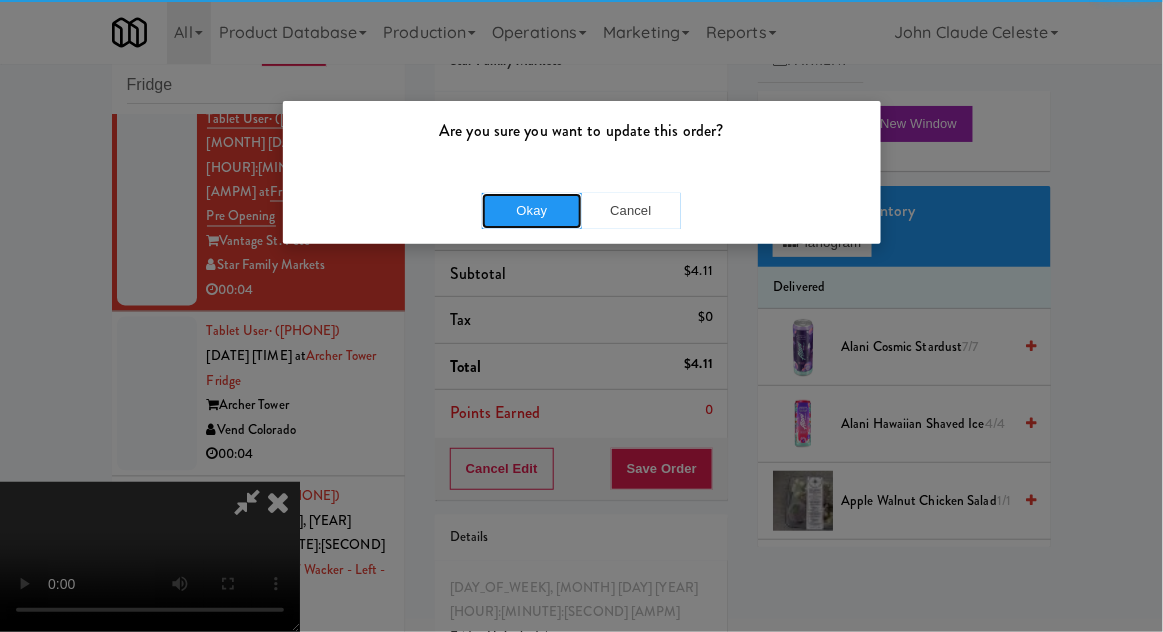 click on "Okay" at bounding box center [532, 211] 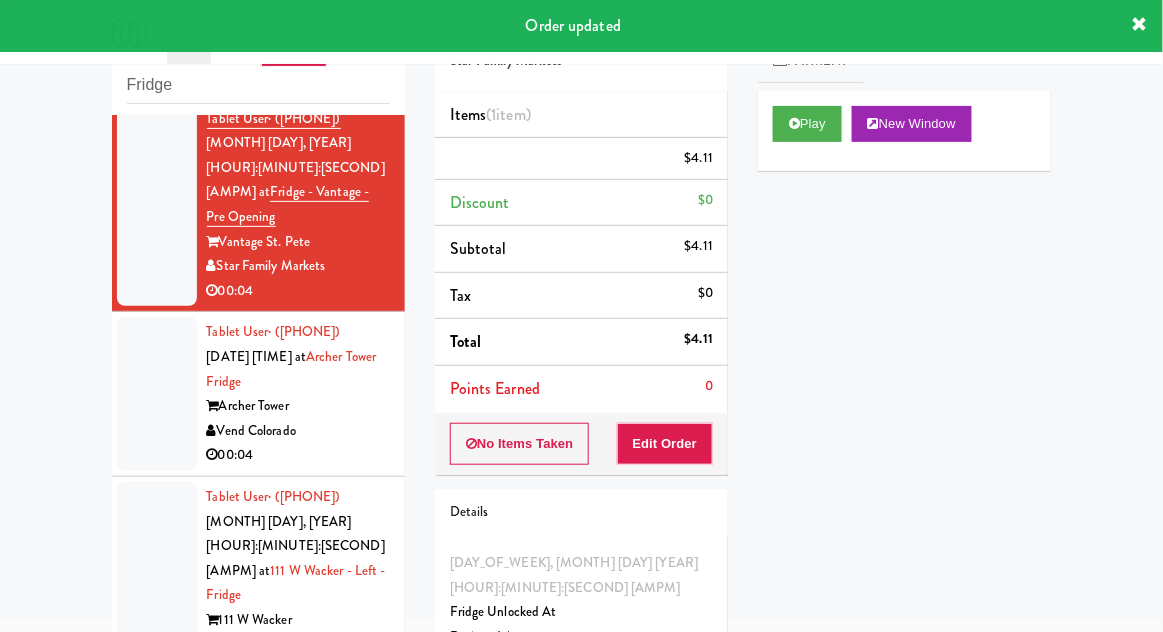 scroll, scrollTop: 0, scrollLeft: 0, axis: both 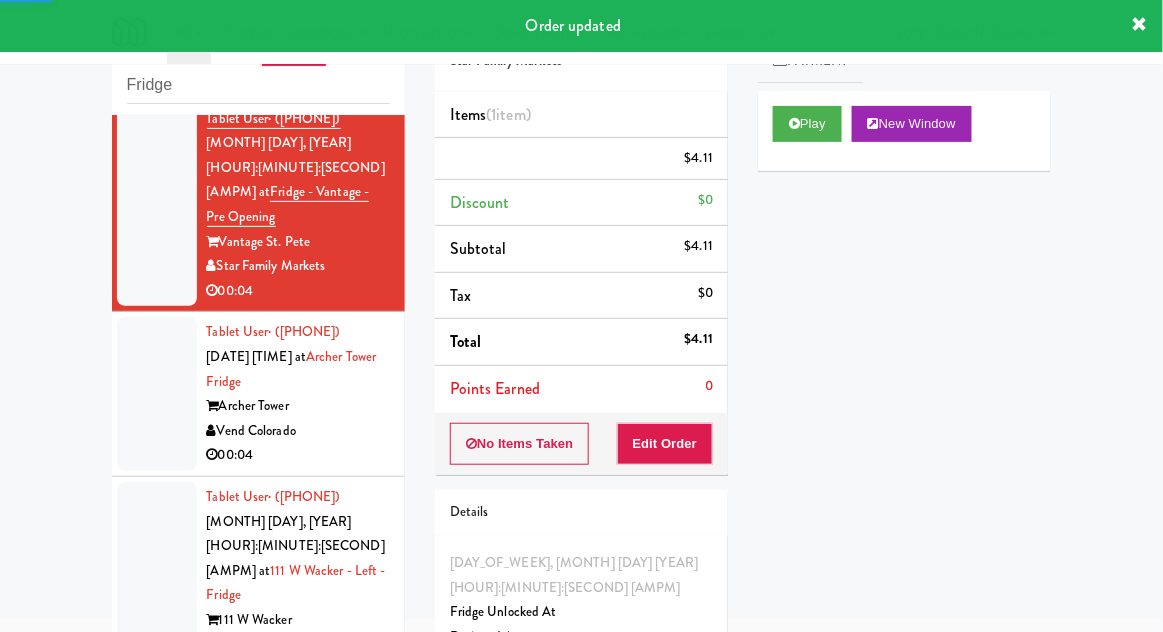 click at bounding box center [157, 394] 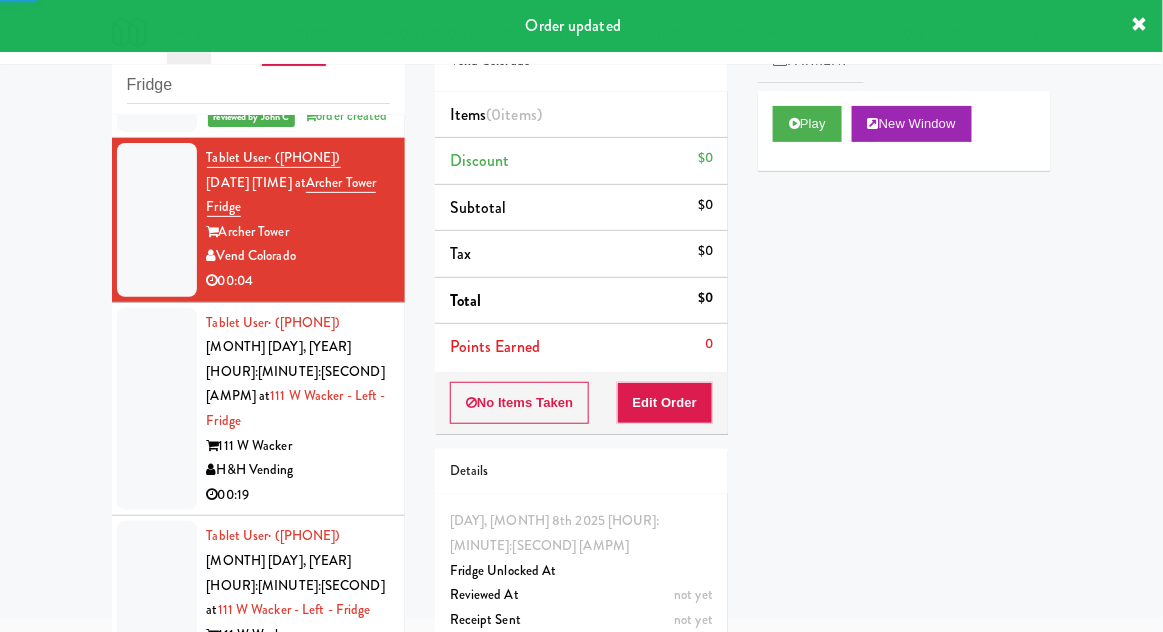 scroll, scrollTop: 4699, scrollLeft: 0, axis: vertical 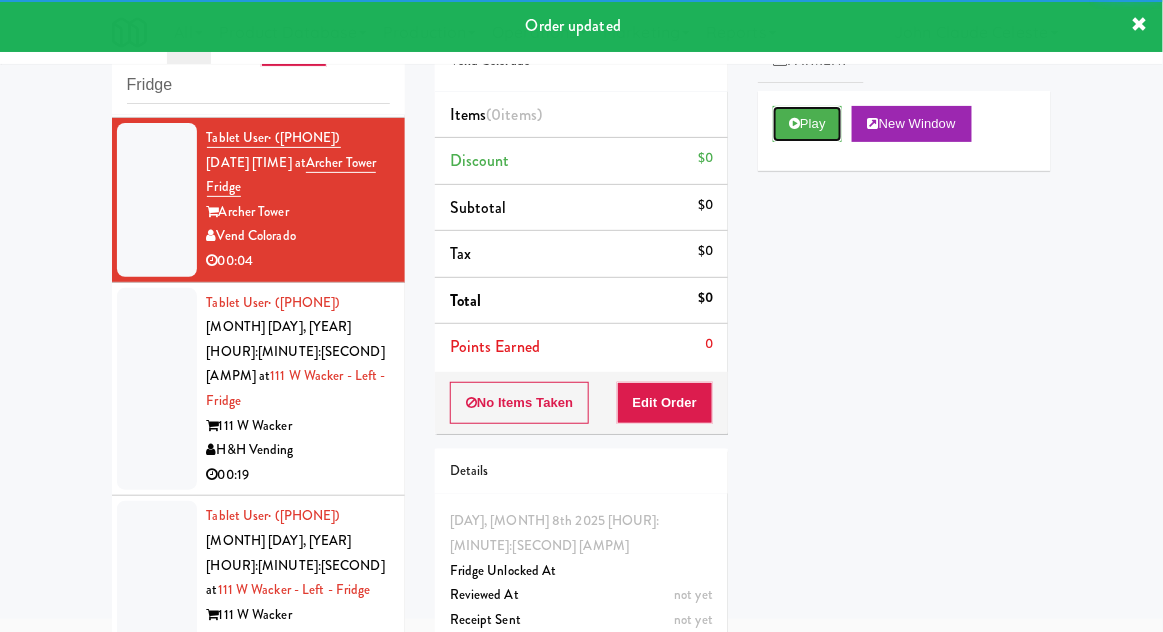 click on "Play" at bounding box center (807, 124) 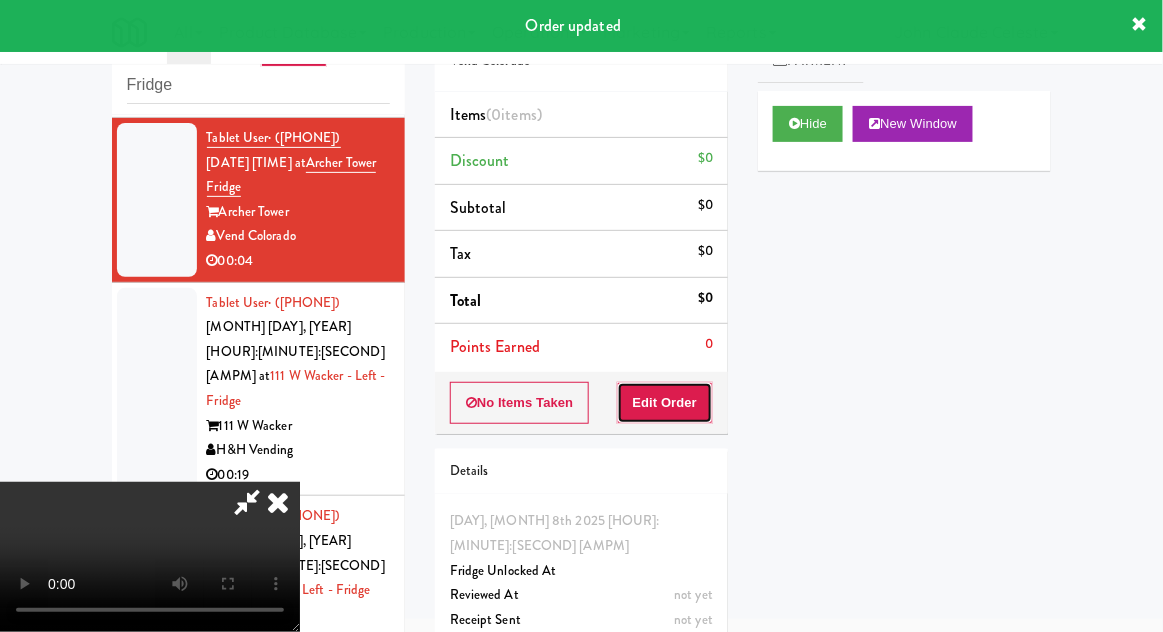 click on "Edit Order" at bounding box center (665, 403) 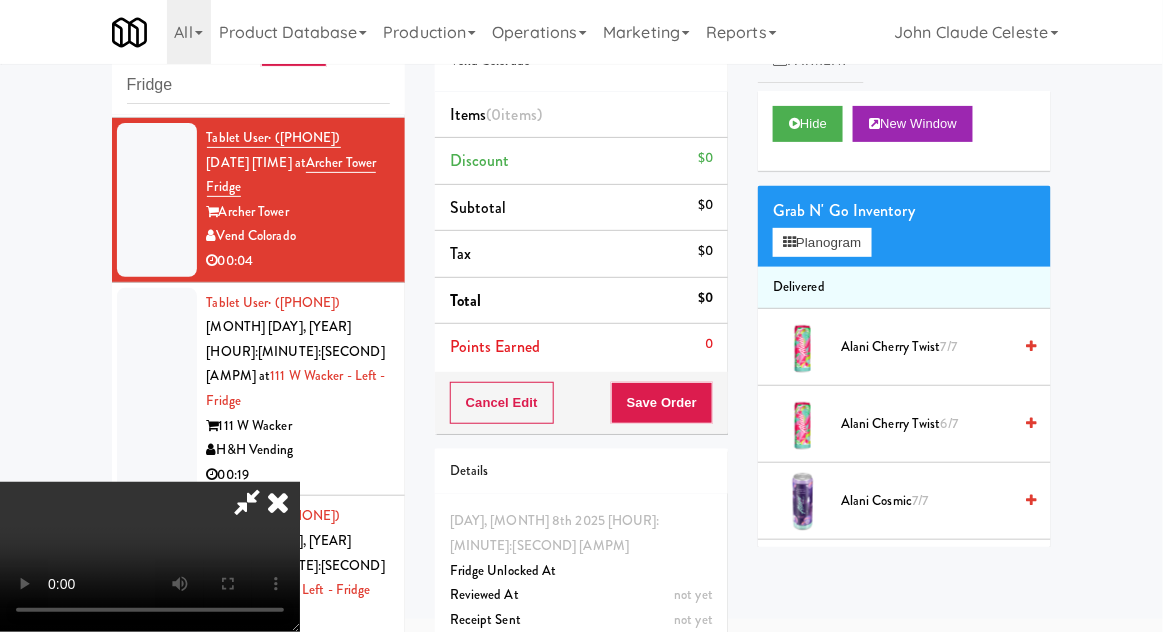 scroll, scrollTop: 73, scrollLeft: 0, axis: vertical 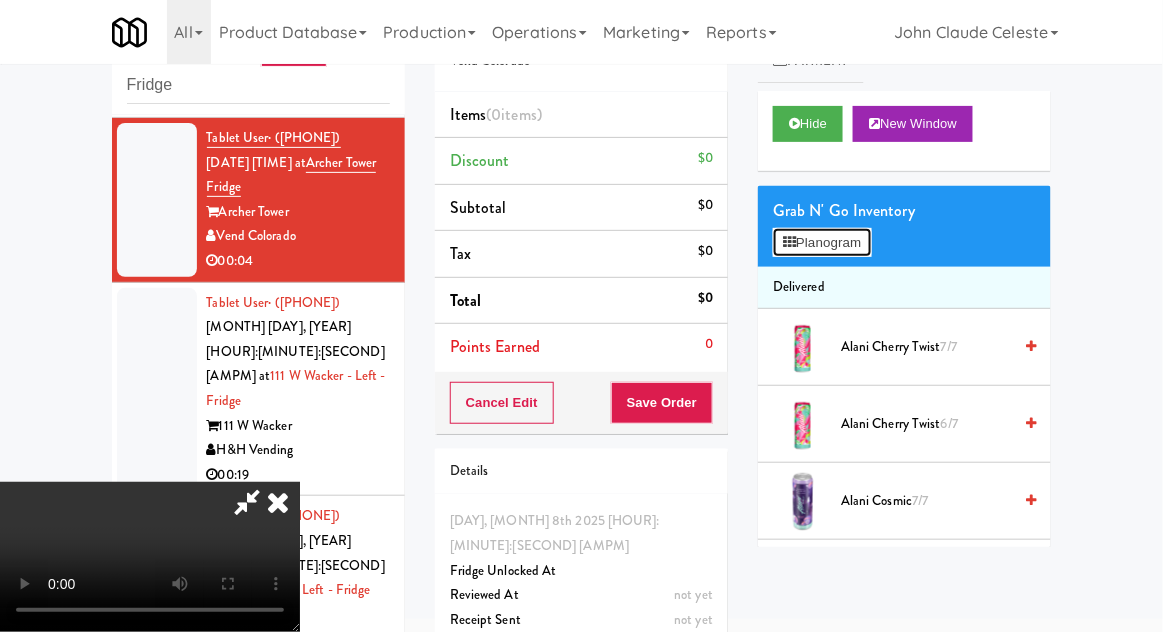 click on "Planogram" at bounding box center [822, 243] 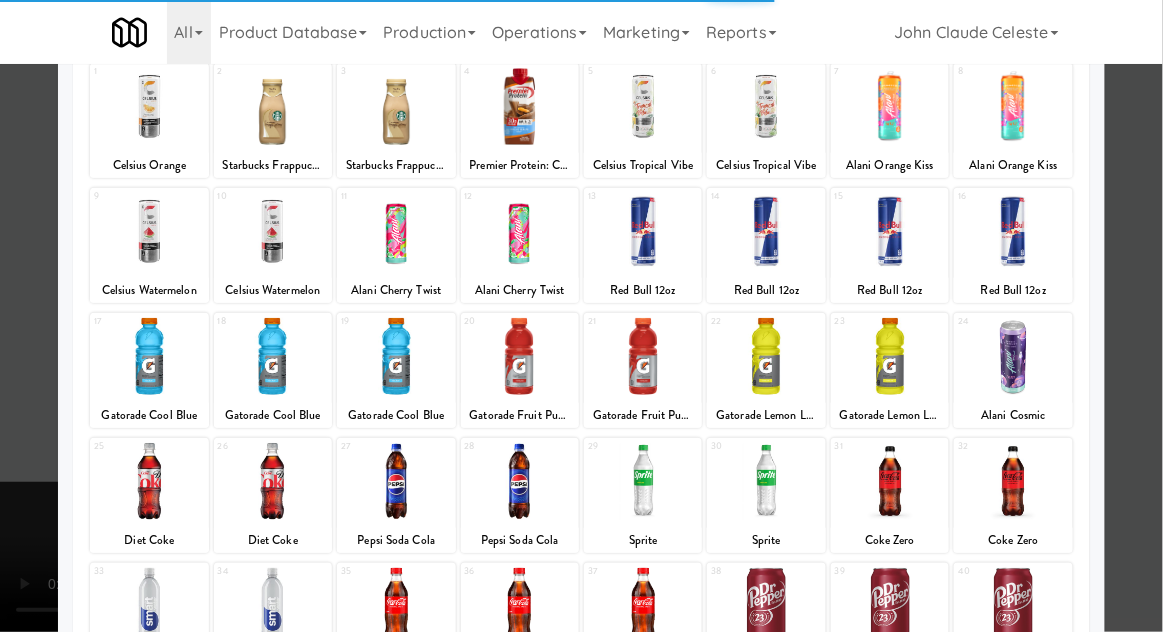 scroll, scrollTop: 253, scrollLeft: 0, axis: vertical 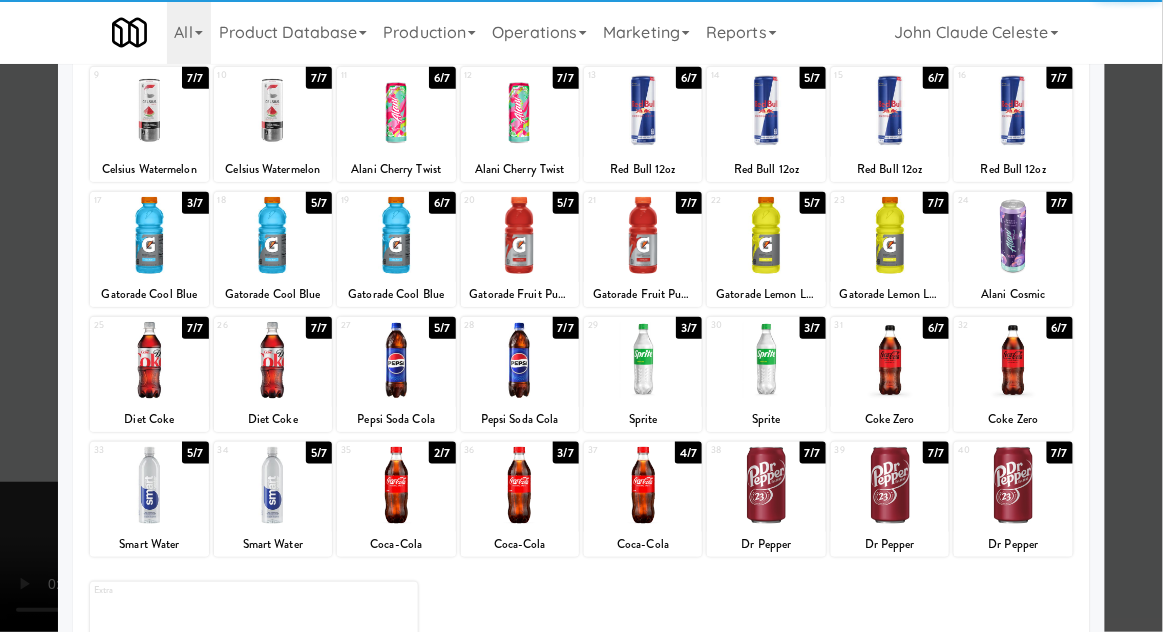click at bounding box center (766, 485) 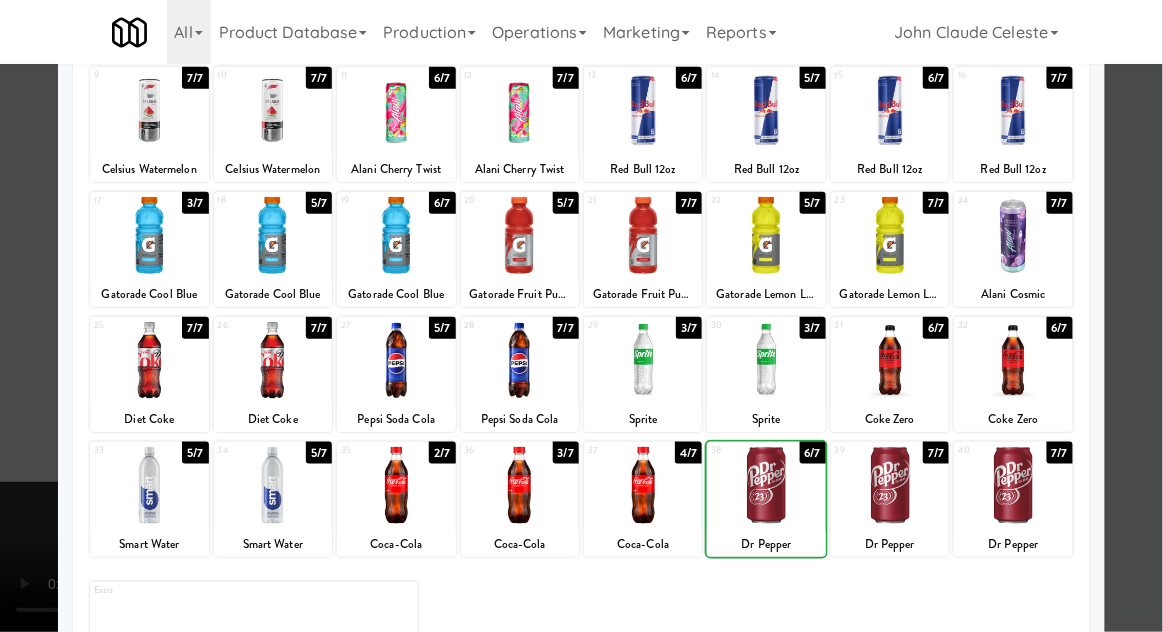 click at bounding box center (581, 316) 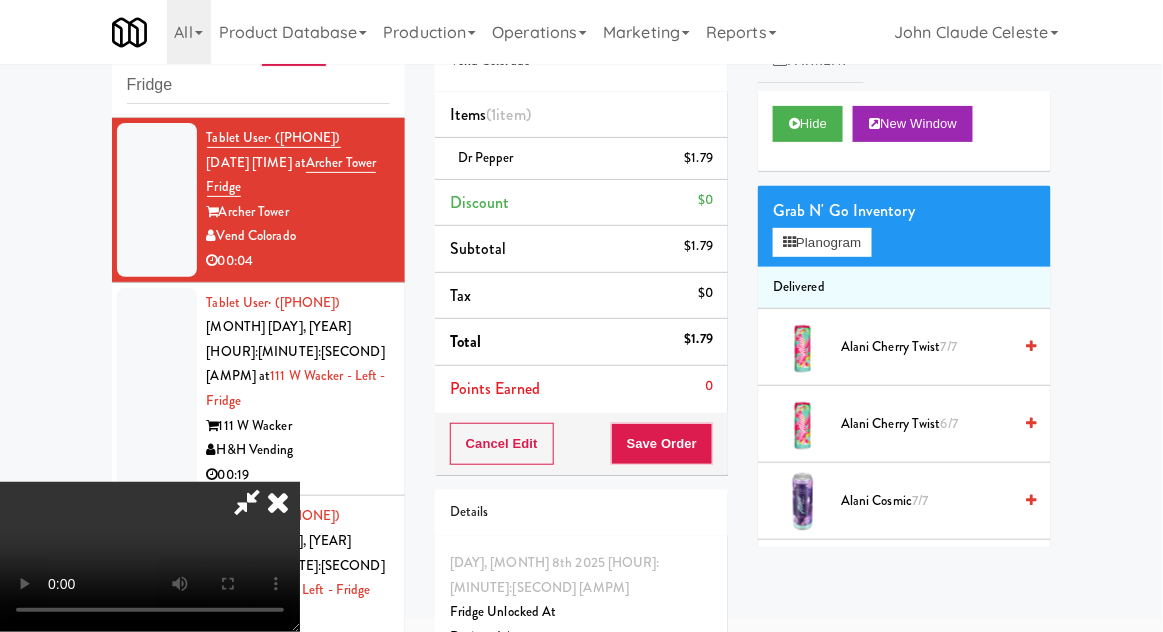 scroll, scrollTop: 73, scrollLeft: 0, axis: vertical 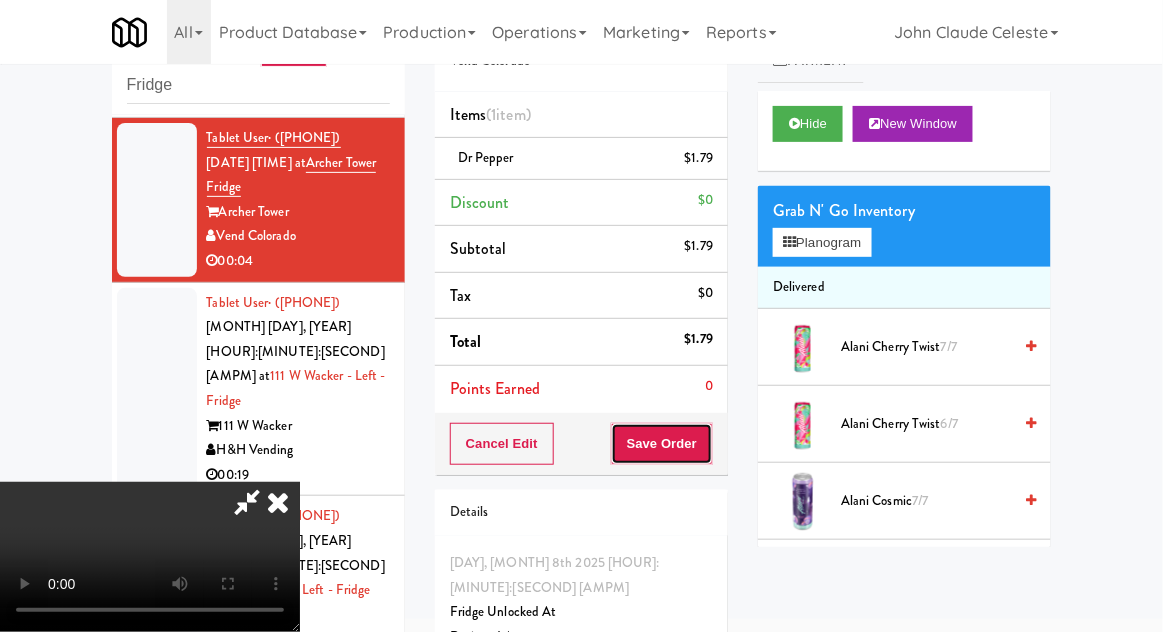 click on "Save Order" at bounding box center [662, 444] 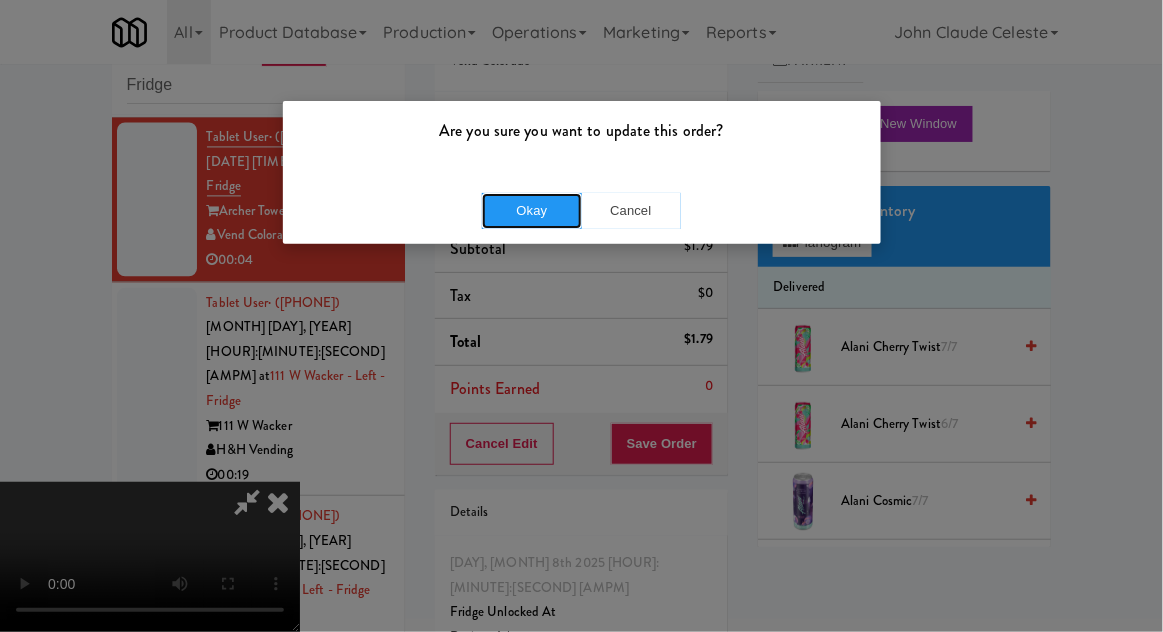 click on "Okay" at bounding box center (532, 211) 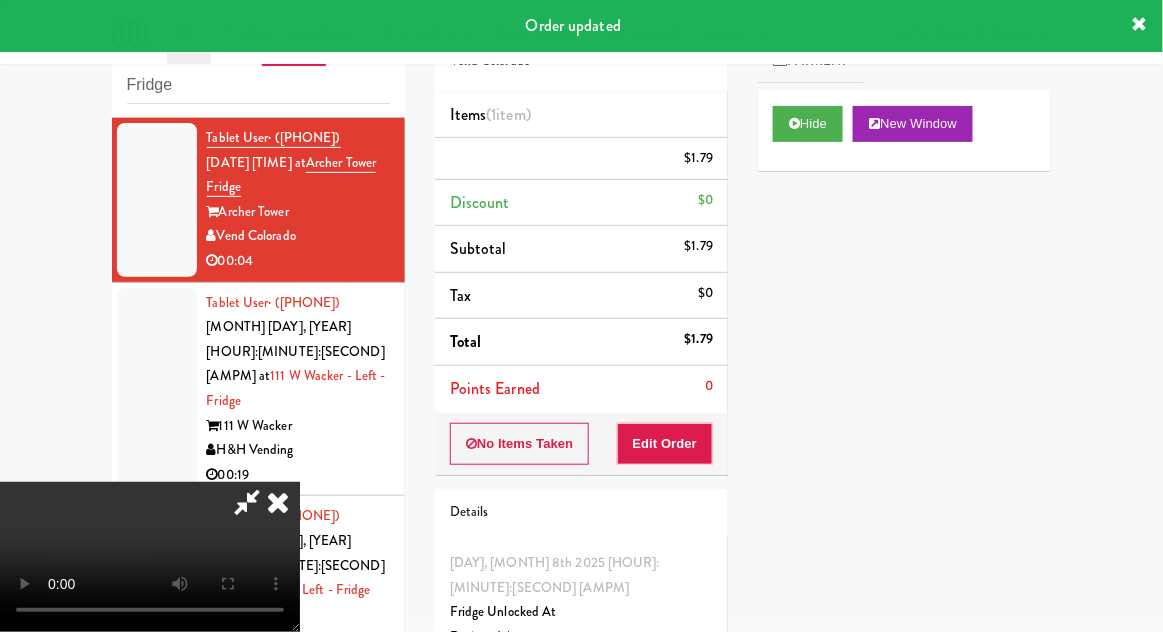 scroll, scrollTop: 0, scrollLeft: 0, axis: both 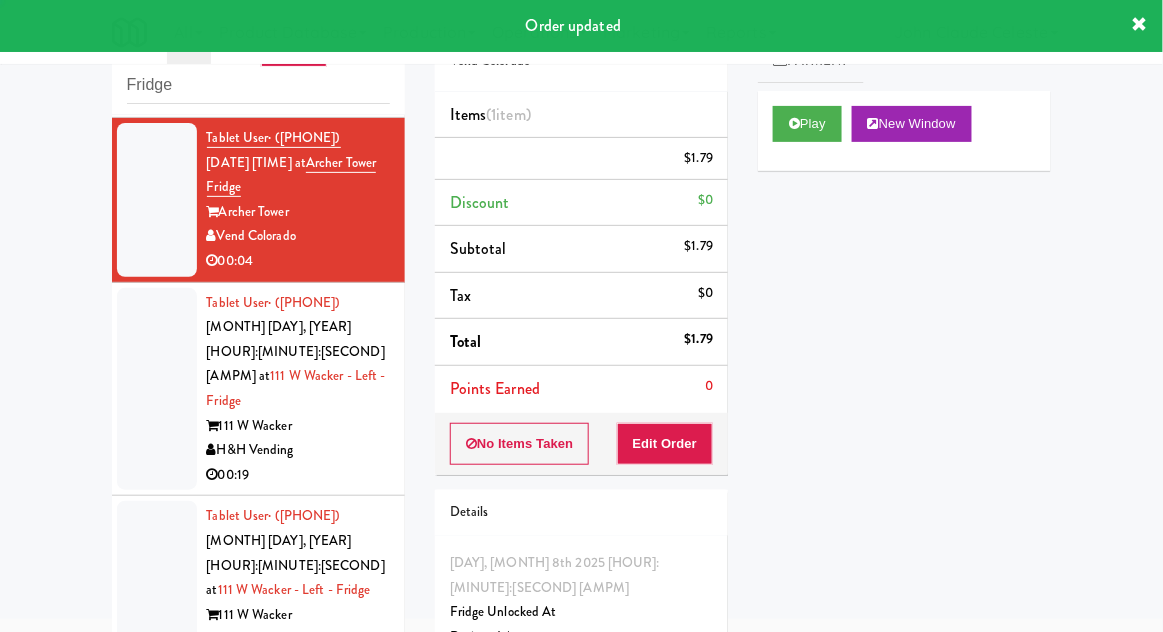 click at bounding box center (157, 389) 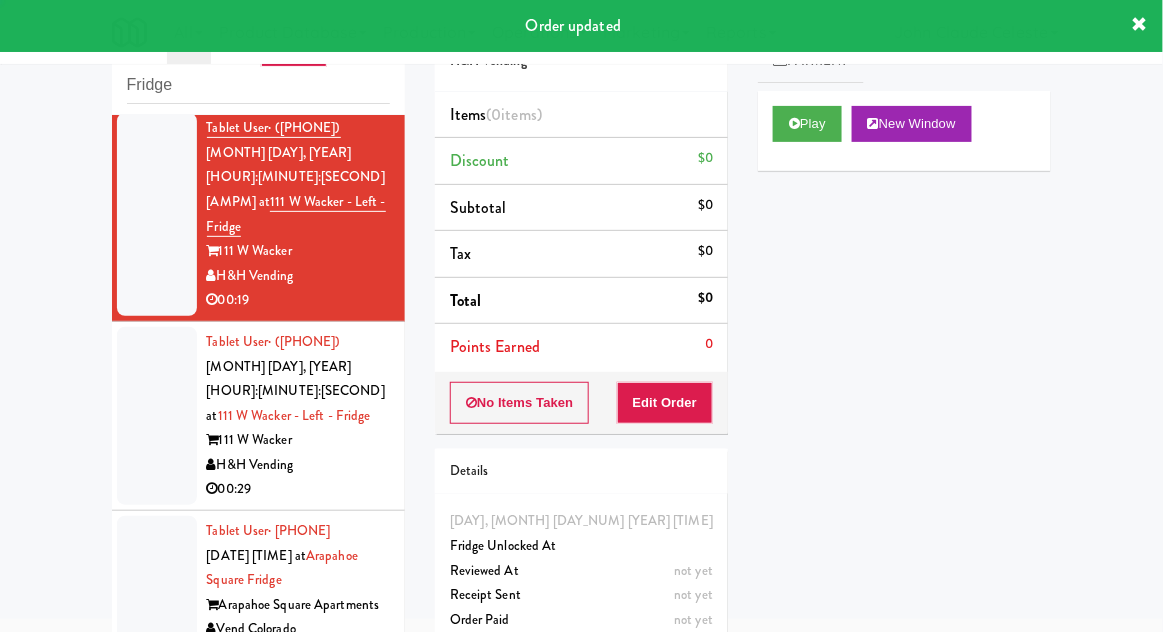 scroll, scrollTop: 4916, scrollLeft: 0, axis: vertical 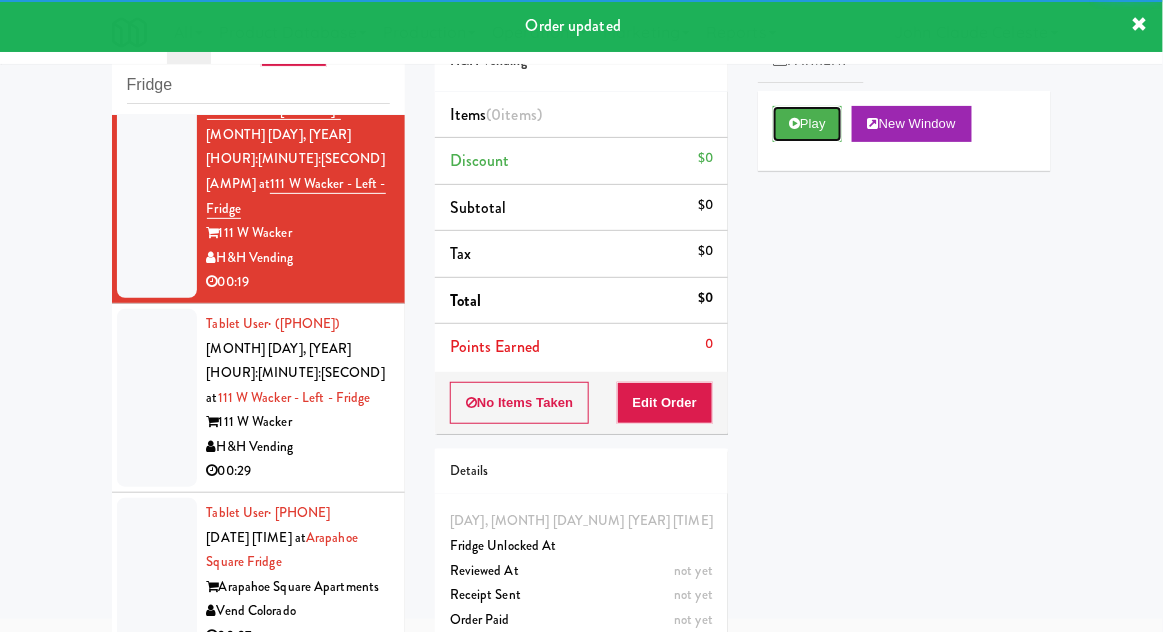 click on "Play" at bounding box center [807, 124] 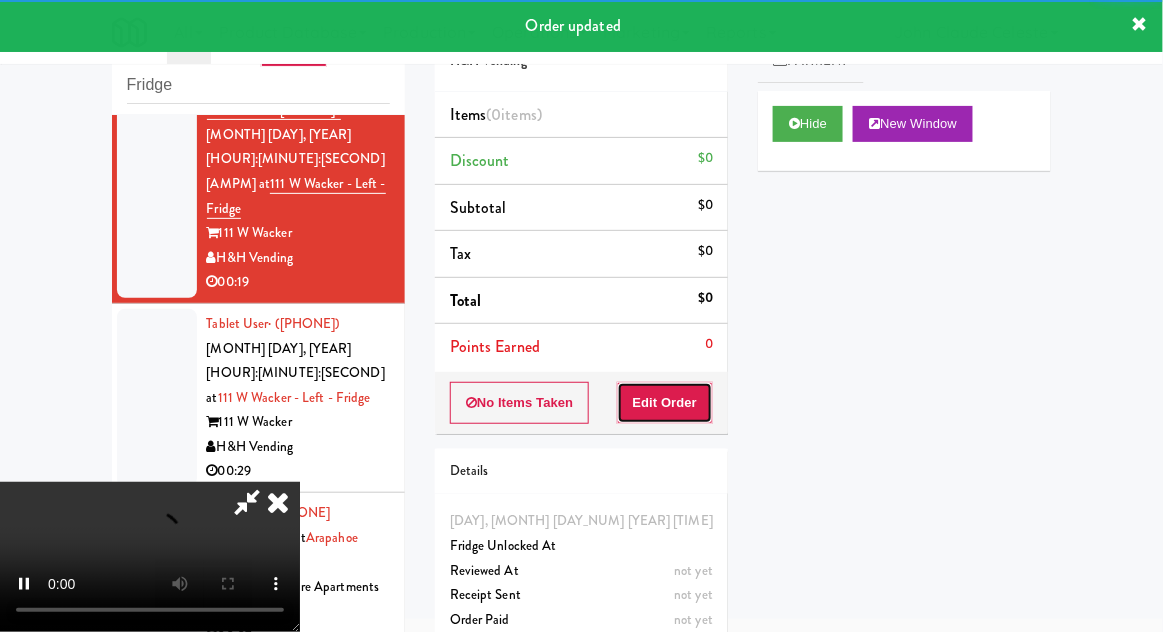 click on "Edit Order" at bounding box center (665, 403) 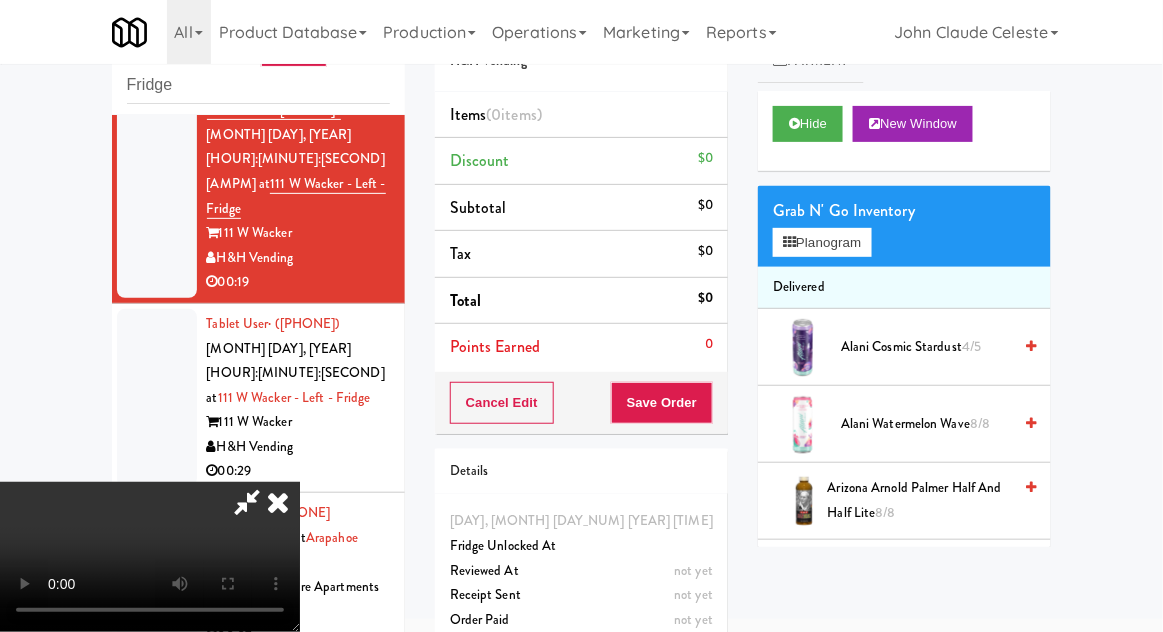 scroll, scrollTop: 73, scrollLeft: 0, axis: vertical 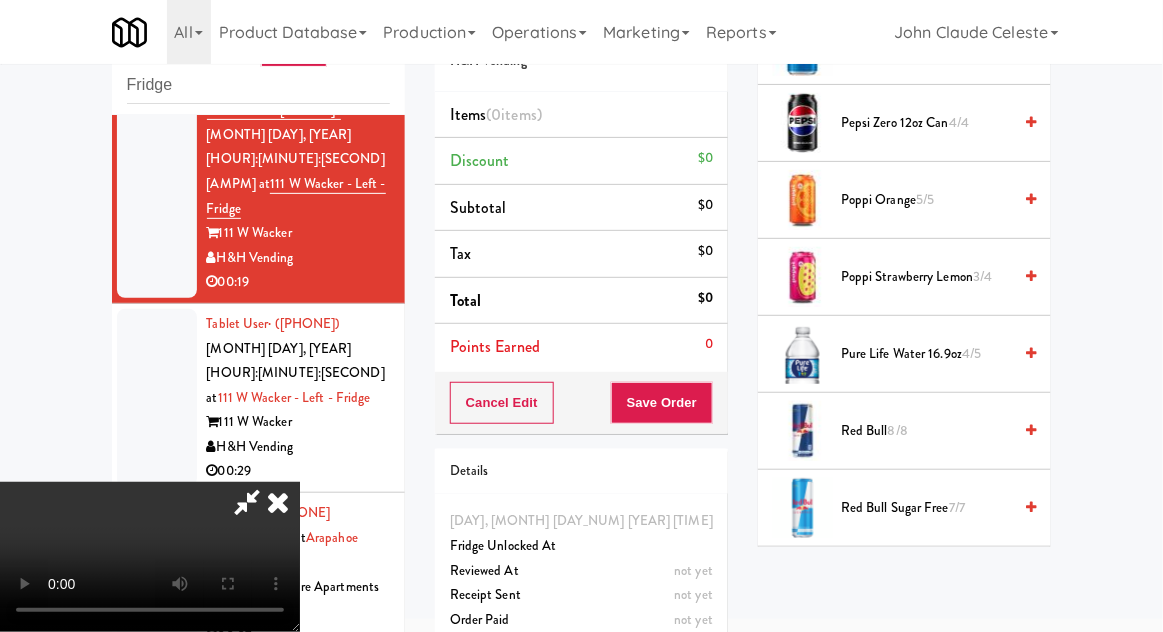 click on "4/5" at bounding box center [971, 353] 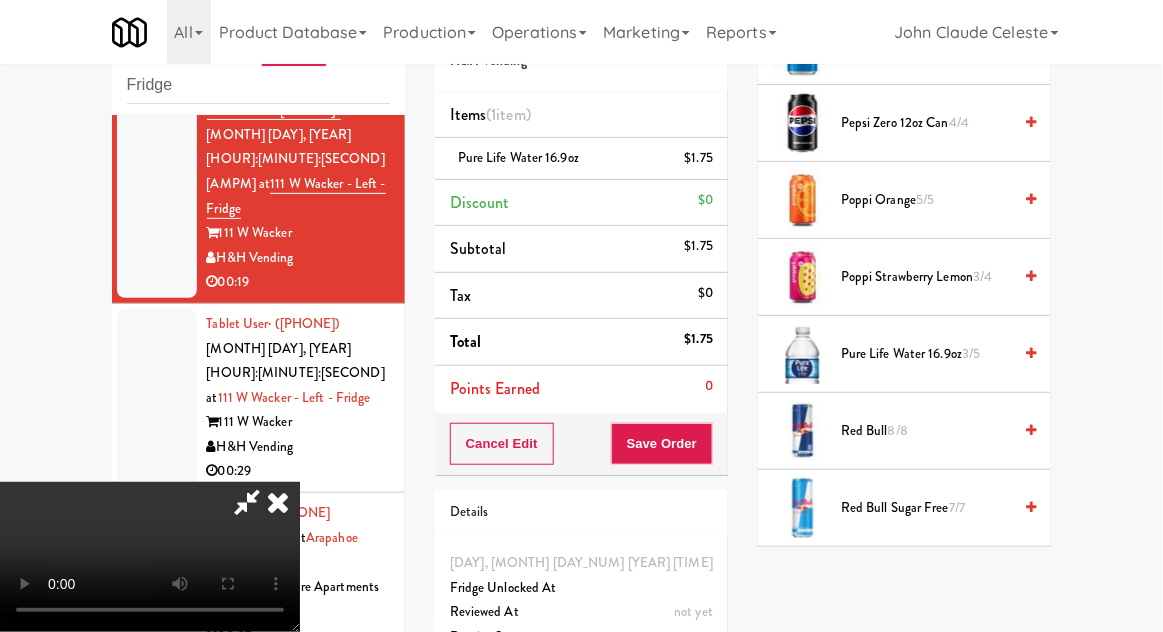 click on "Pure Life Water 16.9oz  3/5" at bounding box center [926, 354] 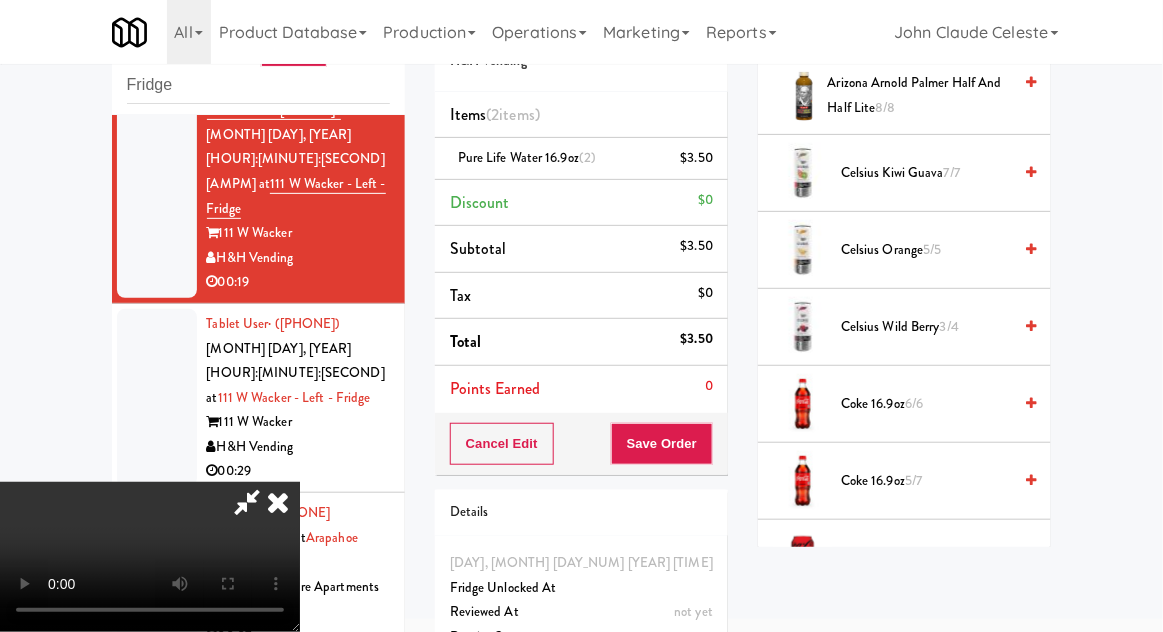 scroll, scrollTop: 0, scrollLeft: 0, axis: both 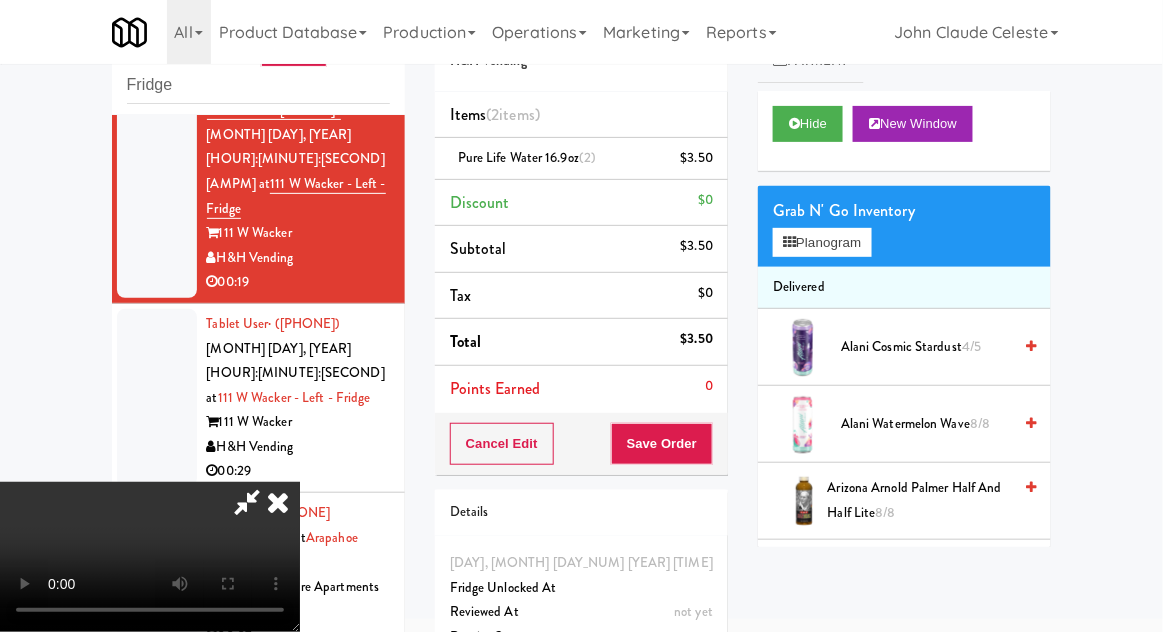 click on "Alani Cosmic Stardust  4/5" at bounding box center [926, 347] 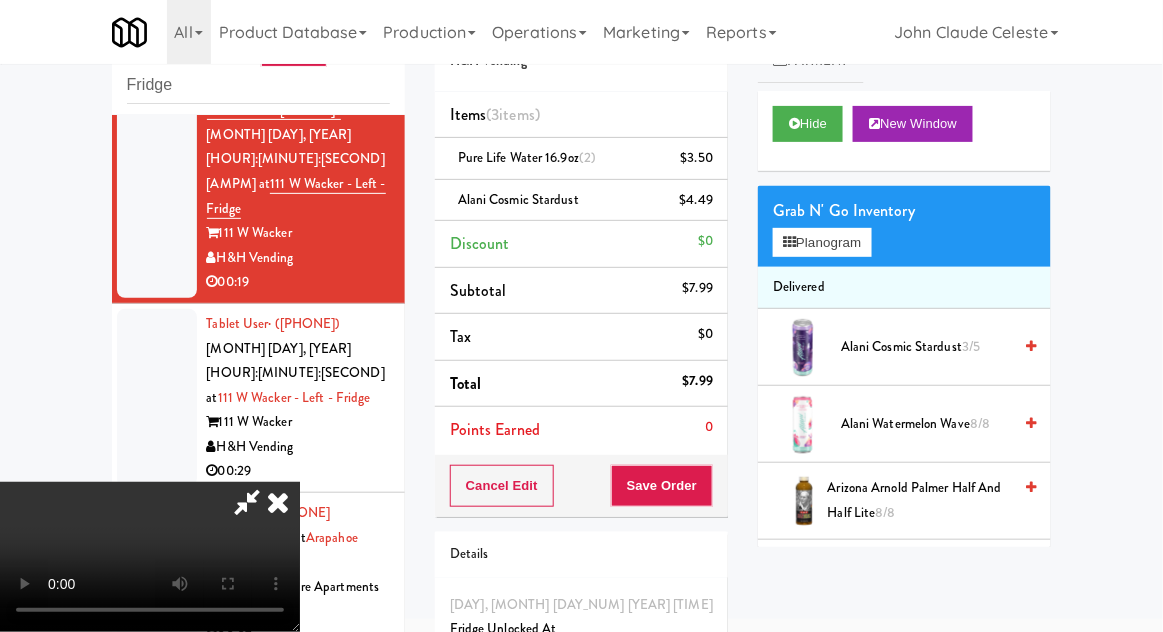 scroll, scrollTop: 91, scrollLeft: 0, axis: vertical 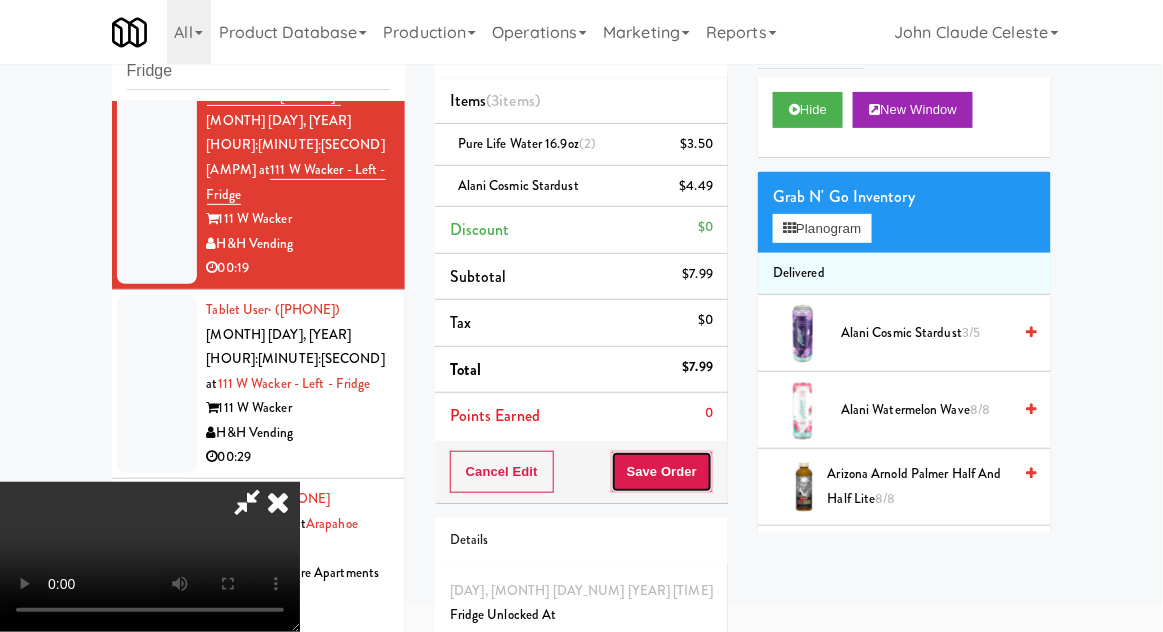 click on "Save Order" at bounding box center (662, 472) 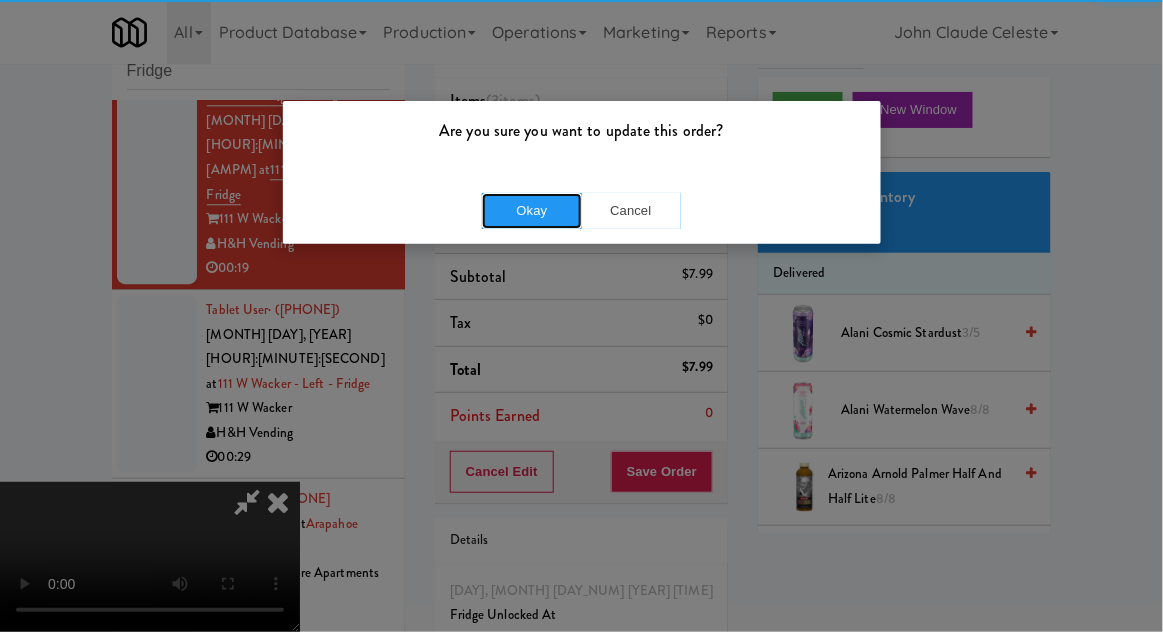 click on "Okay" at bounding box center [532, 211] 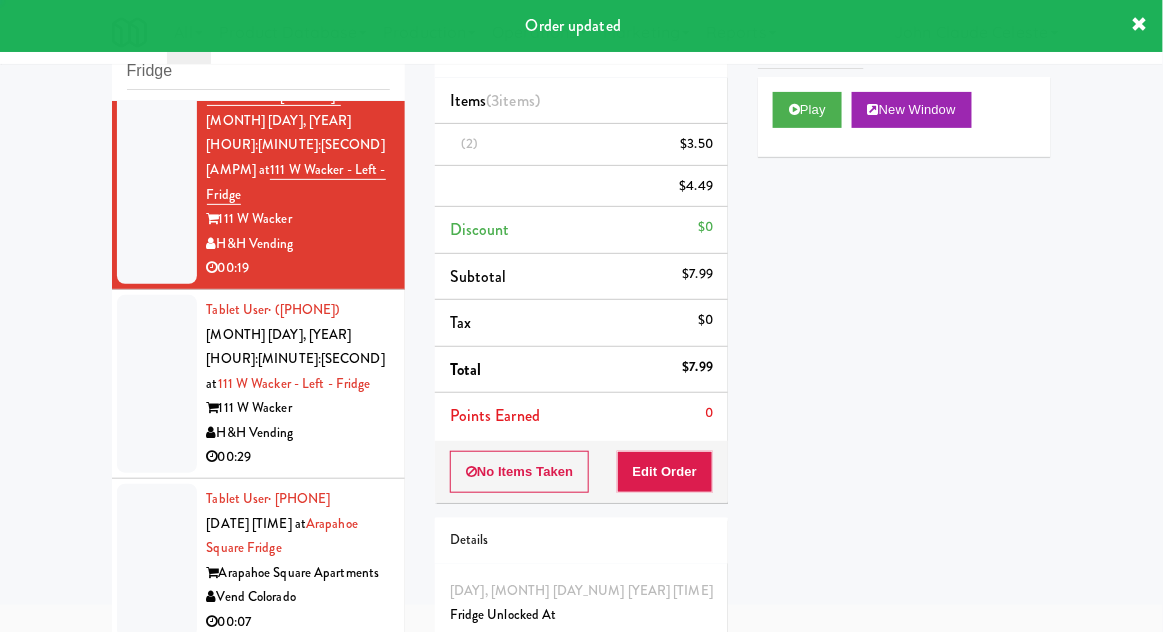 scroll, scrollTop: 0, scrollLeft: 0, axis: both 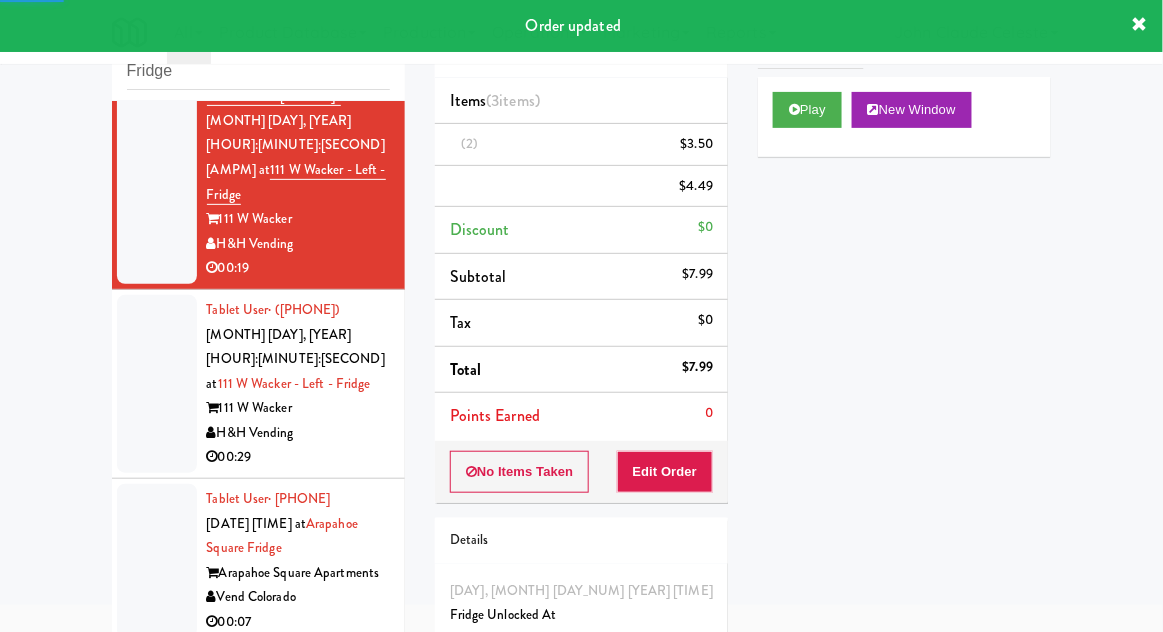 click at bounding box center [157, 384] 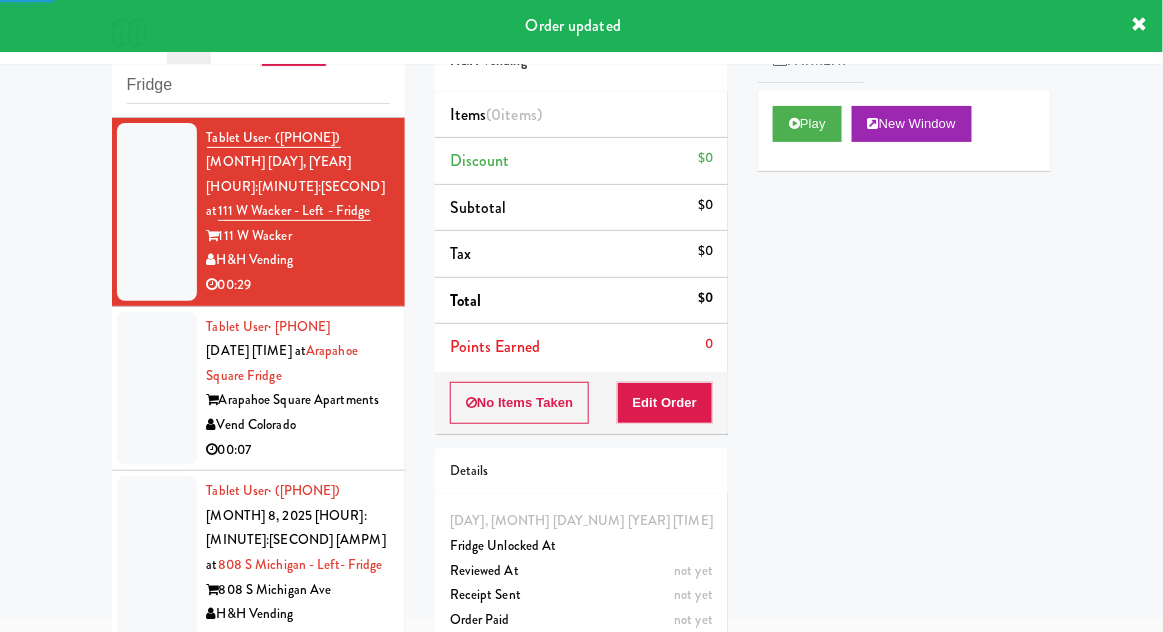 scroll, scrollTop: 5141, scrollLeft: 0, axis: vertical 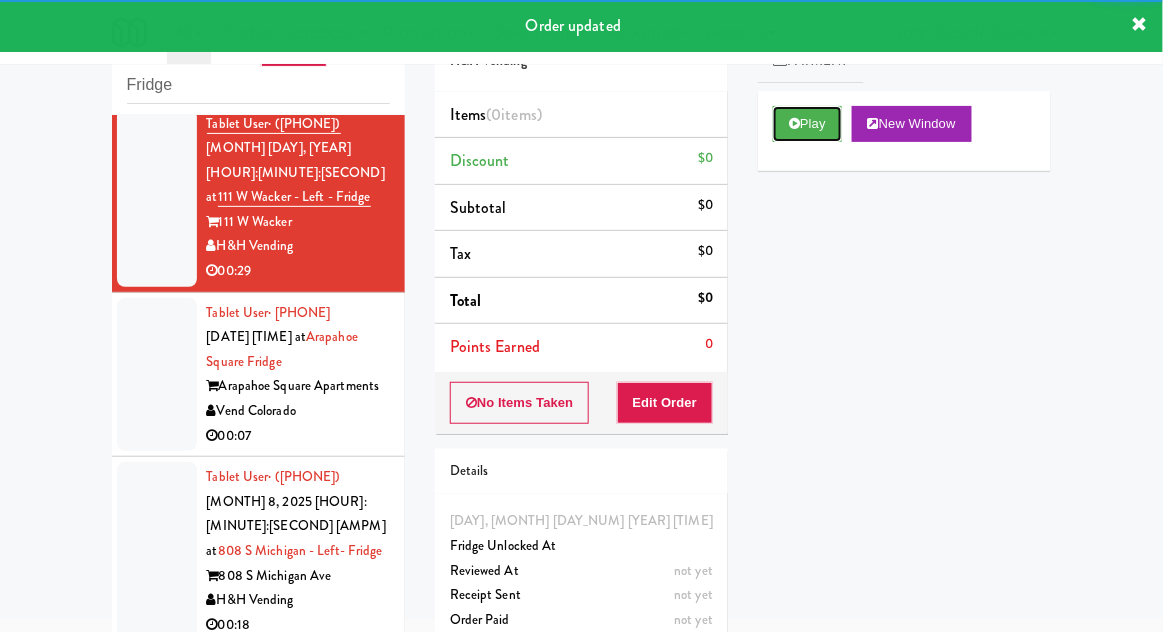 click on "Play" at bounding box center (807, 124) 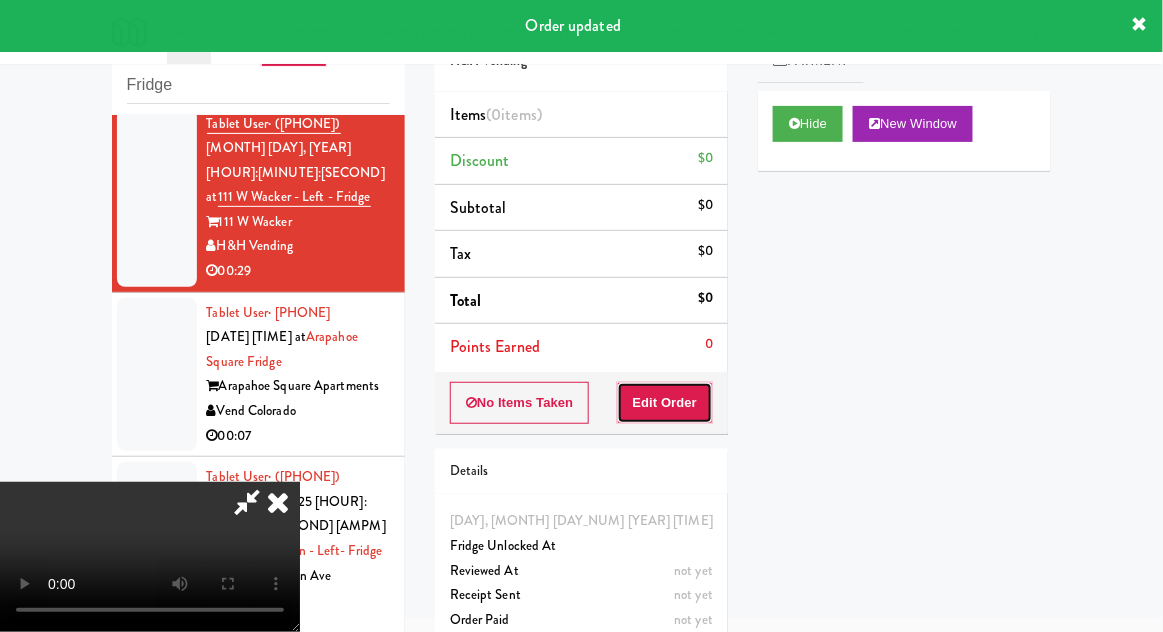 click on "Edit Order" at bounding box center [665, 403] 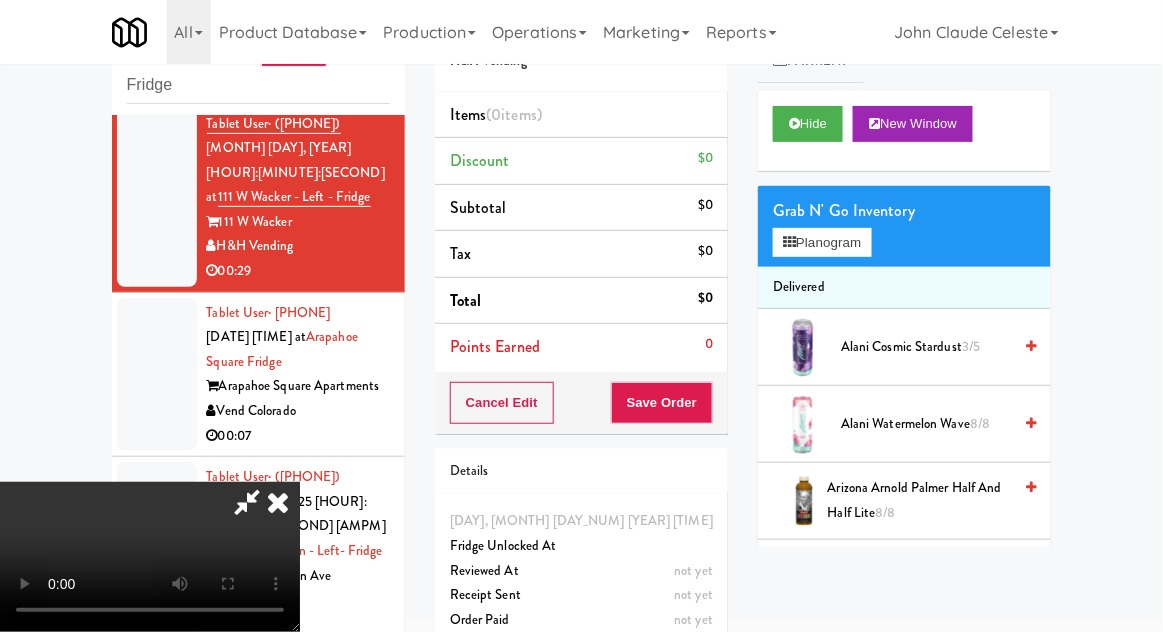 scroll, scrollTop: 73, scrollLeft: 0, axis: vertical 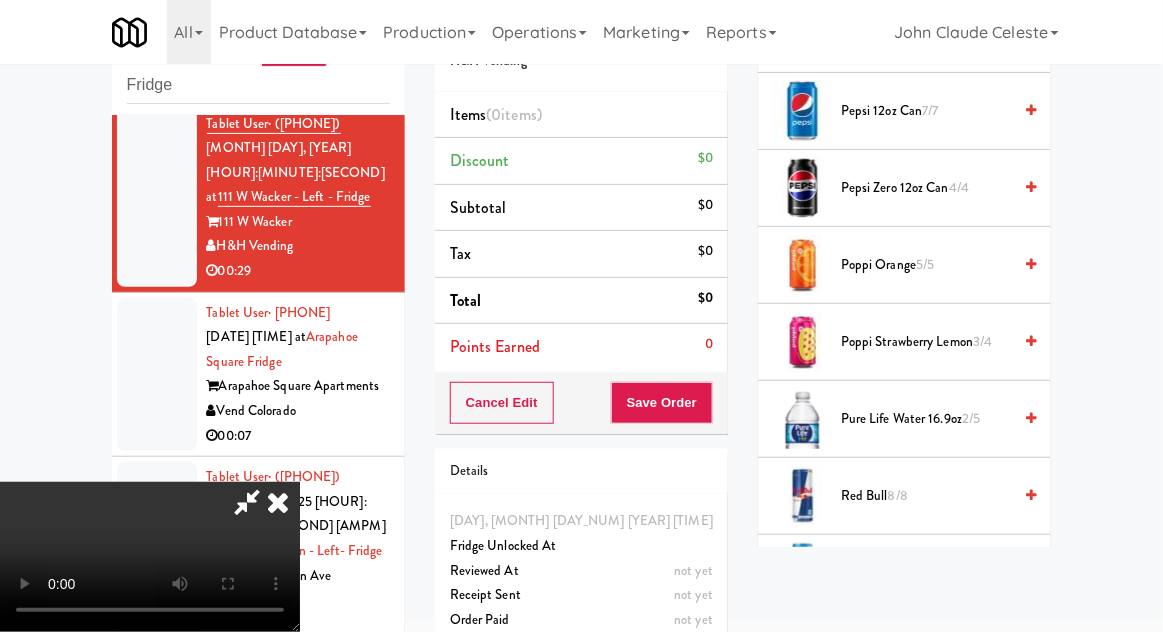 click on "Pure Life Water 16.9oz  2/5" at bounding box center [926, 419] 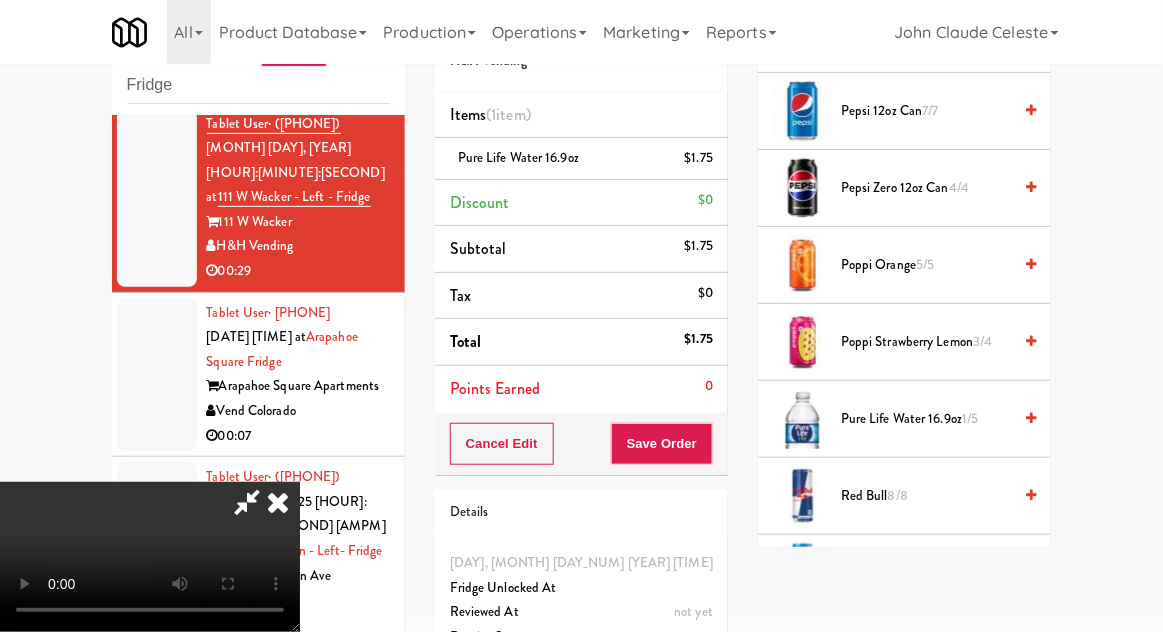click on "1/5" at bounding box center (970, 418) 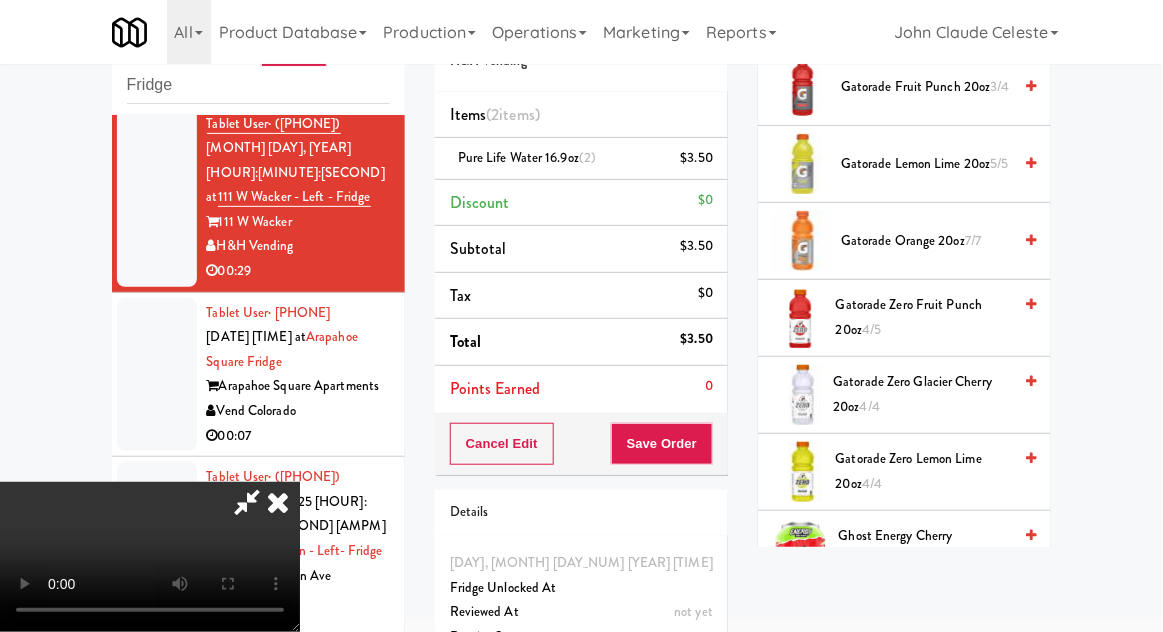 scroll, scrollTop: 1506, scrollLeft: 0, axis: vertical 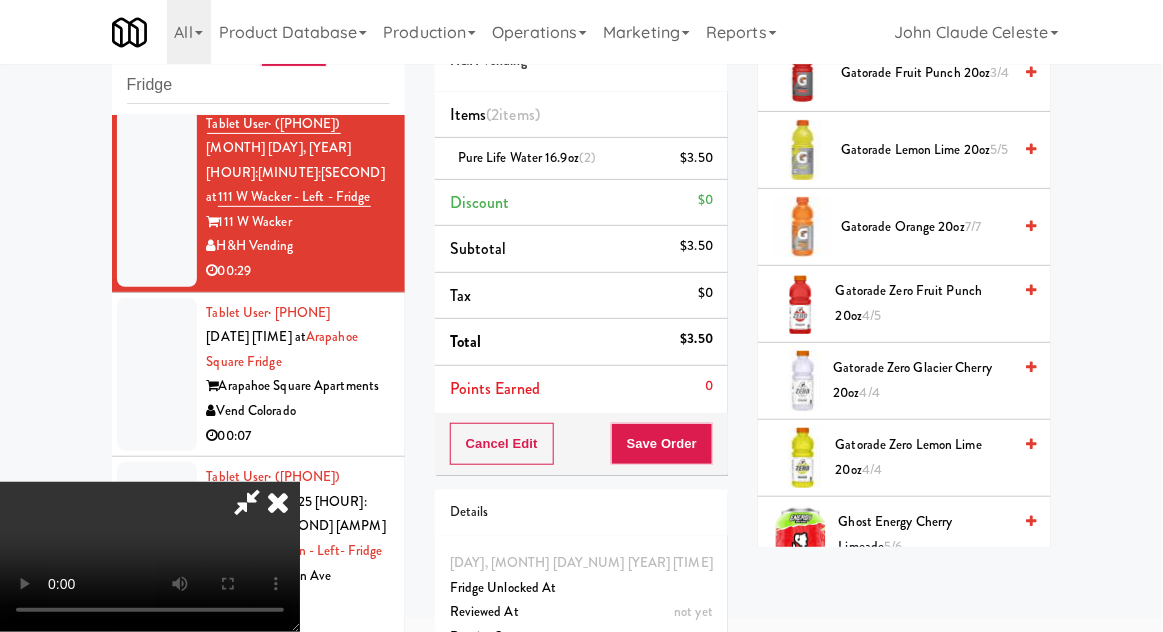 click on "Gatorade Zero Lemon Lime 20oz  4/4" at bounding box center (924, 457) 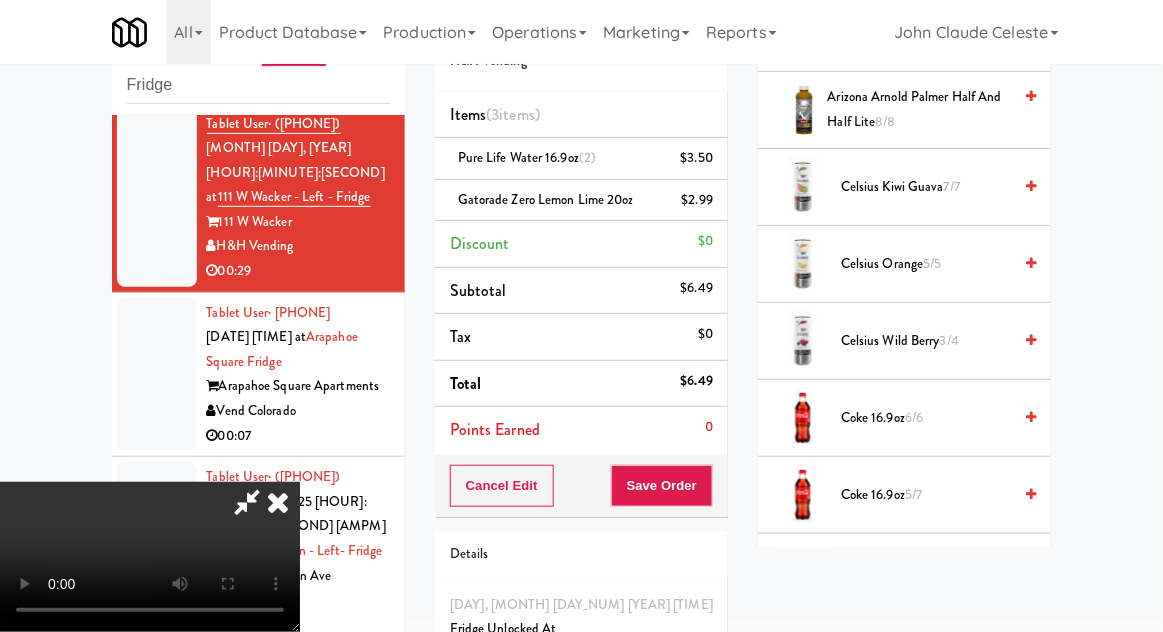 scroll, scrollTop: 390, scrollLeft: 0, axis: vertical 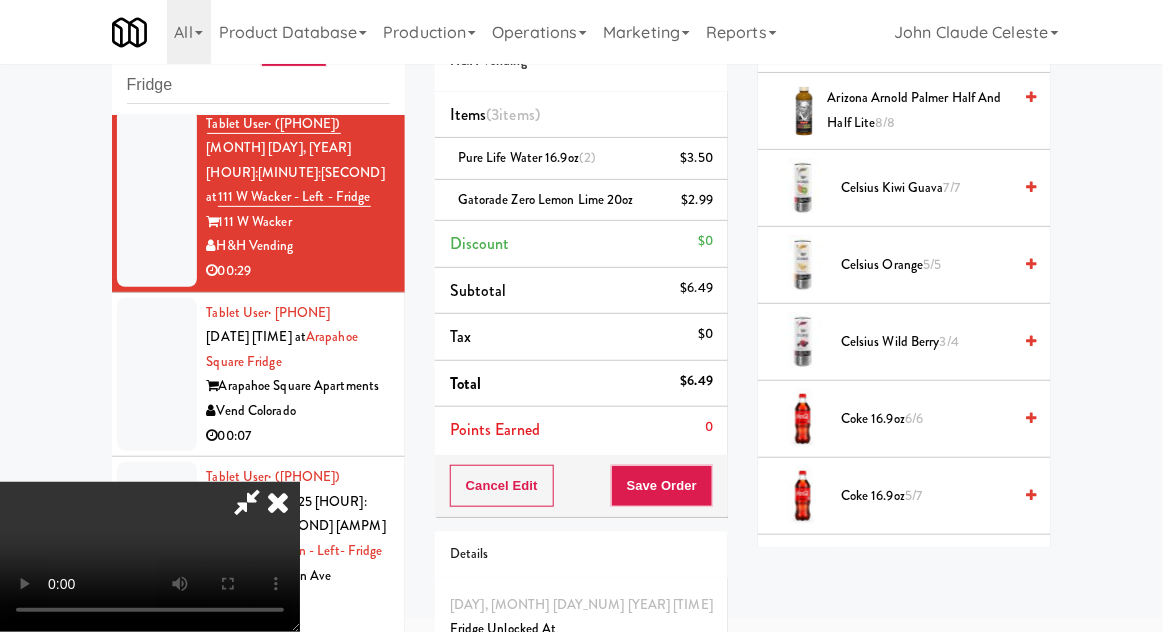 click on "Coke 16.9oz  6/6" at bounding box center (926, 419) 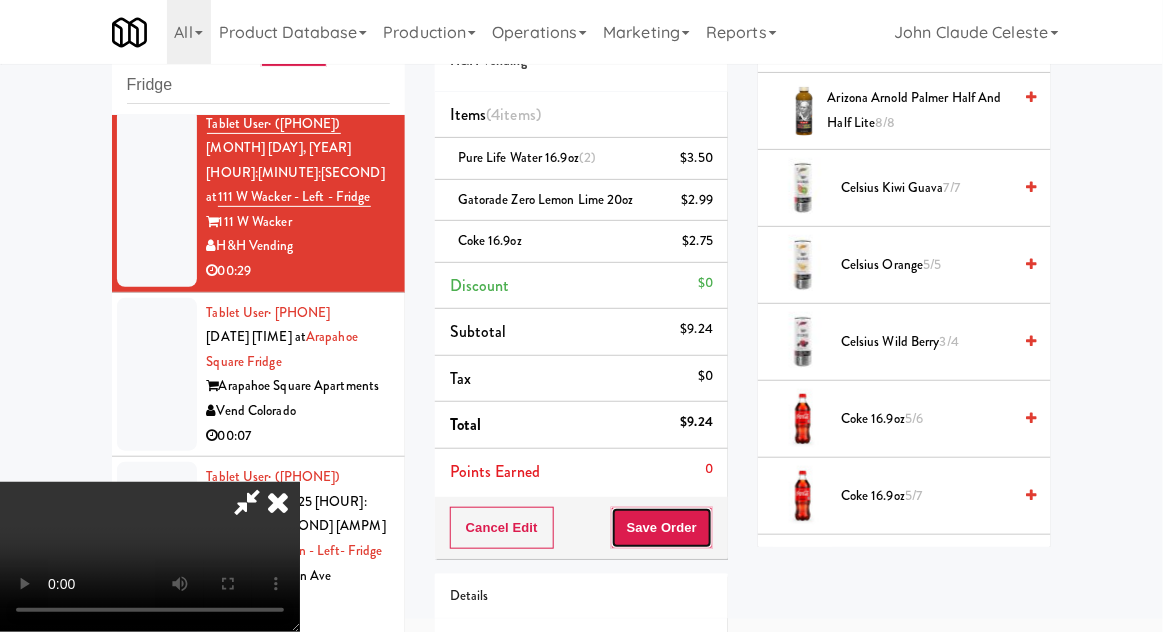 click on "Save Order" at bounding box center (662, 528) 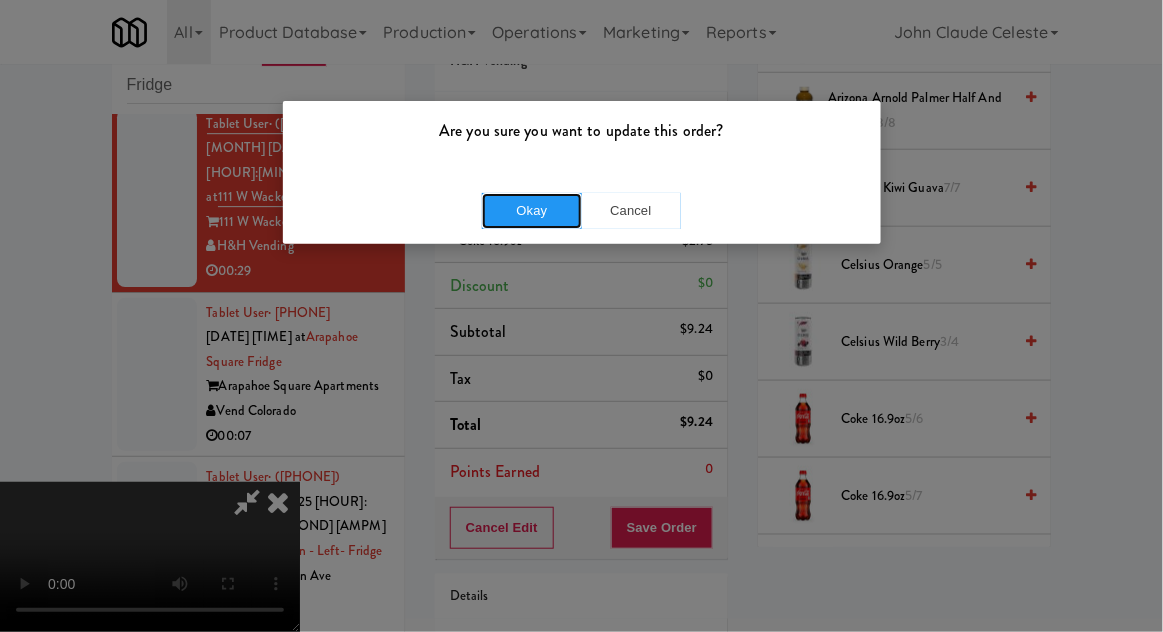 click on "Okay" at bounding box center [532, 211] 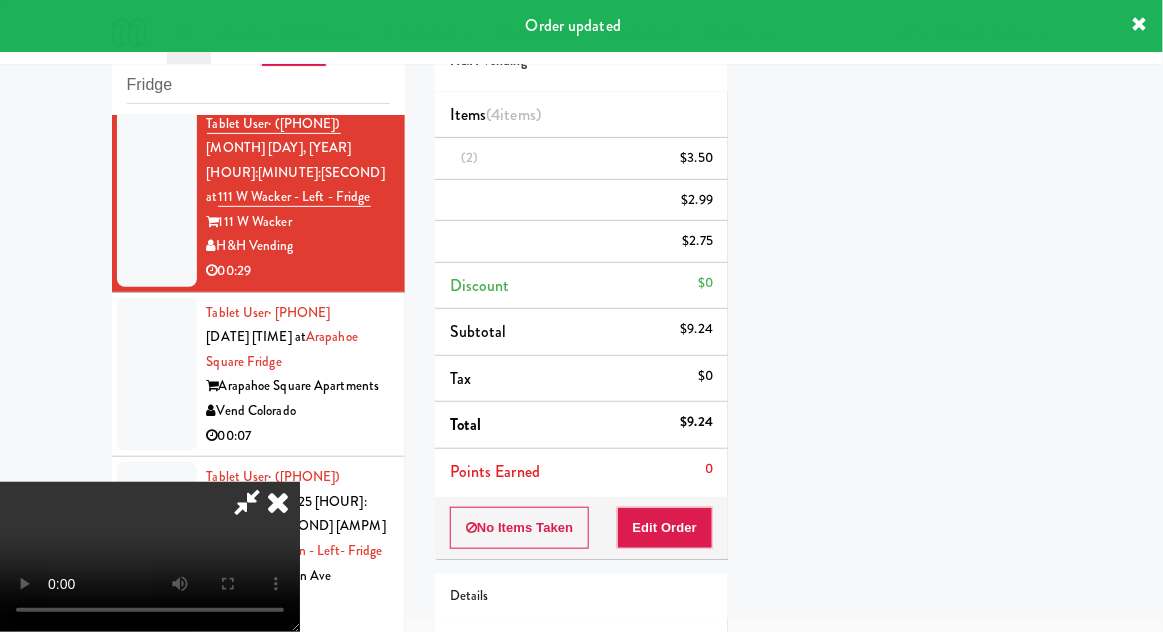 scroll, scrollTop: 197, scrollLeft: 0, axis: vertical 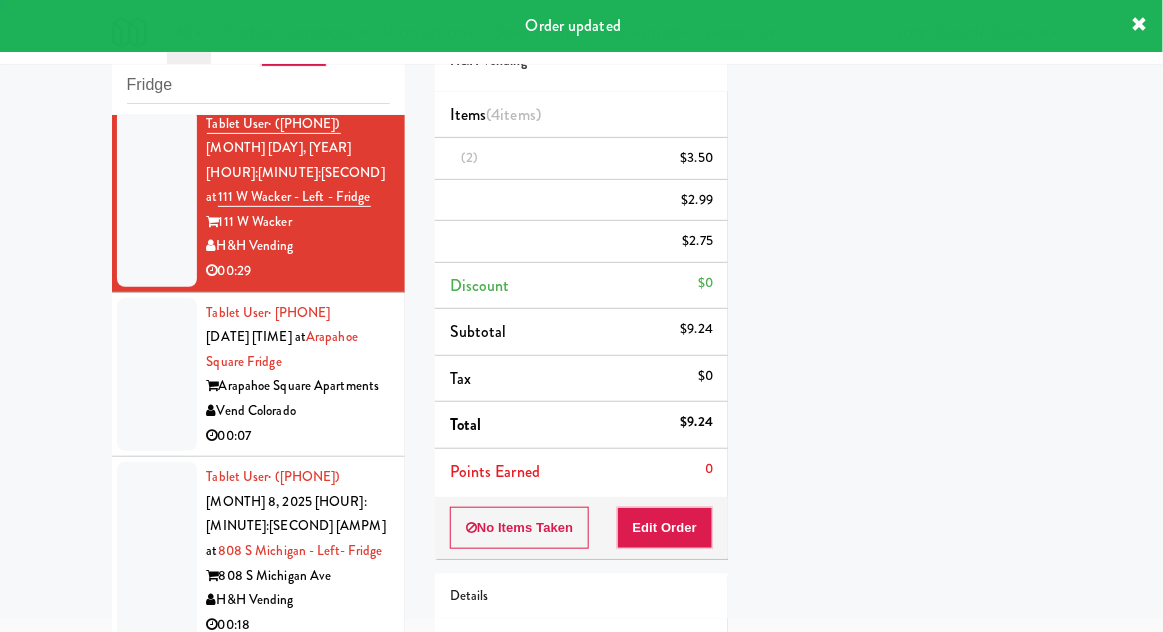 click on "Tablet User  · [PHONE] [MONTH] 8, 2025 [HOUR]:[MINUTE]:[SECOND] [AMPM] at  Arapahoe Square Fridge  Arapahoe Square Apartments  Vend Colorado  00:07" at bounding box center (258, 375) 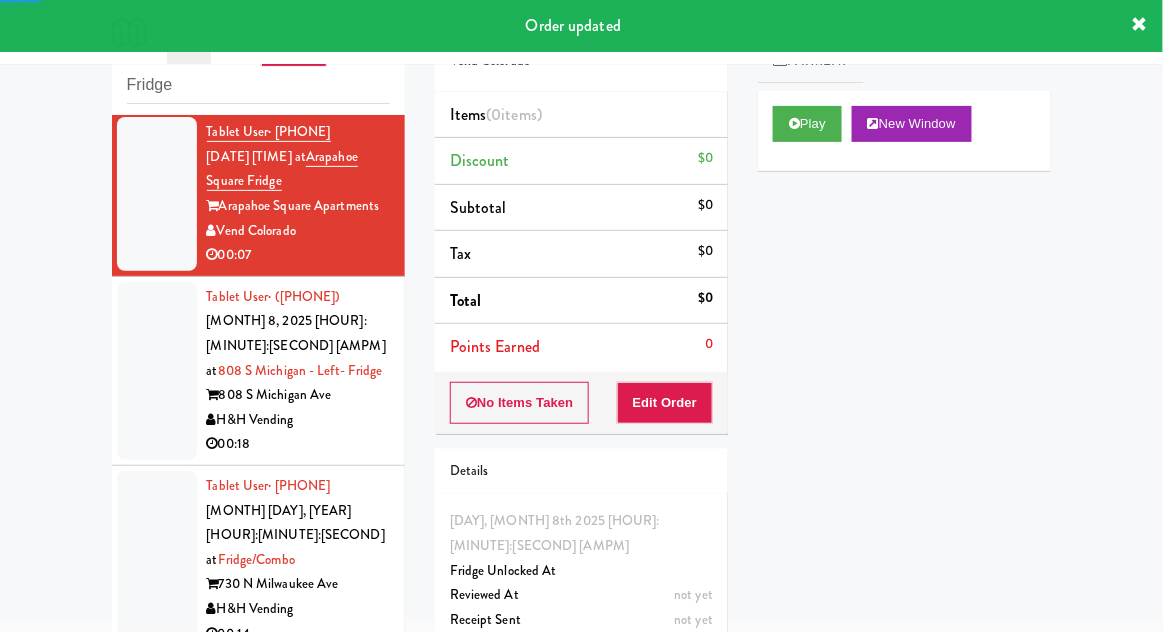scroll, scrollTop: 5338, scrollLeft: 0, axis: vertical 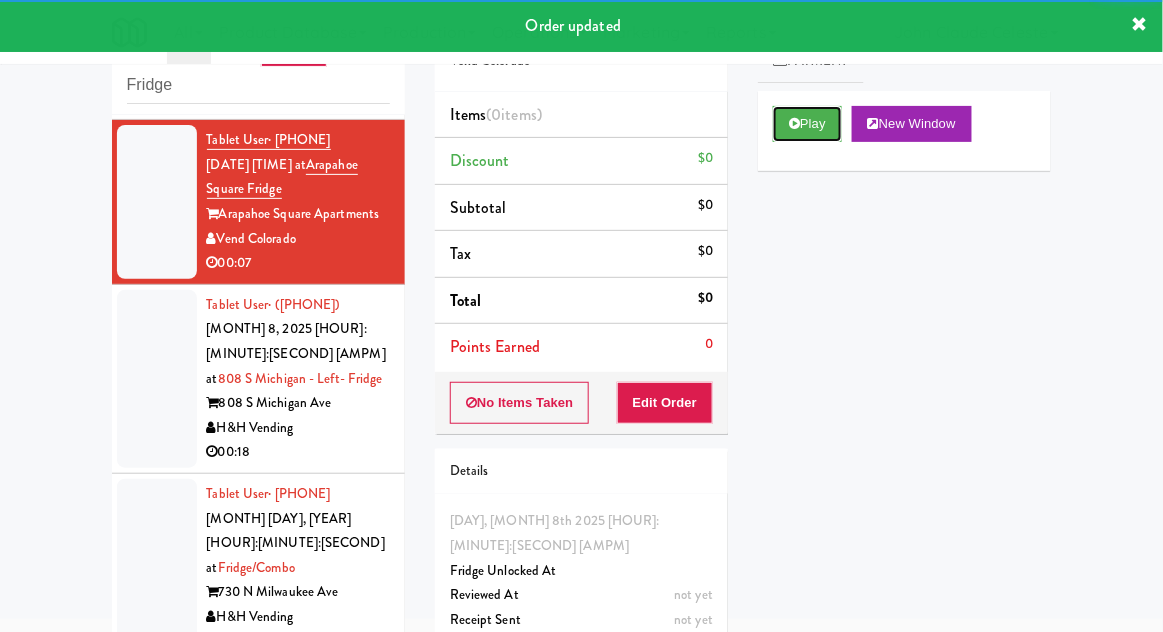 click on "Play" at bounding box center [807, 124] 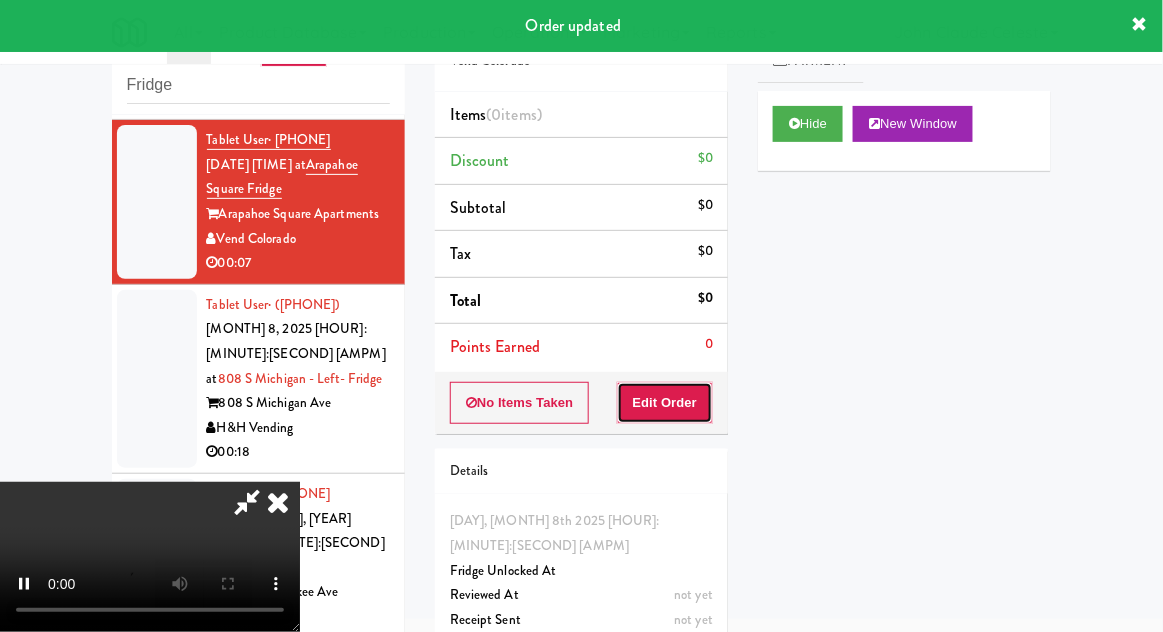 click on "Edit Order" at bounding box center (665, 403) 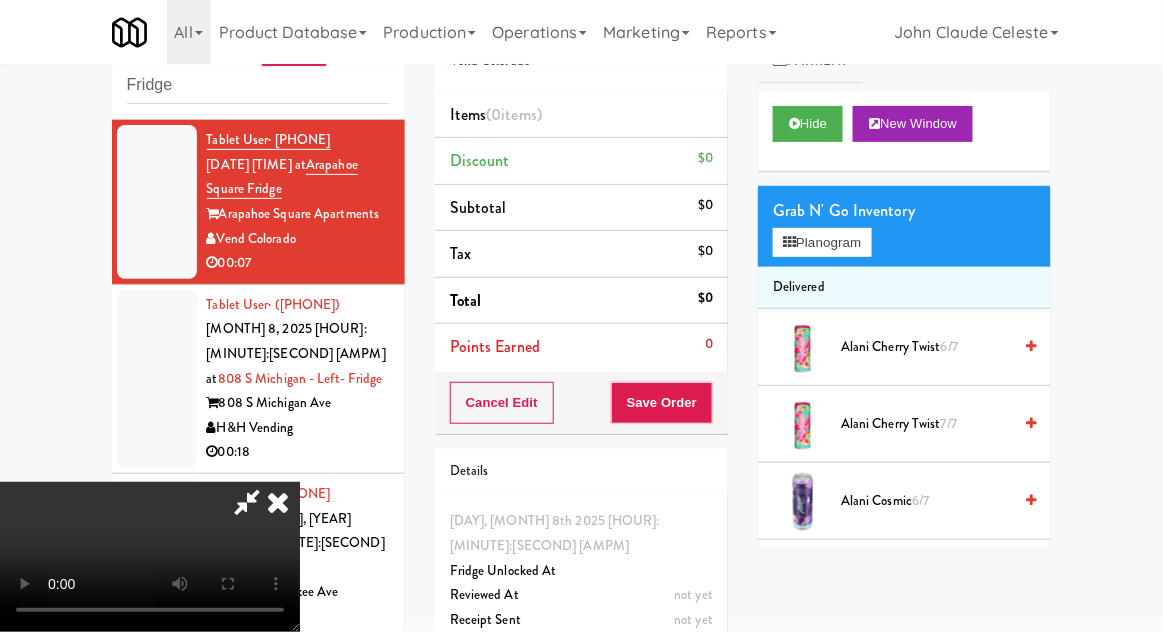 scroll, scrollTop: 73, scrollLeft: 0, axis: vertical 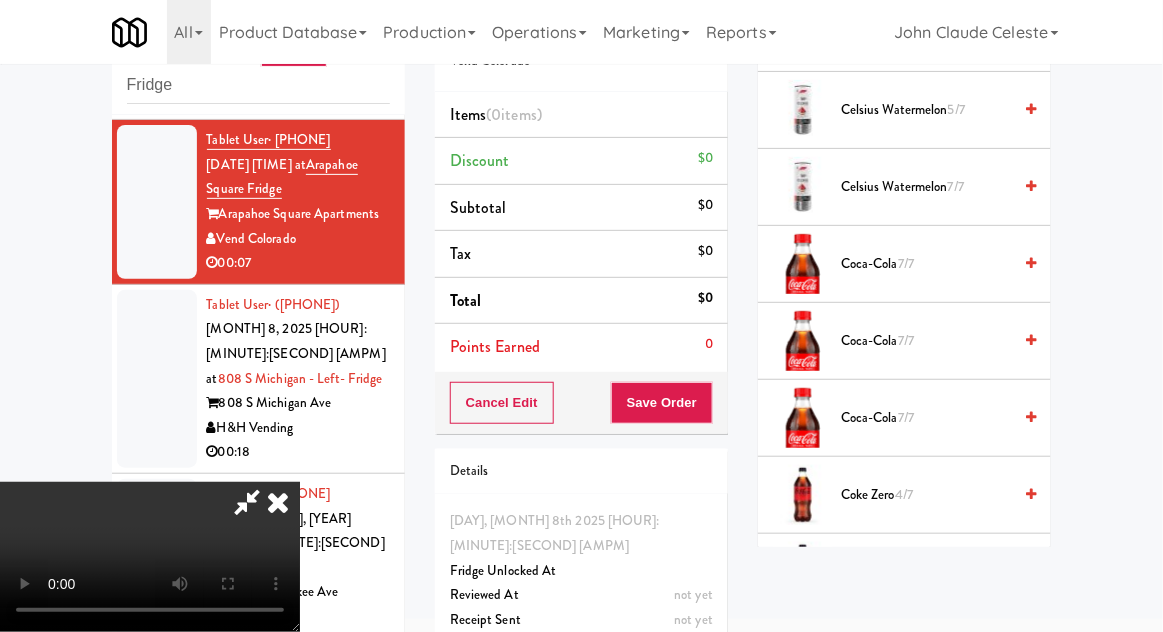 click on "4/7" at bounding box center [904, 494] 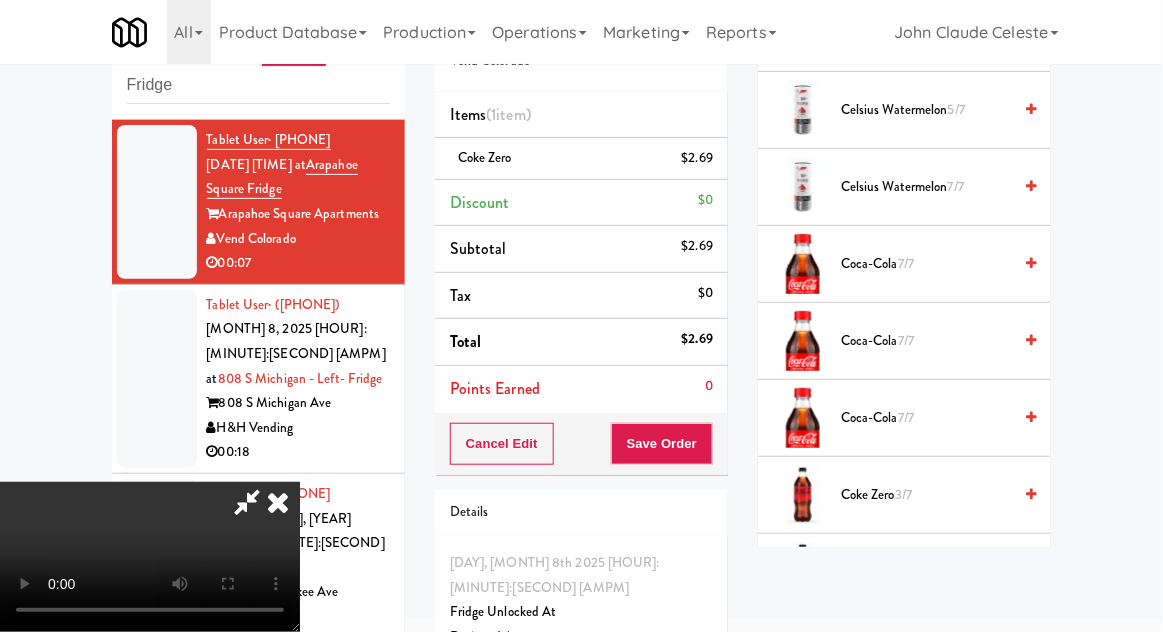 click on "3/7" at bounding box center [903, 494] 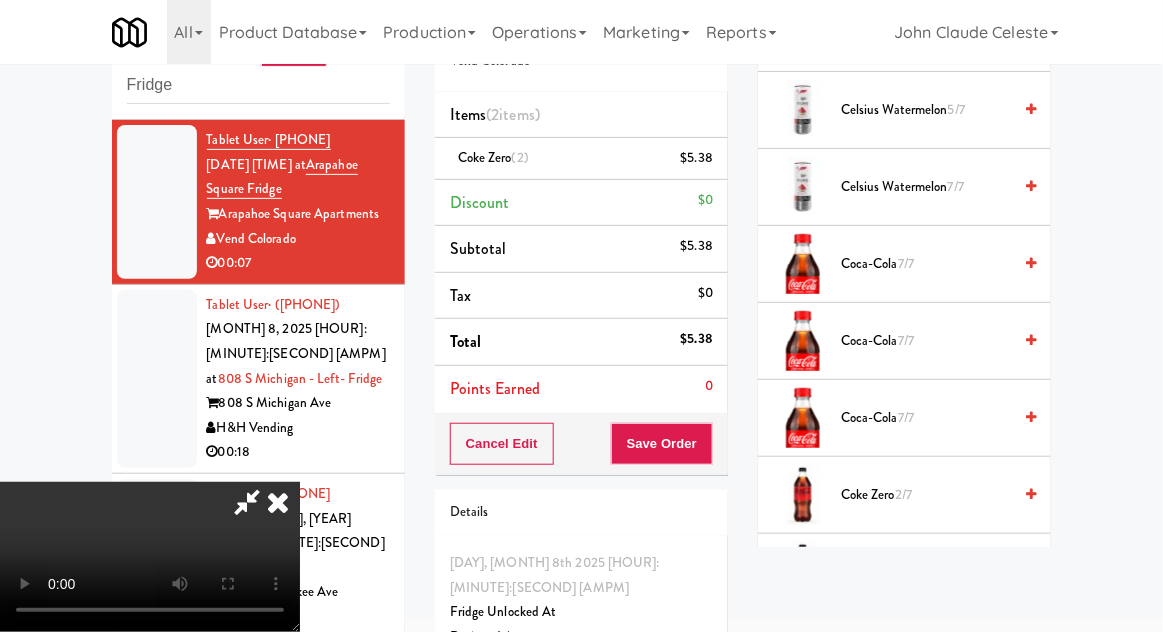 scroll, scrollTop: 73, scrollLeft: 0, axis: vertical 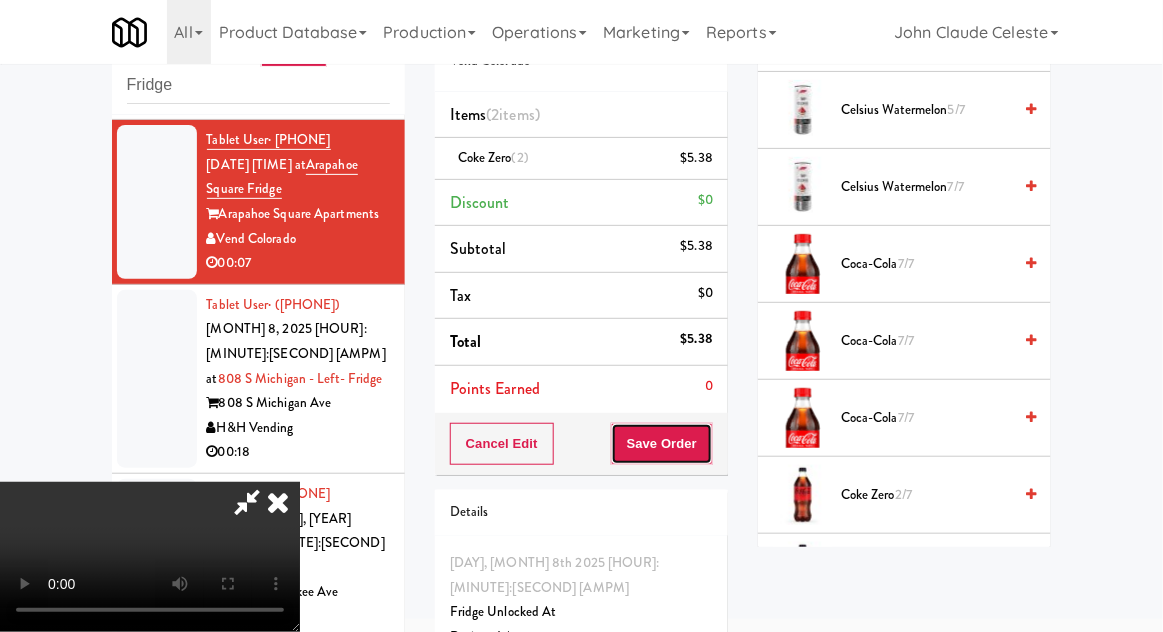 click on "Save Order" at bounding box center (662, 444) 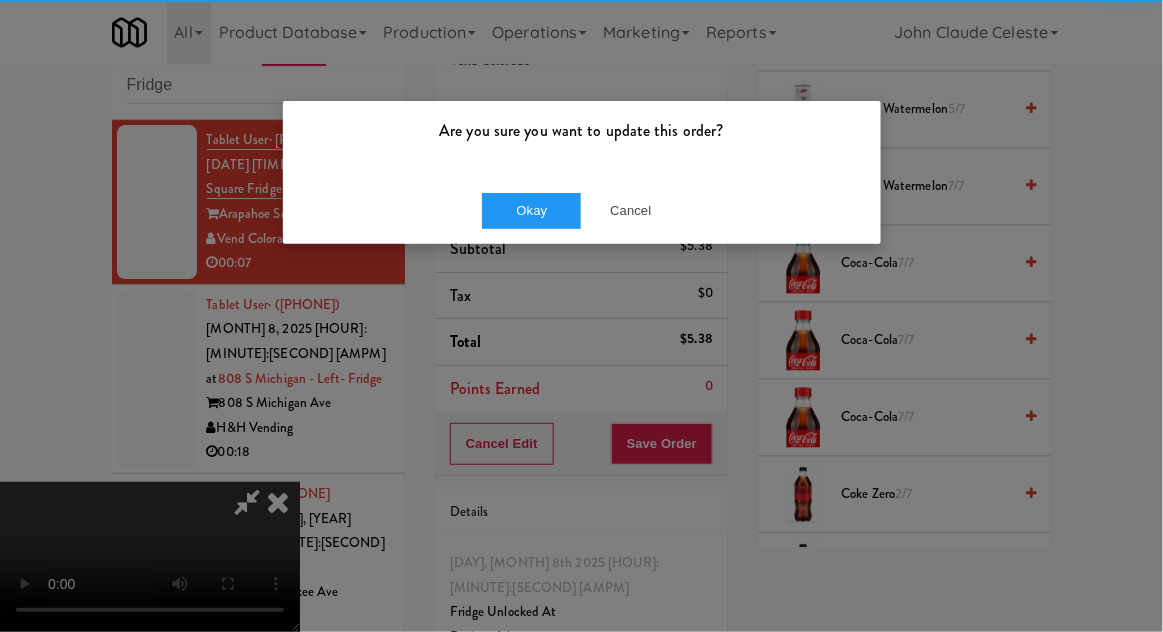 click on "Okay Cancel" at bounding box center (582, 210) 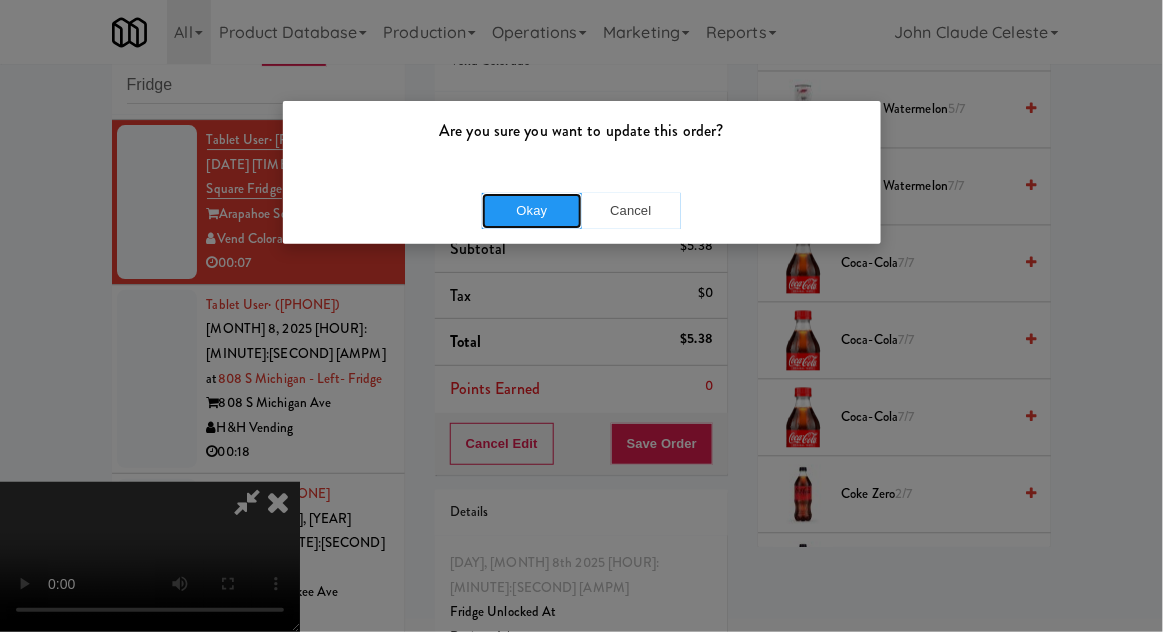 click on "Okay" at bounding box center (532, 211) 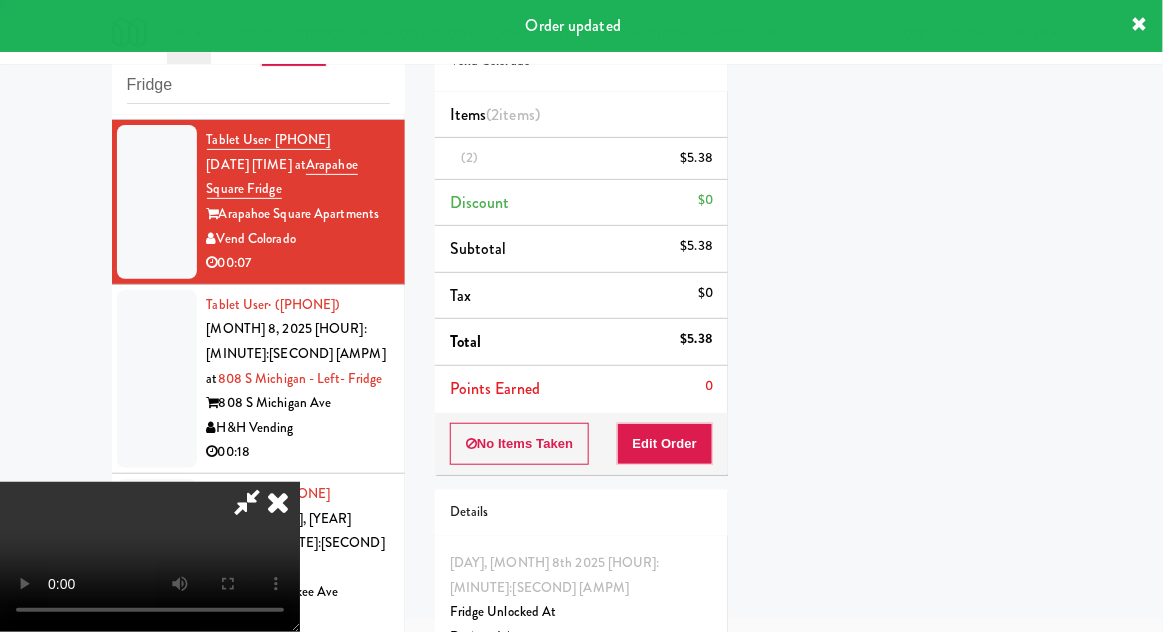 scroll, scrollTop: 197, scrollLeft: 0, axis: vertical 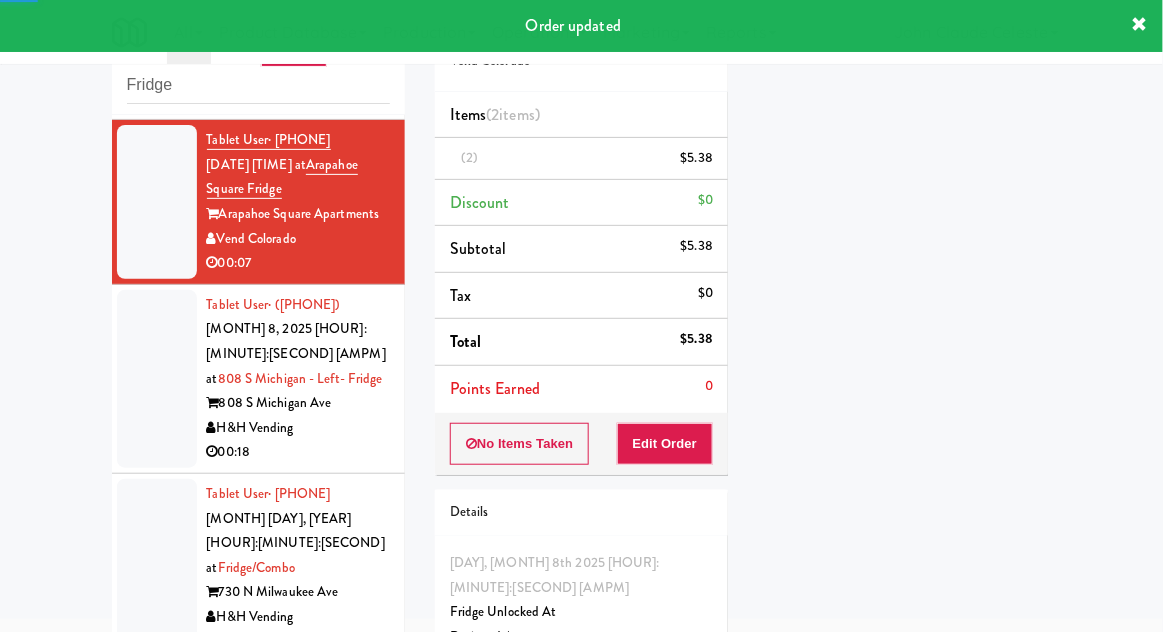 click at bounding box center [157, 379] 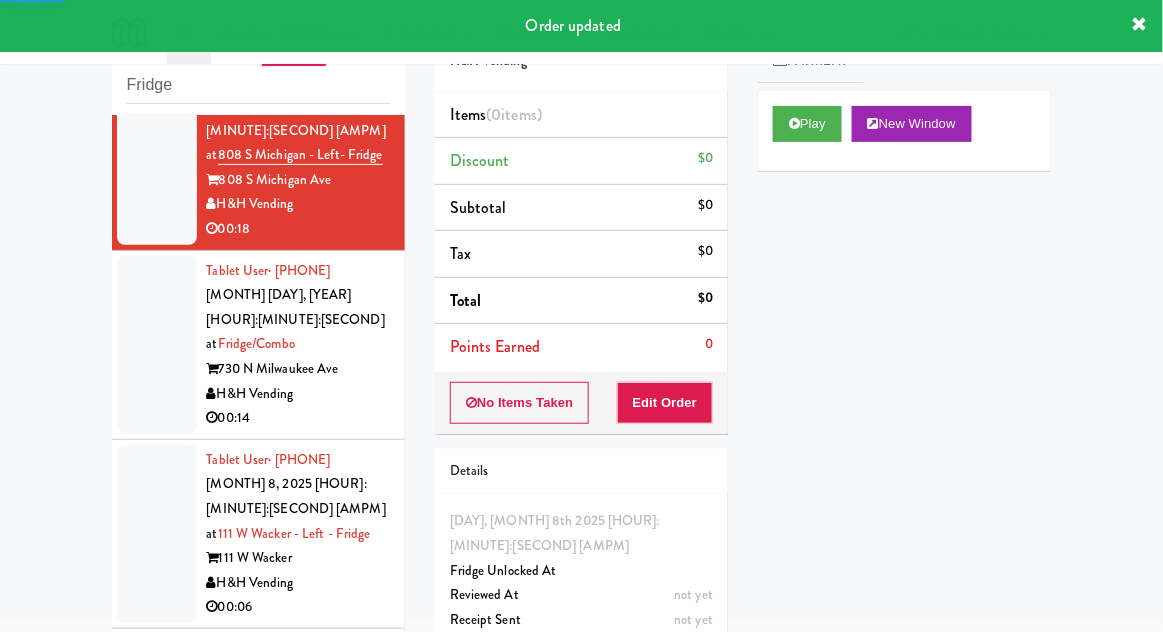 scroll, scrollTop: 5575, scrollLeft: 0, axis: vertical 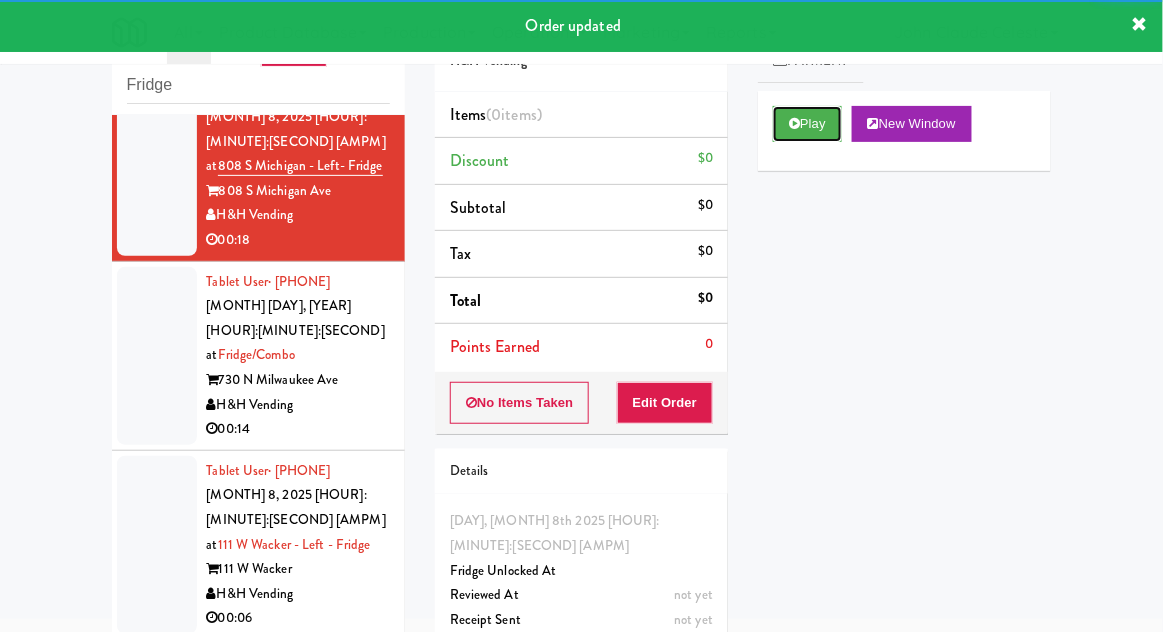 click on "Play" at bounding box center (807, 124) 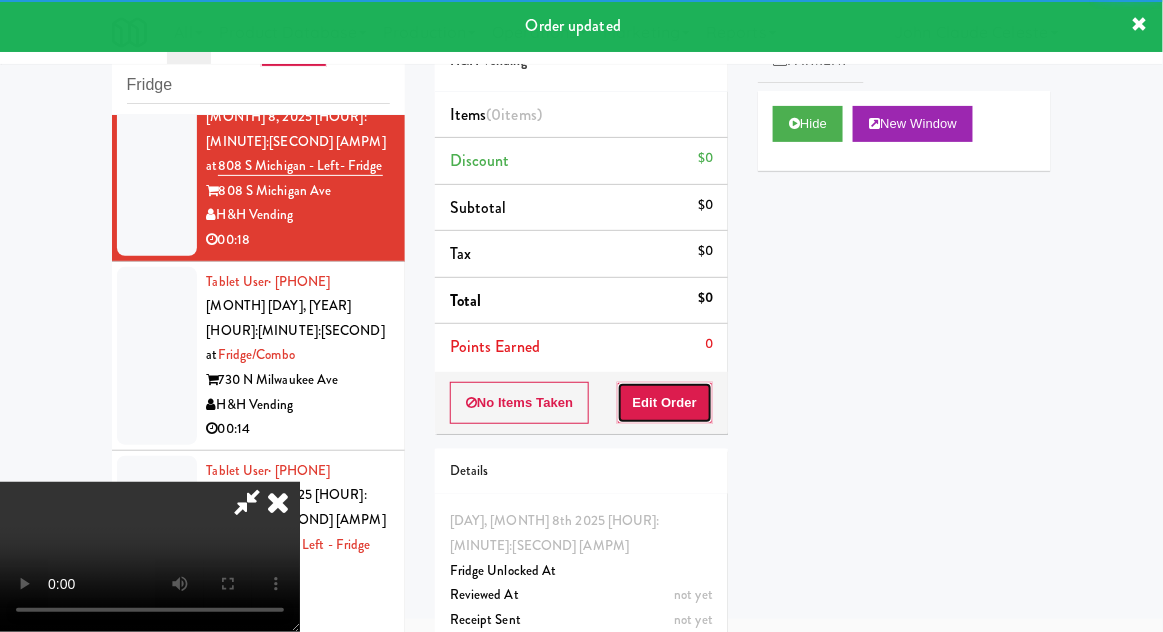 click on "Edit Order" at bounding box center [665, 403] 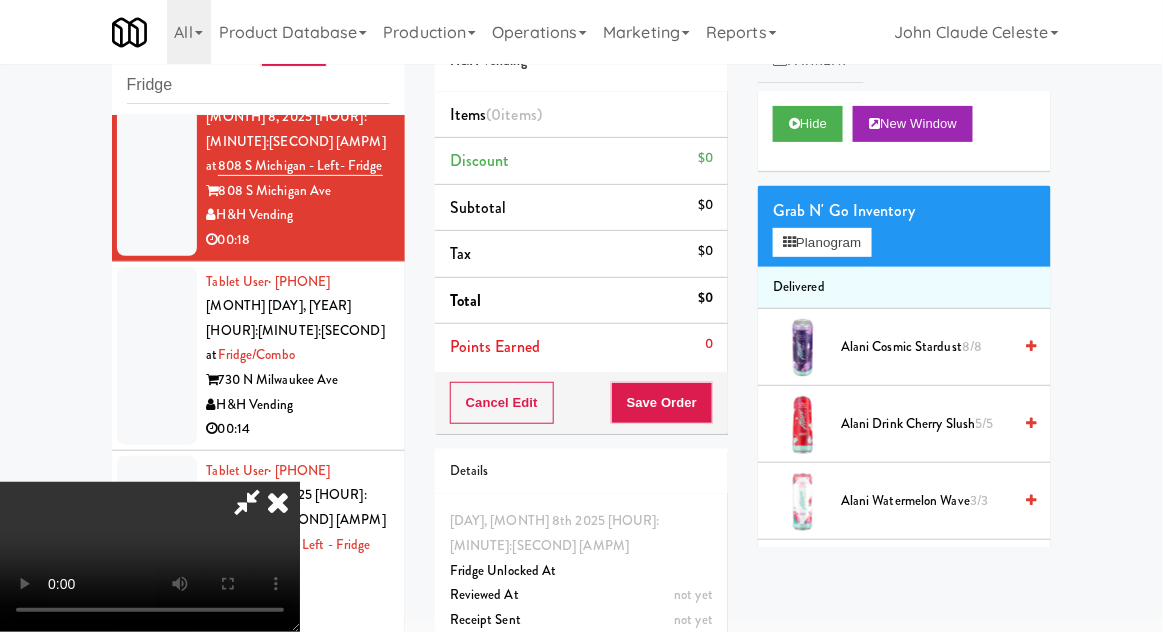 scroll, scrollTop: 73, scrollLeft: 0, axis: vertical 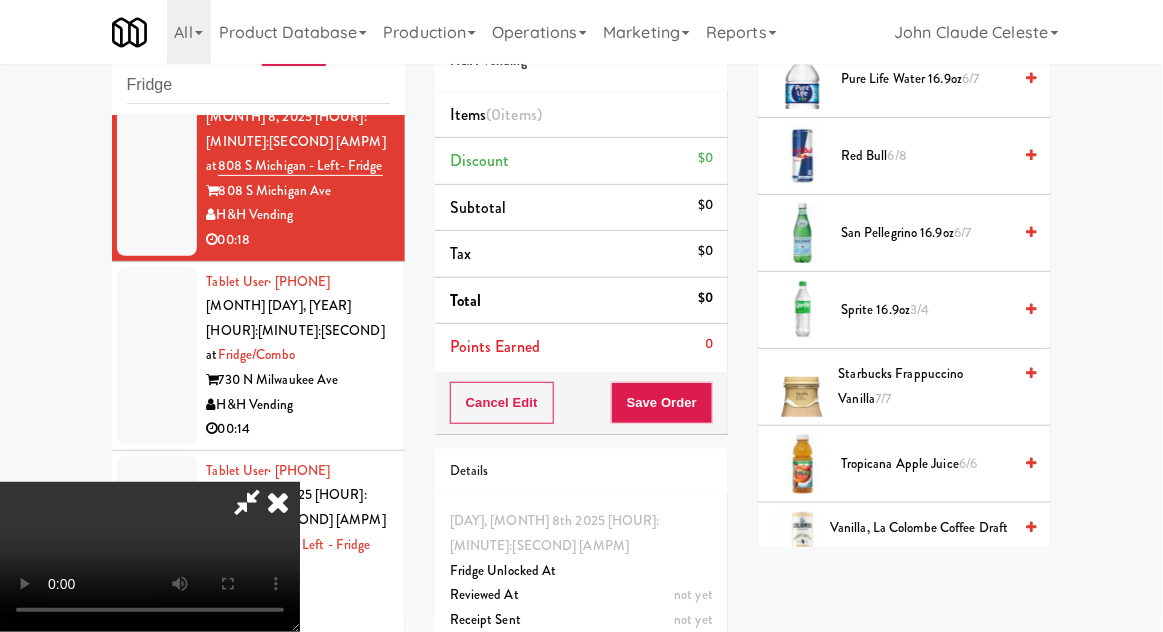 click on "6/6" at bounding box center [968, 463] 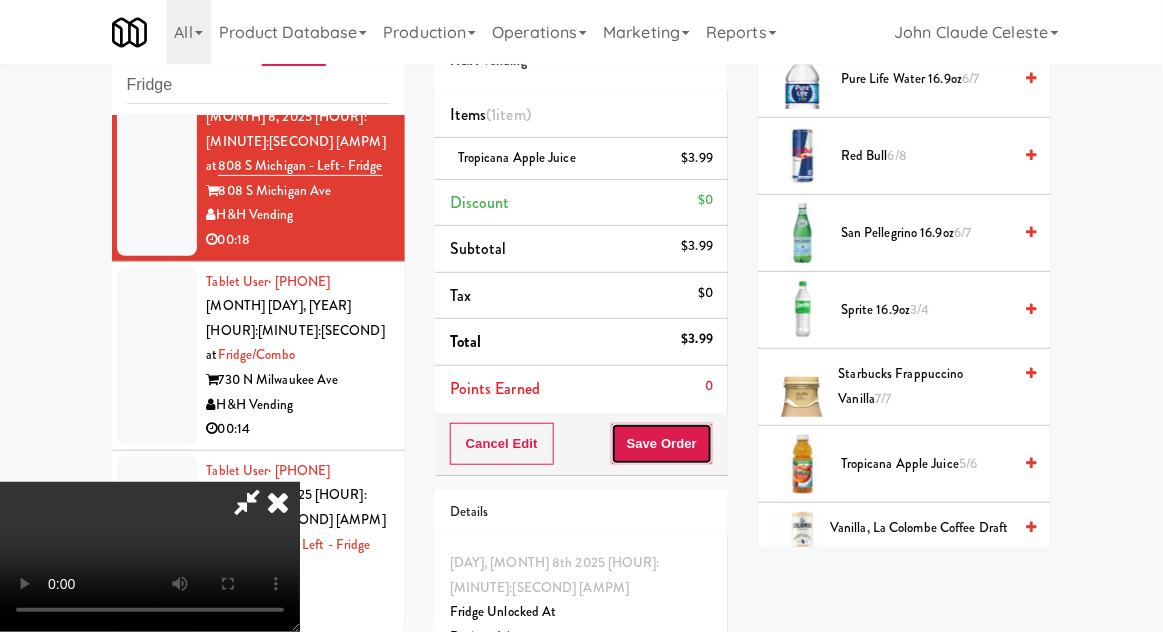 click on "Save Order" at bounding box center [662, 444] 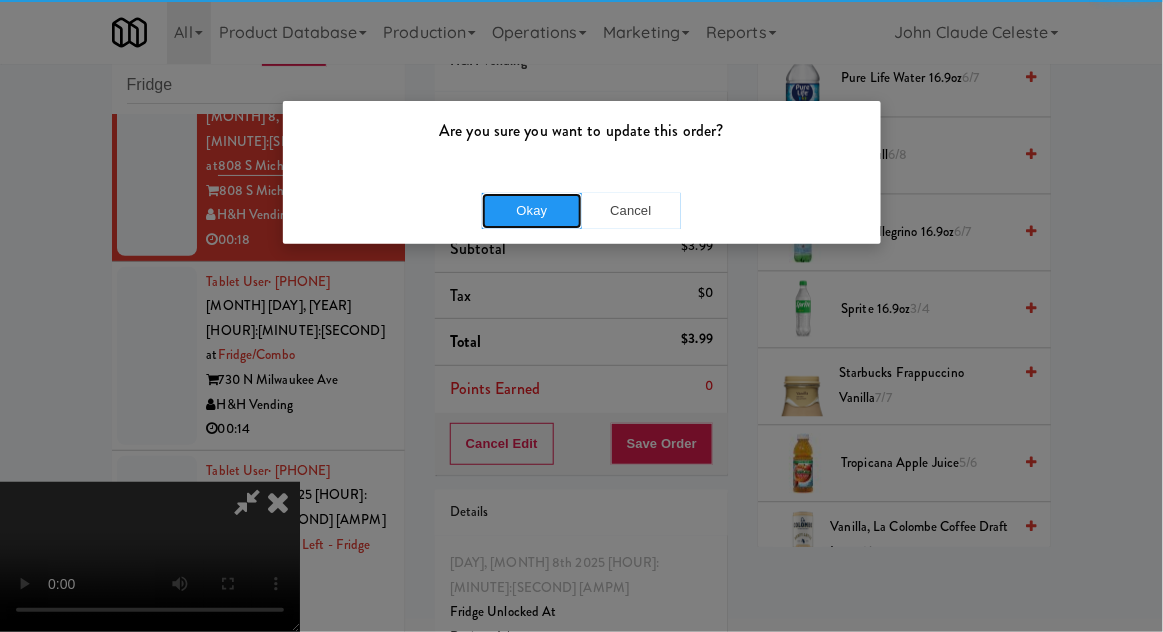 click on "Okay" at bounding box center (532, 211) 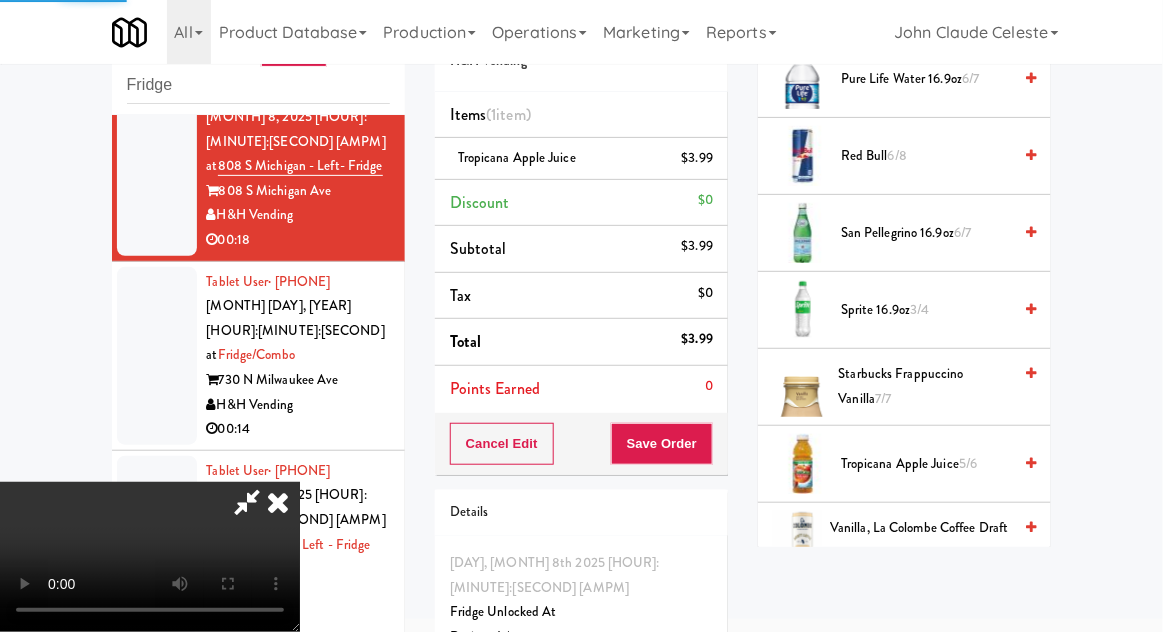 scroll, scrollTop: 197, scrollLeft: 0, axis: vertical 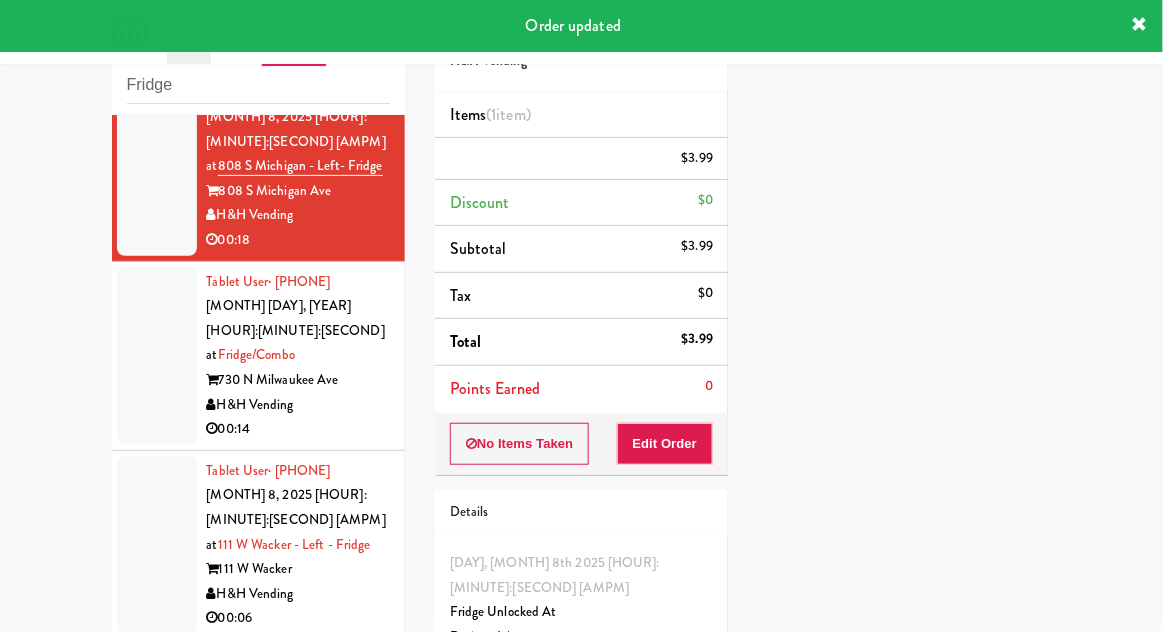 click on "Tablet User  · ([PHONE]) [DATE] [TIME] at  [NUMBER] [STREET] - [SIDE] - Fridge  [NUMBER] [STREET]  [COMPANY]  [TIME]" at bounding box center [258, 545] 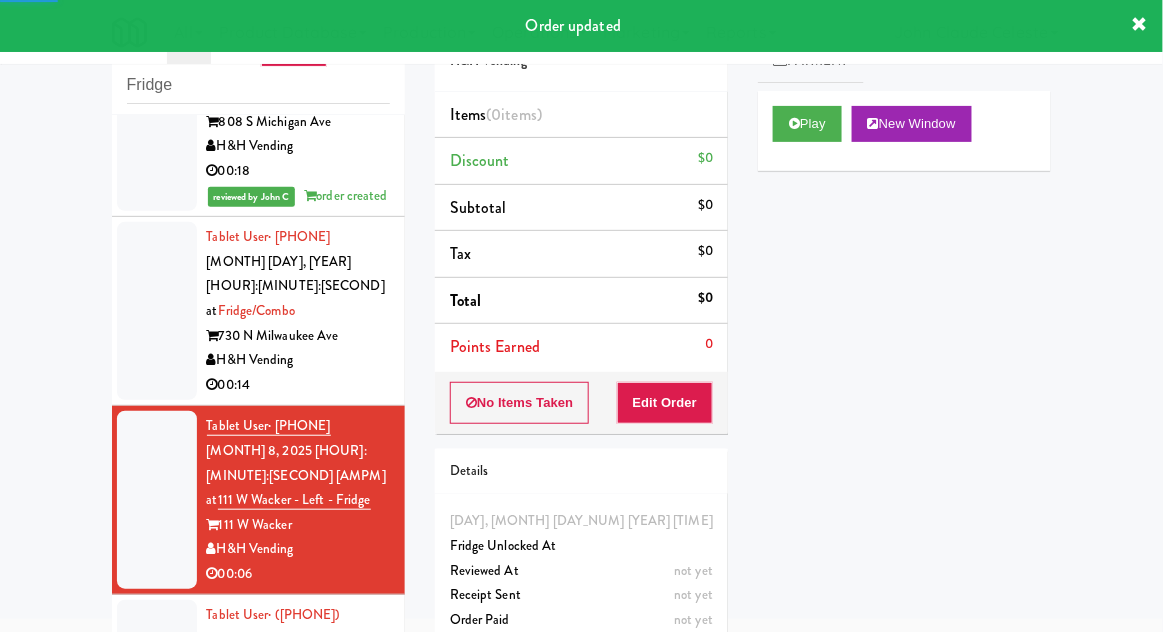 click on "Tablet User  · [PHONE] [MONTH] 8, 2025 [HOUR]:[MINUTE]:[SECOND] [AMPM] at  Fridge/Combo  730 N Milwaukee Ave  H&H Vending  00:14" at bounding box center [258, 311] 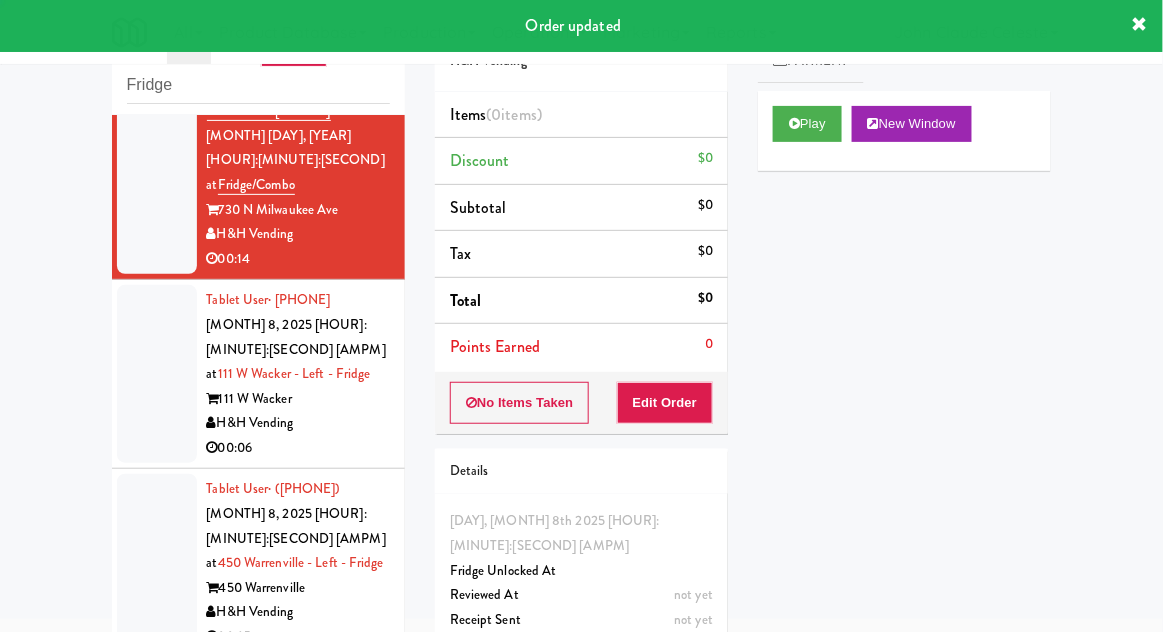 scroll, scrollTop: 5771, scrollLeft: 0, axis: vertical 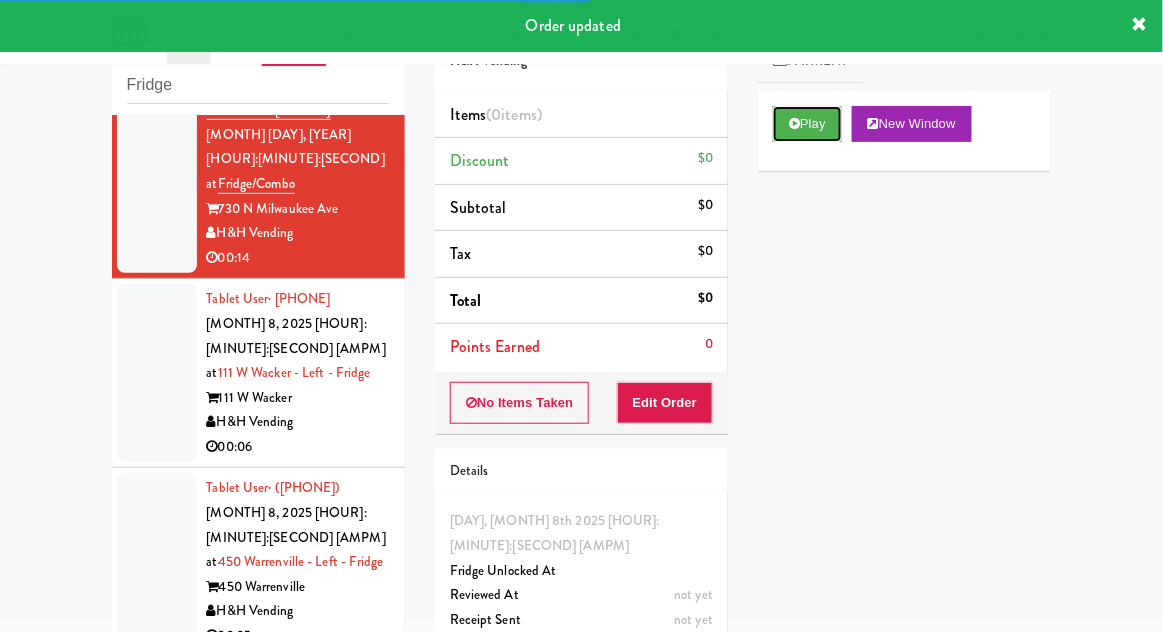 click on "Play" at bounding box center (807, 124) 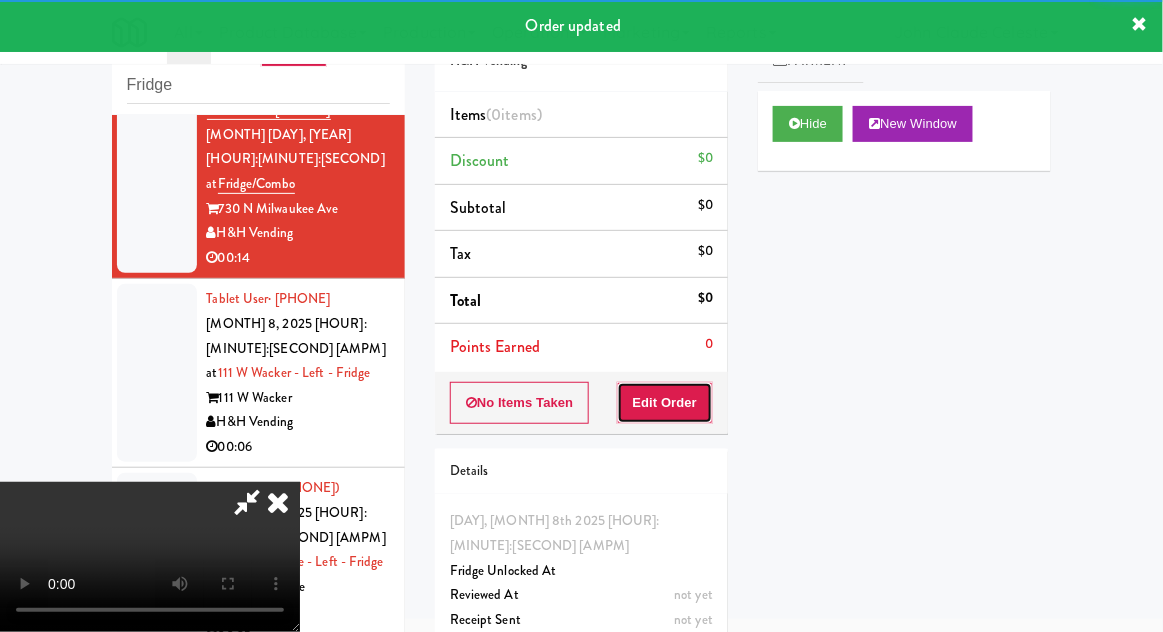 click on "Edit Order" at bounding box center [665, 403] 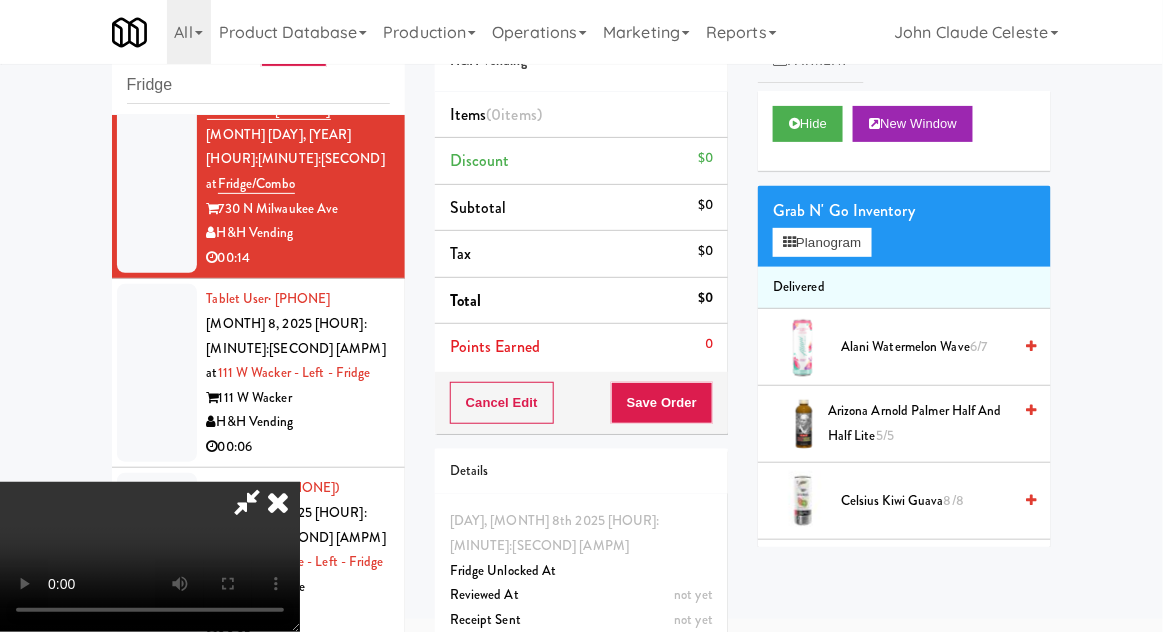type 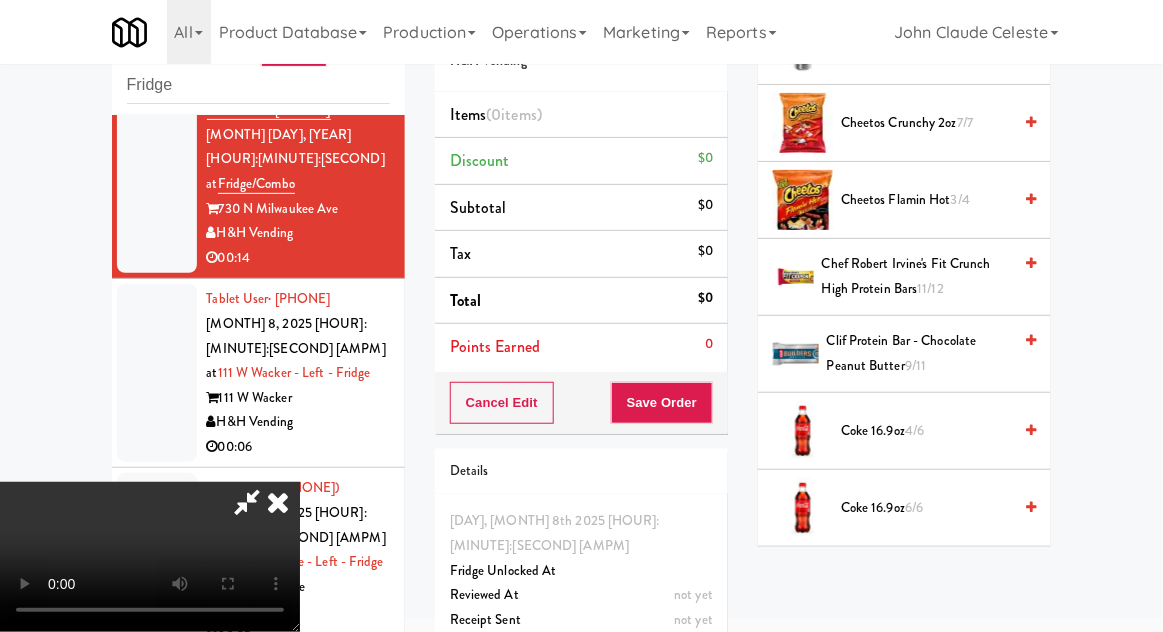 scroll, scrollTop: 532, scrollLeft: 0, axis: vertical 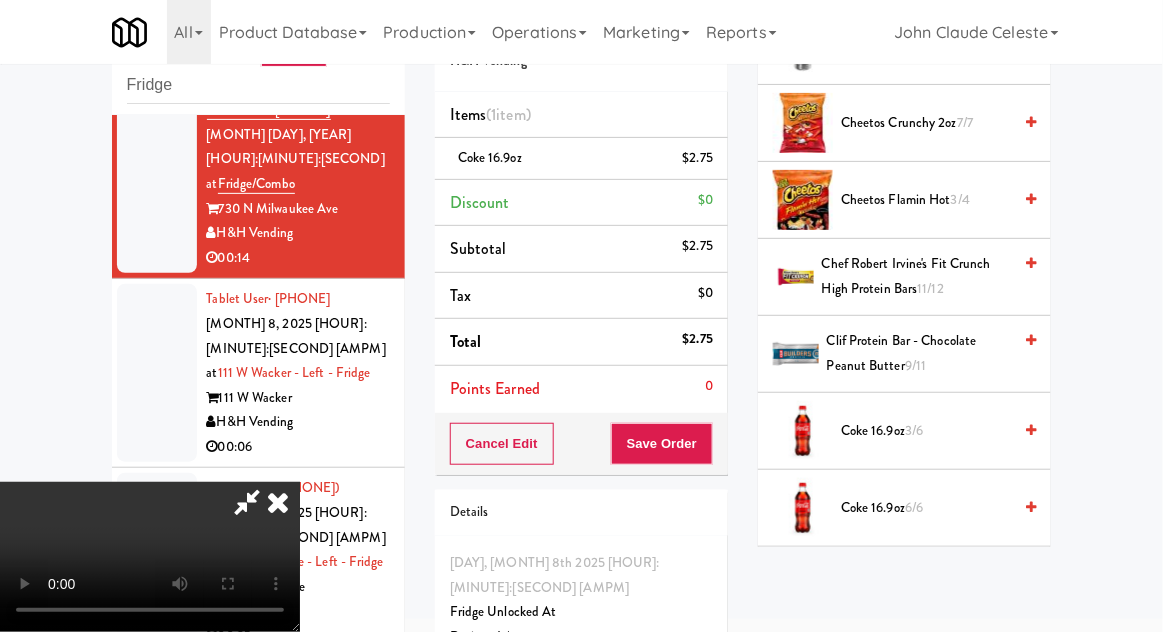 click on "3/6" at bounding box center [914, 430] 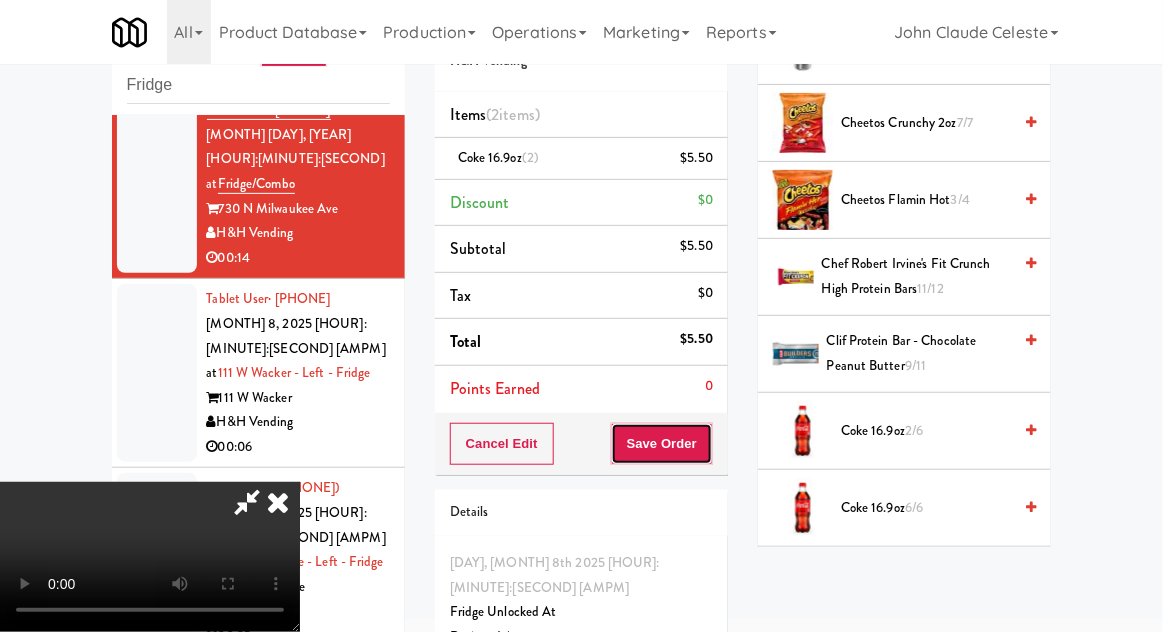 click on "Save Order" at bounding box center [662, 444] 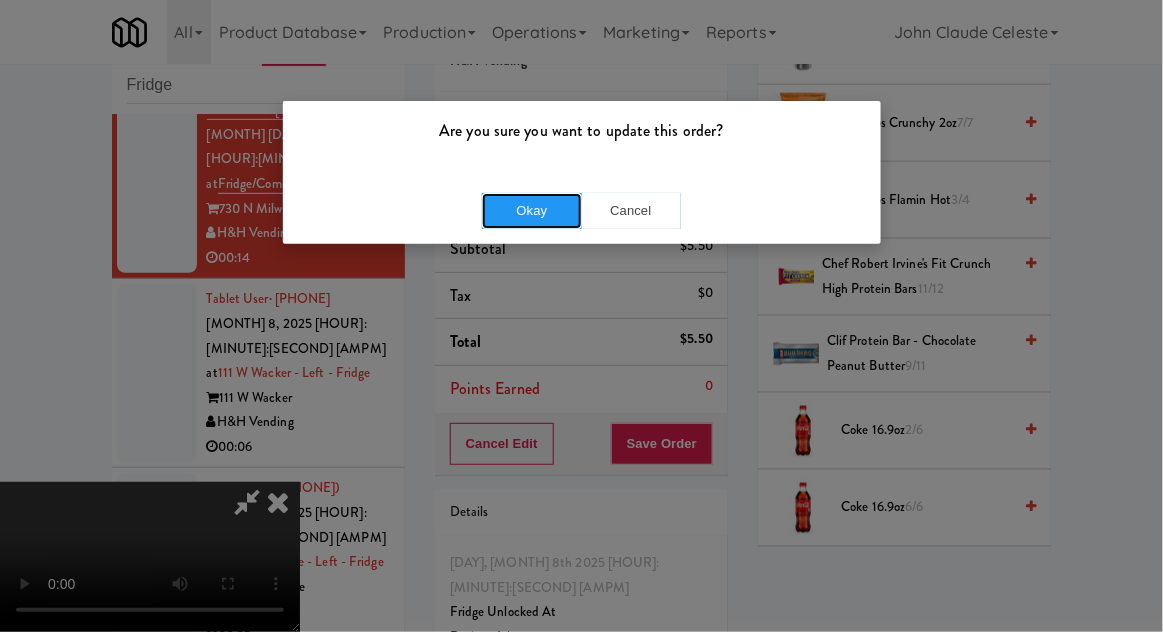 click on "Okay" at bounding box center [532, 211] 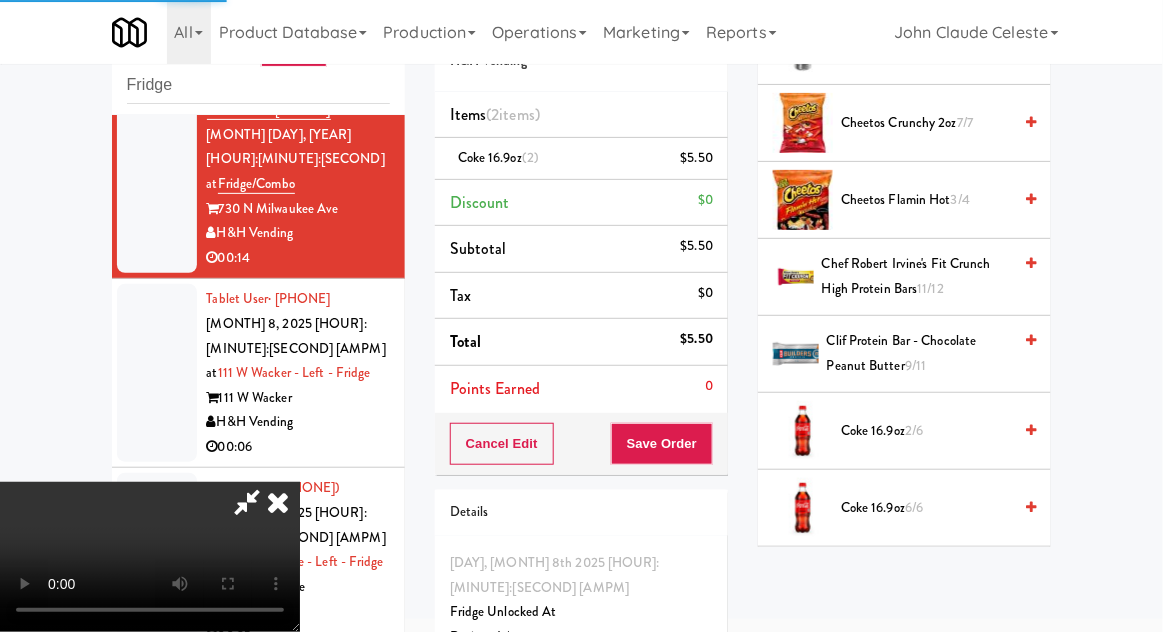 scroll, scrollTop: 197, scrollLeft: 0, axis: vertical 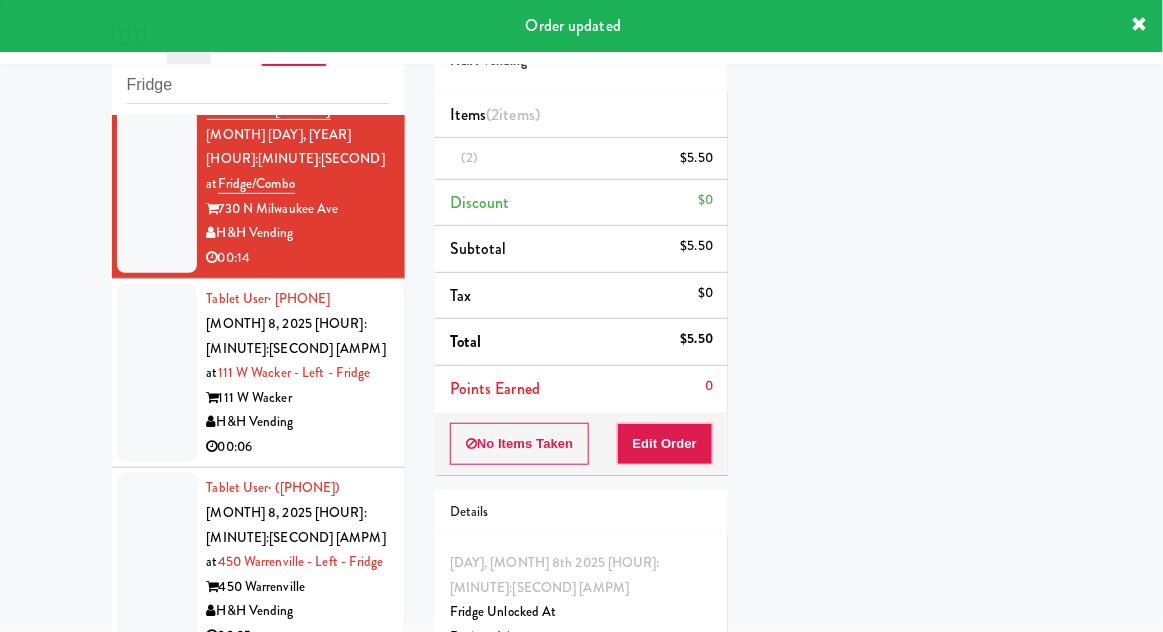 click at bounding box center (157, 373) 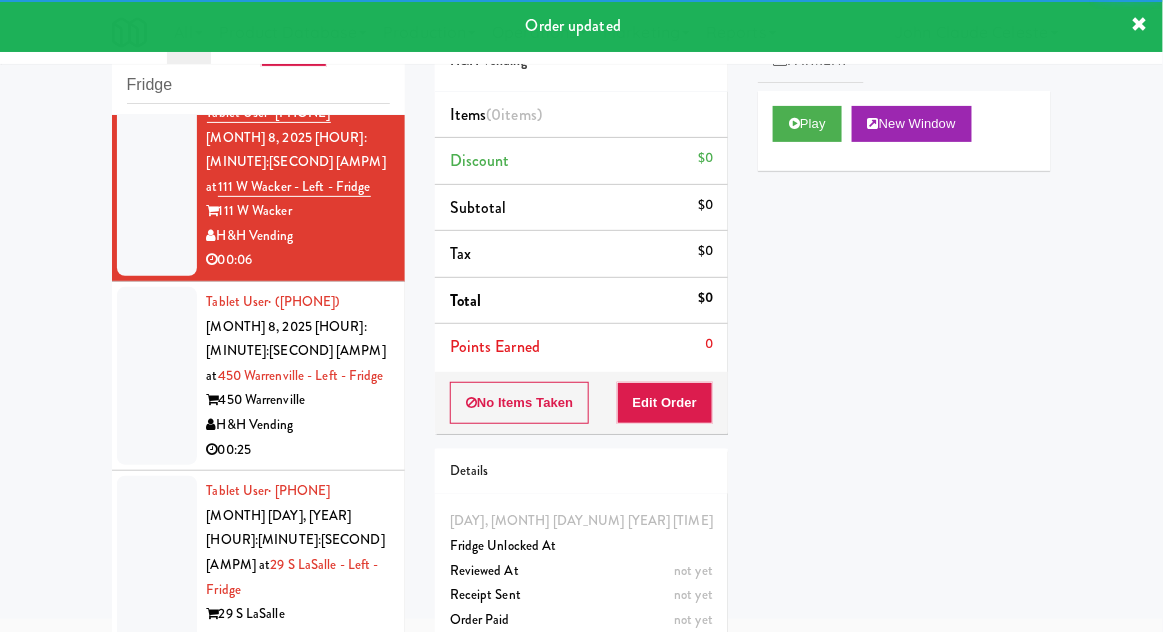 scroll, scrollTop: 5989, scrollLeft: 0, axis: vertical 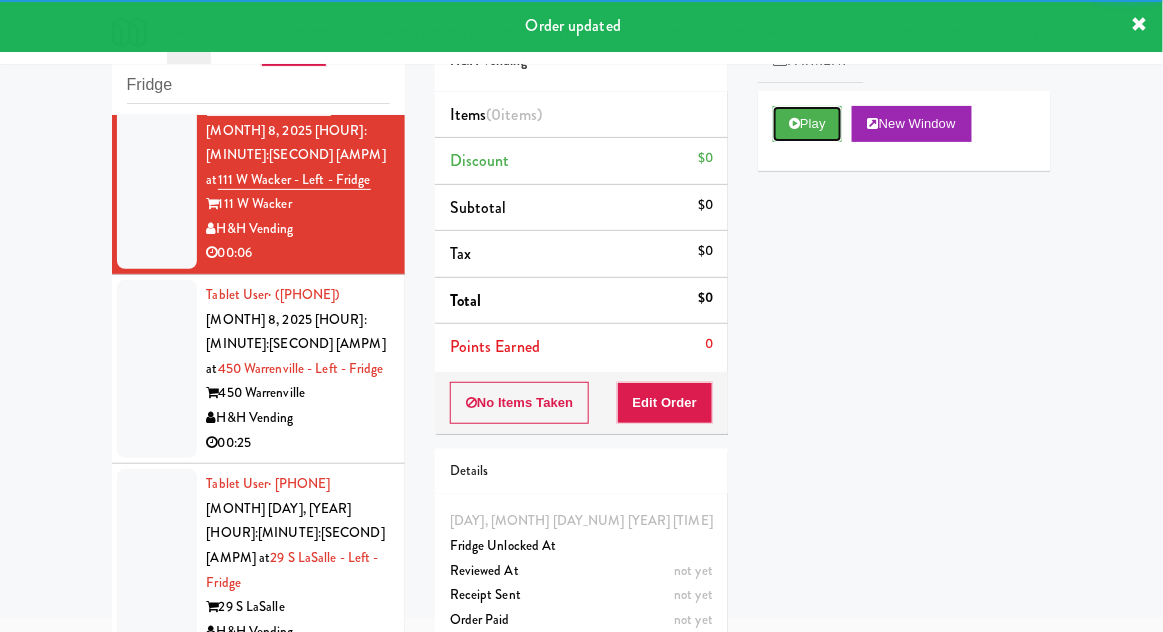 click on "Play" at bounding box center [807, 124] 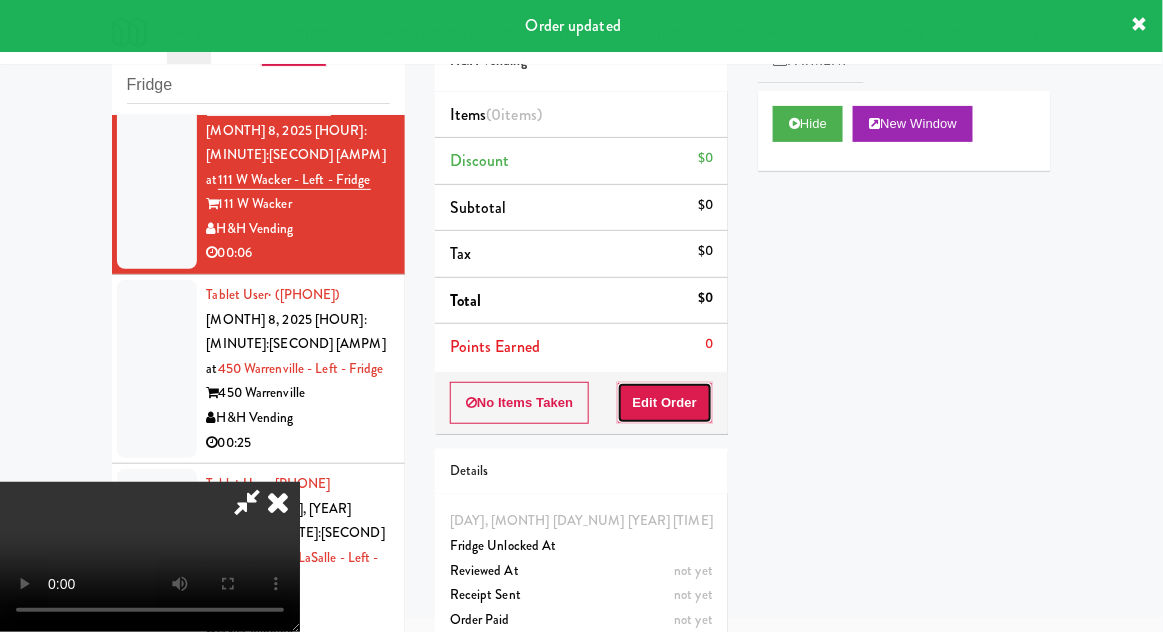 click on "Edit Order" at bounding box center [665, 403] 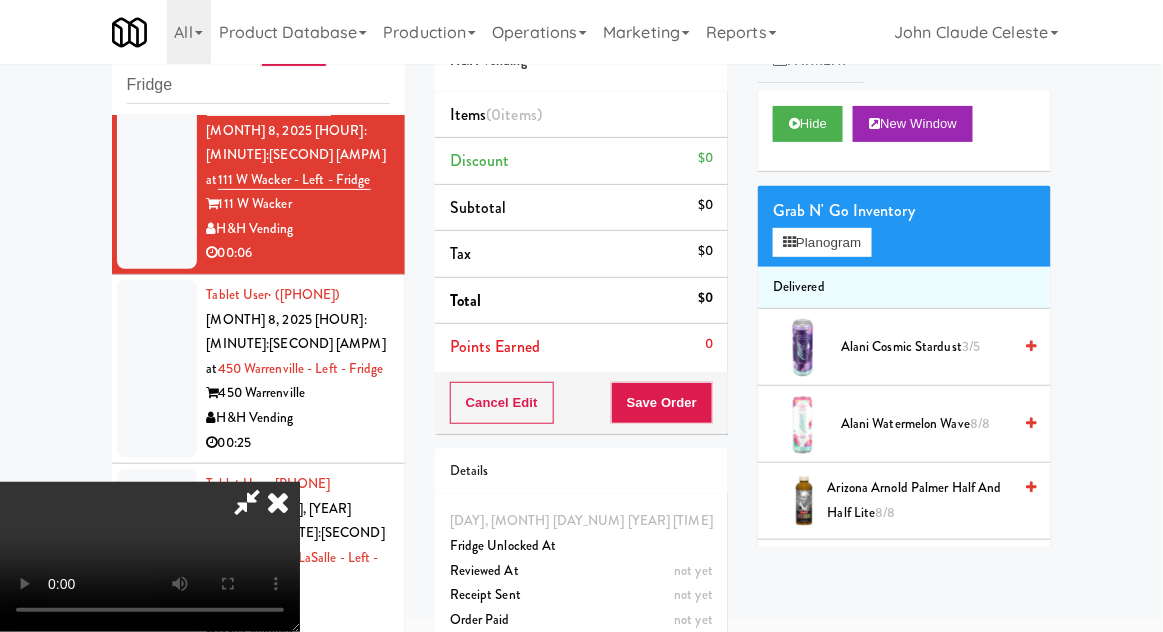 scroll, scrollTop: 73, scrollLeft: 0, axis: vertical 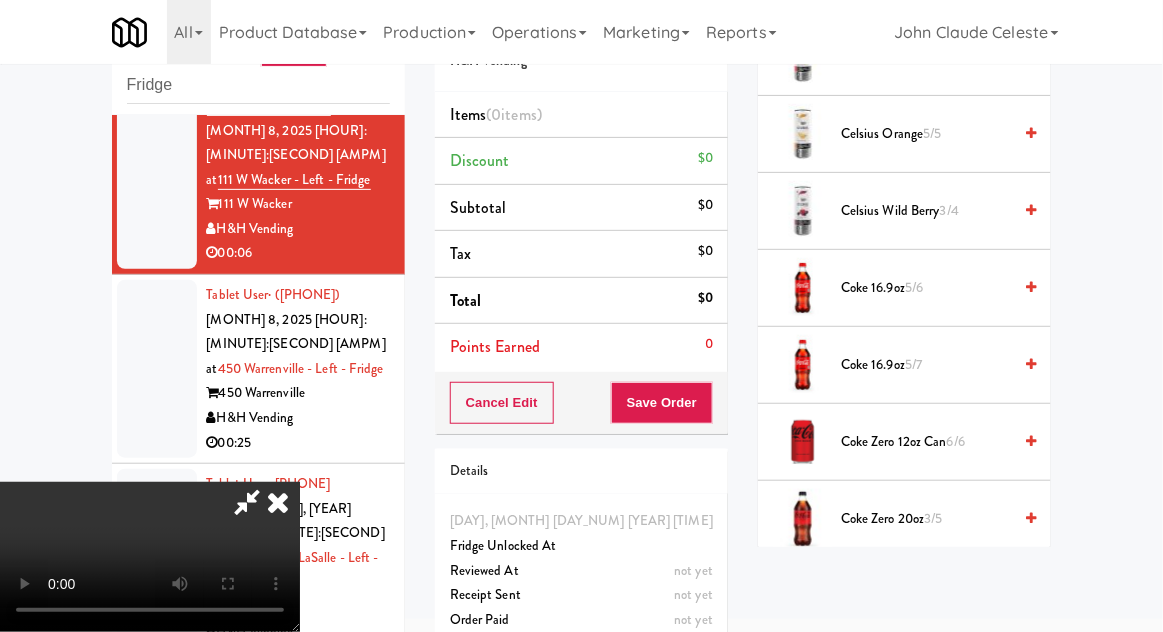 click on "Diet Coke 20 oz  4/6" at bounding box center [926, 596] 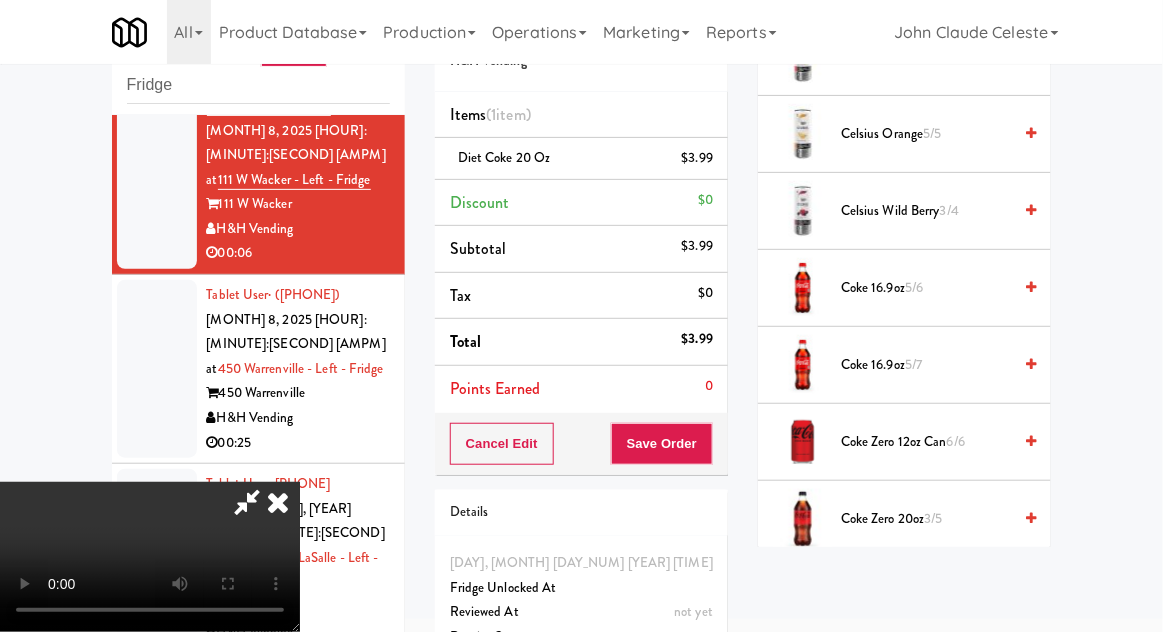 scroll, scrollTop: 73, scrollLeft: 0, axis: vertical 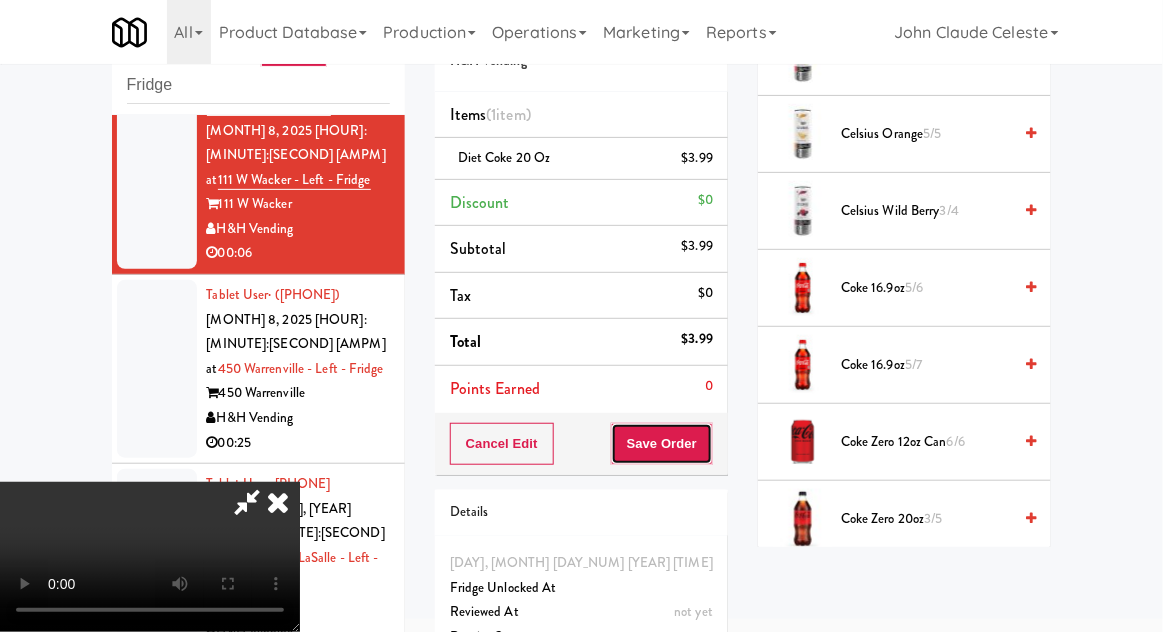 click on "Save Order" at bounding box center (662, 444) 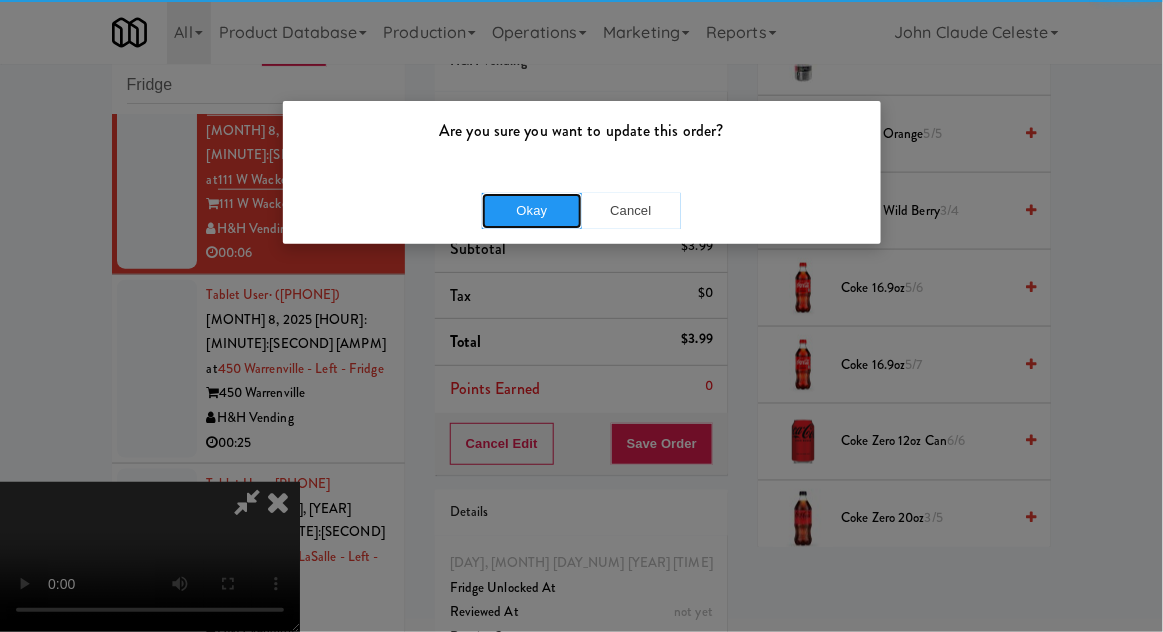 click on "Okay" at bounding box center (532, 211) 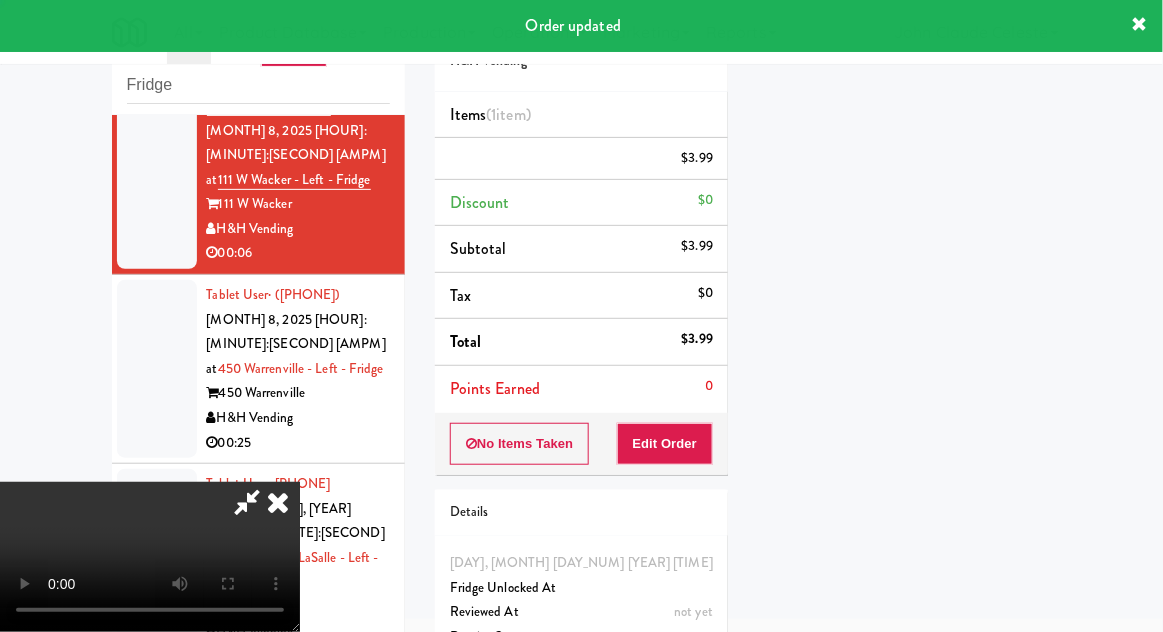 scroll, scrollTop: 197, scrollLeft: 0, axis: vertical 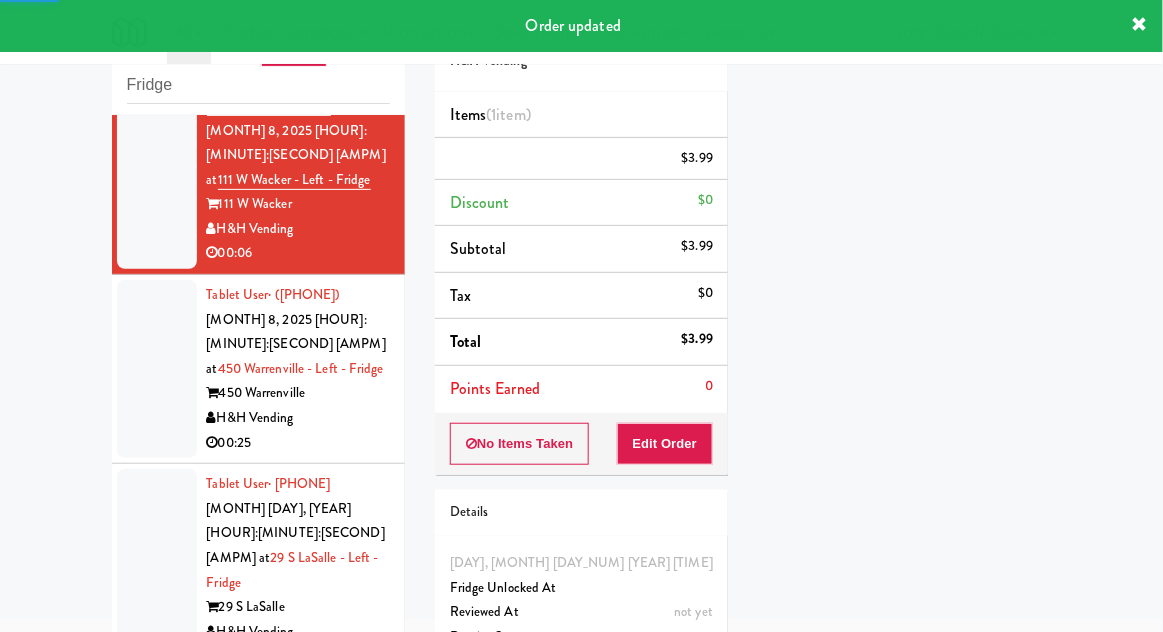 click at bounding box center [157, 369] 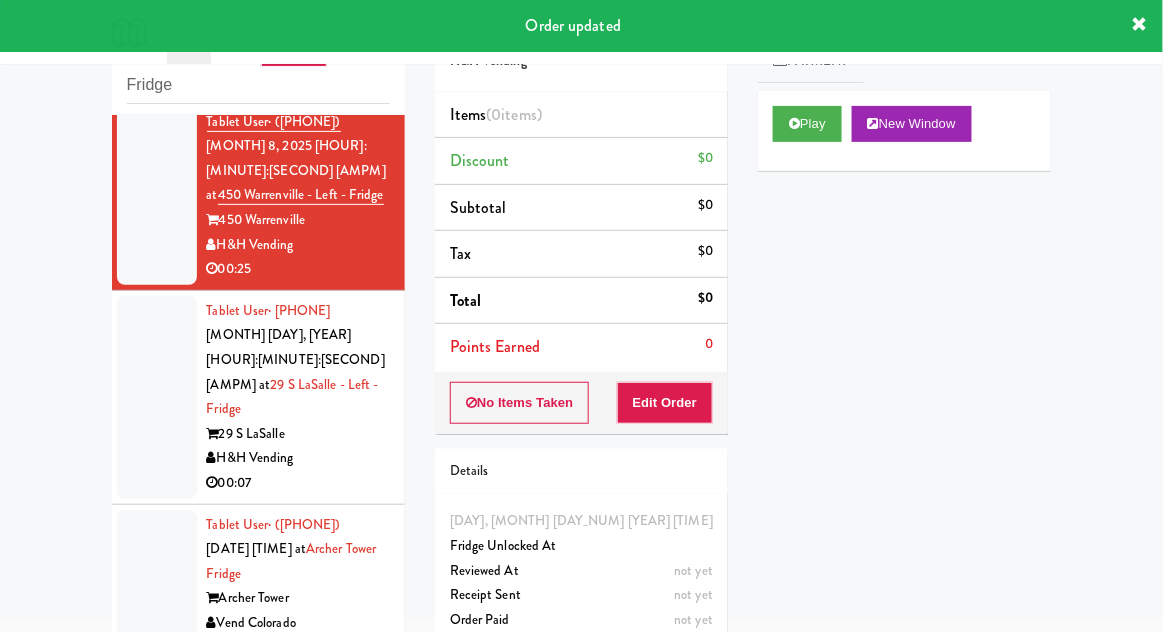 scroll, scrollTop: 6207, scrollLeft: 0, axis: vertical 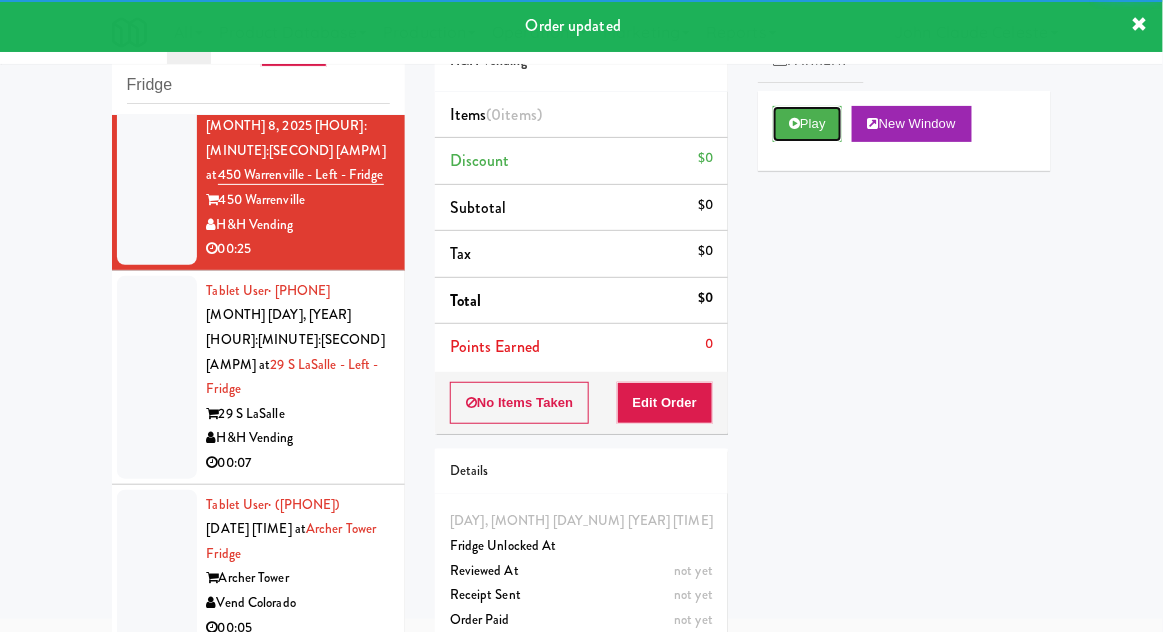 click on "Play" at bounding box center (807, 124) 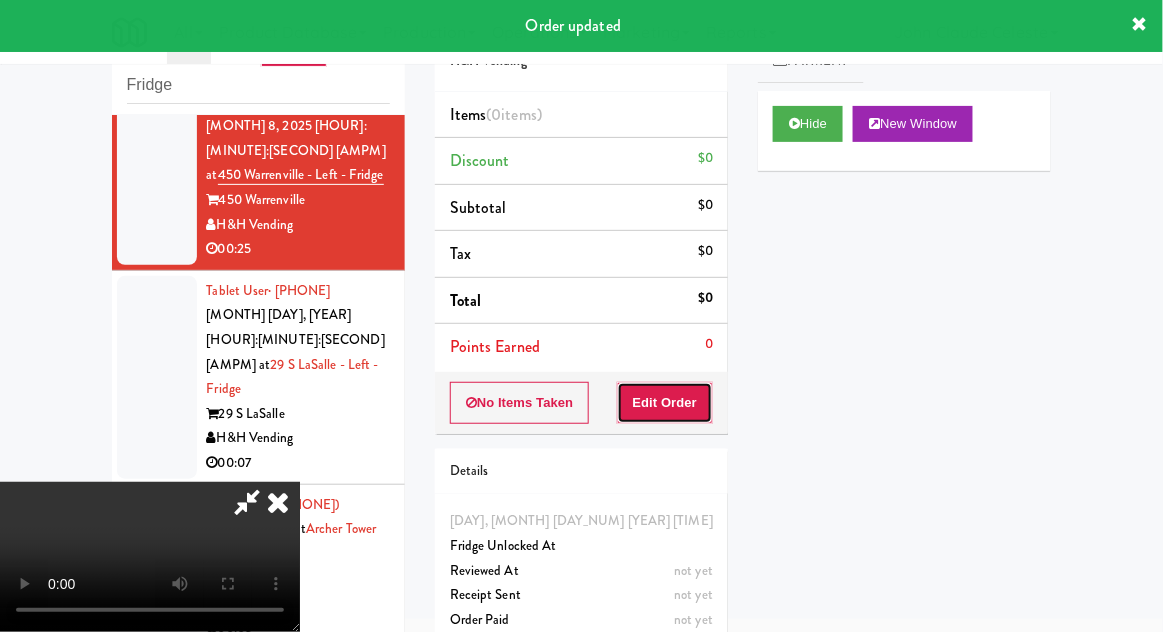 click on "Edit Order" at bounding box center [665, 403] 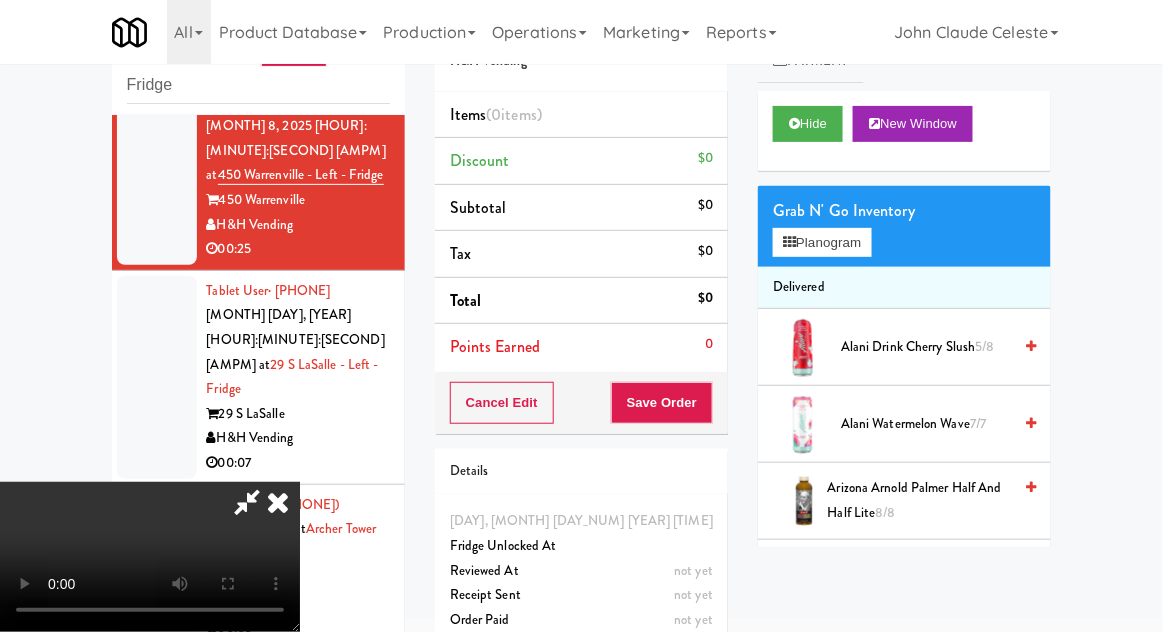 scroll, scrollTop: 73, scrollLeft: 0, axis: vertical 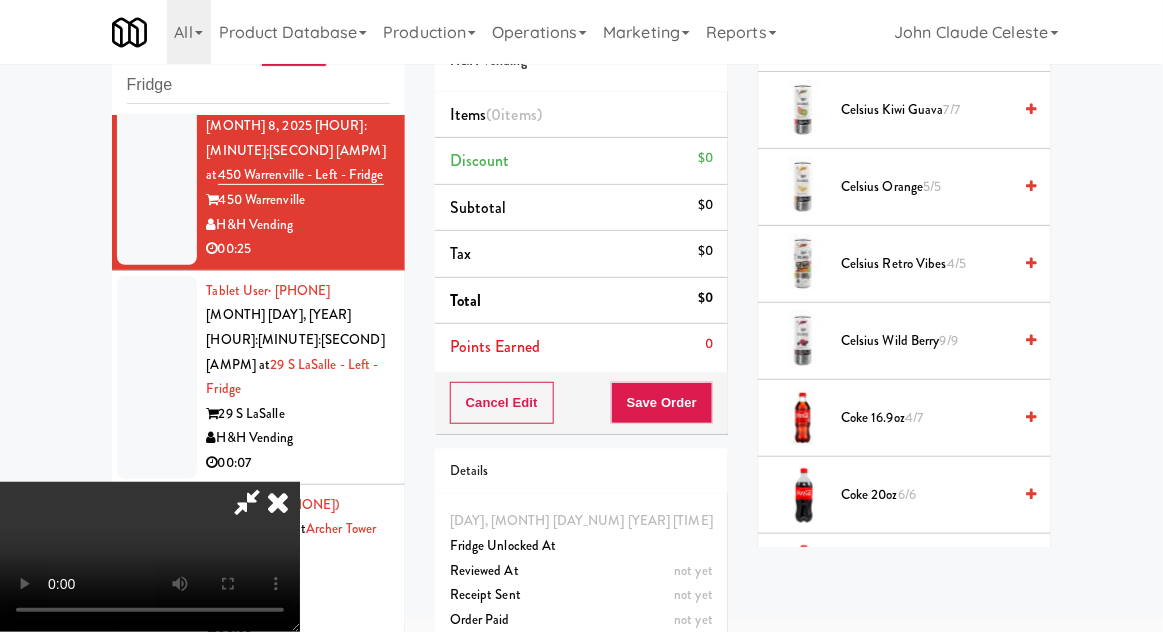 click on "Coke 16.9oz  4/7" at bounding box center (926, 418) 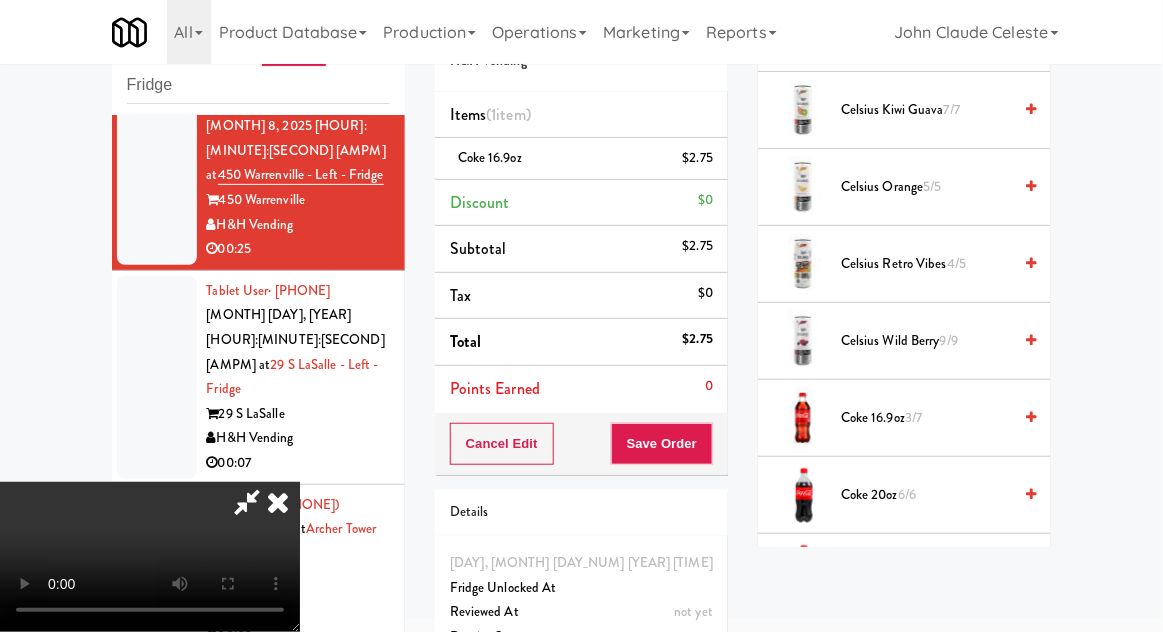 click on "Coke 16.9oz  $2.75" at bounding box center (581, 159) 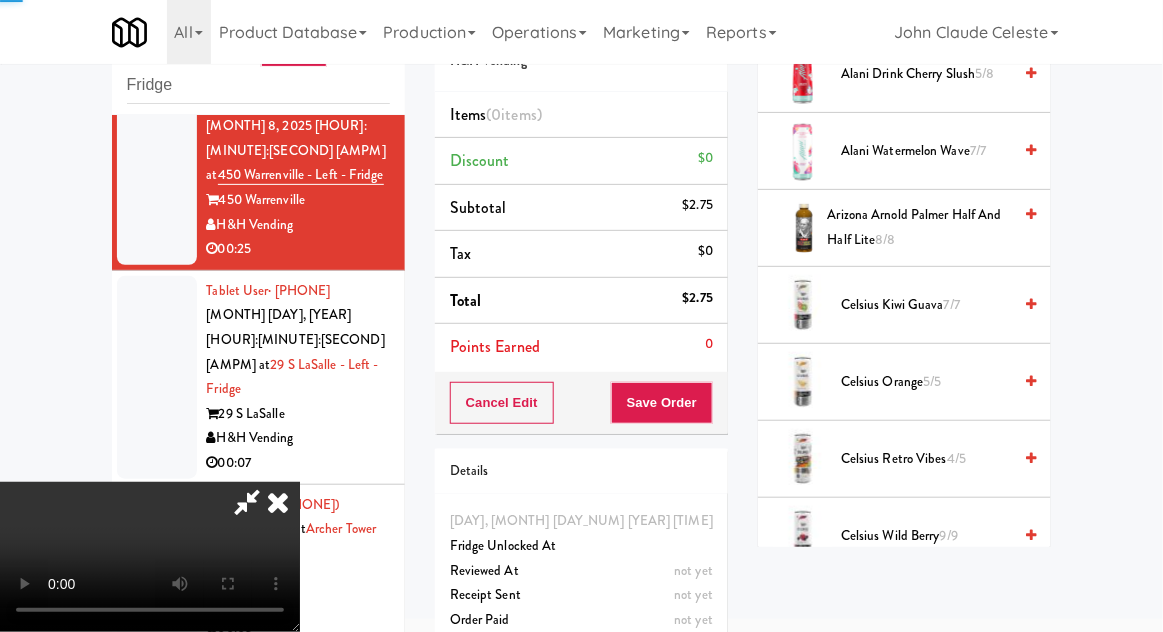 scroll, scrollTop: 0, scrollLeft: 0, axis: both 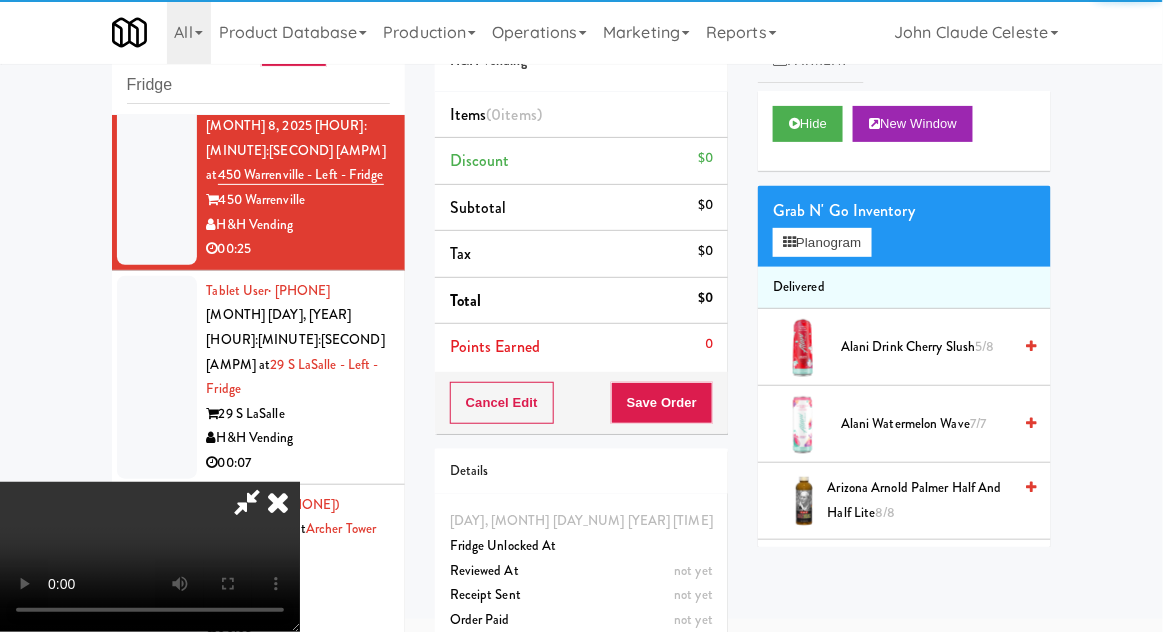 click on "Delivered" at bounding box center [904, 288] 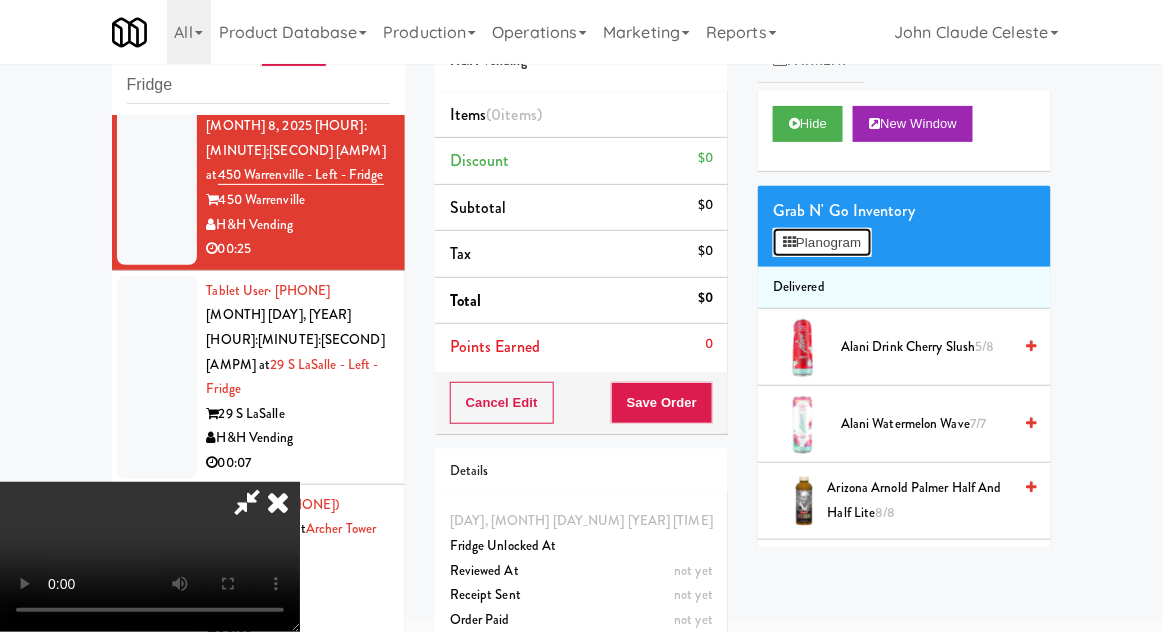 click on "Planogram" at bounding box center (822, 243) 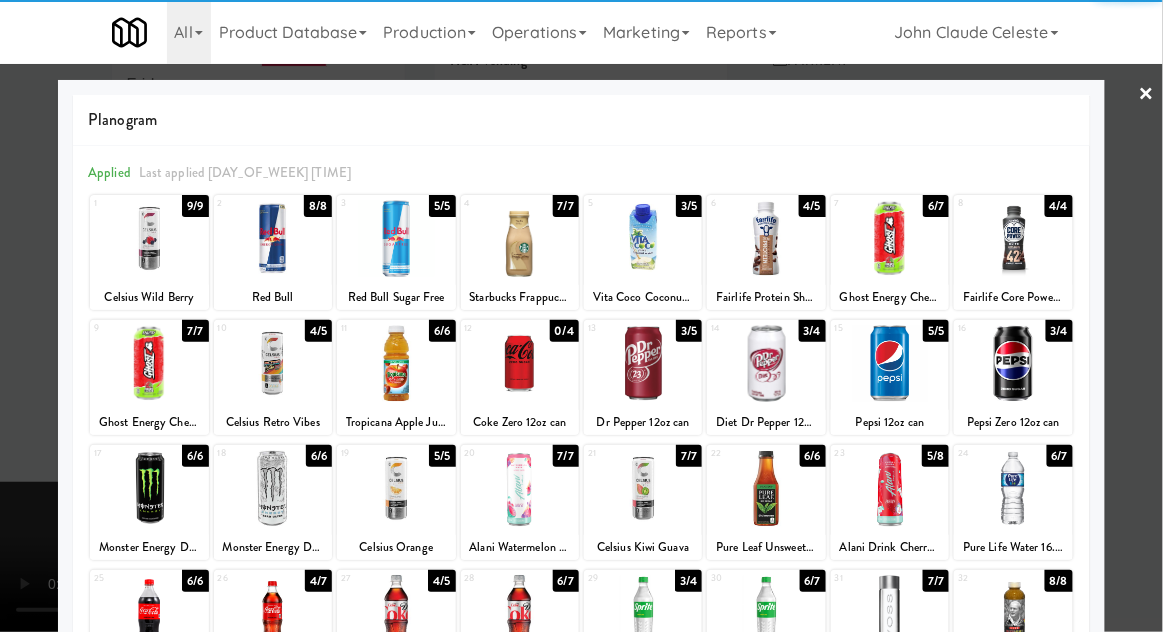 scroll, scrollTop: 253, scrollLeft: 0, axis: vertical 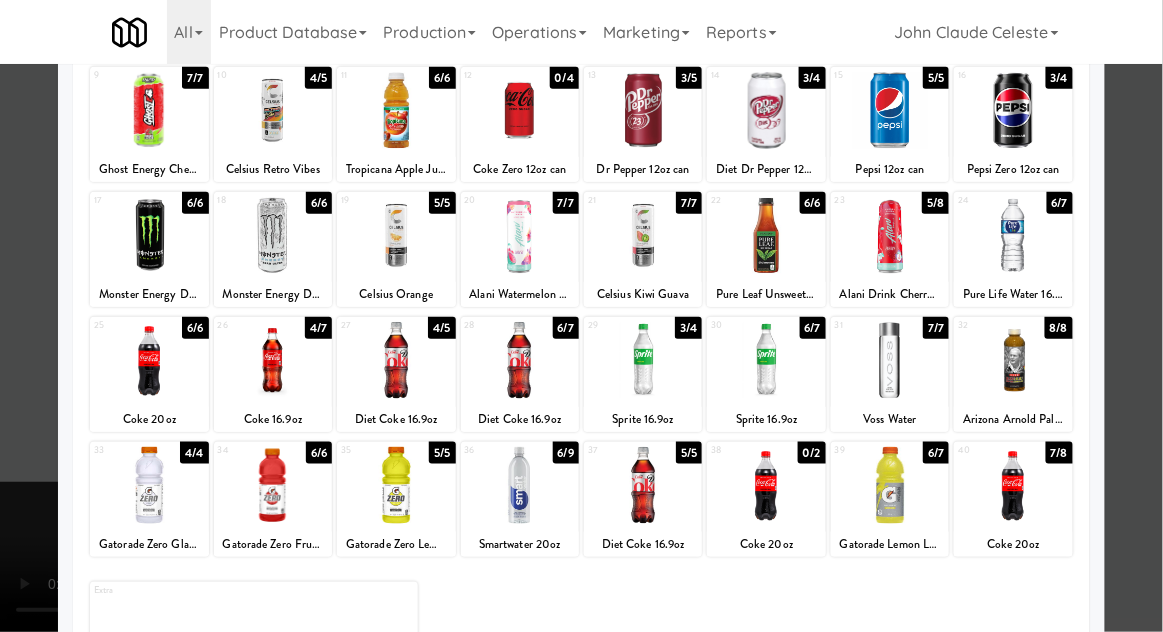 click at bounding box center (1013, 485) 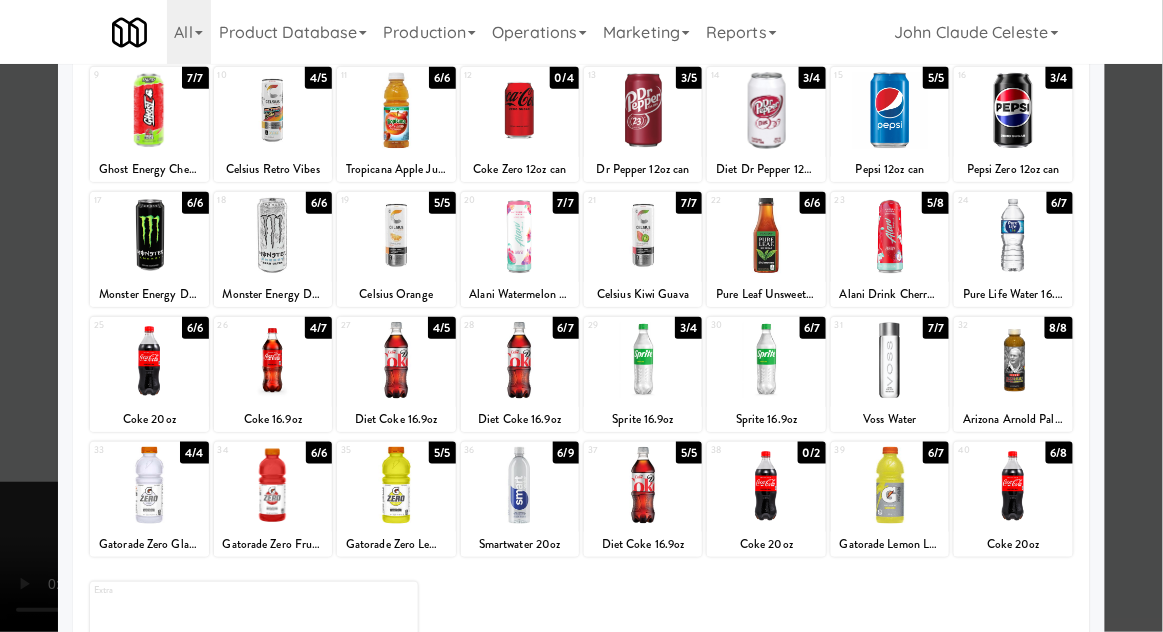 click at bounding box center (581, 316) 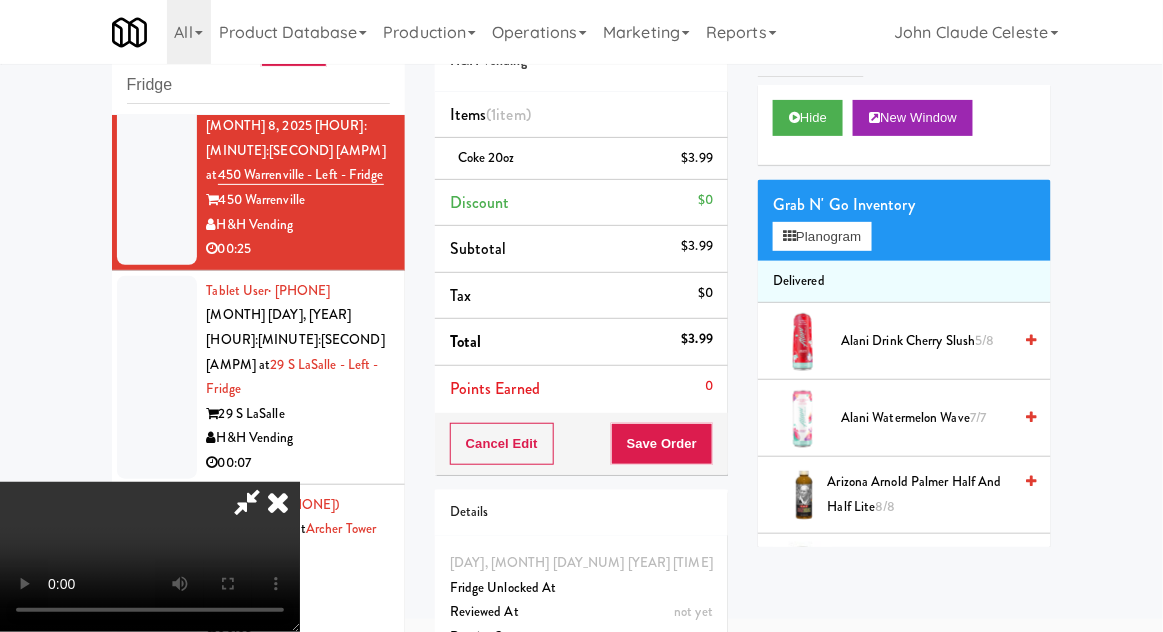 scroll, scrollTop: 0, scrollLeft: 0, axis: both 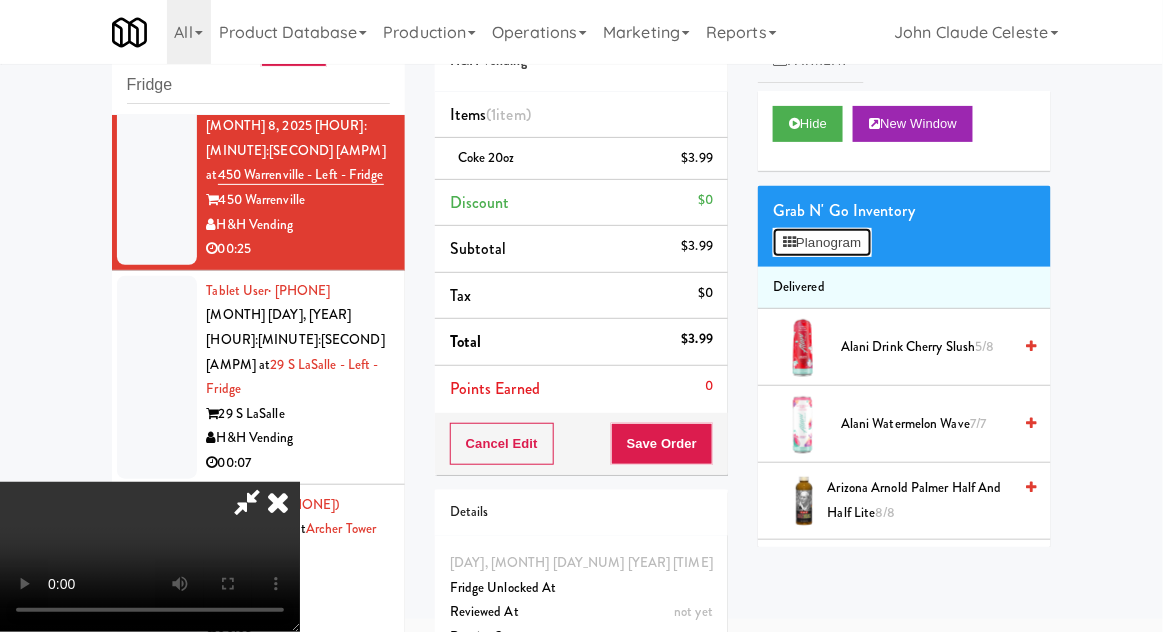 click on "Planogram" at bounding box center [822, 243] 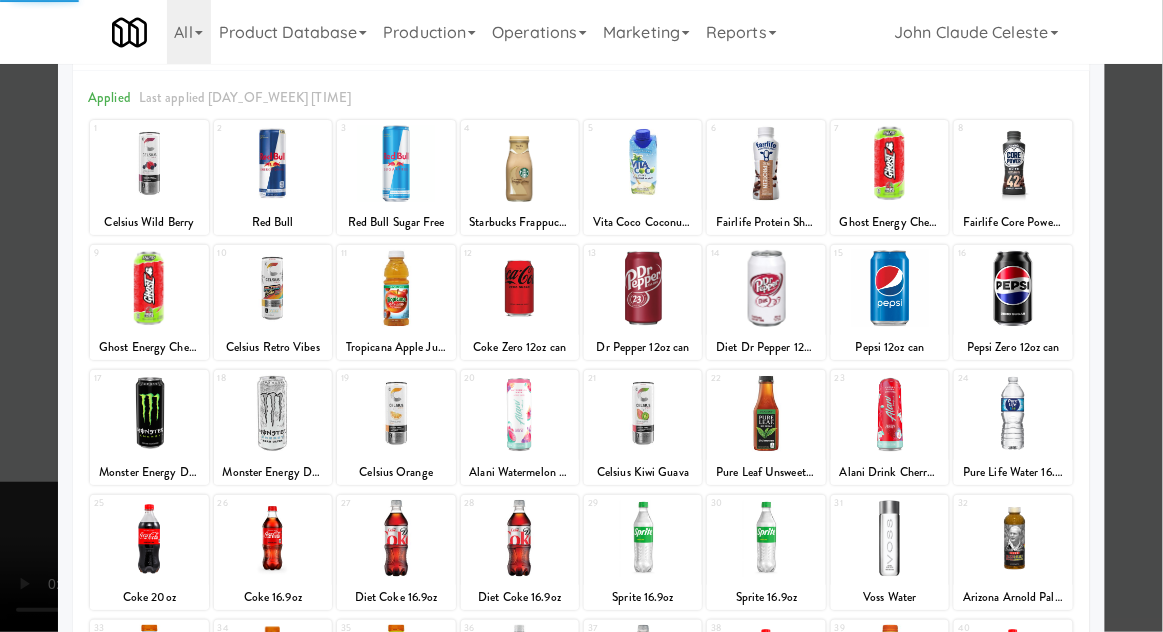 scroll, scrollTop: 92, scrollLeft: 0, axis: vertical 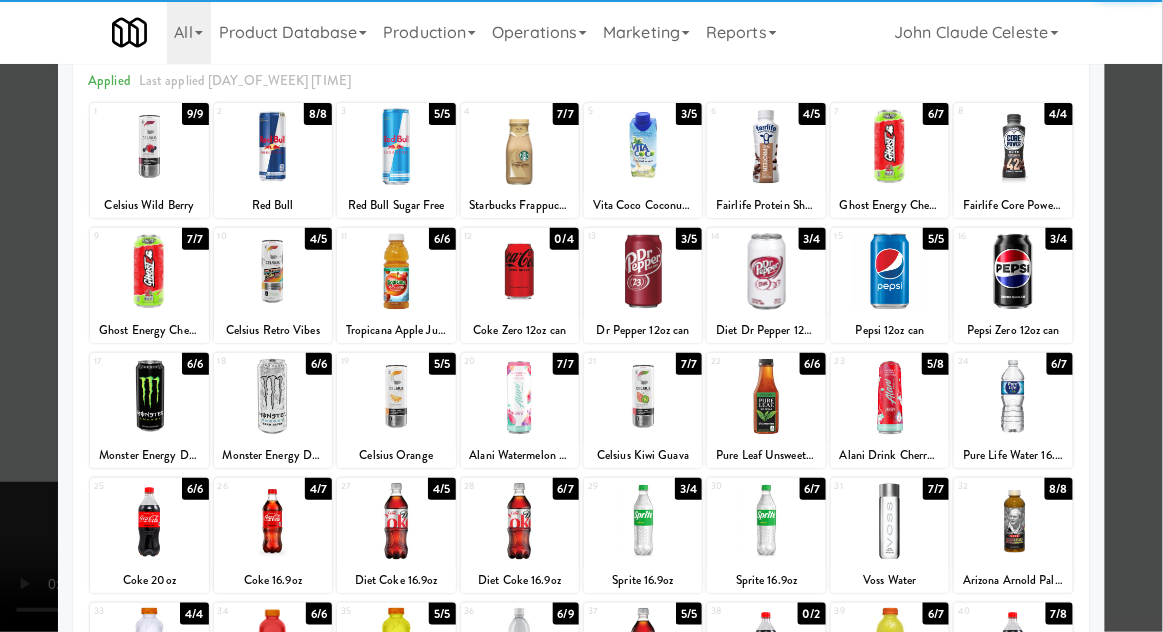 click at bounding box center [766, 521] 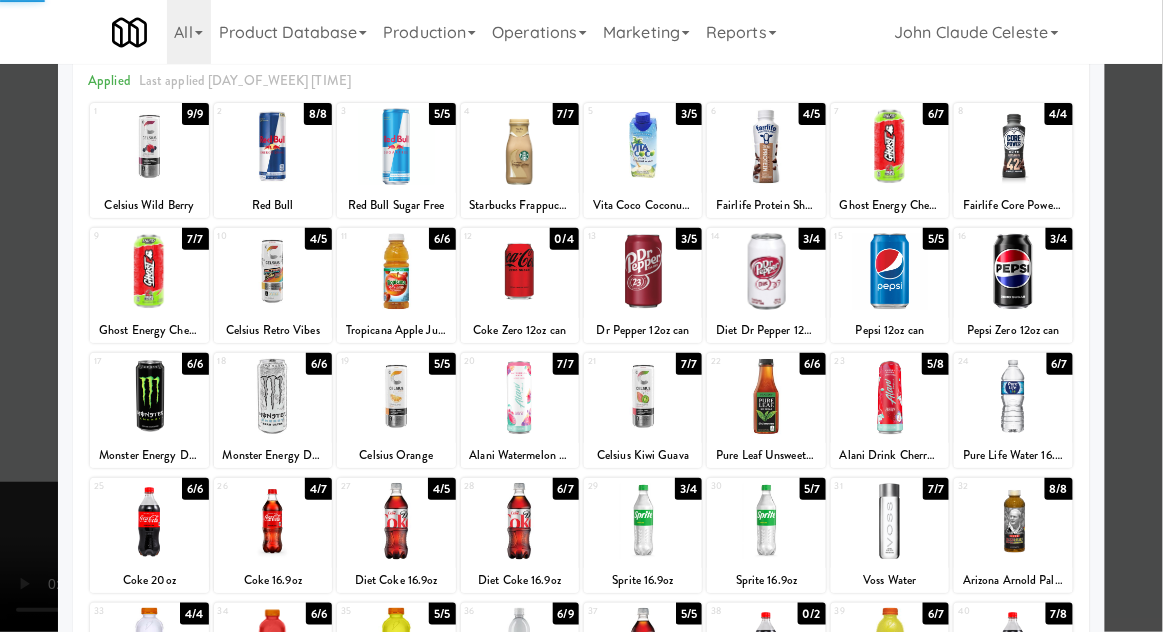 click at bounding box center [581, 316] 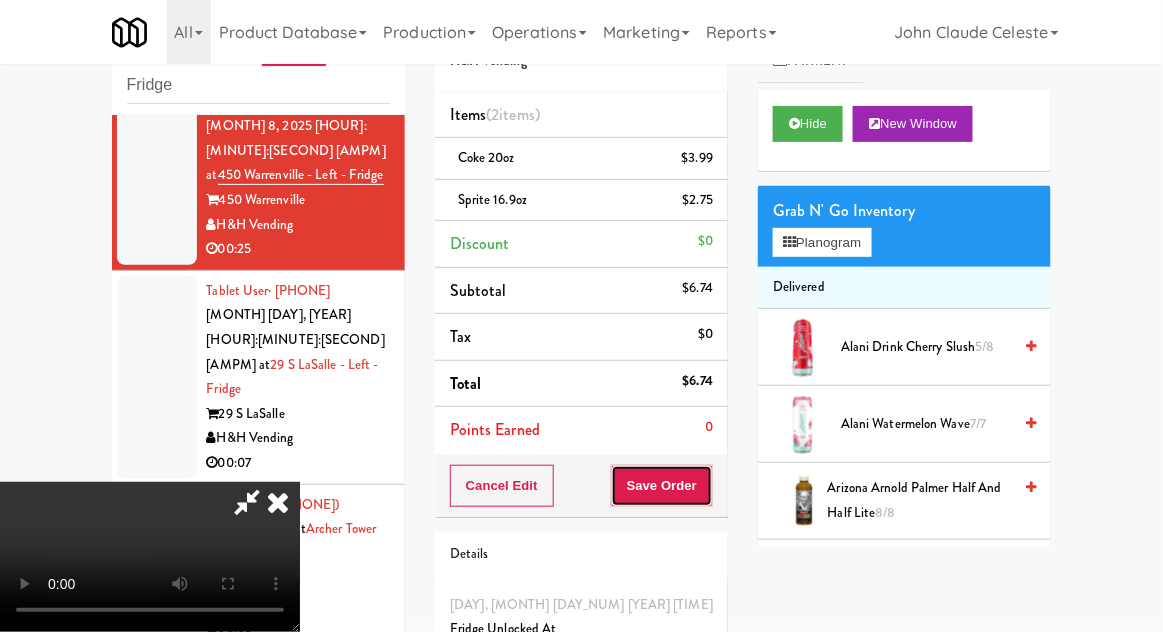 click on "Save Order" at bounding box center (662, 486) 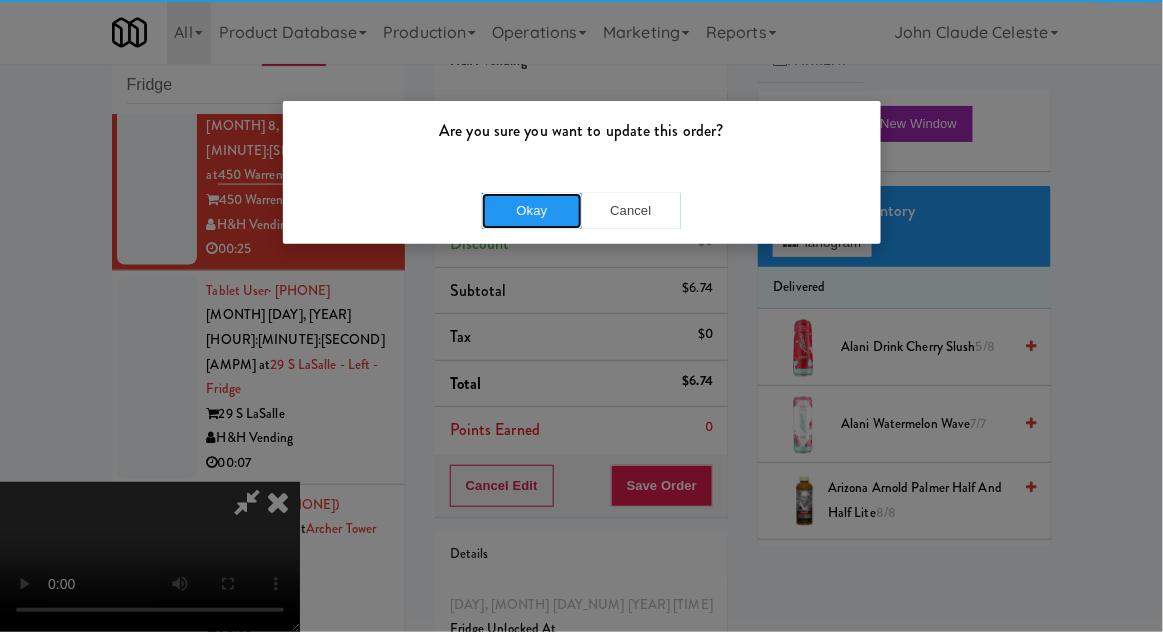 click on "Okay" at bounding box center (532, 211) 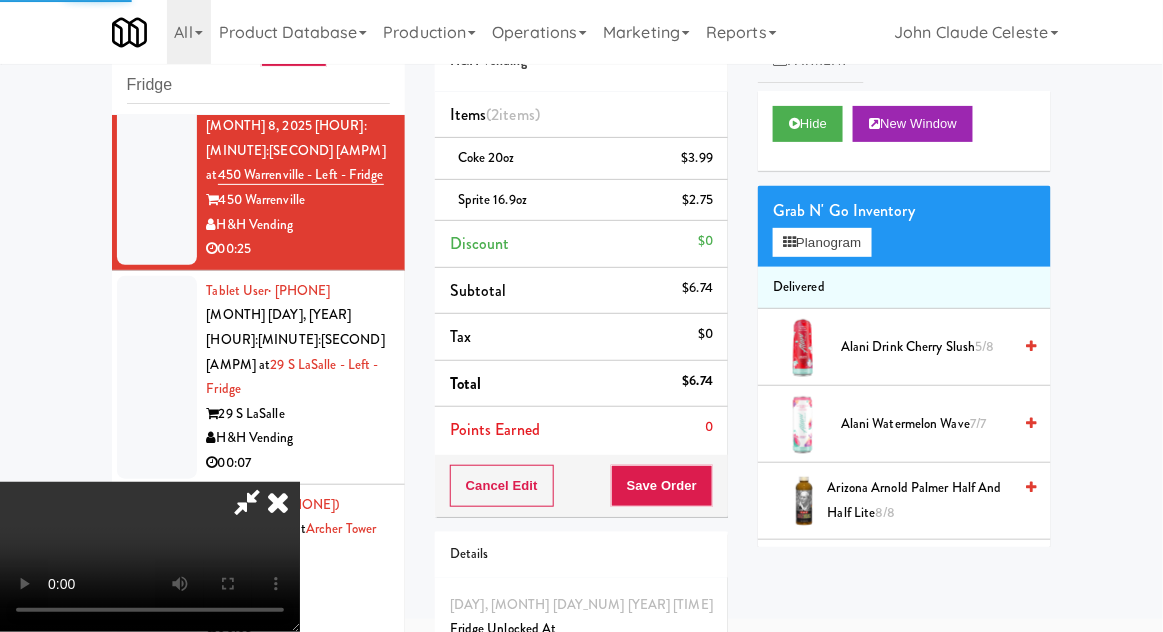 scroll, scrollTop: 0, scrollLeft: 0, axis: both 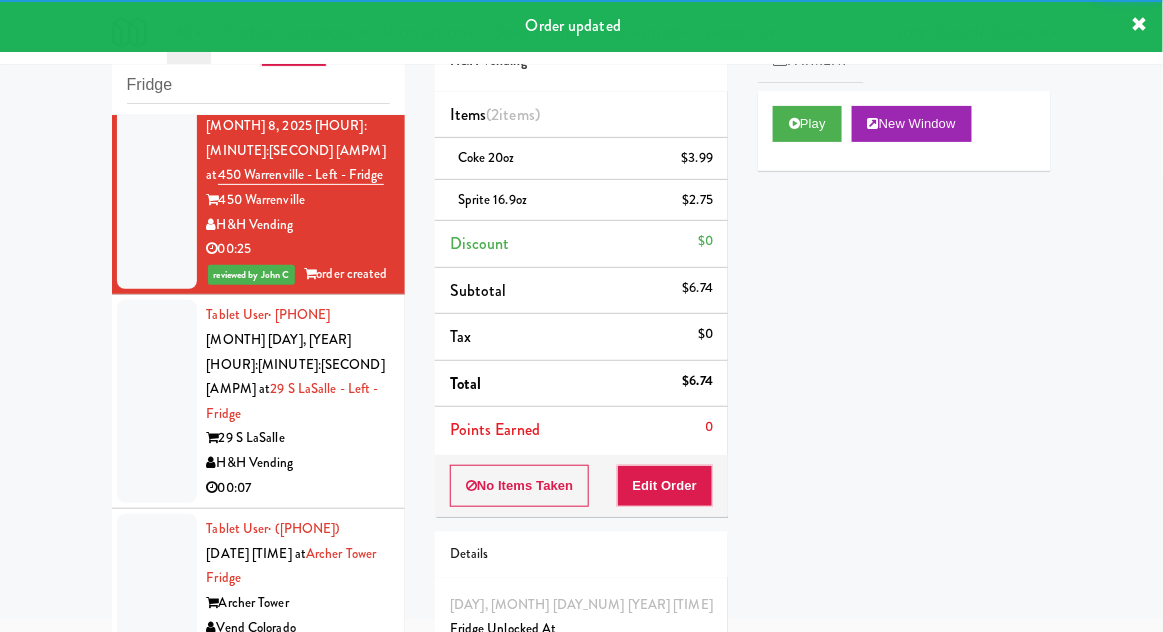 click at bounding box center [157, 401] 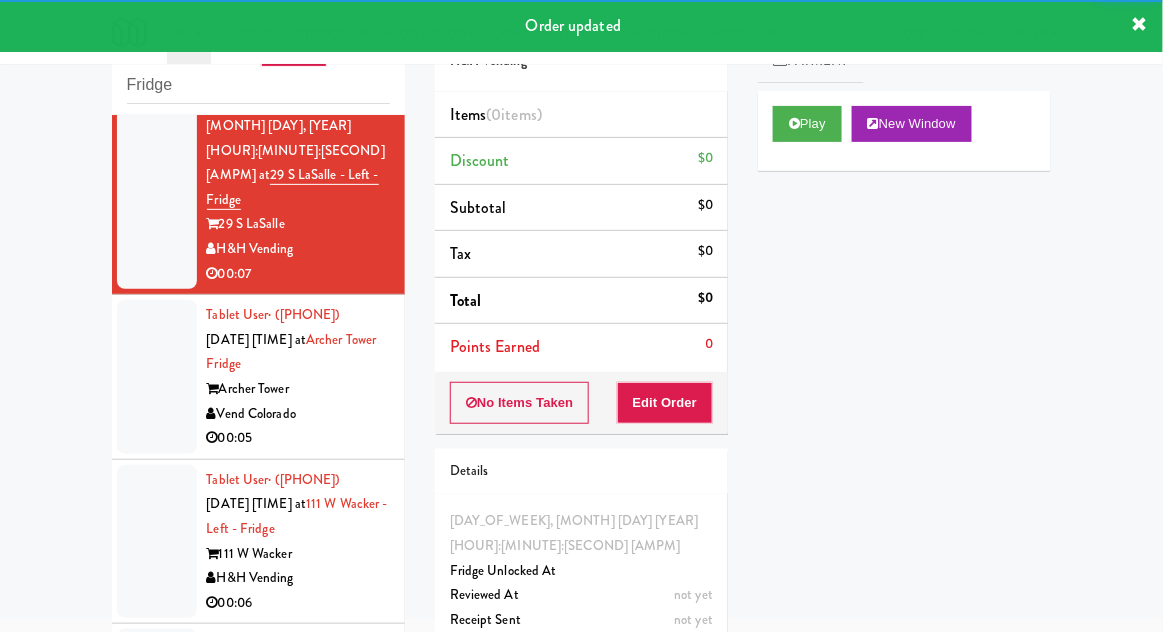 scroll, scrollTop: 6424, scrollLeft: 0, axis: vertical 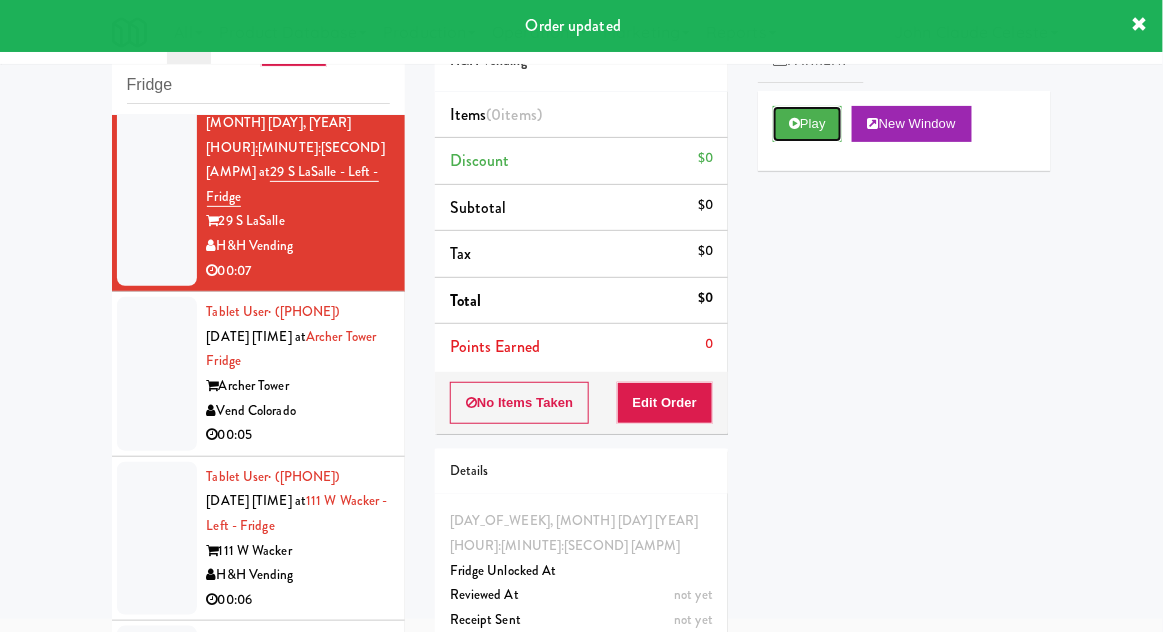 click on "Play" at bounding box center (807, 124) 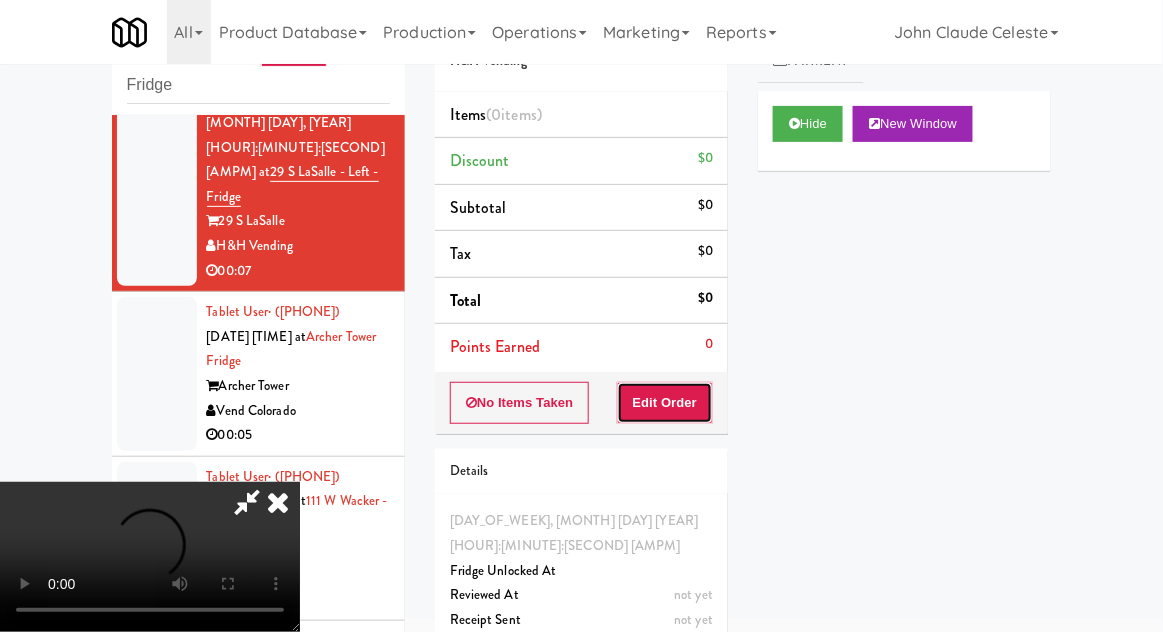 click on "Edit Order" at bounding box center (665, 403) 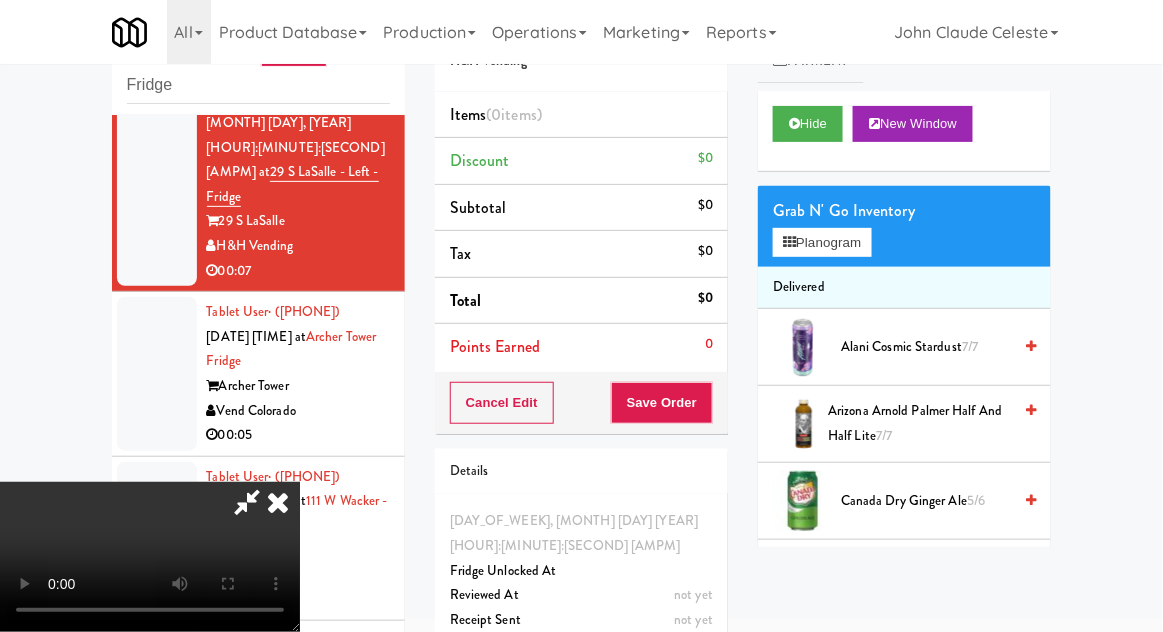 scroll, scrollTop: 73, scrollLeft: 0, axis: vertical 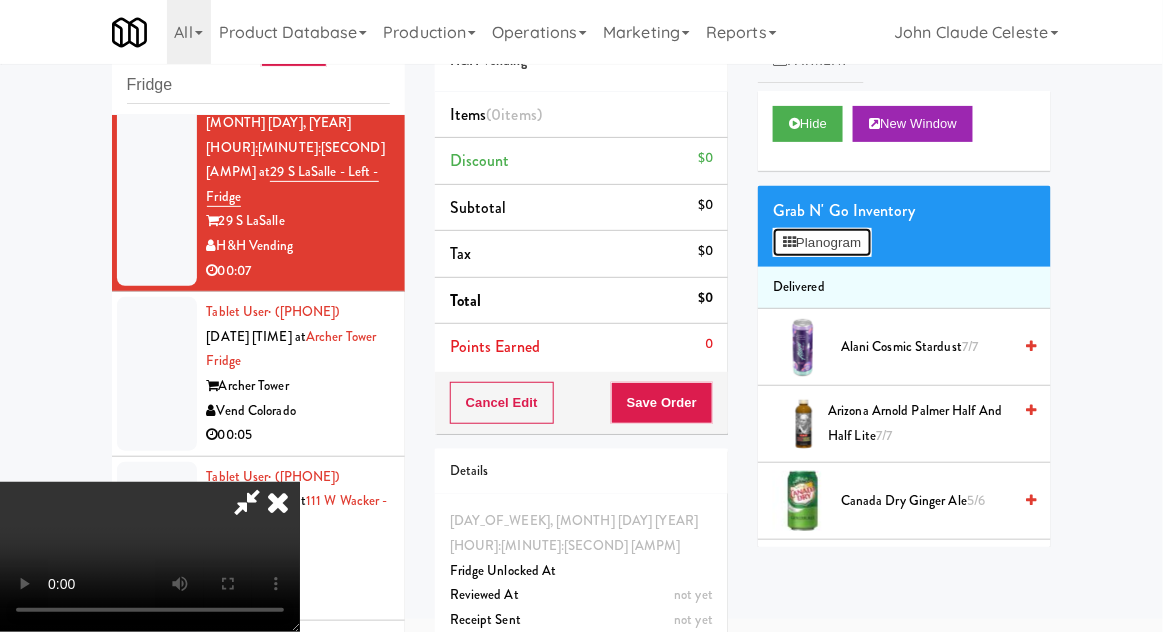 click on "Planogram" at bounding box center [822, 243] 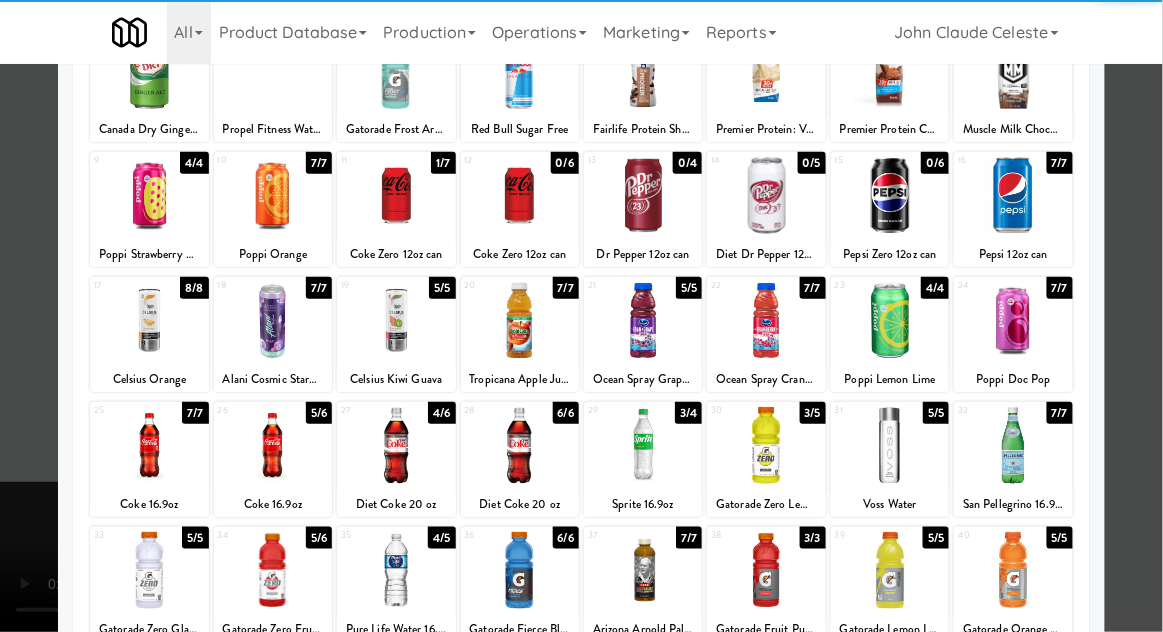 scroll, scrollTop: 186, scrollLeft: 0, axis: vertical 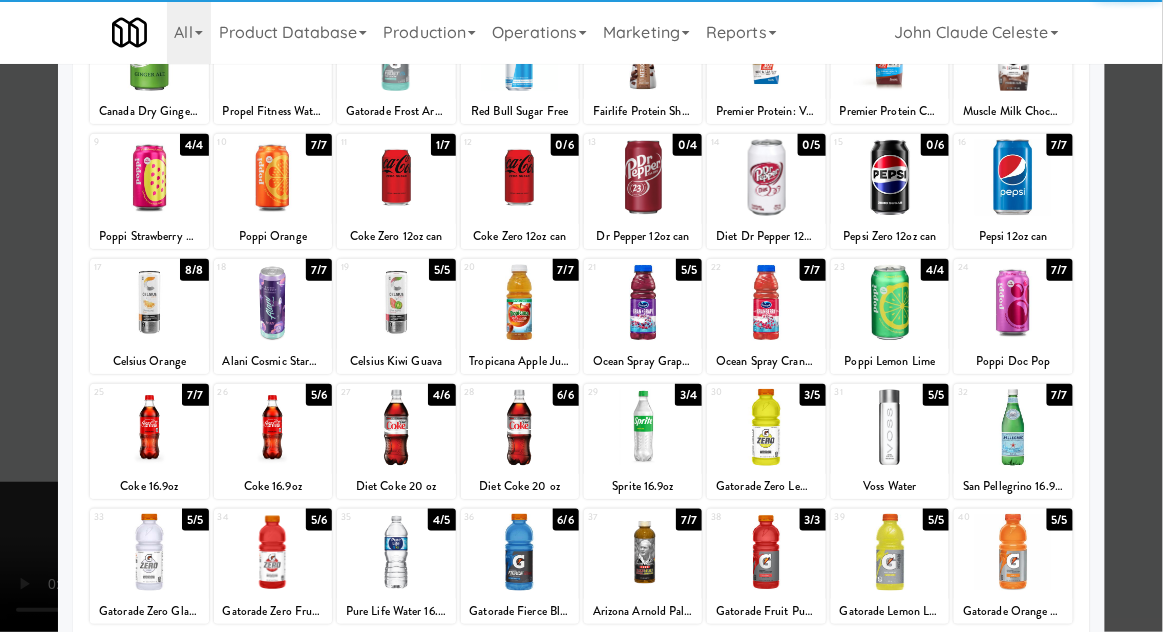 click at bounding box center [273, 427] 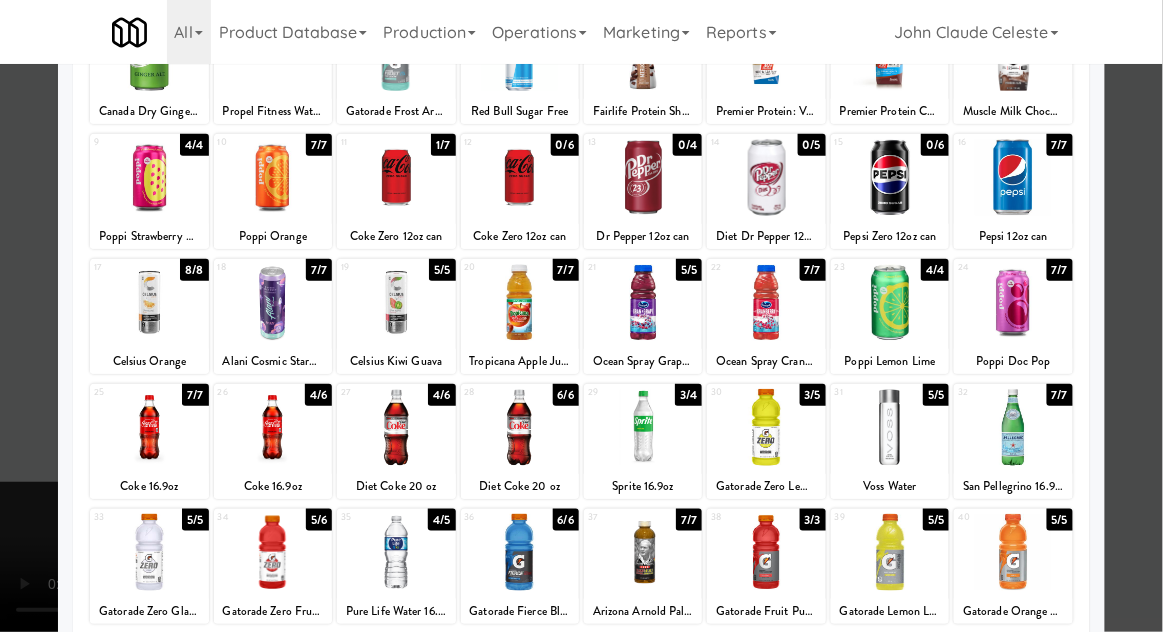 click at bounding box center [581, 316] 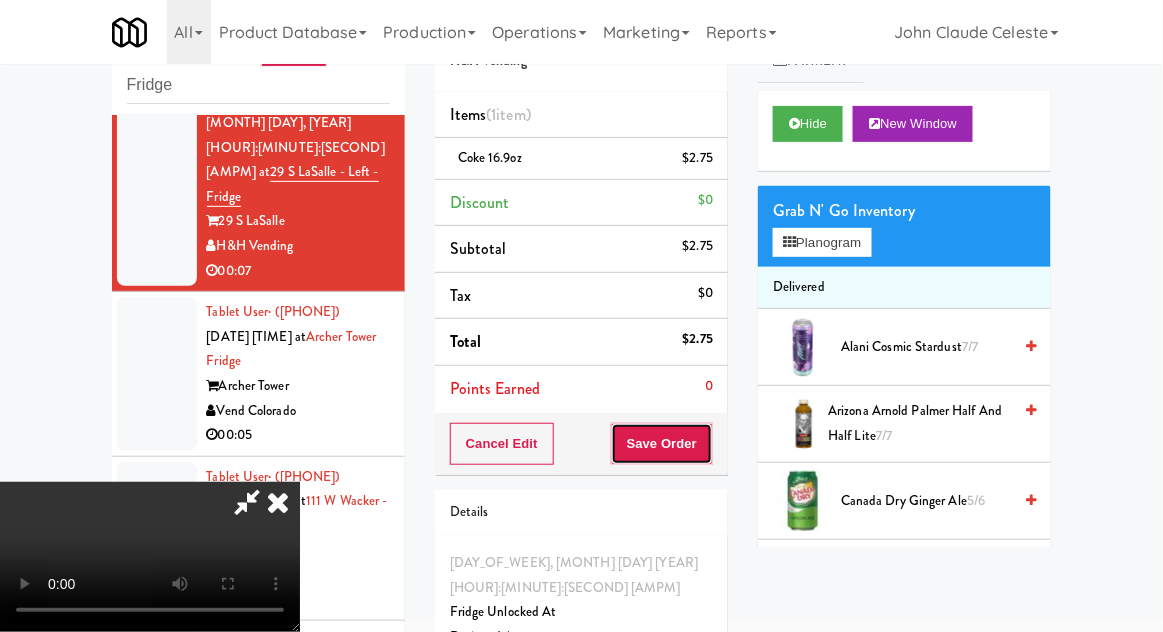 click on "Save Order" at bounding box center [662, 444] 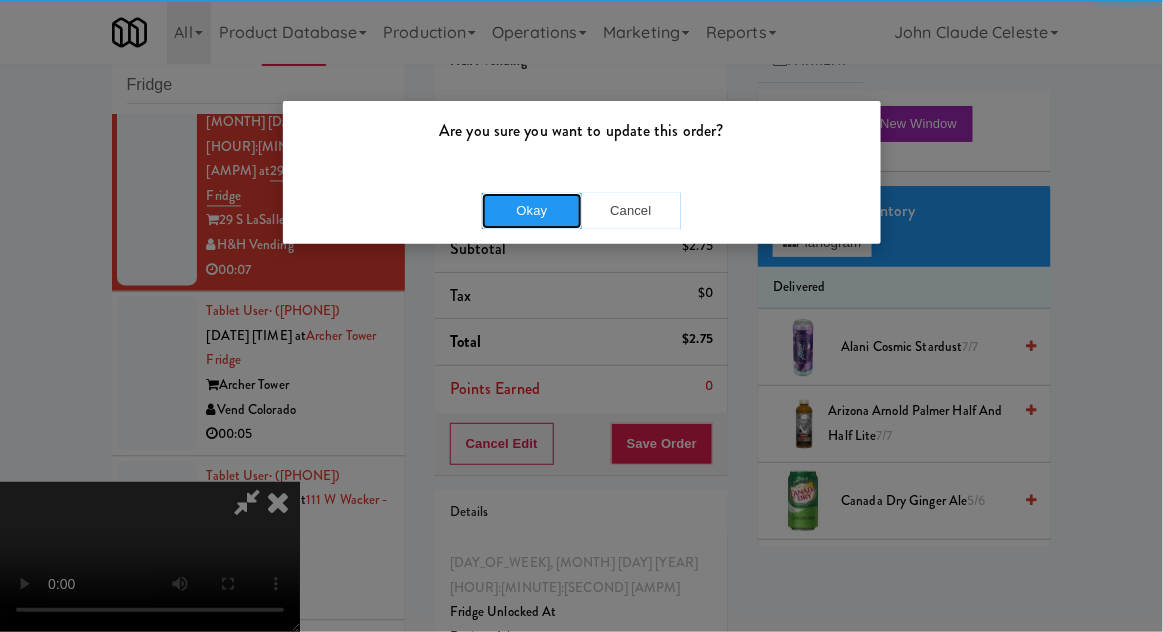 click on "Okay" at bounding box center (532, 211) 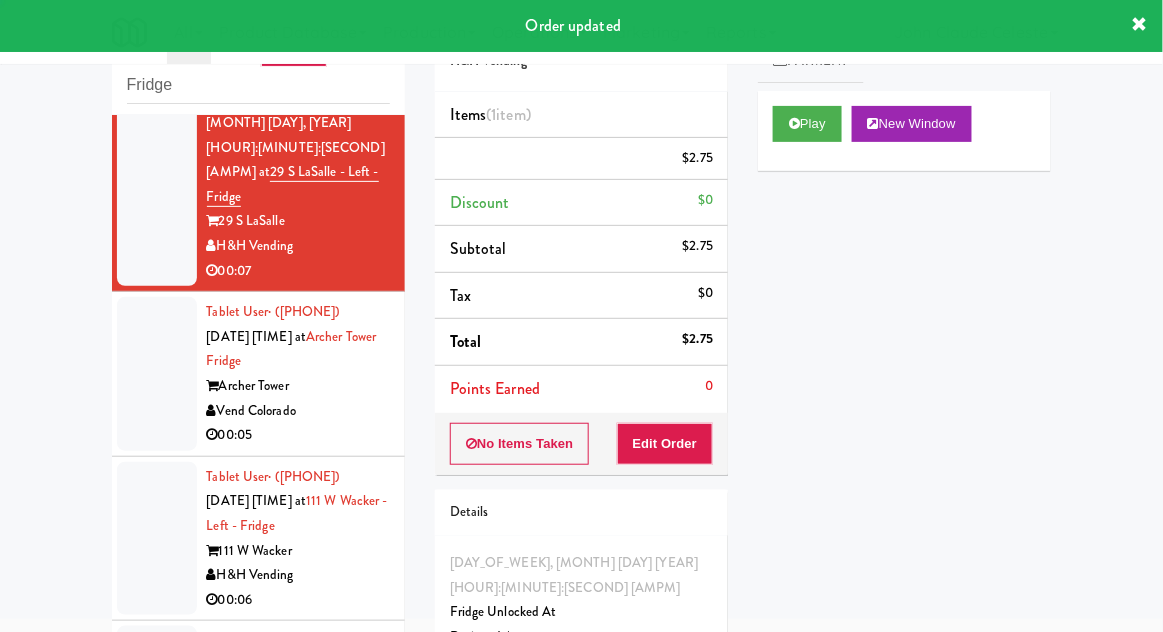 scroll, scrollTop: 0, scrollLeft: 0, axis: both 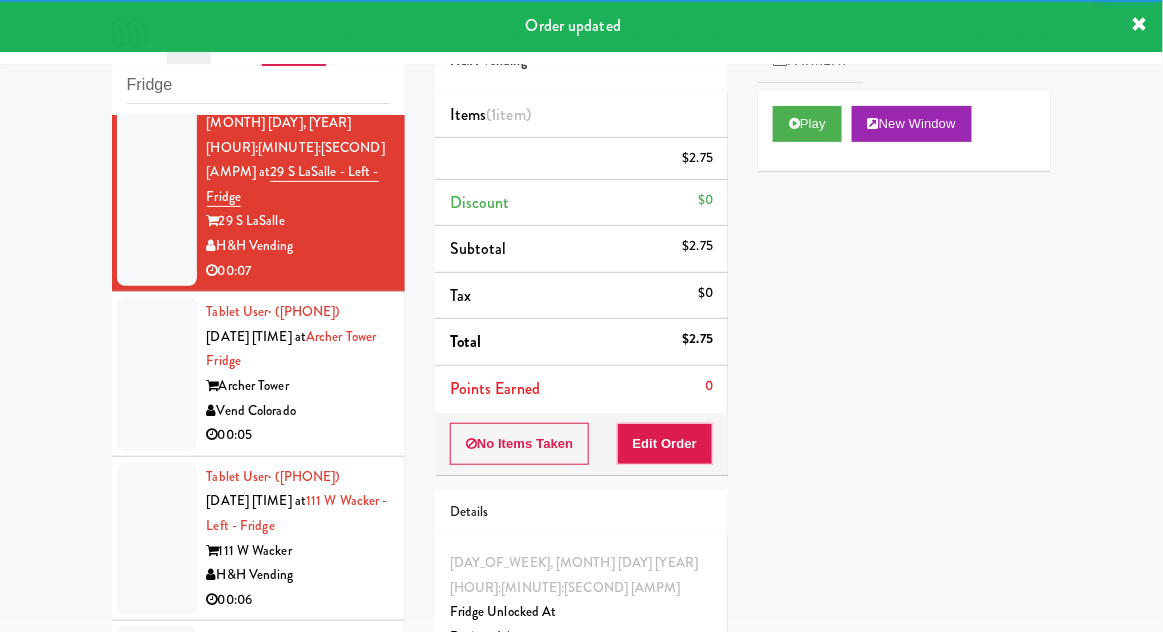 click at bounding box center (157, 374) 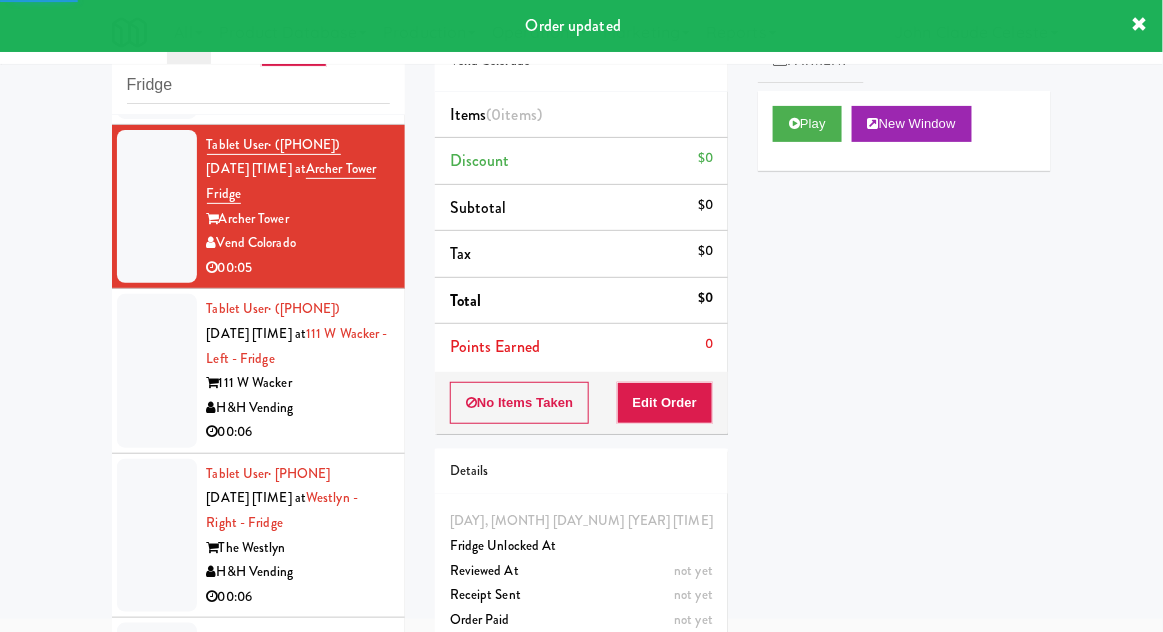 scroll, scrollTop: 6618, scrollLeft: 0, axis: vertical 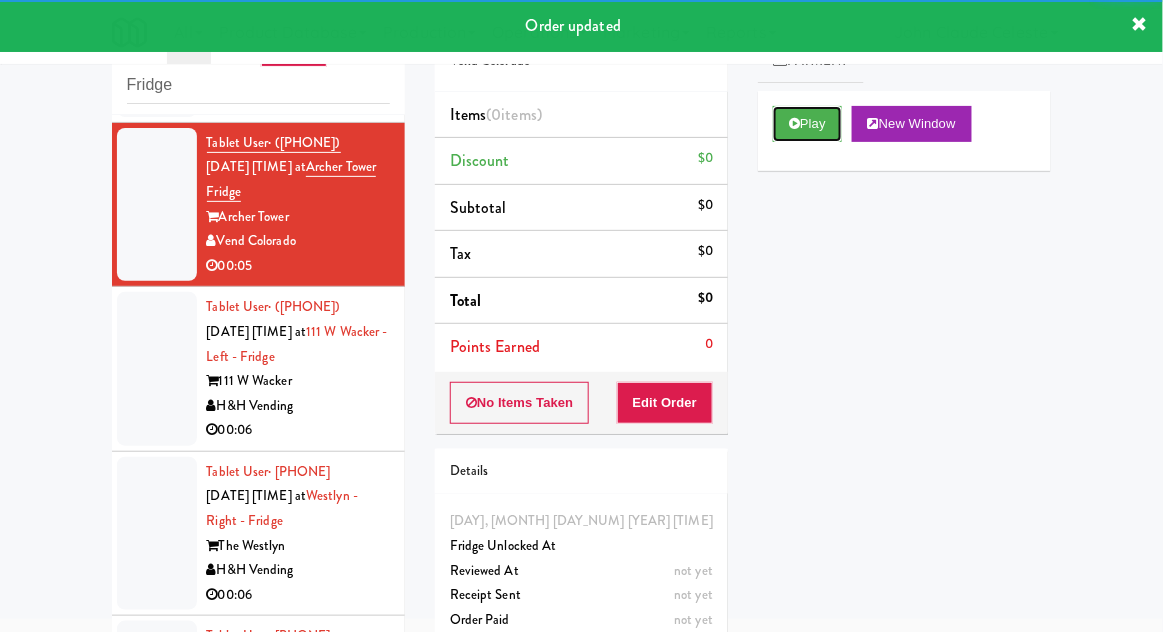 click on "Play" at bounding box center [807, 124] 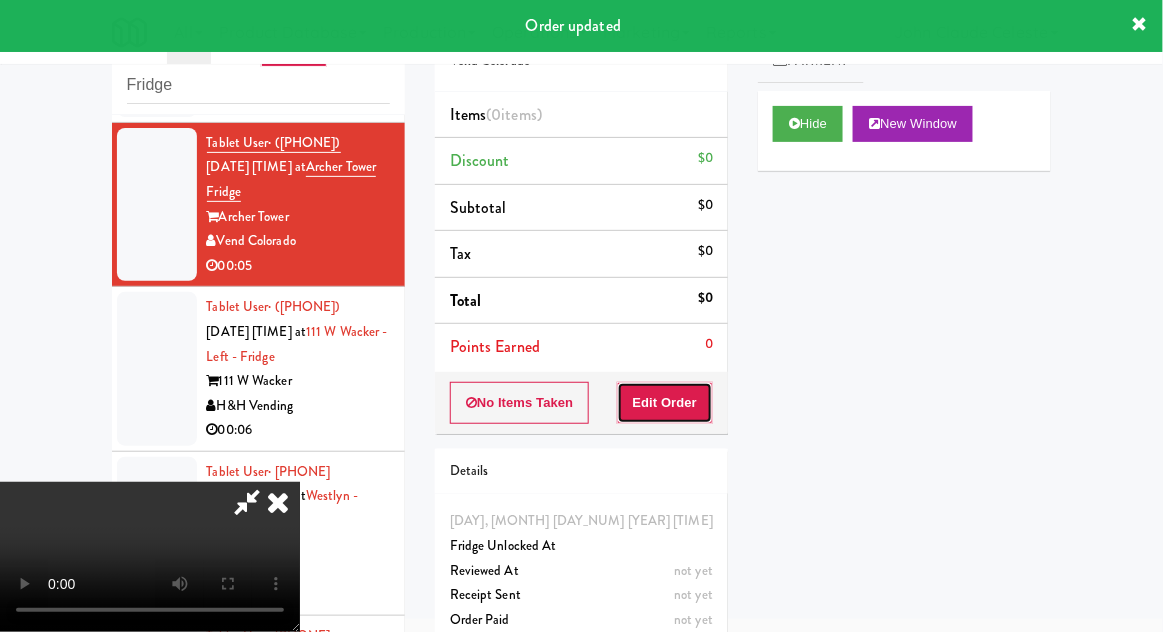 click on "Edit Order" at bounding box center [665, 403] 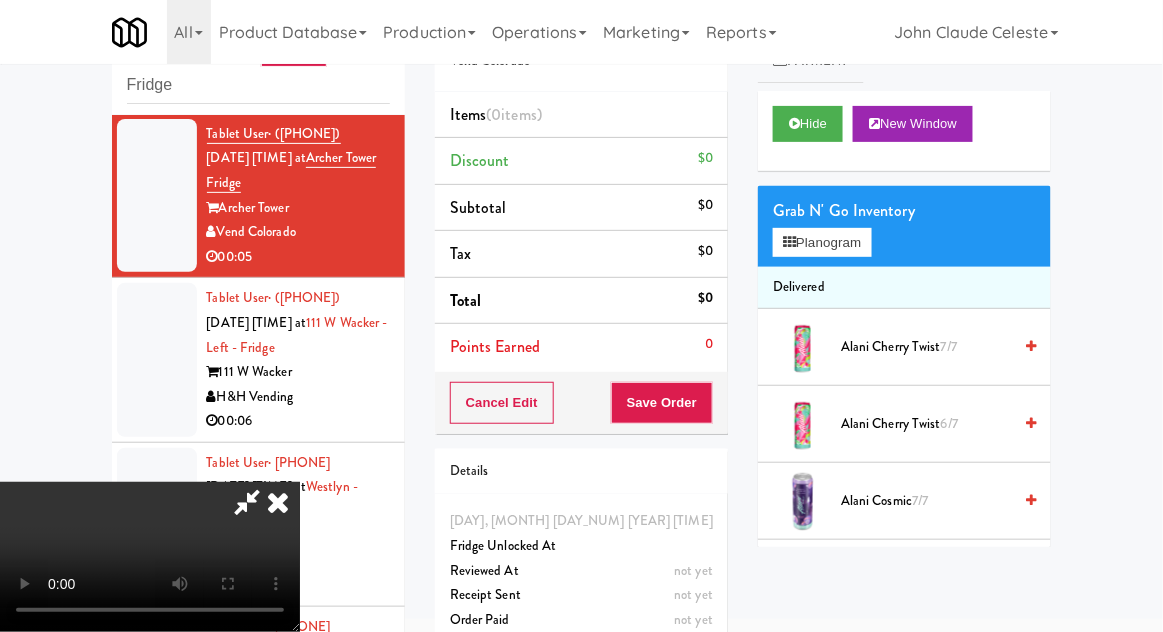 scroll, scrollTop: 6620, scrollLeft: 0, axis: vertical 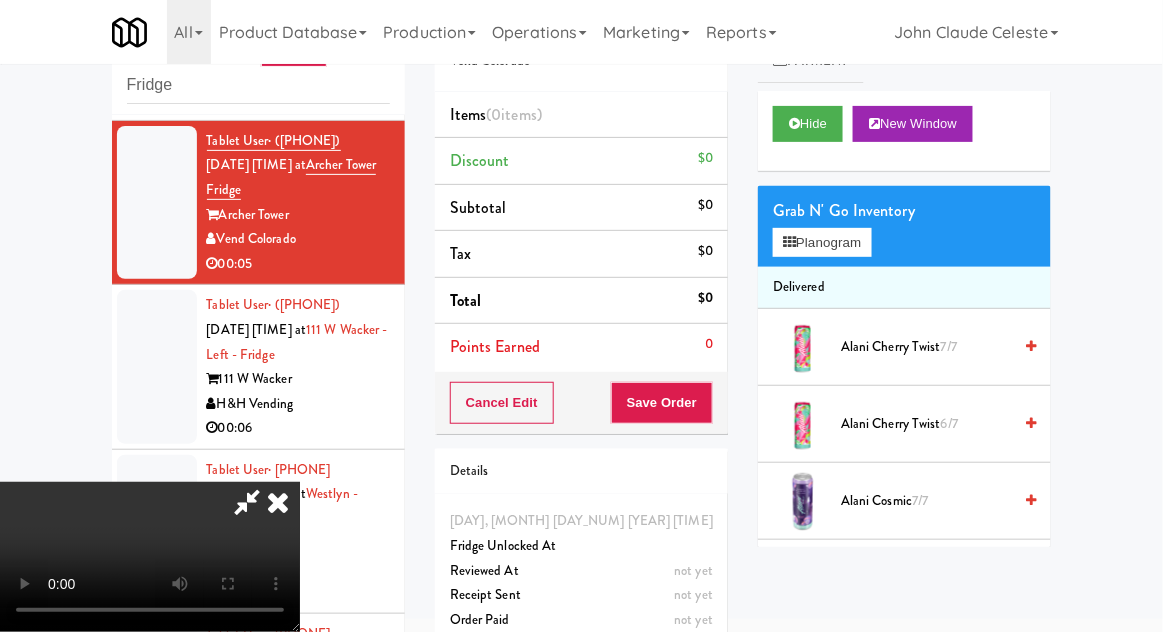 type 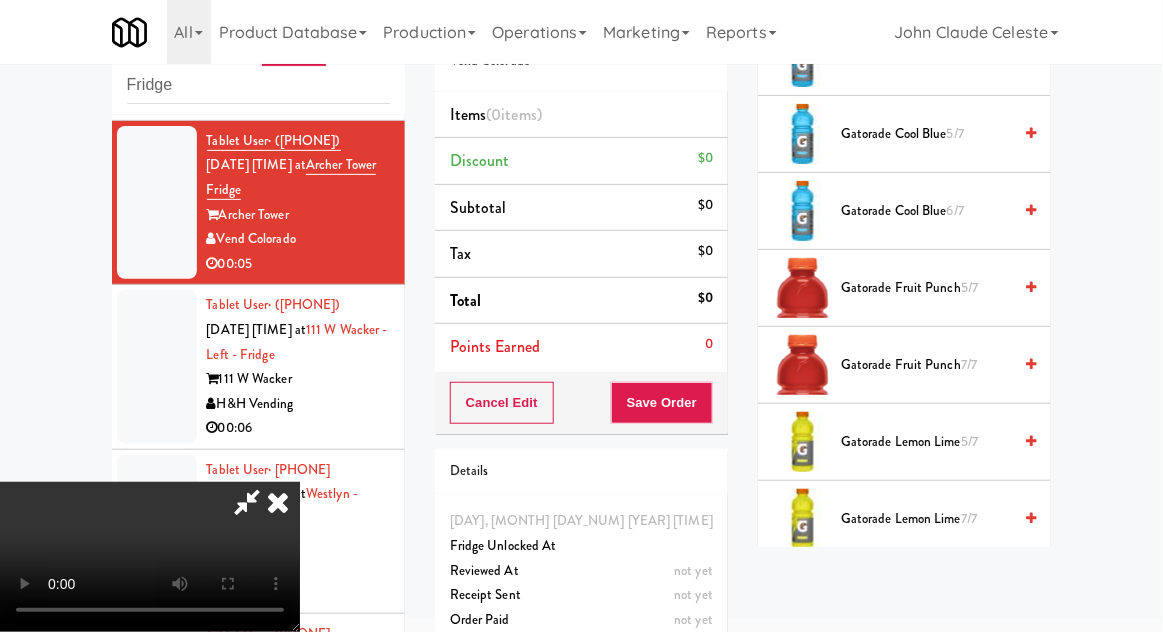 scroll, scrollTop: 1833, scrollLeft: 0, axis: vertical 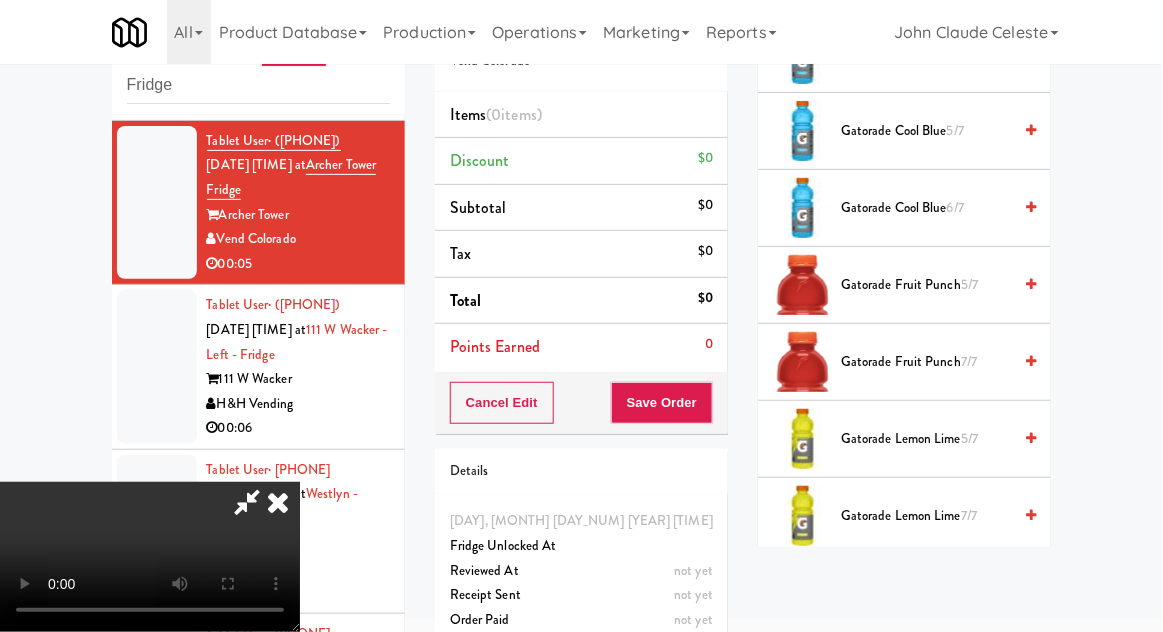 click on "Gatorade Lemon Lime  5/7" at bounding box center (926, 439) 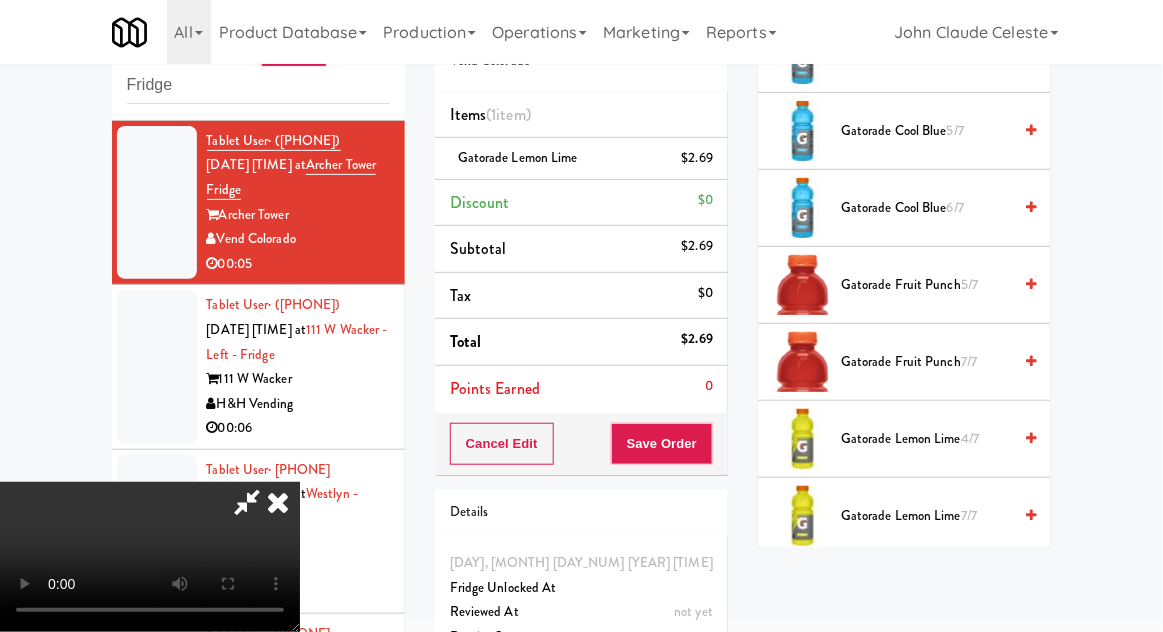 scroll, scrollTop: 73, scrollLeft: 0, axis: vertical 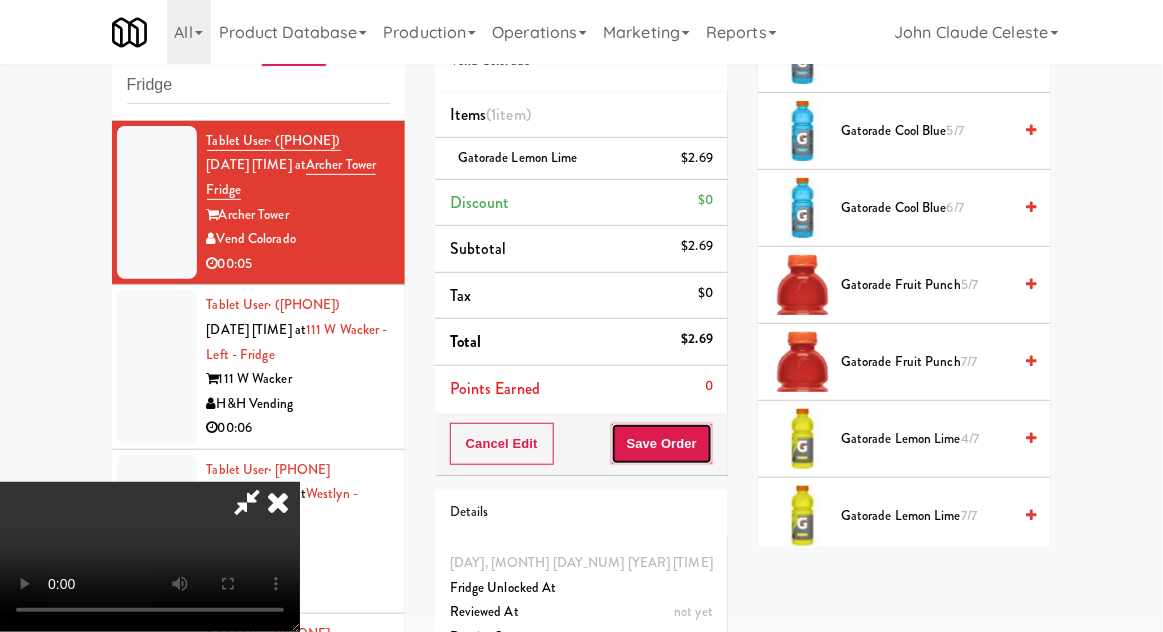 click on "Save Order" at bounding box center (662, 444) 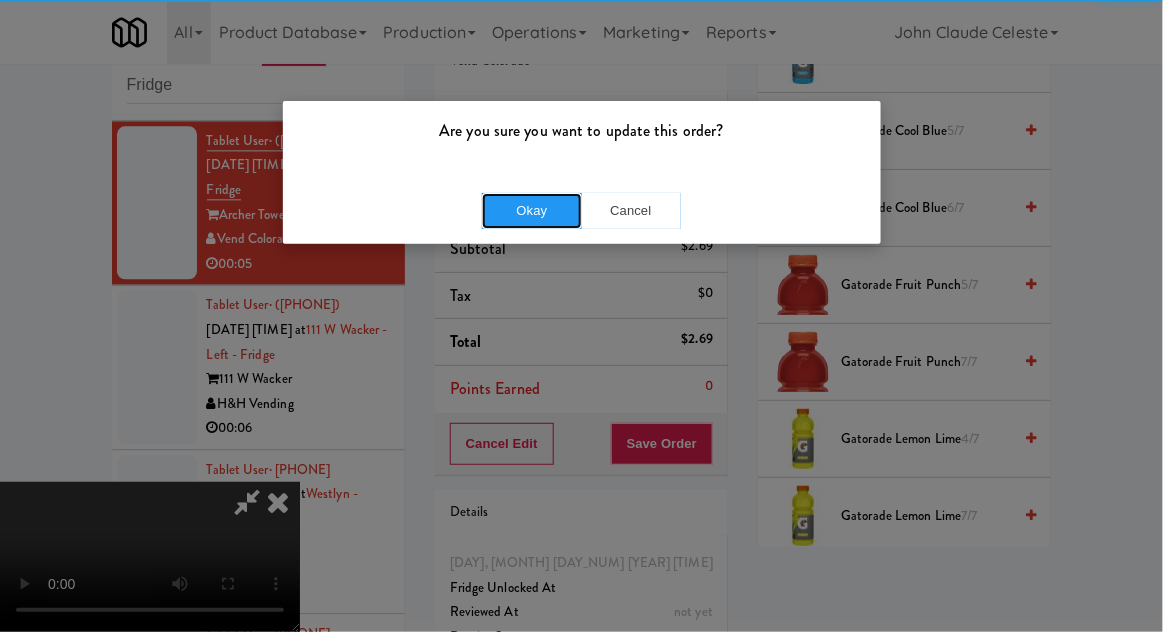 click on "Okay" at bounding box center [532, 211] 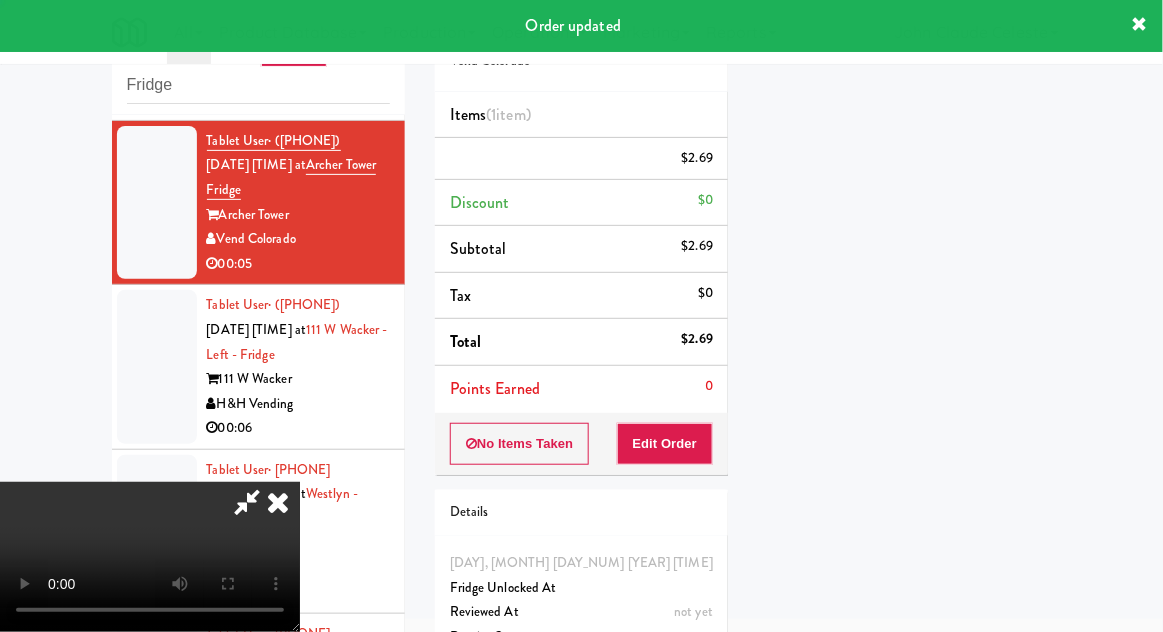 scroll, scrollTop: 197, scrollLeft: 0, axis: vertical 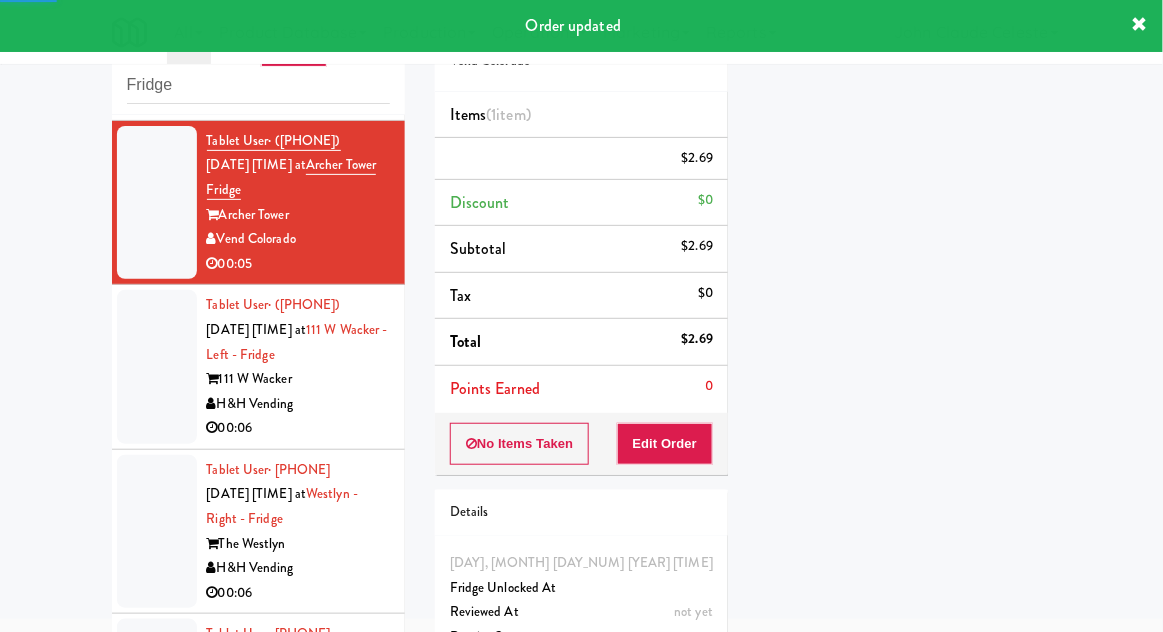 click at bounding box center (157, 367) 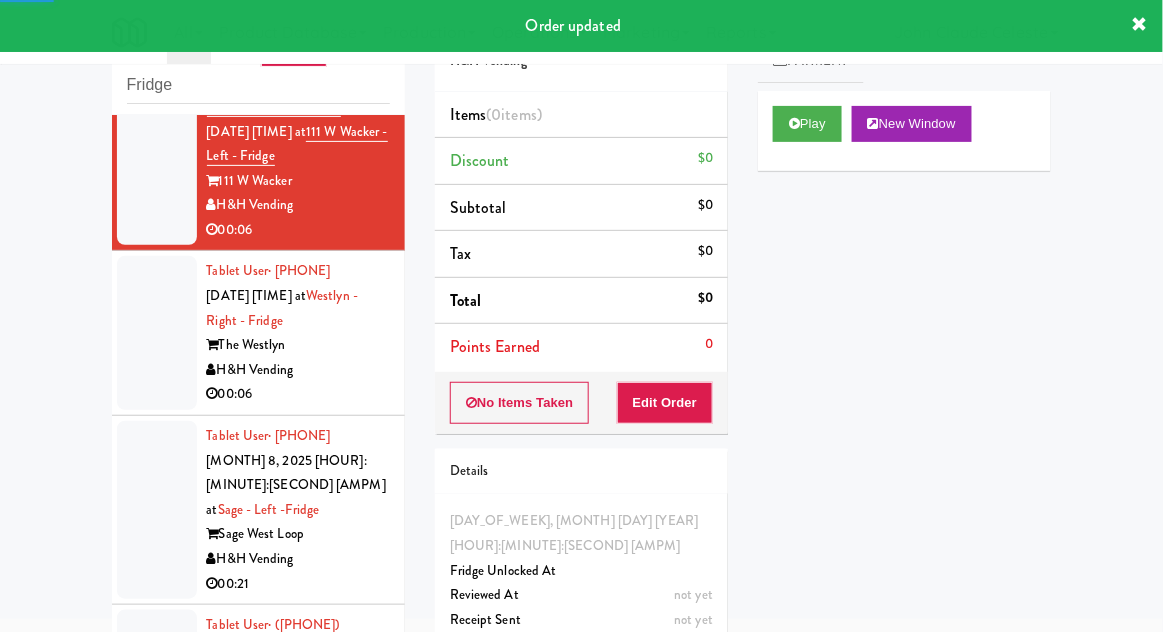 scroll, scrollTop: 6850, scrollLeft: 0, axis: vertical 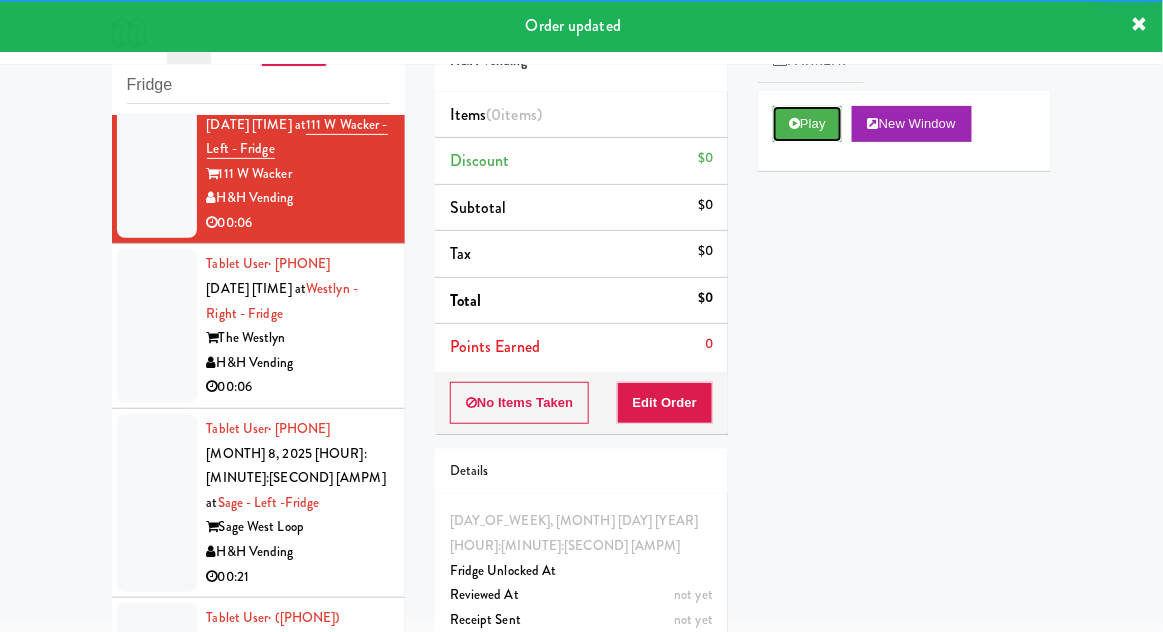 click on "Play" at bounding box center [807, 124] 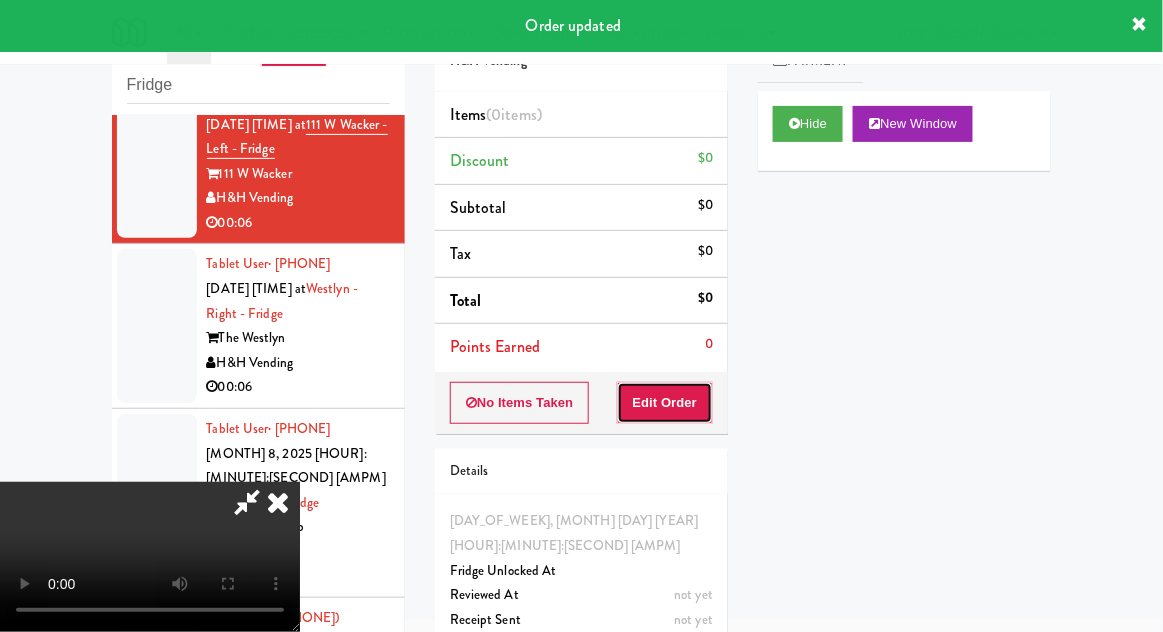 click on "Edit Order" at bounding box center (665, 403) 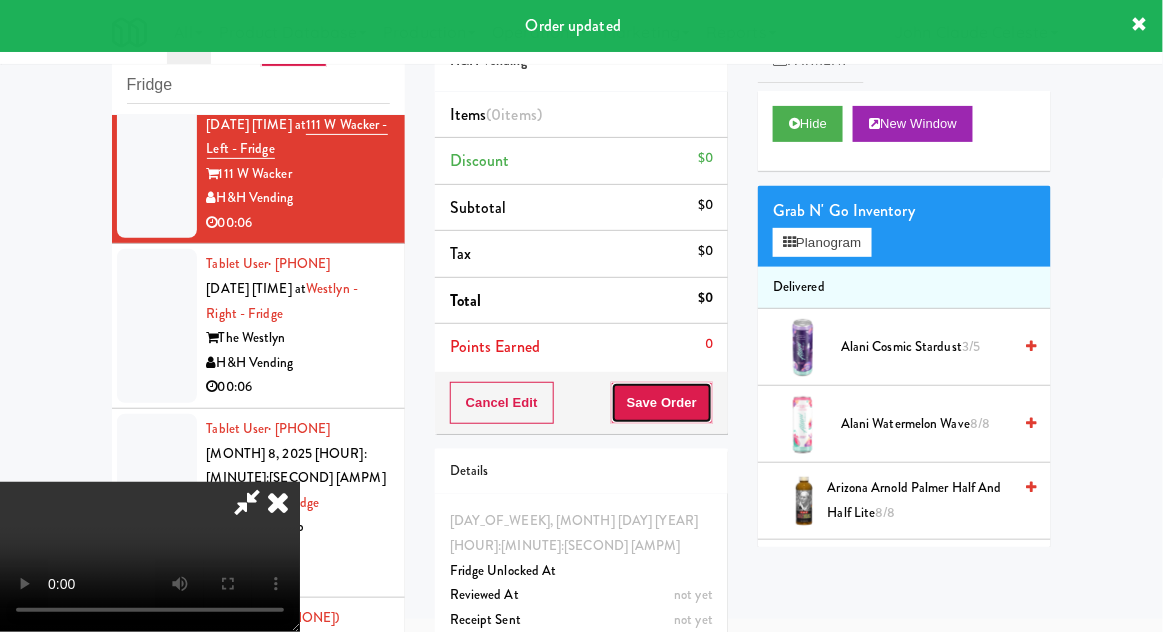 click on "Save Order" at bounding box center [662, 403] 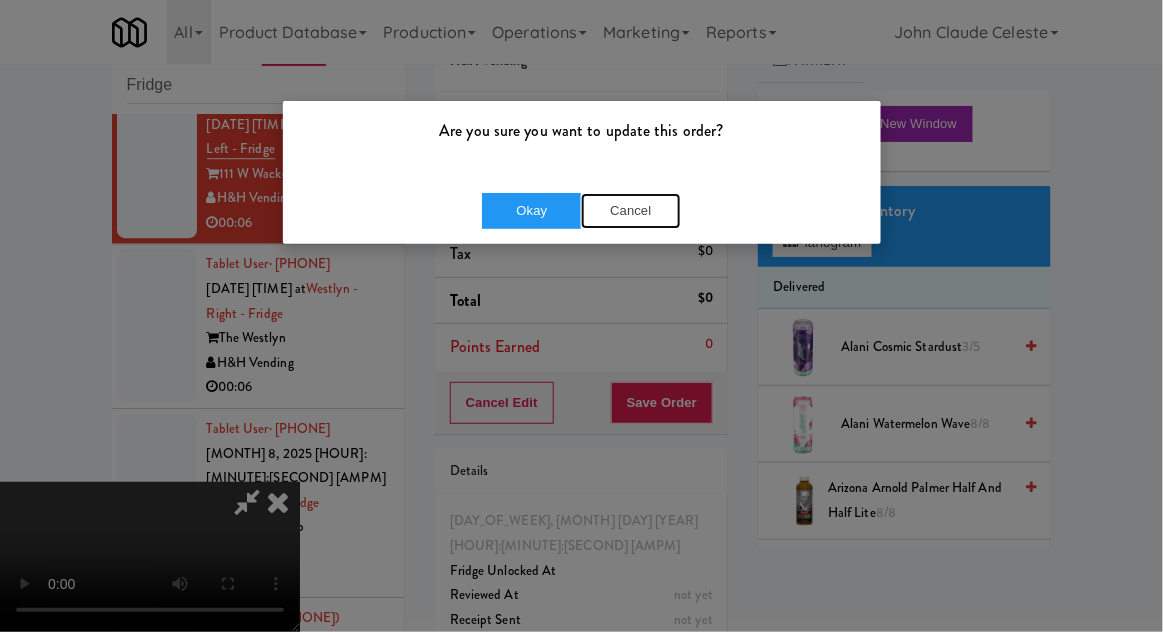 click on "Cancel" at bounding box center (631, 211) 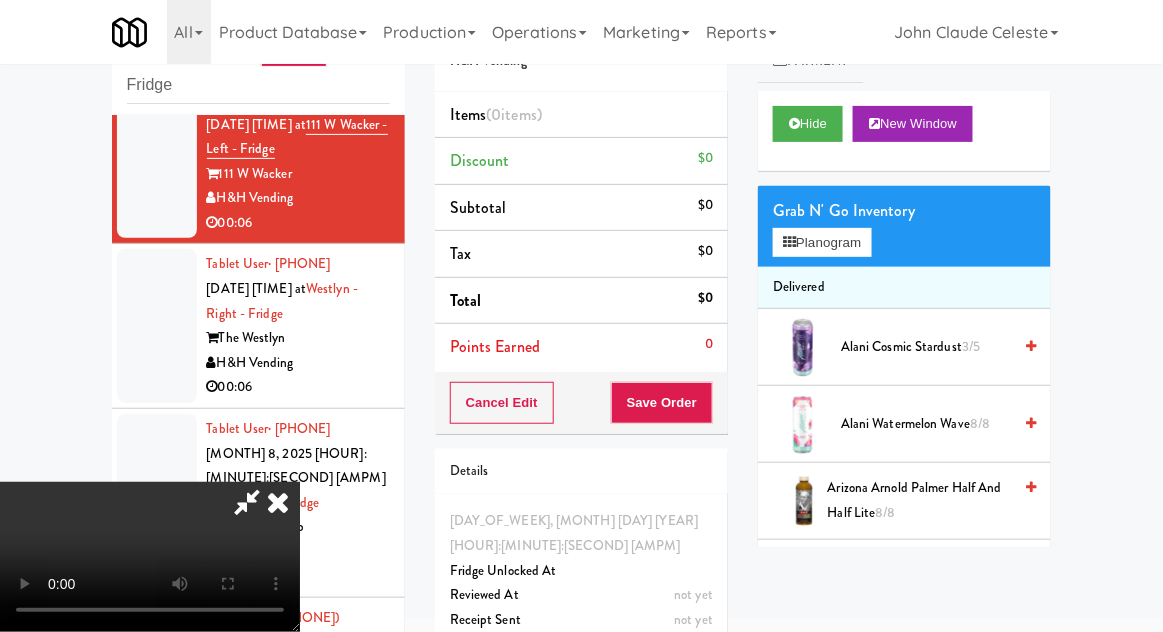 scroll, scrollTop: 73, scrollLeft: 0, axis: vertical 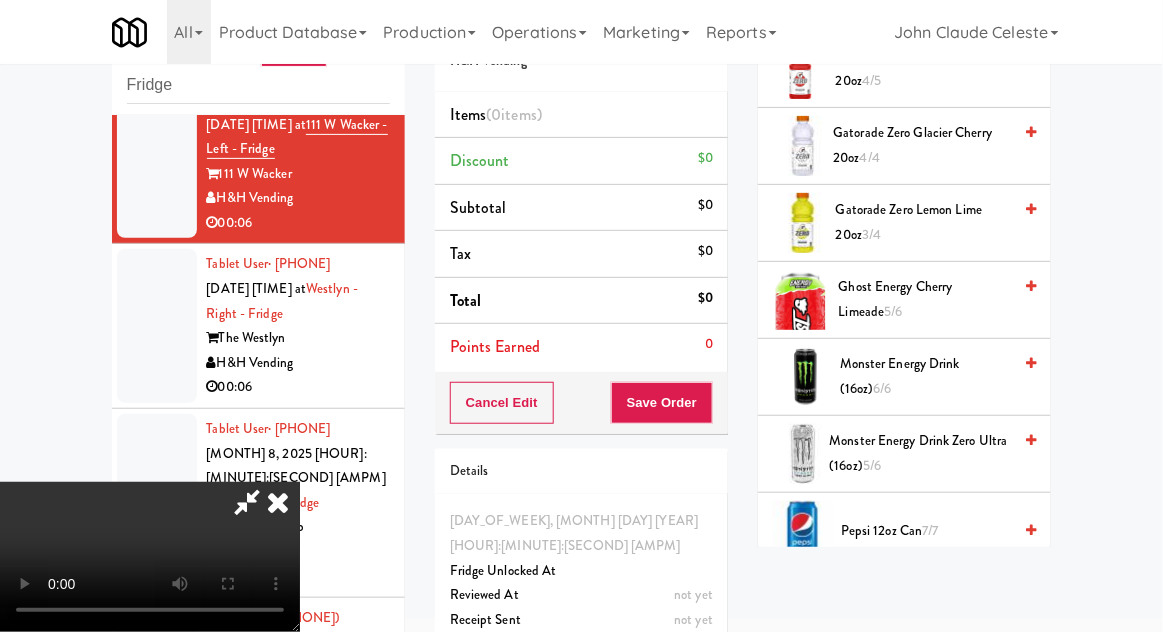 click on "Monster Energy Drink Zero Ultra (16oz)  5/6" at bounding box center [921, 453] 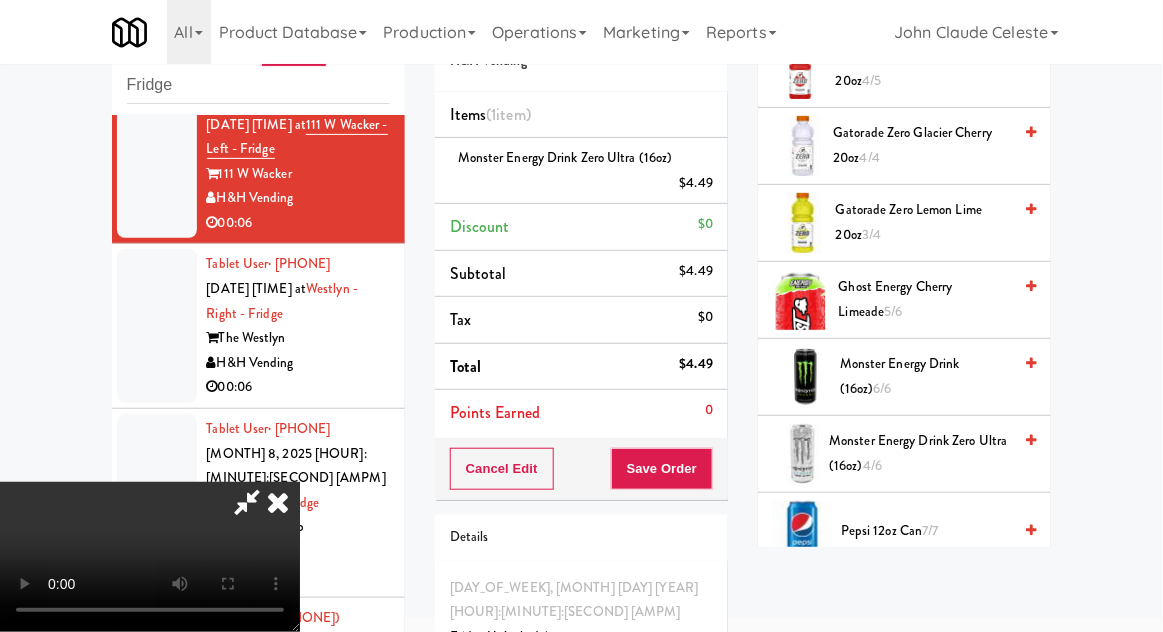scroll, scrollTop: 73, scrollLeft: 0, axis: vertical 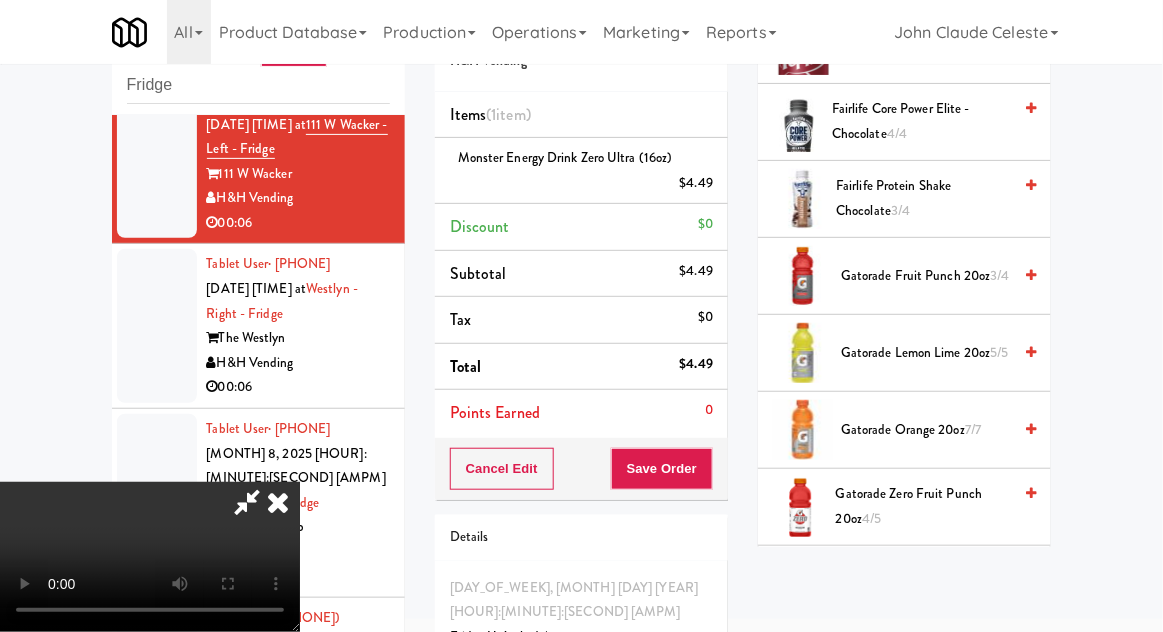 click on "3/4" at bounding box center (1000, 275) 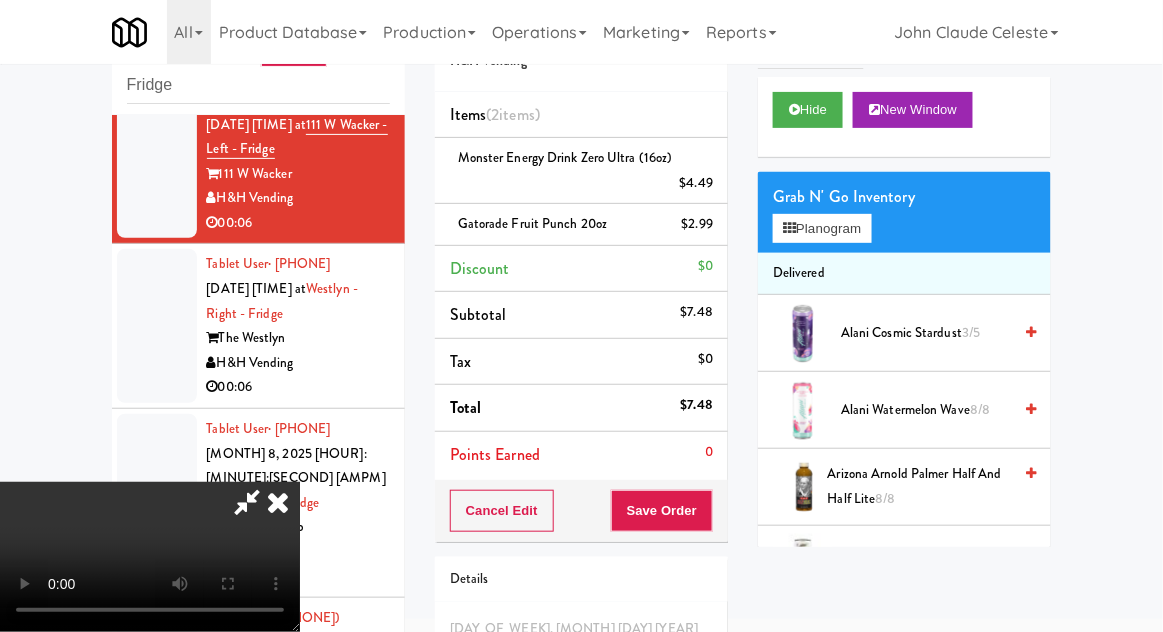 scroll, scrollTop: 13, scrollLeft: 0, axis: vertical 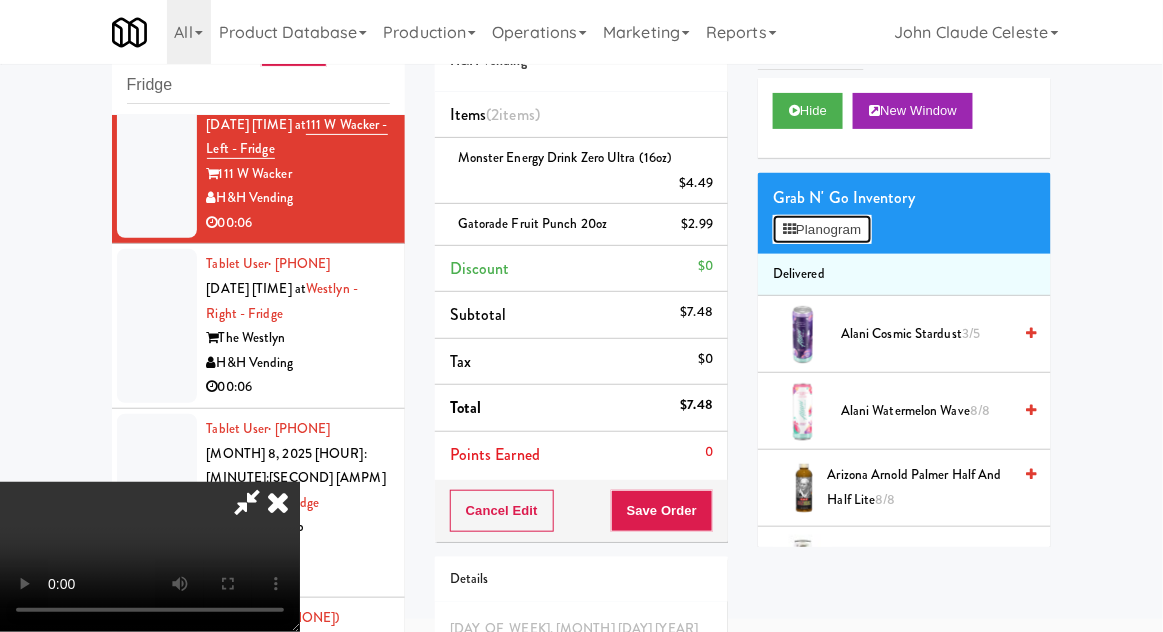 click on "Planogram" at bounding box center (822, 230) 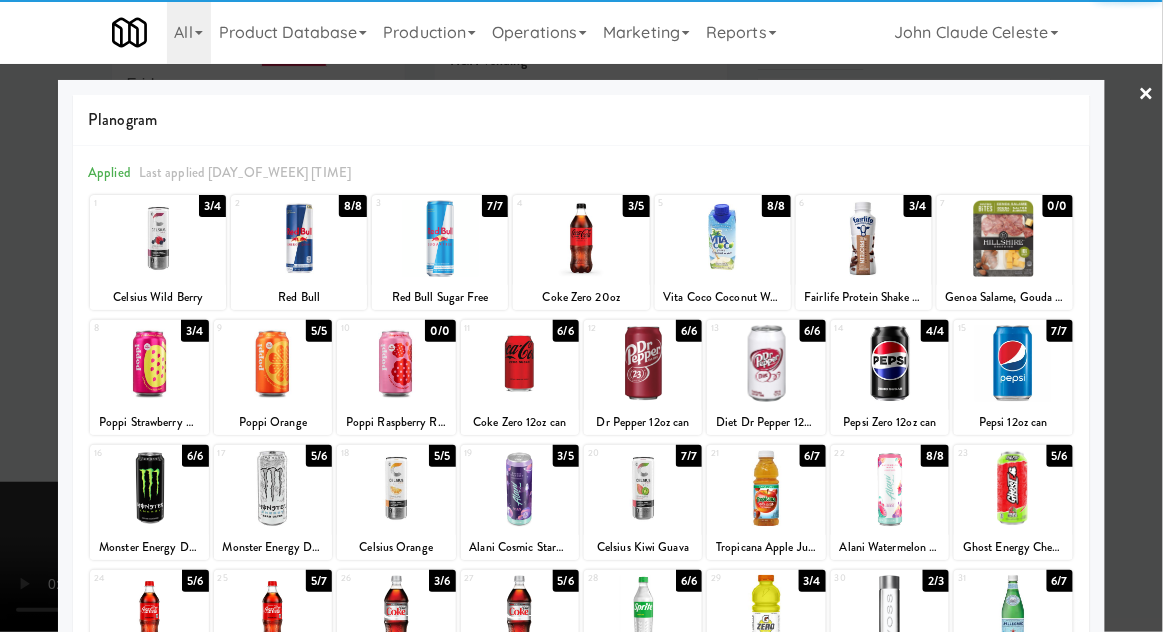 click at bounding box center (273, 613) 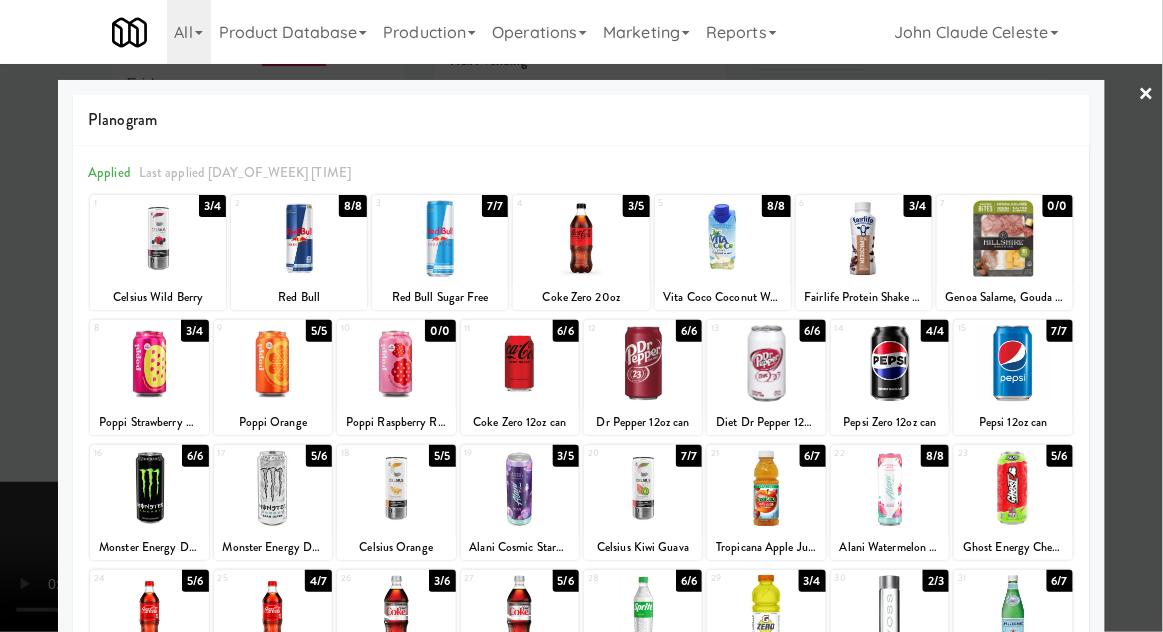 click at bounding box center (581, 316) 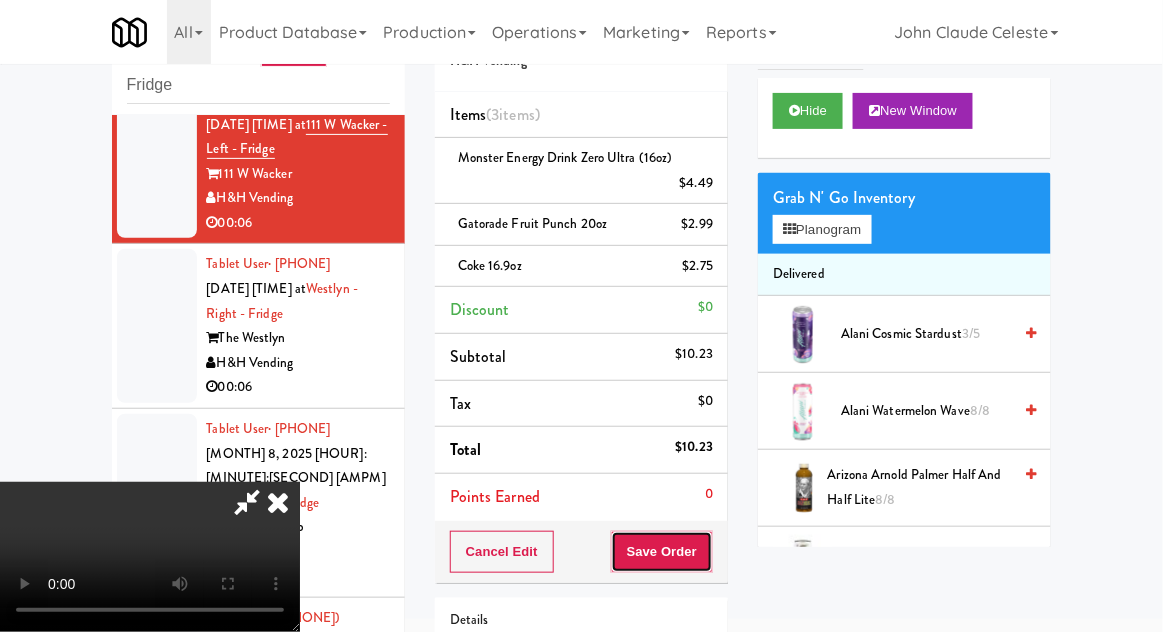 click on "Save Order" at bounding box center (662, 552) 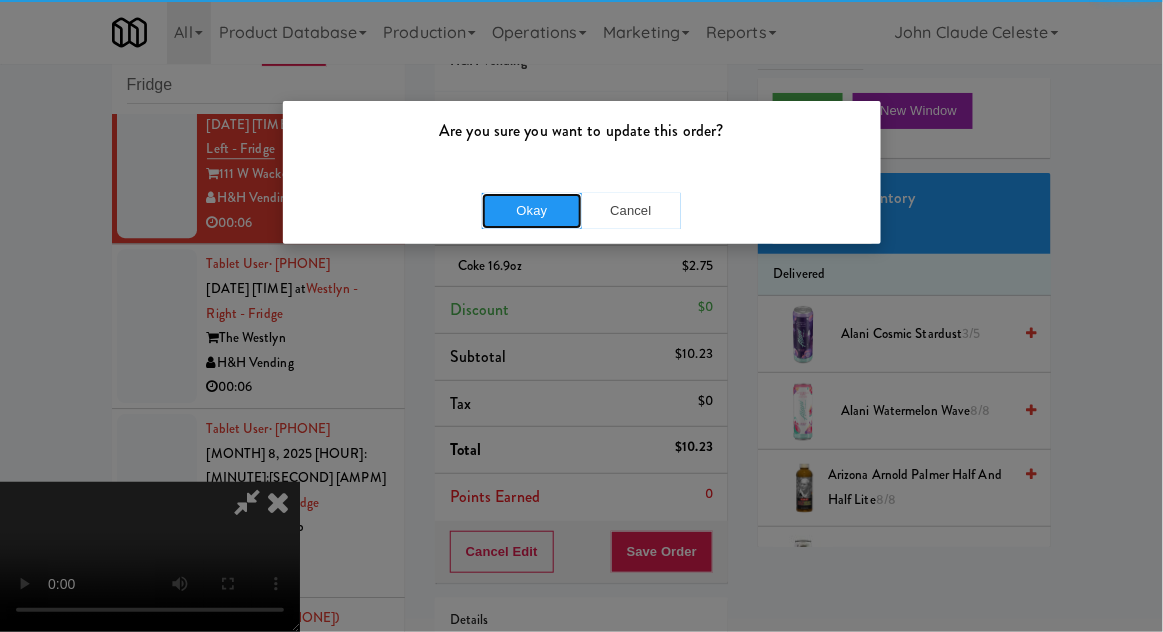 click on "Okay" at bounding box center (532, 211) 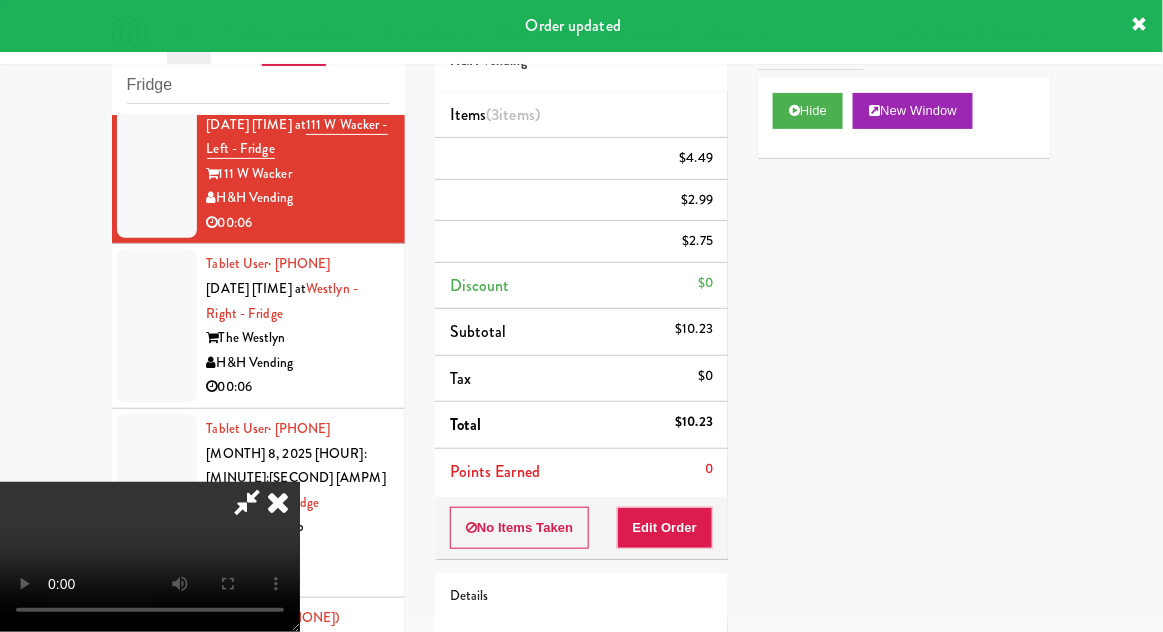scroll, scrollTop: 0, scrollLeft: 0, axis: both 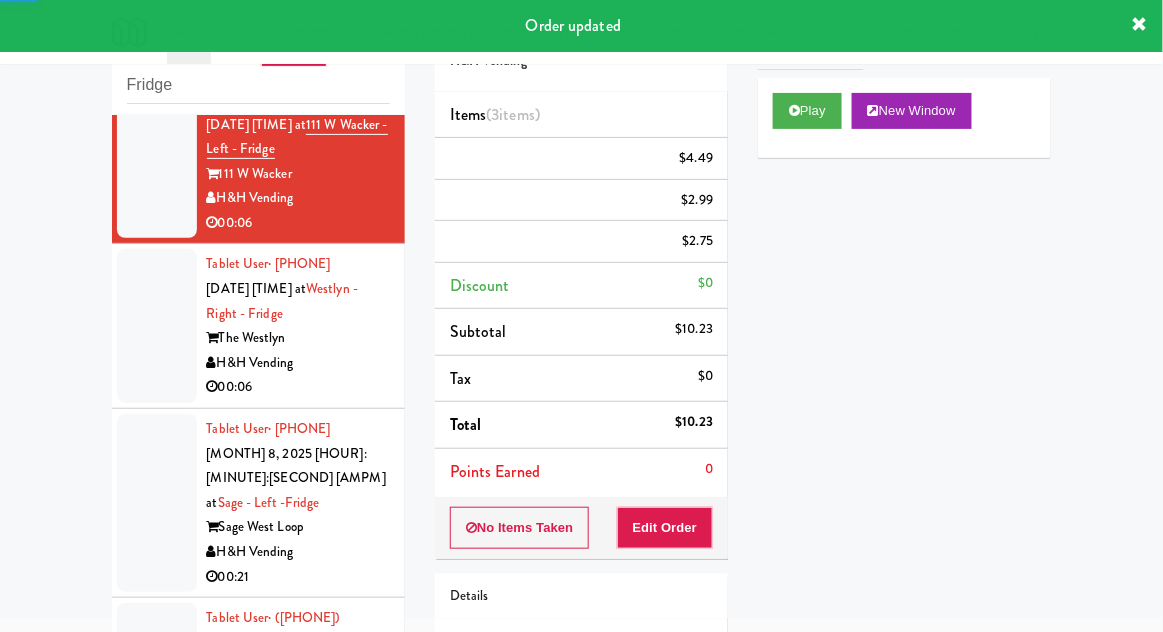 click at bounding box center (157, 326) 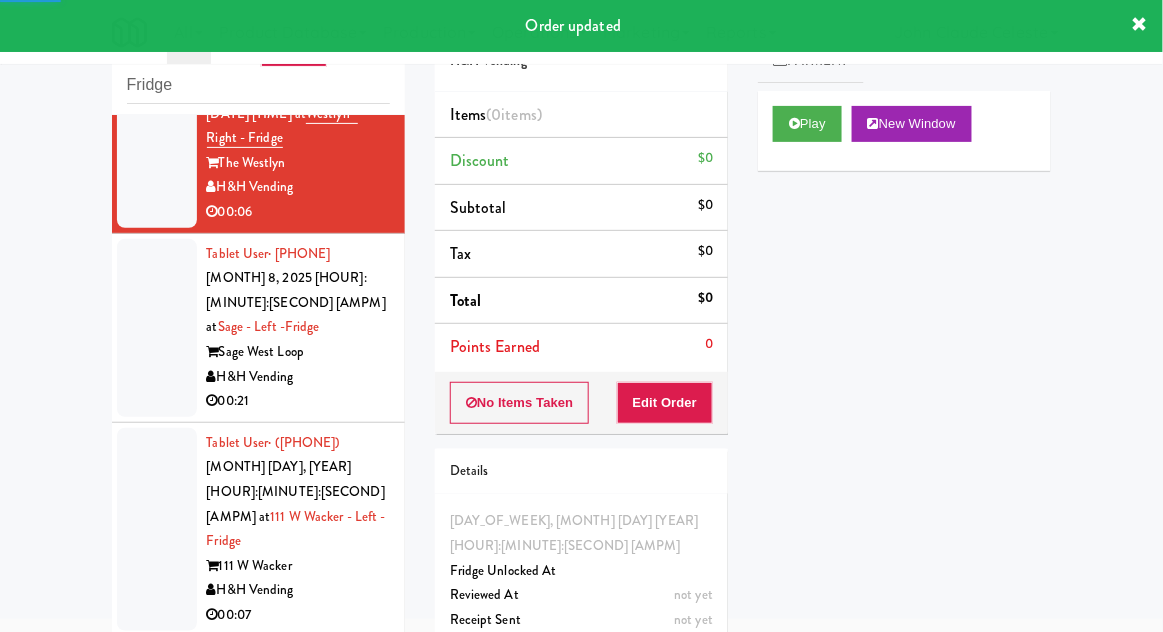 scroll, scrollTop: 7063, scrollLeft: 0, axis: vertical 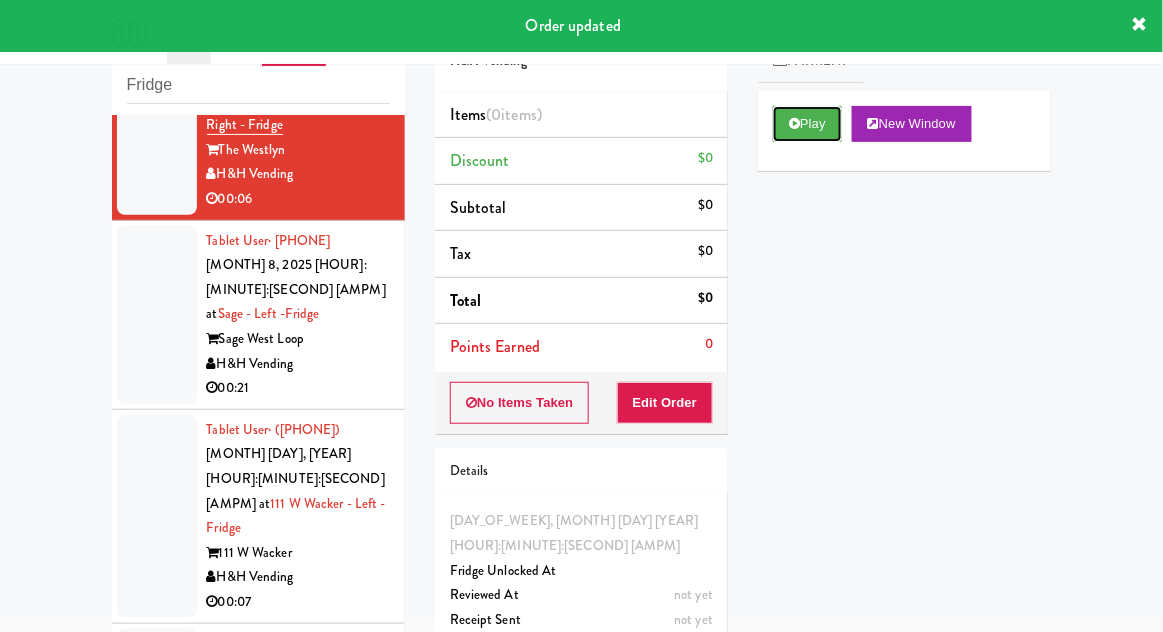 click on "Play" at bounding box center (807, 124) 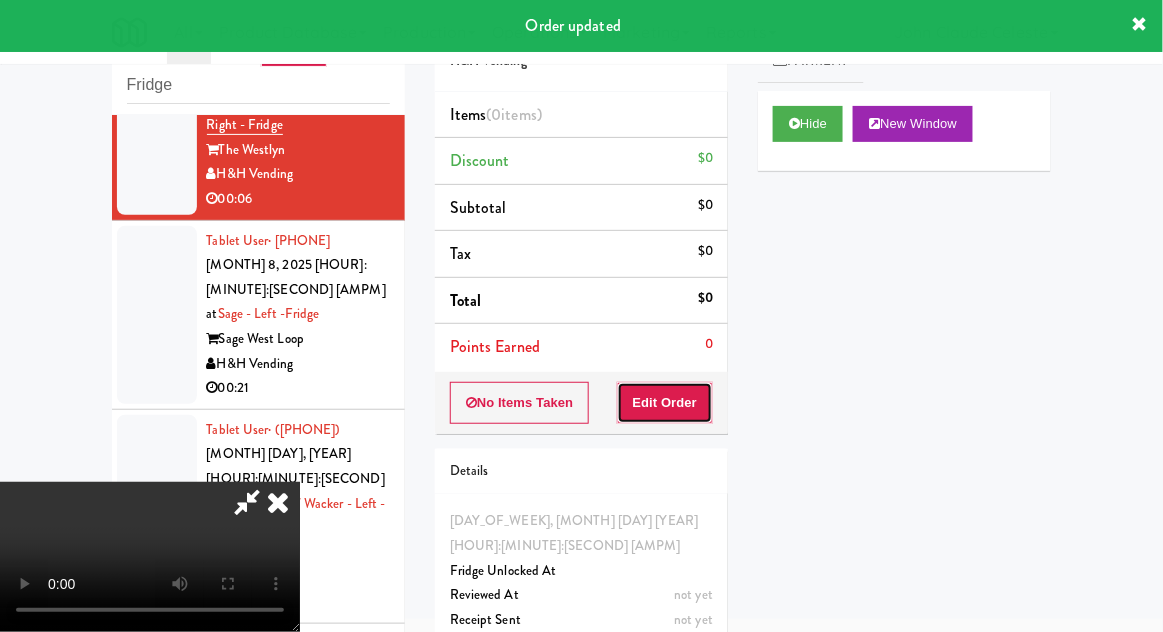 click on "Edit Order" at bounding box center [665, 403] 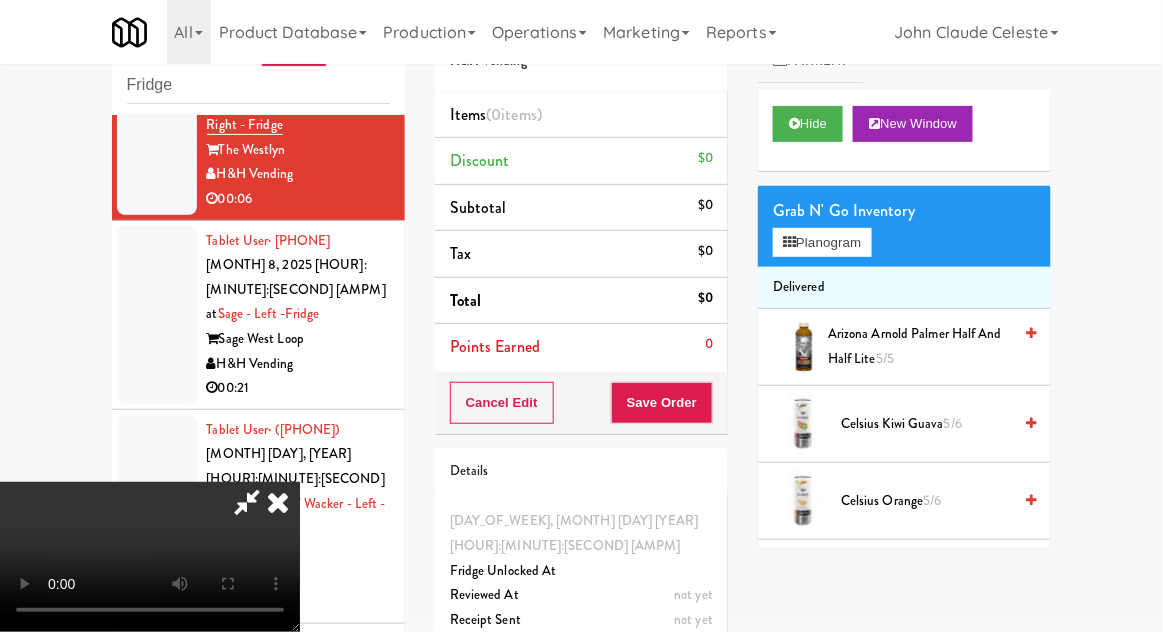 type 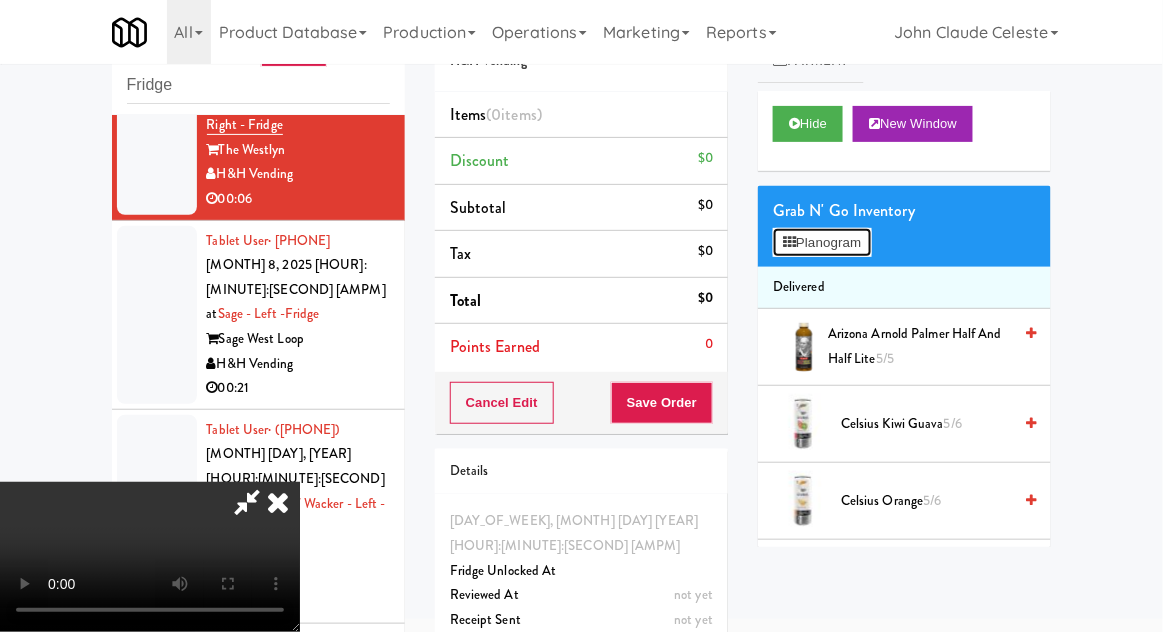 click on "Planogram" at bounding box center [822, 243] 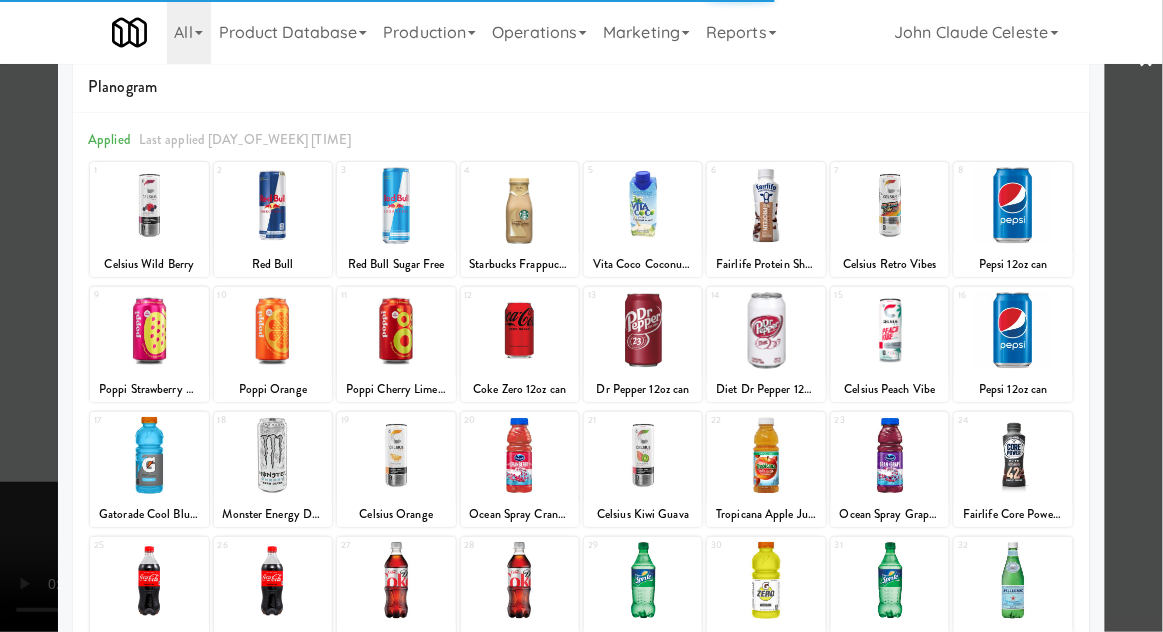 scroll, scrollTop: 112, scrollLeft: 0, axis: vertical 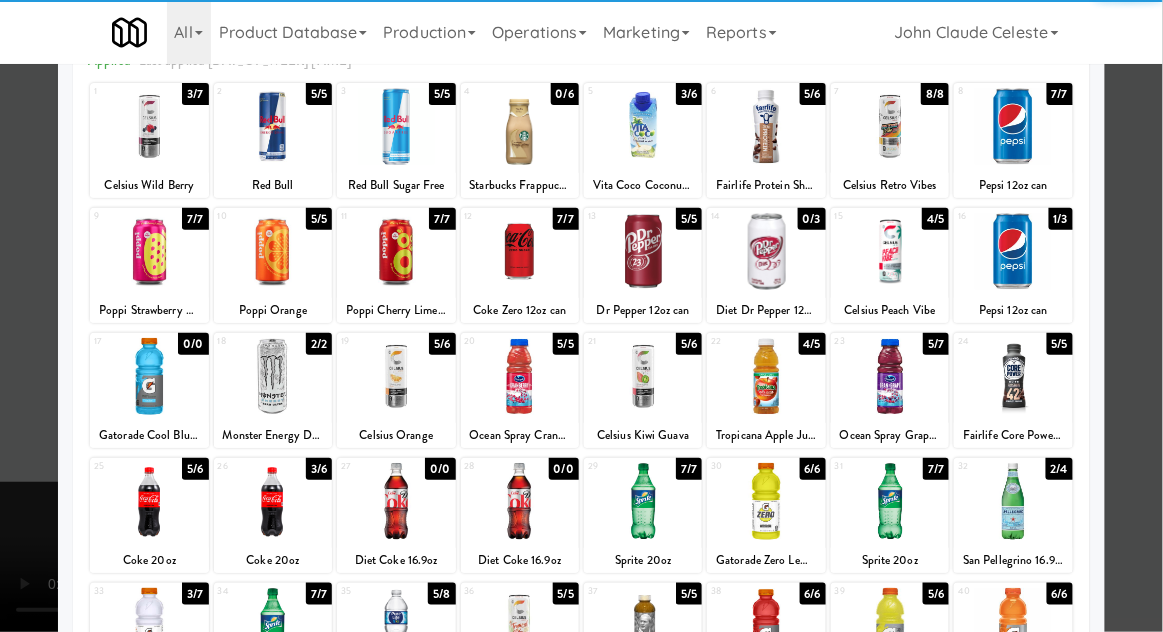click at bounding box center (149, 501) 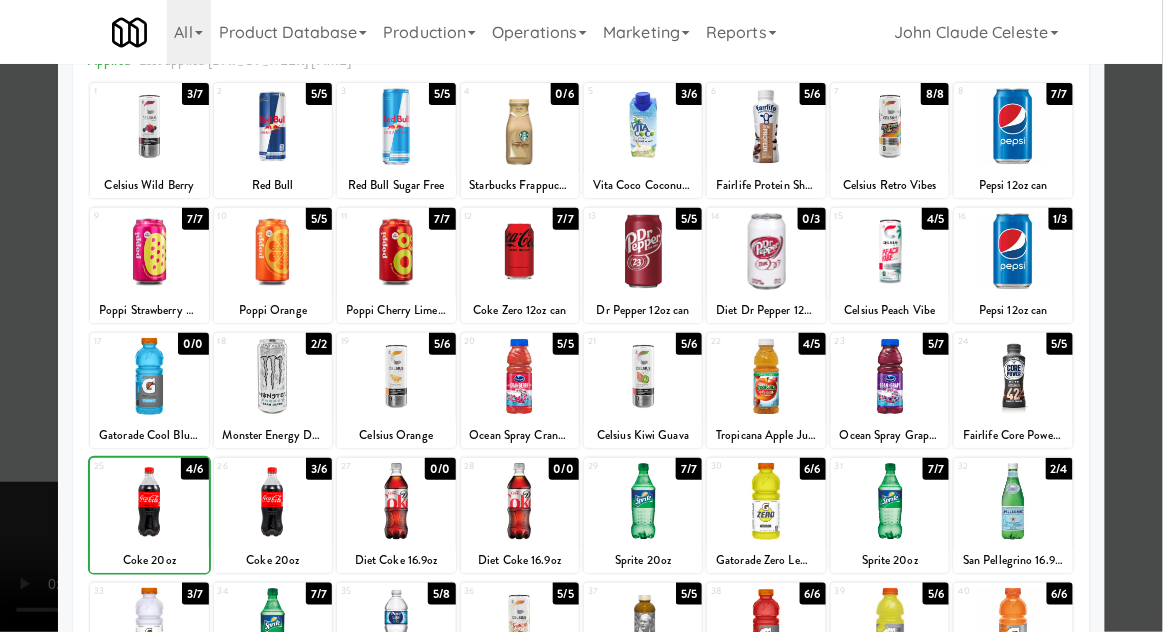 click at bounding box center (273, 501) 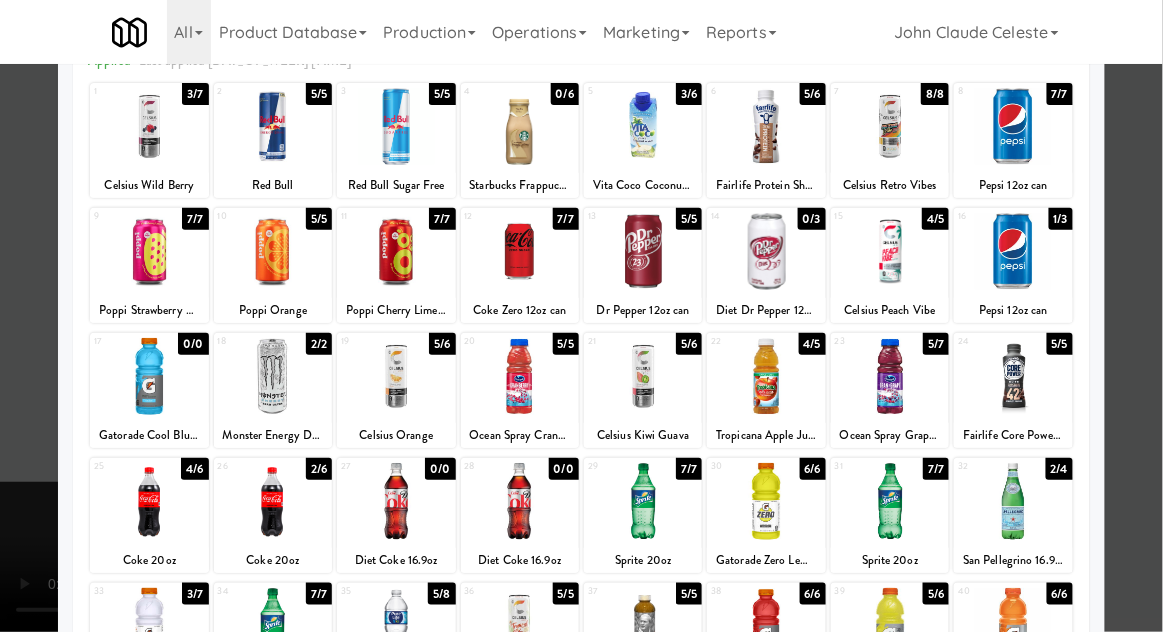 click at bounding box center [581, 316] 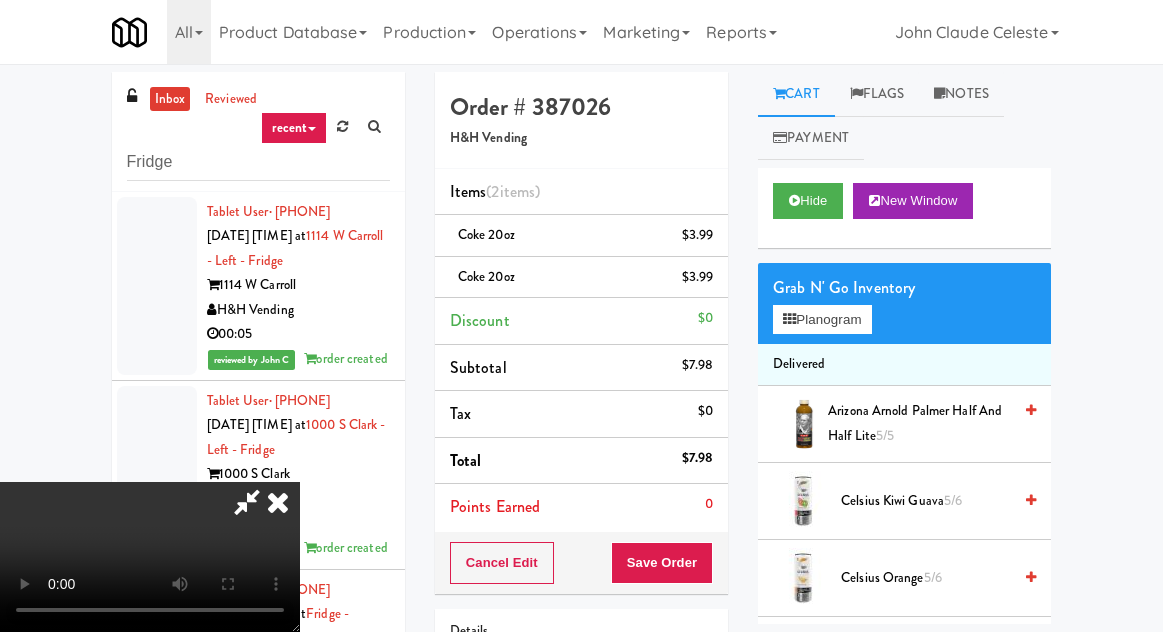 scroll, scrollTop: 77, scrollLeft: 0, axis: vertical 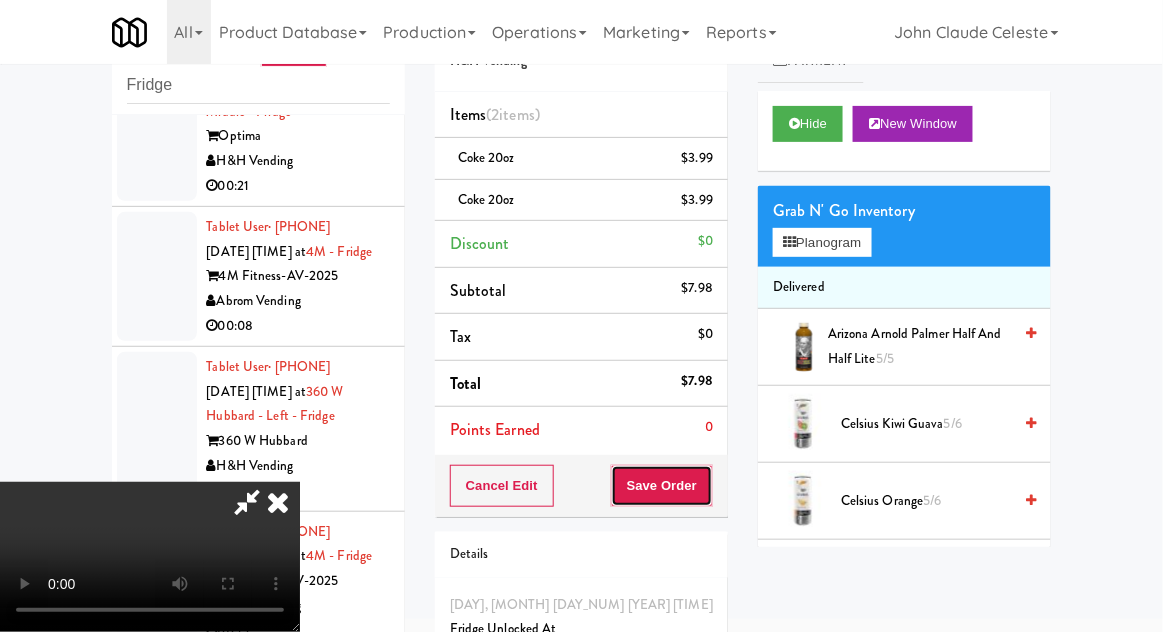 click on "Save Order" at bounding box center (662, 486) 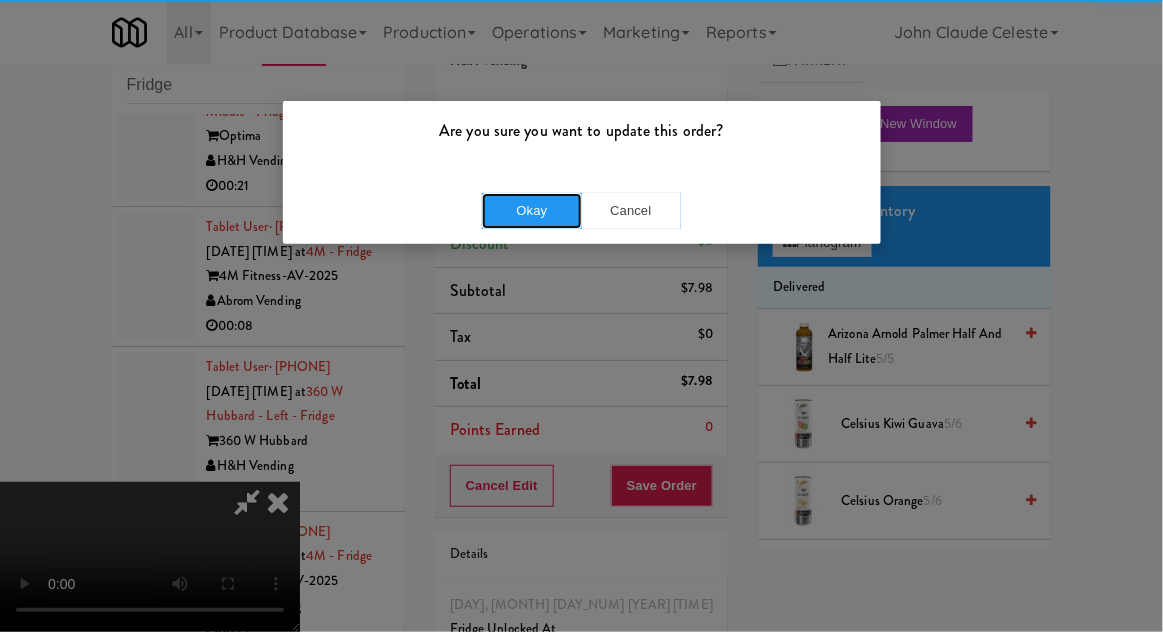 click on "Okay" at bounding box center (532, 211) 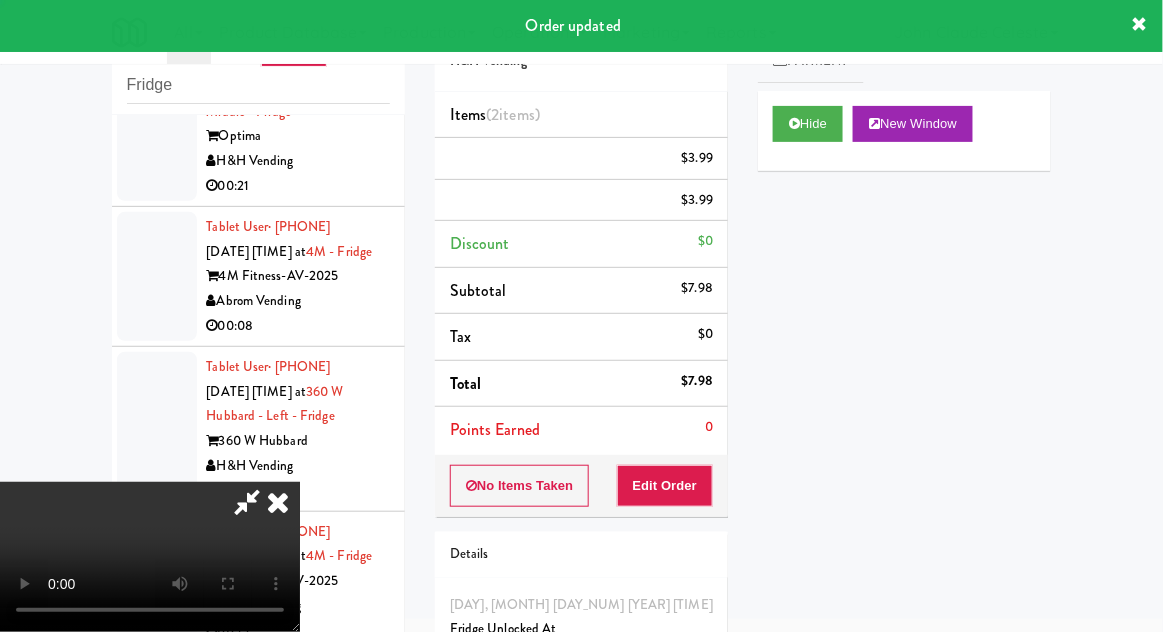 click on "Tablet User  · ([PHONE]) [DATE] [TIME] at  Sage - Left -Fridge  Sage West Loop  H&H Vending  00:21" at bounding box center (258, -534) 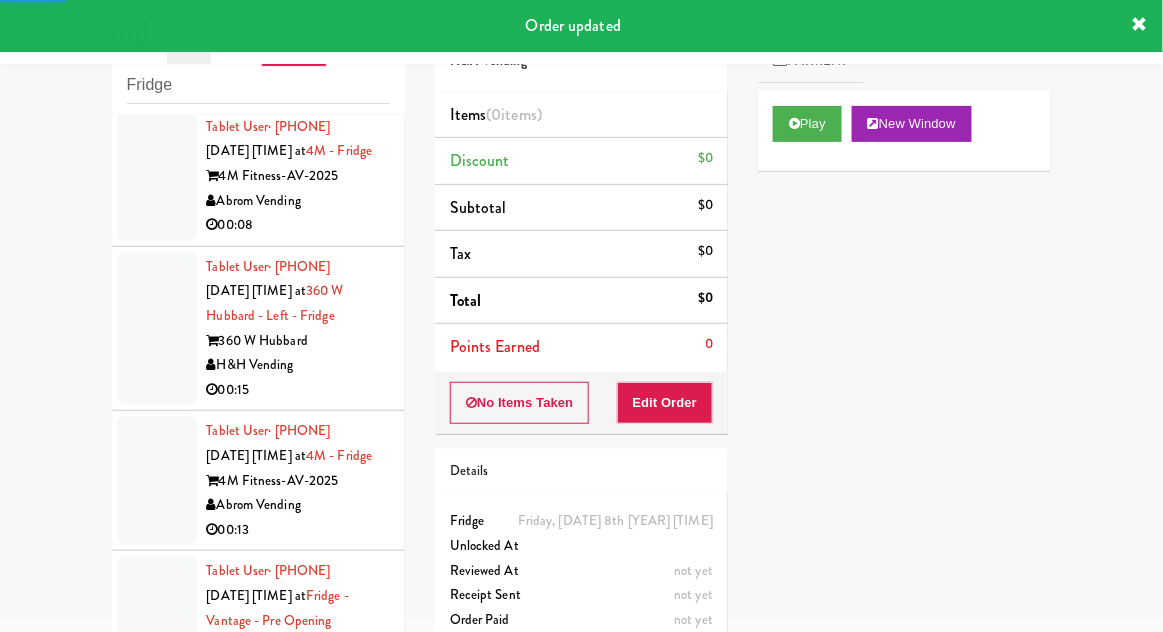 scroll, scrollTop: 7298, scrollLeft: 0, axis: vertical 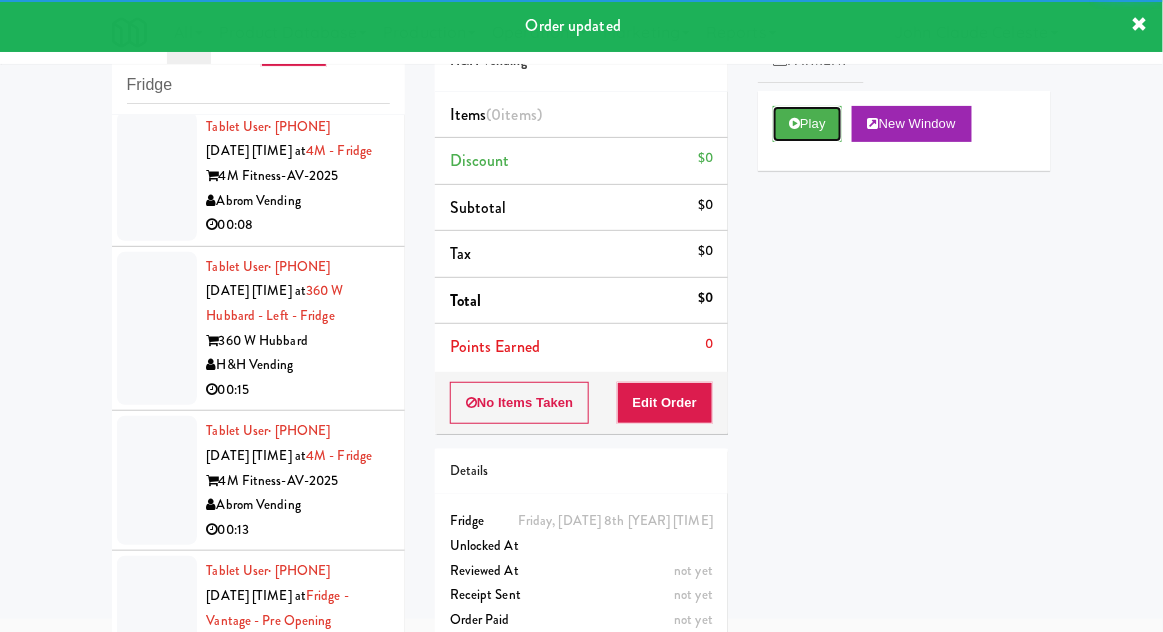 click on "Play" at bounding box center (807, 124) 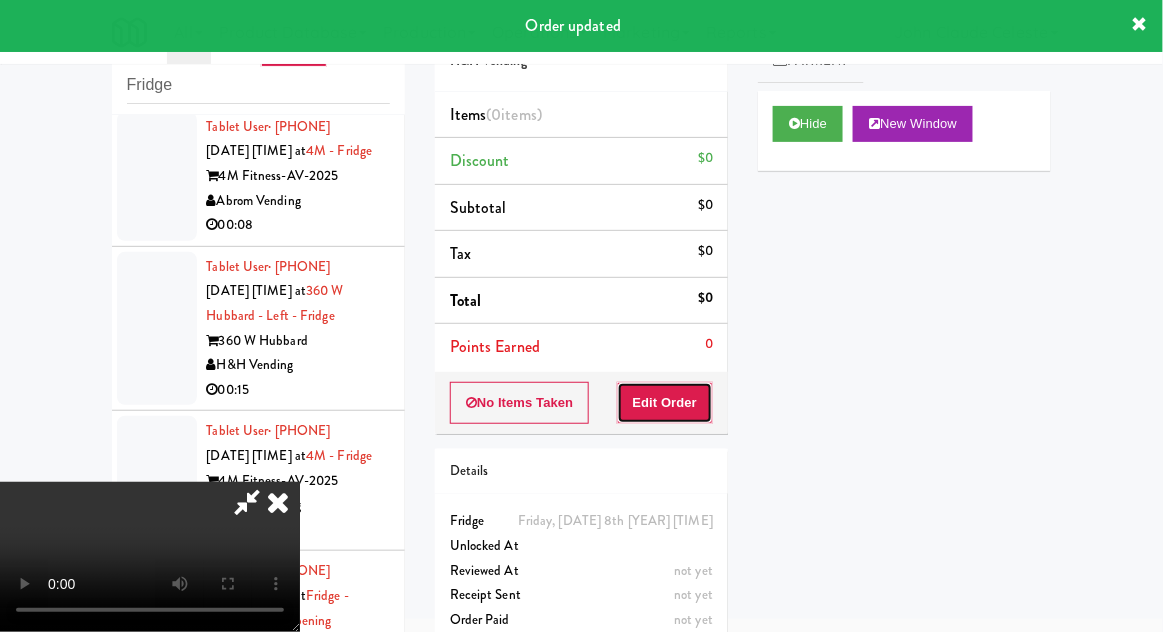 click on "Edit Order" at bounding box center [665, 403] 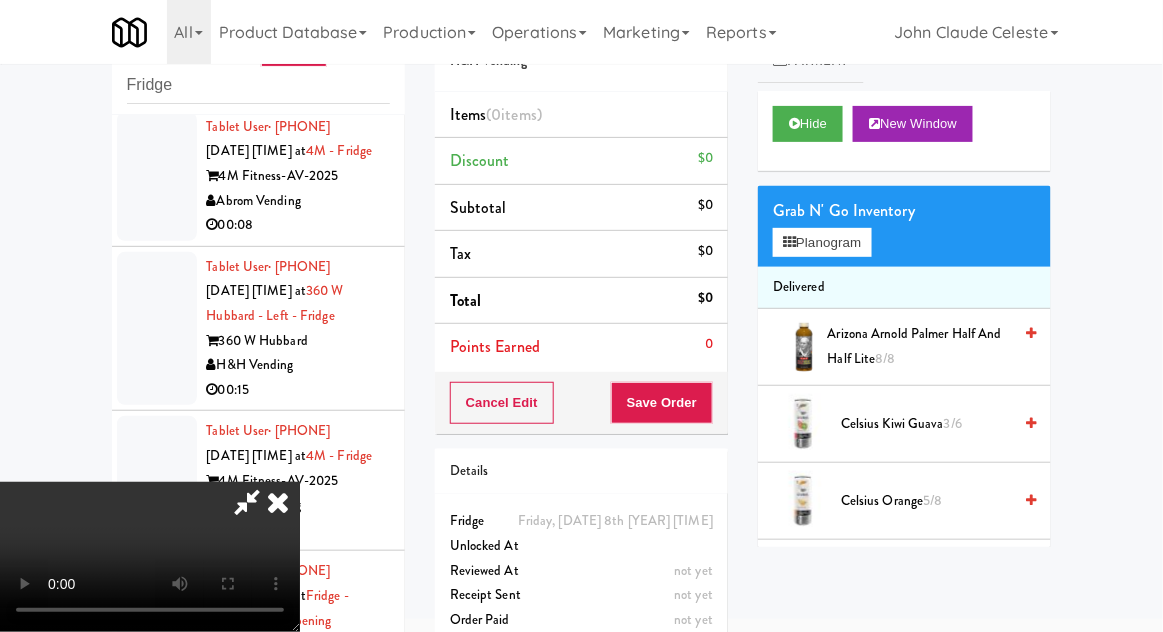 type 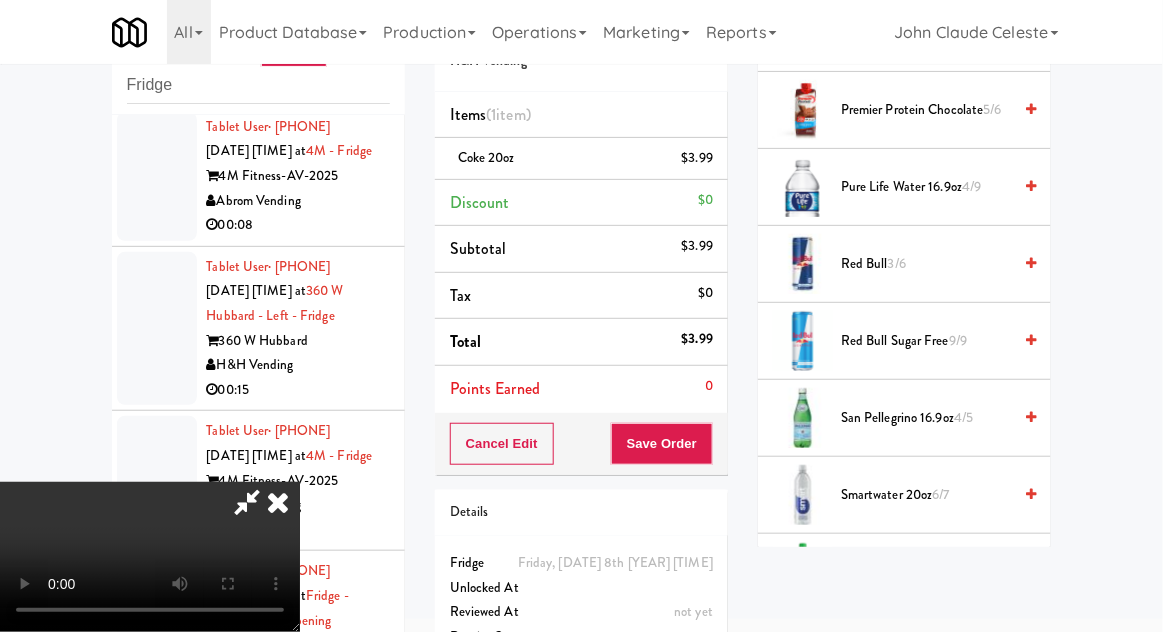 scroll, scrollTop: 2506, scrollLeft: 0, axis: vertical 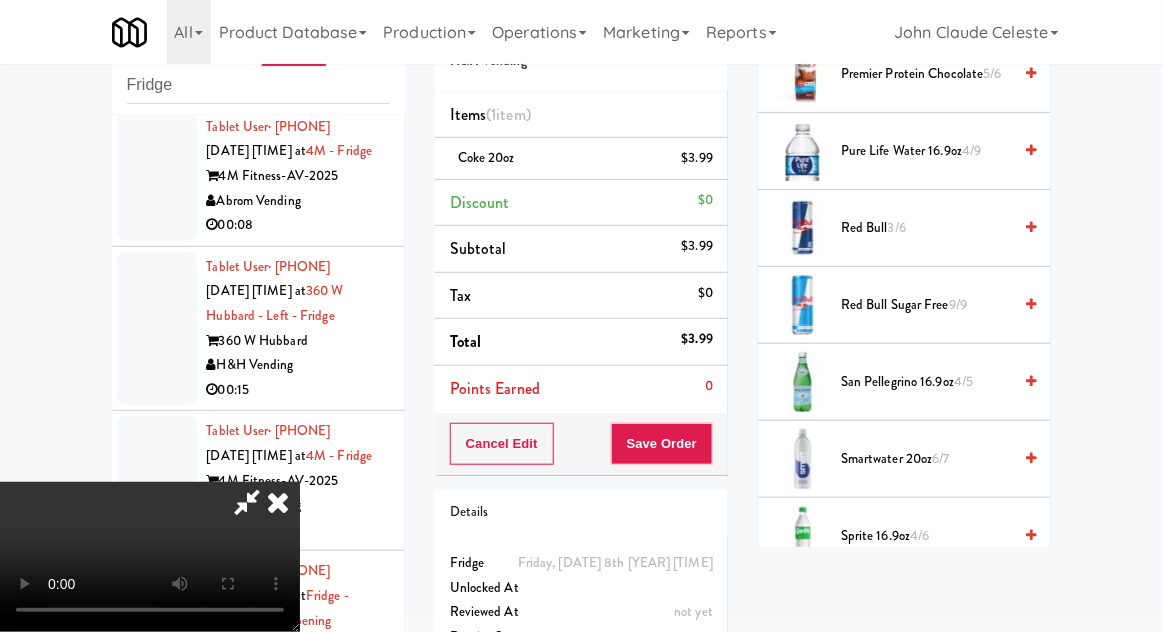 click on "4/6" at bounding box center (919, 535) 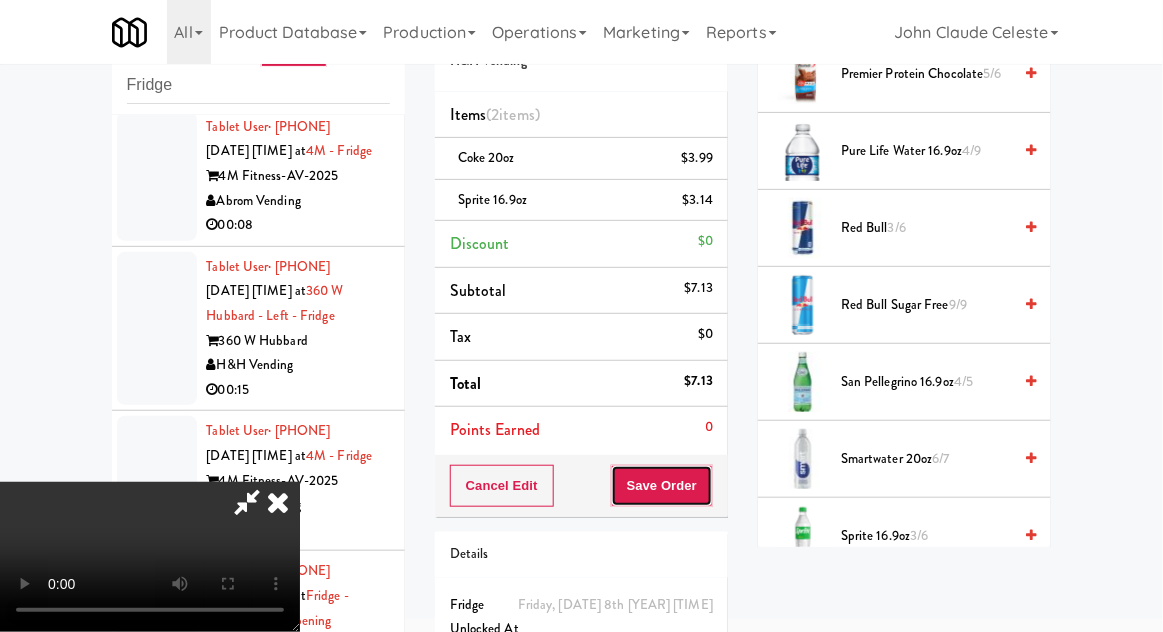 click on "Save Order" at bounding box center (662, 486) 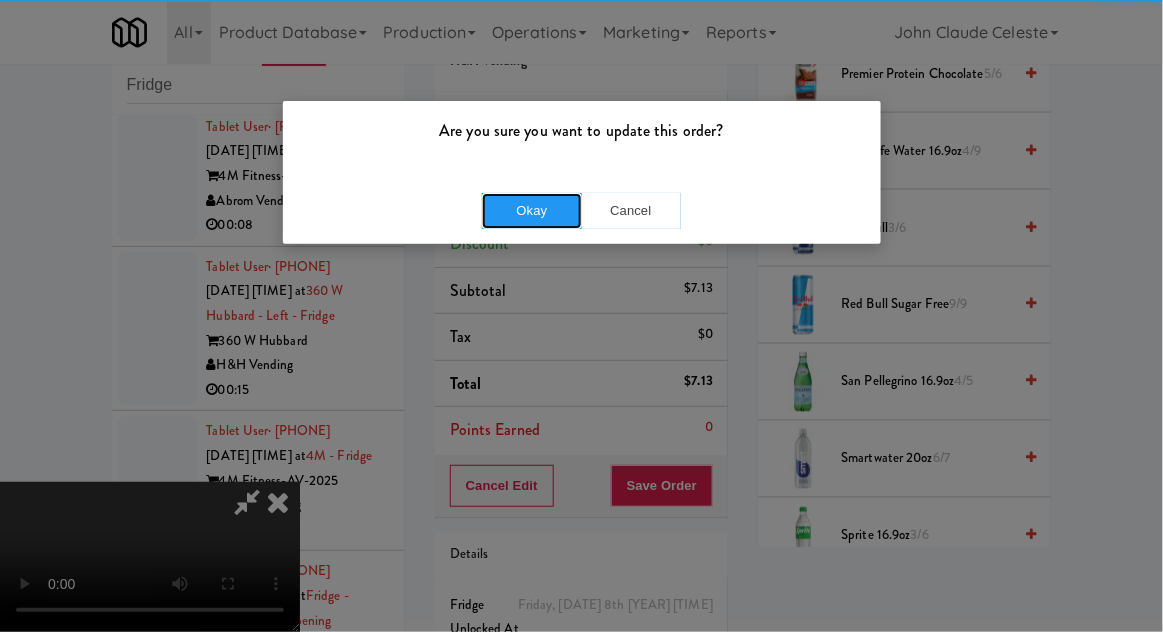 click on "Okay" at bounding box center [532, 211] 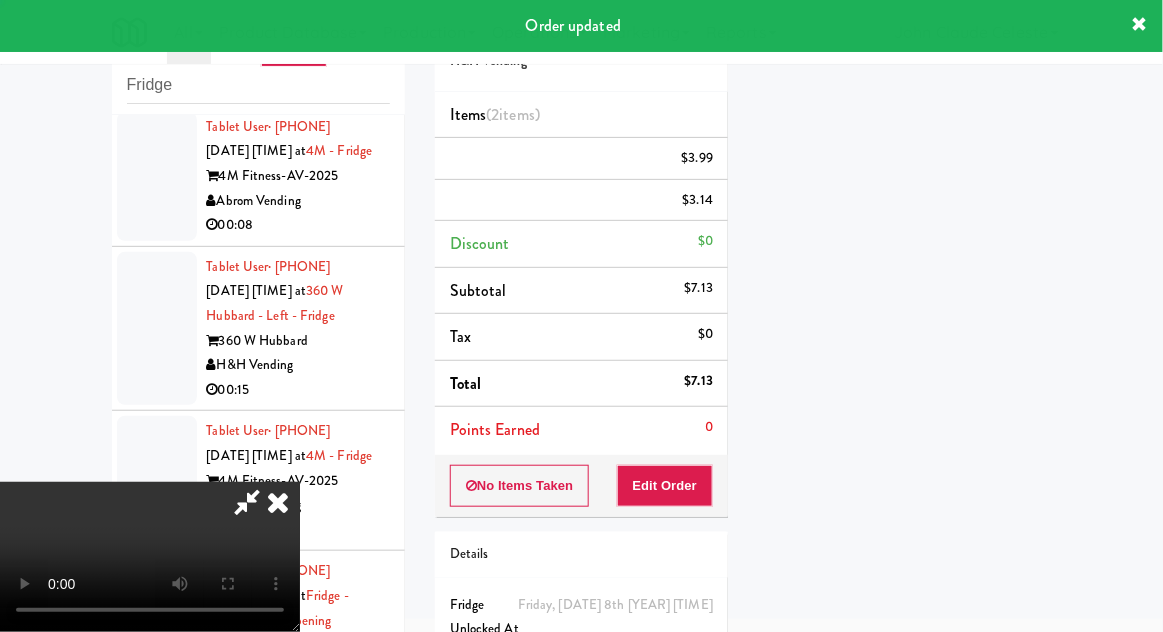 scroll, scrollTop: 197, scrollLeft: 0, axis: vertical 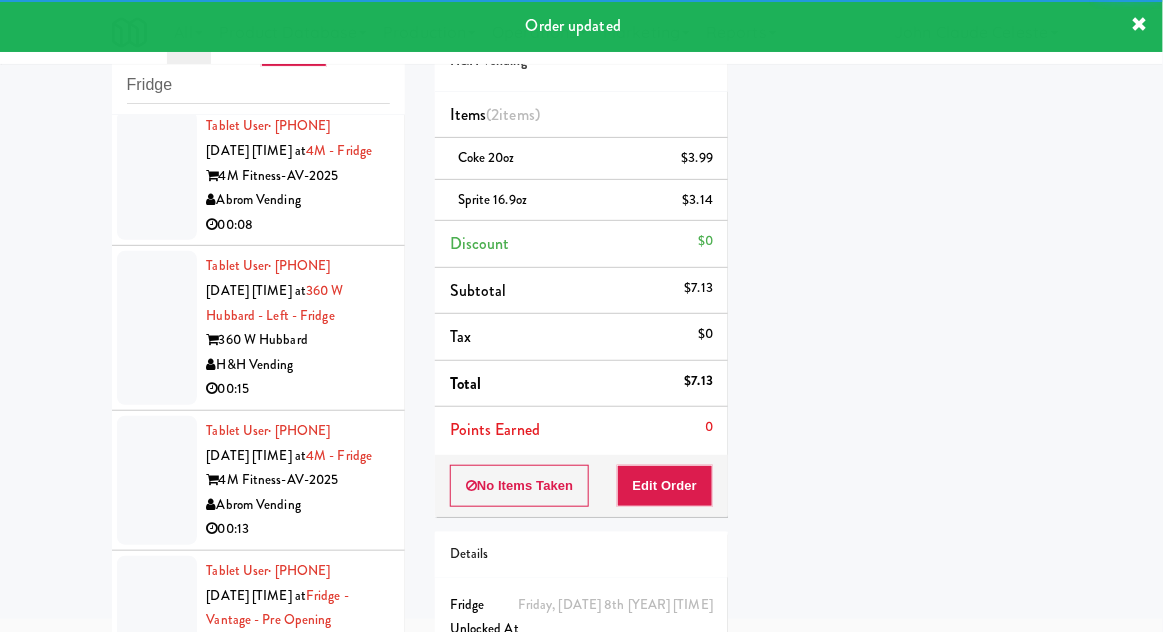 click at bounding box center (157, -470) 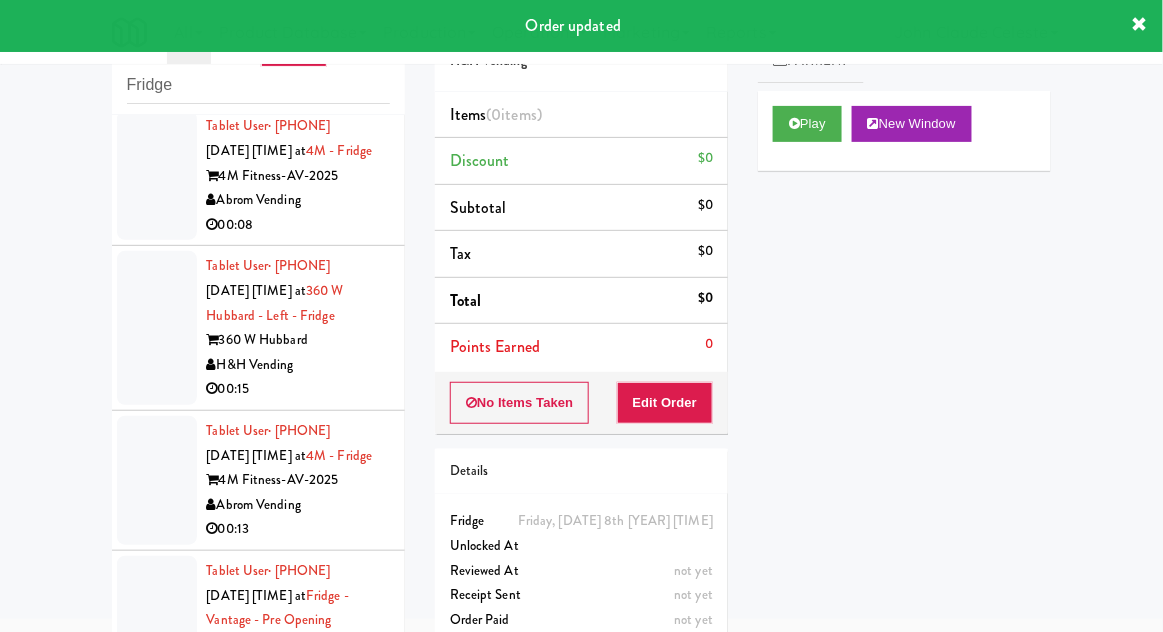 scroll, scrollTop: 7469, scrollLeft: 0, axis: vertical 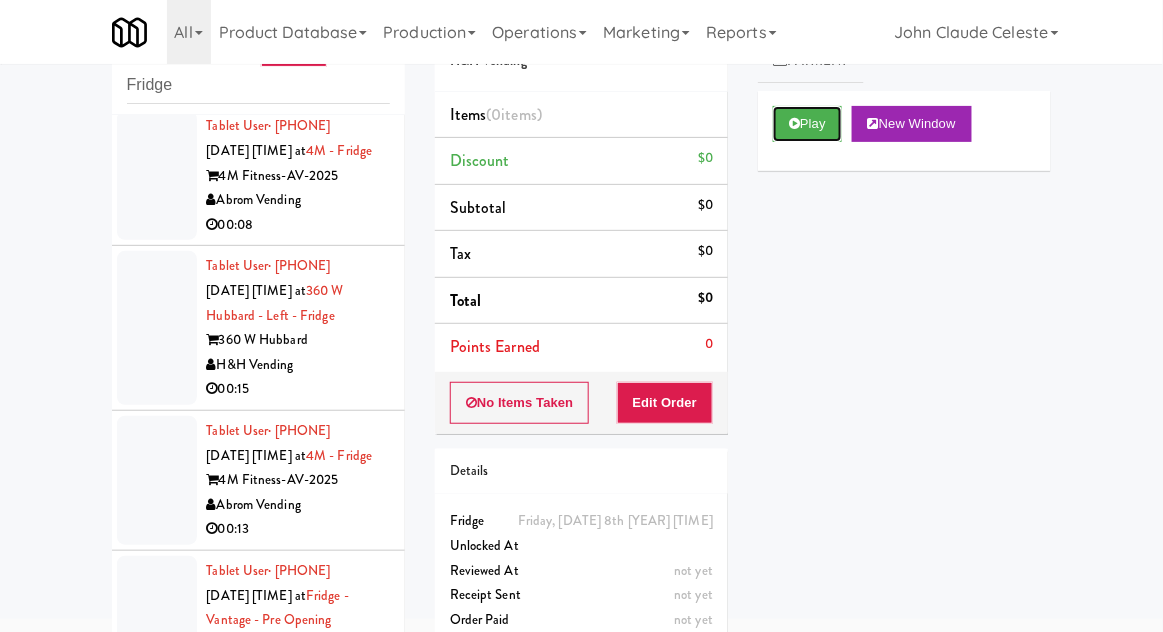 click on "Play" at bounding box center (807, 124) 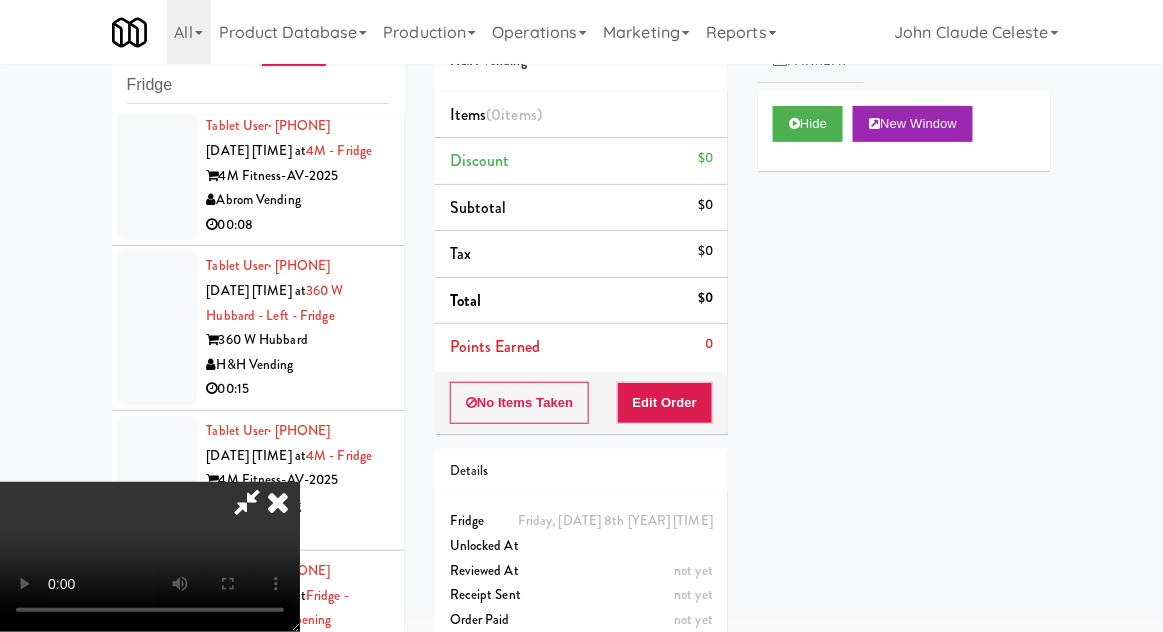 click on "Order # 348200 H&H Vending Items  (0  items ) Discount  $0 Subtotal $0 Tax $0 Total $0 Points Earned  0  No Items Taken Edit Order Details Friday, August 8th 2025 8:09:08 PM Fridge Unlocked At not yet Reviewed At not yet Receipt Sent not yet Order Paid" at bounding box center [581, 328] 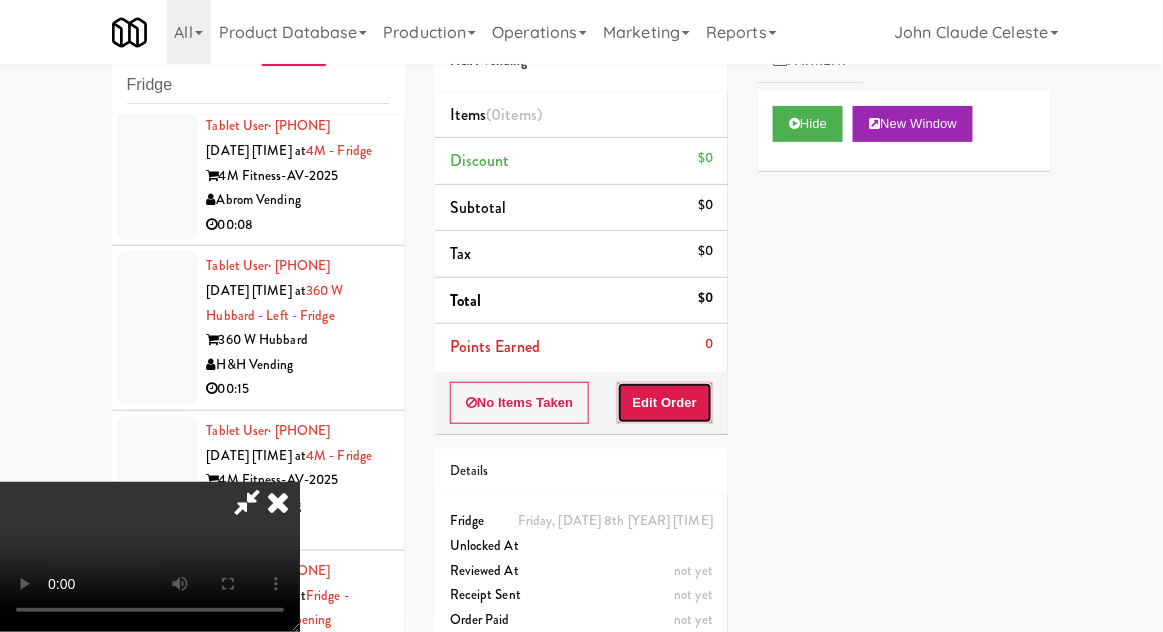 click on "Edit Order" at bounding box center [665, 403] 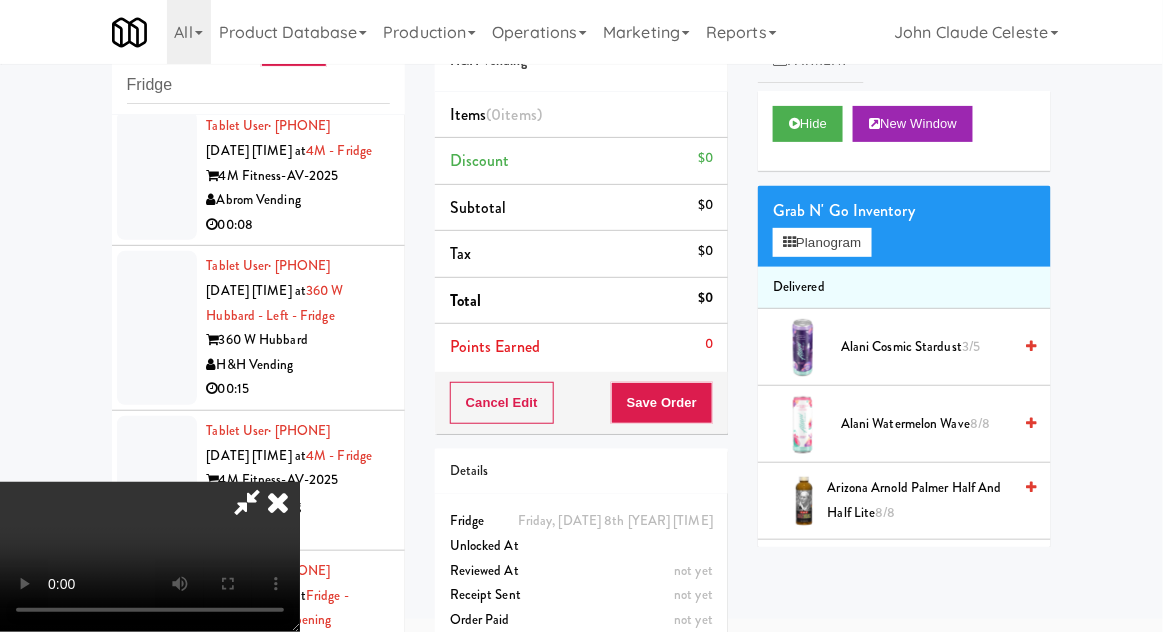 scroll, scrollTop: 73, scrollLeft: 0, axis: vertical 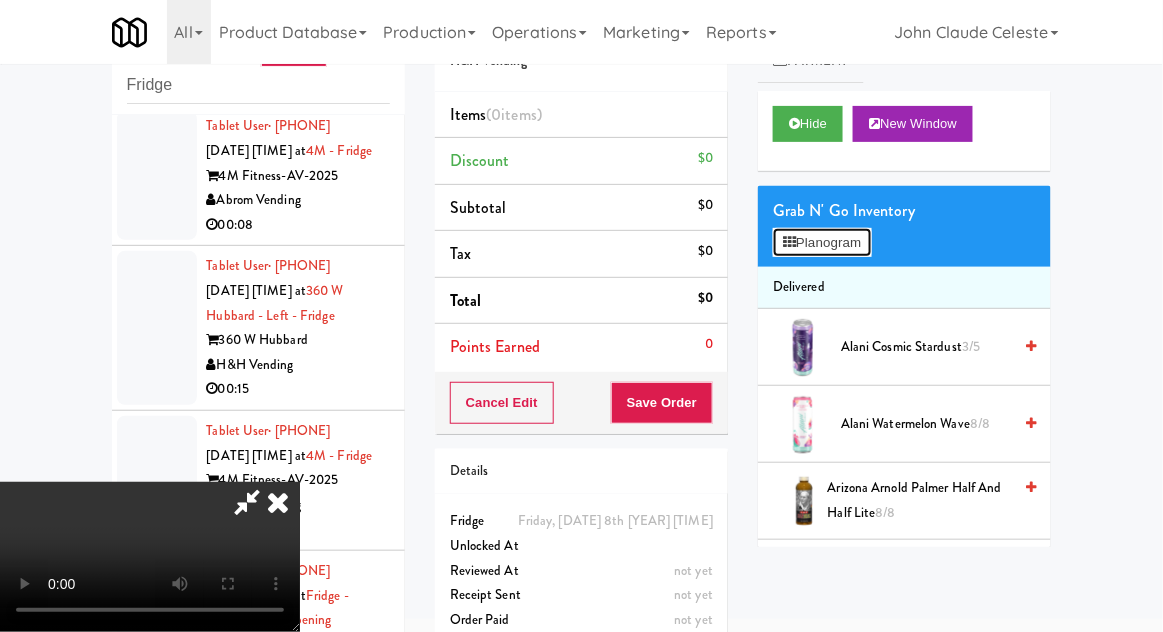 click on "Planogram" at bounding box center [822, 243] 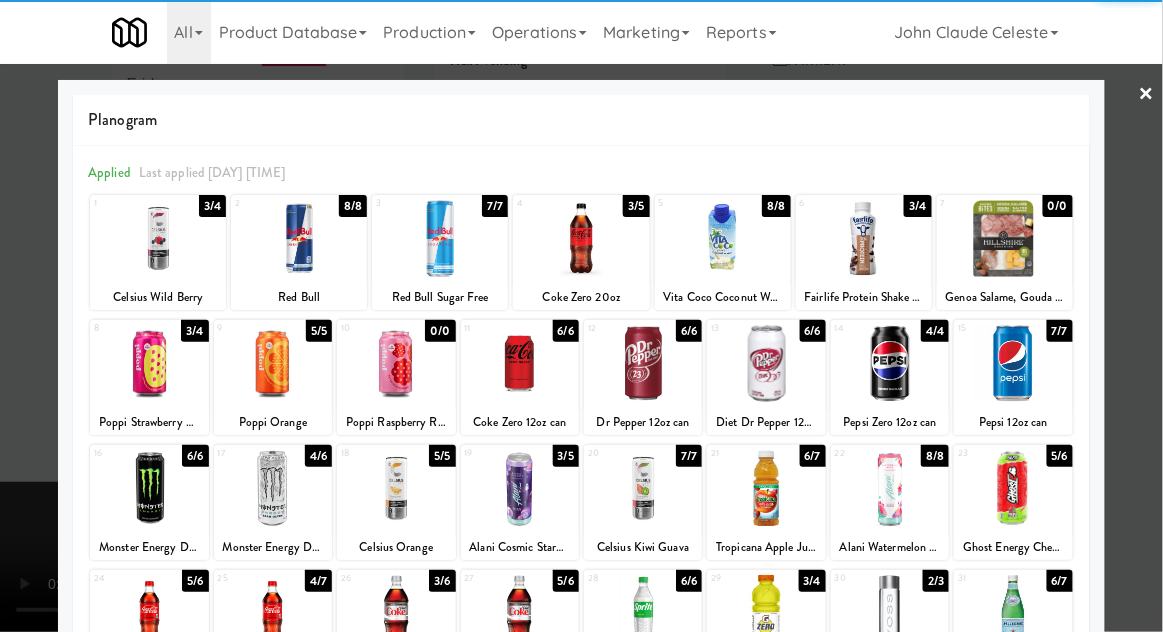 click at bounding box center (581, 238) 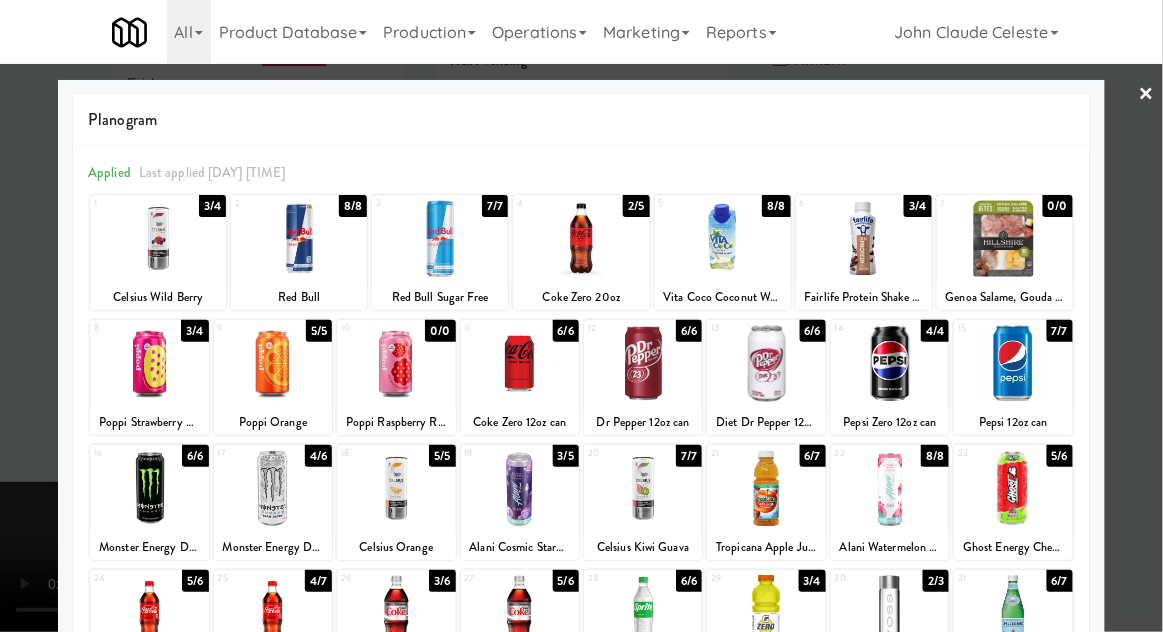 click at bounding box center (581, 316) 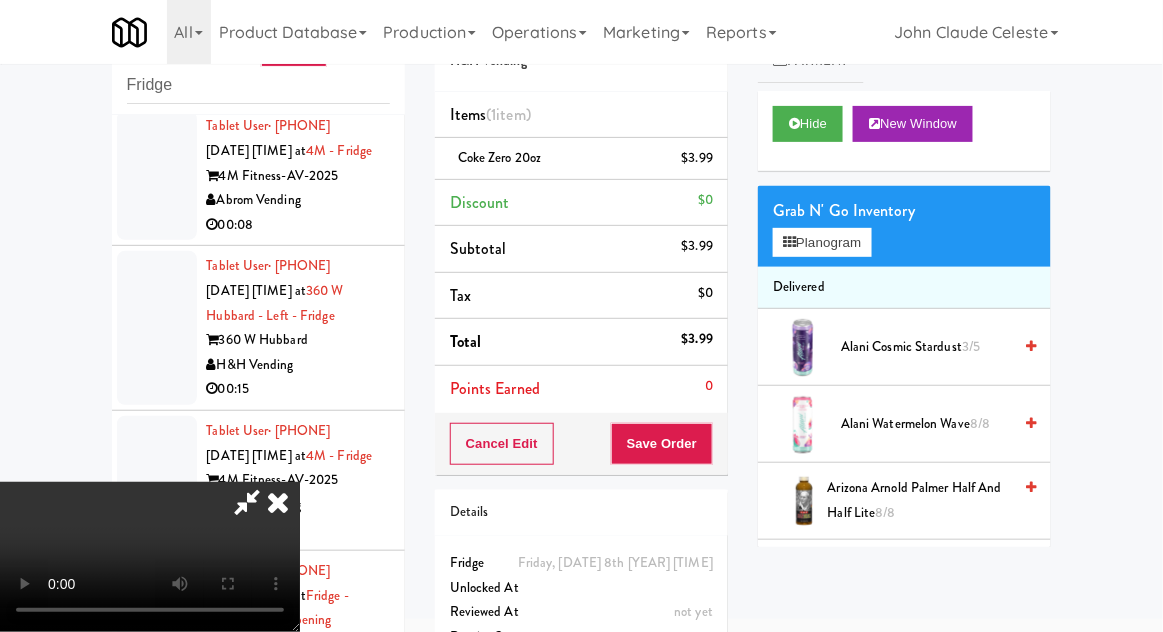 scroll, scrollTop: 73, scrollLeft: 0, axis: vertical 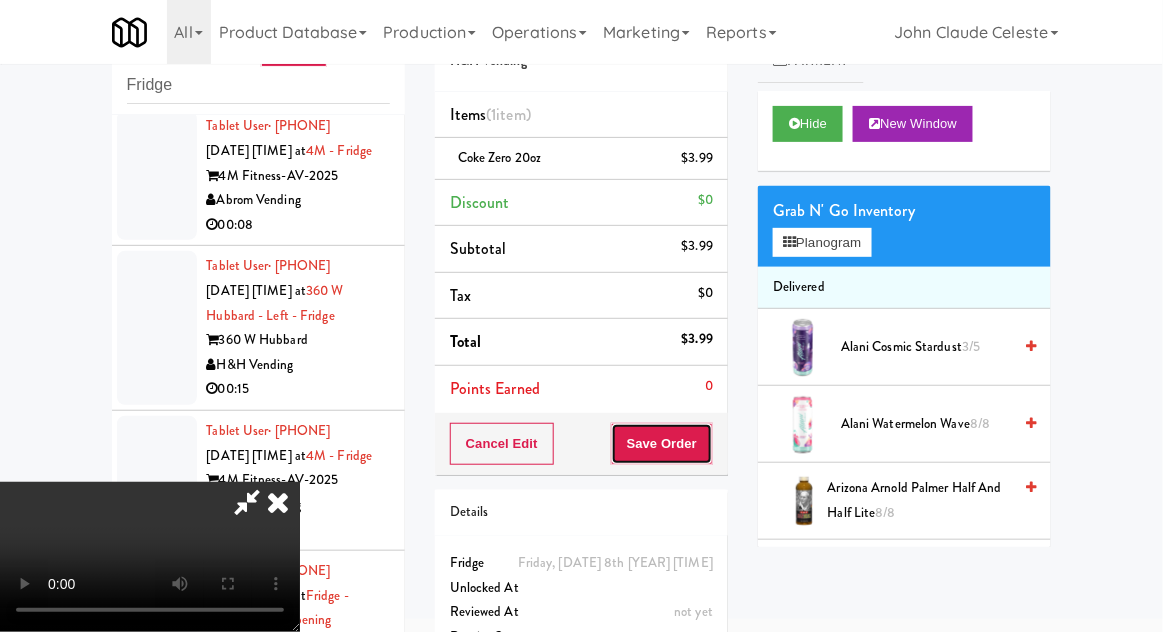 click on "Save Order" at bounding box center (662, 444) 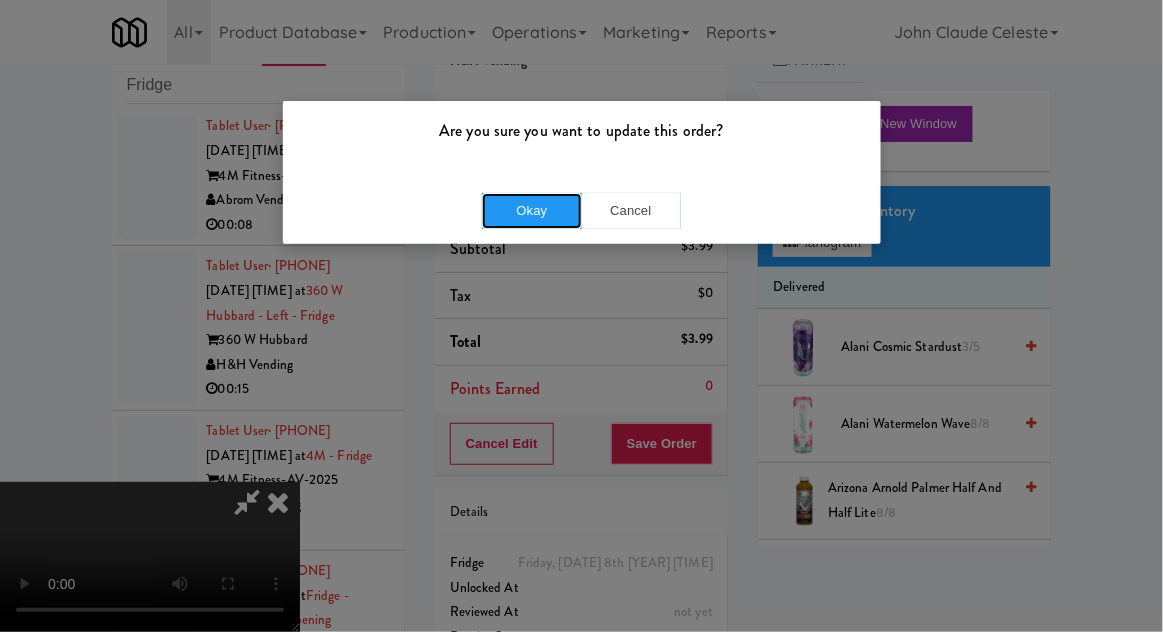 click on "Okay" at bounding box center [532, 211] 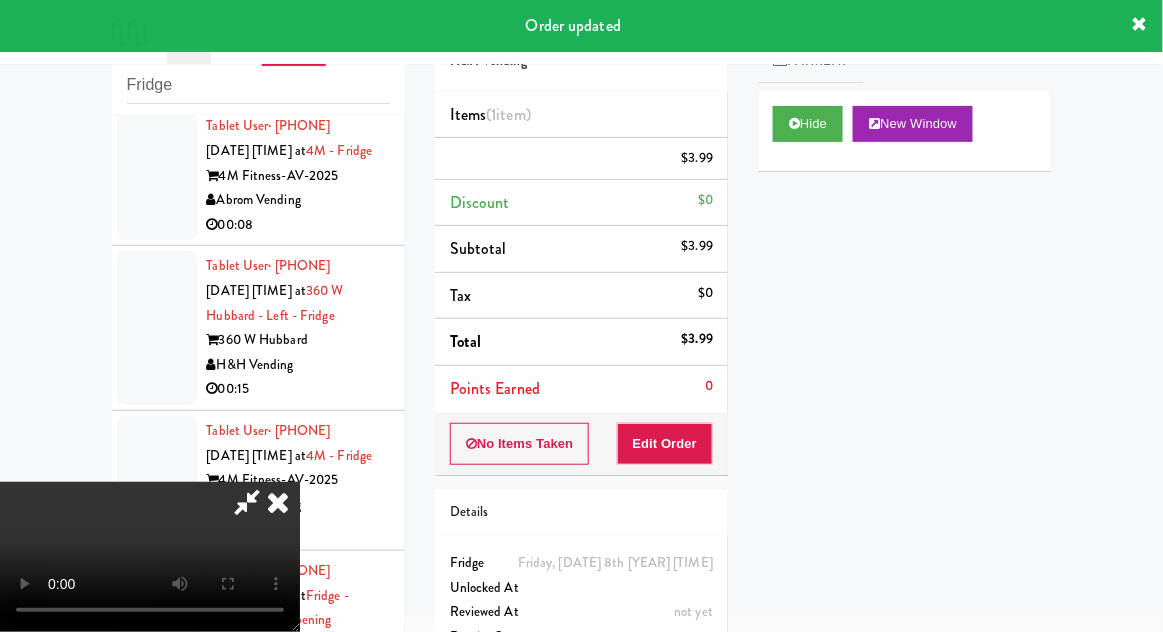 scroll, scrollTop: 0, scrollLeft: 0, axis: both 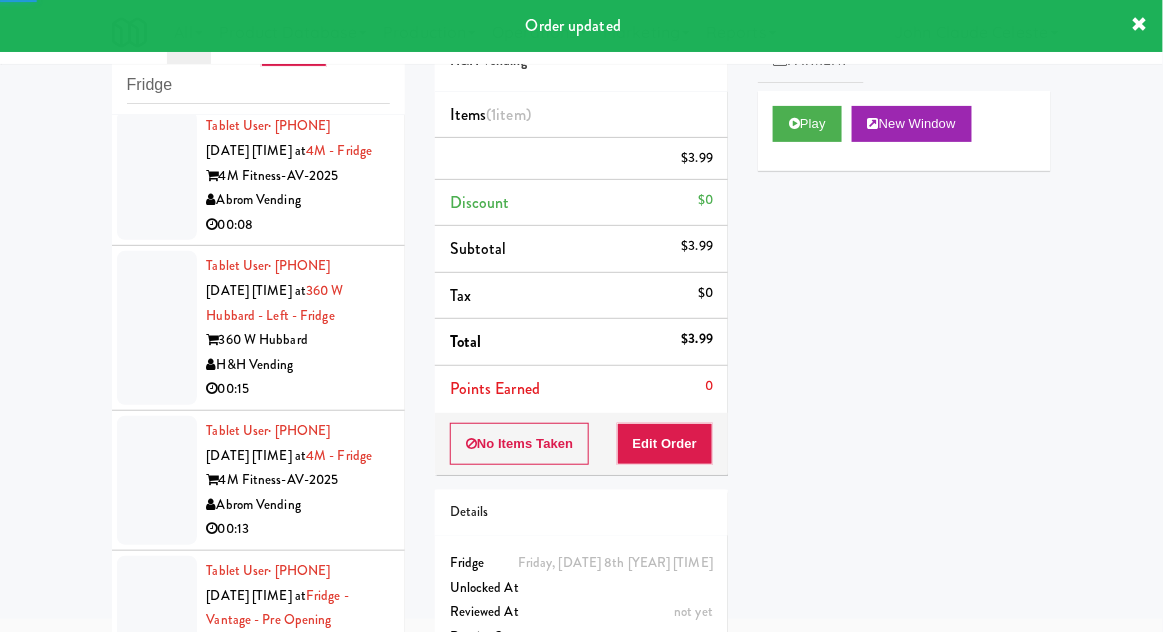 click at bounding box center (157, -305) 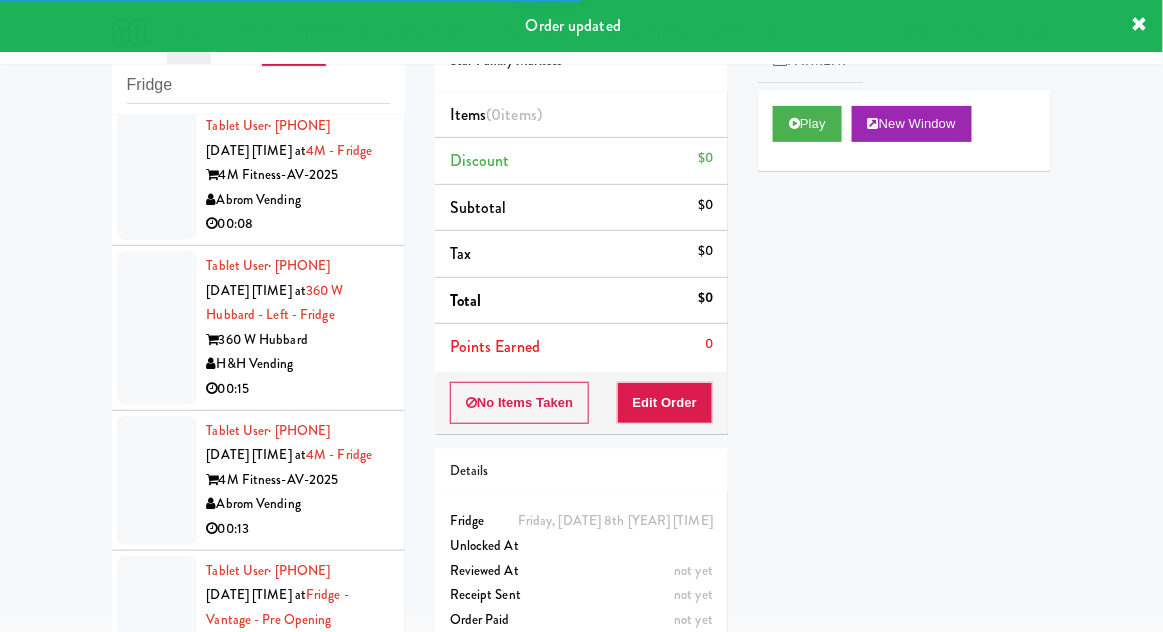 scroll, scrollTop: 7714, scrollLeft: 0, axis: vertical 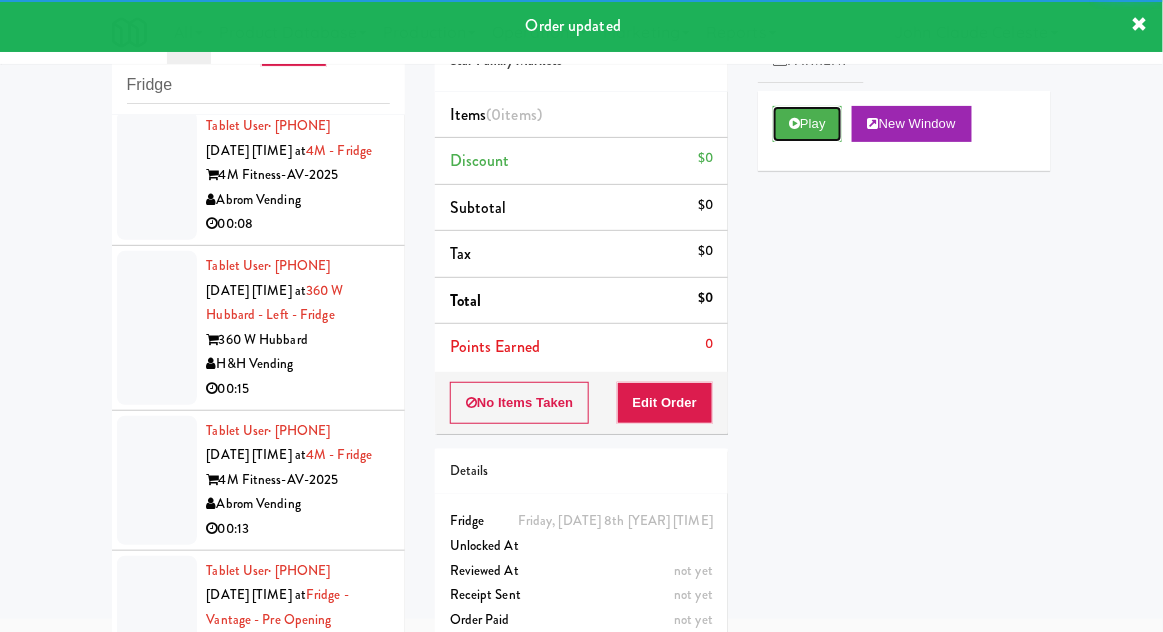 click on "Play" at bounding box center (807, 124) 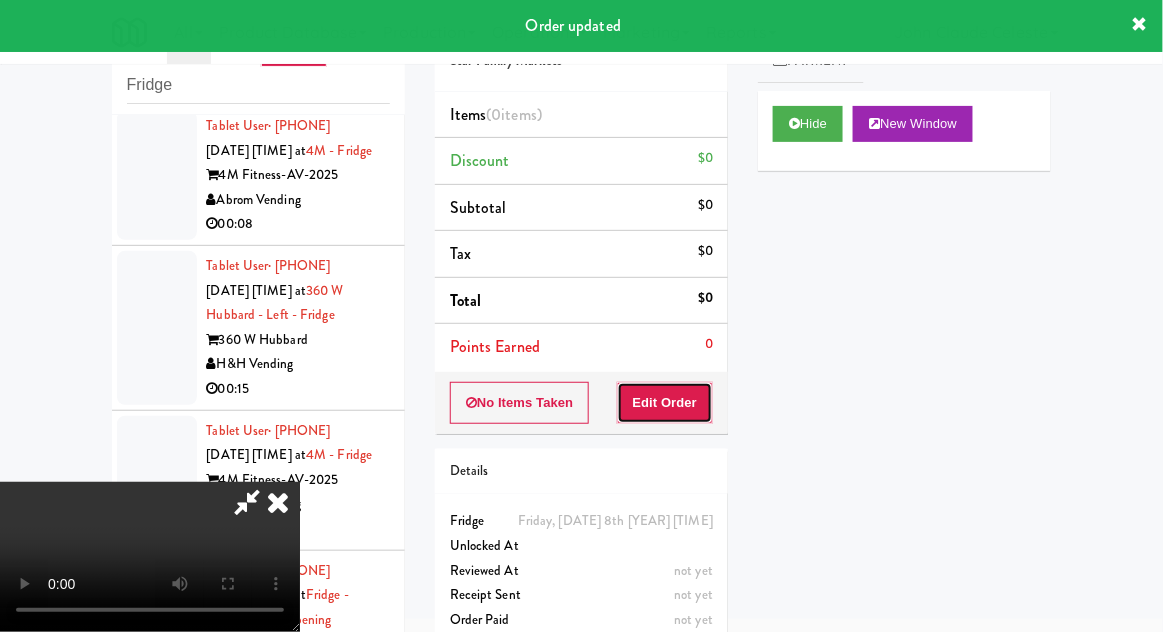 click on "Edit Order" at bounding box center (665, 403) 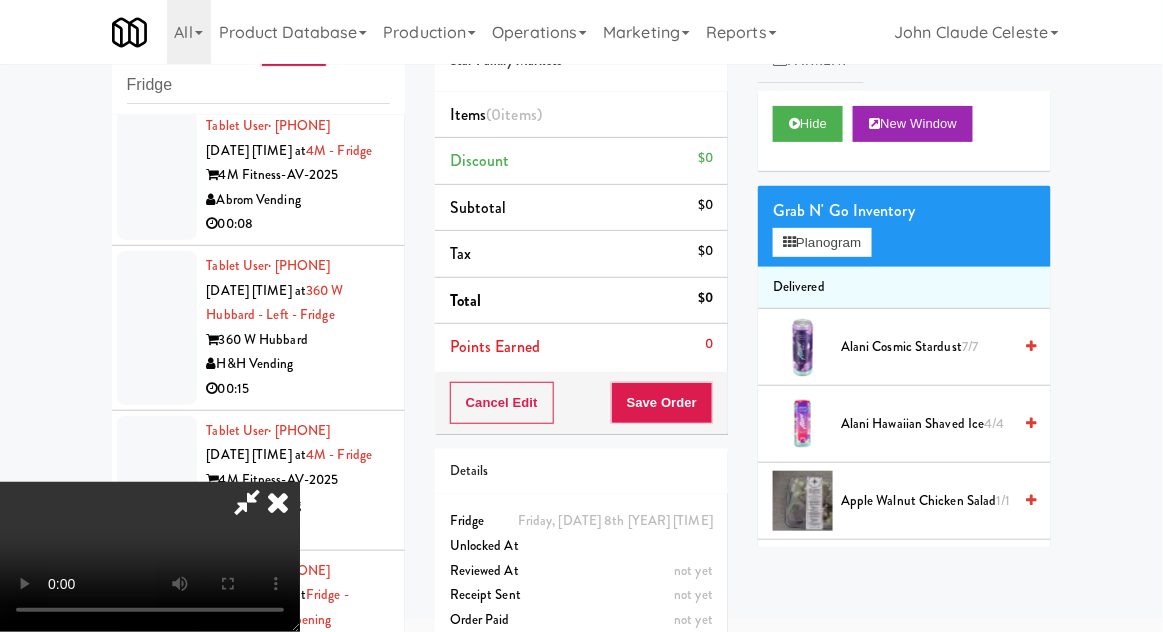scroll, scrollTop: 73, scrollLeft: 0, axis: vertical 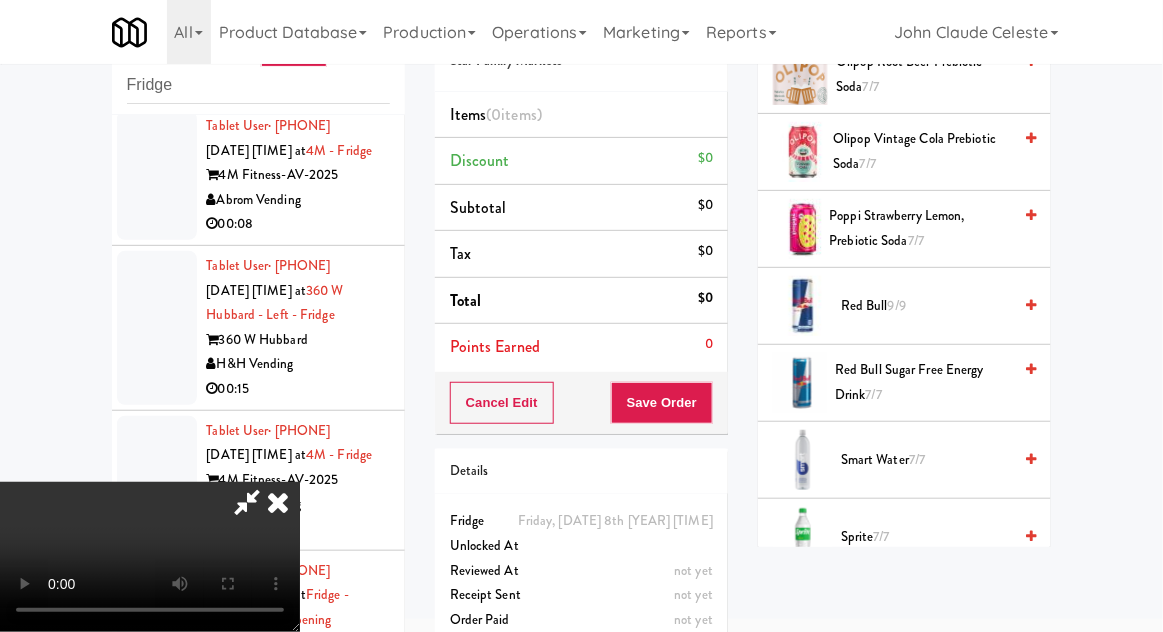 click on "Sprite  7/7" at bounding box center (926, 537) 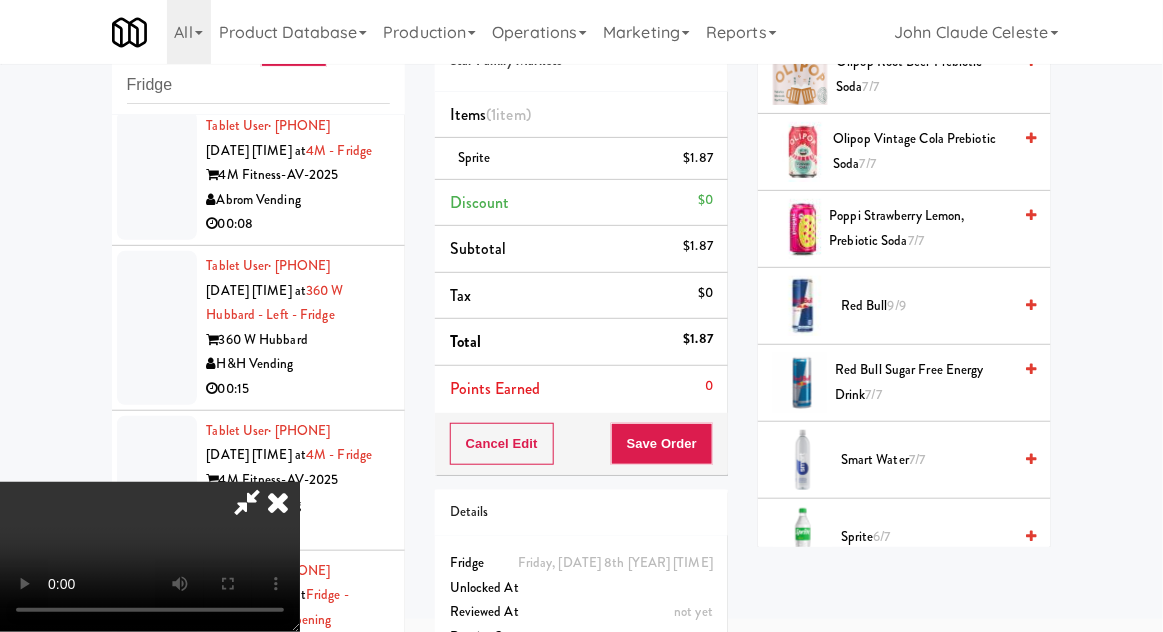 scroll, scrollTop: 73, scrollLeft: 0, axis: vertical 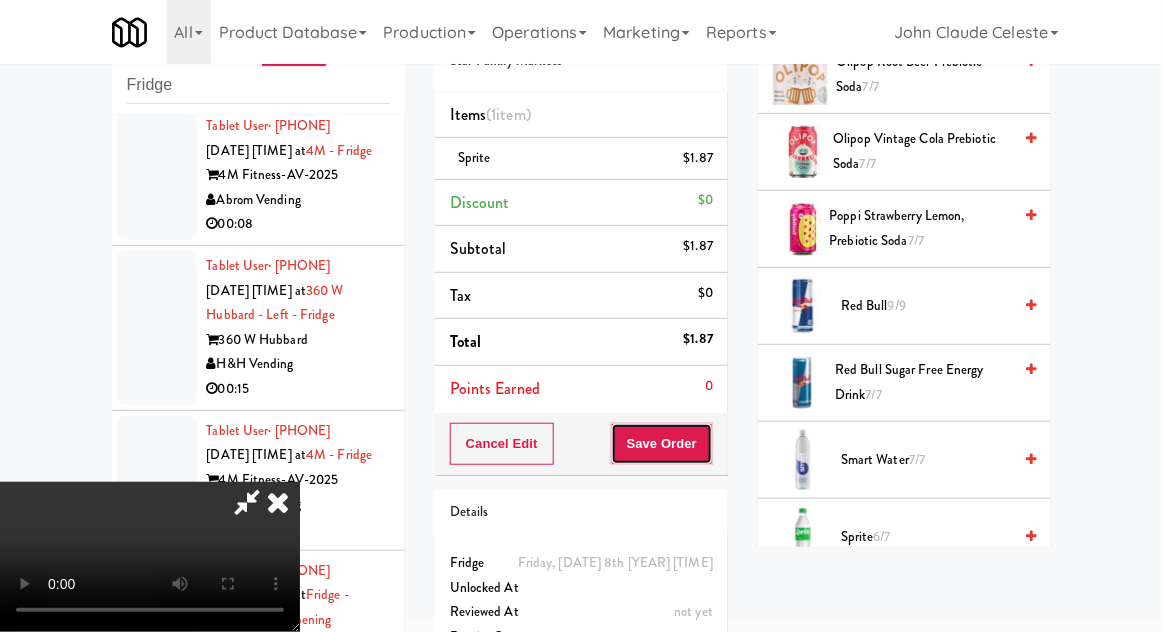 click on "Save Order" at bounding box center (662, 444) 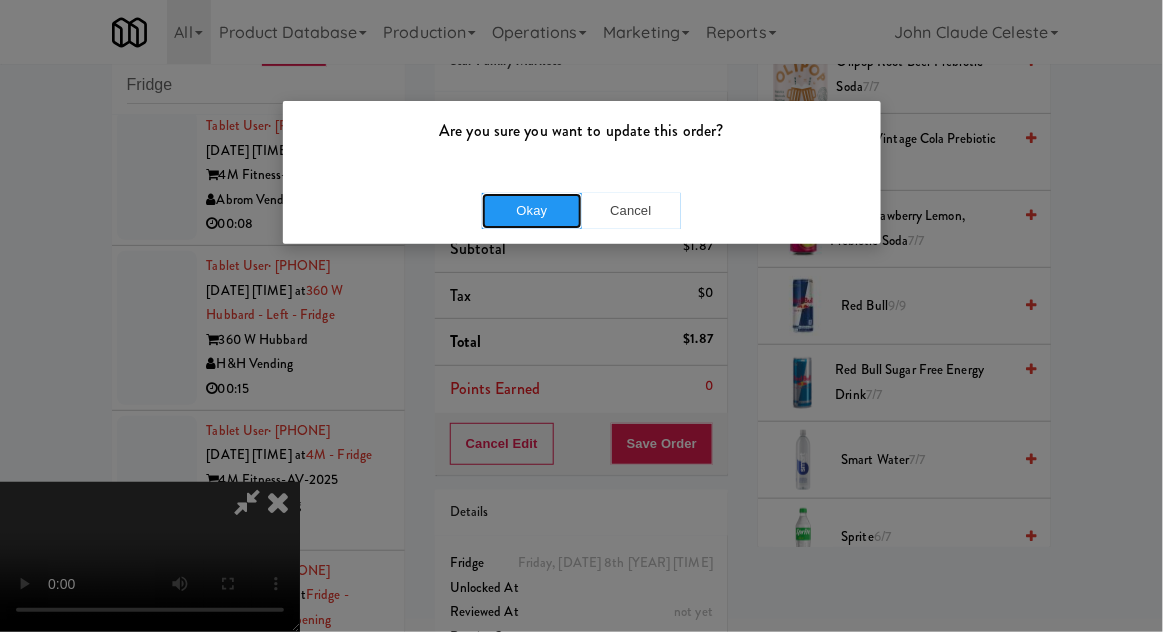 click on "Okay" at bounding box center [532, 211] 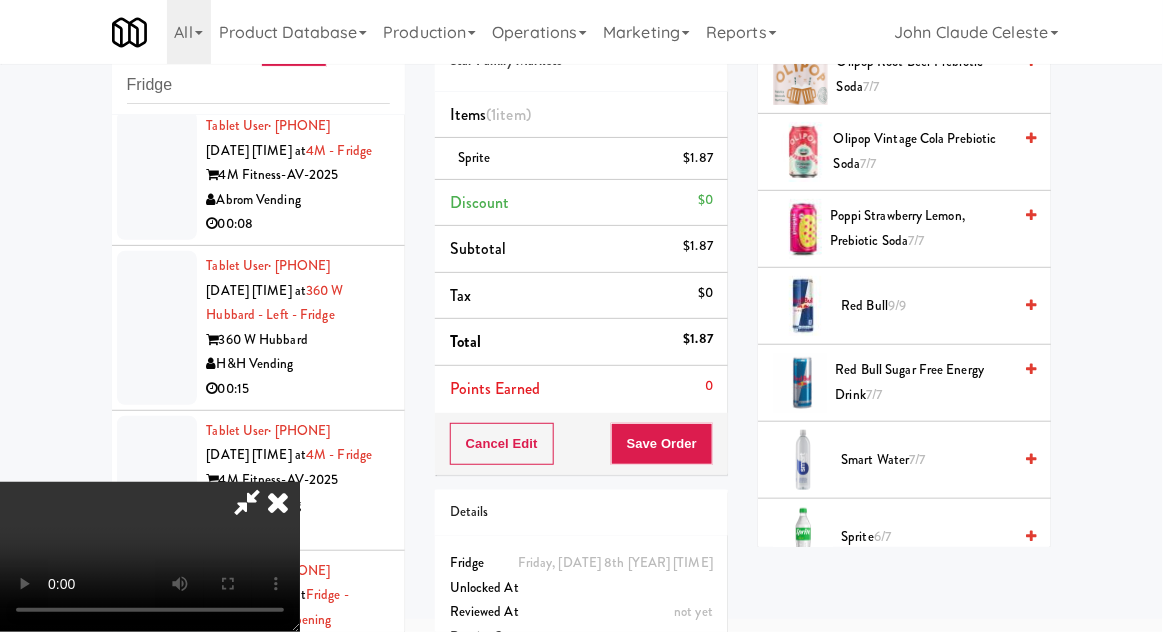click at bounding box center (581, 316) 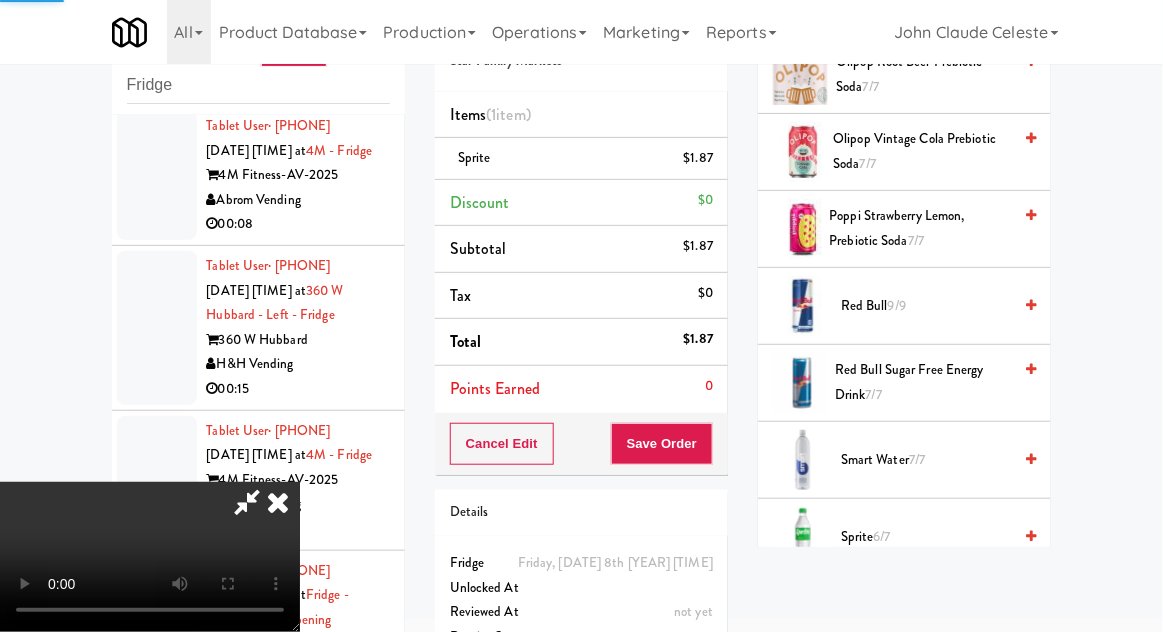 scroll, scrollTop: 197, scrollLeft: 0, axis: vertical 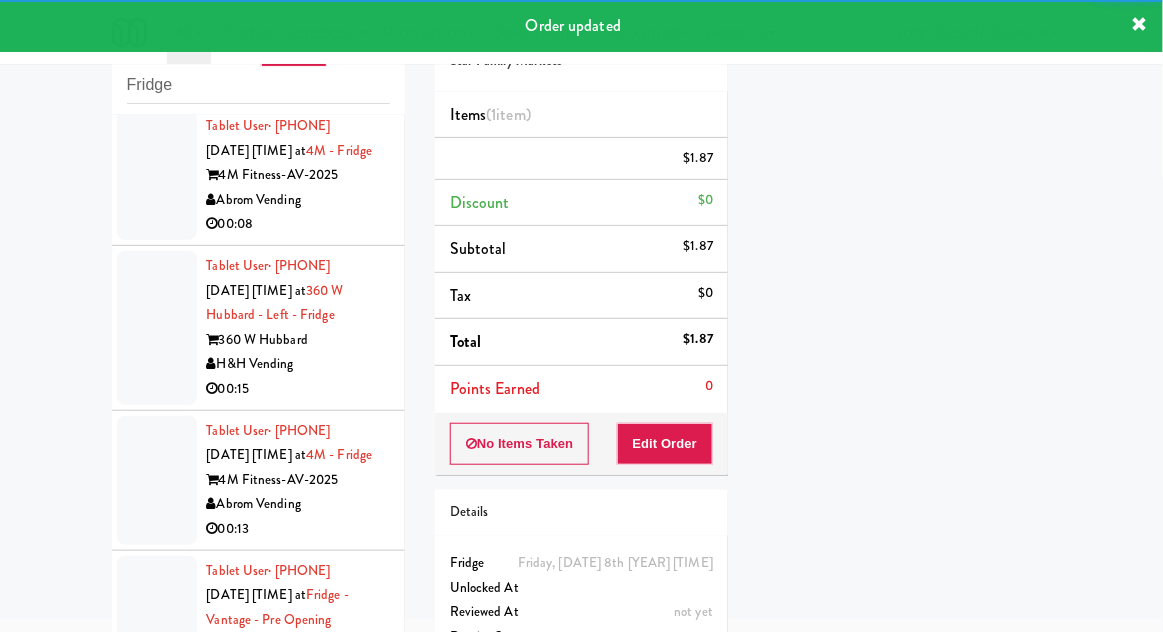 click on "Tablet User  · (703) 989-2613 Aug 8, 2025 8:09:28 PM at  Arapahoe Square Fridge  Arapahoe Square Apartments  Vend Colorado  00:09" at bounding box center [258, -141] 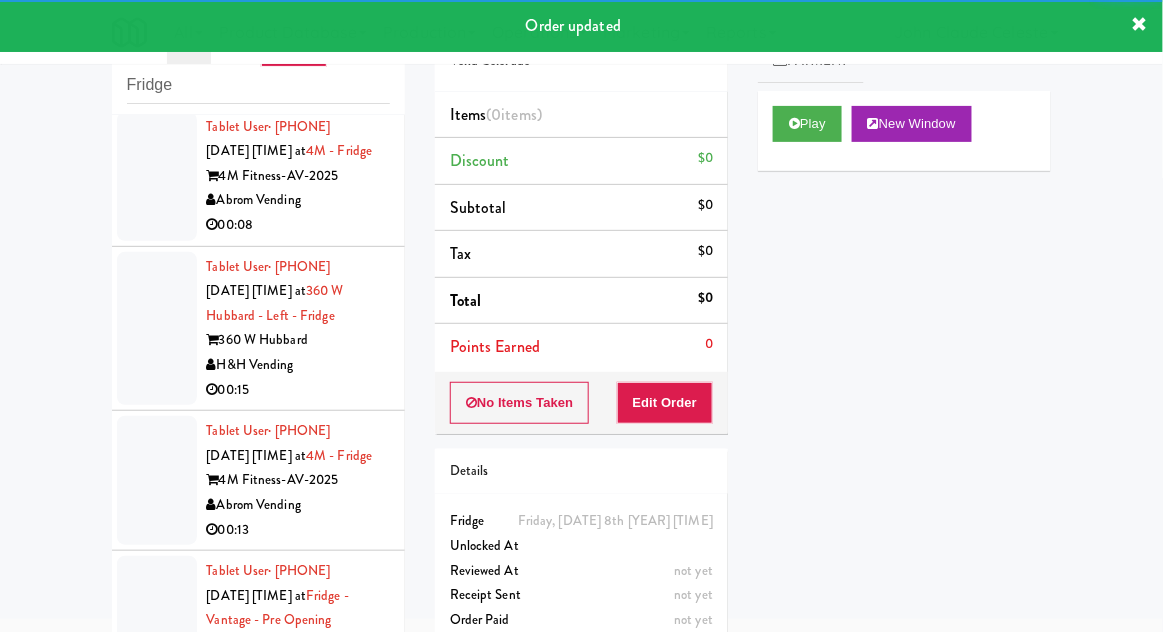 scroll, scrollTop: 7904, scrollLeft: 0, axis: vertical 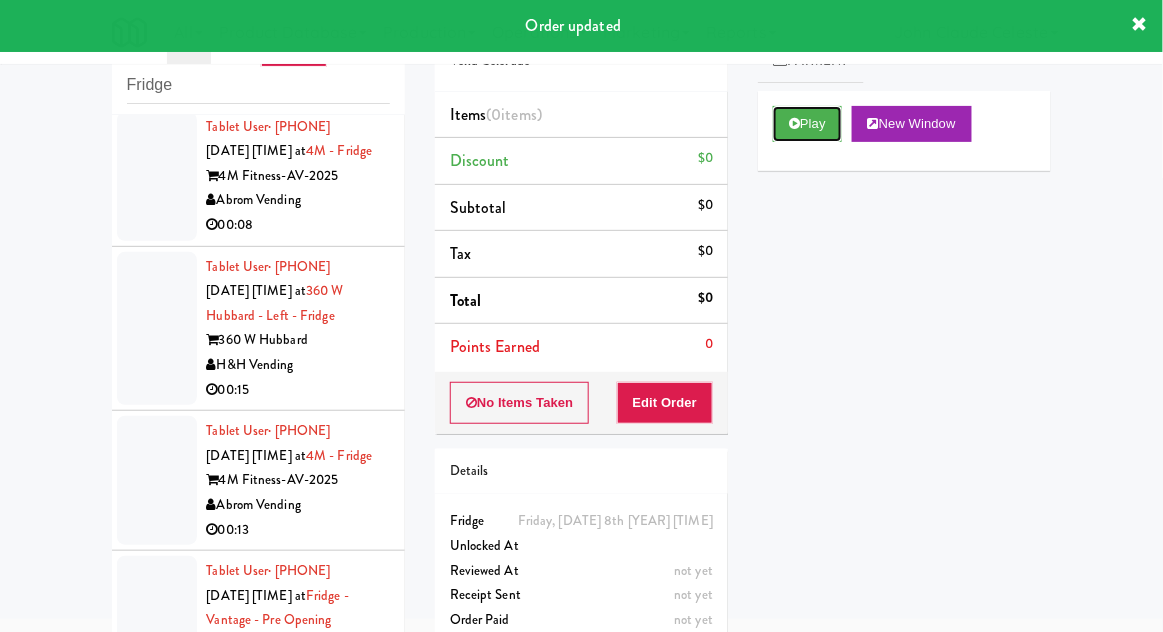 click on "Play" at bounding box center (807, 124) 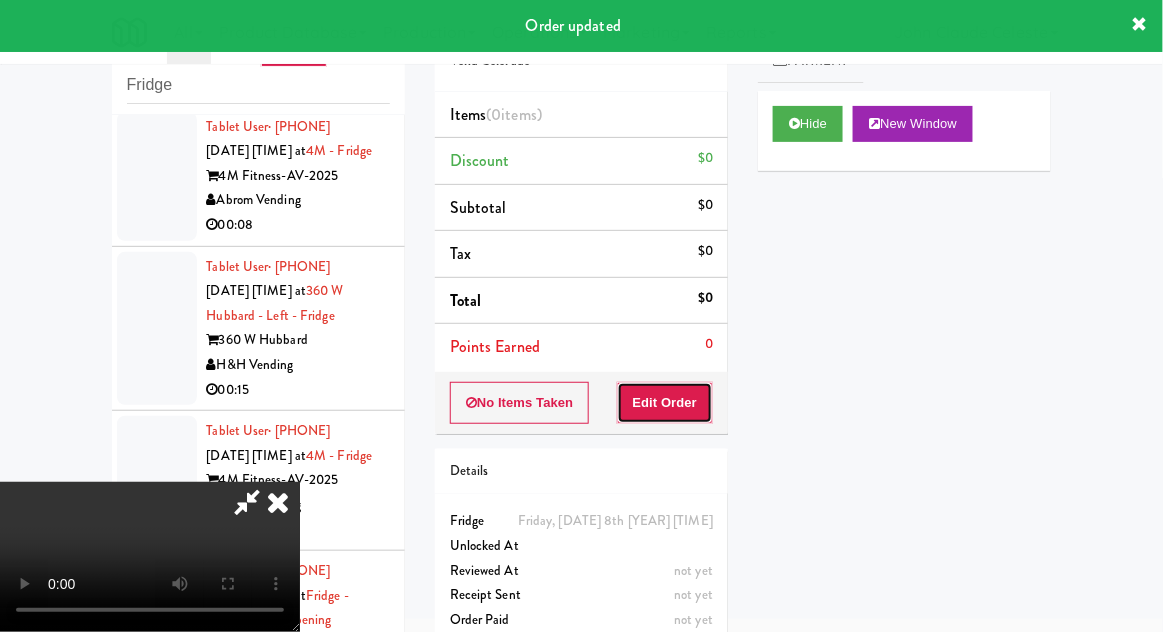 click on "Edit Order" at bounding box center (665, 403) 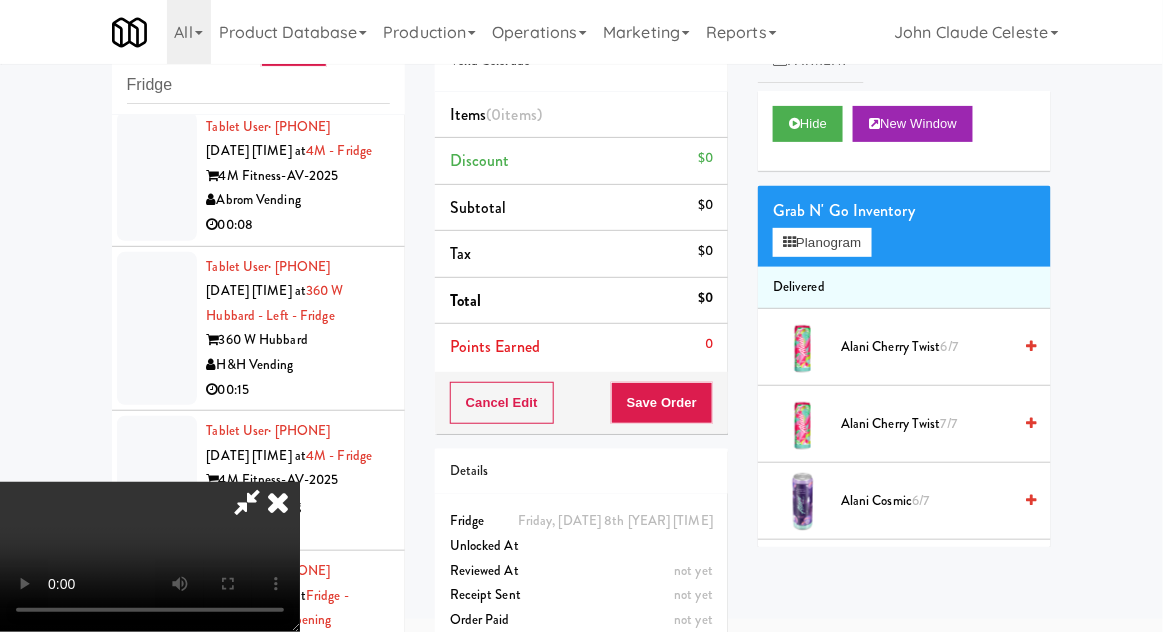 scroll, scrollTop: 73, scrollLeft: 0, axis: vertical 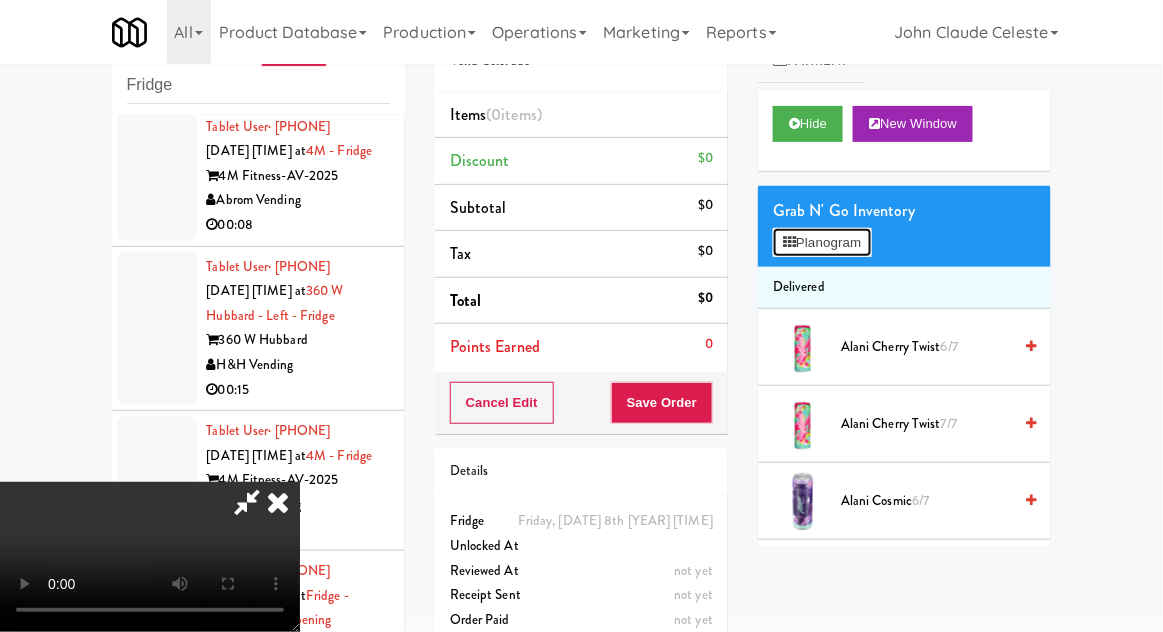click on "Planogram" at bounding box center [822, 243] 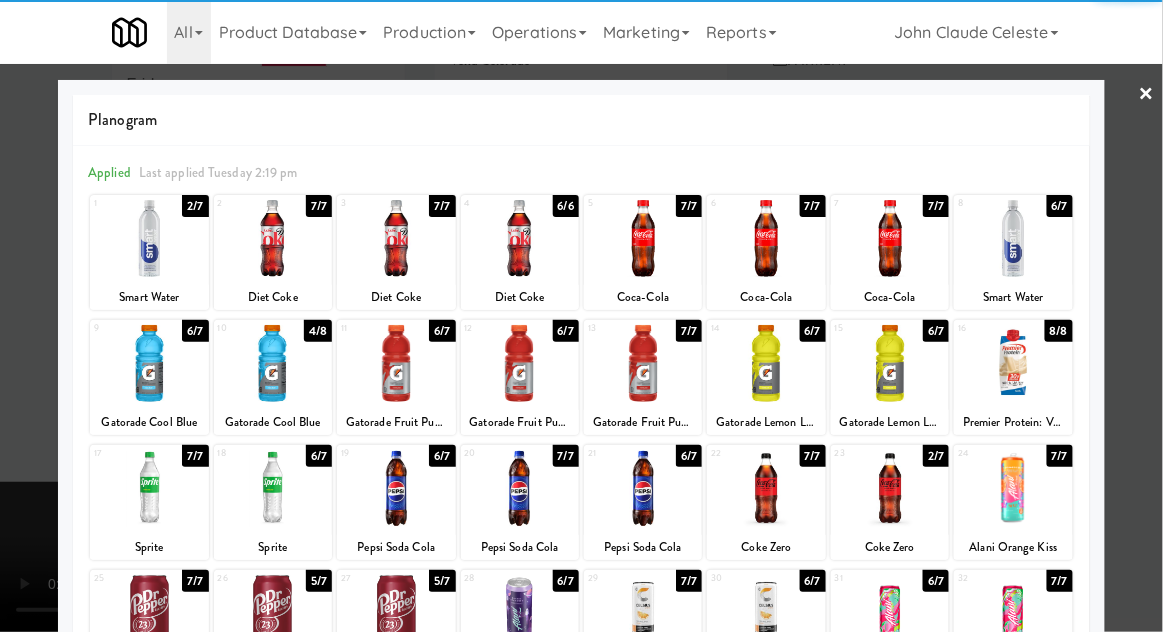 click at bounding box center (890, 488) 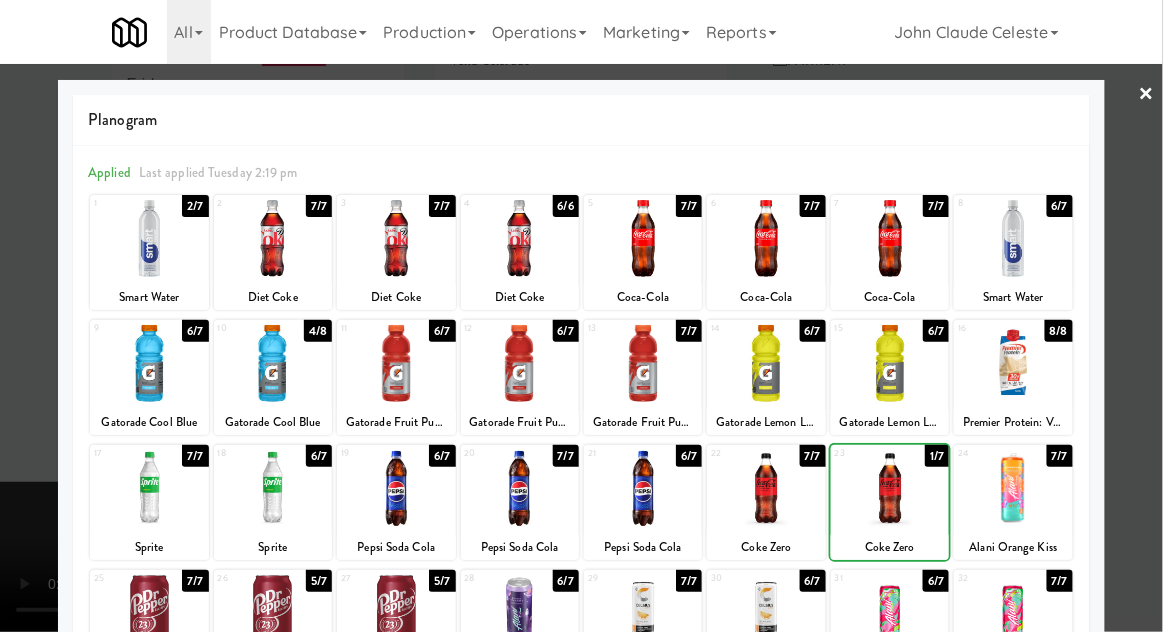 click at bounding box center [581, 316] 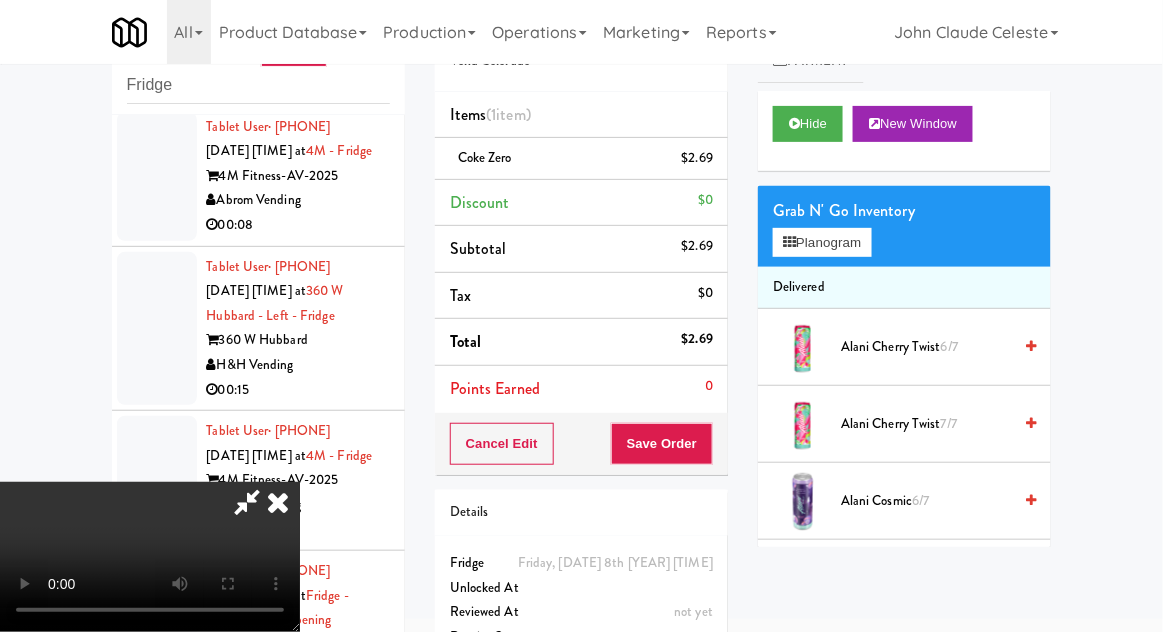 scroll, scrollTop: 73, scrollLeft: 0, axis: vertical 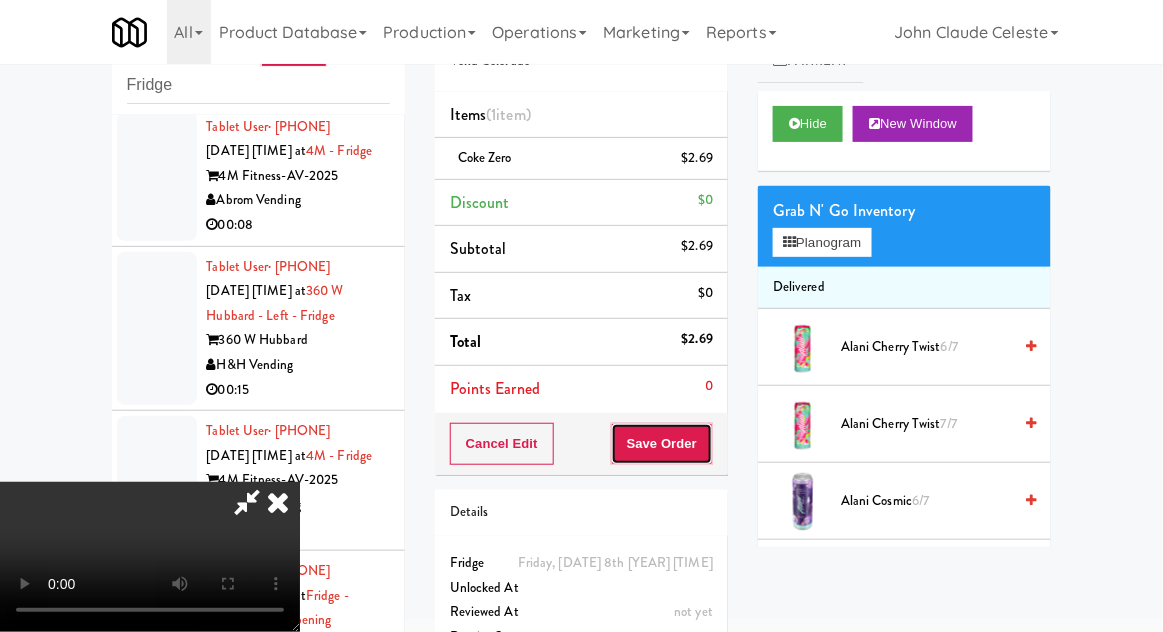 click on "Save Order" at bounding box center [662, 444] 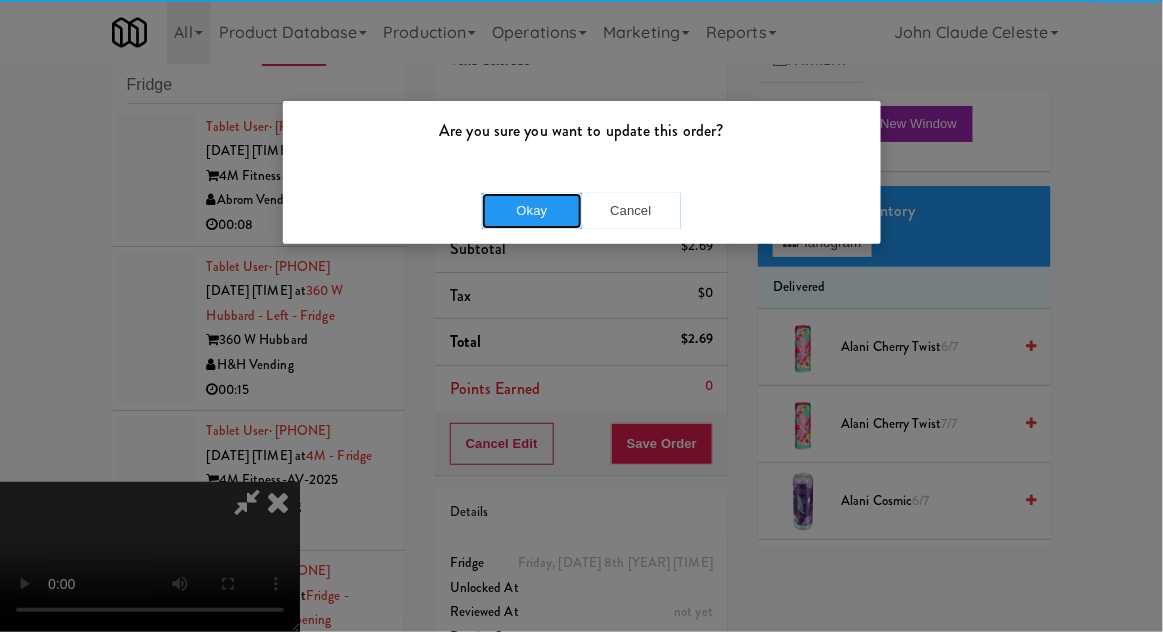click on "Okay" at bounding box center [532, 211] 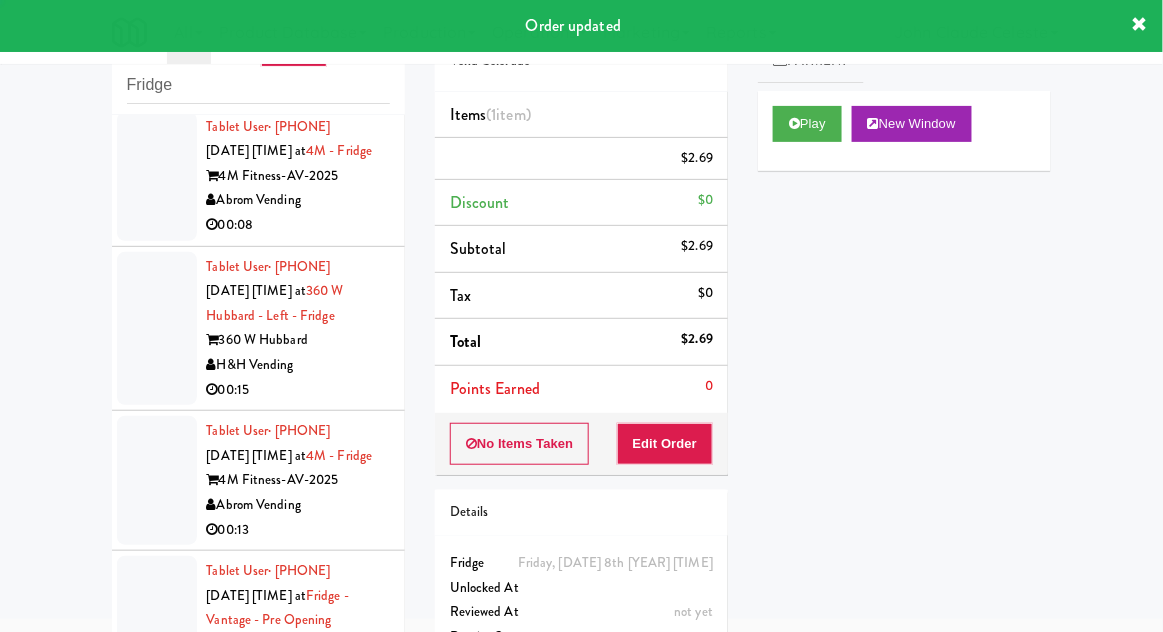 scroll, scrollTop: 0, scrollLeft: 0, axis: both 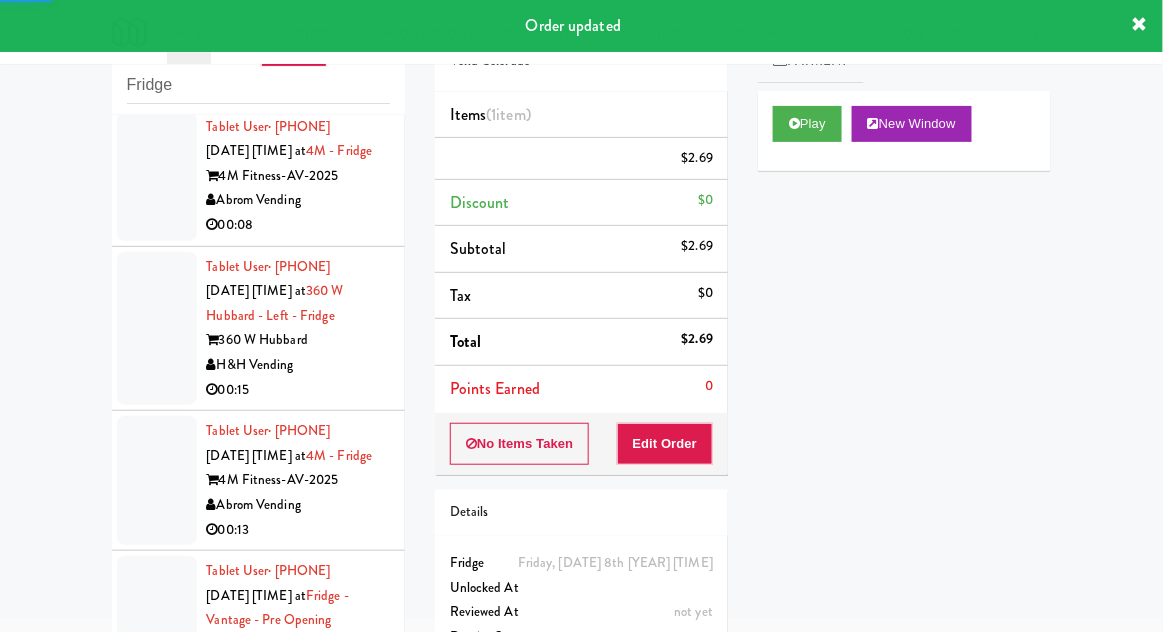click at bounding box center (157, 24) 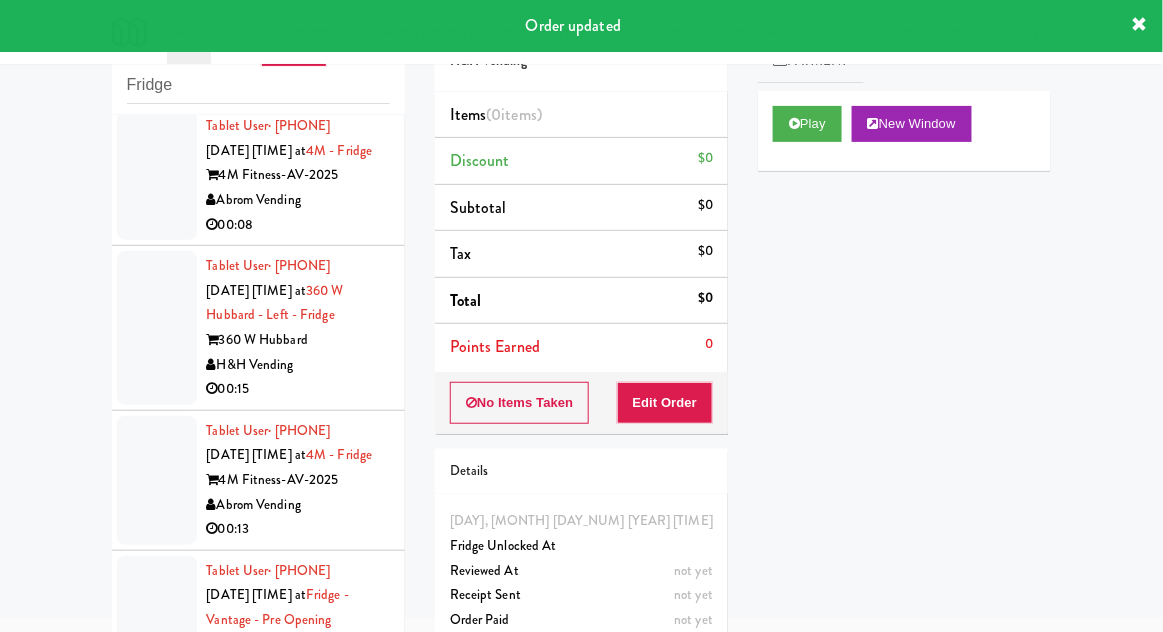 scroll, scrollTop: 8134, scrollLeft: 0, axis: vertical 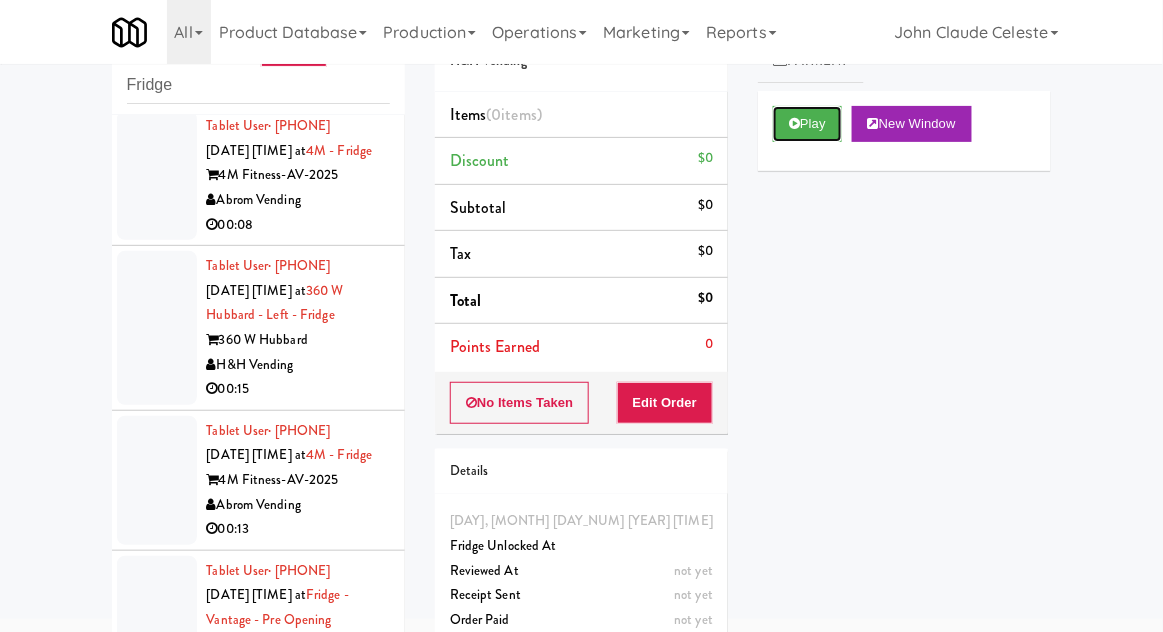click on "Play" at bounding box center (807, 124) 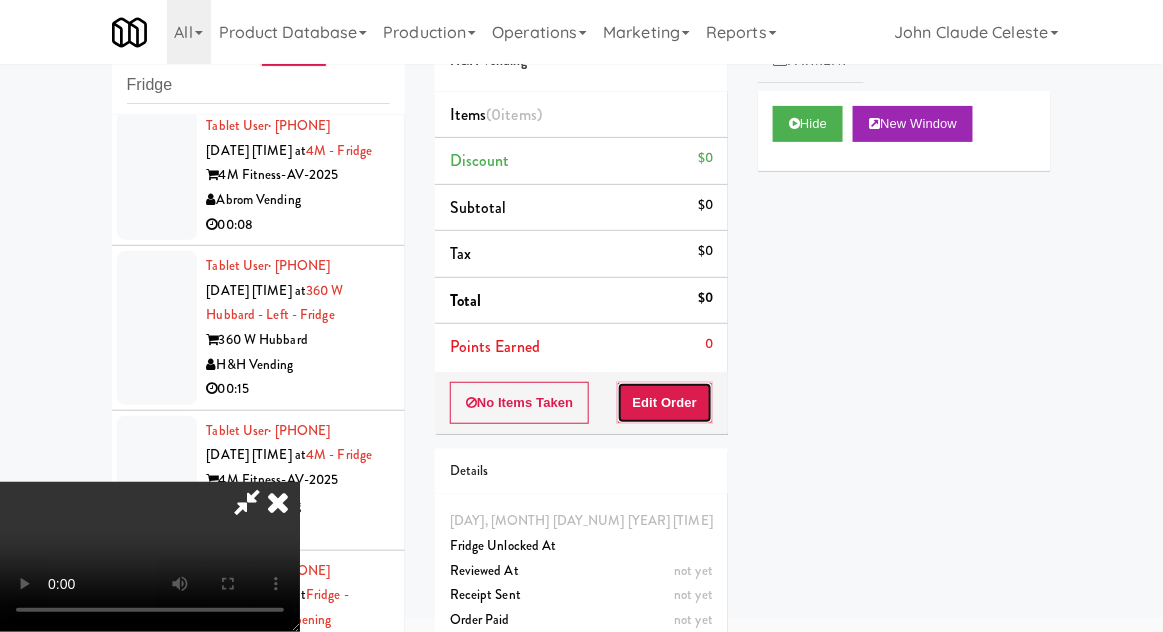 click on "Edit Order" at bounding box center (665, 403) 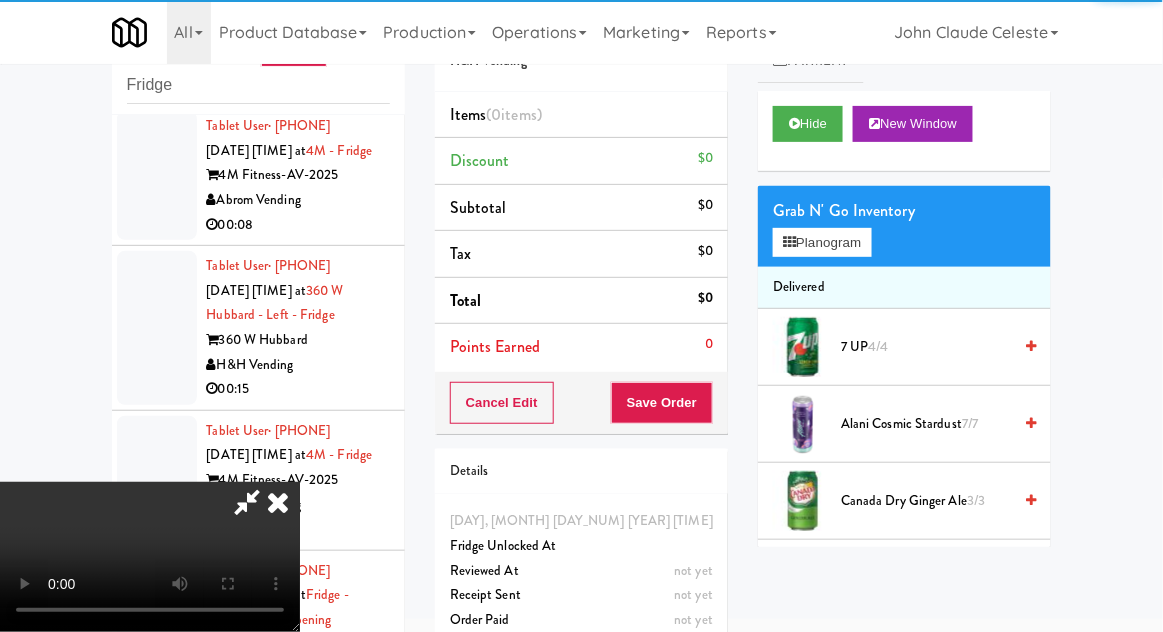 scroll, scrollTop: 8109, scrollLeft: 0, axis: vertical 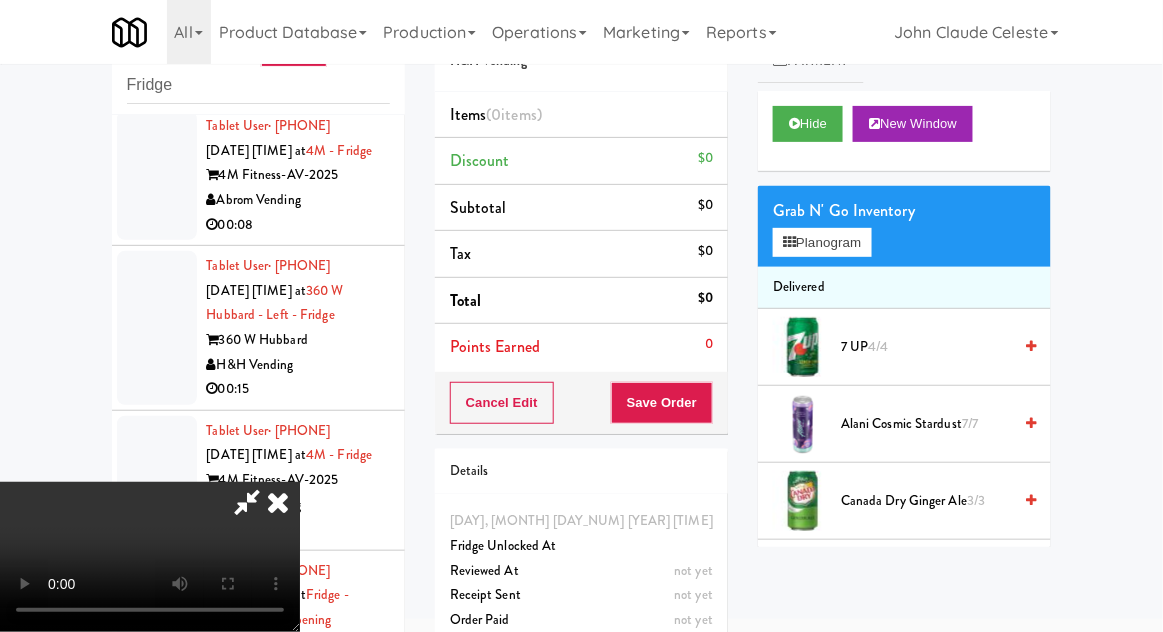 type 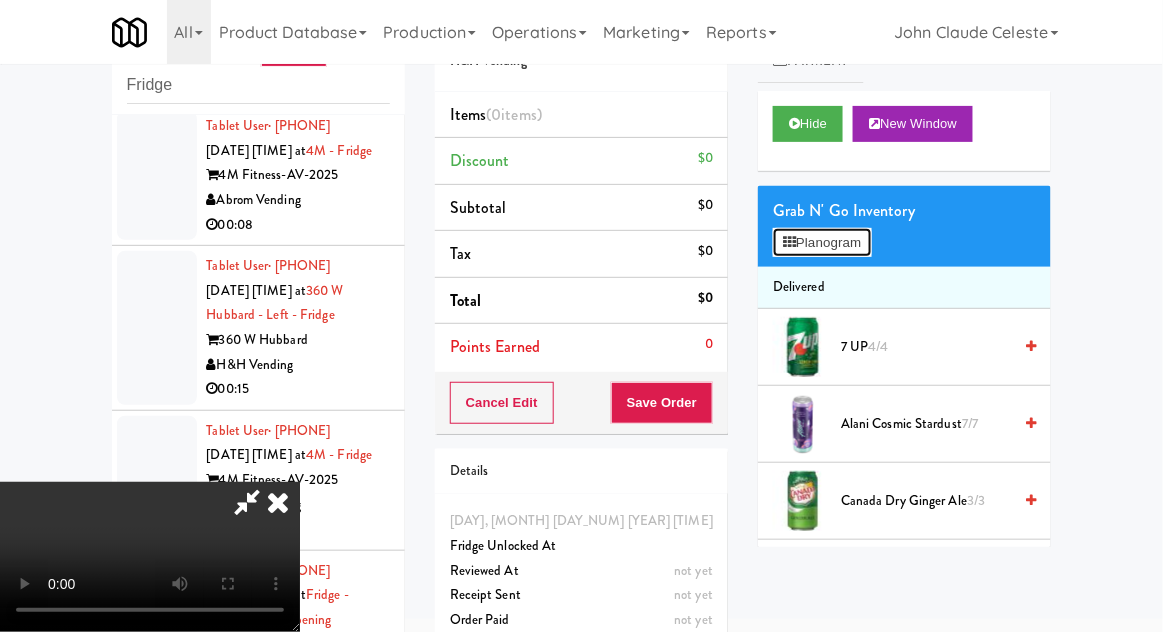 click on "Planogram" at bounding box center (822, 243) 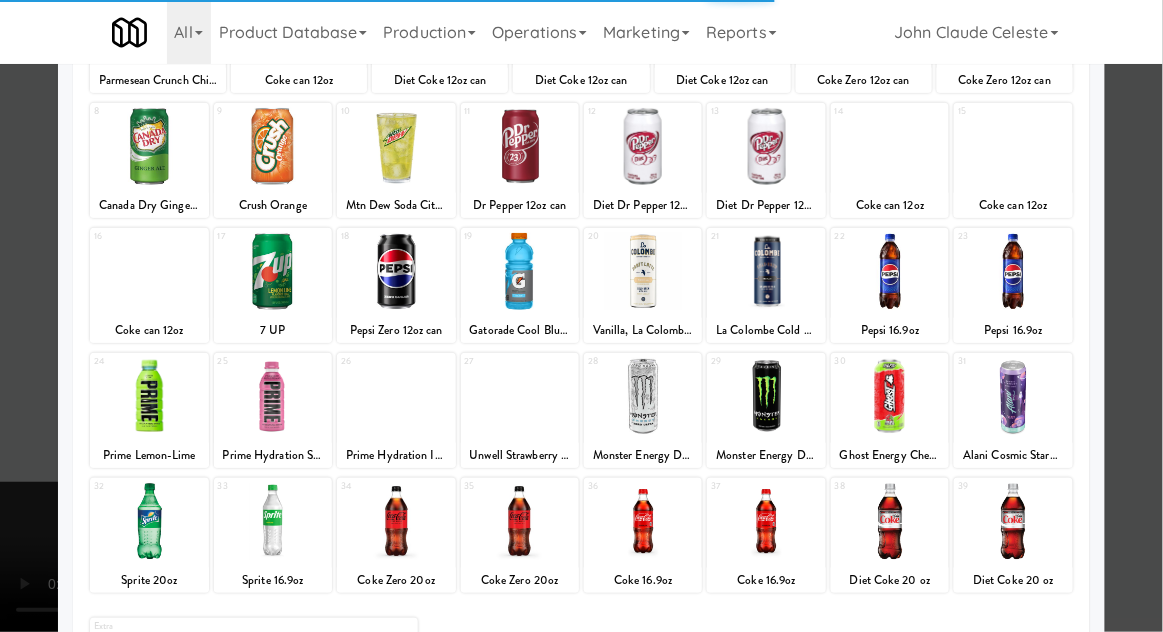 scroll, scrollTop: 253, scrollLeft: 0, axis: vertical 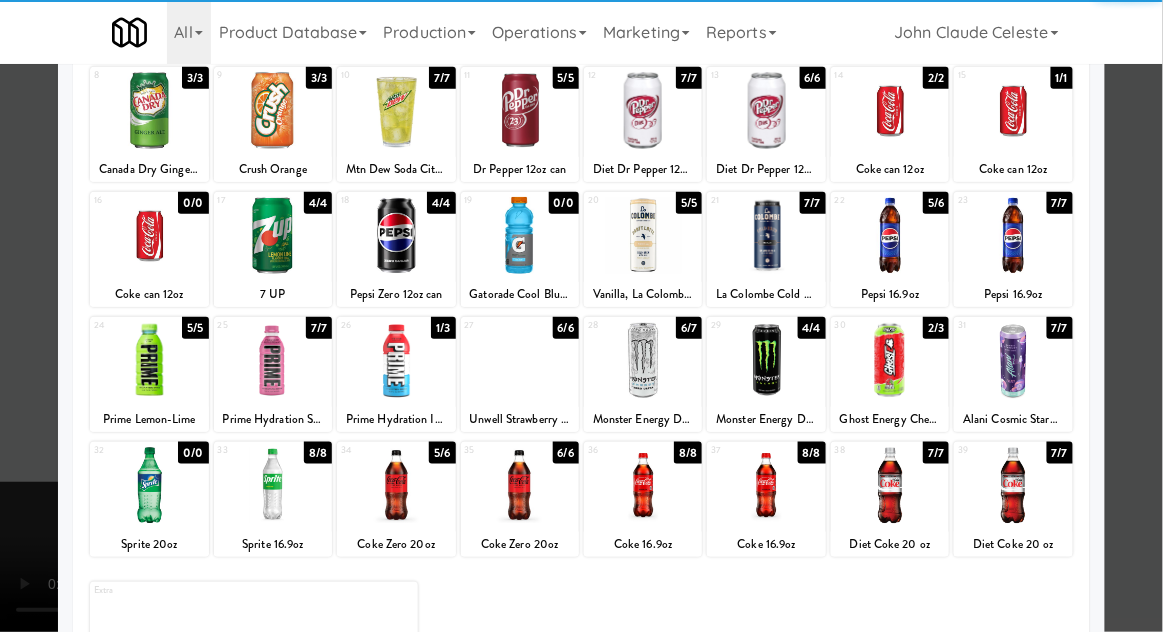 click at bounding box center (396, 485) 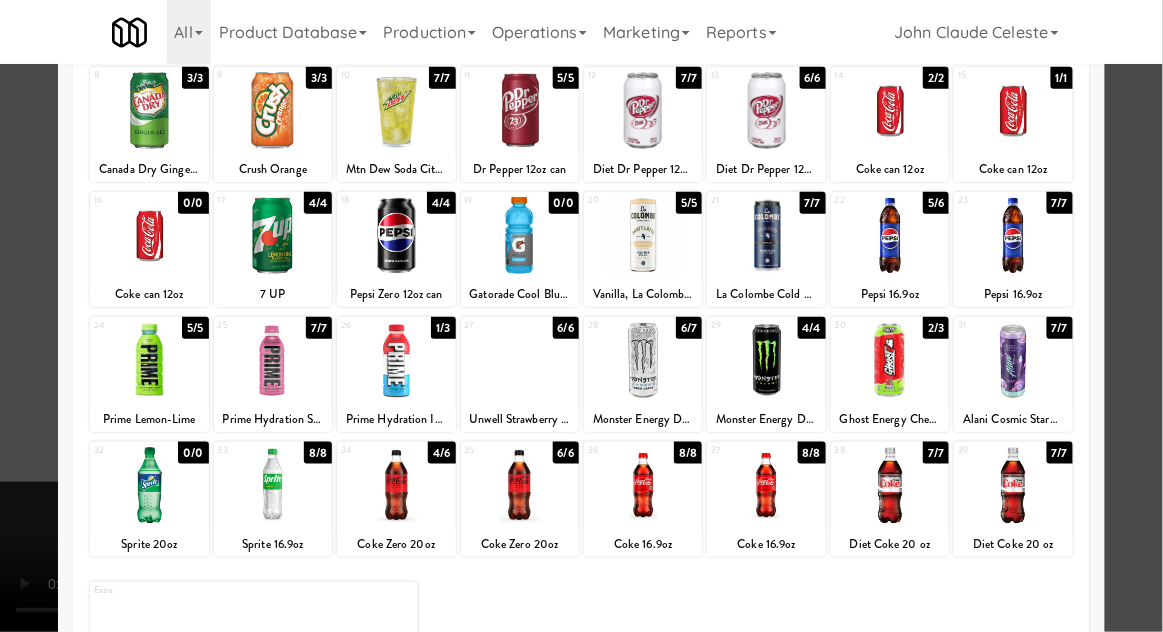 click at bounding box center (581, 316) 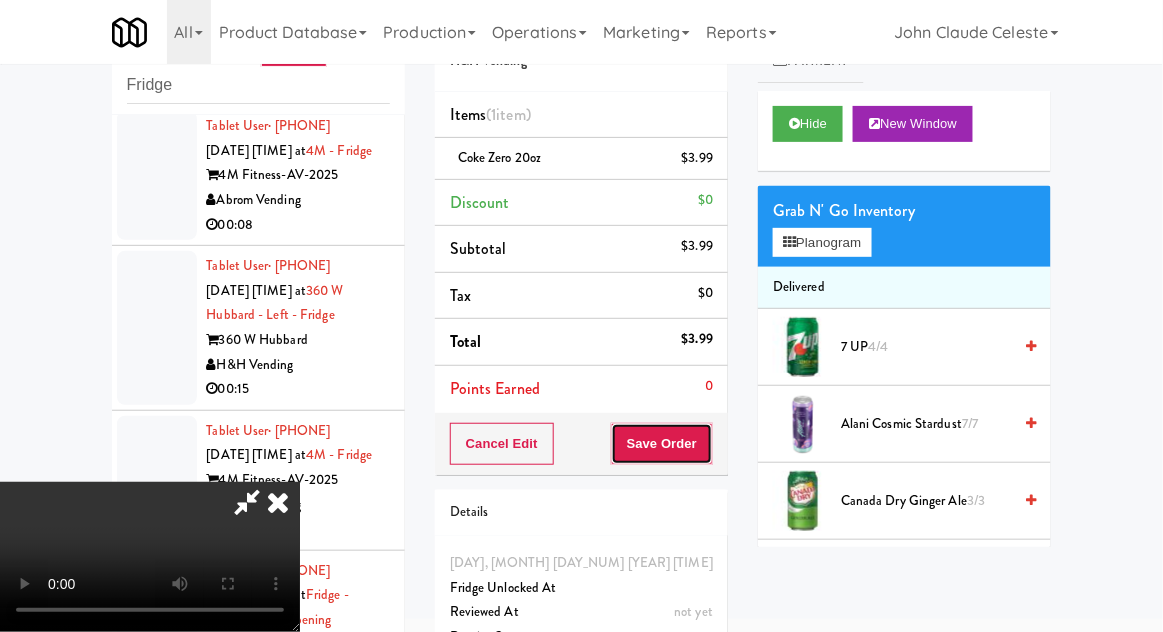 click on "Save Order" at bounding box center [662, 444] 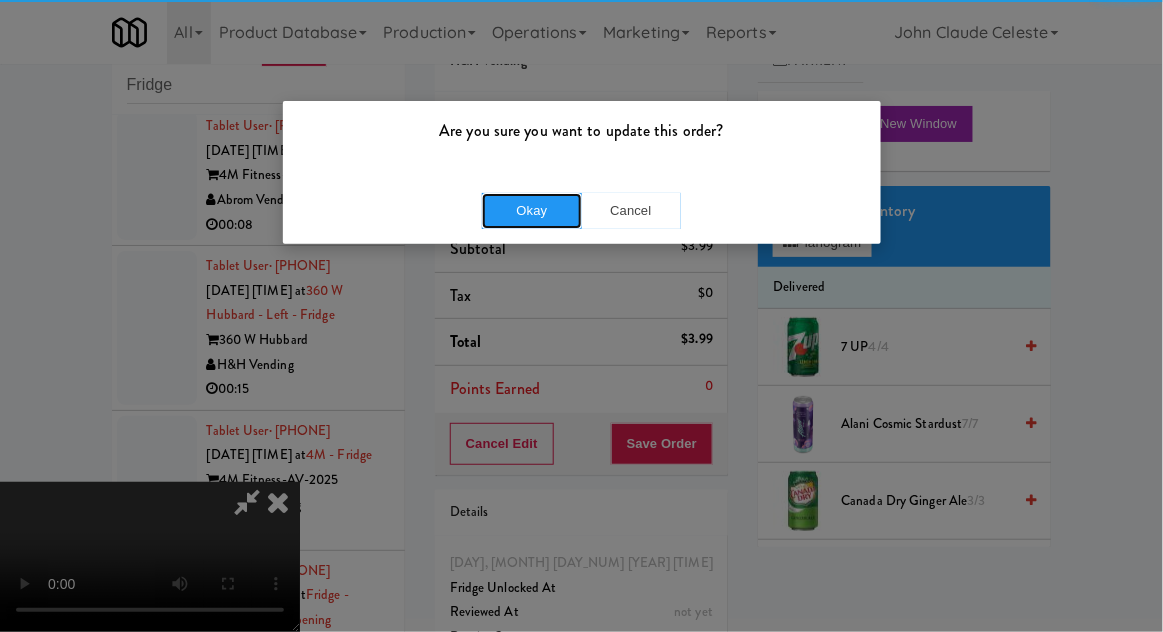 click on "Okay" at bounding box center (532, 211) 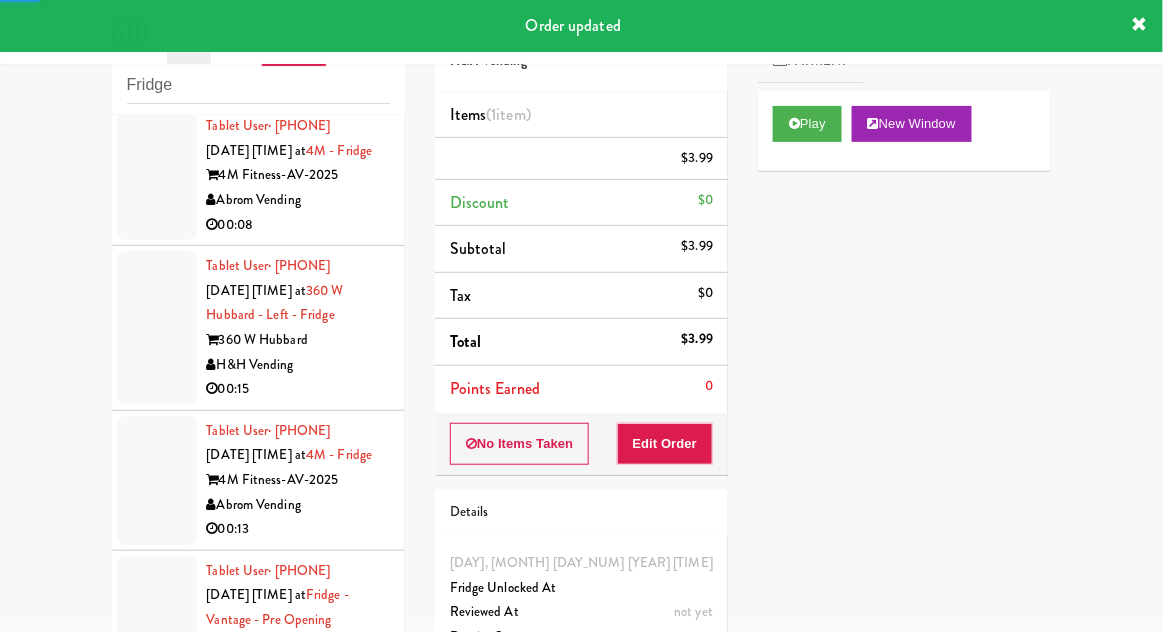 click at bounding box center (157, 175) 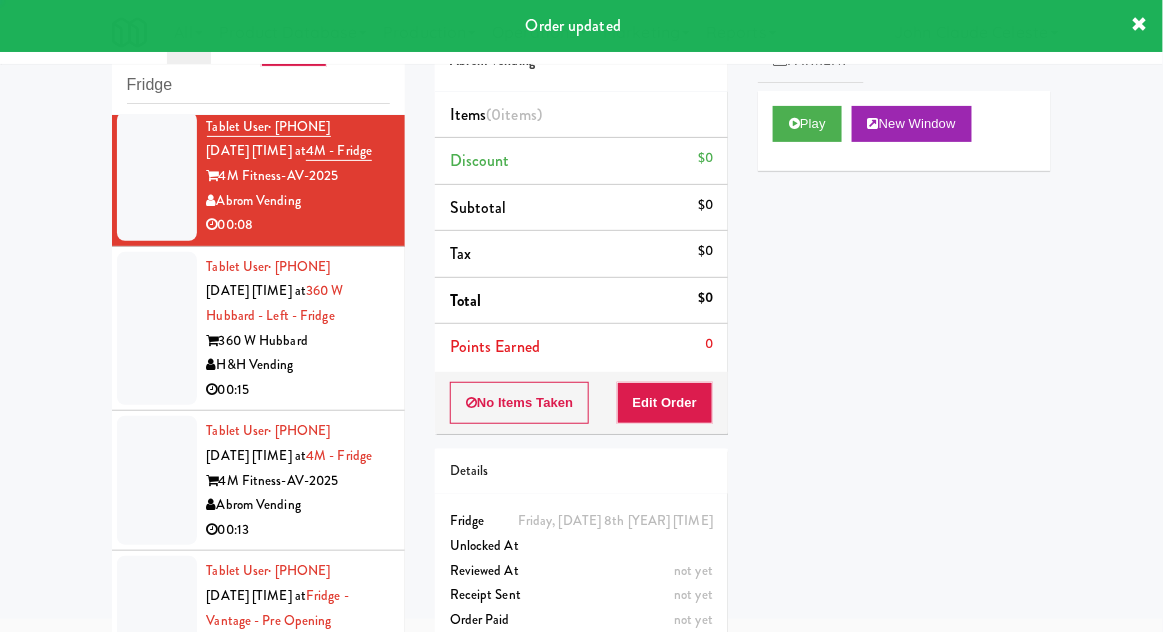 scroll, scrollTop: 8388, scrollLeft: 0, axis: vertical 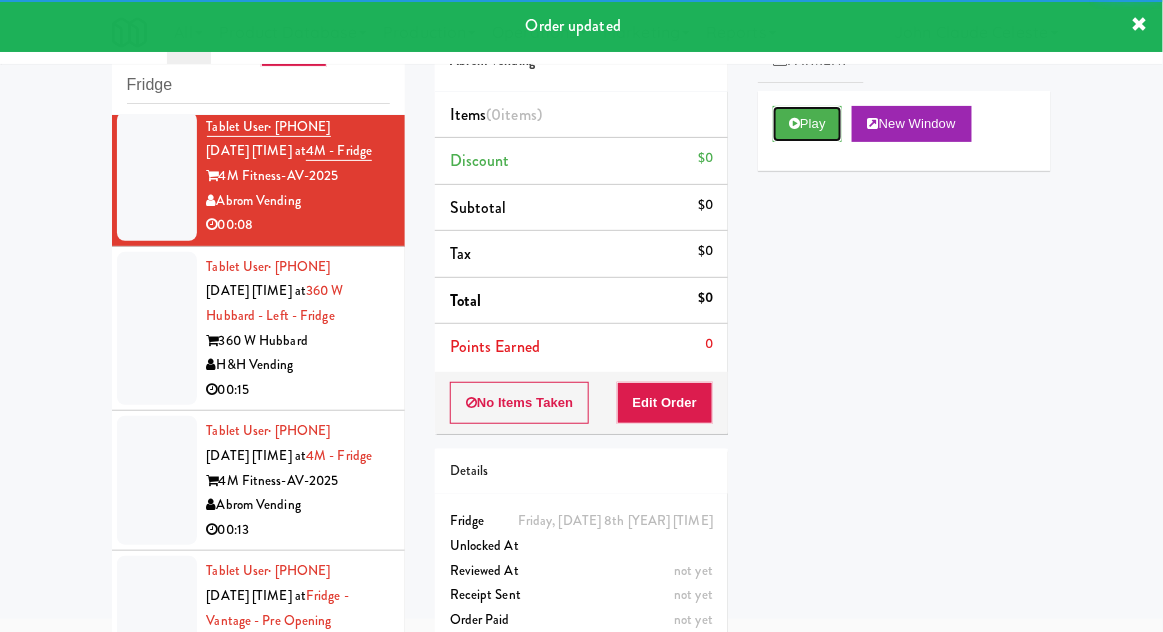 click on "Play" at bounding box center [807, 124] 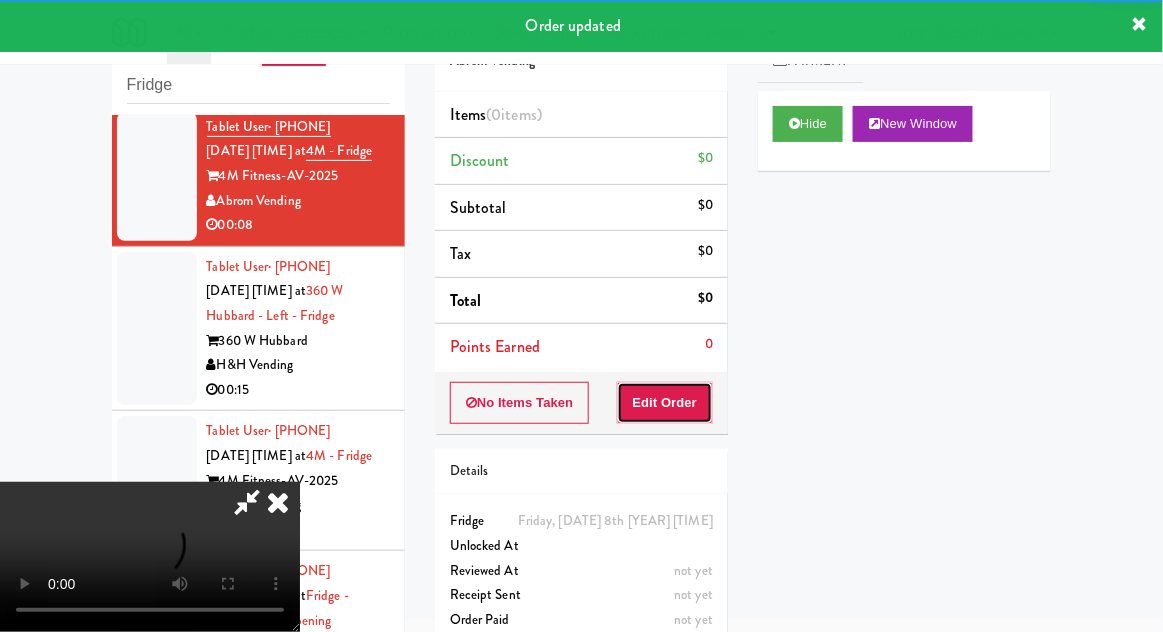 click on "Edit Order" at bounding box center (665, 403) 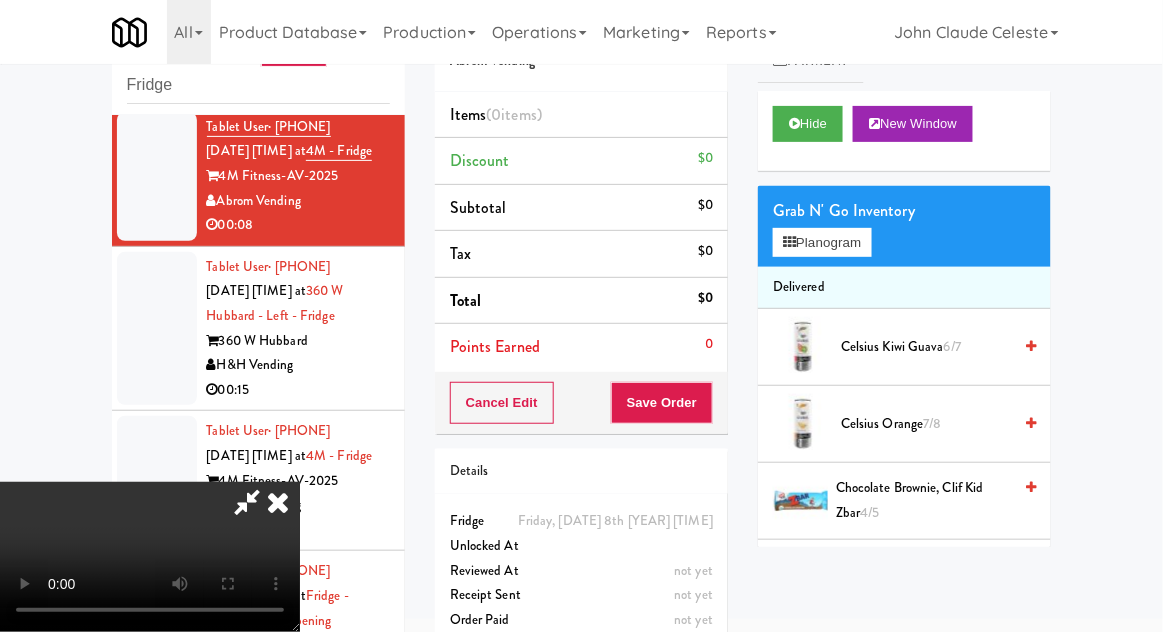 scroll, scrollTop: 73, scrollLeft: 0, axis: vertical 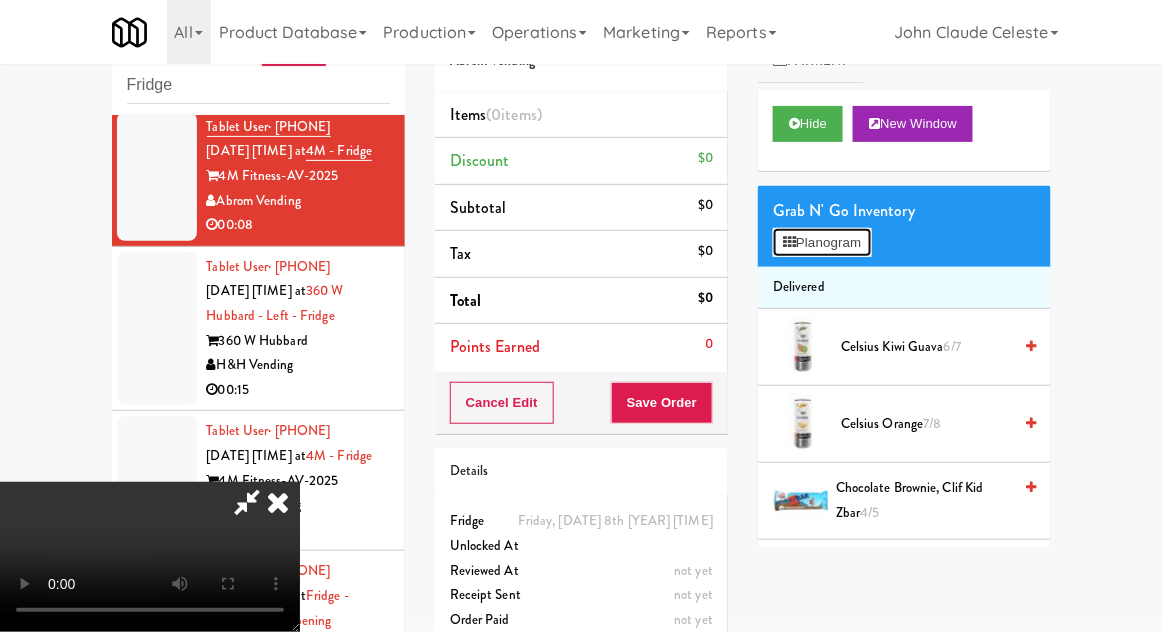 click on "Planogram" at bounding box center [822, 243] 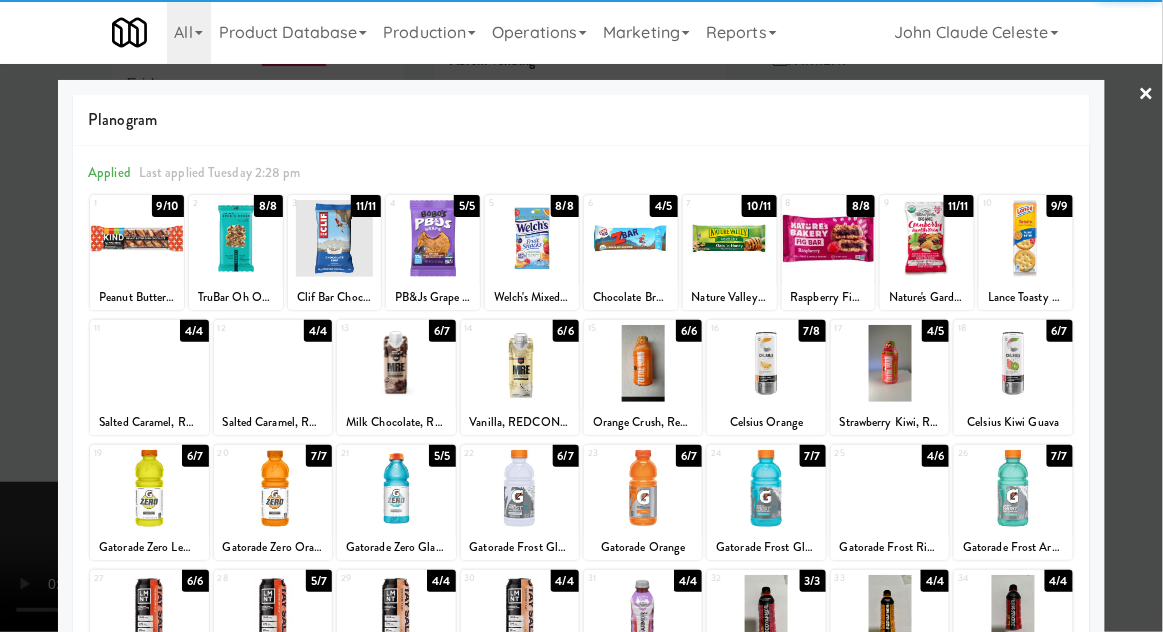 click at bounding box center [1013, 488] 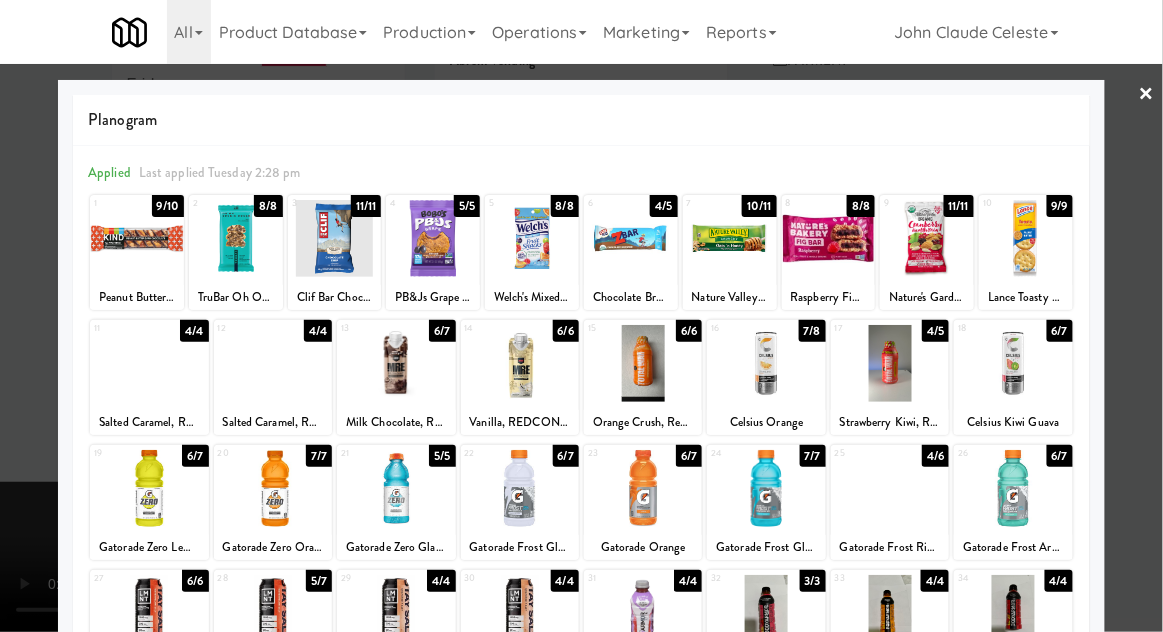 click at bounding box center (581, 316) 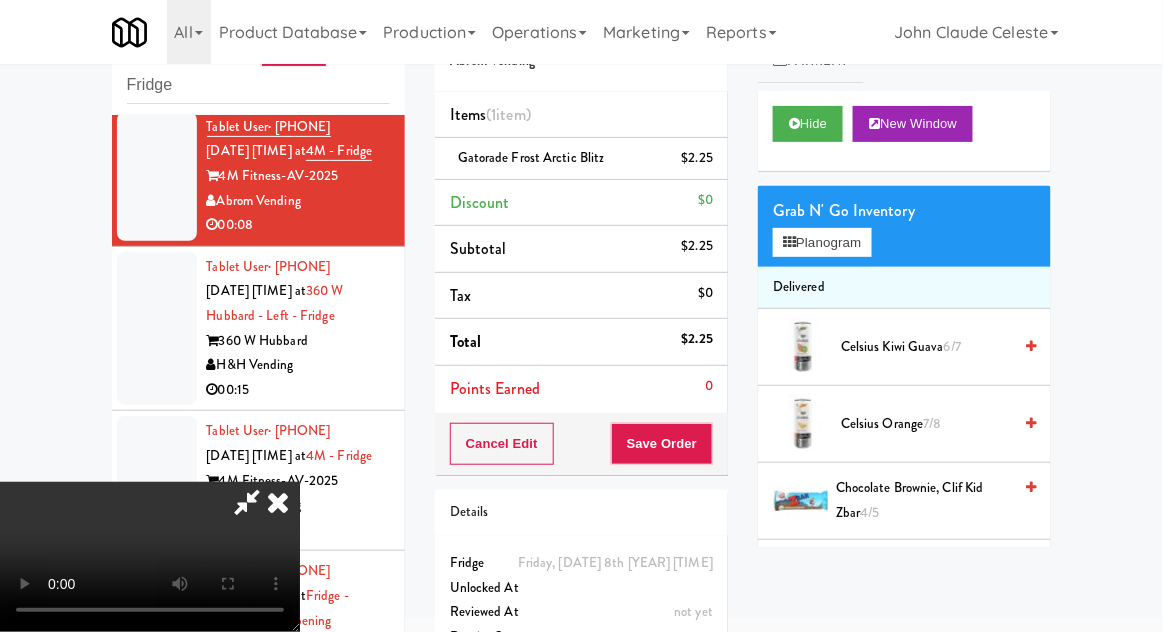 scroll, scrollTop: 73, scrollLeft: 0, axis: vertical 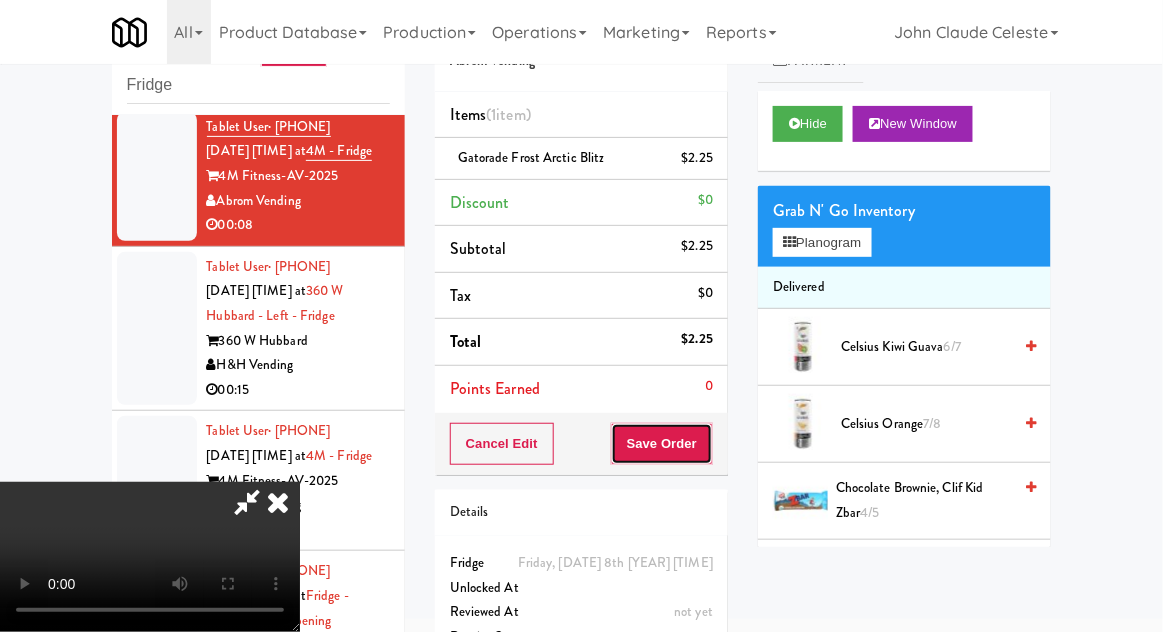 click on "Save Order" at bounding box center (662, 444) 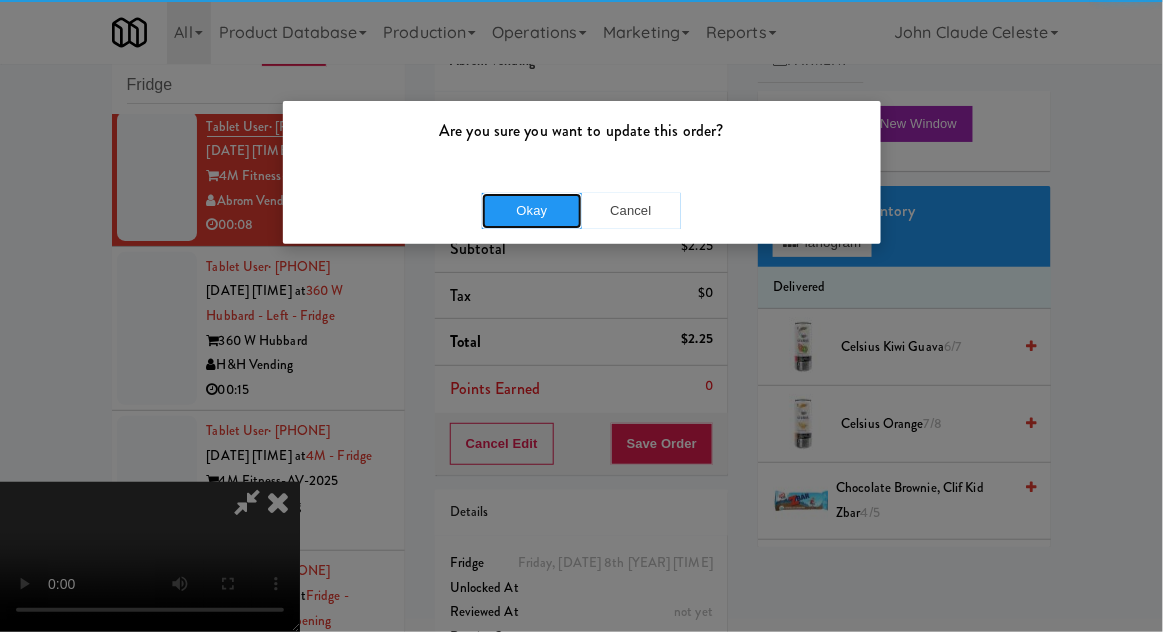 click on "Okay" at bounding box center [532, 211] 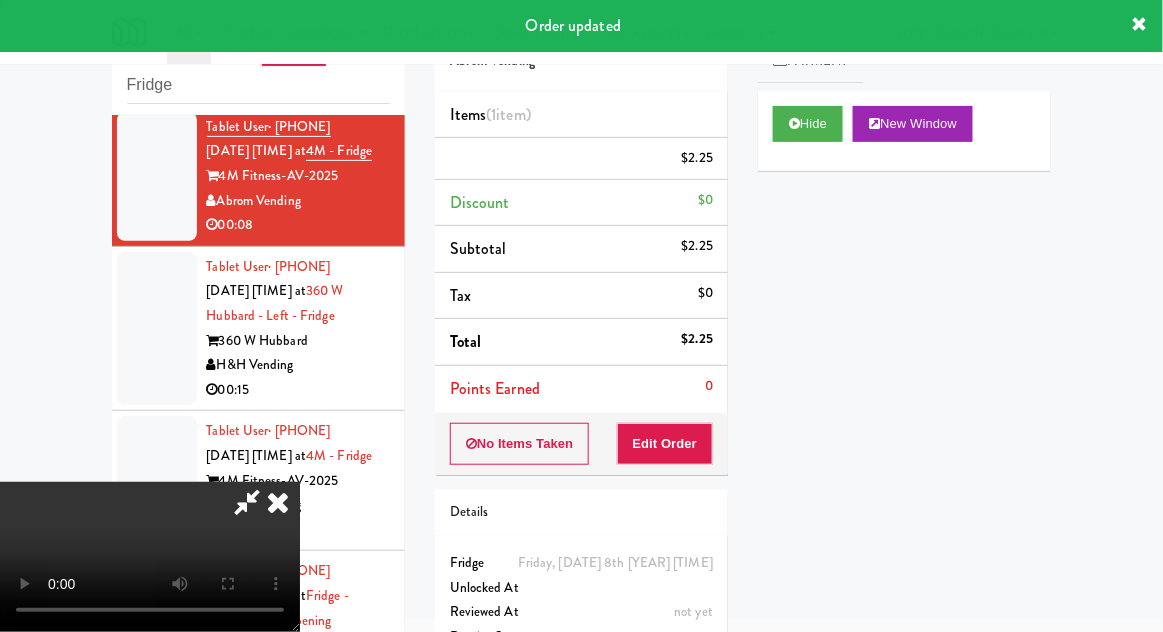 scroll, scrollTop: 0, scrollLeft: 0, axis: both 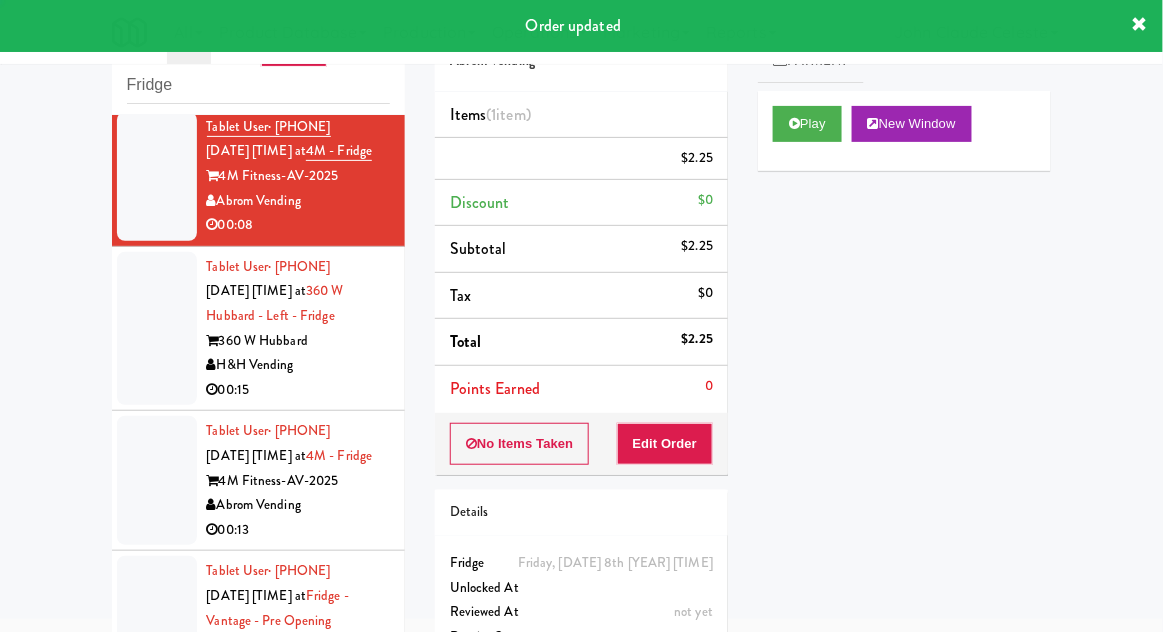 click at bounding box center (157, 480) 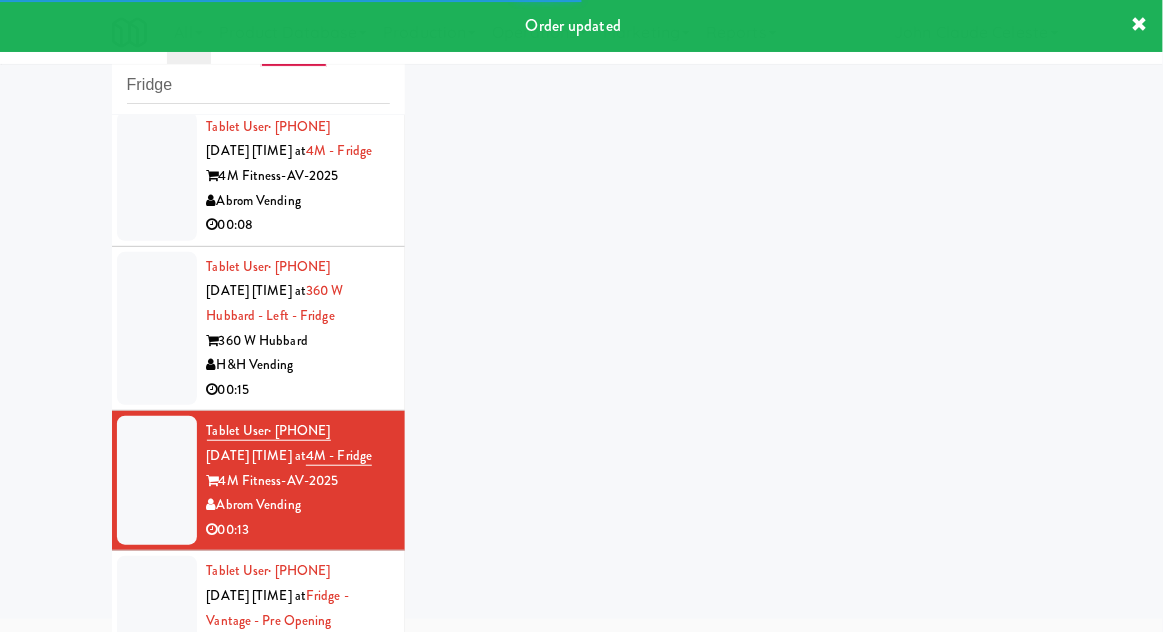 click at bounding box center [157, 480] 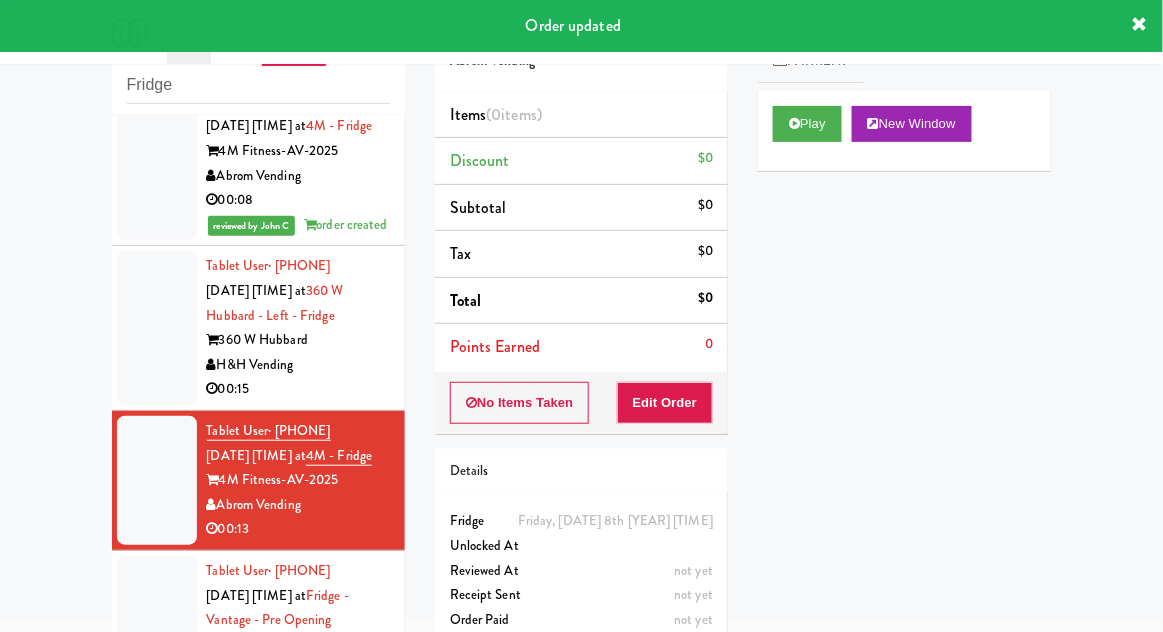 click at bounding box center [157, 328] 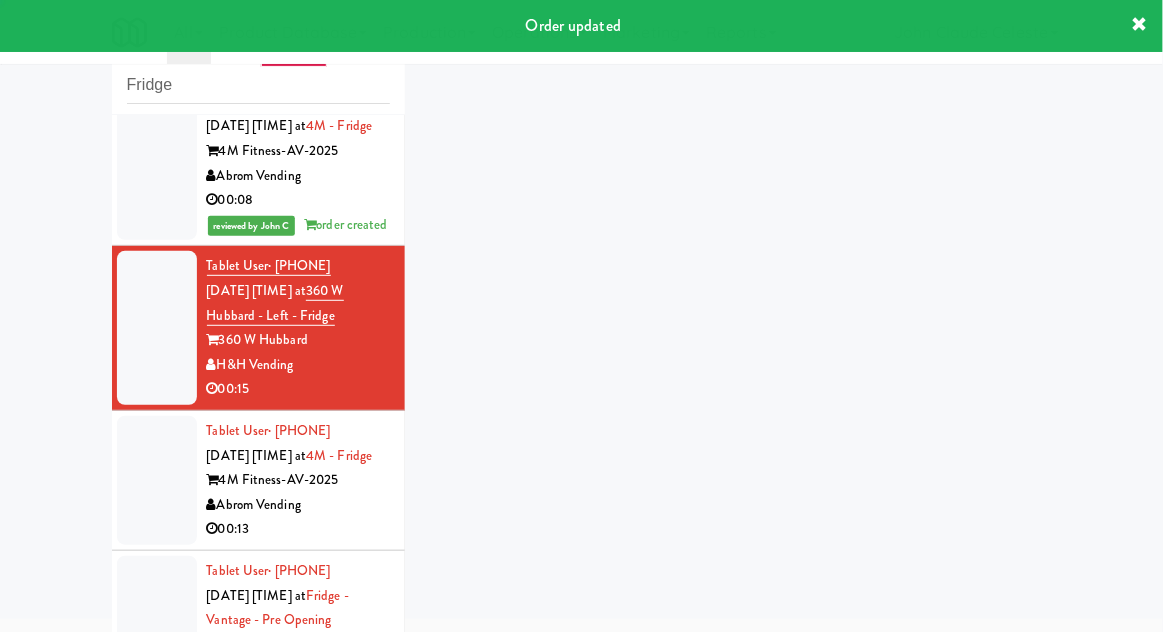 scroll, scrollTop: 8437, scrollLeft: 0, axis: vertical 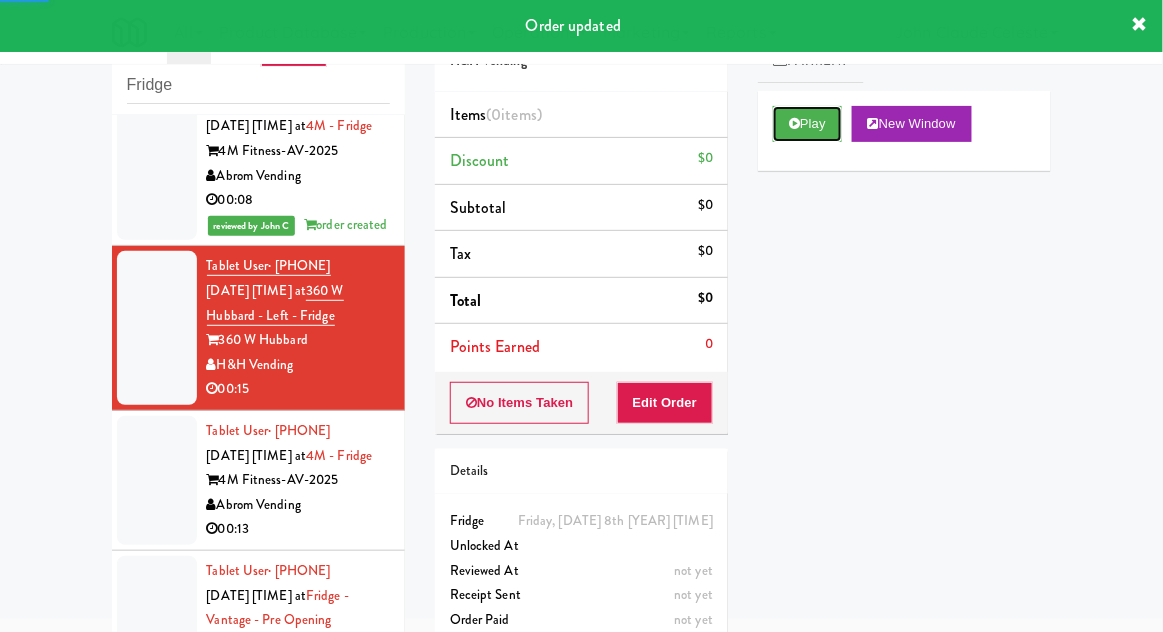 click on "Play" at bounding box center [807, 124] 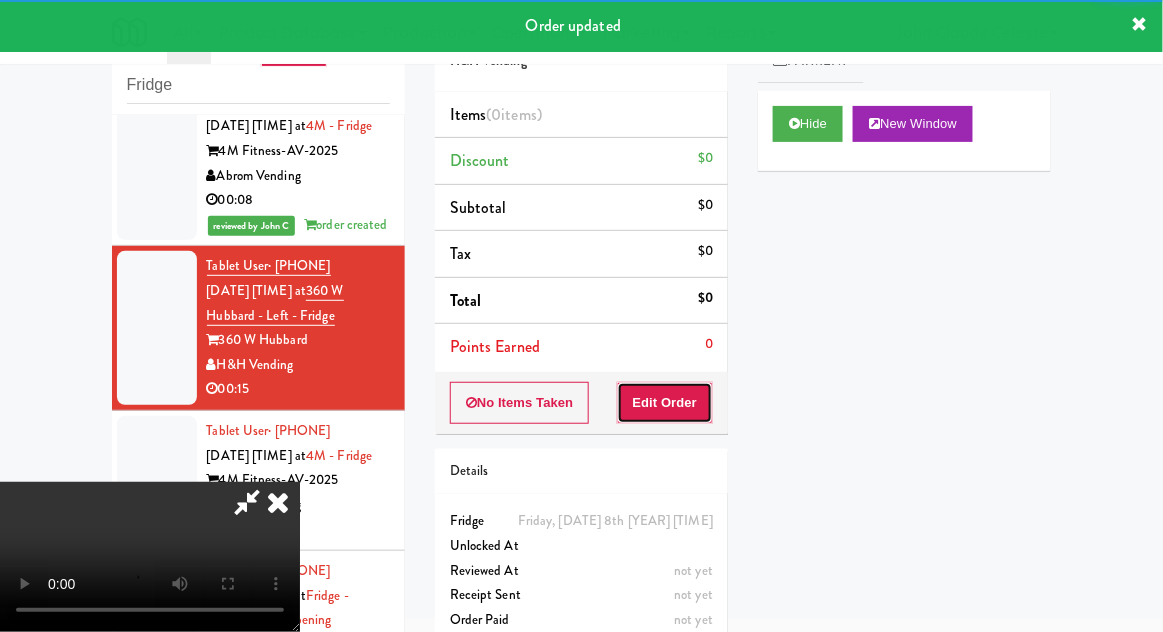 click on "Edit Order" at bounding box center (665, 403) 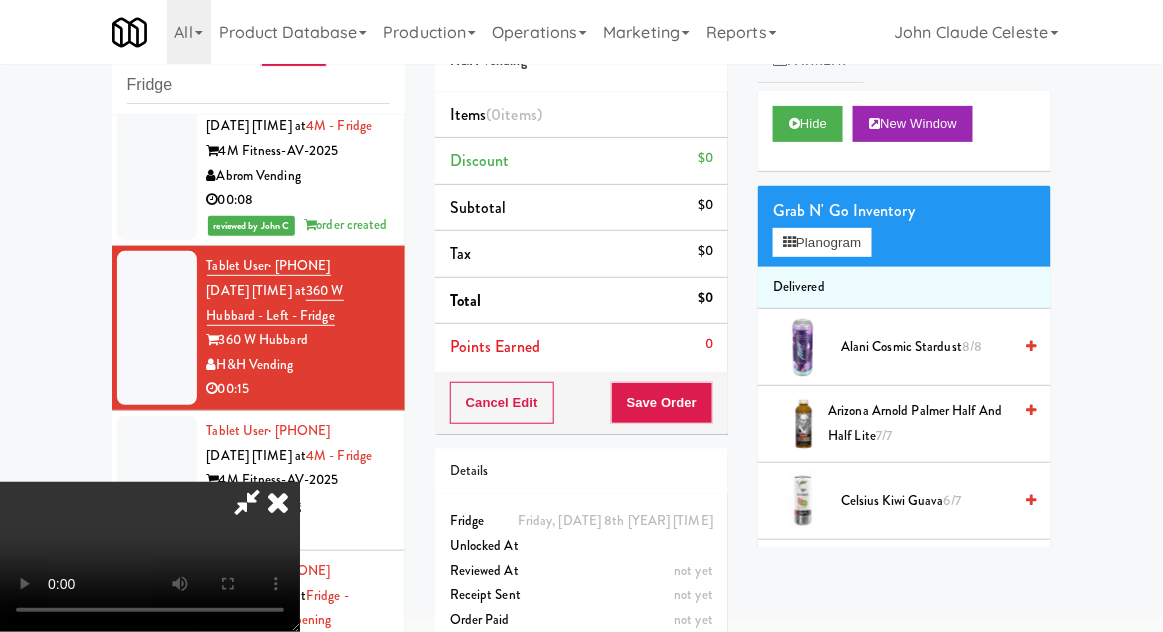 type 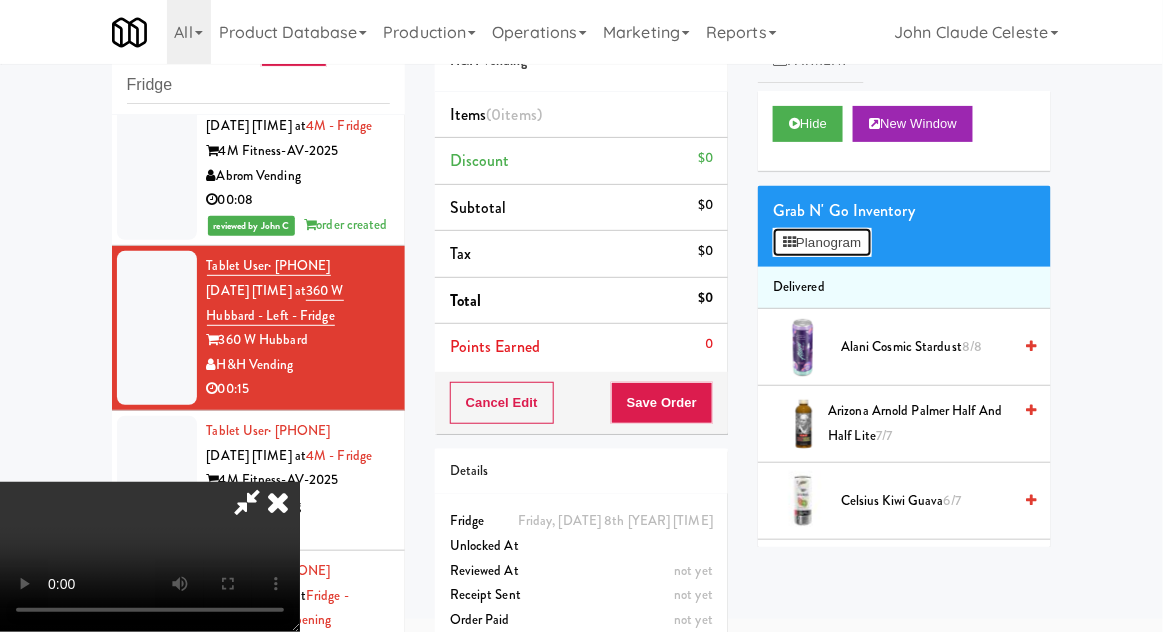 click on "Planogram" at bounding box center [822, 243] 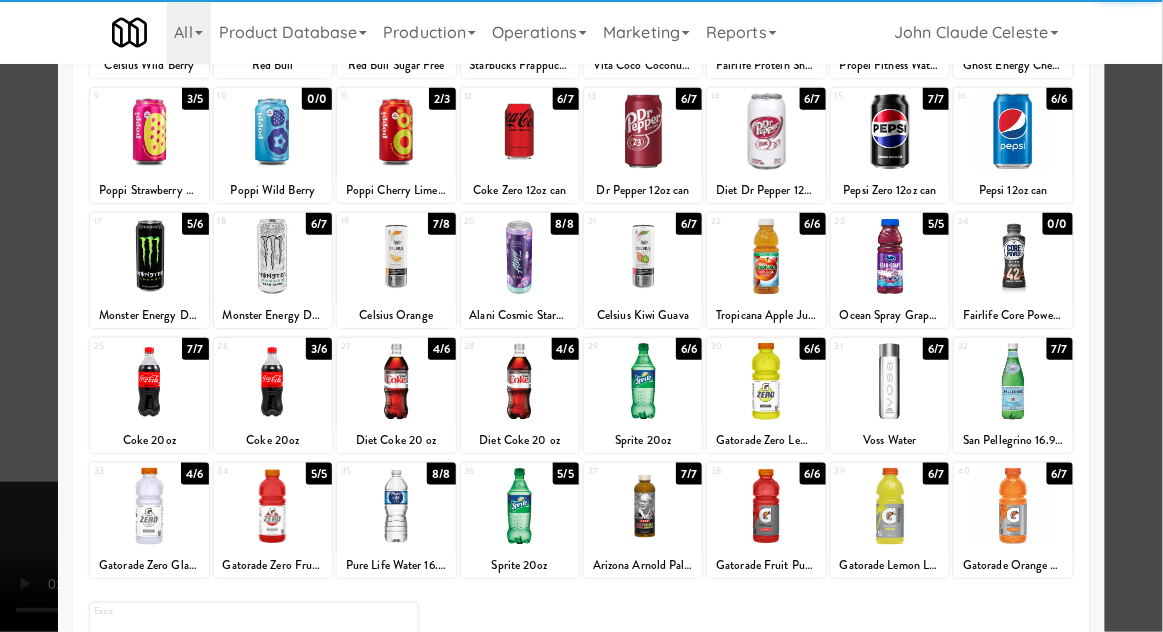 scroll, scrollTop: 253, scrollLeft: 0, axis: vertical 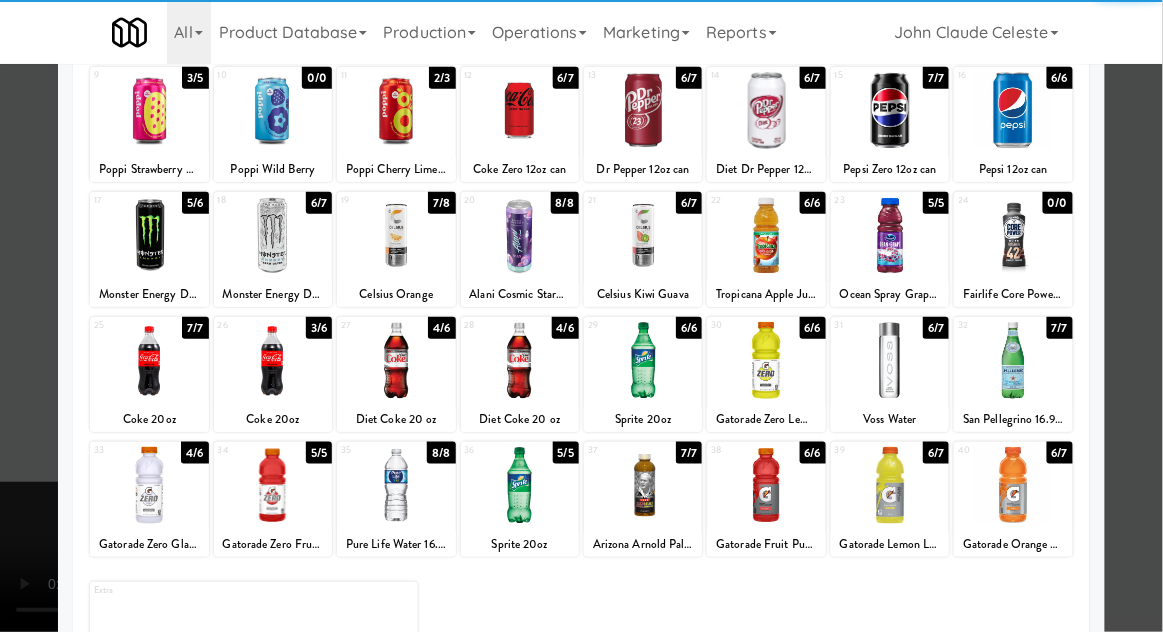click at bounding box center [149, 485] 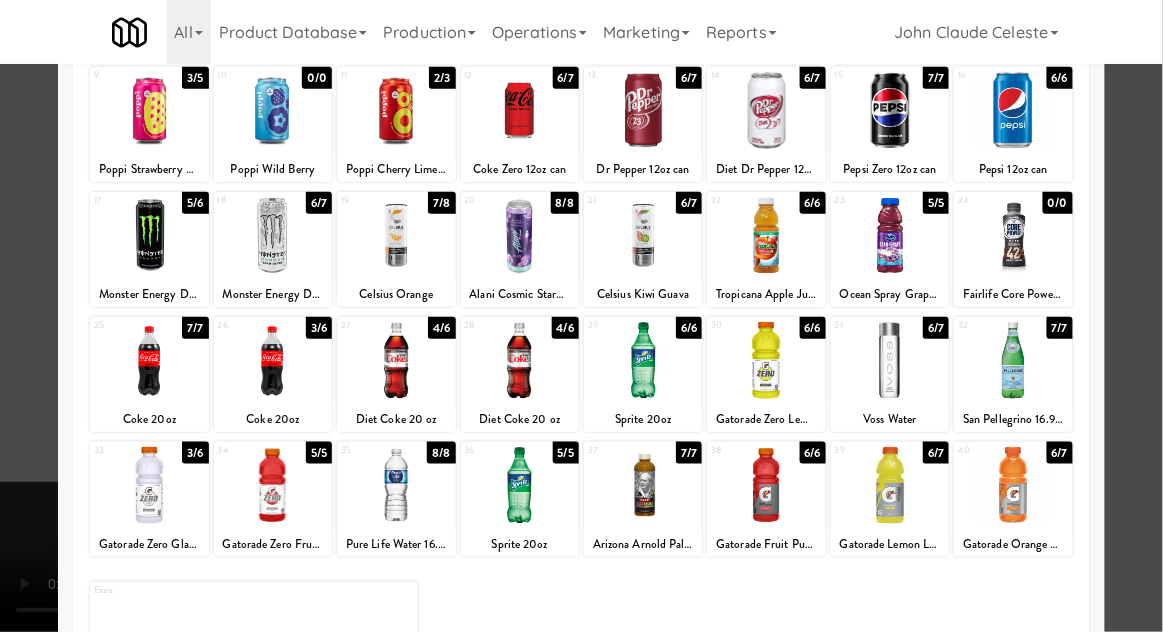 click at bounding box center [581, 316] 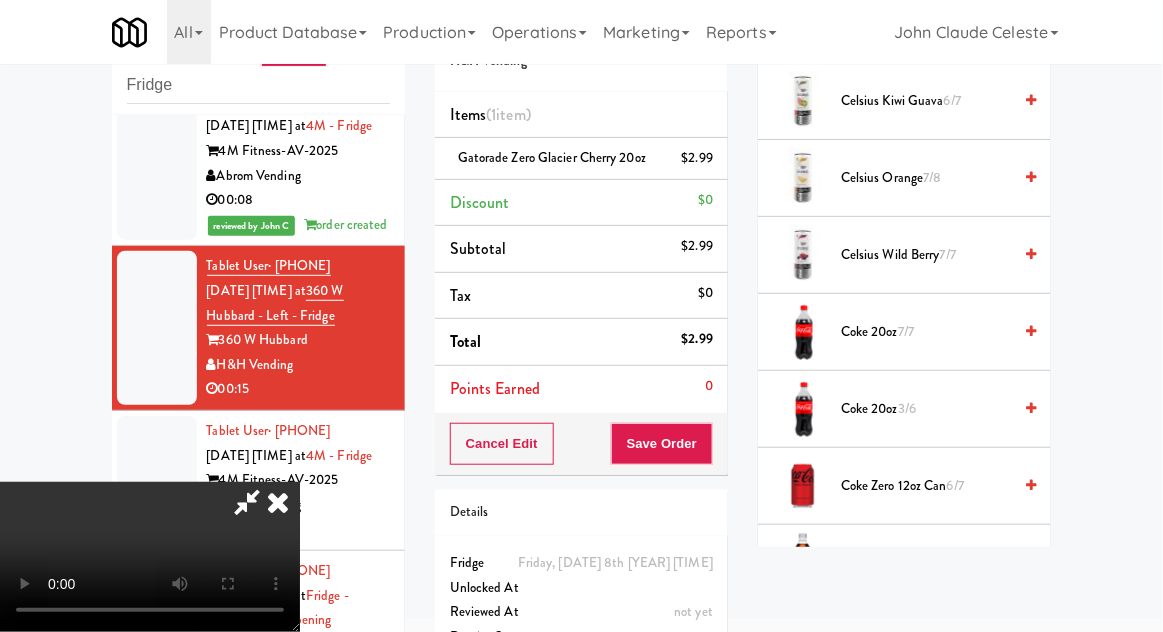 scroll, scrollTop: 0, scrollLeft: 0, axis: both 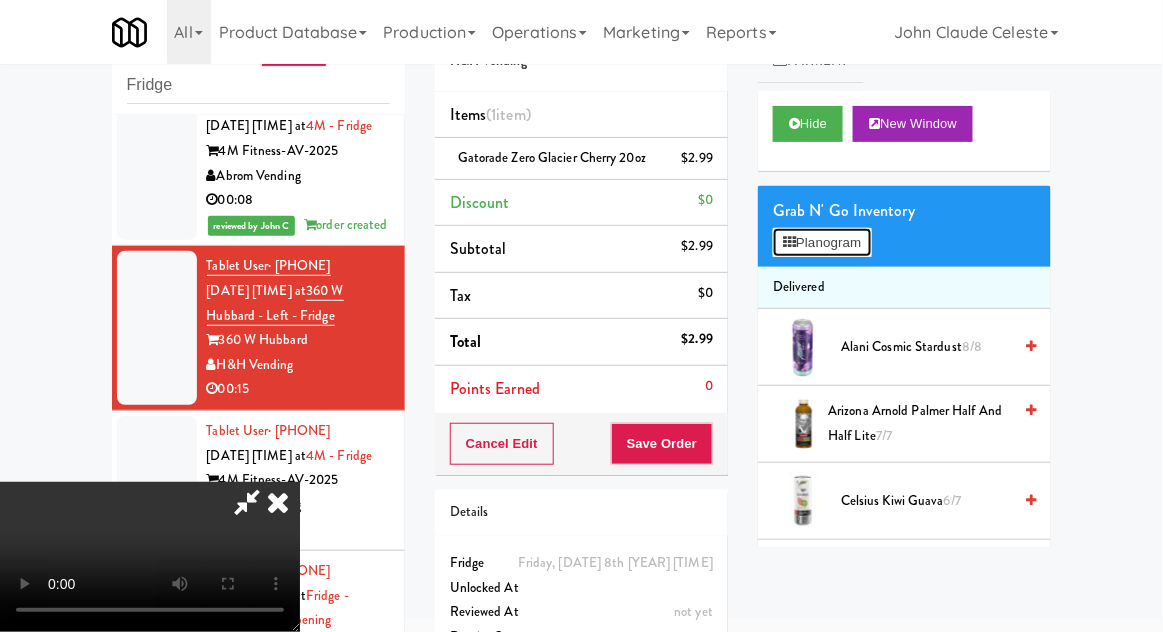 click on "Planogram" at bounding box center (822, 243) 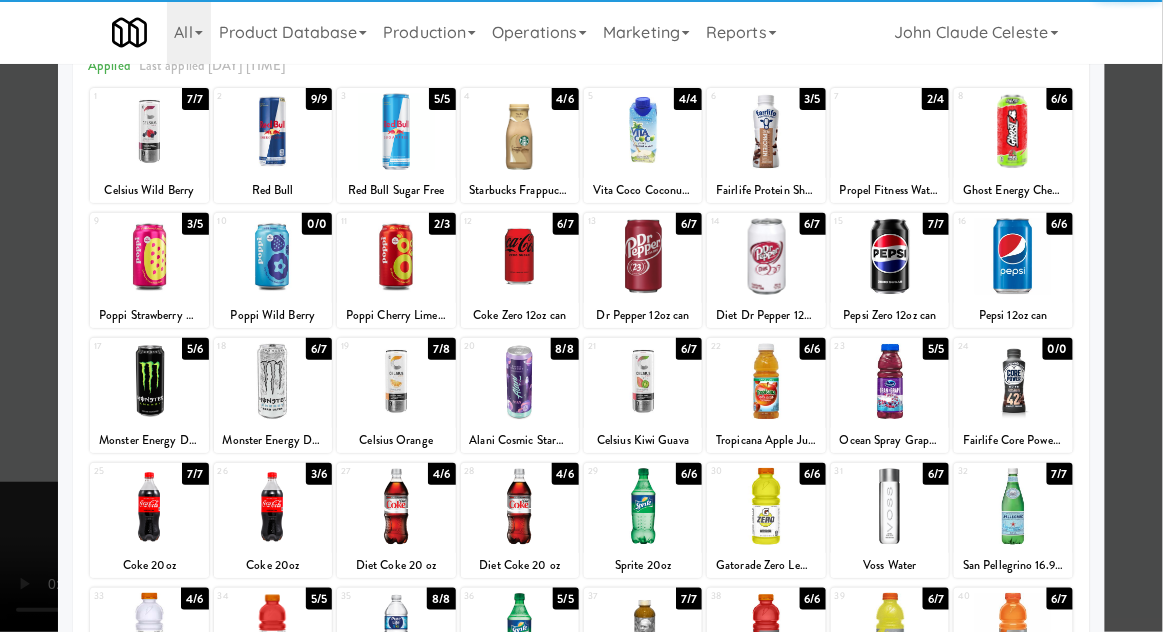 scroll, scrollTop: 113, scrollLeft: 0, axis: vertical 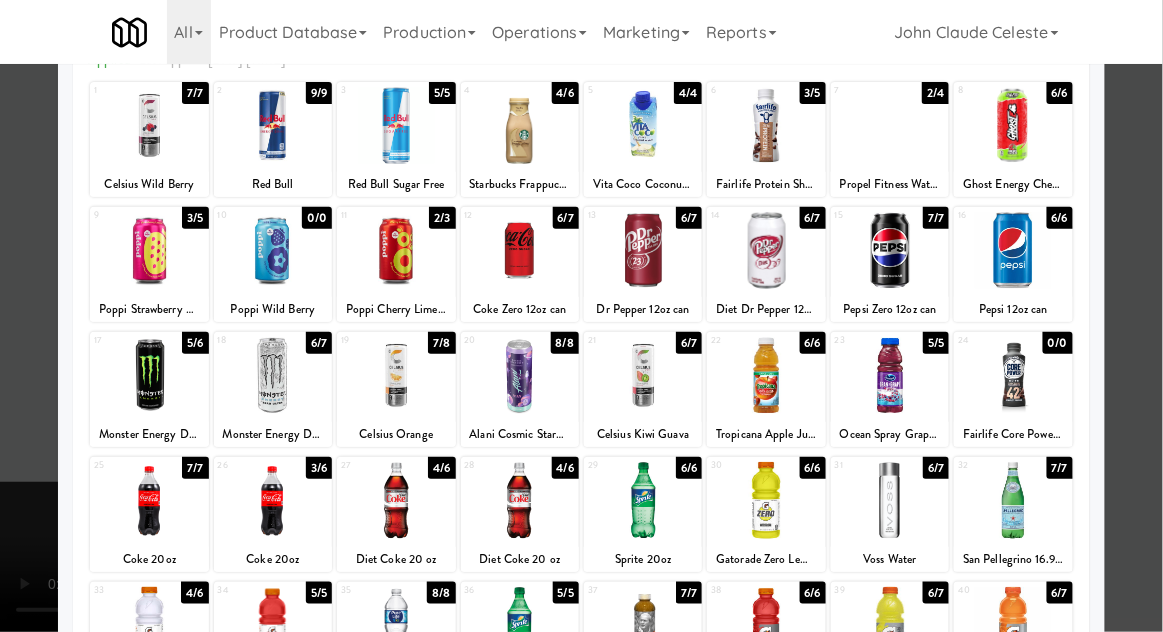 click at bounding box center [643, 500] 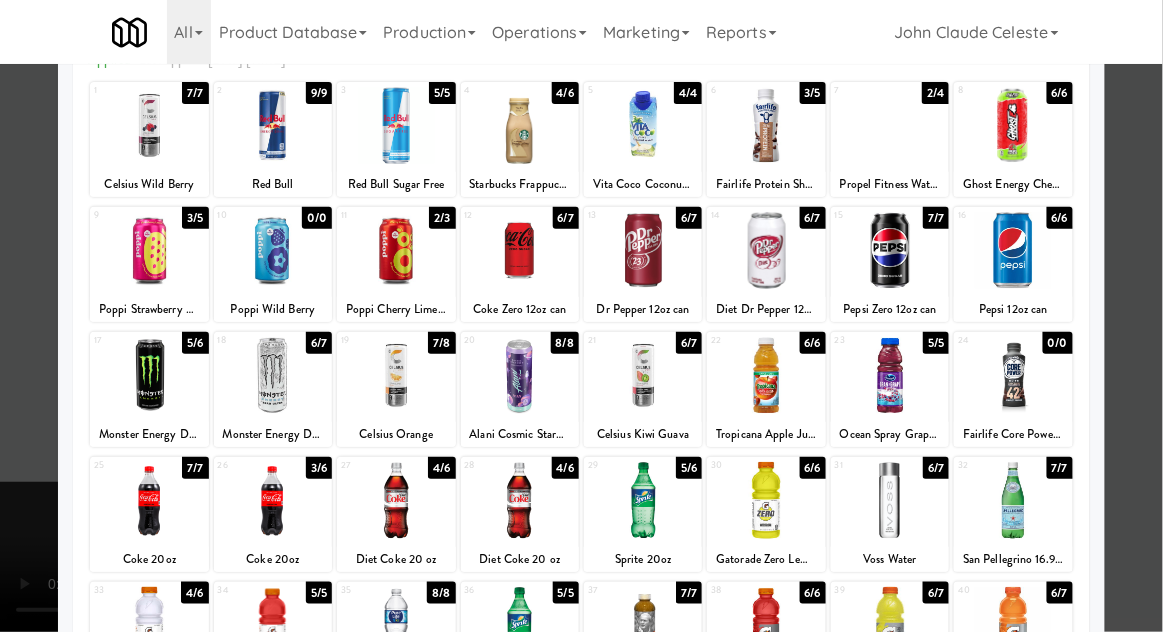 click at bounding box center [581, 316] 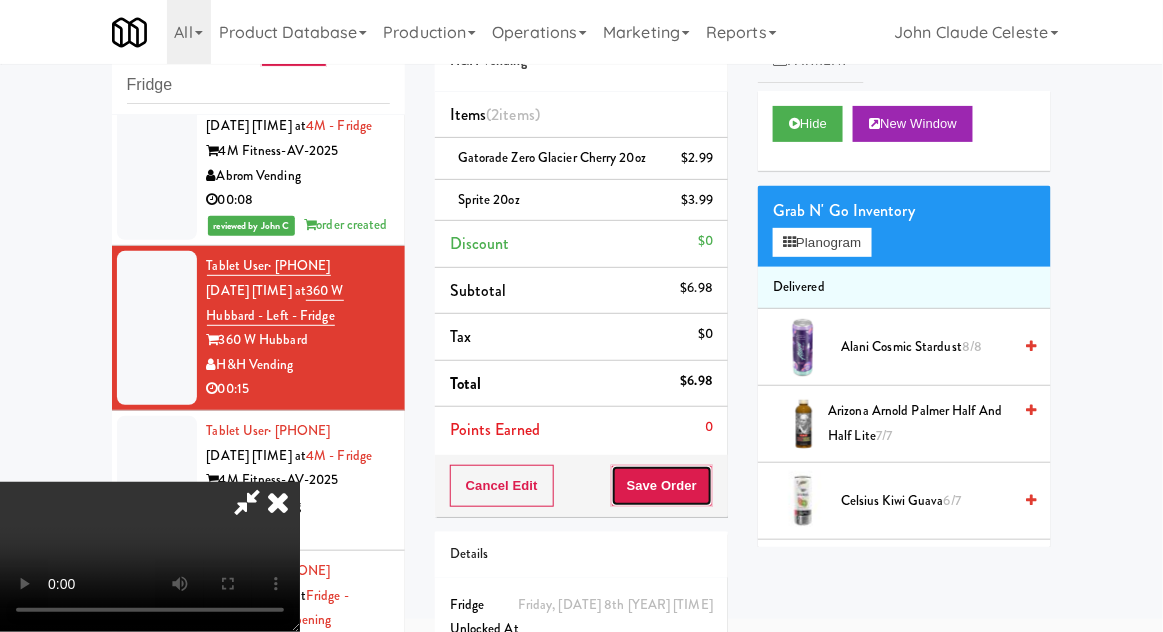click on "Save Order" at bounding box center (662, 486) 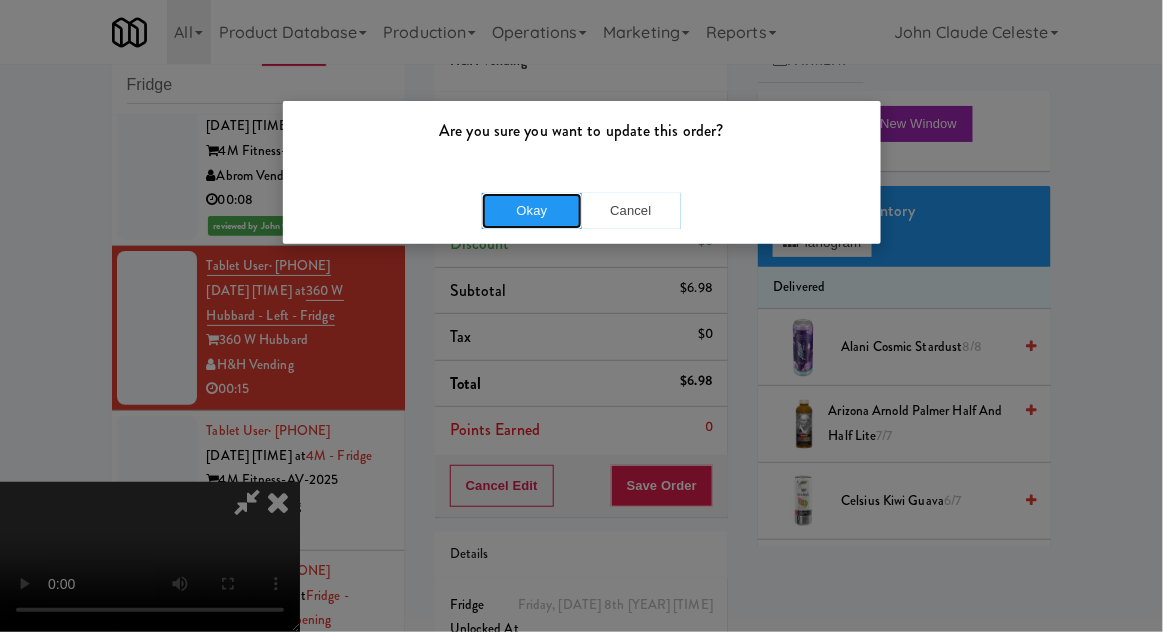 click on "Okay" at bounding box center (532, 211) 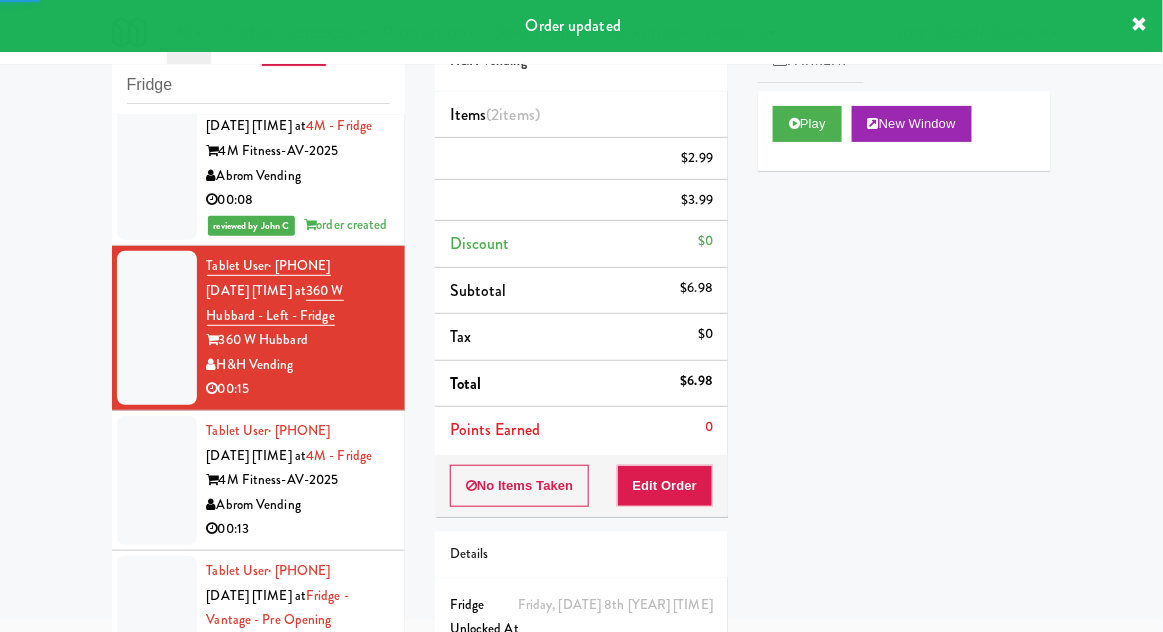 click at bounding box center [157, 480] 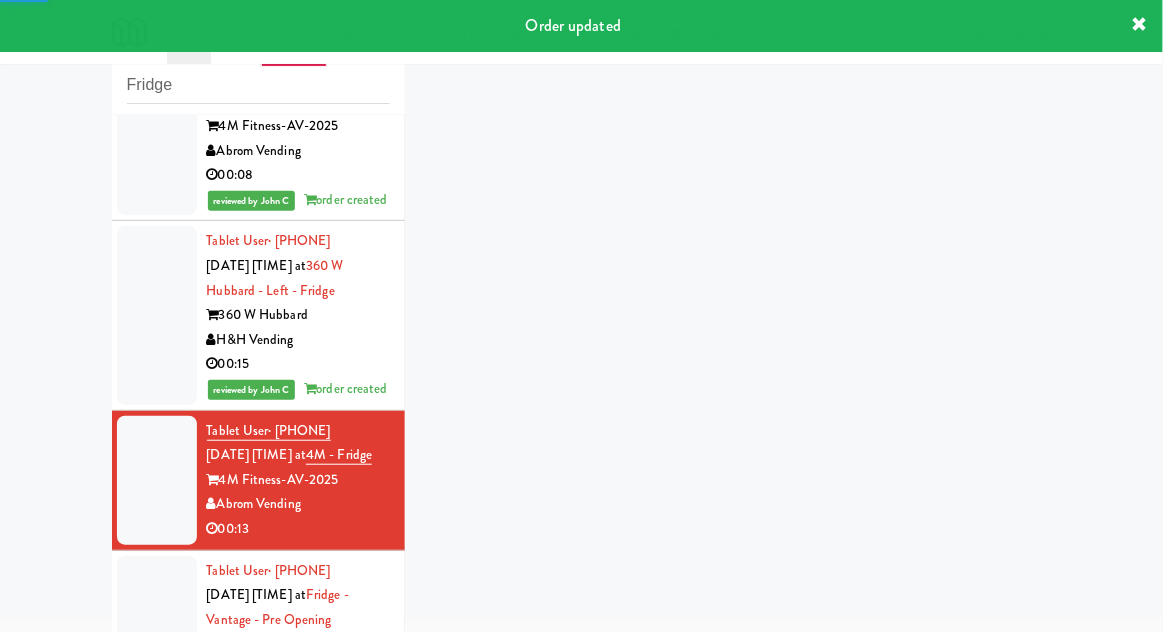 scroll, scrollTop: 8487, scrollLeft: 0, axis: vertical 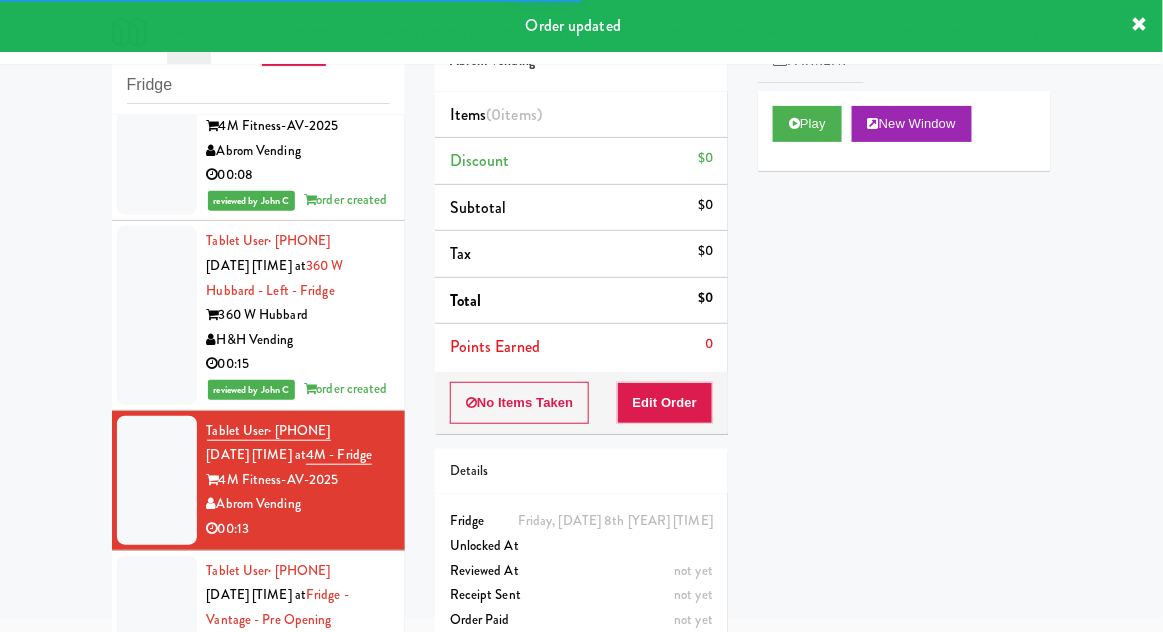 click on "Play  New Window" at bounding box center (904, 131) 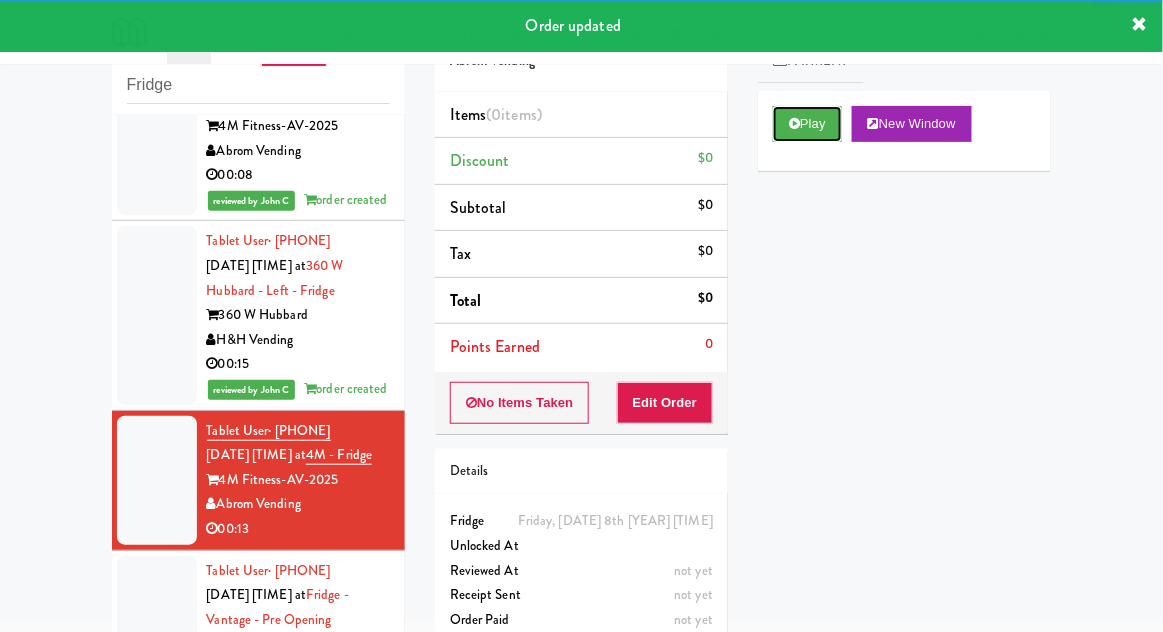 click on "Play" at bounding box center (807, 124) 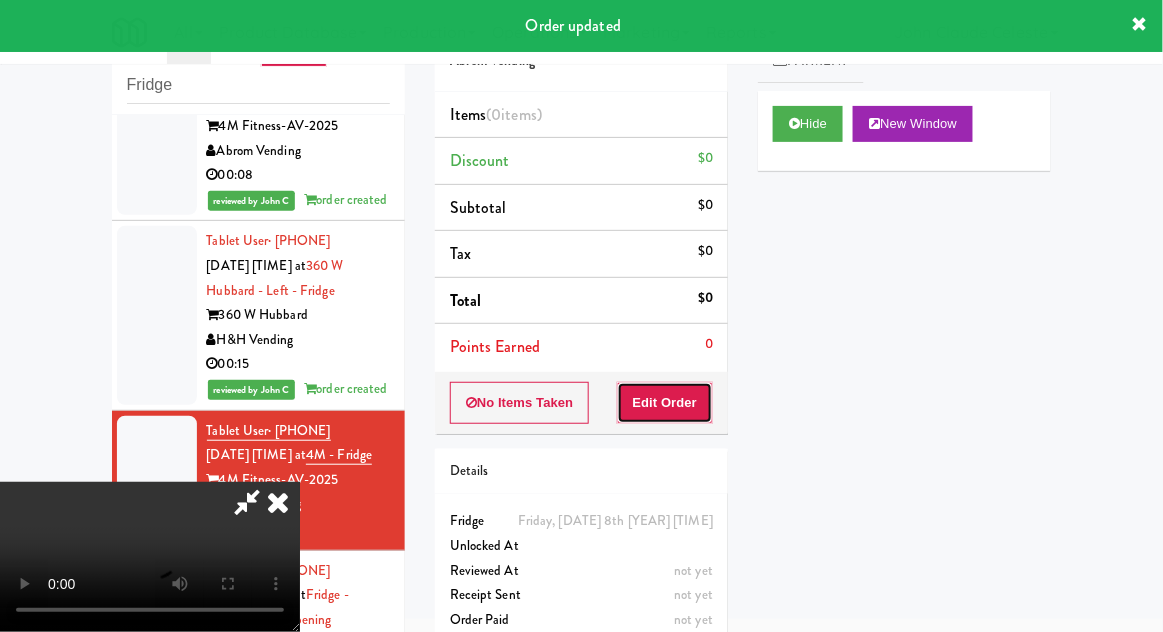 click on "Edit Order" at bounding box center [665, 403] 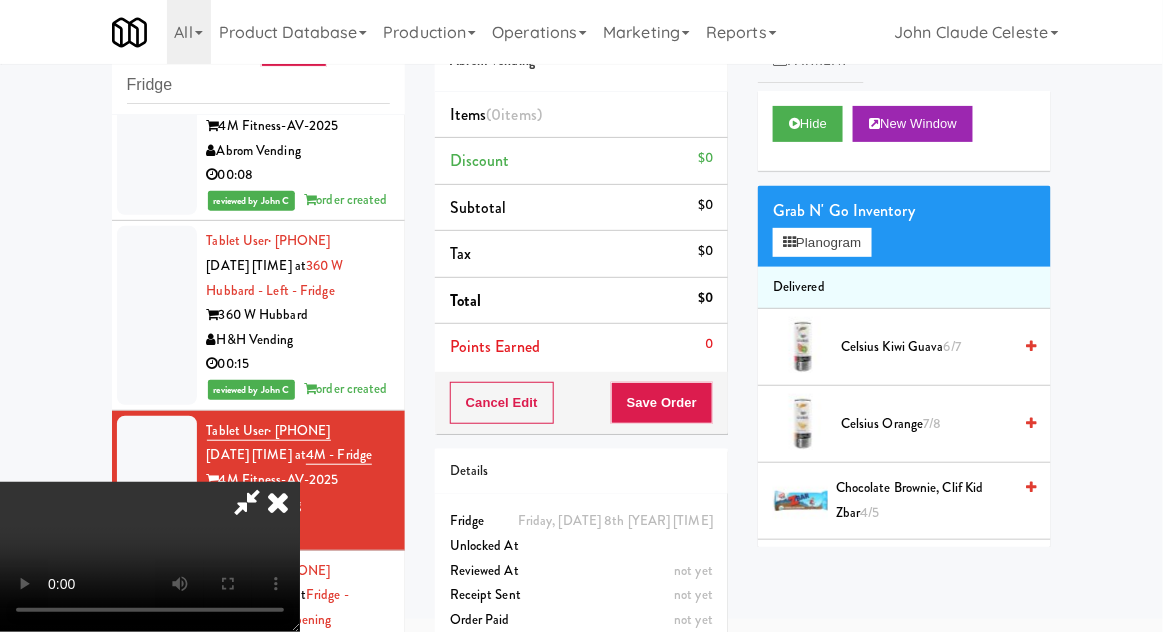 scroll, scrollTop: 73, scrollLeft: 0, axis: vertical 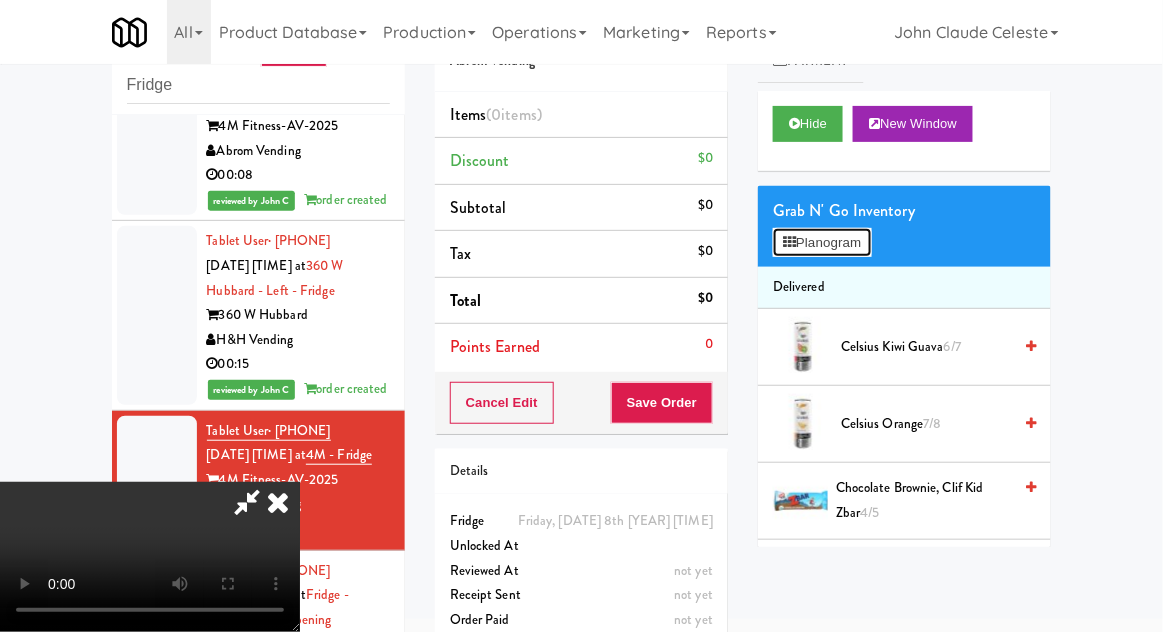 click on "Planogram" at bounding box center [822, 243] 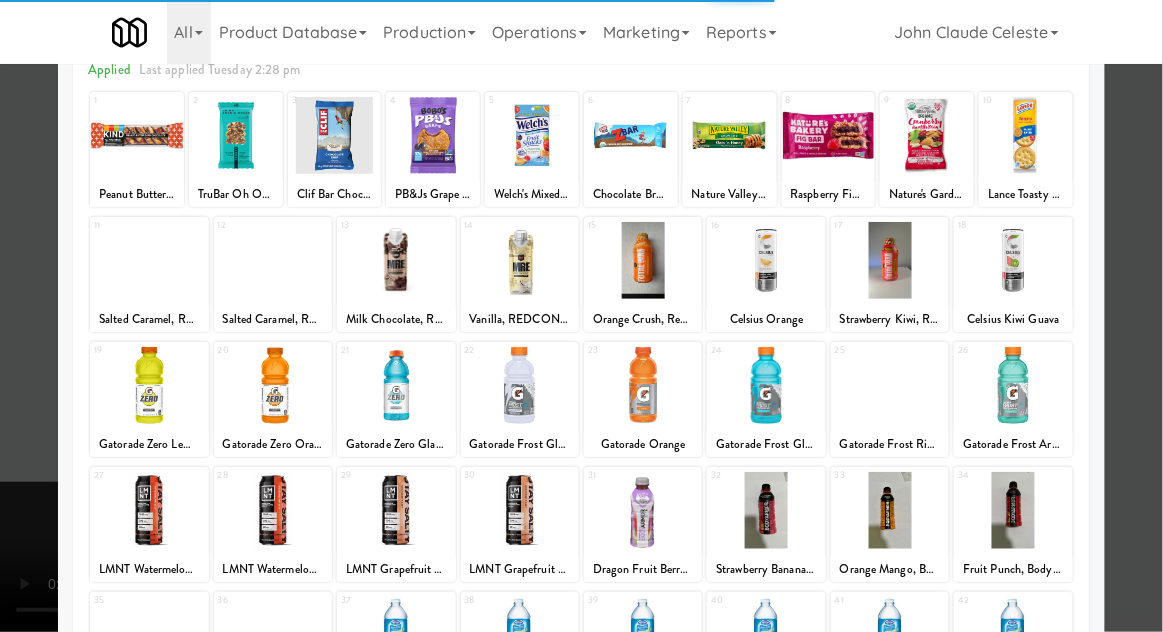scroll, scrollTop: 106, scrollLeft: 0, axis: vertical 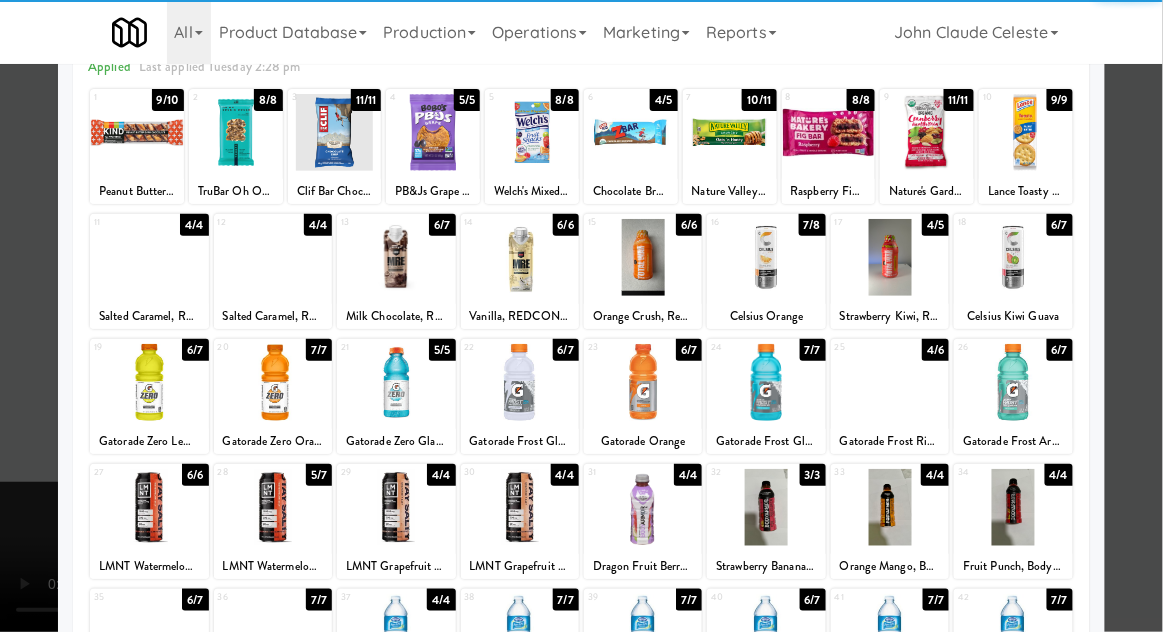 click at bounding box center (149, 507) 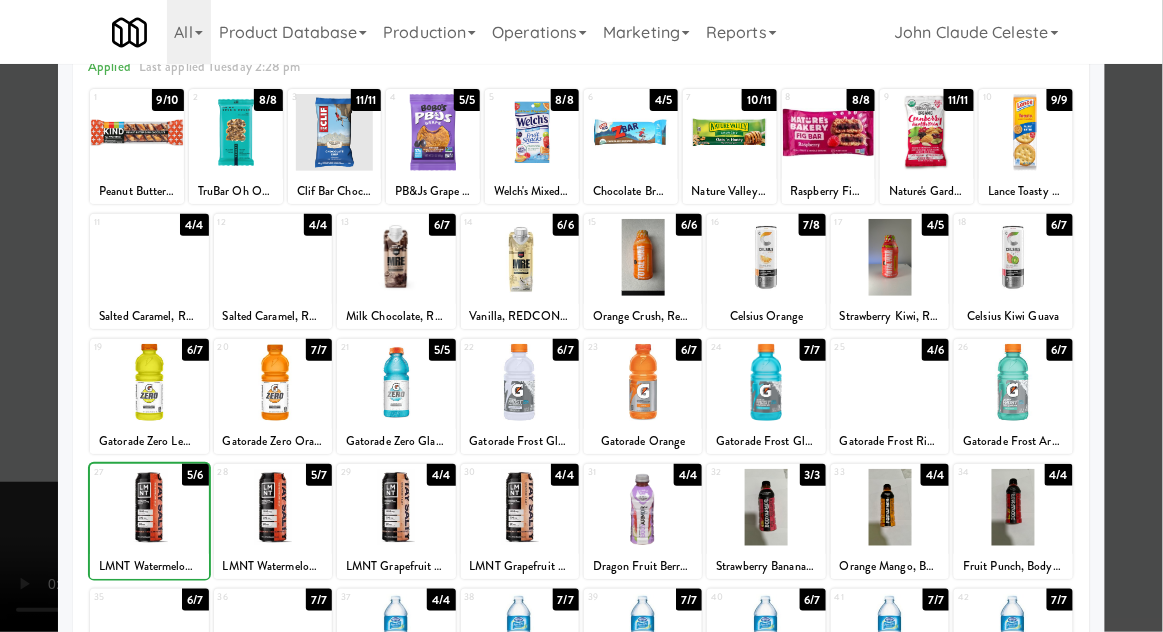 click at bounding box center [581, 316] 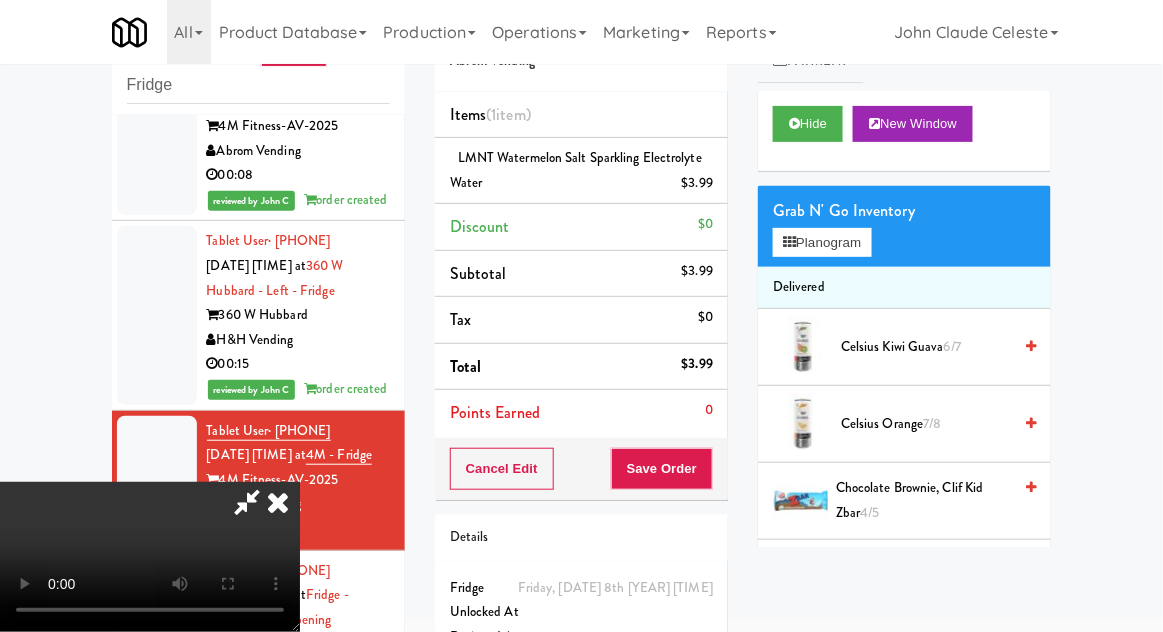 scroll, scrollTop: 73, scrollLeft: 0, axis: vertical 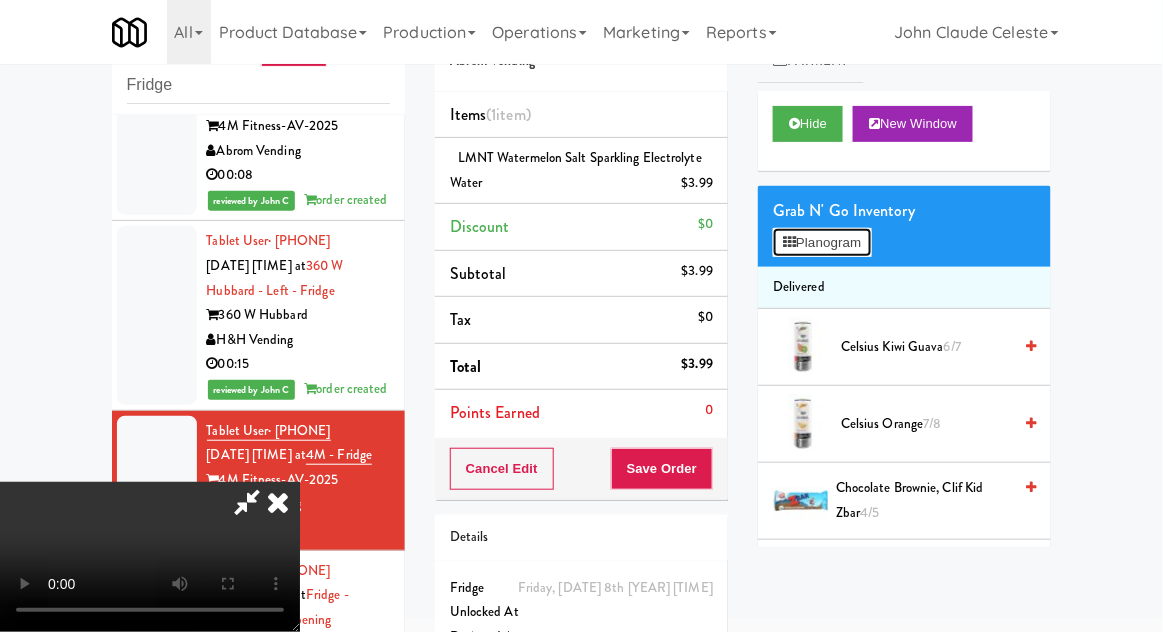 click on "Planogram" at bounding box center [822, 243] 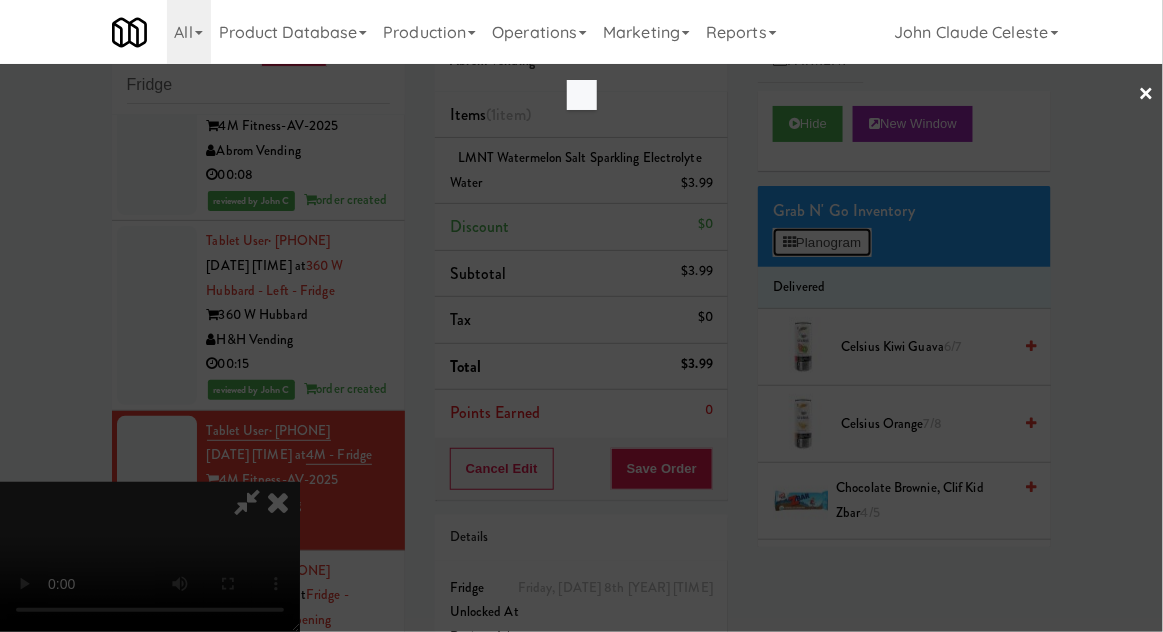 scroll, scrollTop: 0, scrollLeft: 0, axis: both 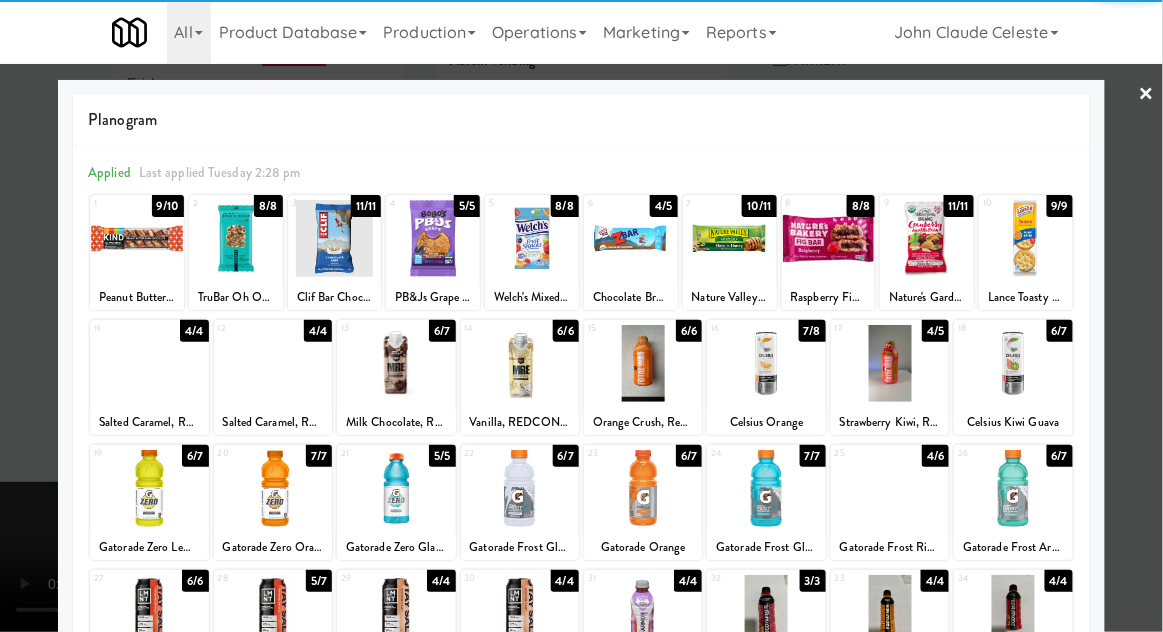 click at bounding box center [433, 238] 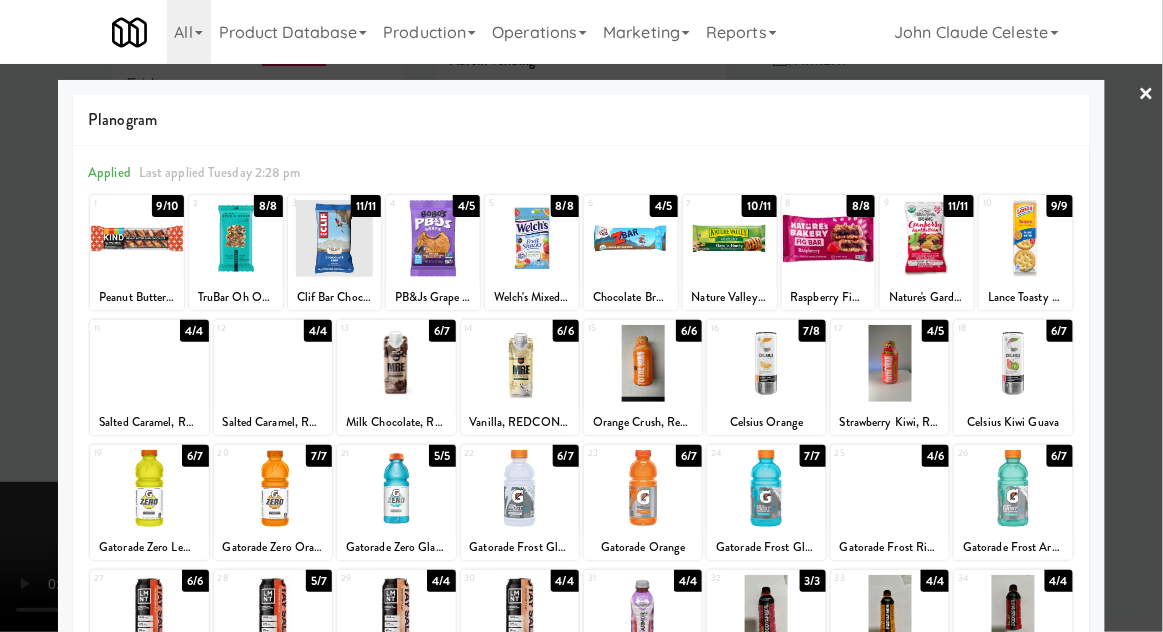 click at bounding box center (581, 316) 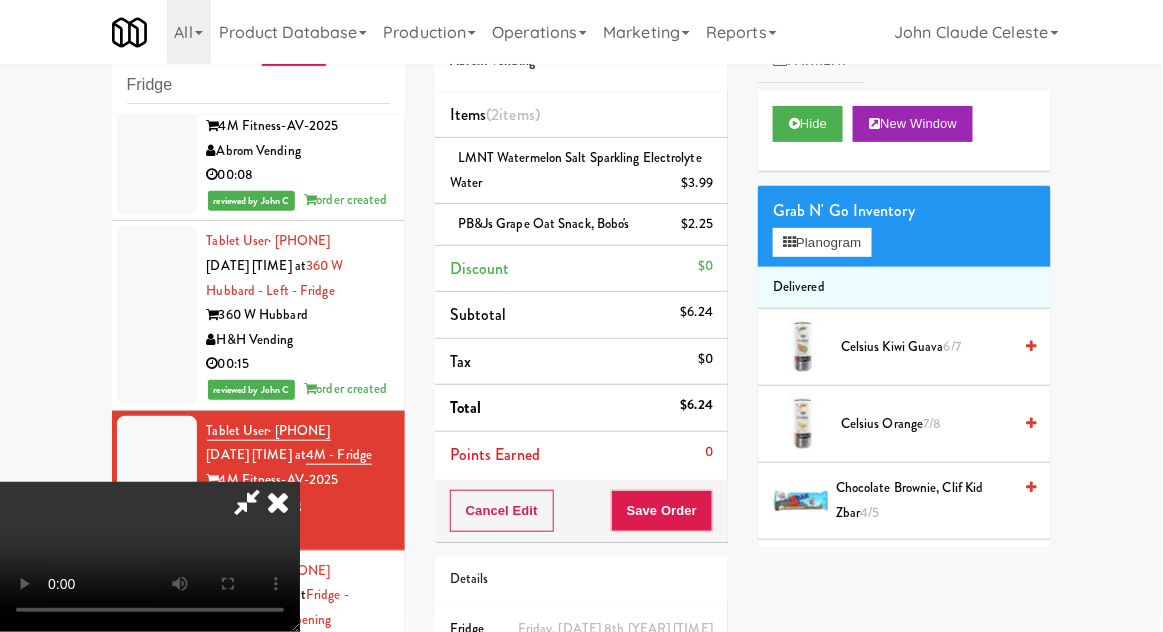 scroll, scrollTop: 73, scrollLeft: 0, axis: vertical 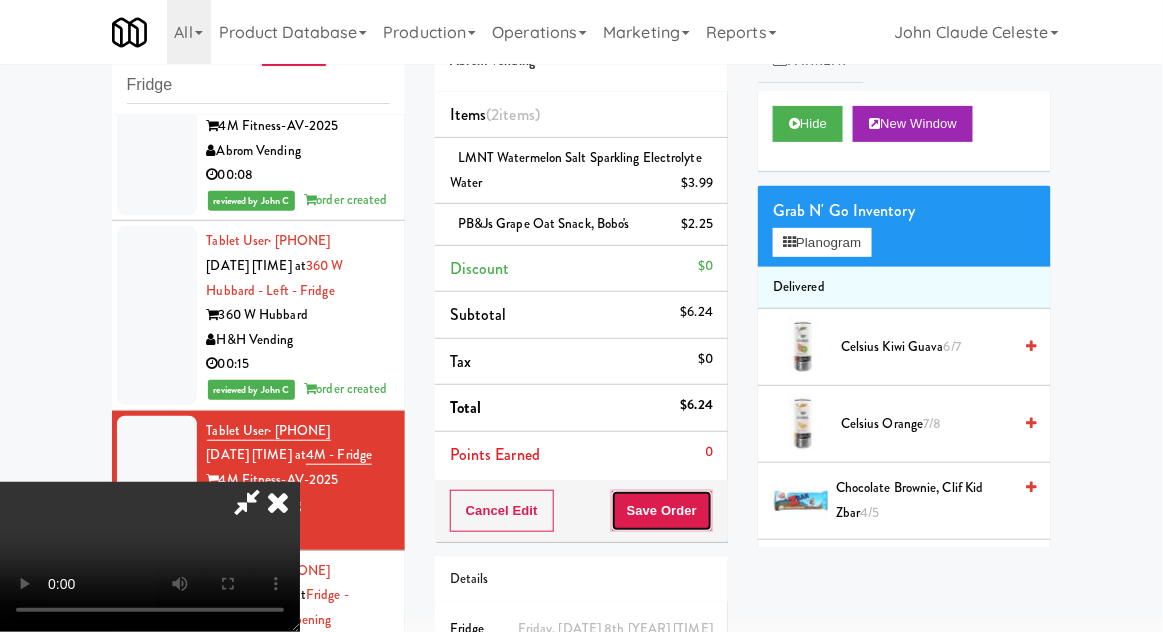 click on "Save Order" at bounding box center [662, 511] 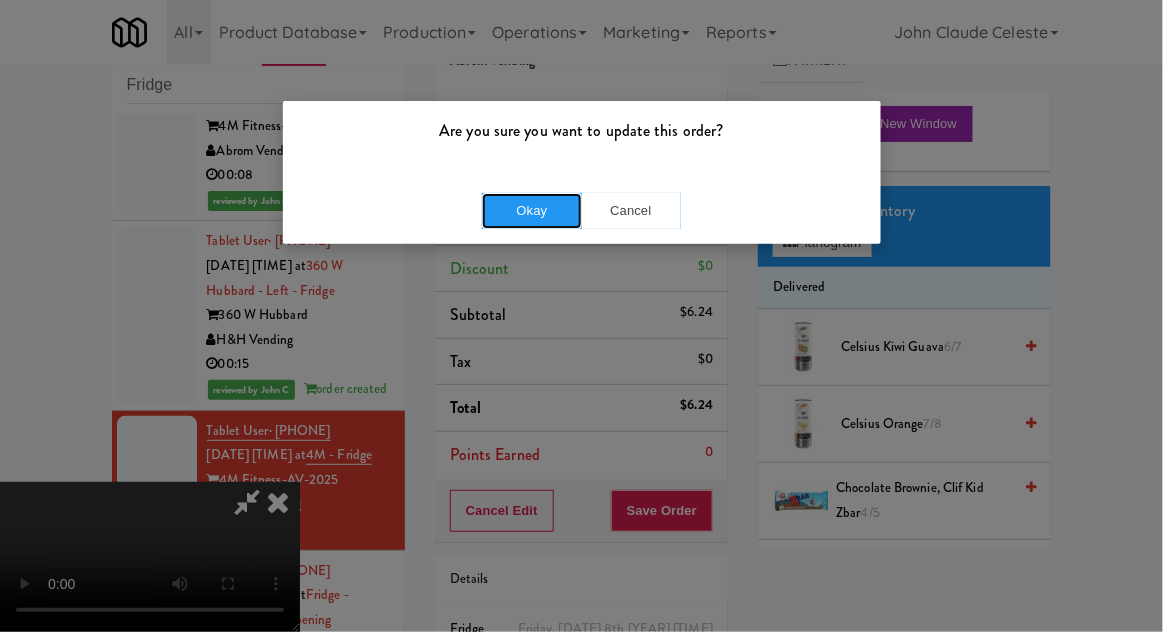 click on "Okay" at bounding box center [532, 211] 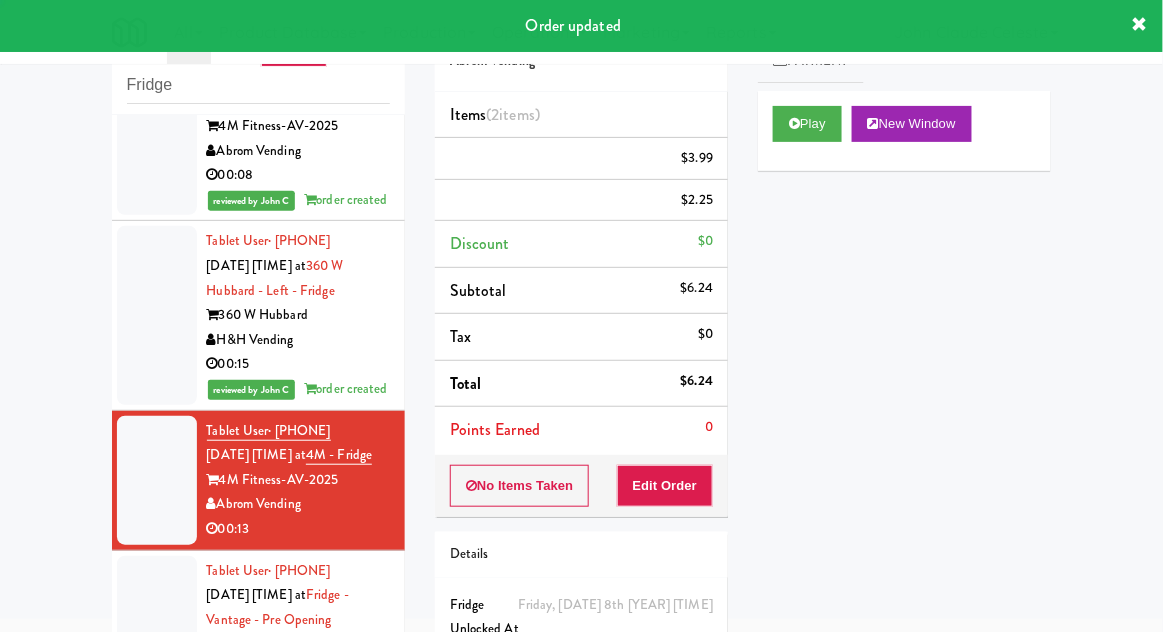 scroll, scrollTop: 0, scrollLeft: 0, axis: both 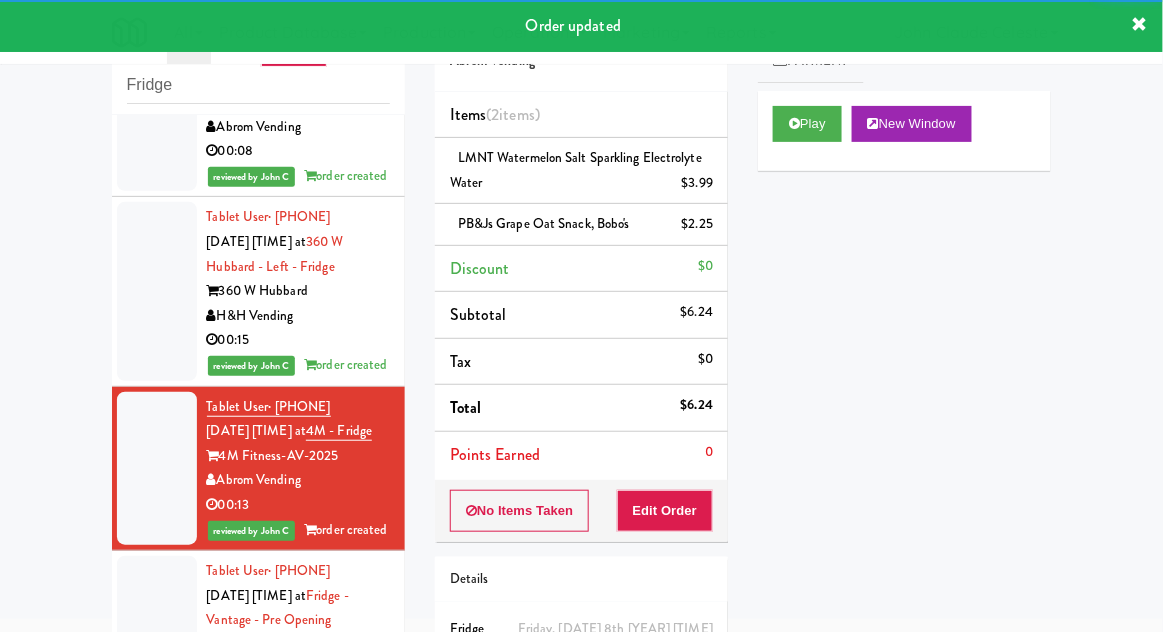 click at bounding box center [157, 469] 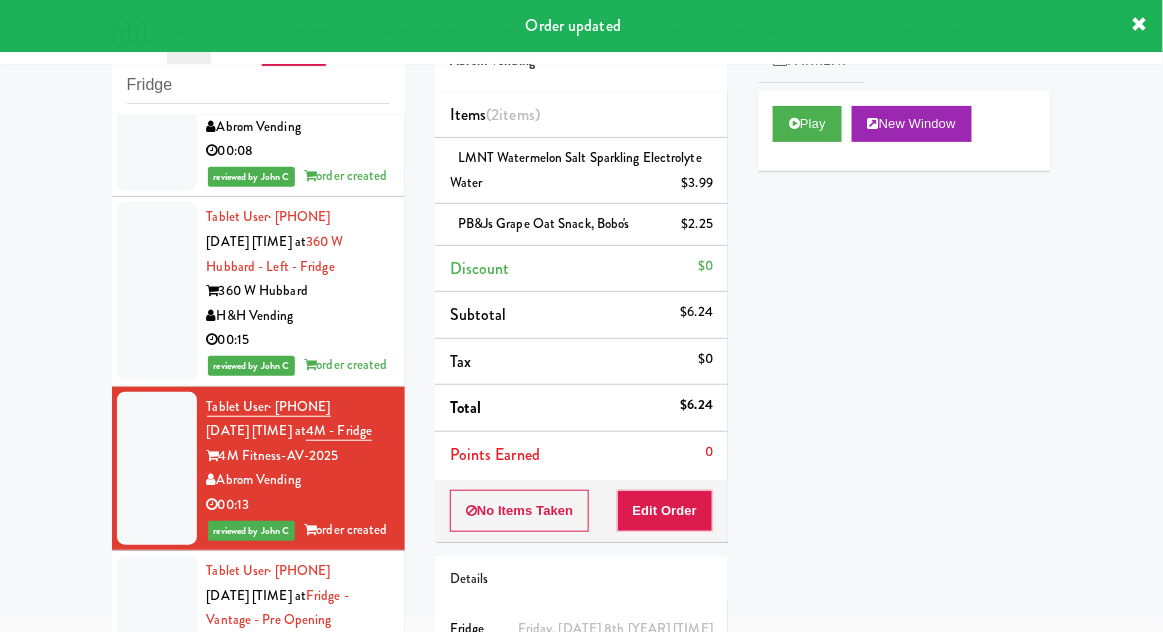 scroll, scrollTop: 8536, scrollLeft: 0, axis: vertical 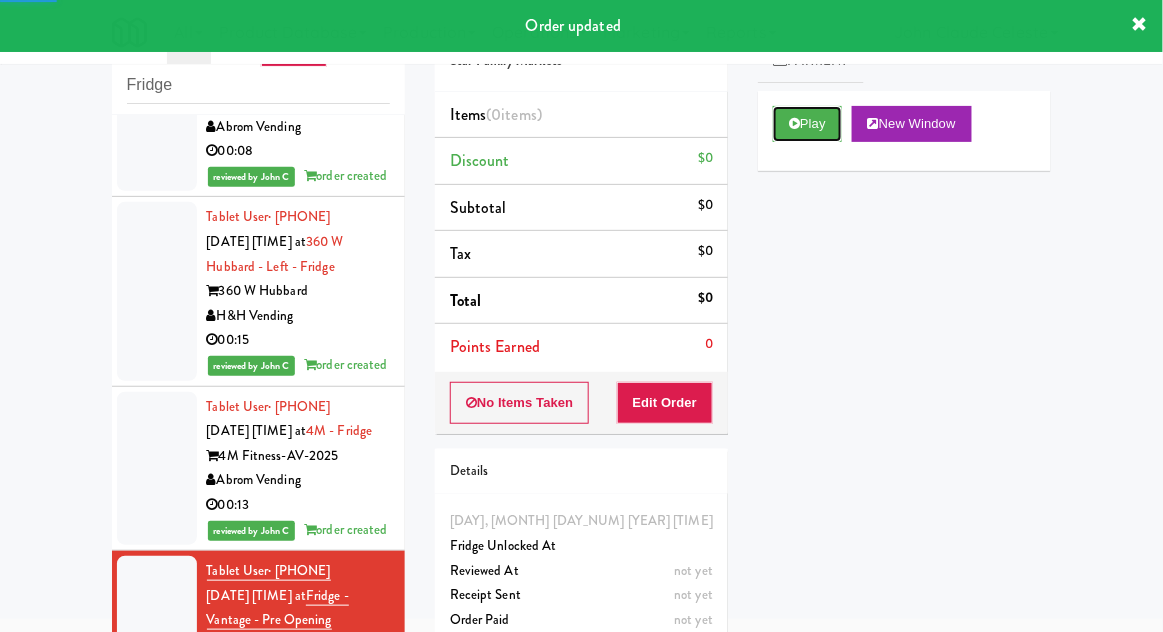 click on "Play" at bounding box center [807, 124] 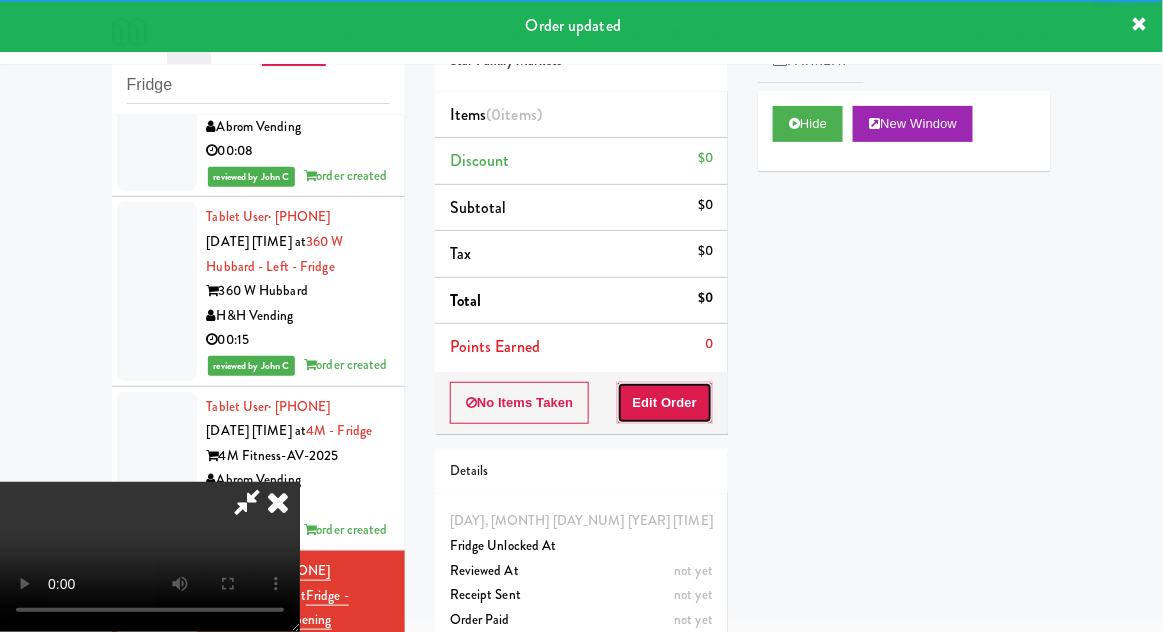 click on "Edit Order" at bounding box center [665, 403] 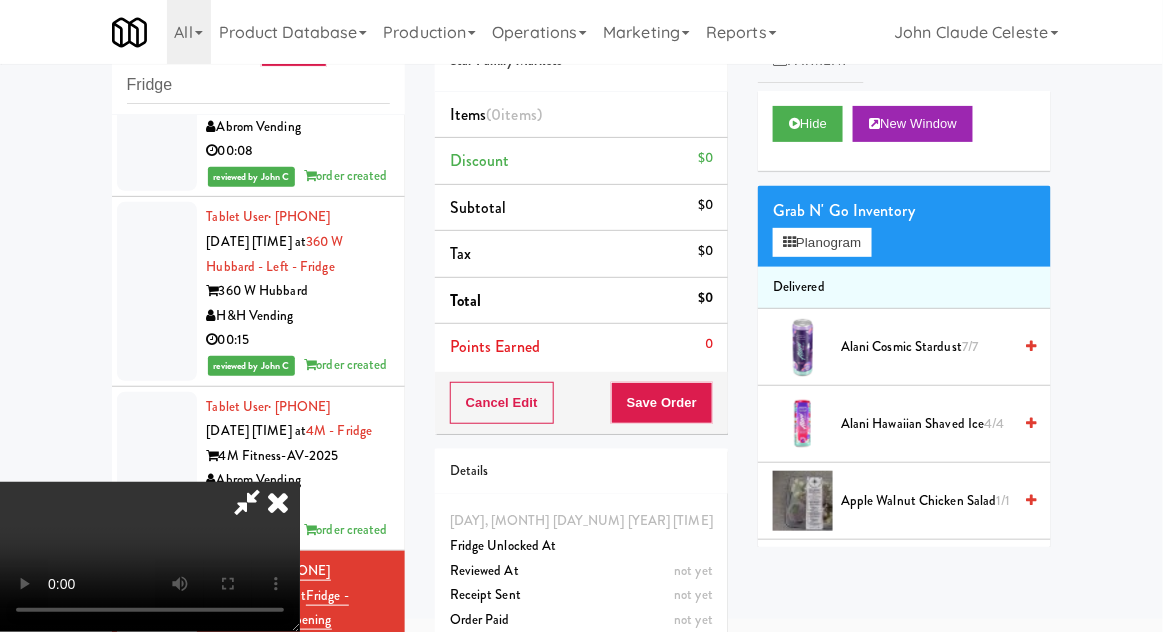 scroll, scrollTop: 73, scrollLeft: 0, axis: vertical 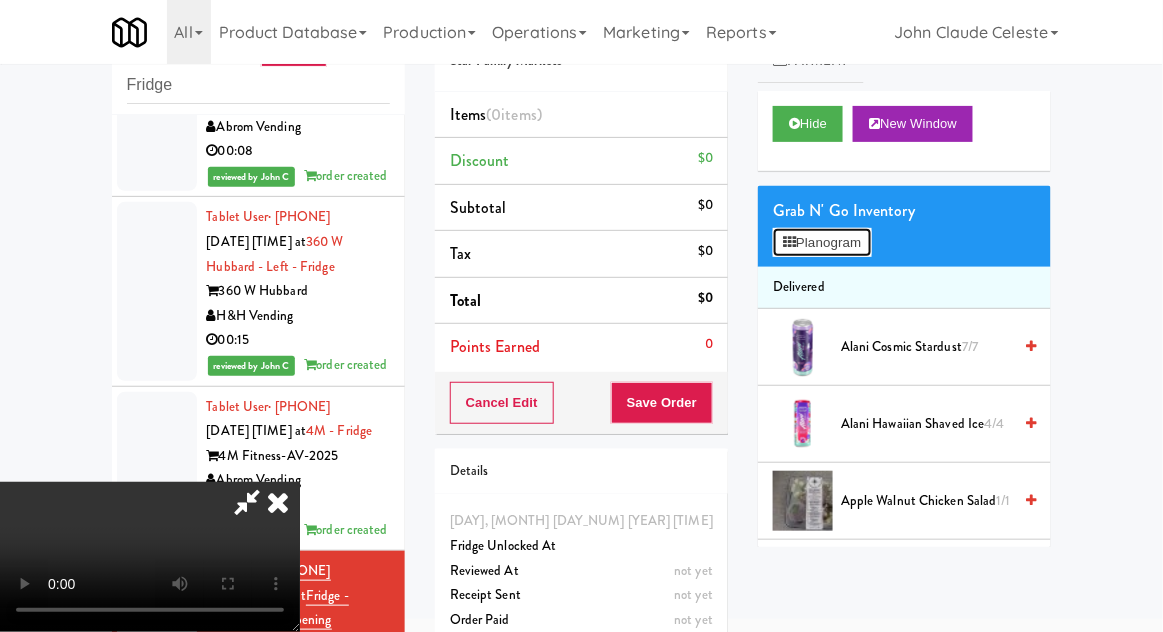 click on "Planogram" at bounding box center [822, 243] 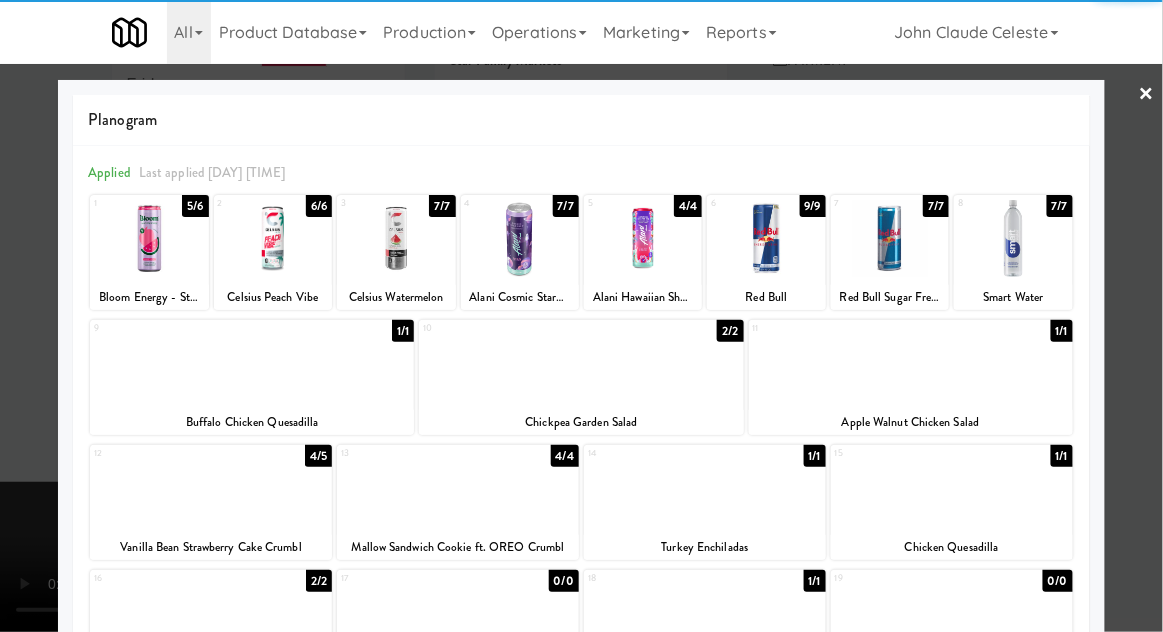 click at bounding box center (396, 238) 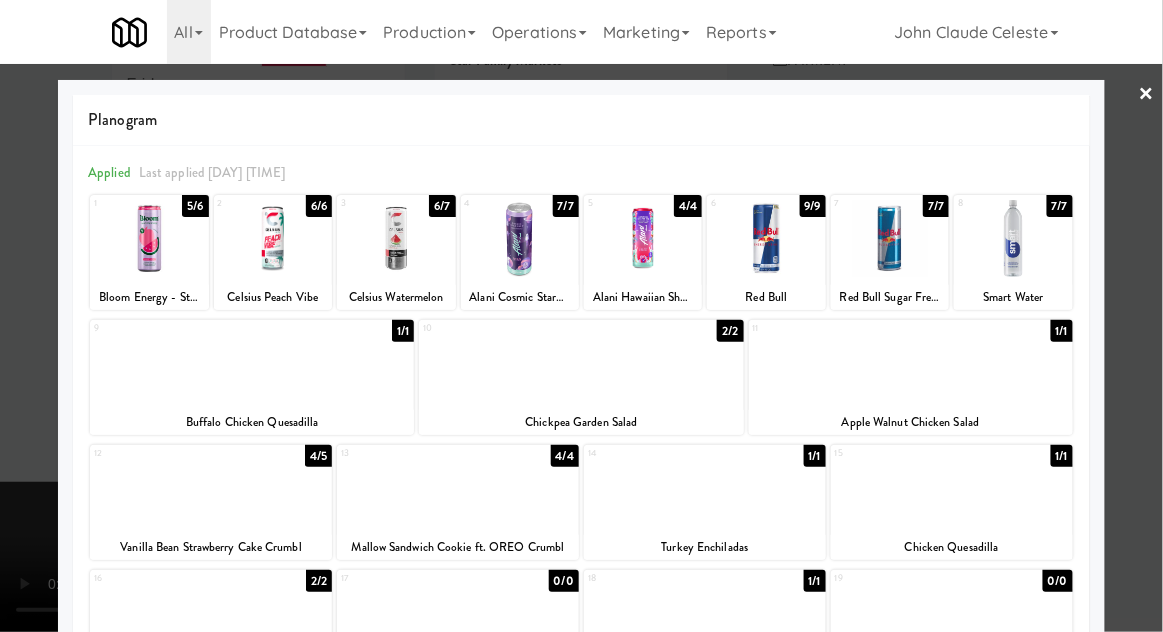 click at bounding box center [581, 316] 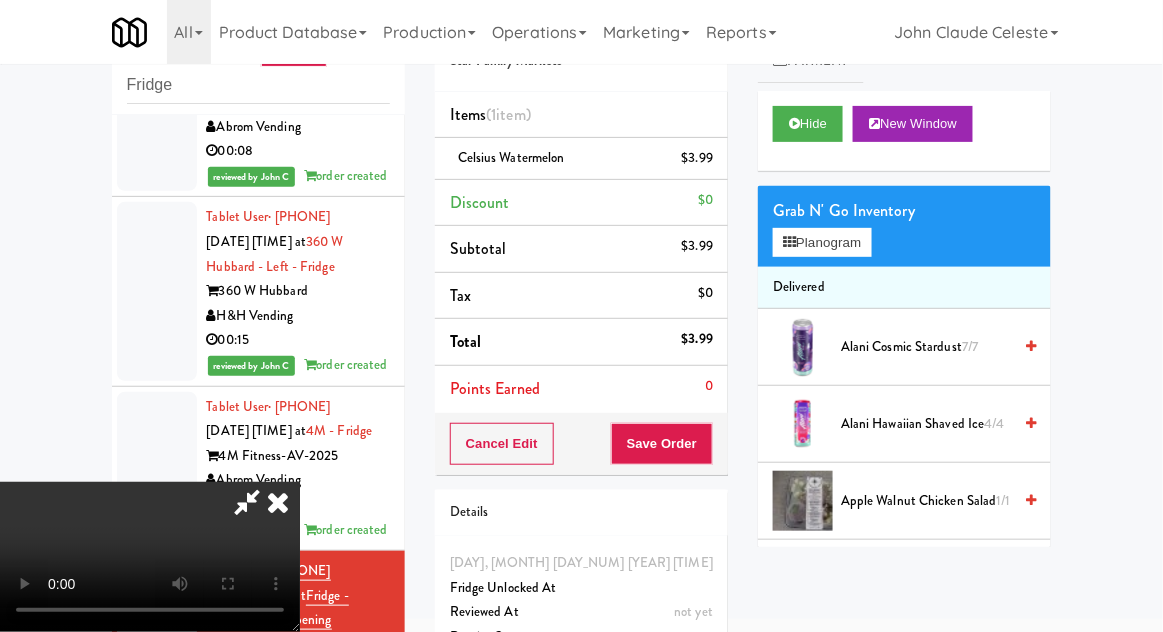 scroll, scrollTop: 0, scrollLeft: 0, axis: both 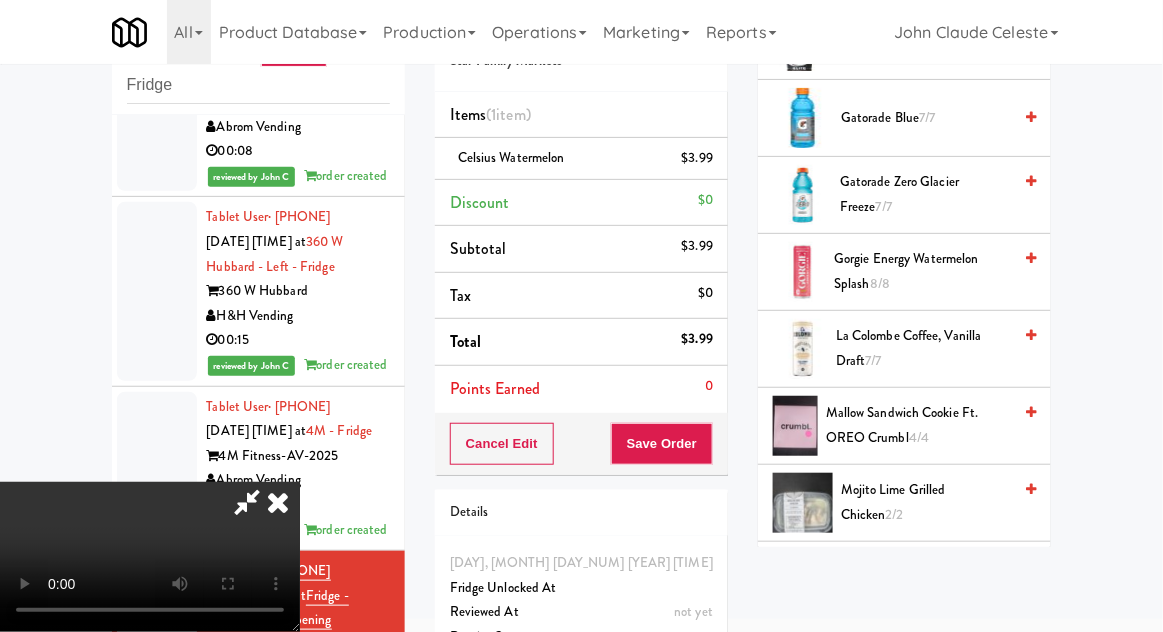 click on "4/4" at bounding box center (919, 437) 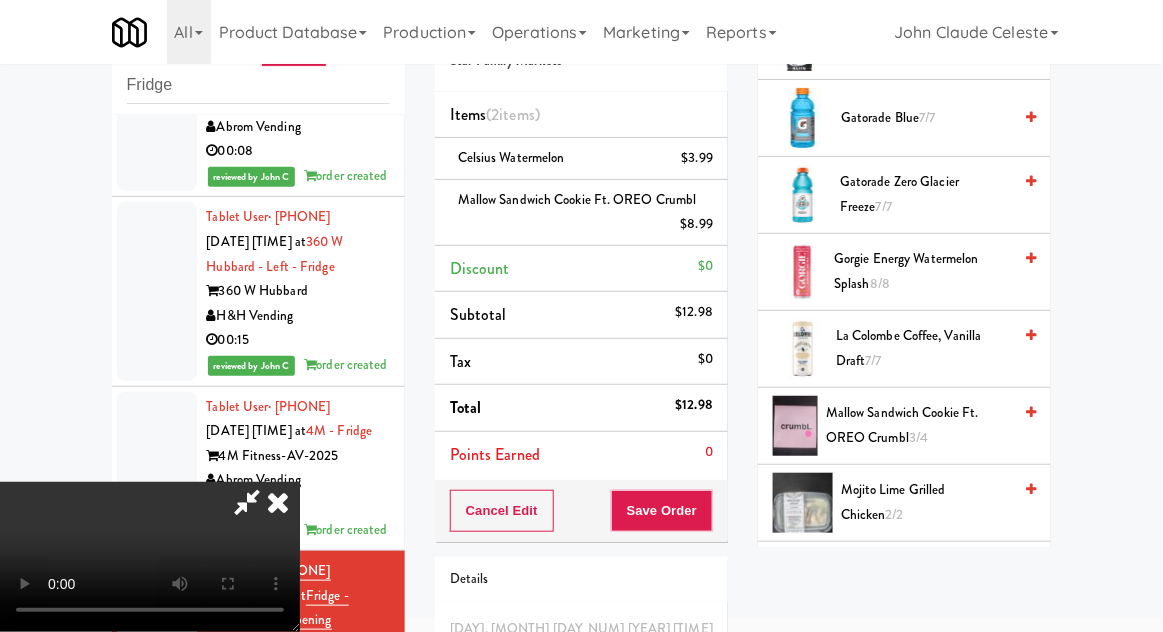 scroll, scrollTop: 73, scrollLeft: 0, axis: vertical 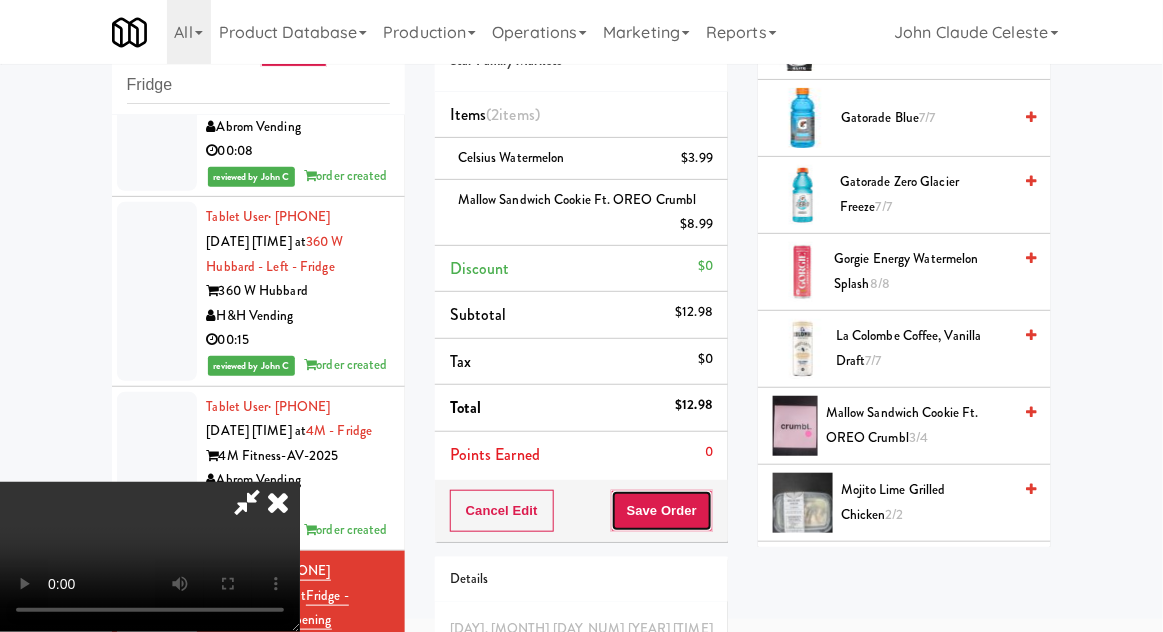 click on "Save Order" at bounding box center (662, 511) 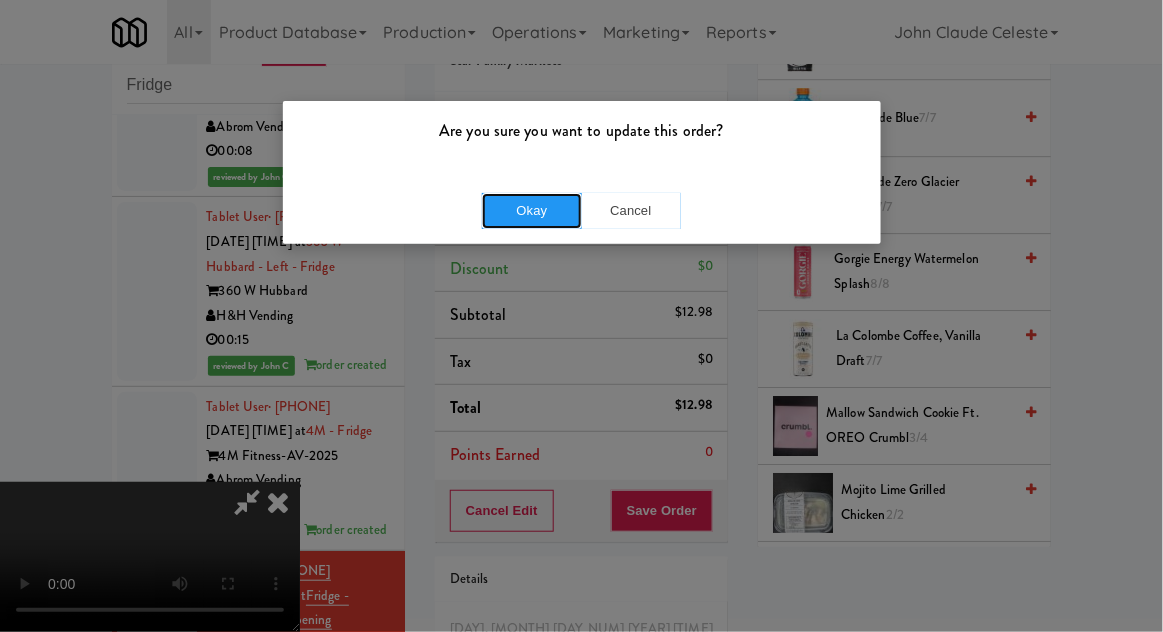 click on "Okay" at bounding box center (532, 211) 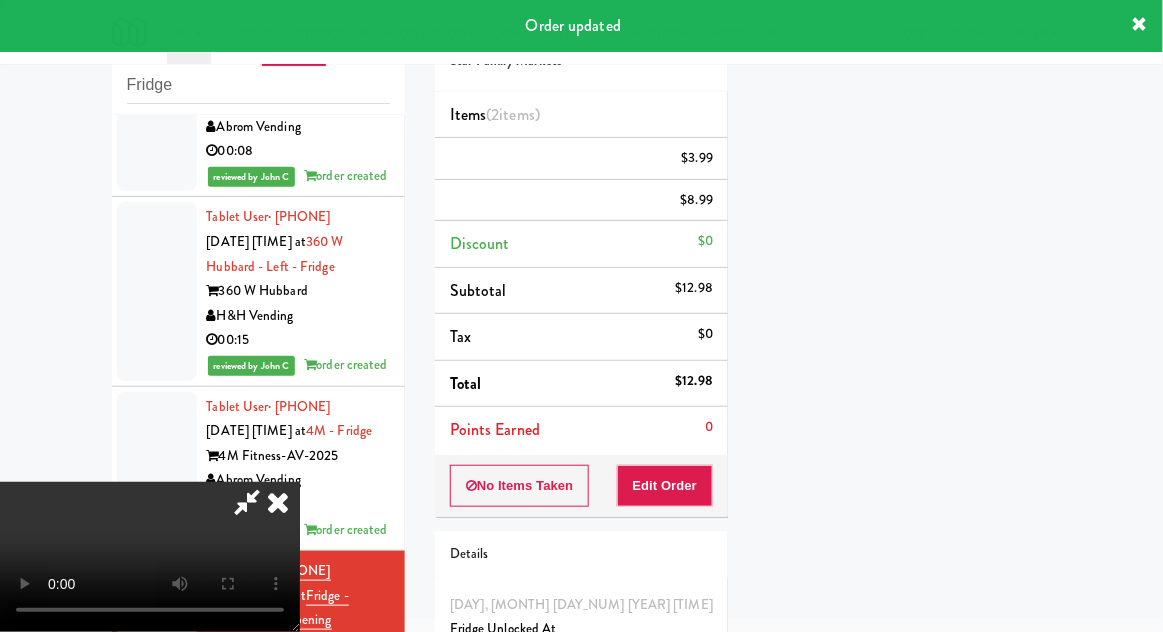 scroll, scrollTop: 197, scrollLeft: 0, axis: vertical 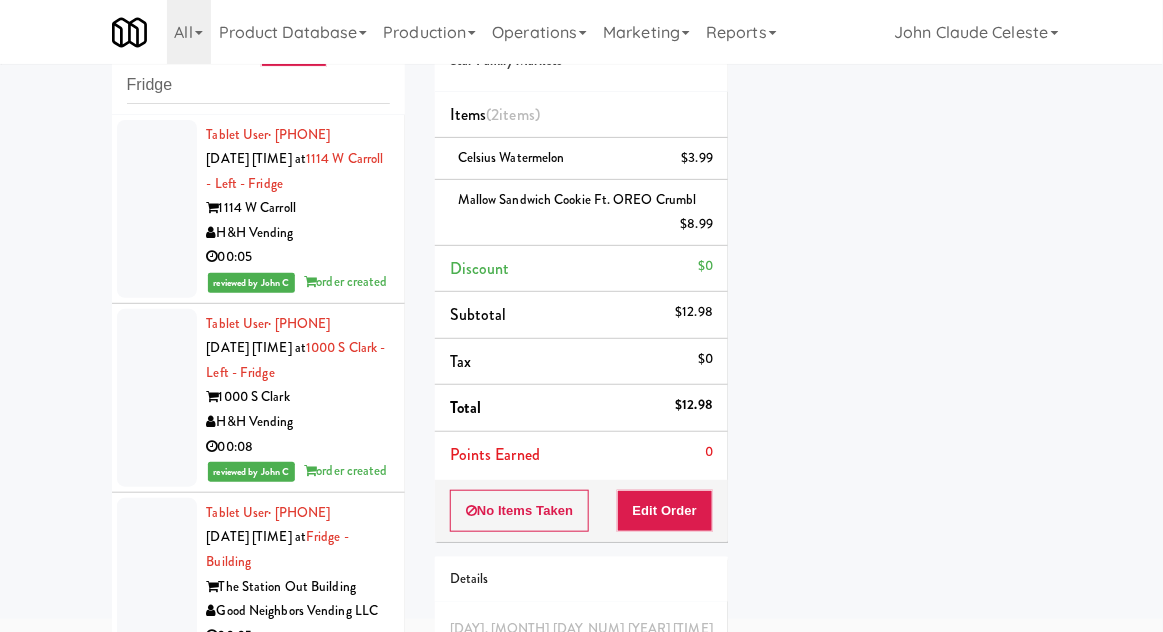 click at bounding box center [157, 209] 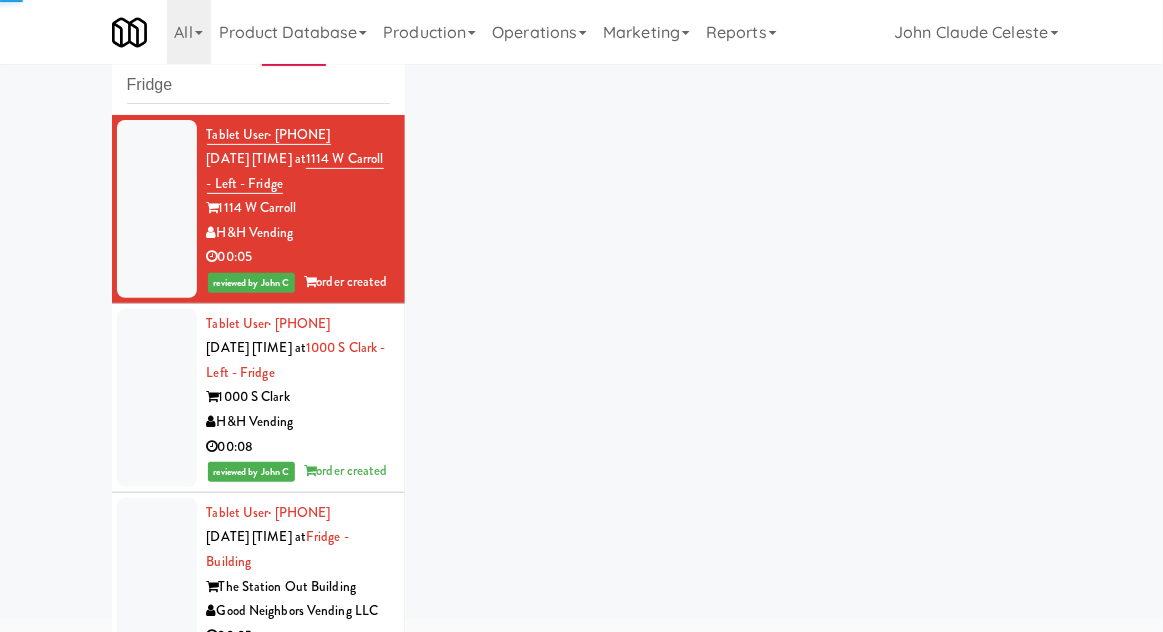 click at bounding box center (157, 398) 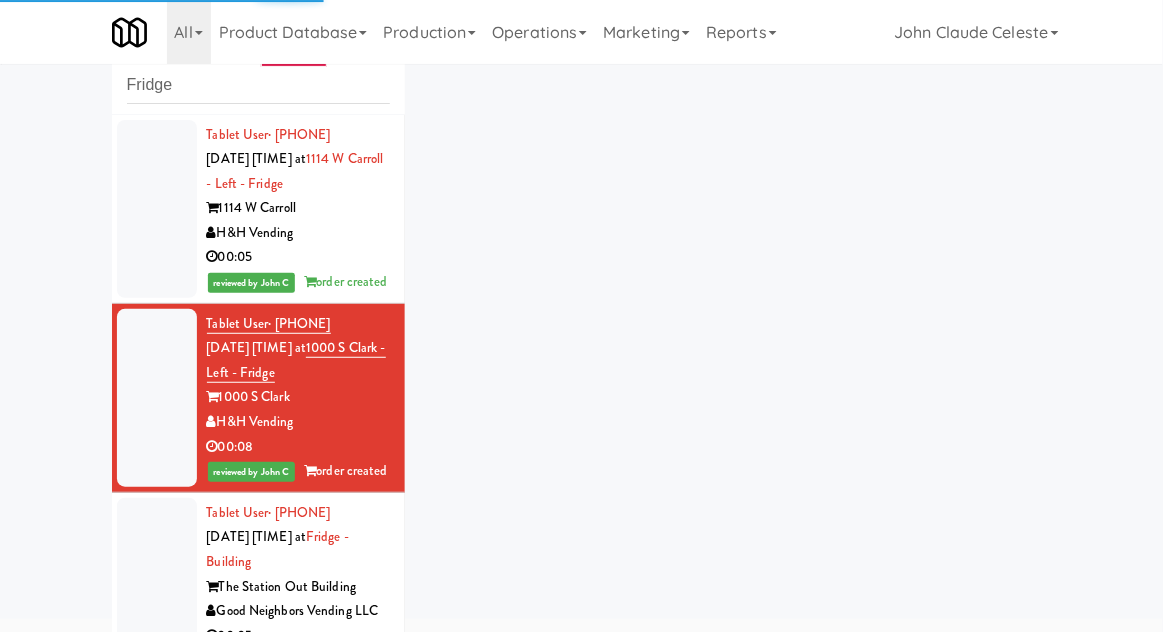 click at bounding box center [157, 587] 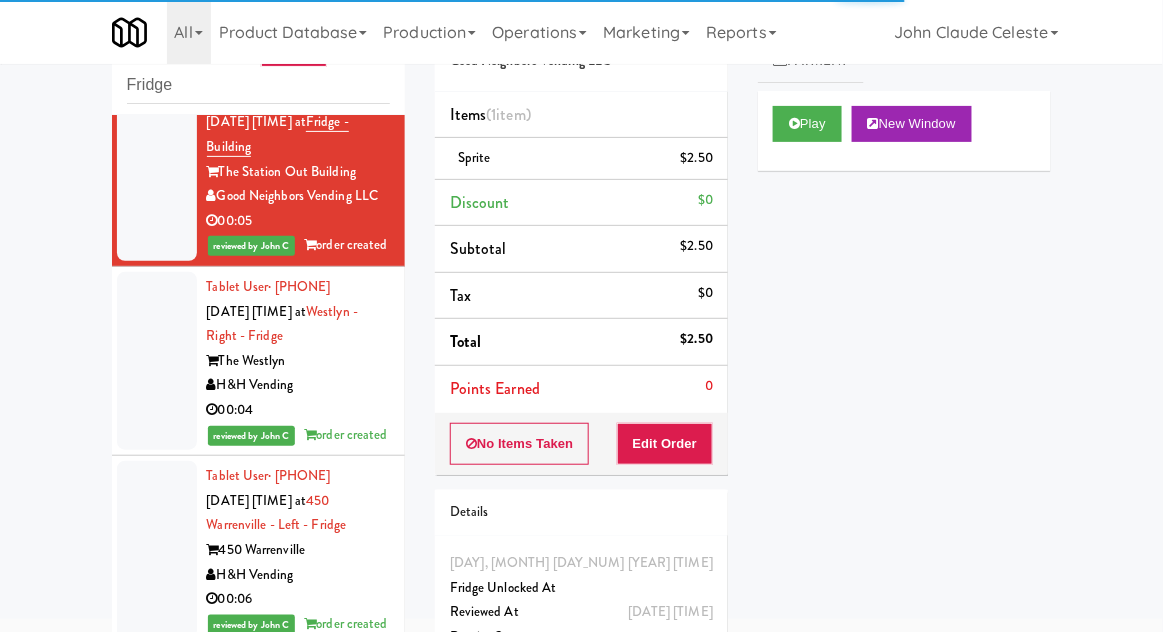 click at bounding box center [157, 361] 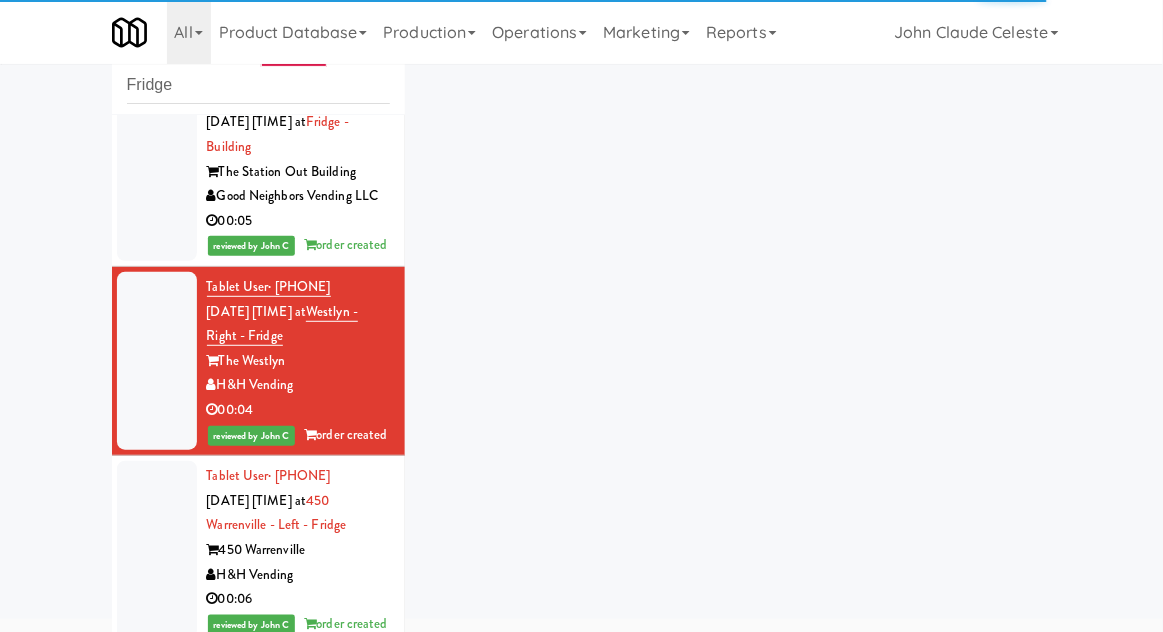 click at bounding box center [157, 550] 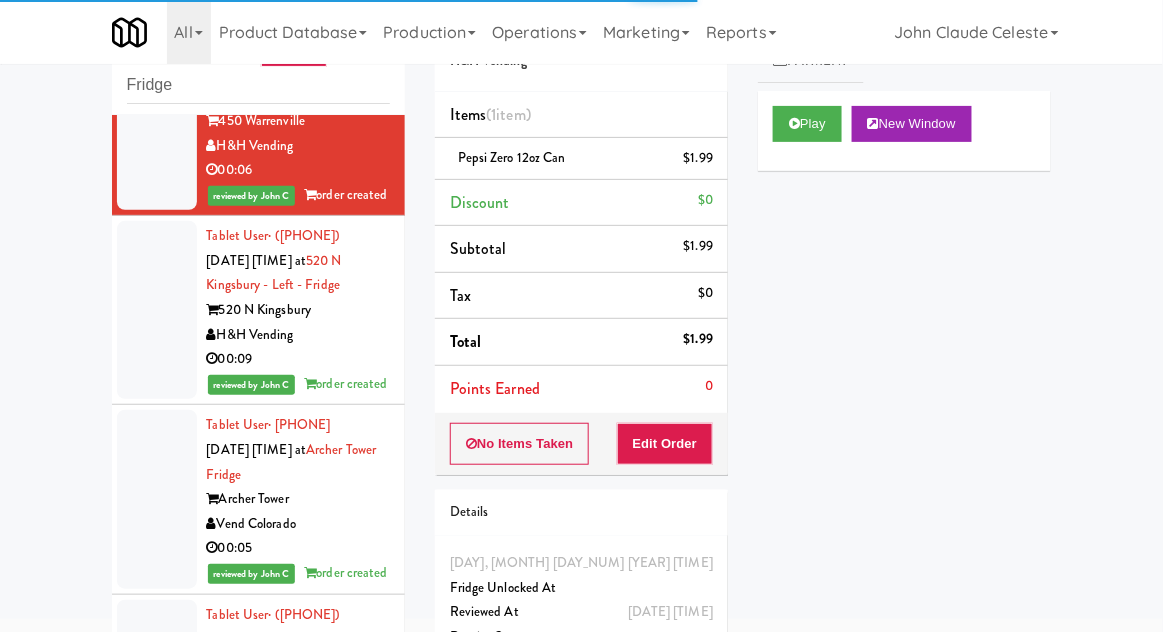 click at bounding box center [157, 310] 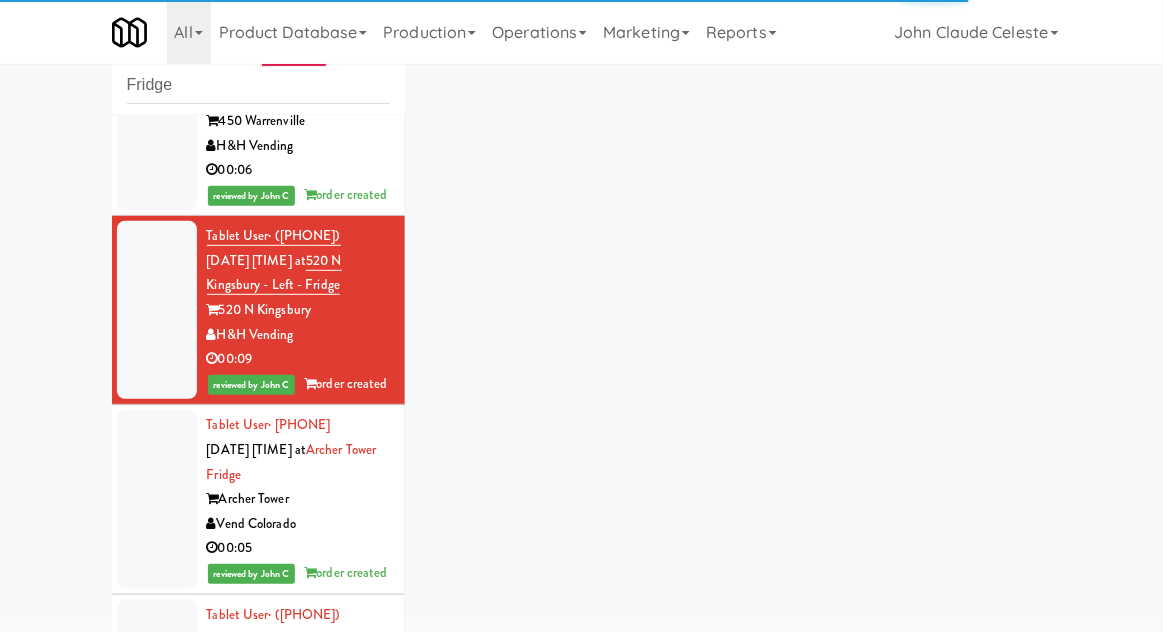 click at bounding box center (157, 499) 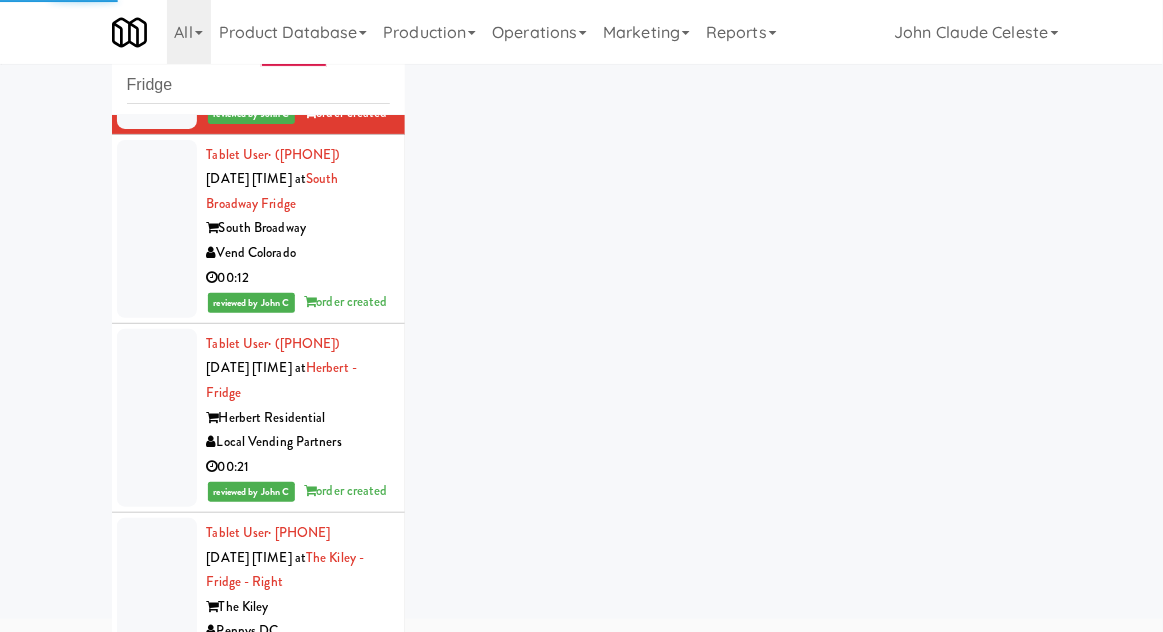 click at bounding box center [157, 229] 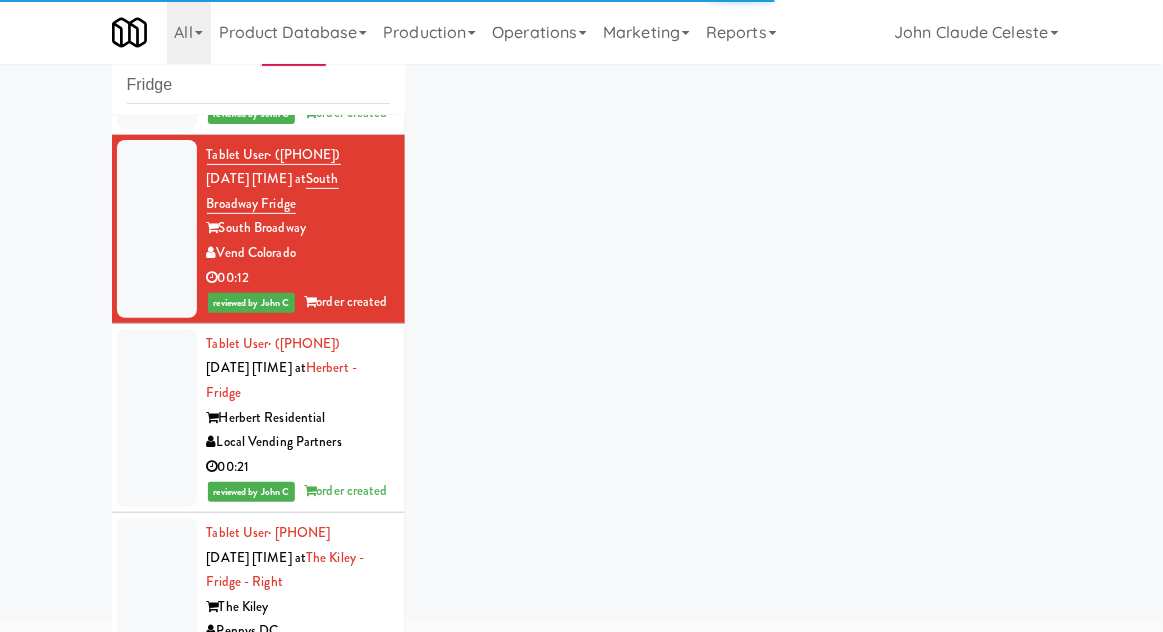 click at bounding box center [157, 418] 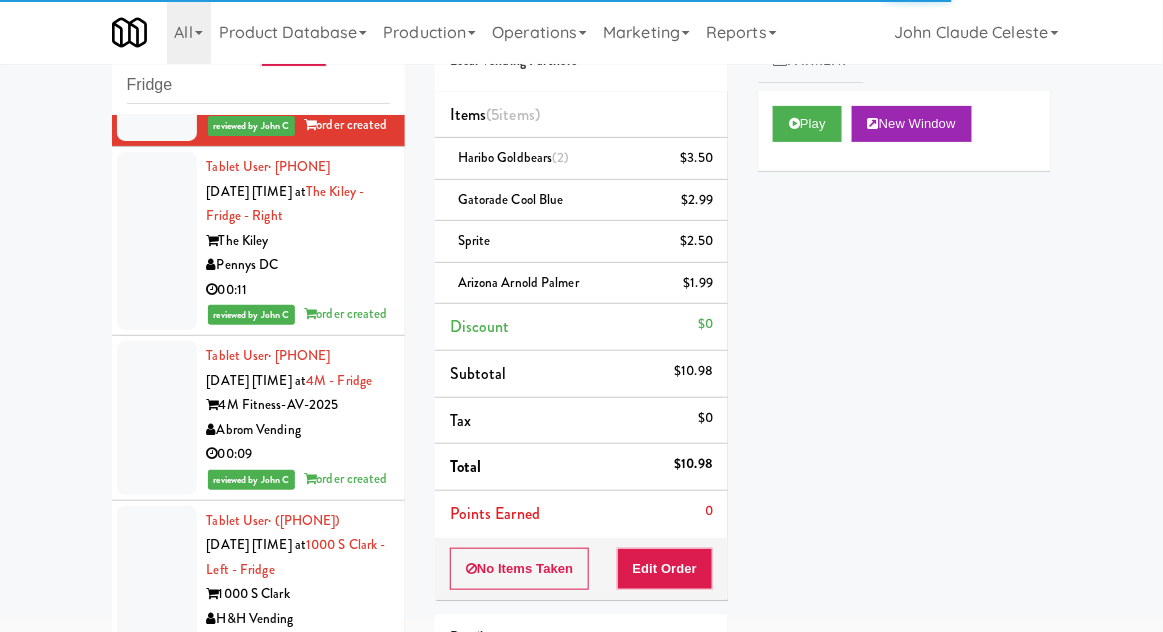 click at bounding box center (157, 241) 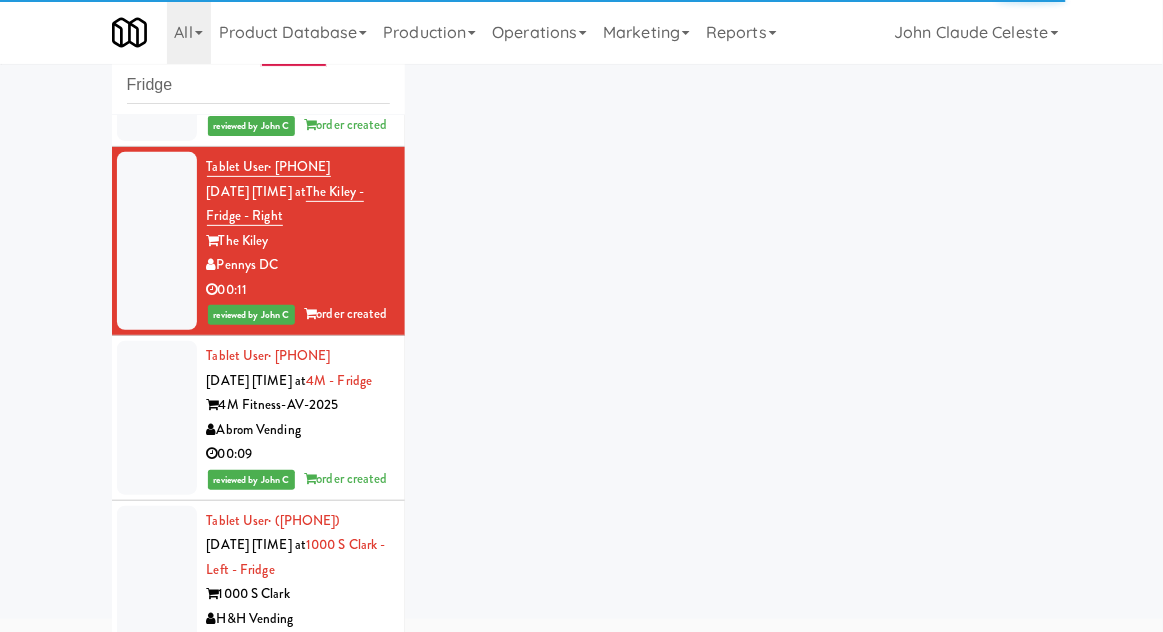 click at bounding box center [157, 418] 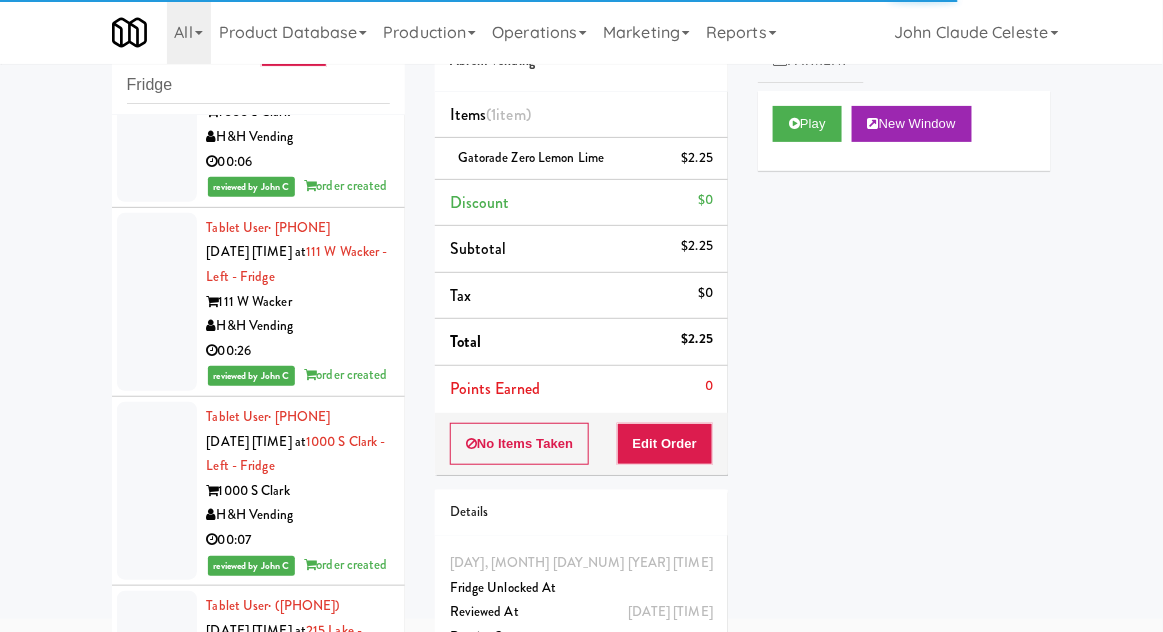 click at bounding box center (157, 113) 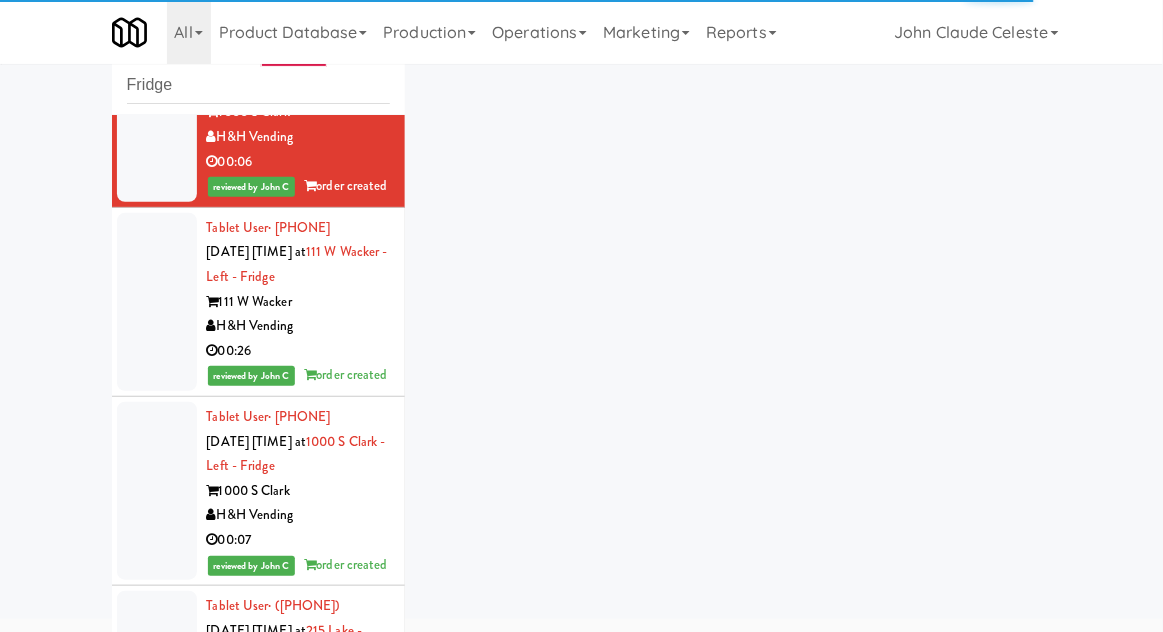 click at bounding box center (157, 302) 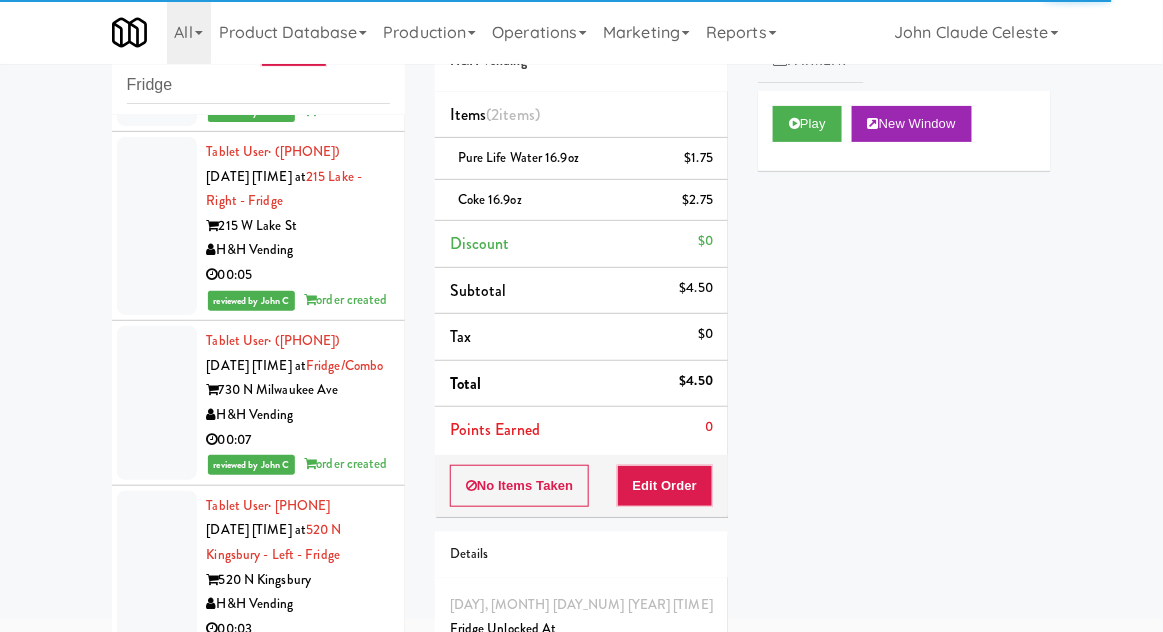 click at bounding box center [157, 37] 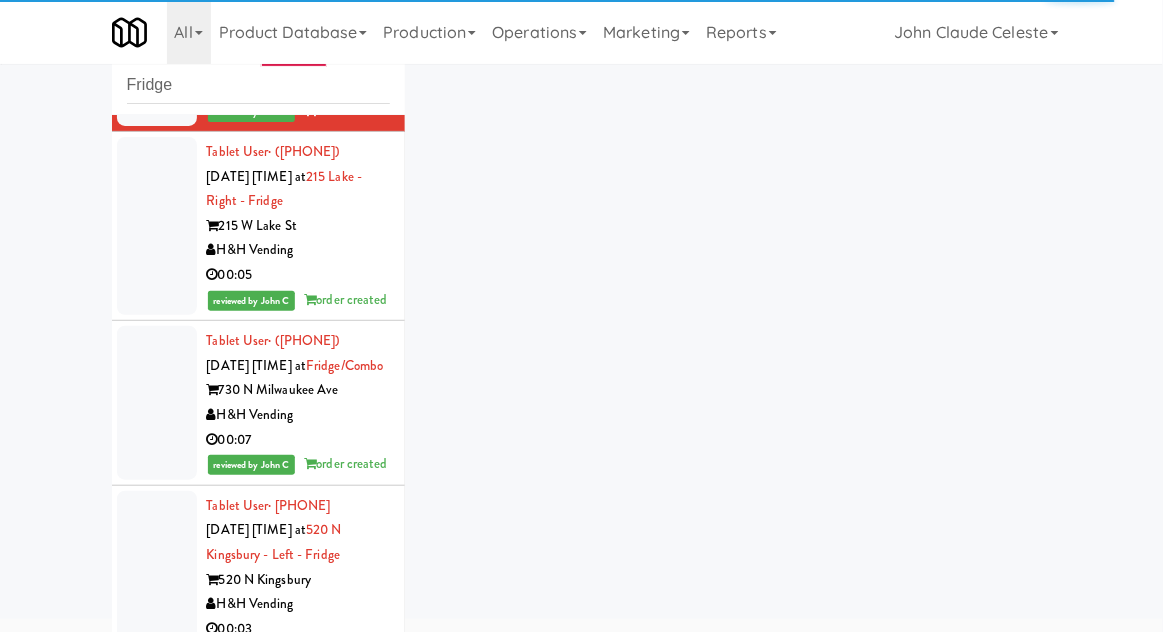 click at bounding box center (157, 226) 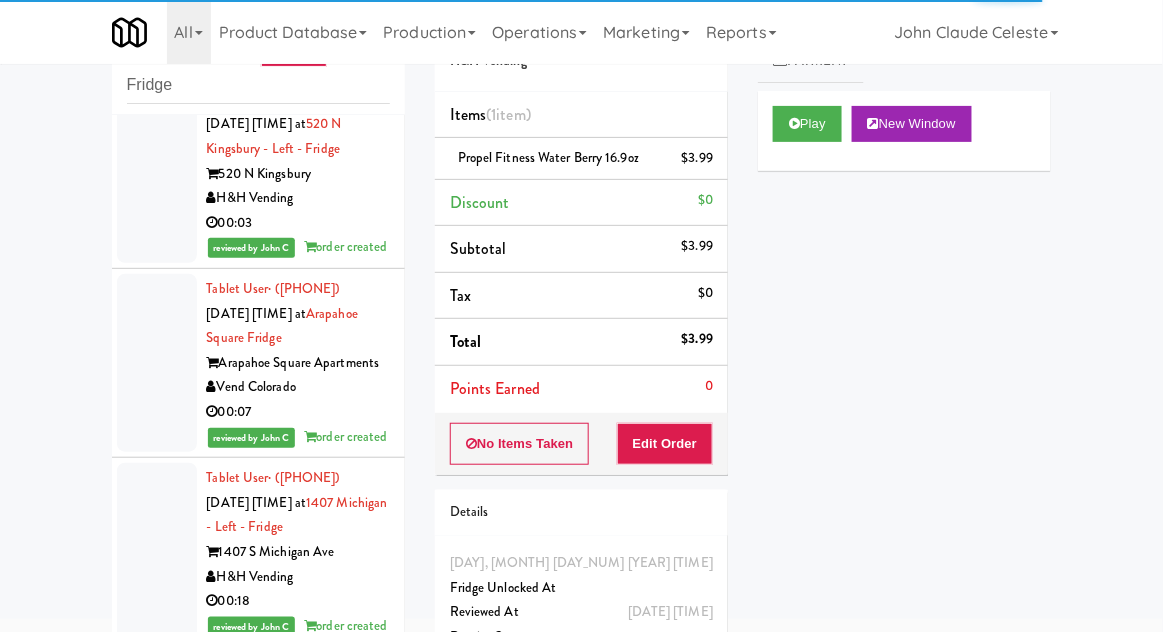 scroll, scrollTop: 3069, scrollLeft: 0, axis: vertical 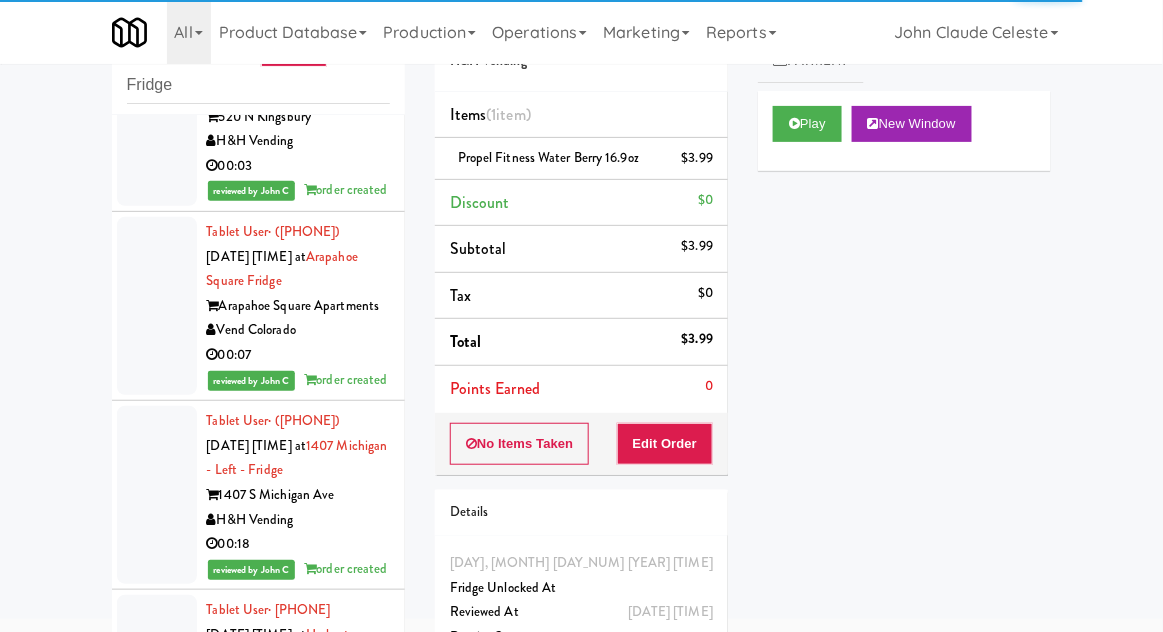 click at bounding box center (157, -60) 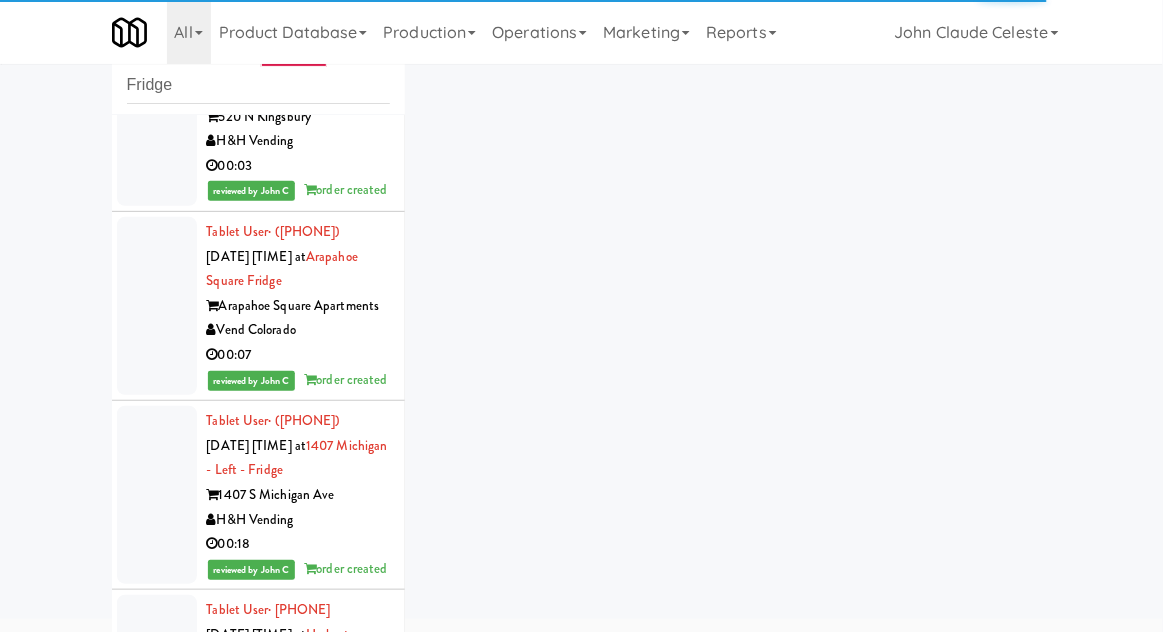 click at bounding box center (157, 117) 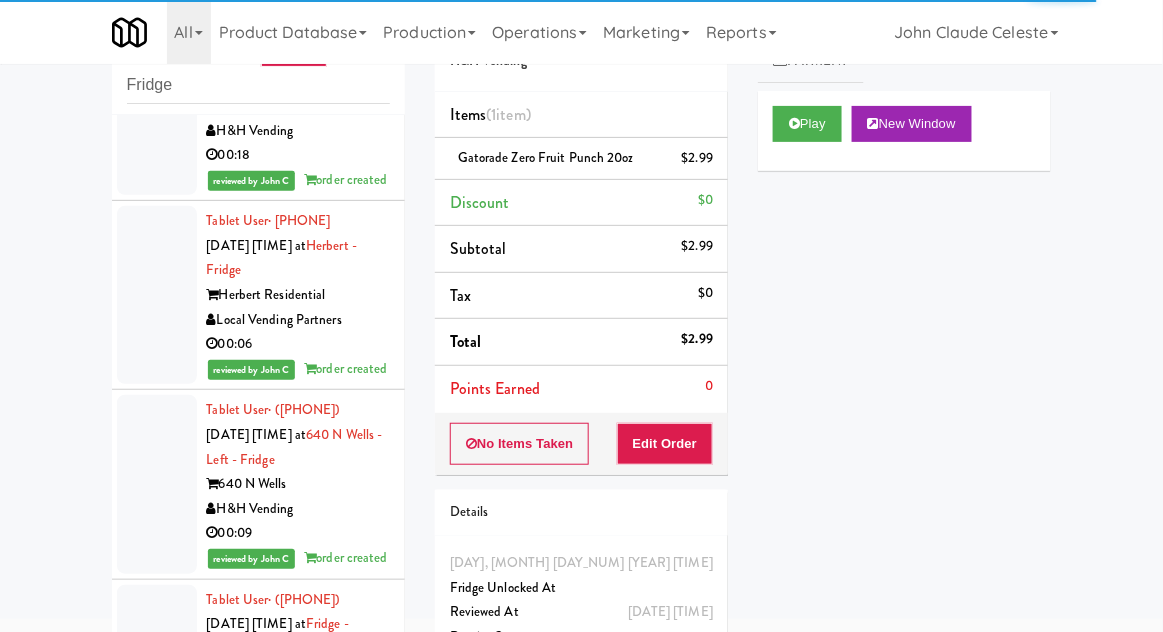 click at bounding box center (157, -83) 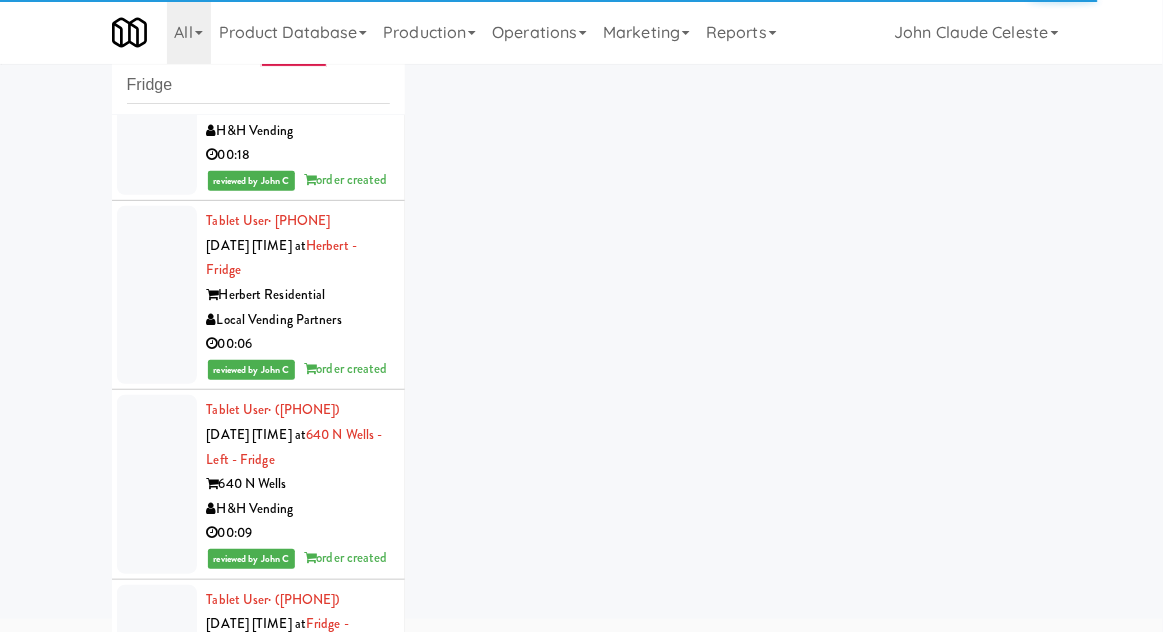 click at bounding box center (157, 106) 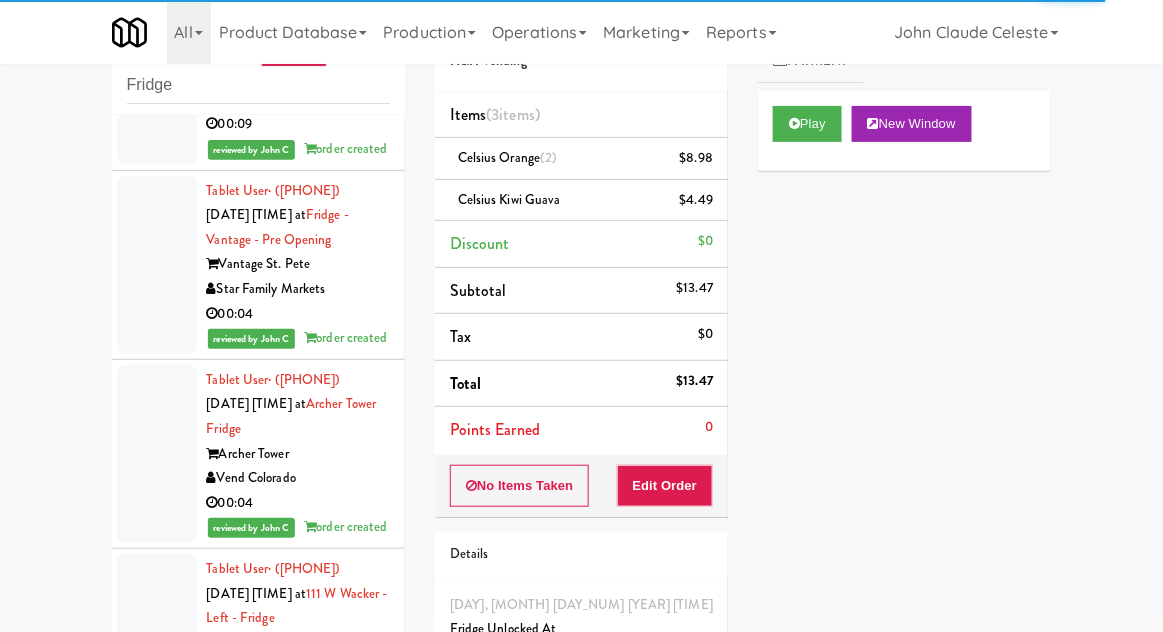 scroll, scrollTop: 3881, scrollLeft: 0, axis: vertical 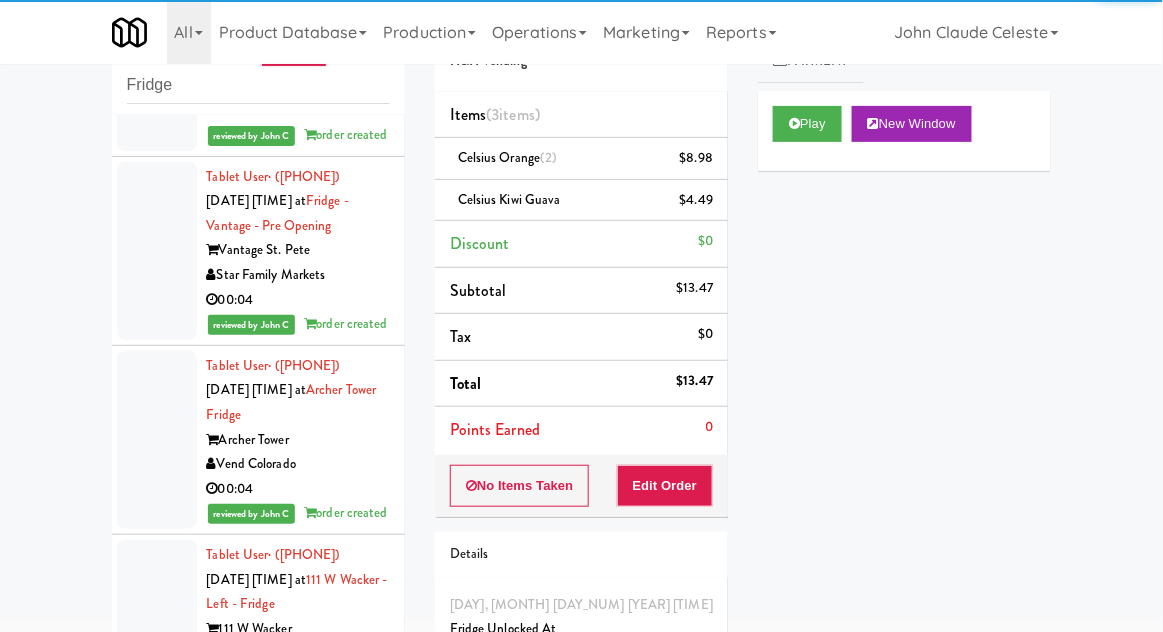 click at bounding box center [157, -128] 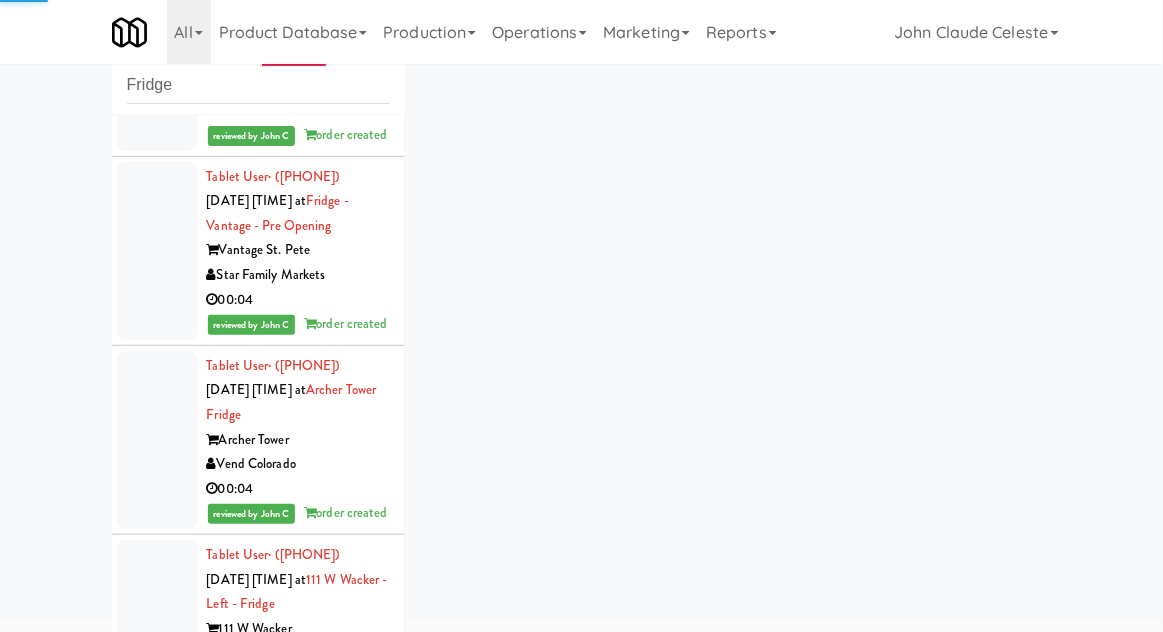 click at bounding box center [157, 61] 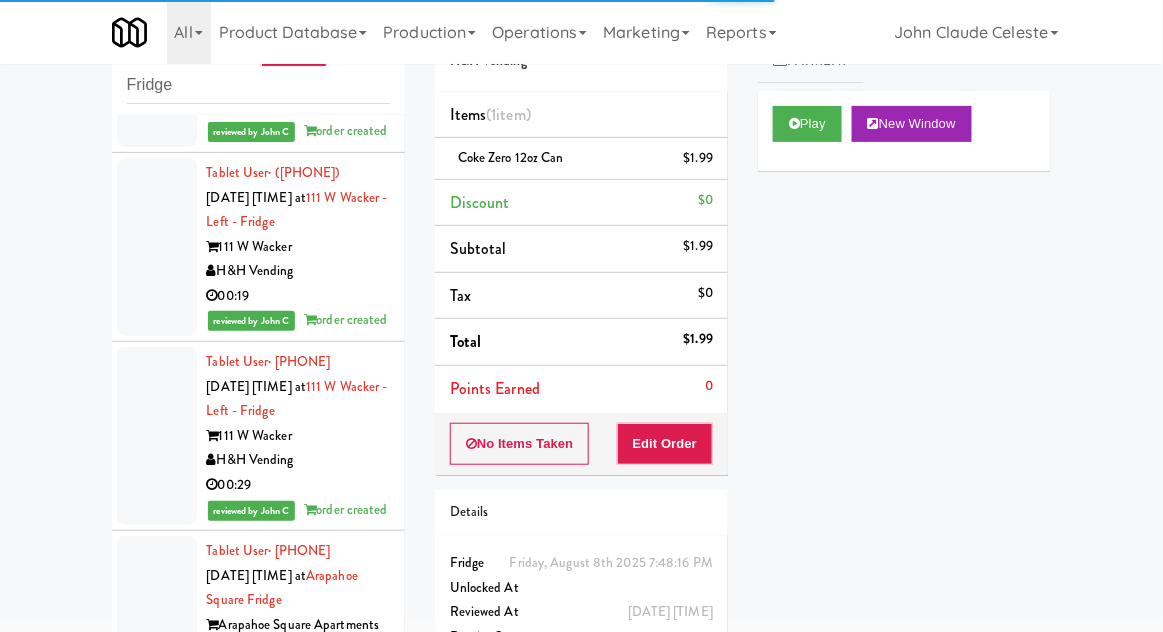 click at bounding box center (157, -131) 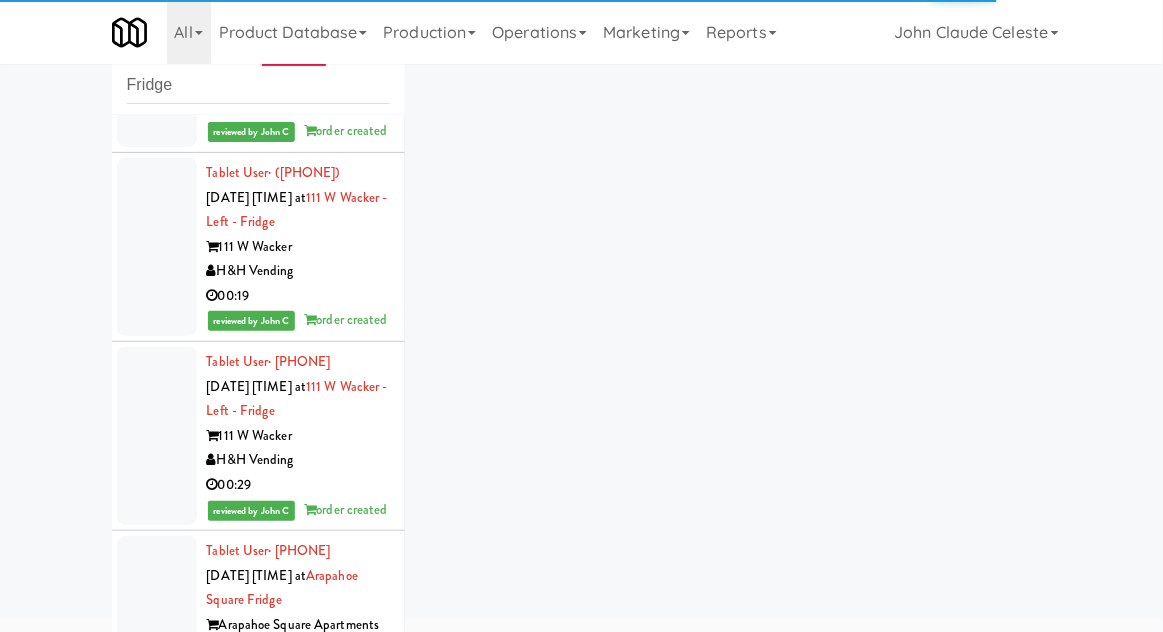click at bounding box center [157, 58] 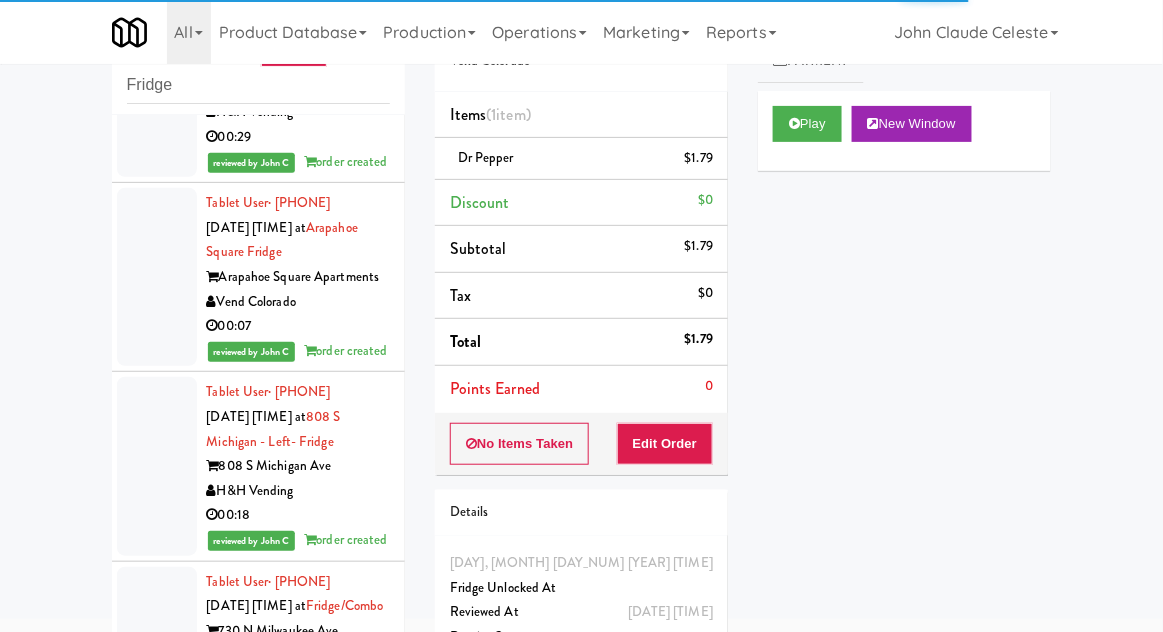 click at bounding box center [157, -101] 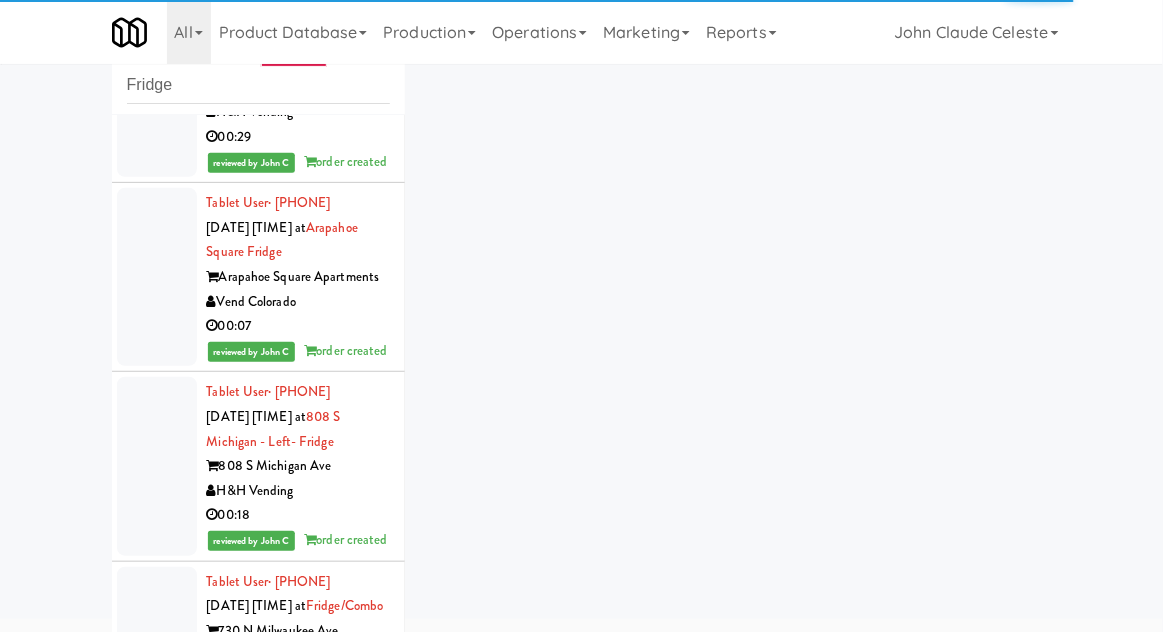 click at bounding box center [157, 88] 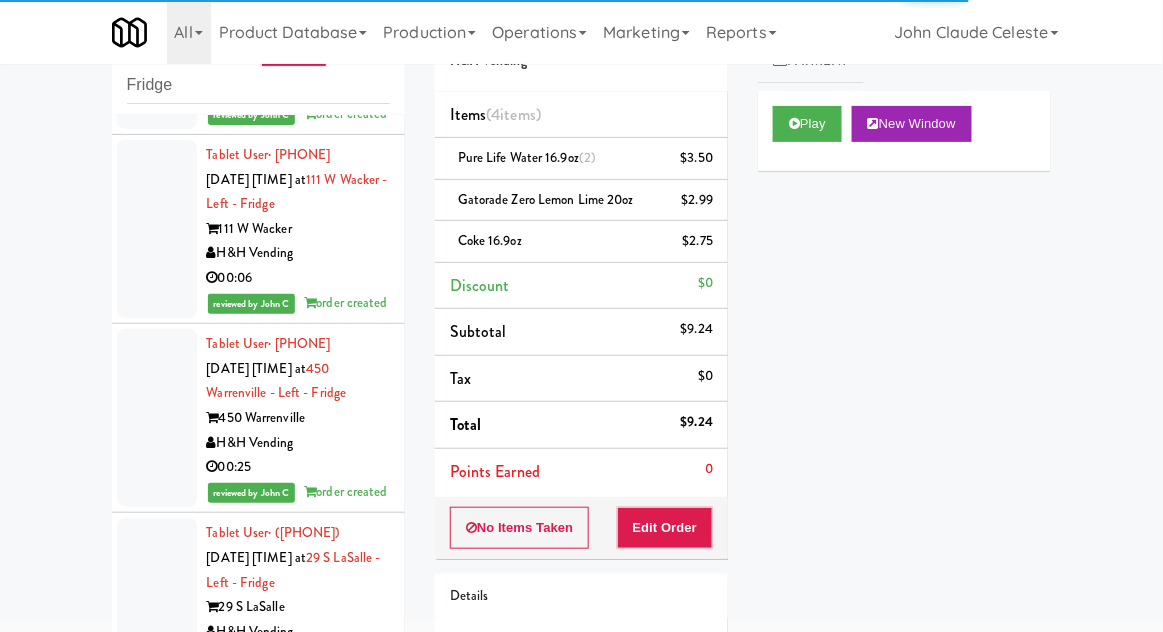 click at bounding box center (157, -314) 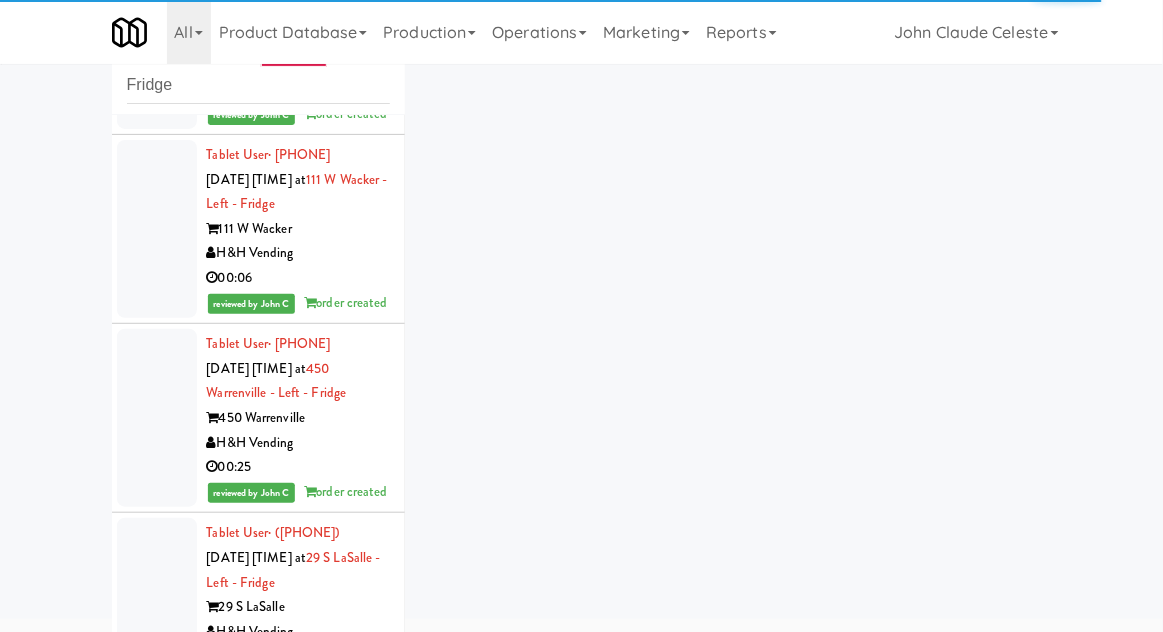 click at bounding box center (157, -125) 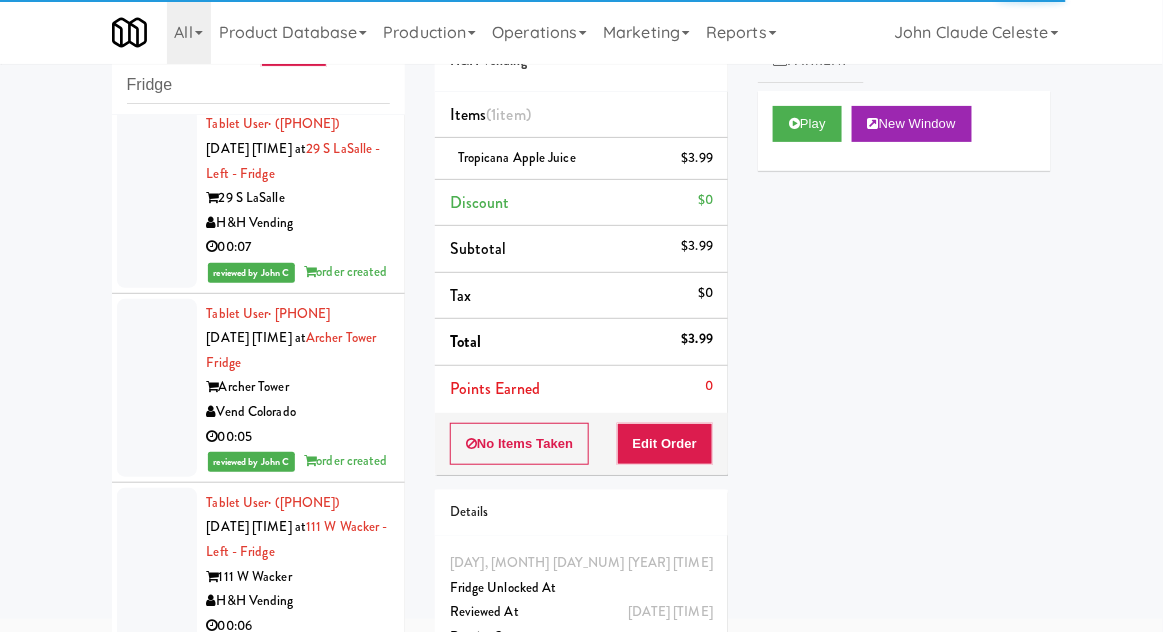click at bounding box center [157, -356] 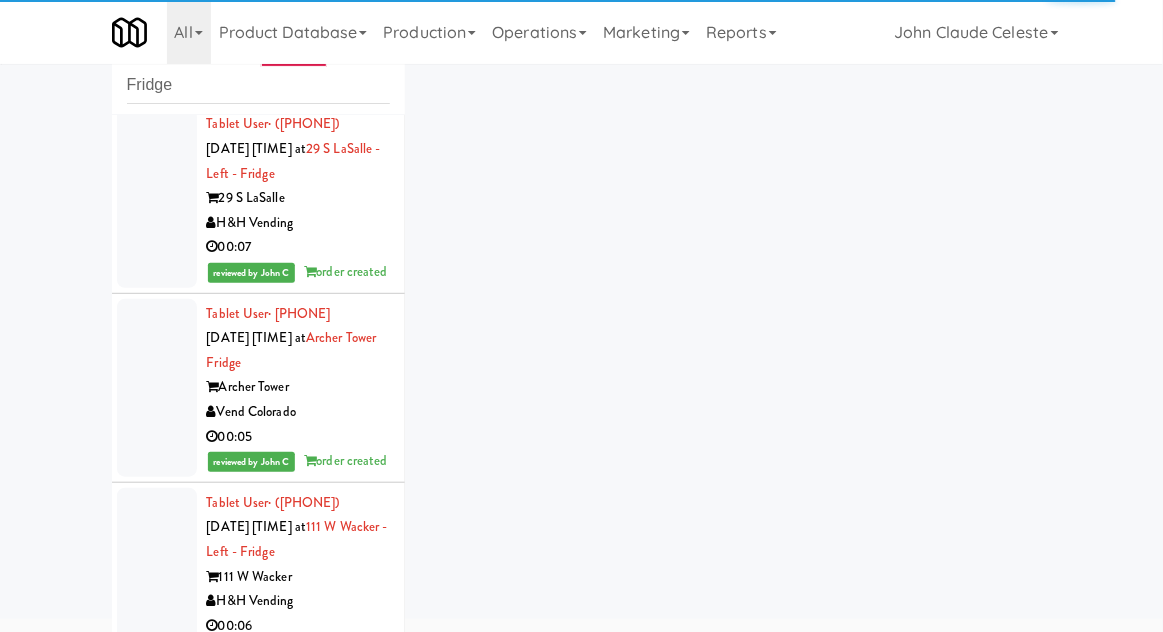 click at bounding box center (157, -180) 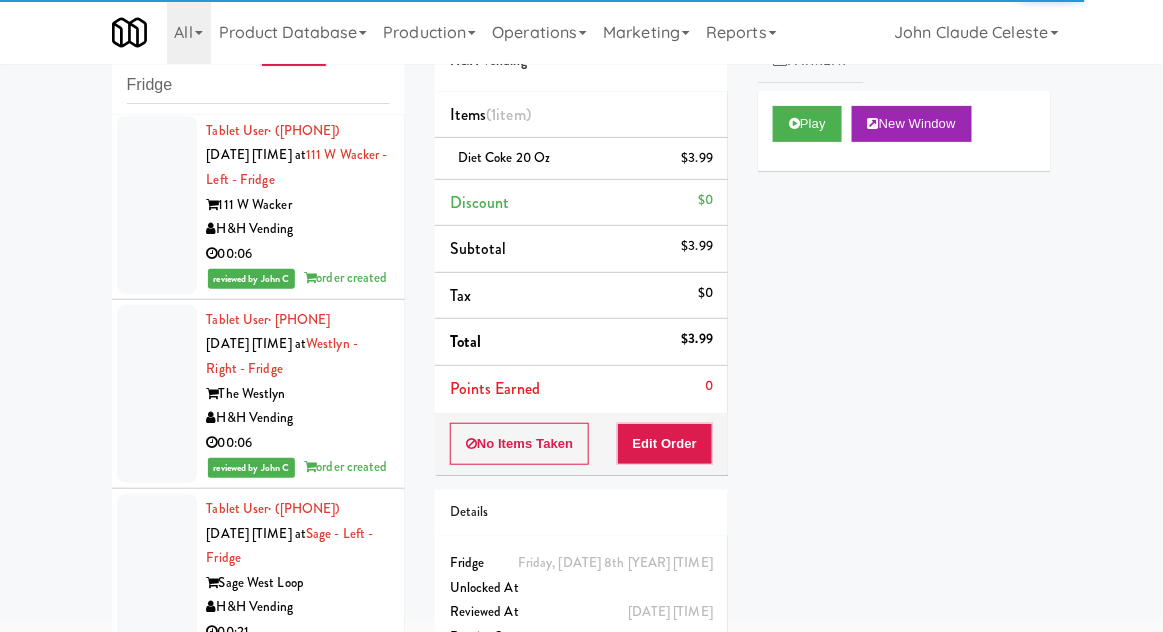 click at bounding box center (157, -363) 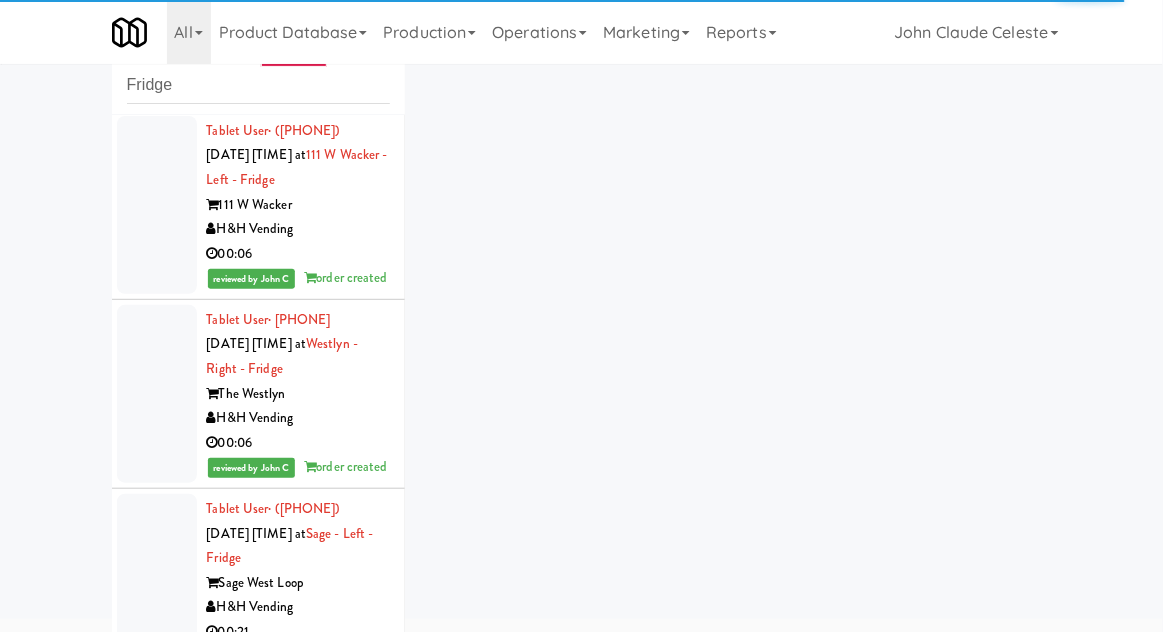 click at bounding box center [157, -174] 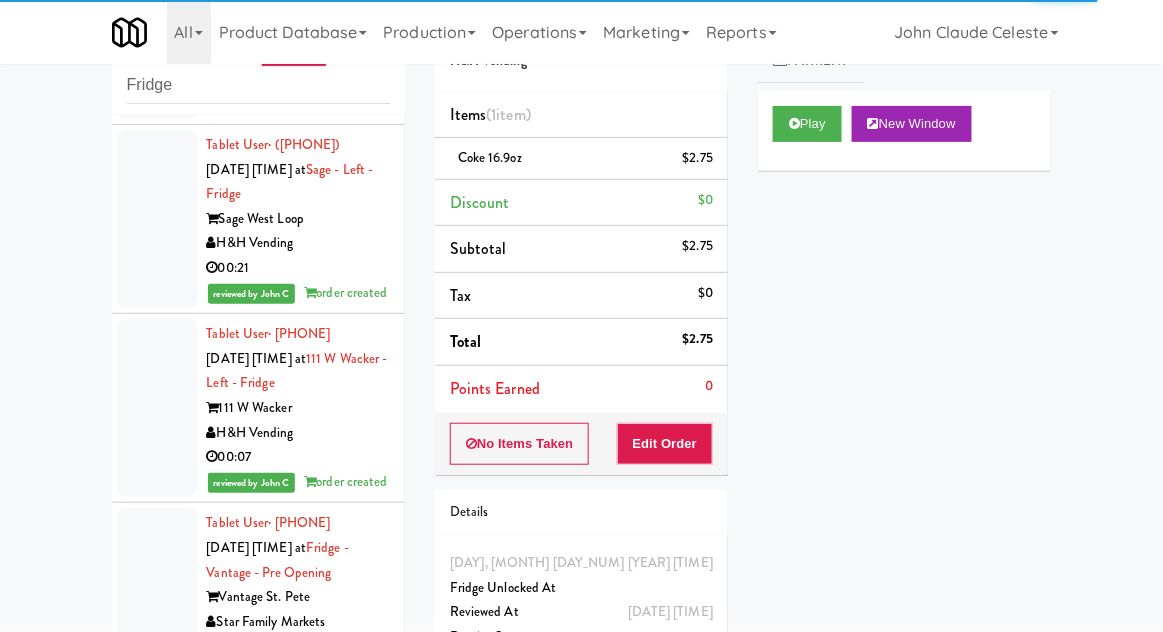 click at bounding box center [157, -348] 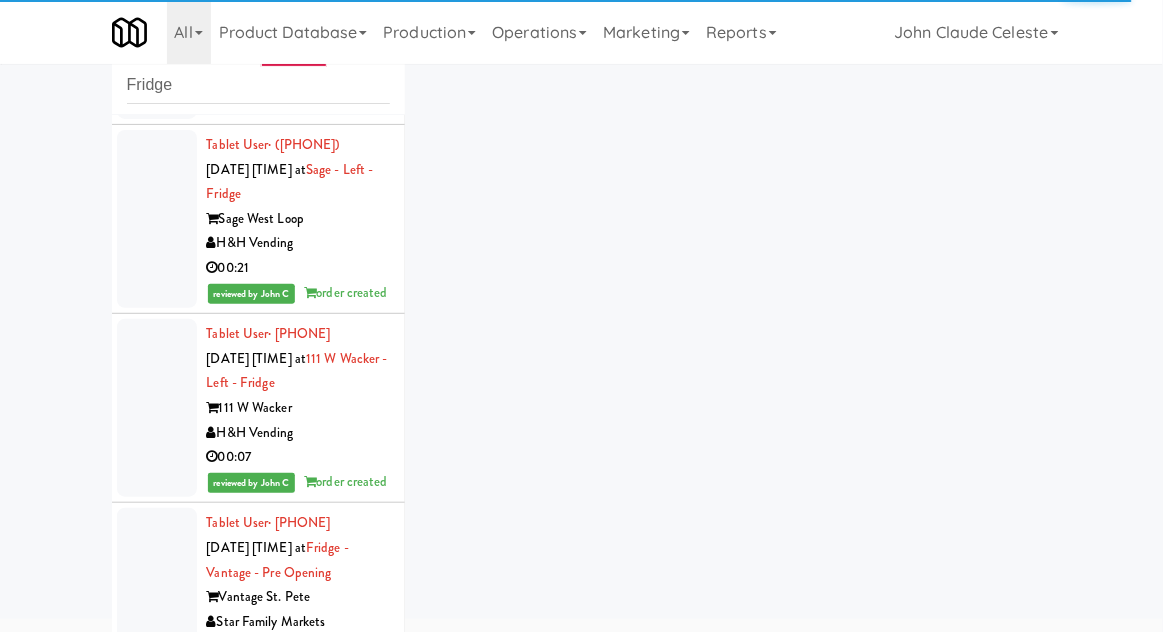 click at bounding box center [157, -159] 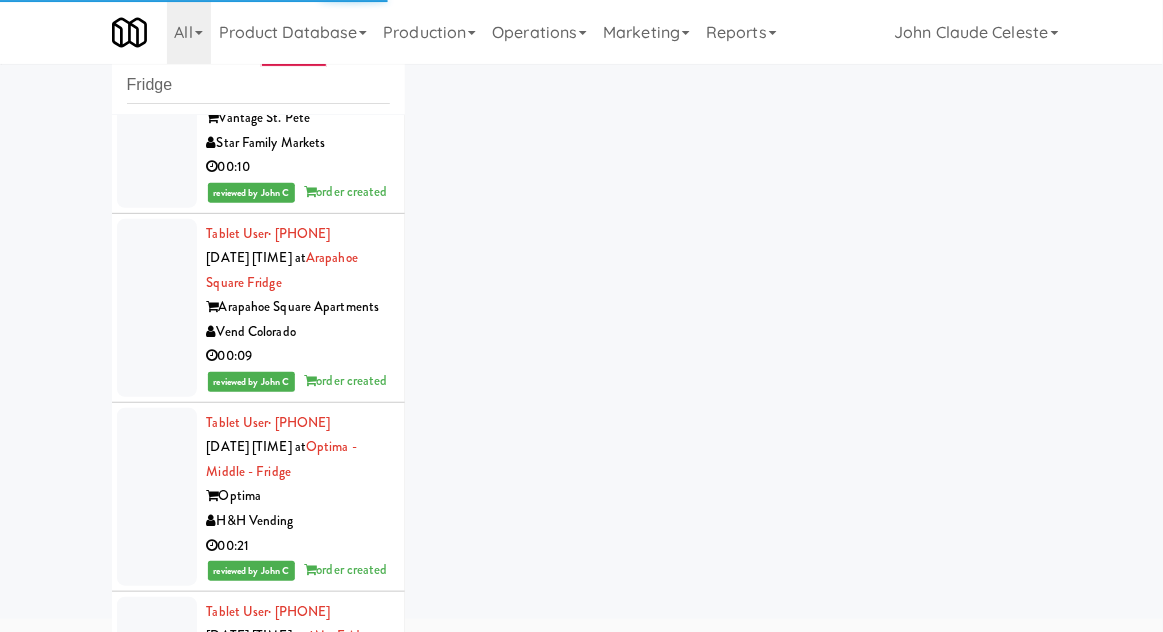 click at bounding box center [157, -449] 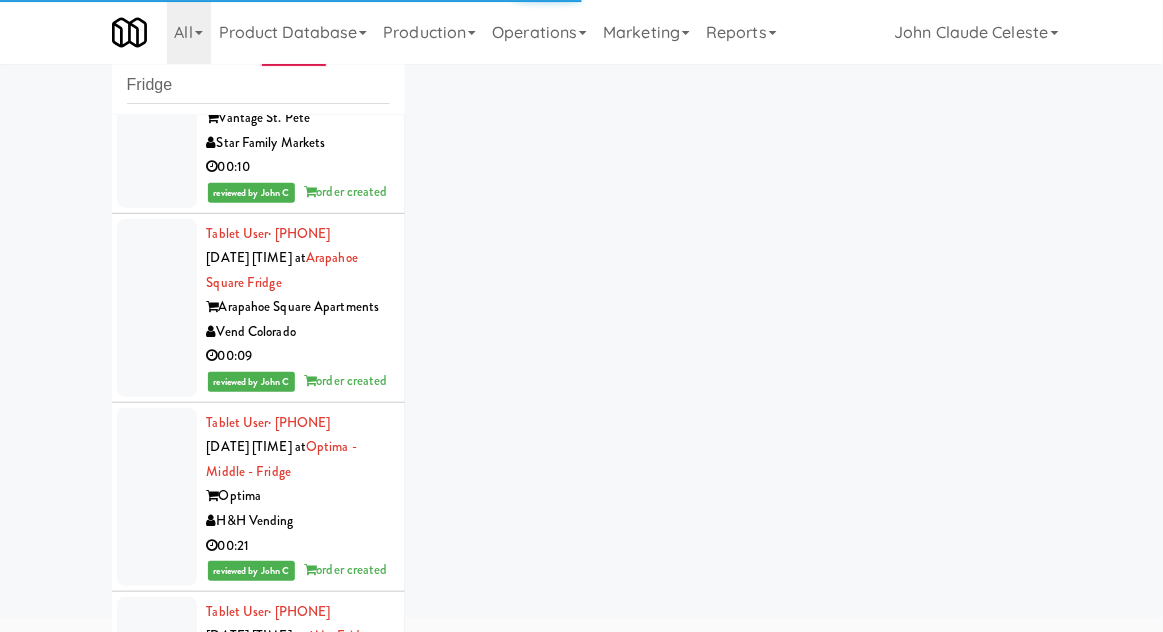 click at bounding box center [157, -260] 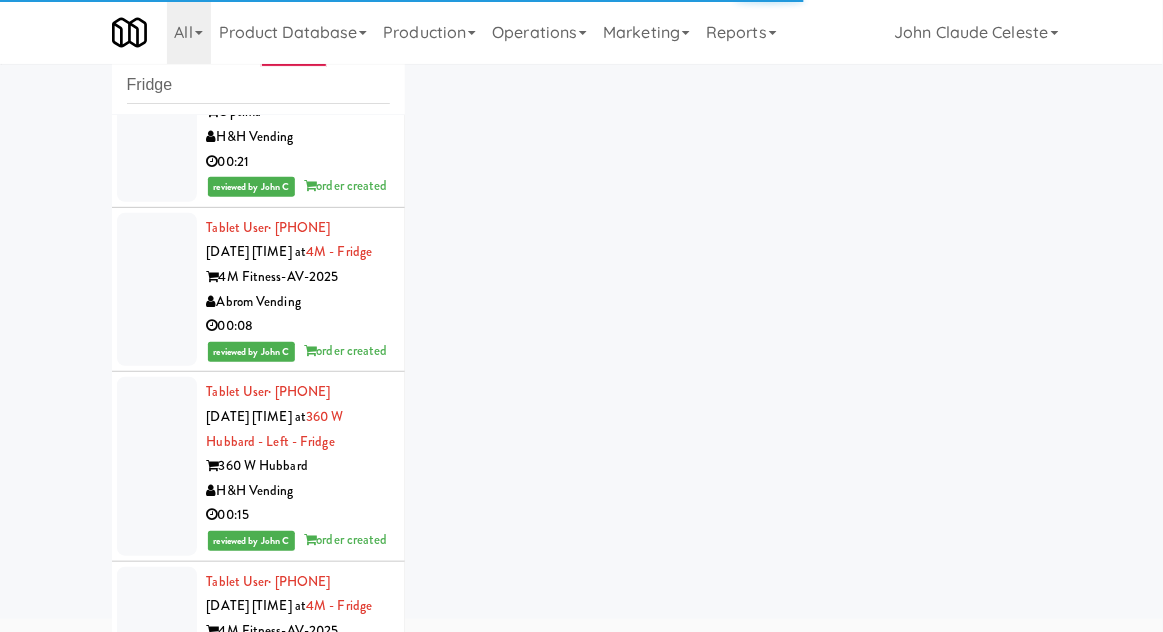 click at bounding box center [157, -455] 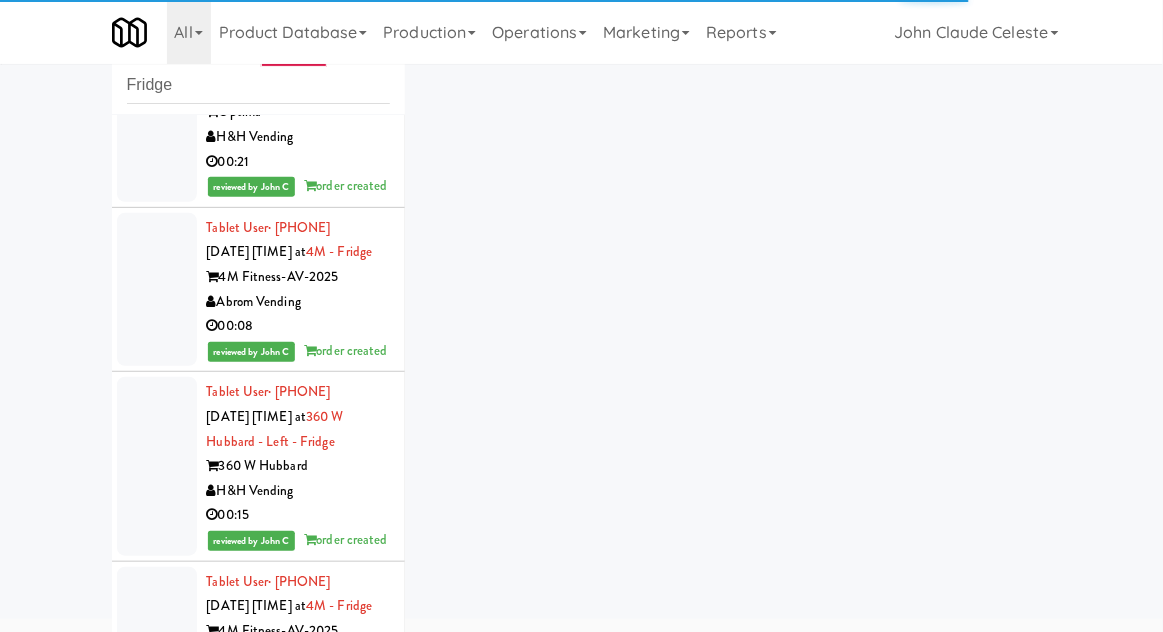 click at bounding box center [157, -266] 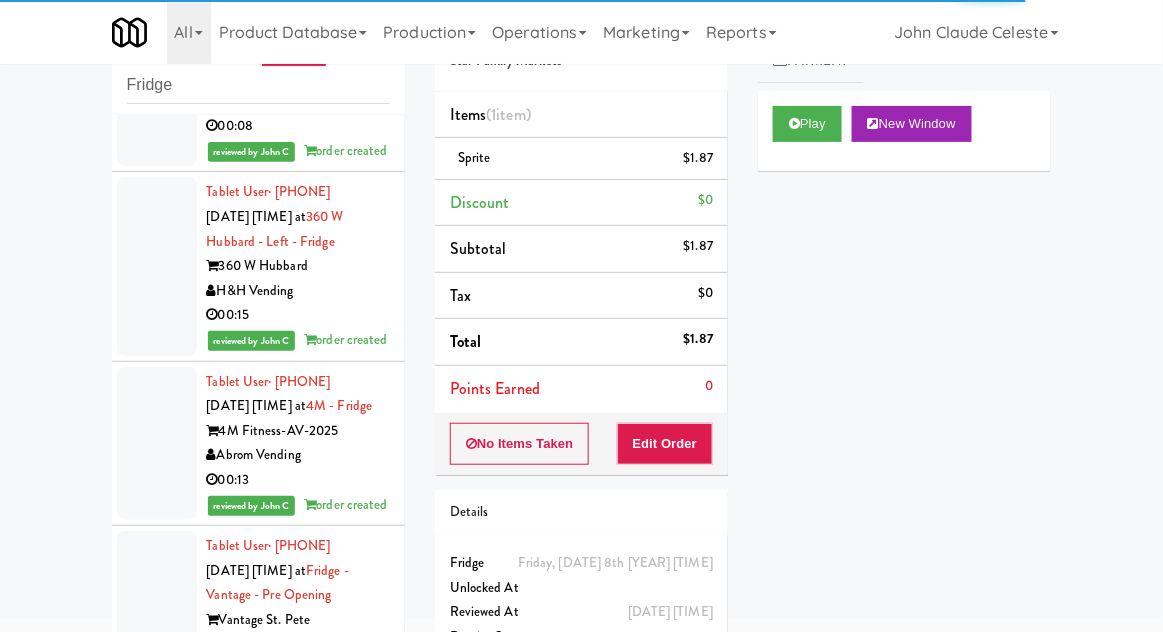 click at bounding box center [157, -276] 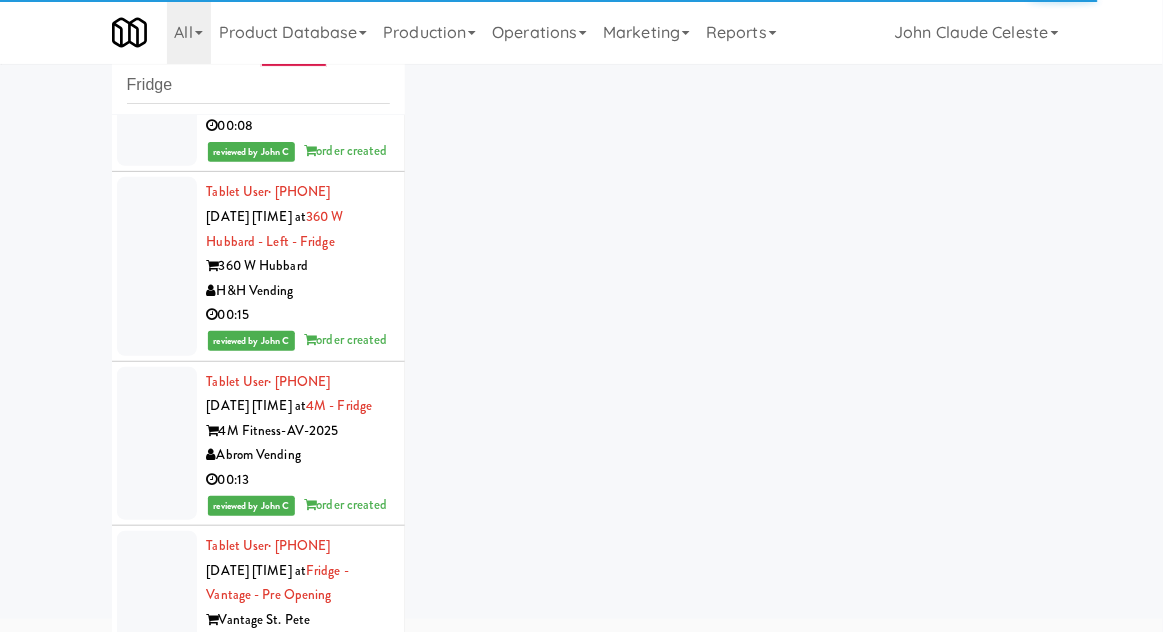 click at bounding box center (157, -87) 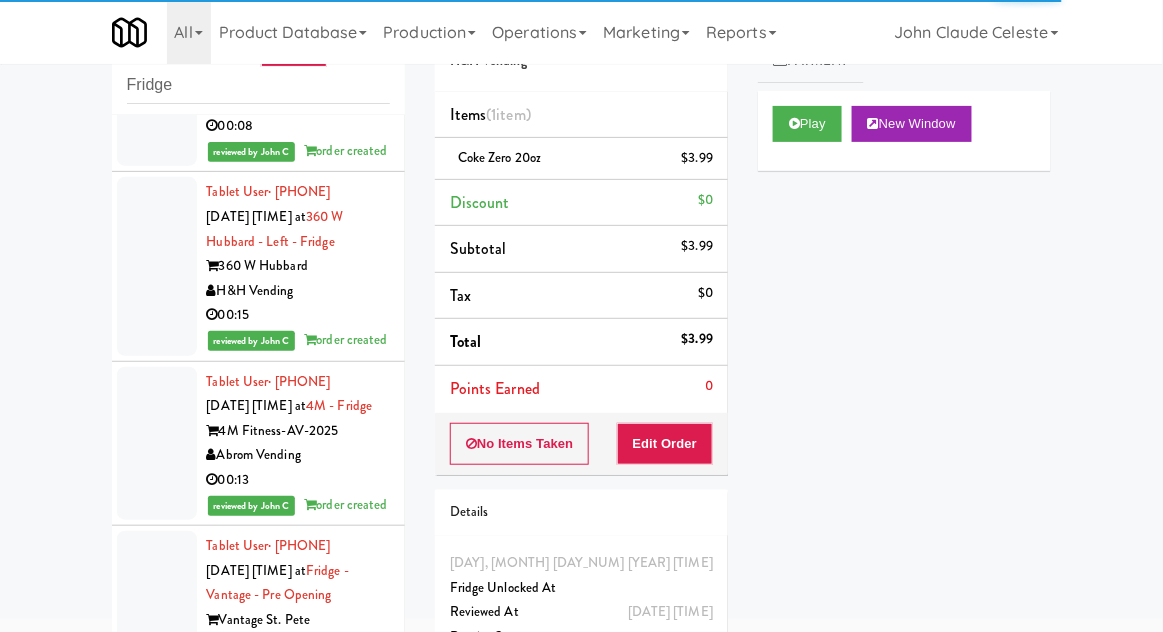 click at bounding box center (157, 90) 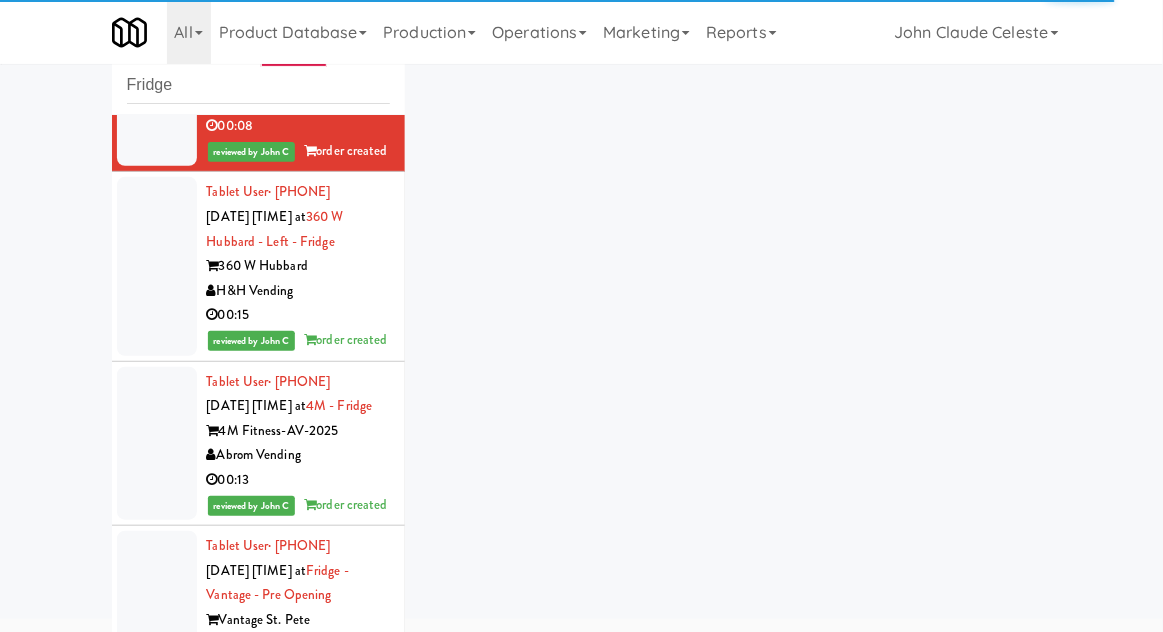 click at bounding box center [157, 266] 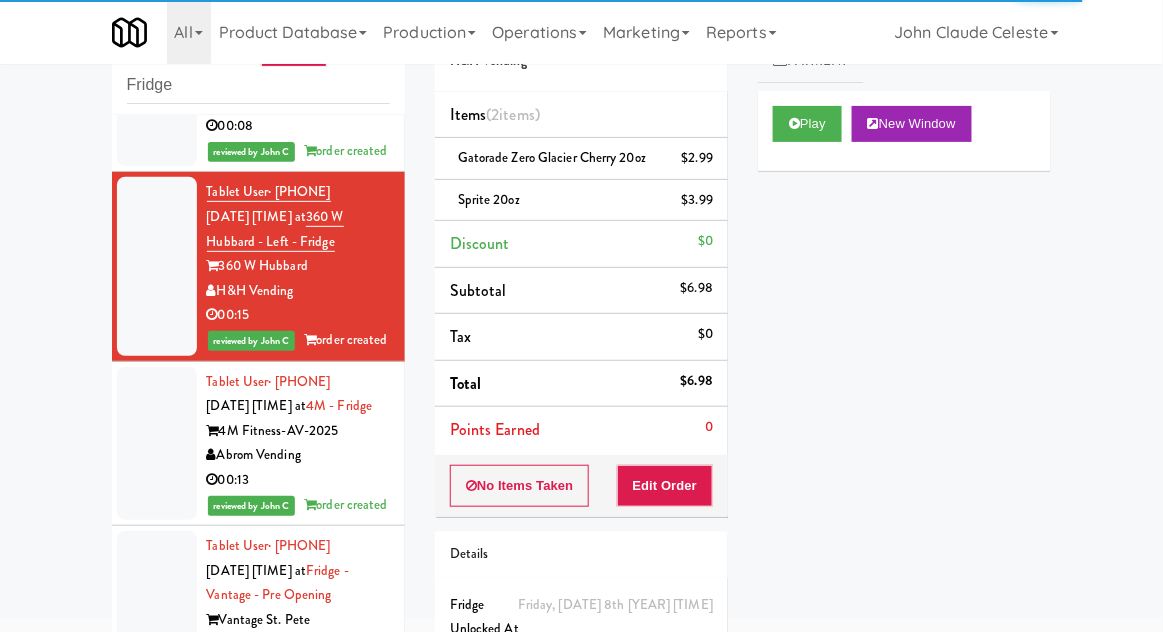 click at bounding box center [157, 444] 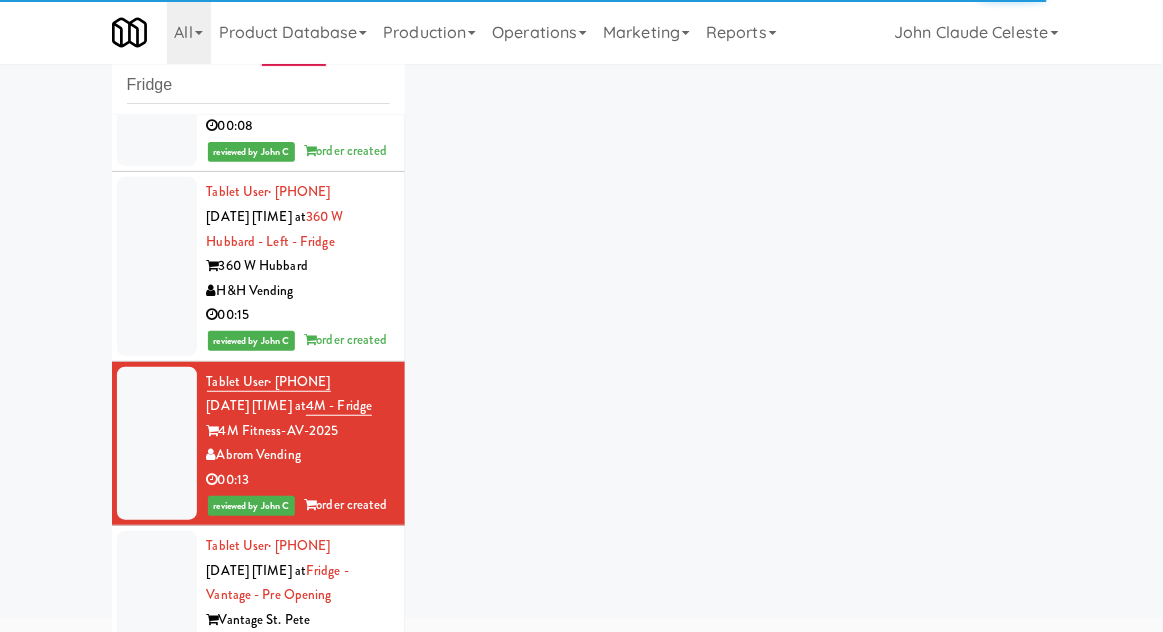 click at bounding box center [157, 620] 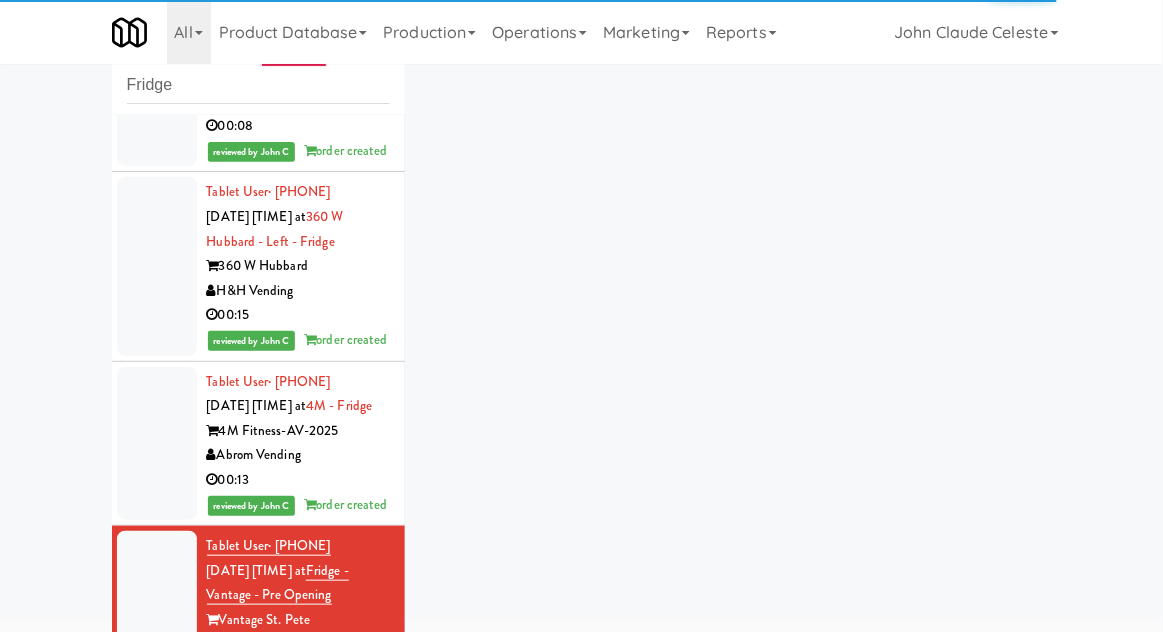 scroll, scrollTop: 8585, scrollLeft: 0, axis: vertical 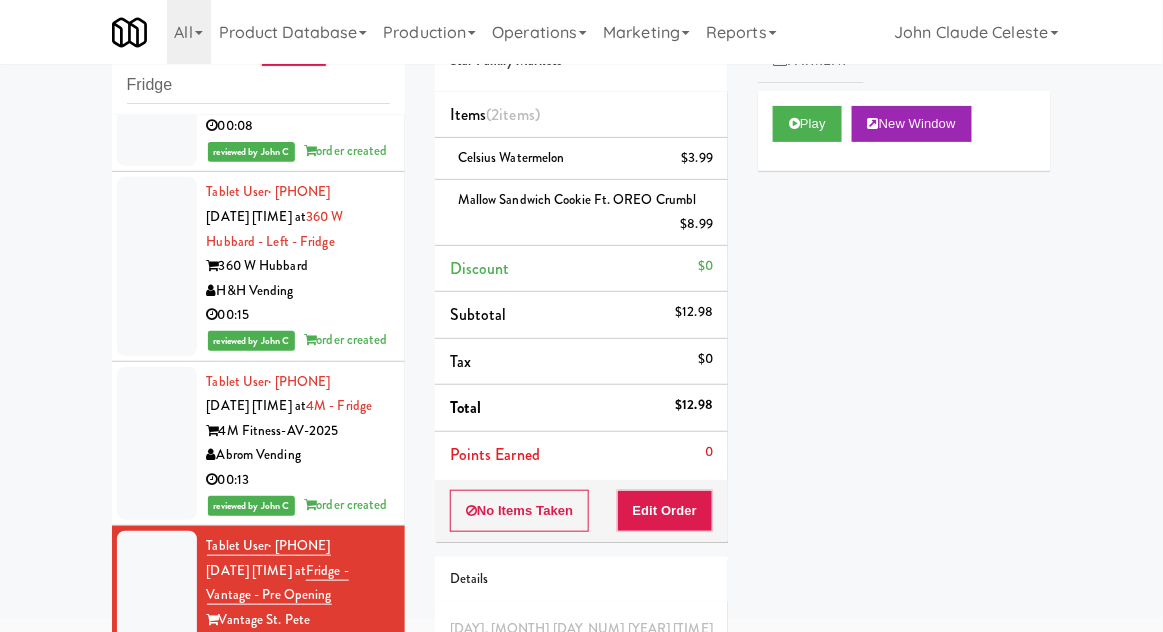 click at bounding box center [157, 620] 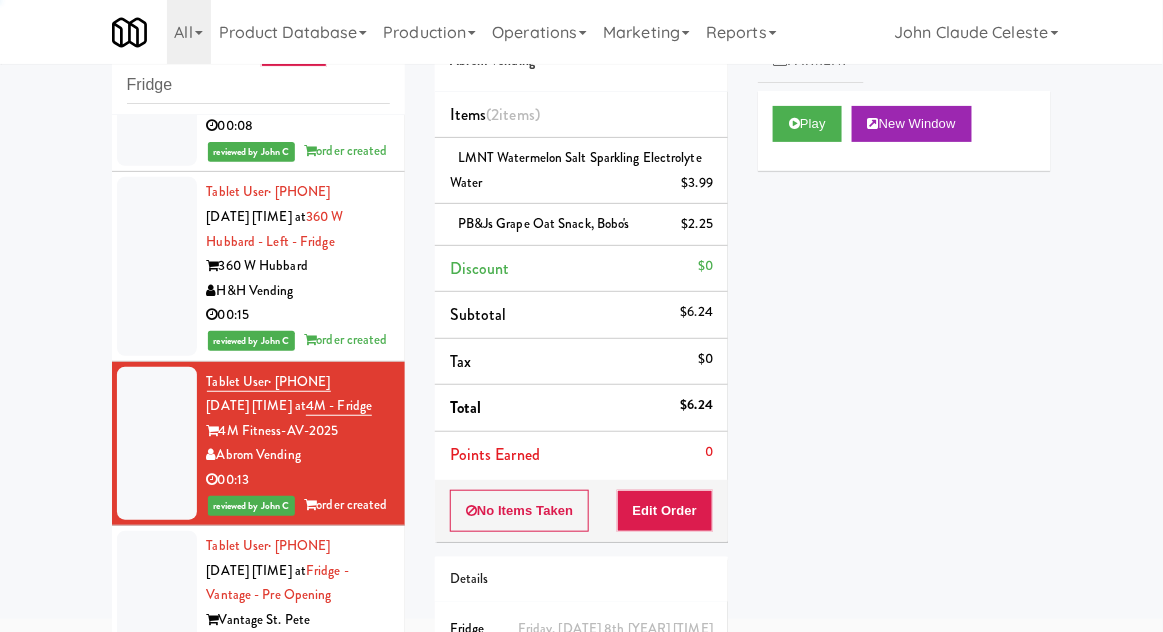 click at bounding box center (157, 266) 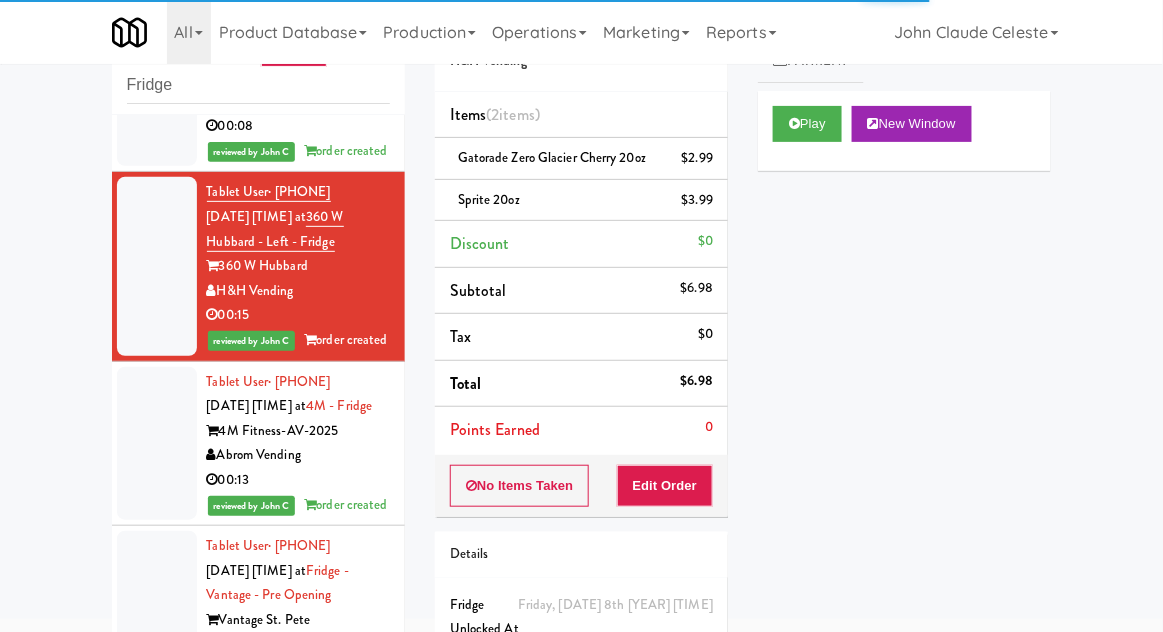 click at bounding box center [157, 90] 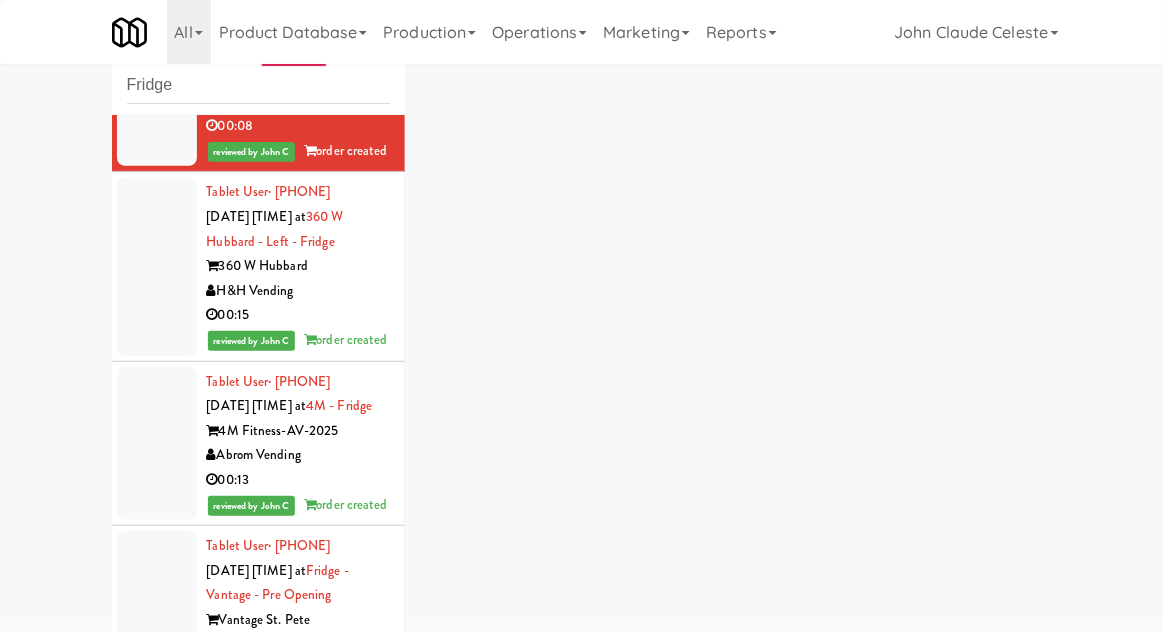 click at bounding box center [157, -87] 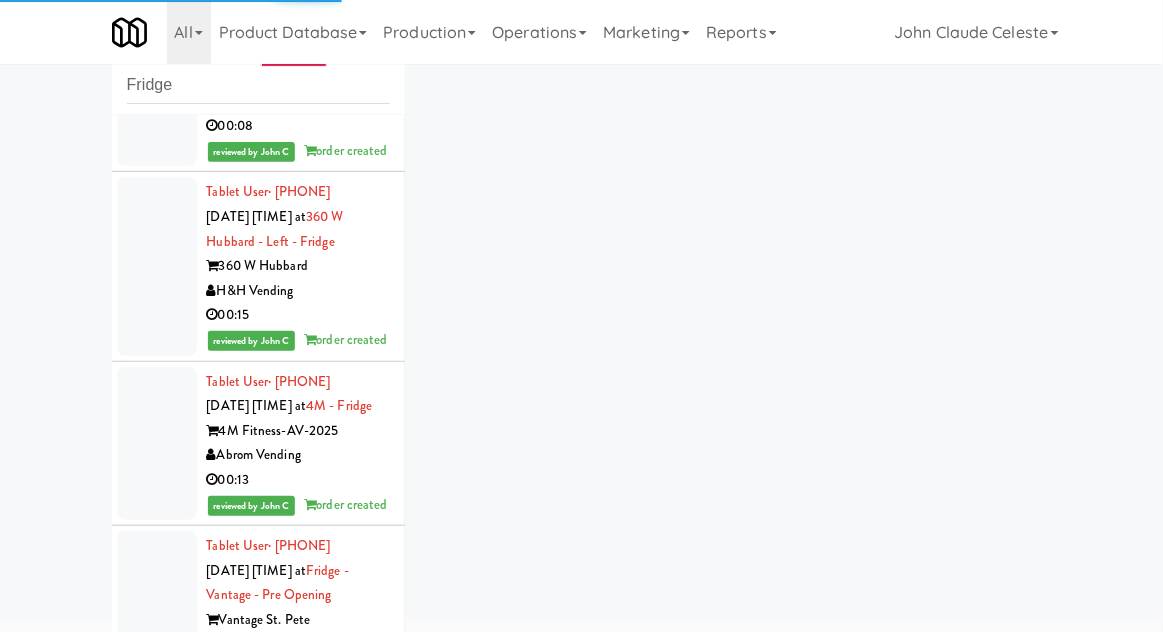scroll, scrollTop: 7518, scrollLeft: 0, axis: vertical 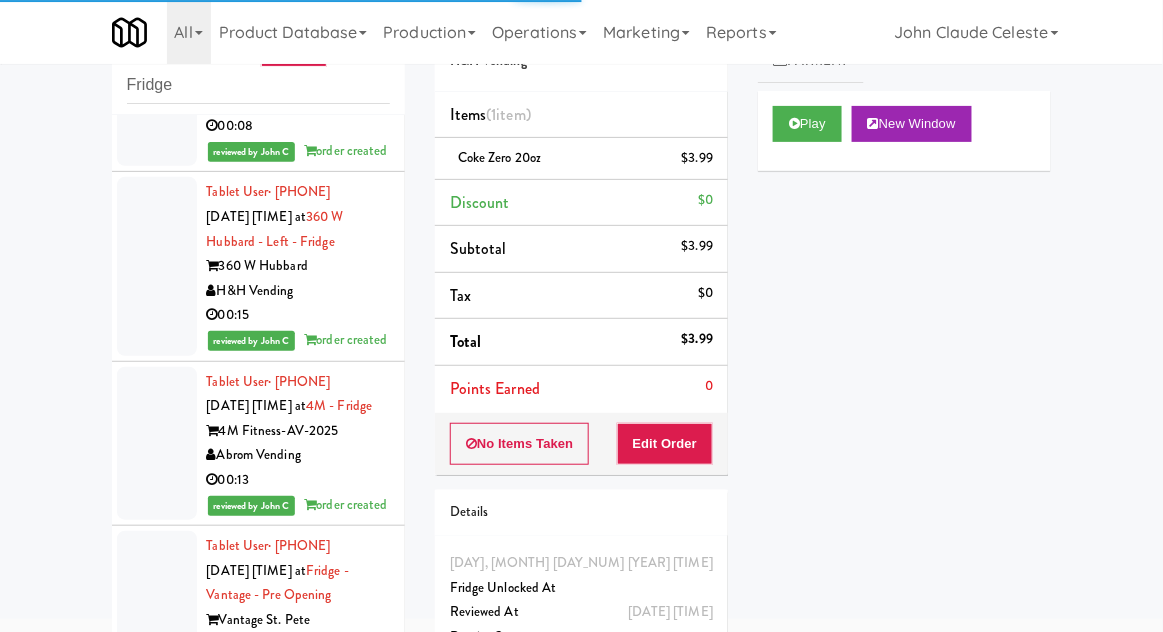 click at bounding box center [157, -276] 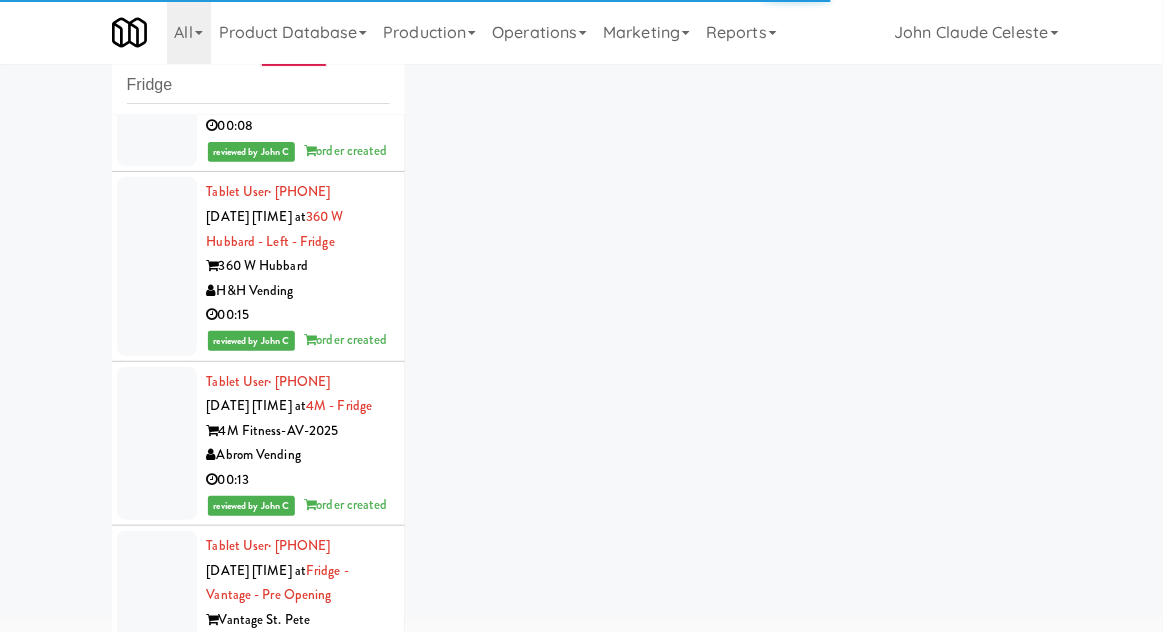 click at bounding box center [157, -466] 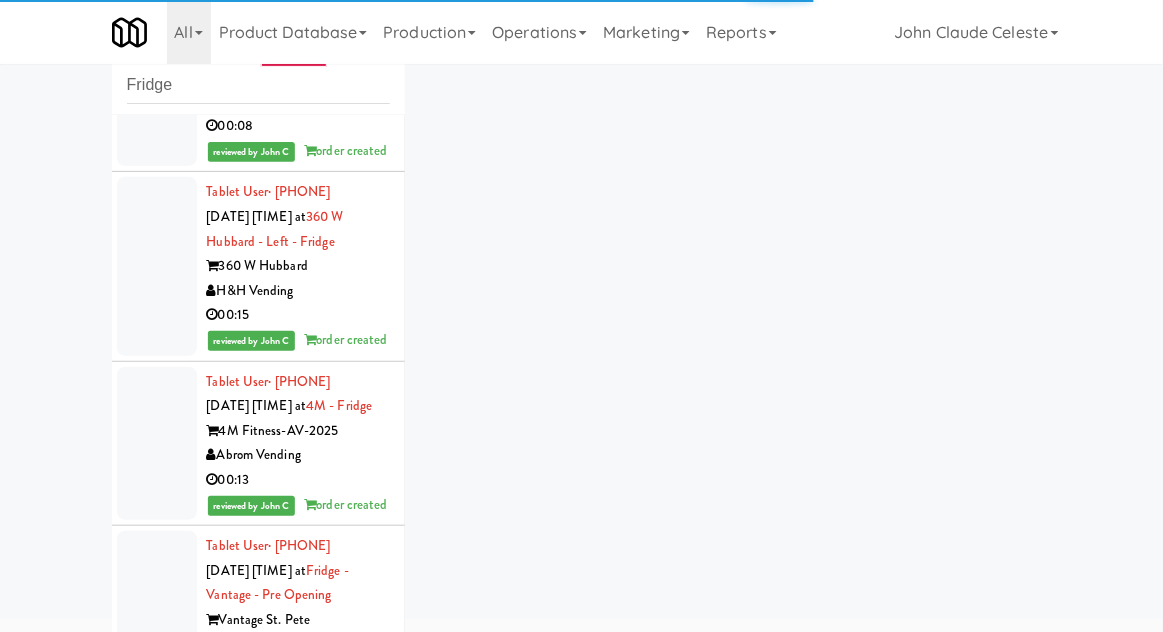 click at bounding box center [157, -655] 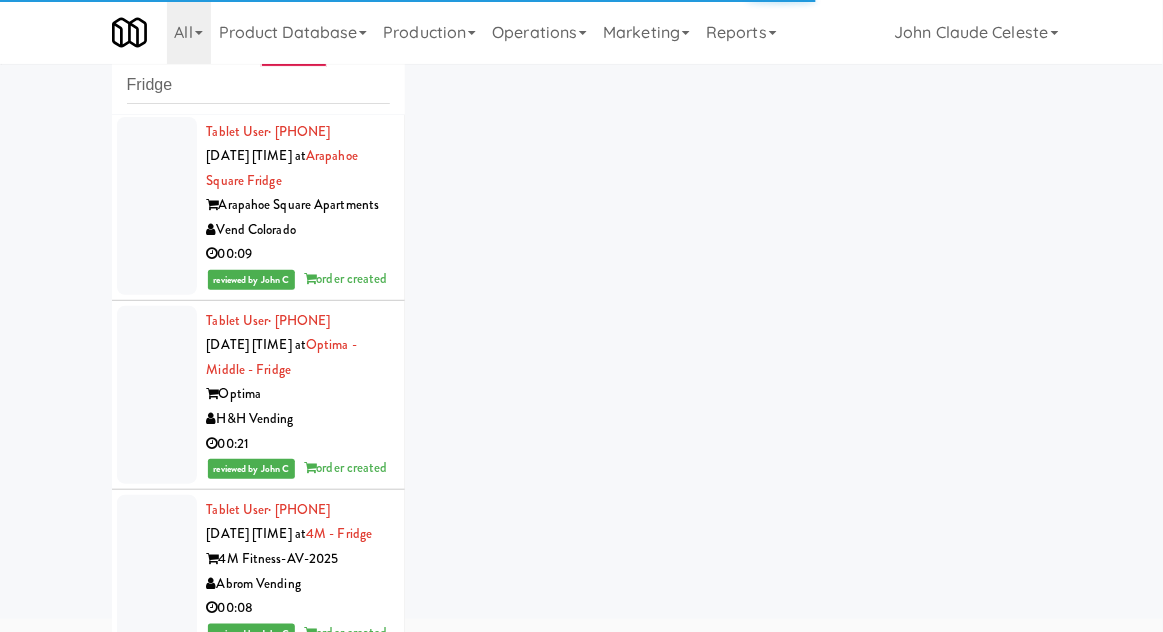 scroll, scrollTop: 6902, scrollLeft: 0, axis: vertical 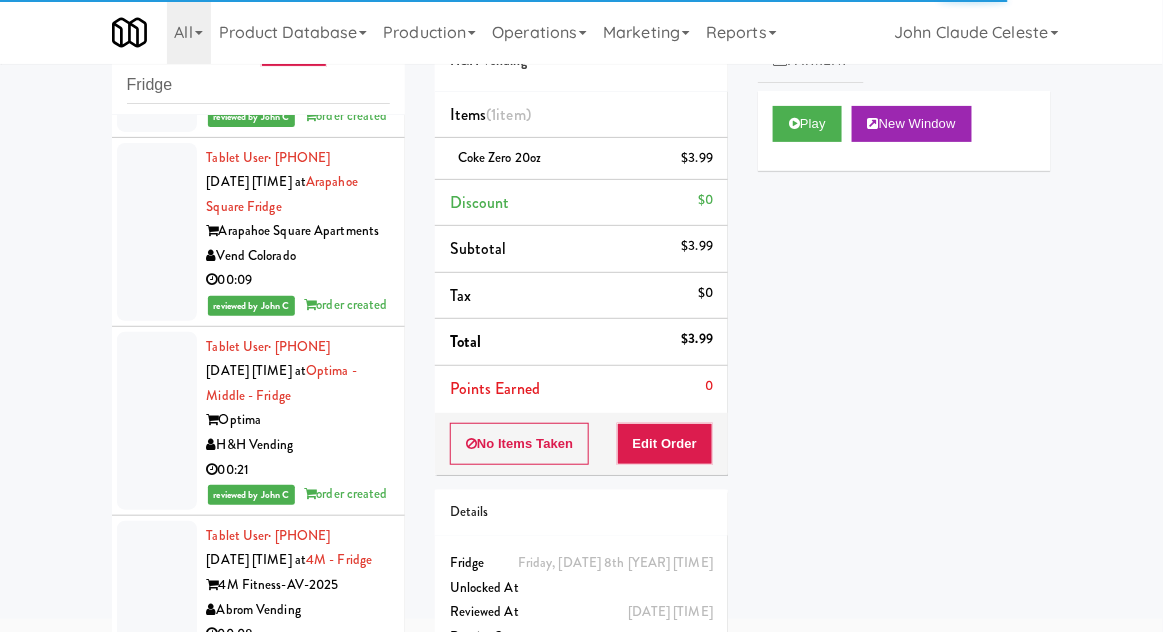 click at bounding box center [157, -336] 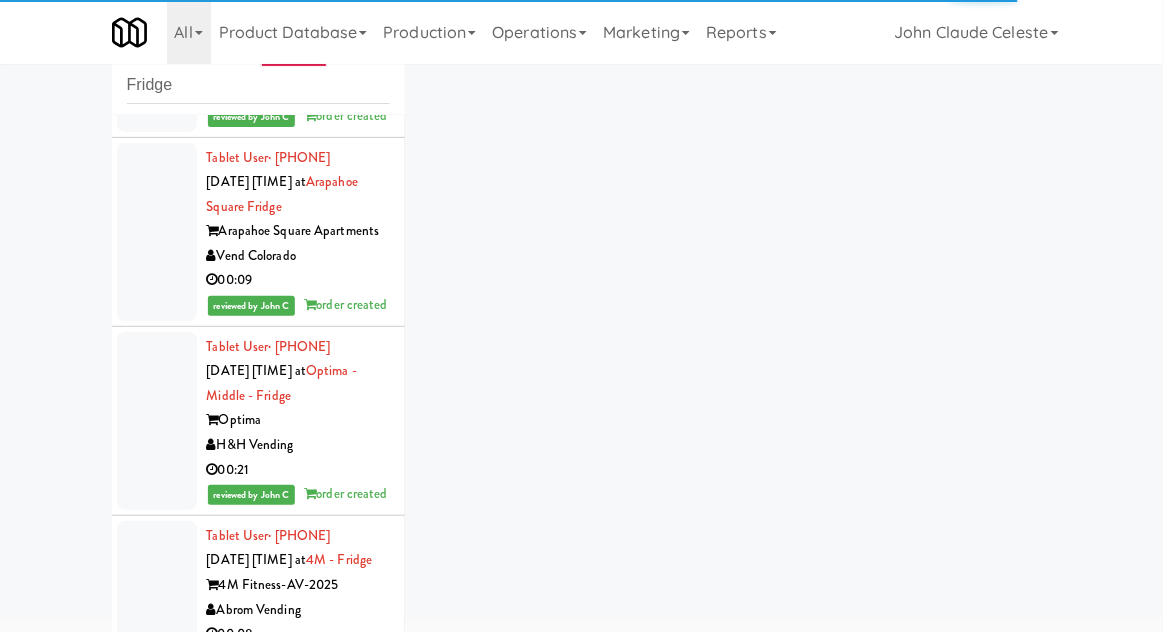 click at bounding box center [157, -525] 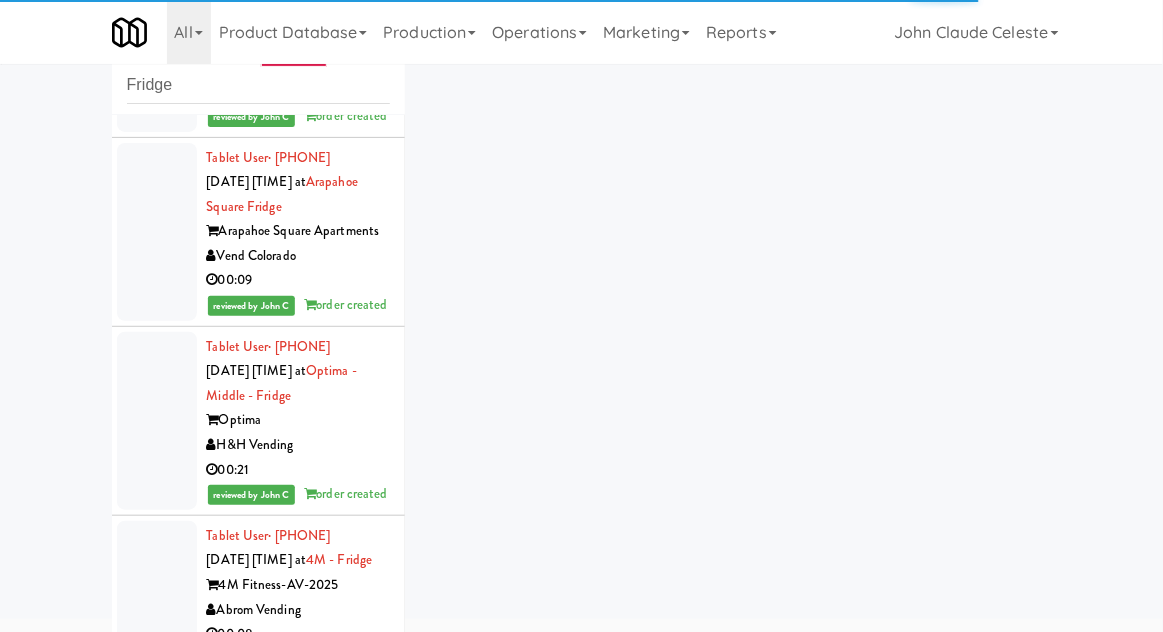 click at bounding box center [157, -714] 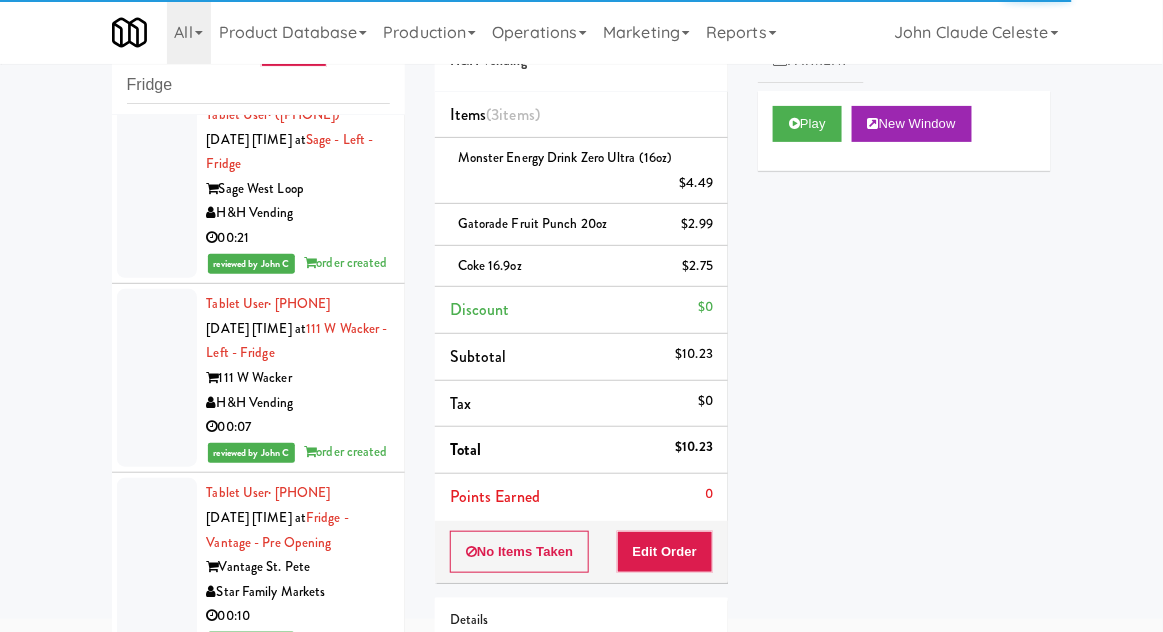 click at bounding box center [157, -378] 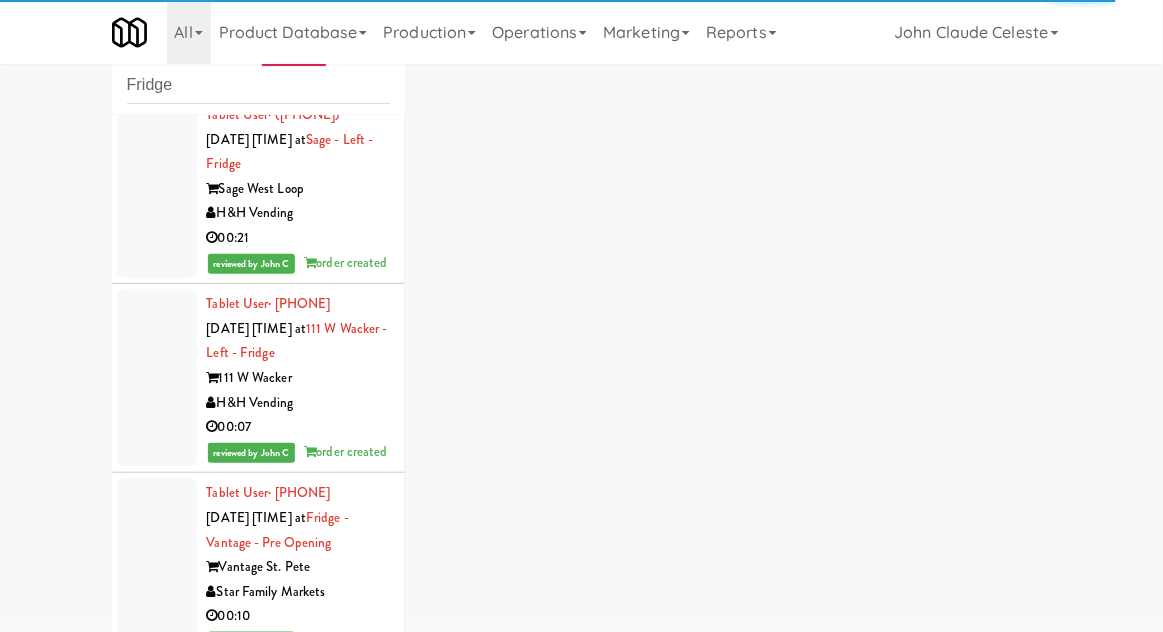 click at bounding box center (157, -568) 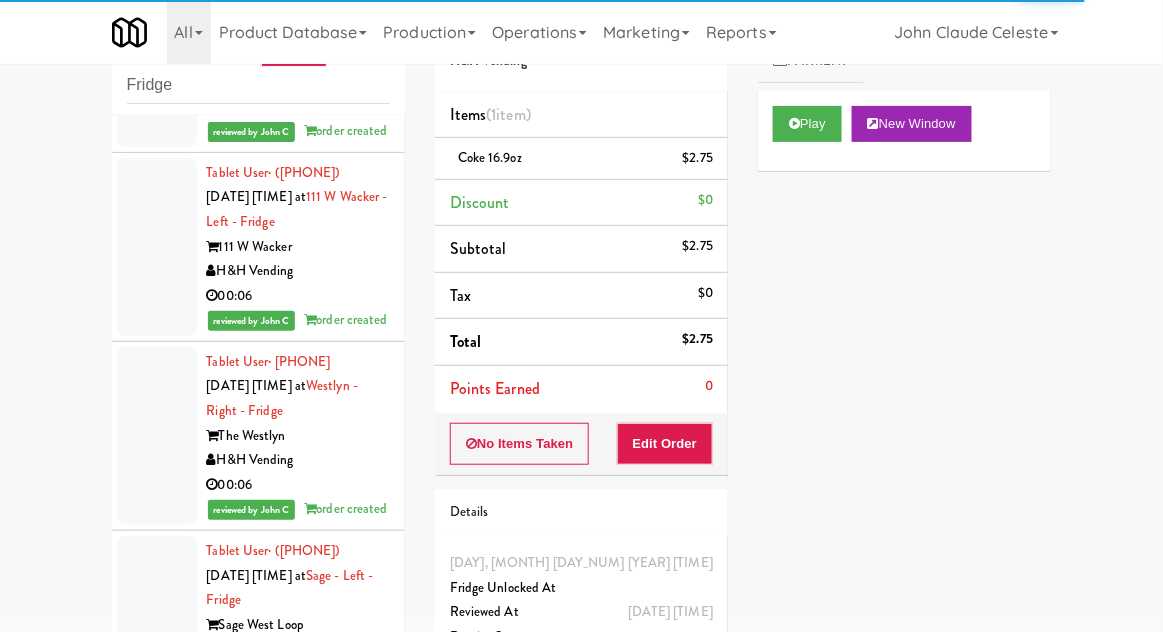 click at bounding box center [157, -321] 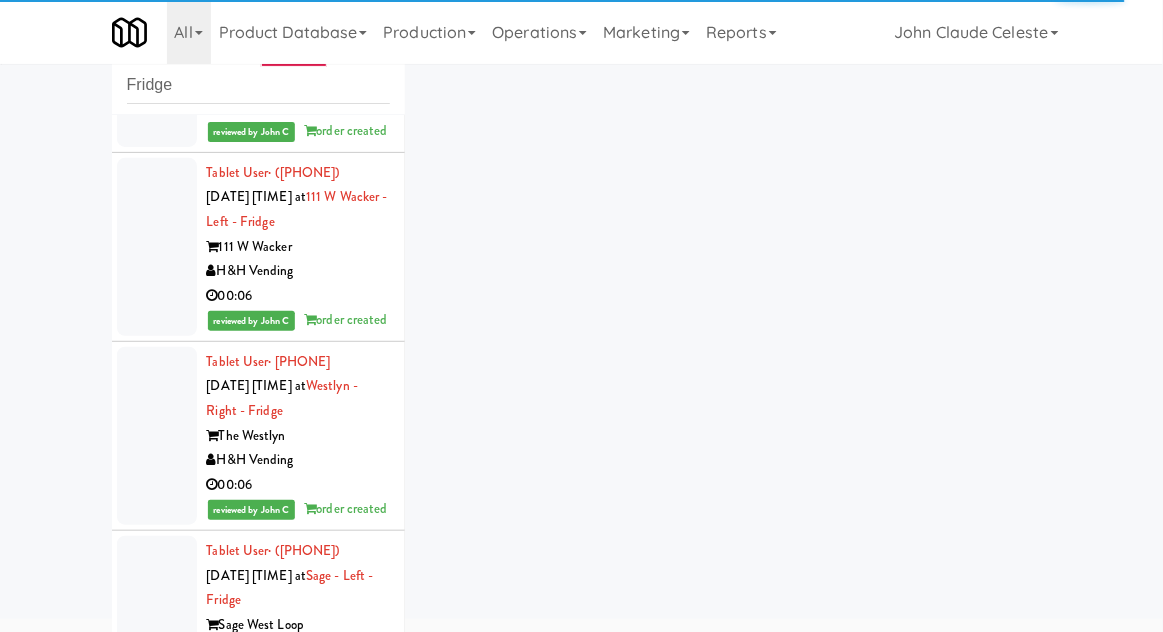 click at bounding box center [157, -510] 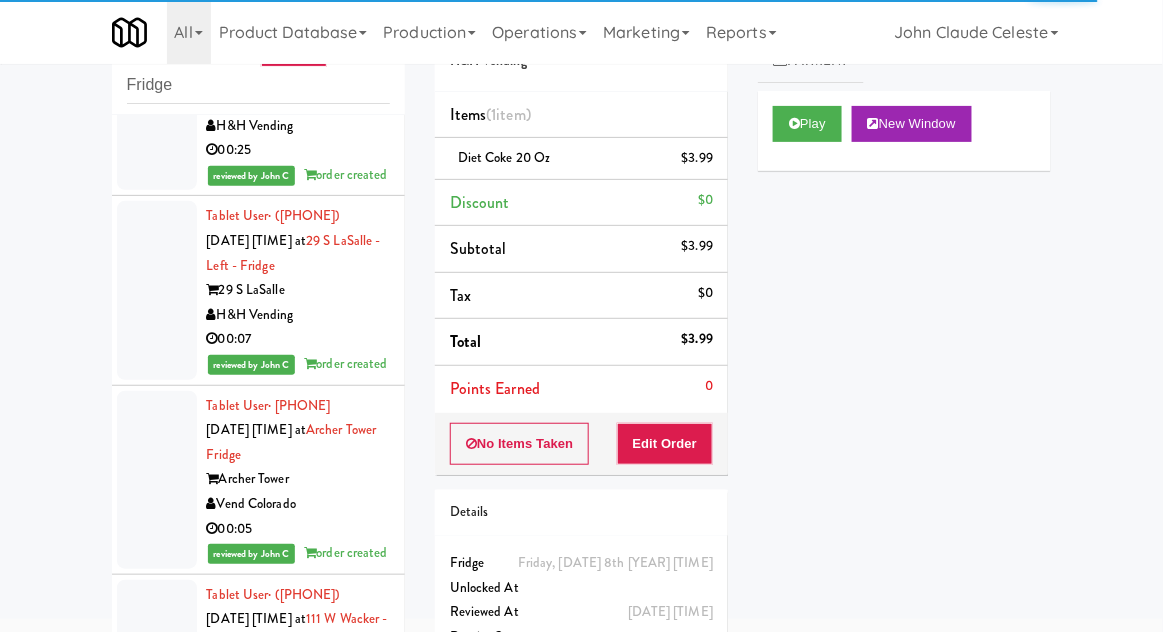 click at bounding box center (157, -264) 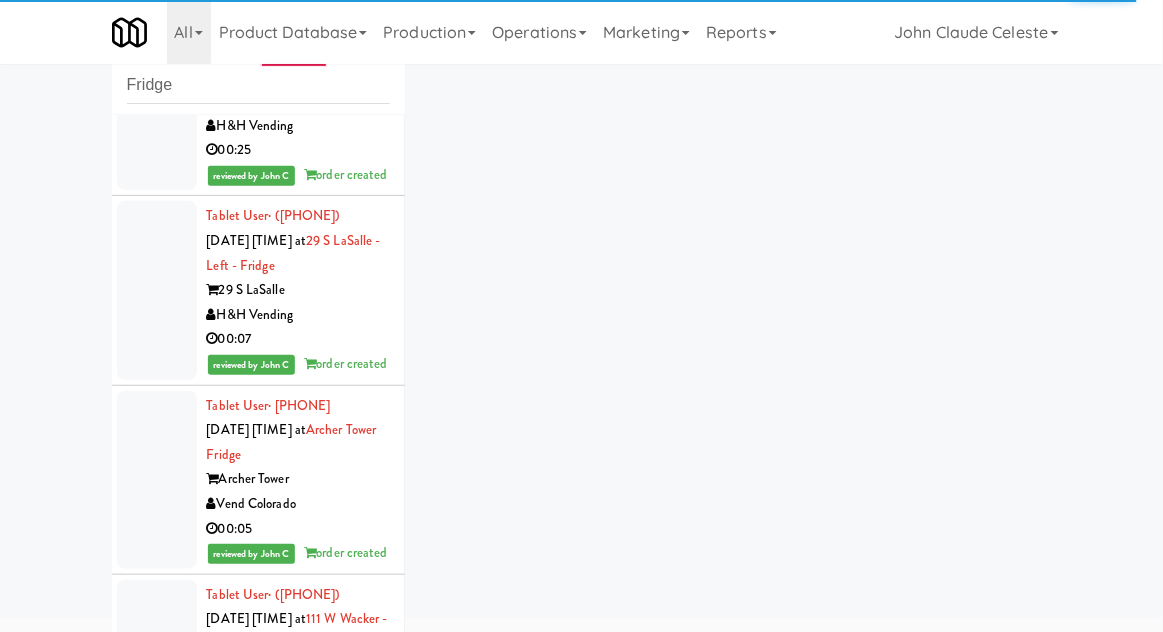click at bounding box center [157, -442] 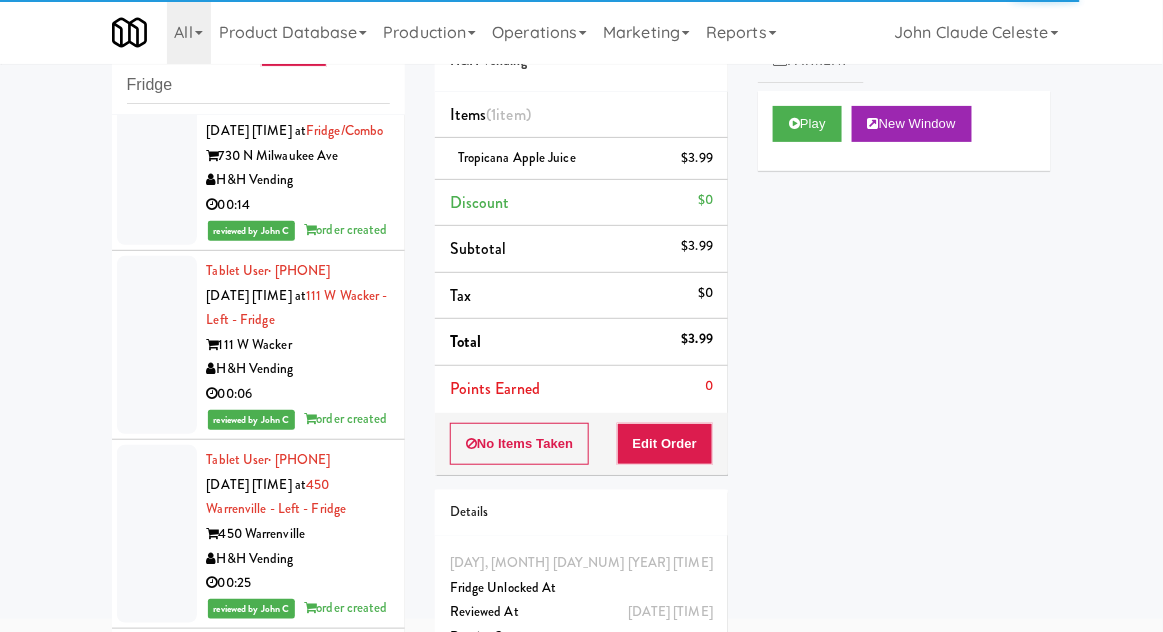 click at bounding box center (157, -198) 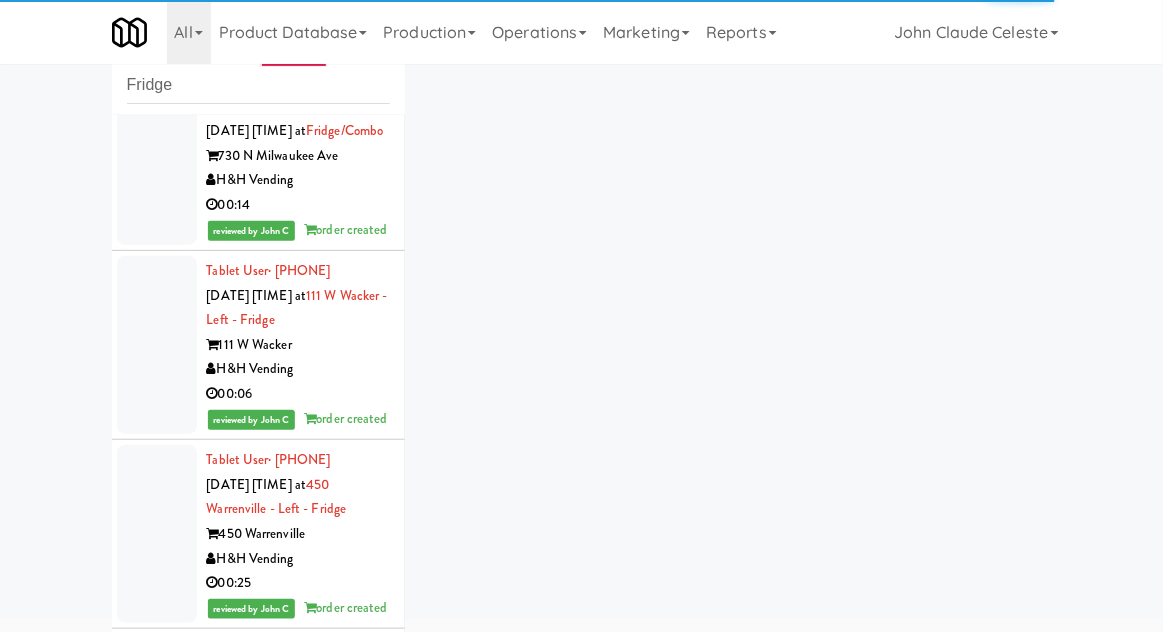 click at bounding box center [157, -387] 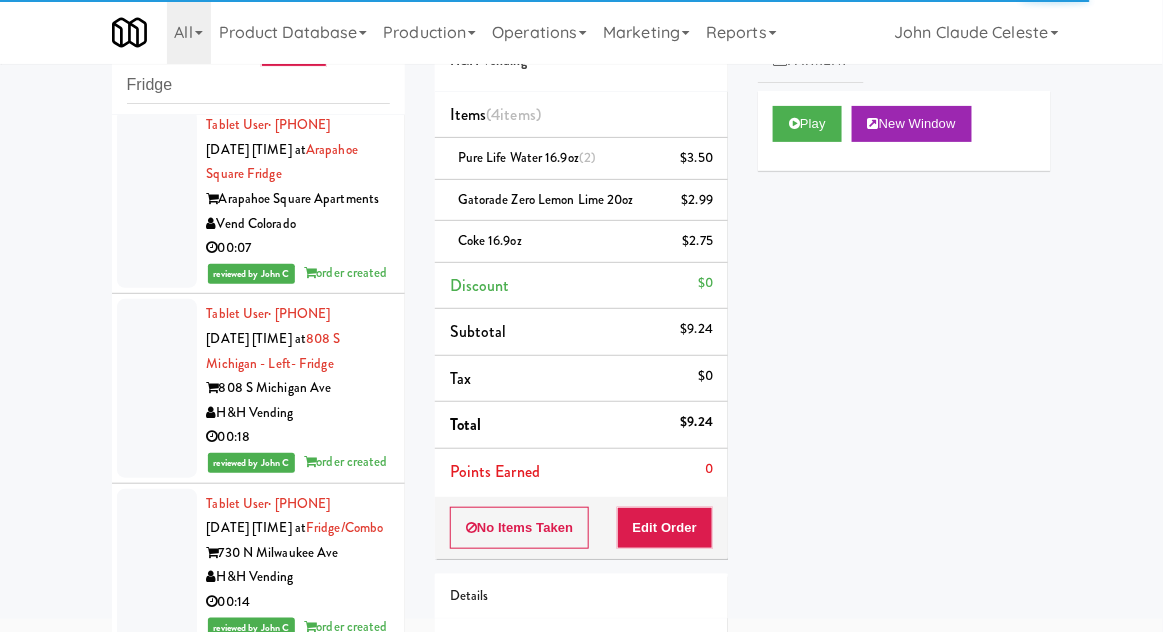 click at bounding box center [157, -179] 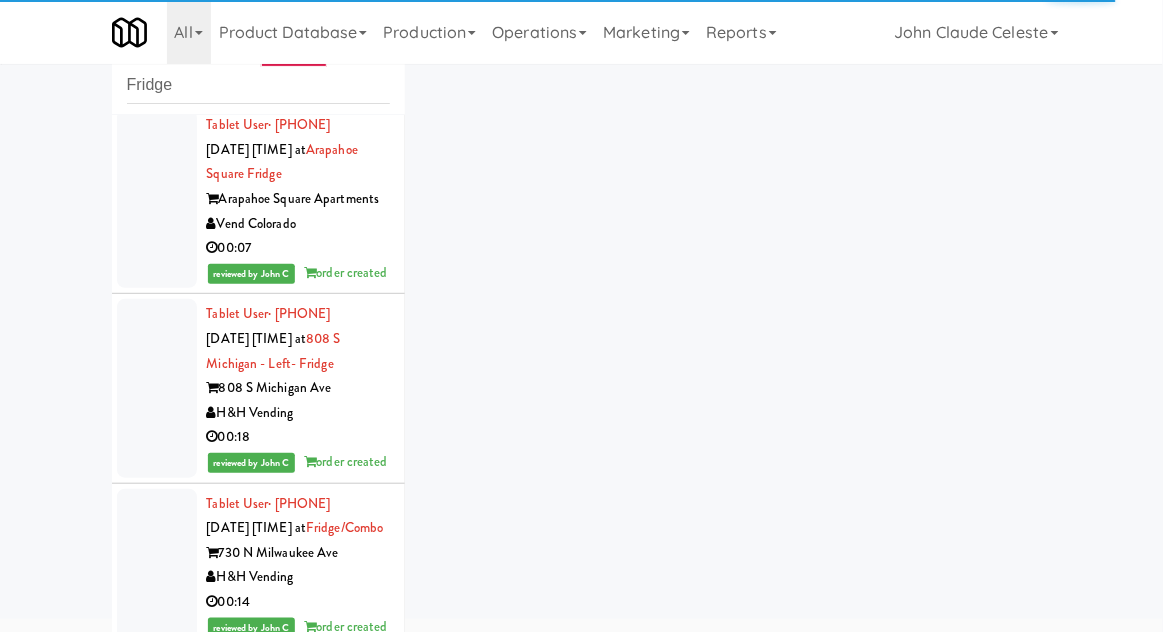 click at bounding box center [157, -368] 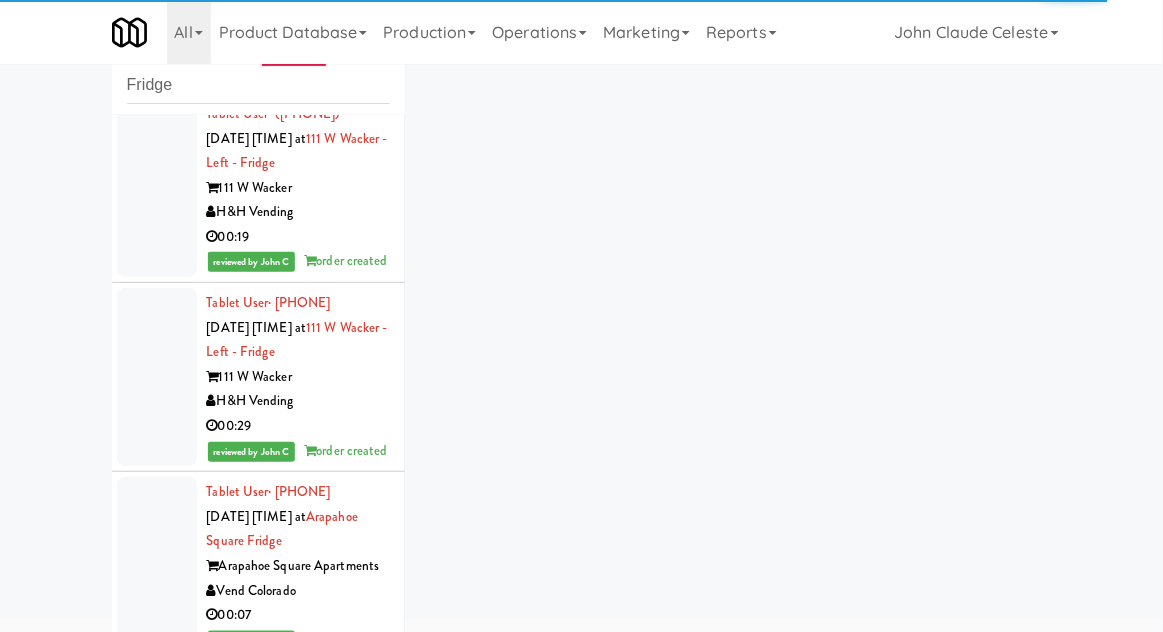 click at bounding box center [157, -190] 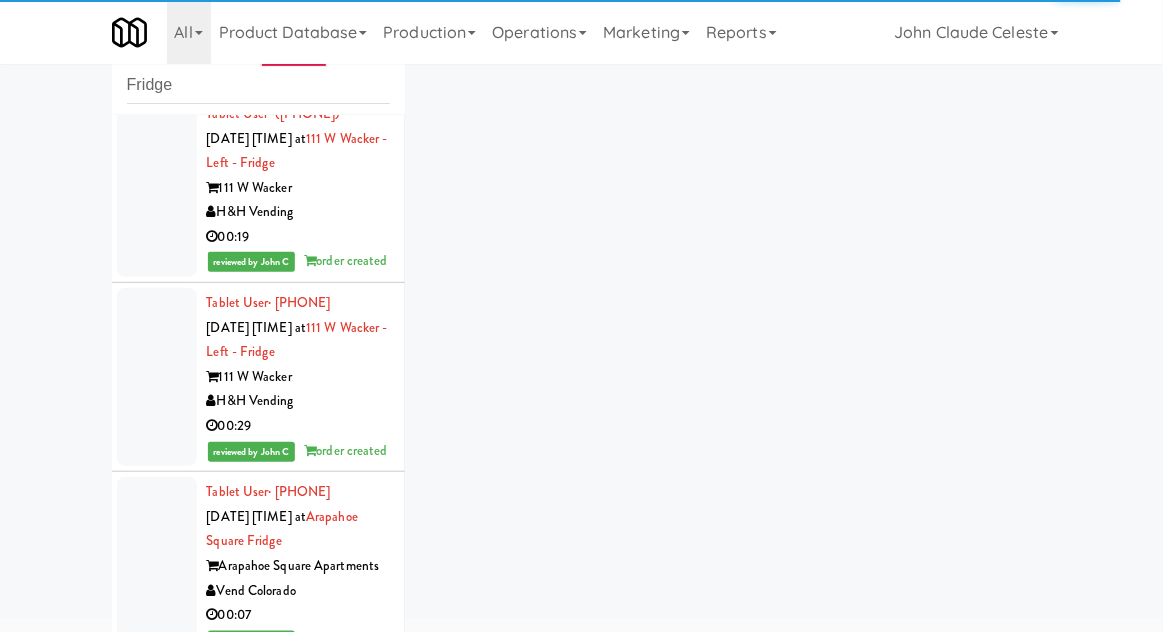 click at bounding box center [157, -380] 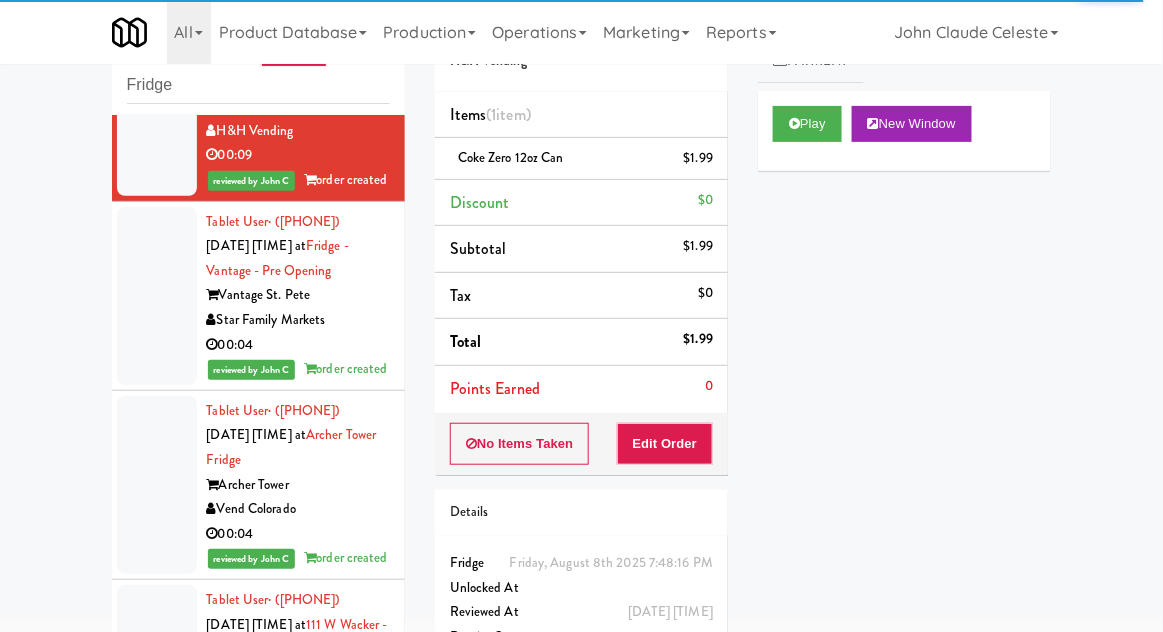 click at bounding box center [157, -83] 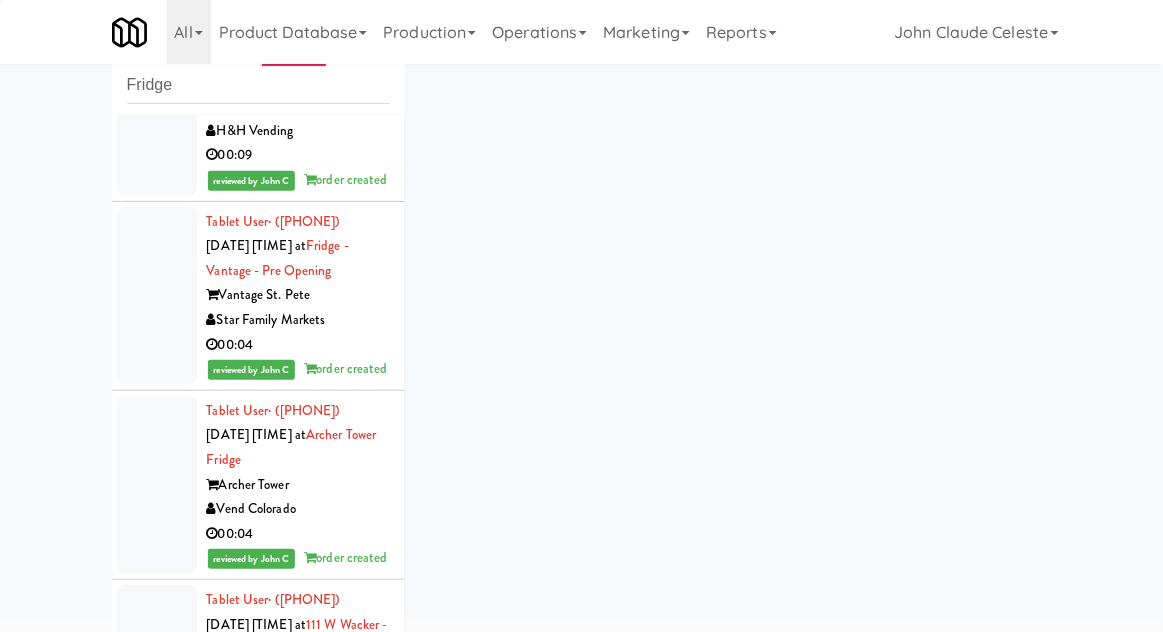 click at bounding box center [157, -272] 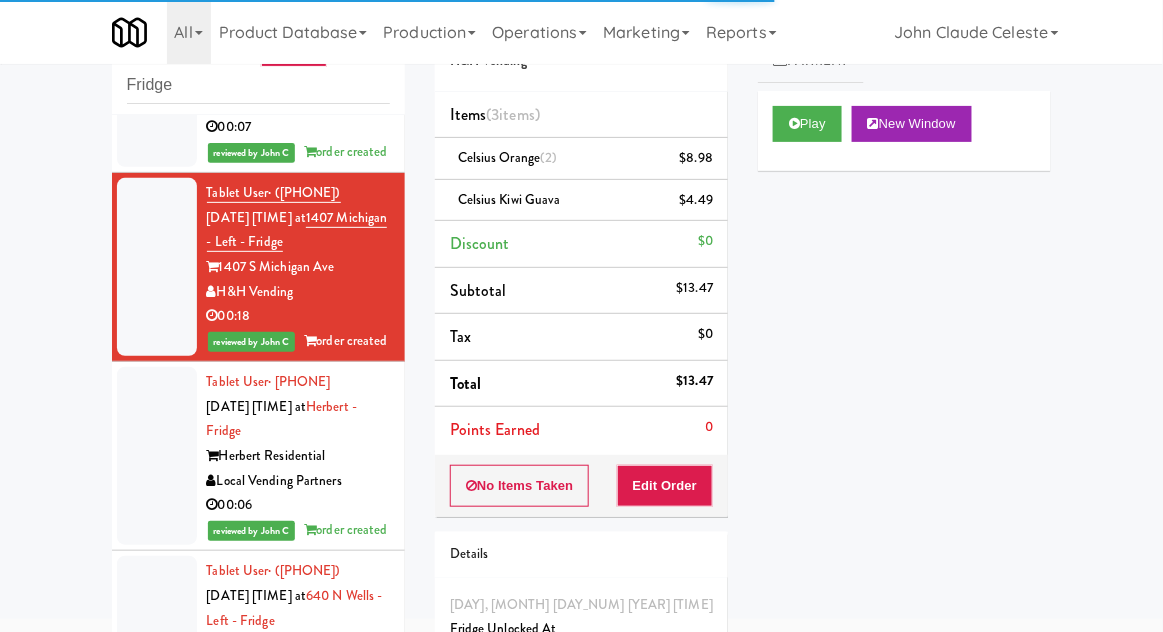 click at bounding box center [157, 78] 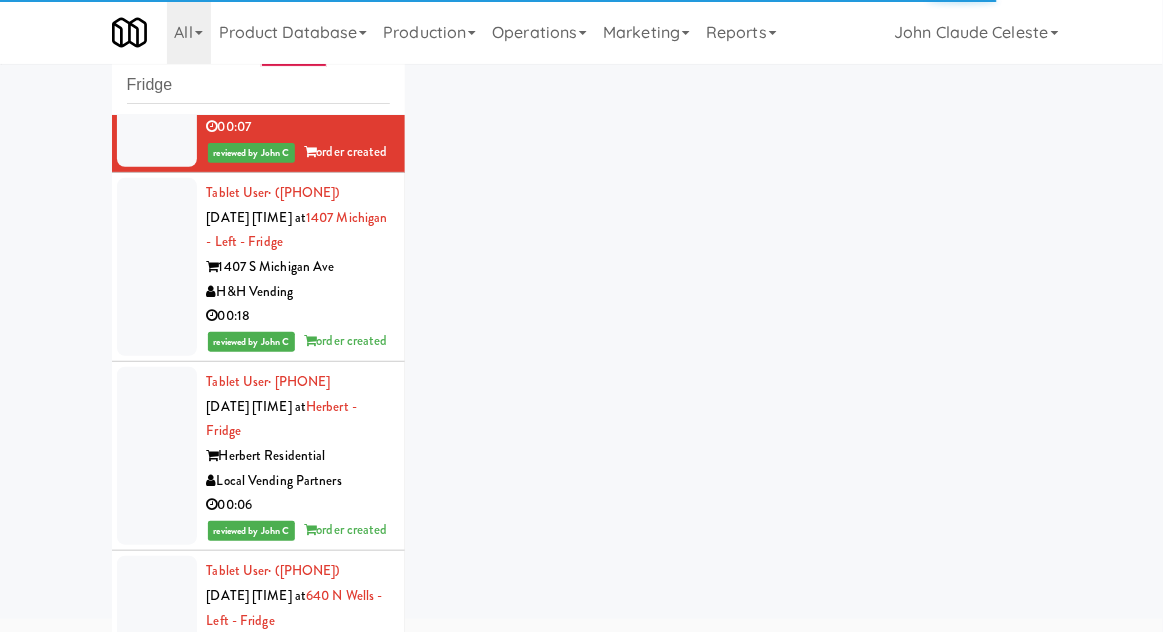 click at bounding box center [157, -111] 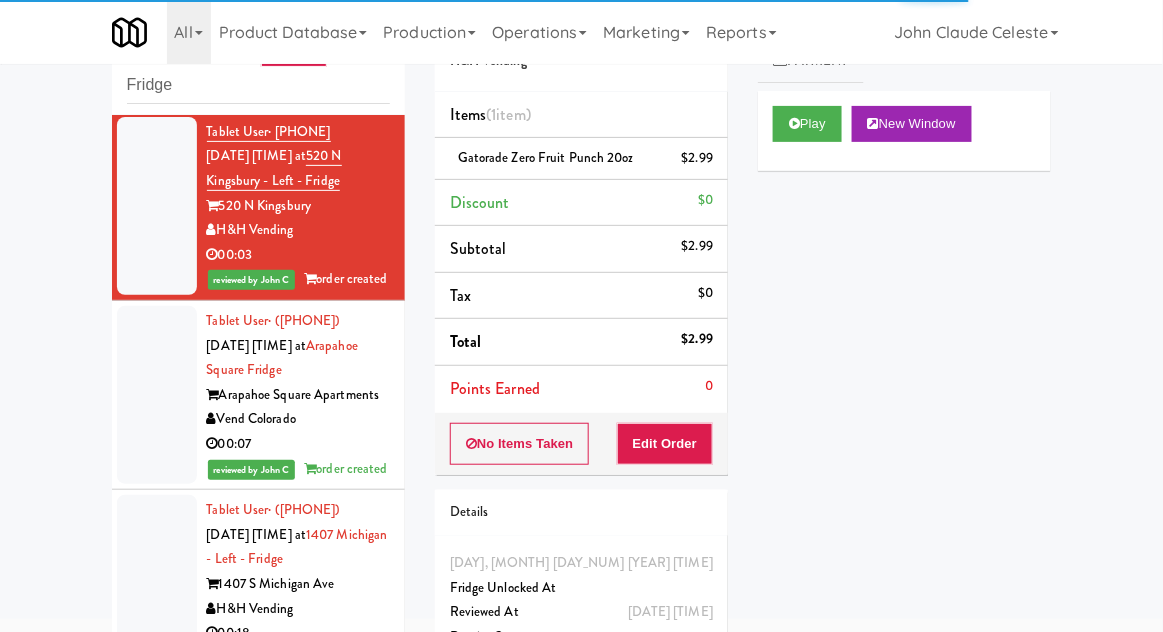 click at bounding box center [157, 29] 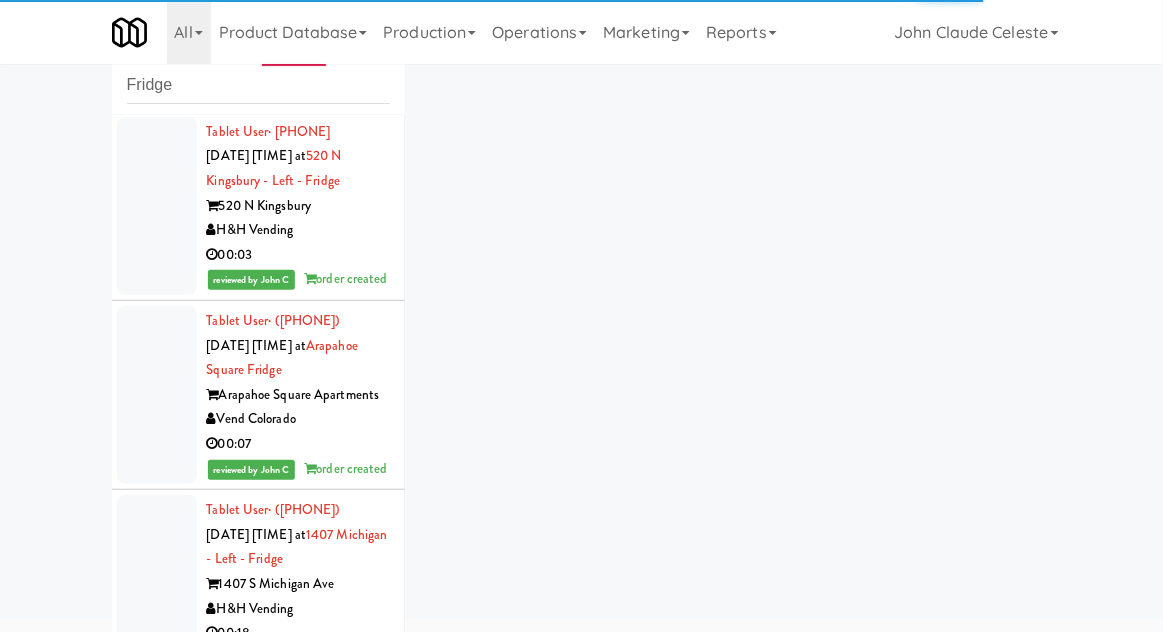 click at bounding box center (157, -148) 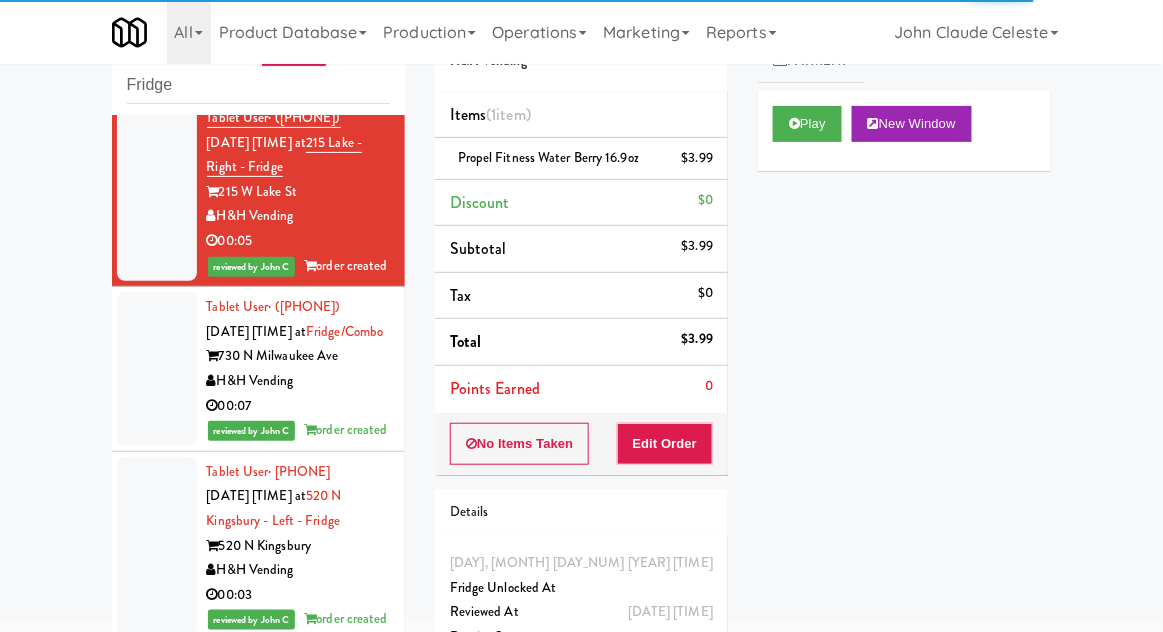 click at bounding box center (157, 3) 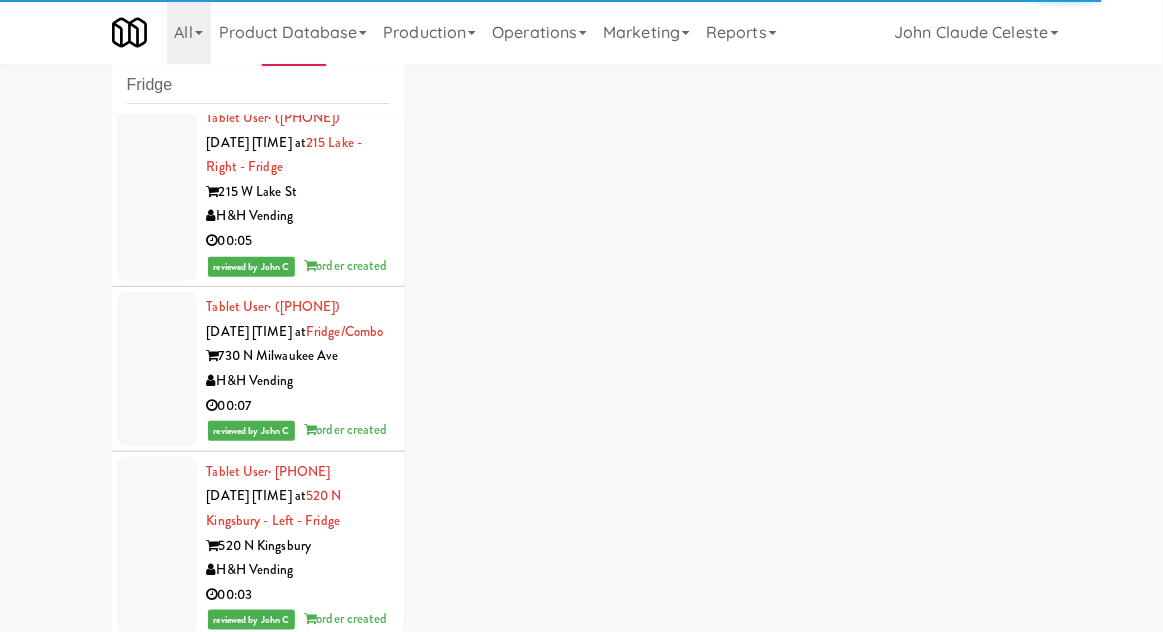click at bounding box center (157, -186) 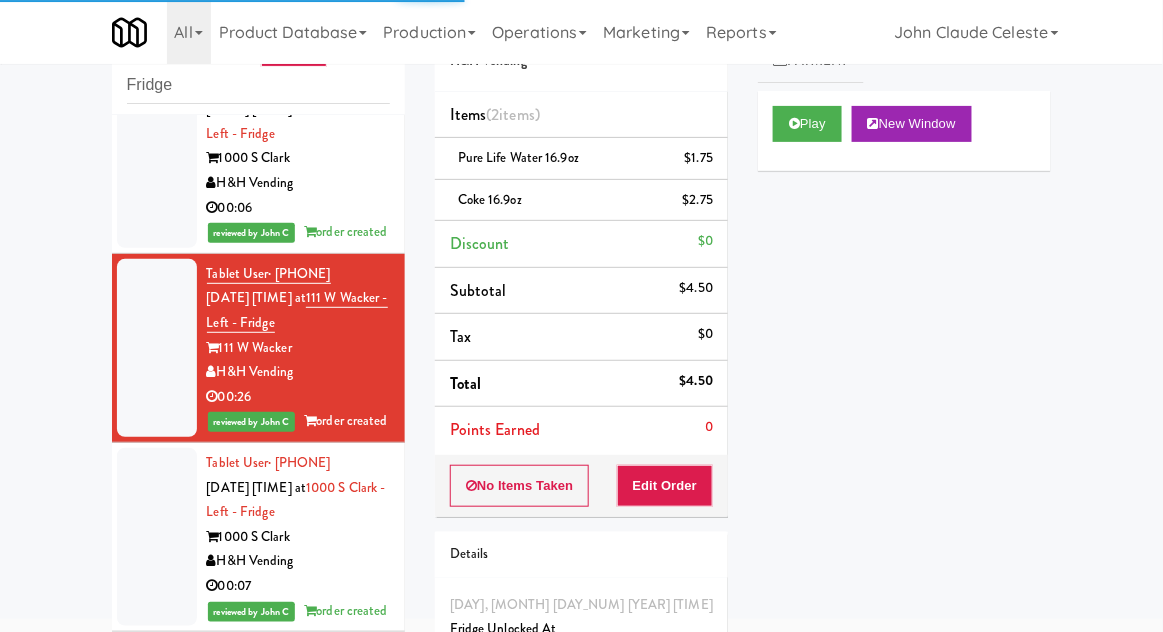 click at bounding box center [157, 159] 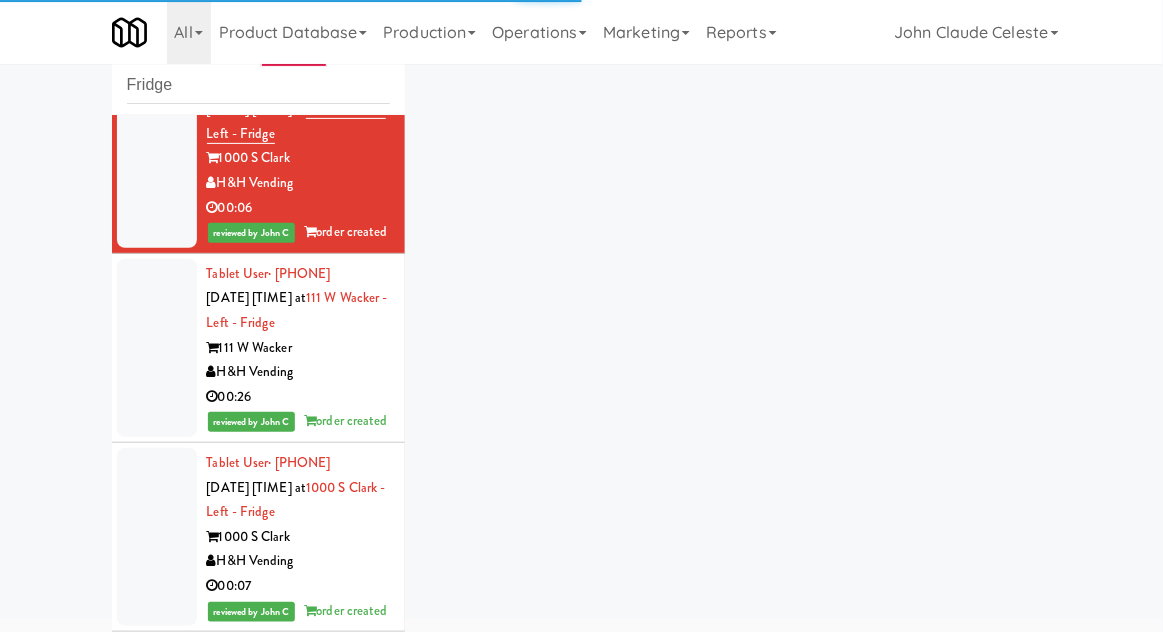 click at bounding box center [157, -18] 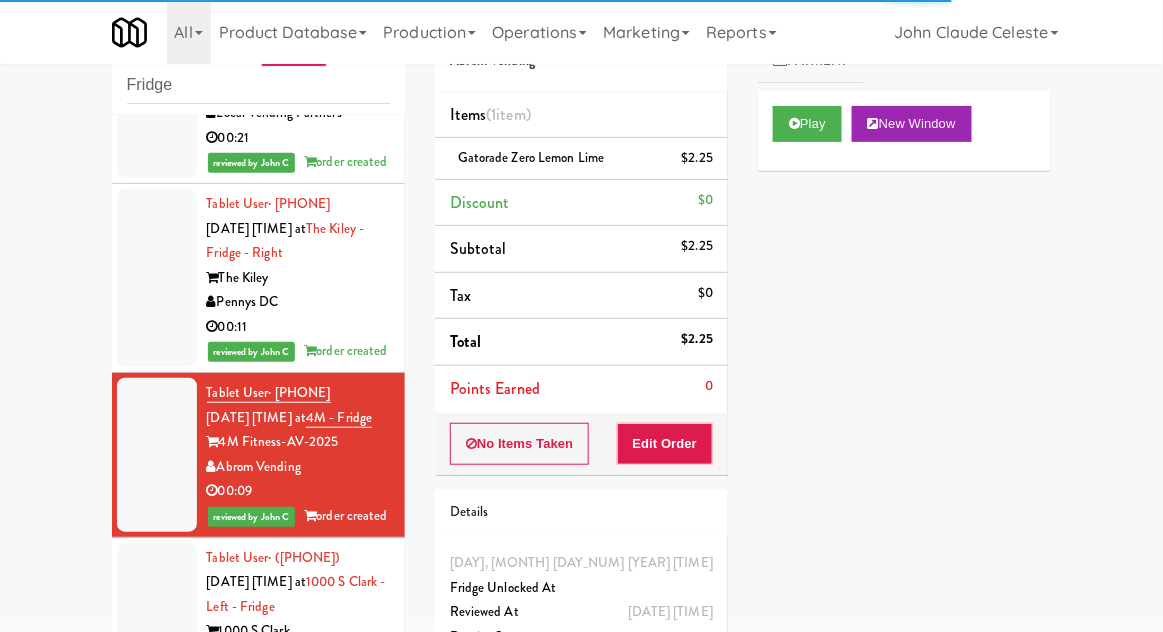 click at bounding box center [157, 278] 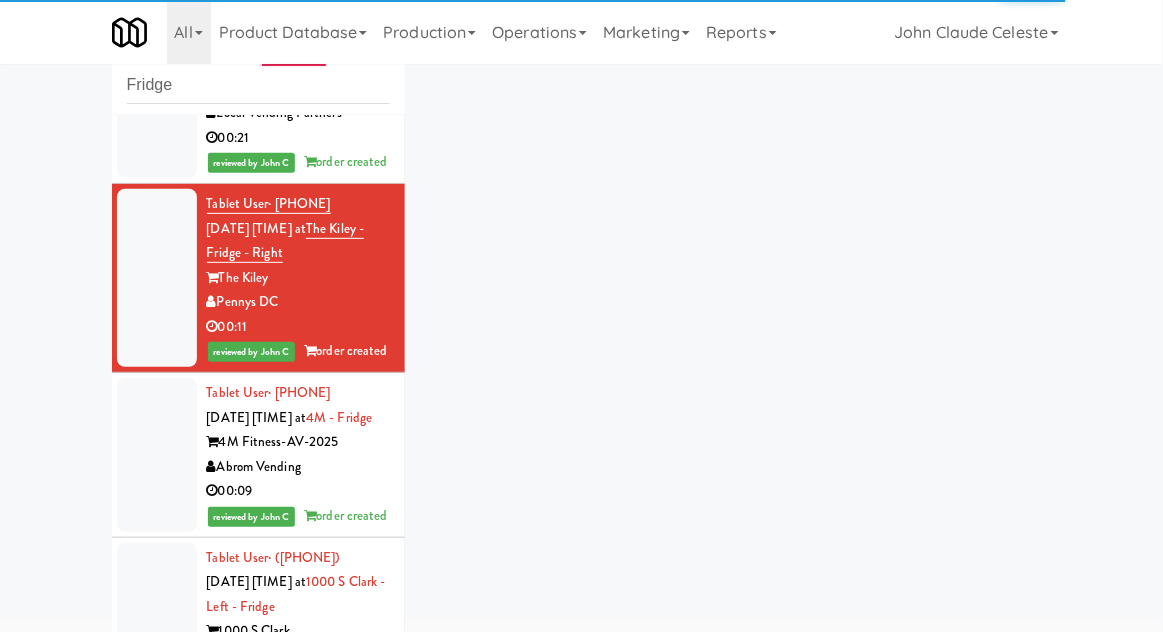 click at bounding box center (157, 89) 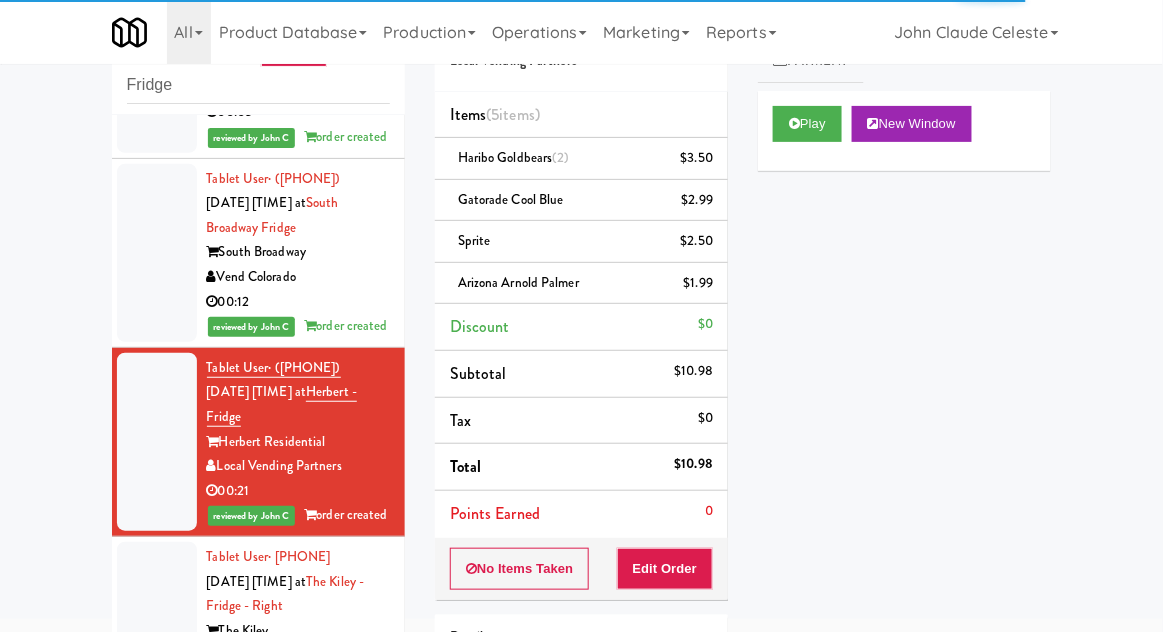 click at bounding box center (157, 253) 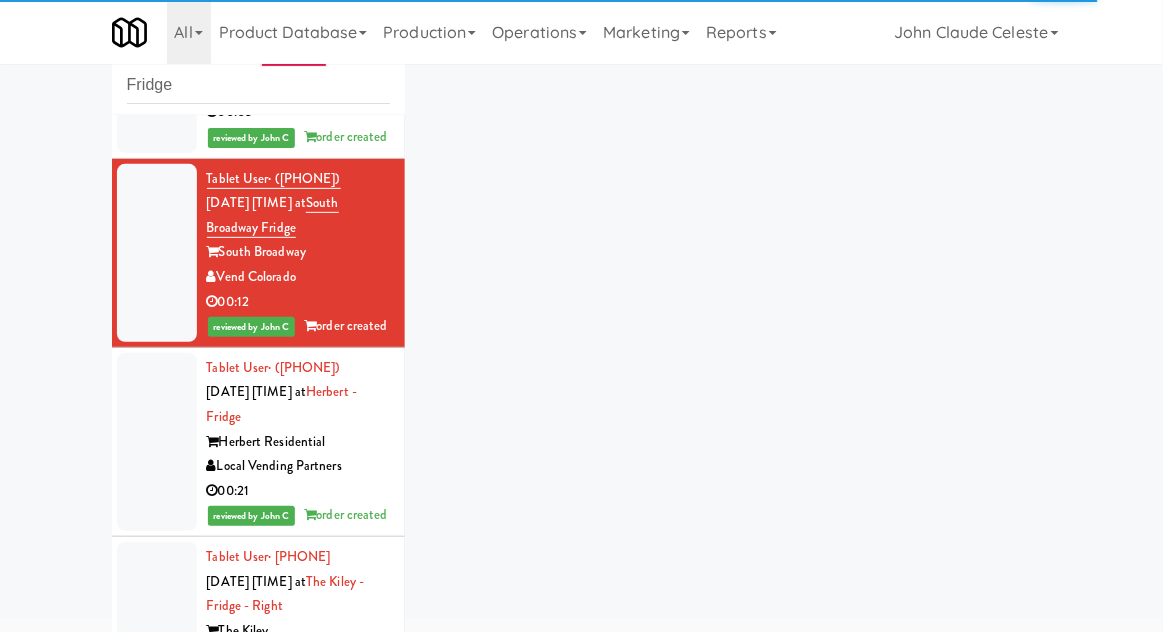 click at bounding box center (157, 63) 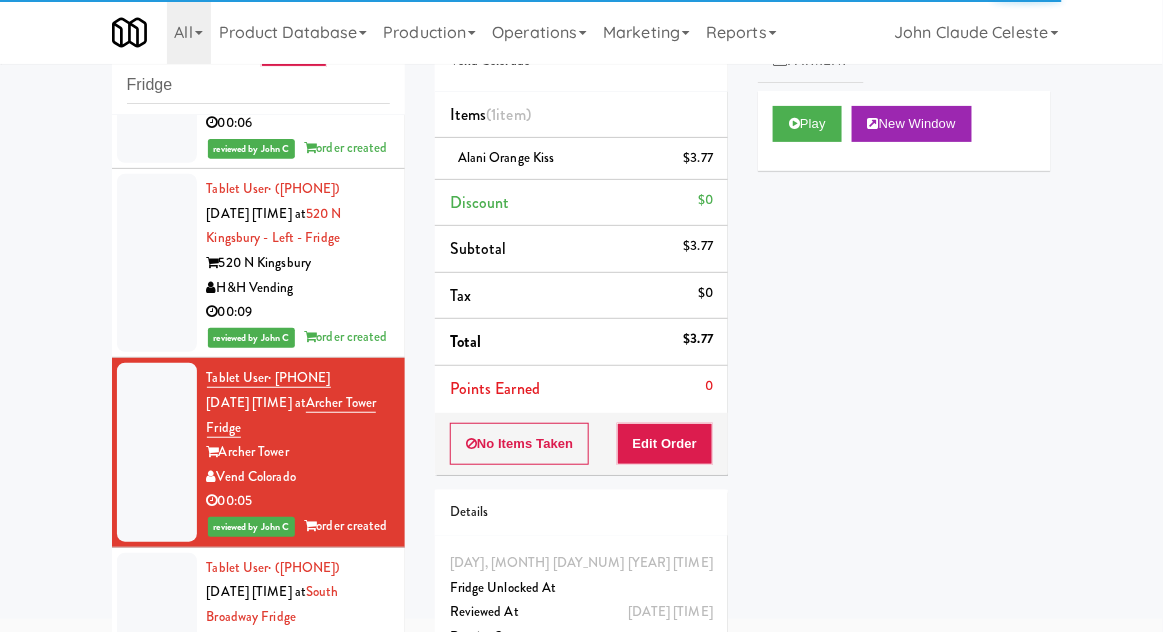 click at bounding box center (157, 263) 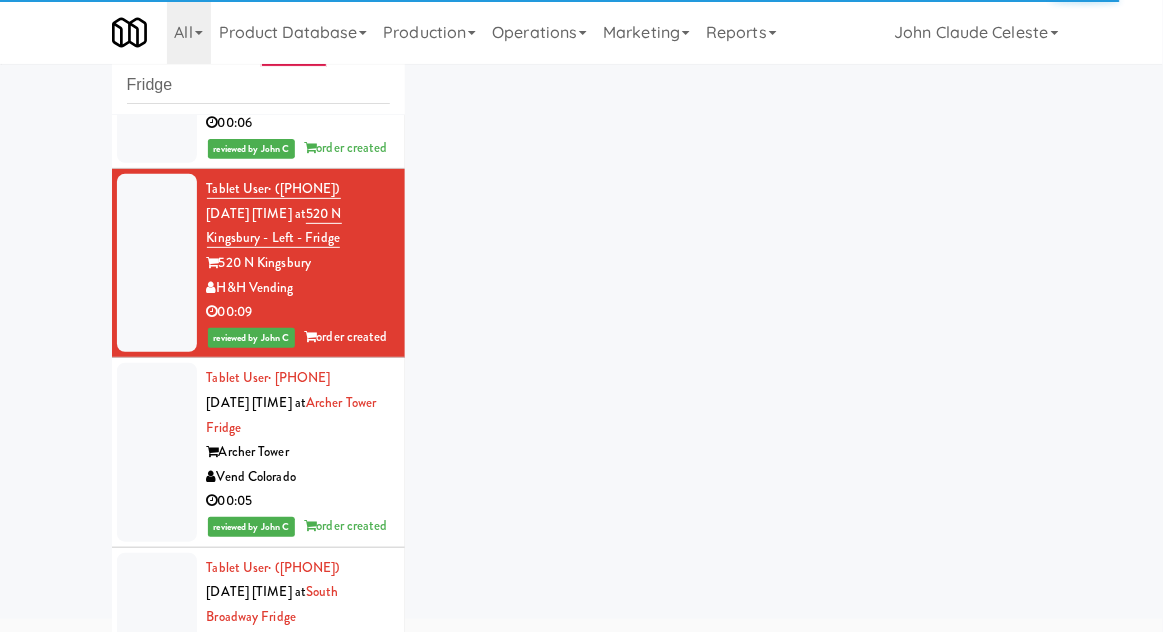 click at bounding box center [157, 74] 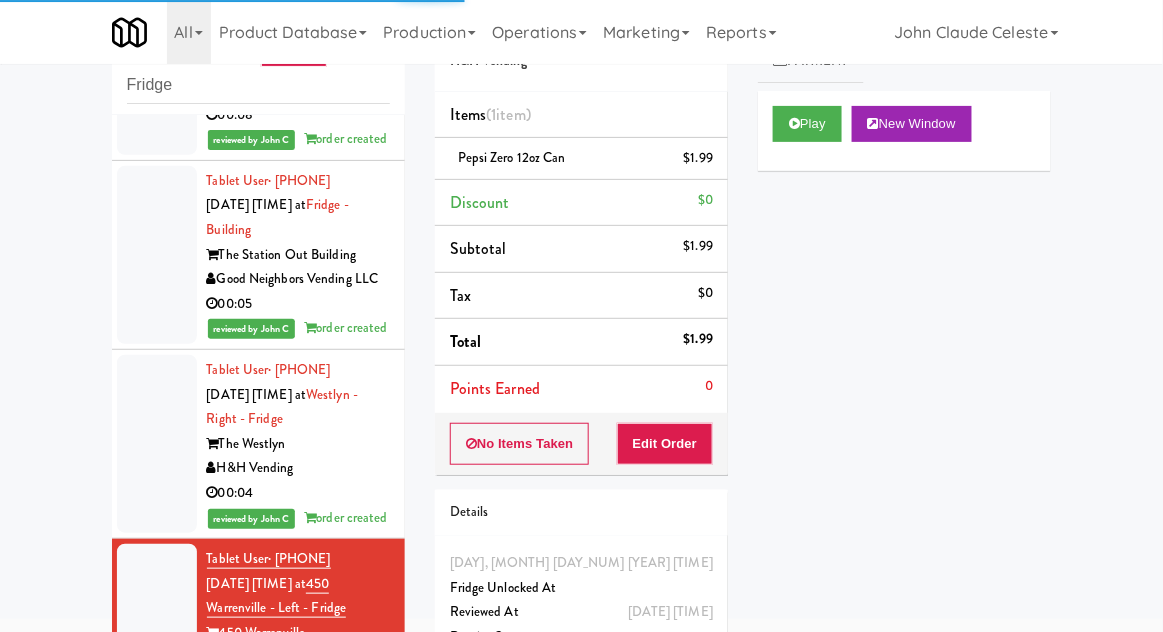 scroll, scrollTop: 335, scrollLeft: 0, axis: vertical 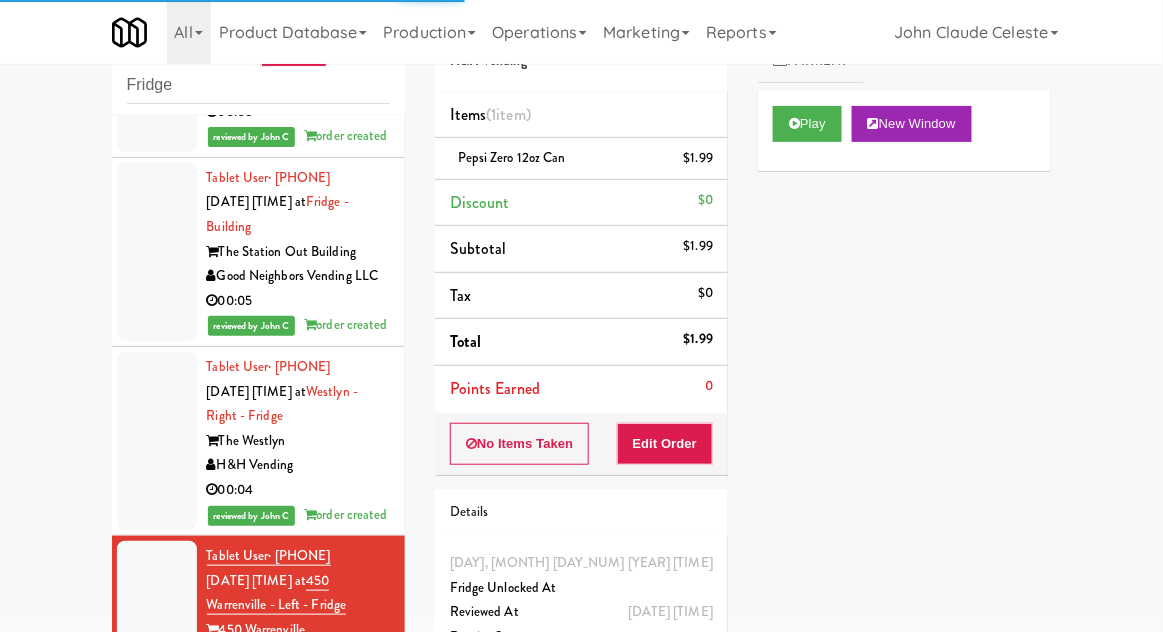 click at bounding box center (157, 441) 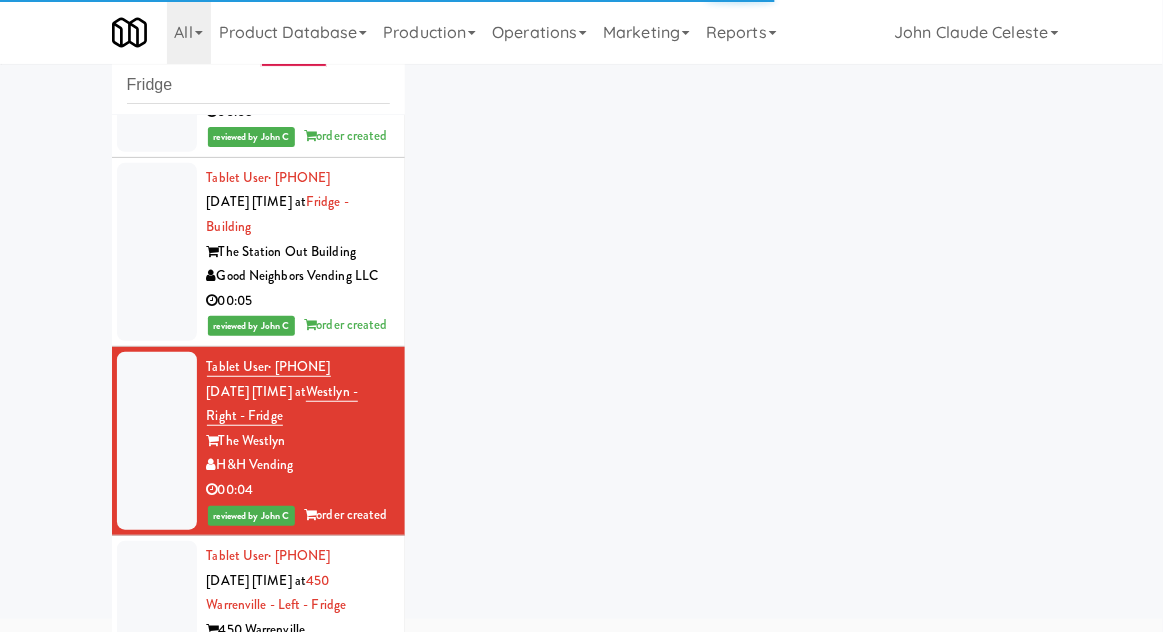 click at bounding box center [157, 252] 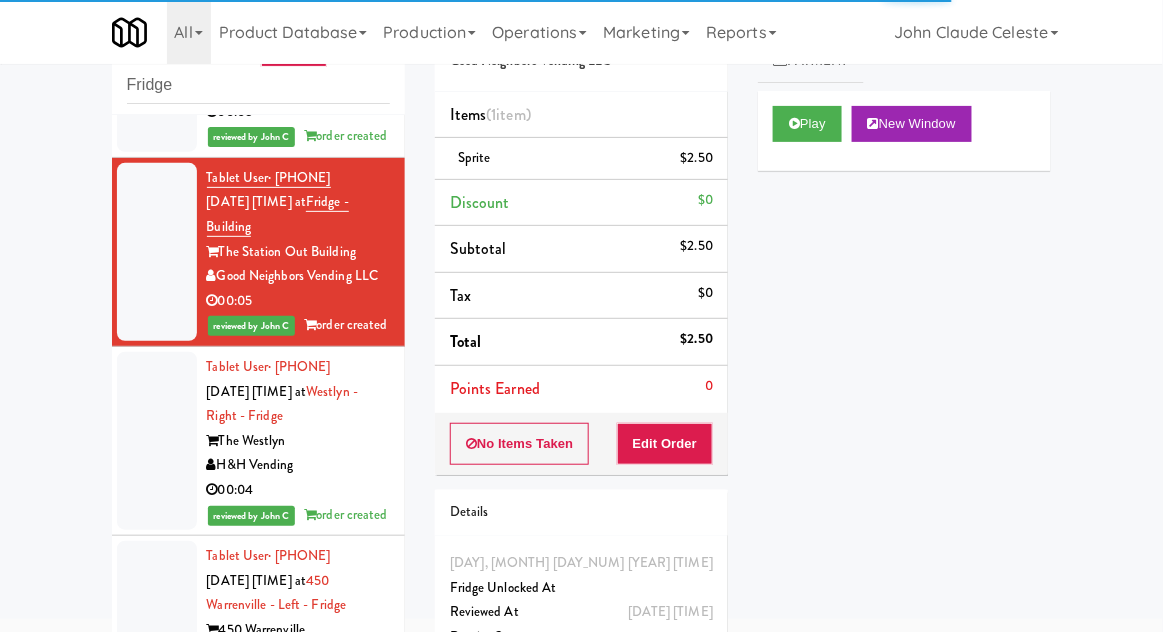 click at bounding box center [157, 63] 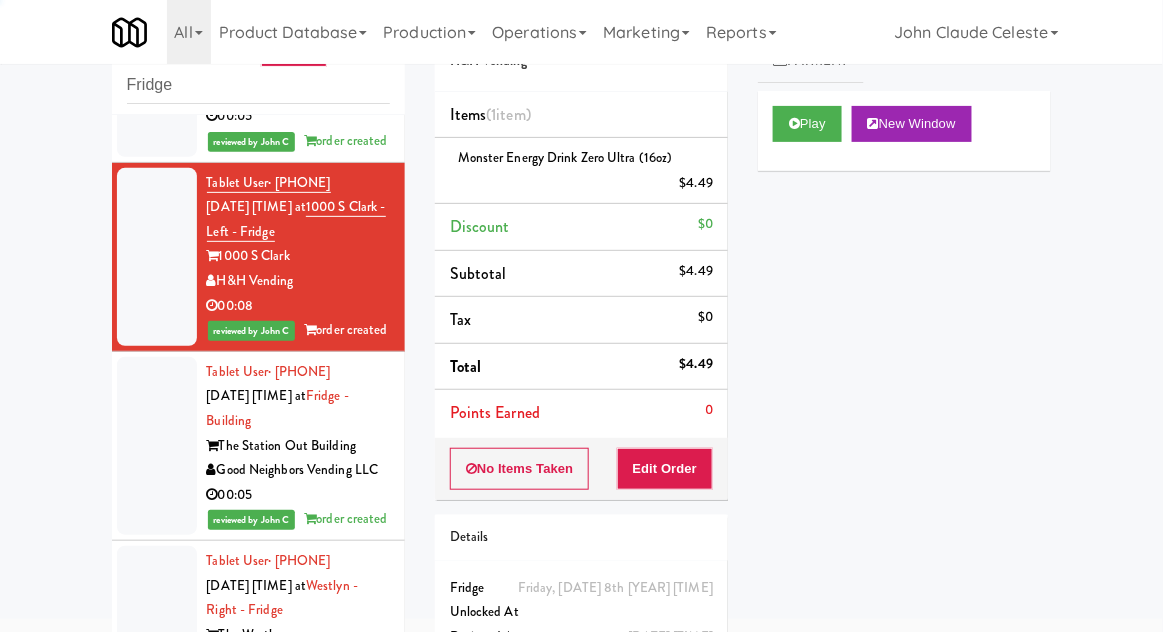 scroll, scrollTop: 0, scrollLeft: 0, axis: both 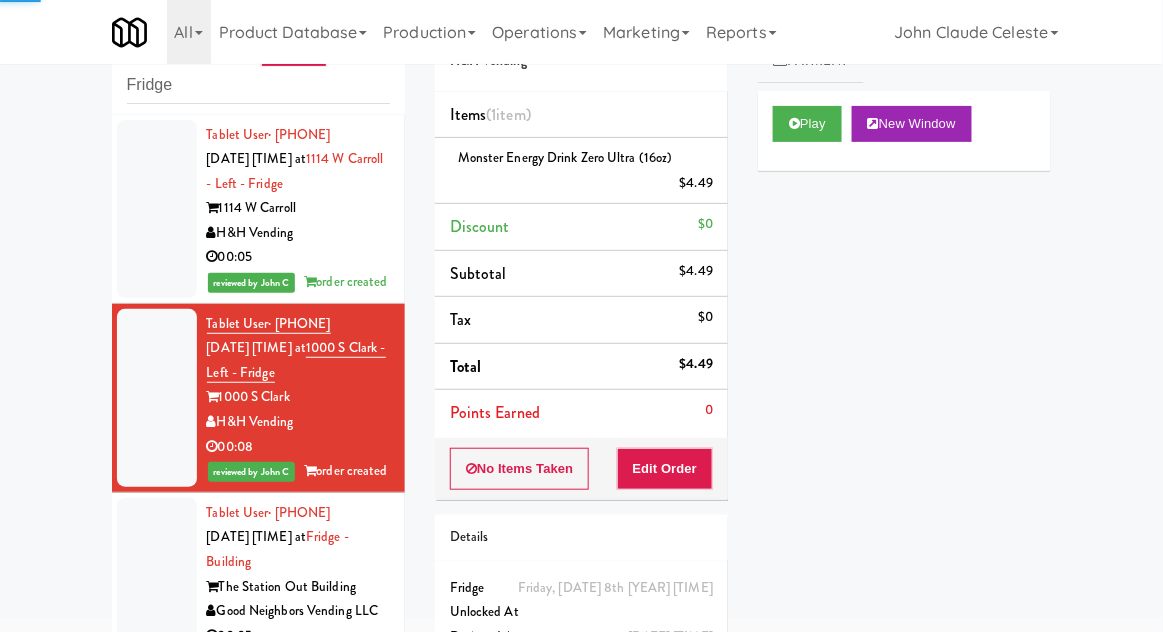 click at bounding box center [157, 209] 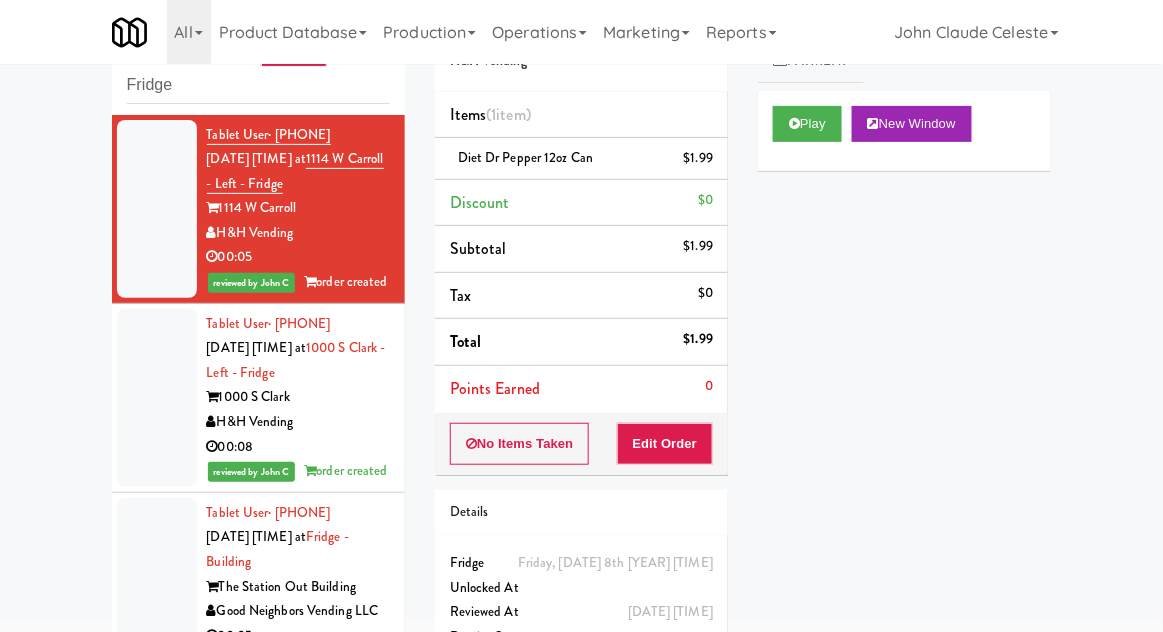 scroll, scrollTop: 0, scrollLeft: 0, axis: both 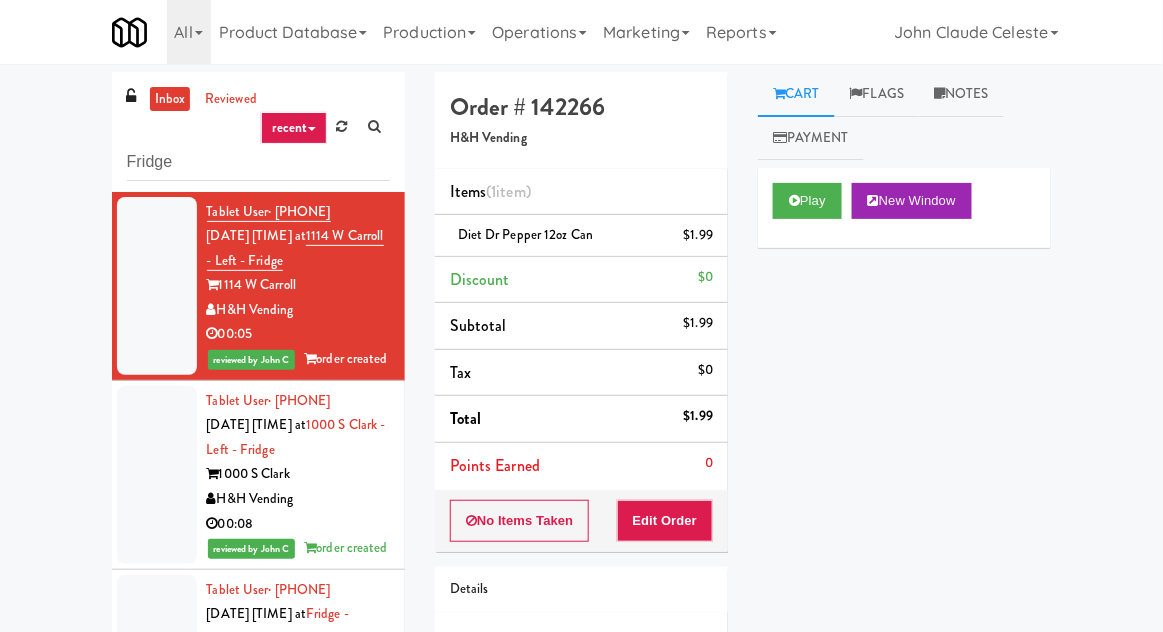 click on "inbox" at bounding box center (170, 99) 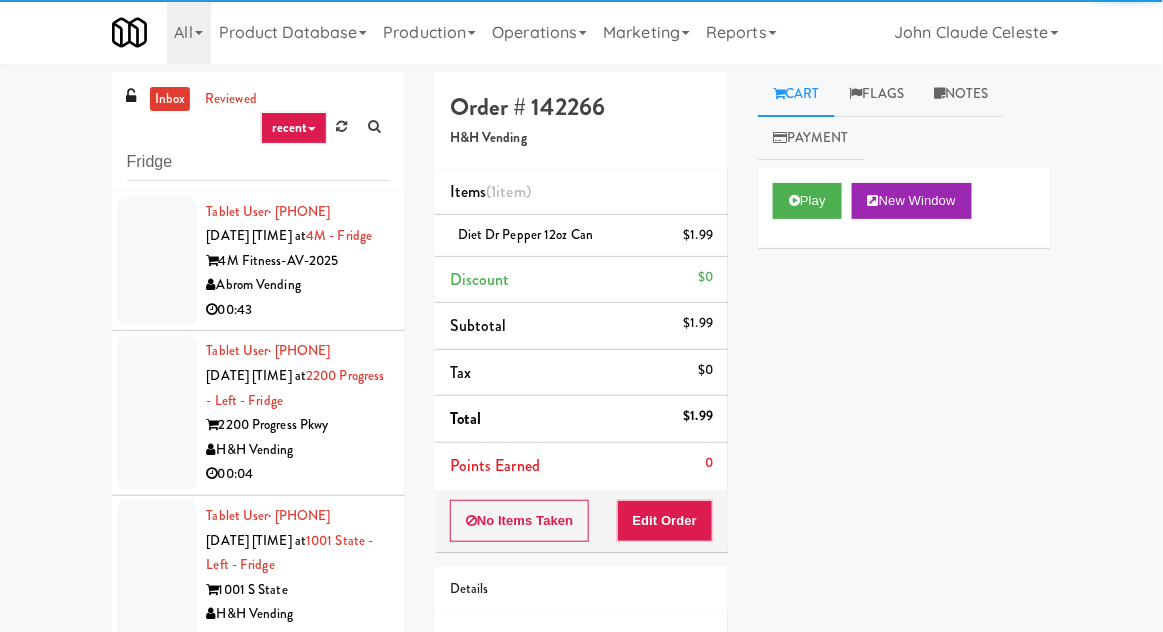 scroll, scrollTop: 77, scrollLeft: 0, axis: vertical 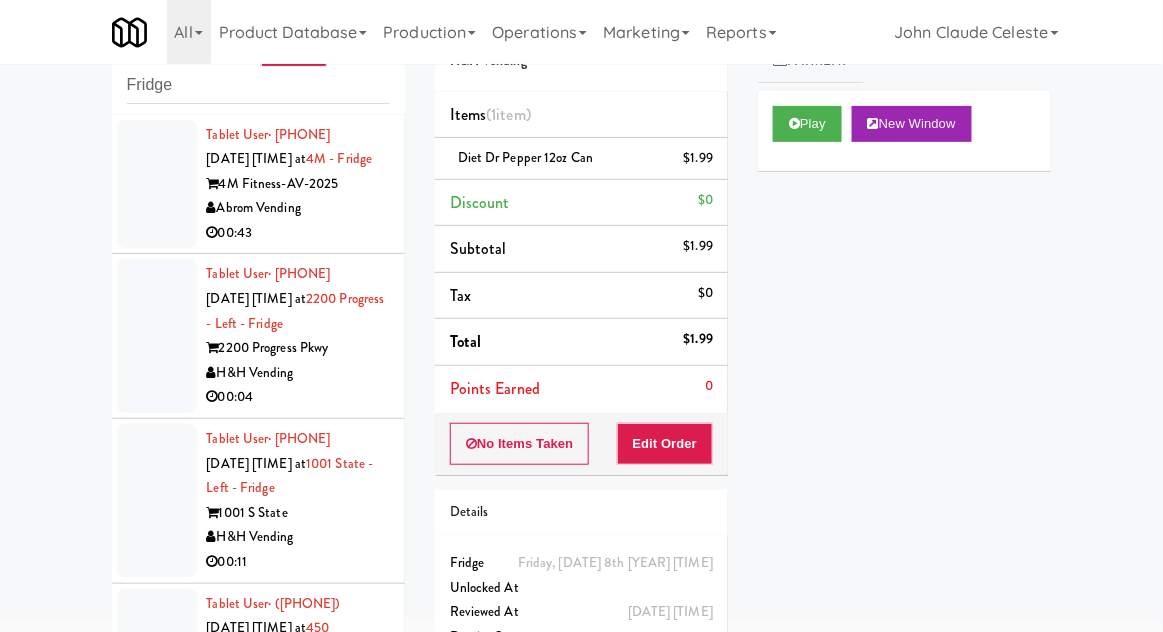 click at bounding box center [157, 184] 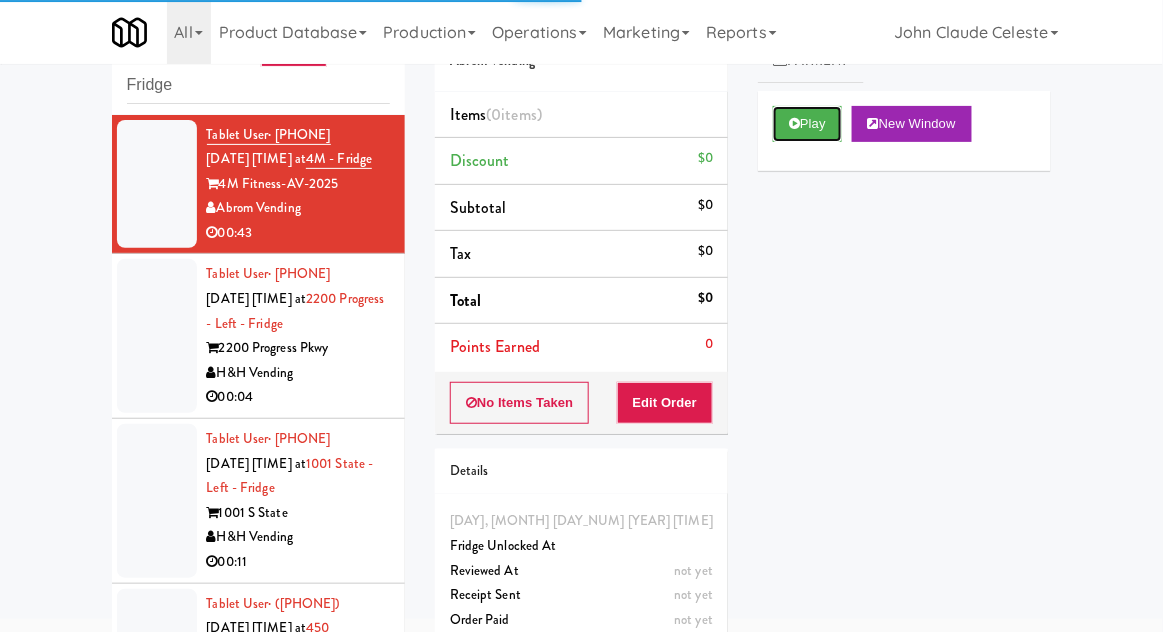 click on "Play" at bounding box center (807, 124) 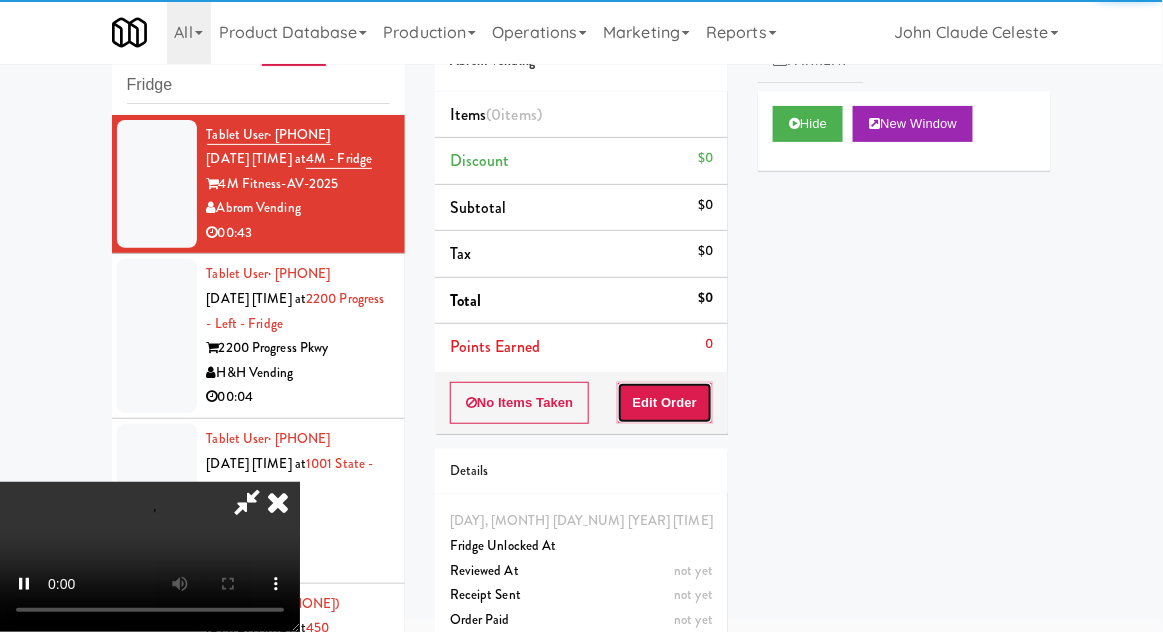 click on "Edit Order" at bounding box center [665, 403] 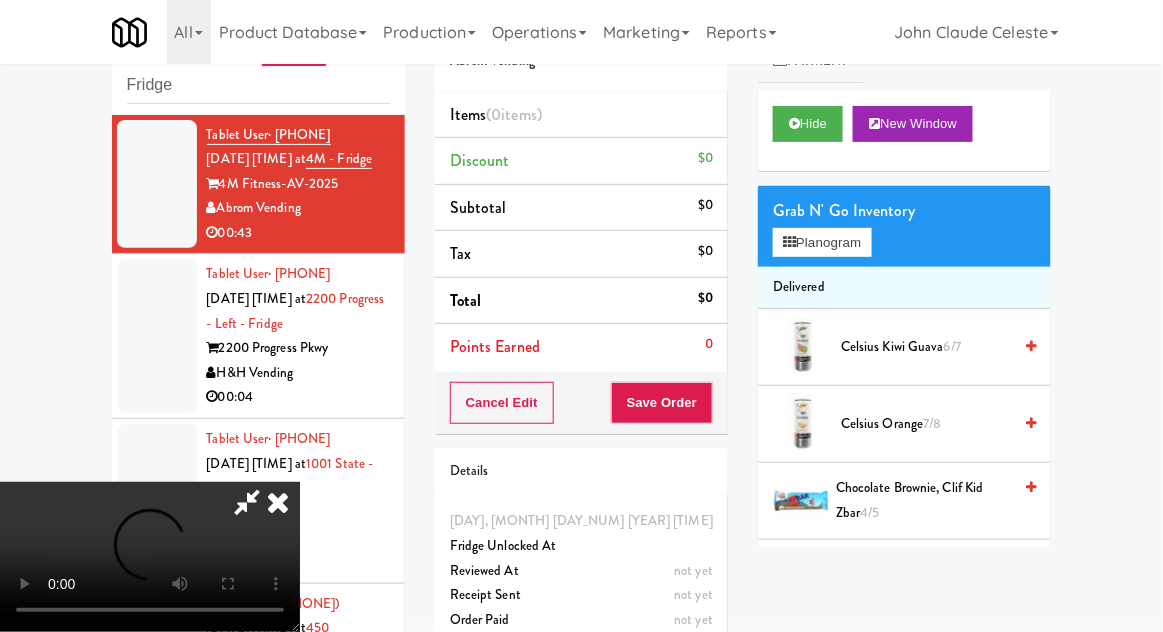 scroll, scrollTop: 73, scrollLeft: 0, axis: vertical 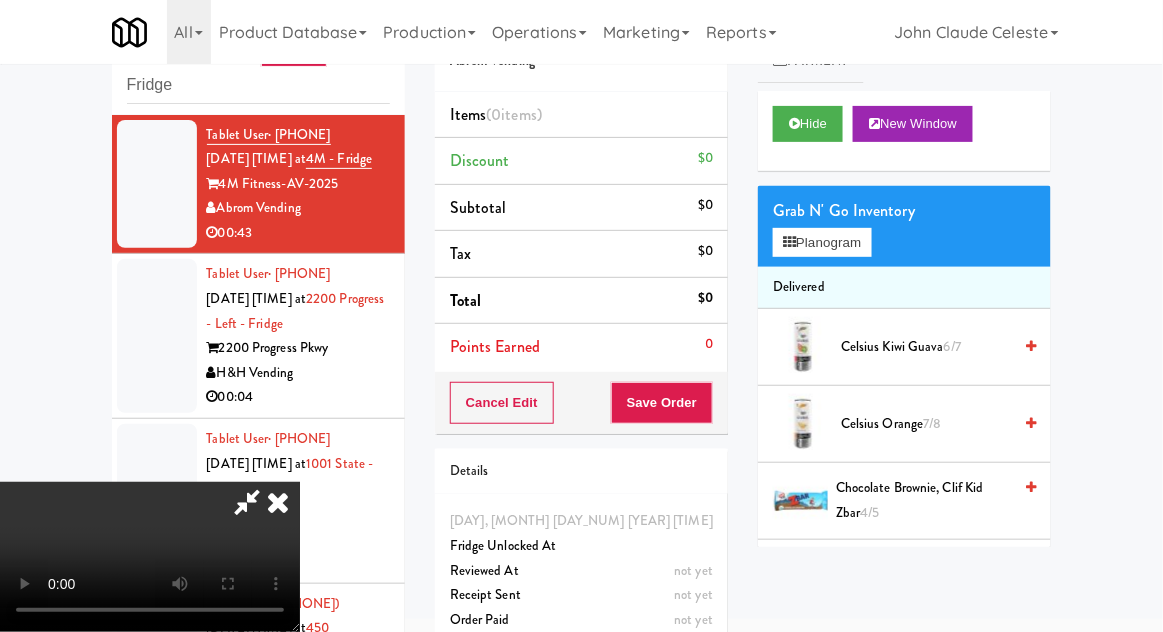 type 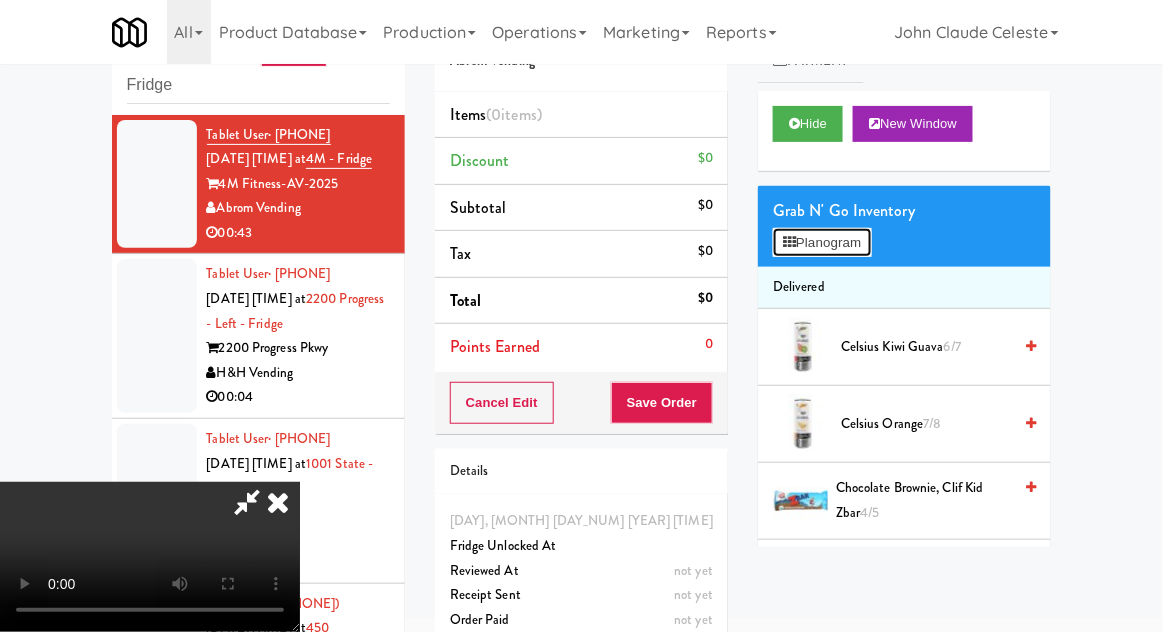 click on "Planogram" at bounding box center (822, 243) 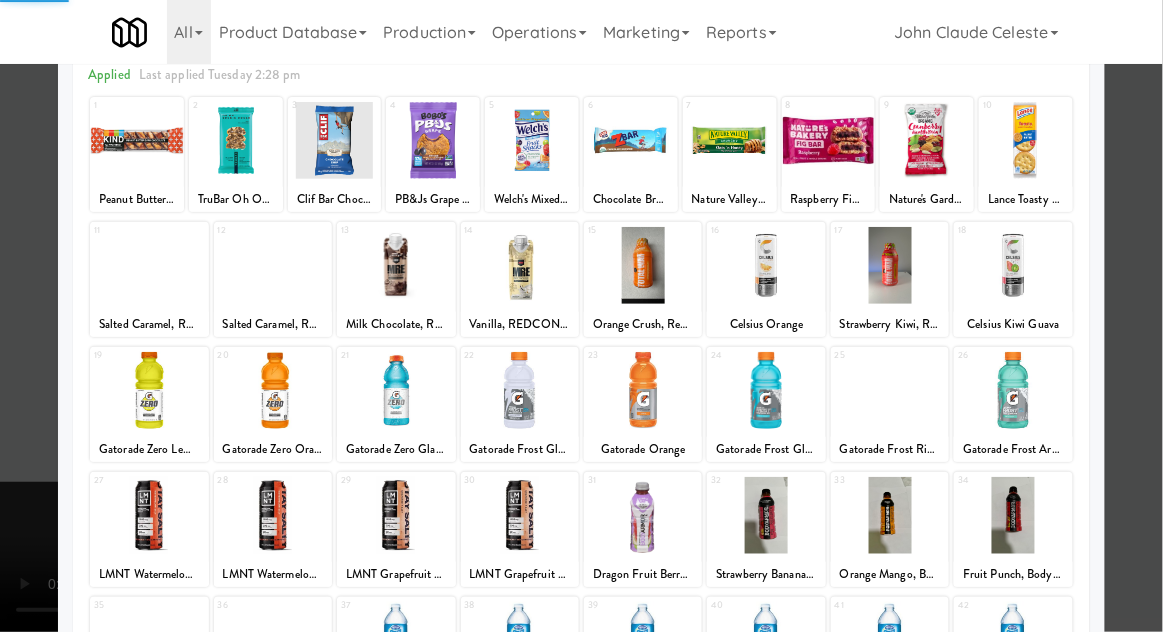 scroll, scrollTop: 253, scrollLeft: 0, axis: vertical 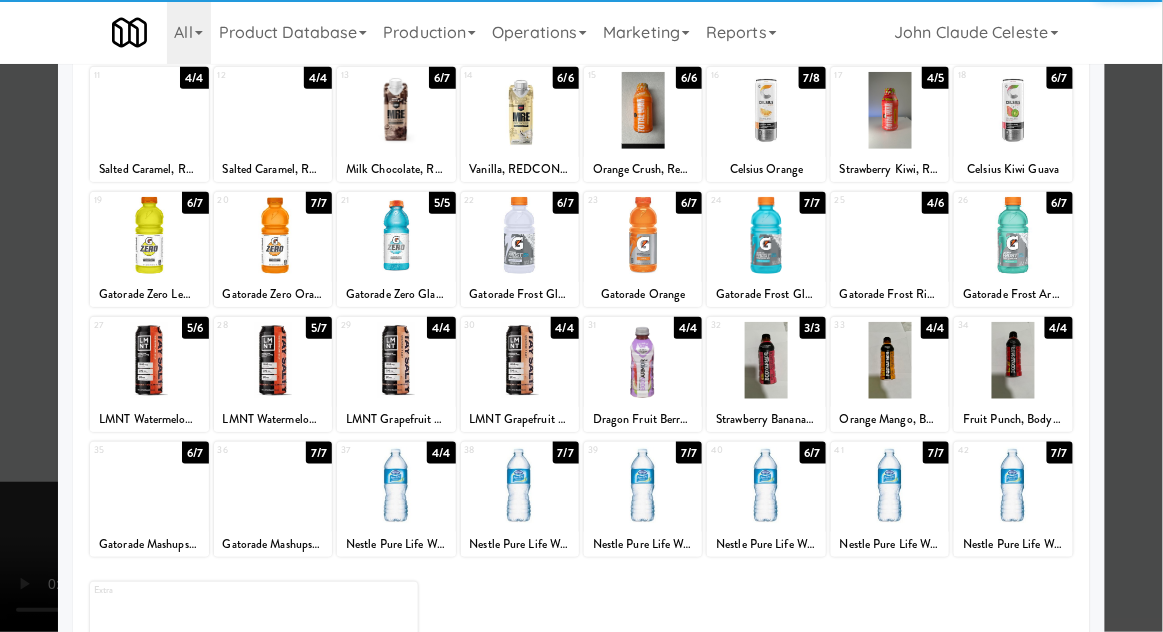 click at bounding box center [766, 235] 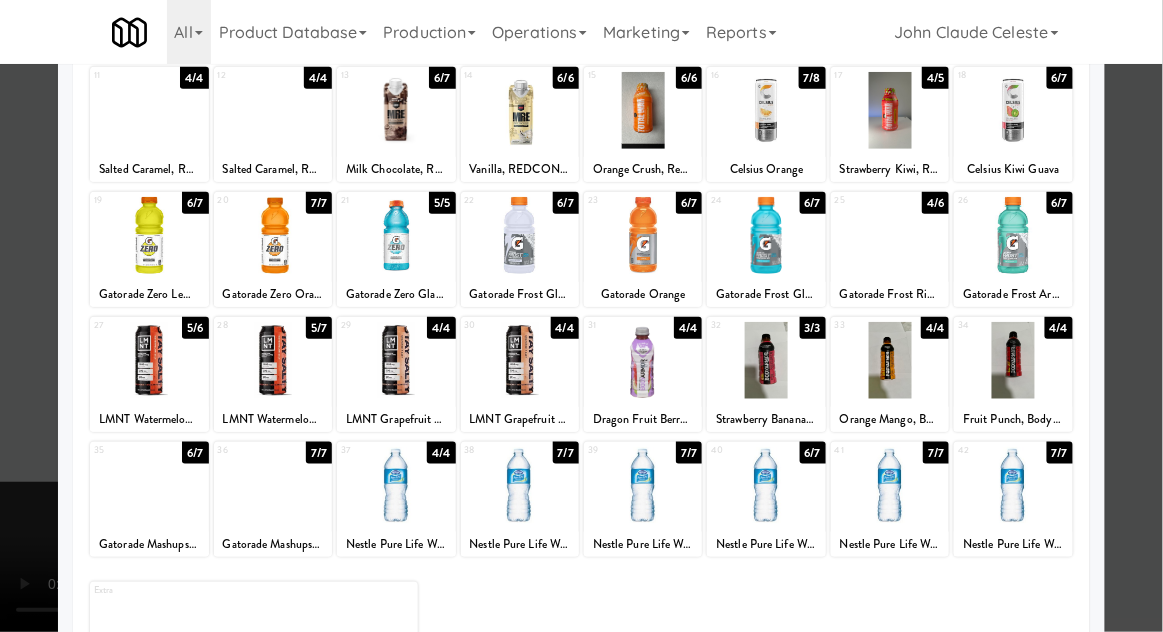 click at bounding box center [581, 316] 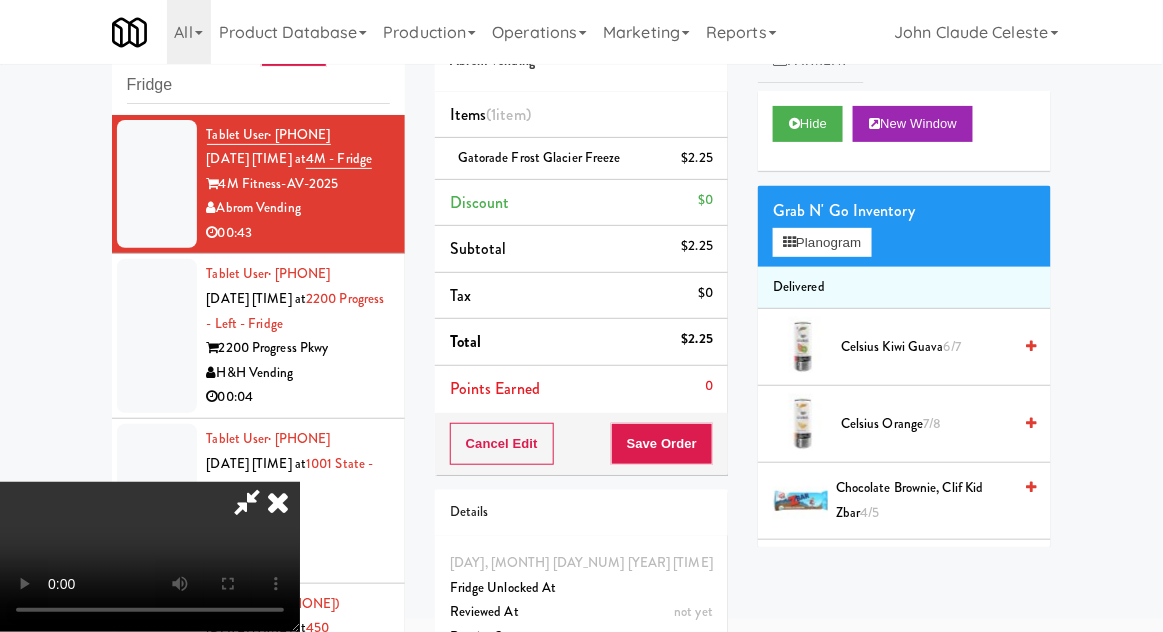 scroll, scrollTop: 73, scrollLeft: 0, axis: vertical 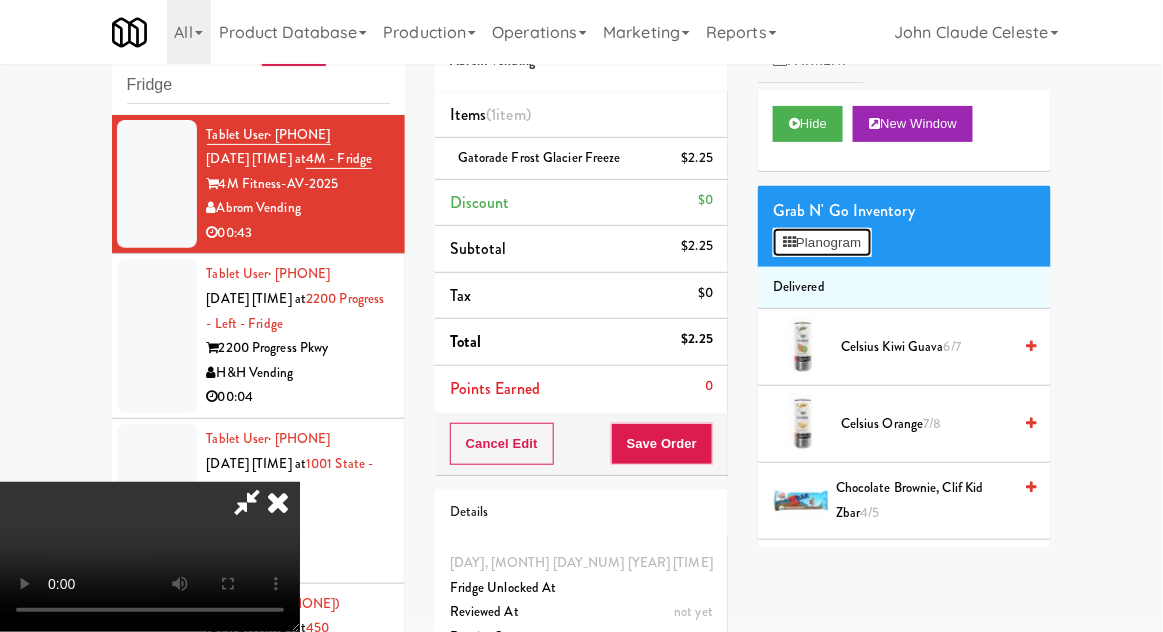 click on "Planogram" at bounding box center [822, 243] 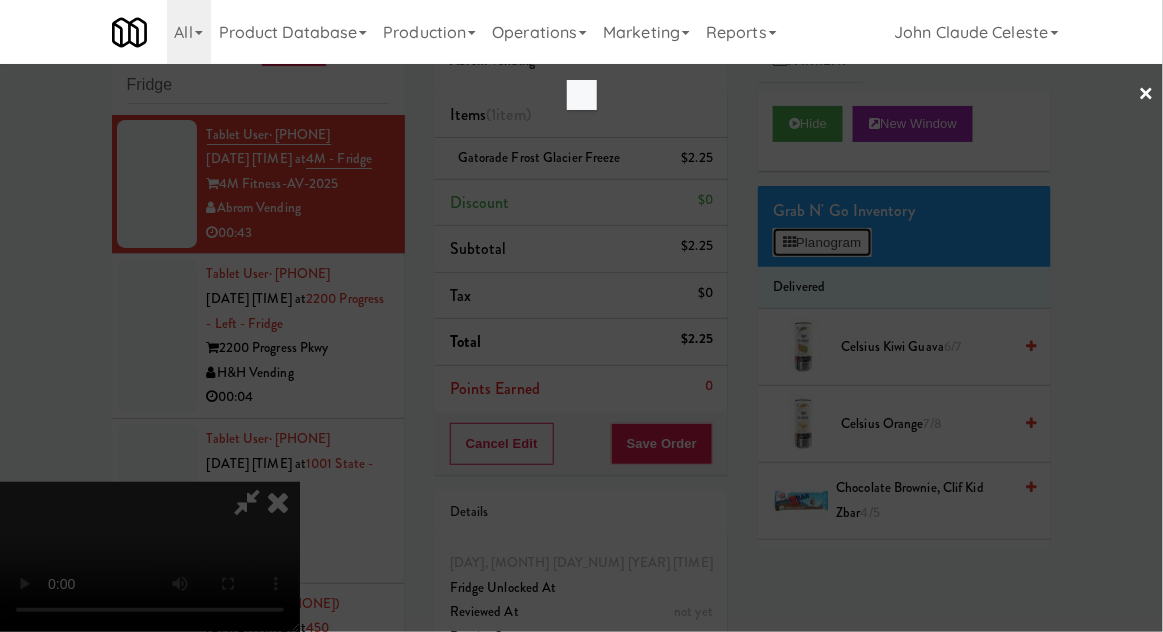 scroll, scrollTop: 0, scrollLeft: 0, axis: both 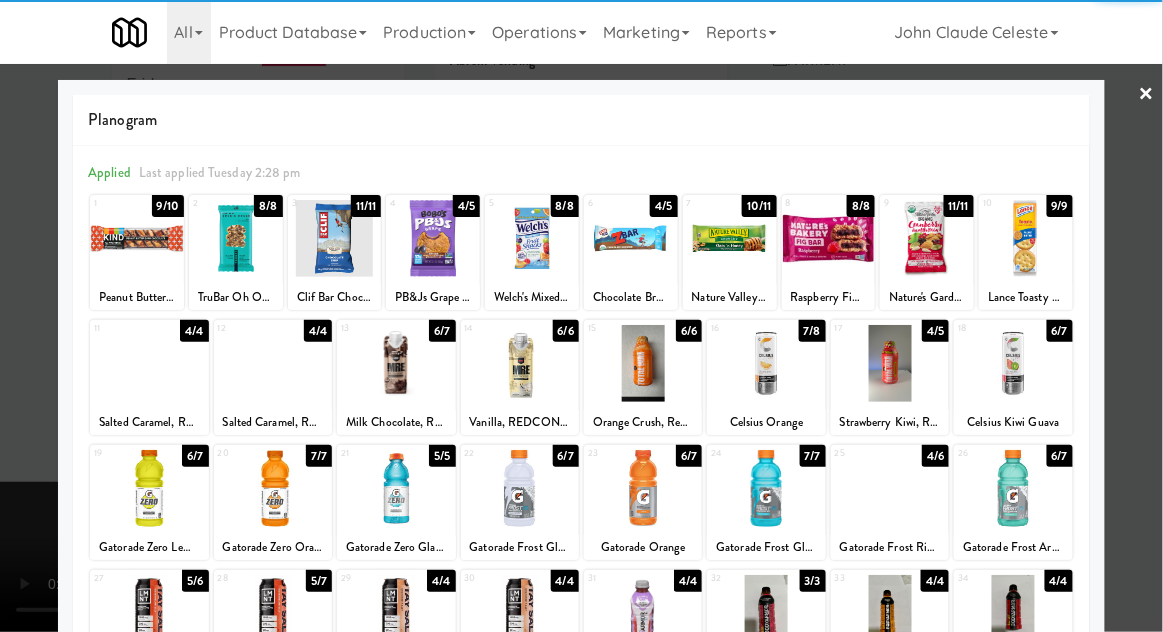 click at bounding box center (631, 238) 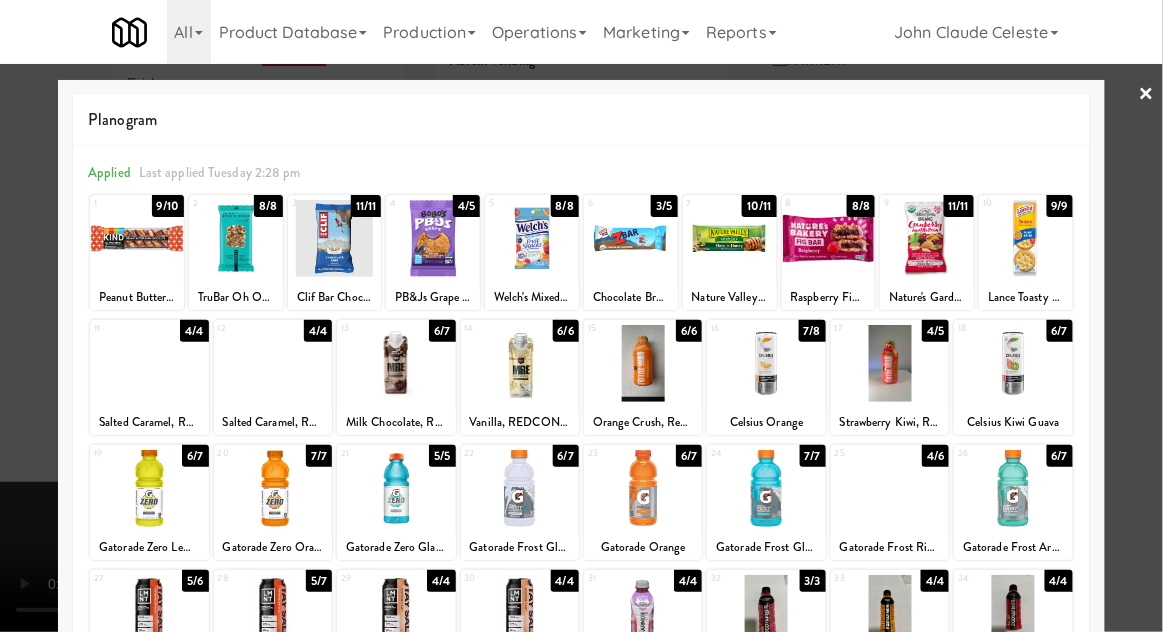 click at bounding box center (581, 316) 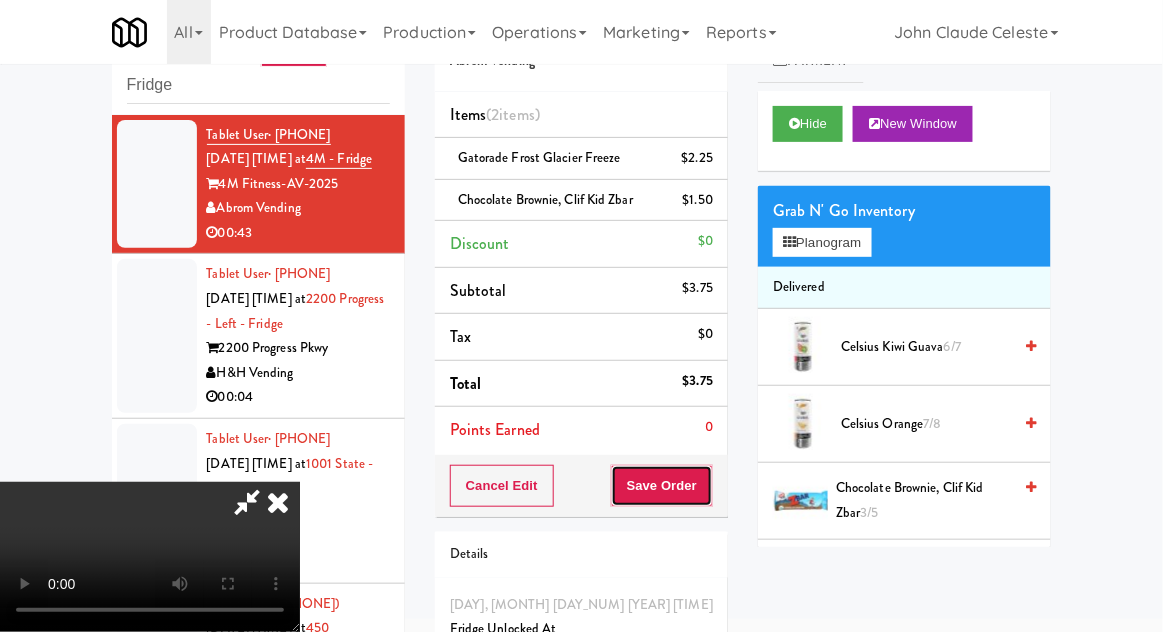 click on "Save Order" at bounding box center [662, 486] 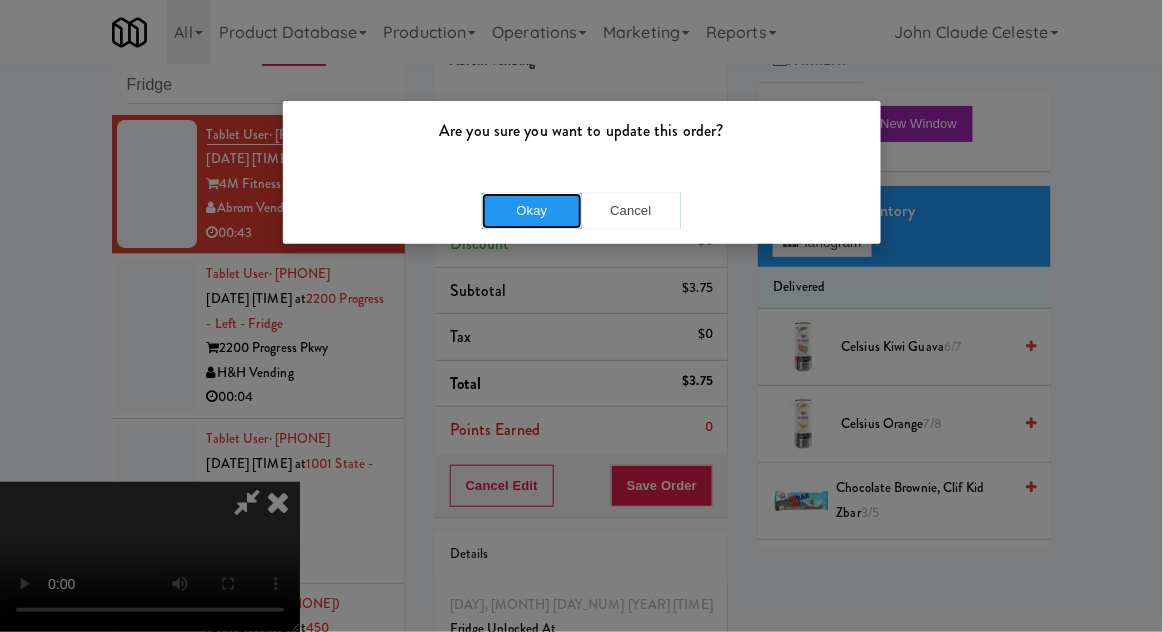 click on "Okay" at bounding box center [532, 211] 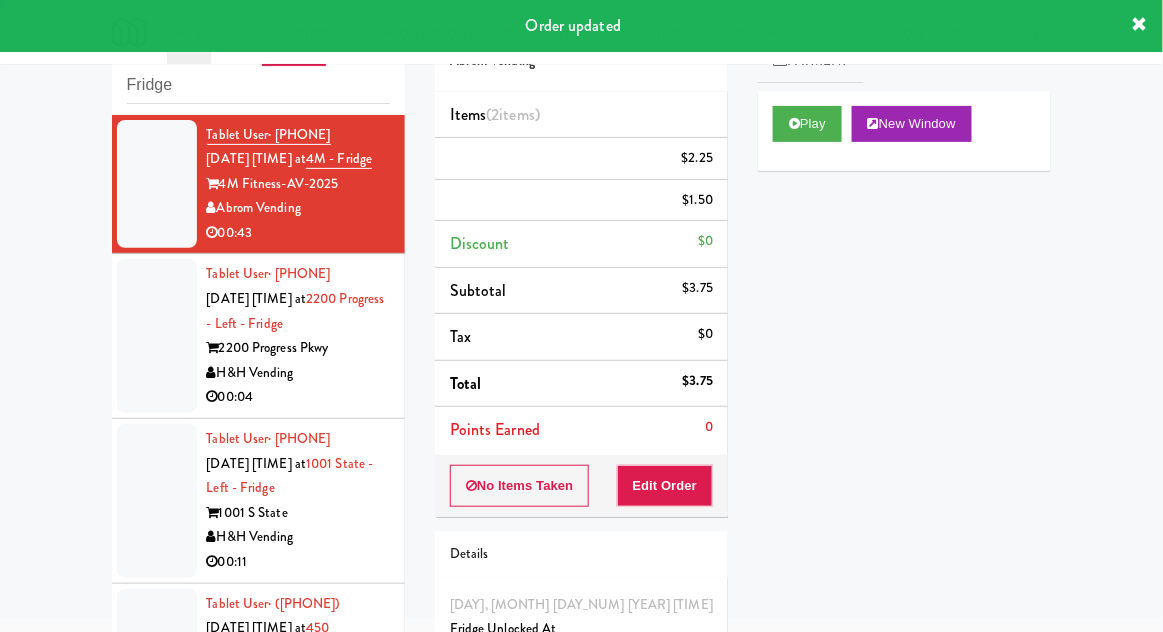 scroll, scrollTop: 0, scrollLeft: 0, axis: both 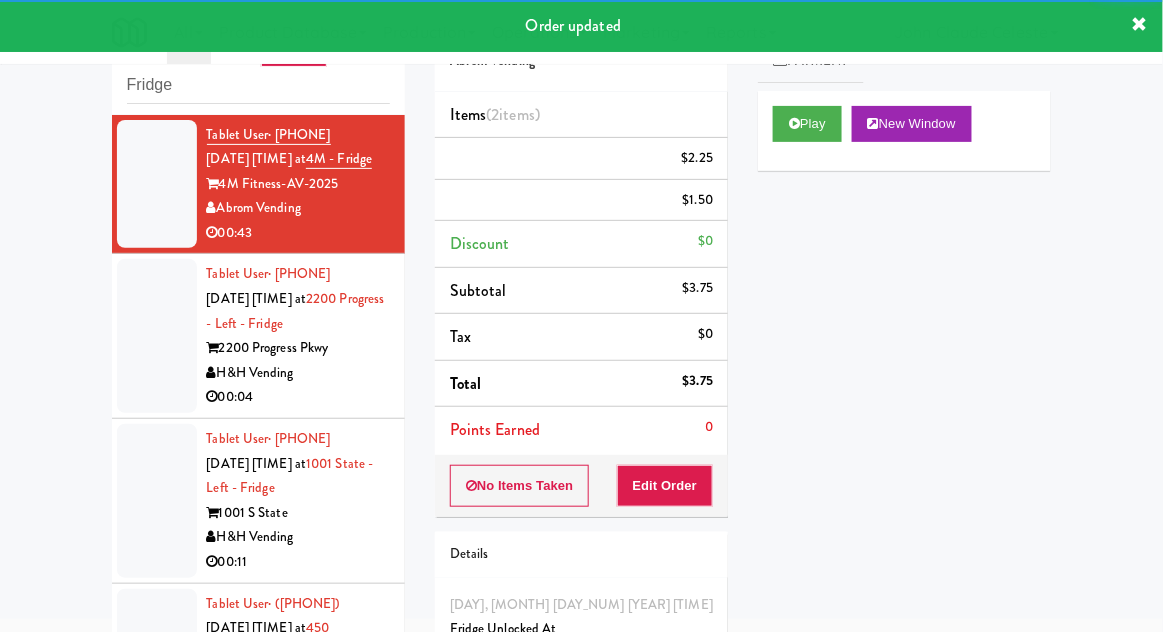 click at bounding box center [157, 336] 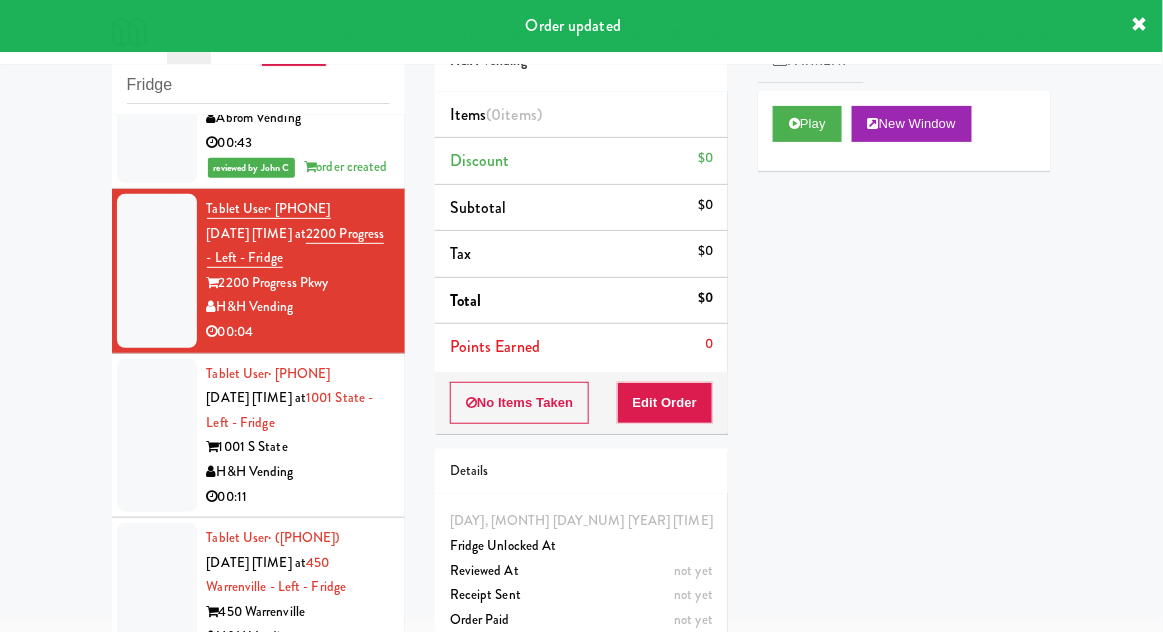 scroll, scrollTop: 0, scrollLeft: 0, axis: both 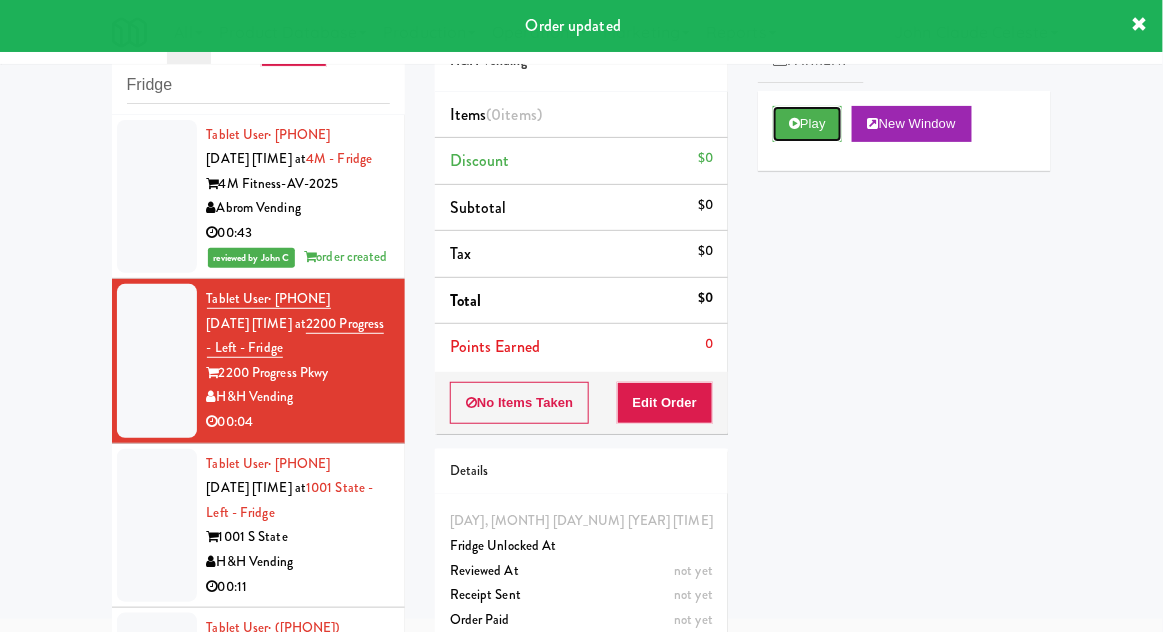 click on "Play" at bounding box center (807, 124) 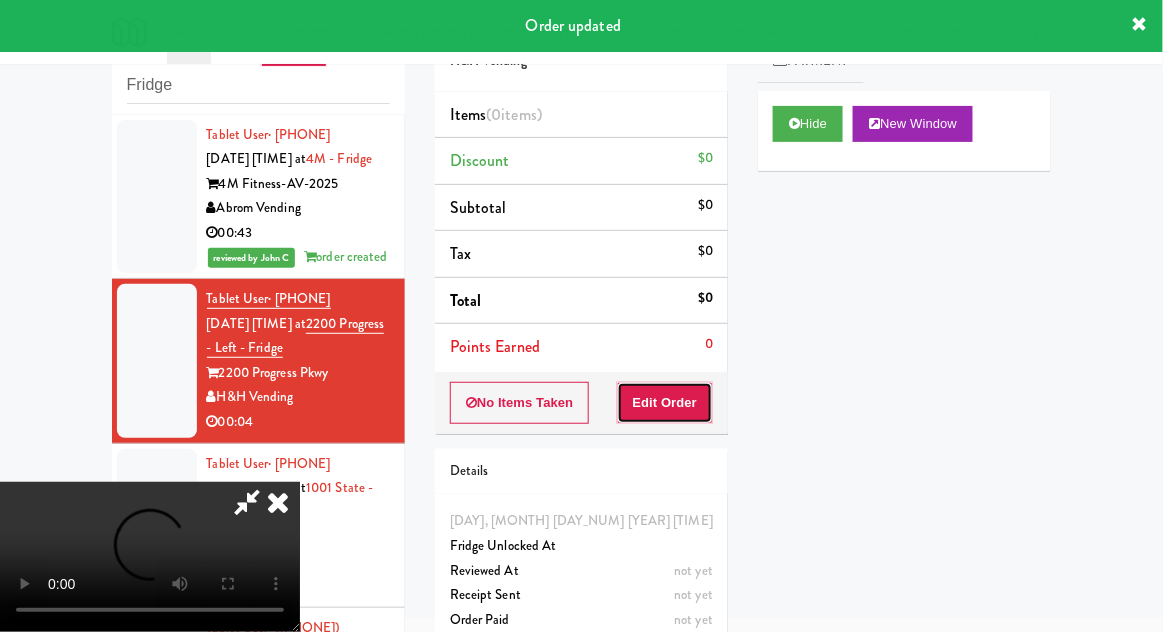 click on "Edit Order" at bounding box center [665, 403] 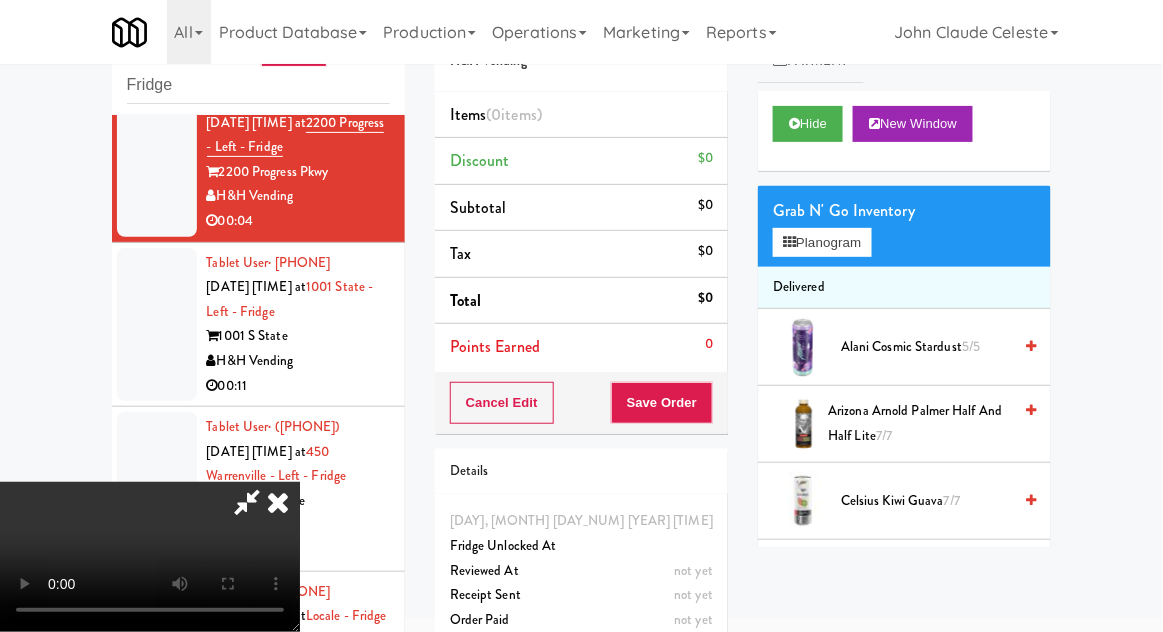 scroll, scrollTop: 204, scrollLeft: 0, axis: vertical 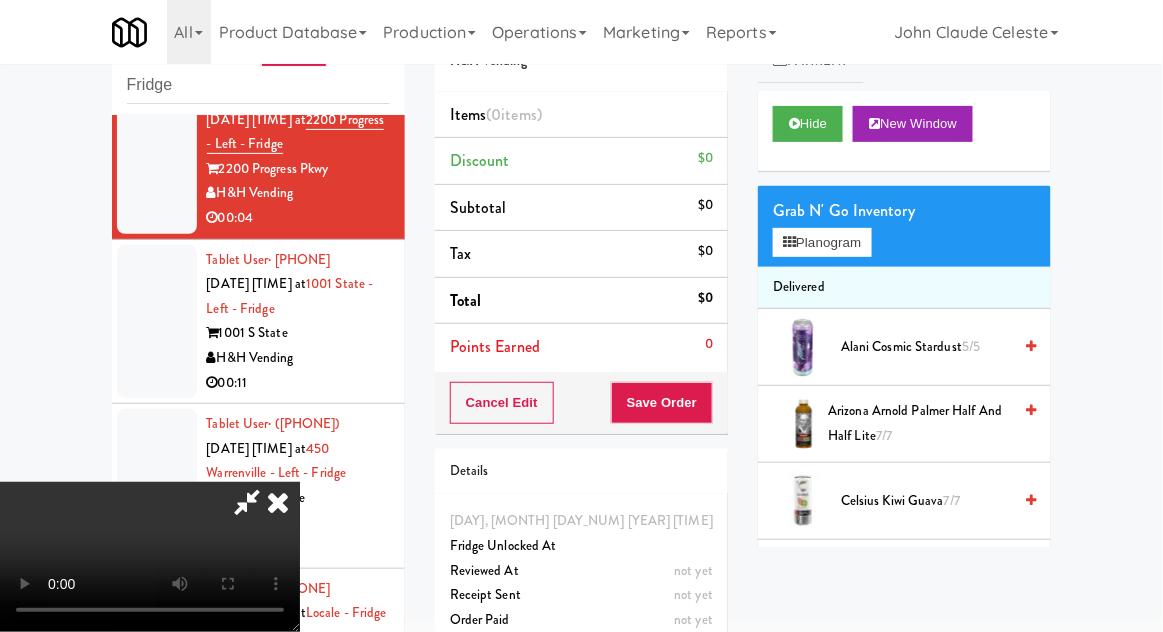 type 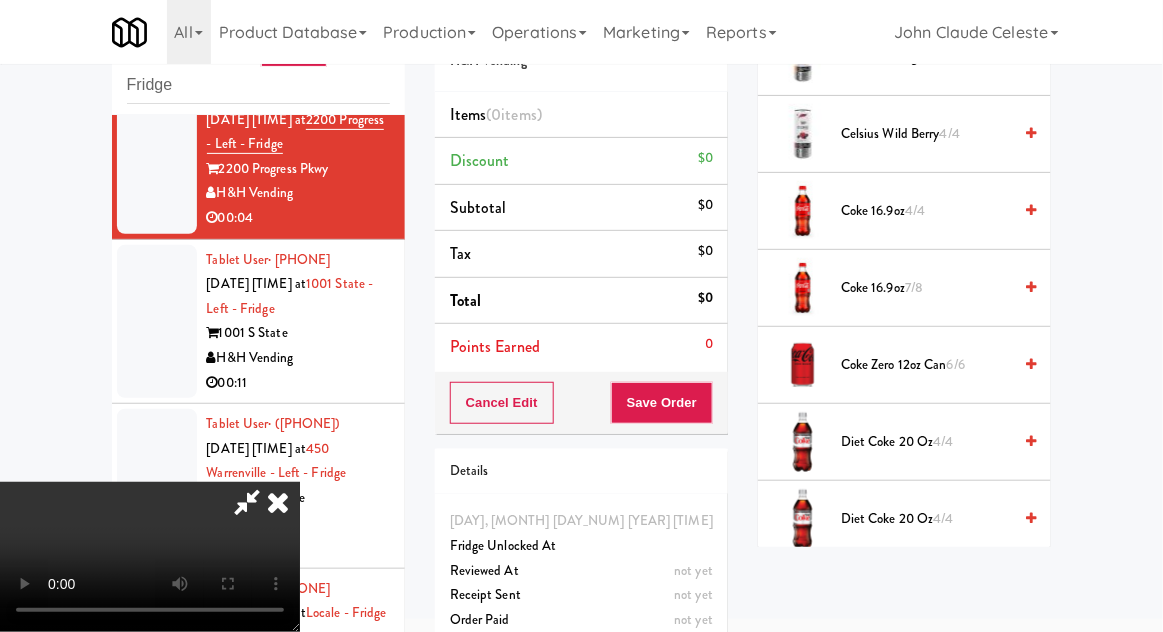 scroll, scrollTop: 524, scrollLeft: 0, axis: vertical 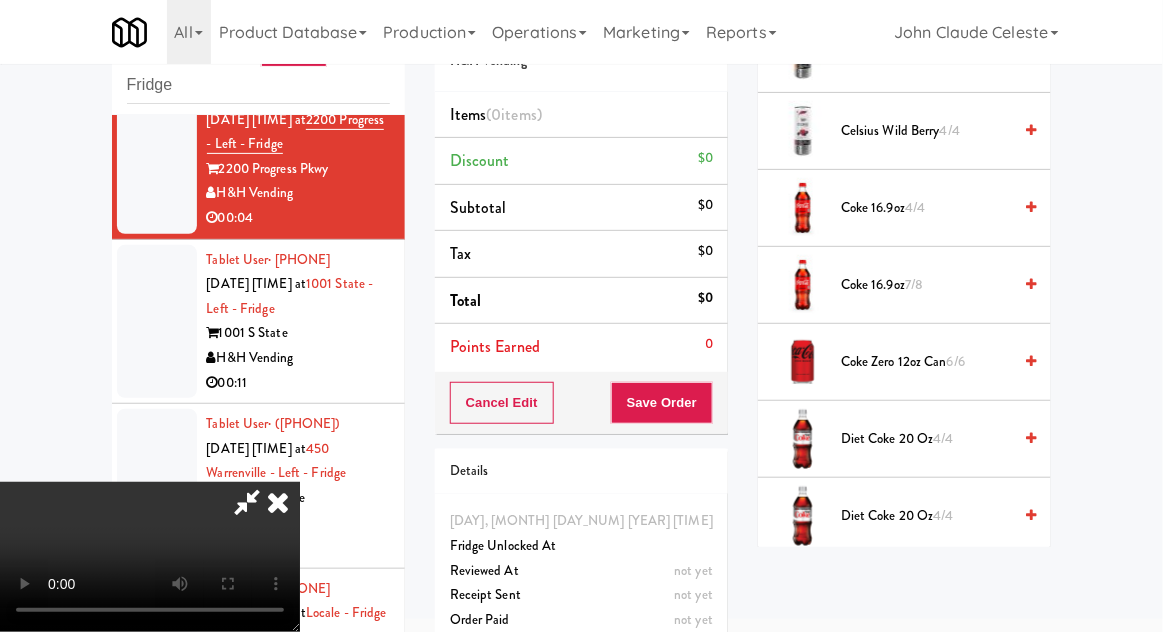 click on "Diet Coke 20 oz  4/4" at bounding box center [926, 439] 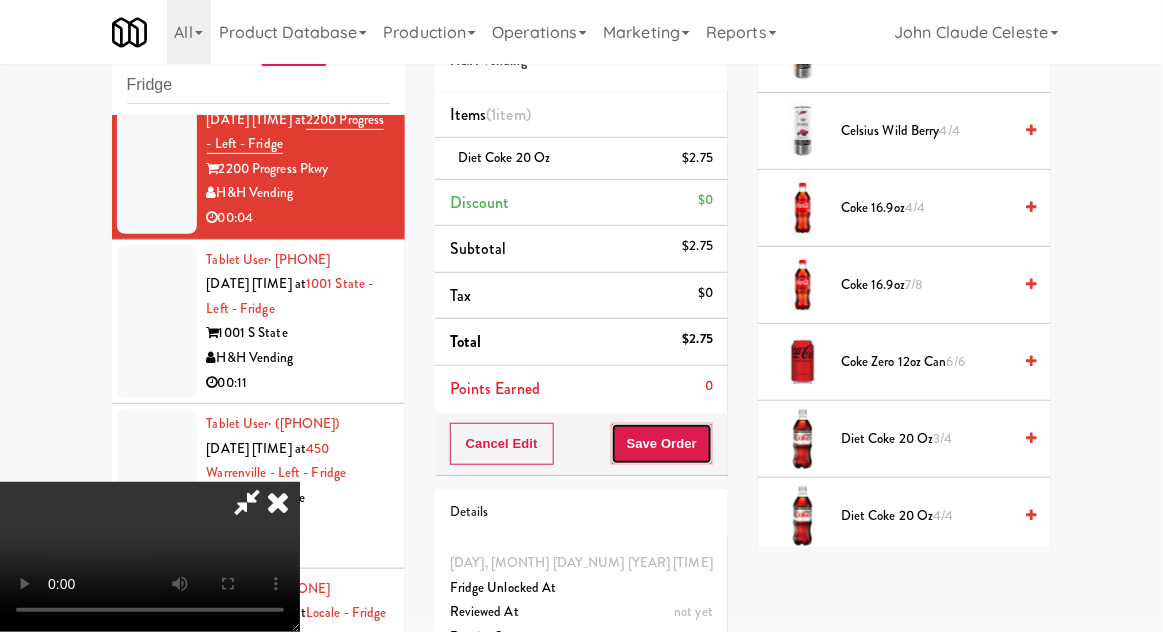 click on "Save Order" at bounding box center [662, 444] 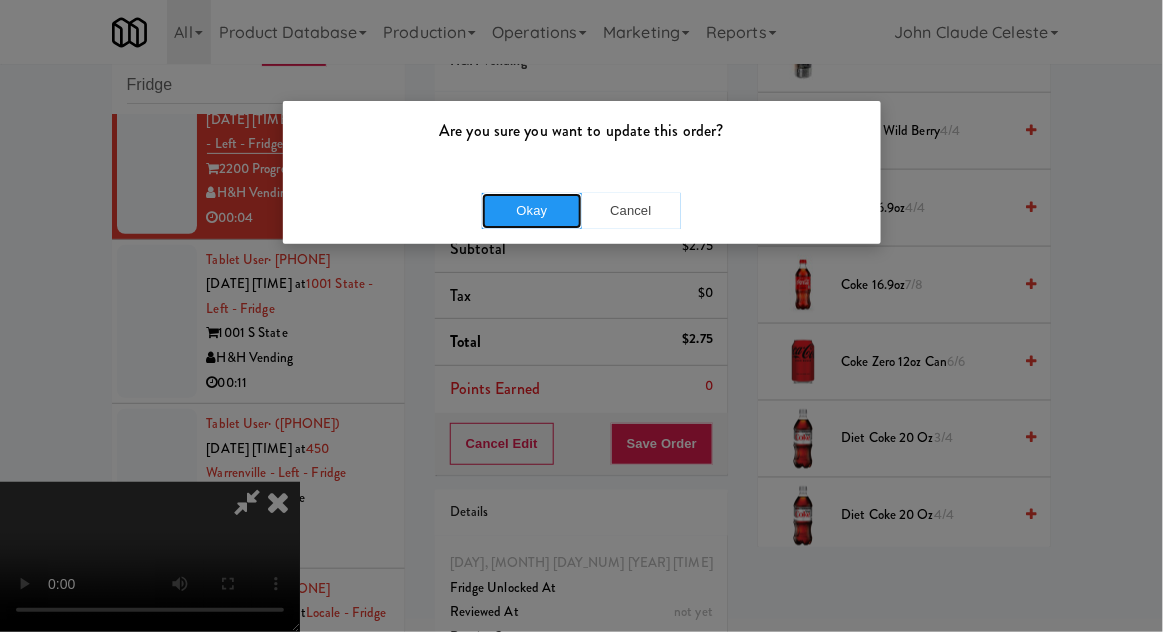 click on "Okay" at bounding box center [532, 211] 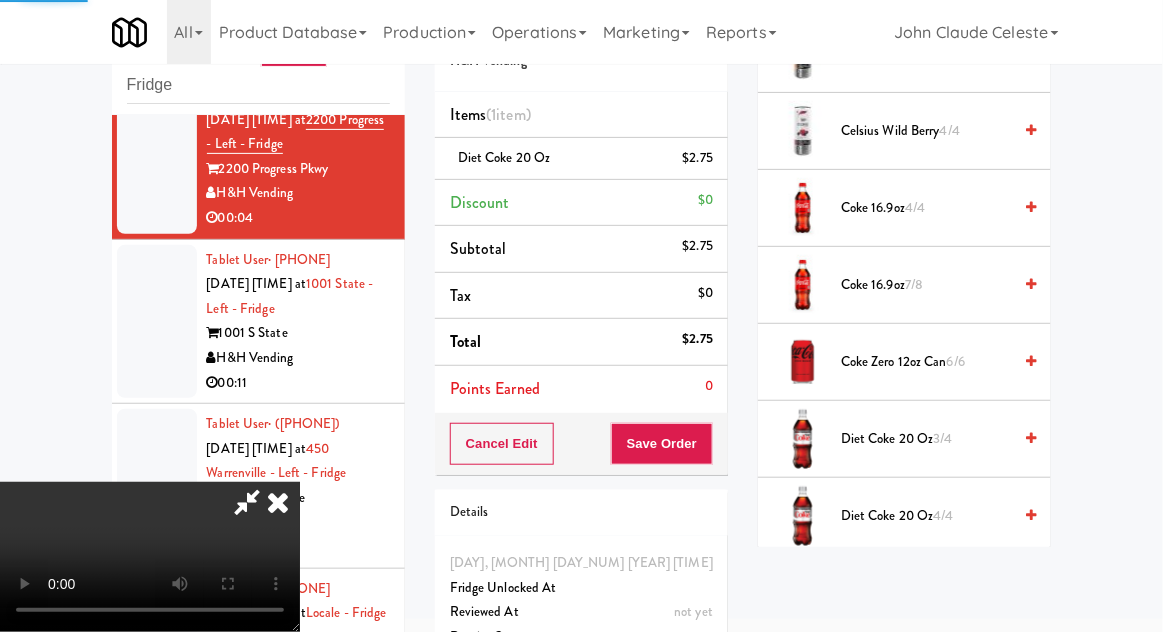scroll, scrollTop: 197, scrollLeft: 0, axis: vertical 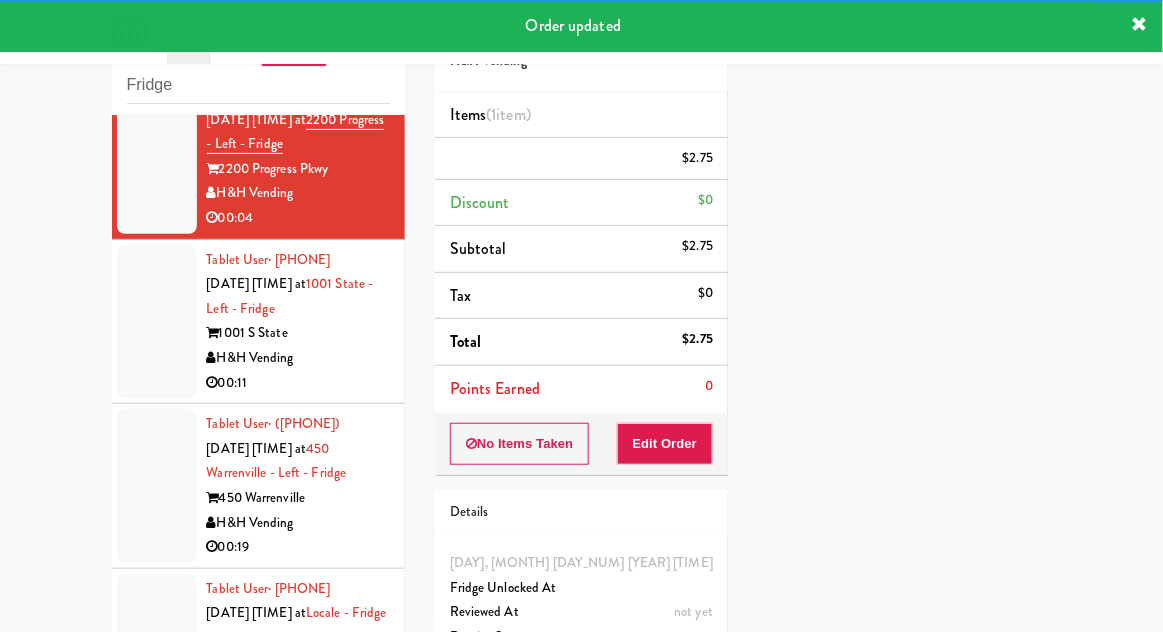 click at bounding box center (157, 322) 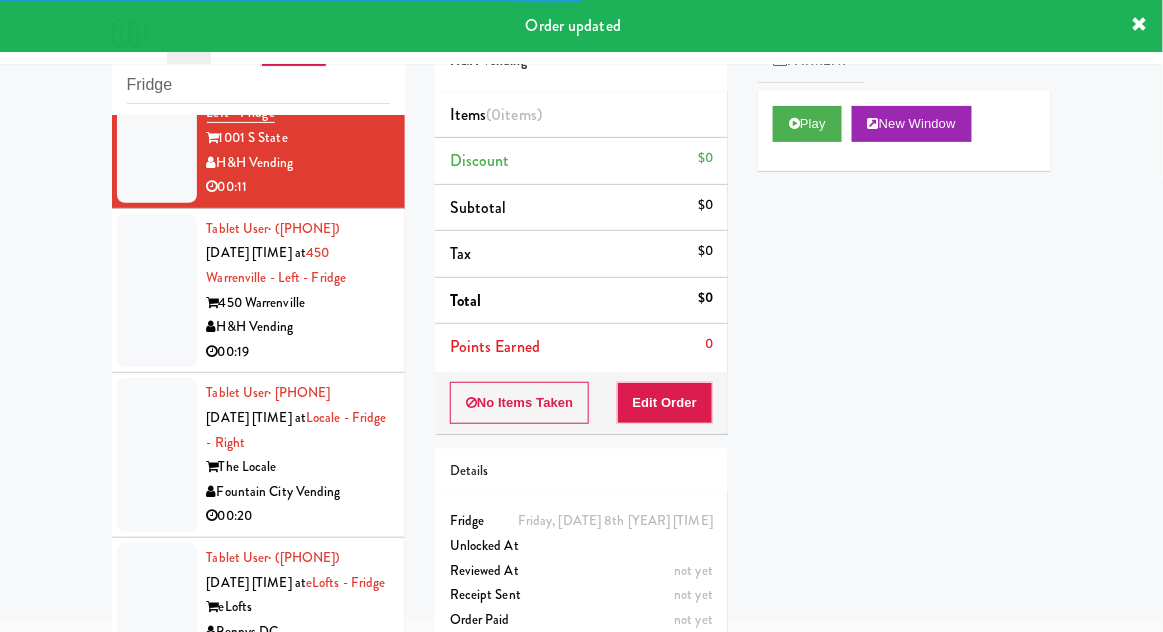 scroll, scrollTop: 425, scrollLeft: 0, axis: vertical 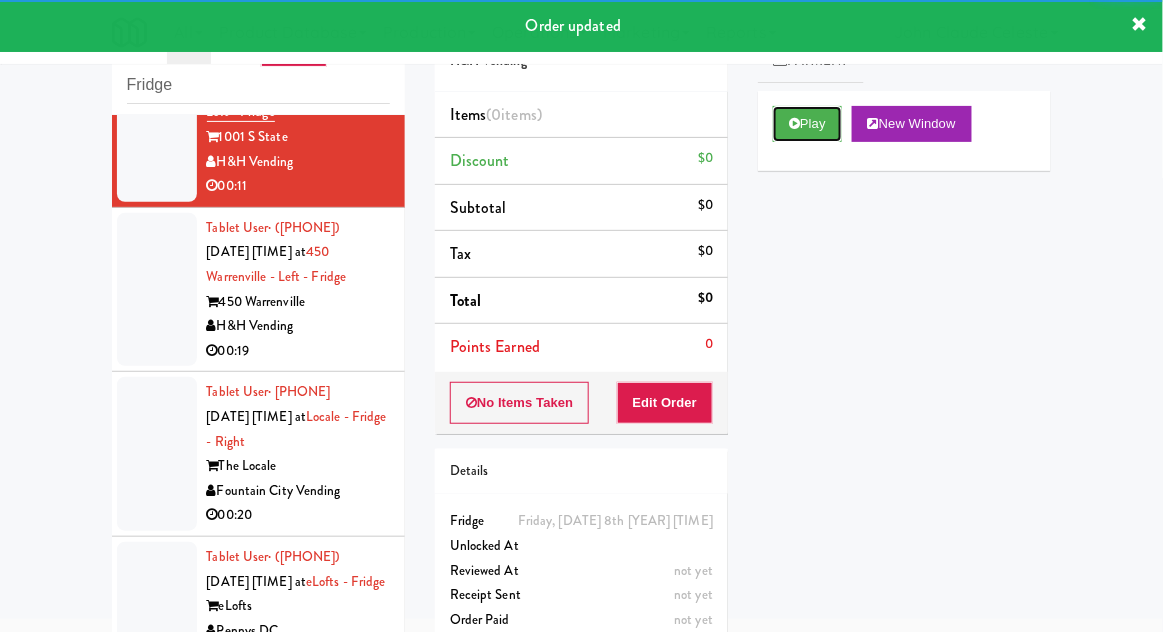 click on "Play" at bounding box center (807, 124) 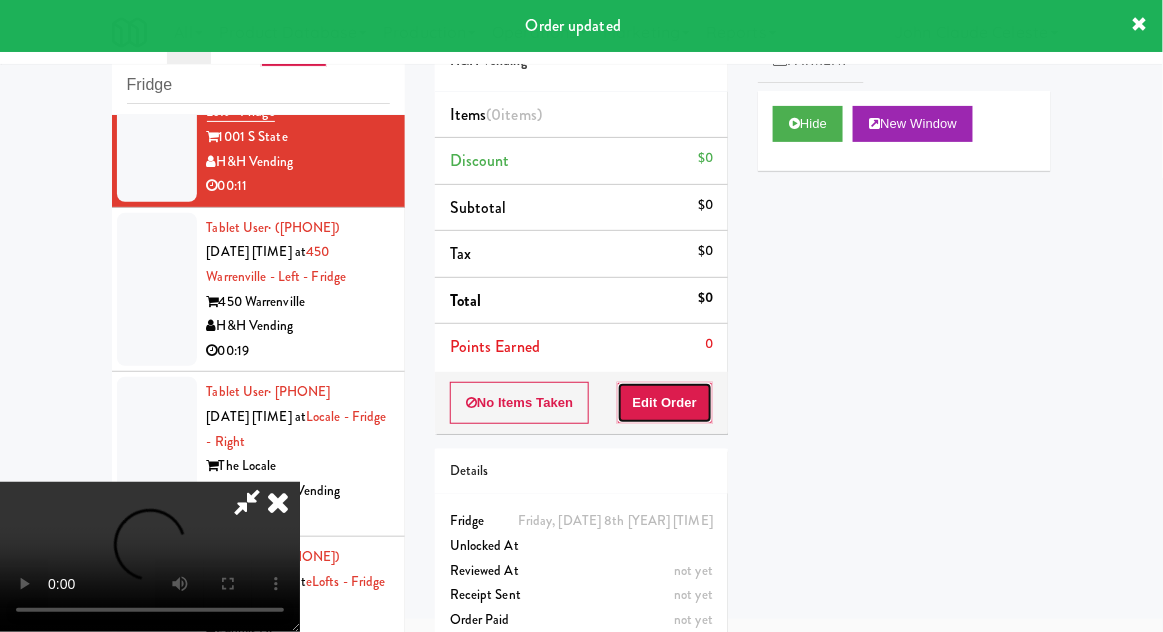 click on "Edit Order" at bounding box center [665, 403] 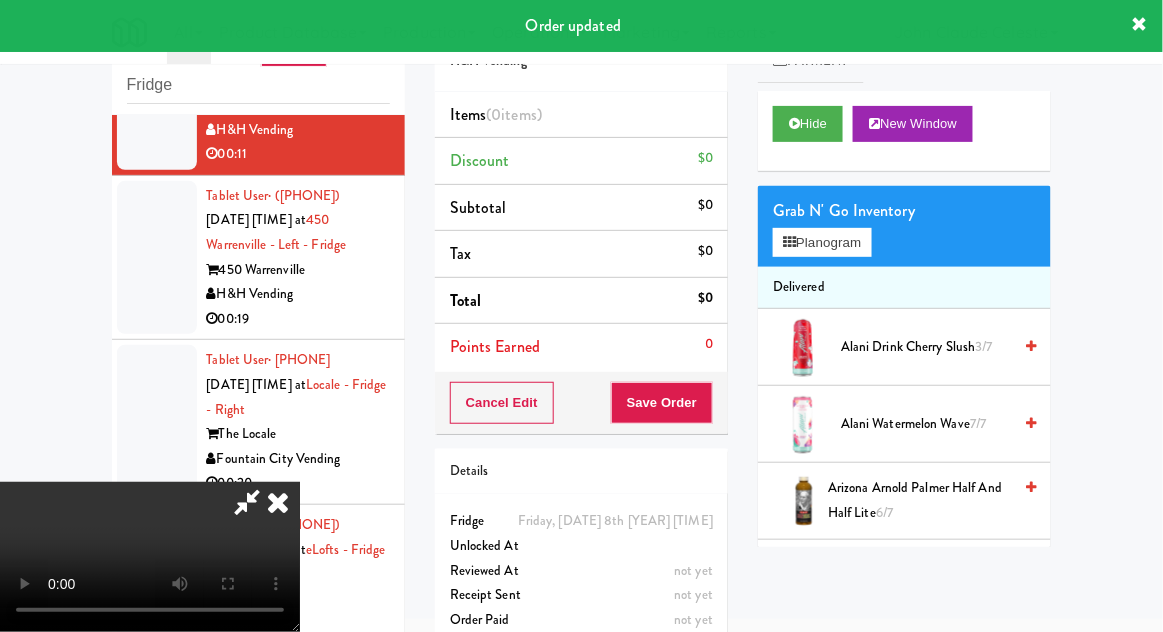 scroll, scrollTop: 464, scrollLeft: 0, axis: vertical 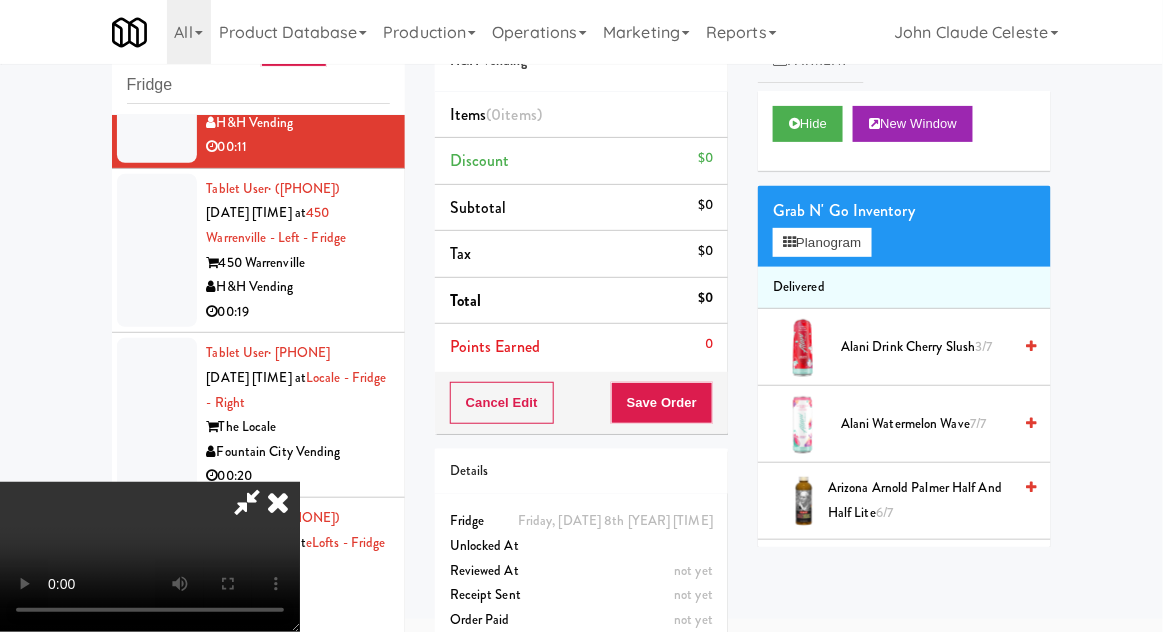 type 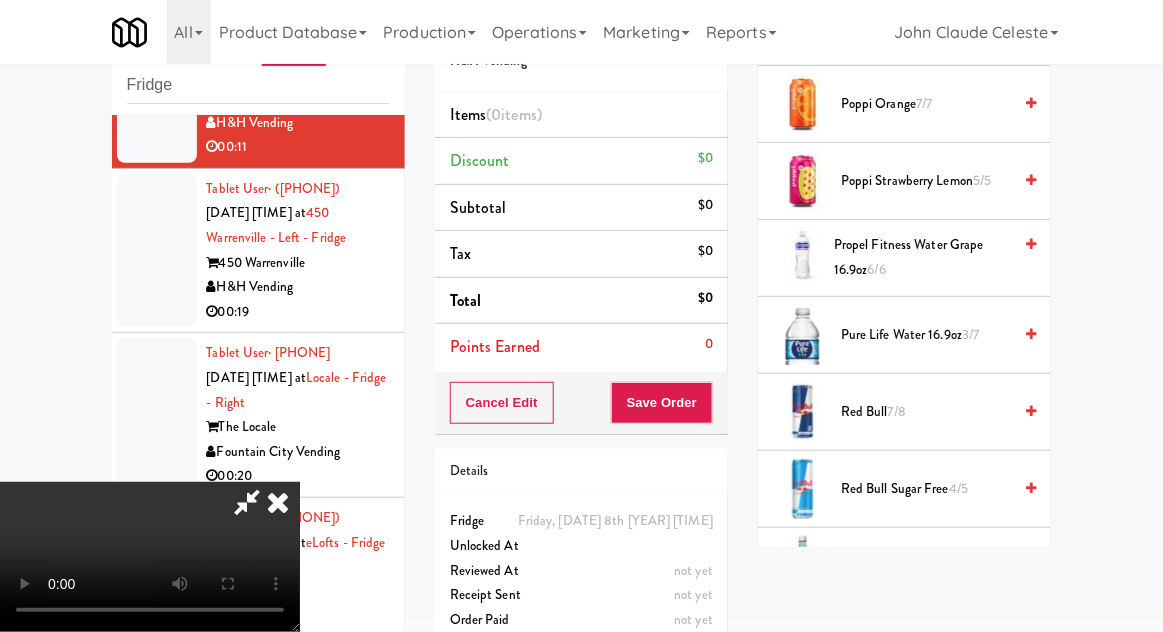 scroll, scrollTop: 2247, scrollLeft: 0, axis: vertical 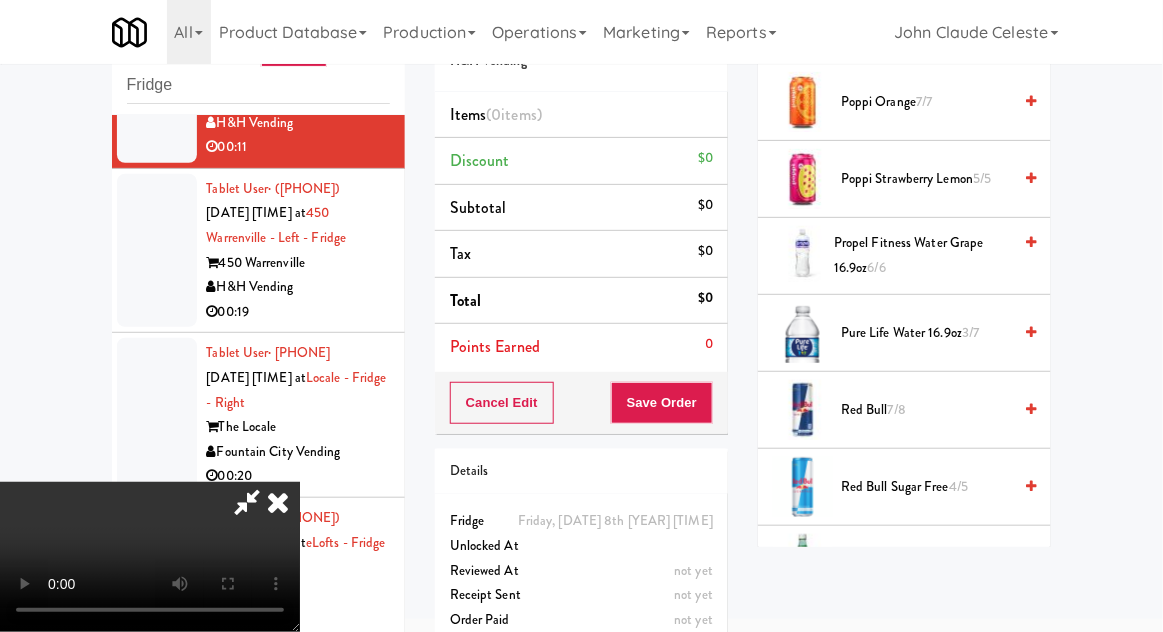 click on "Red Bull Sugar Free  4/5" at bounding box center (926, 487) 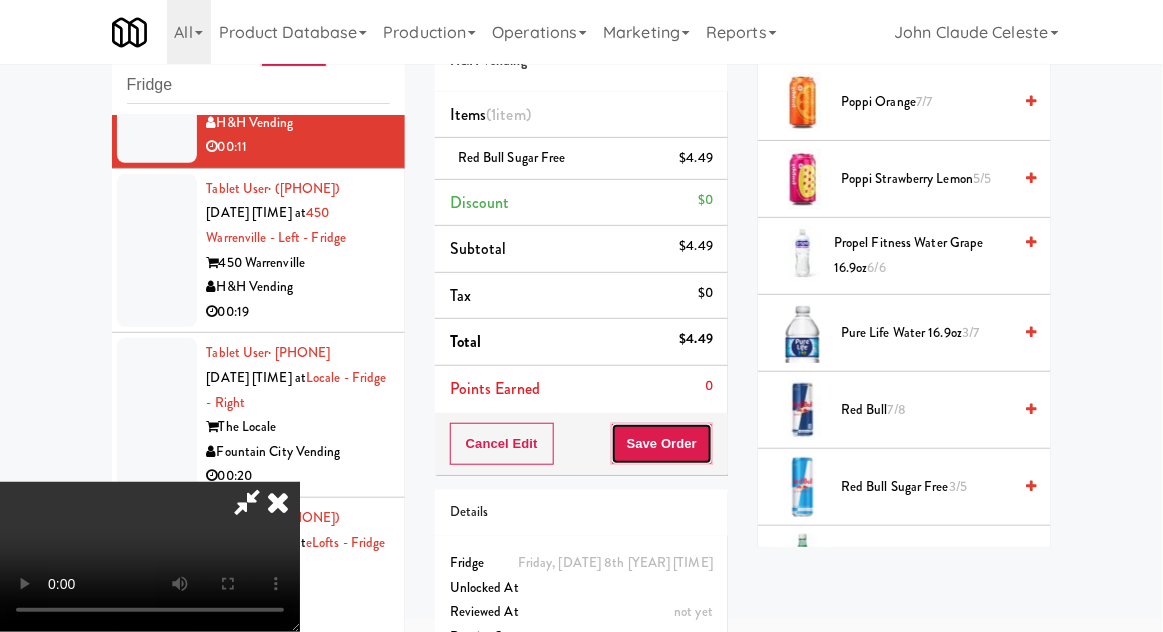 click on "Save Order" at bounding box center (662, 444) 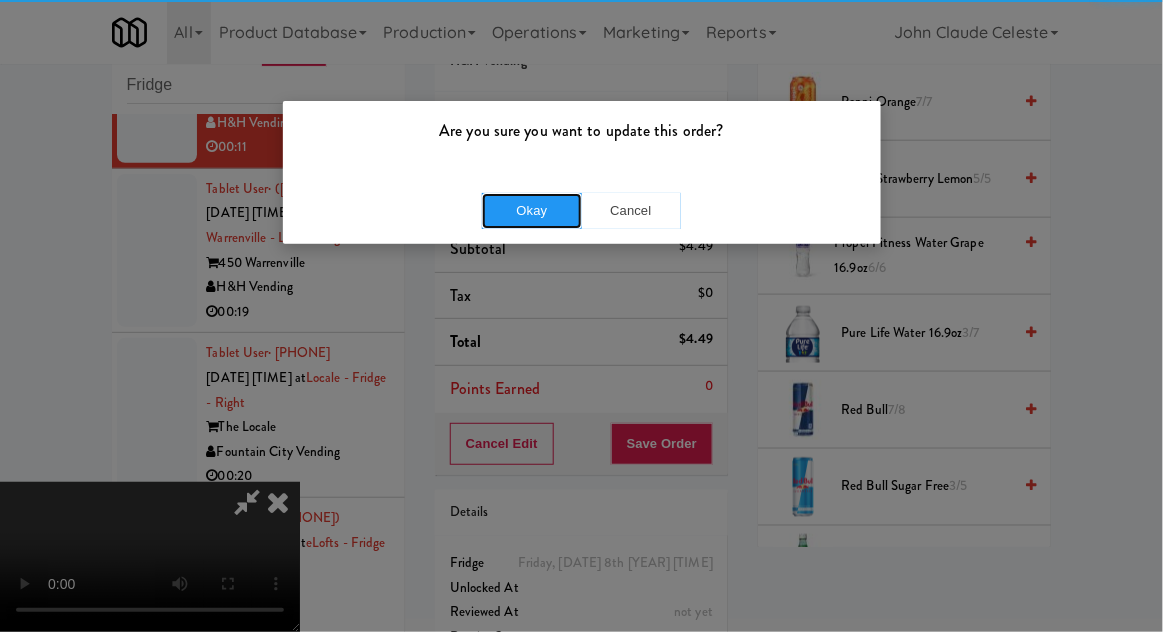 click on "Okay" at bounding box center (532, 211) 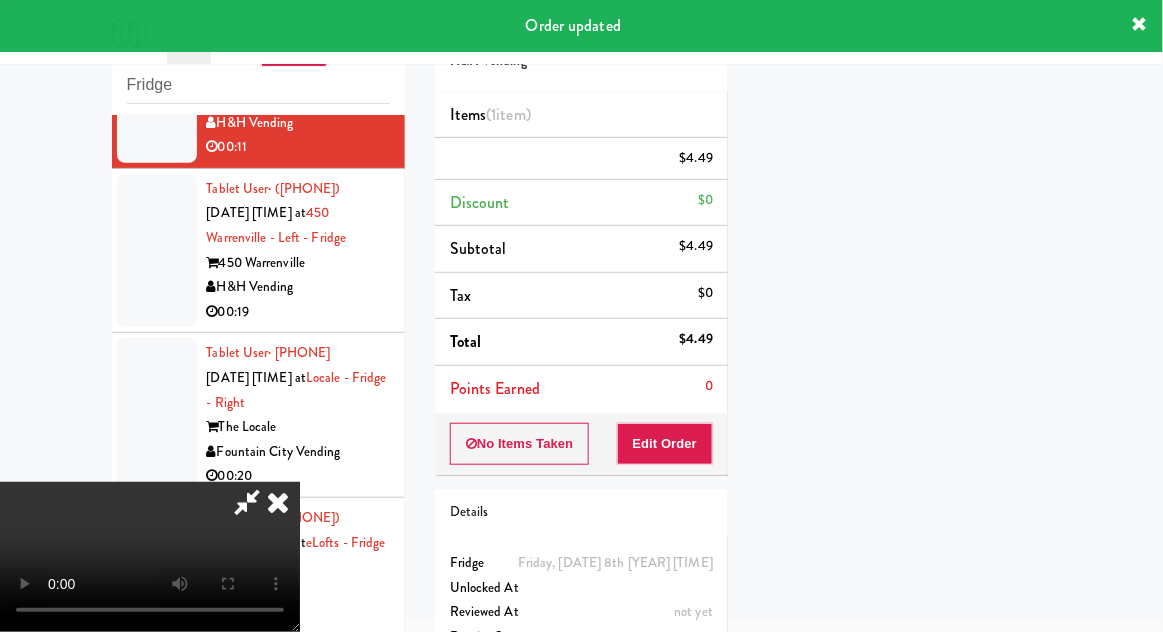 scroll, scrollTop: 197, scrollLeft: 0, axis: vertical 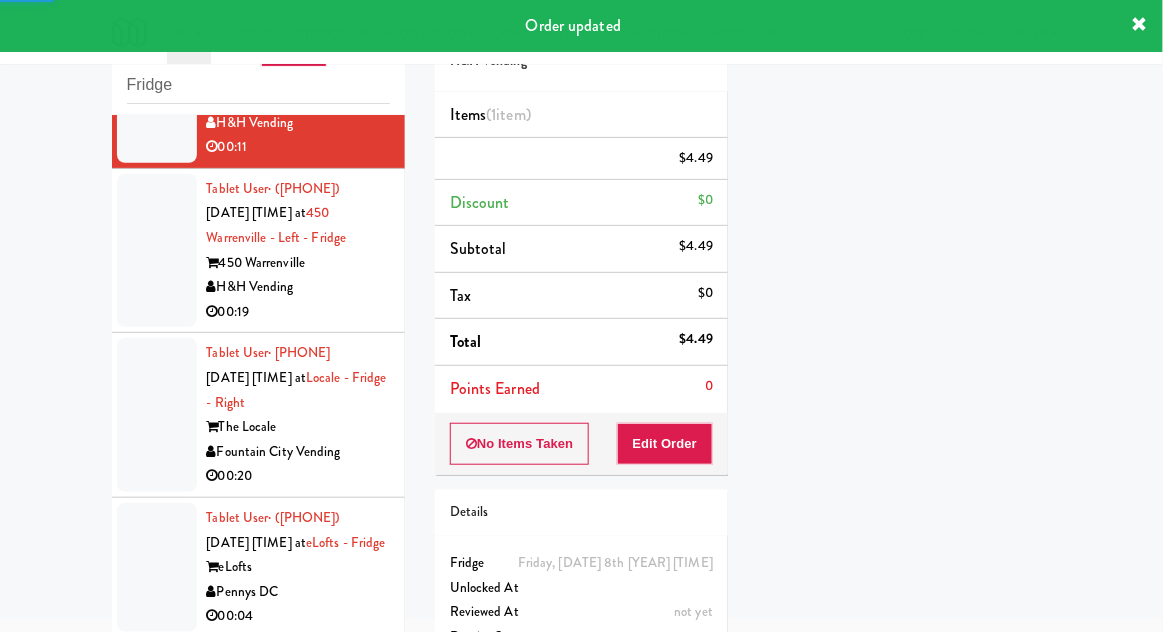 click at bounding box center (157, 251) 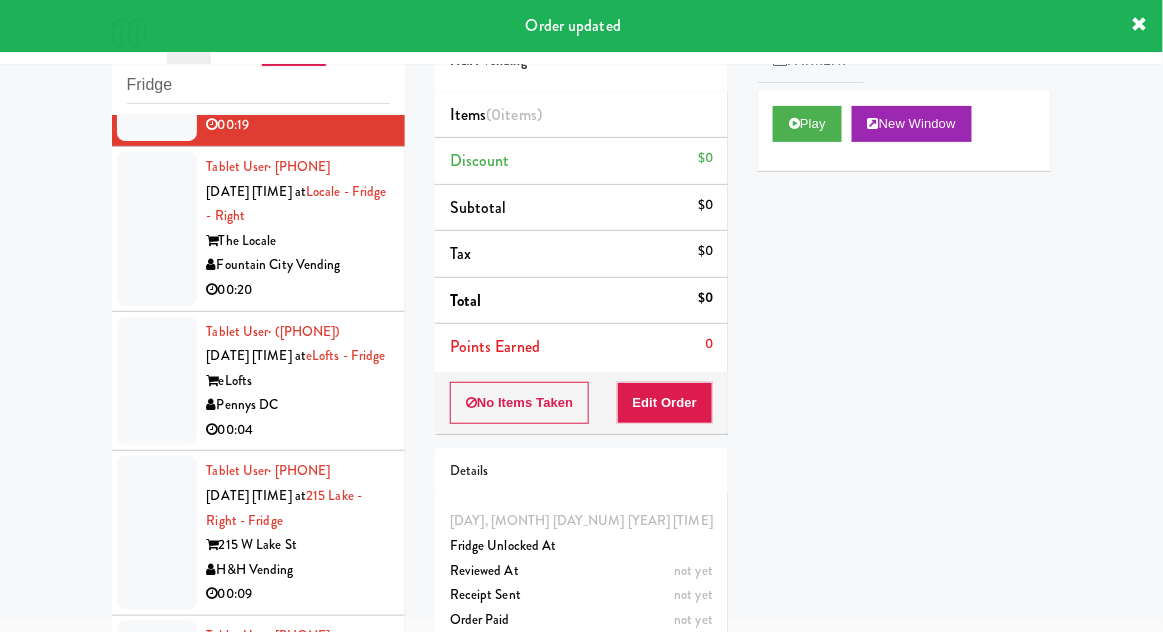scroll, scrollTop: 682, scrollLeft: 0, axis: vertical 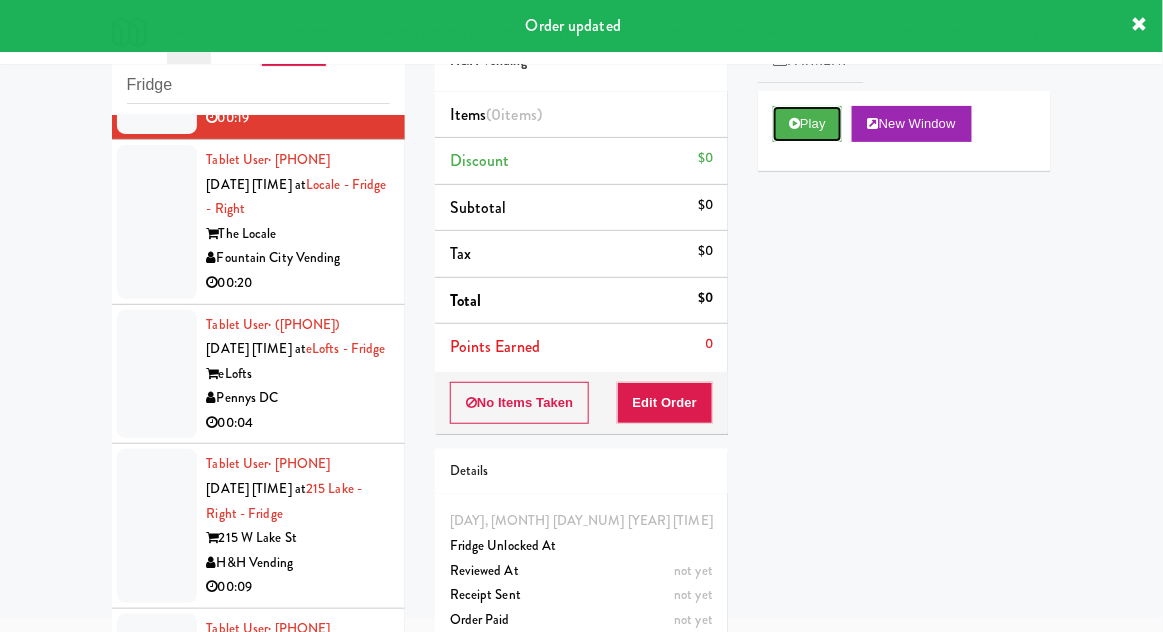 click on "Play" at bounding box center (807, 124) 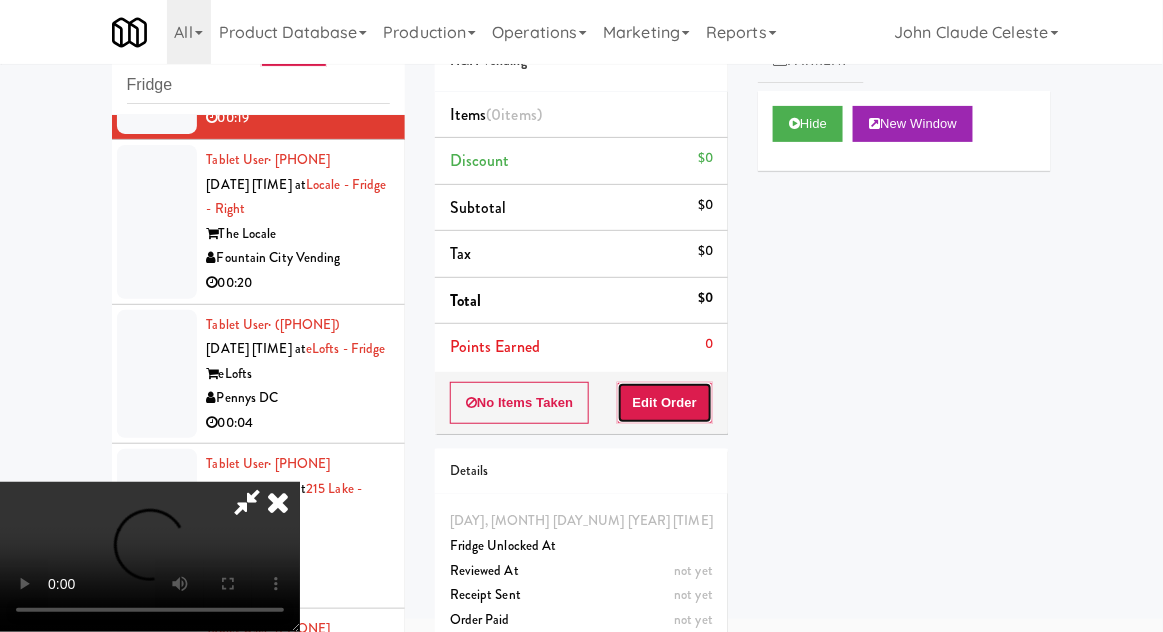 click on "Edit Order" at bounding box center (665, 403) 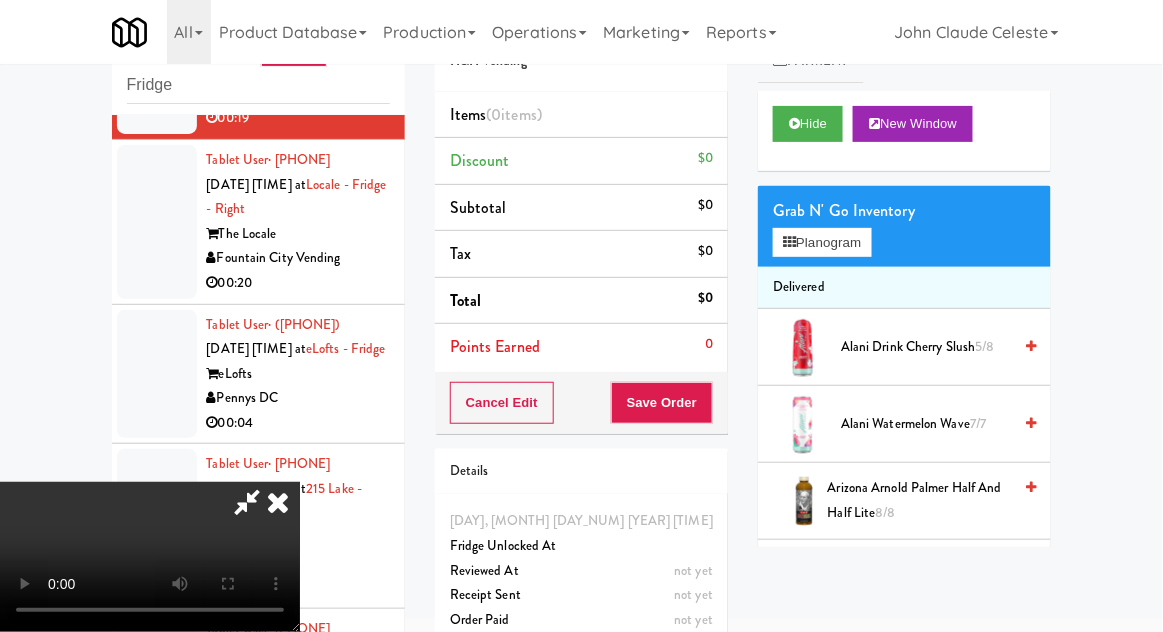 scroll, scrollTop: 73, scrollLeft: 0, axis: vertical 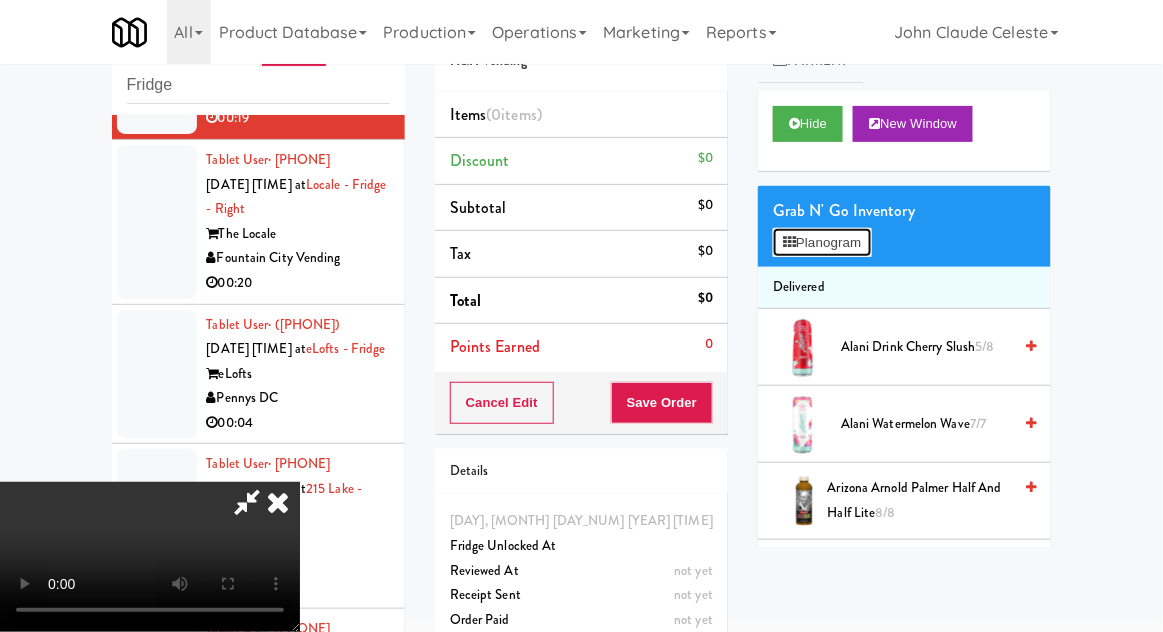 click on "Planogram" at bounding box center [822, 243] 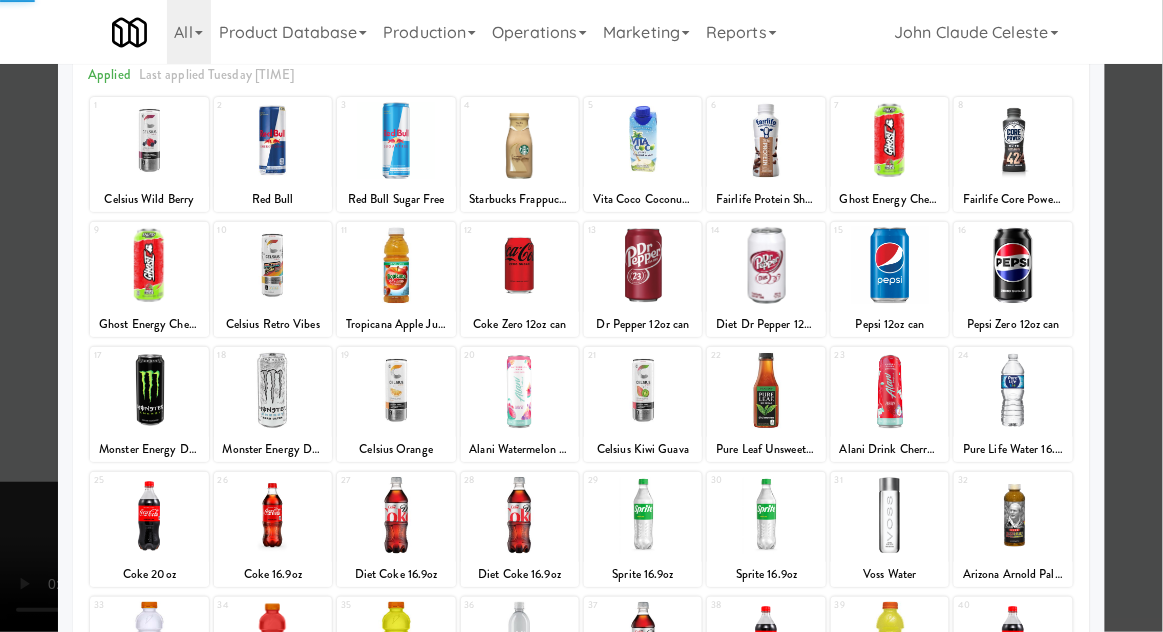 scroll, scrollTop: 253, scrollLeft: 0, axis: vertical 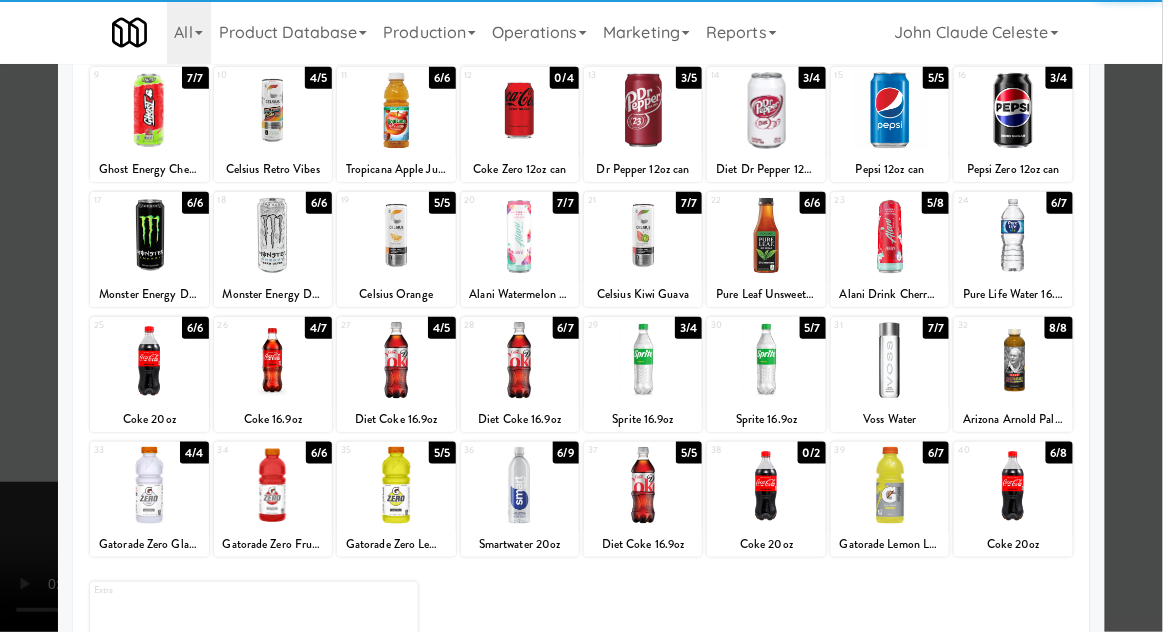 click at bounding box center (643, 485) 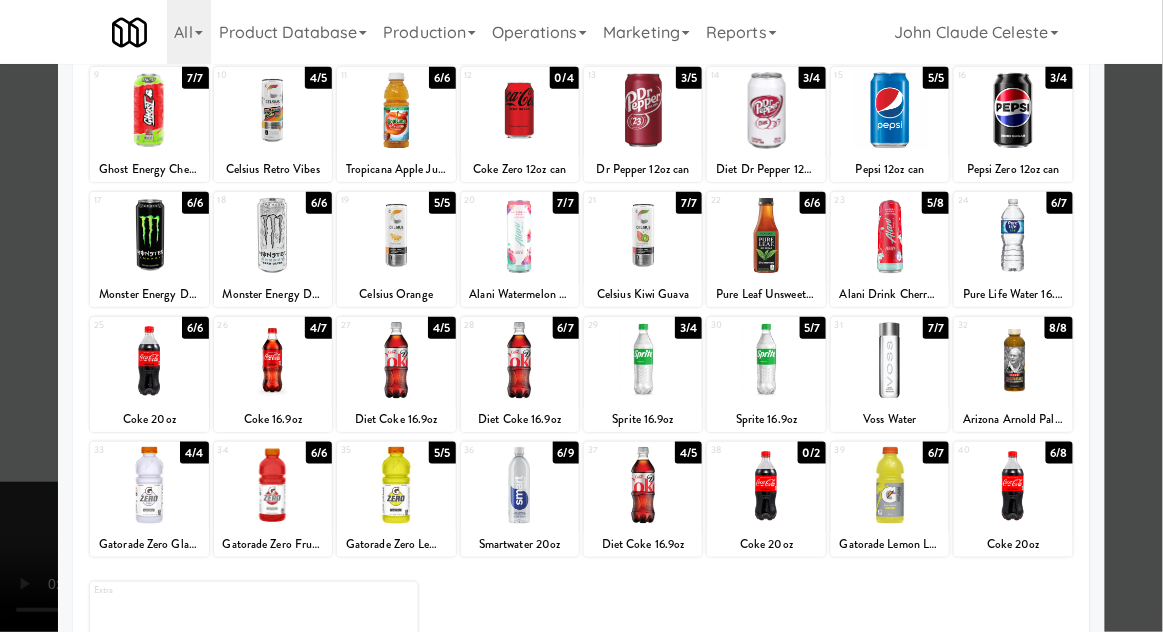click at bounding box center [581, 316] 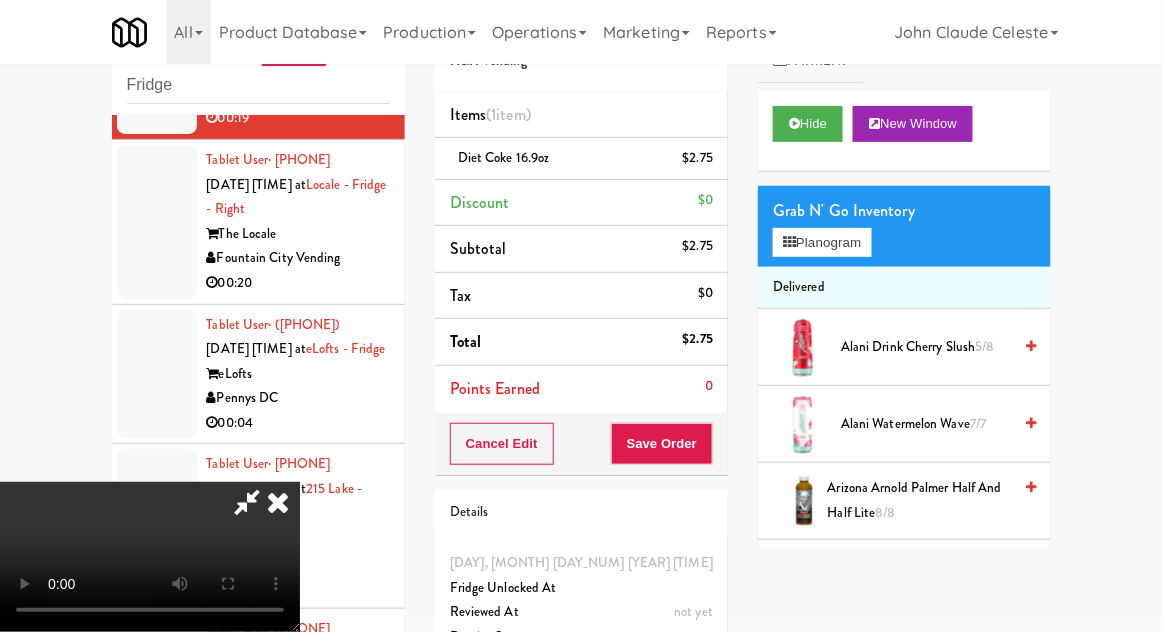 scroll, scrollTop: 73, scrollLeft: 0, axis: vertical 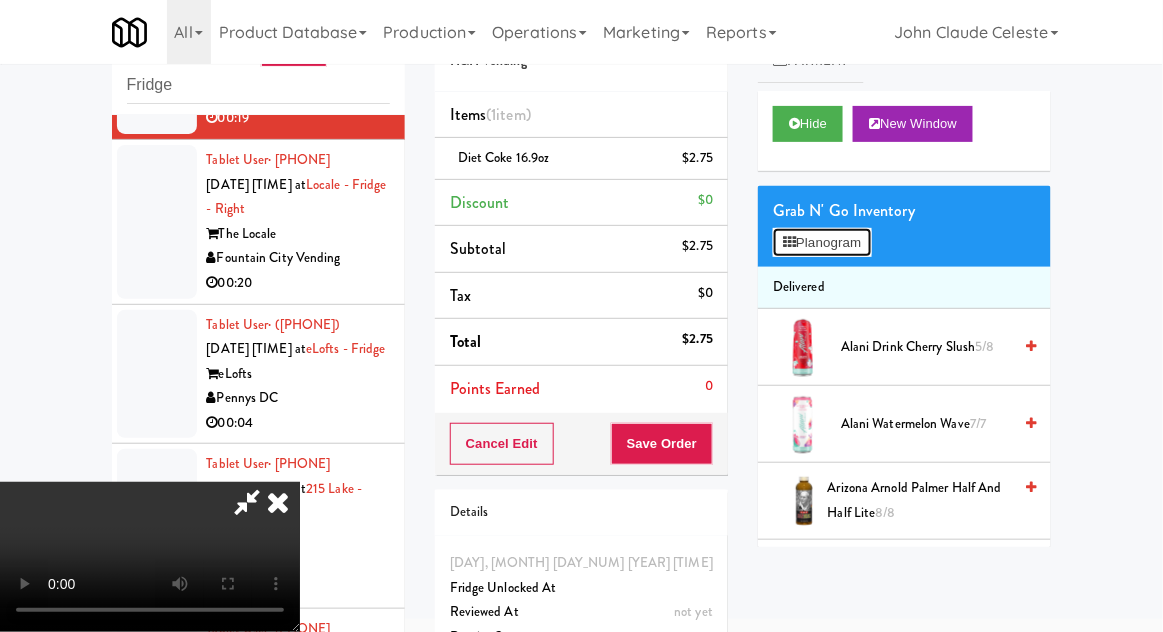 click on "Planogram" at bounding box center [822, 243] 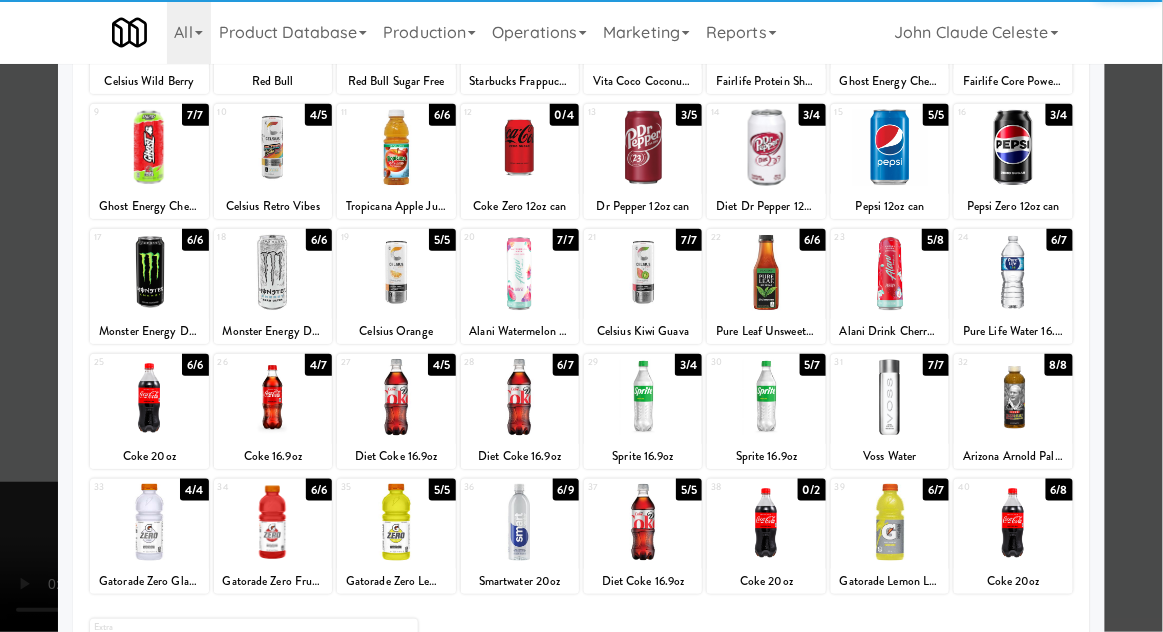 scroll, scrollTop: 217, scrollLeft: 0, axis: vertical 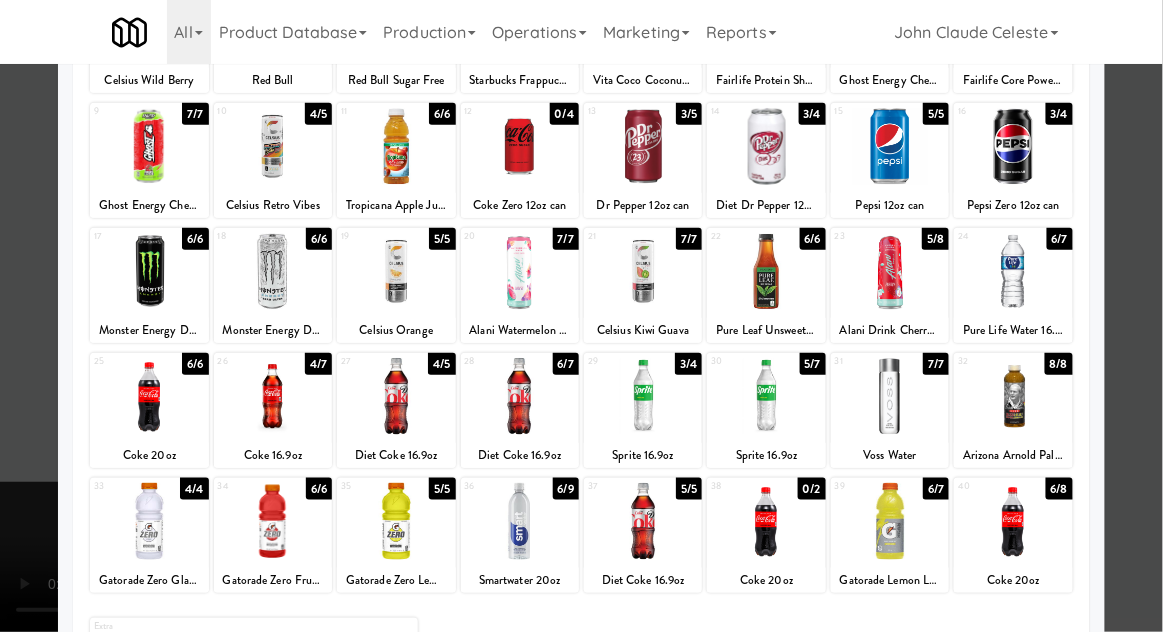 click at bounding box center [643, 521] 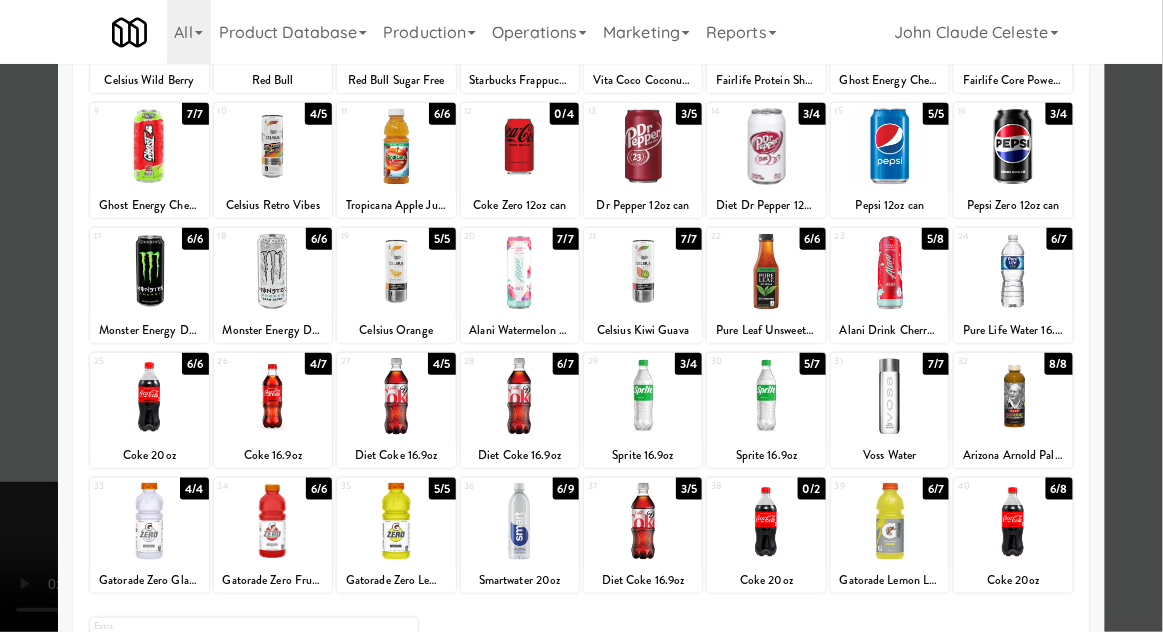 click at bounding box center (581, 316) 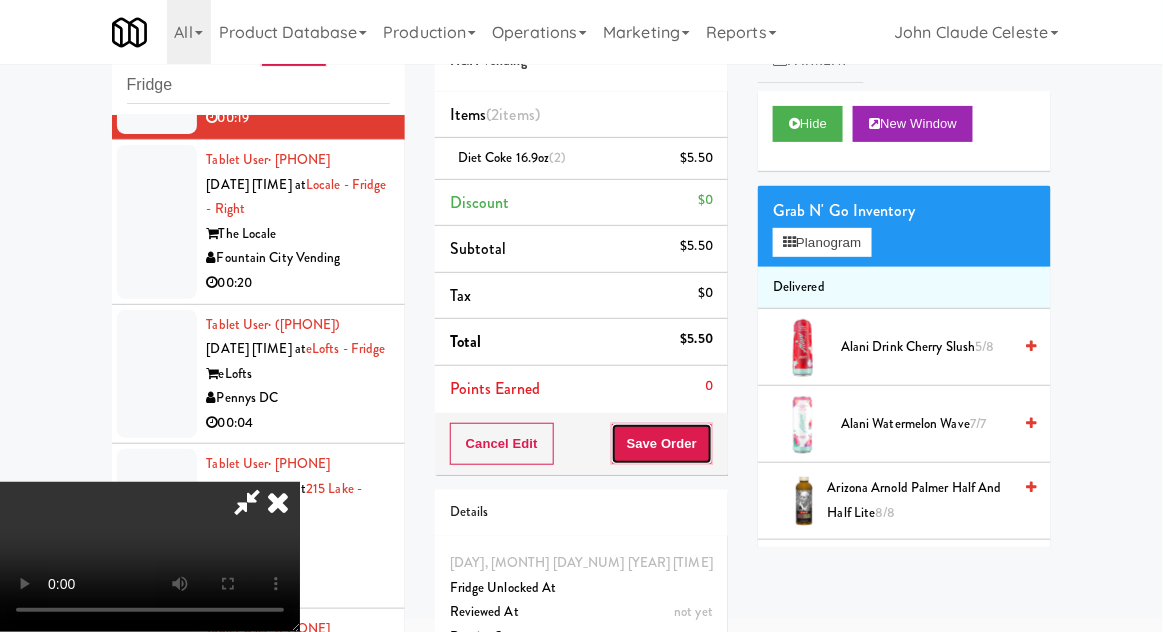 click on "Save Order" at bounding box center (662, 444) 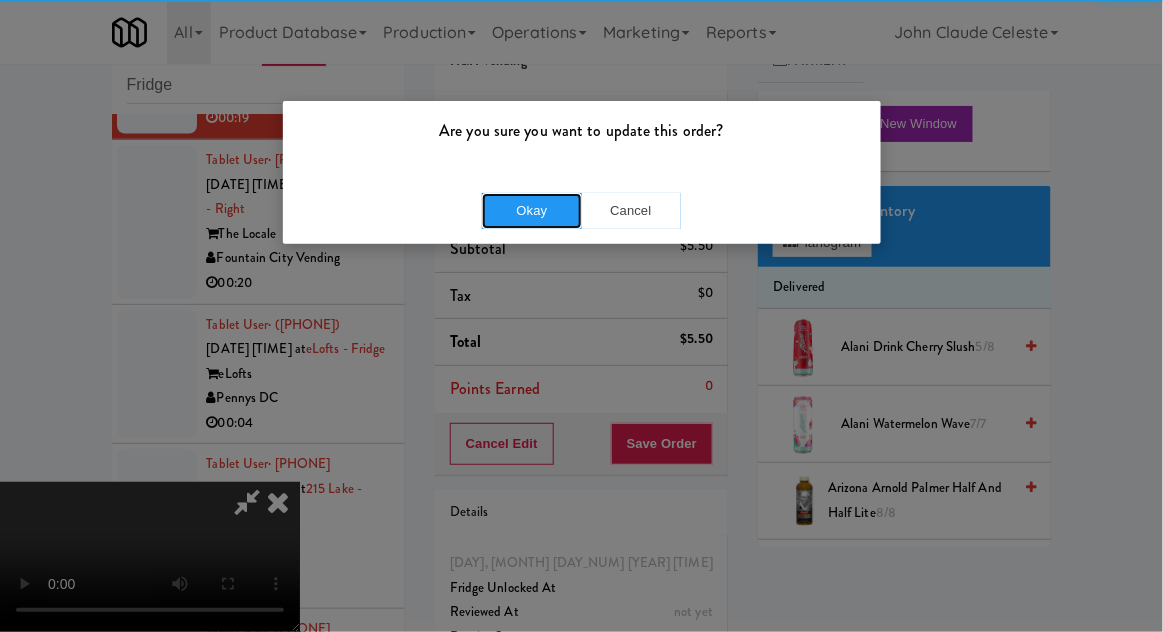 click on "Okay" at bounding box center (532, 211) 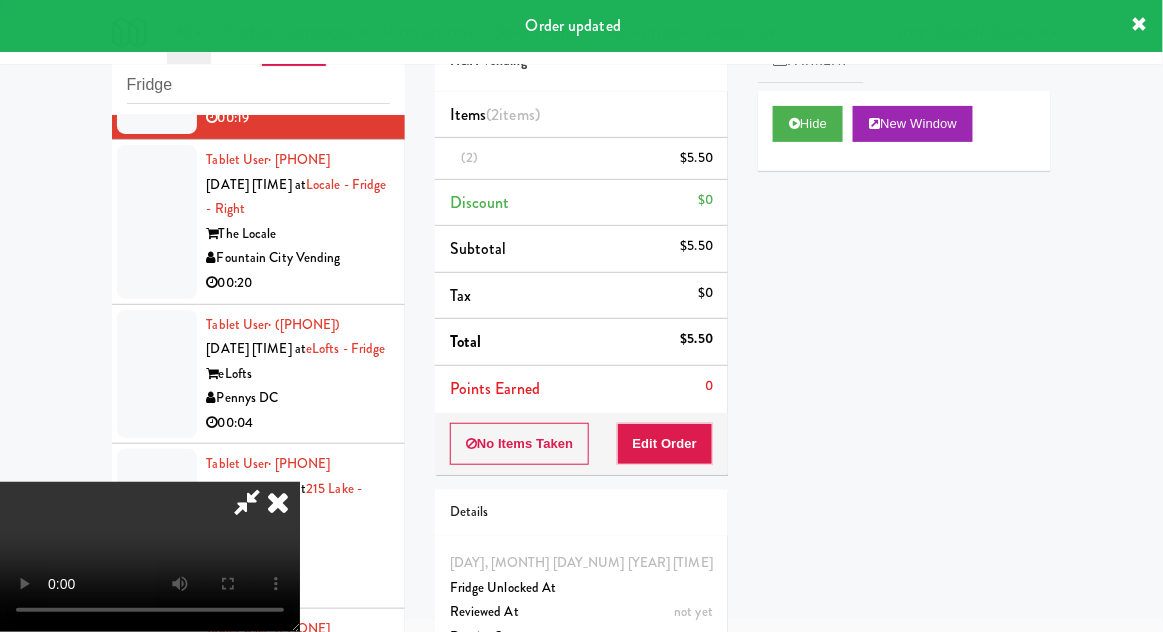 scroll, scrollTop: 0, scrollLeft: 0, axis: both 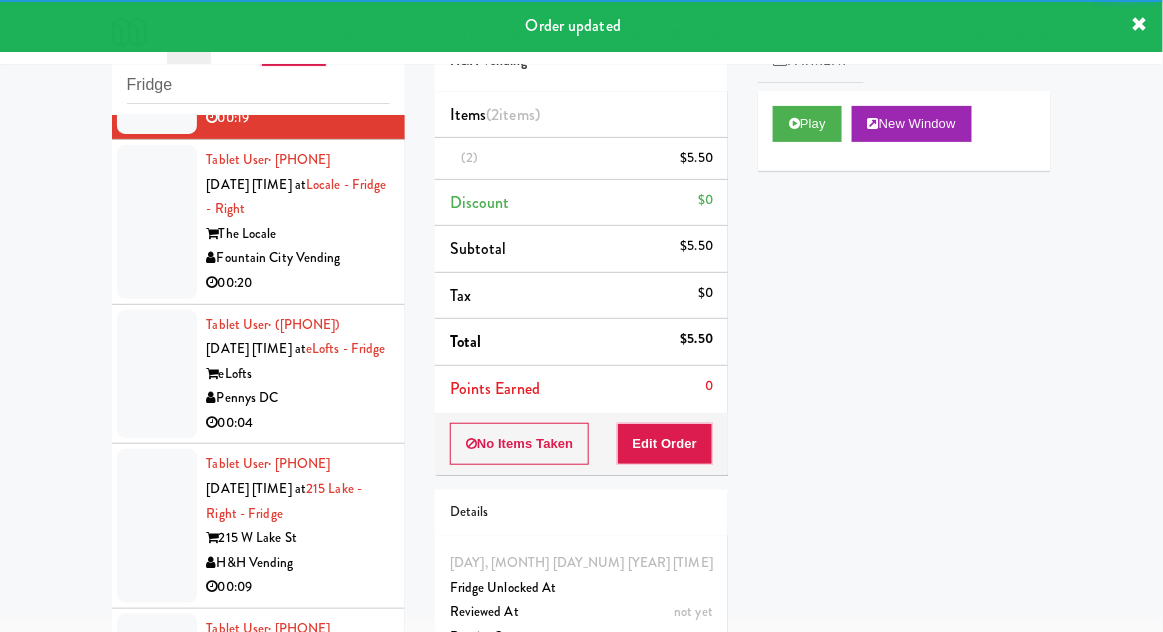 click at bounding box center [157, 374] 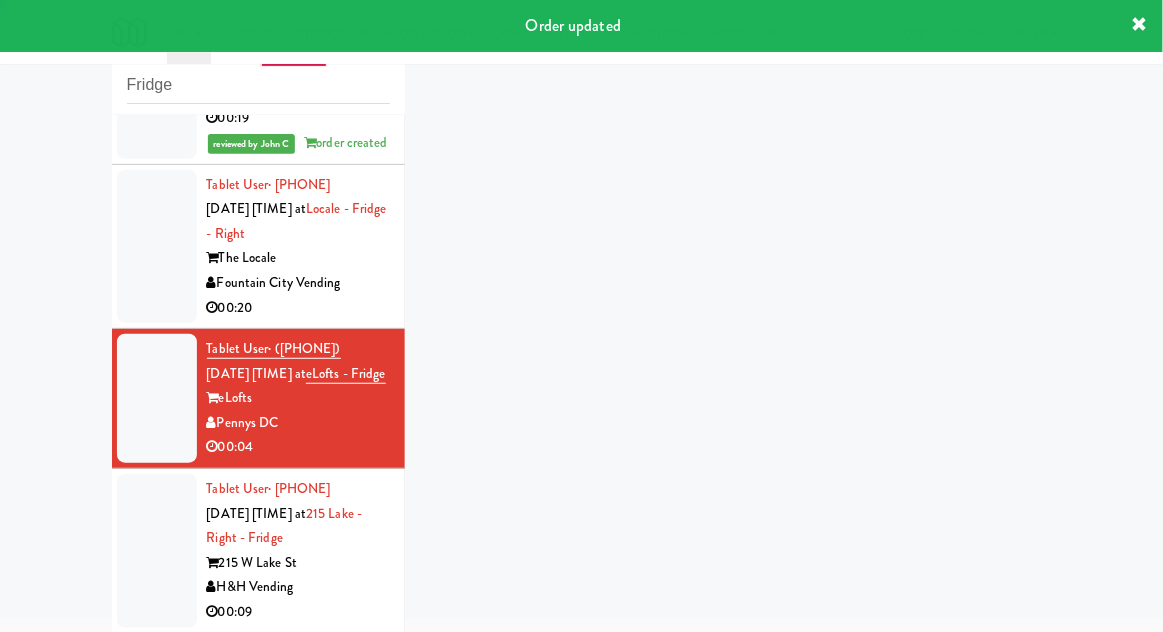 click at bounding box center [157, 247] 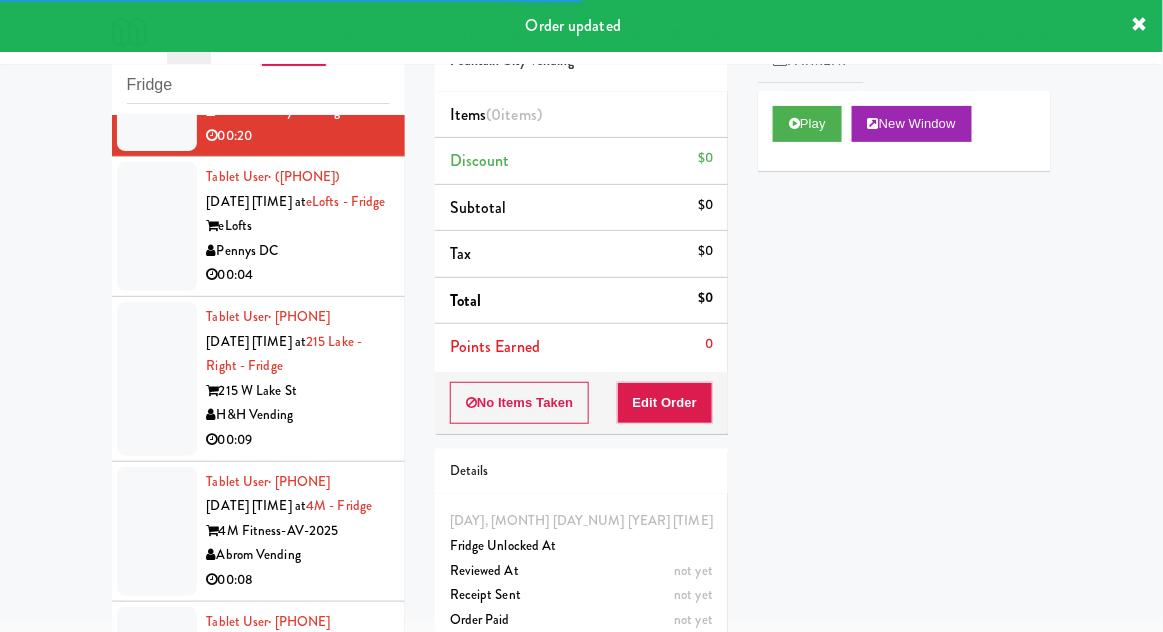 scroll, scrollTop: 857, scrollLeft: 0, axis: vertical 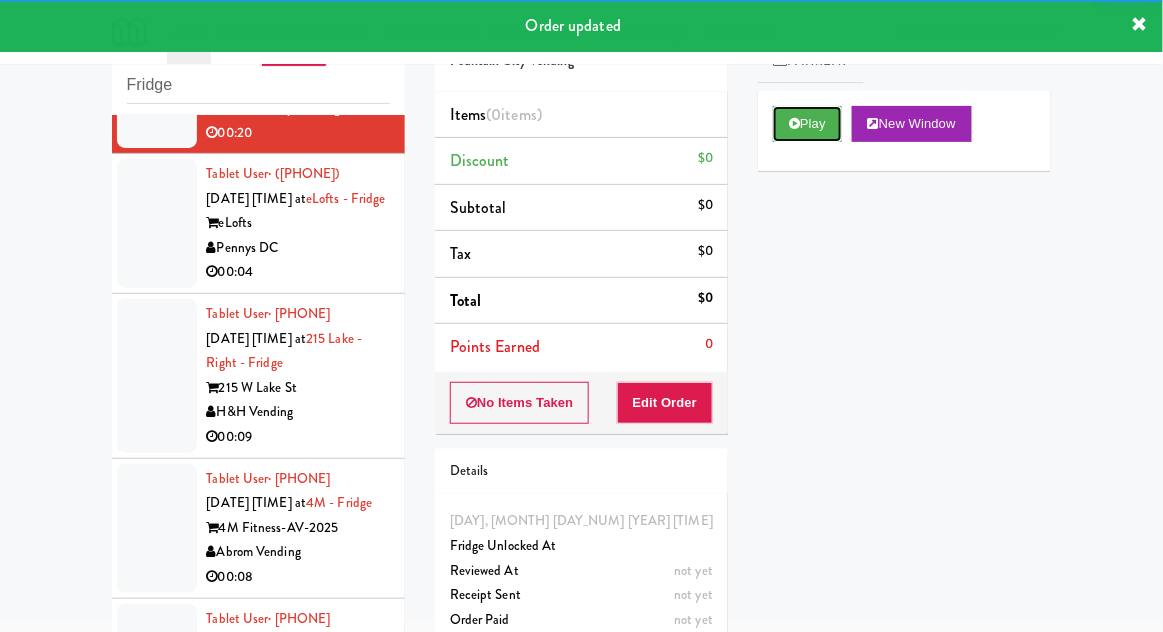 click at bounding box center (794, 123) 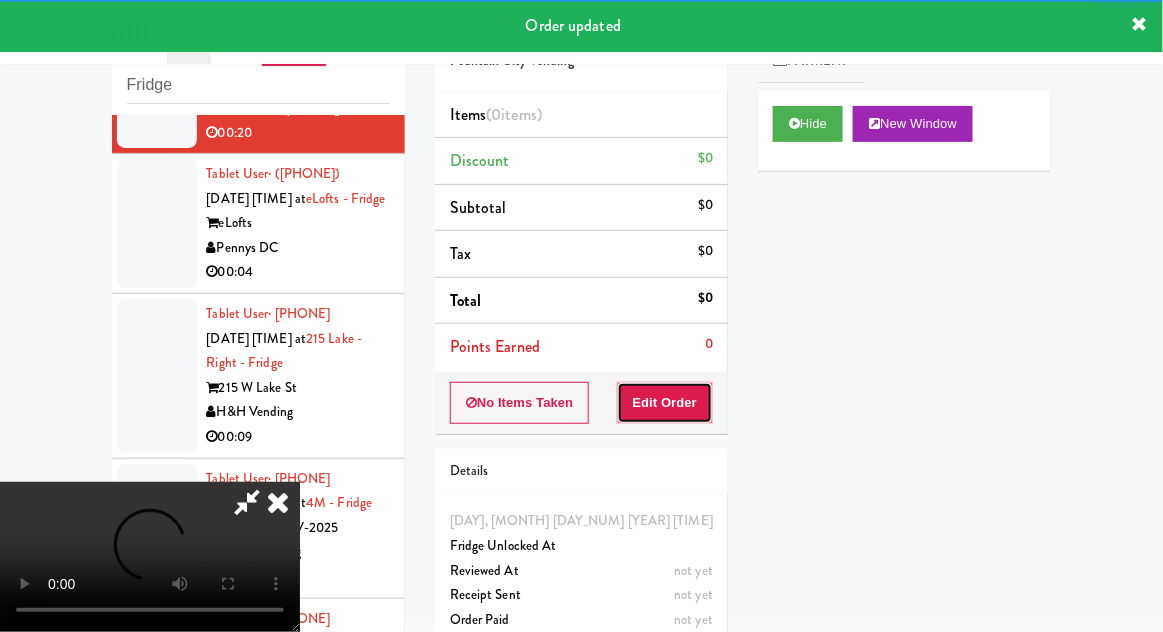 click on "Edit Order" at bounding box center (665, 403) 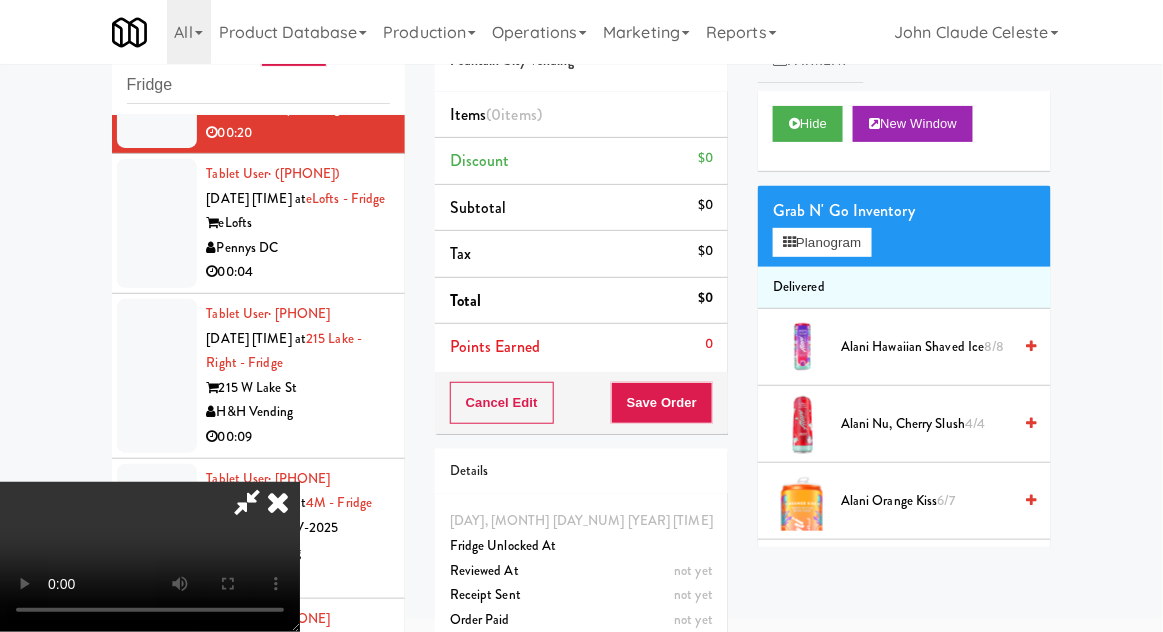 scroll, scrollTop: 73, scrollLeft: 0, axis: vertical 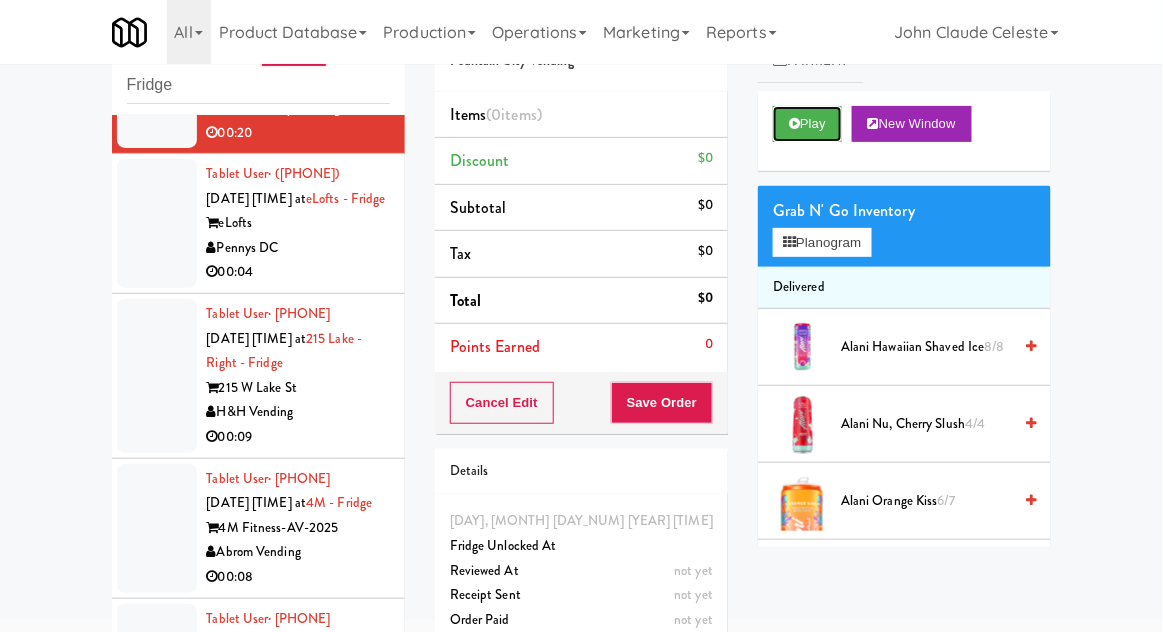 click on "Play" at bounding box center [807, 124] 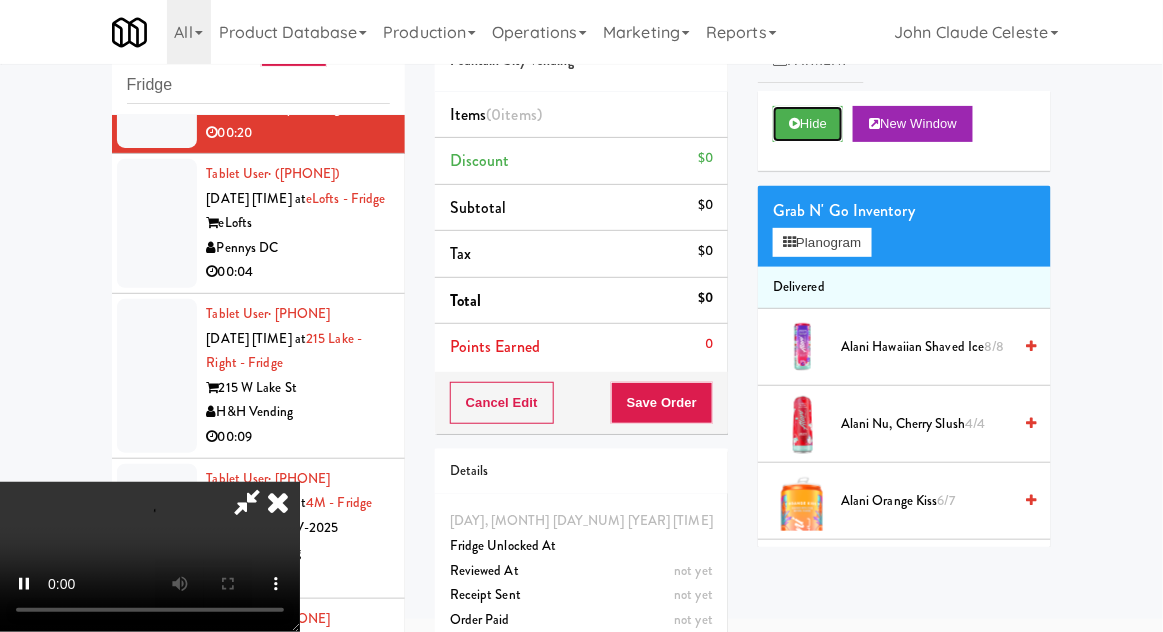 scroll, scrollTop: 73, scrollLeft: 0, axis: vertical 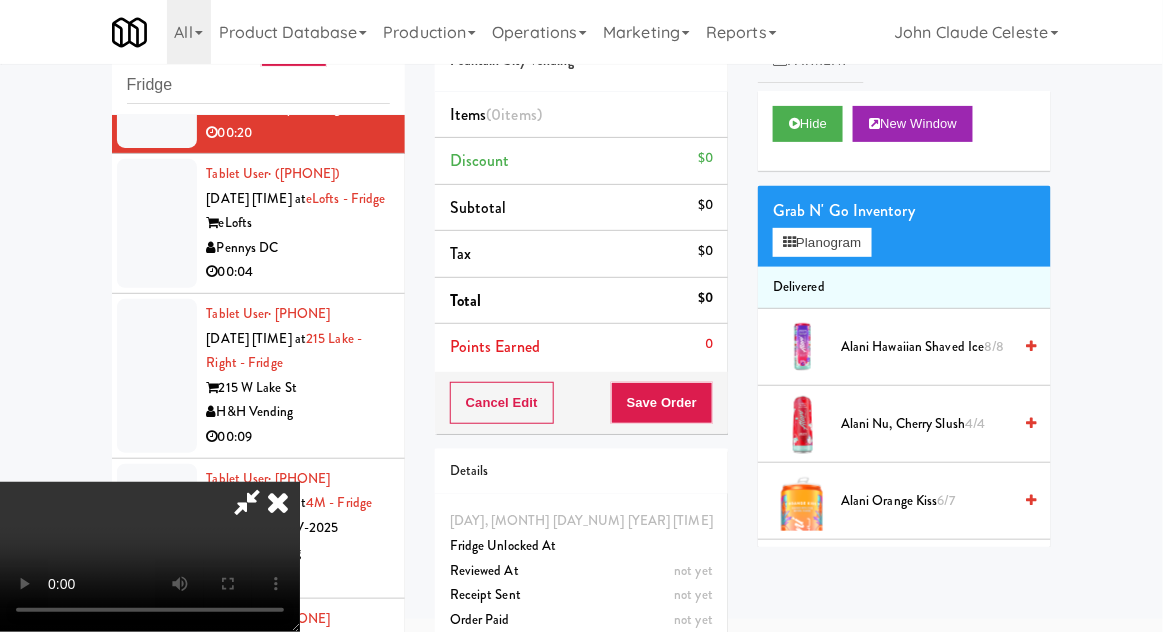 type 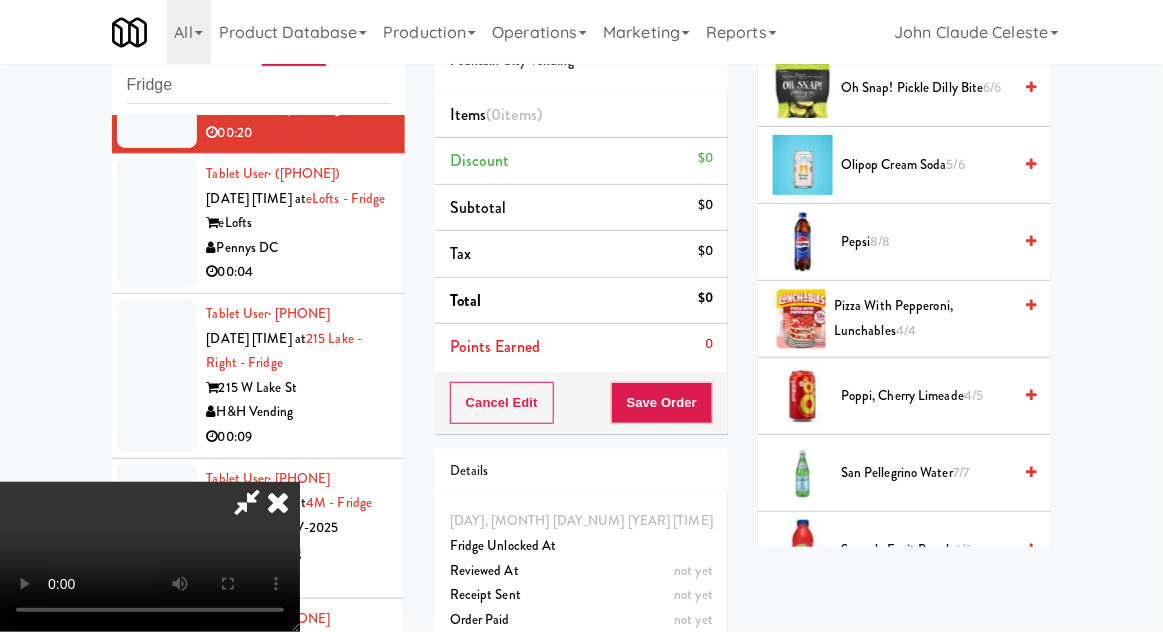 scroll, scrollTop: 2337, scrollLeft: 0, axis: vertical 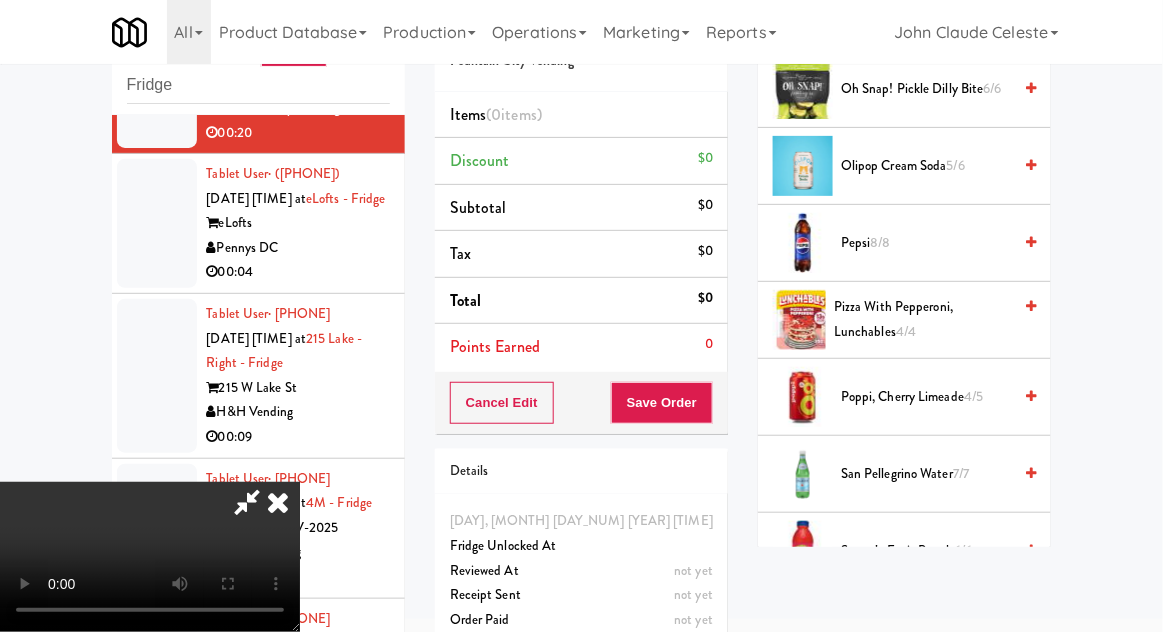 click on "4/5" at bounding box center [973, 396] 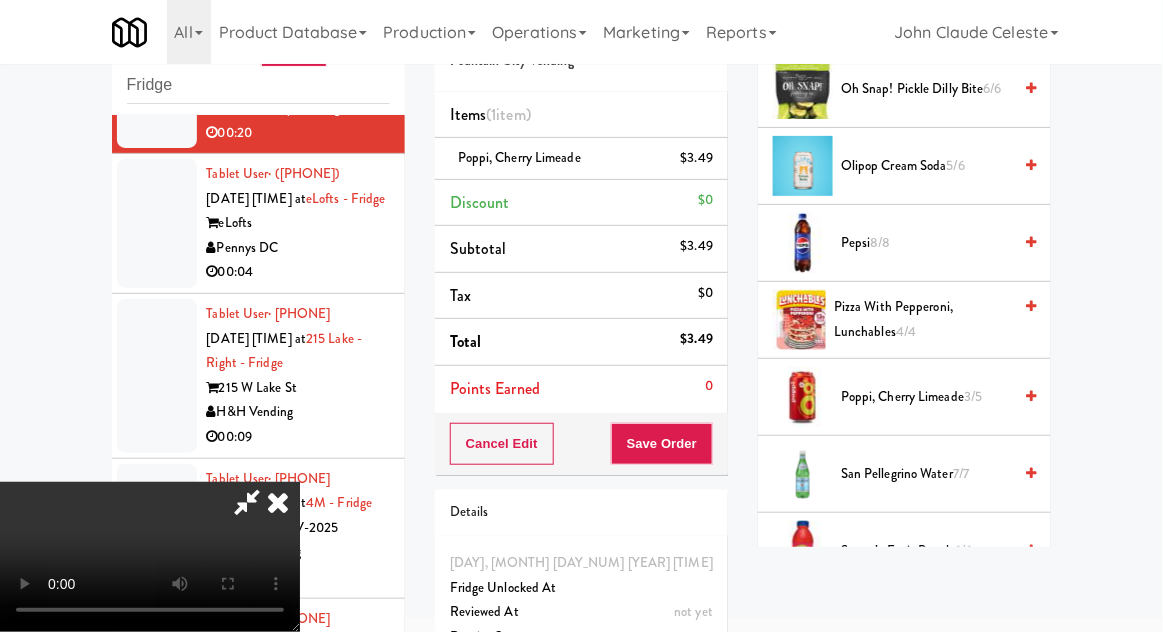 scroll, scrollTop: 73, scrollLeft: 0, axis: vertical 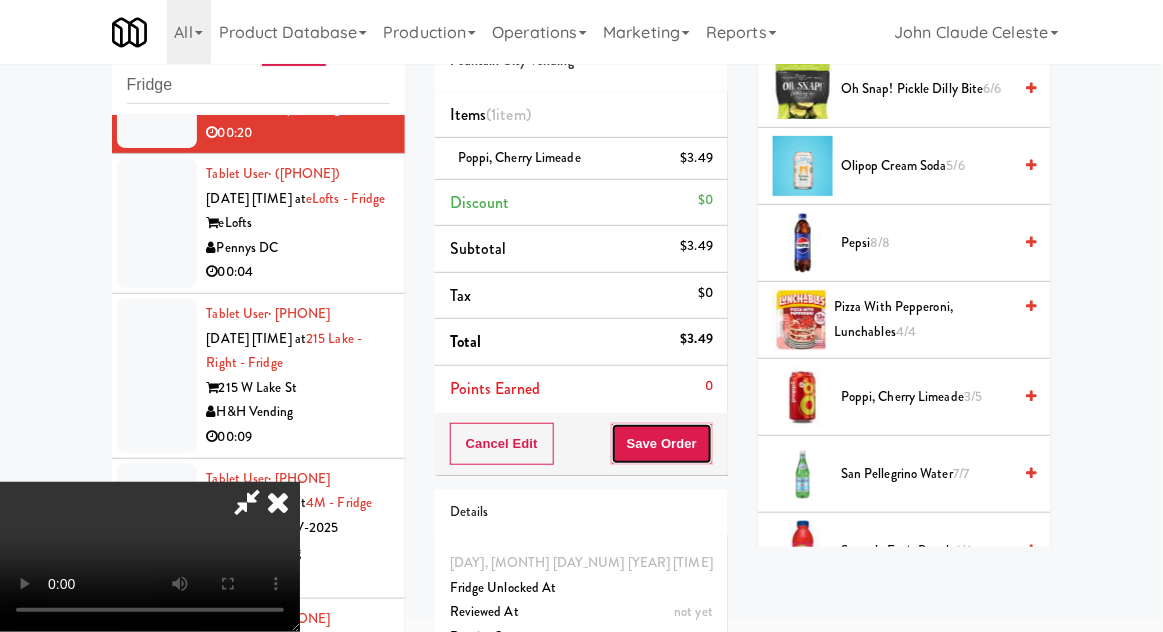 click on "Save Order" at bounding box center (662, 444) 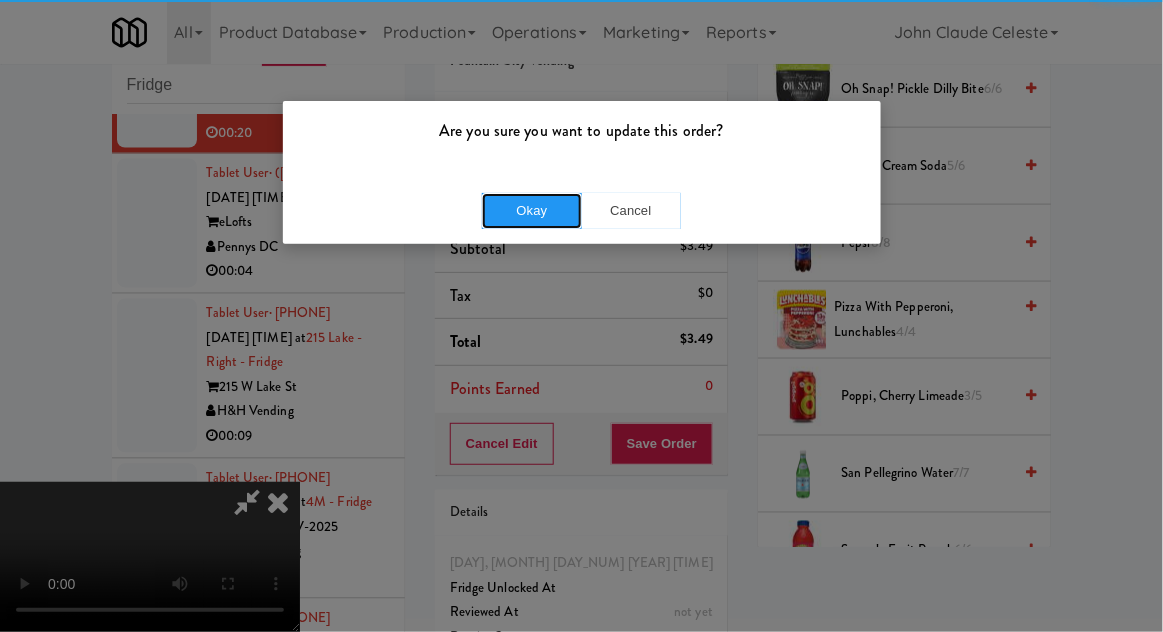 click on "Okay" at bounding box center [532, 211] 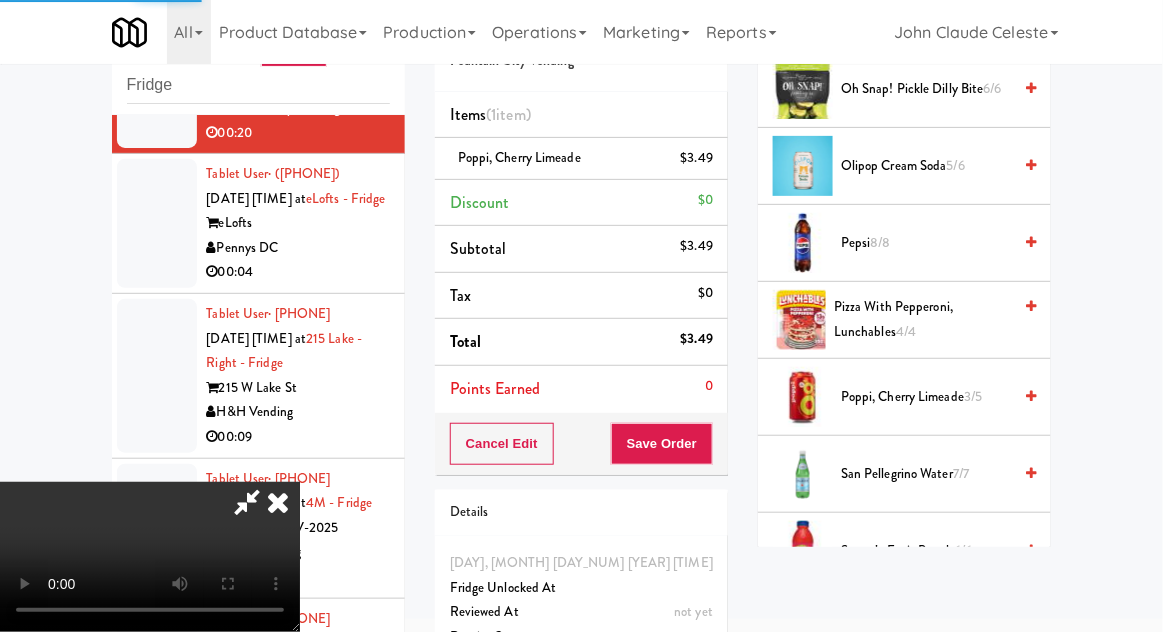 scroll, scrollTop: 197, scrollLeft: 0, axis: vertical 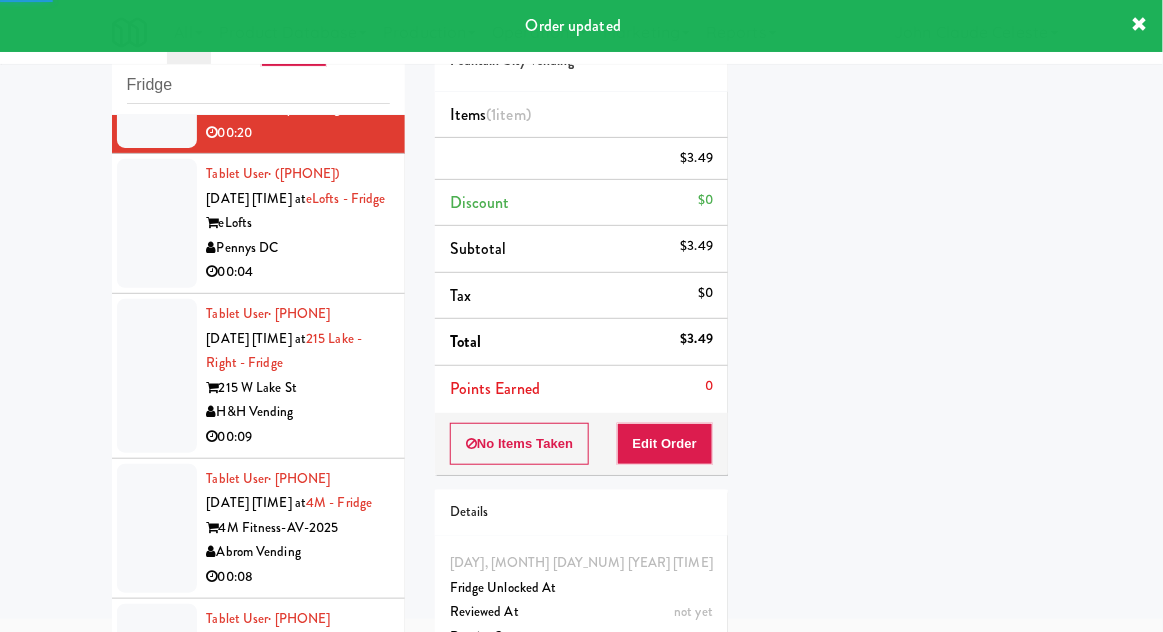 click at bounding box center (157, 223) 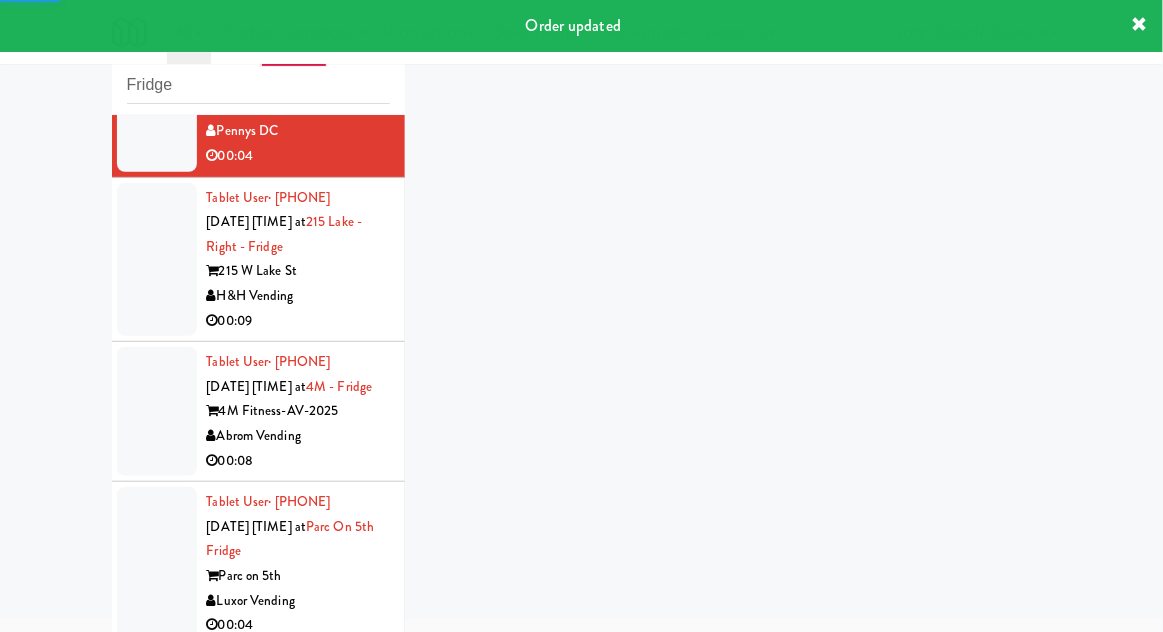 scroll, scrollTop: 1289, scrollLeft: 0, axis: vertical 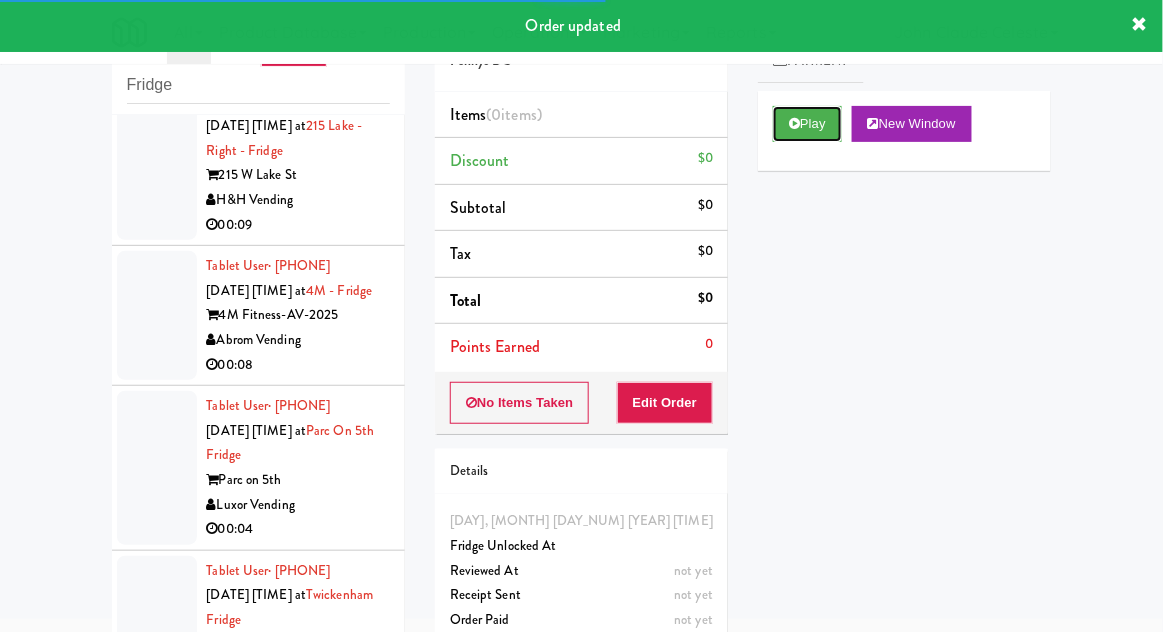 click on "Play" at bounding box center (807, 124) 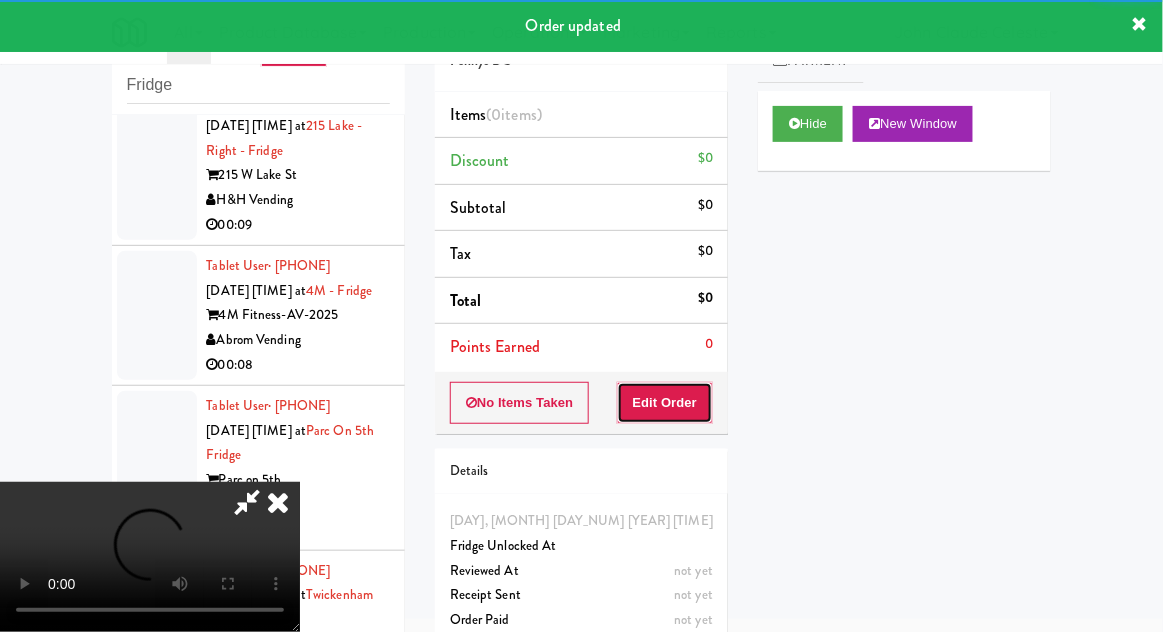 click on "Edit Order" at bounding box center (665, 403) 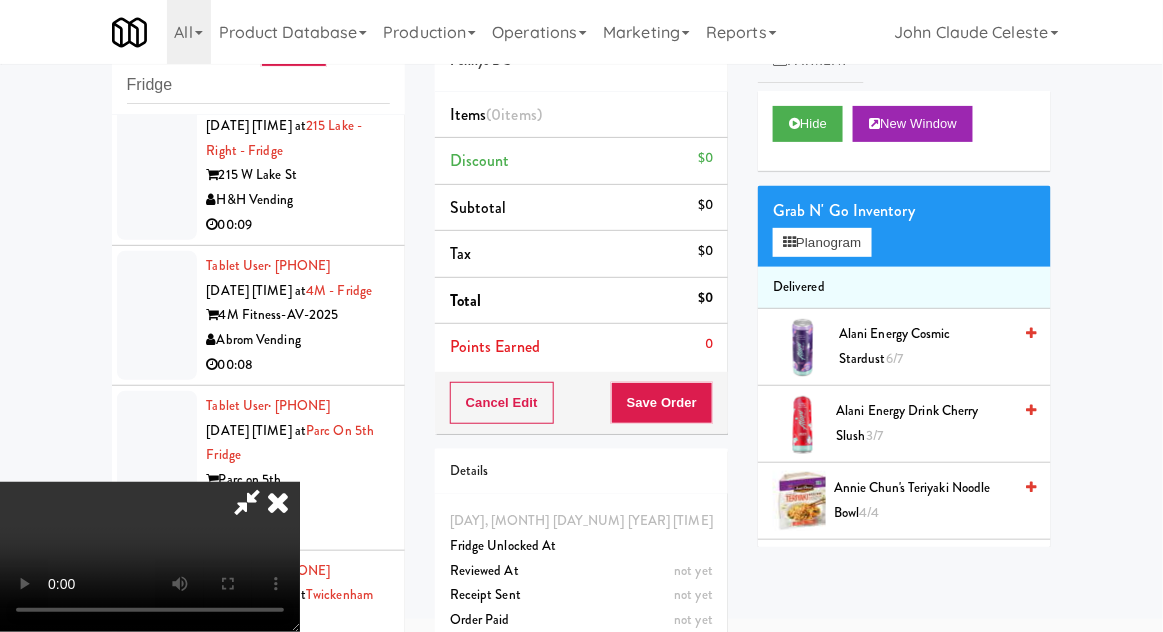 scroll, scrollTop: 73, scrollLeft: 0, axis: vertical 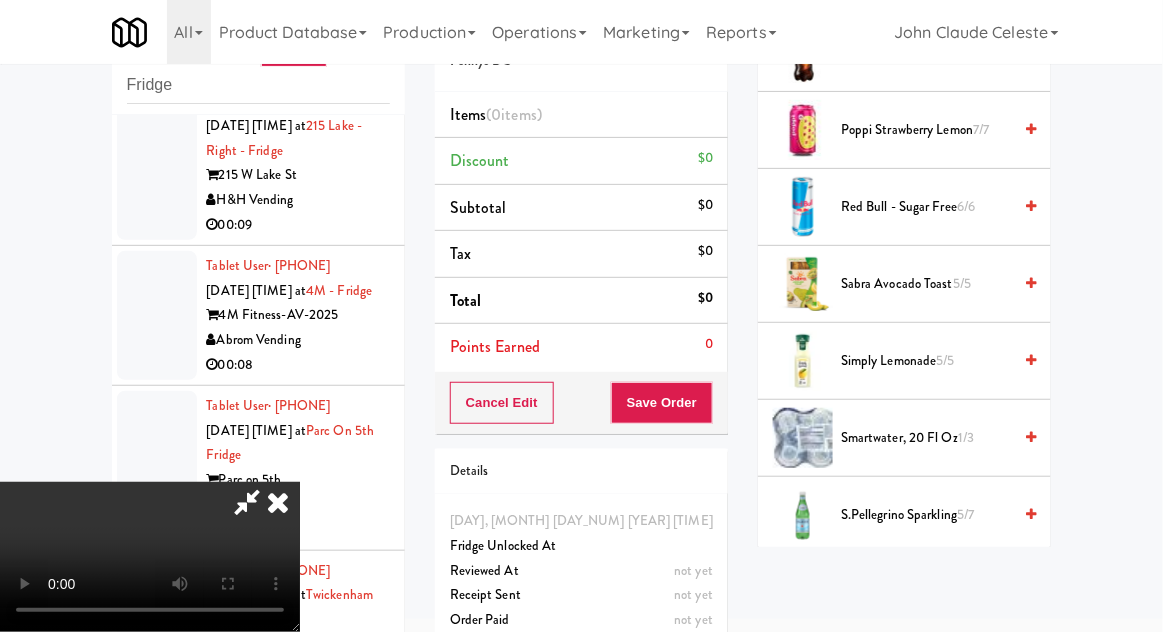 click on "1/3" at bounding box center (966, 437) 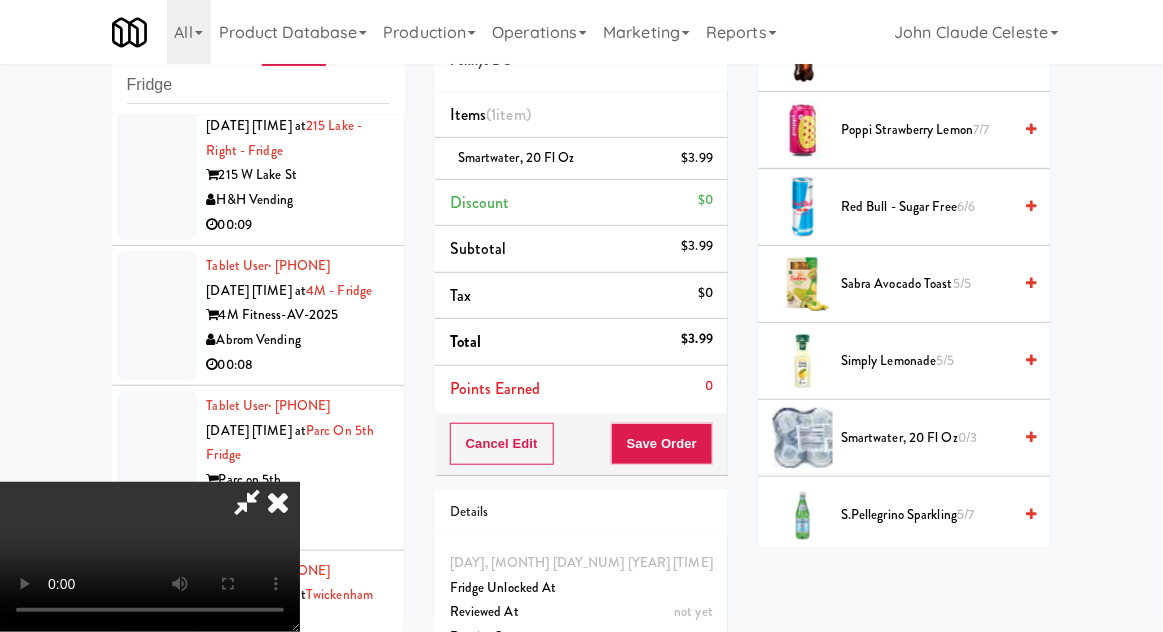 scroll, scrollTop: 73, scrollLeft: 0, axis: vertical 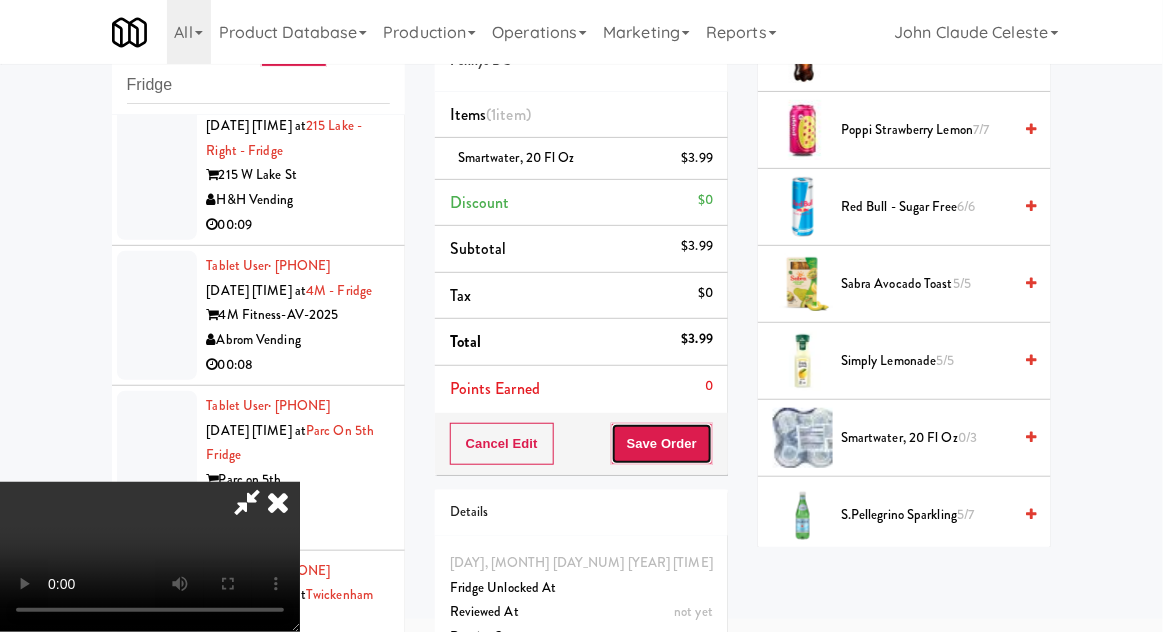 click on "Save Order" at bounding box center (662, 444) 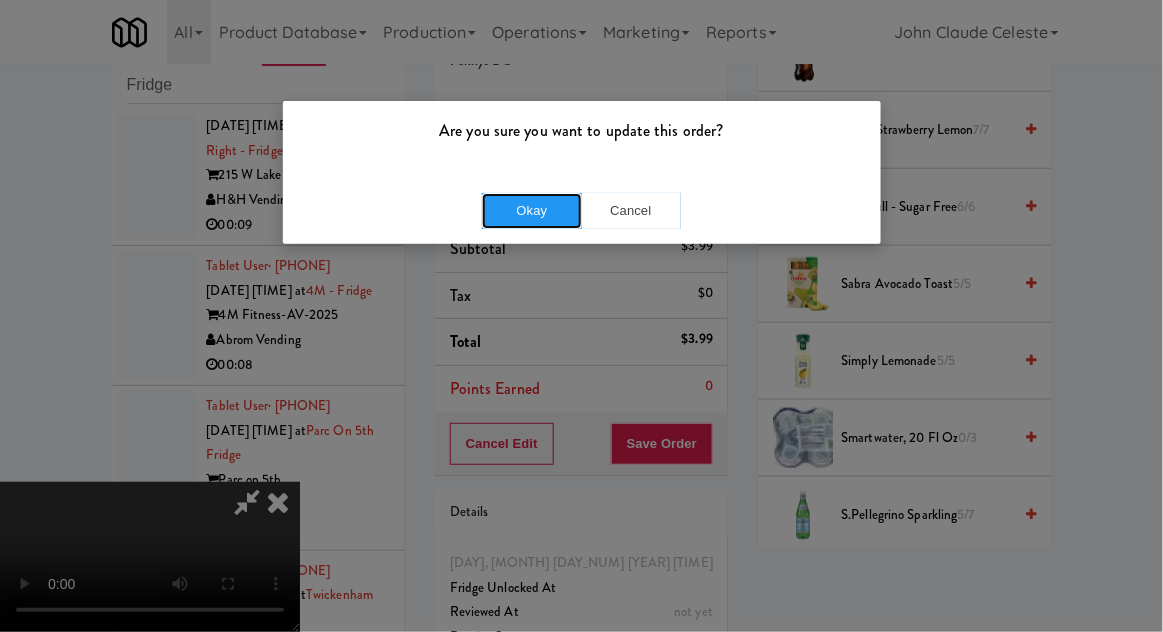click on "Okay" at bounding box center [532, 211] 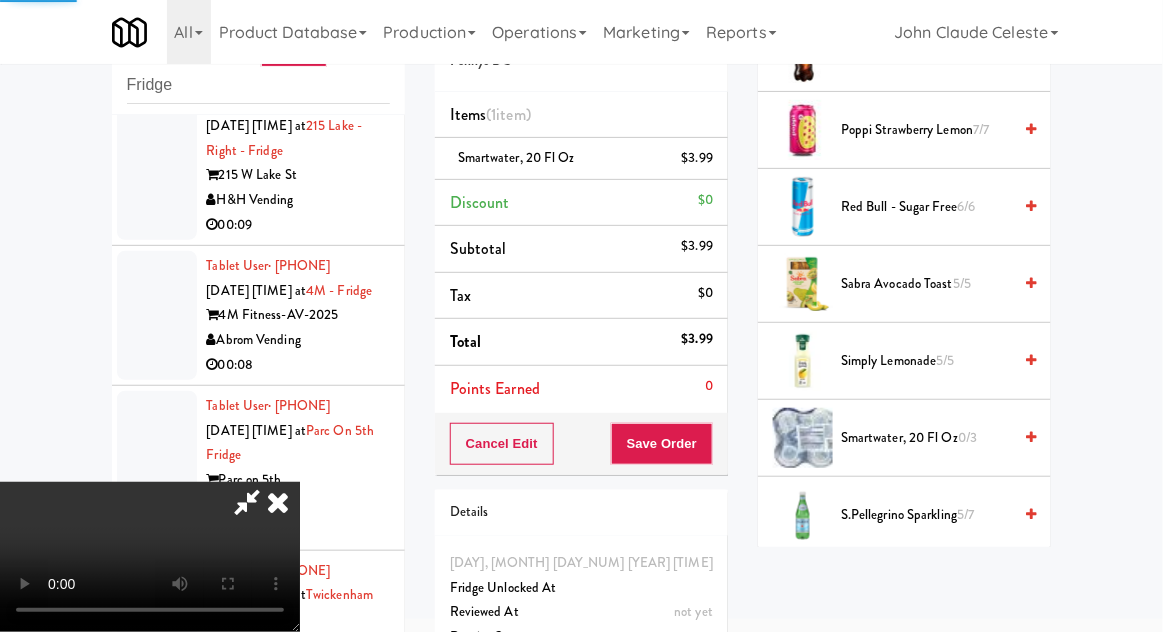 scroll, scrollTop: 197, scrollLeft: 0, axis: vertical 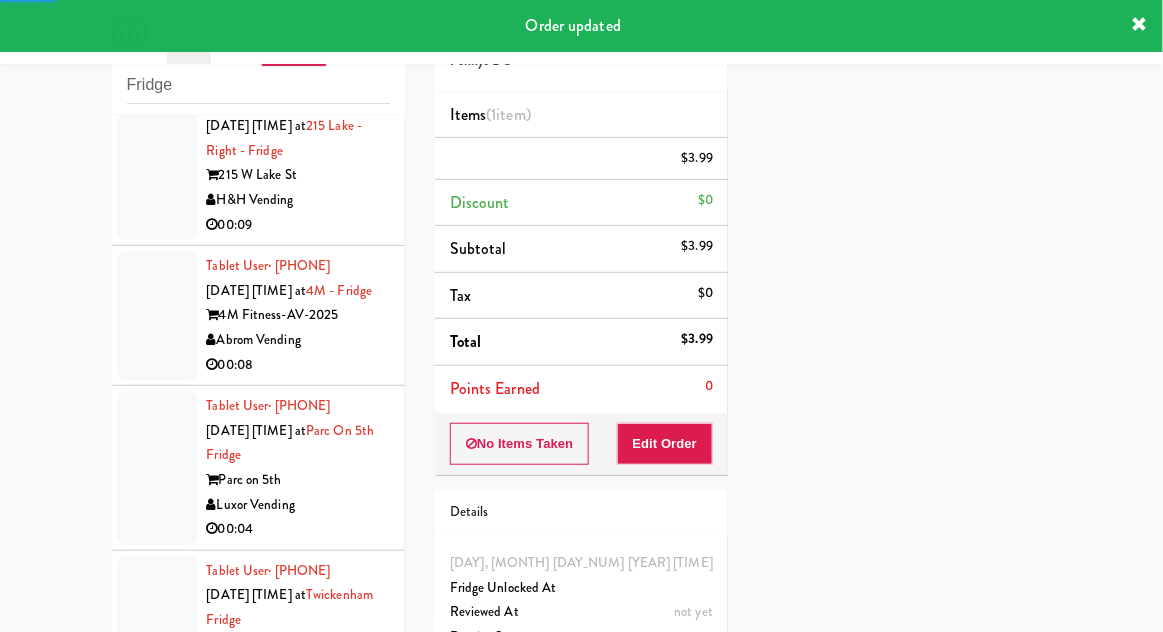 click at bounding box center [157, 468] 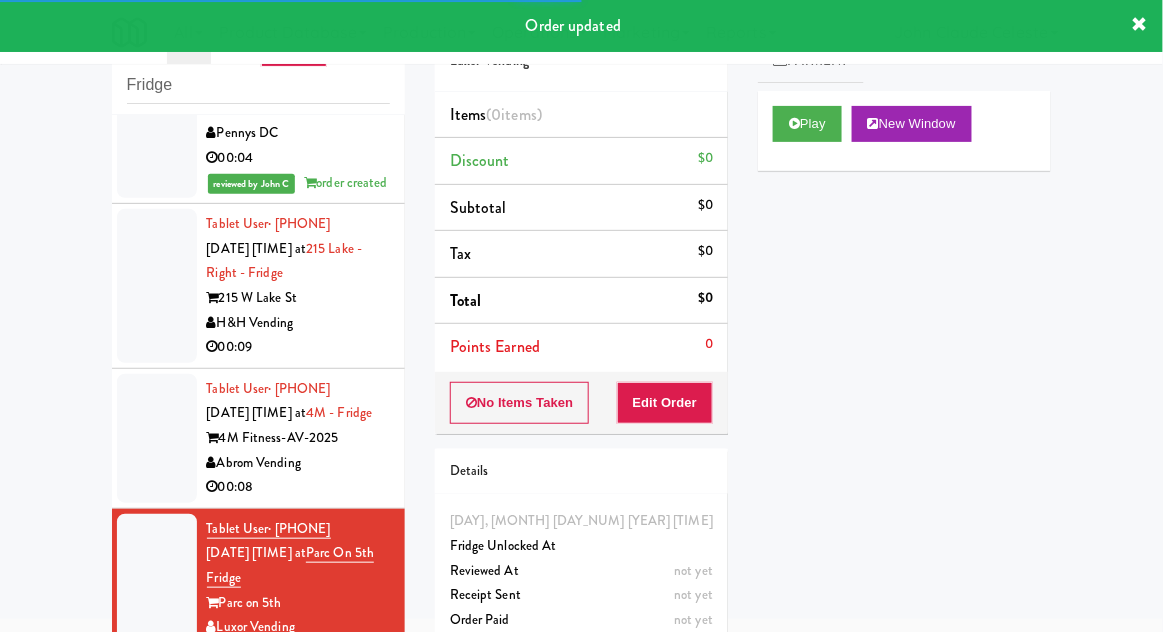 click at bounding box center (157, 286) 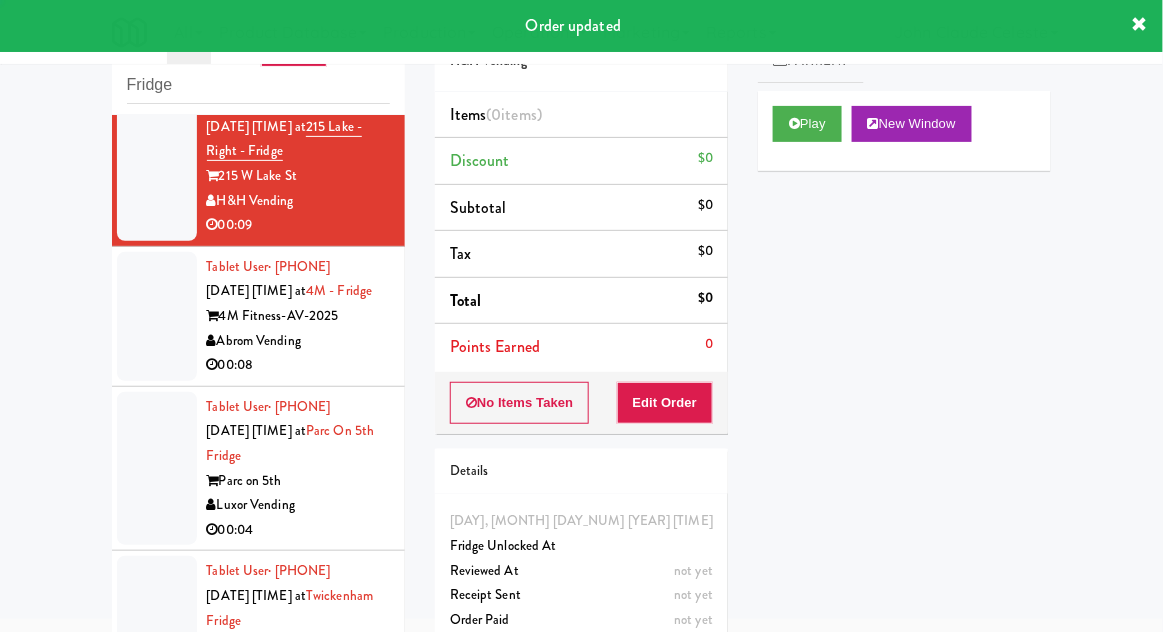 scroll, scrollTop: 1338, scrollLeft: 0, axis: vertical 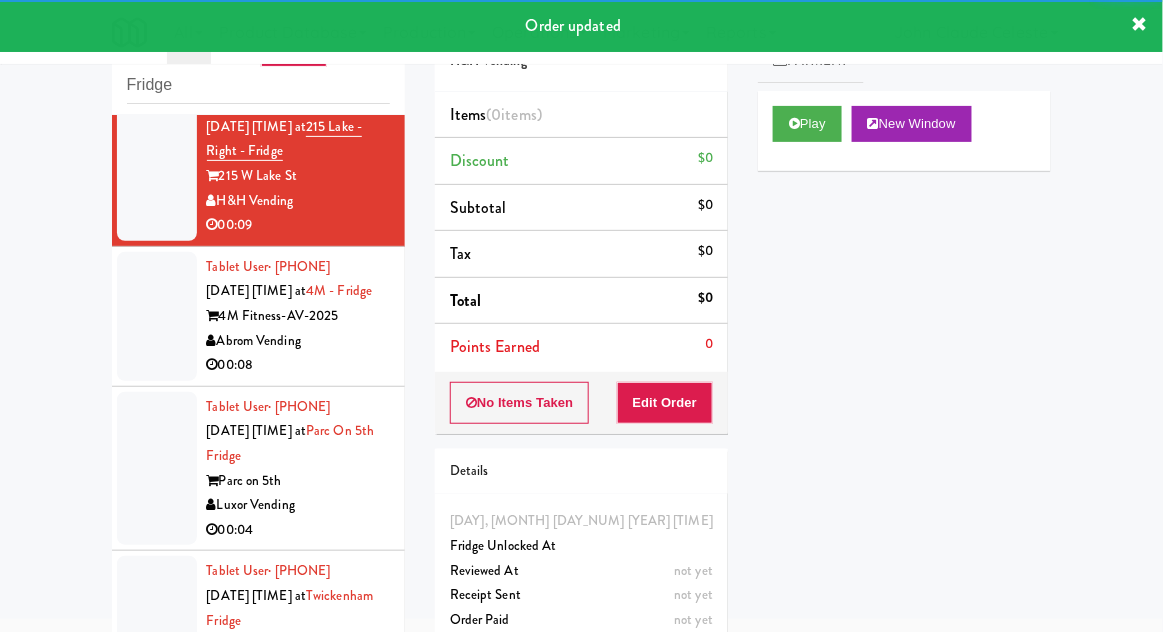 click on "Play  New Window" at bounding box center (904, 131) 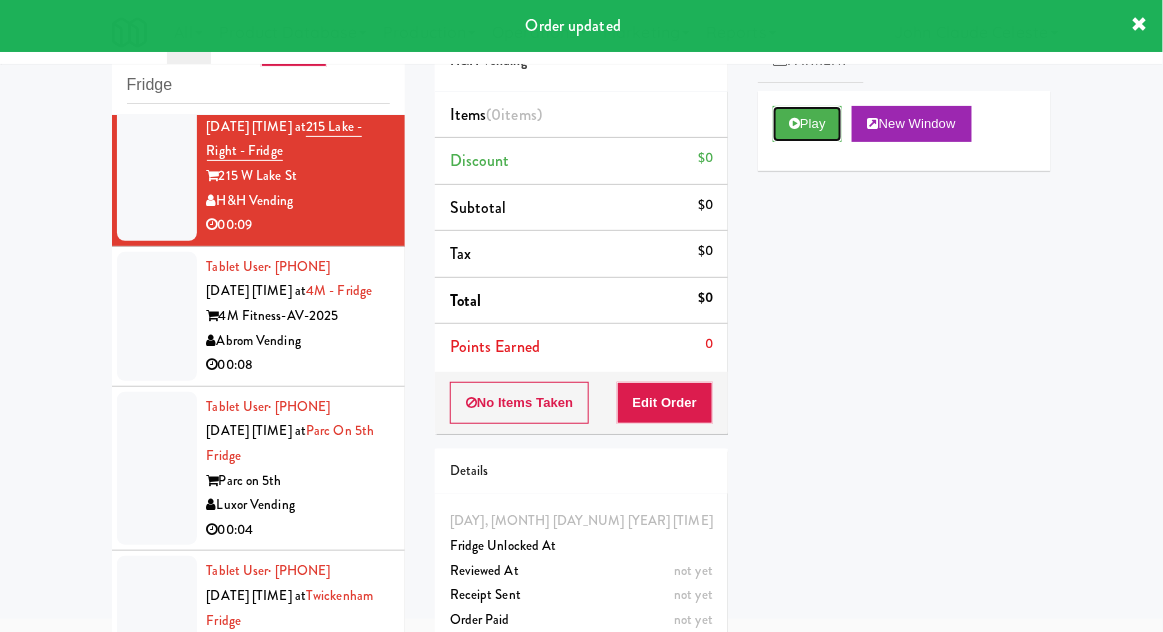 click on "Play" at bounding box center [807, 124] 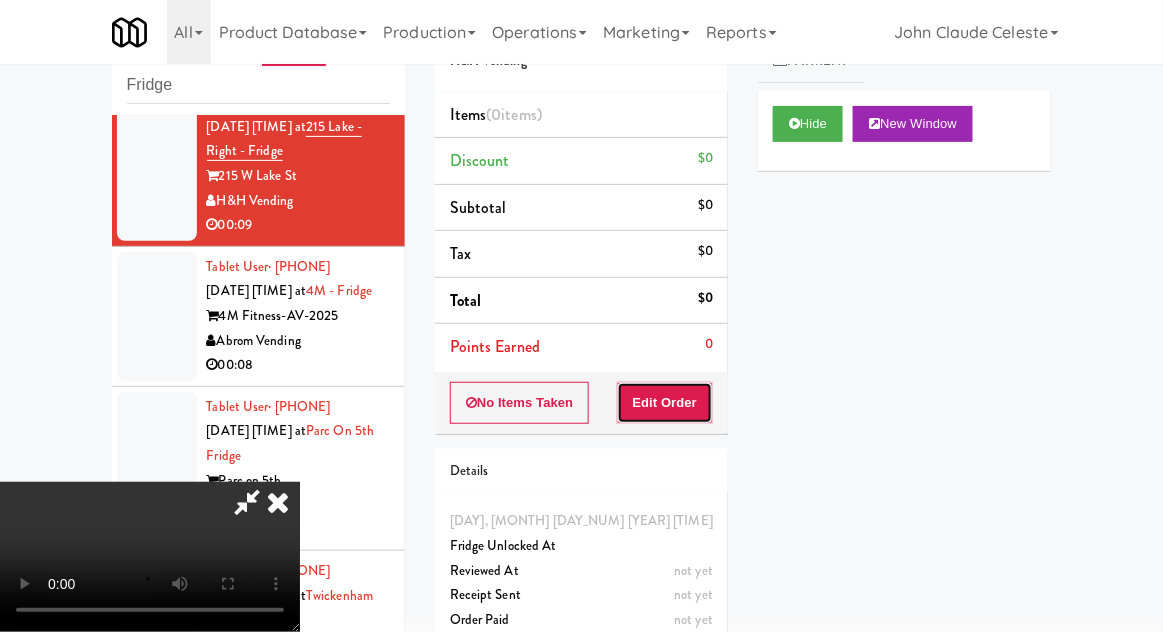 click on "Edit Order" at bounding box center [665, 403] 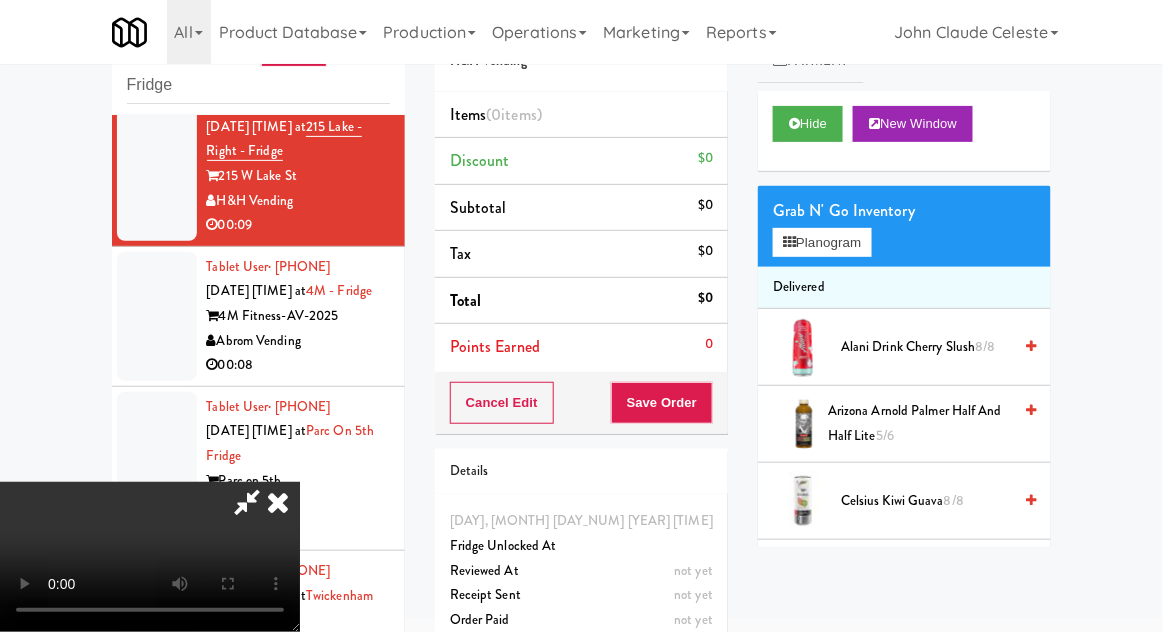type 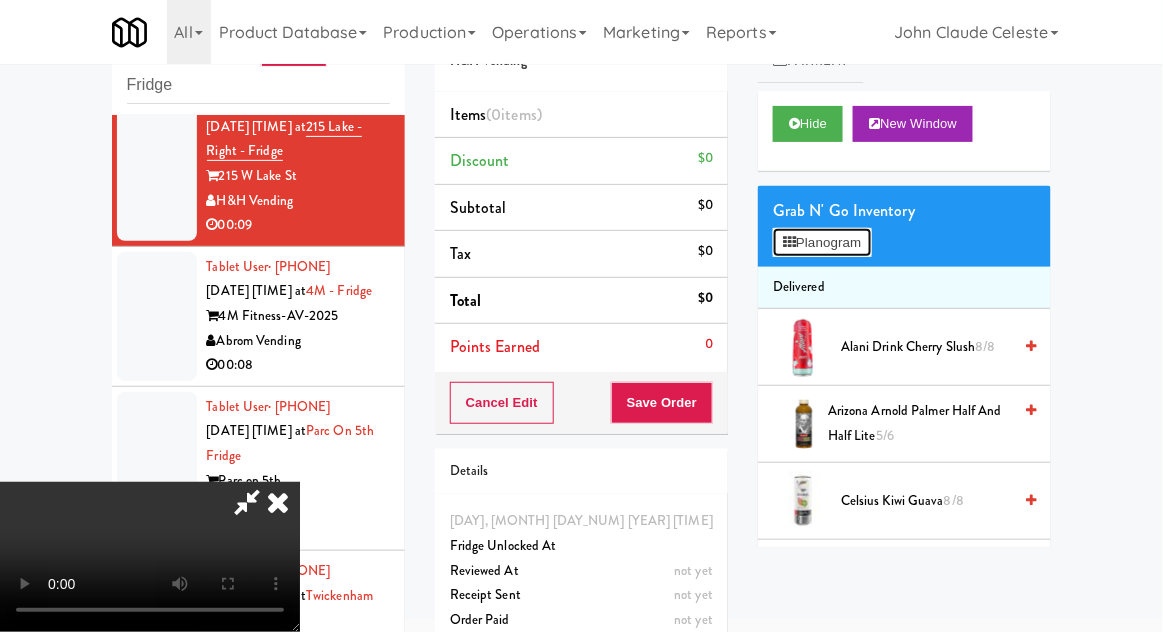 click on "Planogram" at bounding box center (822, 243) 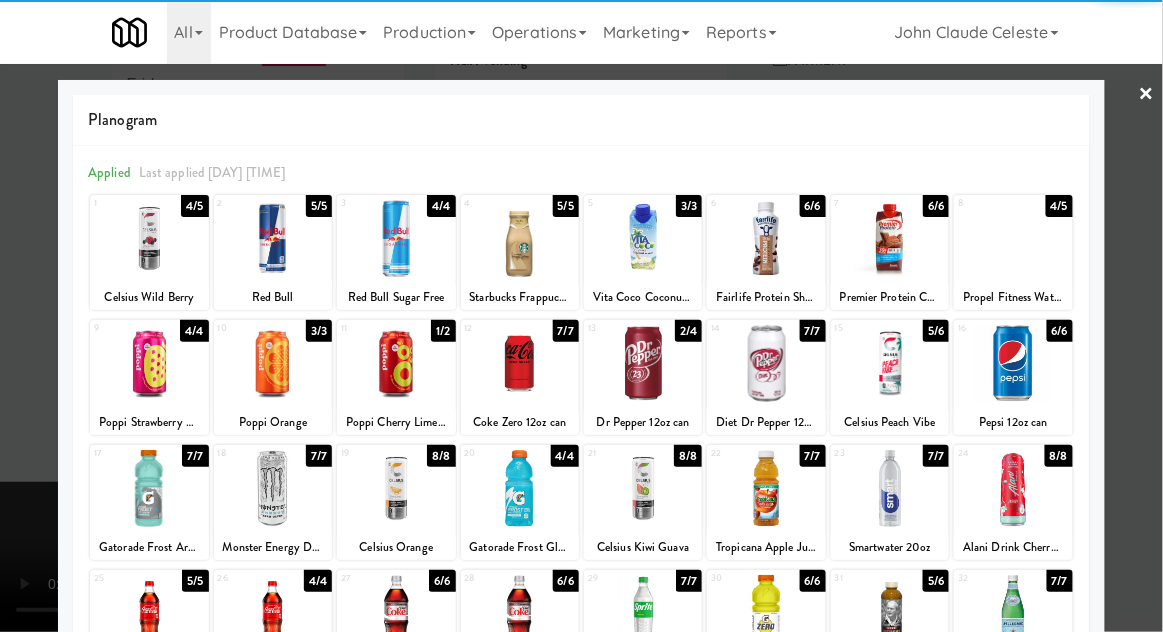 click at bounding box center [643, 488] 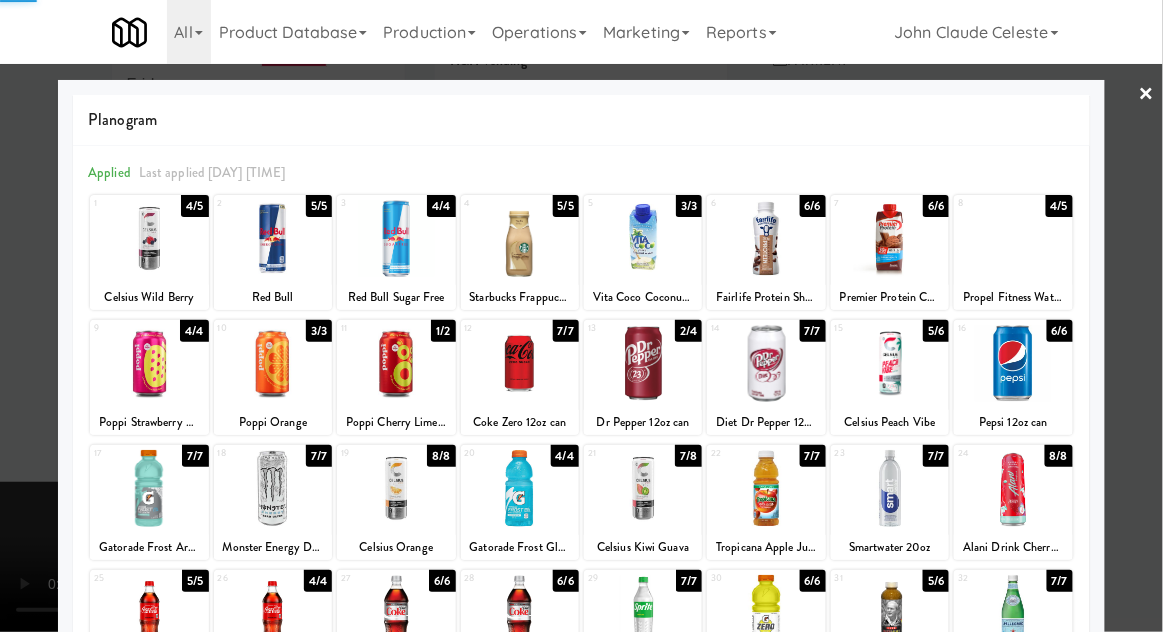 click at bounding box center (581, 316) 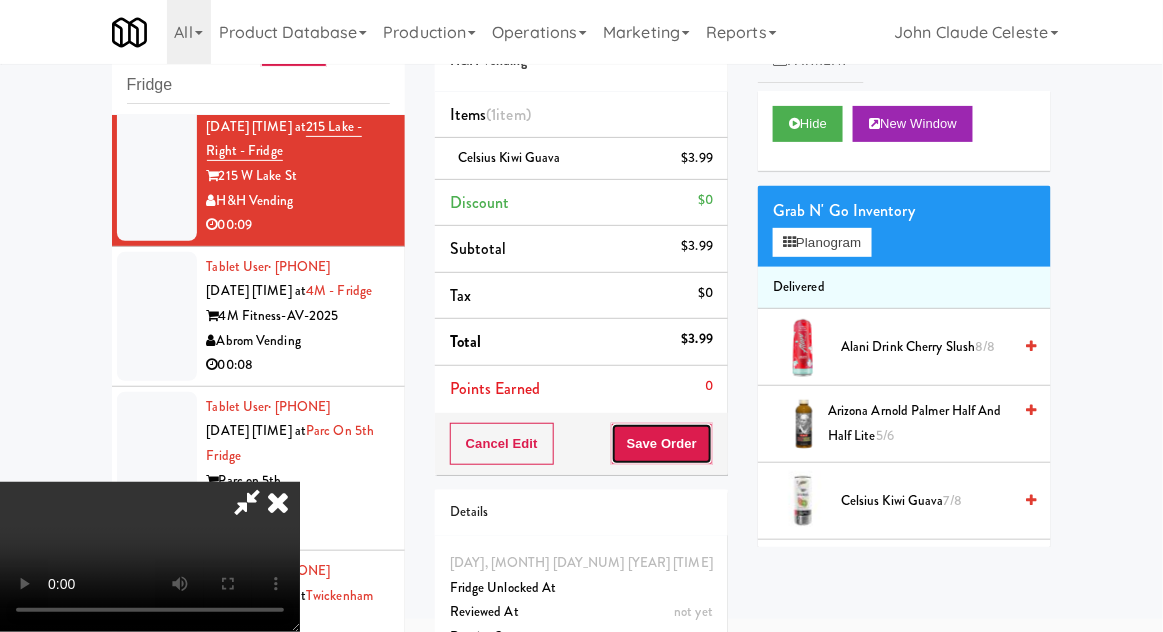 click on "Save Order" at bounding box center [662, 444] 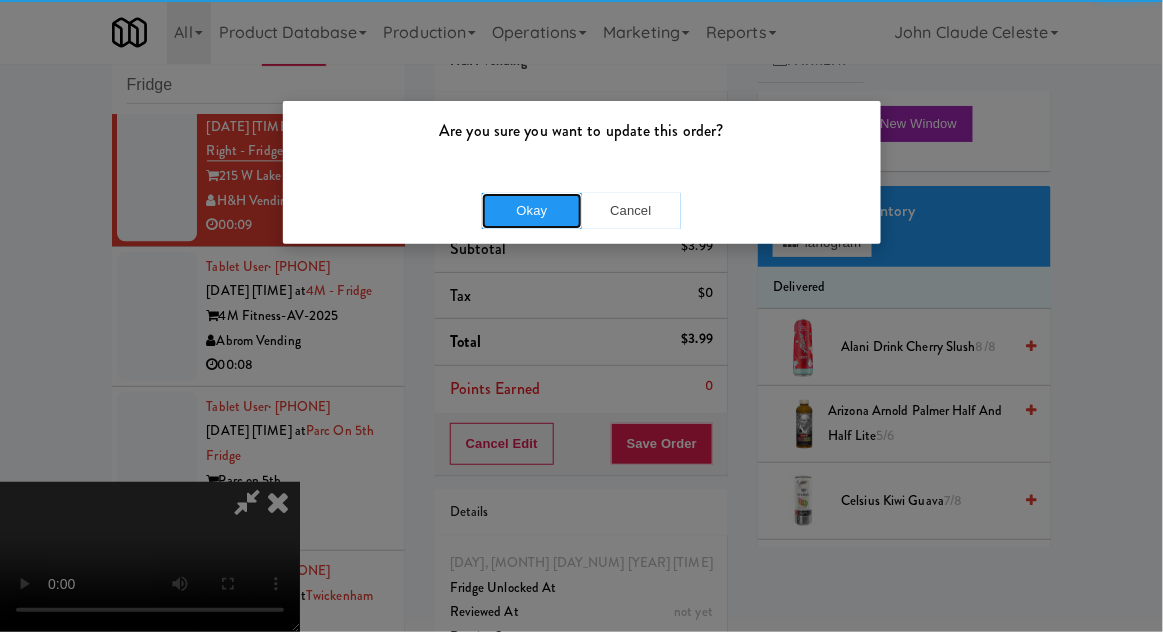 click on "Okay" at bounding box center [532, 211] 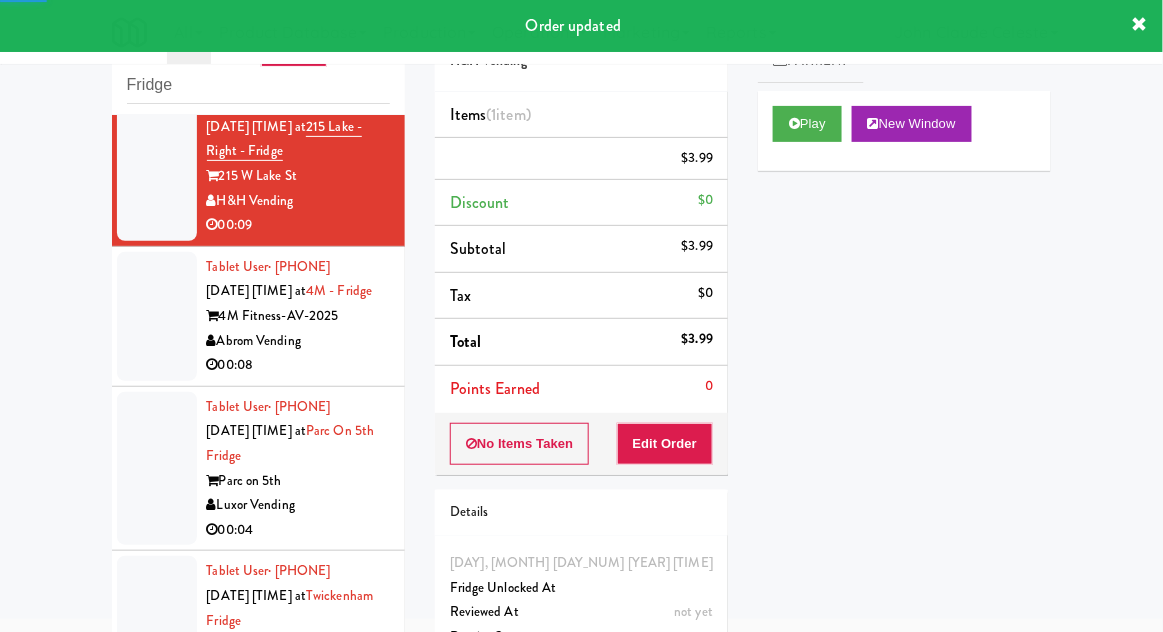 click at bounding box center [157, 316] 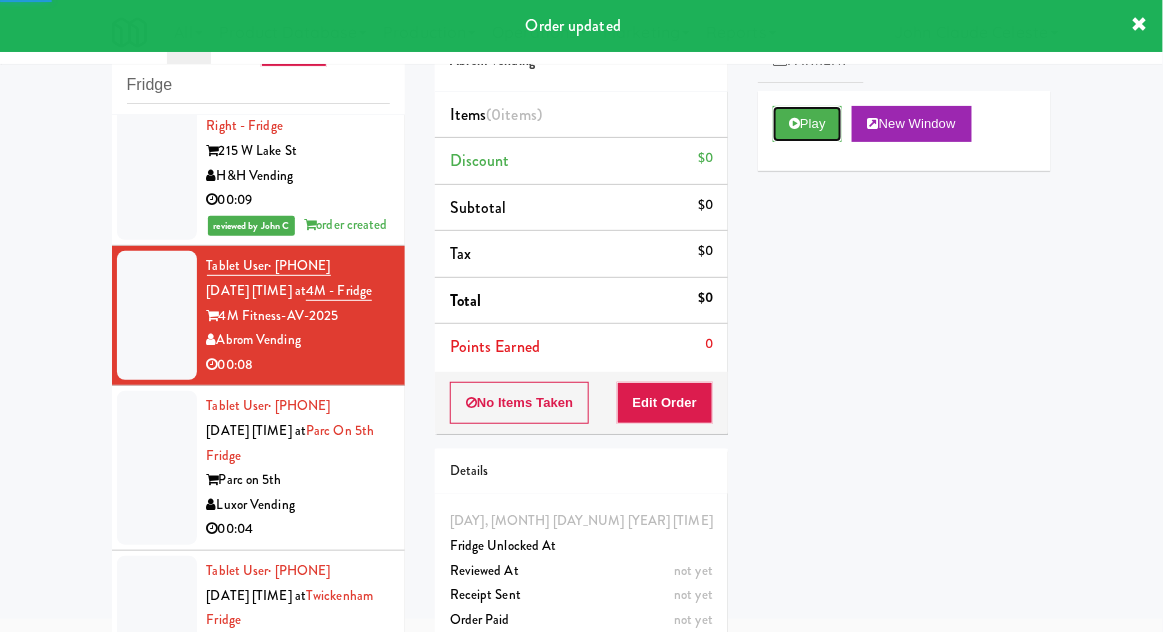 click on "Play" at bounding box center [807, 124] 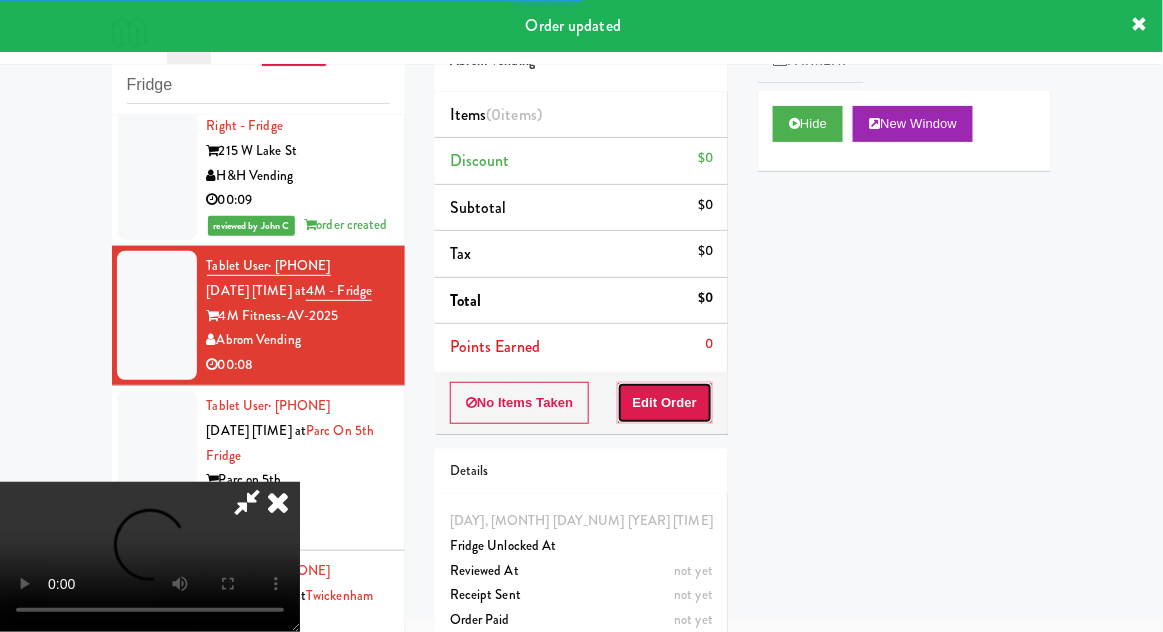 click on "Edit Order" at bounding box center [665, 403] 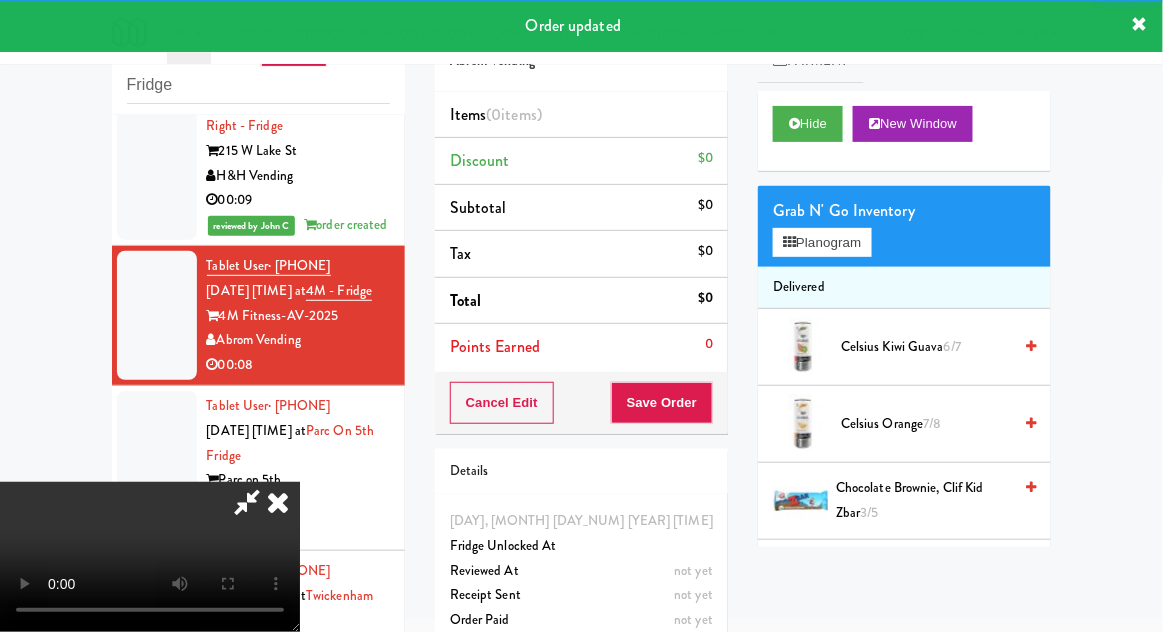 scroll, scrollTop: 1388, scrollLeft: 0, axis: vertical 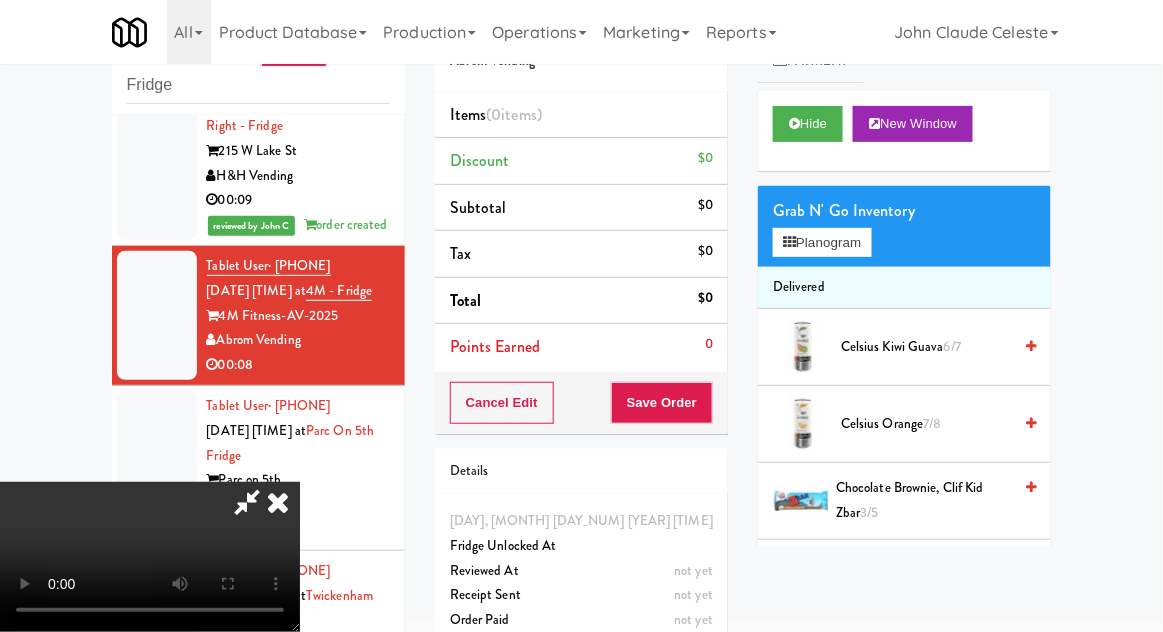 type 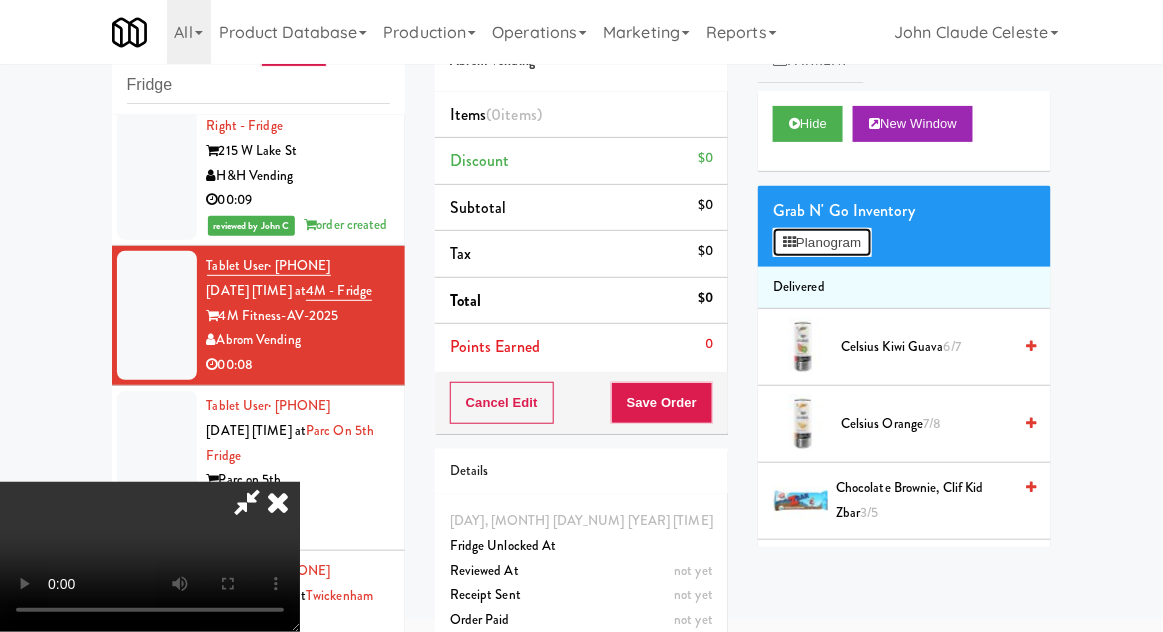 click on "Planogram" at bounding box center [822, 243] 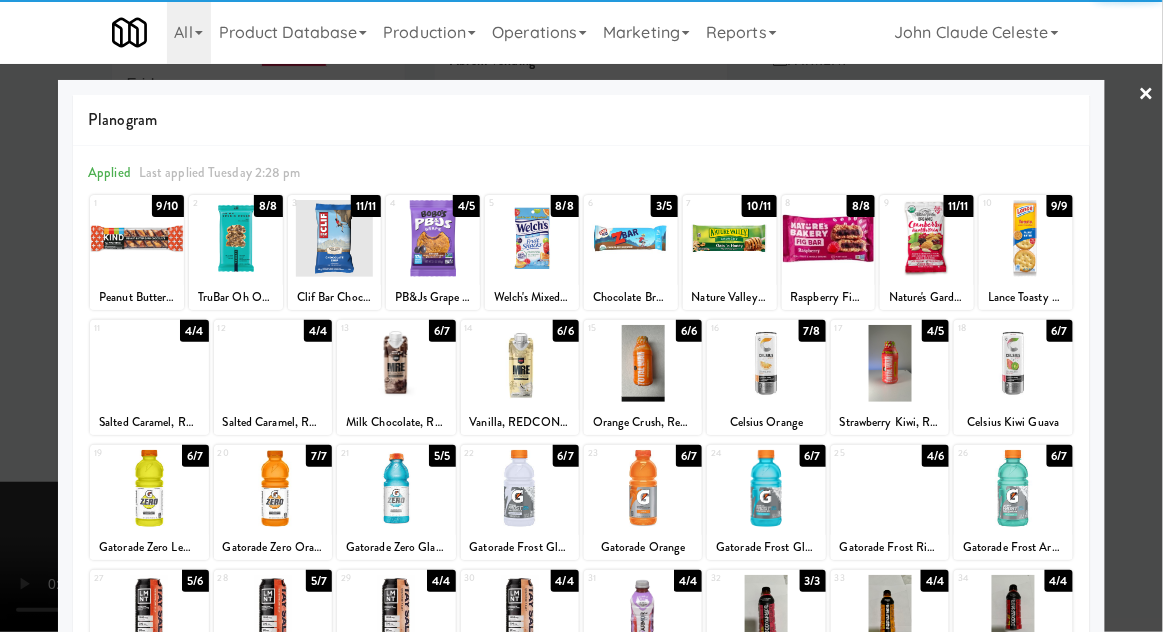 click at bounding box center [520, 363] 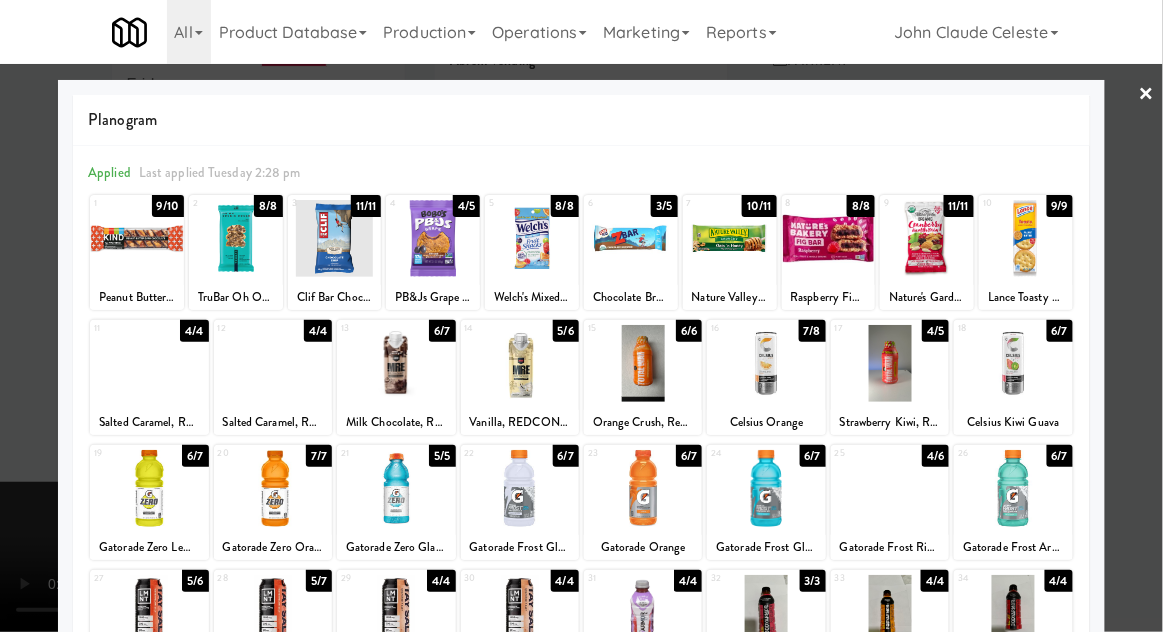 click at bounding box center [581, 316] 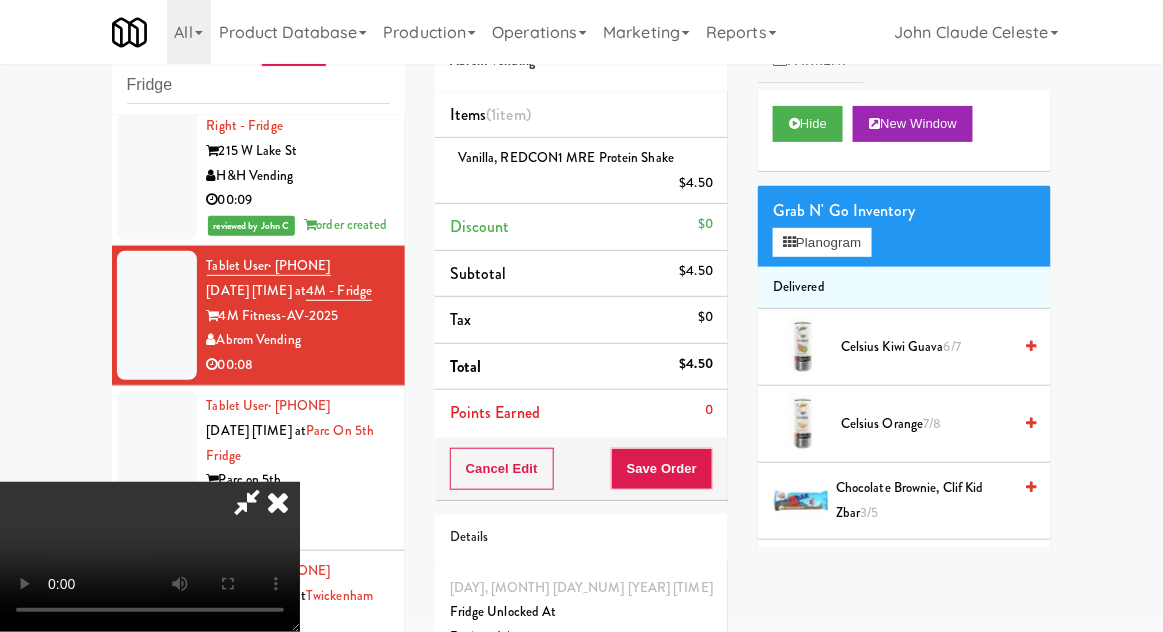 scroll, scrollTop: 73, scrollLeft: 0, axis: vertical 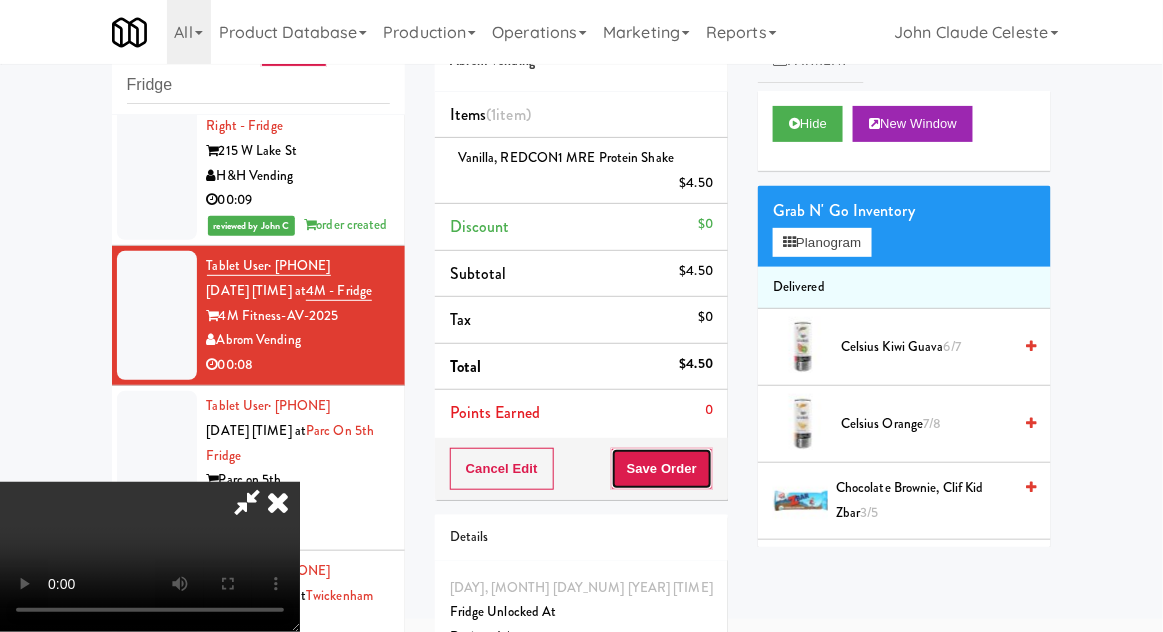 click on "Save Order" at bounding box center (662, 469) 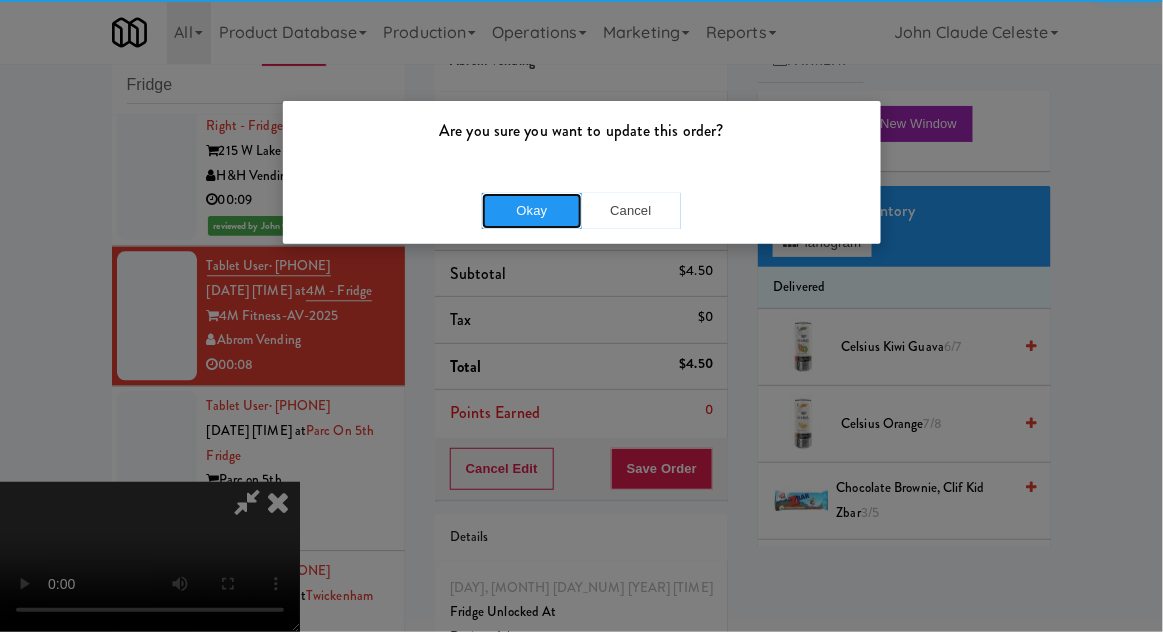click on "Okay" at bounding box center (532, 211) 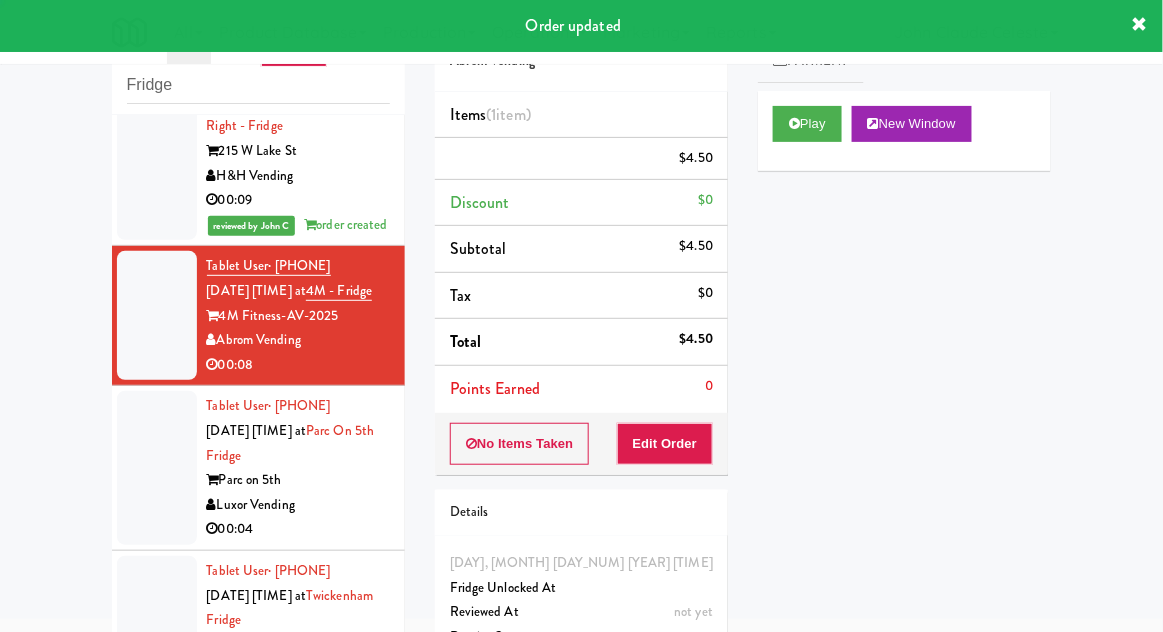 scroll, scrollTop: 0, scrollLeft: 0, axis: both 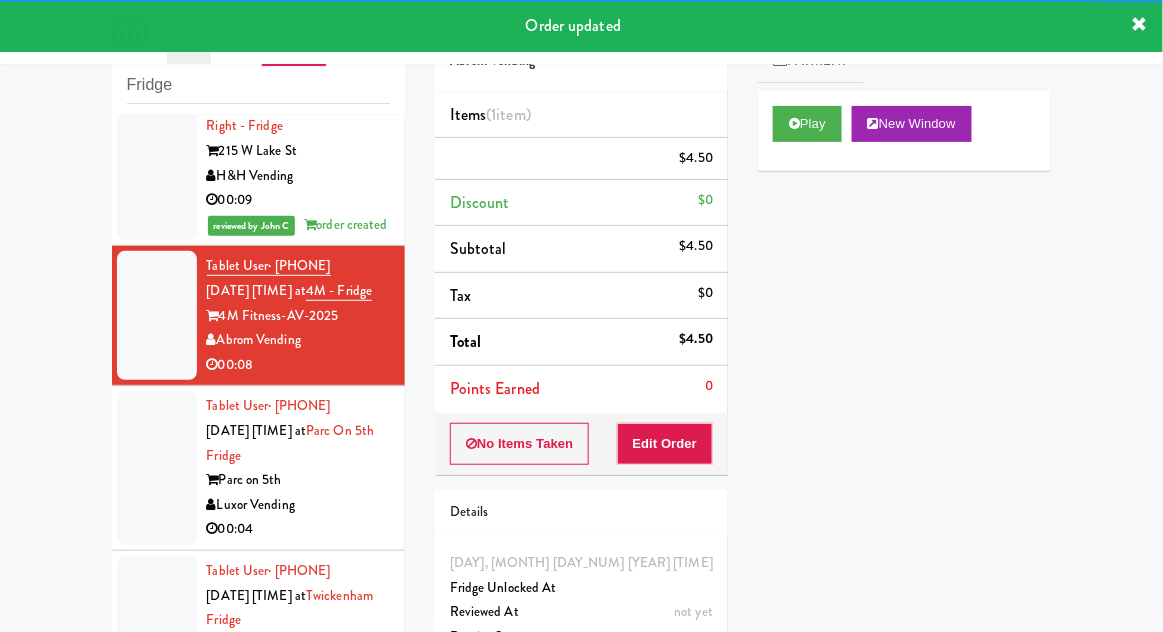 click at bounding box center [157, 468] 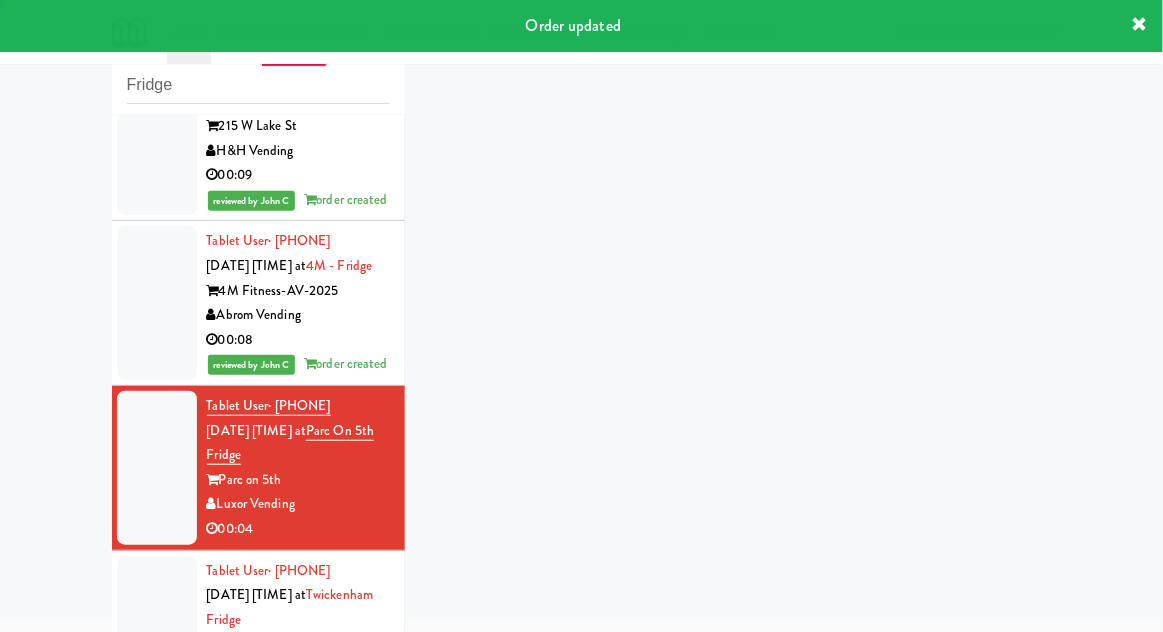 scroll, scrollTop: 1437, scrollLeft: 0, axis: vertical 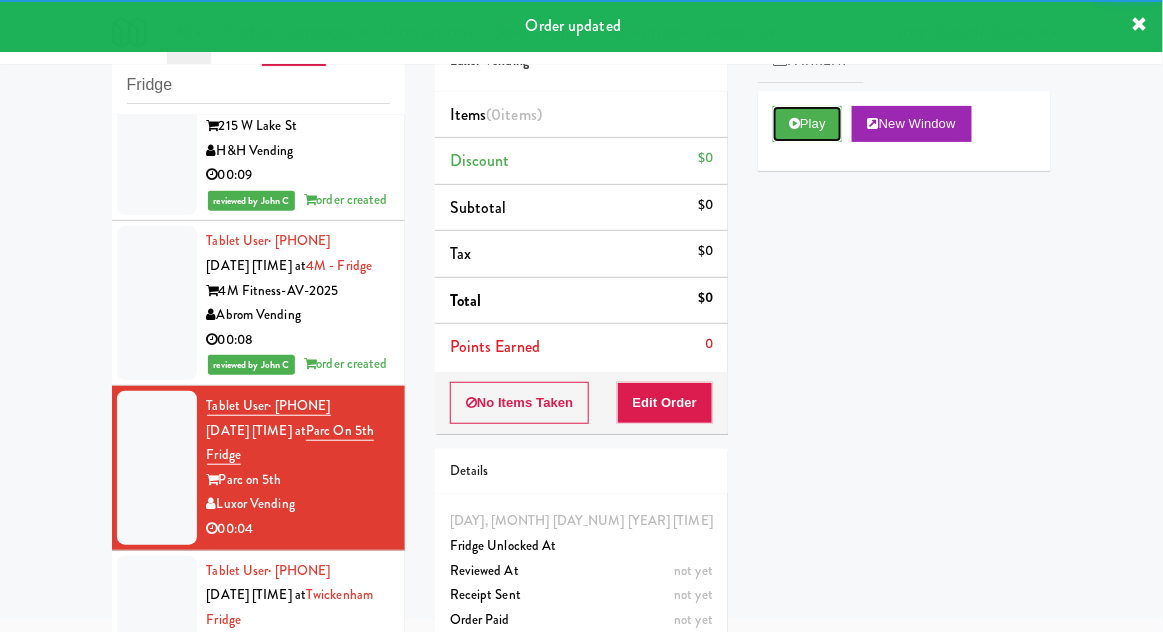 click on "Play" at bounding box center [807, 124] 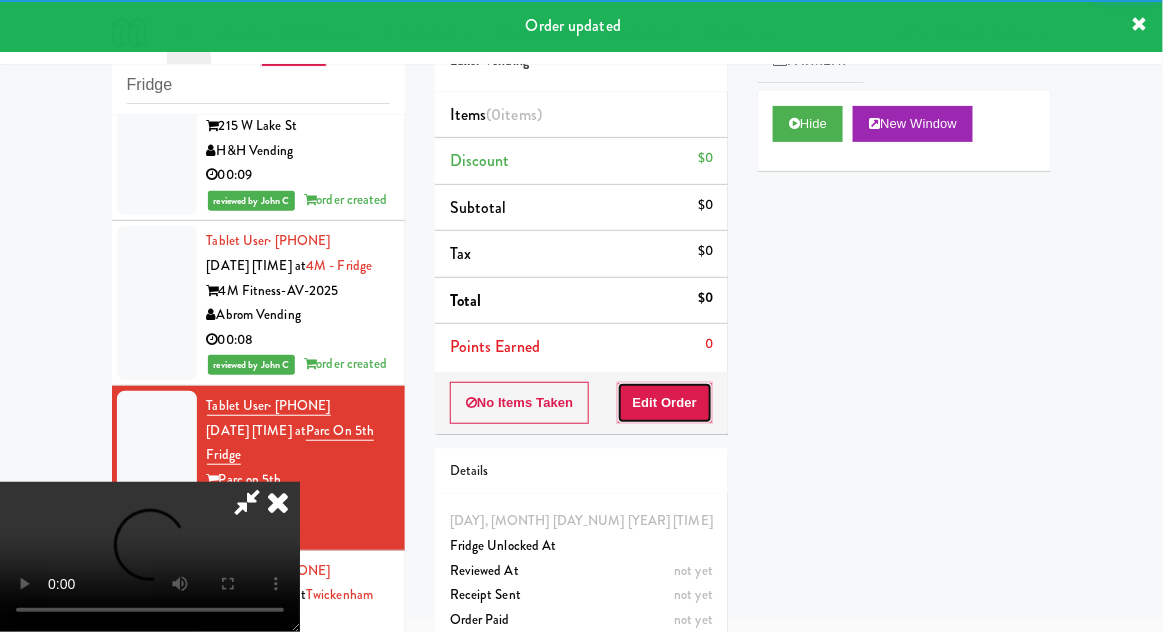 click on "Edit Order" at bounding box center [665, 403] 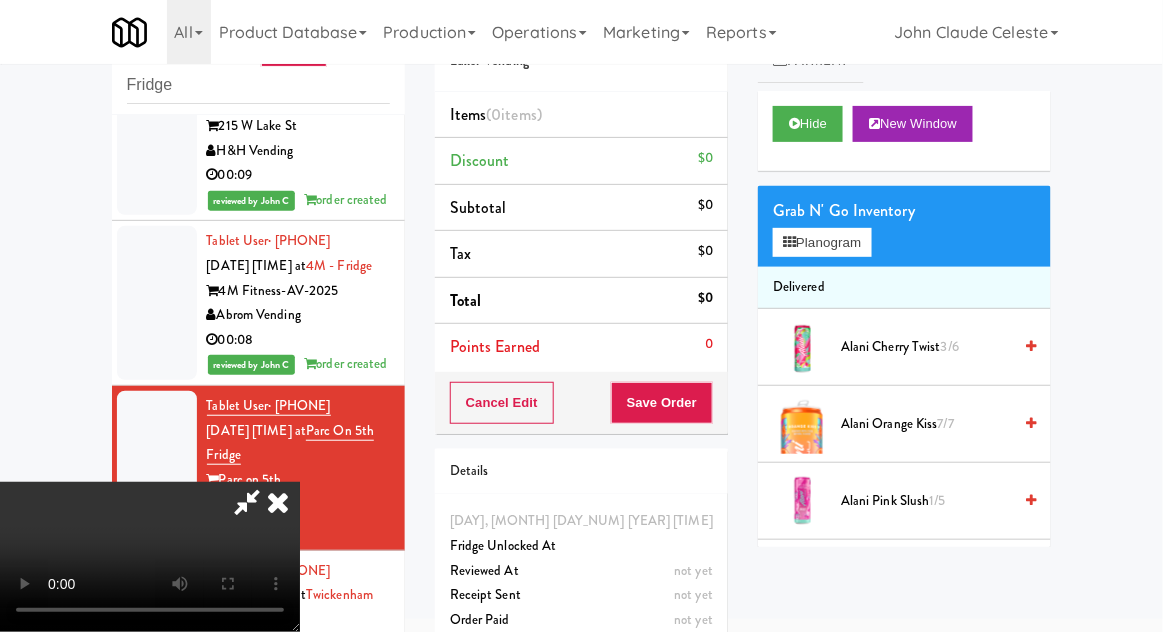 scroll, scrollTop: 73, scrollLeft: 0, axis: vertical 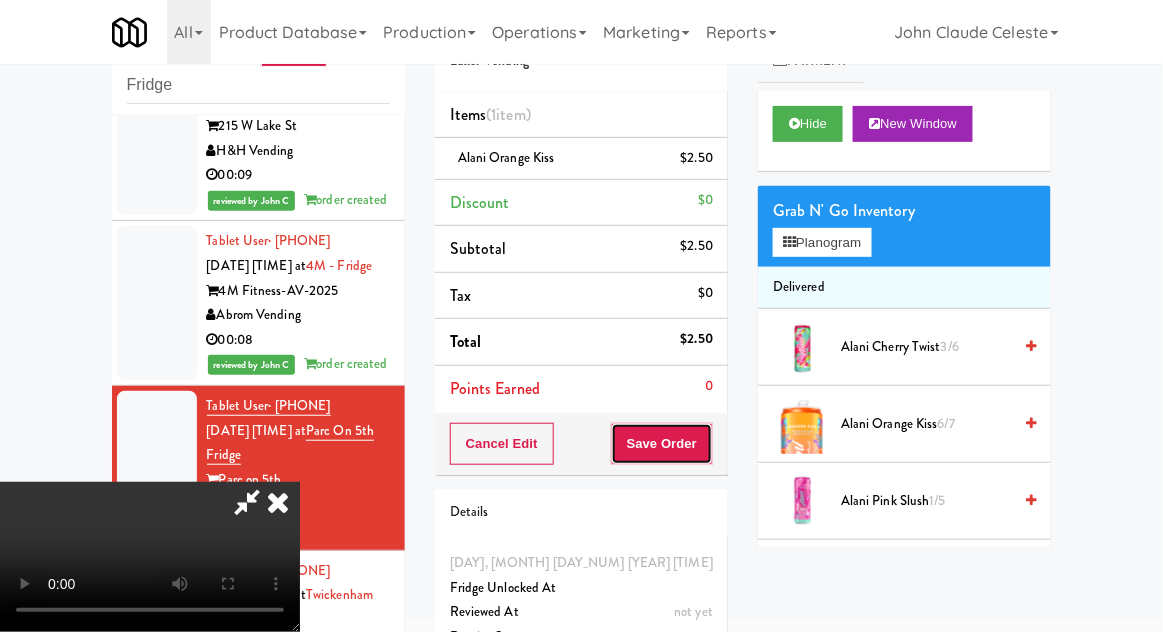 click on "Save Order" at bounding box center (662, 444) 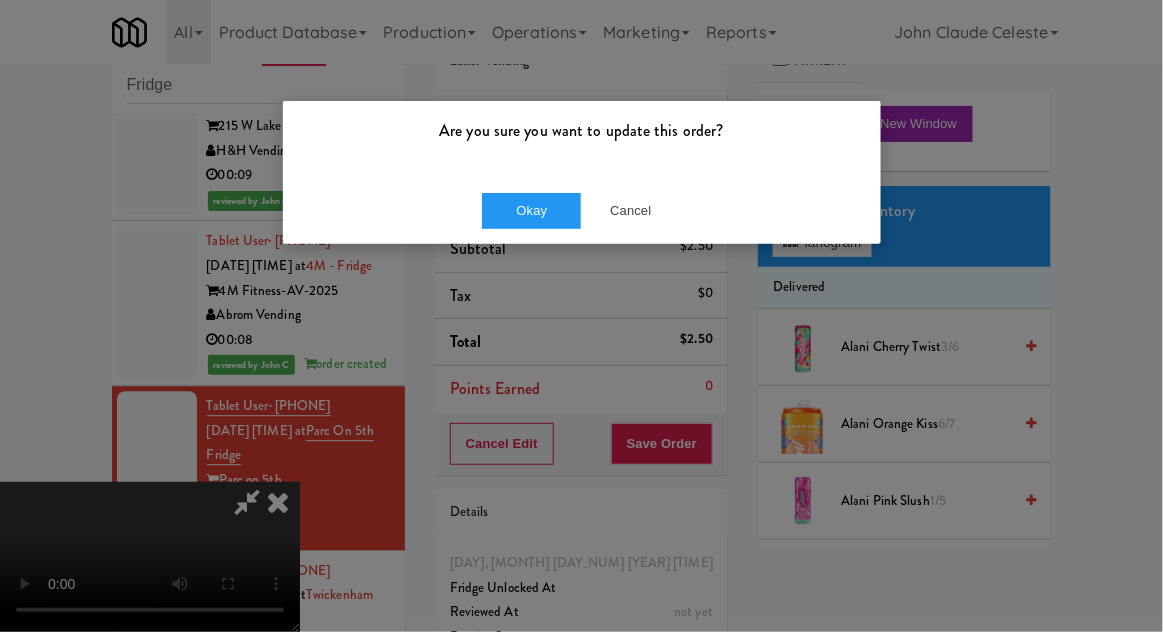 click on "Okay Cancel" at bounding box center [582, 210] 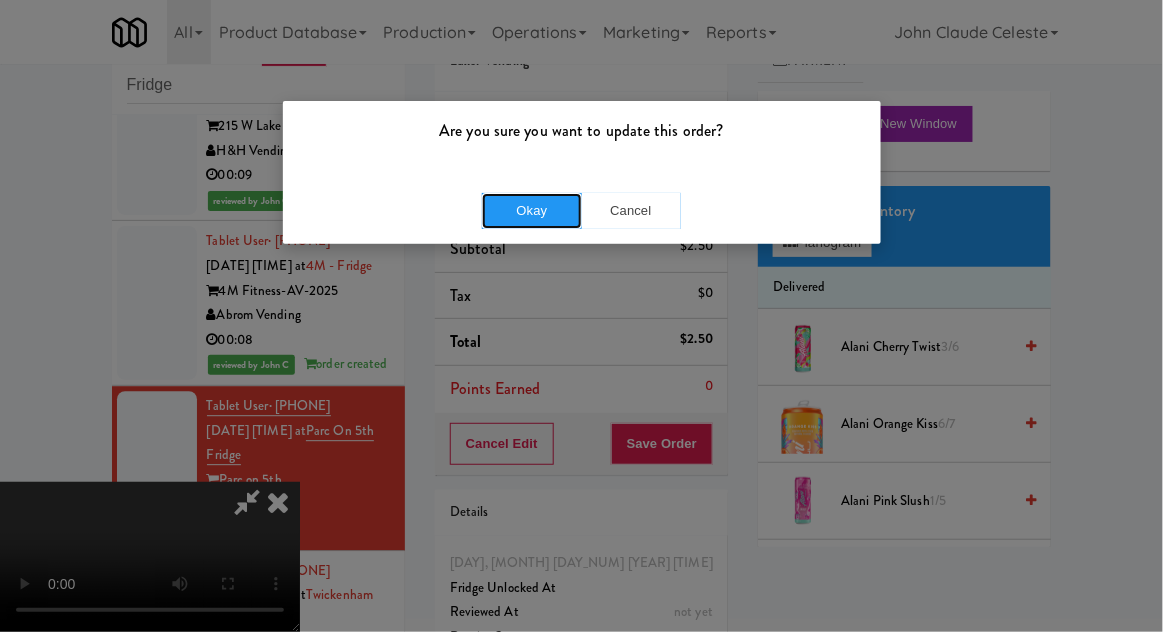 click on "Okay" at bounding box center [532, 211] 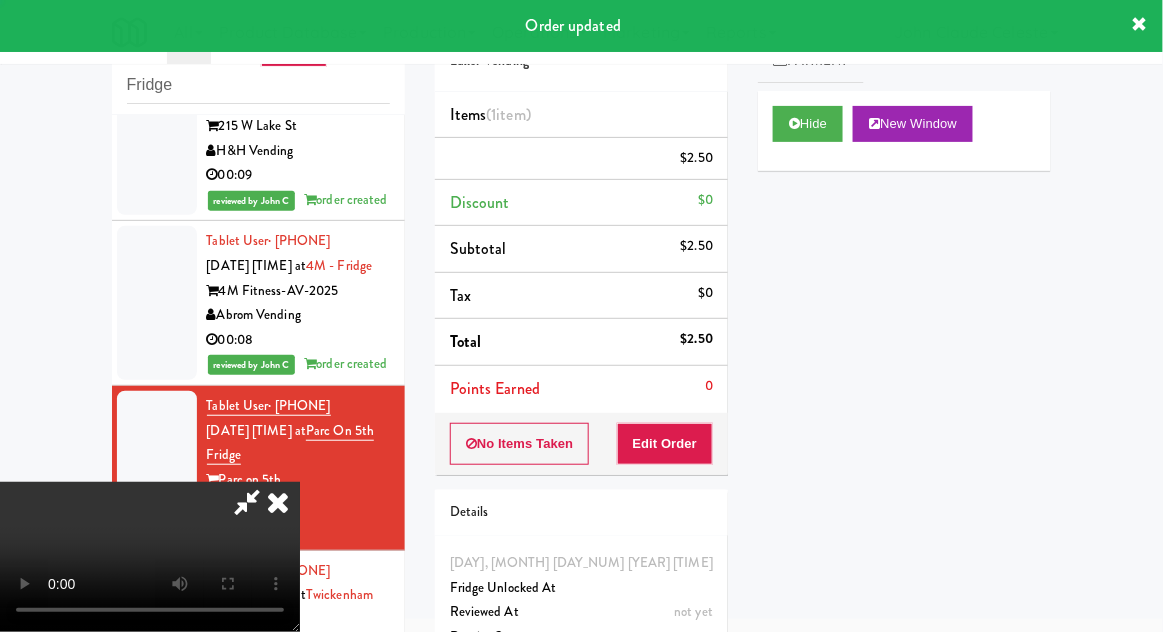scroll, scrollTop: 0, scrollLeft: 0, axis: both 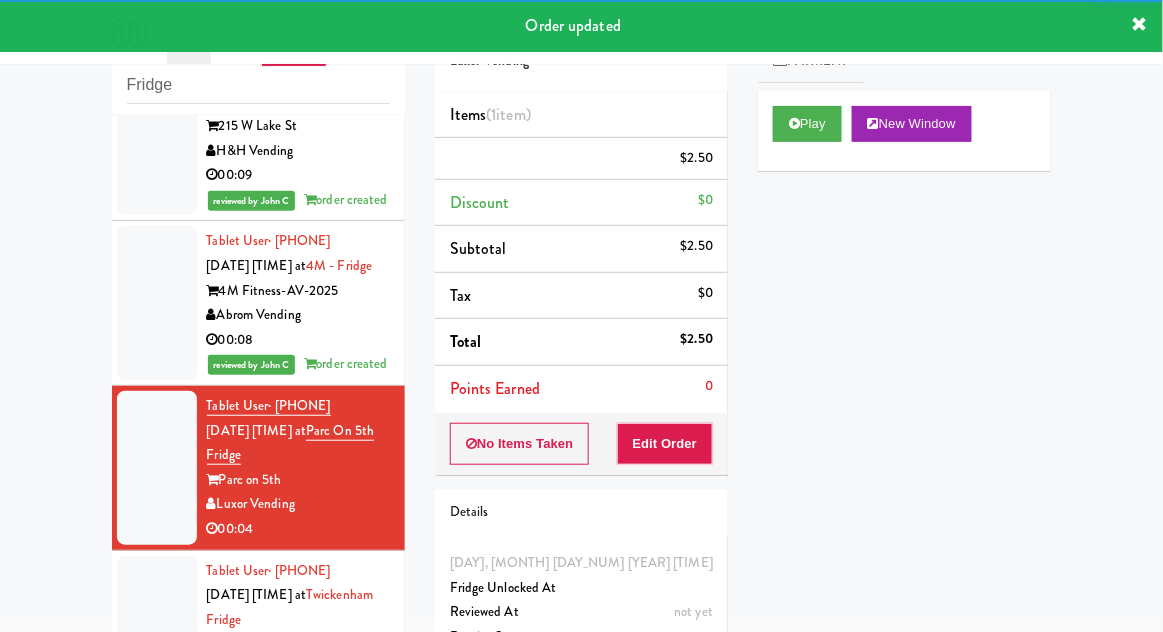 click at bounding box center [157, 633] 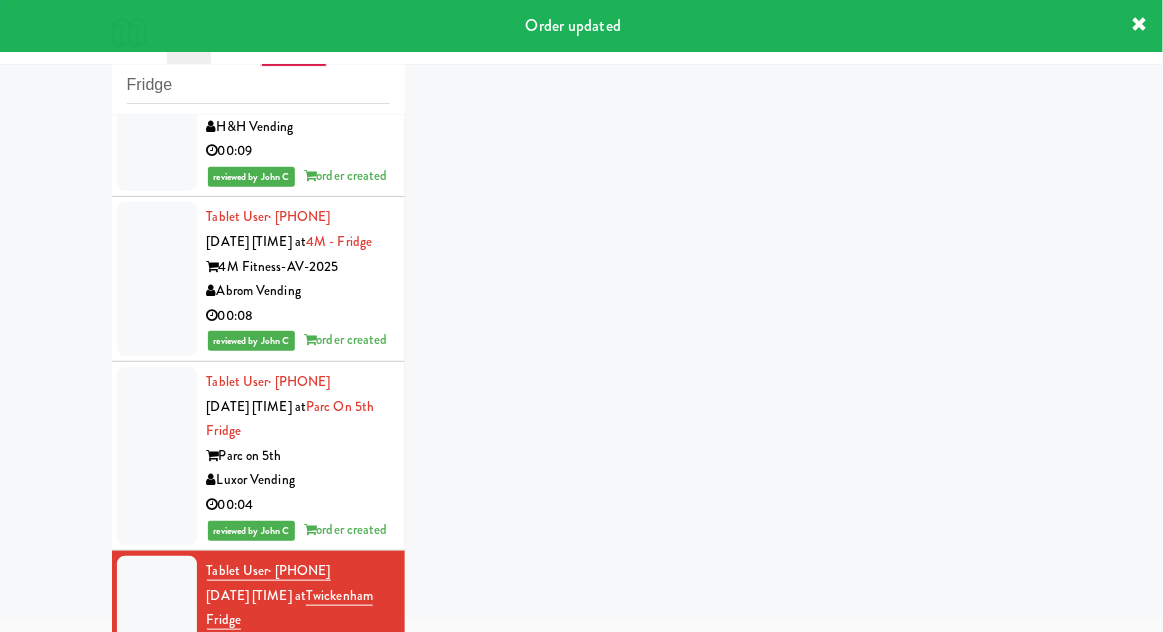 scroll, scrollTop: 1486, scrollLeft: 0, axis: vertical 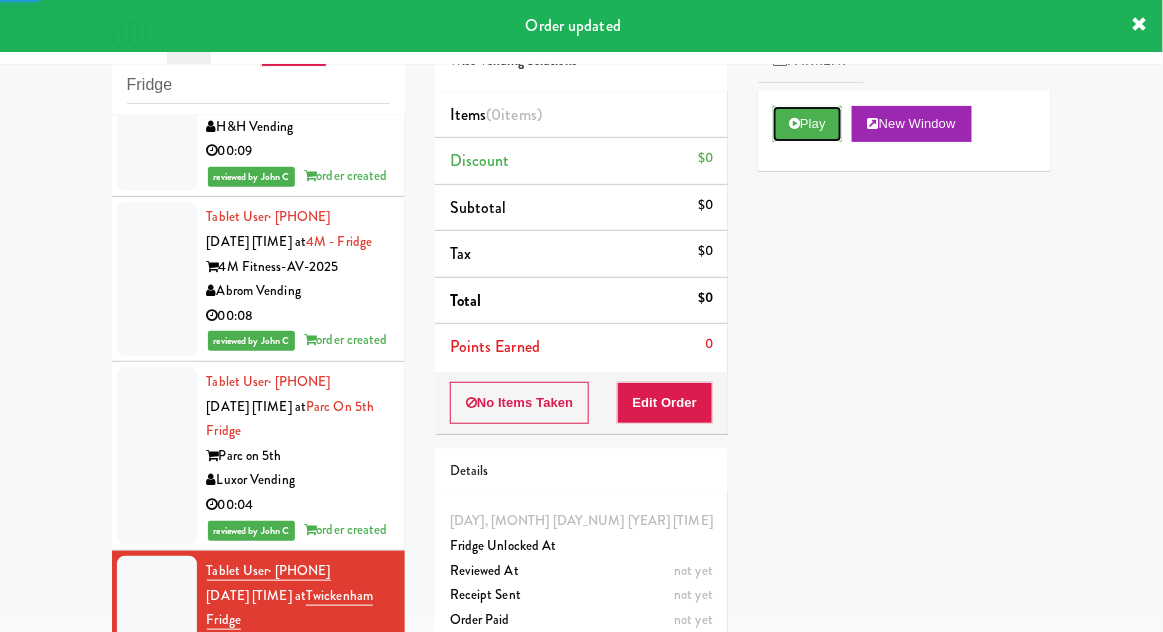 click on "Play" at bounding box center [807, 124] 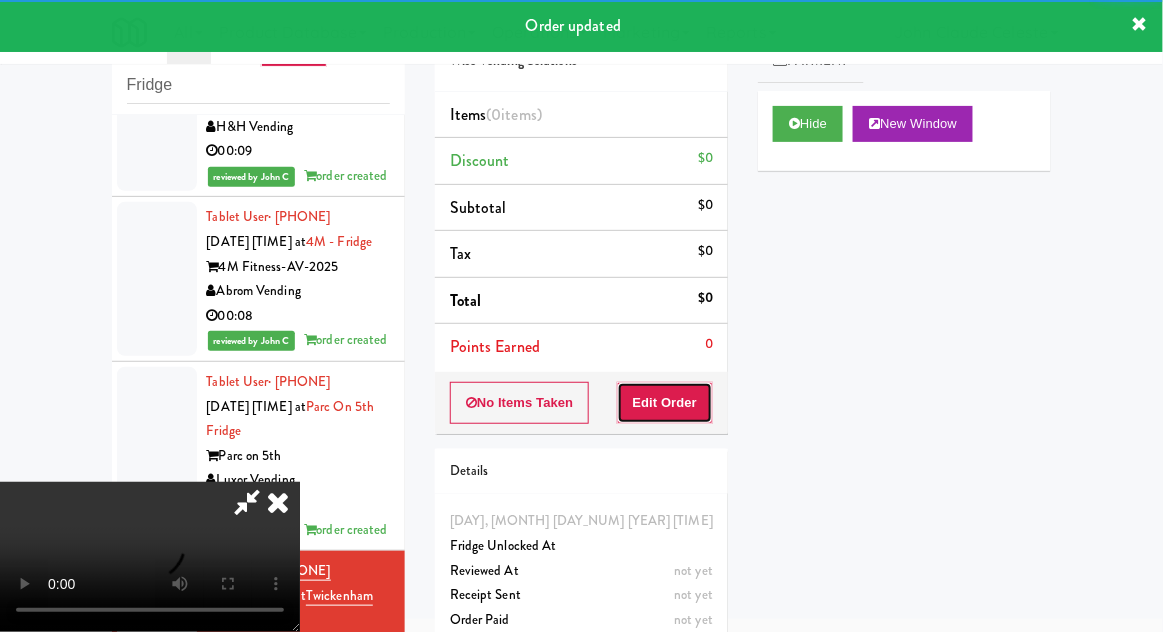 click on "Edit Order" at bounding box center (665, 403) 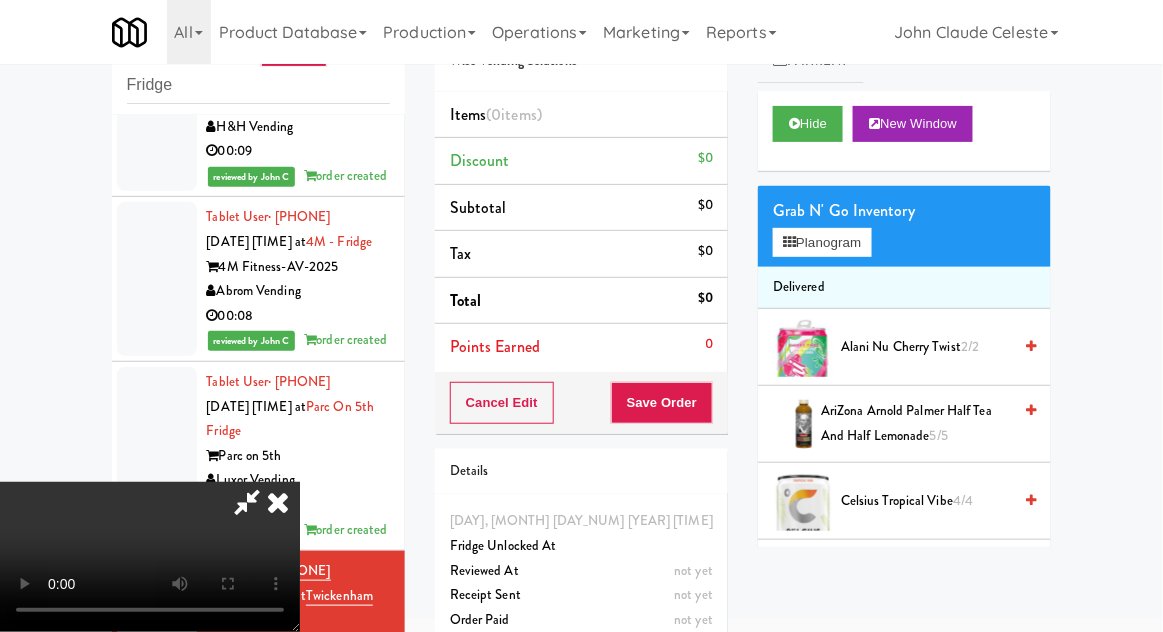 scroll, scrollTop: 73, scrollLeft: 0, axis: vertical 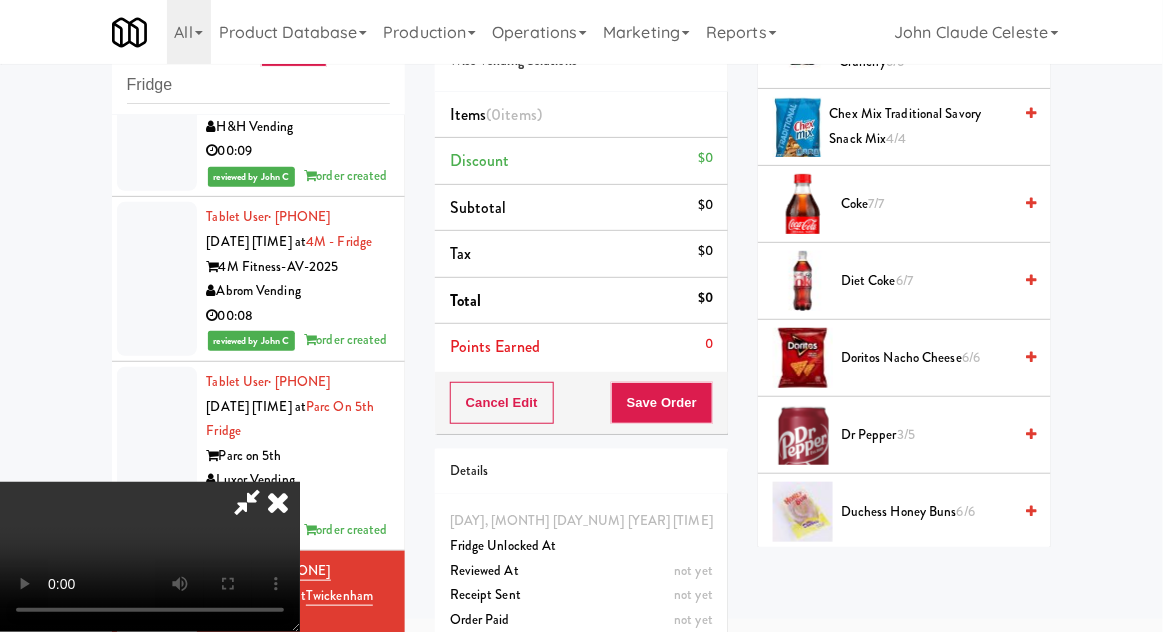click on "Dr Pepper  3/5" at bounding box center [926, 435] 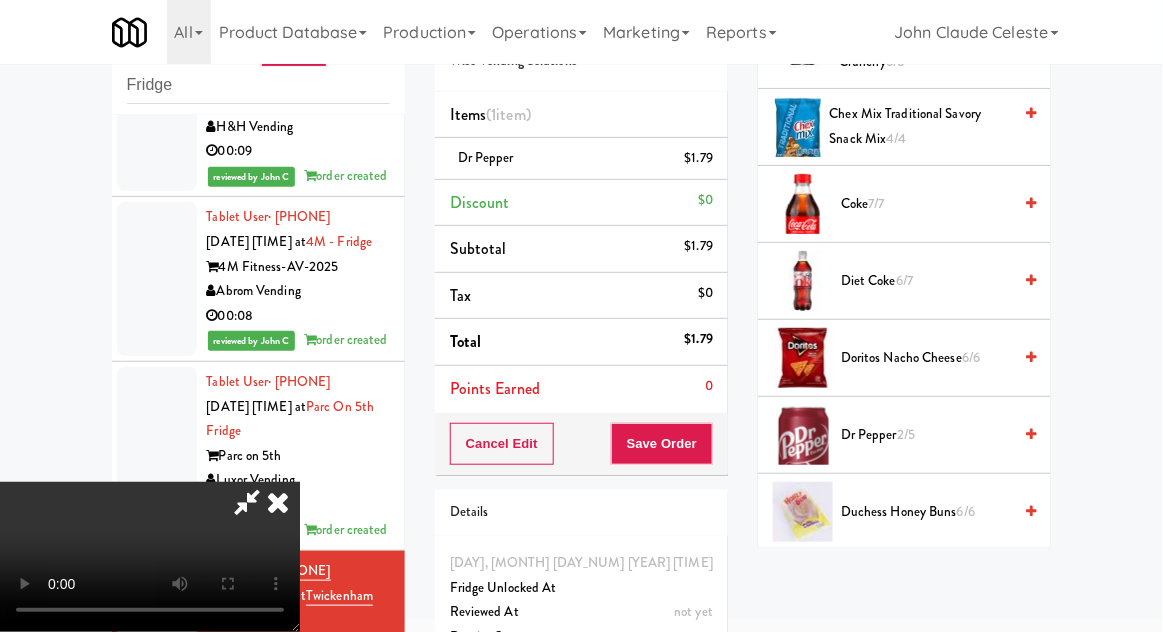 click on "2/5" at bounding box center (906, 434) 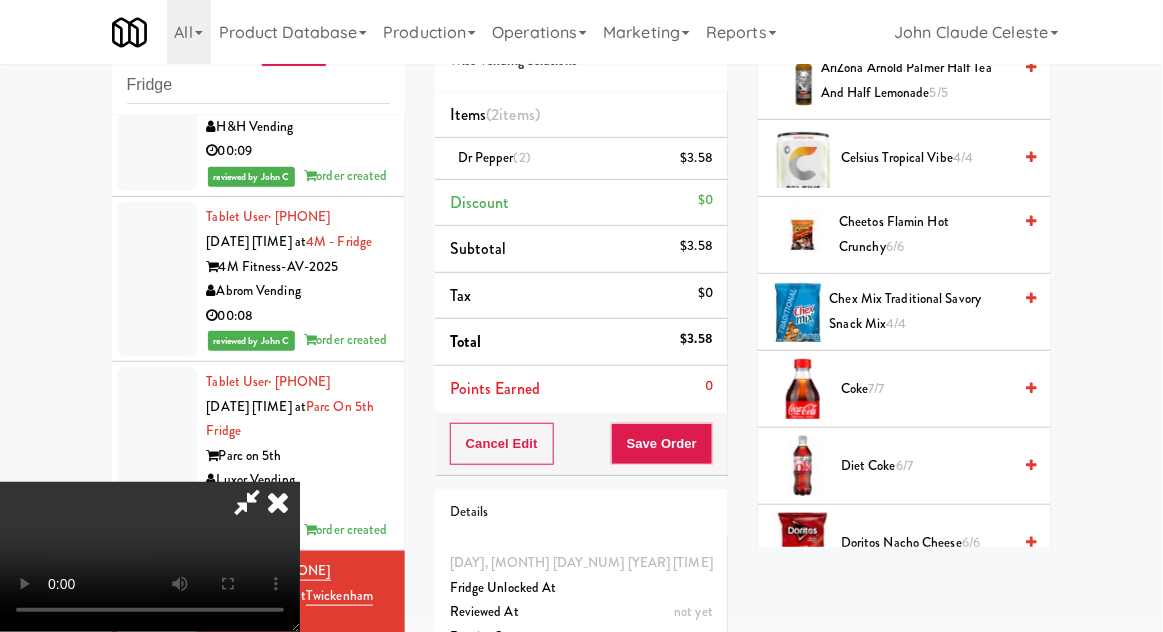 scroll, scrollTop: 344, scrollLeft: 0, axis: vertical 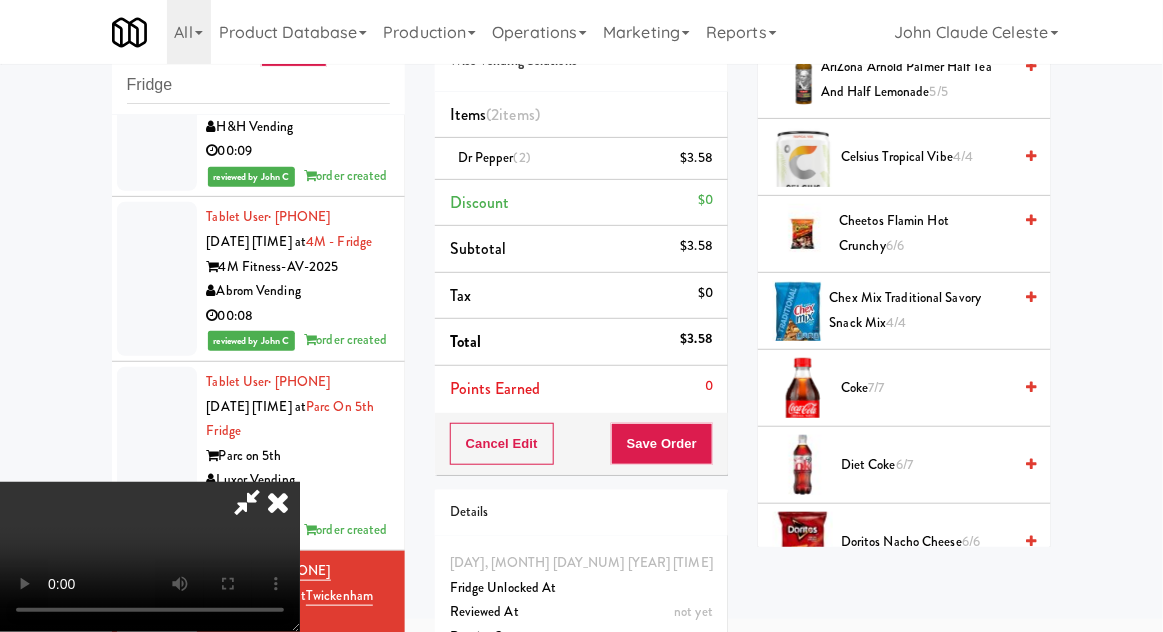 click on "Diet Coke  6/7" at bounding box center [926, 465] 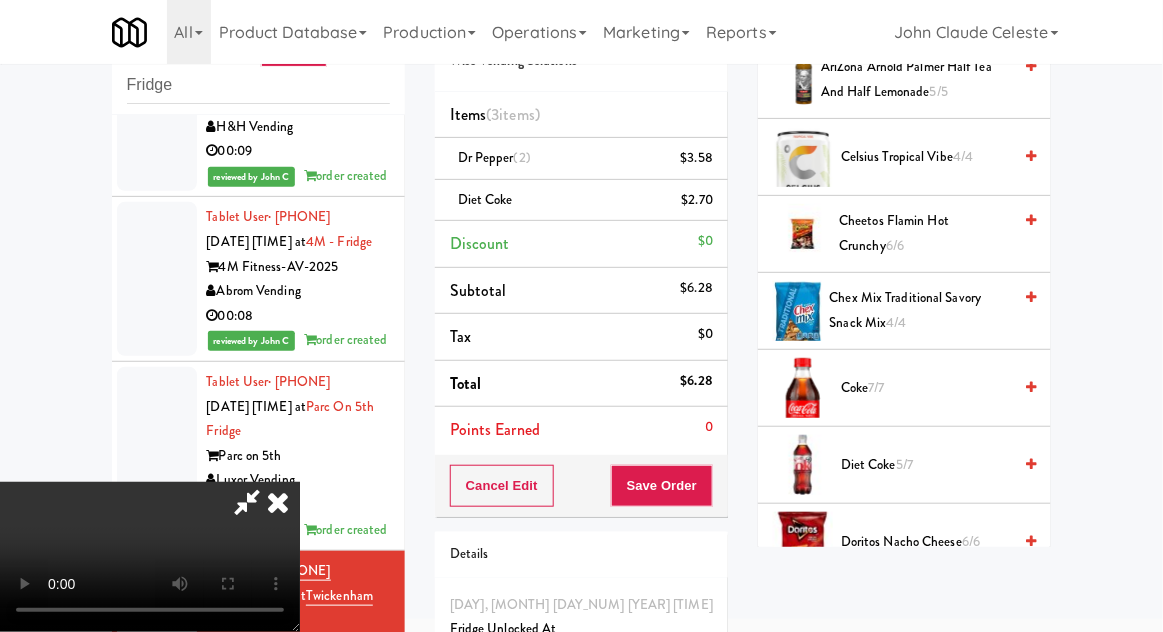scroll, scrollTop: 73, scrollLeft: 0, axis: vertical 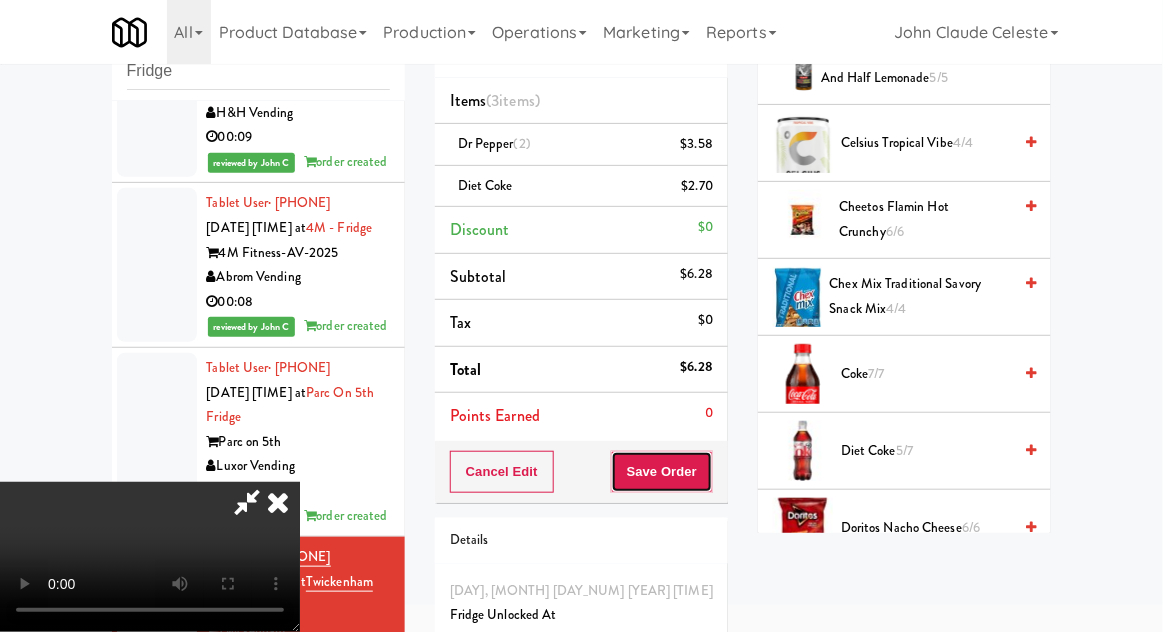click on "Save Order" at bounding box center (662, 472) 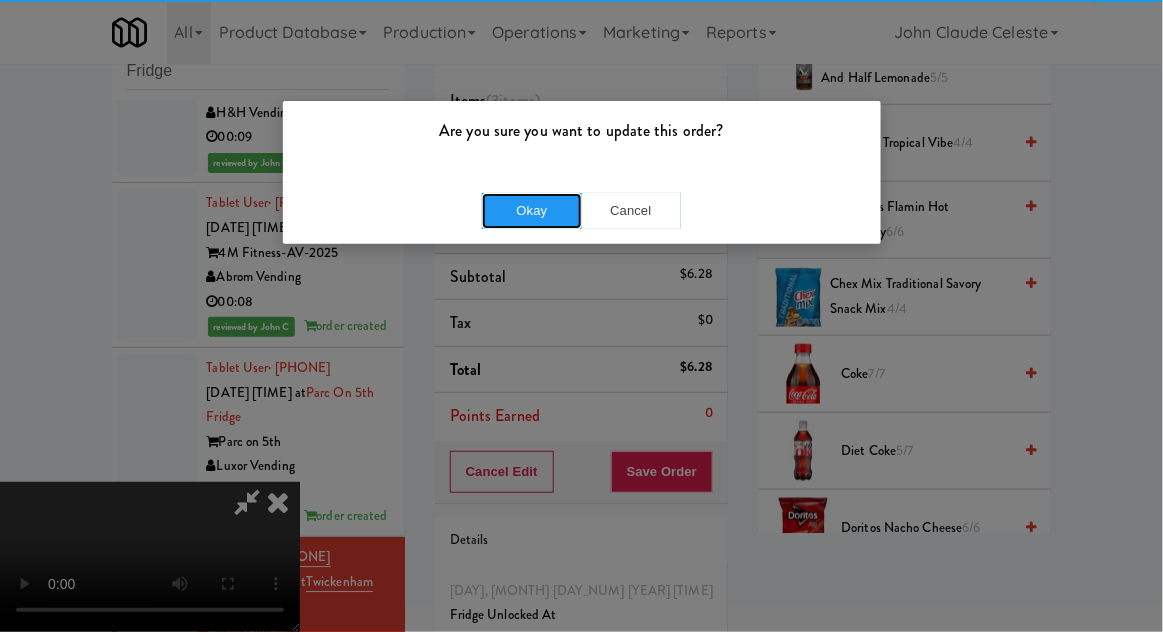 click on "Okay" at bounding box center (532, 211) 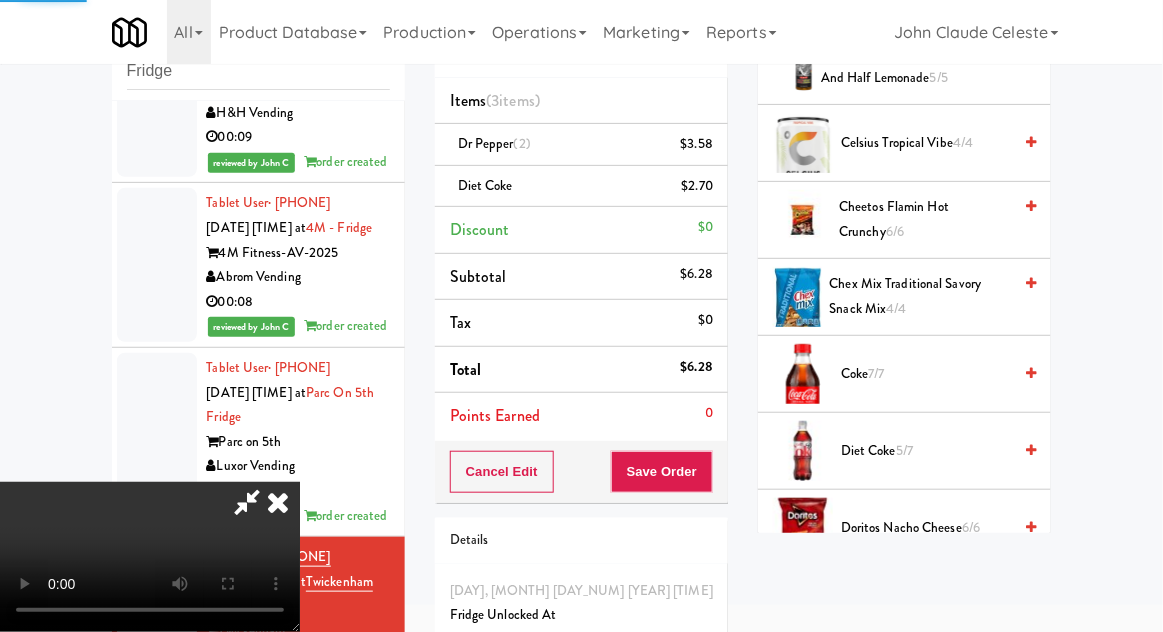 scroll, scrollTop: 197, scrollLeft: 0, axis: vertical 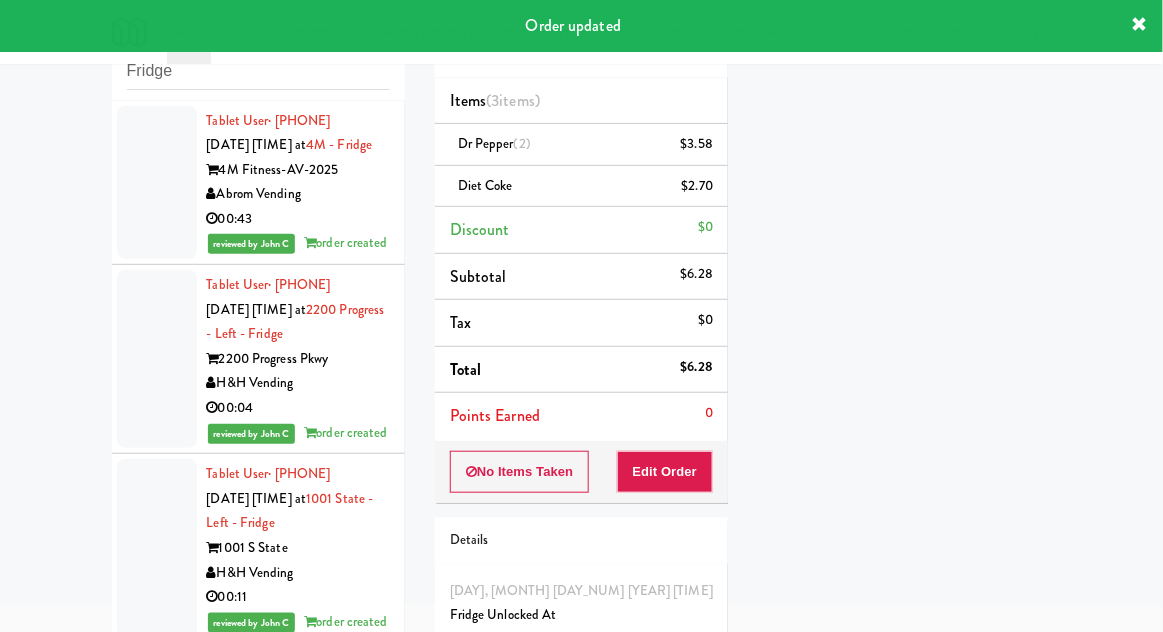 click at bounding box center (157, 183) 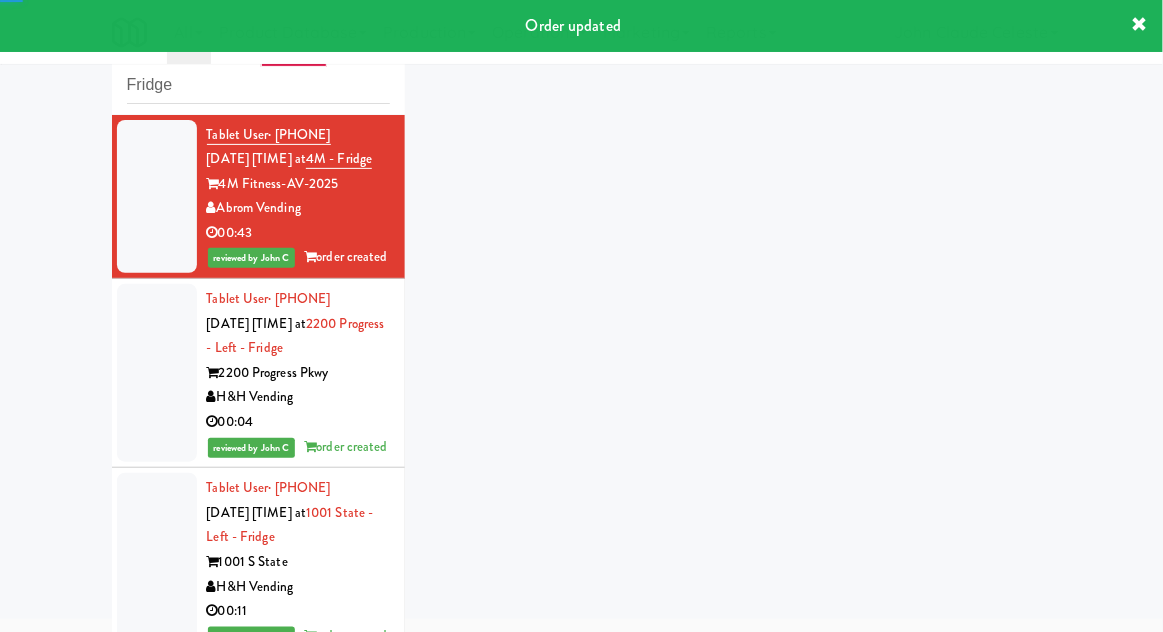 click at bounding box center [157, 373] 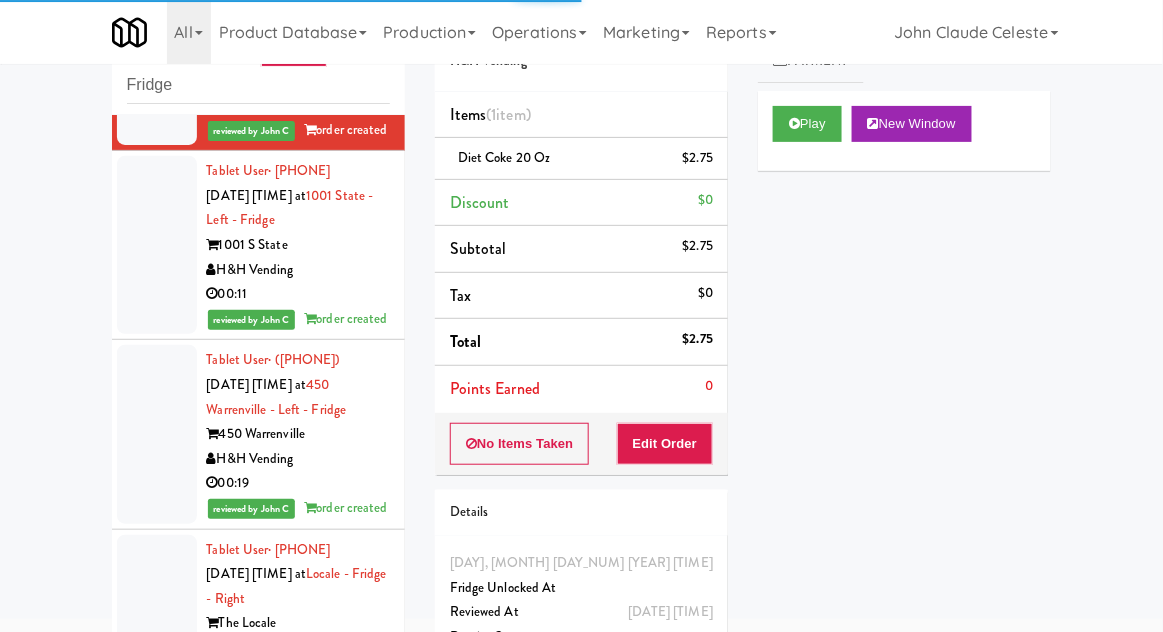 click at bounding box center (157, 245) 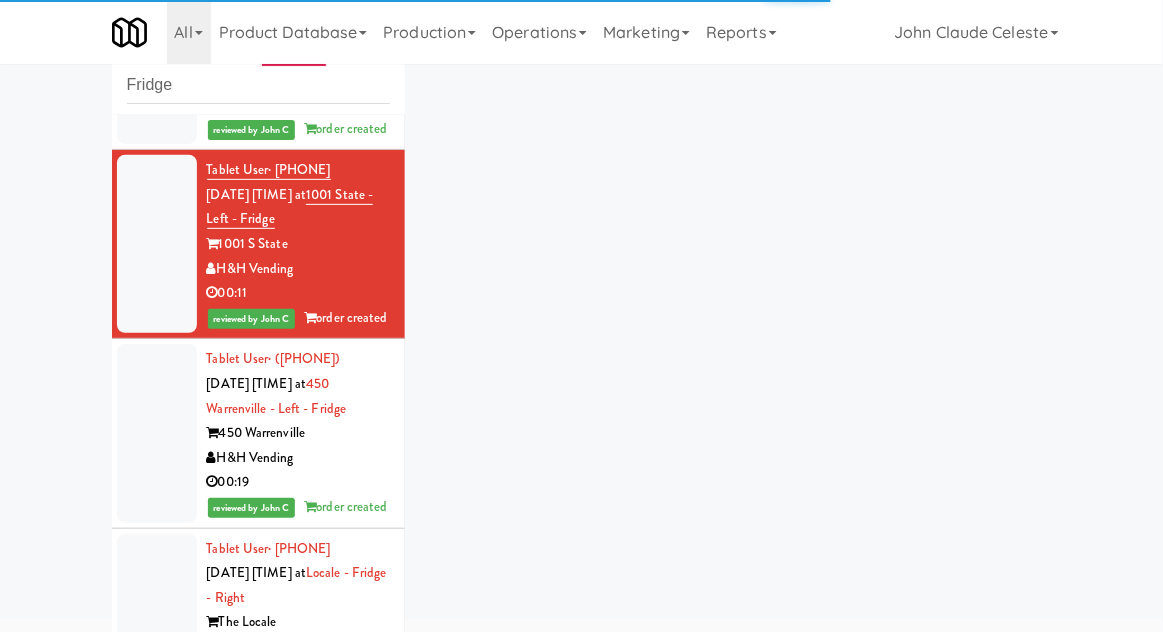 click at bounding box center [157, 433] 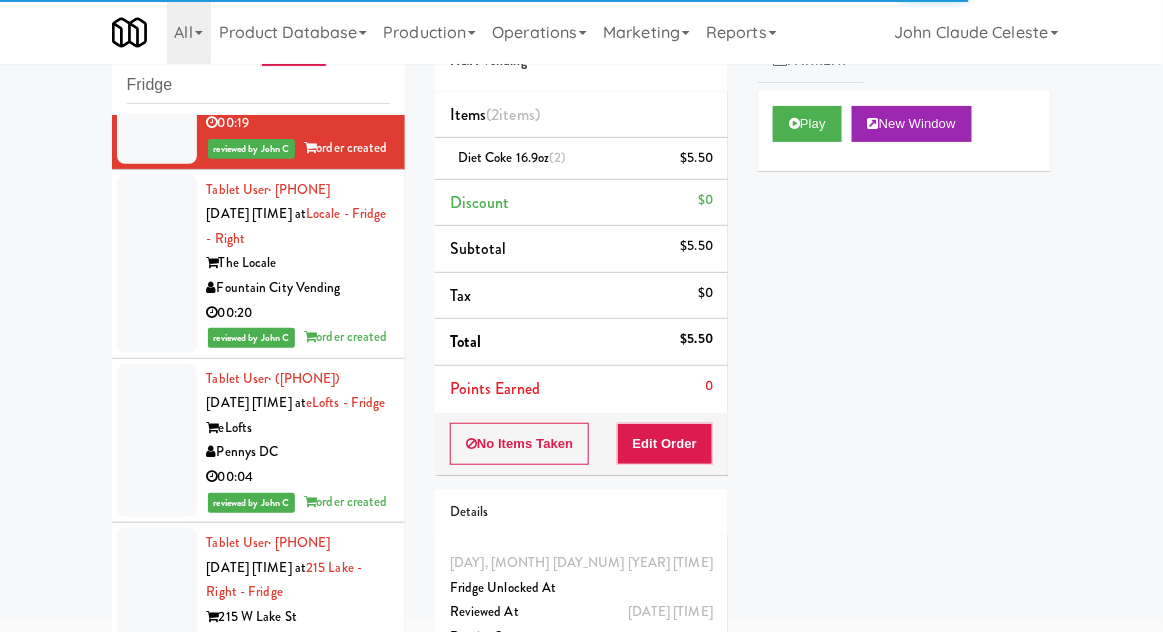 click at bounding box center (157, 264) 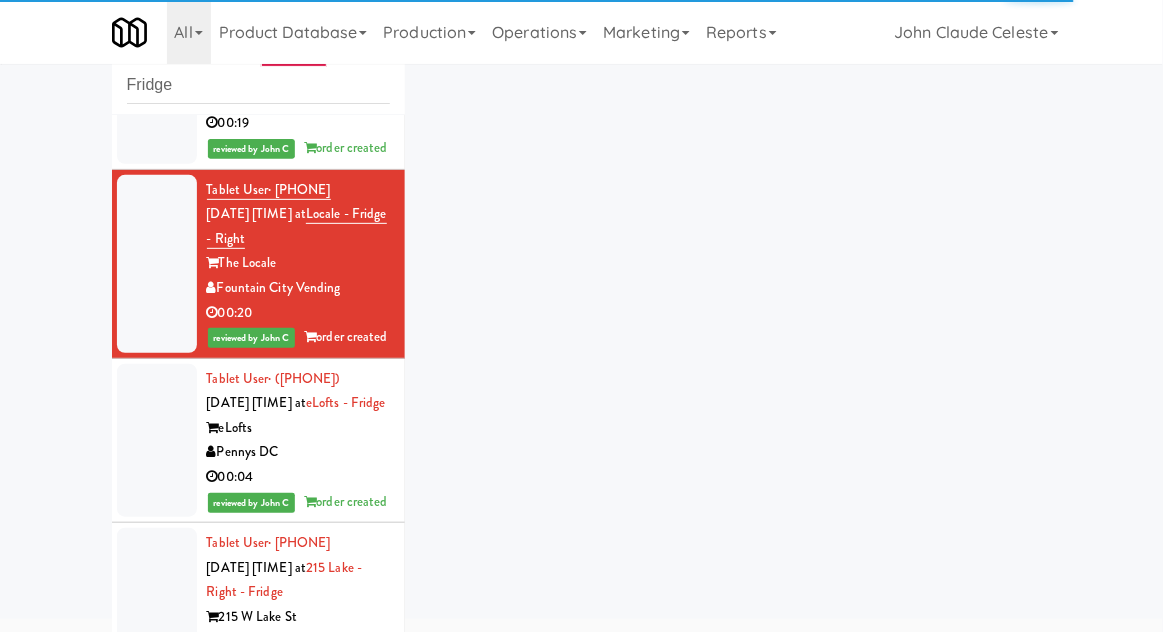 click at bounding box center (157, 441) 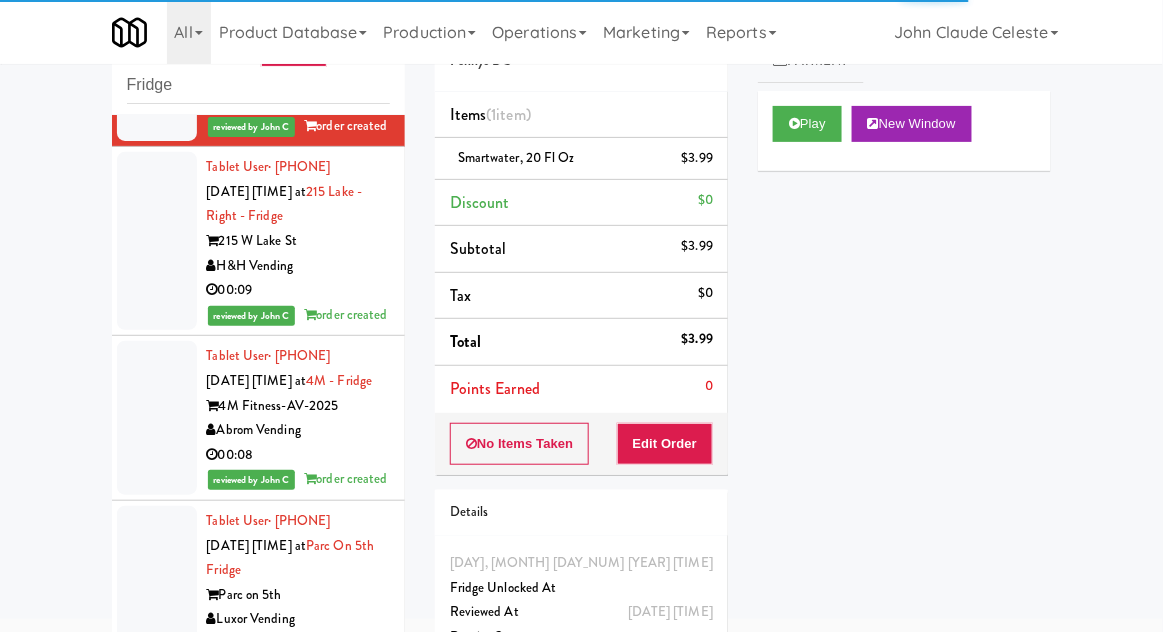 scroll, scrollTop: 1055, scrollLeft: 0, axis: vertical 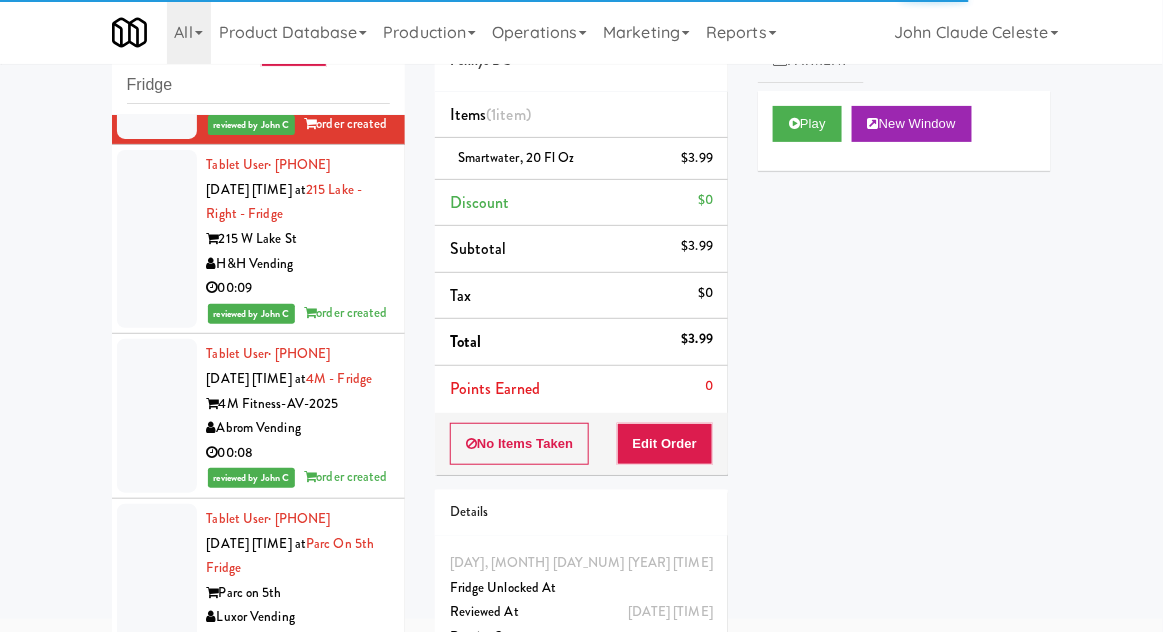 click at bounding box center [157, 239] 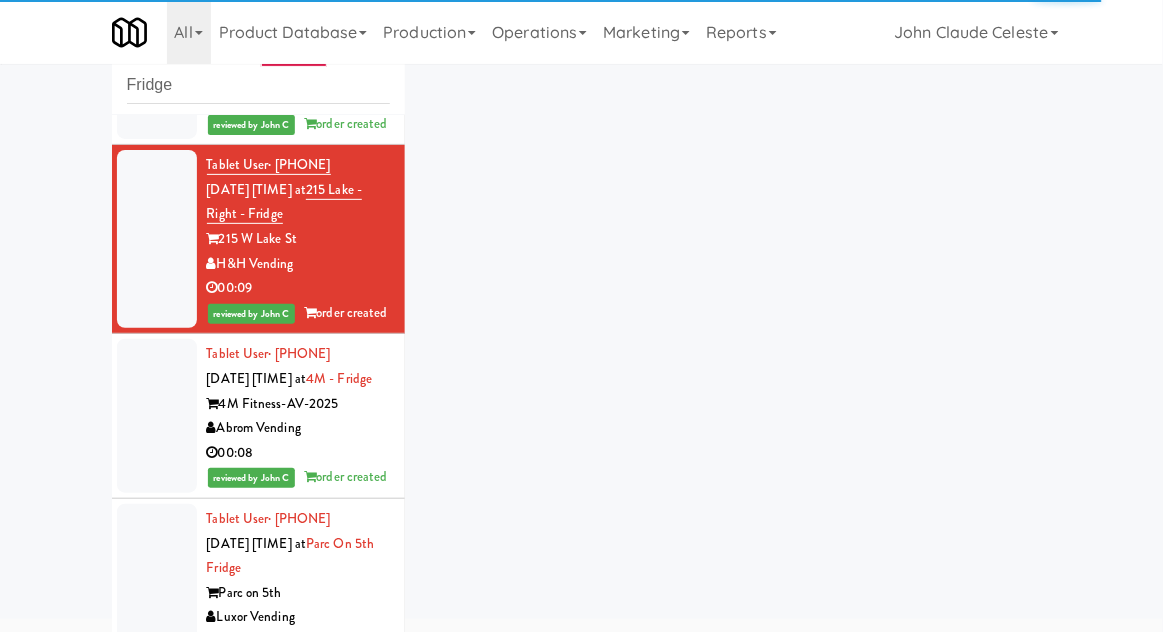 click at bounding box center (157, 416) 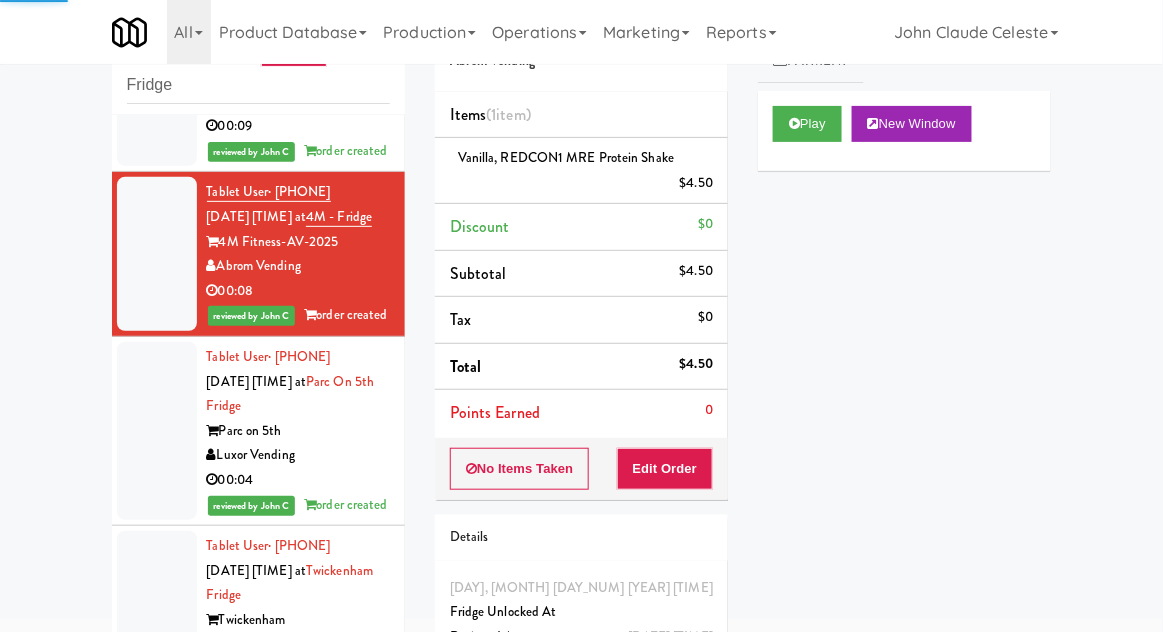 click at bounding box center (157, 431) 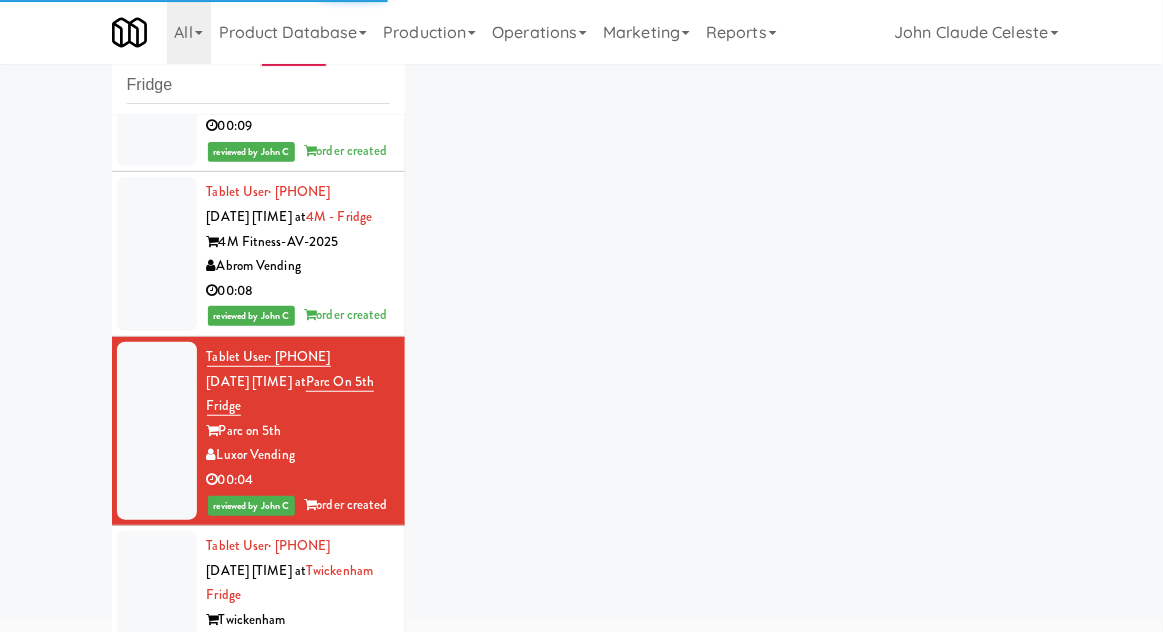 scroll, scrollTop: 1535, scrollLeft: 0, axis: vertical 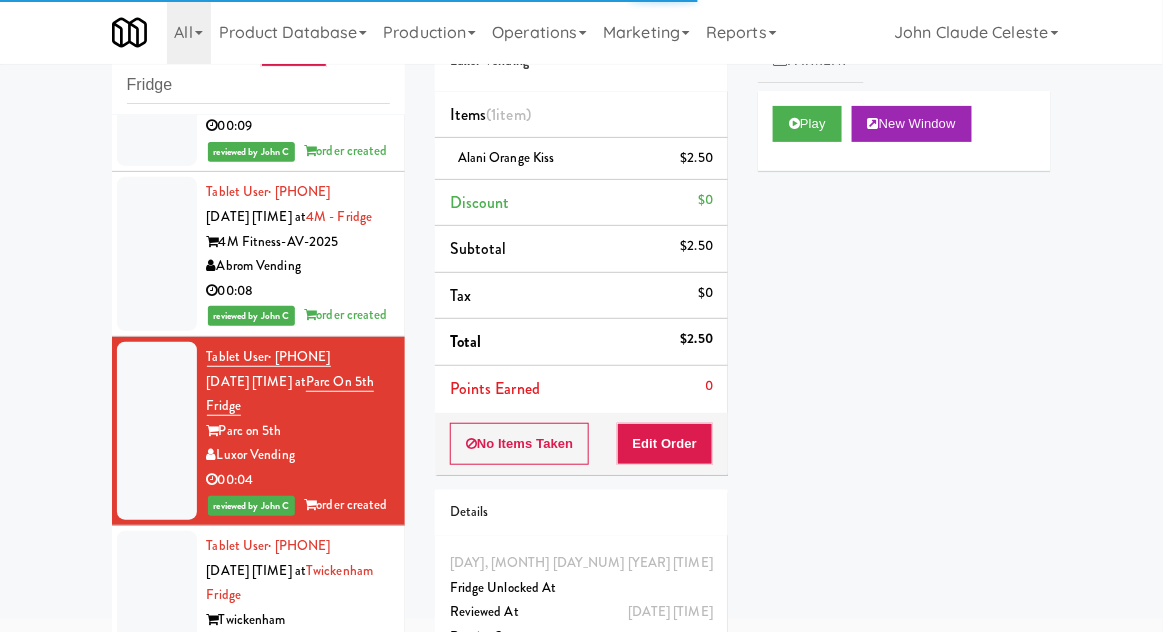 click at bounding box center (157, 620) 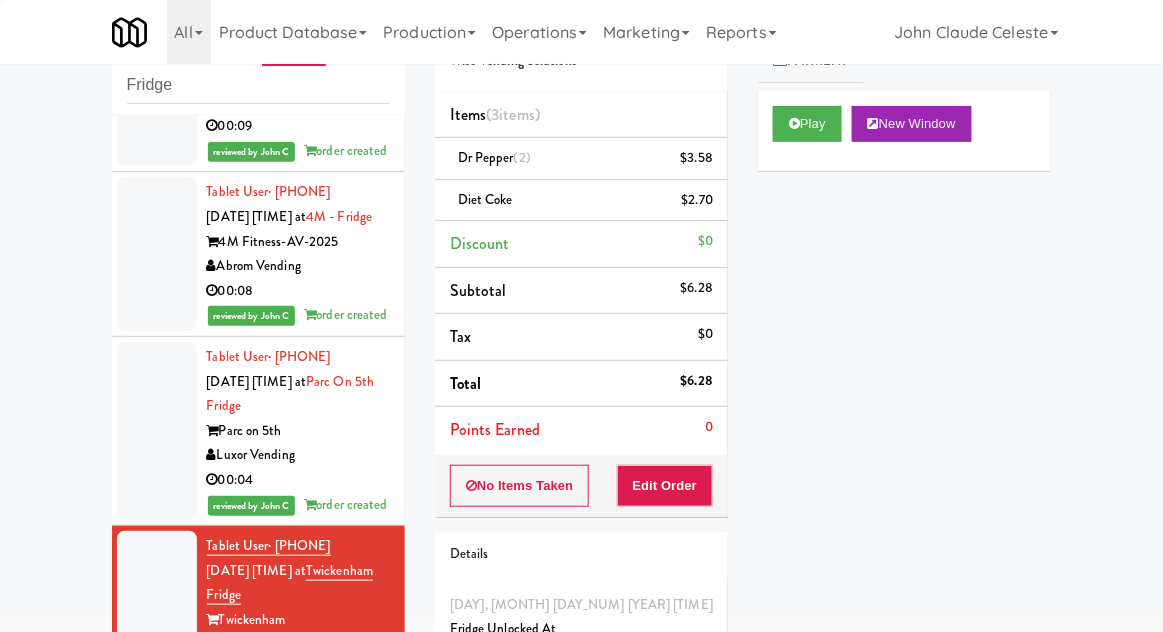 scroll, scrollTop: 0, scrollLeft: 0, axis: both 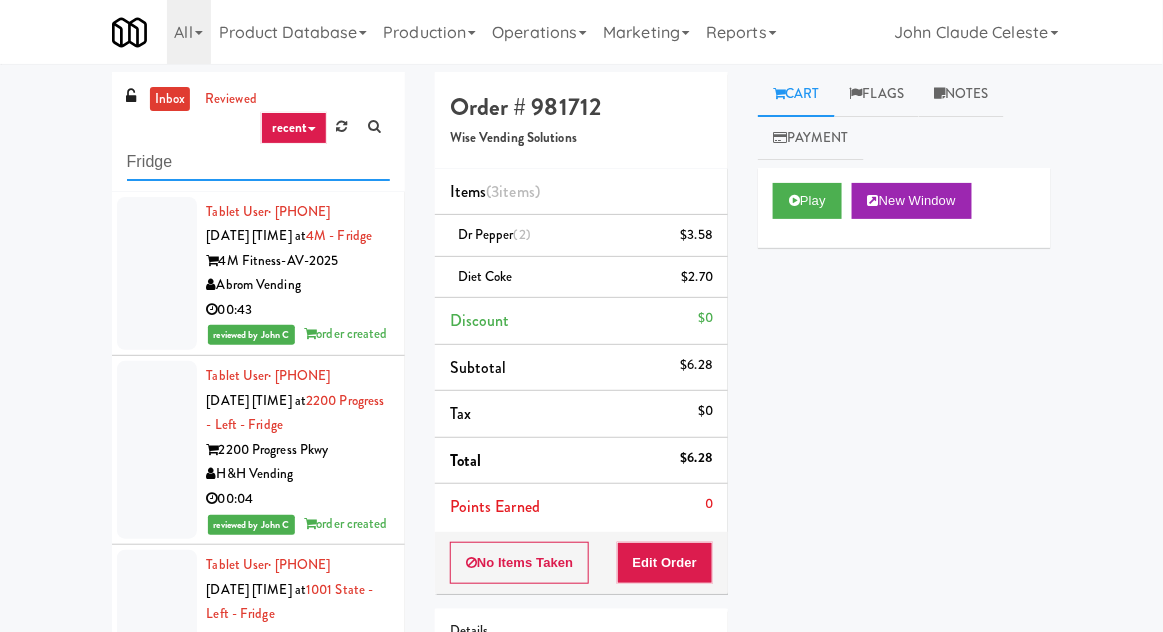 click on "Fridge" at bounding box center (258, 162) 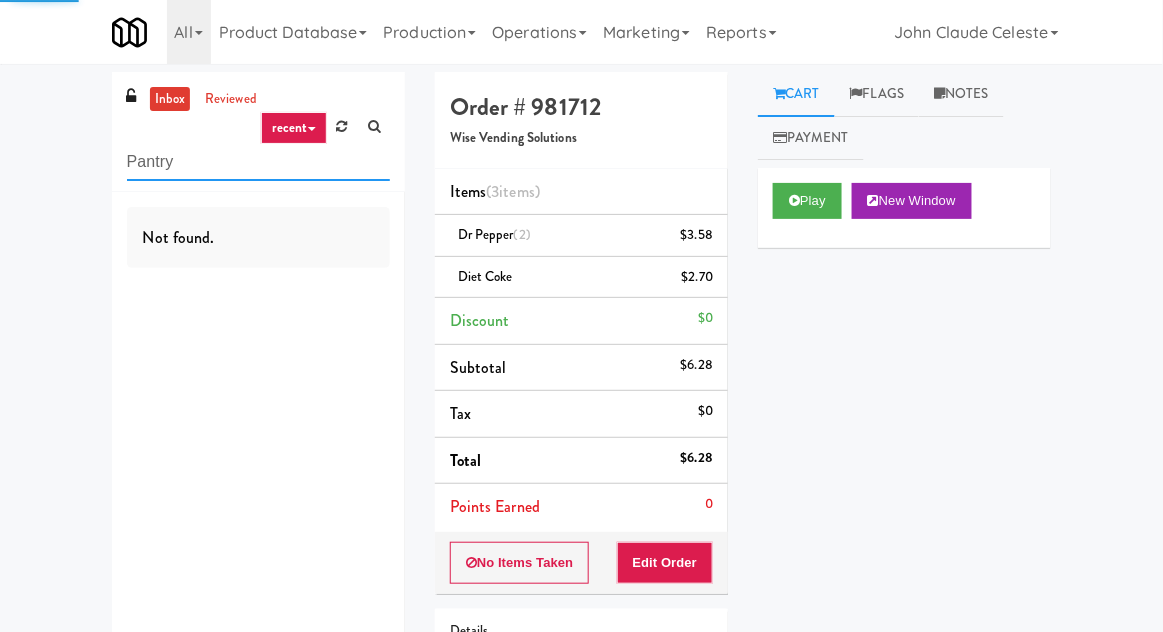 type on "Pantry" 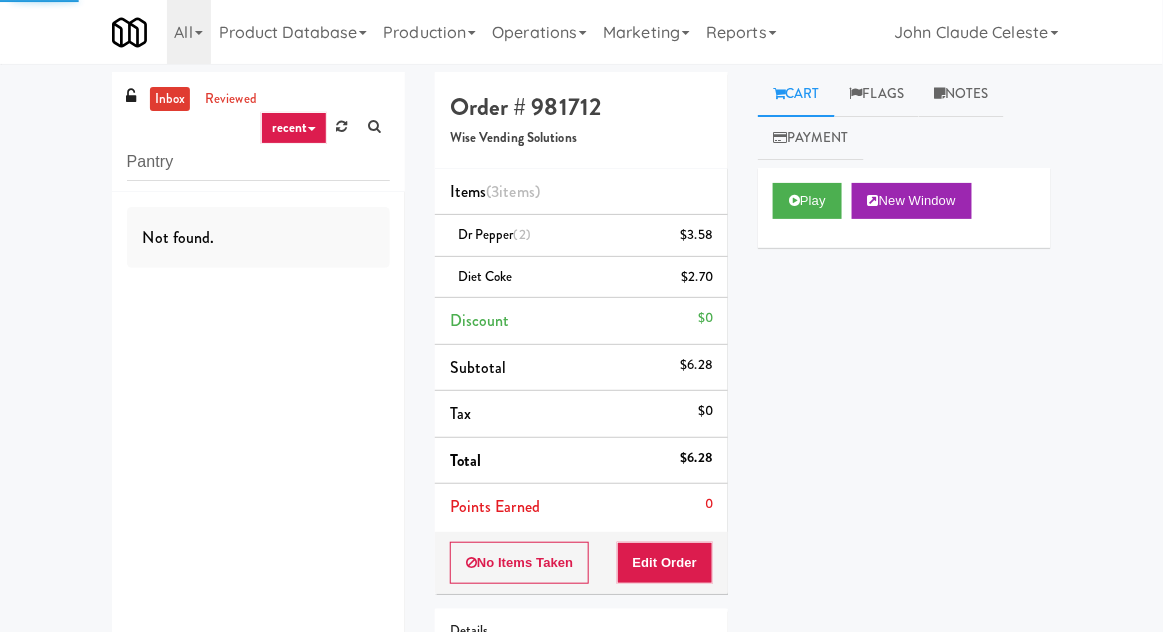 click on "inbox reviewed recent    all     unclear take     inventory issue     suspicious     failed     recent   Pantry   Not found. Order # 981712 Wise Vending Solutions Items  (3  items ) Dr Pepper  (2) $3.58 Diet Coke  $2.70 Discount  $0 Subtotal $6.28 Tax $0 Total $6.28 Points Earned  0  No Items Taken Edit Order Details Friday, August 8th 2025 8:36:38 PM Fridge Unlocked At Aug 8, 2025 8:44:15 PM Reviewed At not yet Receipt Sent not yet Order Paid  Cart  Flags  Notes  Payment  Play  New Window  Primary Flag  Clear     Flag if unable to determine what was taken or order not processable due to inventory issues Unclear Take - No Video Unclear Take - Short or Cut Off Unclear Take - Obstructed Inventory Issue - Product Not in Inventory Inventory Issue - Product prices as $0  Additional Concerns  Clear Flag as Suspicious Returned Product Place a foreign product in  Internal Notes" at bounding box center [581, 447] 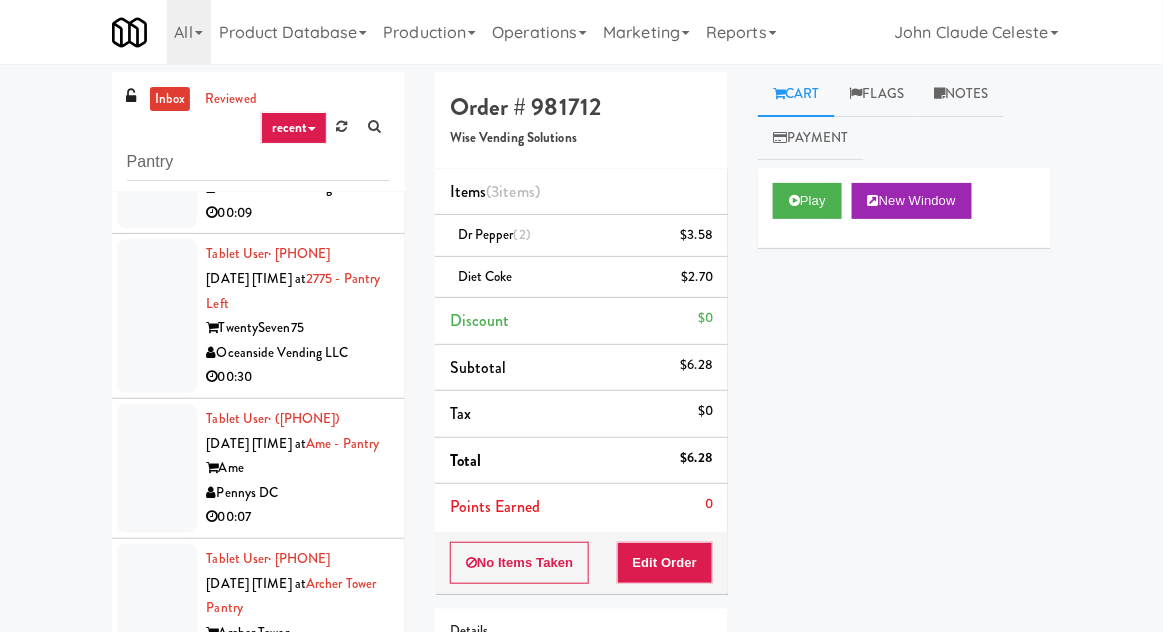 scroll, scrollTop: 4594, scrollLeft: 0, axis: vertical 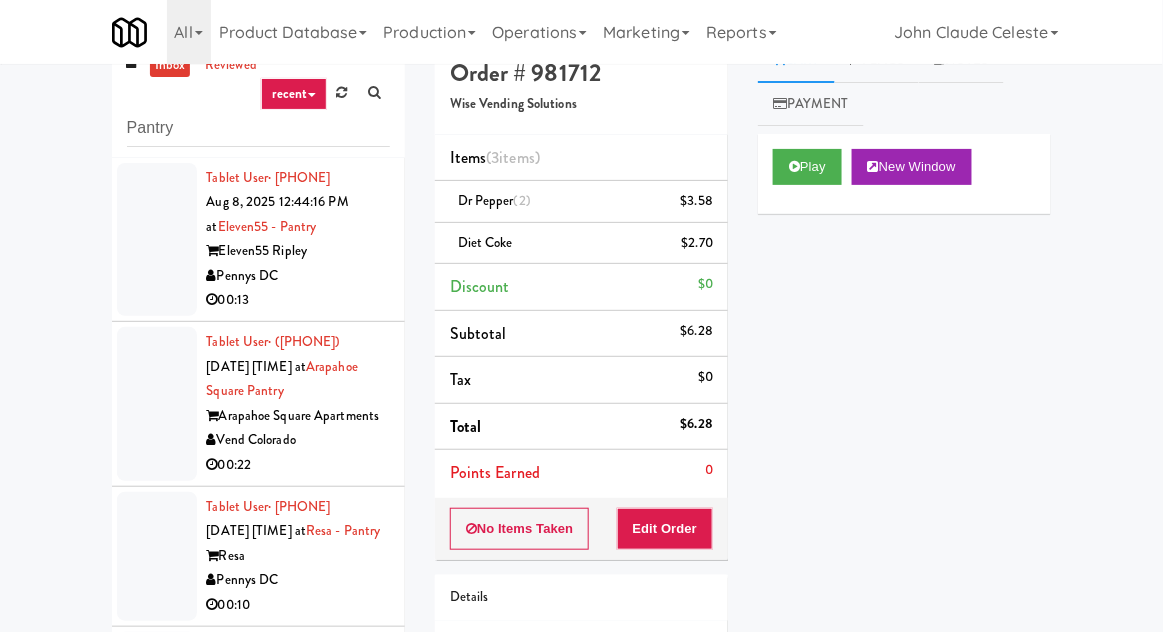 click at bounding box center [157, 240] 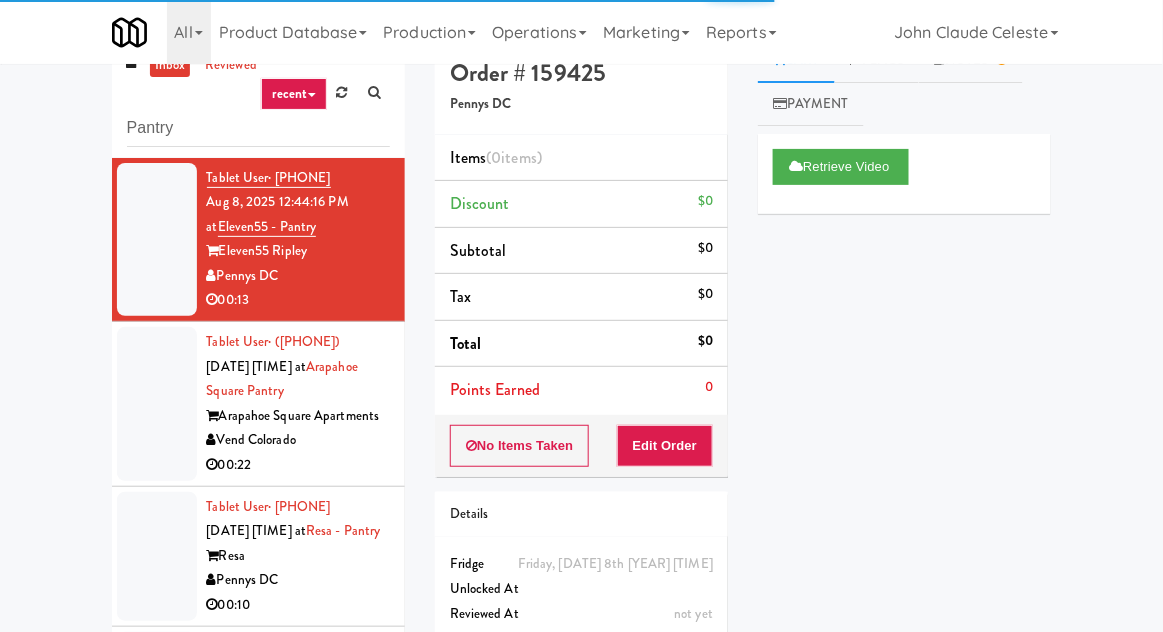 click at bounding box center (157, 404) 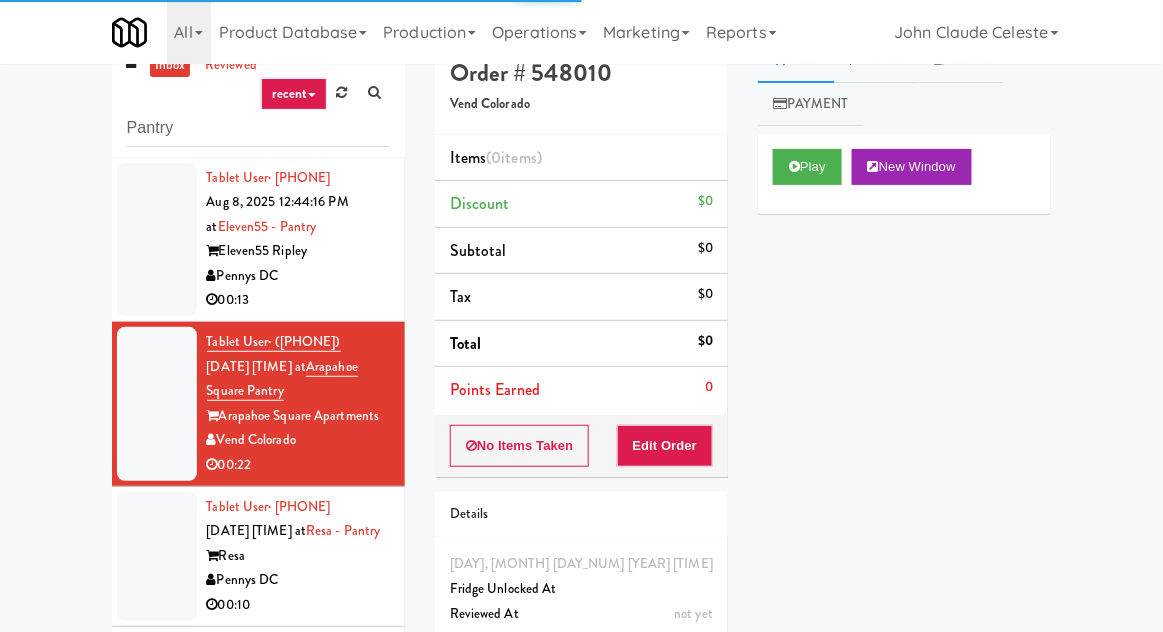 click on "Play" at bounding box center (807, 167) 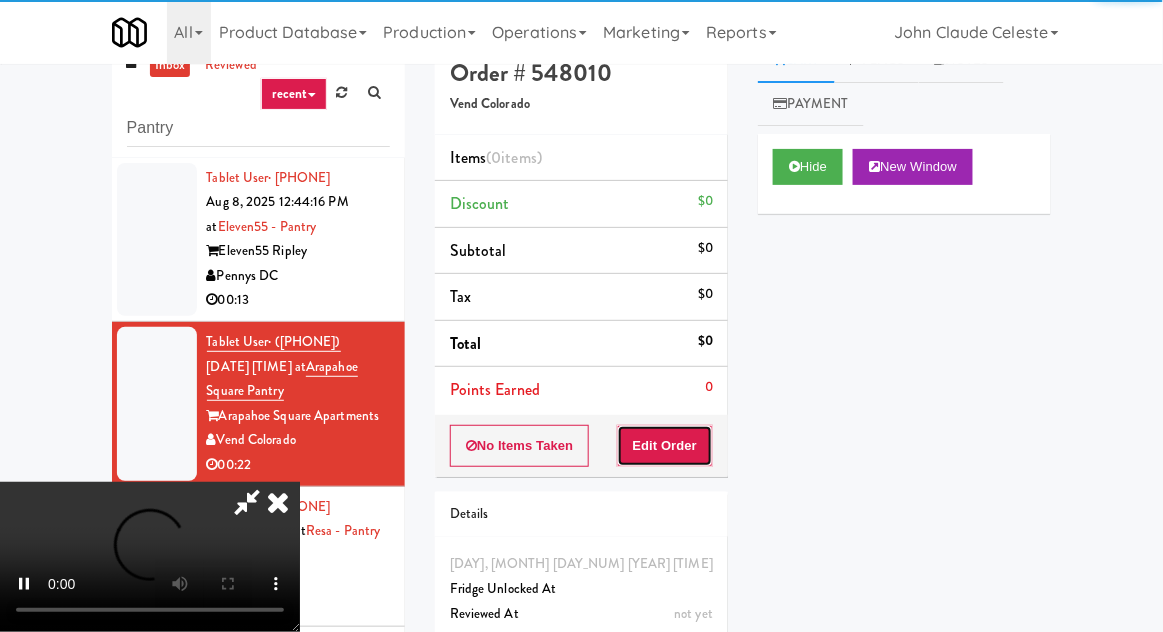 click on "Edit Order" at bounding box center [665, 446] 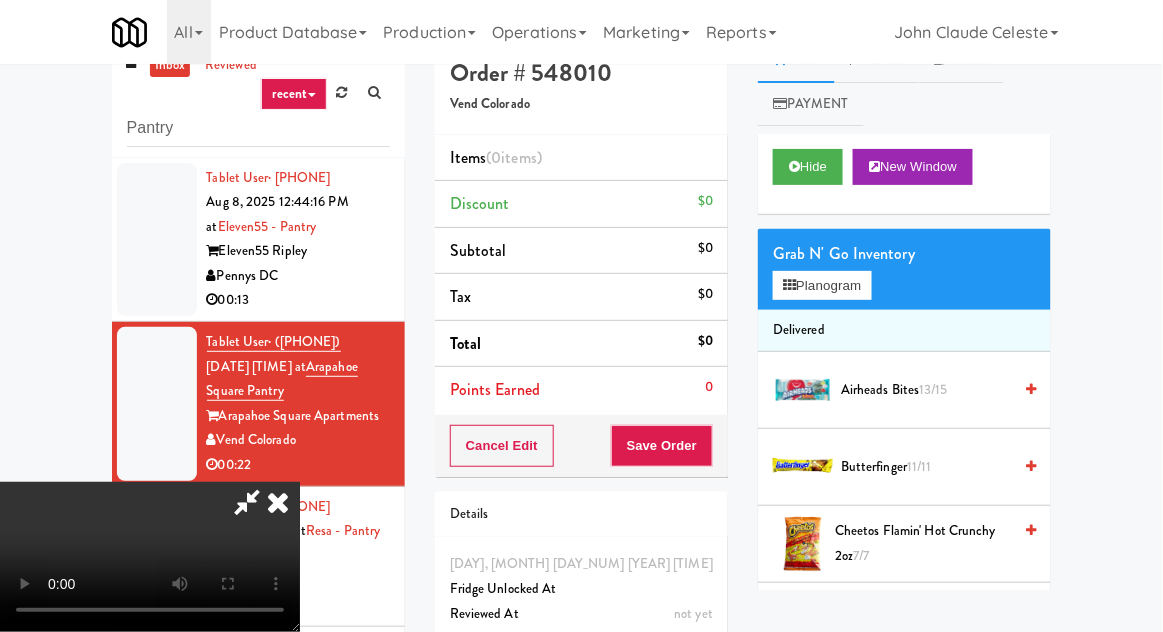 click on "inbox reviewed recent    all     unclear take     inventory issue     suspicious     failed     recent   Pantry Tablet User  · (517) 977-5855 Aug 8, 2025 12:44:16 PM at  Eleven55 - Pantry  Eleven55 Ripley  Pennys DC  00:13     Tablet User  · (469) 952-9381 Aug 8, 2025 5:56:26 PM at  Arapahoe Square Pantry  Arapahoe Square Apartments  Vend Colorado  00:22     Tablet User  · (856) 857-4424 Aug 8, 2025 6:19:04 PM at  Resa - Pantry  Resa  Pennys DC  00:10     Tablet User  · (401) 644-1735 Aug 8, 2025 6:30:14 PM at  The Iris - Pantry - Left  The Iris  Pennys DC  00:15     Tablet User  · (661) 839-4530 Aug 8, 2025 6:34:03 PM at  399 Fremont - Pantry  399 Fremont Street  MAC Vending USA  00:12     Tablet User  · (412) 251-4410 Aug 8, 2025 6:48:54 PM at  Eight80 - Main Pantry Left  Eight 80  Oceanside Vending LLC  00:35     Tablet User  · (347) 447-2955 Aug 8, 2025 6:58:25 PM at  Phase I - Ambient Pantry  Link NoDa 36th - Phase I  Impact Vending  00:19     Tablet User  · (412) 726-8929  00:04" at bounding box center [581, 405] 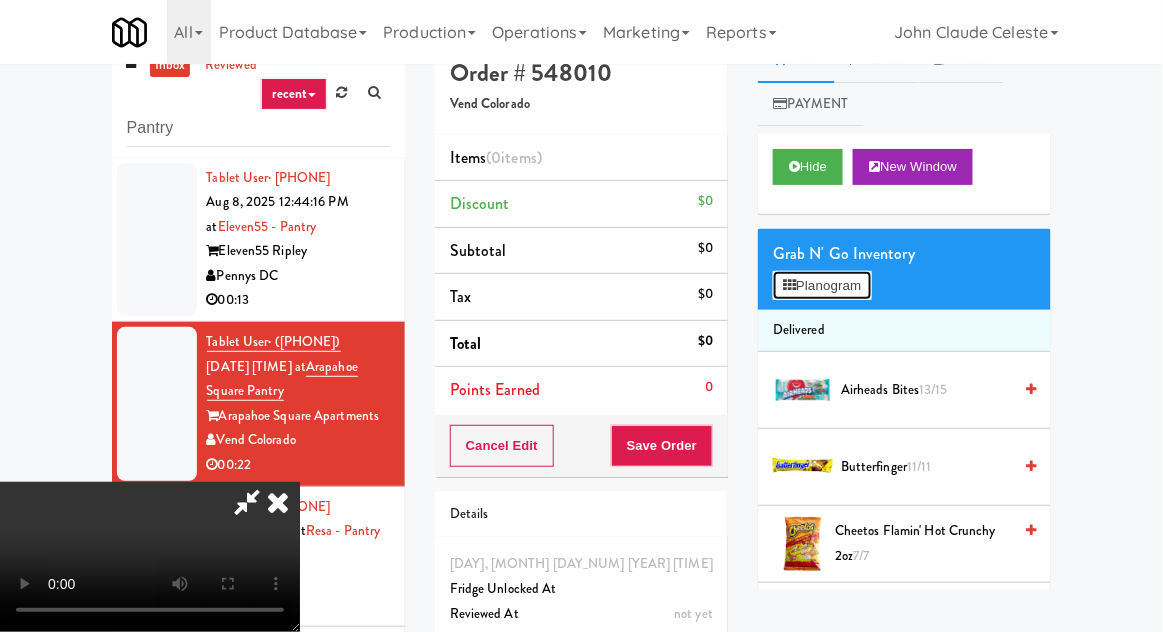 click on "Planogram" at bounding box center [822, 286] 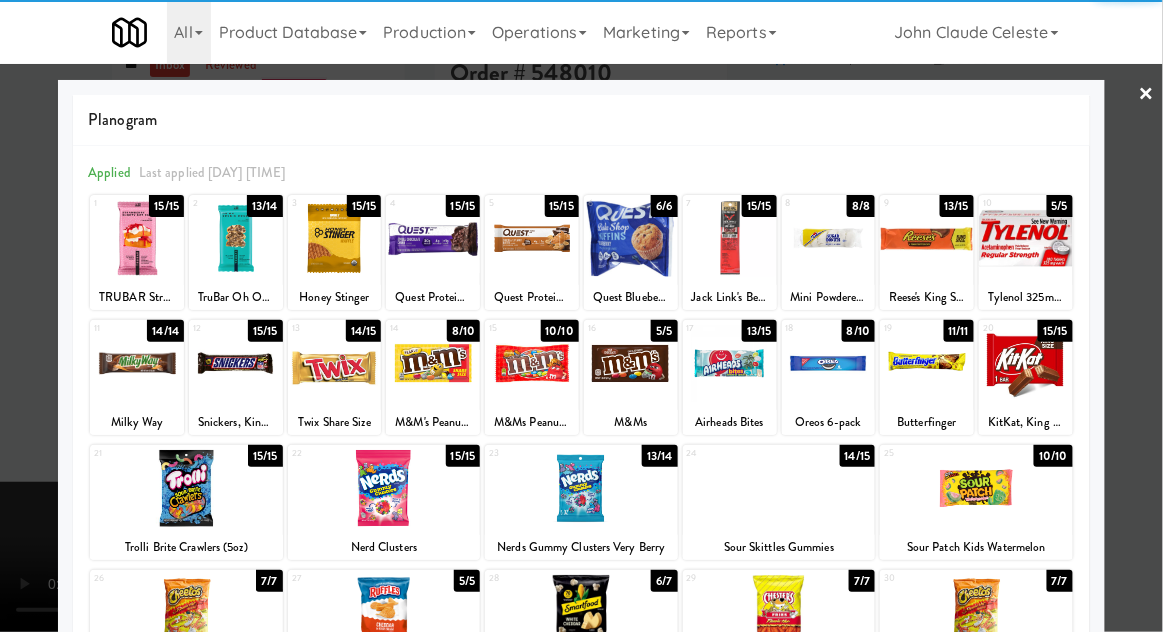 click at bounding box center [730, 238] 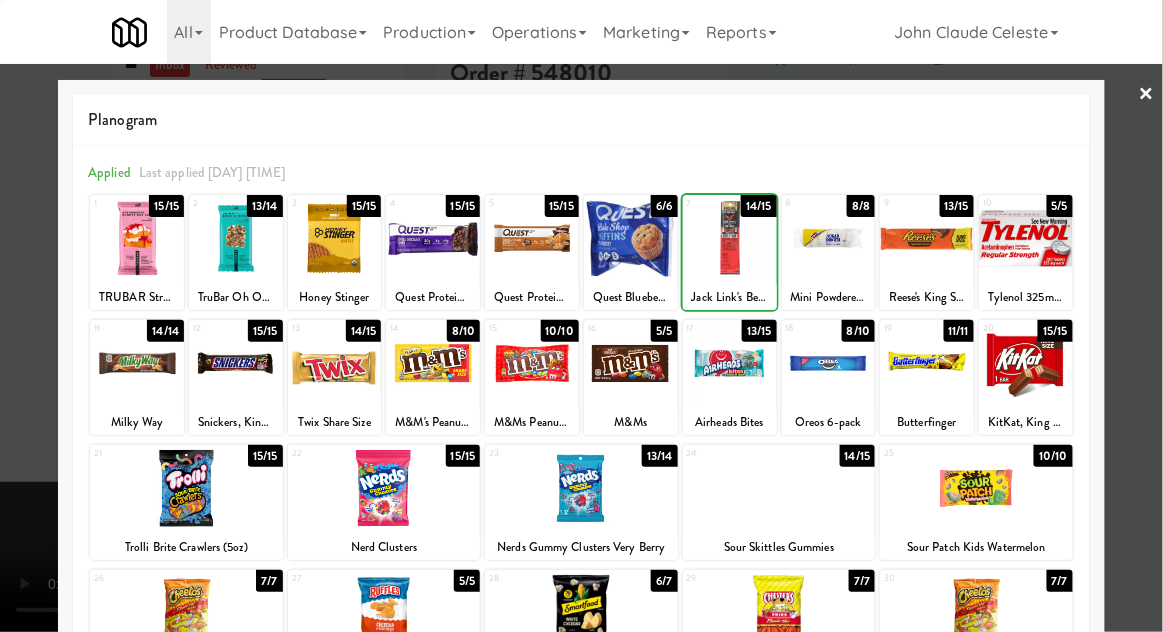 click at bounding box center [730, 238] 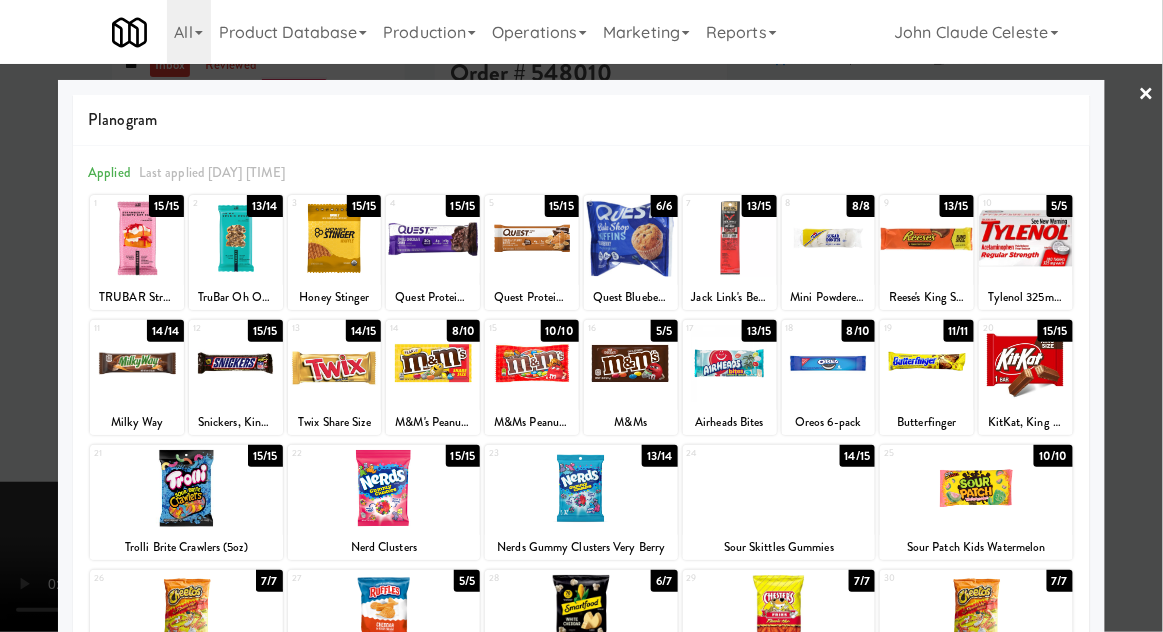 click at bounding box center [581, 316] 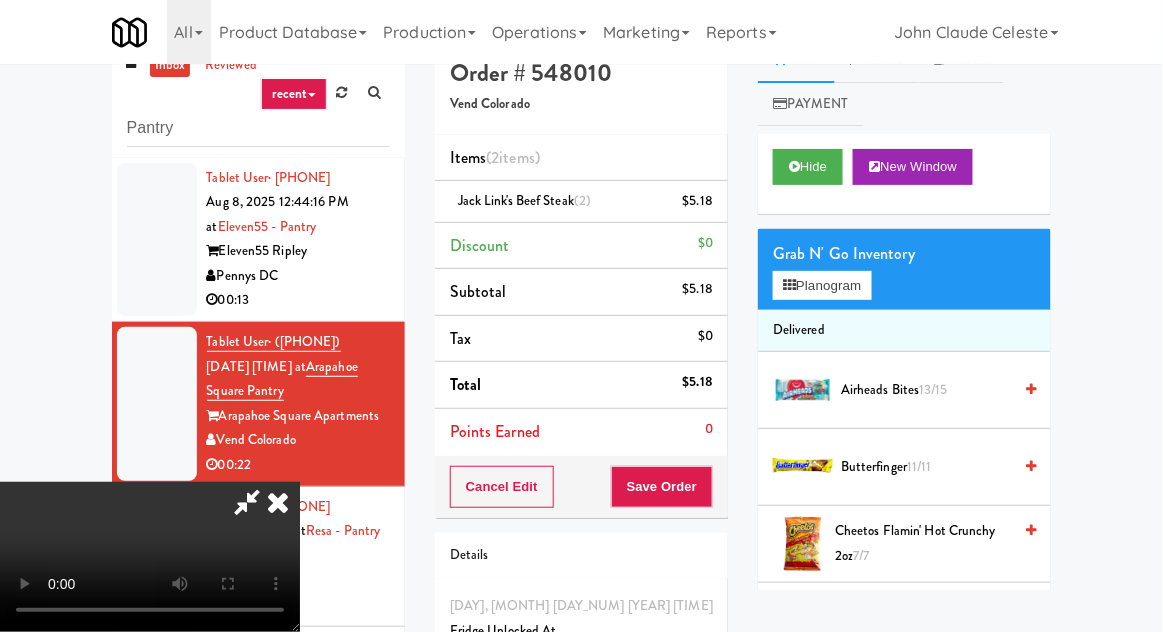 scroll, scrollTop: 0, scrollLeft: 0, axis: both 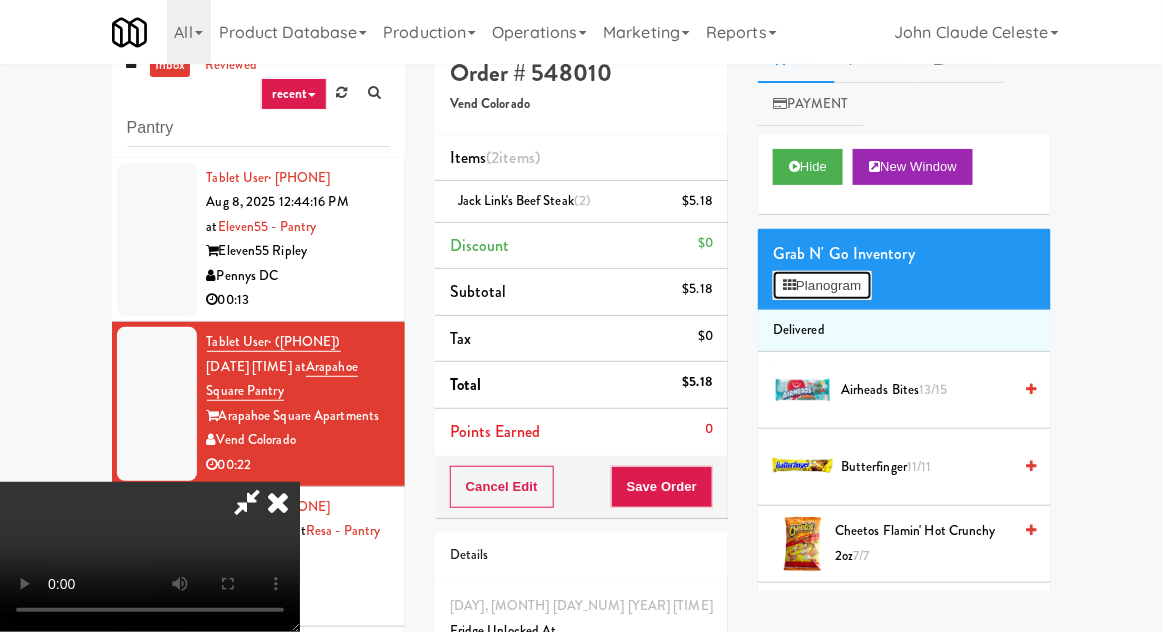 click on "Planogram" at bounding box center (822, 286) 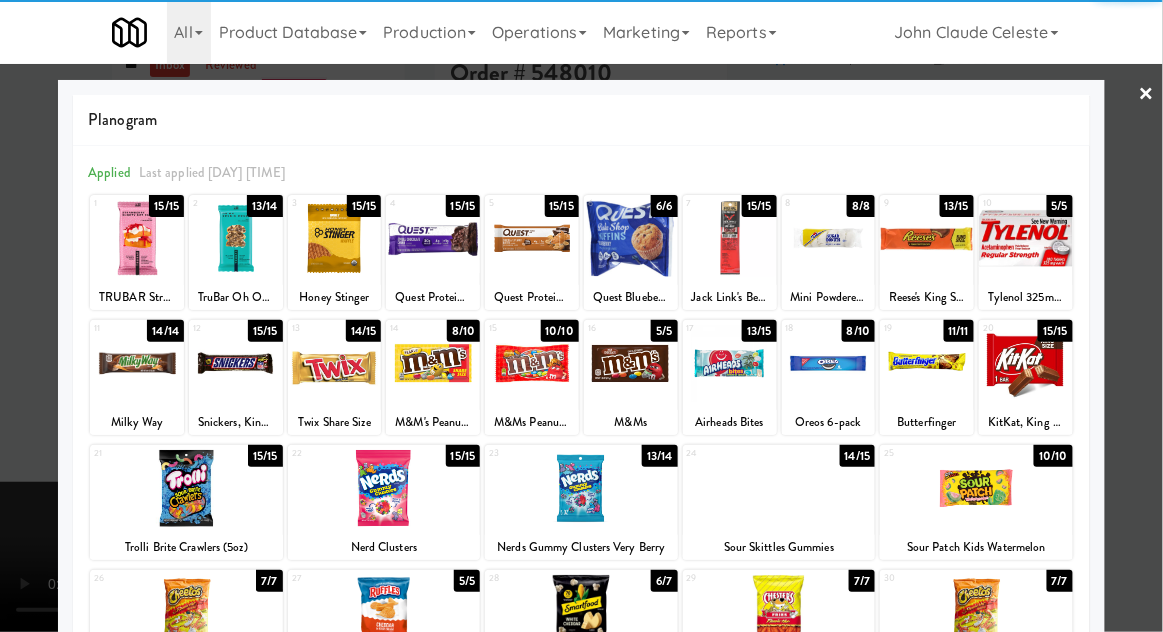 click at bounding box center (433, 238) 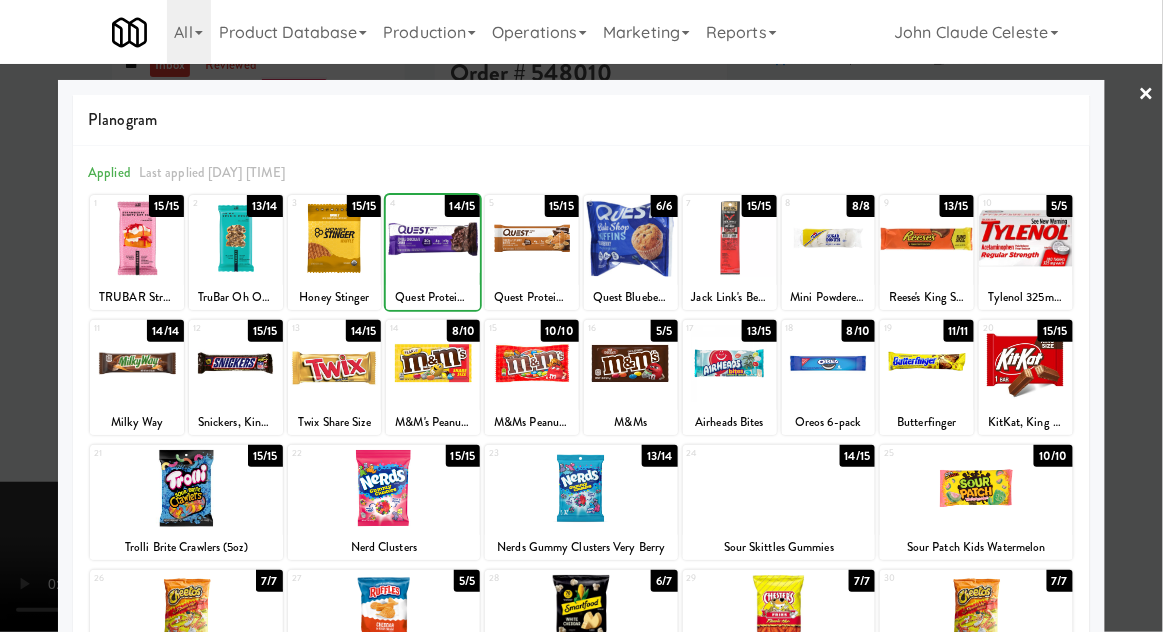 click at bounding box center [532, 238] 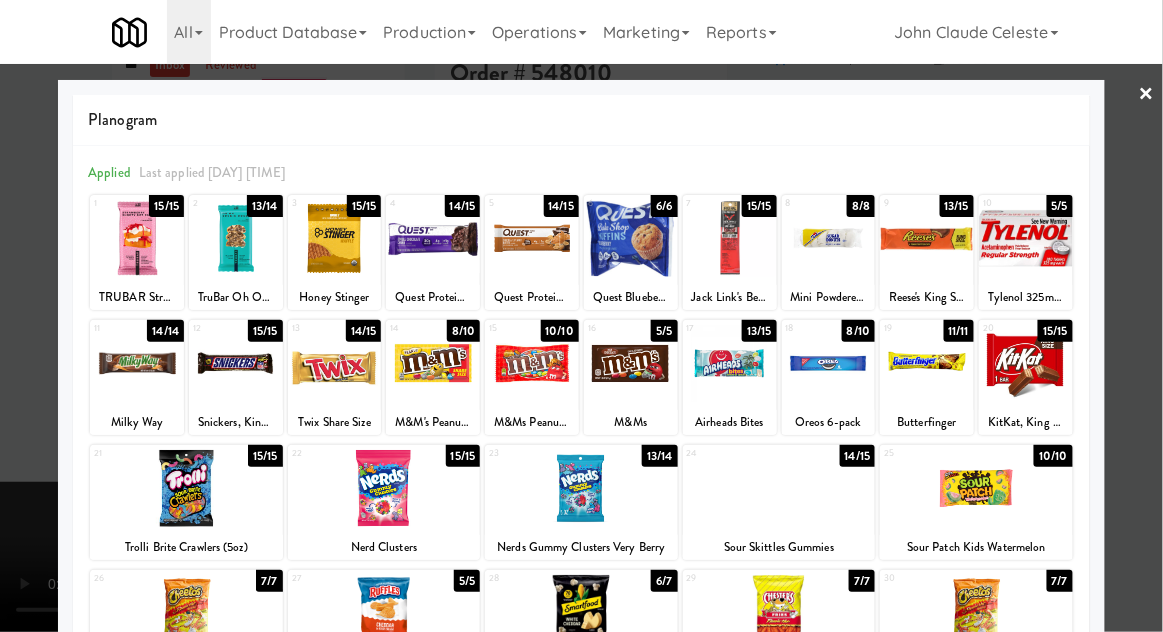 click at bounding box center [581, 316] 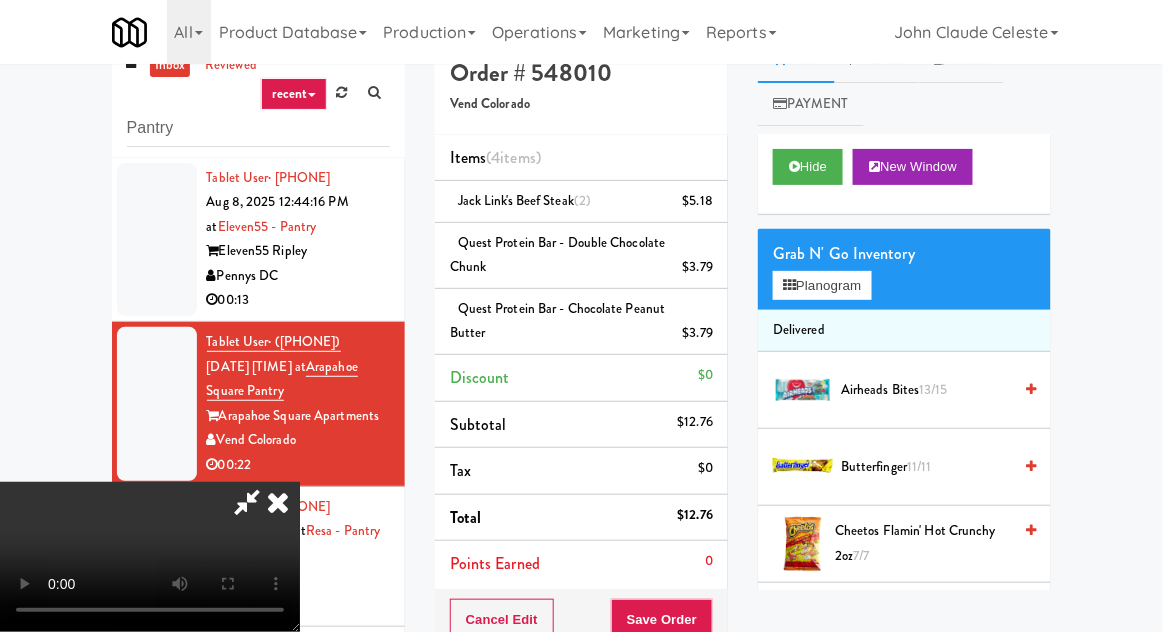 scroll, scrollTop: 0, scrollLeft: 0, axis: both 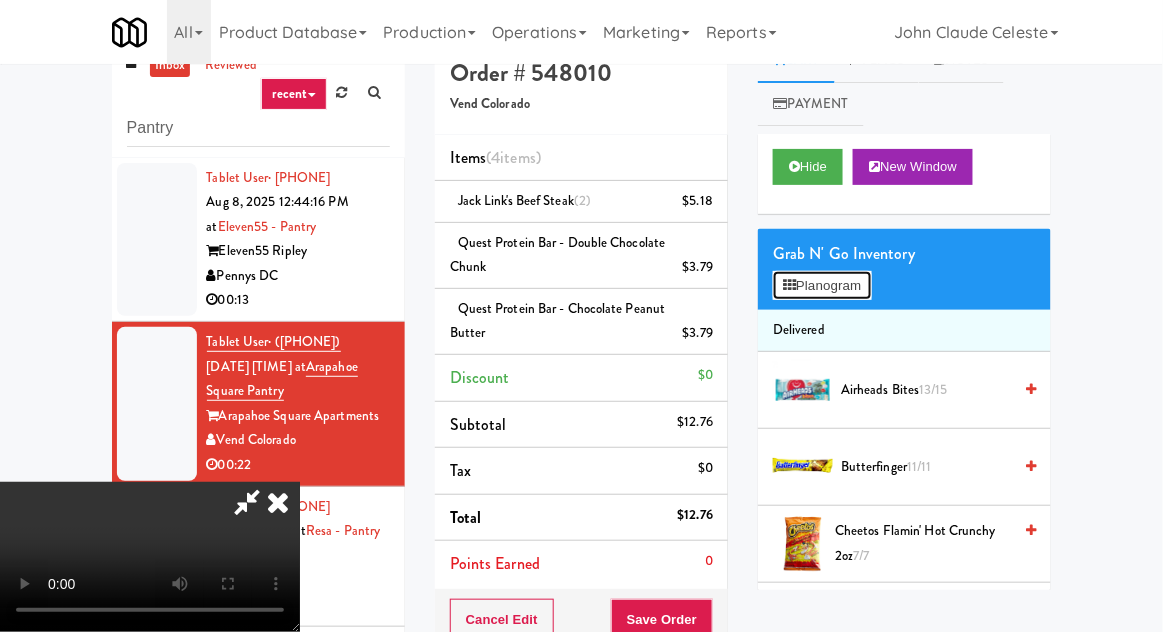 click on "Planogram" at bounding box center [822, 286] 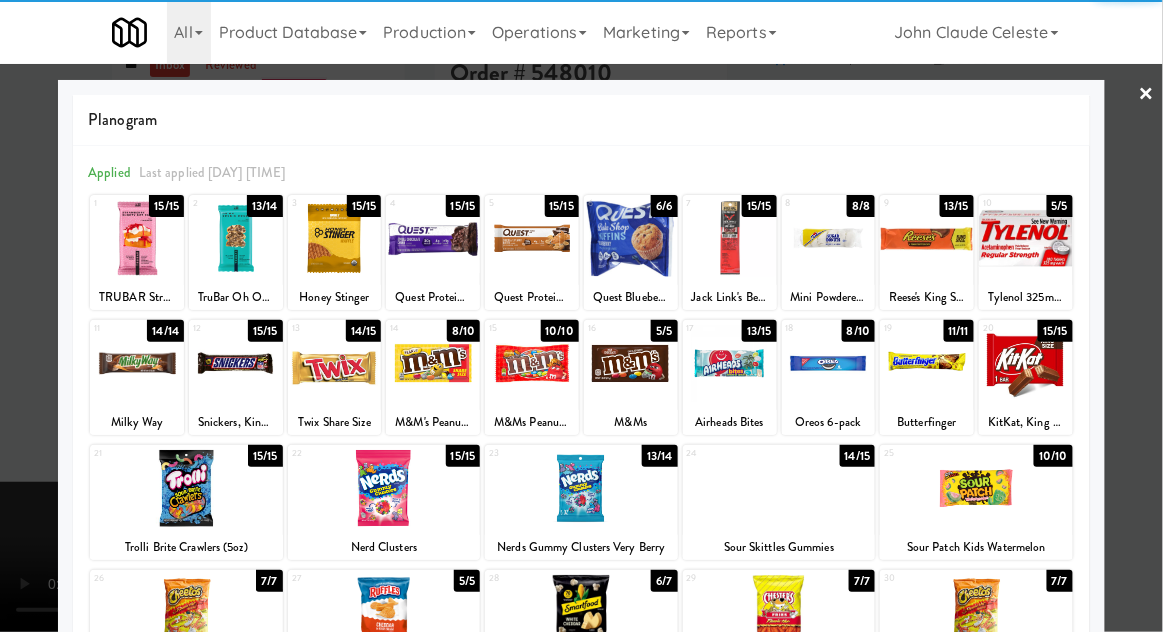 click at bounding box center (335, 238) 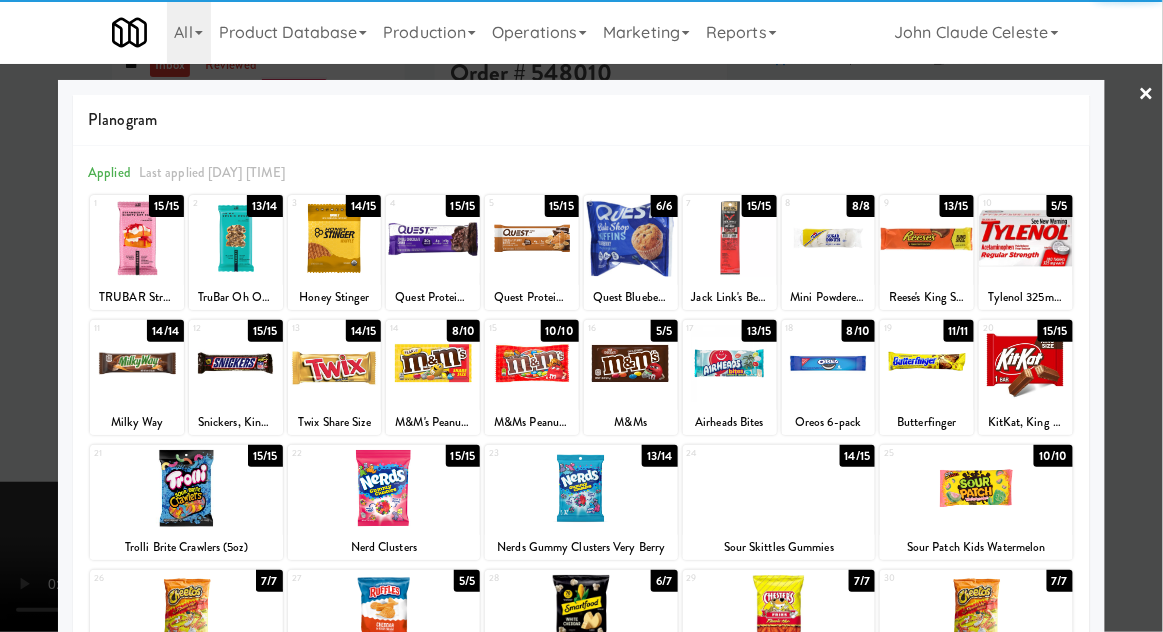 click at bounding box center [581, 316] 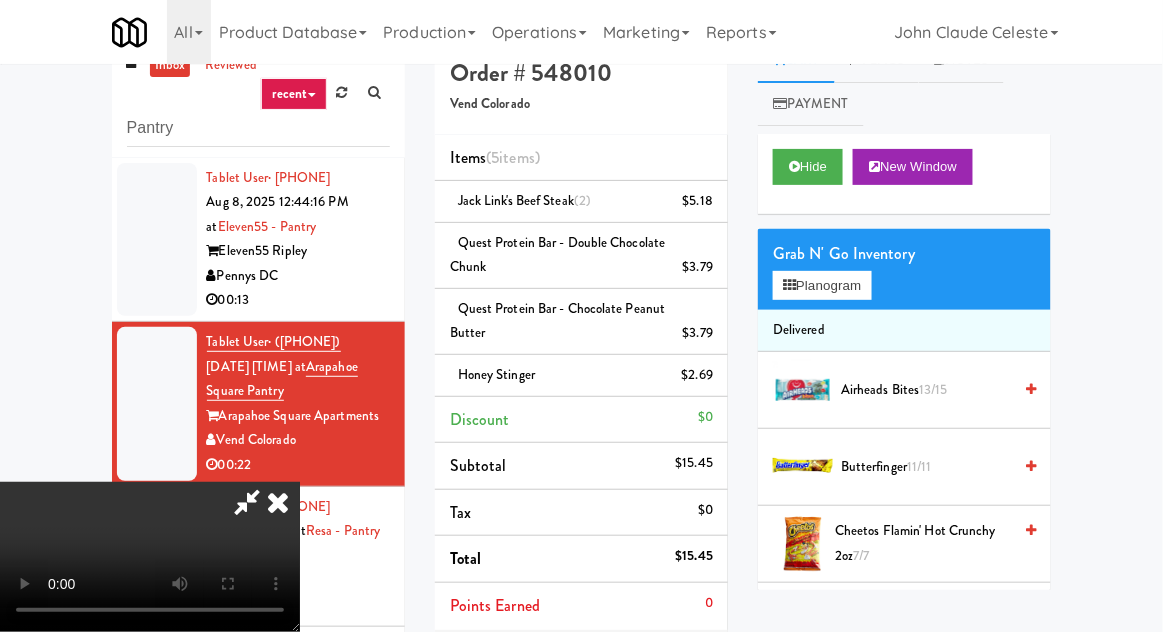 scroll, scrollTop: 73, scrollLeft: 0, axis: vertical 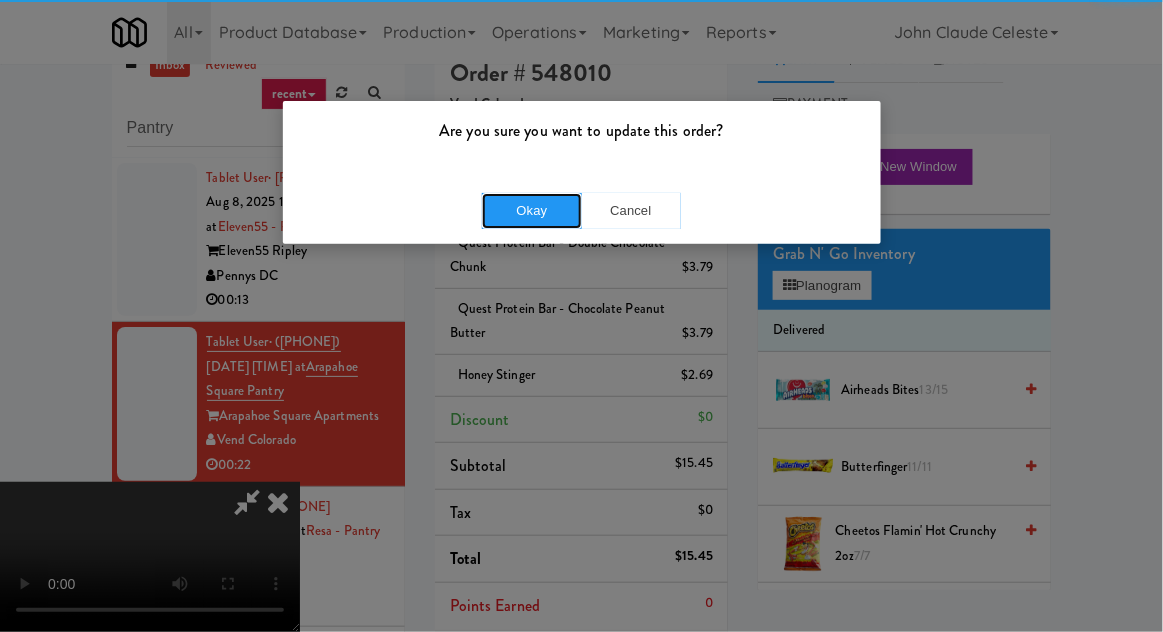 click on "Okay" at bounding box center [532, 211] 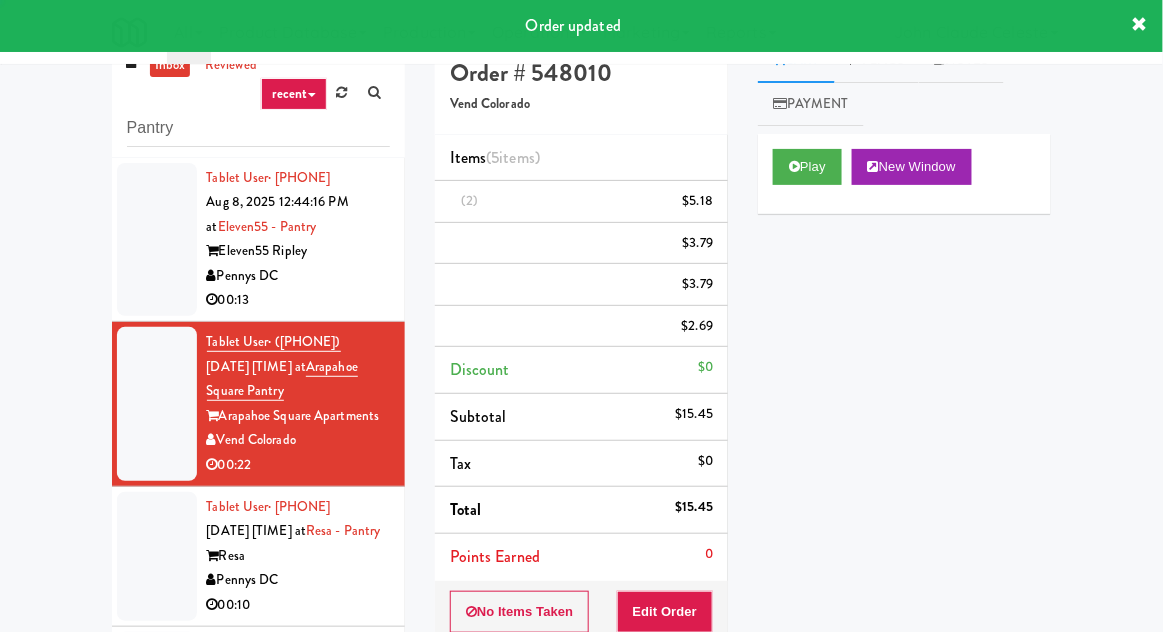 scroll, scrollTop: 0, scrollLeft: 0, axis: both 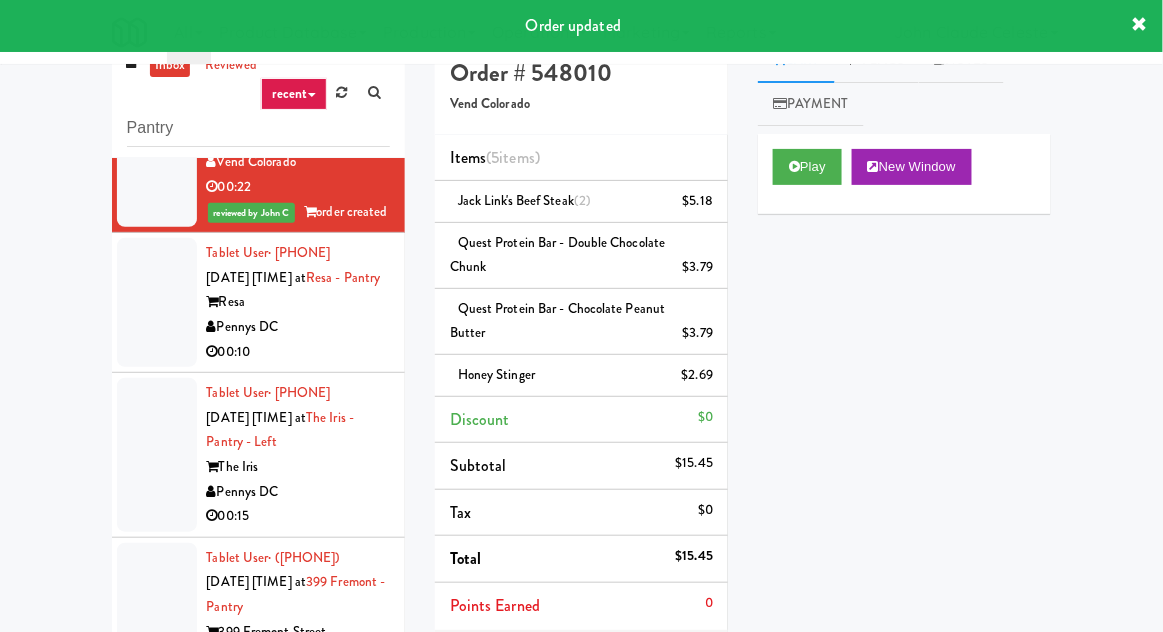 click at bounding box center (157, 302) 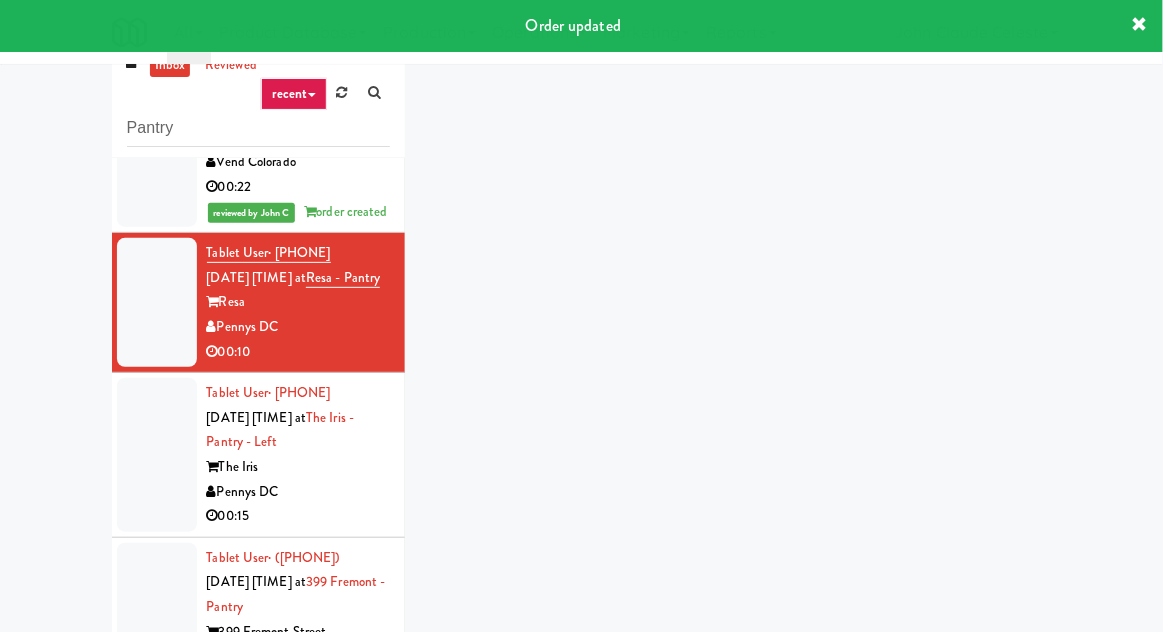 scroll, scrollTop: 284, scrollLeft: 0, axis: vertical 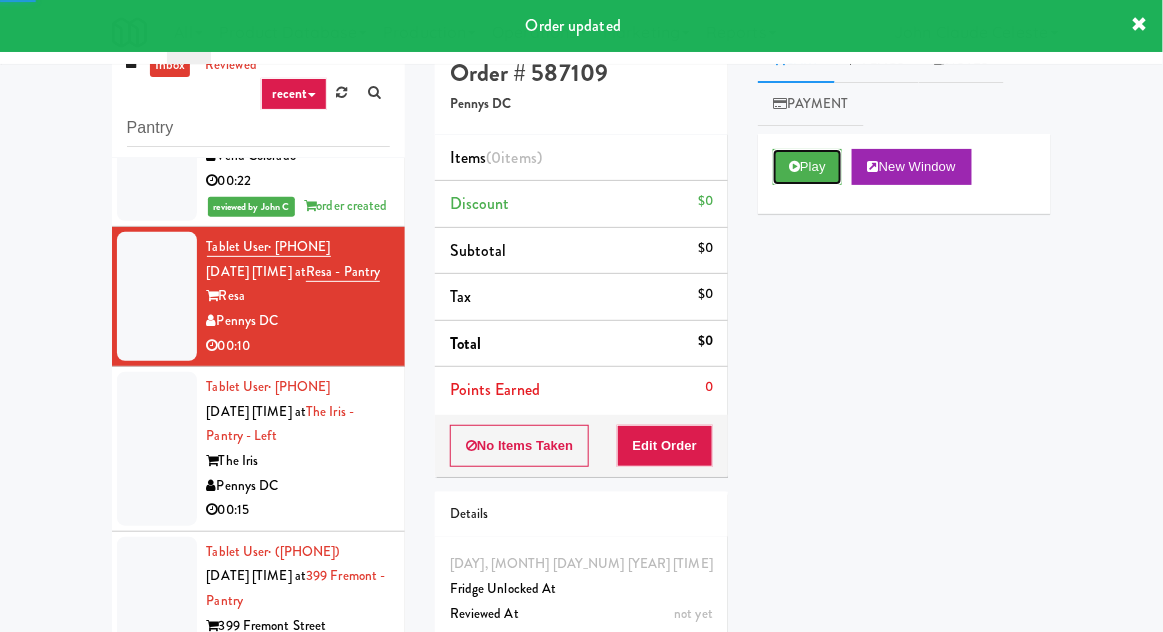 click on "Play" at bounding box center (807, 167) 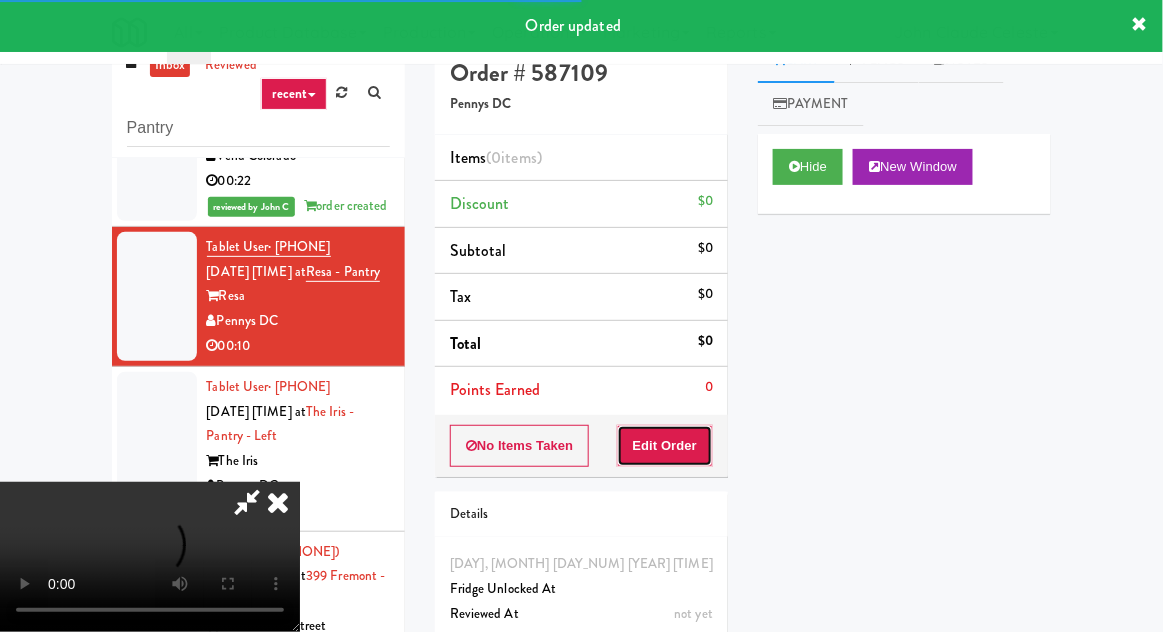 click on "Edit Order" at bounding box center [665, 446] 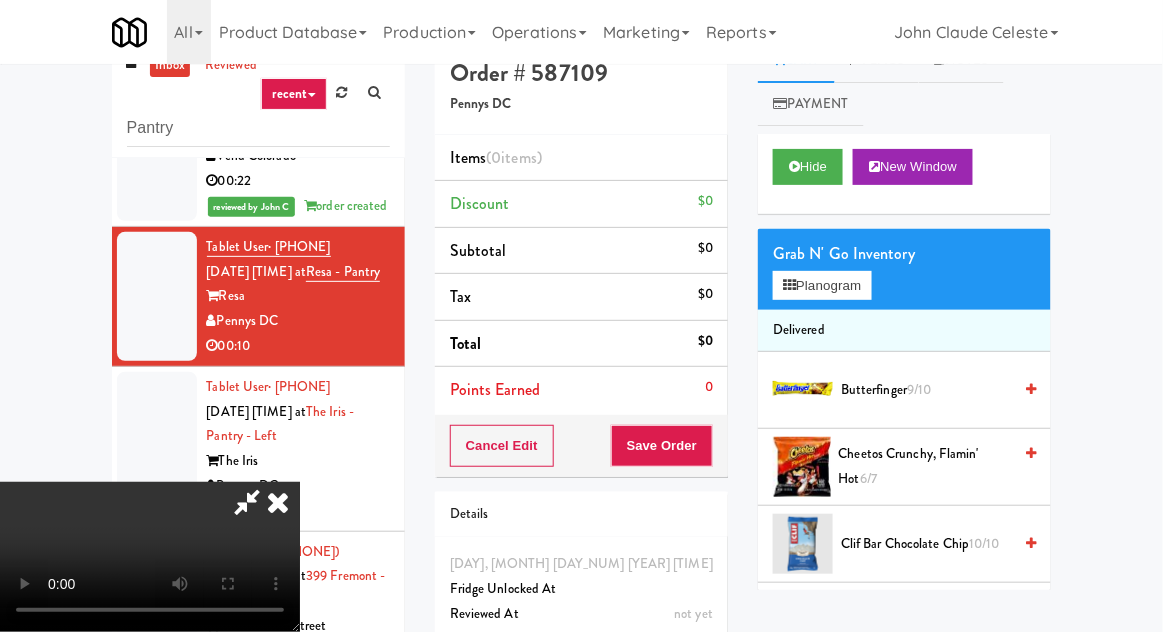 scroll, scrollTop: 73, scrollLeft: 0, axis: vertical 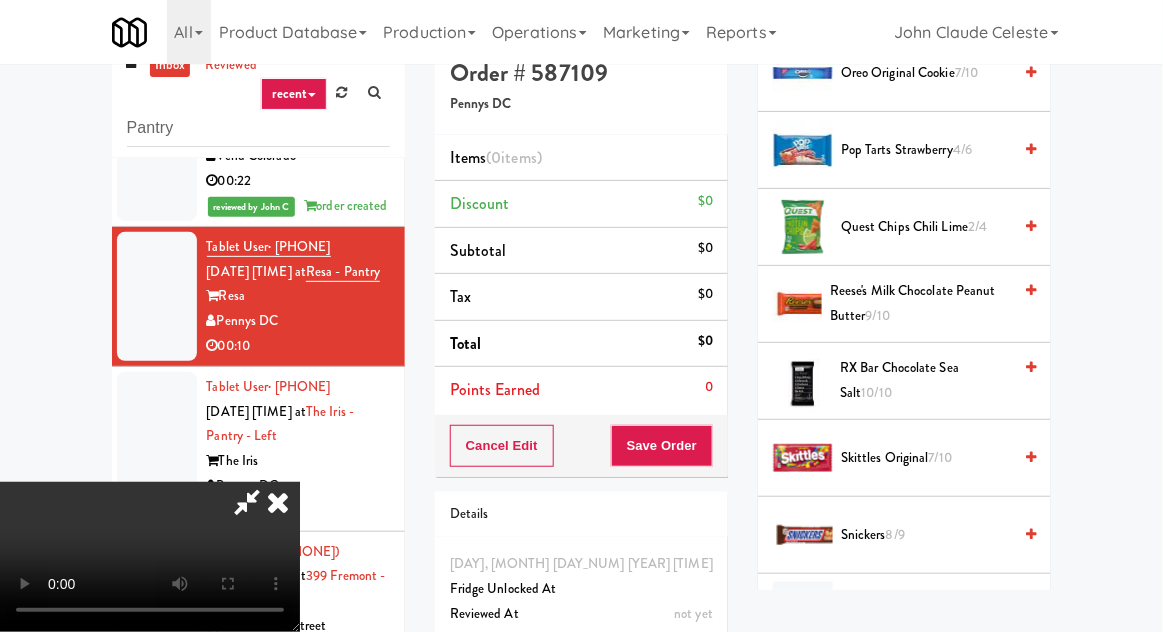 click on "7/10" at bounding box center [940, 457] 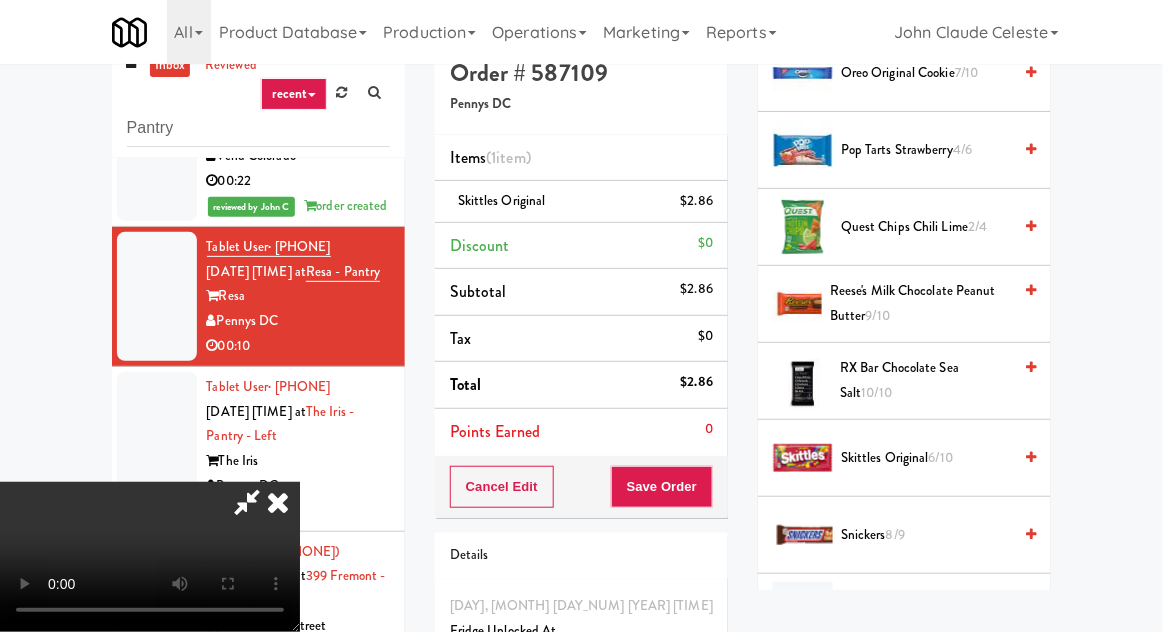 scroll, scrollTop: 73, scrollLeft: 0, axis: vertical 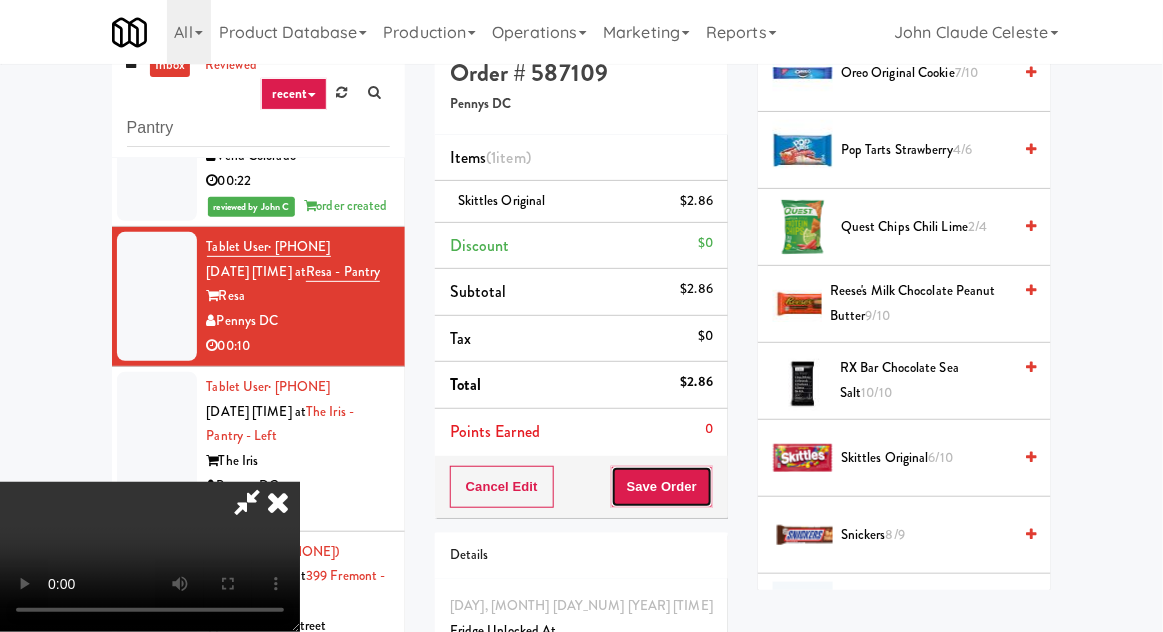click on "Save Order" at bounding box center (662, 487) 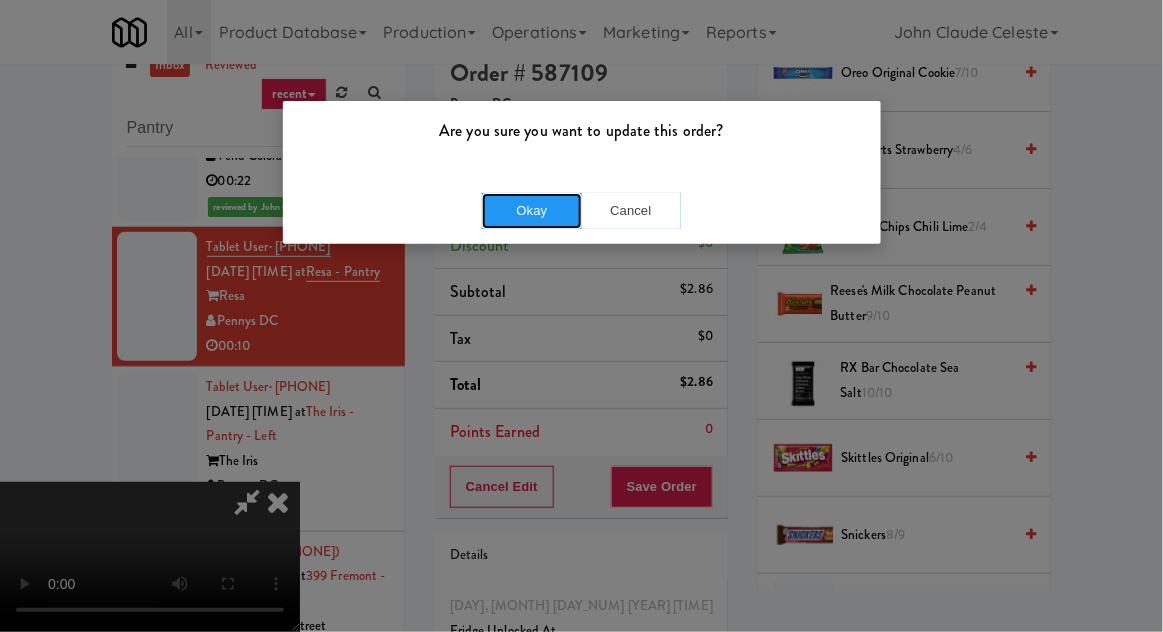 click on "Okay" at bounding box center [532, 211] 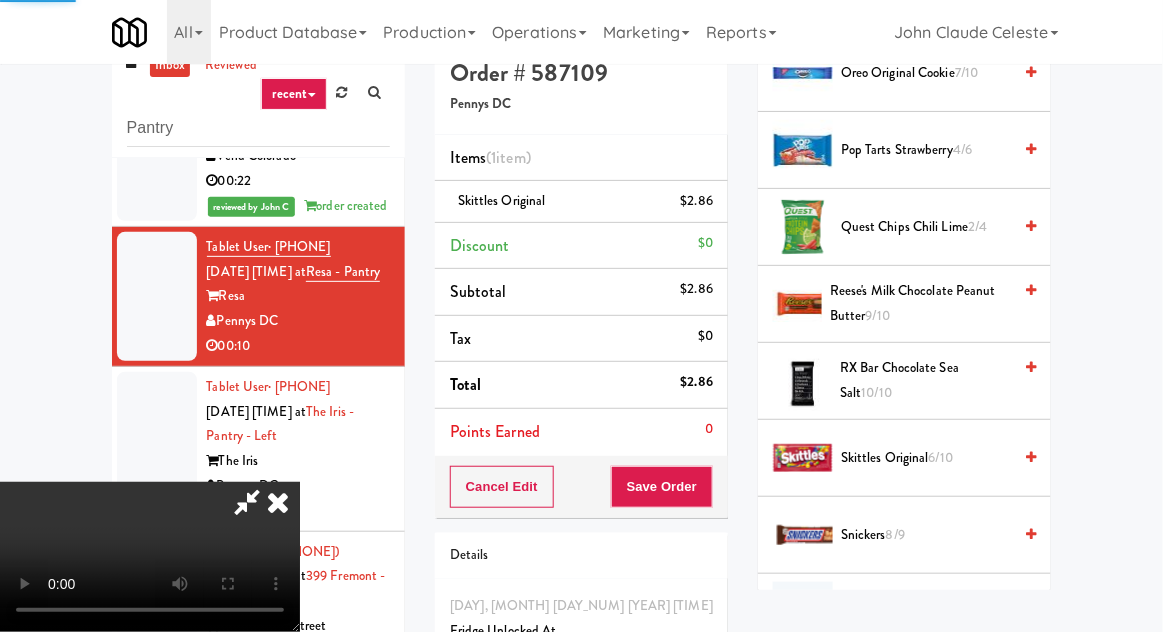scroll, scrollTop: 197, scrollLeft: 0, axis: vertical 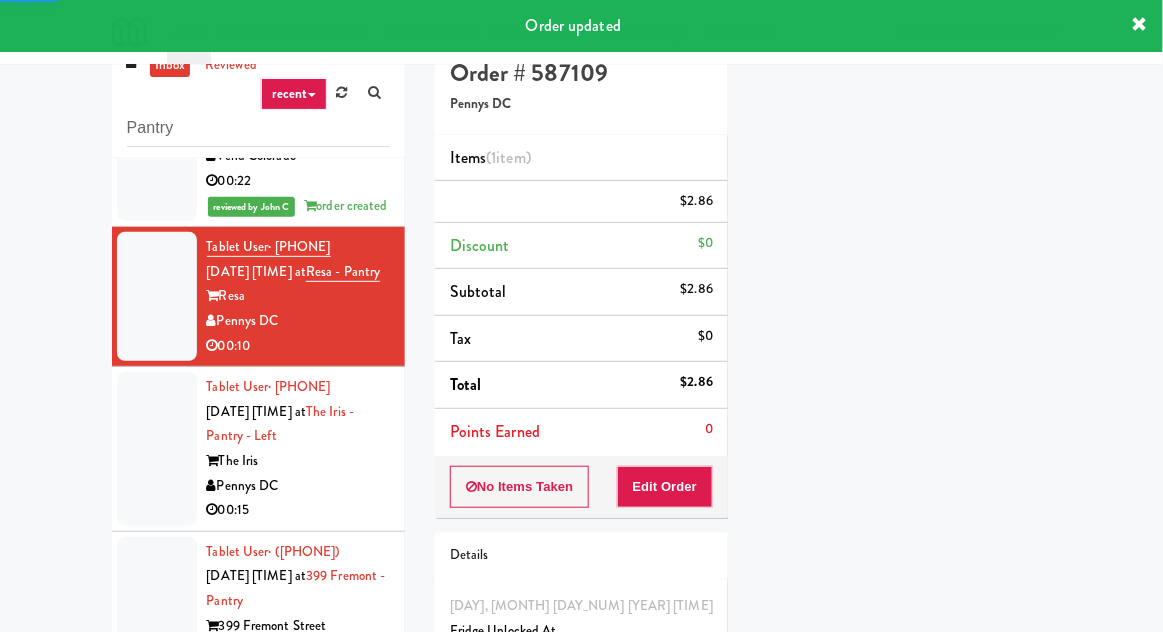 click at bounding box center (157, 449) 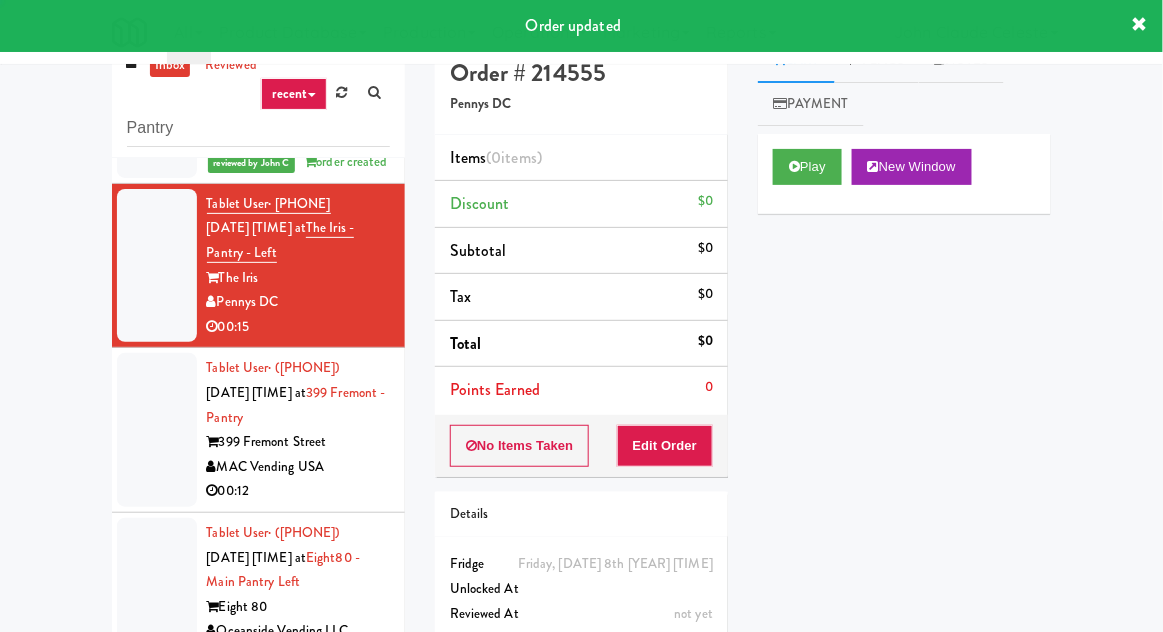 scroll, scrollTop: 540, scrollLeft: 0, axis: vertical 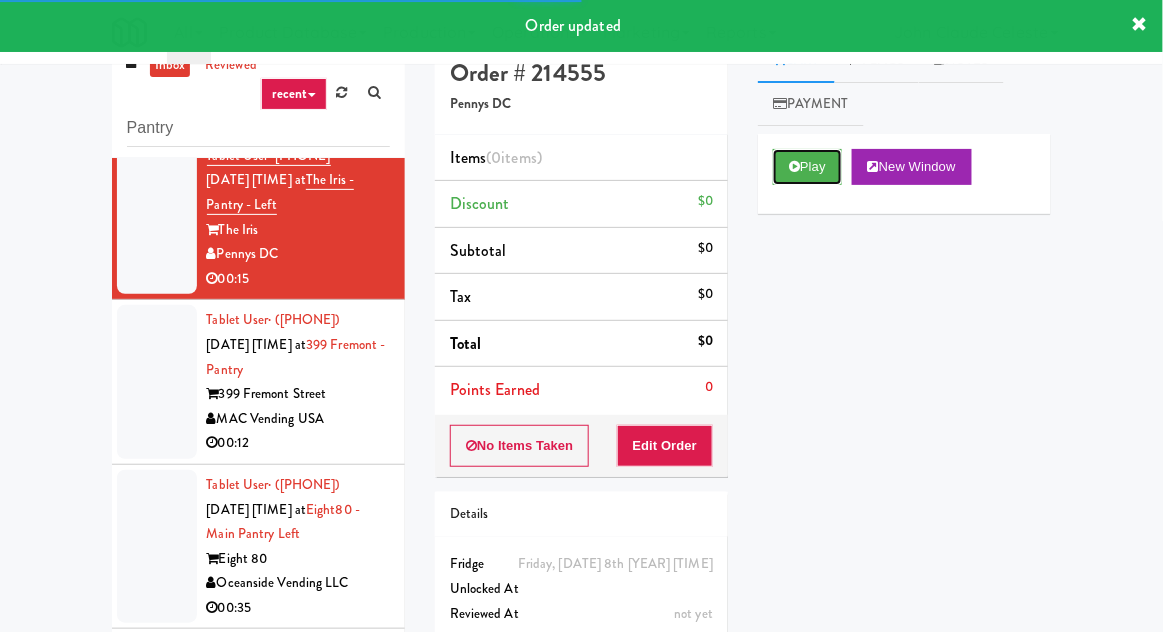 click on "Play" at bounding box center [807, 167] 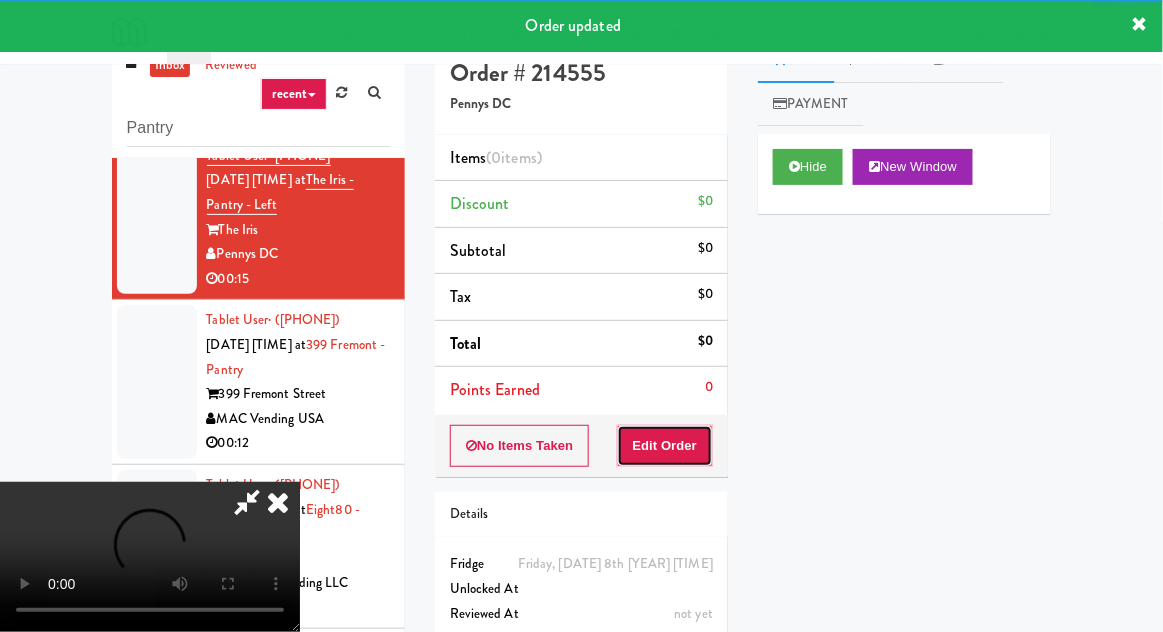 click on "Edit Order" at bounding box center [665, 446] 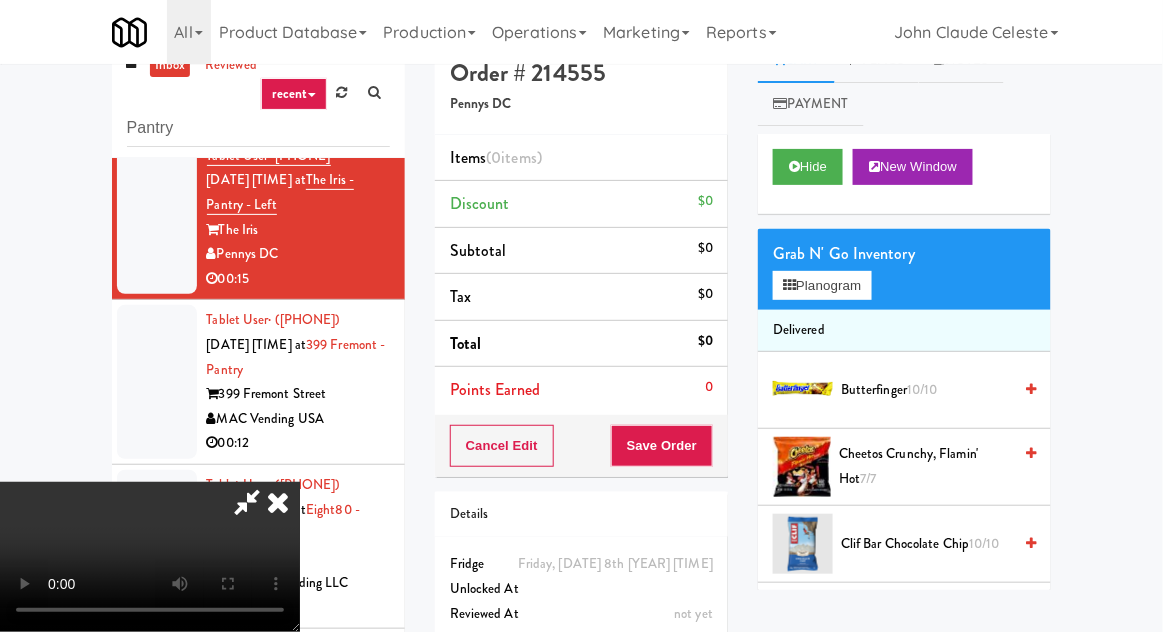 scroll, scrollTop: 77, scrollLeft: 0, axis: vertical 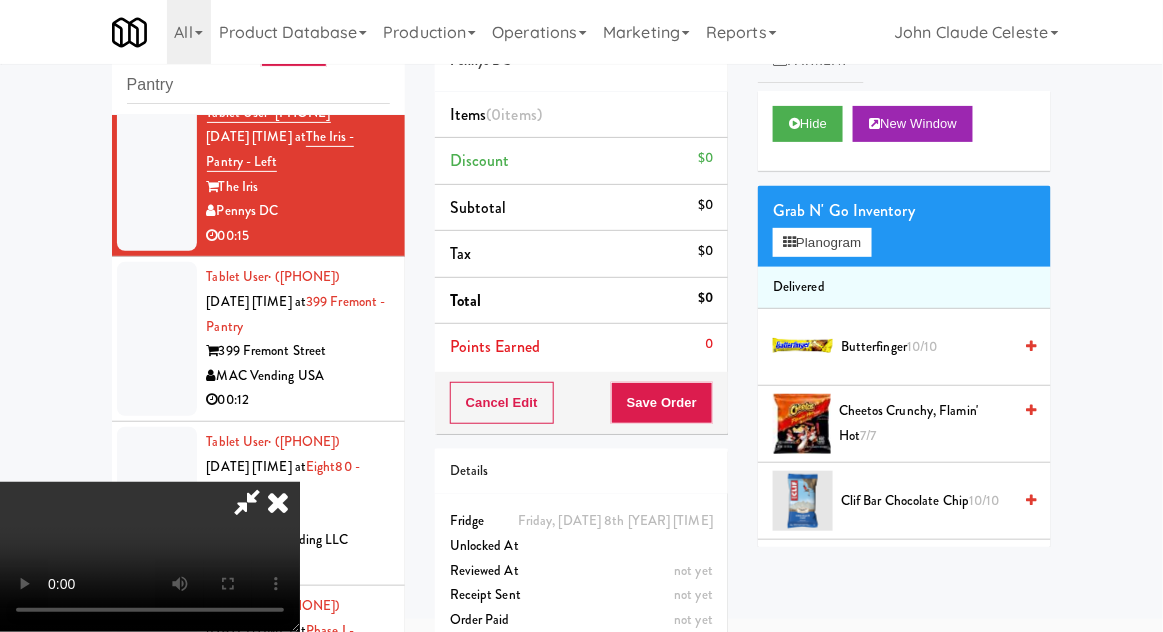 type 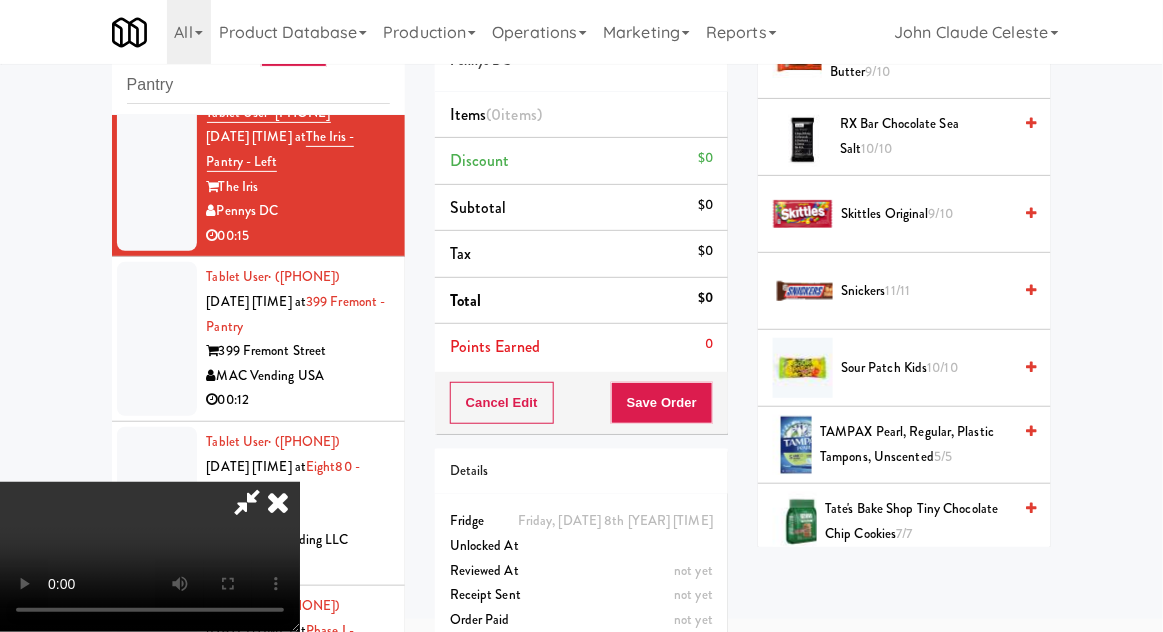 scroll, scrollTop: 2304, scrollLeft: 0, axis: vertical 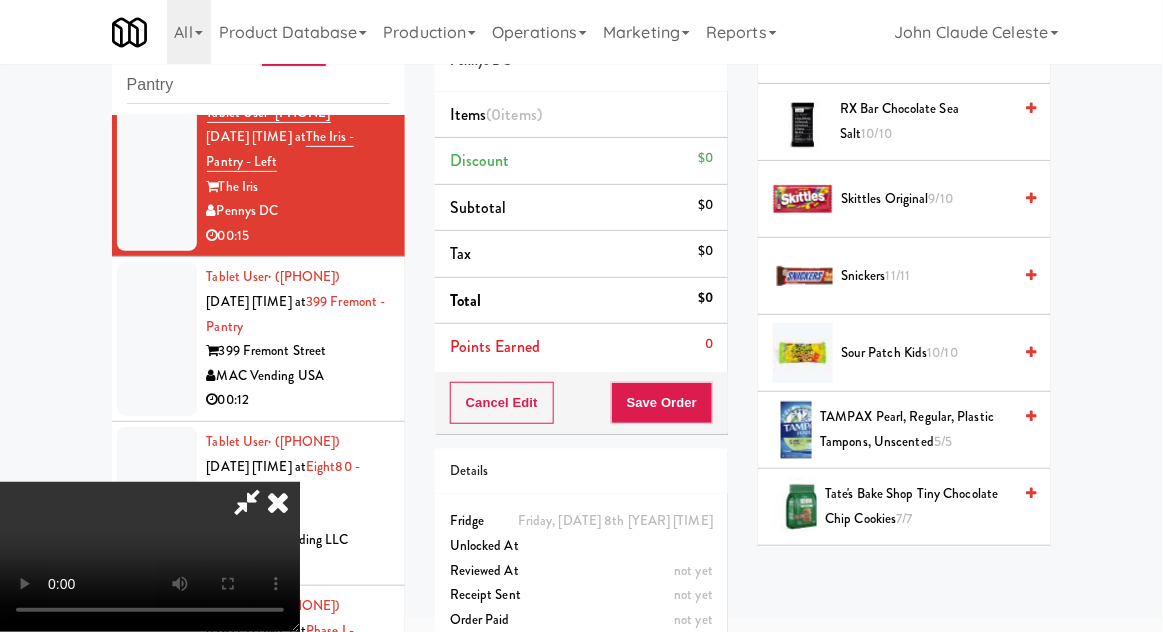 click on "Twix  8/8" at bounding box center (926, 584) 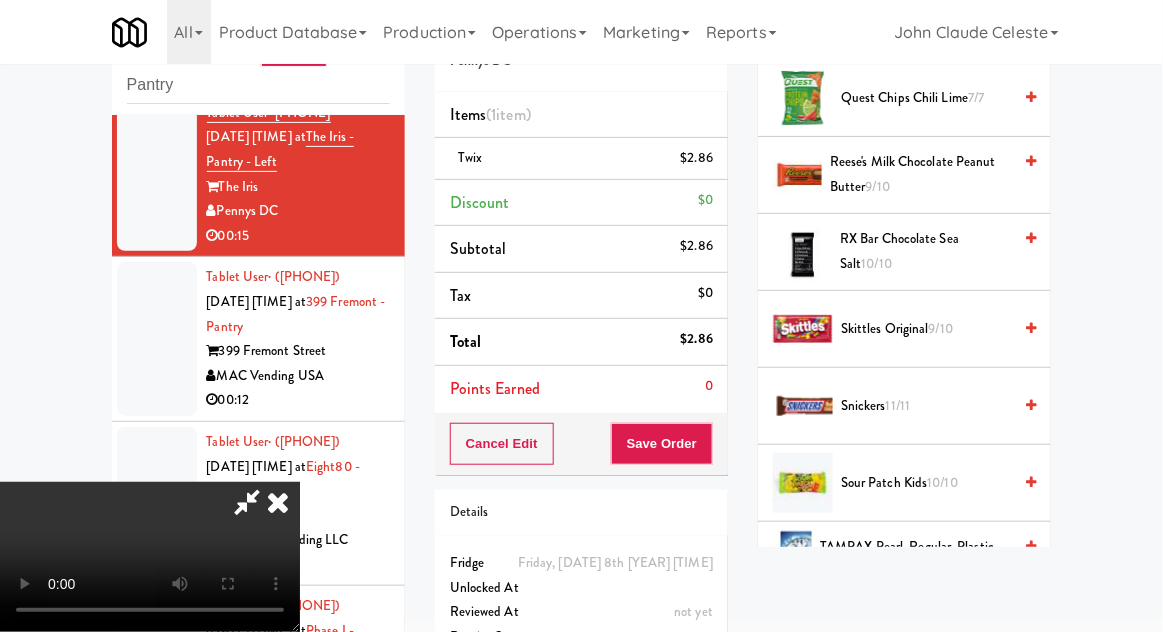scroll, scrollTop: 2174, scrollLeft: 0, axis: vertical 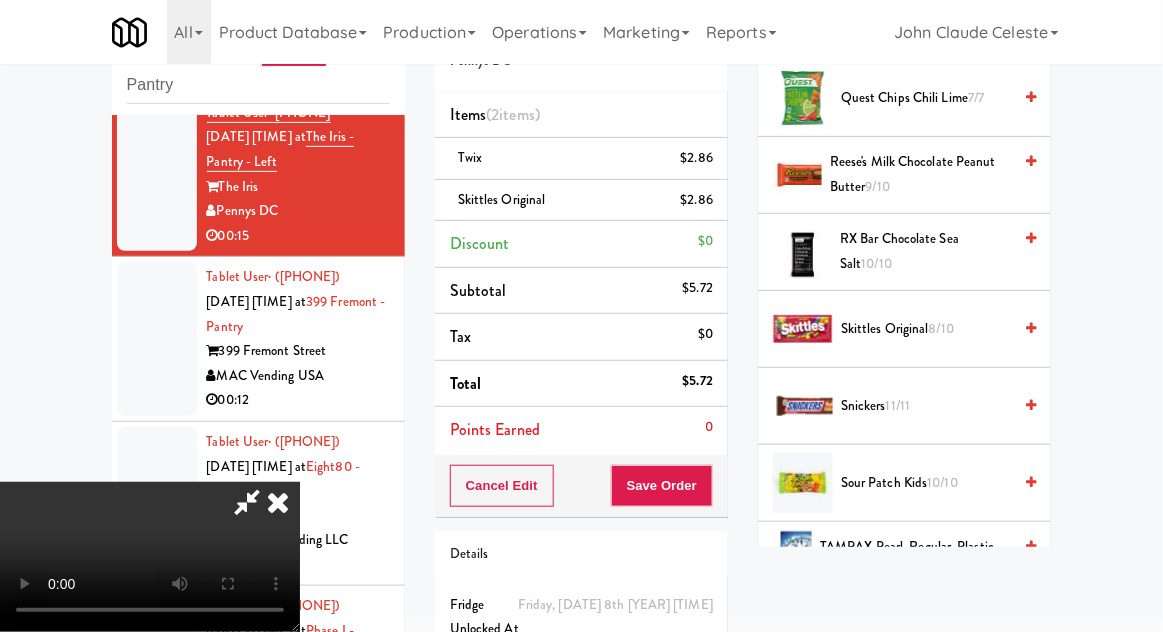 click on "Cancel Edit Save Order" at bounding box center (581, 486) 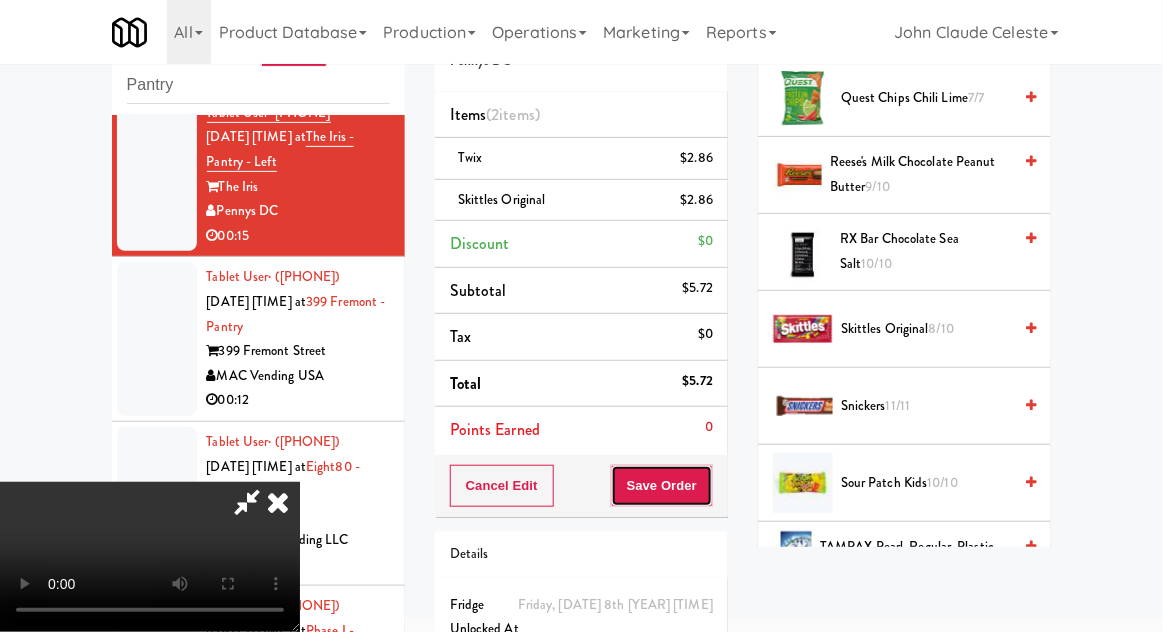click on "Save Order" at bounding box center [662, 486] 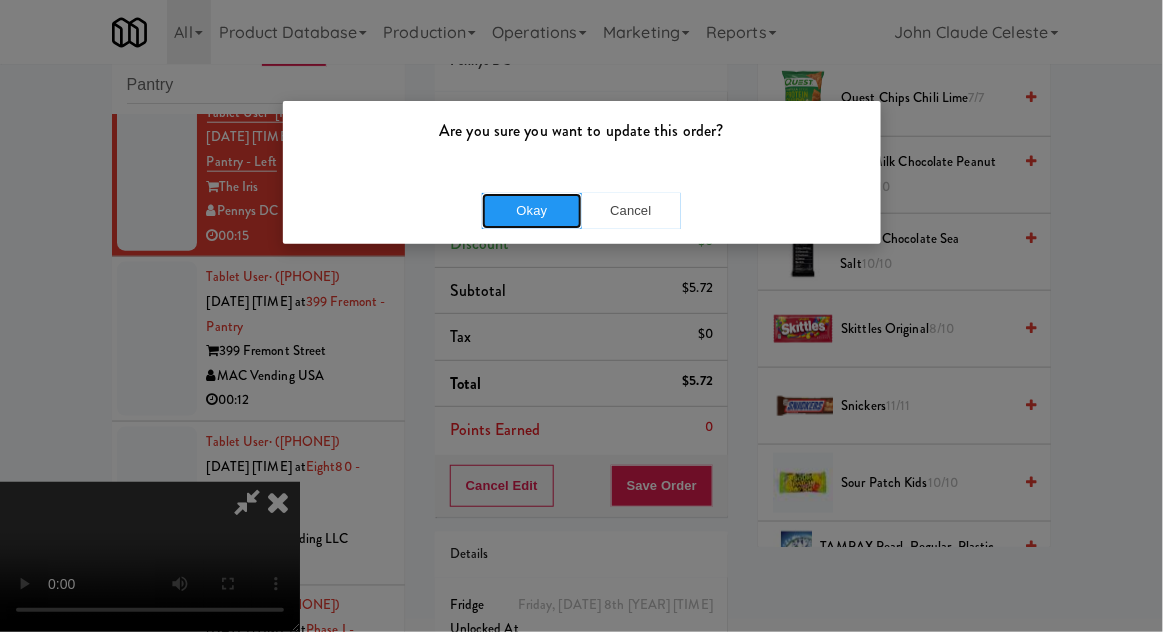 click on "Okay" at bounding box center [532, 211] 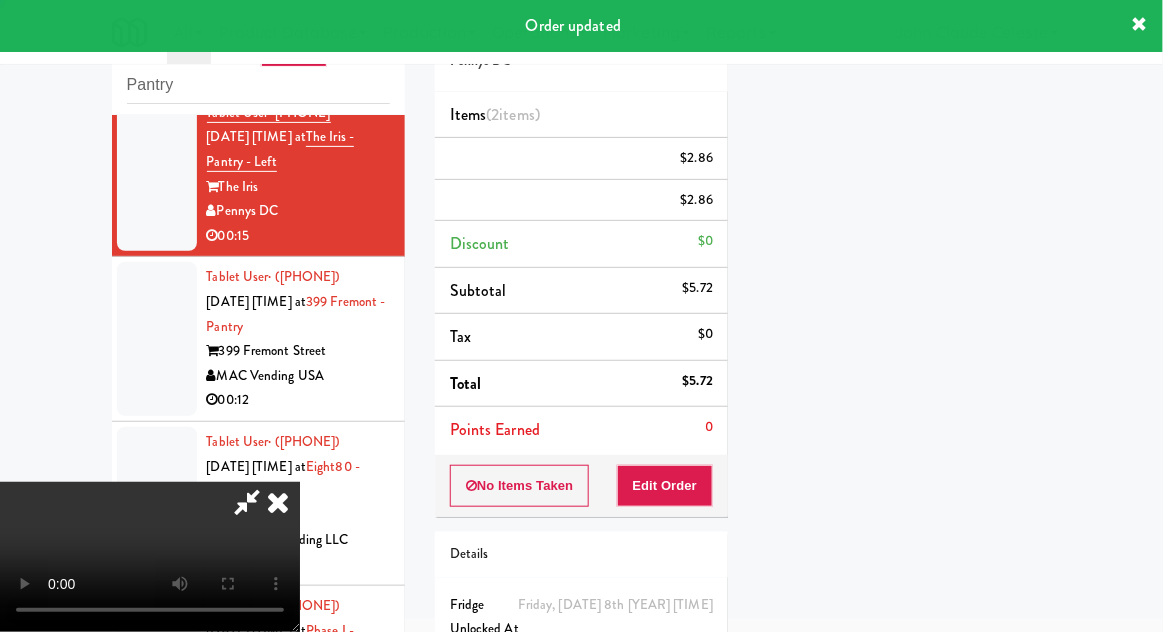 scroll, scrollTop: 197, scrollLeft: 0, axis: vertical 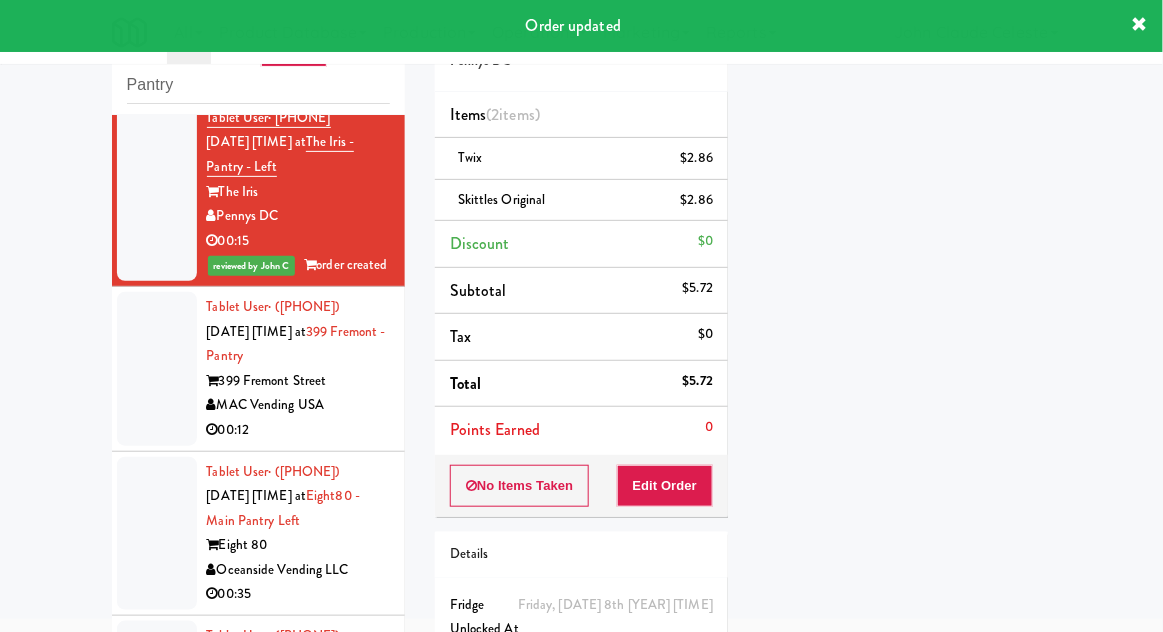 click at bounding box center (157, 369) 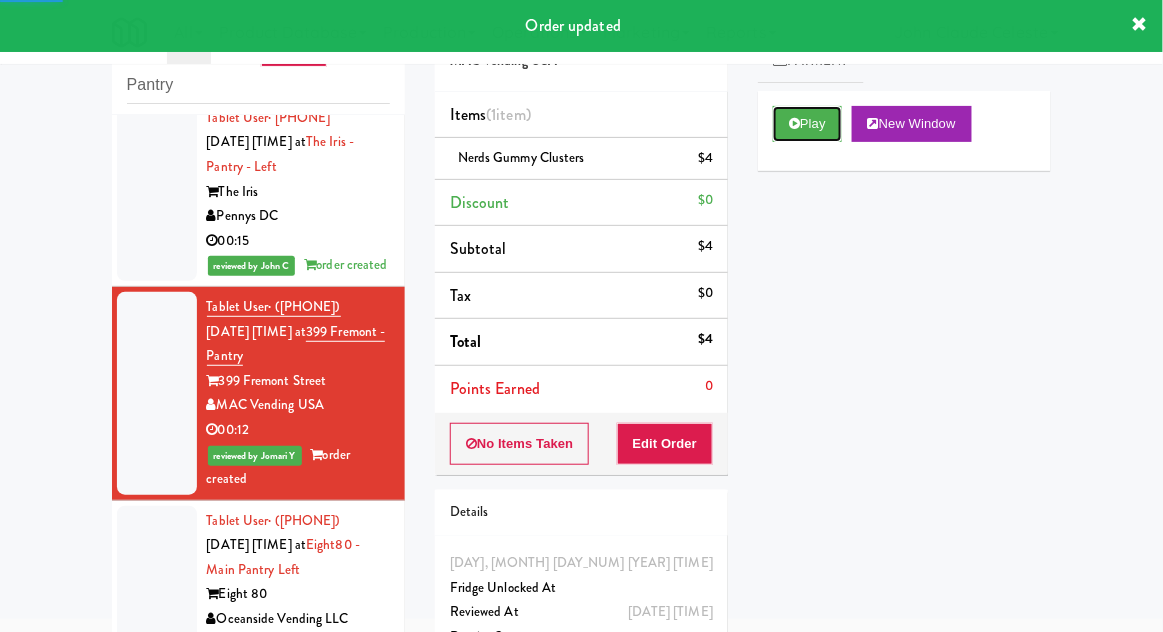 click on "Play" at bounding box center (807, 124) 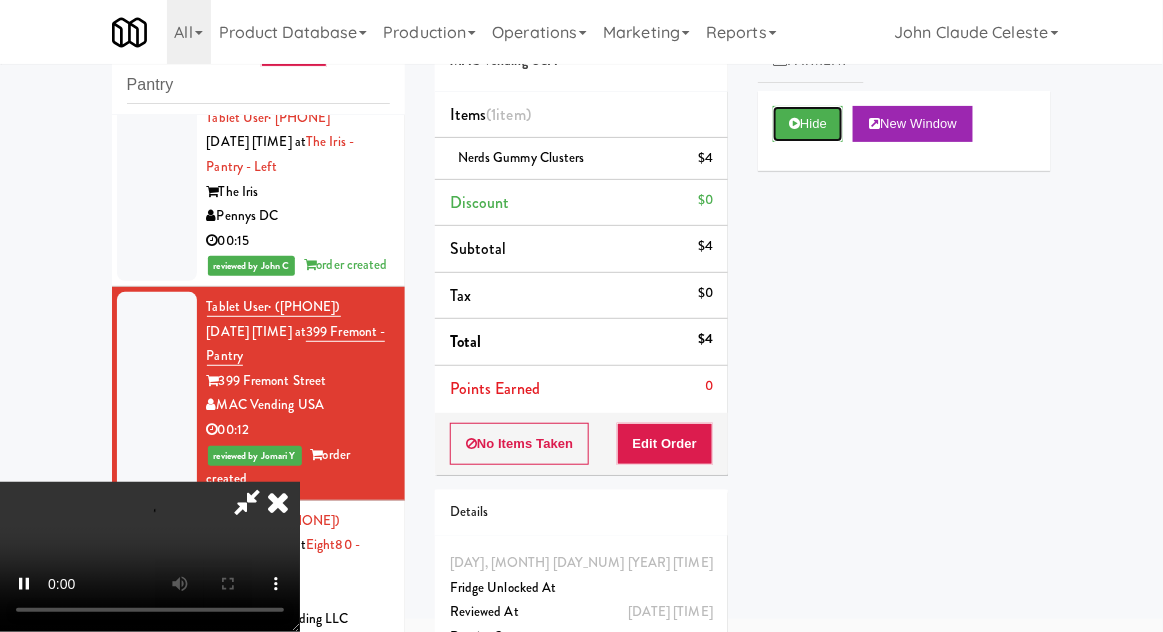 scroll, scrollTop: 122, scrollLeft: 0, axis: vertical 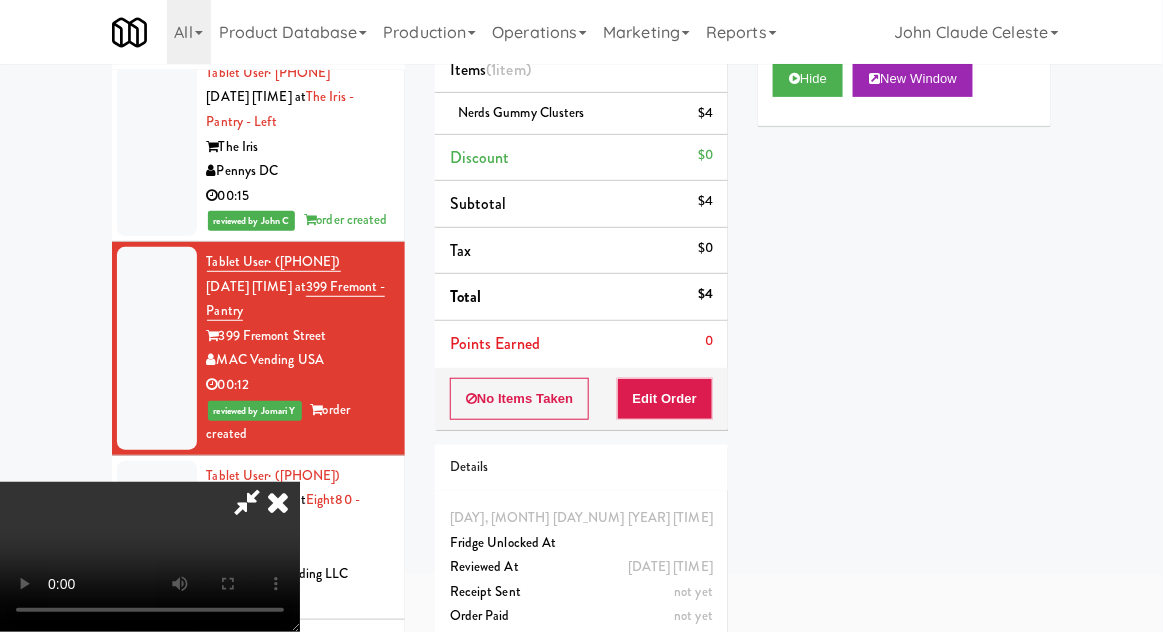 click at bounding box center (278, 502) 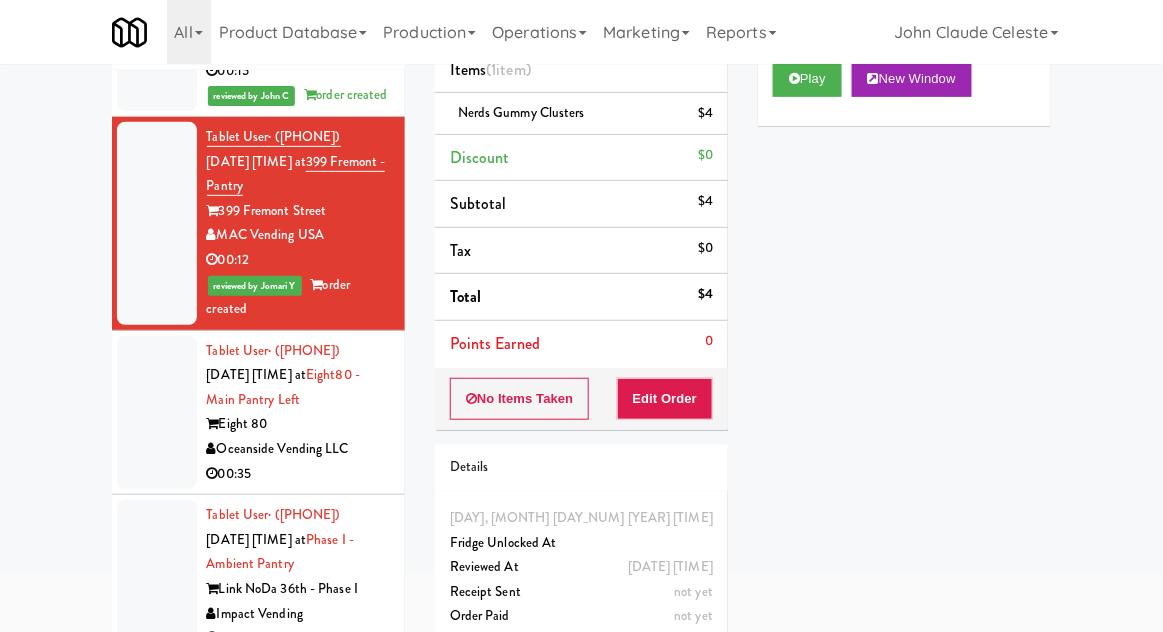 scroll, scrollTop: 809, scrollLeft: 0, axis: vertical 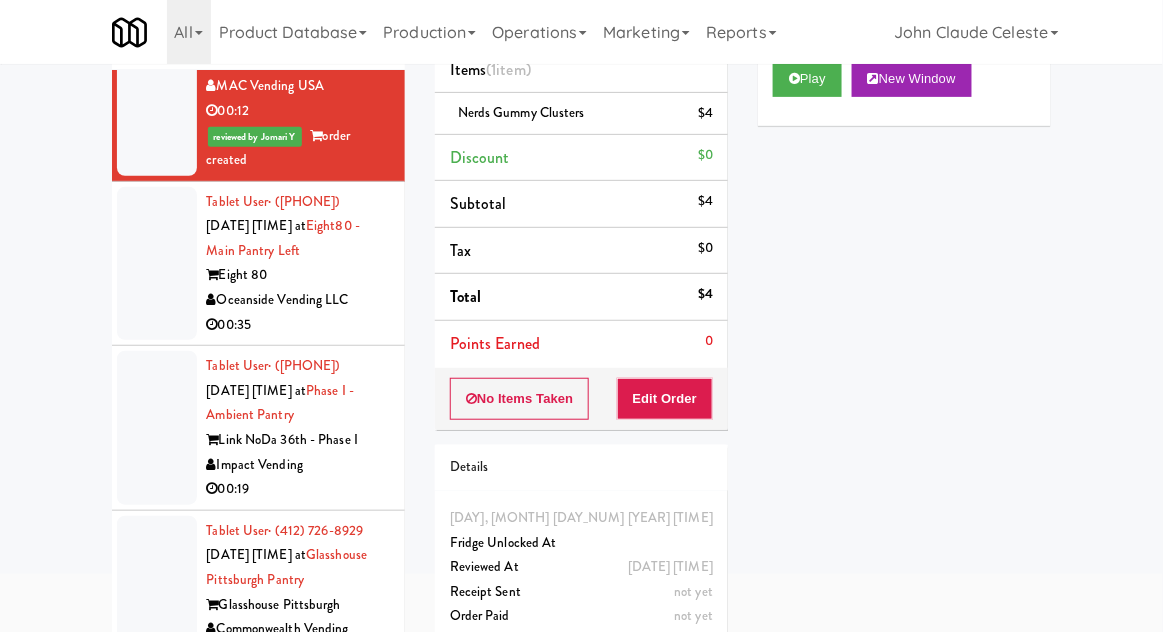 click at bounding box center (157, 264) 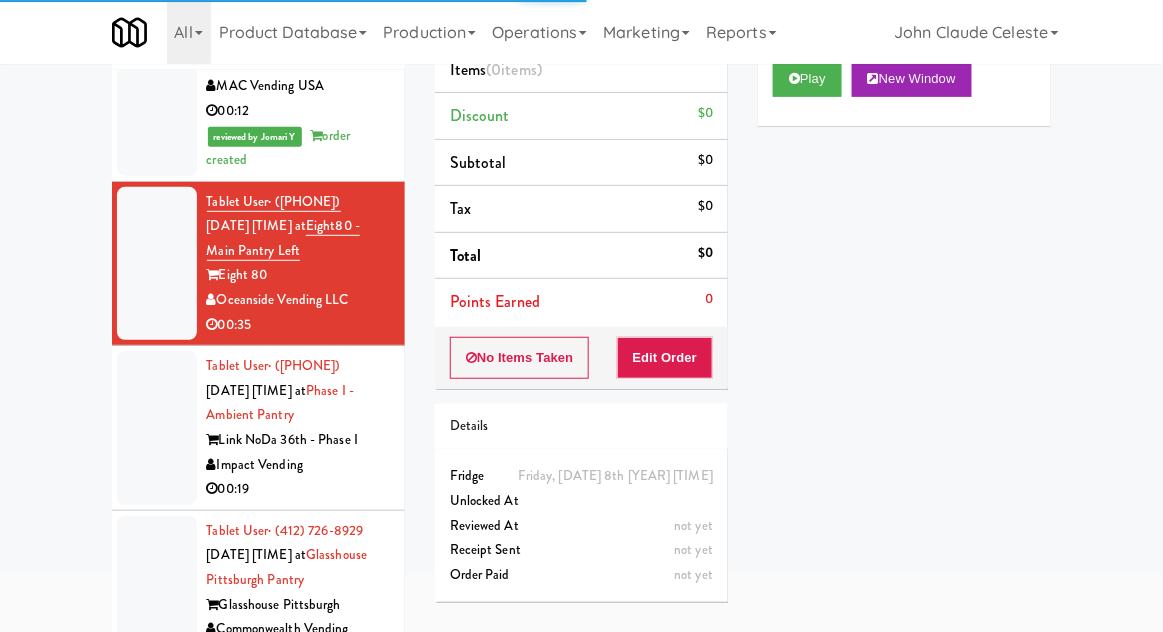 click on "Play  New Window" at bounding box center (904, 86) 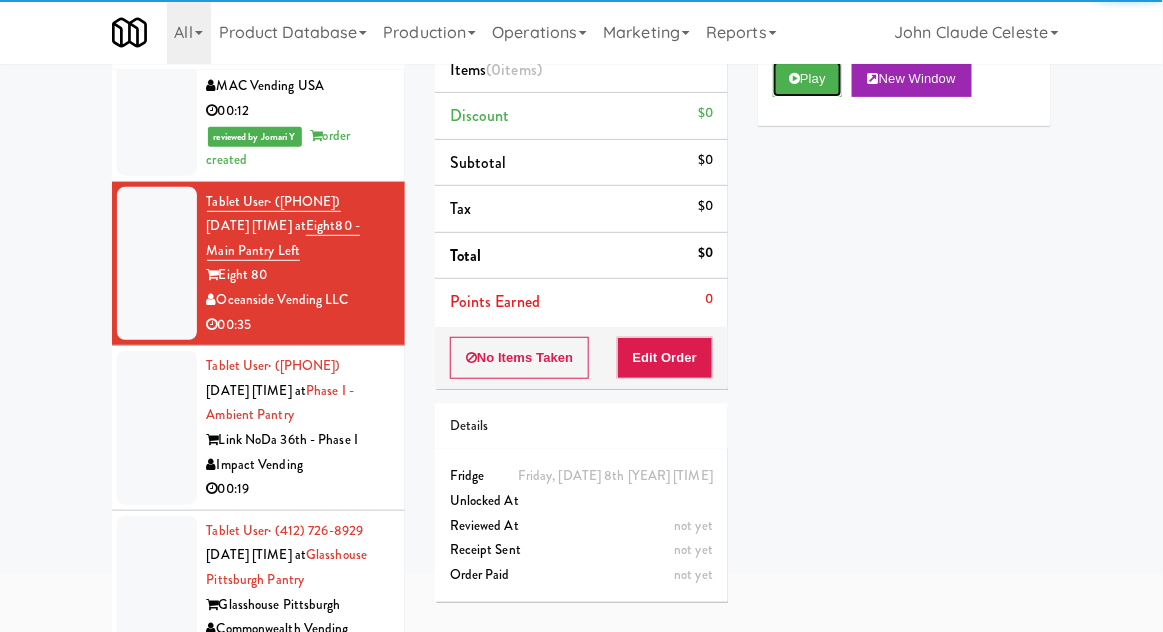 click on "Play" at bounding box center (807, 79) 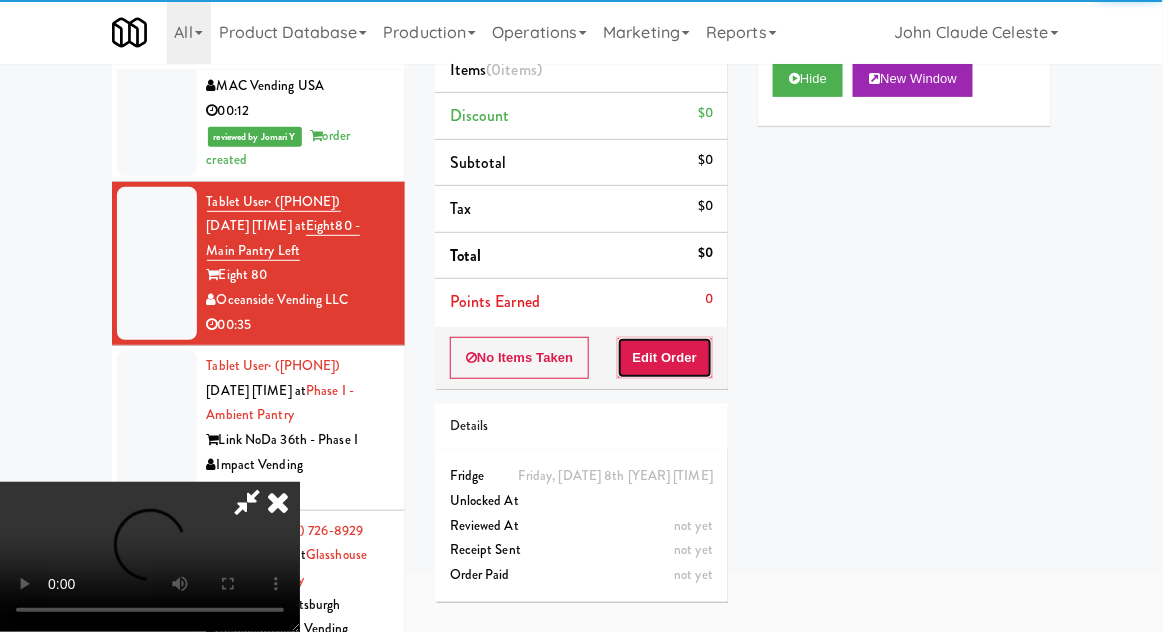 click on "Edit Order" at bounding box center (665, 358) 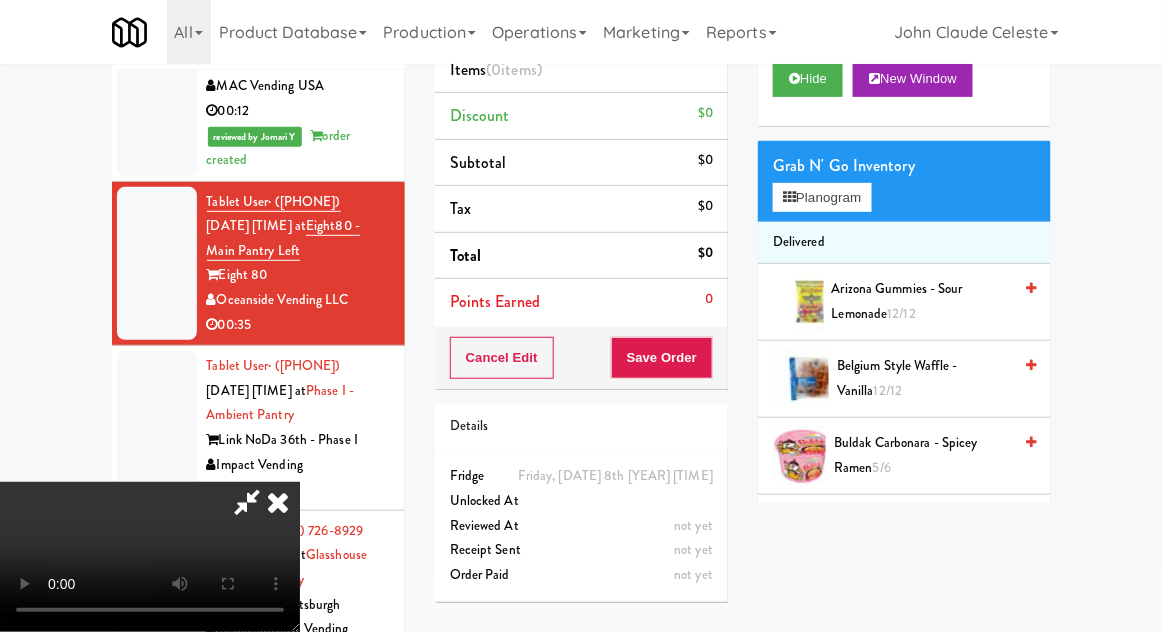 scroll, scrollTop: 73, scrollLeft: 0, axis: vertical 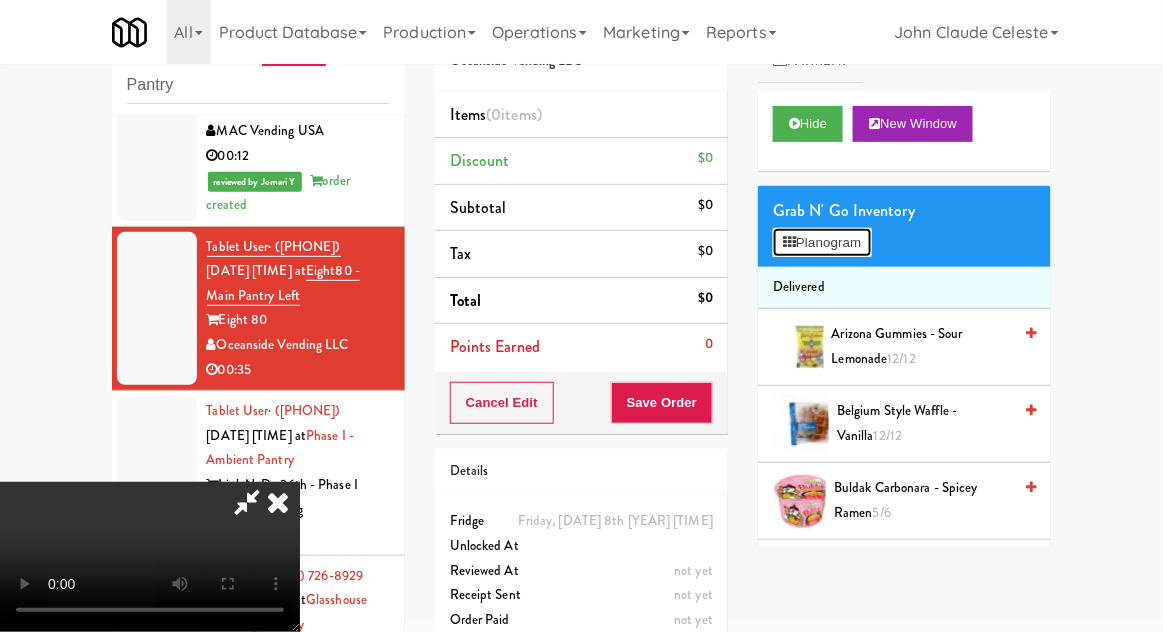 click on "Planogram" at bounding box center [822, 243] 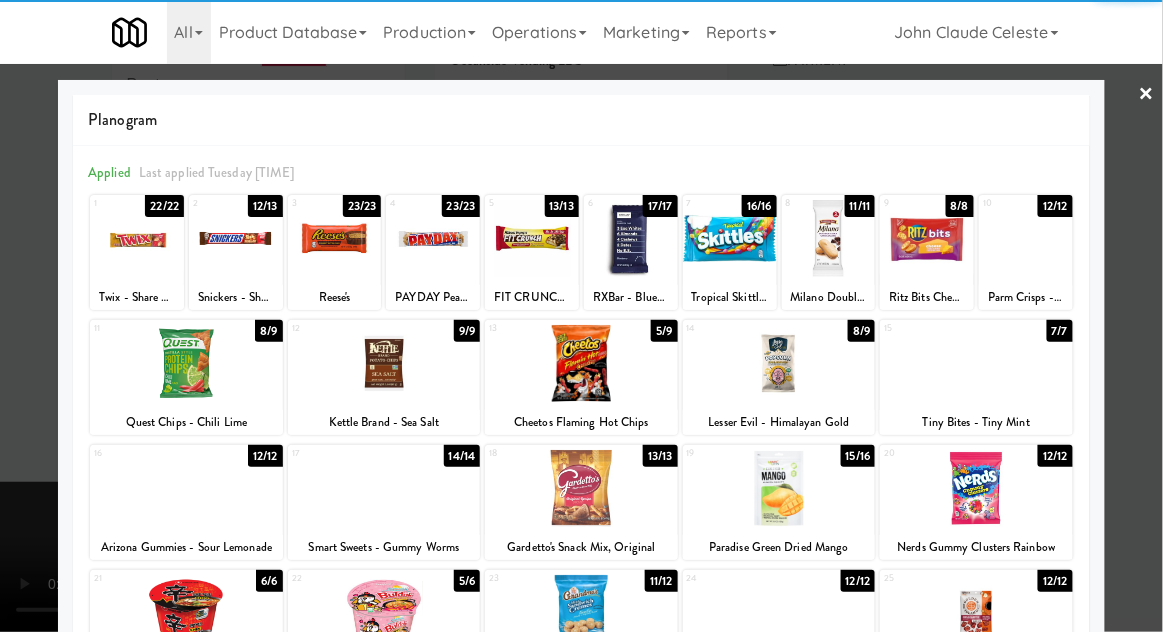click at bounding box center (1026, 238) 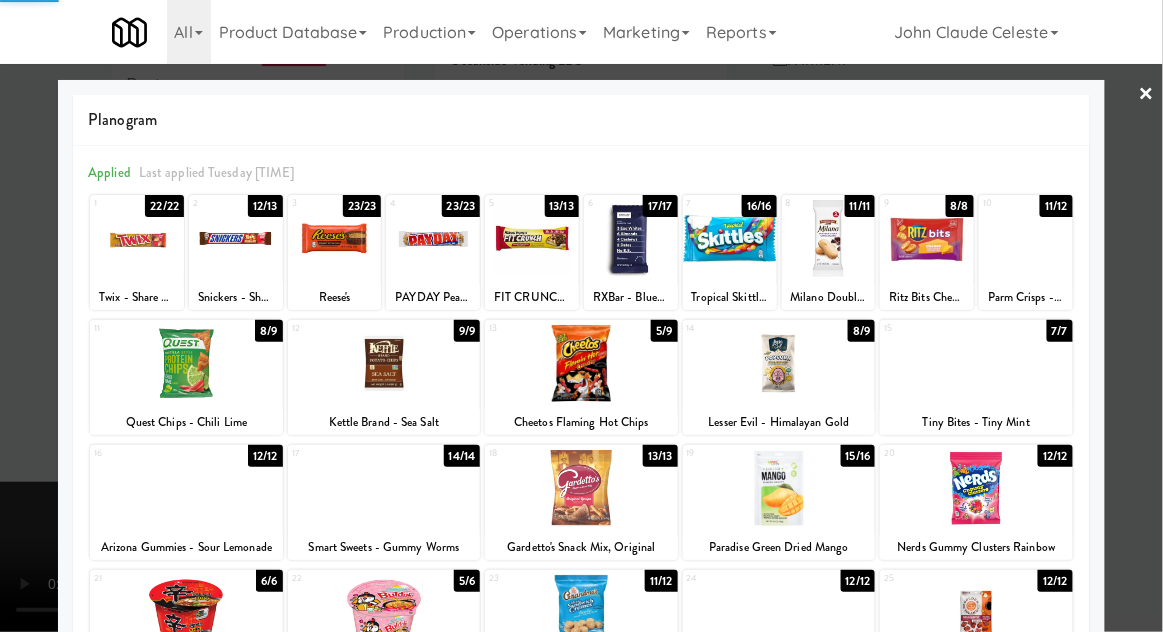 click at bounding box center (581, 316) 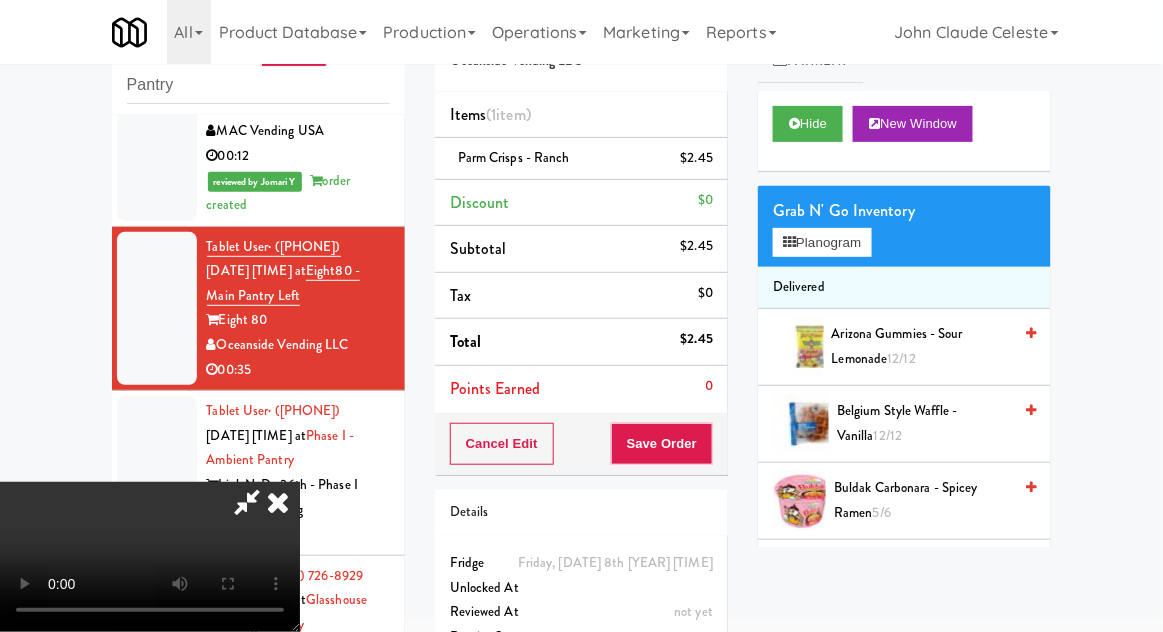 scroll, scrollTop: 73, scrollLeft: 0, axis: vertical 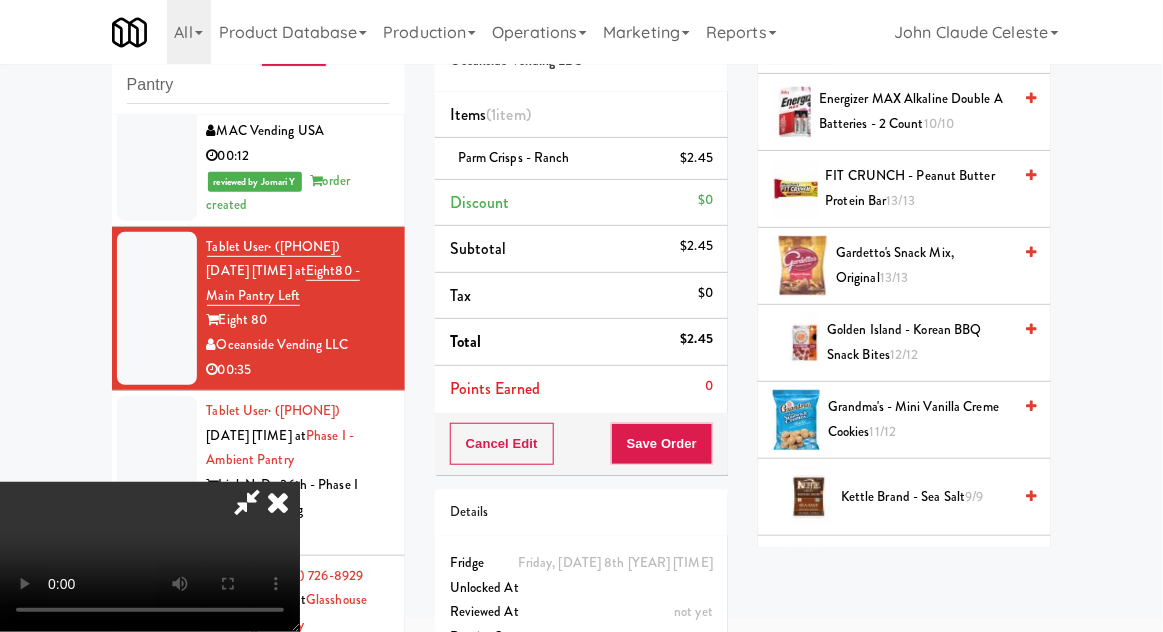click on "Kettle Brand - Sea Salt  9/9" at bounding box center (926, 497) 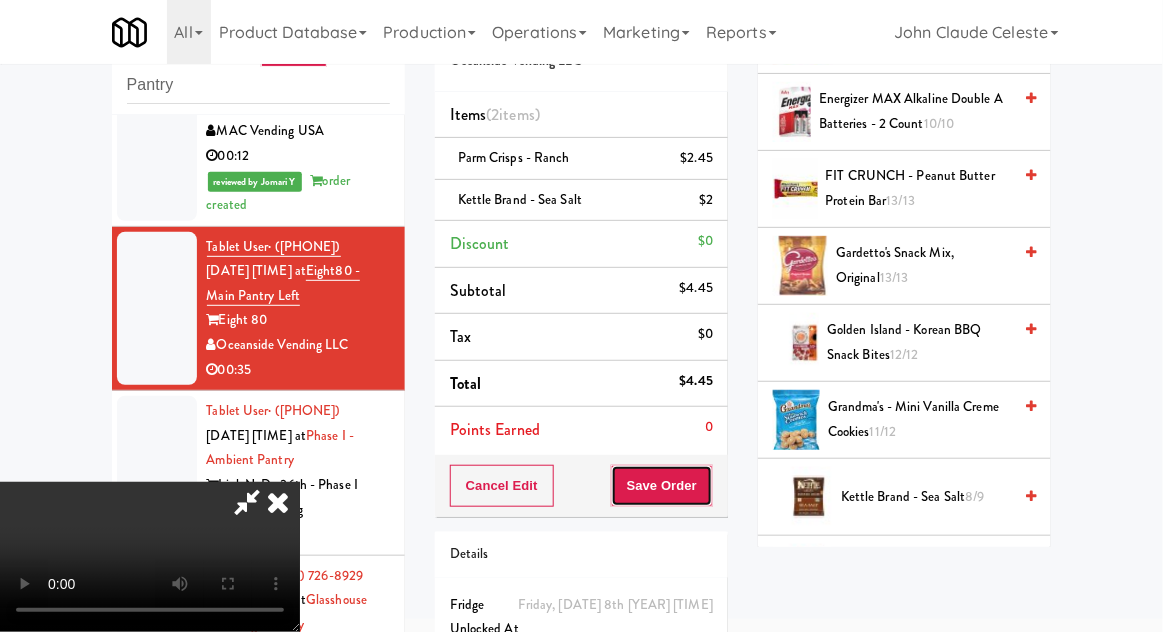 click on "Save Order" at bounding box center [662, 486] 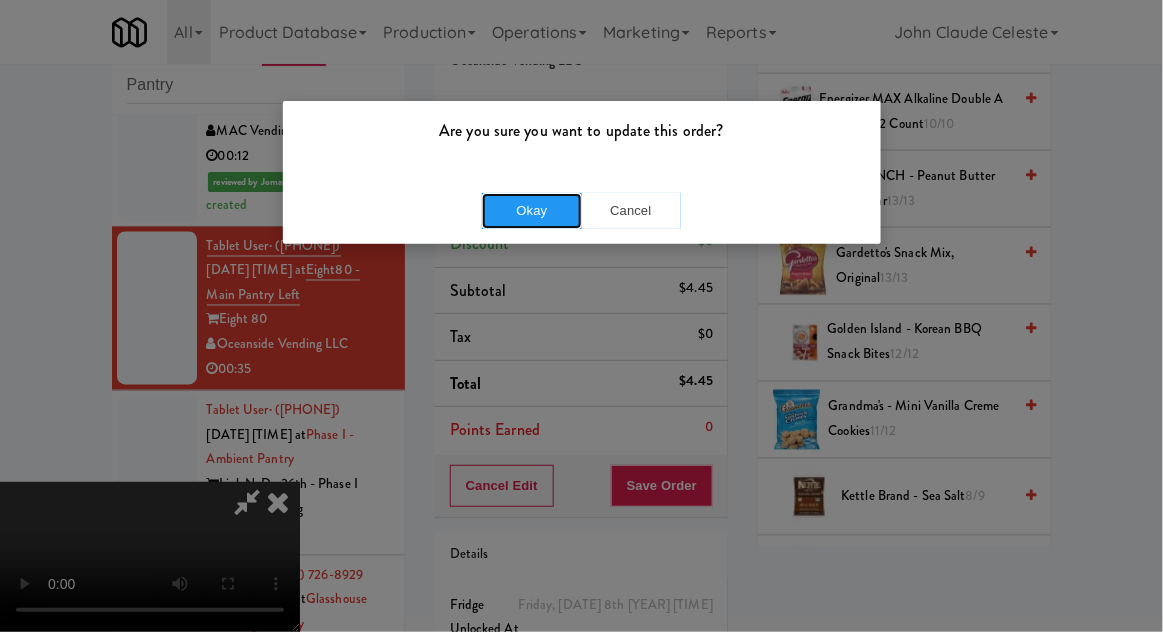 click on "Okay" at bounding box center [532, 211] 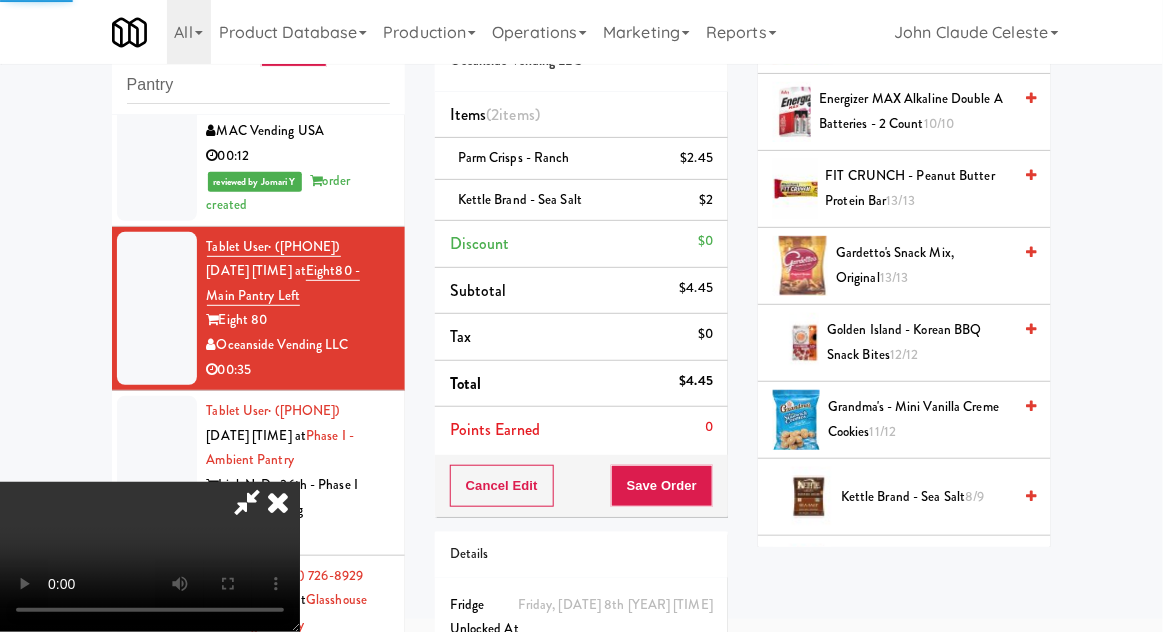 scroll, scrollTop: 197, scrollLeft: 0, axis: vertical 